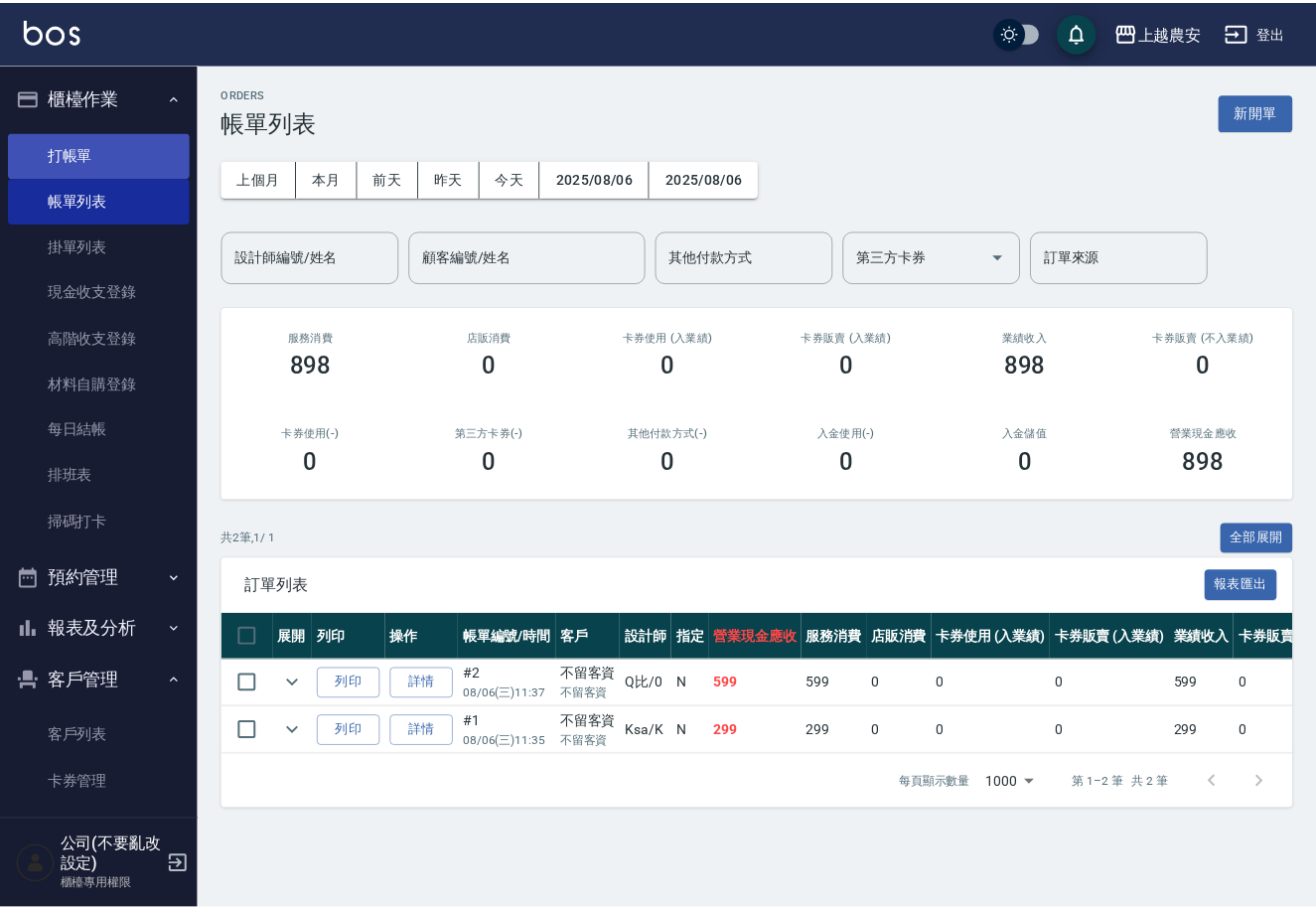 scroll, scrollTop: 0, scrollLeft: 0, axis: both 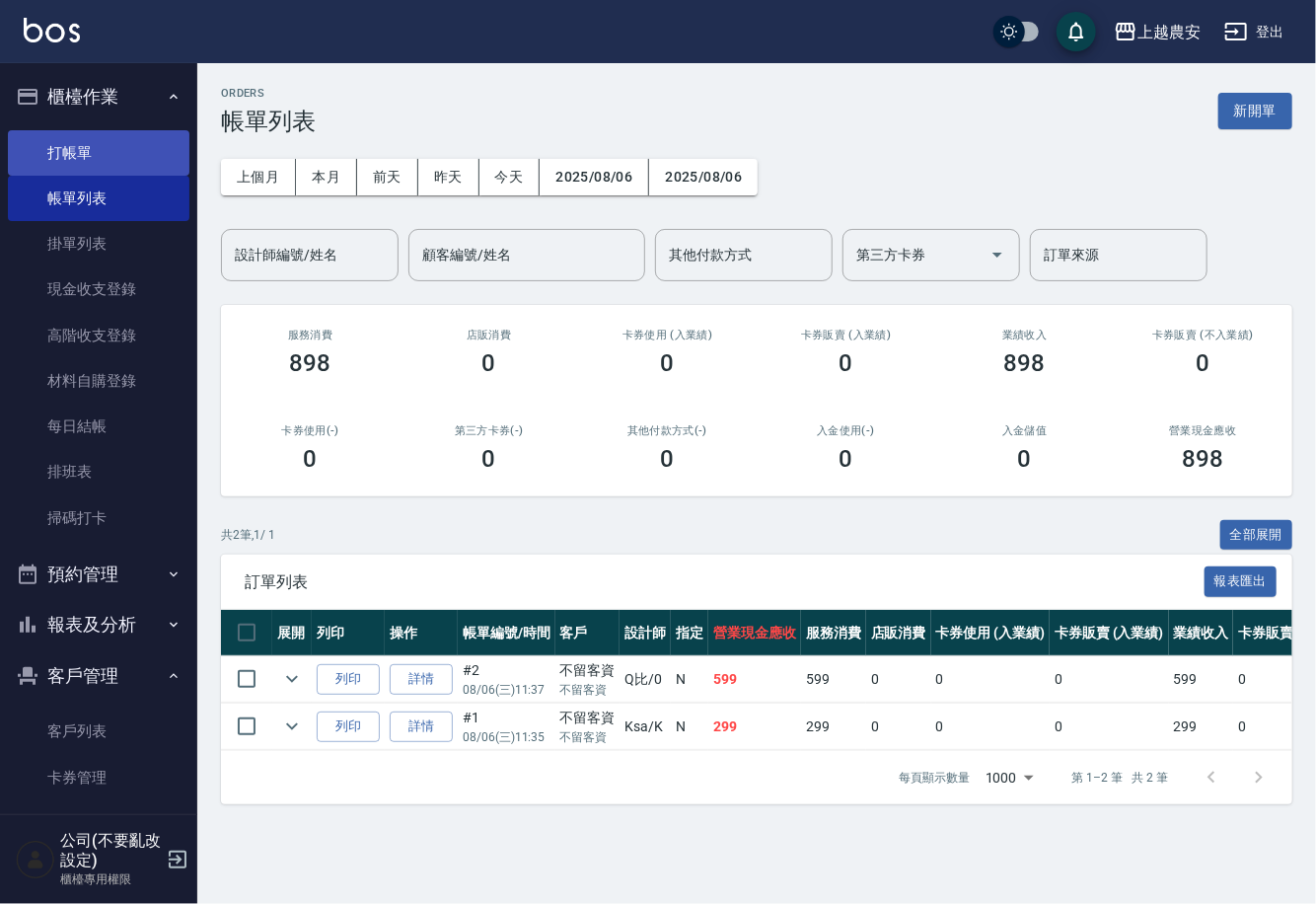 click on "打帳單" at bounding box center (99, 153) 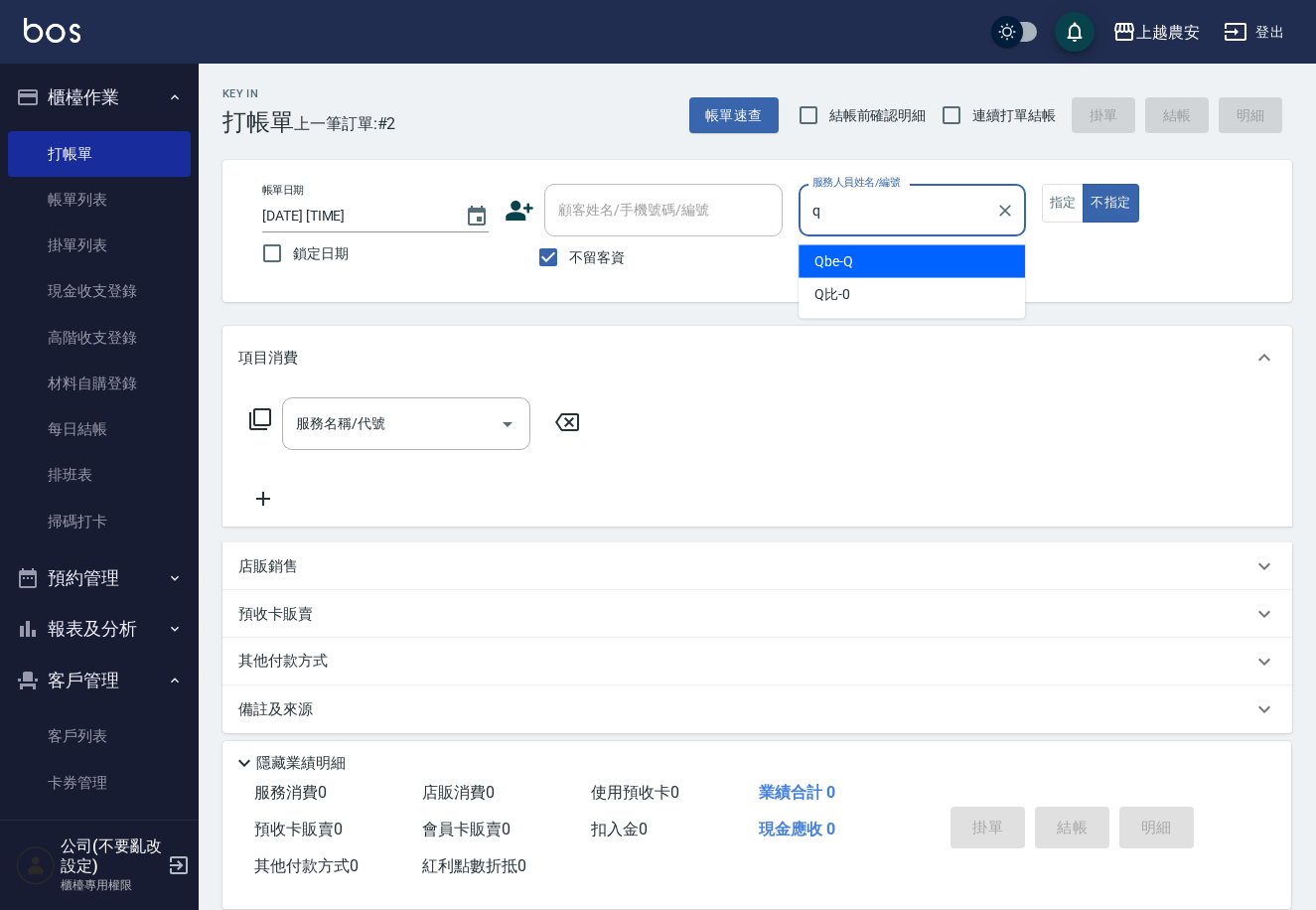 type on "Qbe-Q" 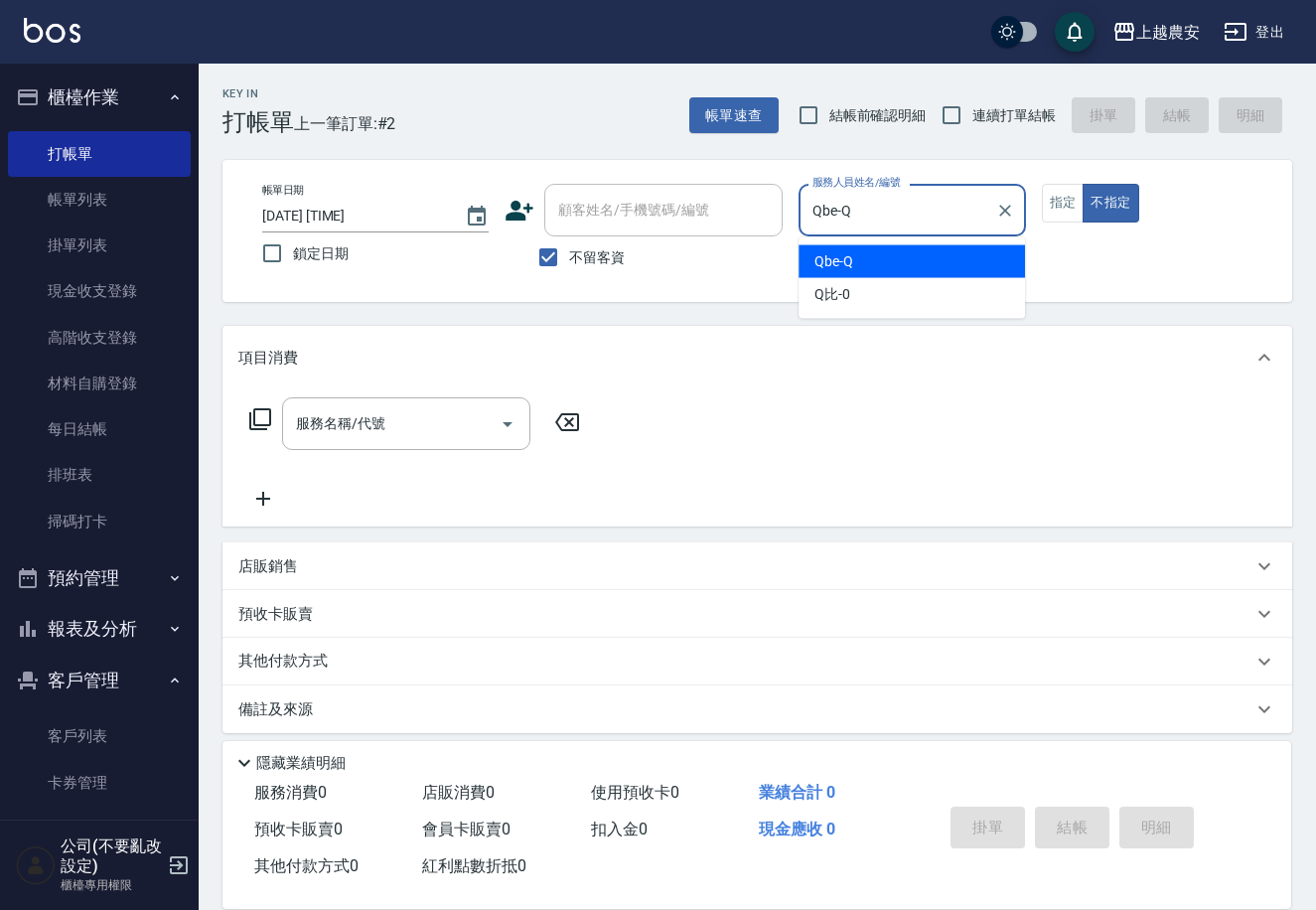 type on "false" 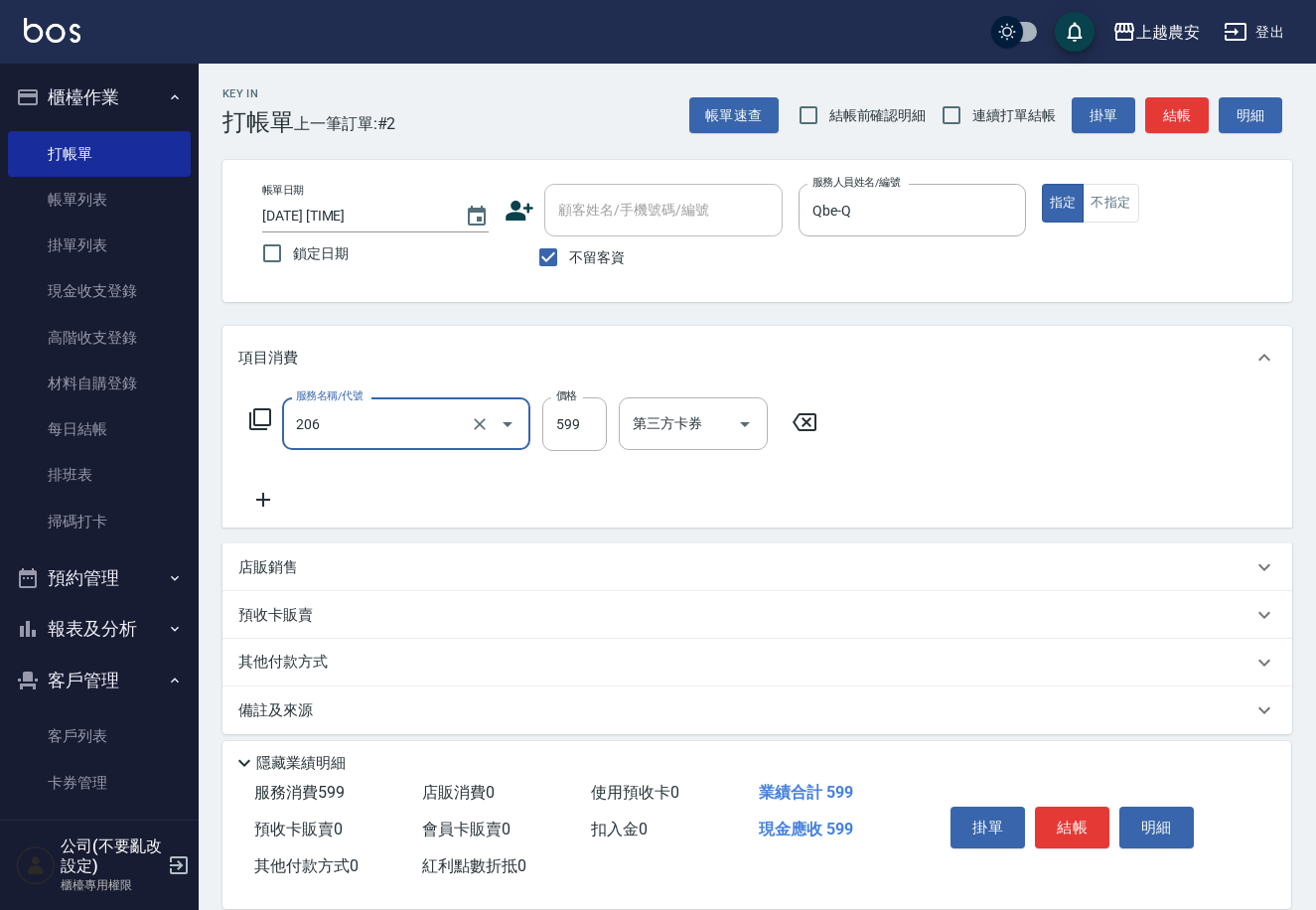 type on "洗+剪(206)" 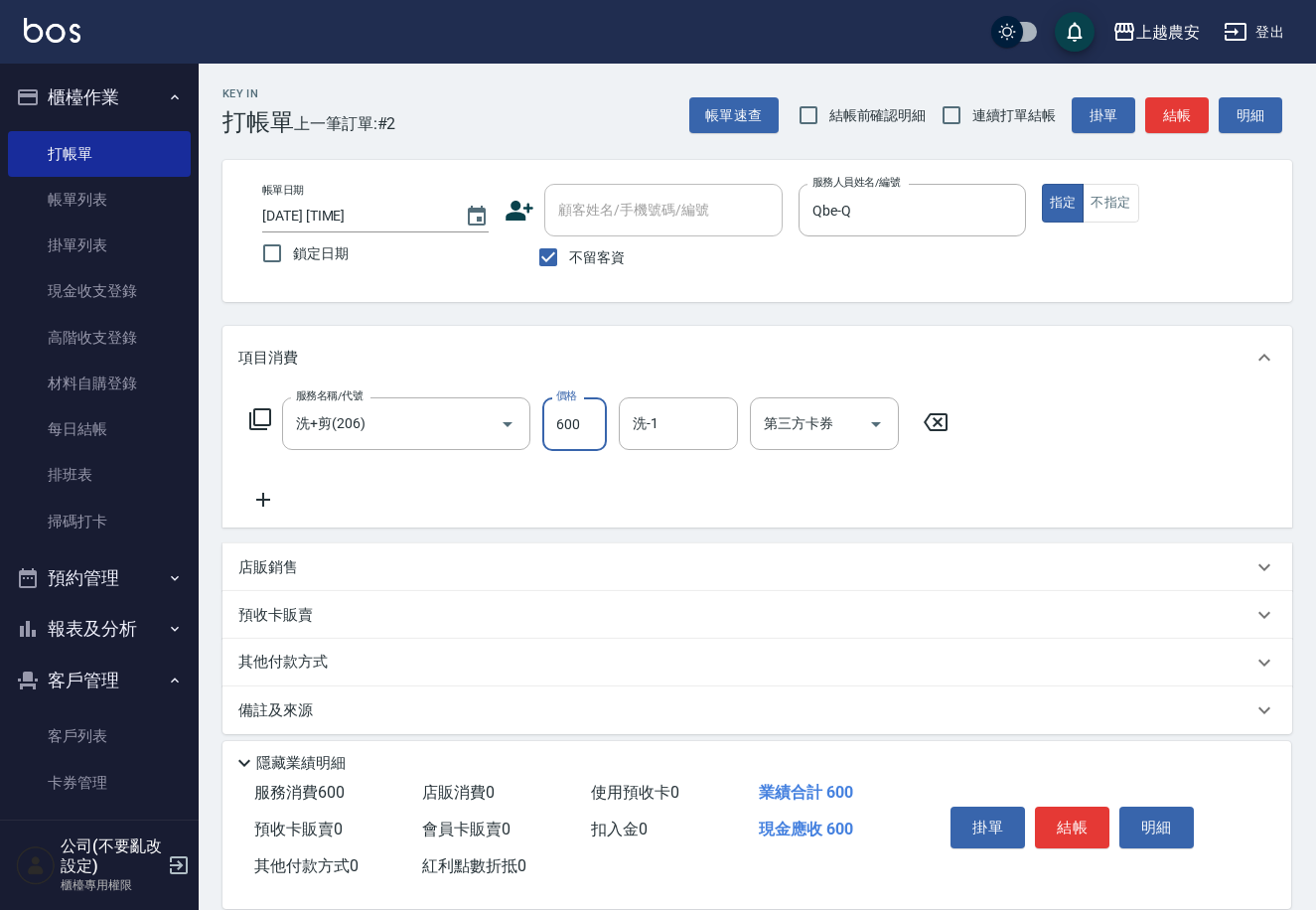 type on "600" 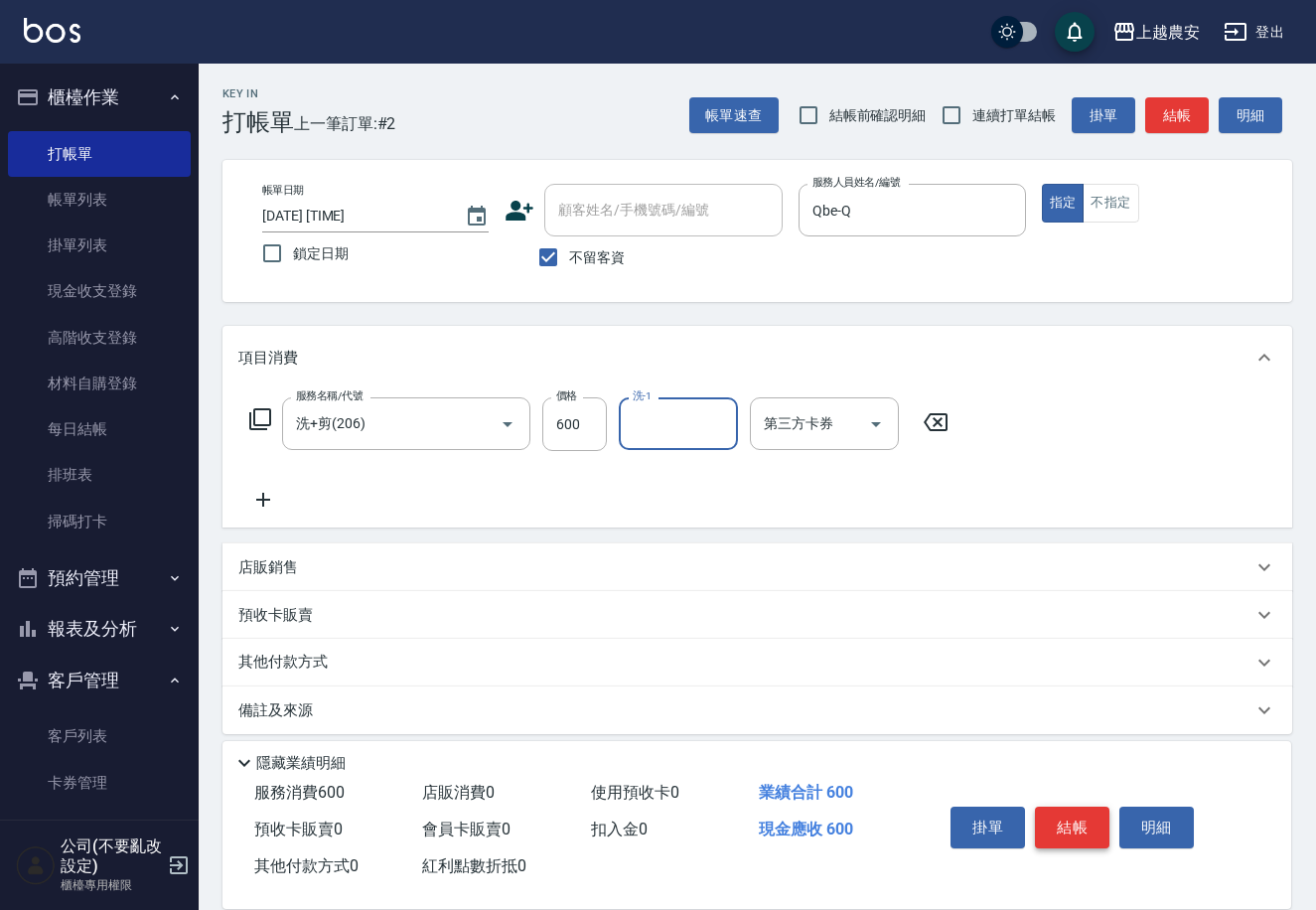 click on "結帳" at bounding box center (1072, 828) 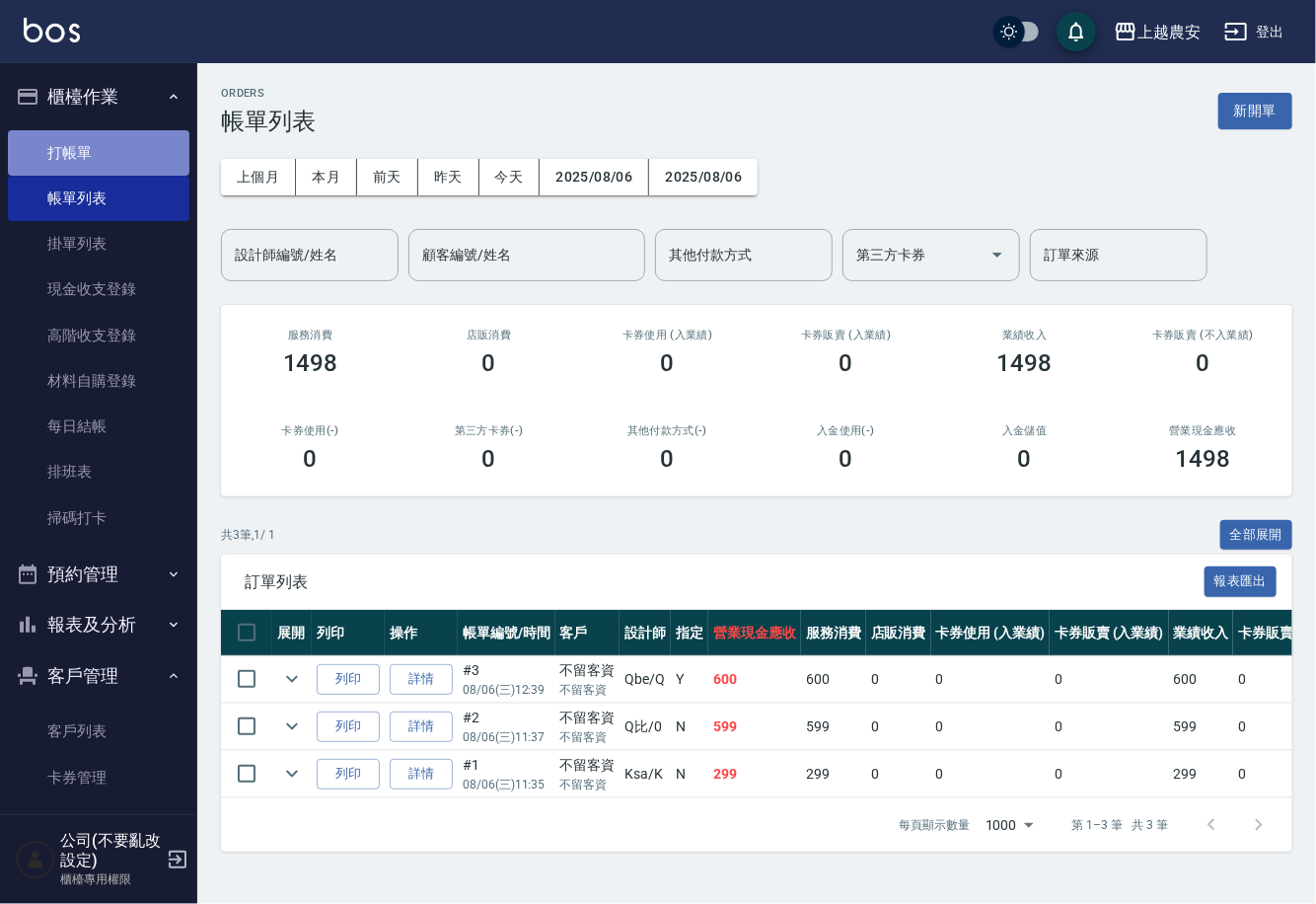 click on "打帳單" at bounding box center (99, 153) 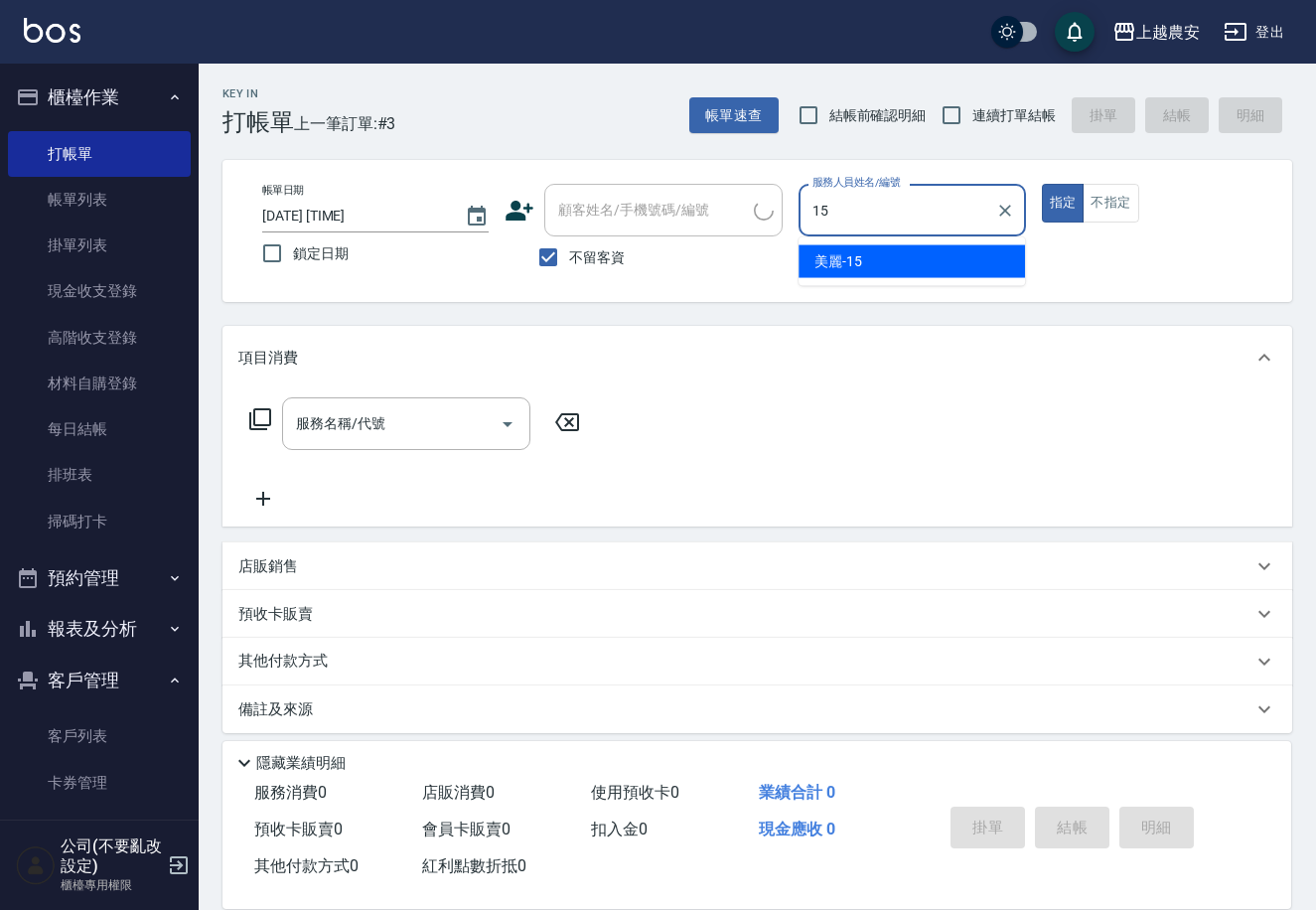 type on "美麗-15" 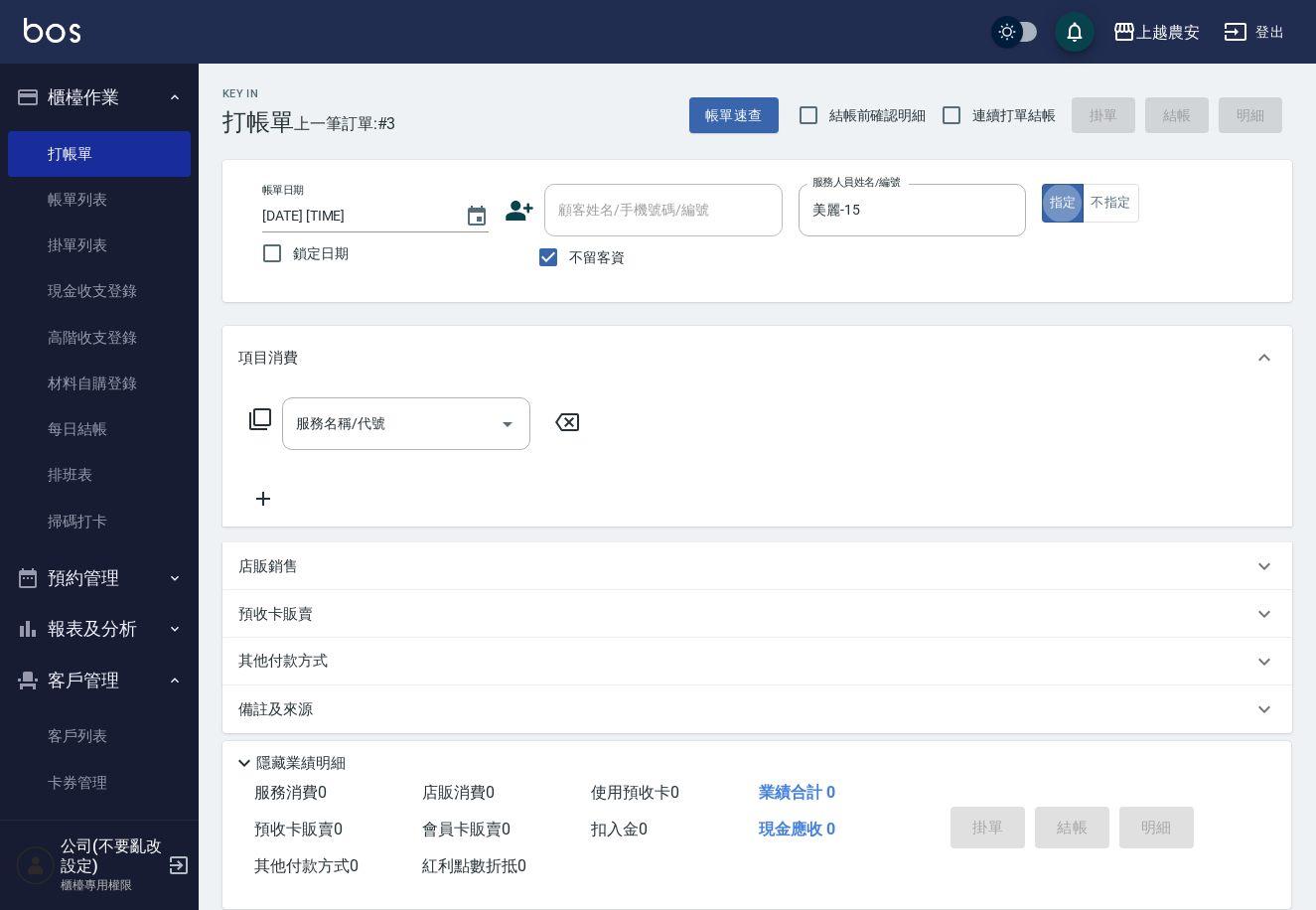 type on "true" 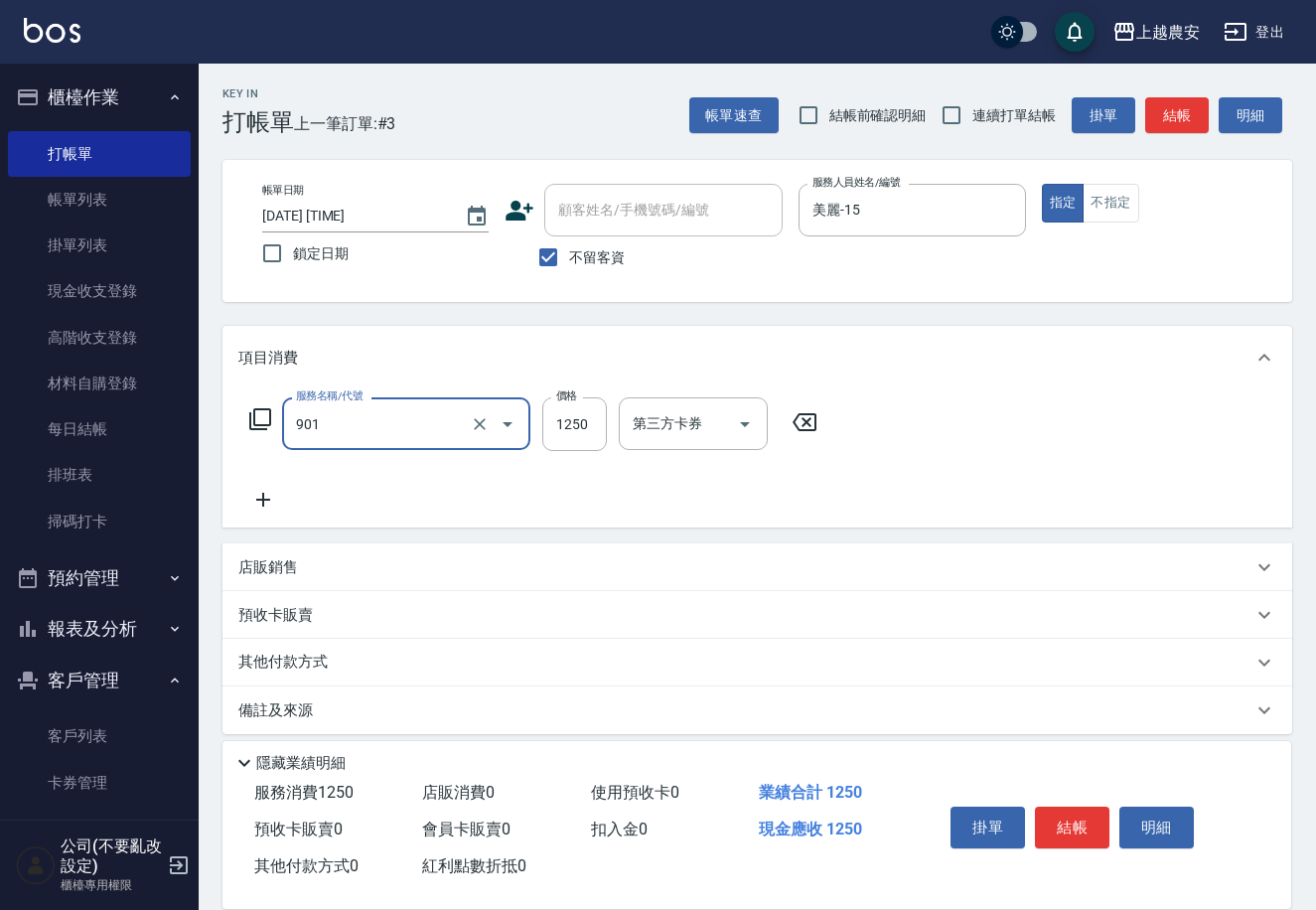 type on "修手指甲(901)" 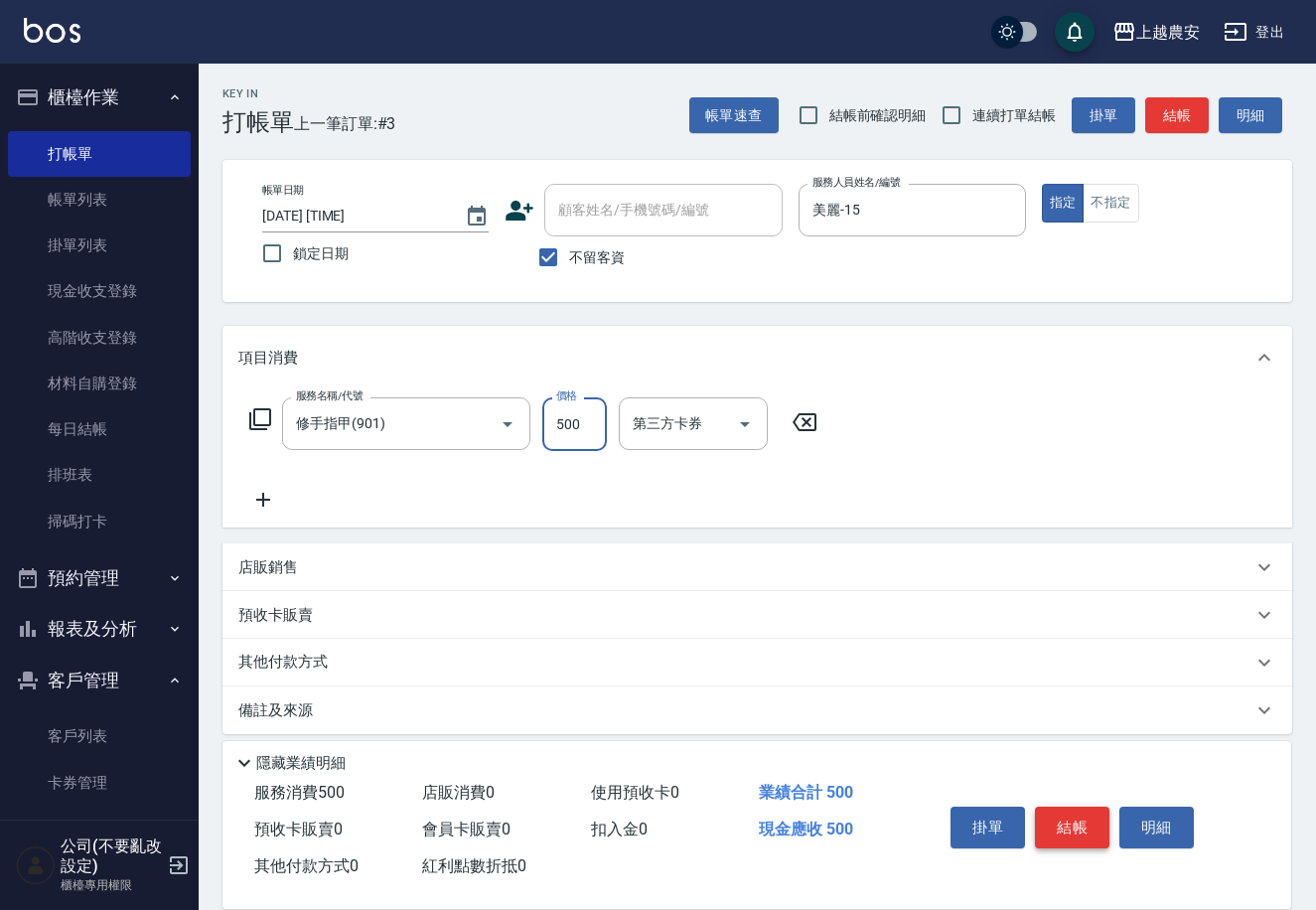 type on "500" 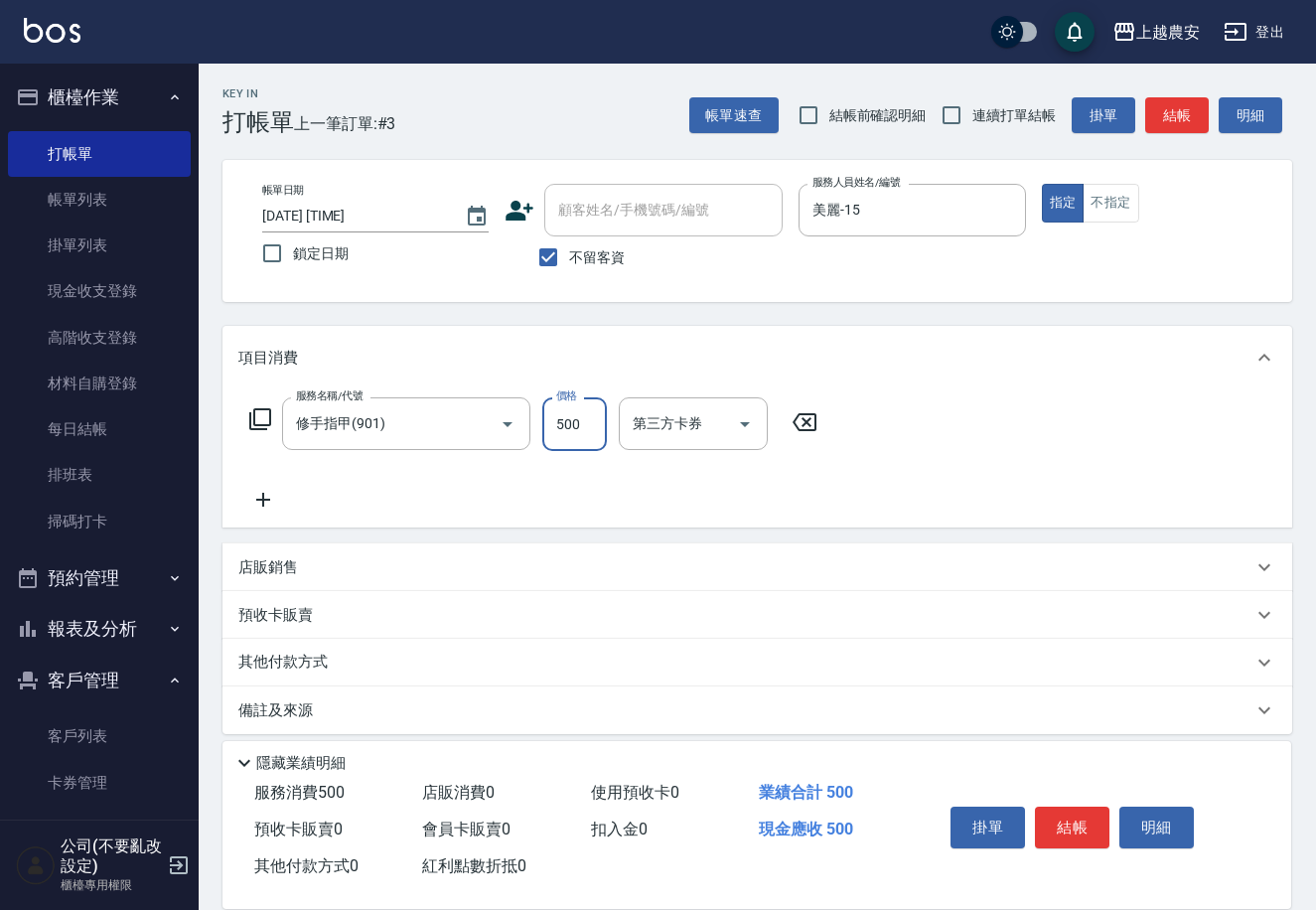 click on "結帳" at bounding box center (1072, 828) 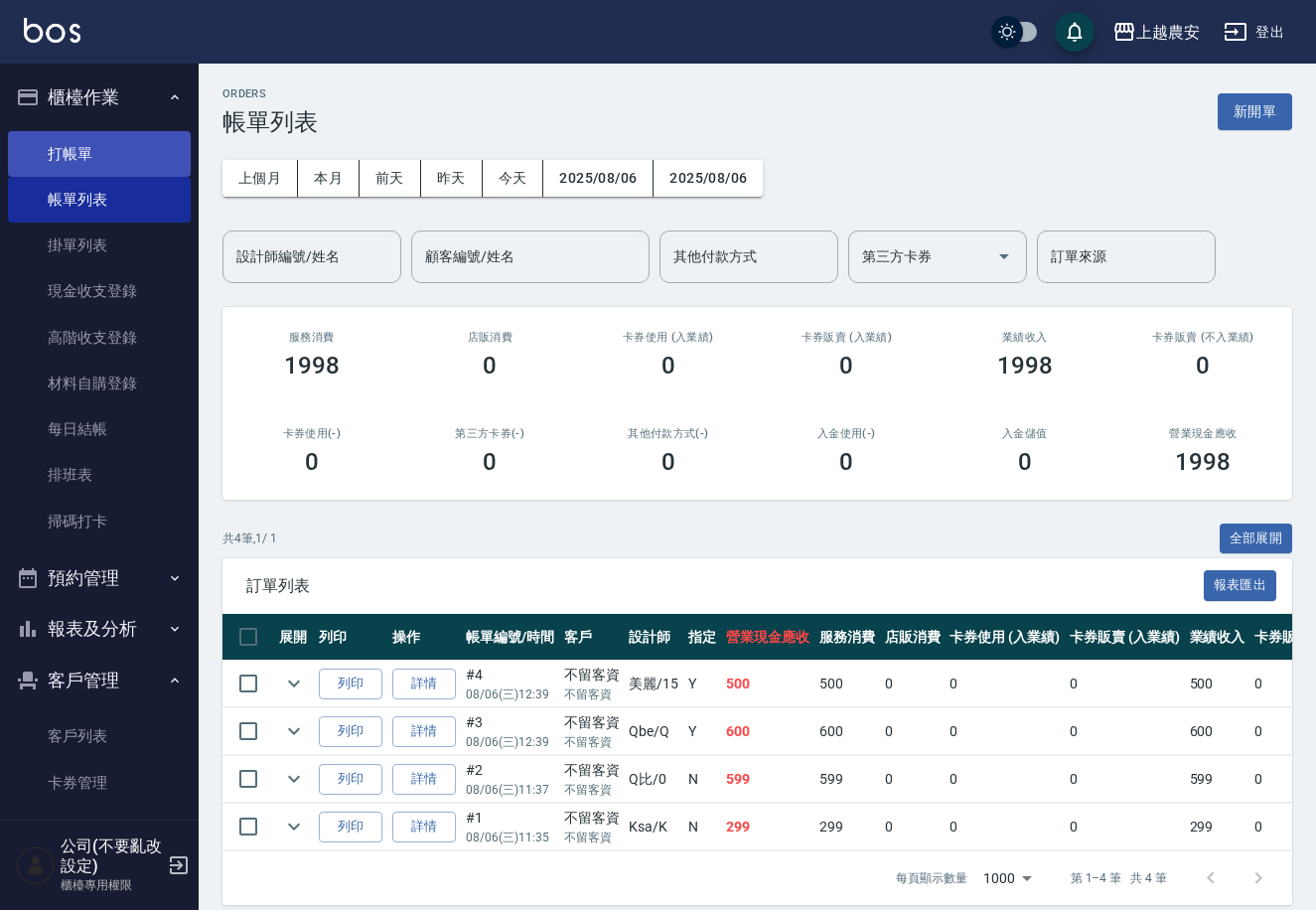 click on "打帳單" at bounding box center [99, 154] 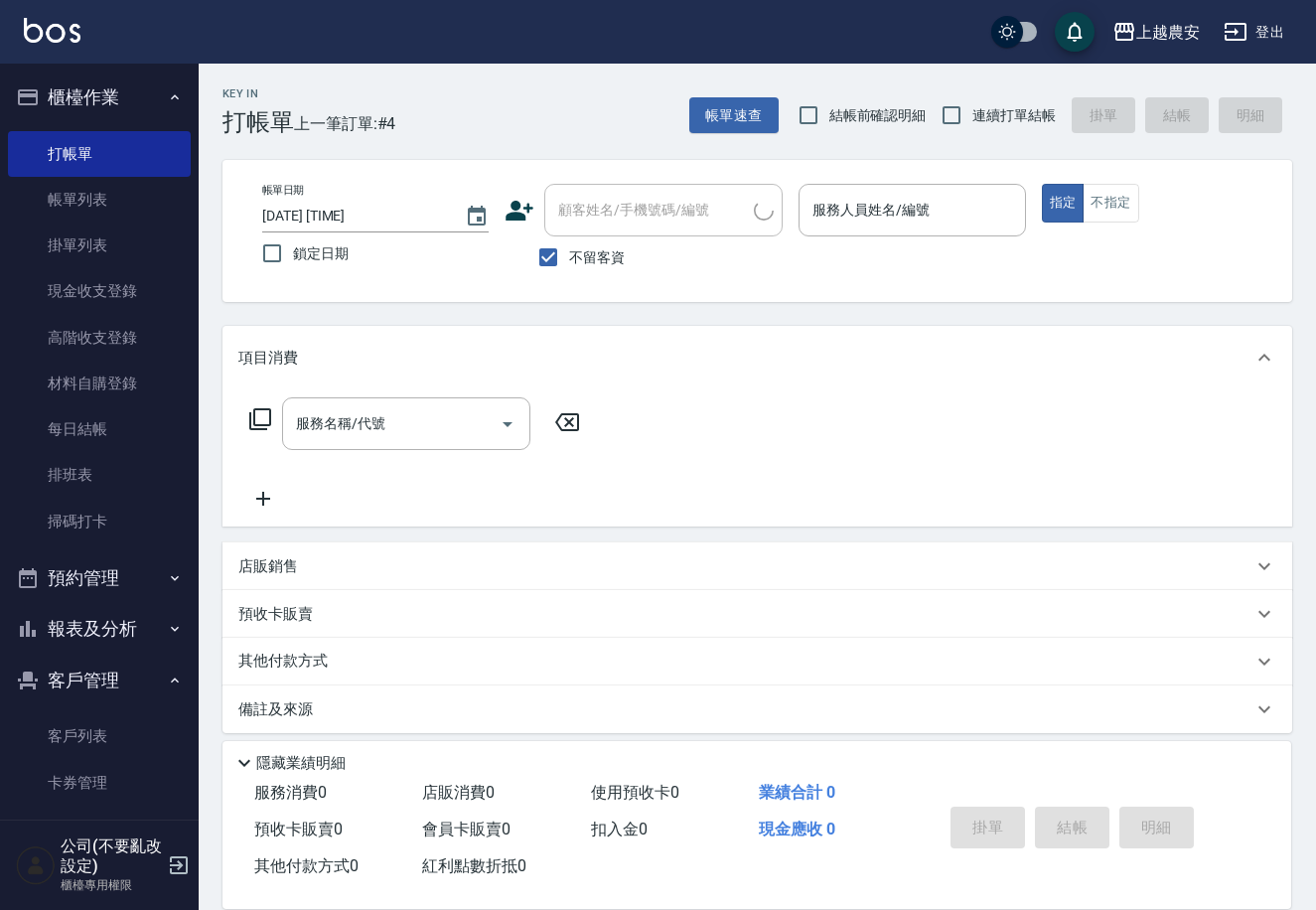 click on "不留客資" at bounding box center (597, 257) 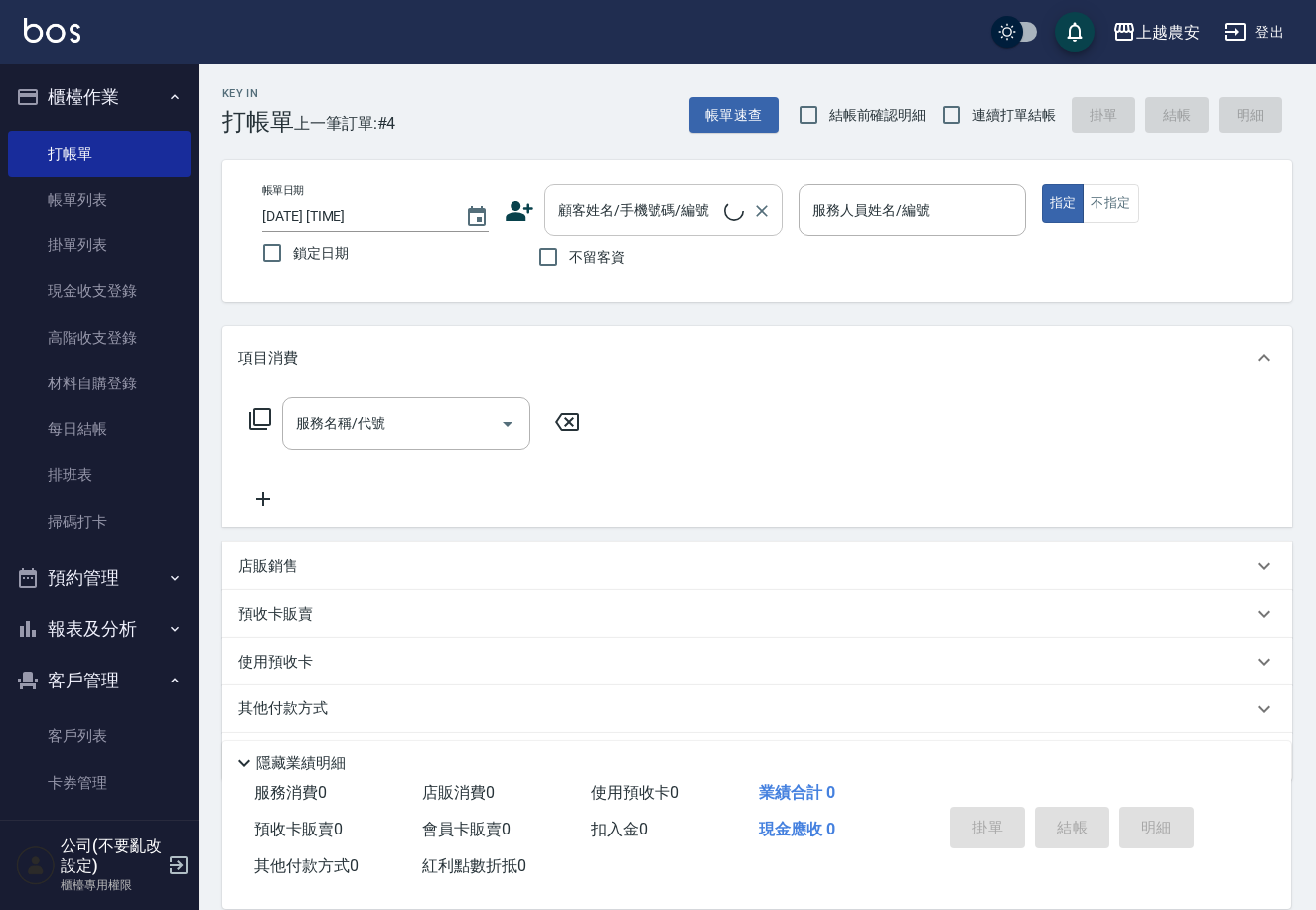 click on "顧客姓名/手機號碼/編號" at bounding box center [639, 210] 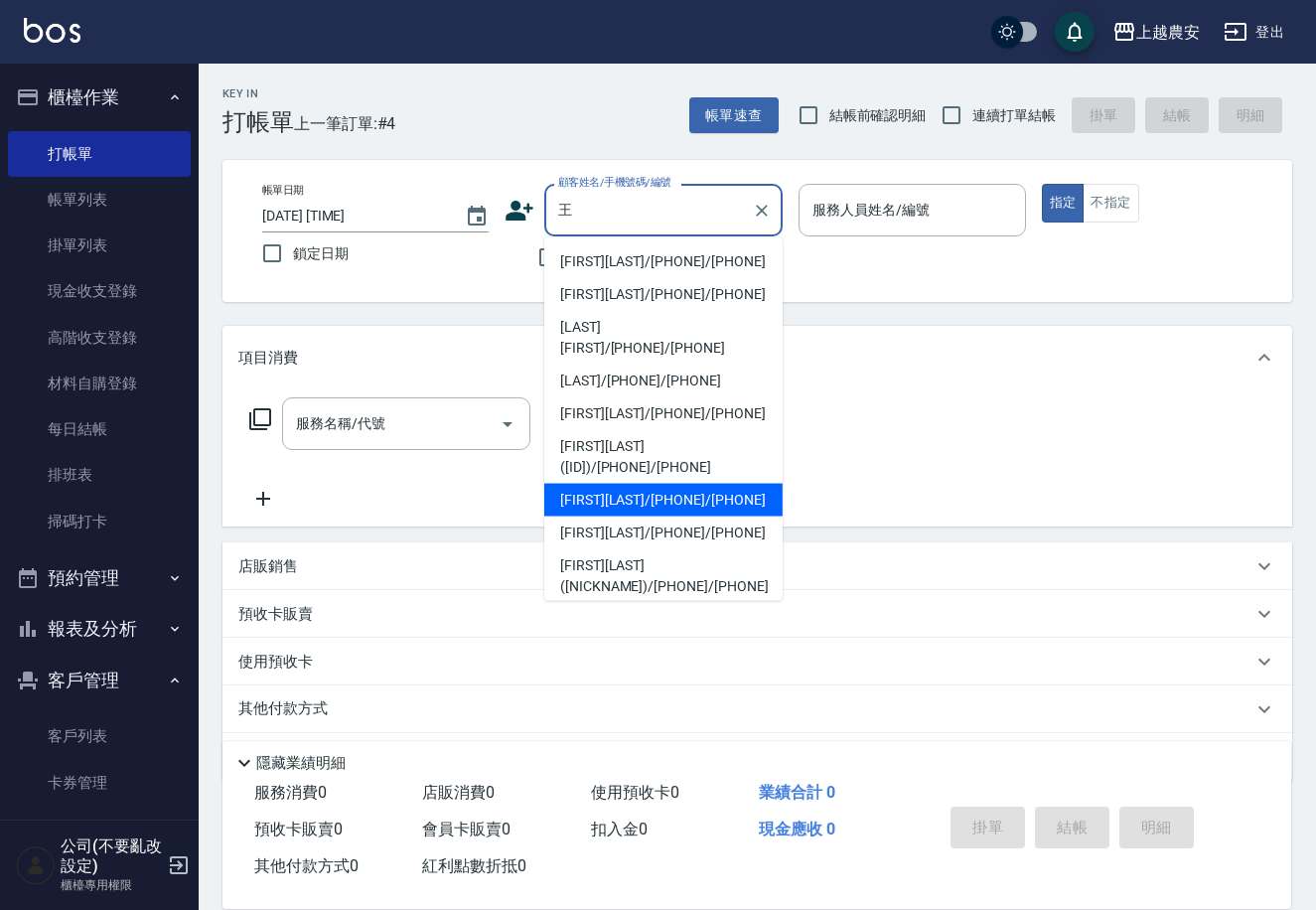 click on "[CHINESE_CHAR]/[PHONE]/[PHONE]" at bounding box center (663, 500) 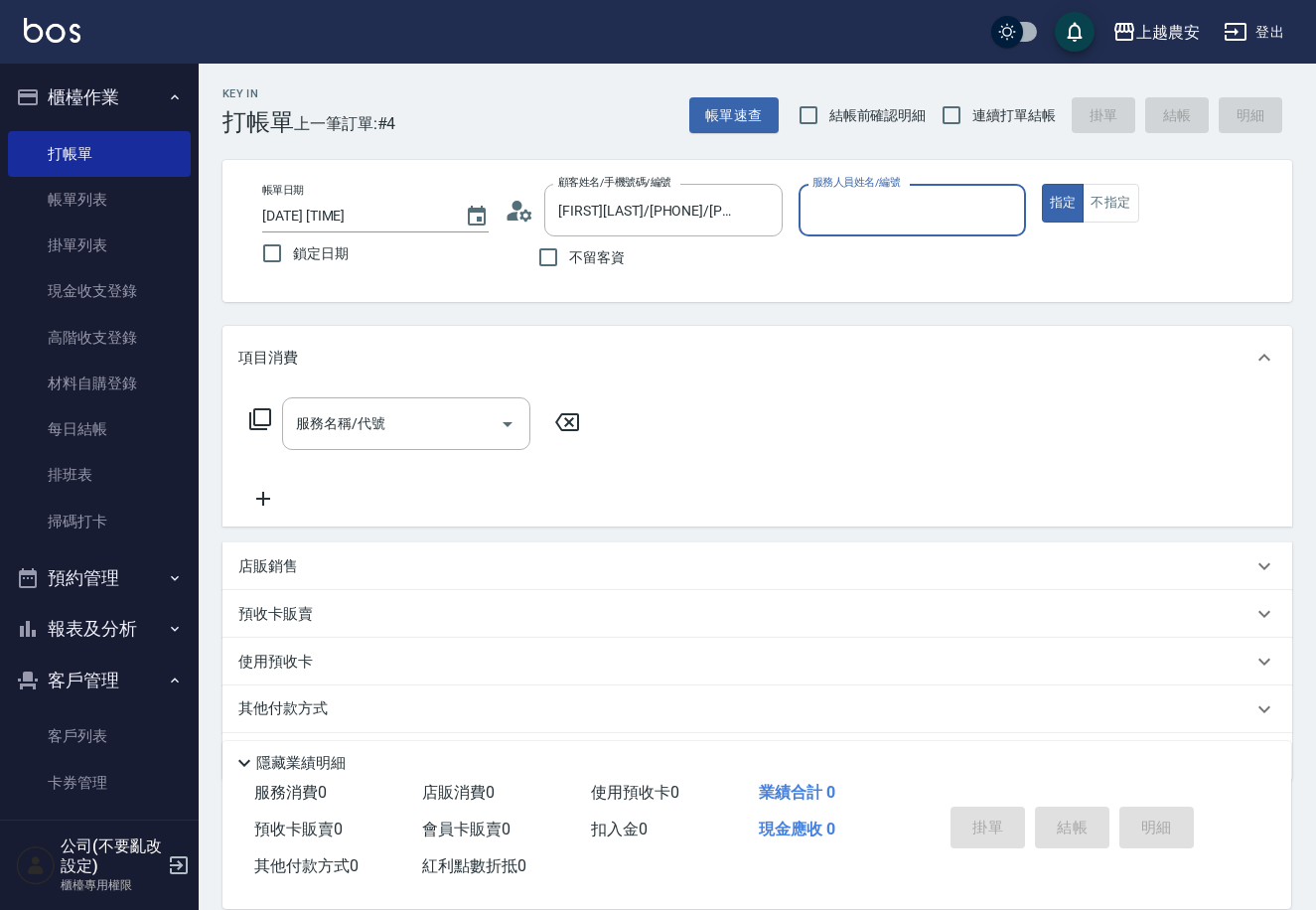 type on "Nana-13" 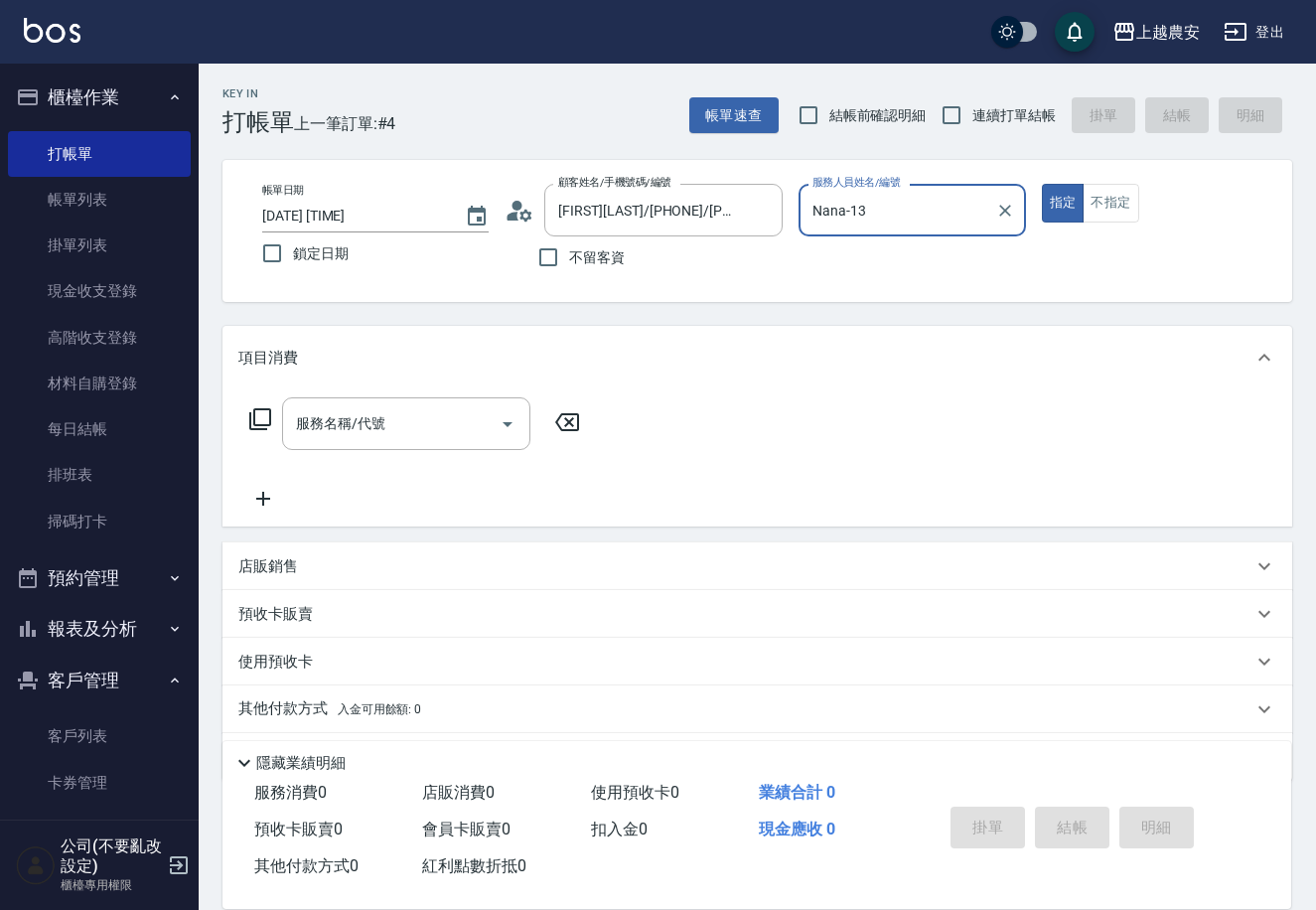 click on "指定" at bounding box center [1063, 203] 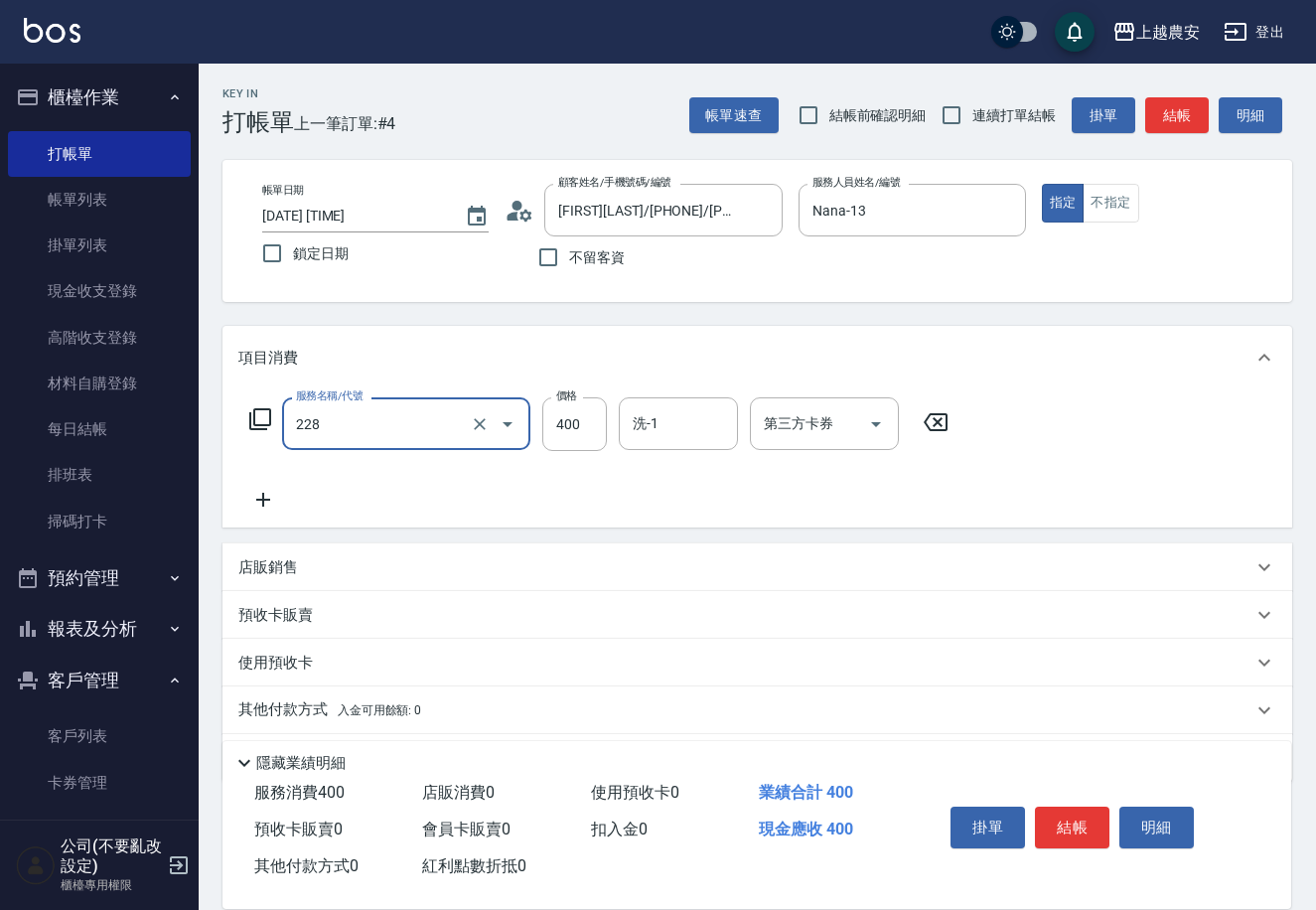 type on "洗髮(228)" 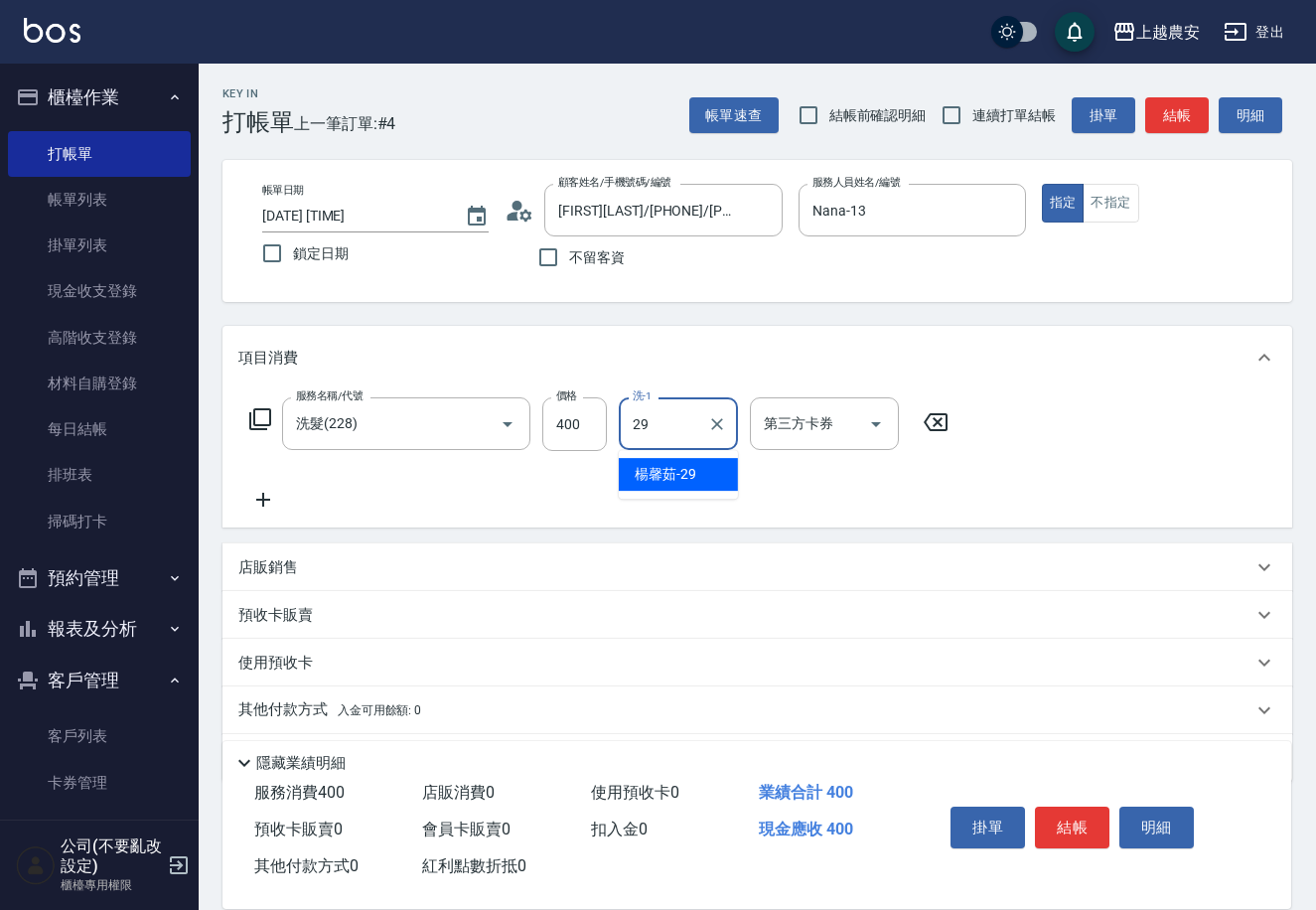 type on "[LAST]-[NUMBER]" 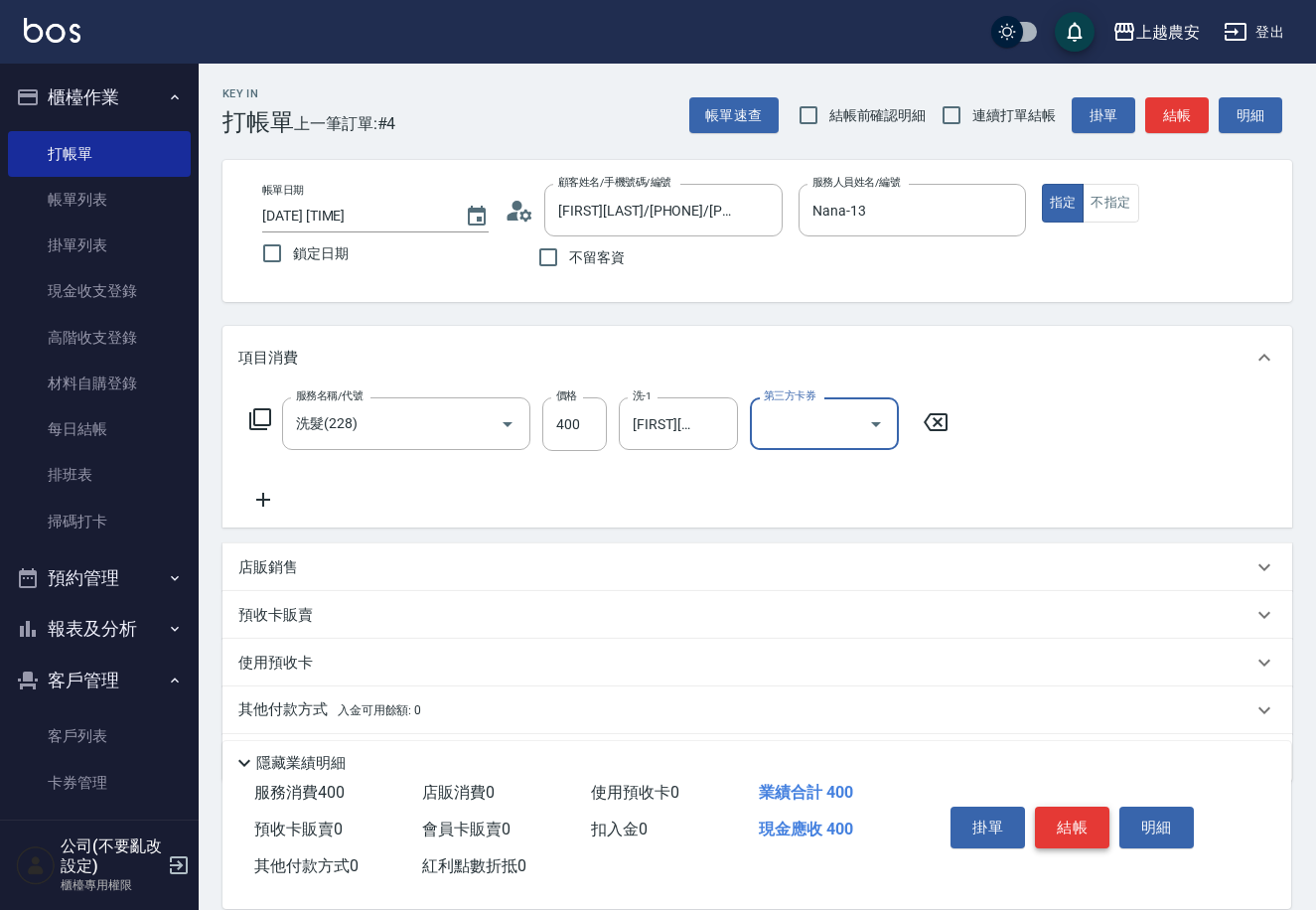 click on "結帳" at bounding box center (1072, 828) 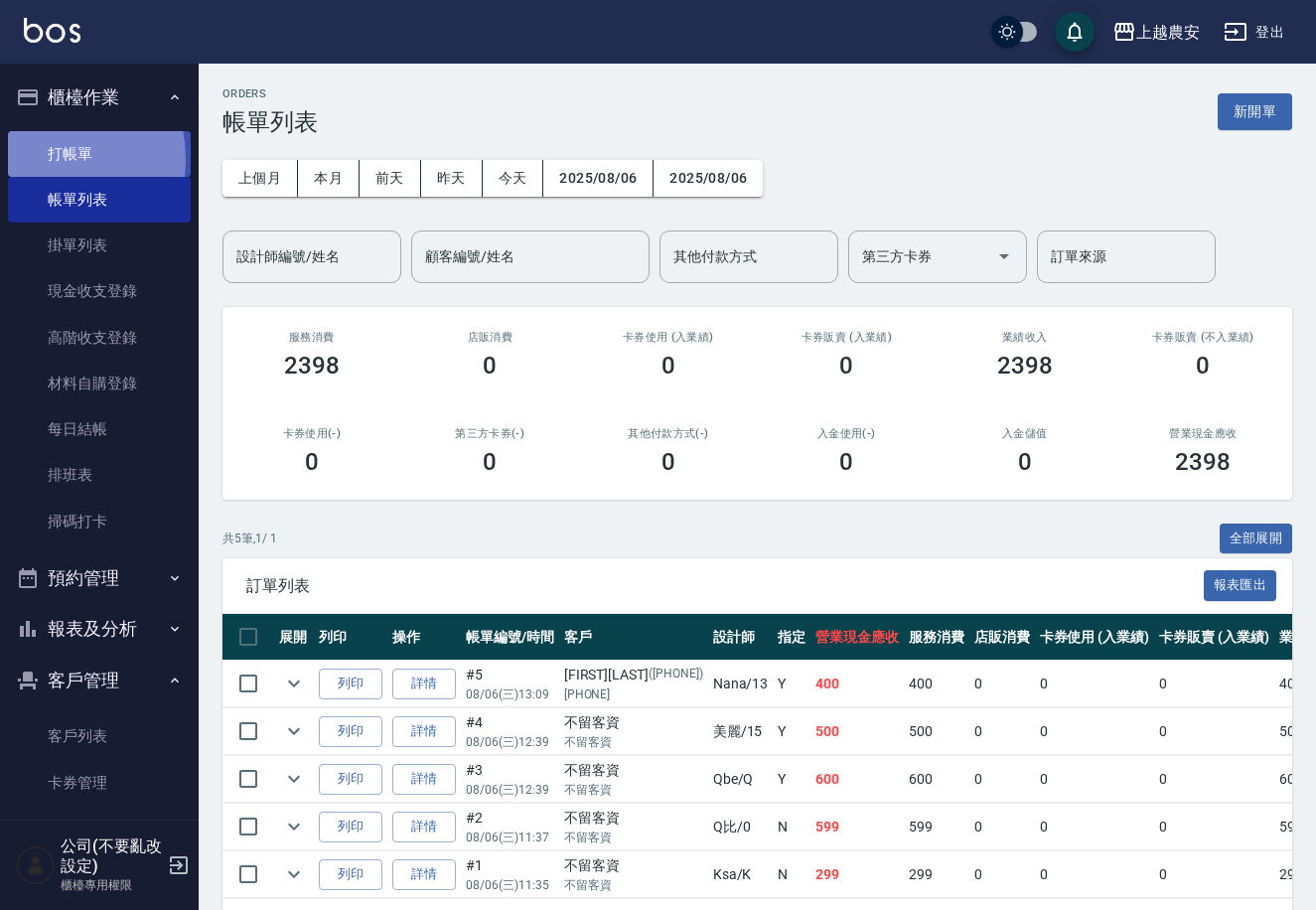 click on "打帳單" at bounding box center [99, 154] 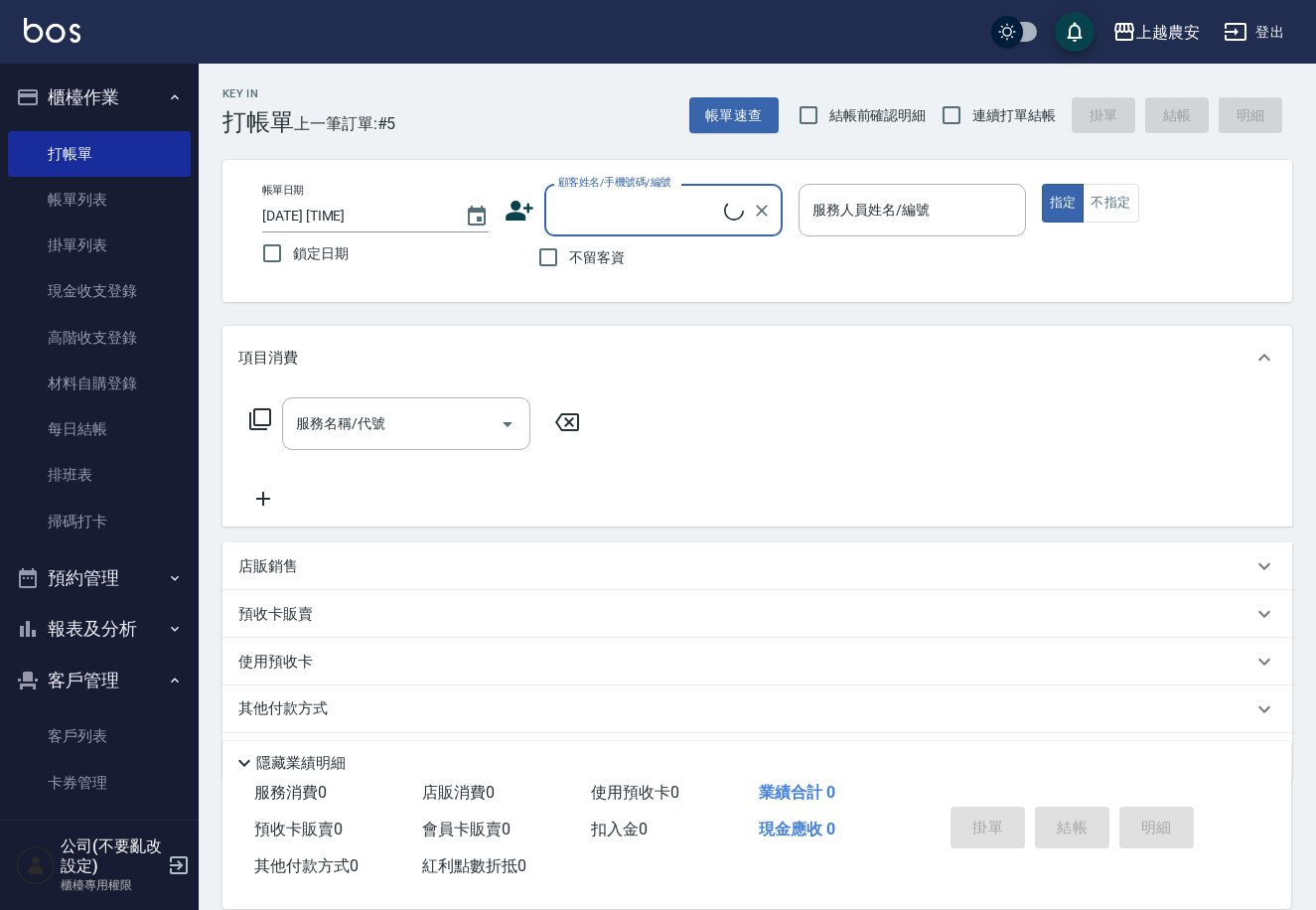 click 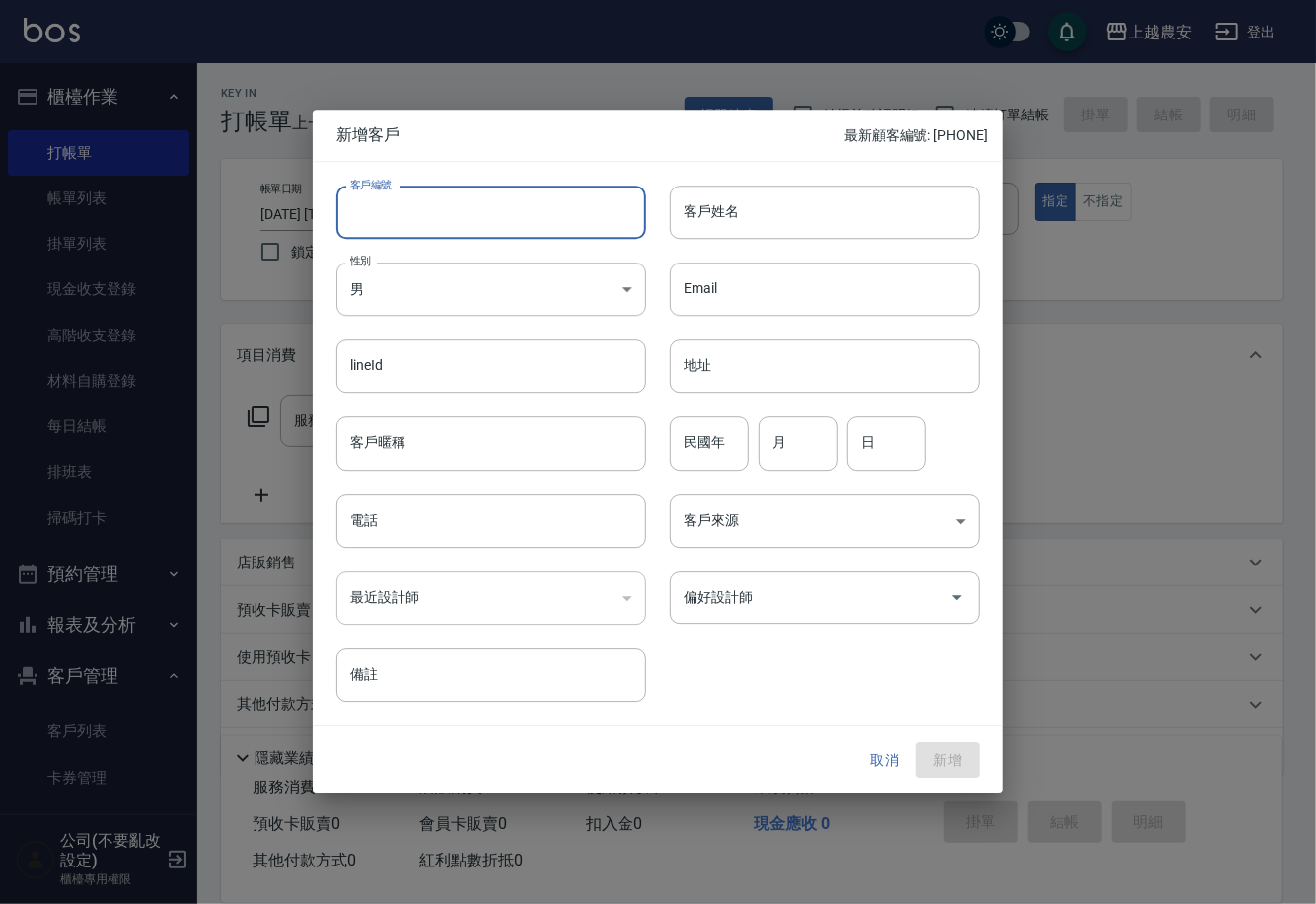 click on "客戶編號" at bounding box center (491, 212) 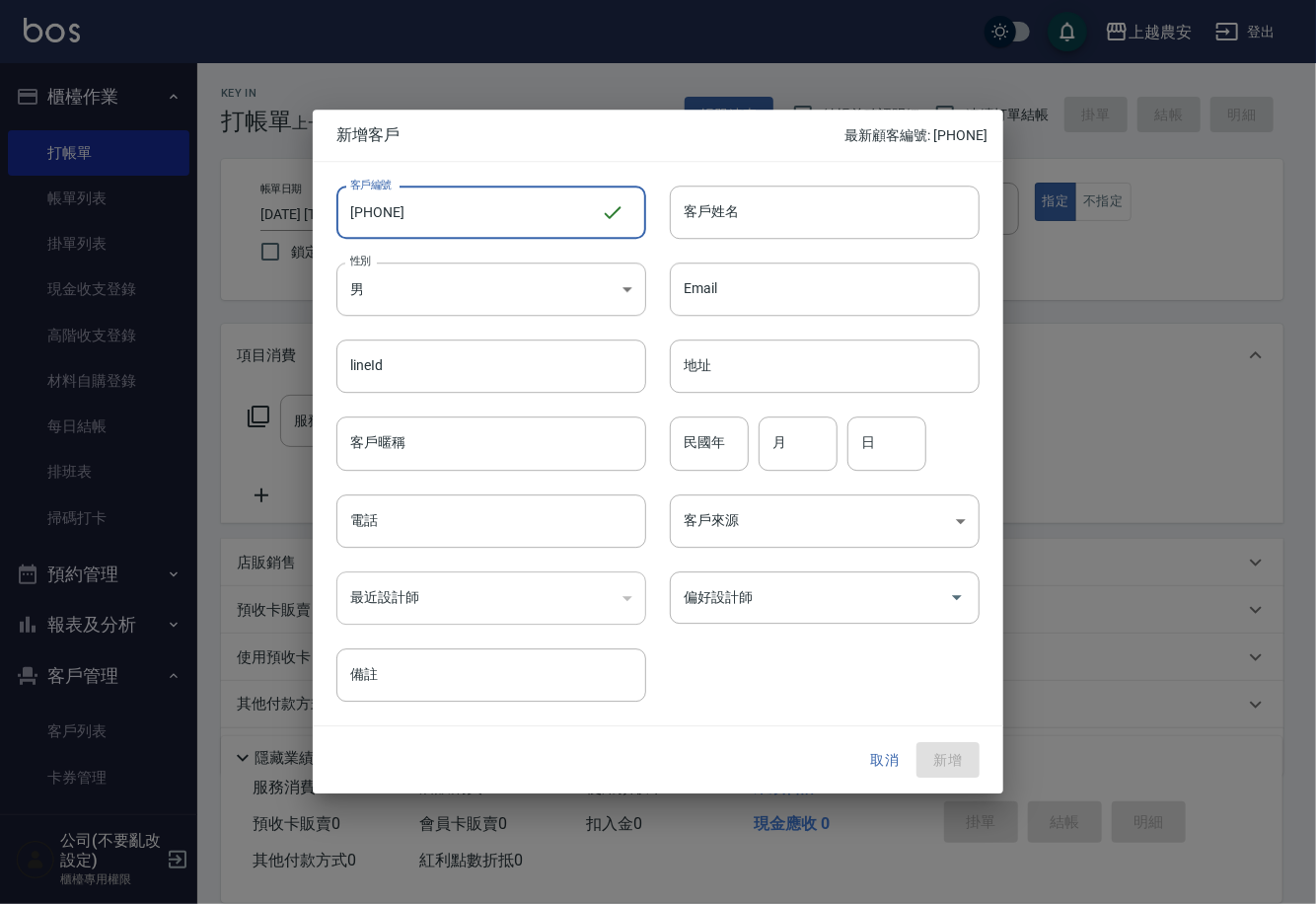 drag, startPoint x: 347, startPoint y: 207, endPoint x: 486, endPoint y: 210, distance: 139.0324 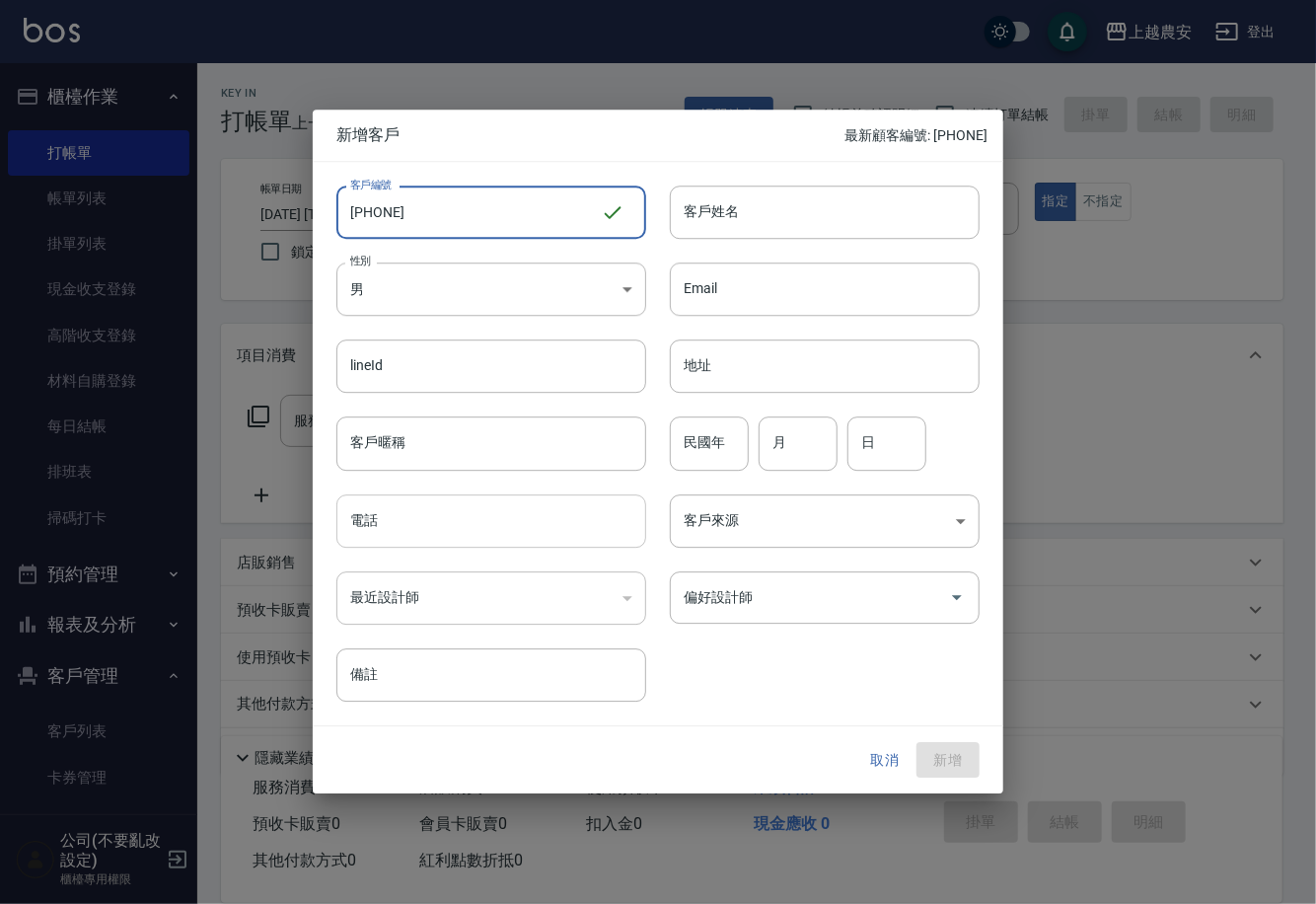 type on "[PHONE]" 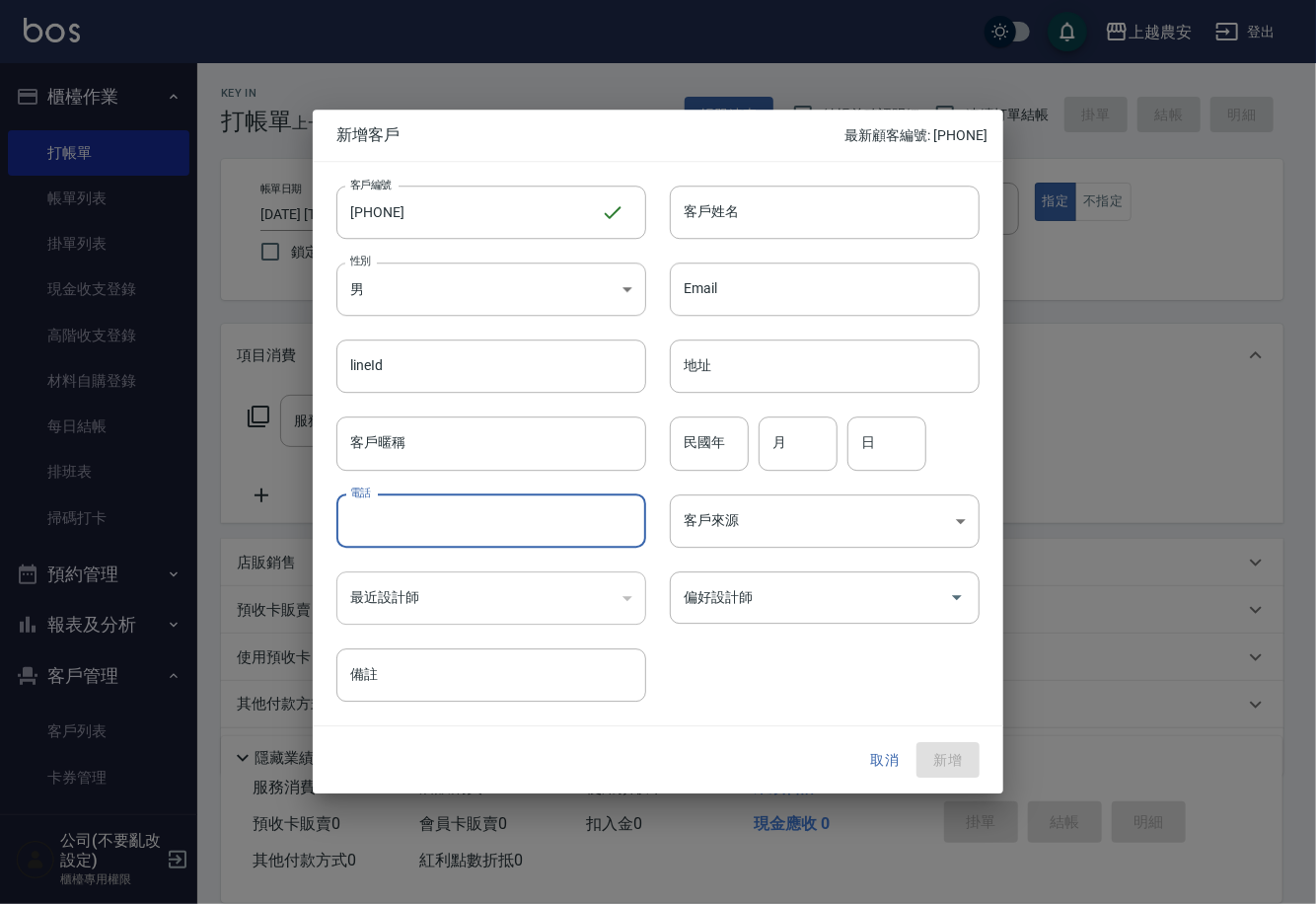 paste on "[PHONE]" 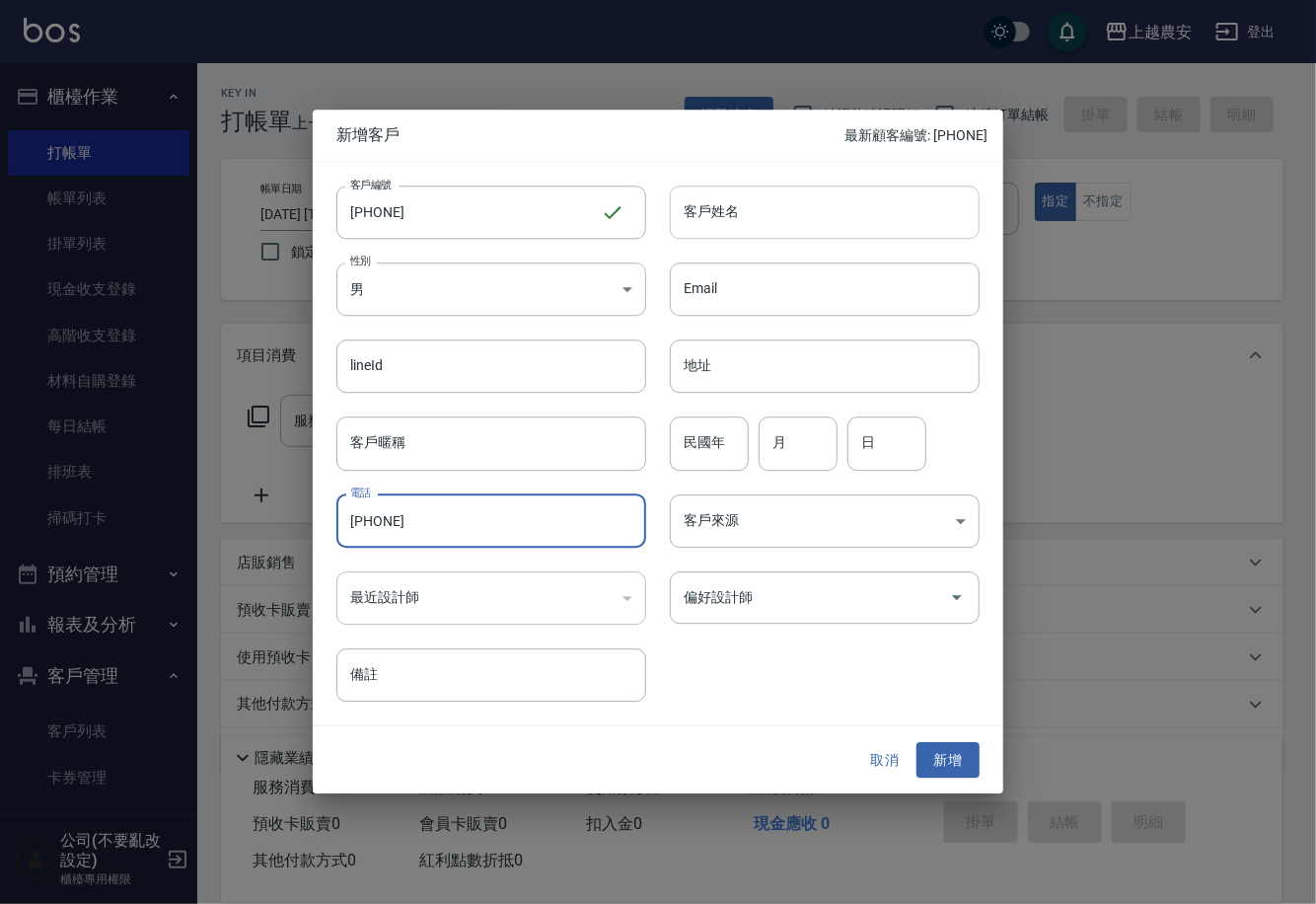 type on "[PHONE]" 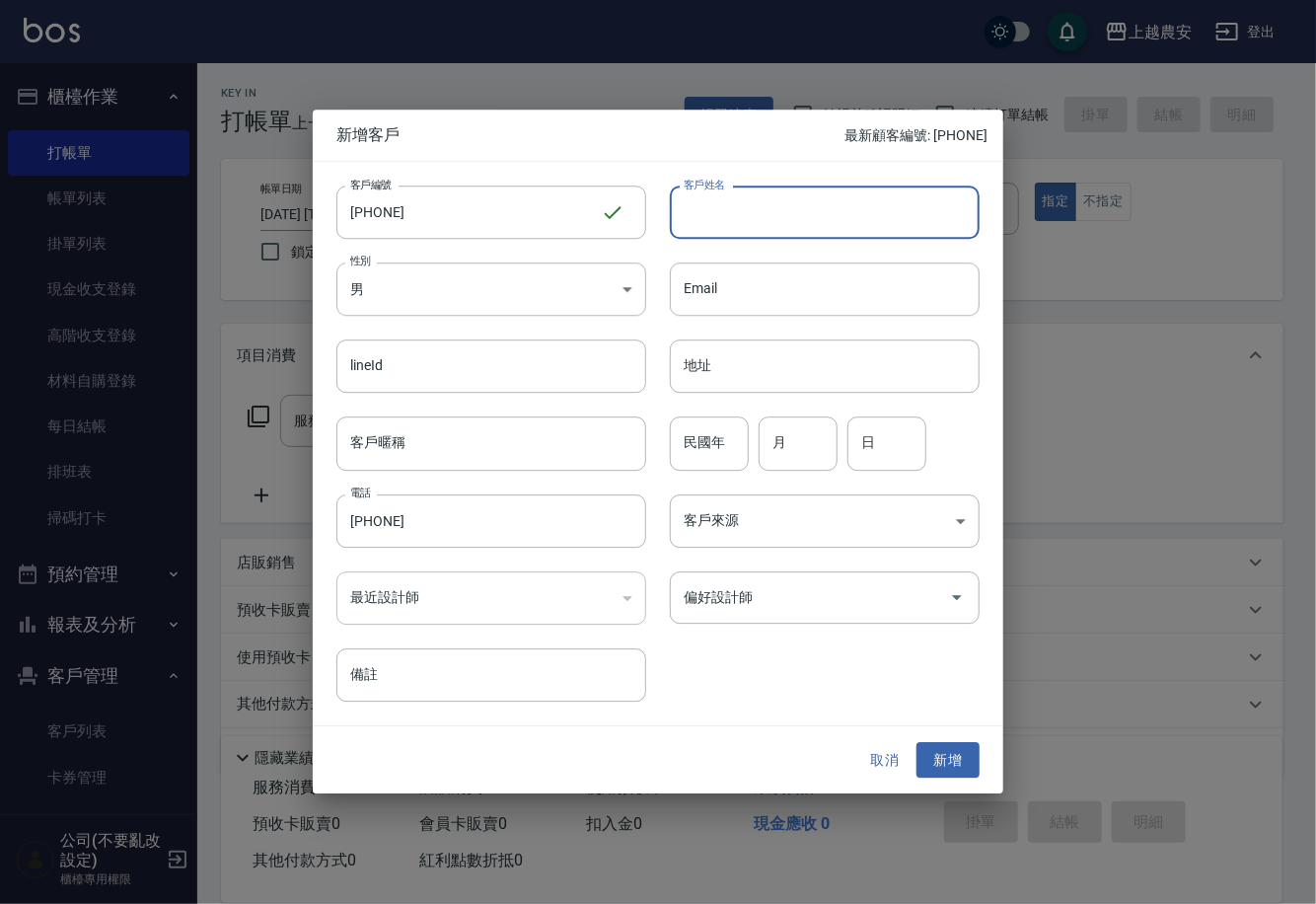 click on "客戶姓名" at bounding box center [825, 212] 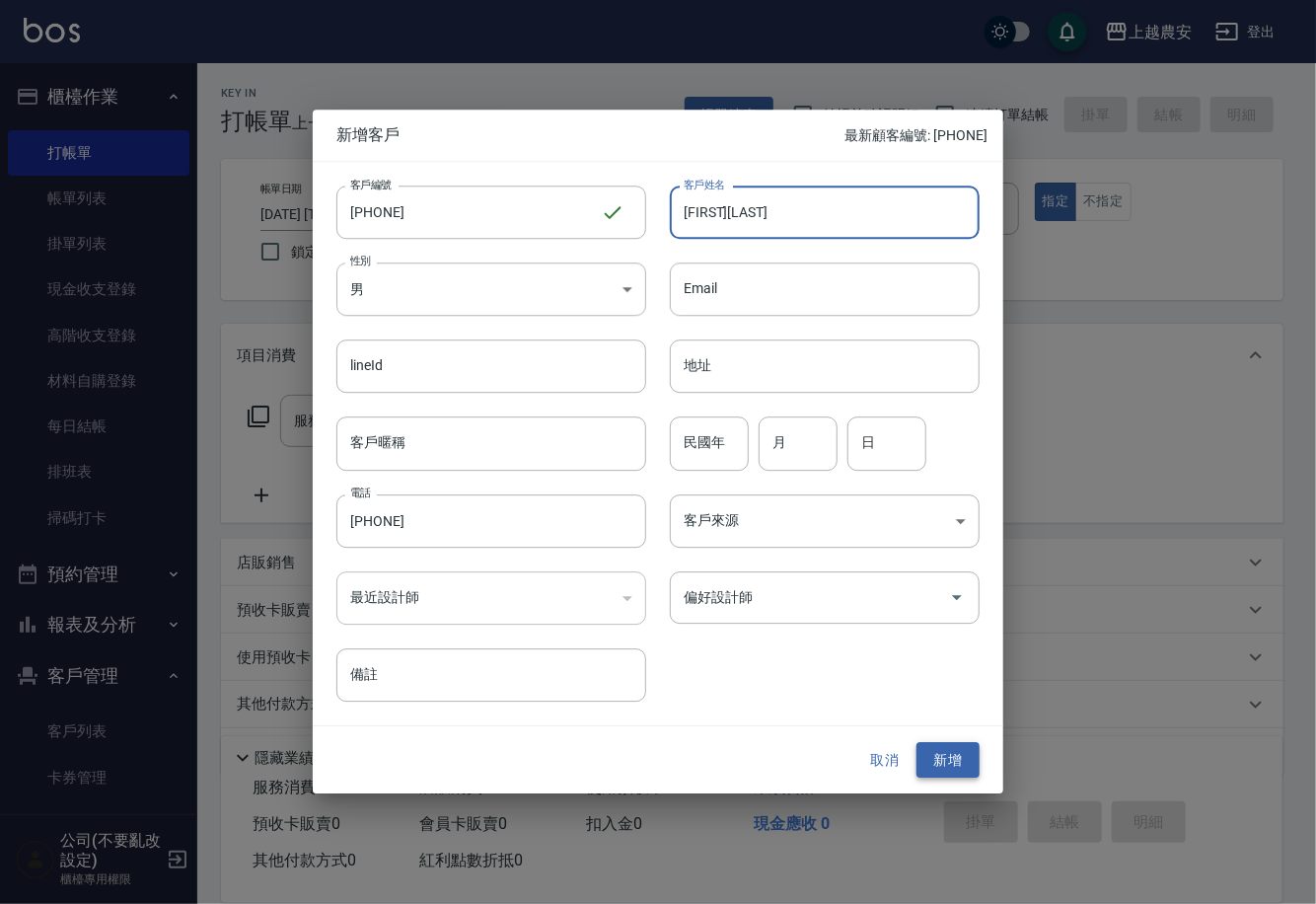 type on "[FIRST] [LAST]" 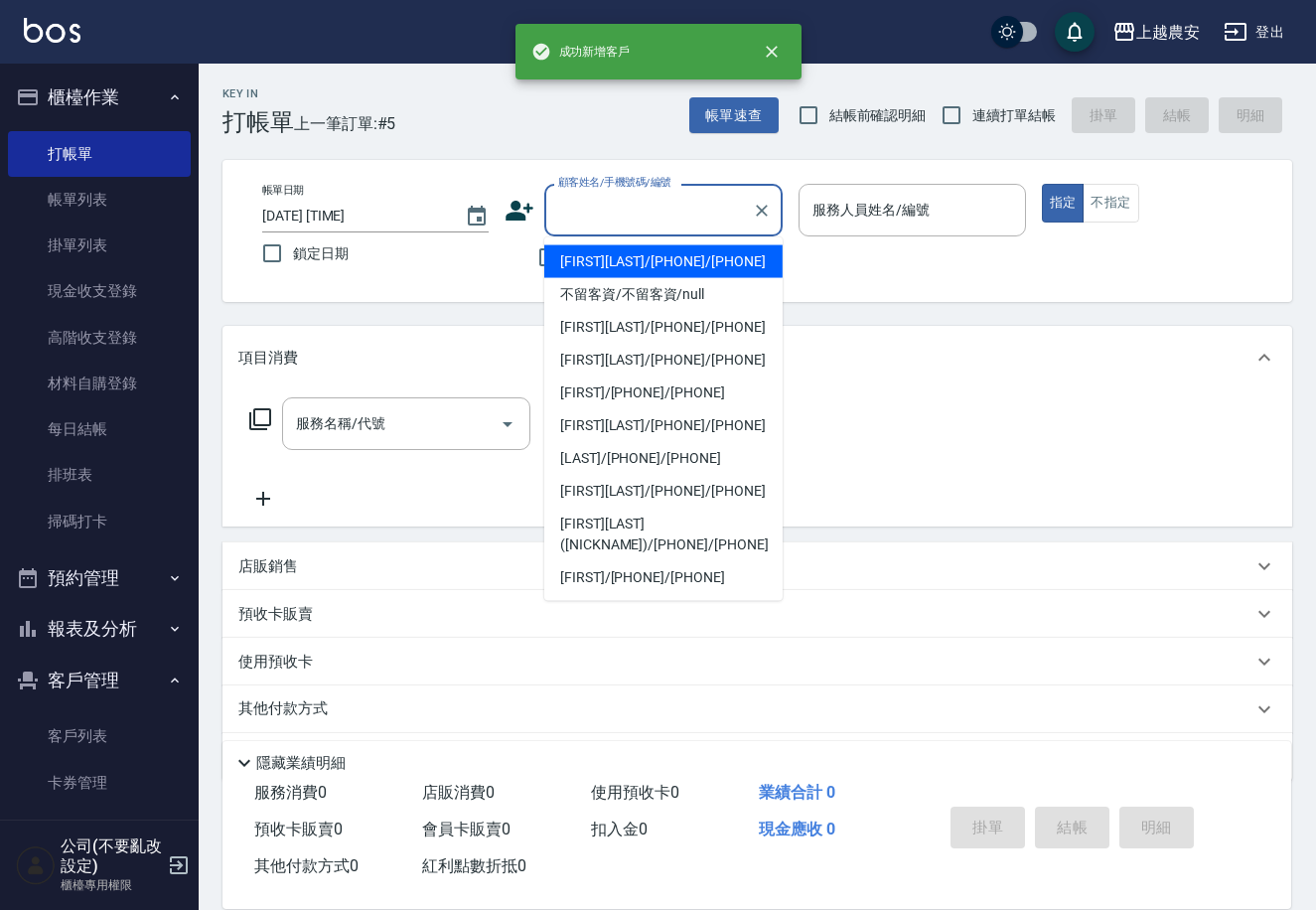 paste on "[PHONE]" 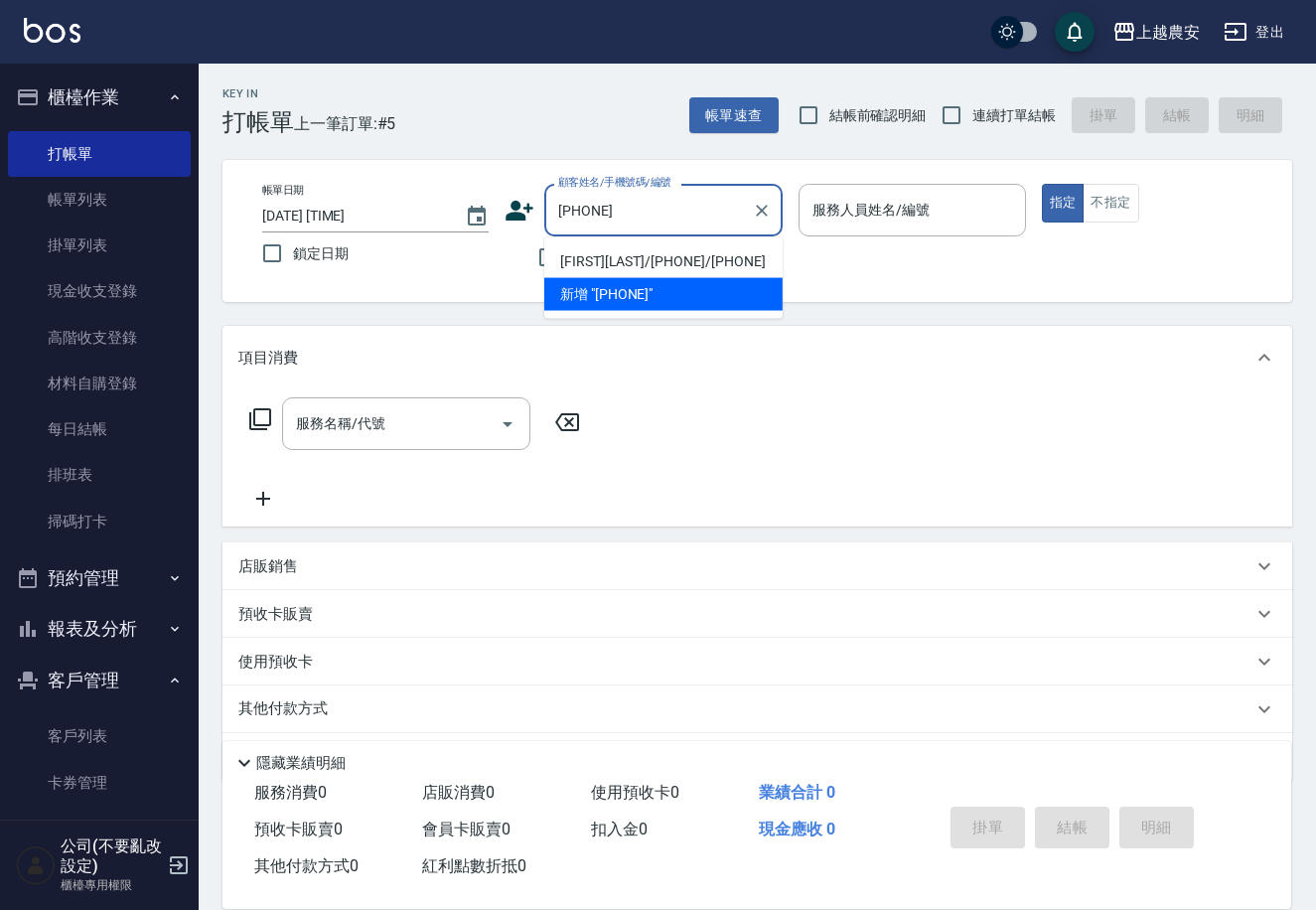 type on "[FIRST] [LAST]/[PHONE]/[PHONE]" 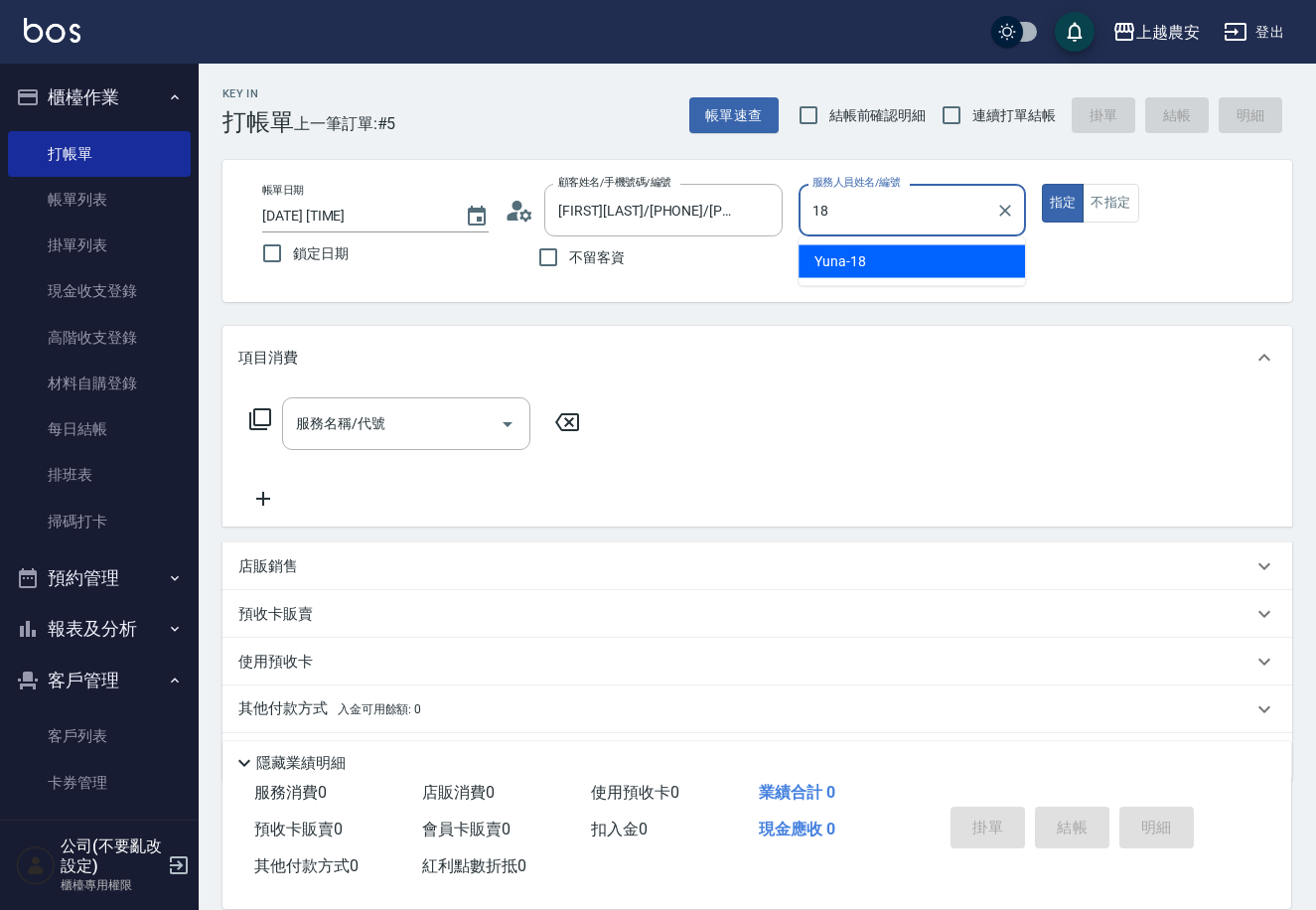 type on "[CHINESE_CHAR]-[NUMBER]" 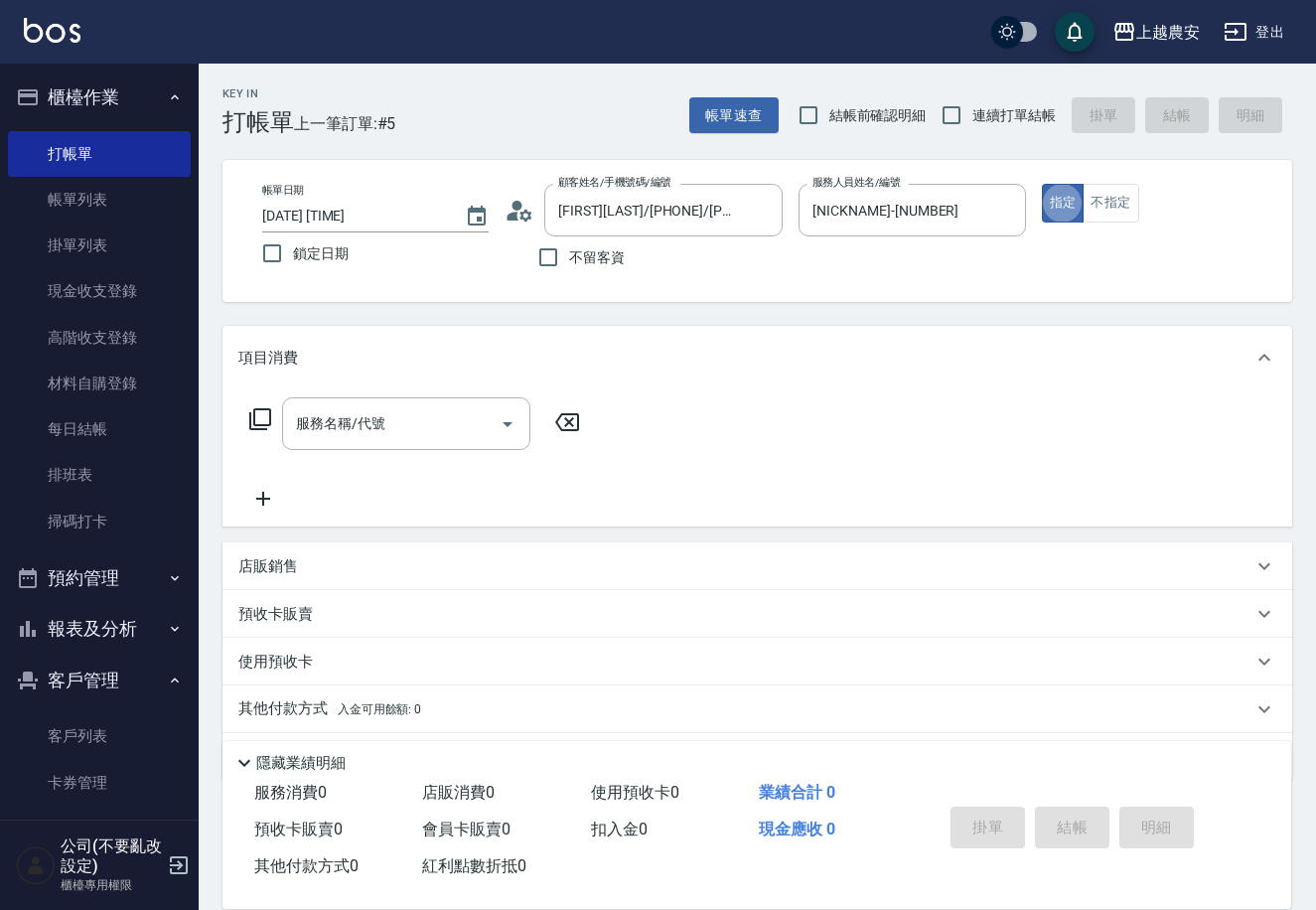 type on "true" 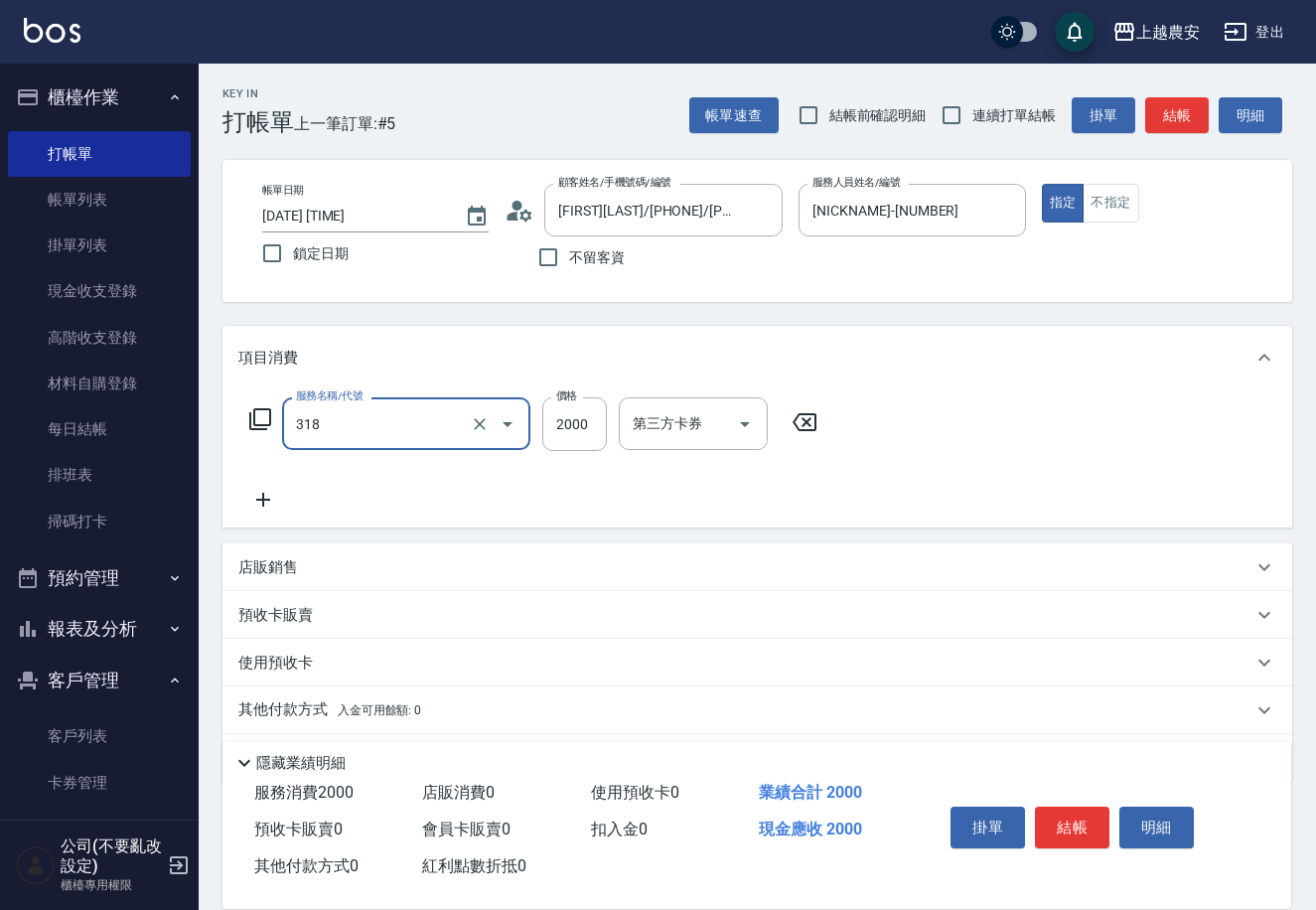 type on "燙髮1500↑(自購)(318)" 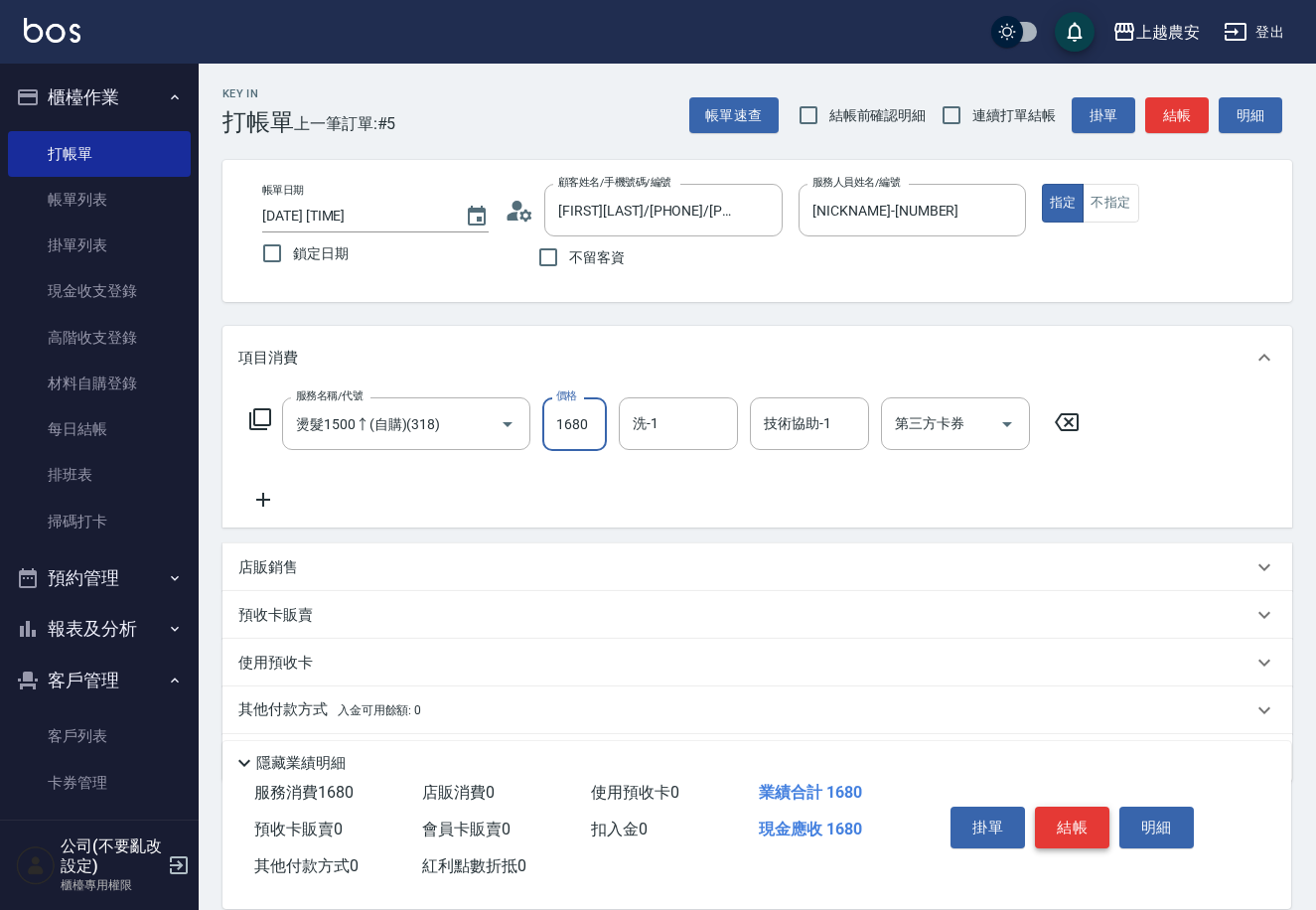 type on "1680" 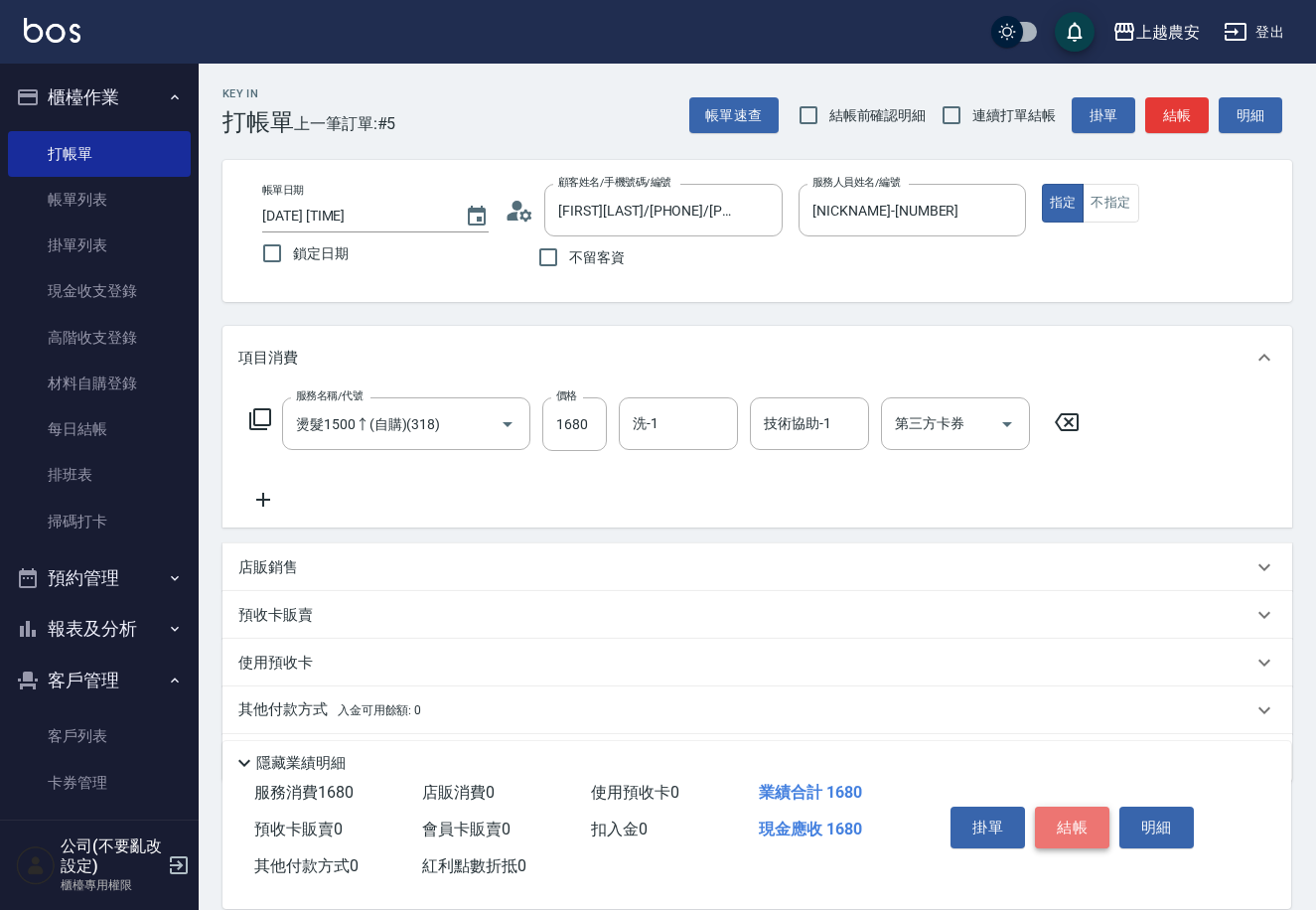 click on "結帳" at bounding box center (1072, 828) 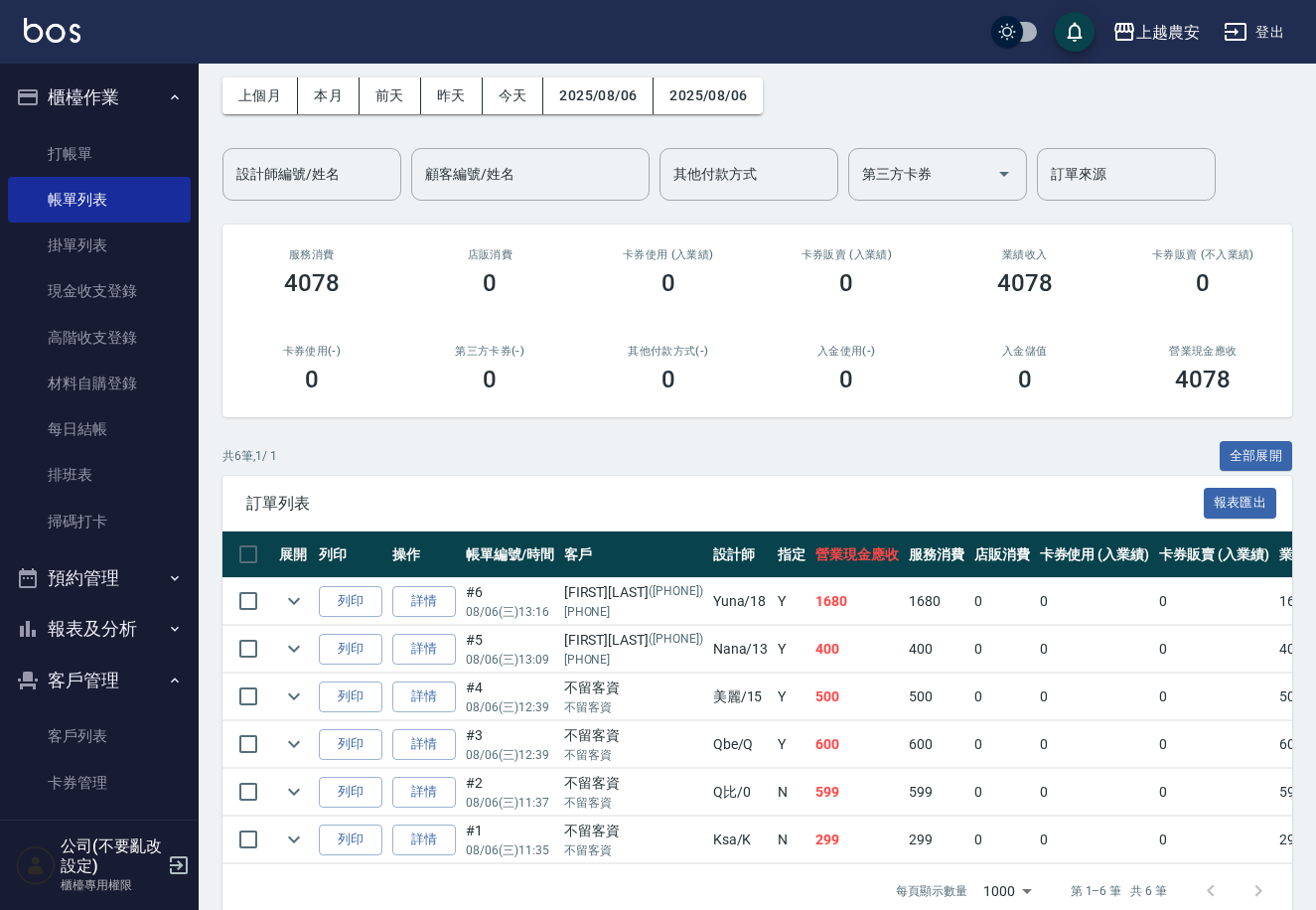 scroll, scrollTop: 83, scrollLeft: 0, axis: vertical 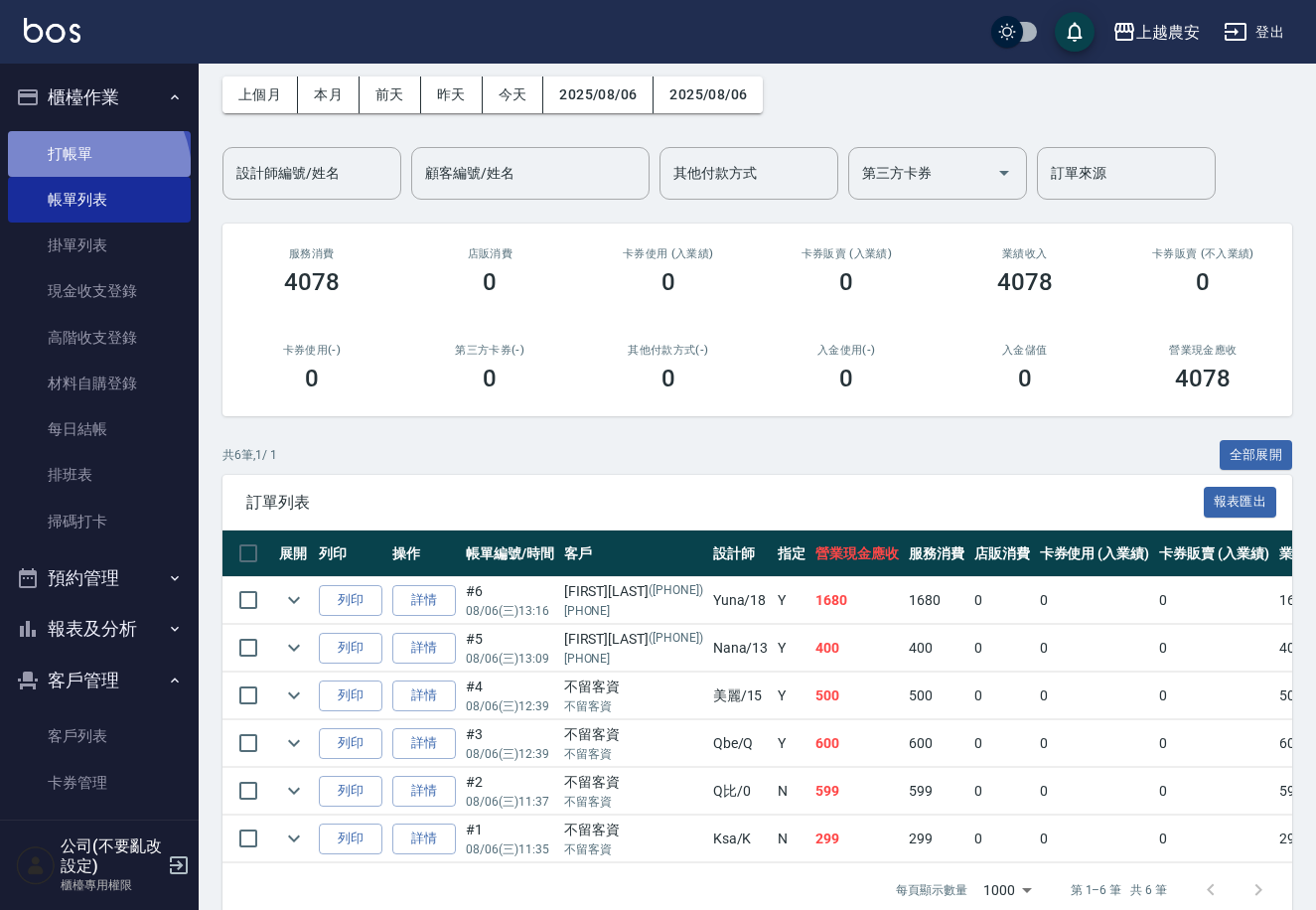 click on "打帳單" at bounding box center (99, 154) 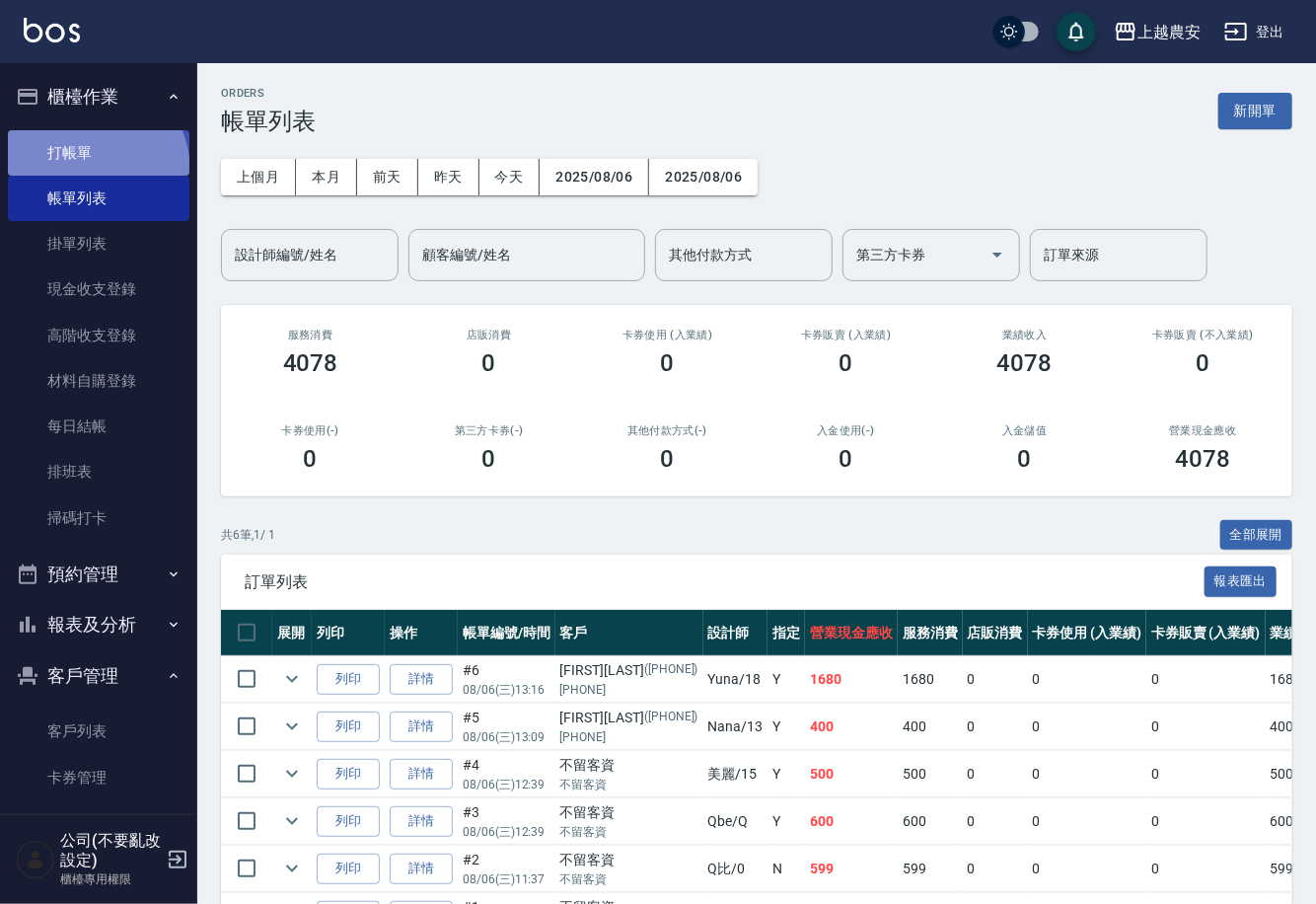 click on "打帳單" at bounding box center [99, 153] 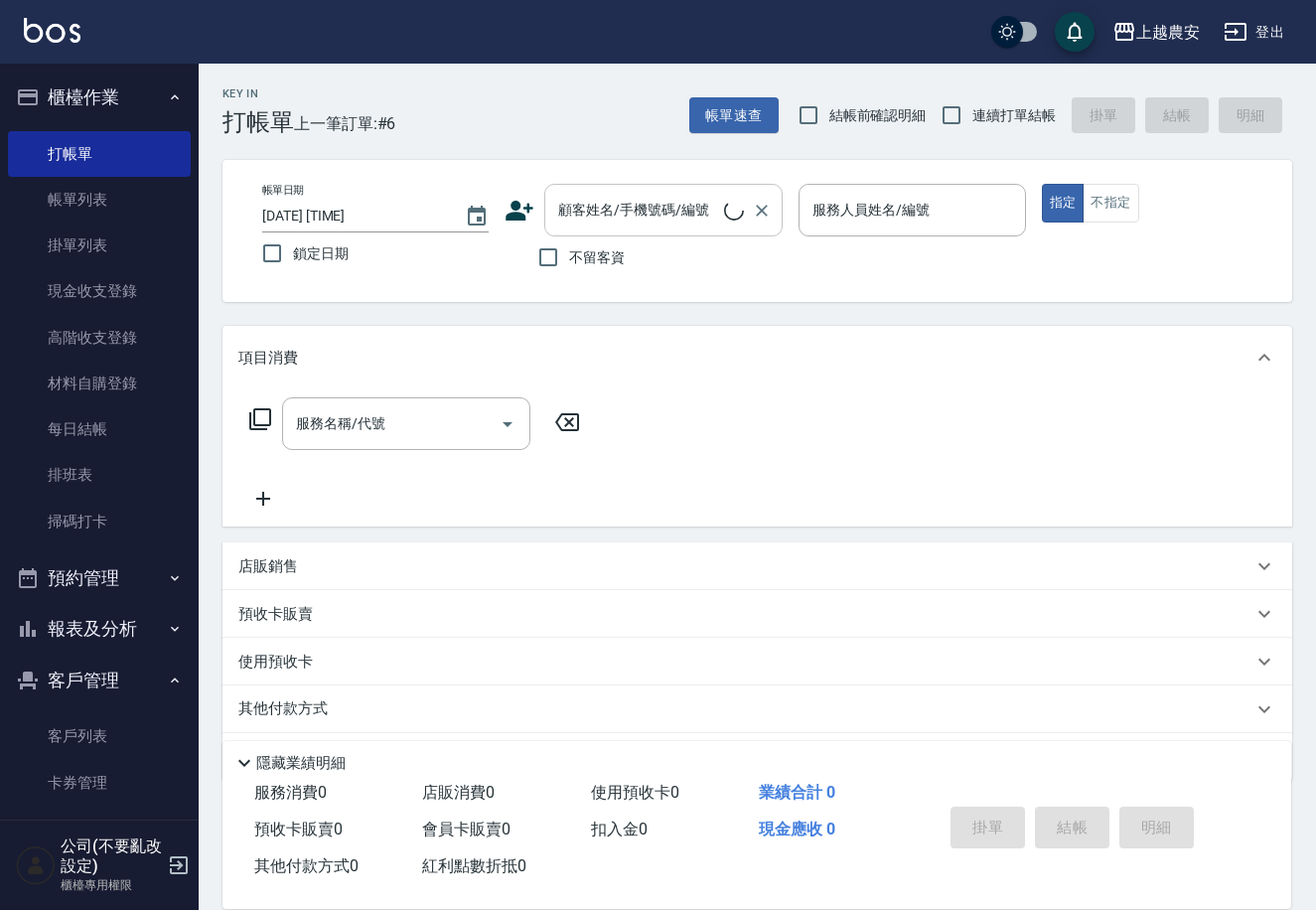click on "顧客姓名/手機號碼/編號 顧客姓名/手機號碼/編號" at bounding box center (663, 210) 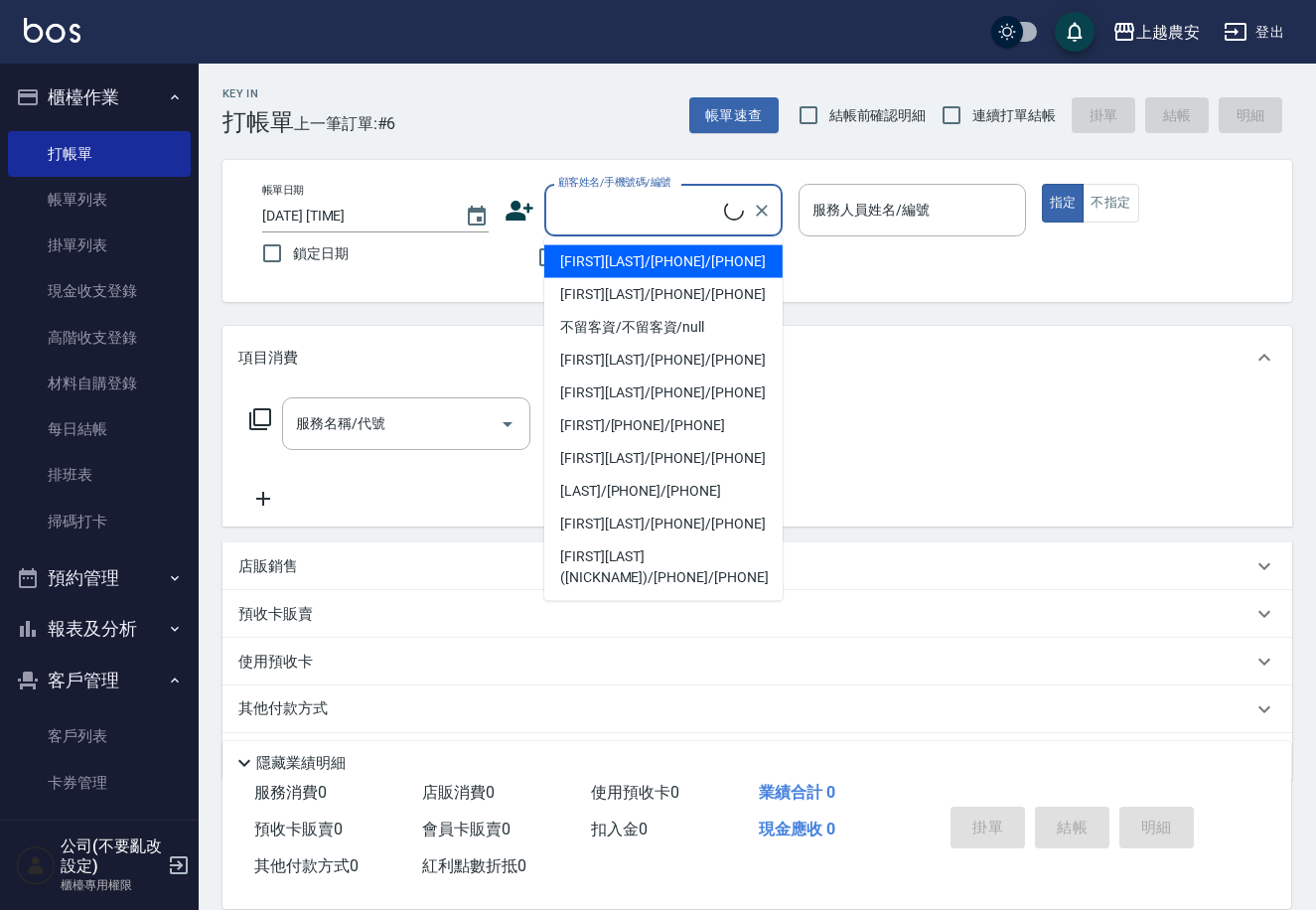 click on "顧客姓名/手機號碼/編號" at bounding box center [639, 210] 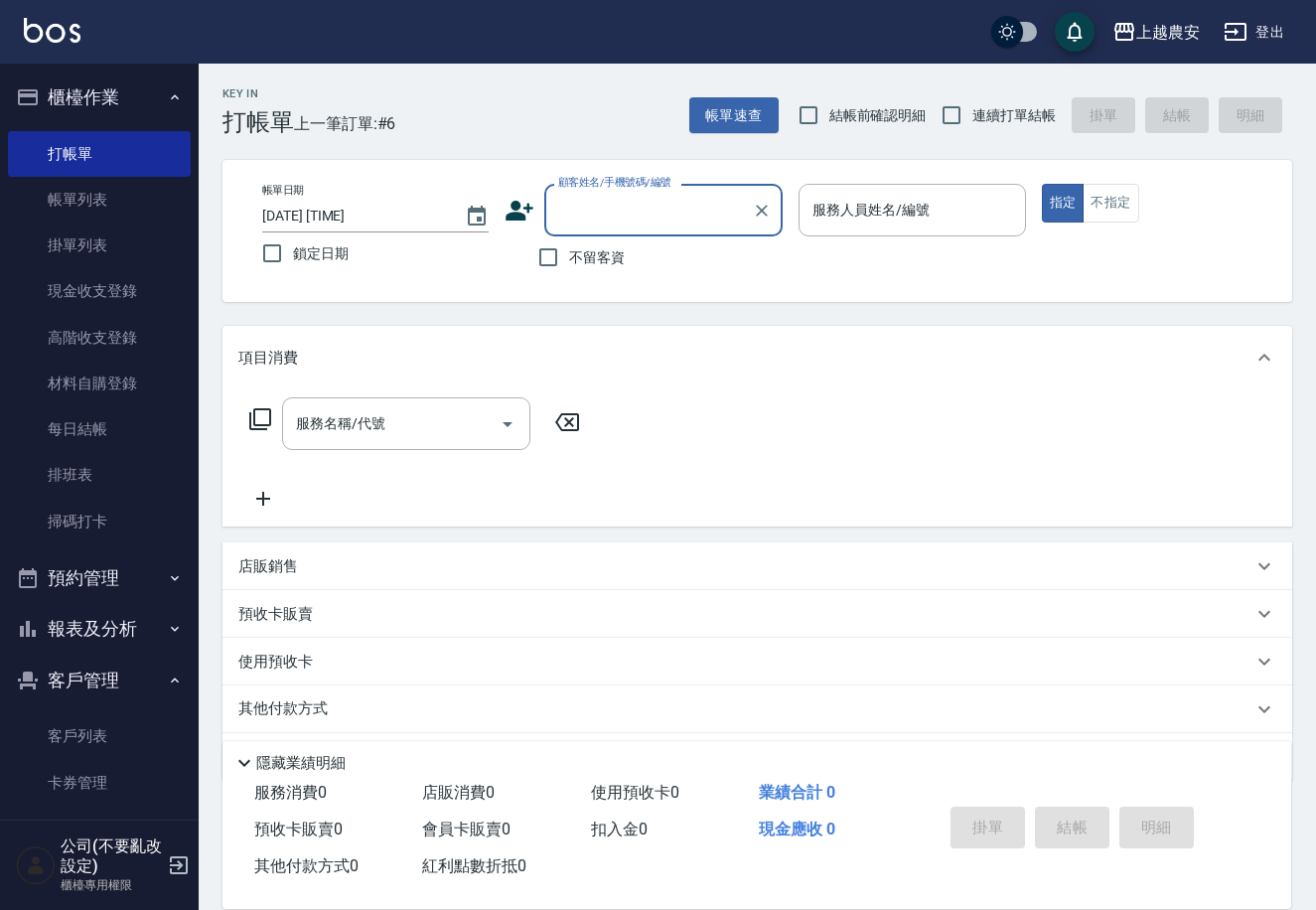 click on "顧客姓名/手機號碼/編號" at bounding box center [663, 210] 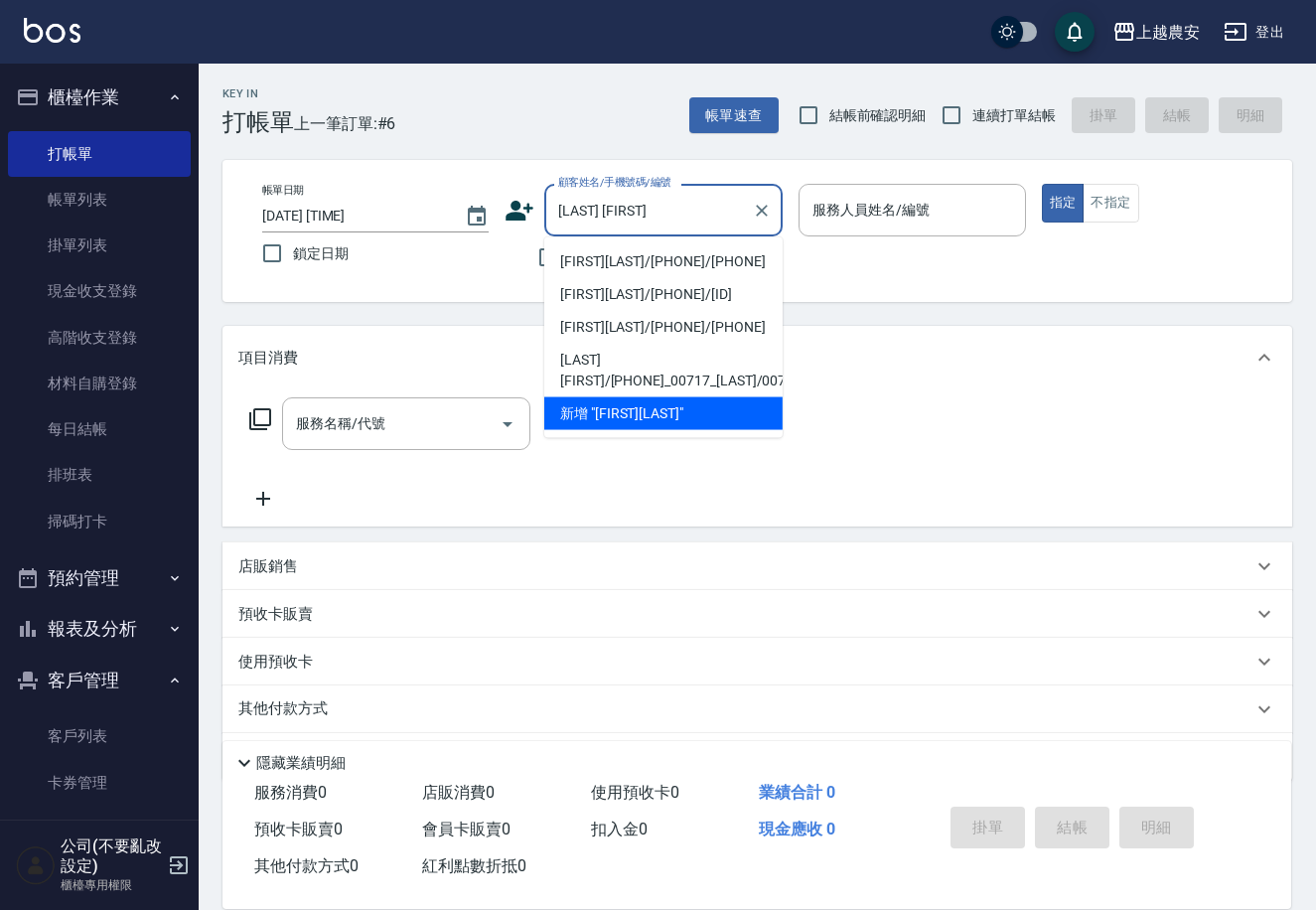 type on "[NAME]/[PHONE]/[PHONE]" 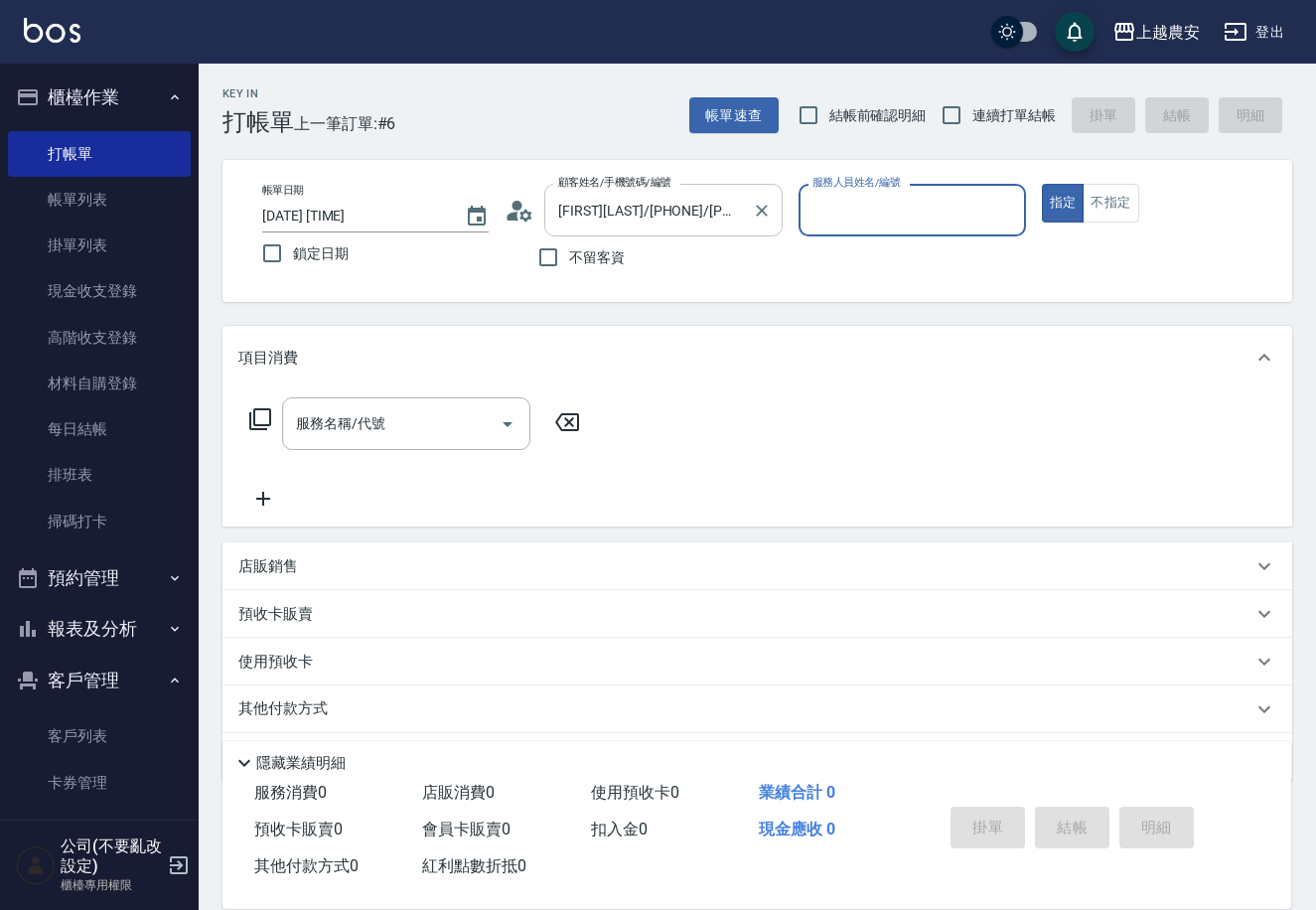 type on "[NICKNAME]-[LETTER]" 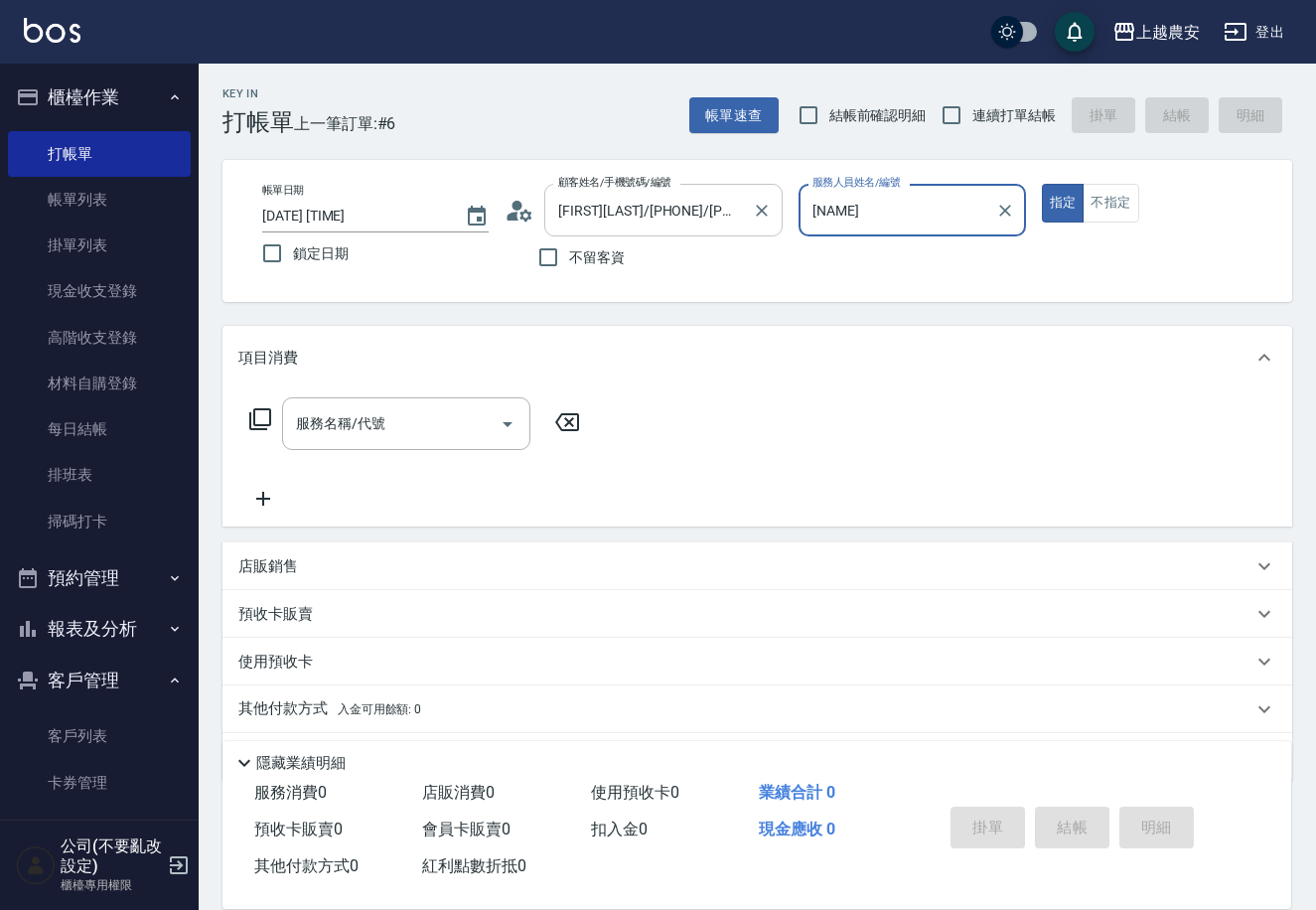 click on "指定" at bounding box center [1063, 203] 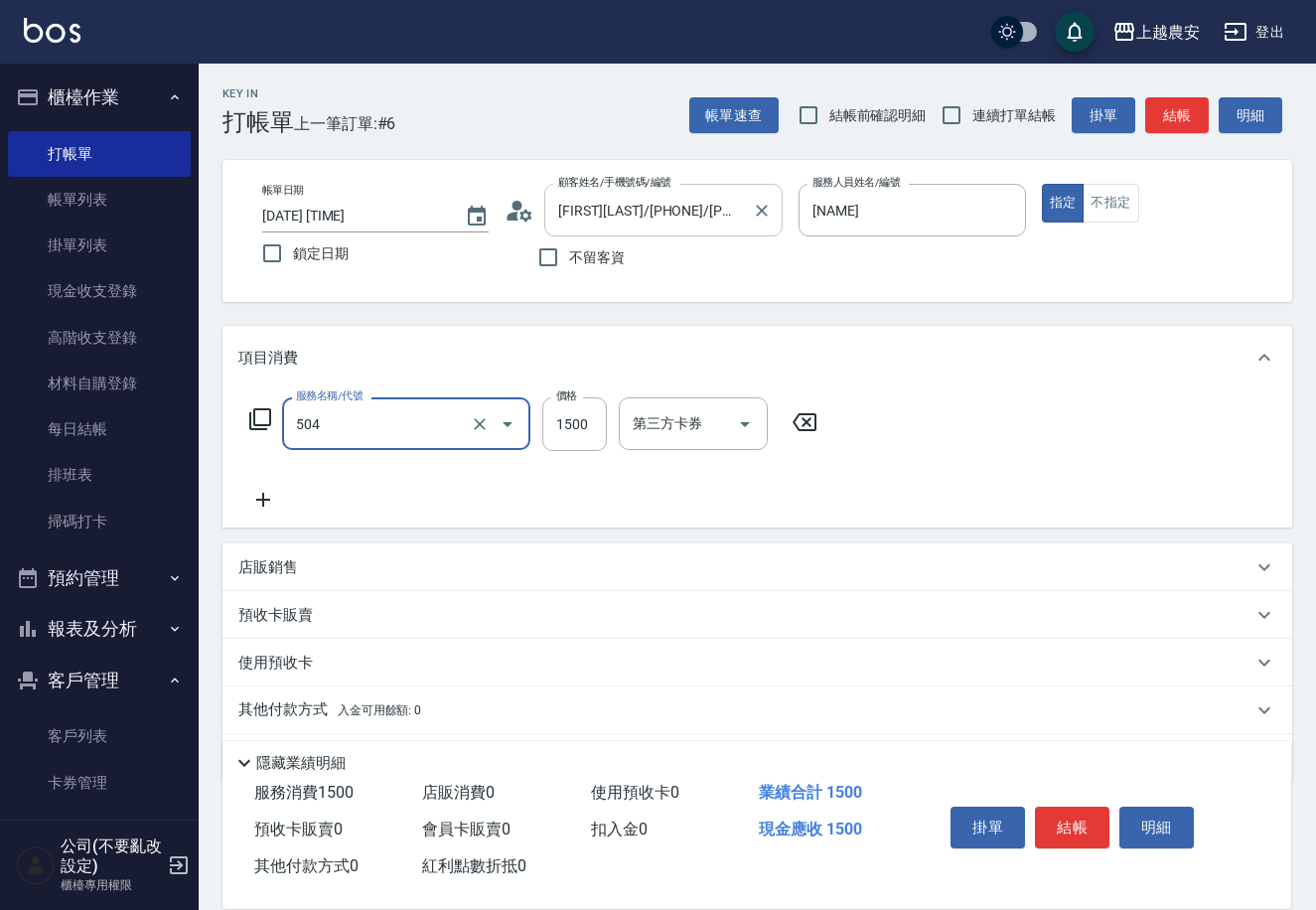 type on "染髮1500↓(504)" 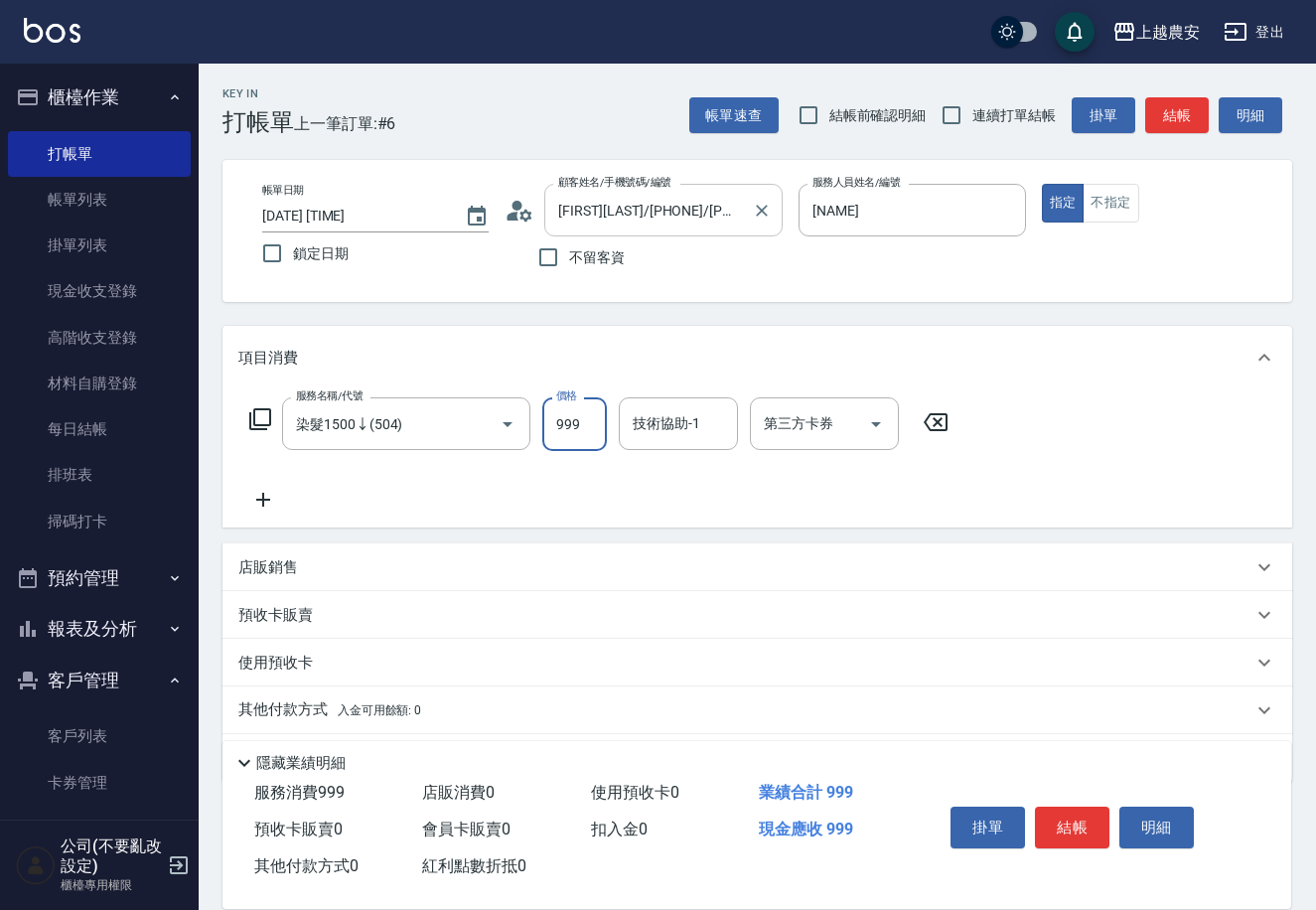 type on "999" 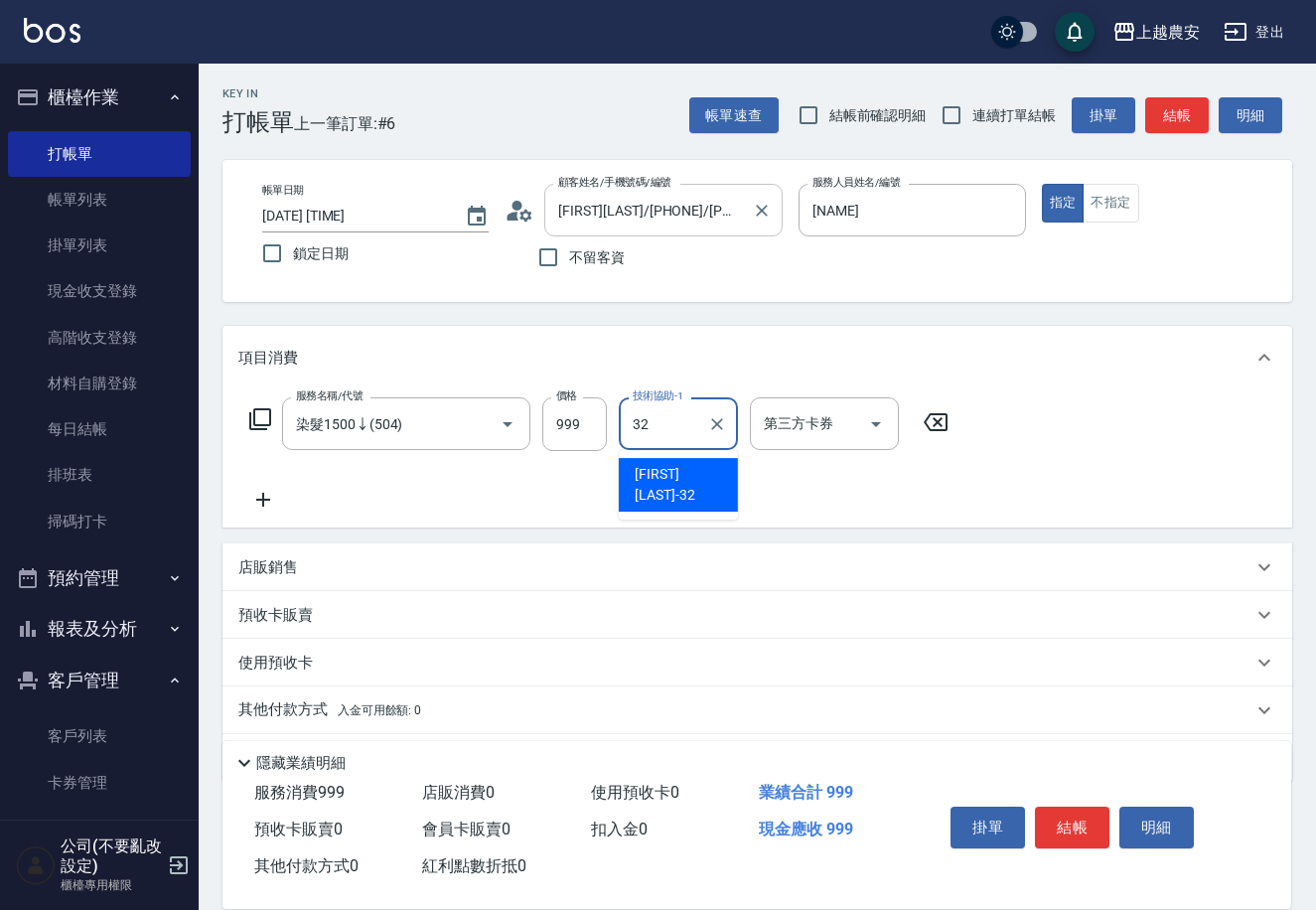type on "[FIRST] [LAST]-[NUMBER]" 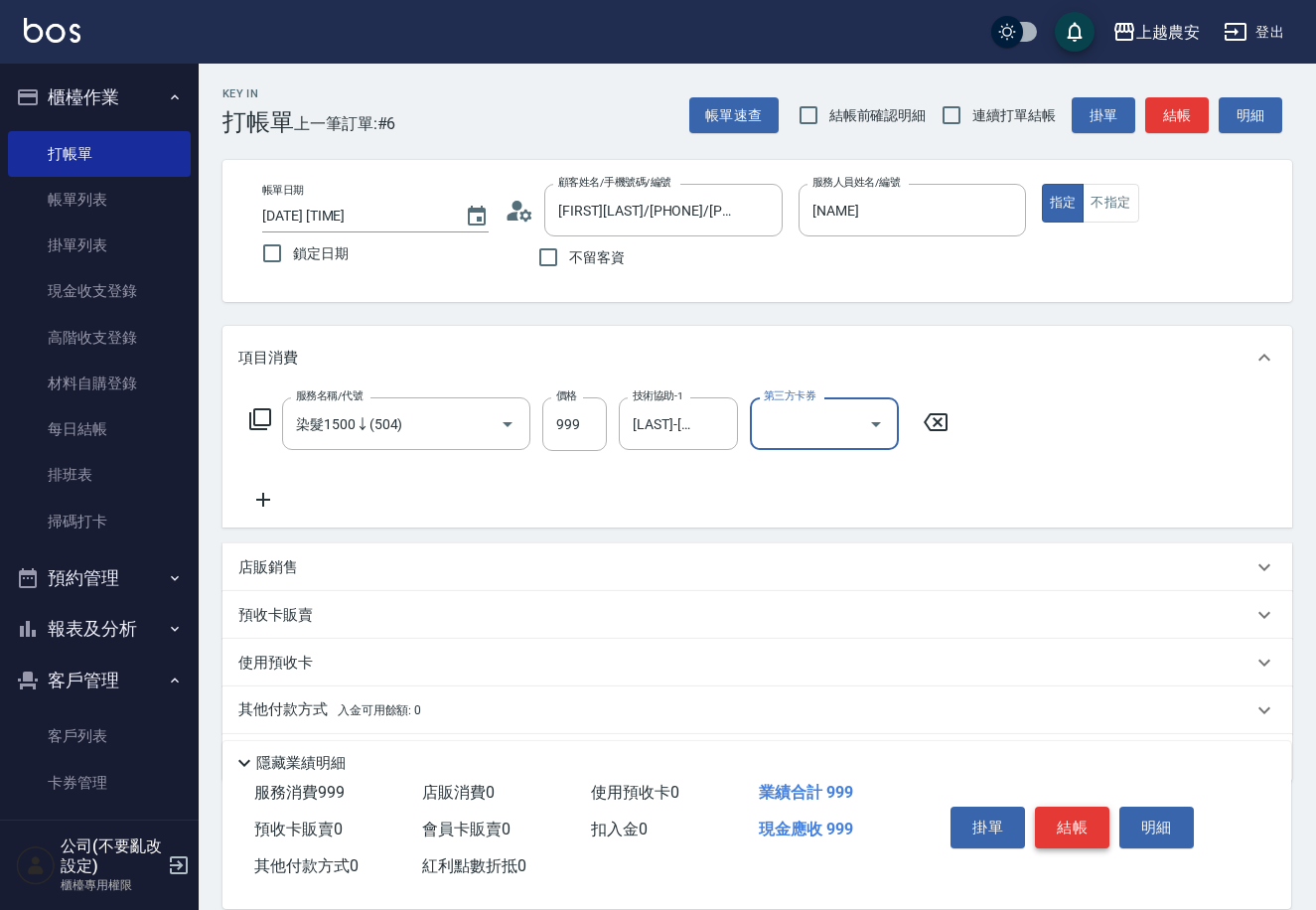click on "結帳" at bounding box center (1072, 828) 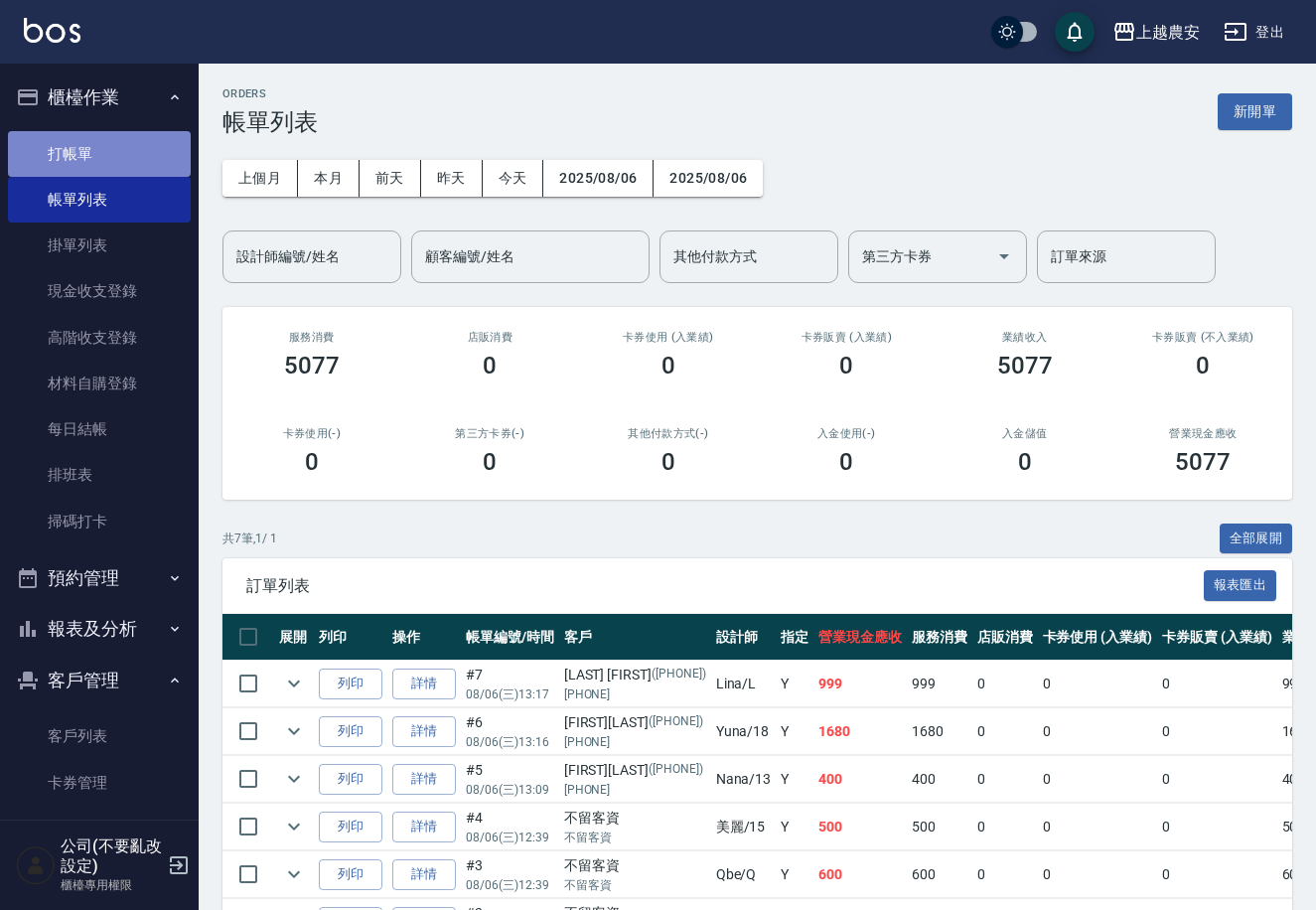 click on "打帳單" at bounding box center [99, 154] 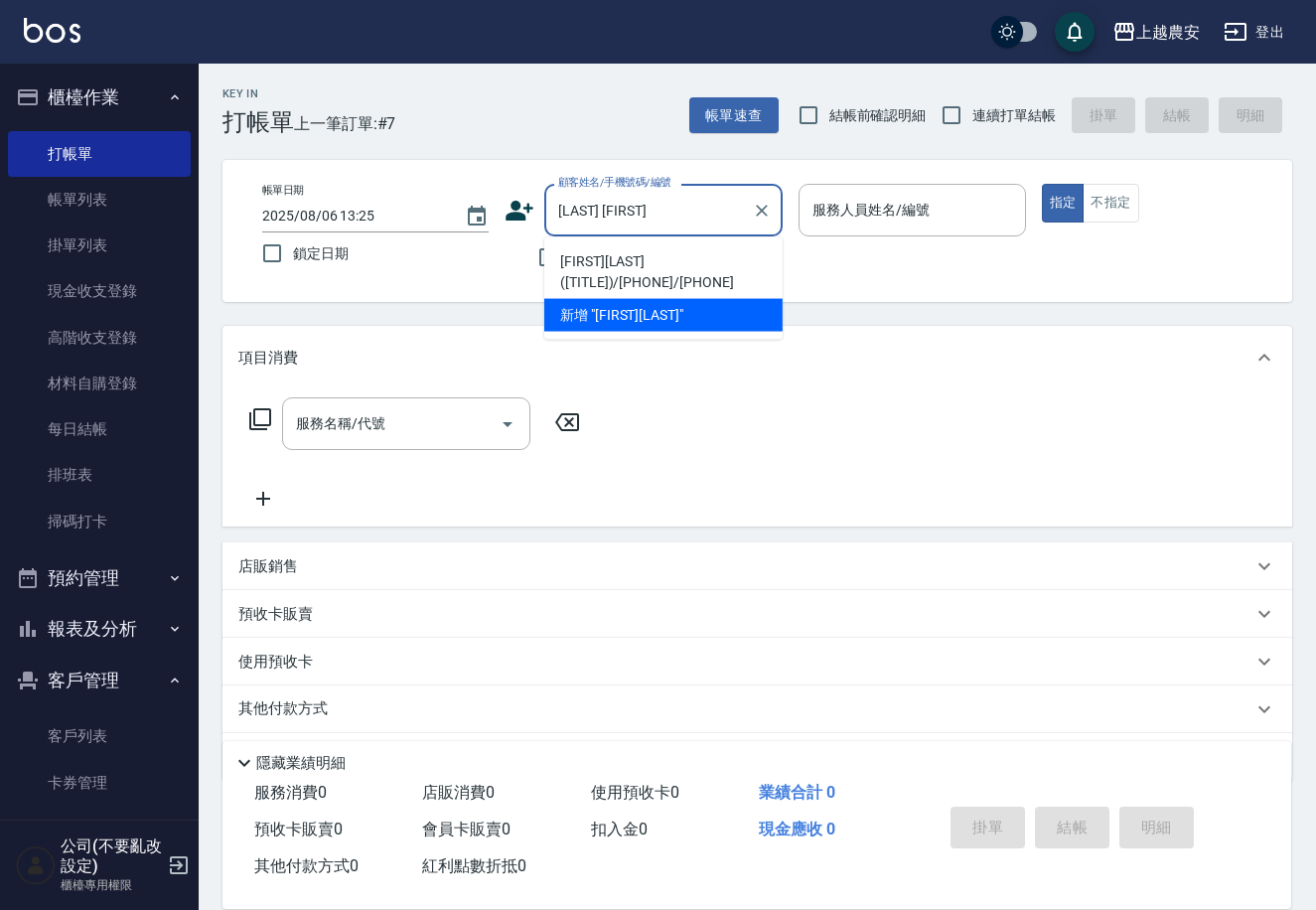 click on "[CHINESE_CHAR]([CHINESE_CHAR]/[PHONE]/[PHONE])" at bounding box center (663, 272) 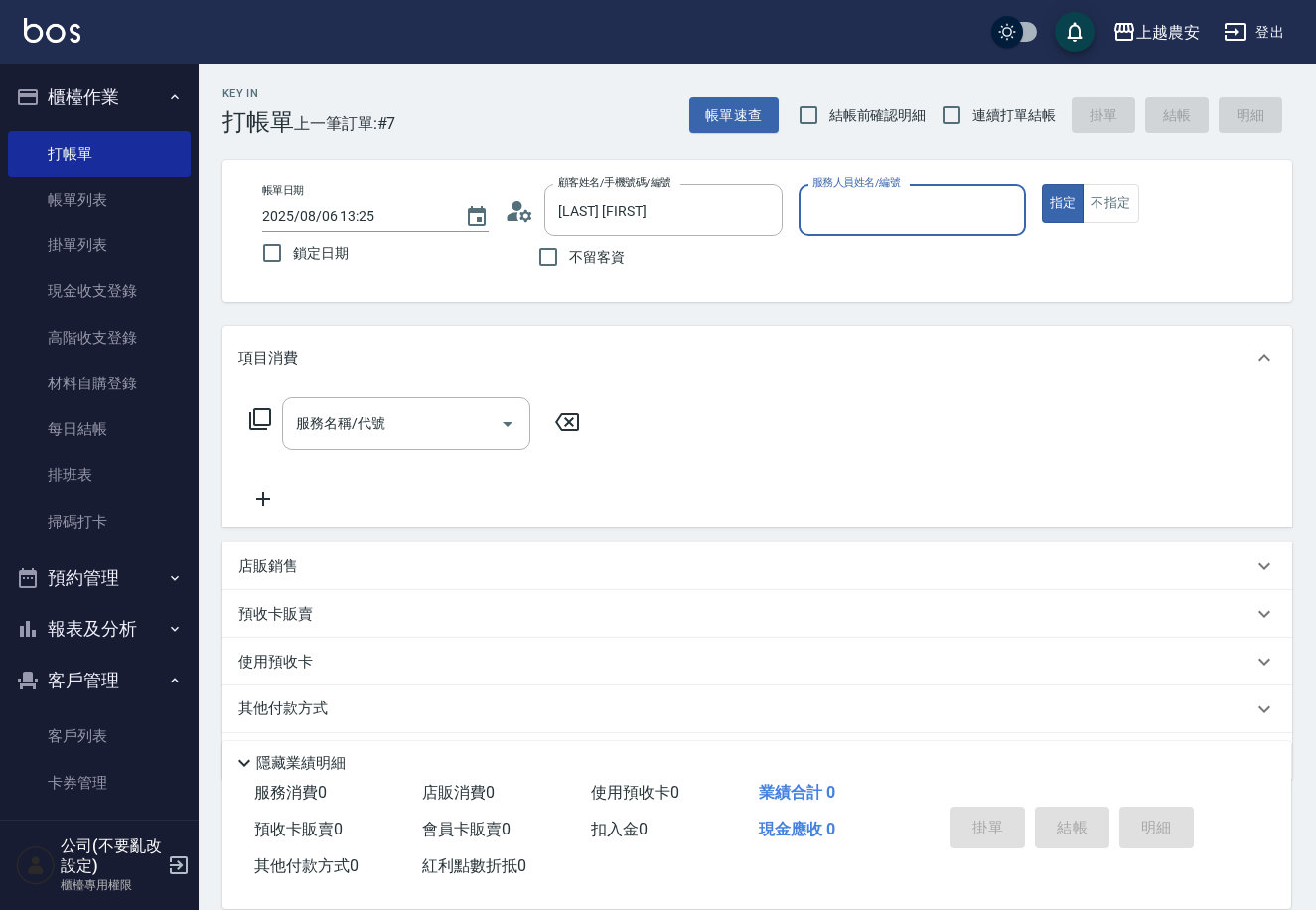 type on "[CHINESE_CHAR]([CHINESE_CHAR]/[PHONE]/[PHONE])" 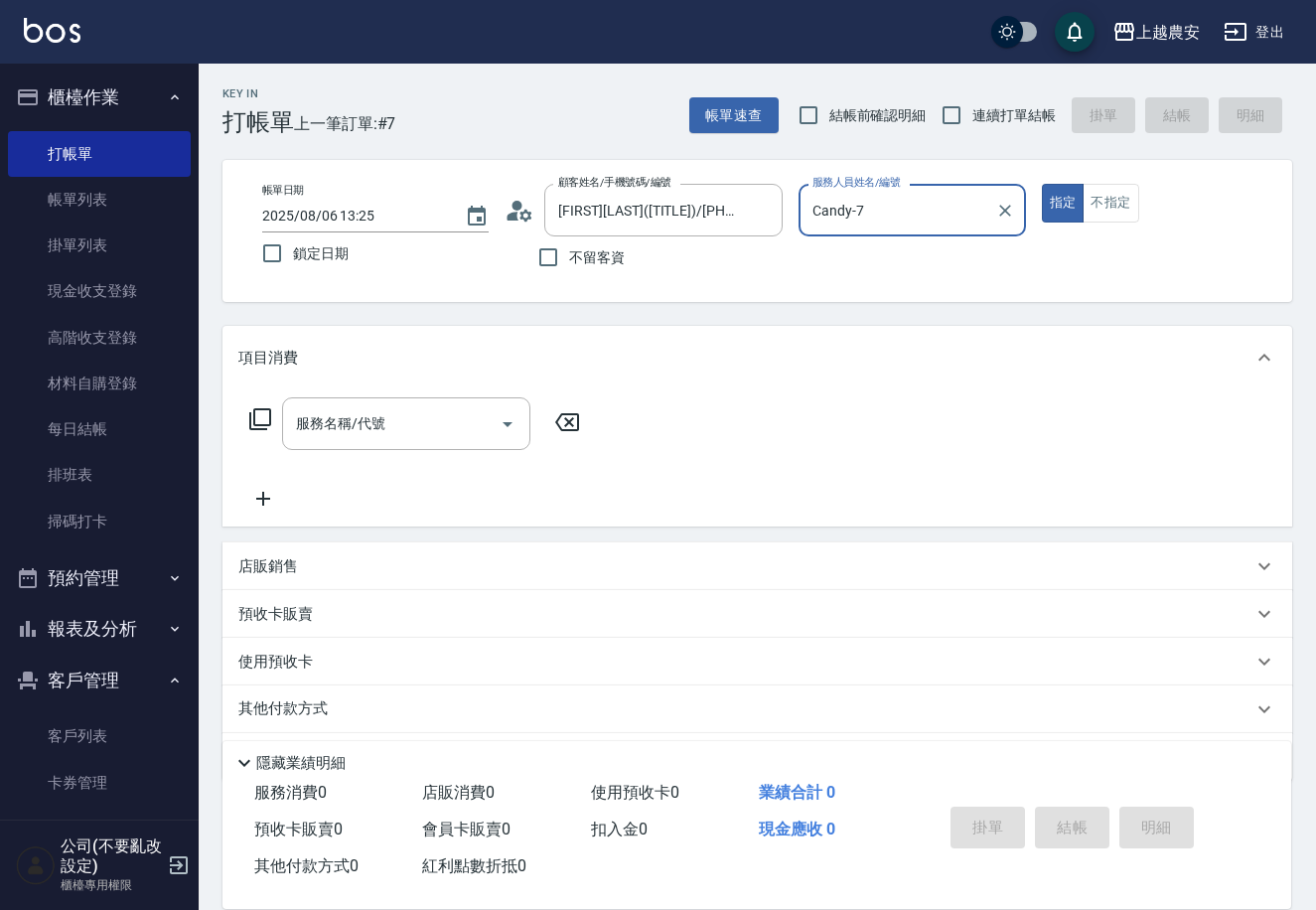 type on "Candy-7" 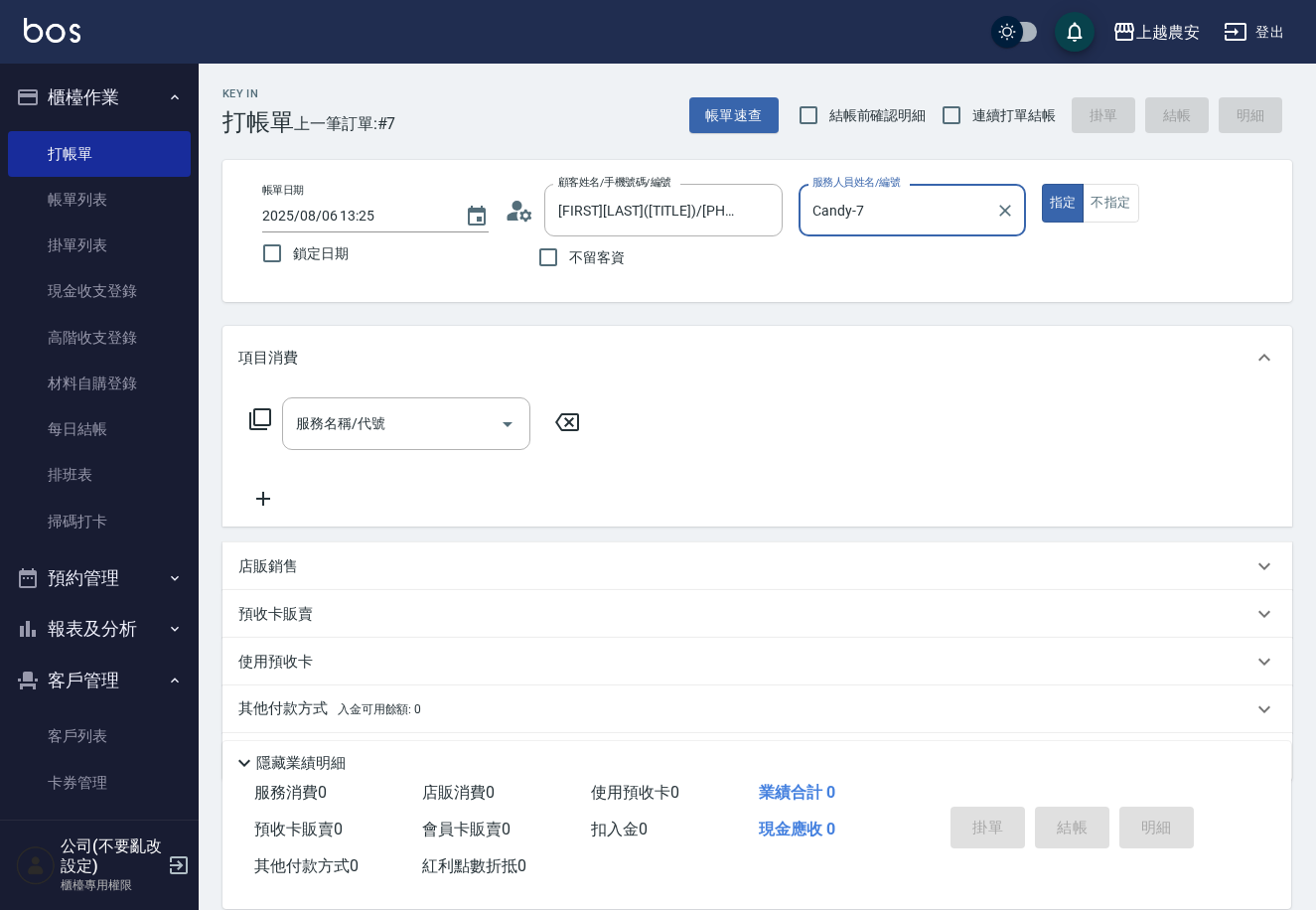 click on "指定" at bounding box center [1063, 203] 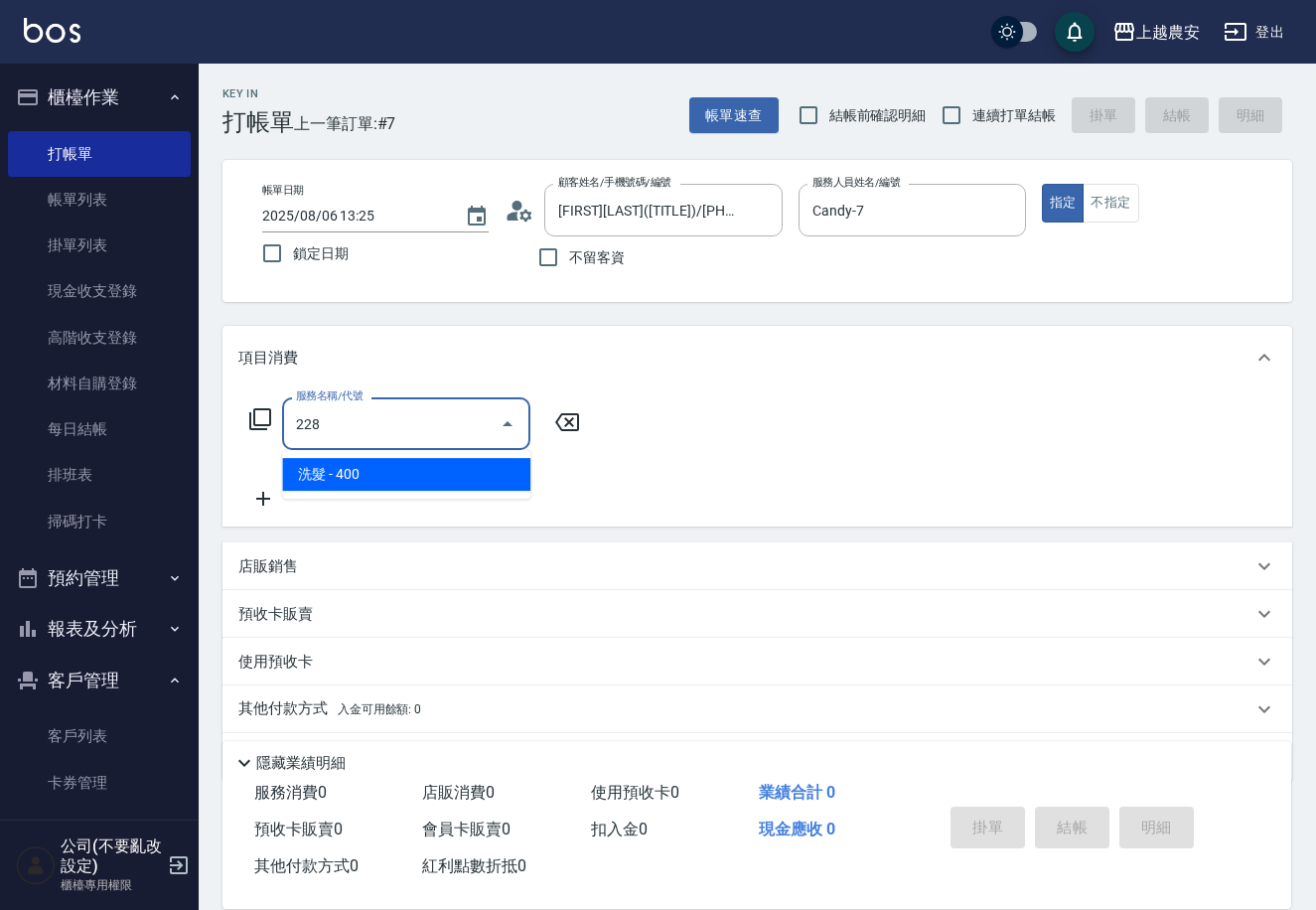 type on "洗髮(228)" 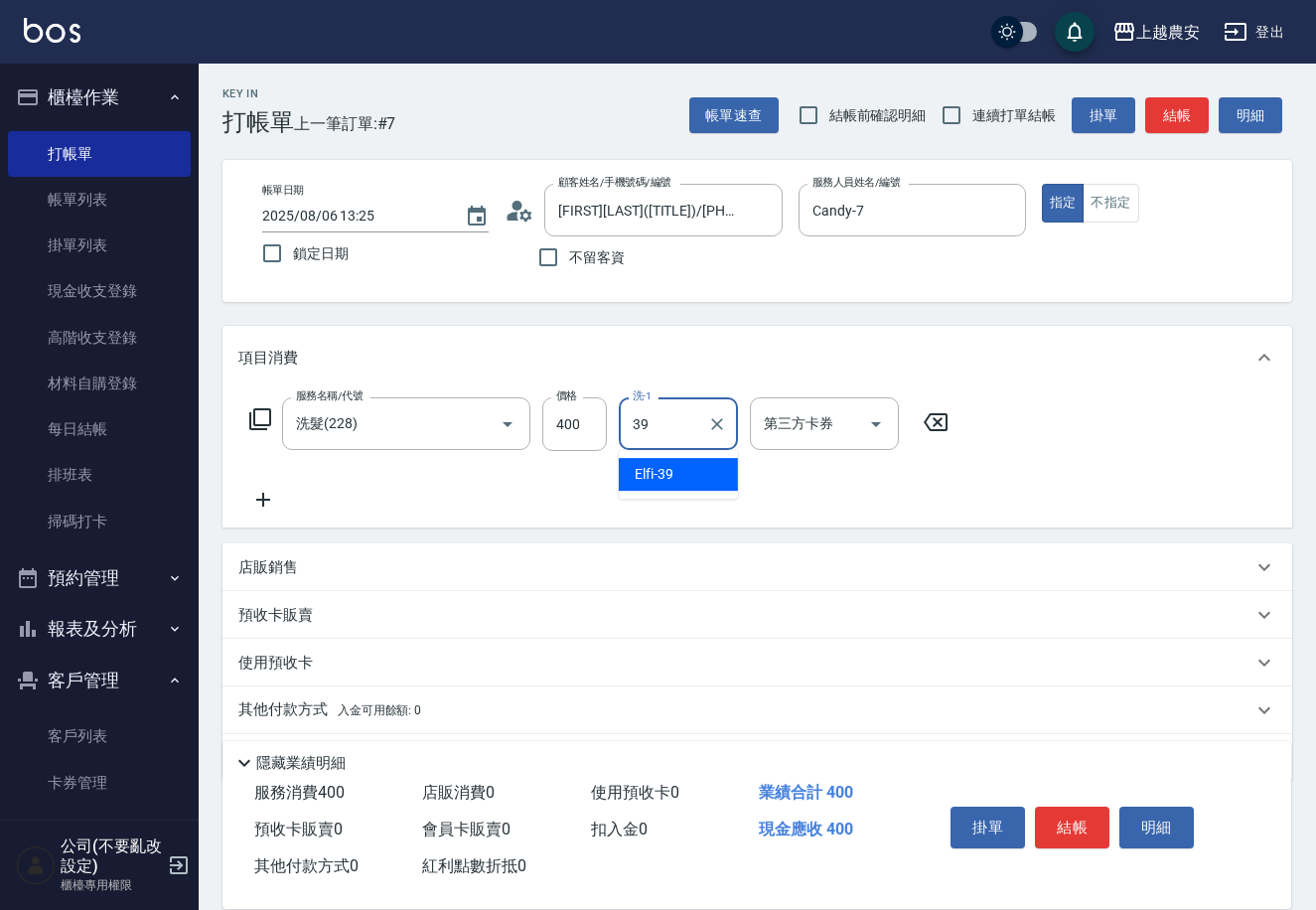 type on "Elfi-39" 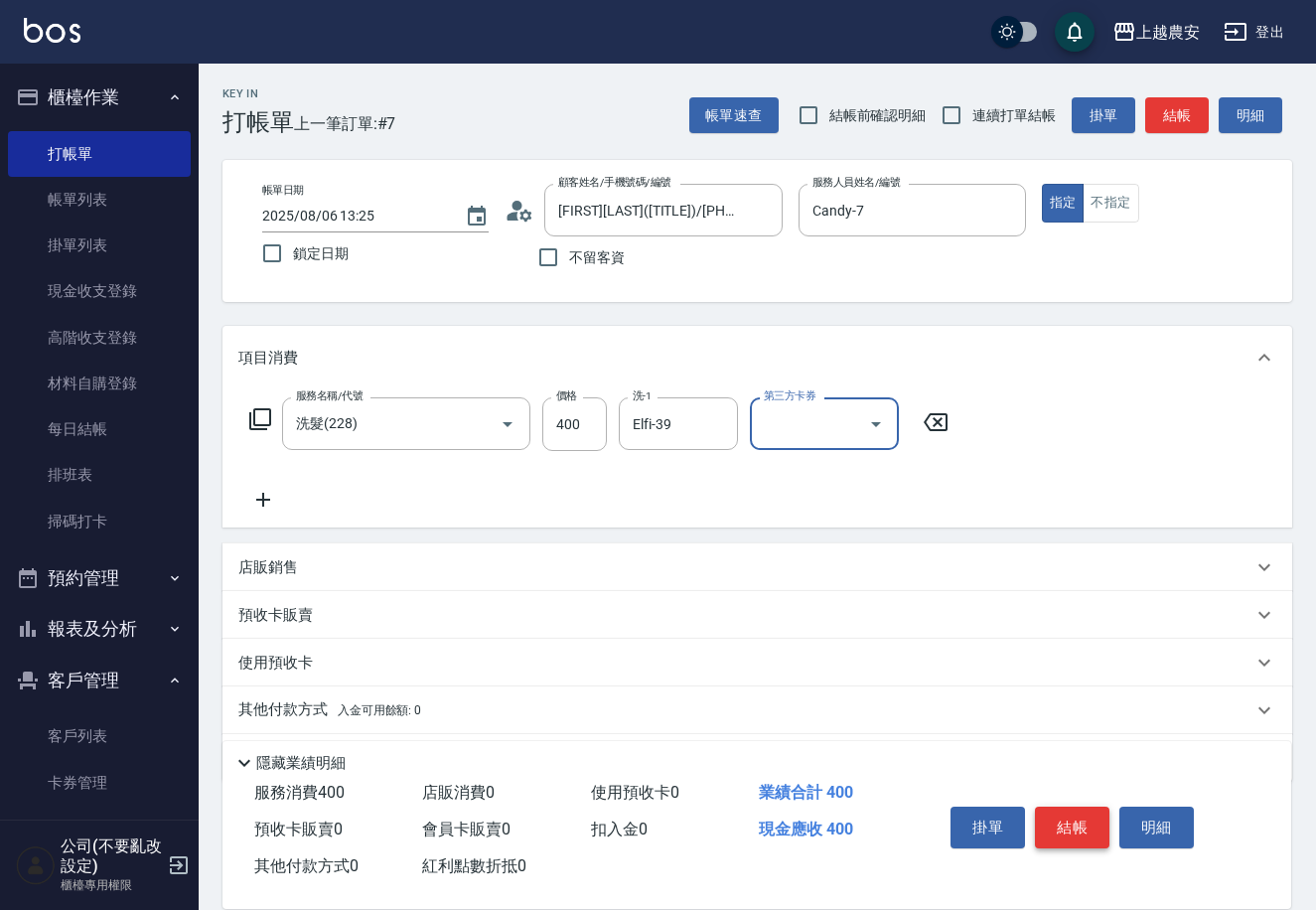 click on "結帳" at bounding box center (1072, 828) 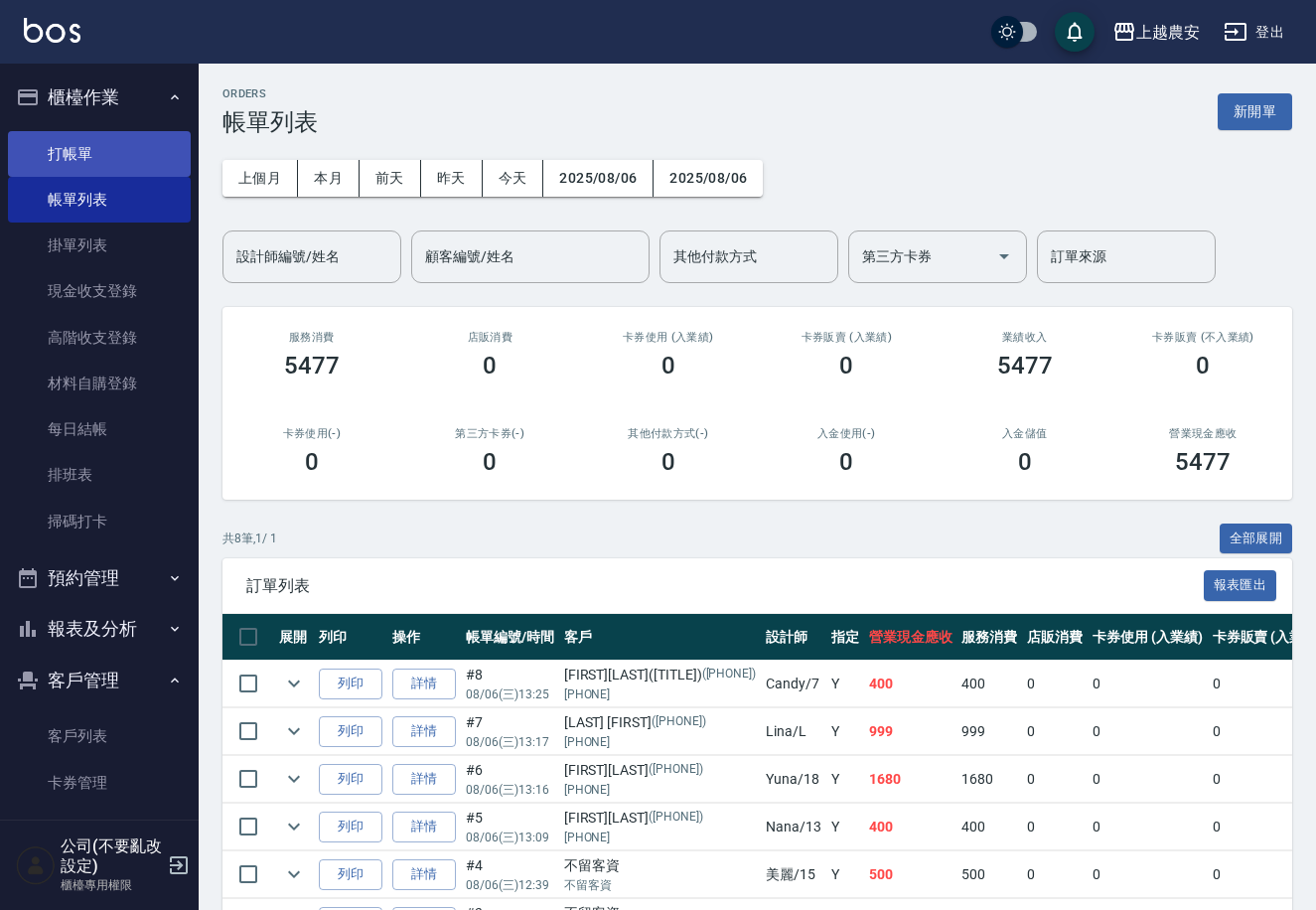 click on "打帳單" at bounding box center [99, 154] 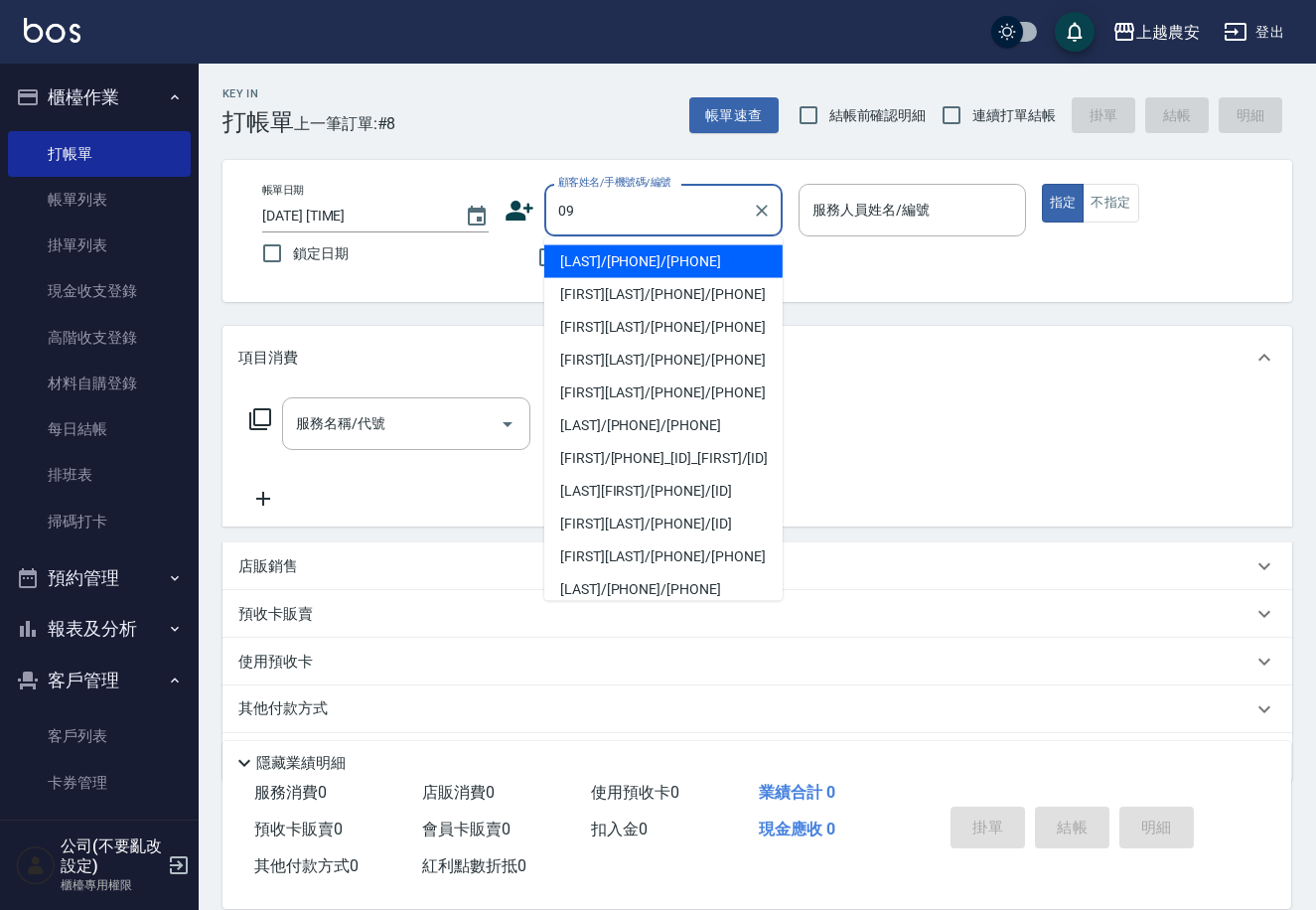 type on "0" 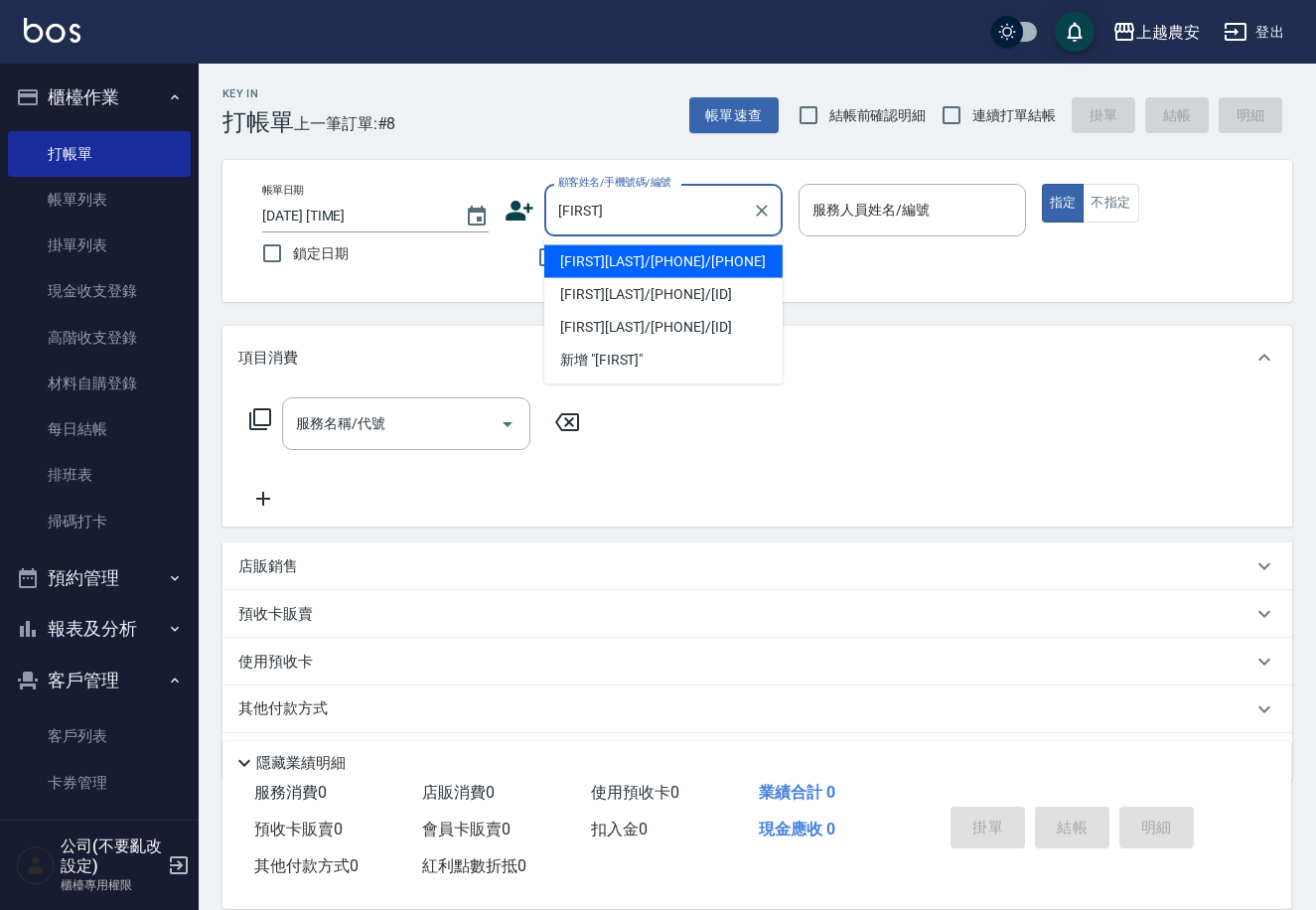 click on "[CHINESE_CHAR]/[PHONE]/[PHONE]" at bounding box center [663, 261] 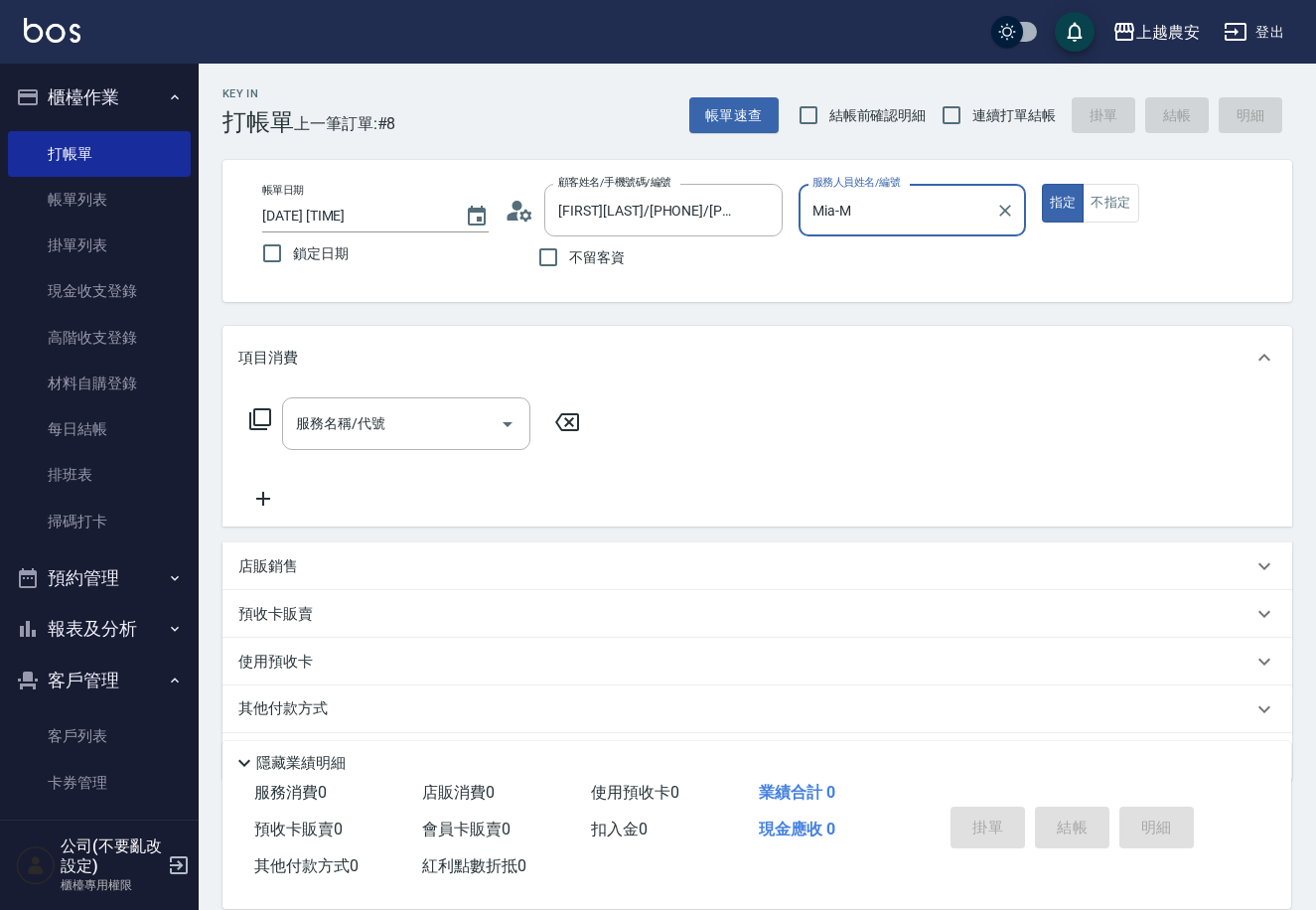 type on "Mia-M" 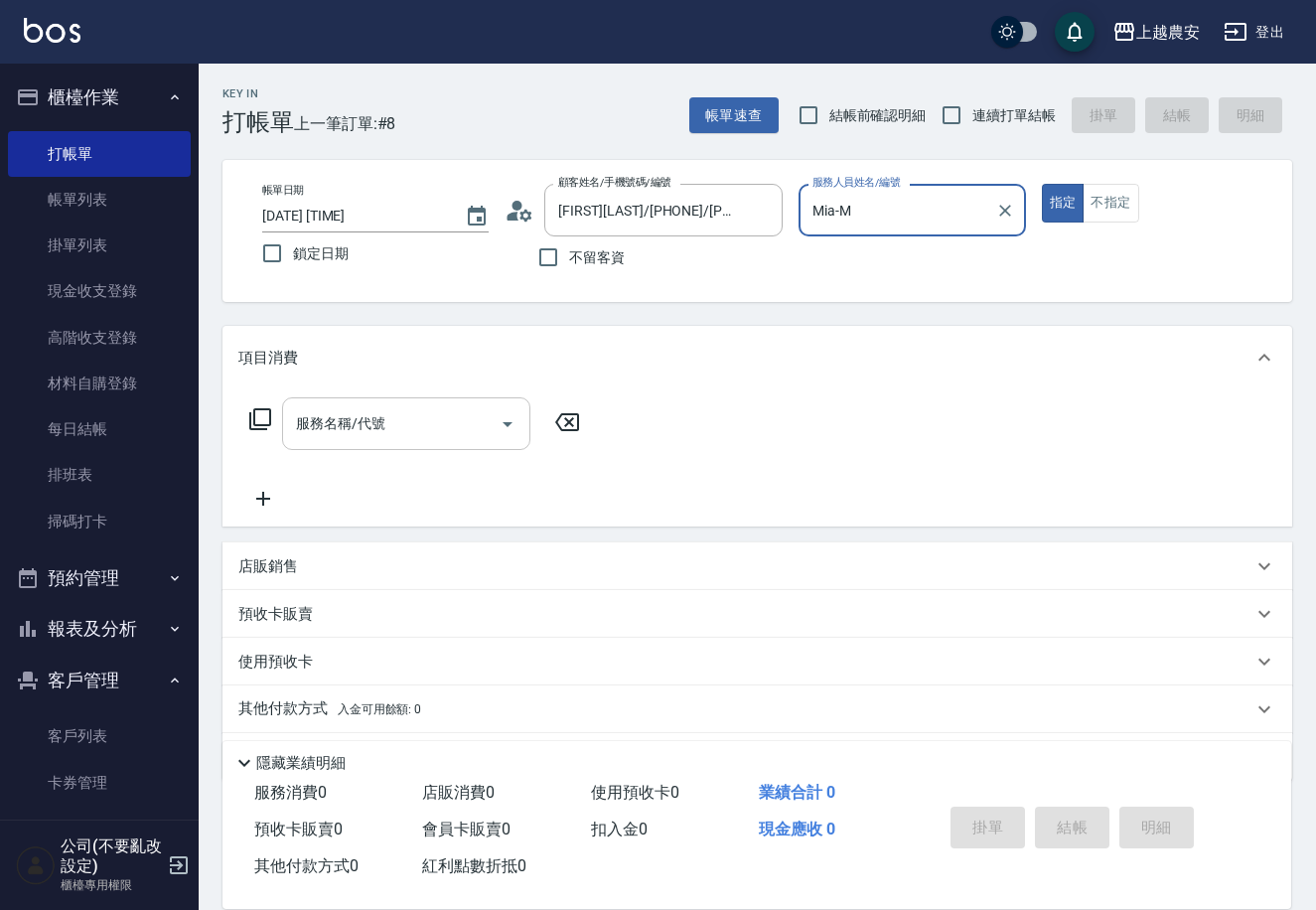 click on "服務名稱/代號" at bounding box center (391, 423) 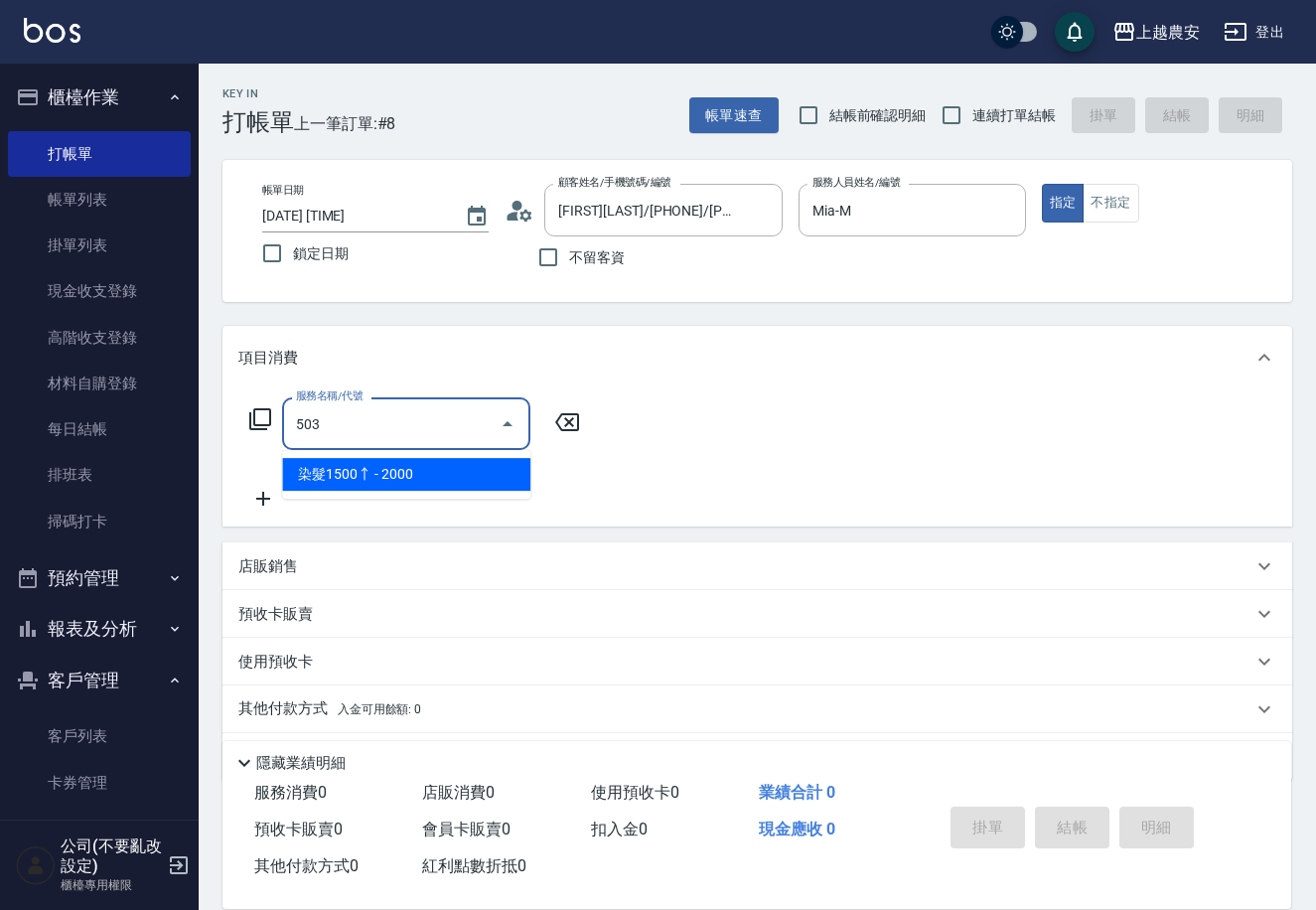 type on "染髮1500↑(503)" 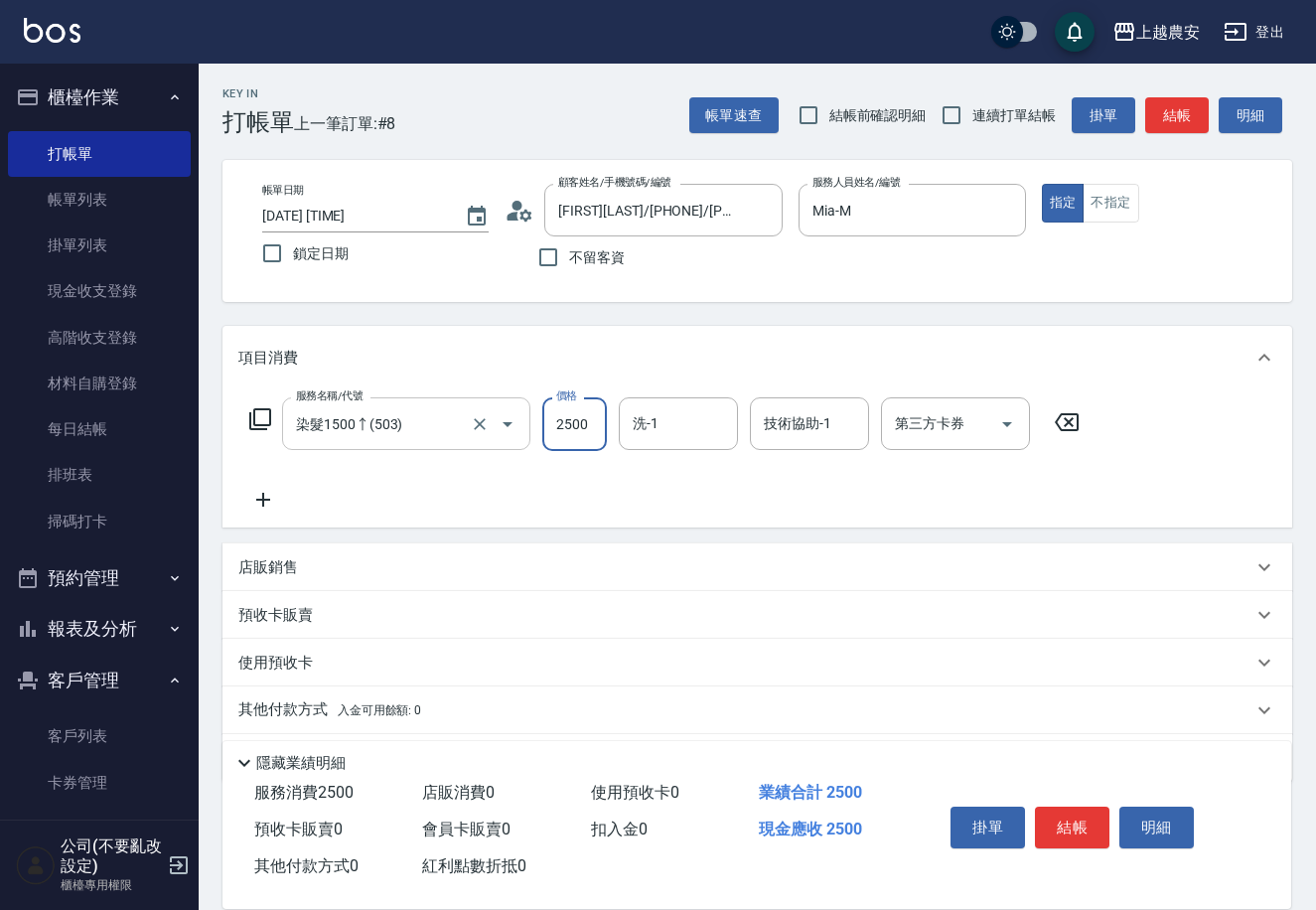 type on "2500" 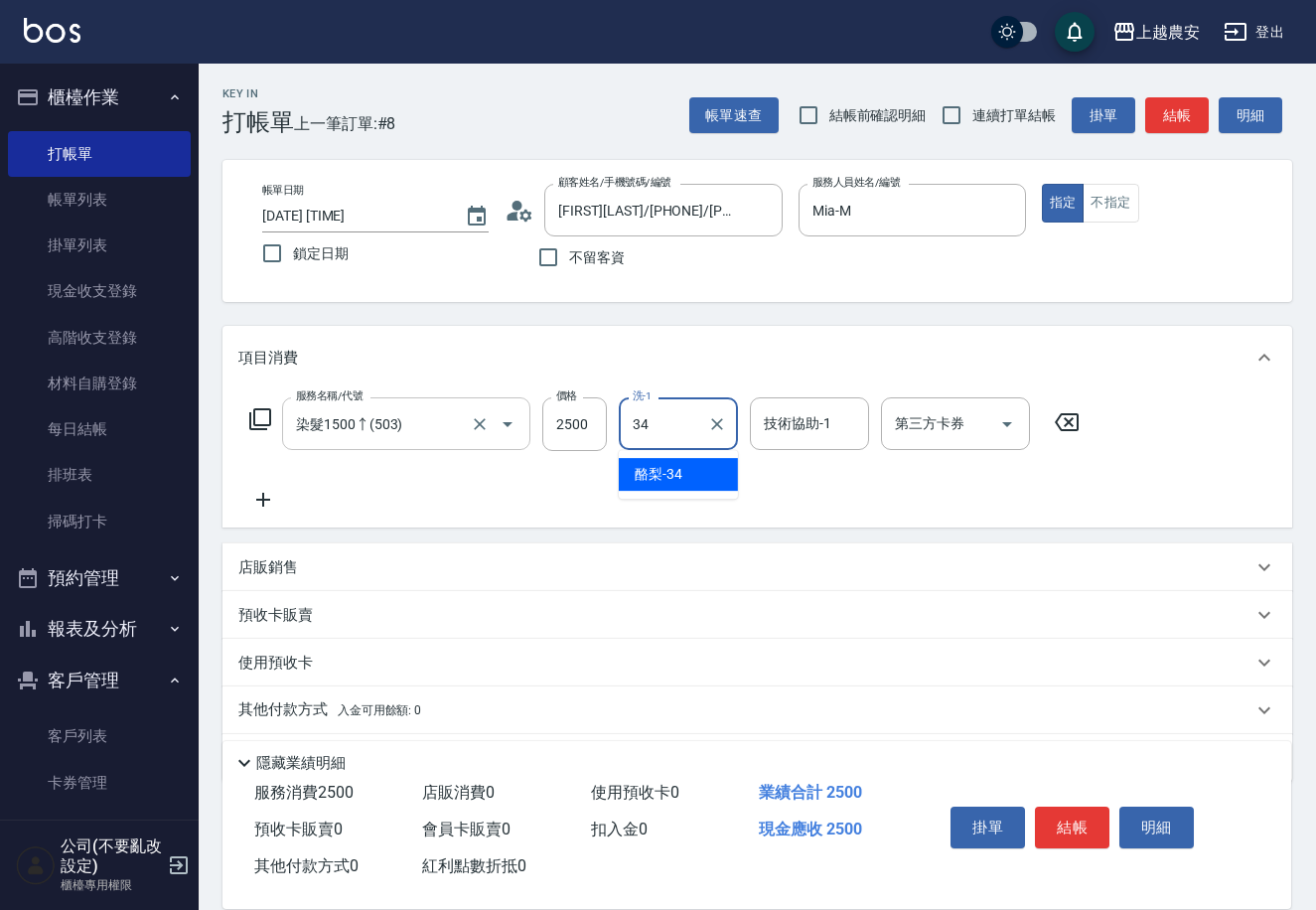 type on "酪梨-34" 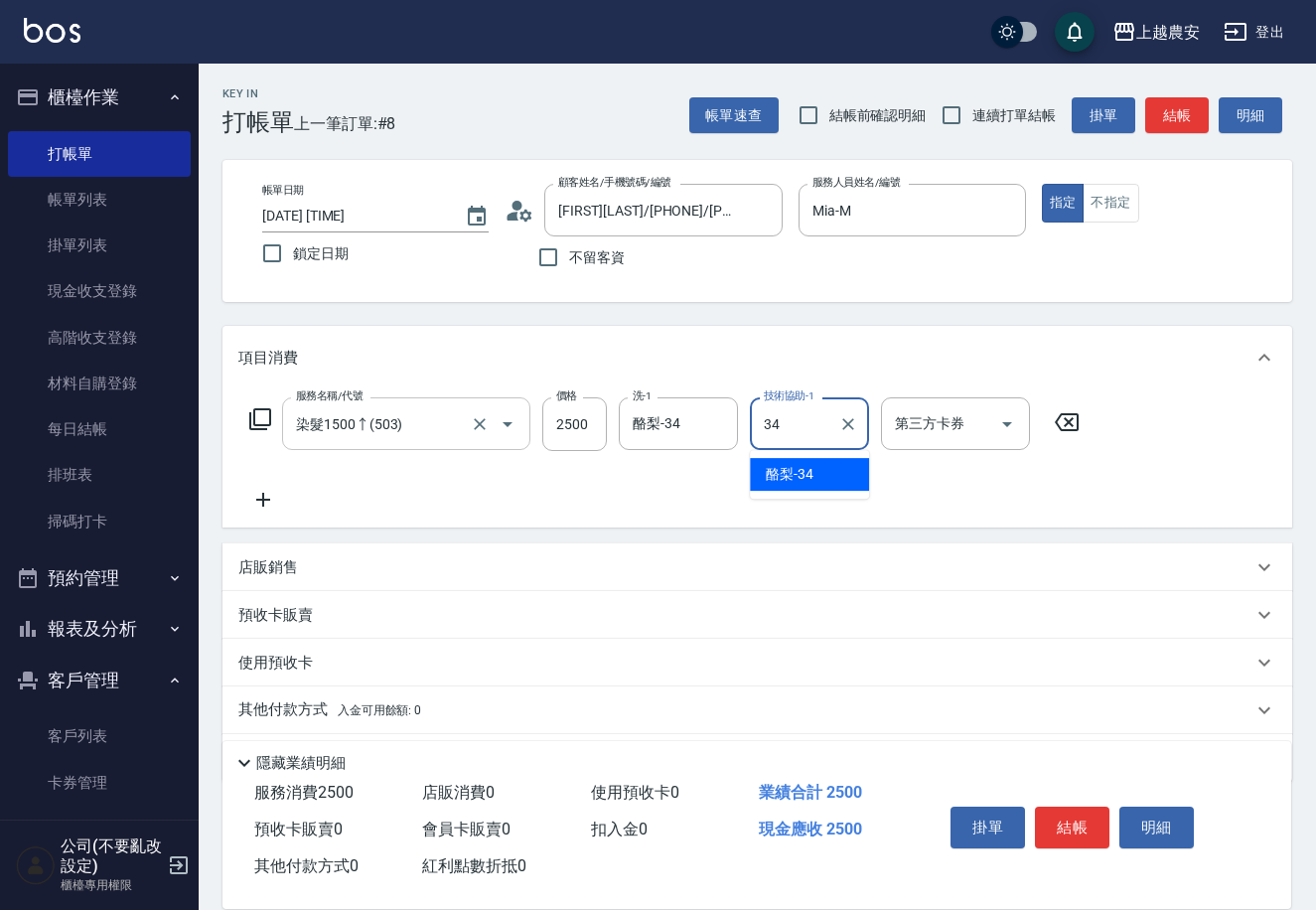 type on "酪梨-34" 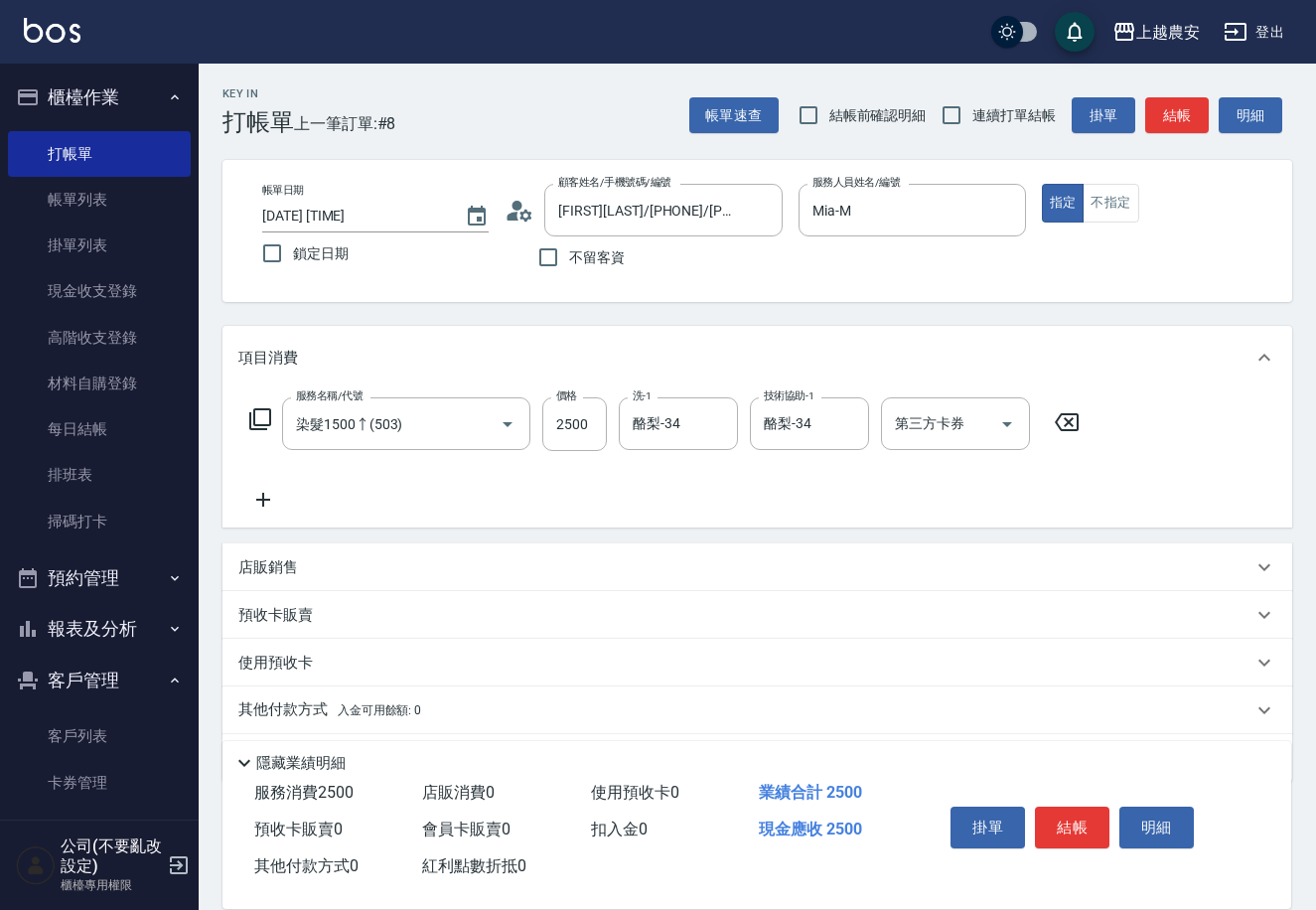 click on "掛單 結帳 明細" at bounding box center (1072, 830) 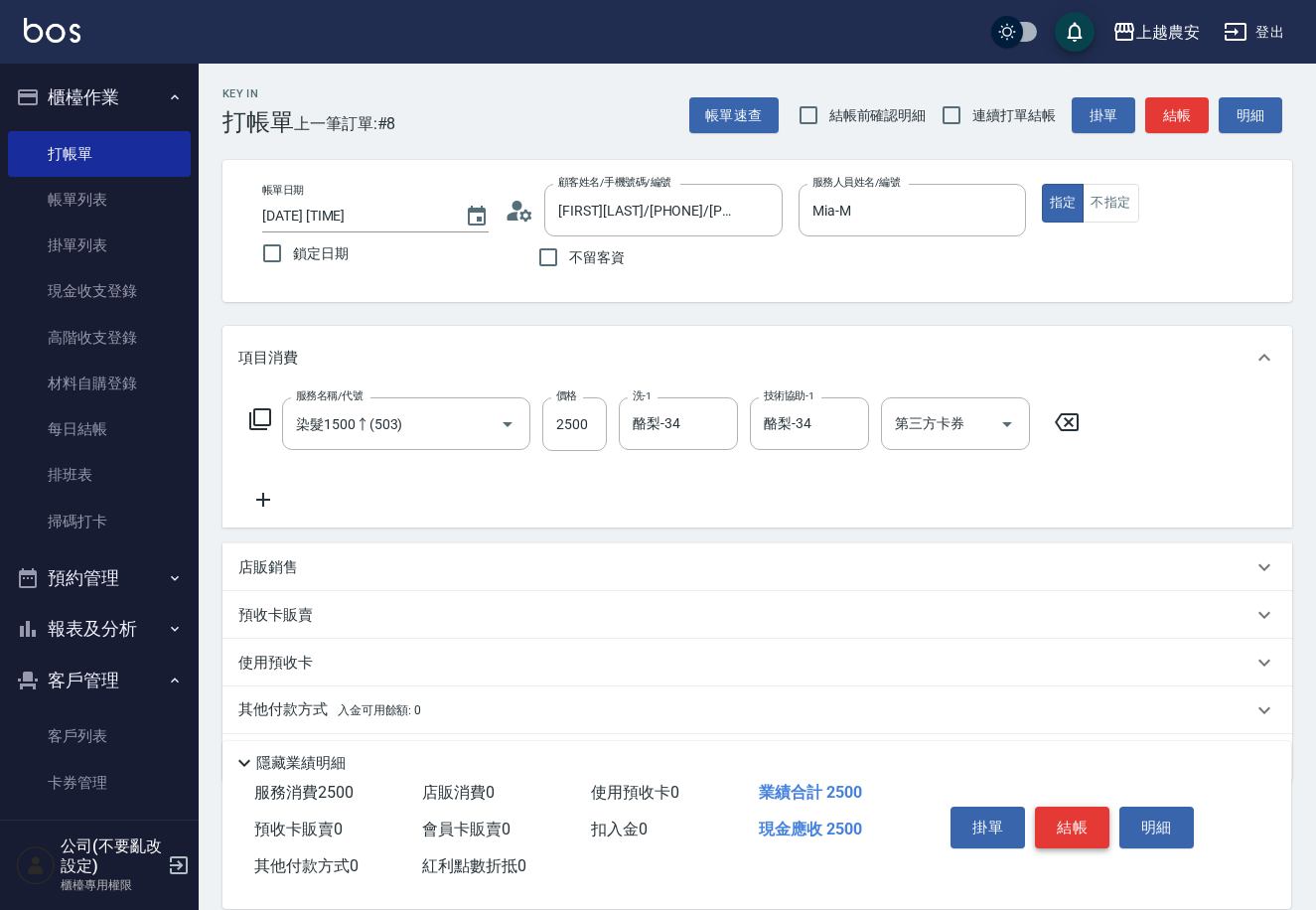 click on "結帳" at bounding box center [1072, 828] 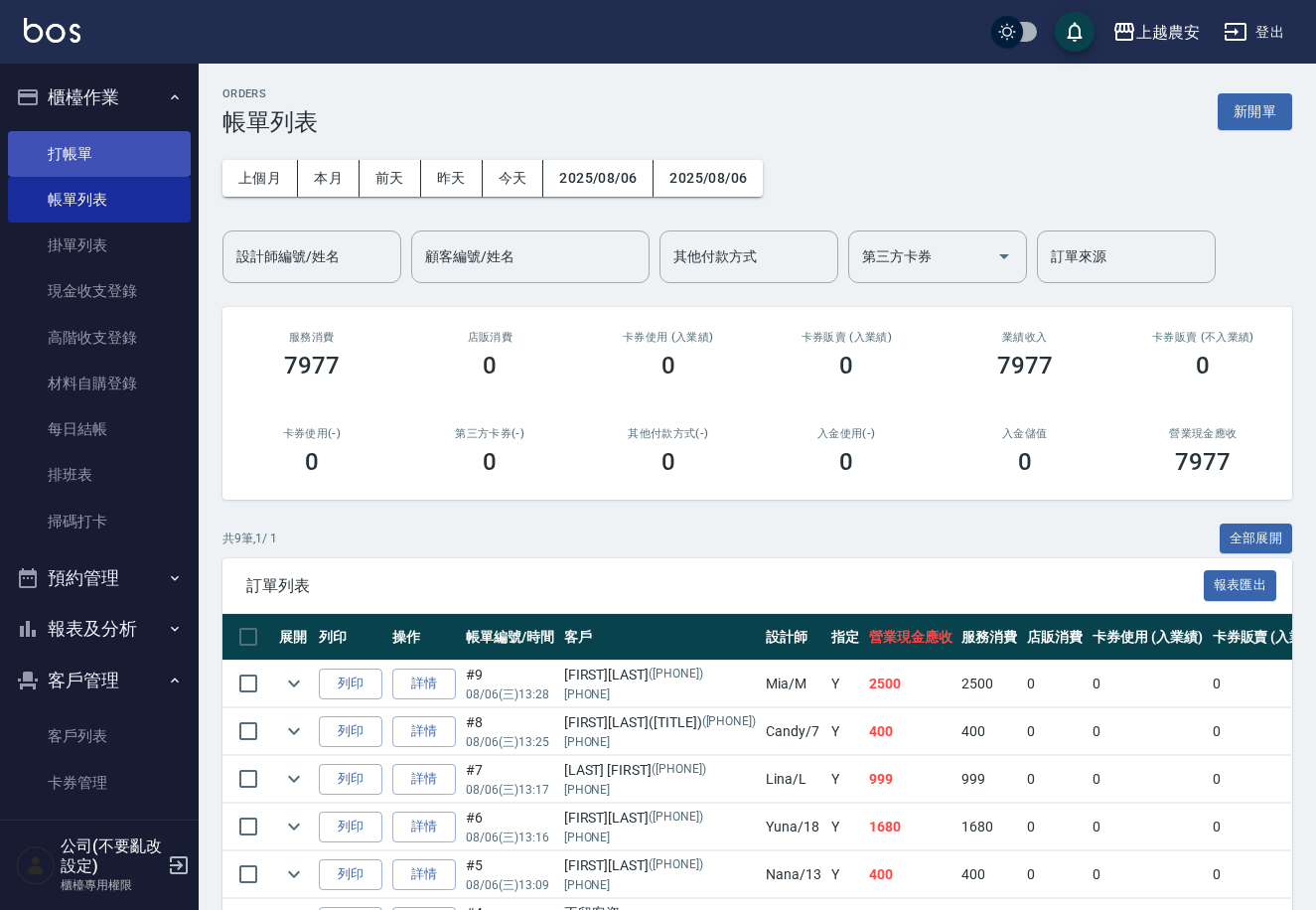 click on "打帳單" at bounding box center [99, 154] 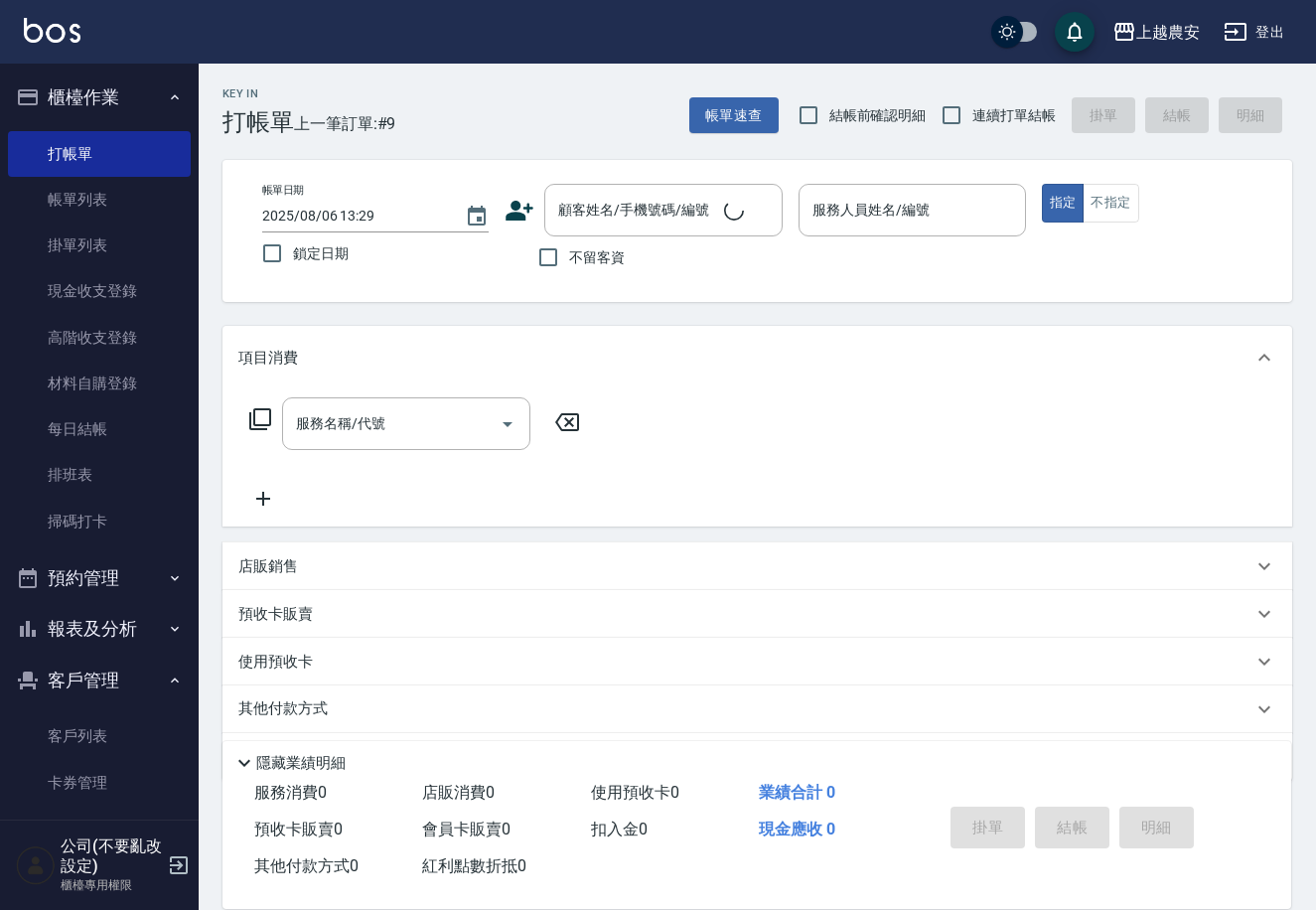 click on "不留客資" at bounding box center (576, 257) 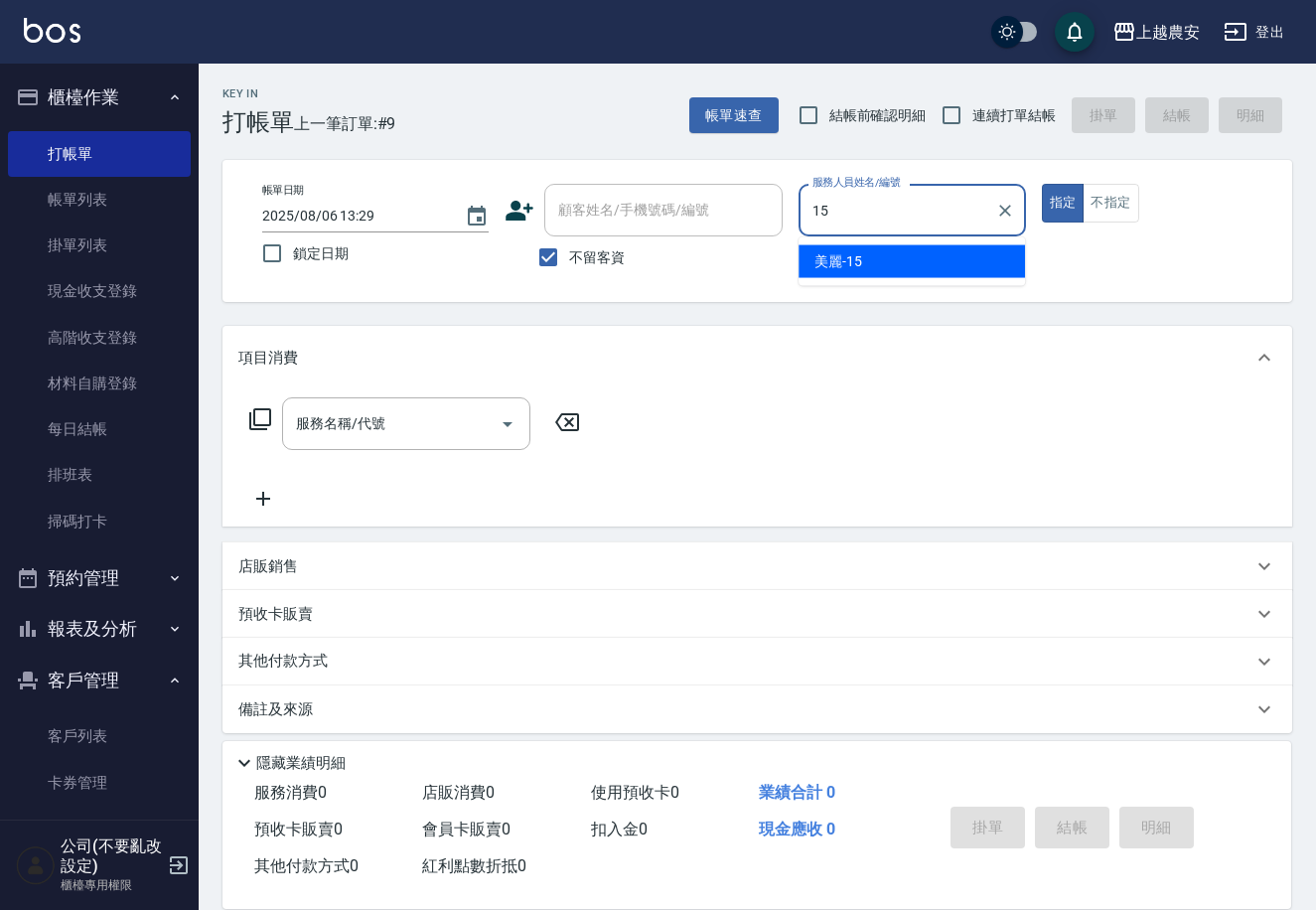 type on "美麗-15" 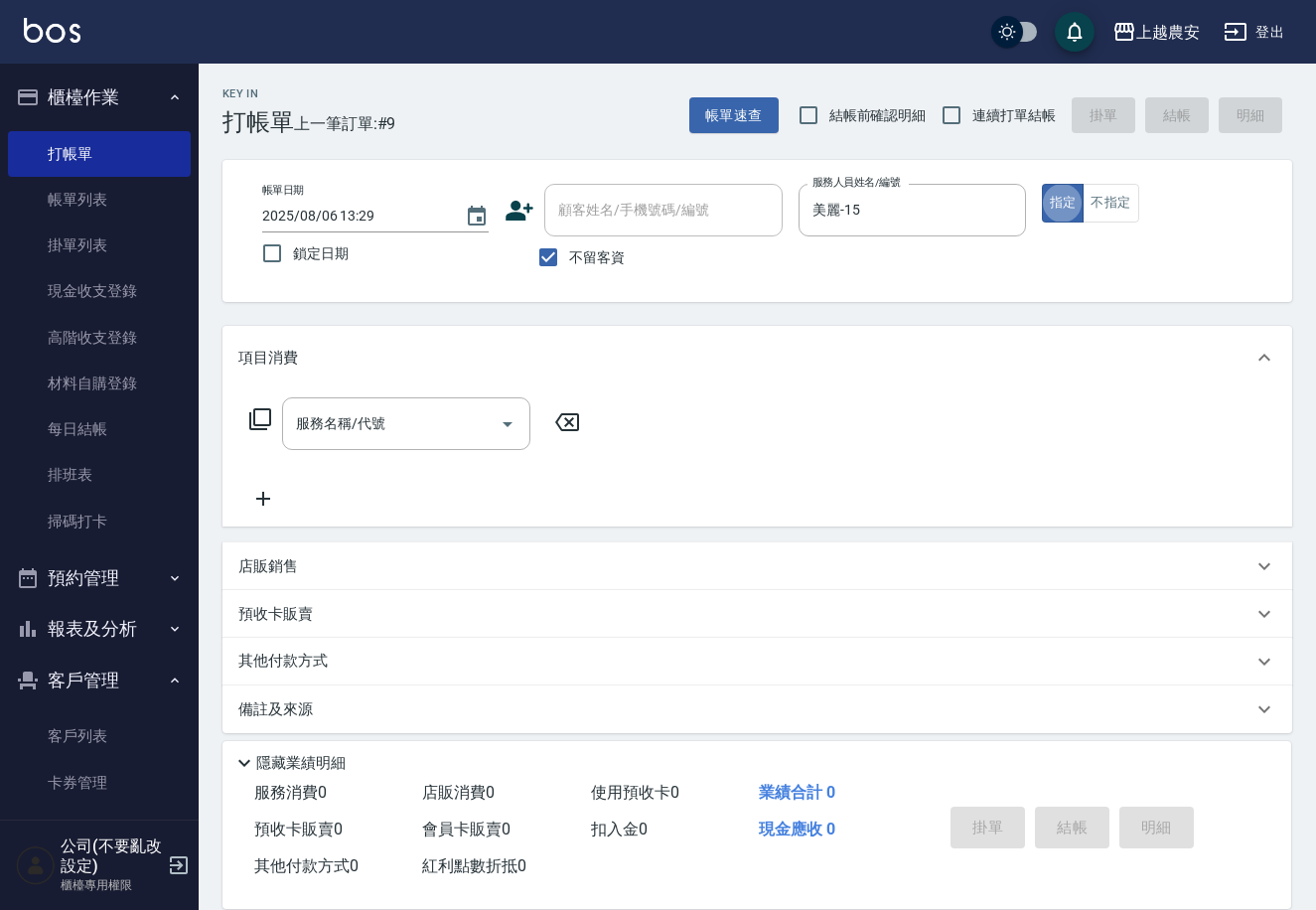 type on "true" 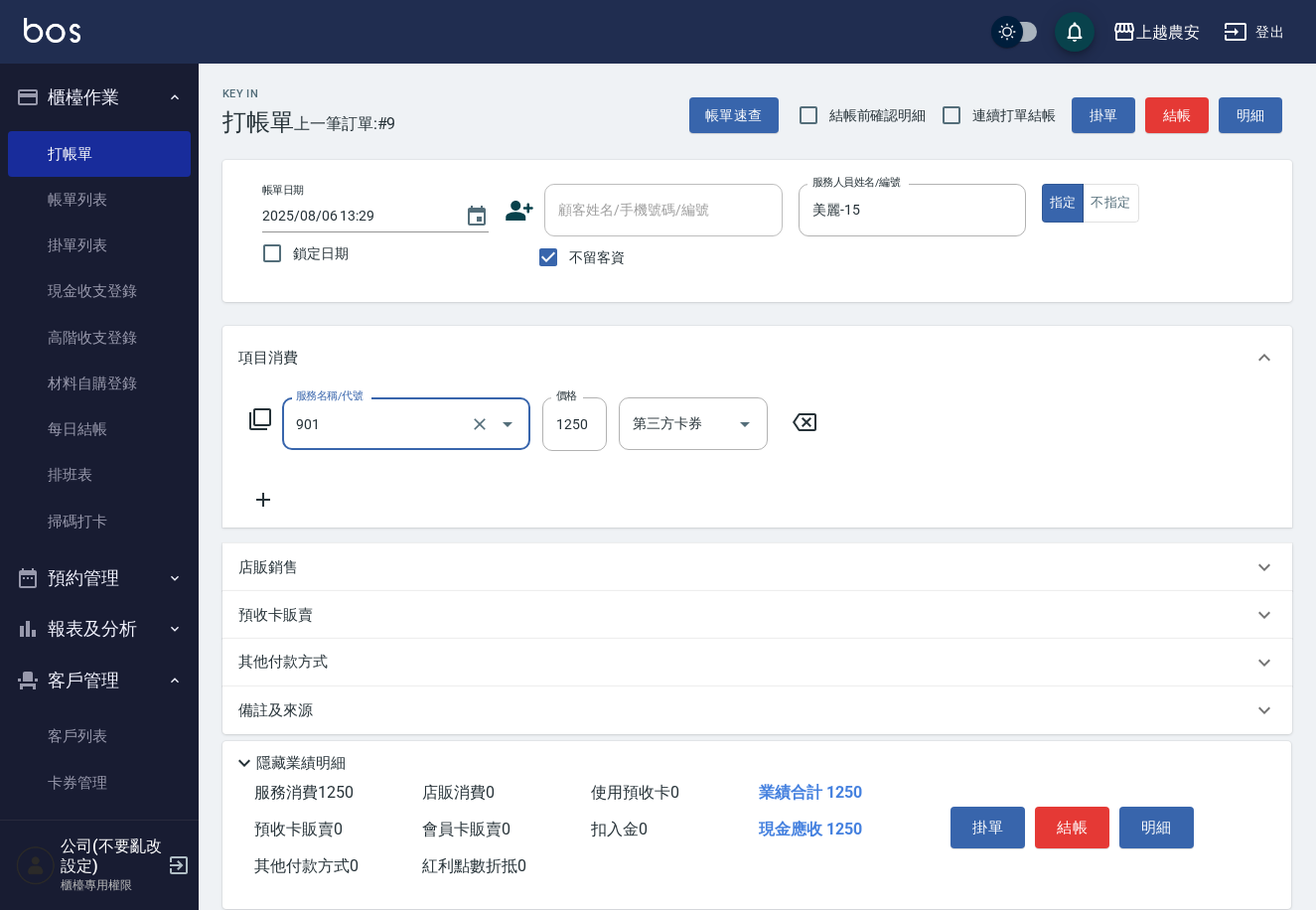 type on "修手指甲(901)" 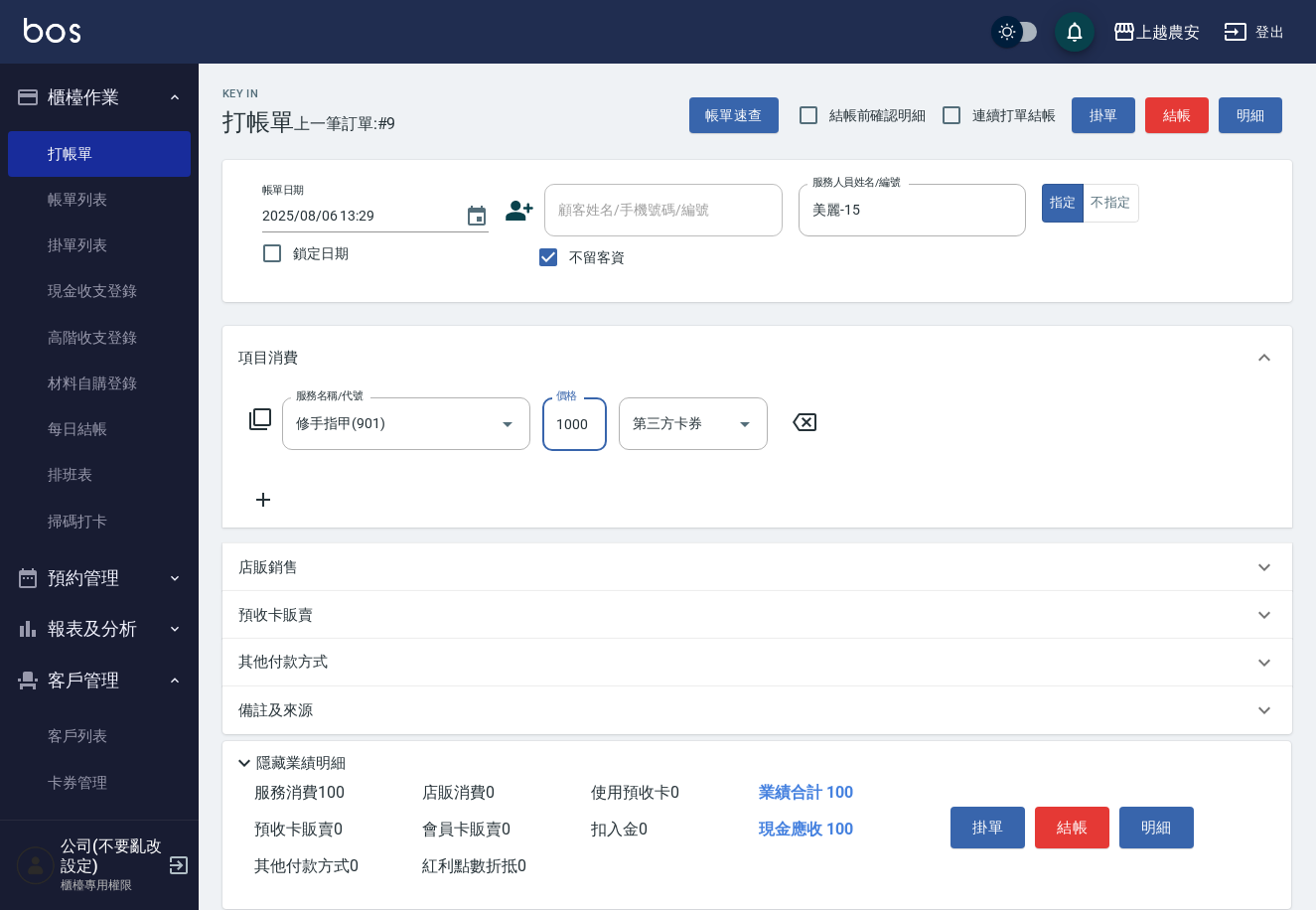 type on "1000" 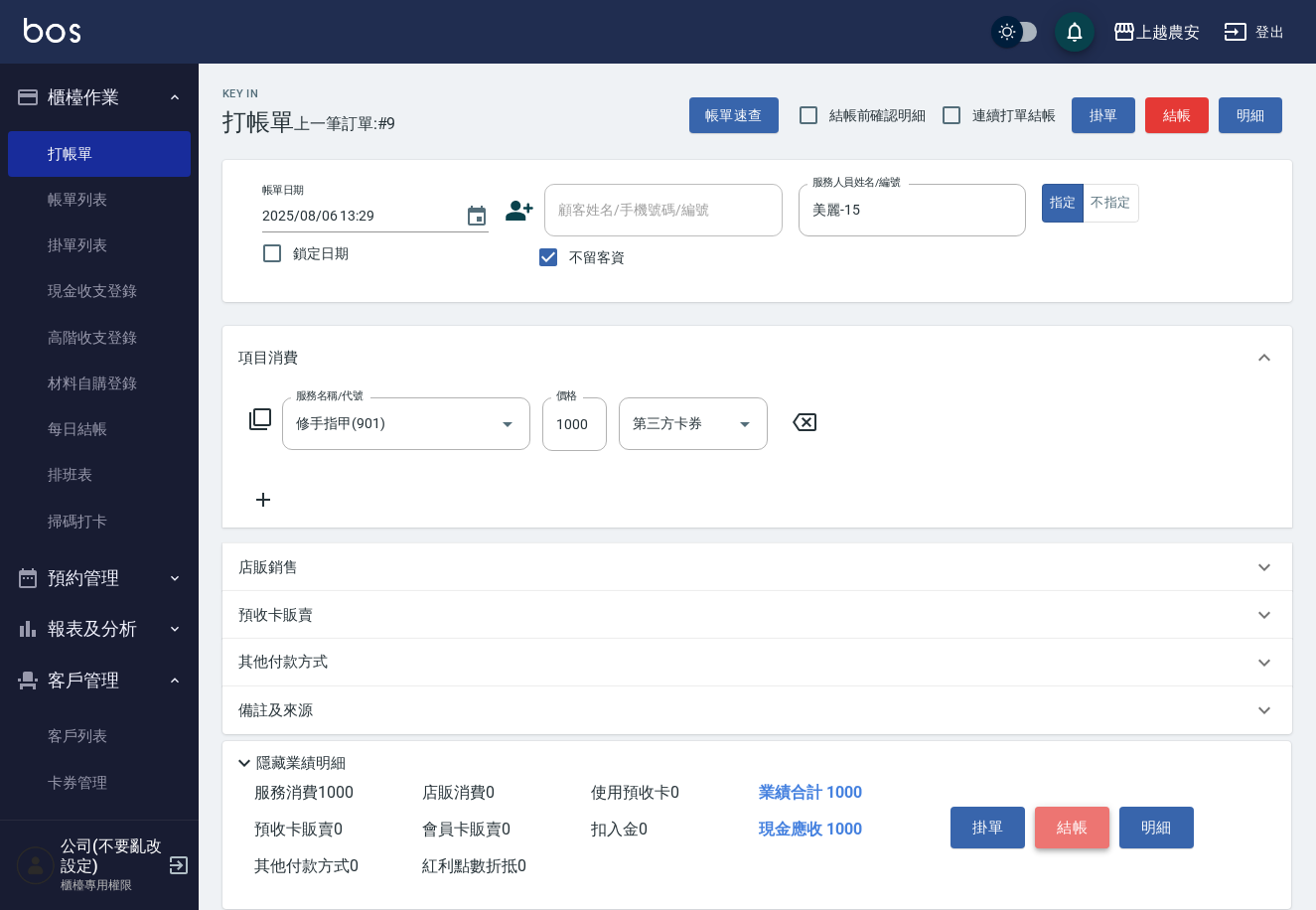 click on "結帳" at bounding box center [1072, 828] 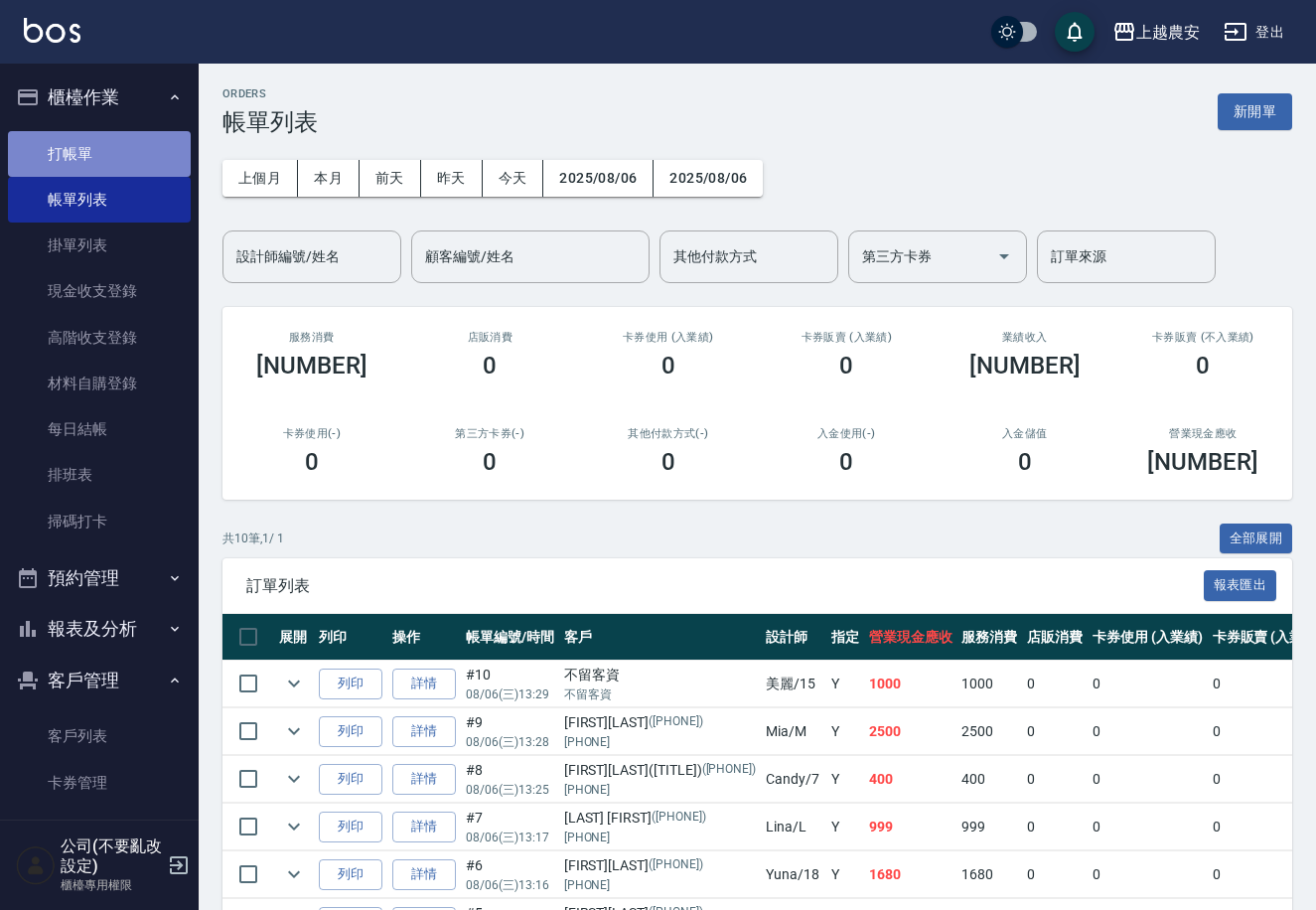 click on "打帳單" at bounding box center (99, 154) 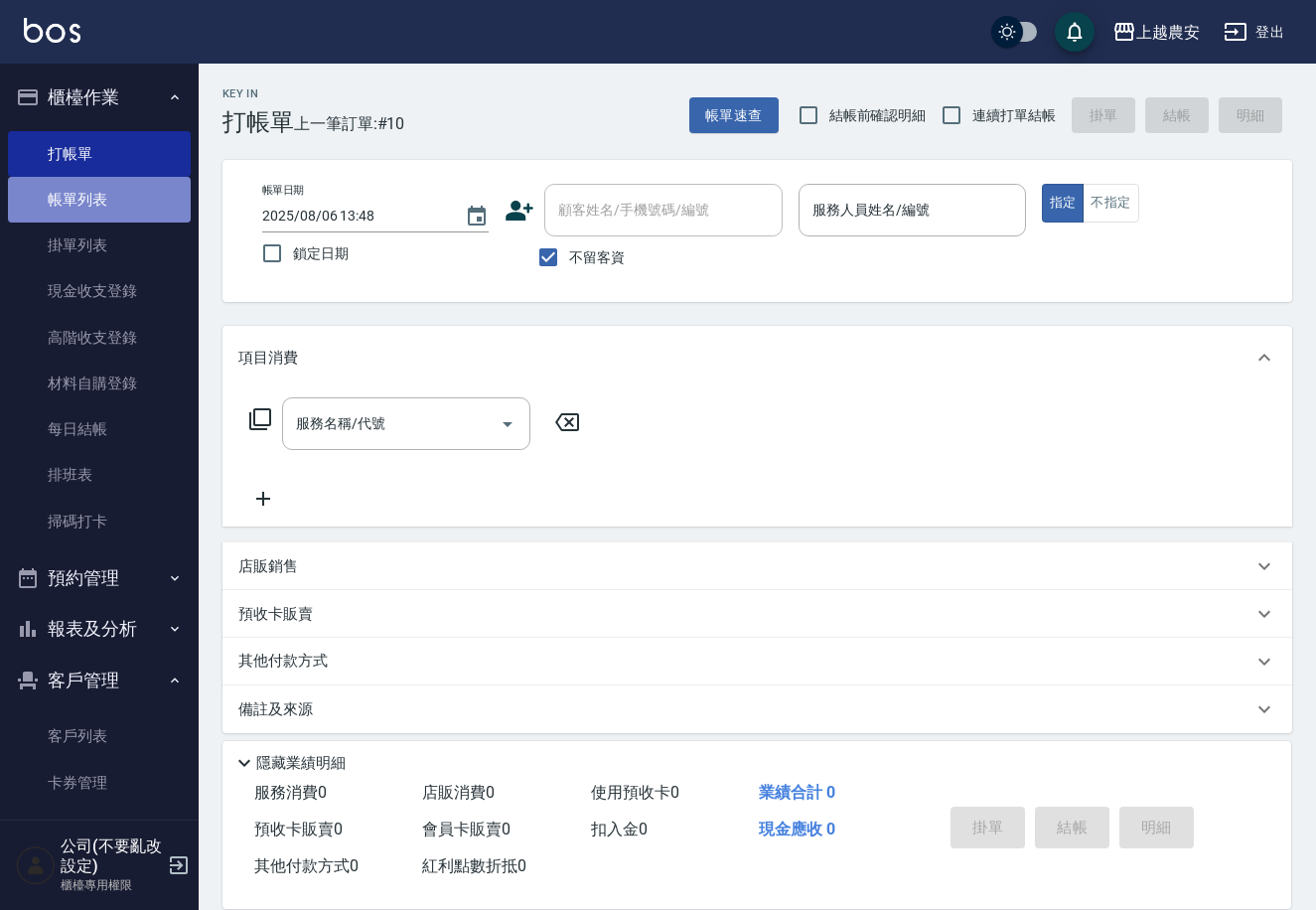 click on "帳單列表" at bounding box center (99, 200) 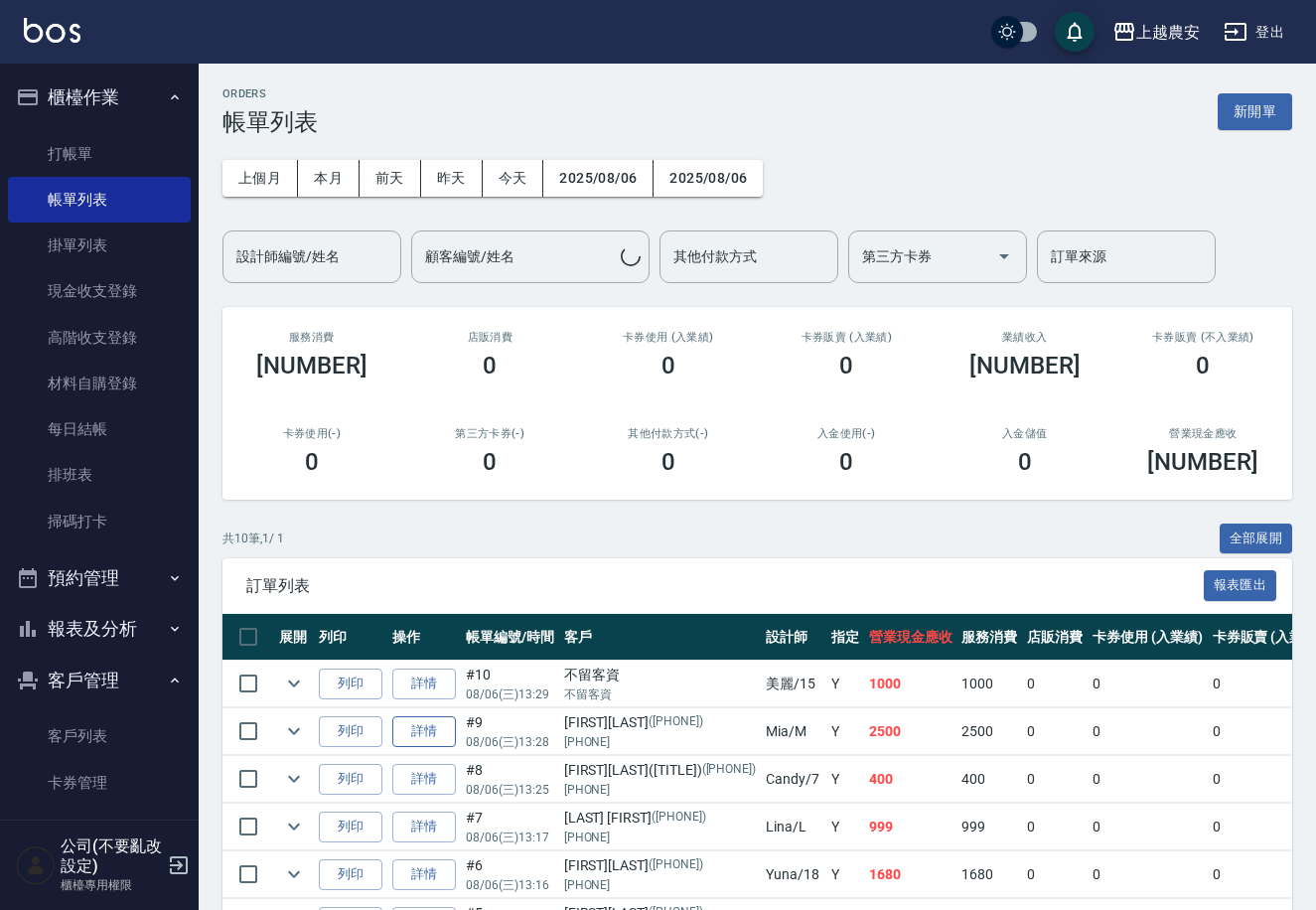 click on "詳情" at bounding box center (424, 731) 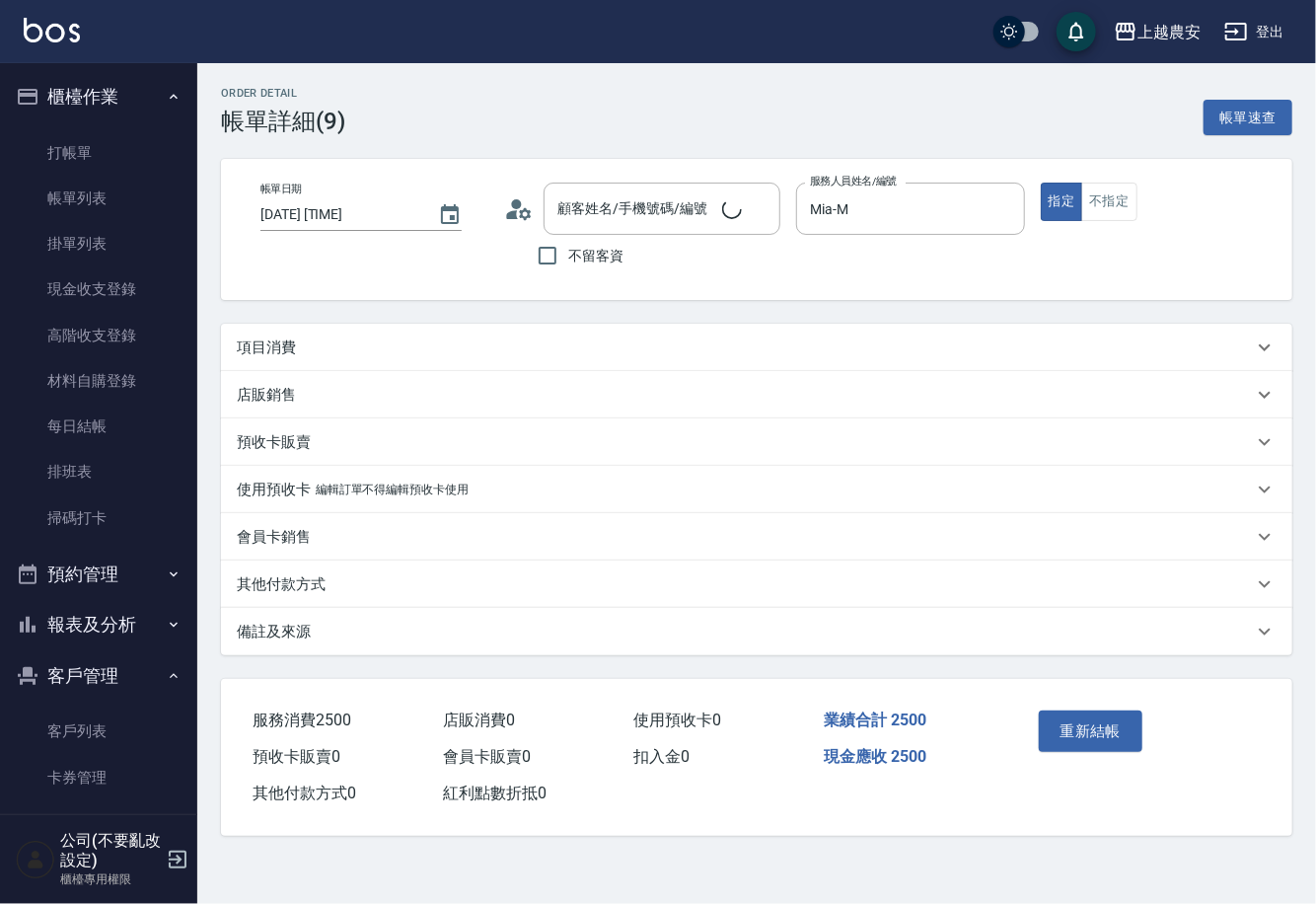 type on "2025/08/06 13:28" 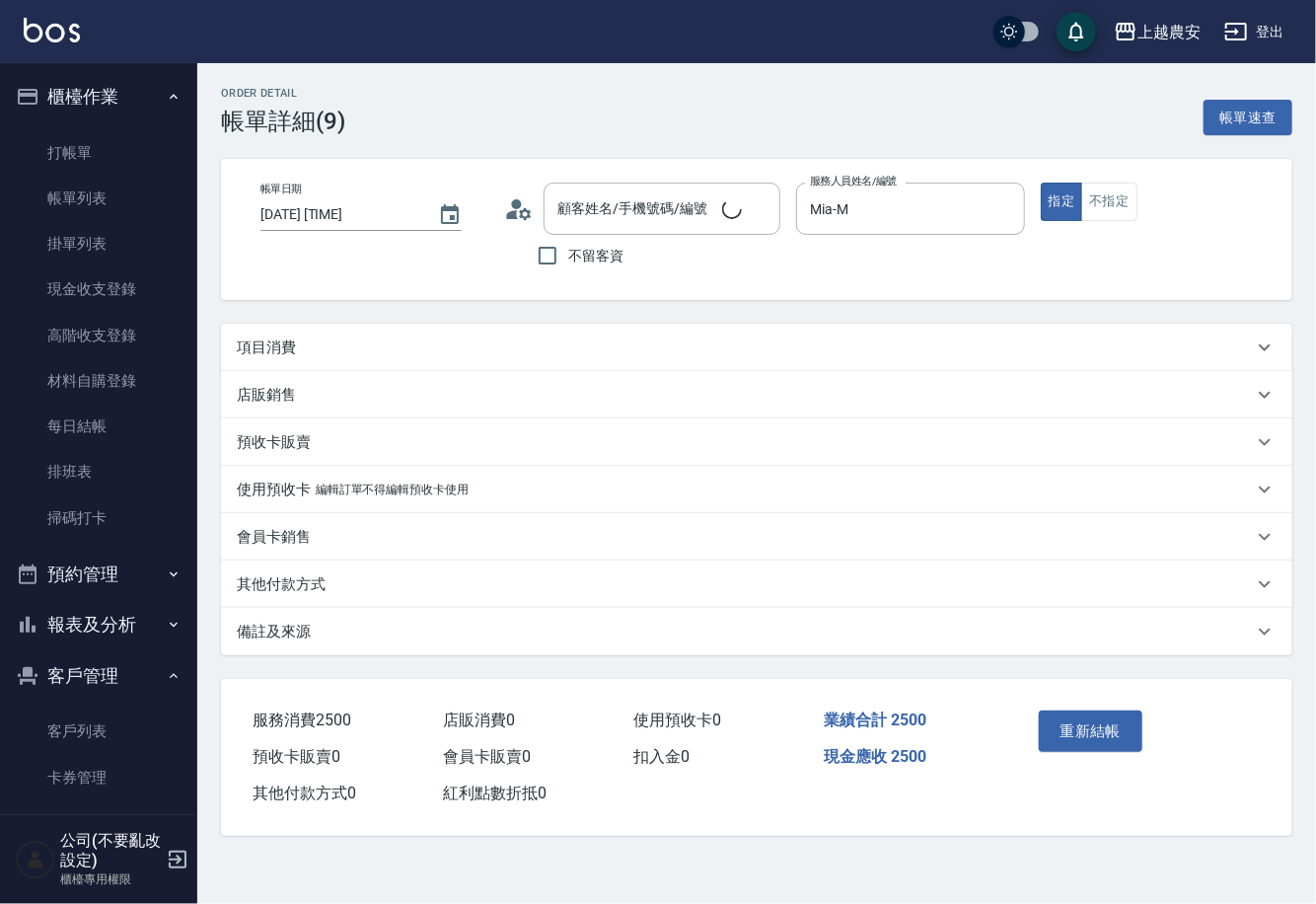 type on "Mia-M" 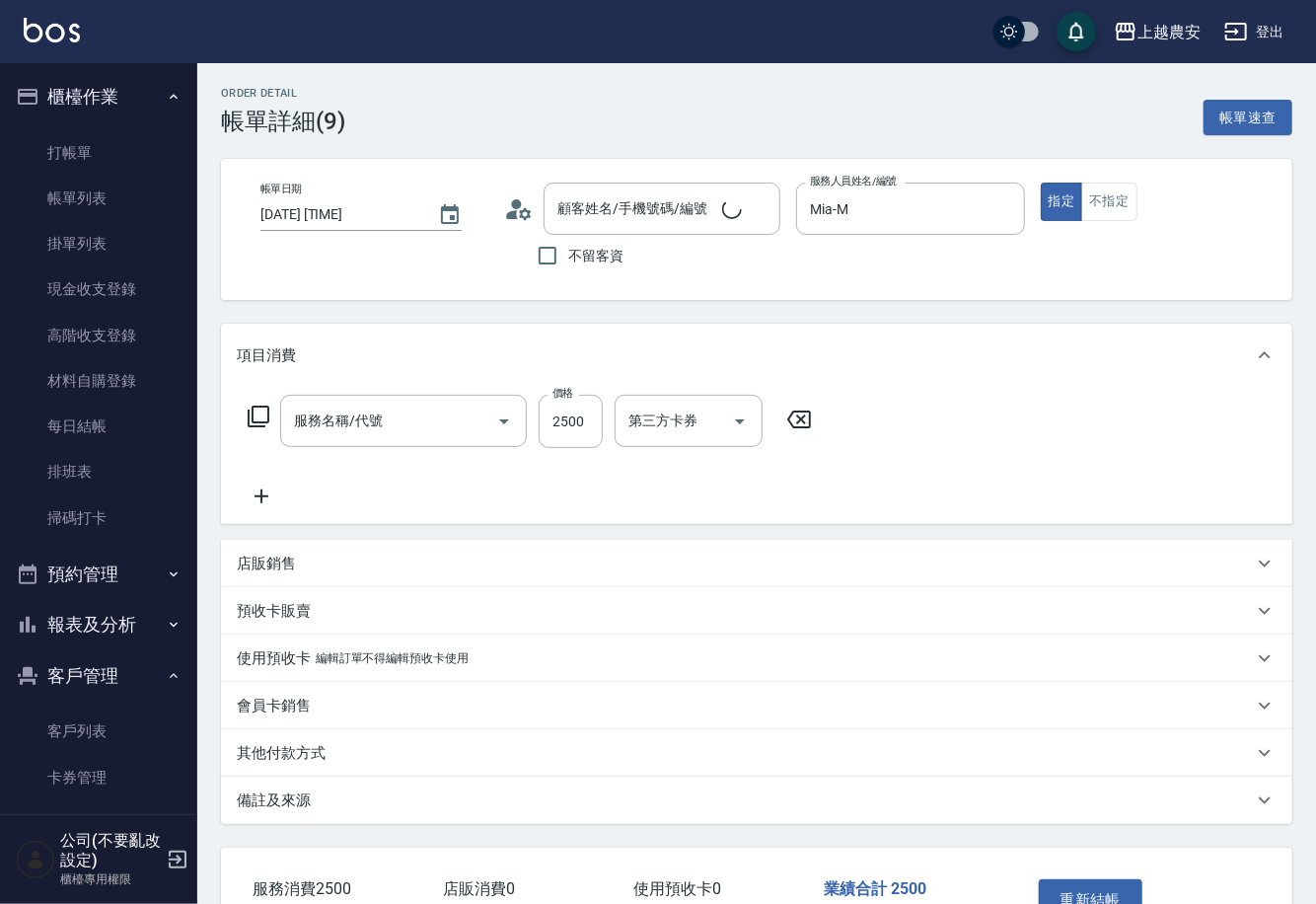 type on "[CHINESE_CHAR]/[PHONE]/[PHONE]" 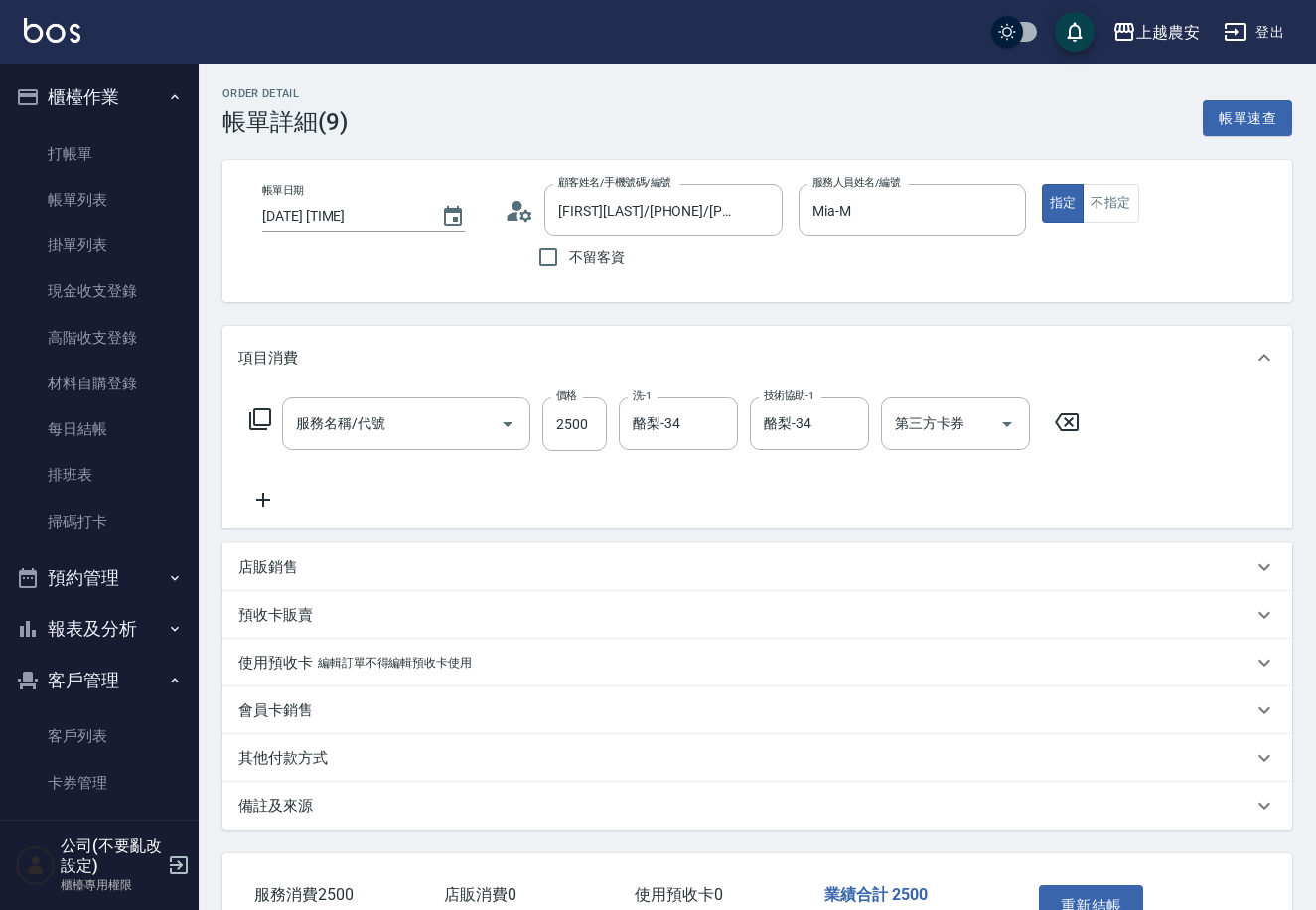 scroll, scrollTop: 130, scrollLeft: 0, axis: vertical 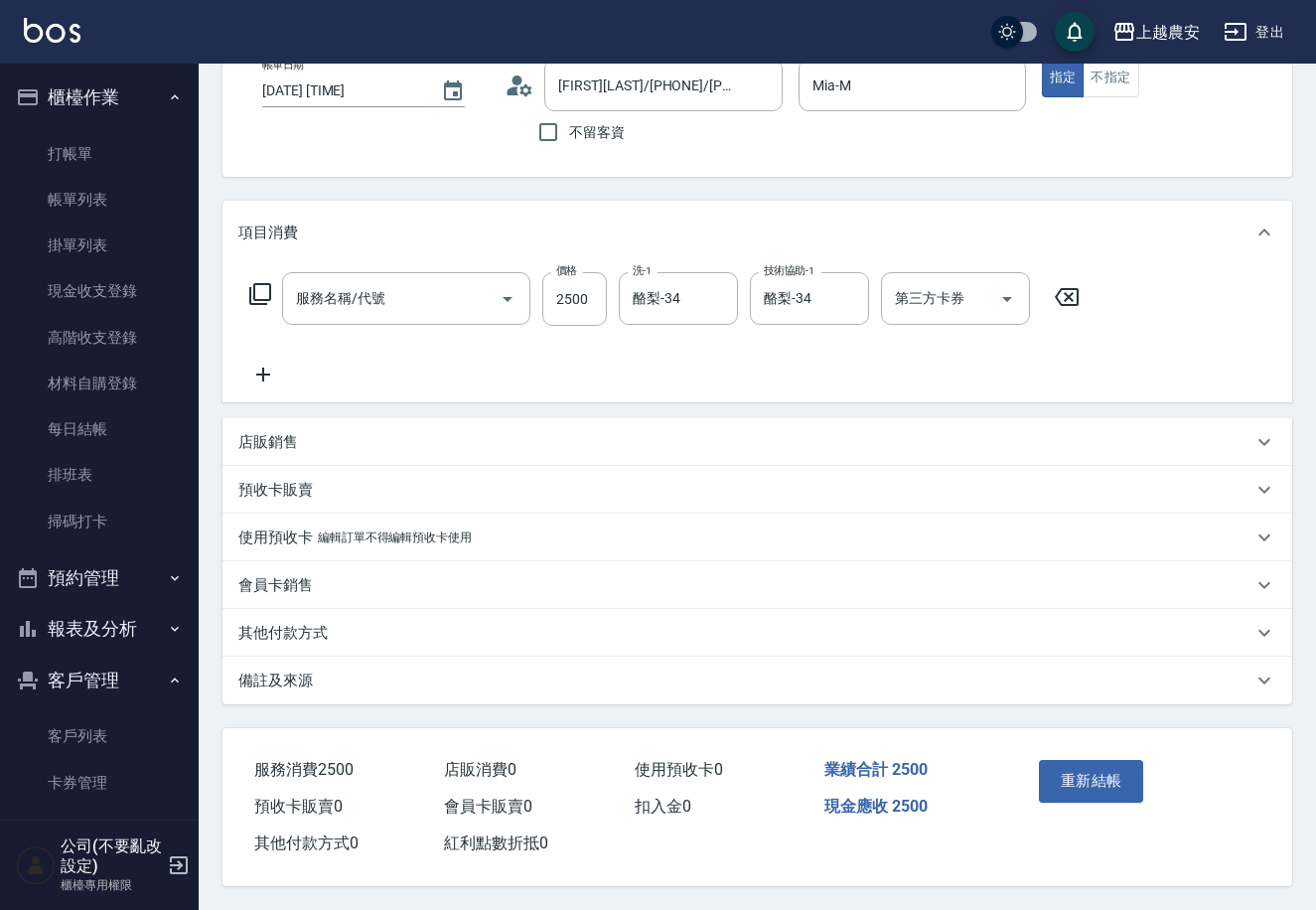type on "染髮1500↑(503)" 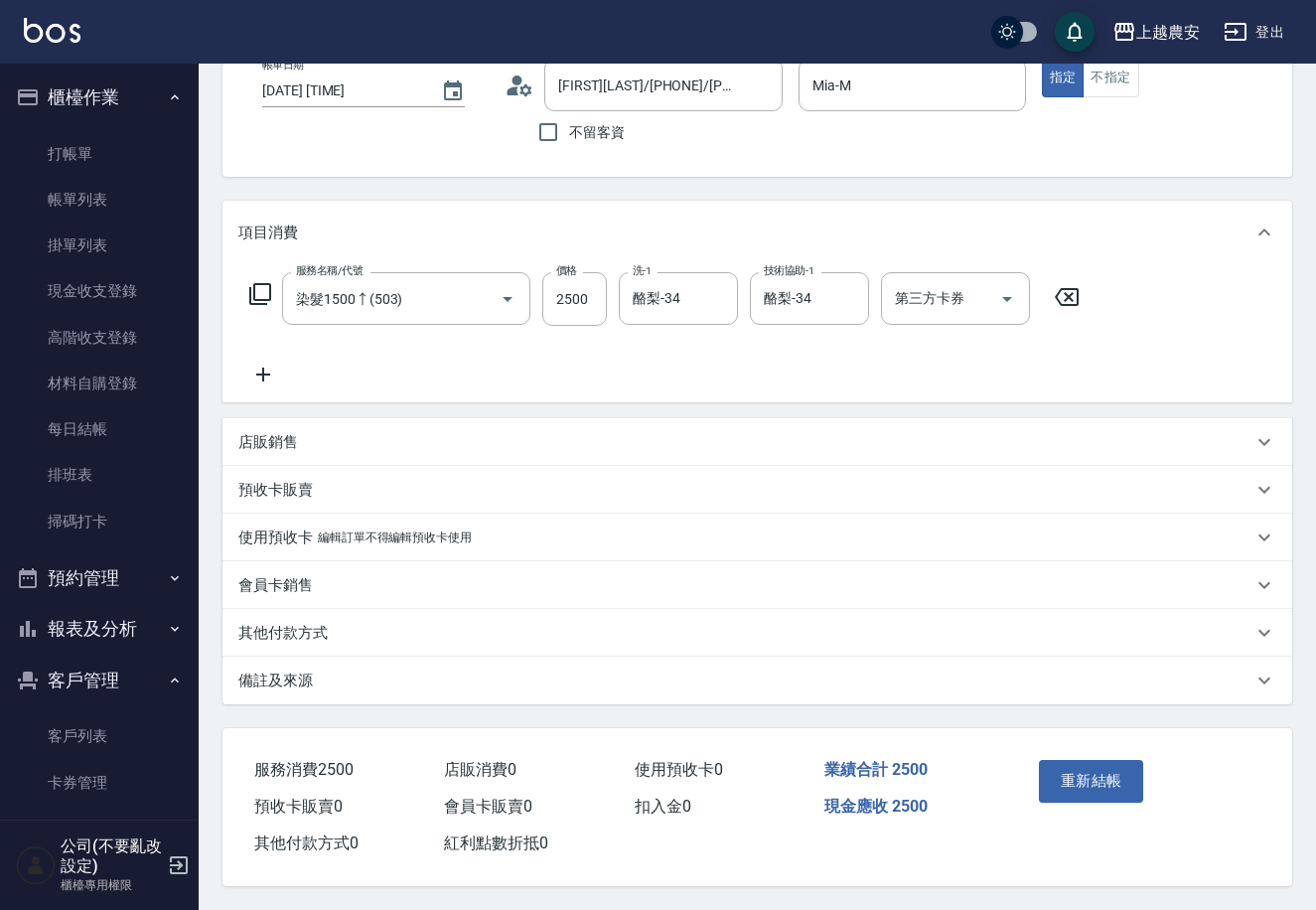click on "其他付款方式" at bounding box center [283, 633] 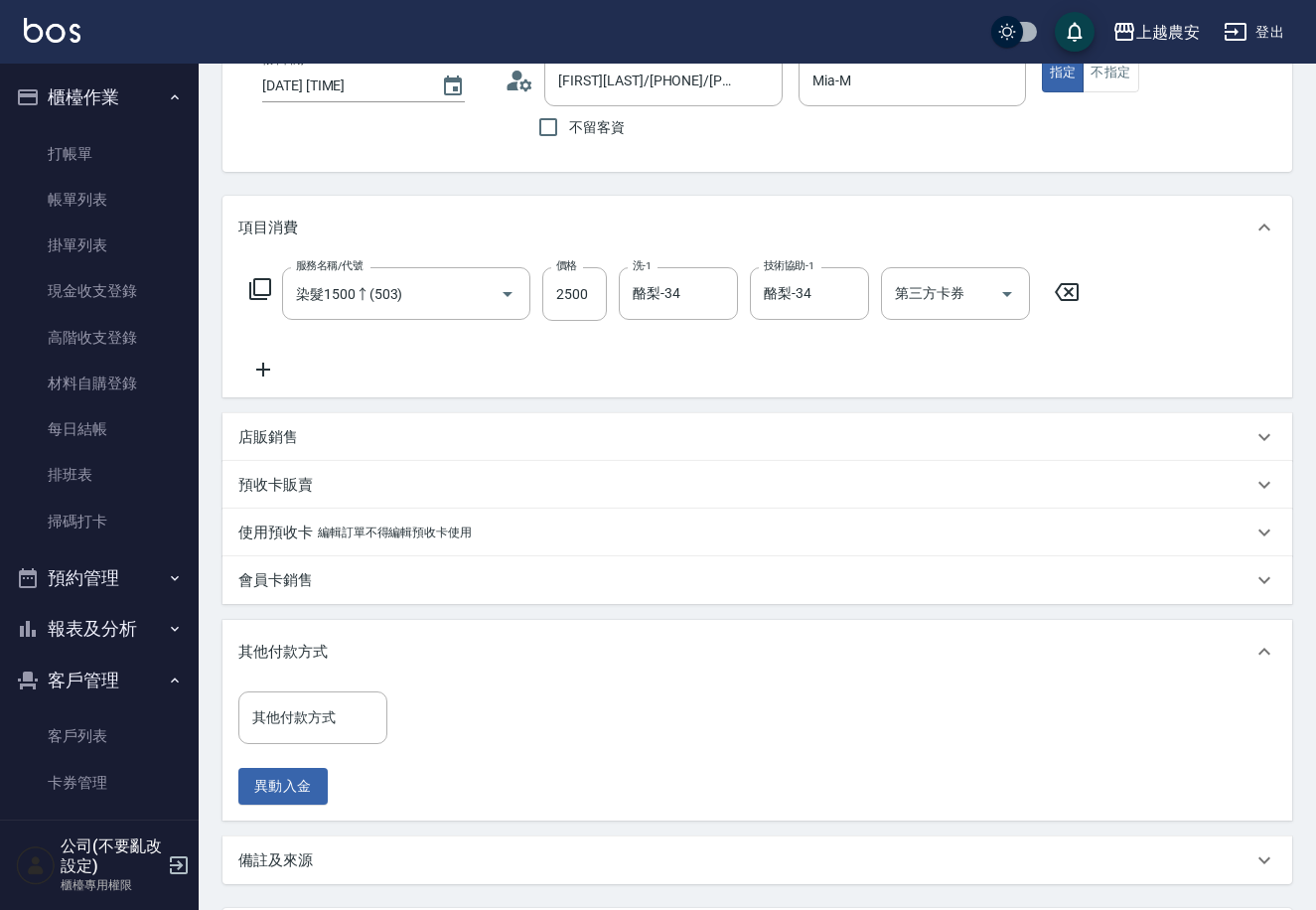 click on "其他付款方式" at bounding box center [757, 652] 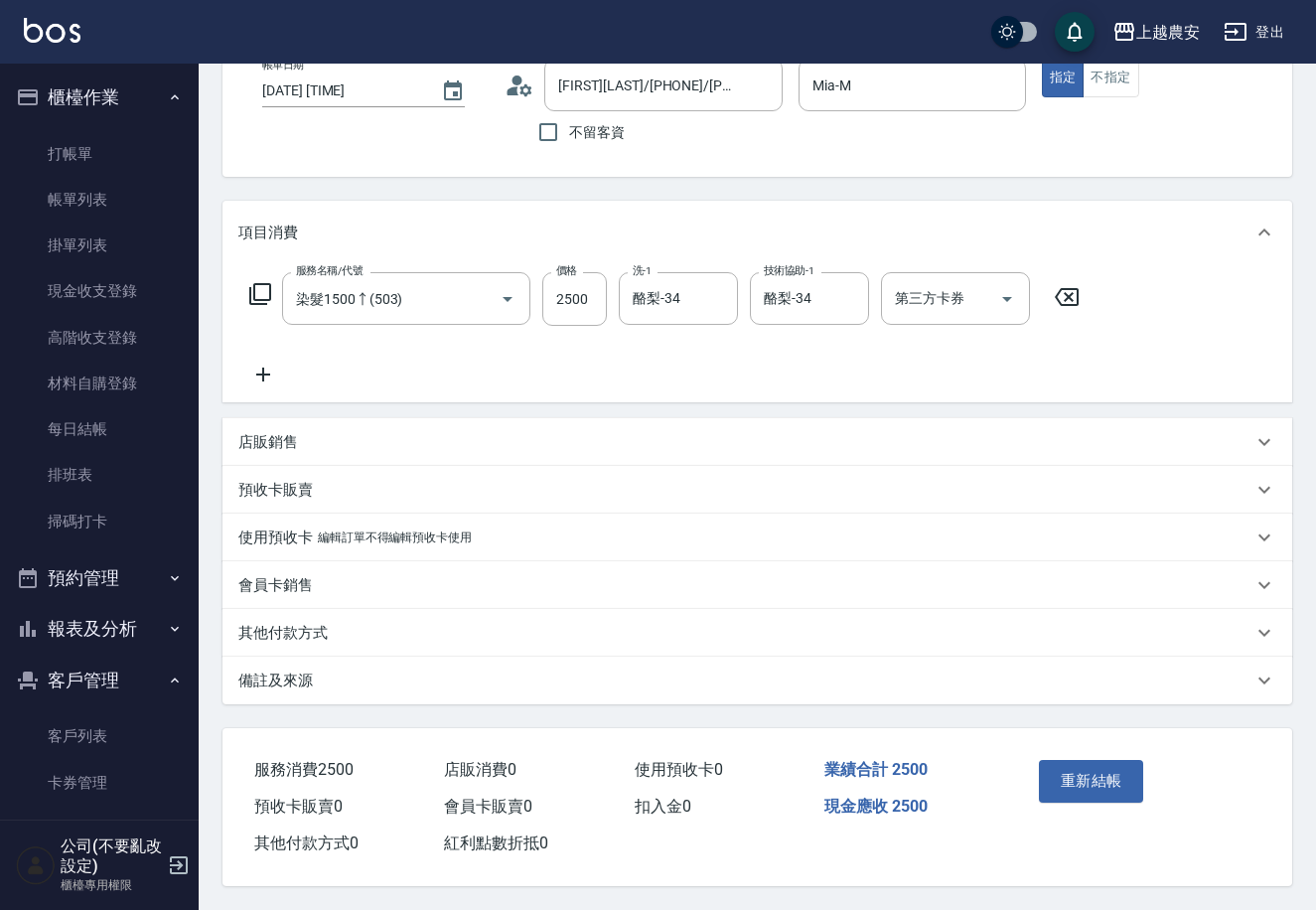 click on "其他付款方式" at bounding box center [757, 633] 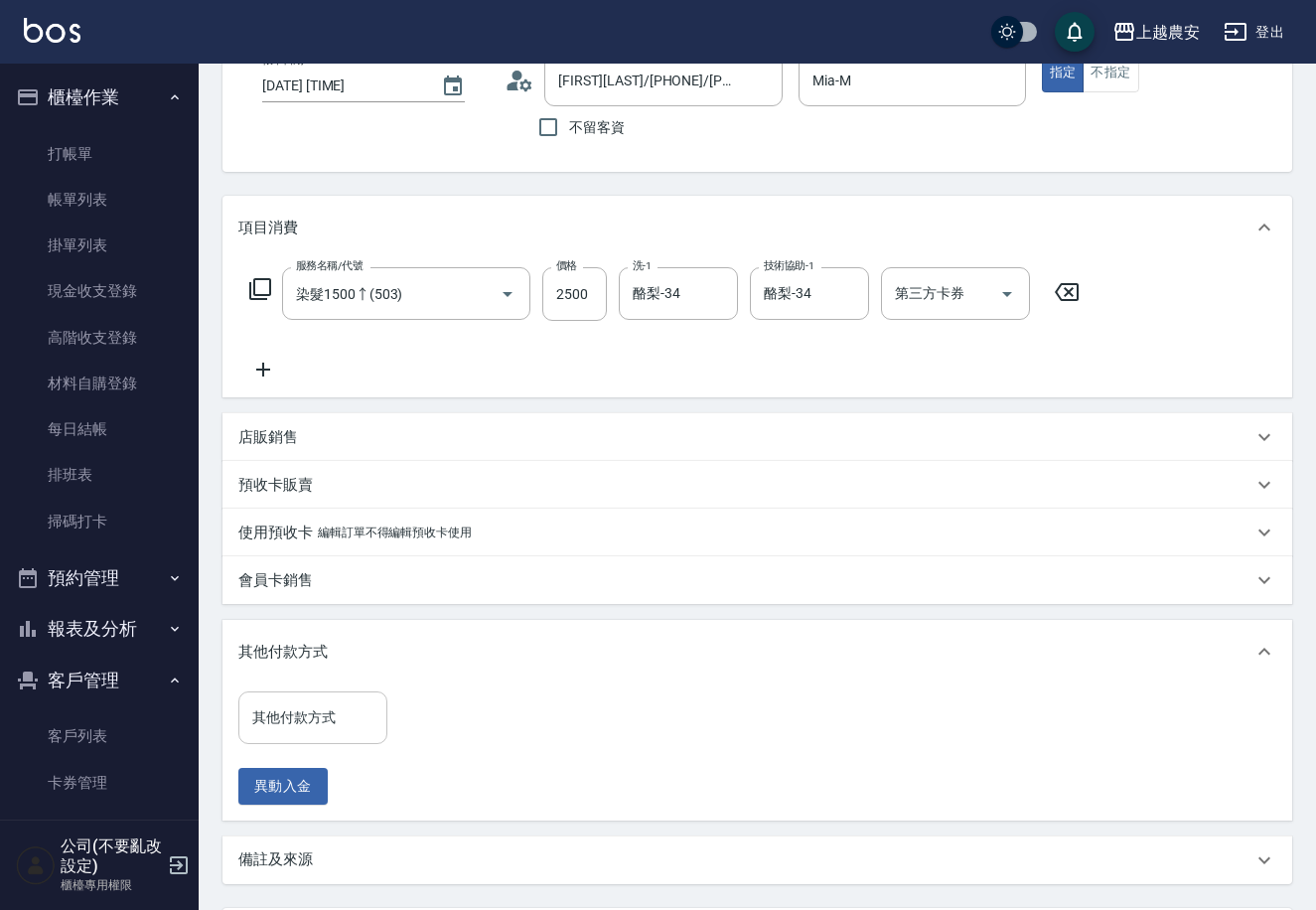 click on "其他付款方式" at bounding box center [313, 717] 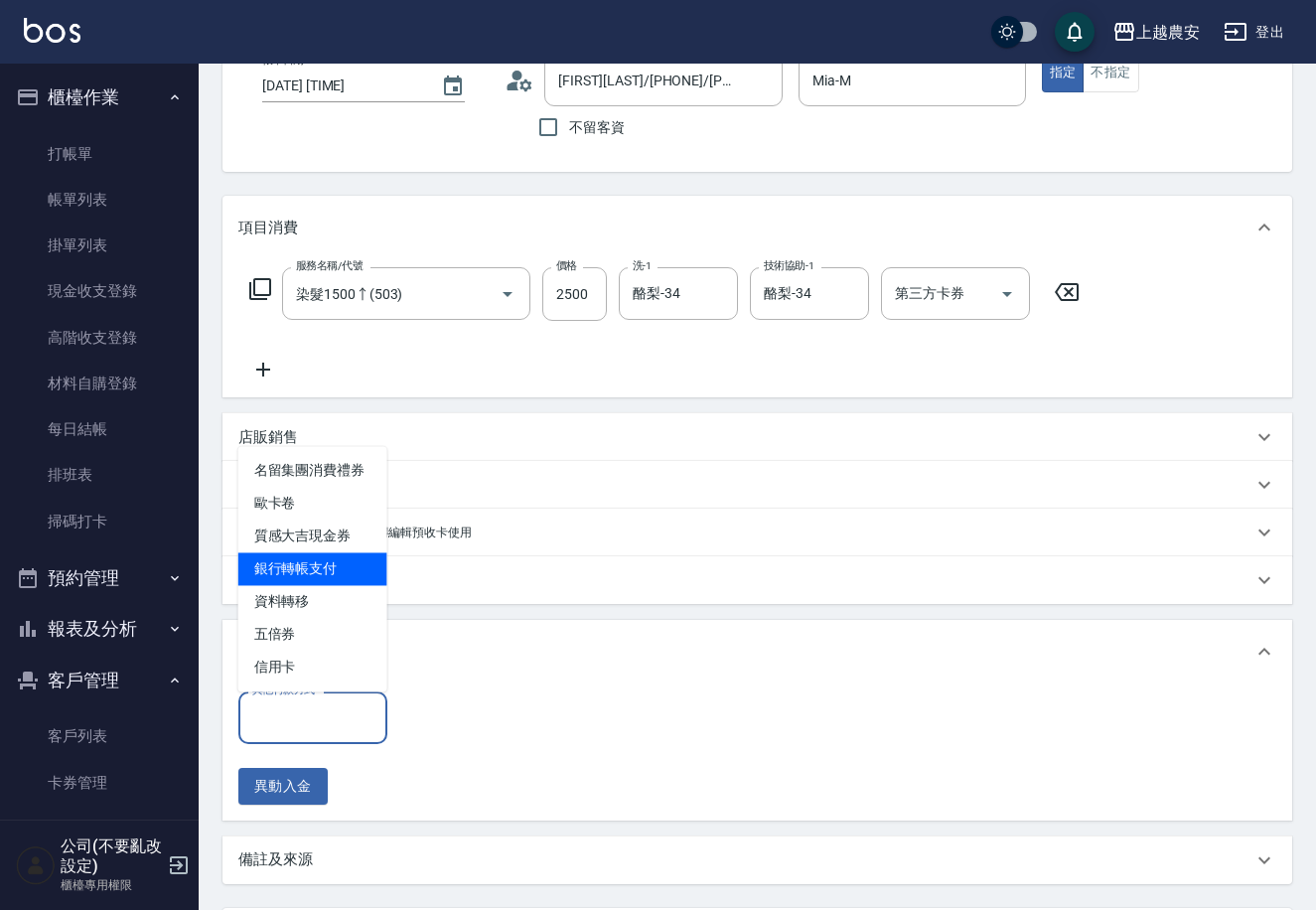 click on "銀行轉帳支付" at bounding box center [313, 568] 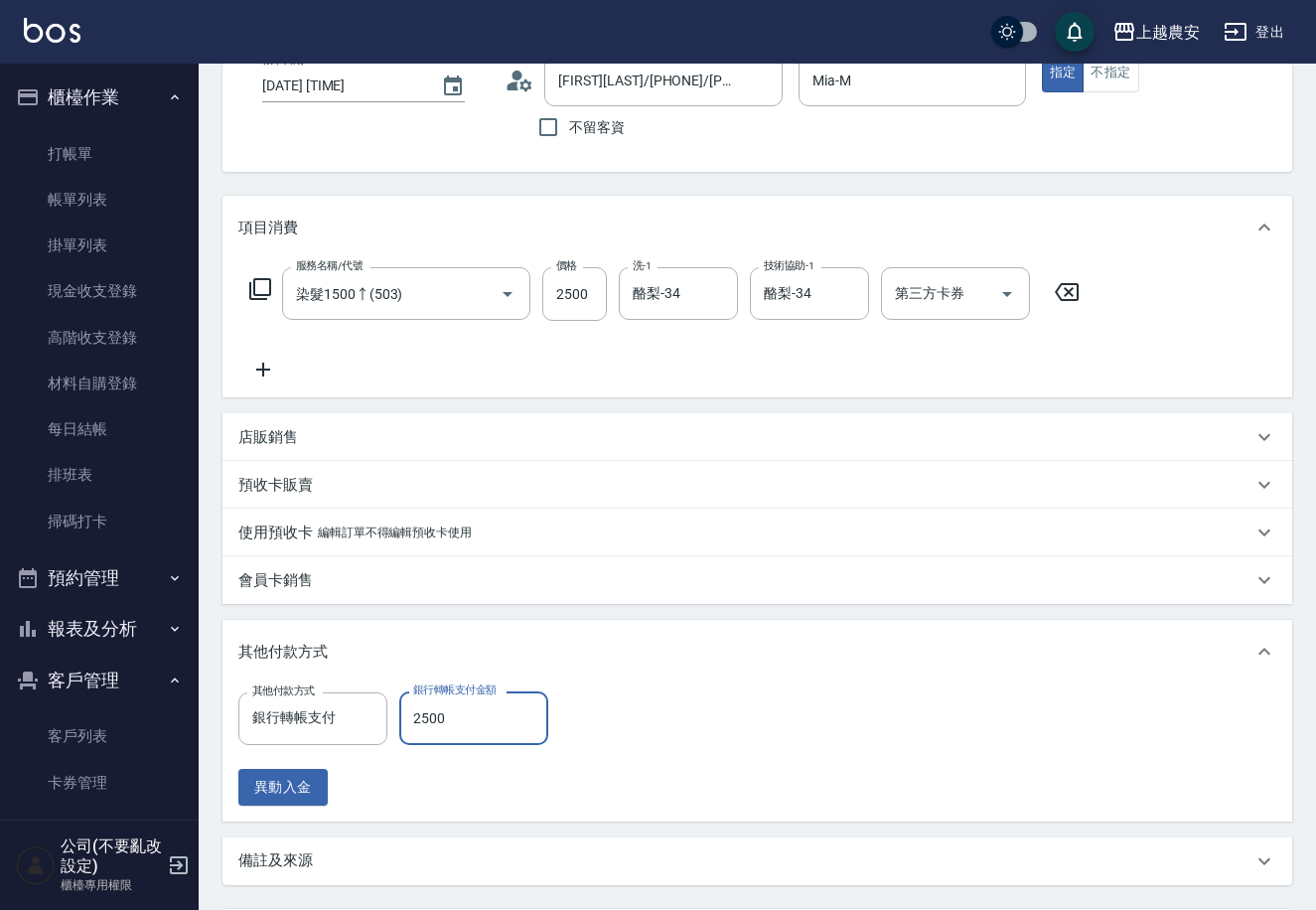scroll, scrollTop: 315, scrollLeft: 0, axis: vertical 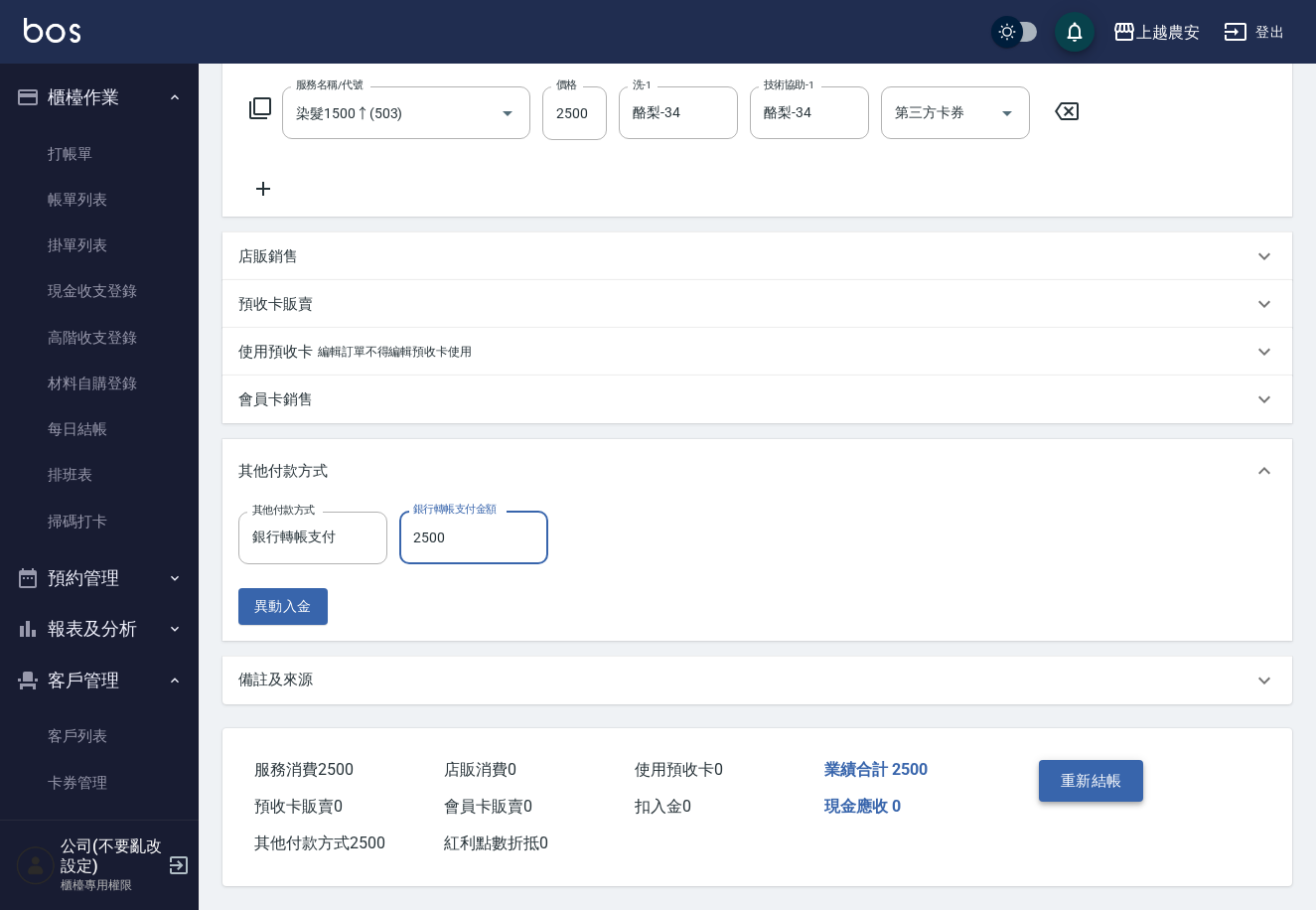 type on "2500" 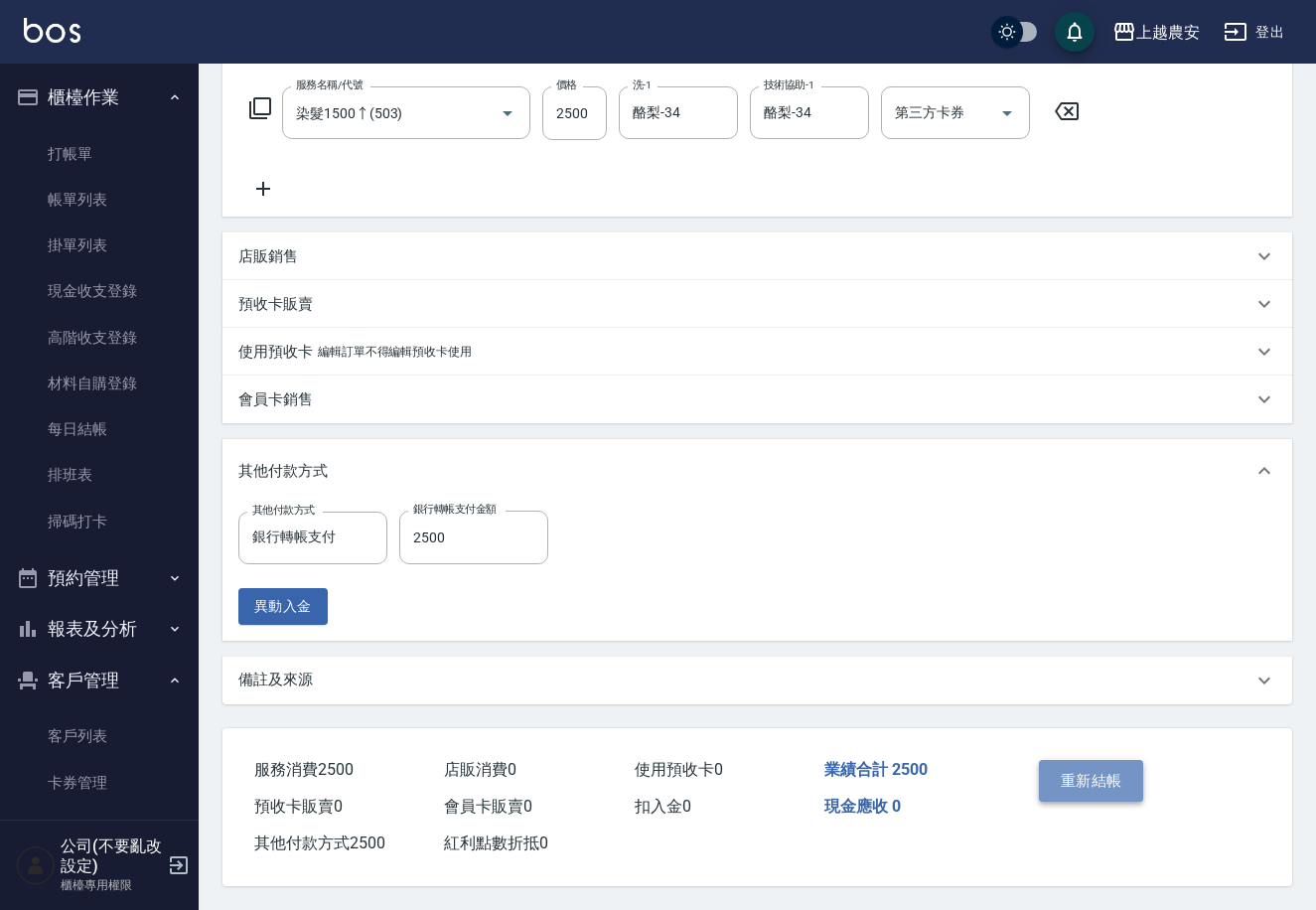 click on "重新結帳" at bounding box center [1092, 781] 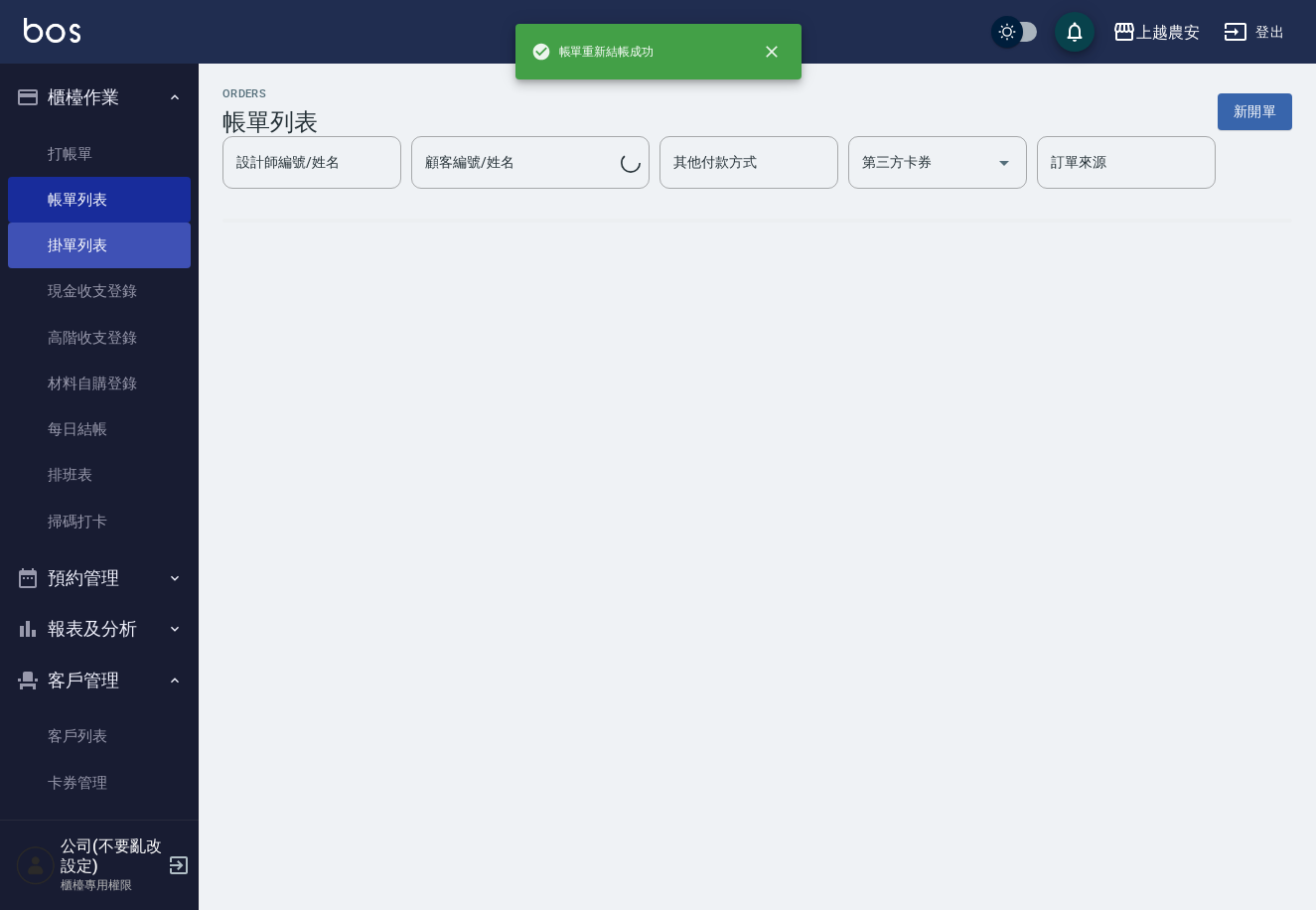 scroll, scrollTop: 0, scrollLeft: 0, axis: both 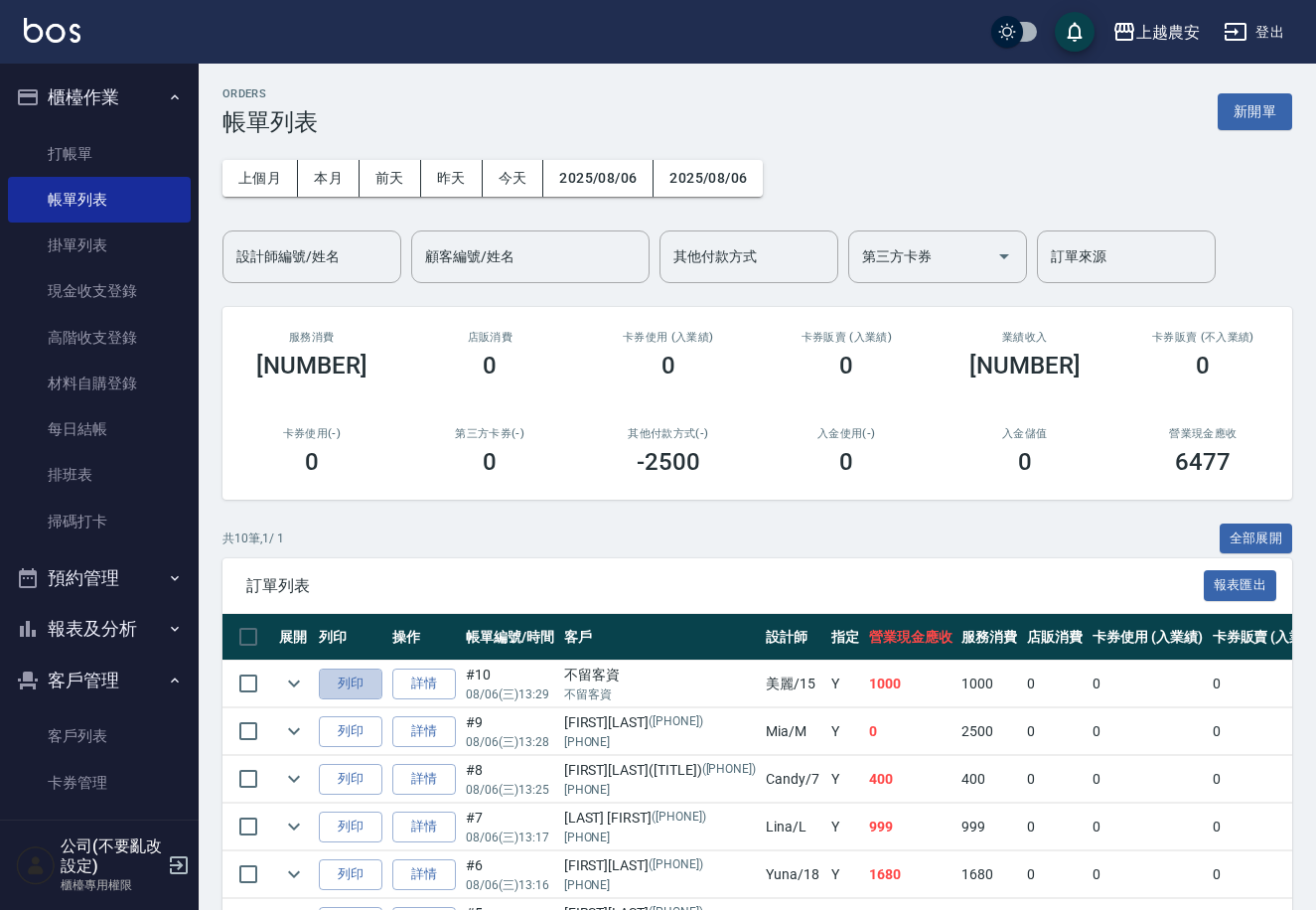 drag, startPoint x: 366, startPoint y: 677, endPoint x: 844, endPoint y: 514, distance: 505.02772 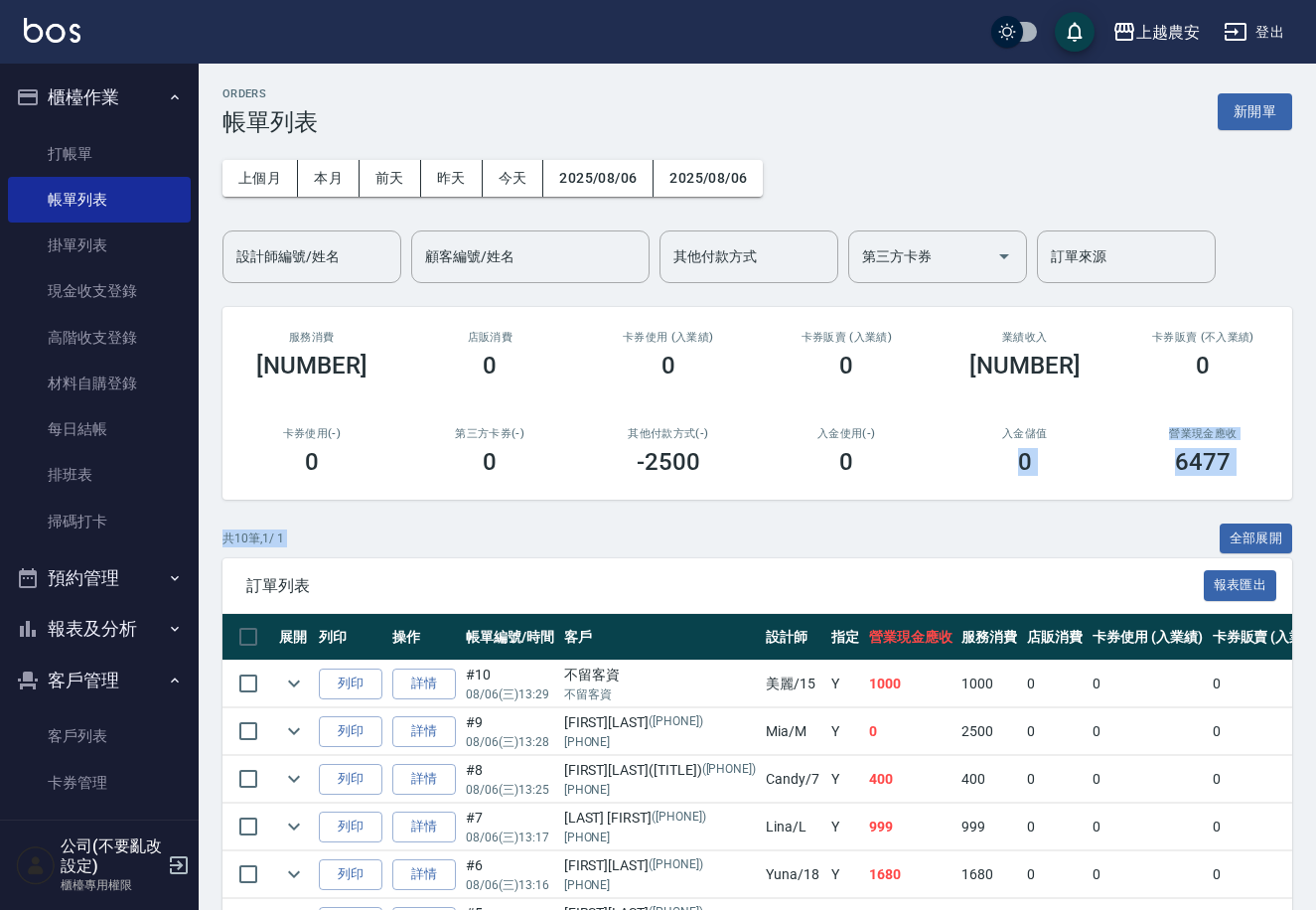 drag, startPoint x: 913, startPoint y: 493, endPoint x: 952, endPoint y: 485, distance: 39.812058 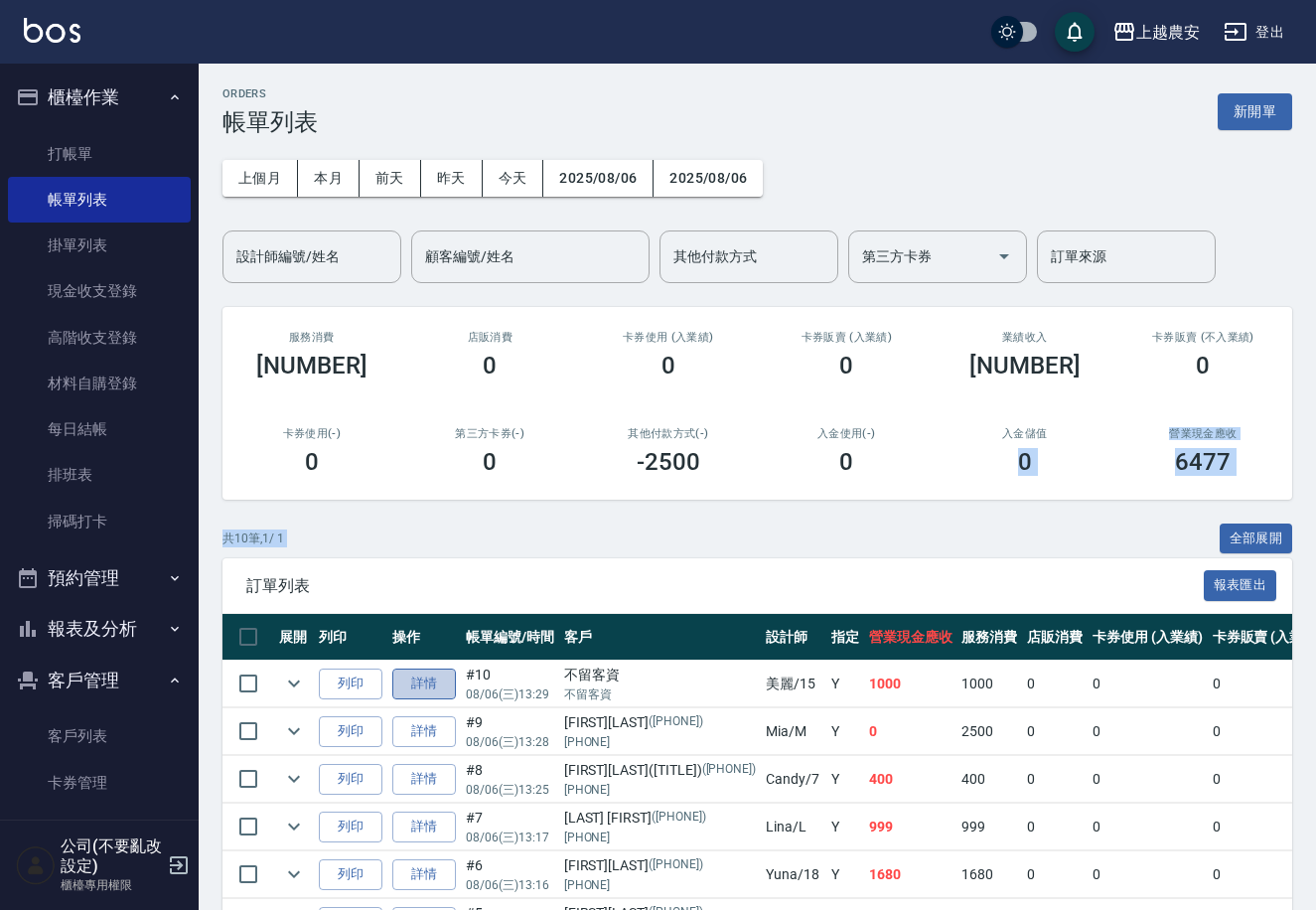 click on "詳情" at bounding box center (424, 683) 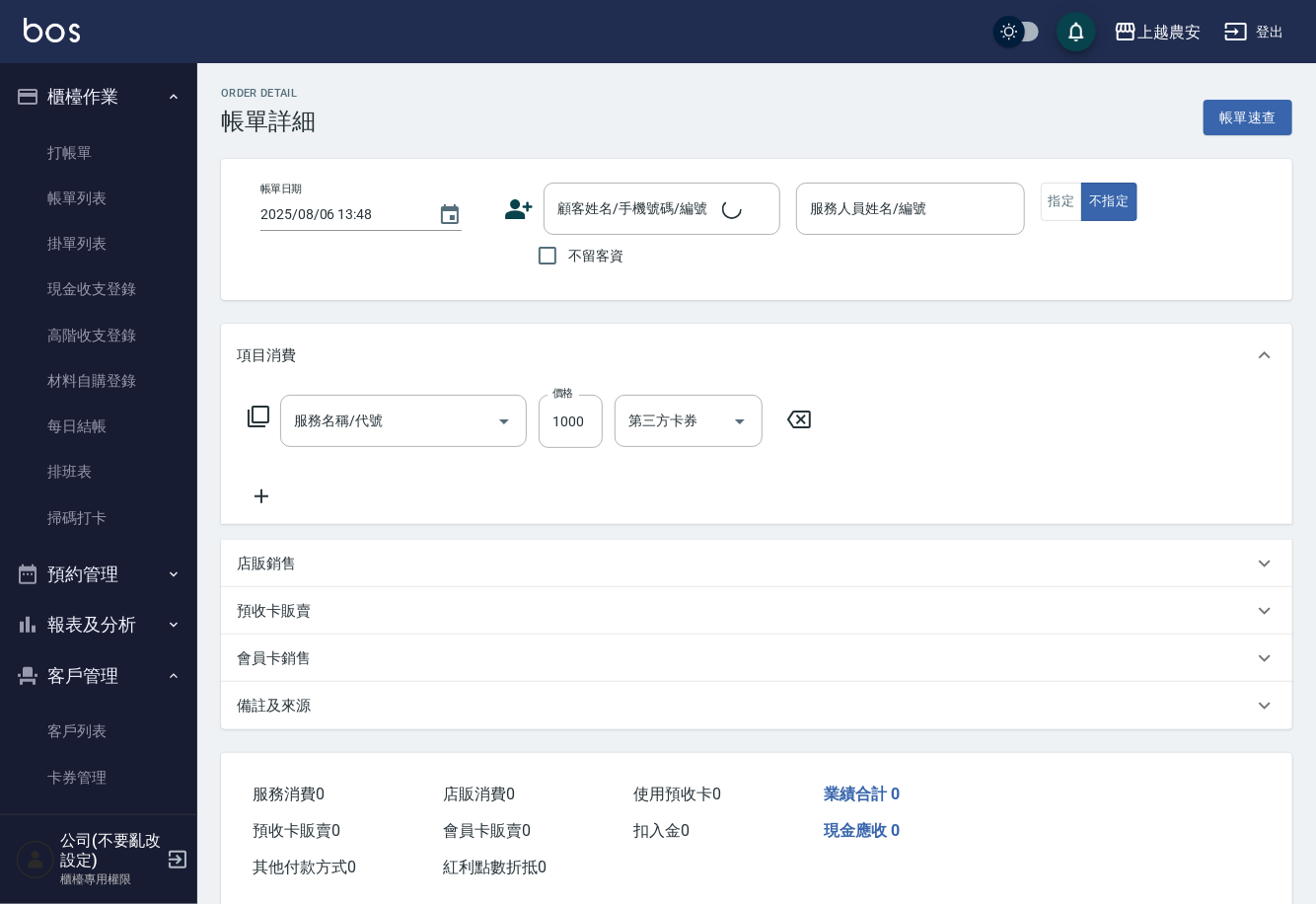 type on "2025/08/06 13:29" 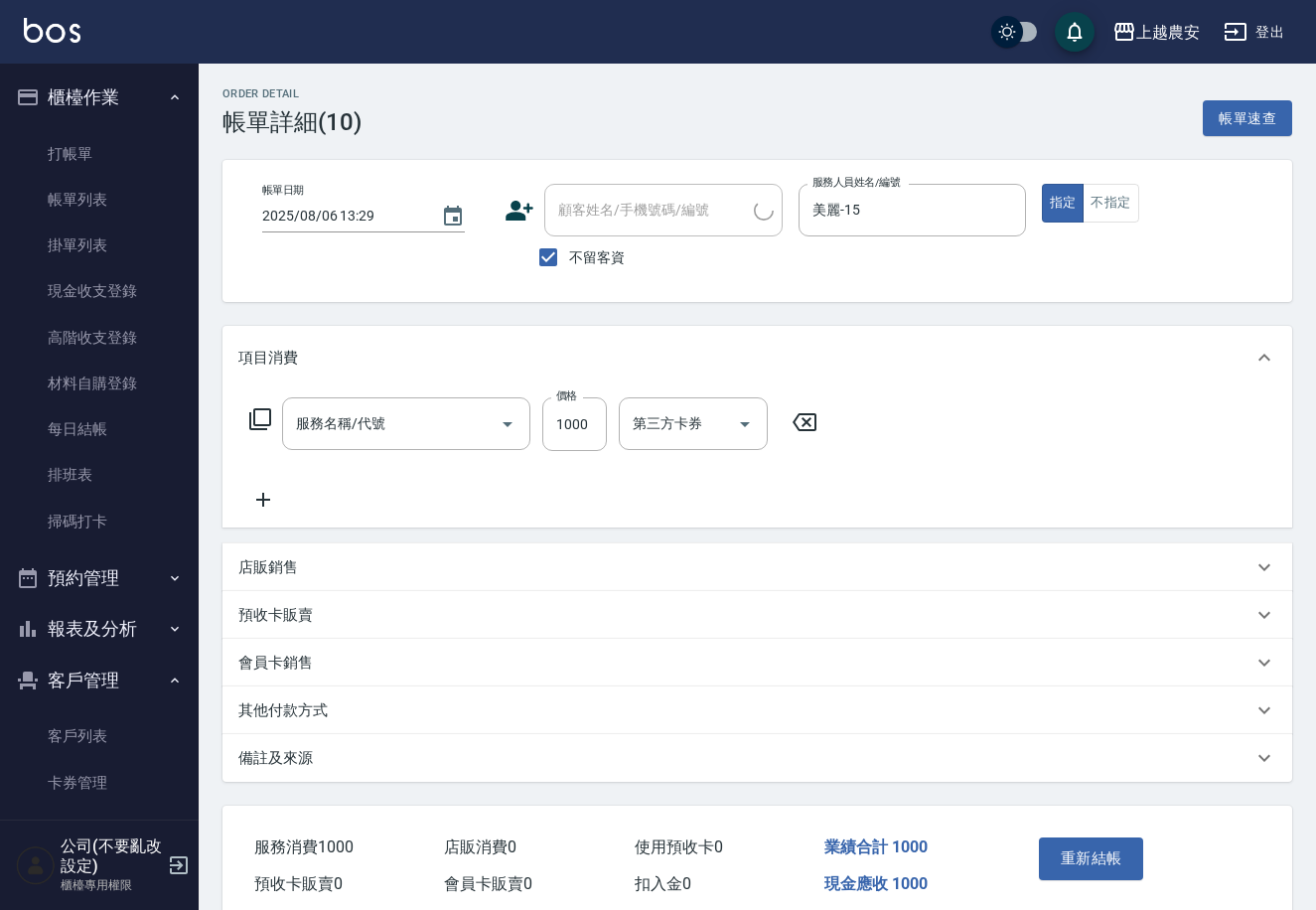 type on "修手指甲(901)" 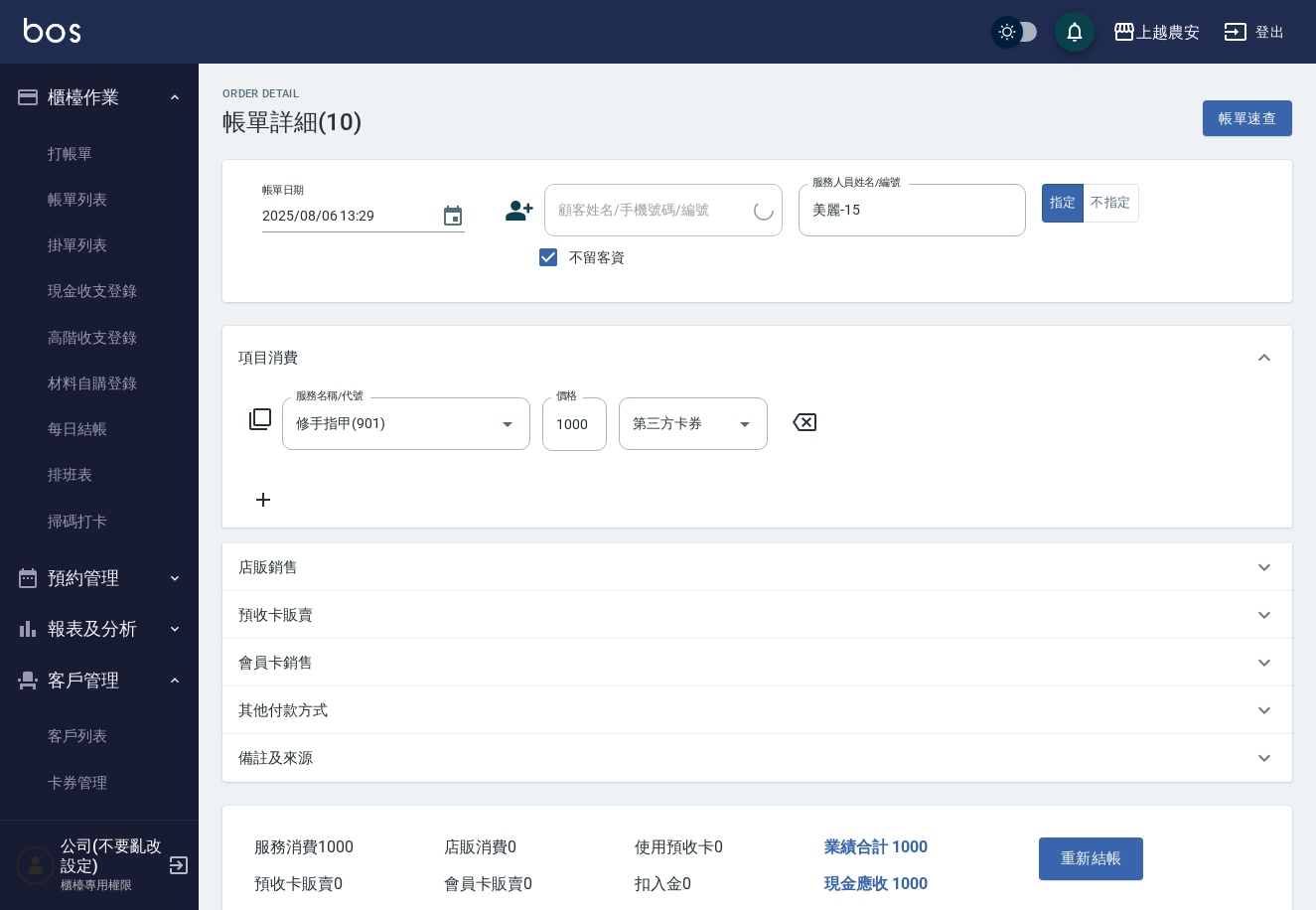 scroll, scrollTop: 82, scrollLeft: 0, axis: vertical 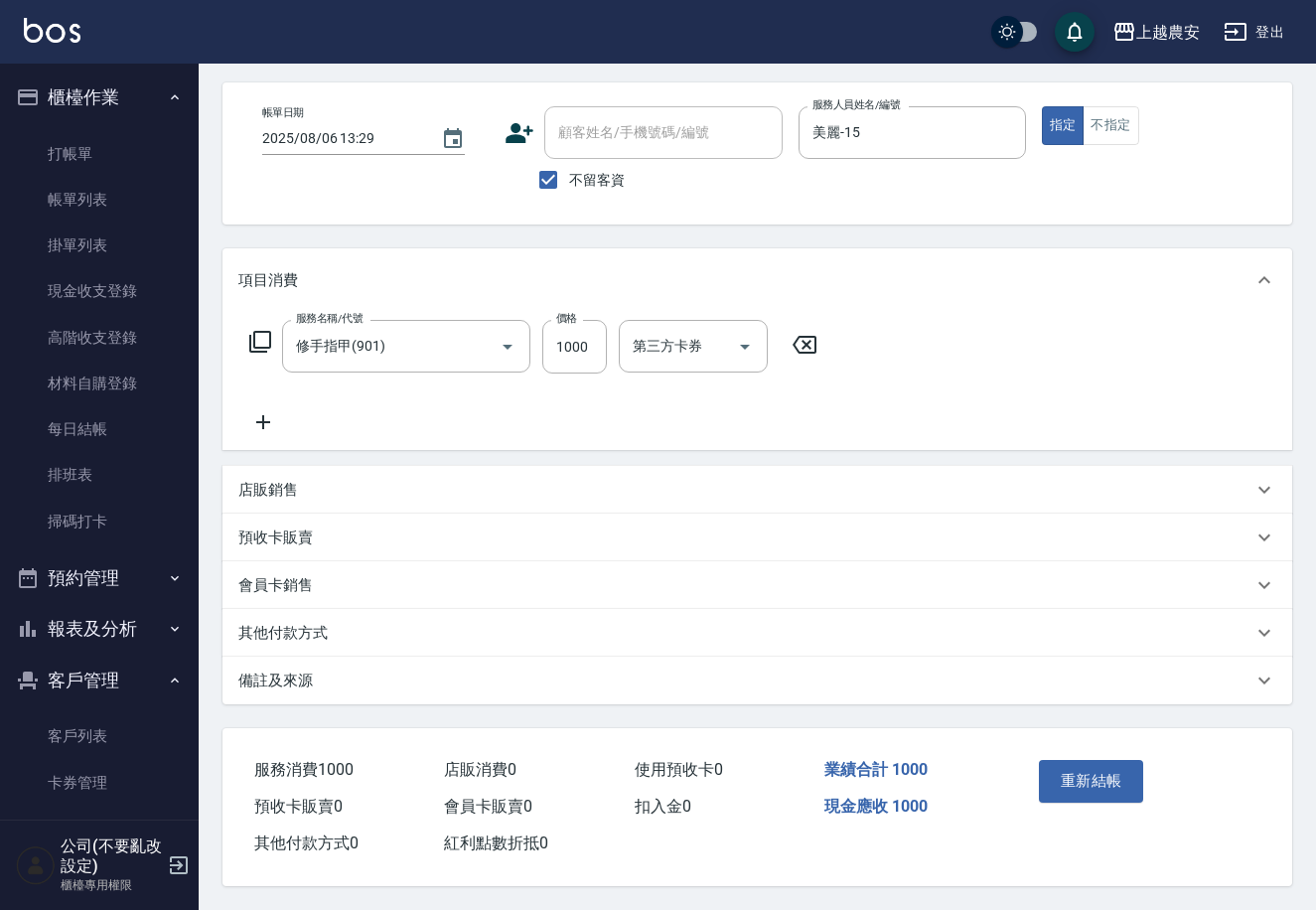 click on "其他付款方式" at bounding box center [283, 633] 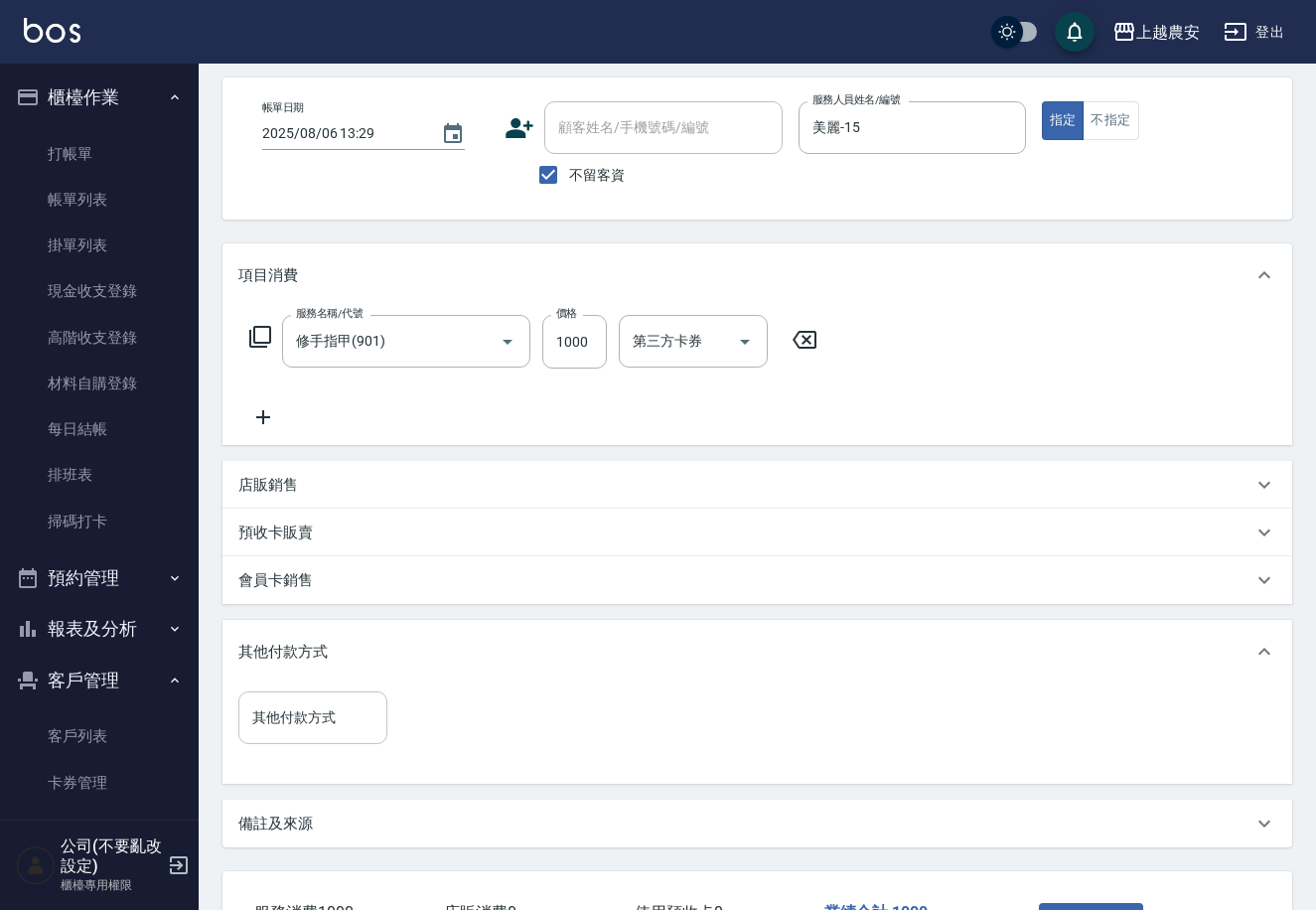 click on "其他付款方式" at bounding box center (313, 717) 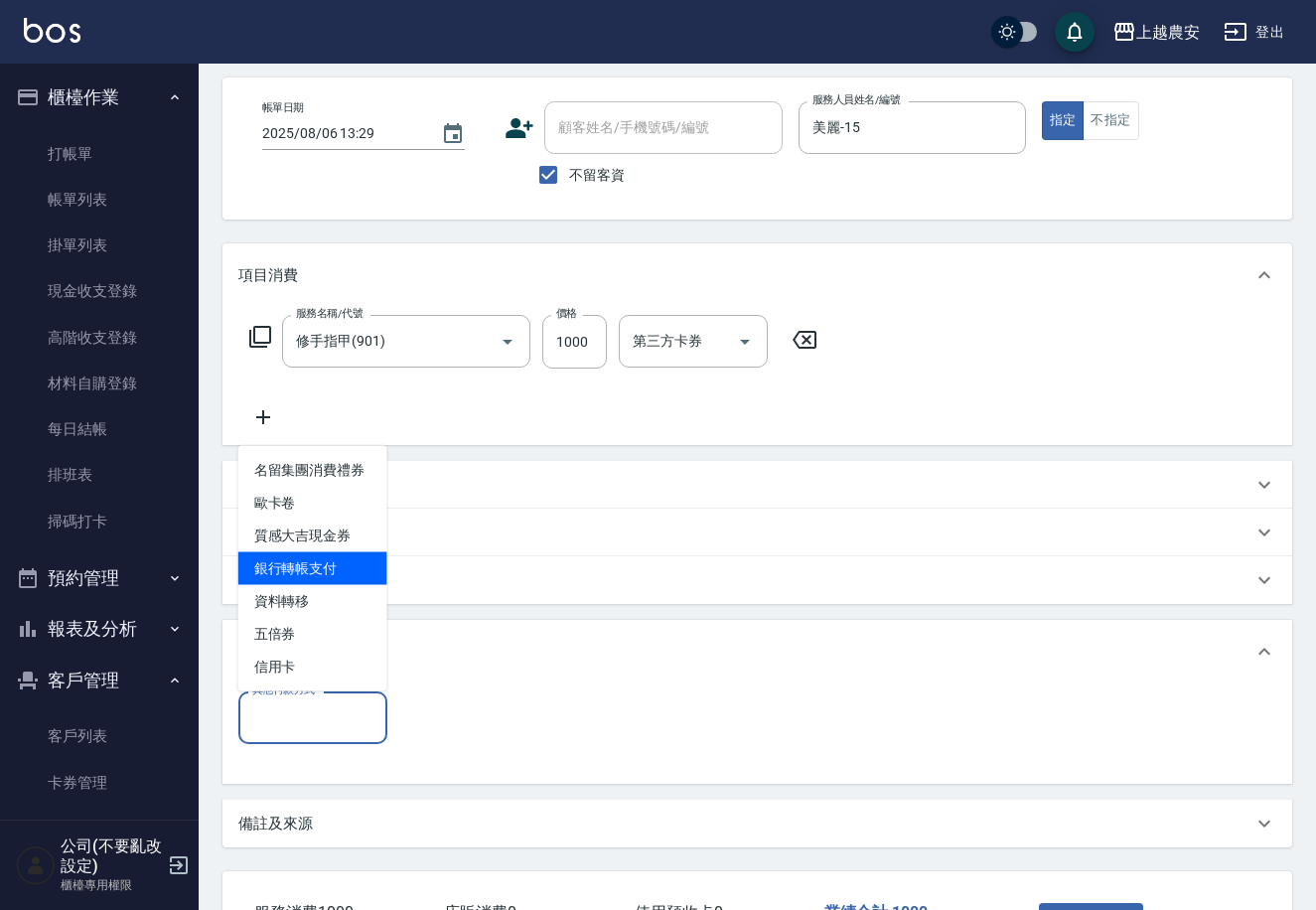 drag, startPoint x: 341, startPoint y: 567, endPoint x: 591, endPoint y: 528, distance: 253.02371 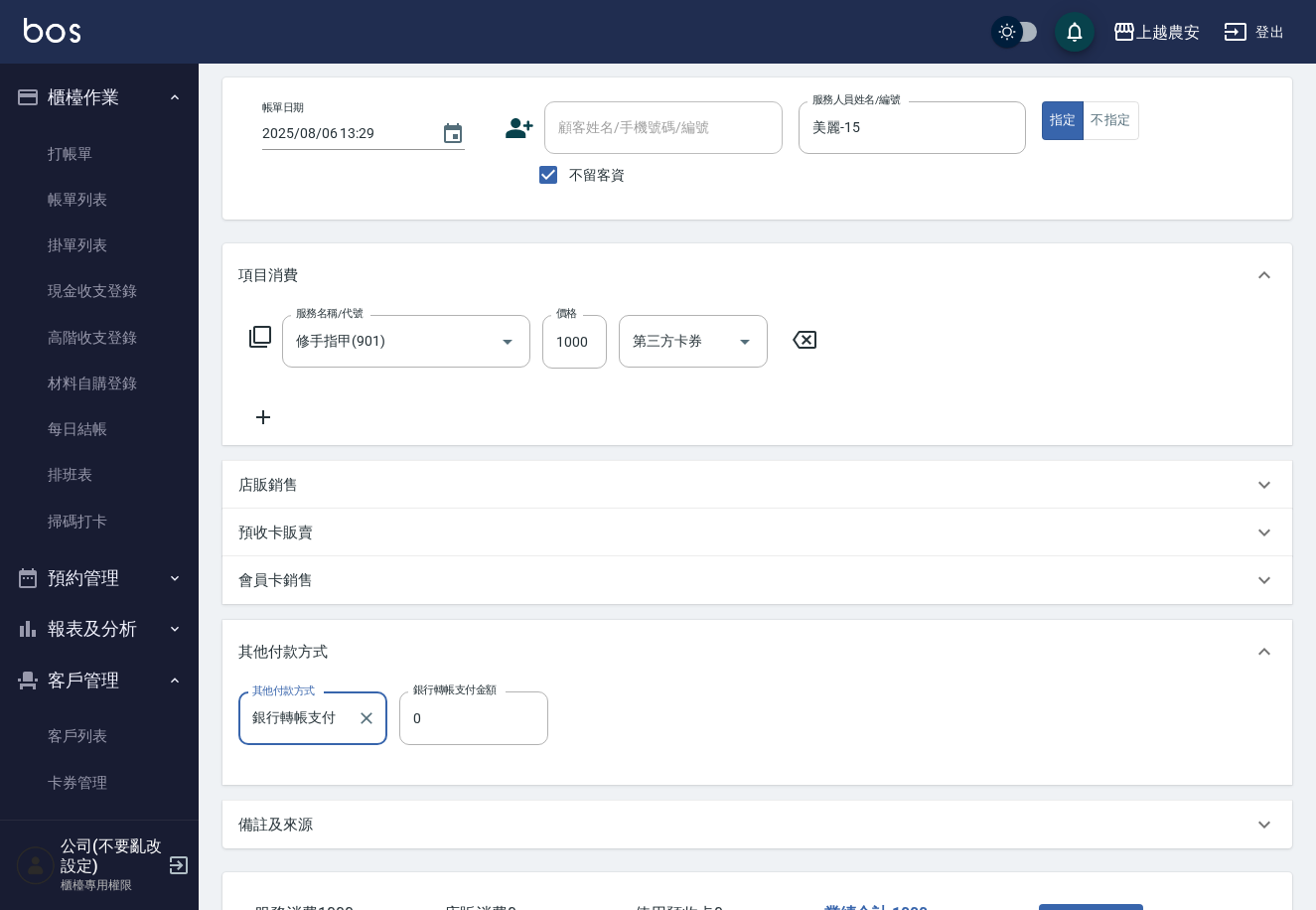 scroll, scrollTop: 231, scrollLeft: 0, axis: vertical 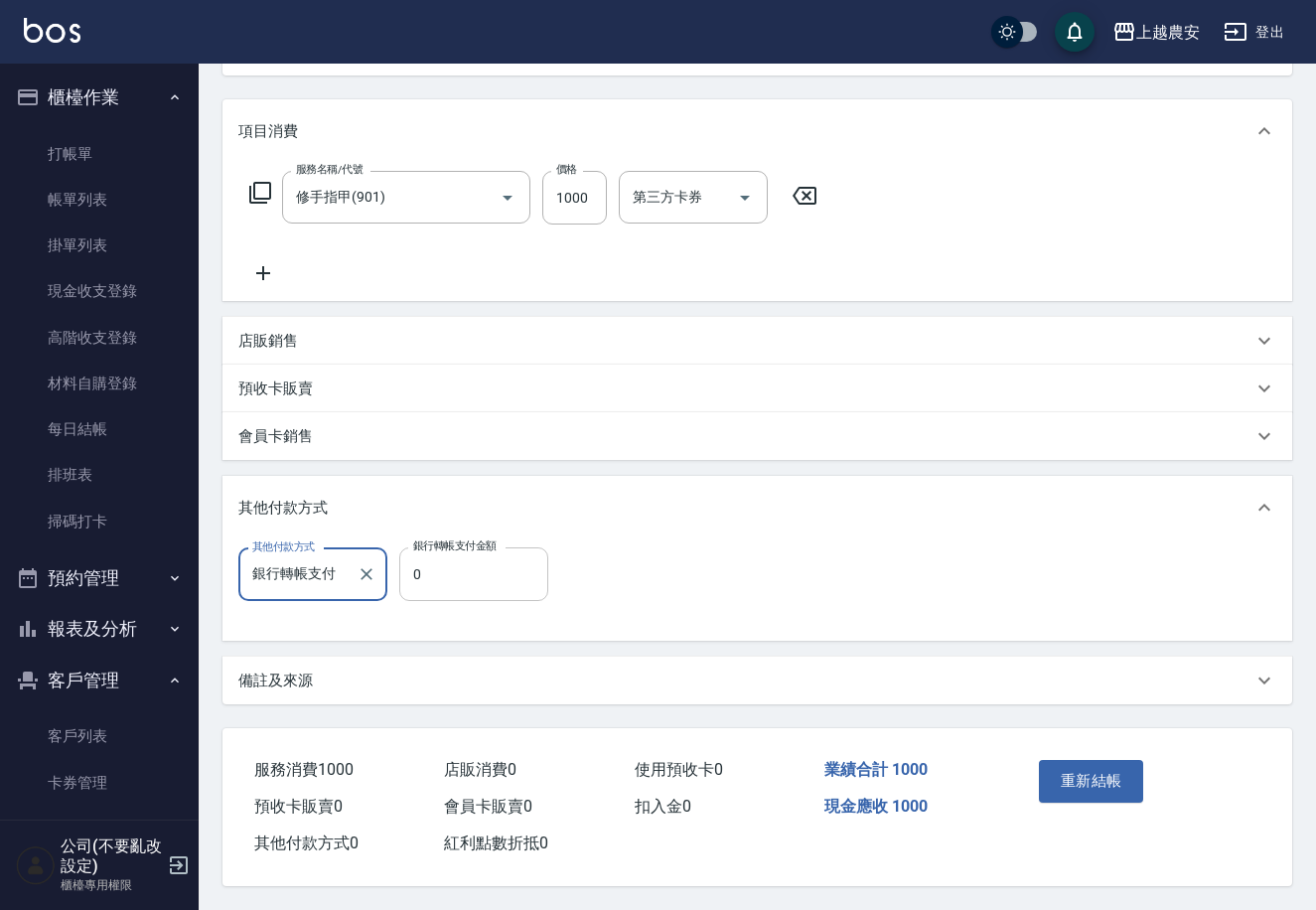 click on "0" at bounding box center (474, 574) 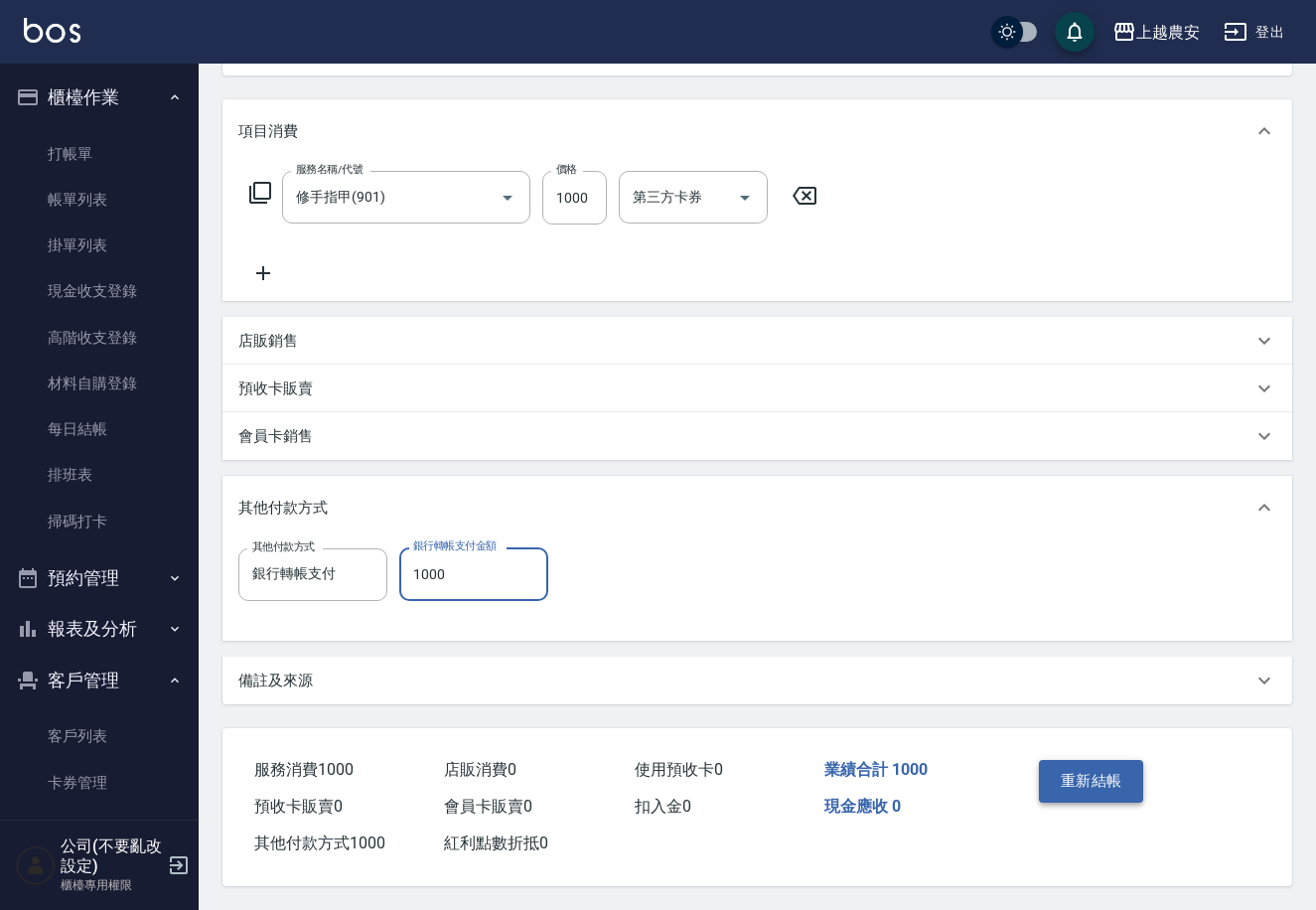 type on "1000" 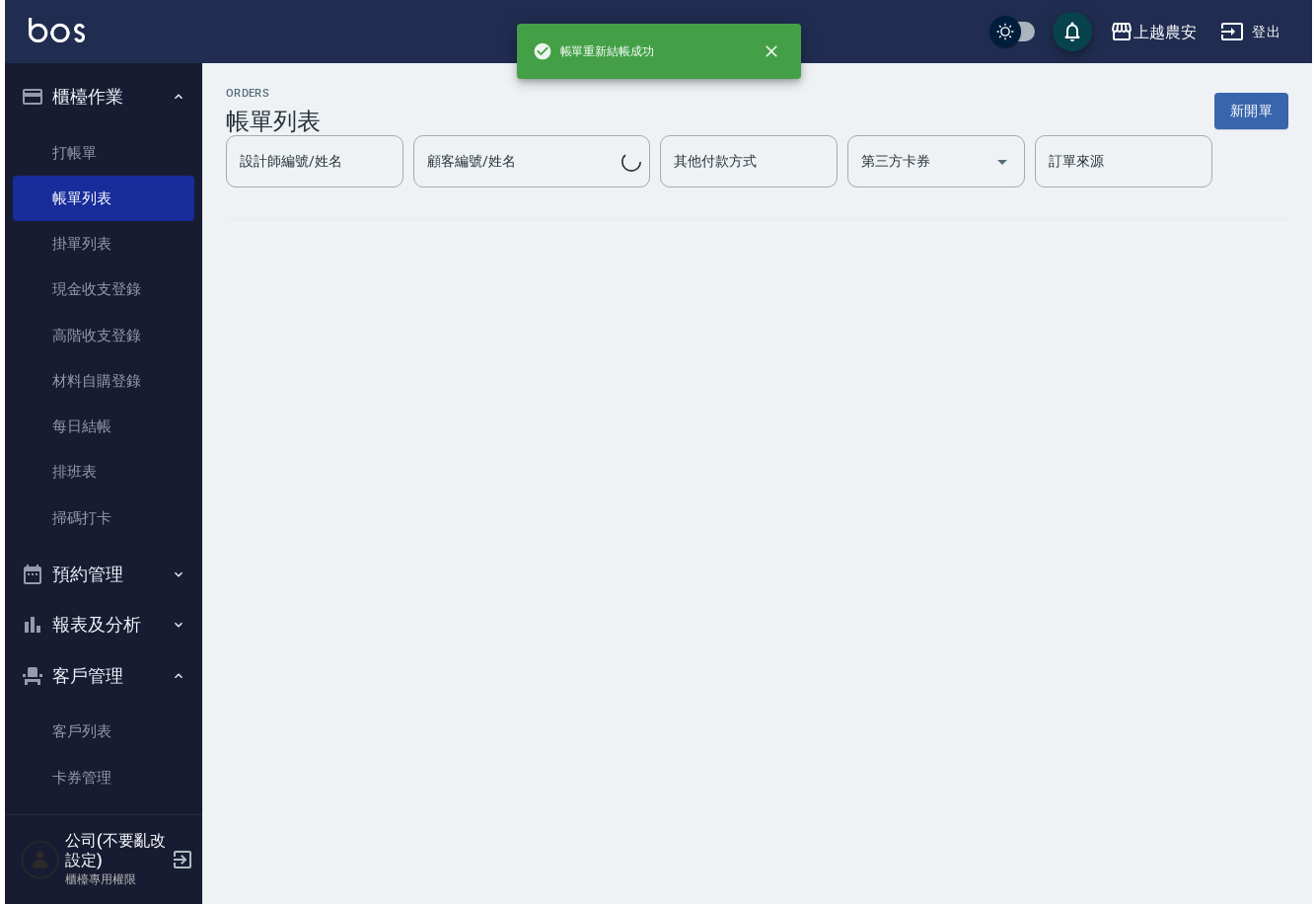 scroll, scrollTop: 0, scrollLeft: 0, axis: both 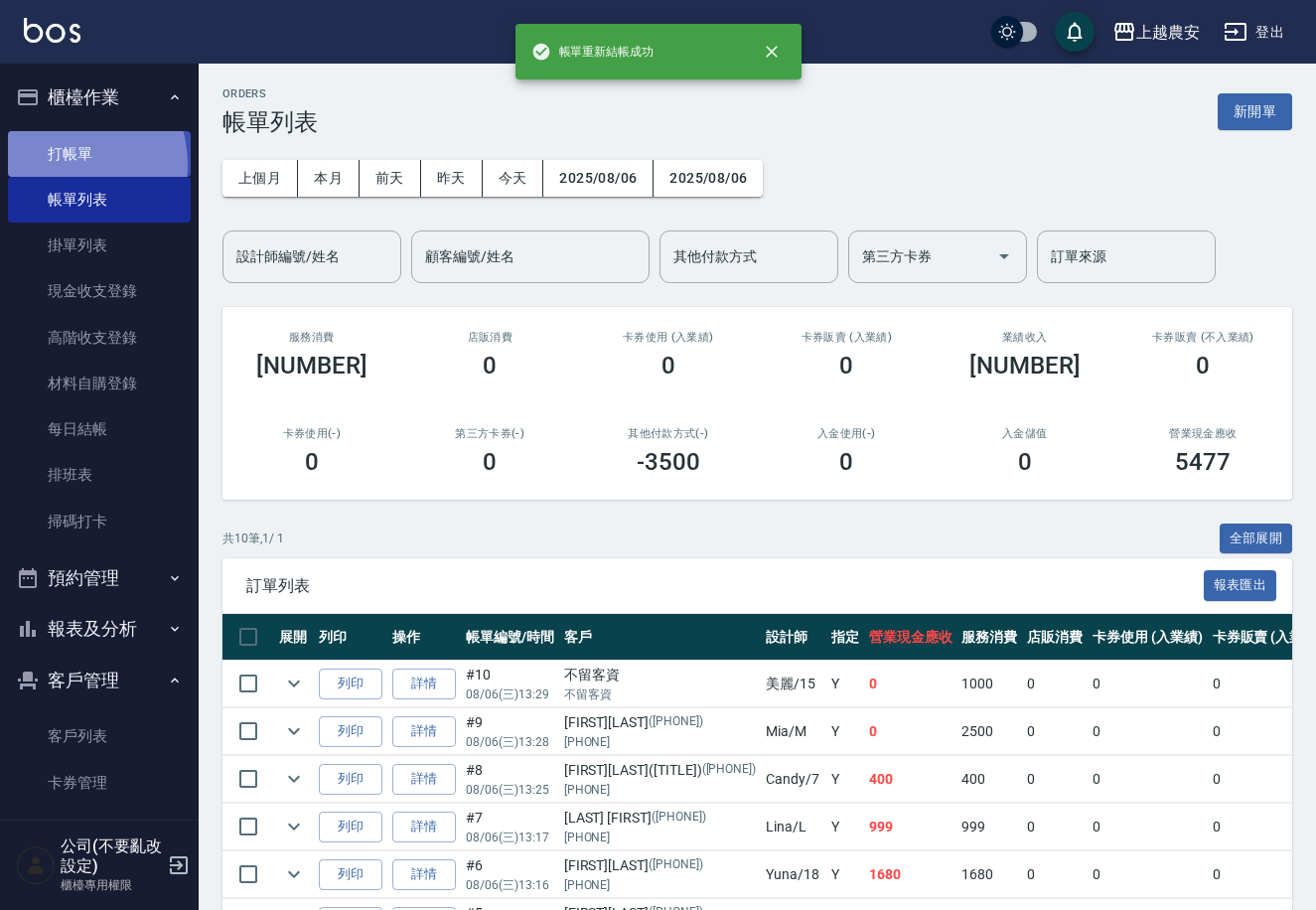 click on "打帳單" at bounding box center (99, 154) 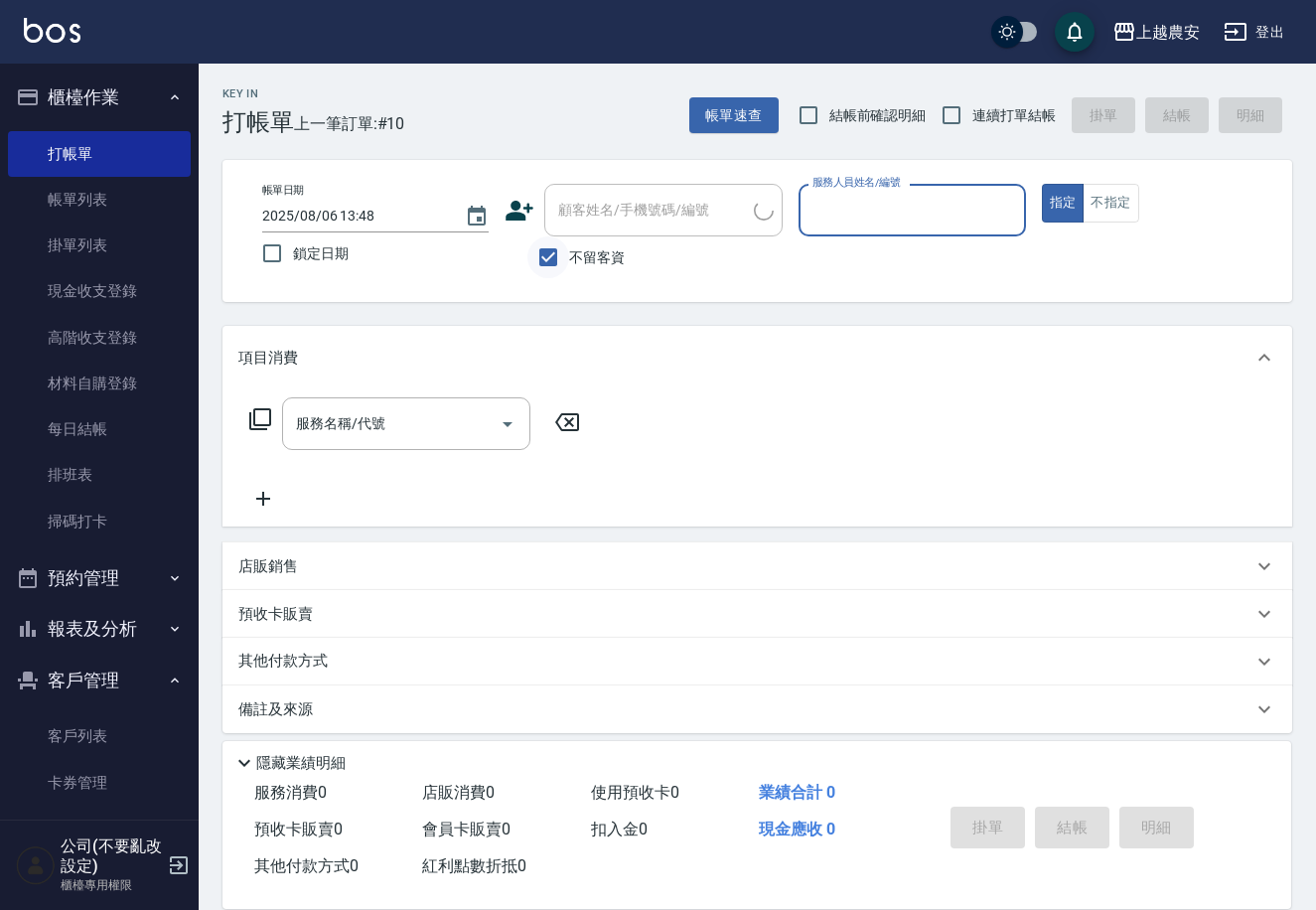 click on "不留客資" at bounding box center (548, 257) 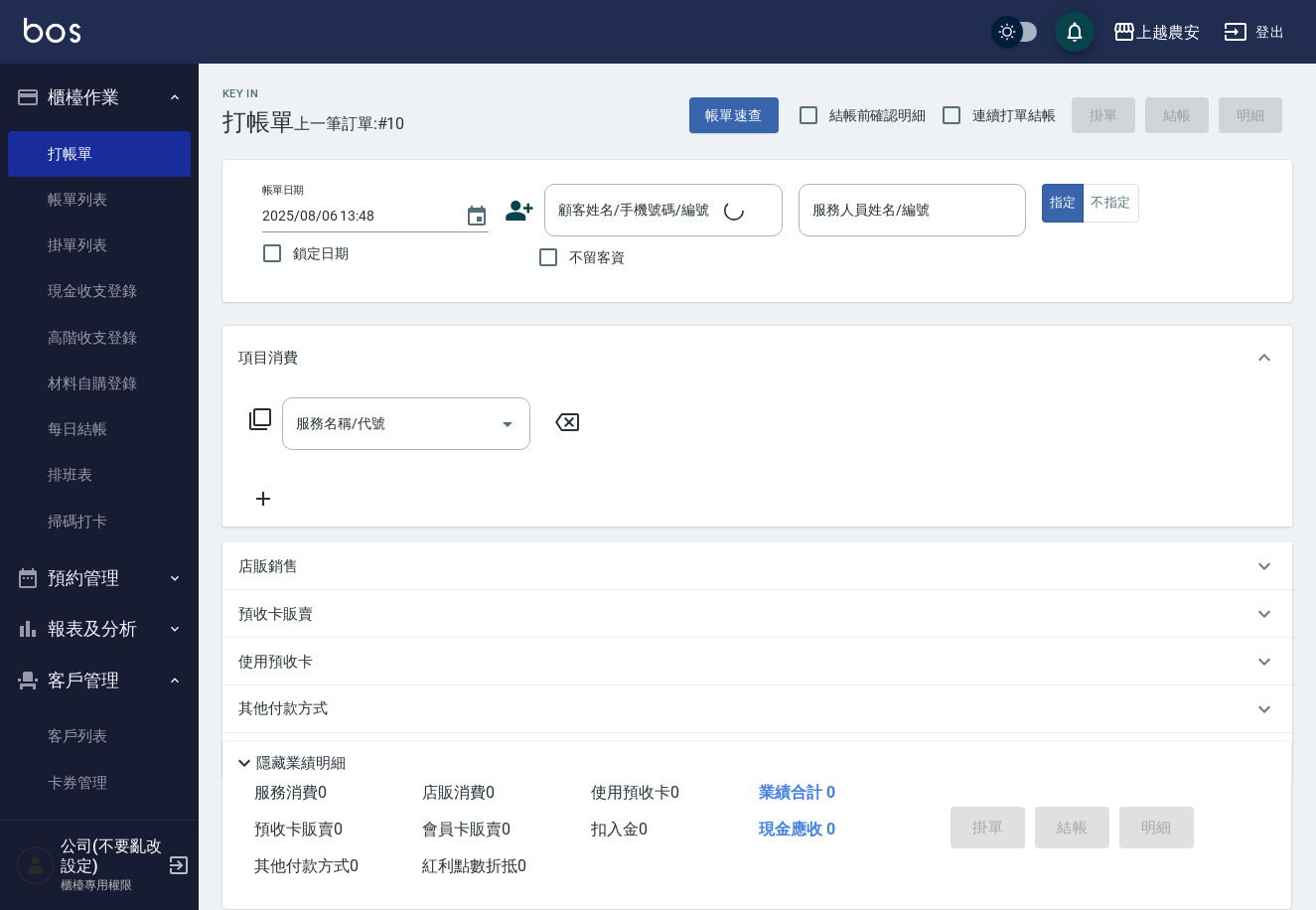 click 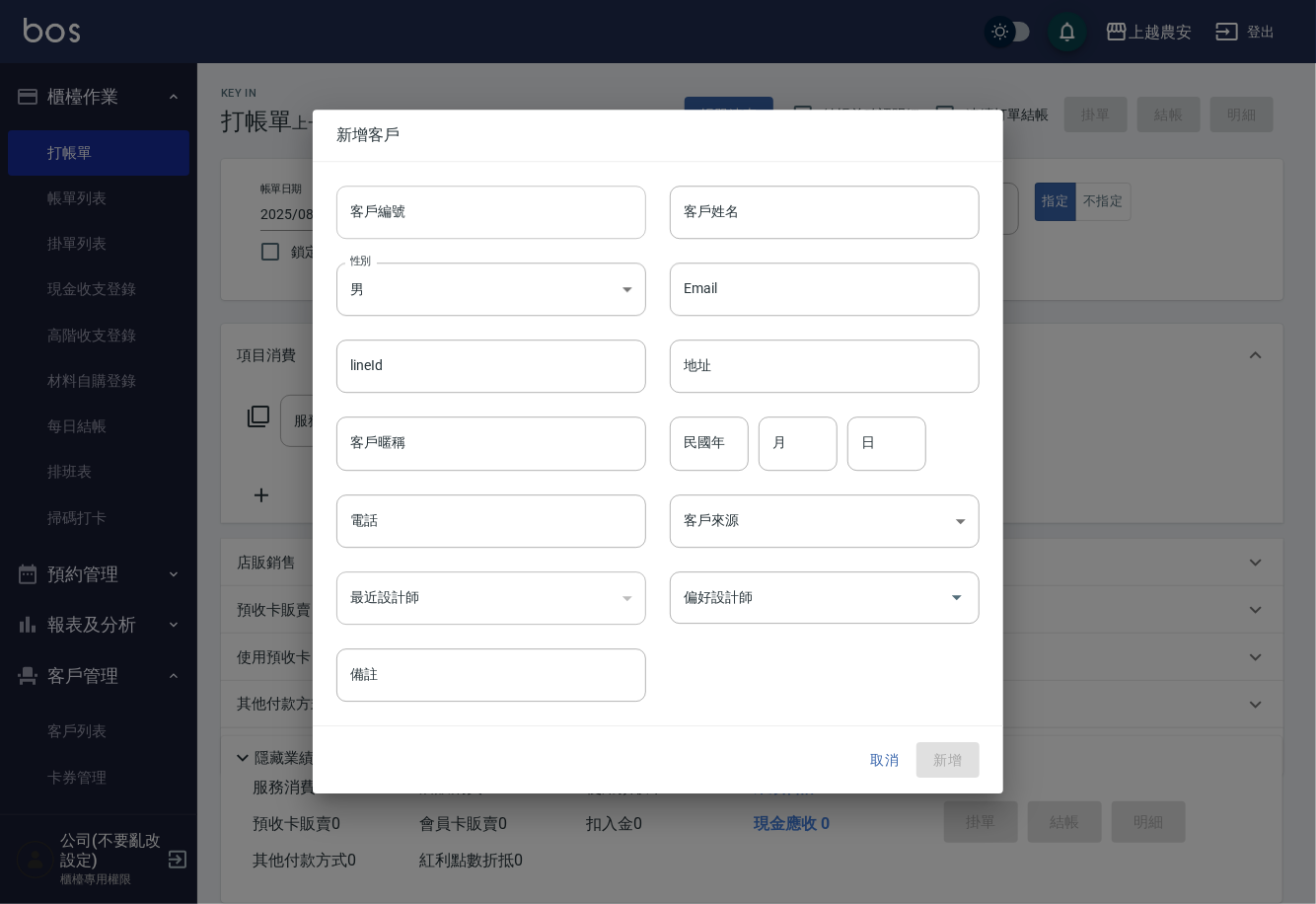 click on "客戶編號" at bounding box center [491, 212] 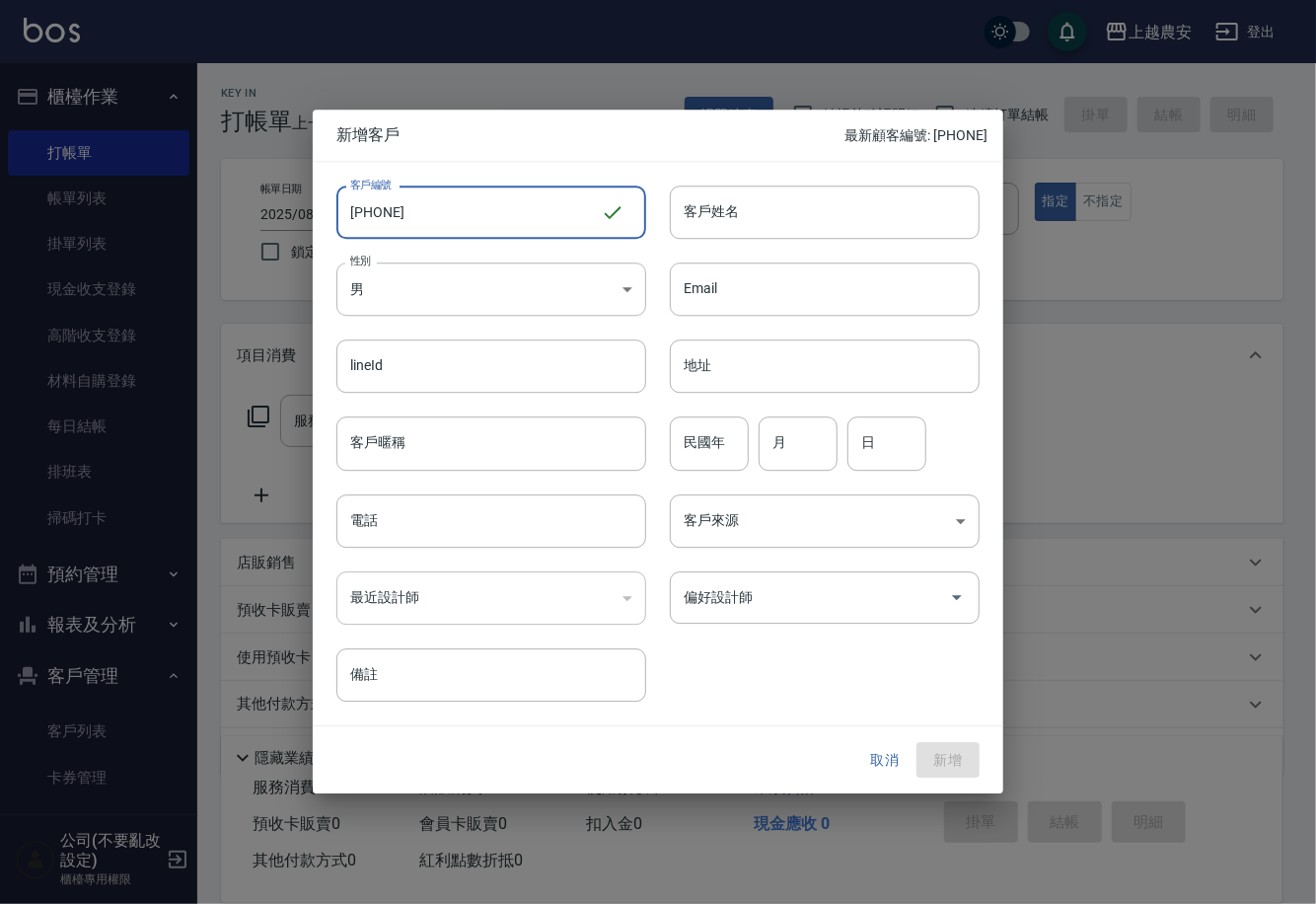 drag, startPoint x: 343, startPoint y: 211, endPoint x: 491, endPoint y: 239, distance: 150.62536 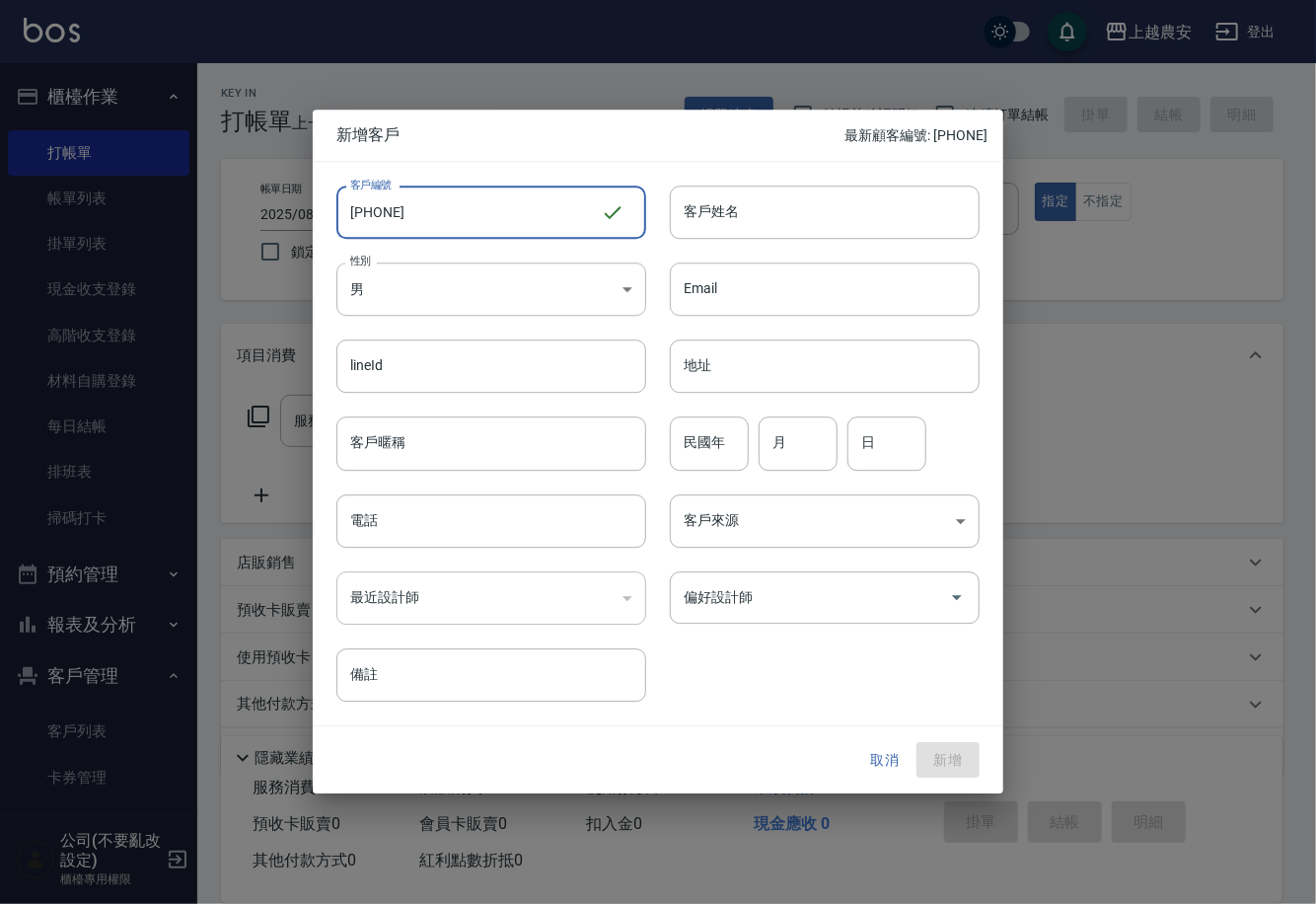 type on "[PHONE]" 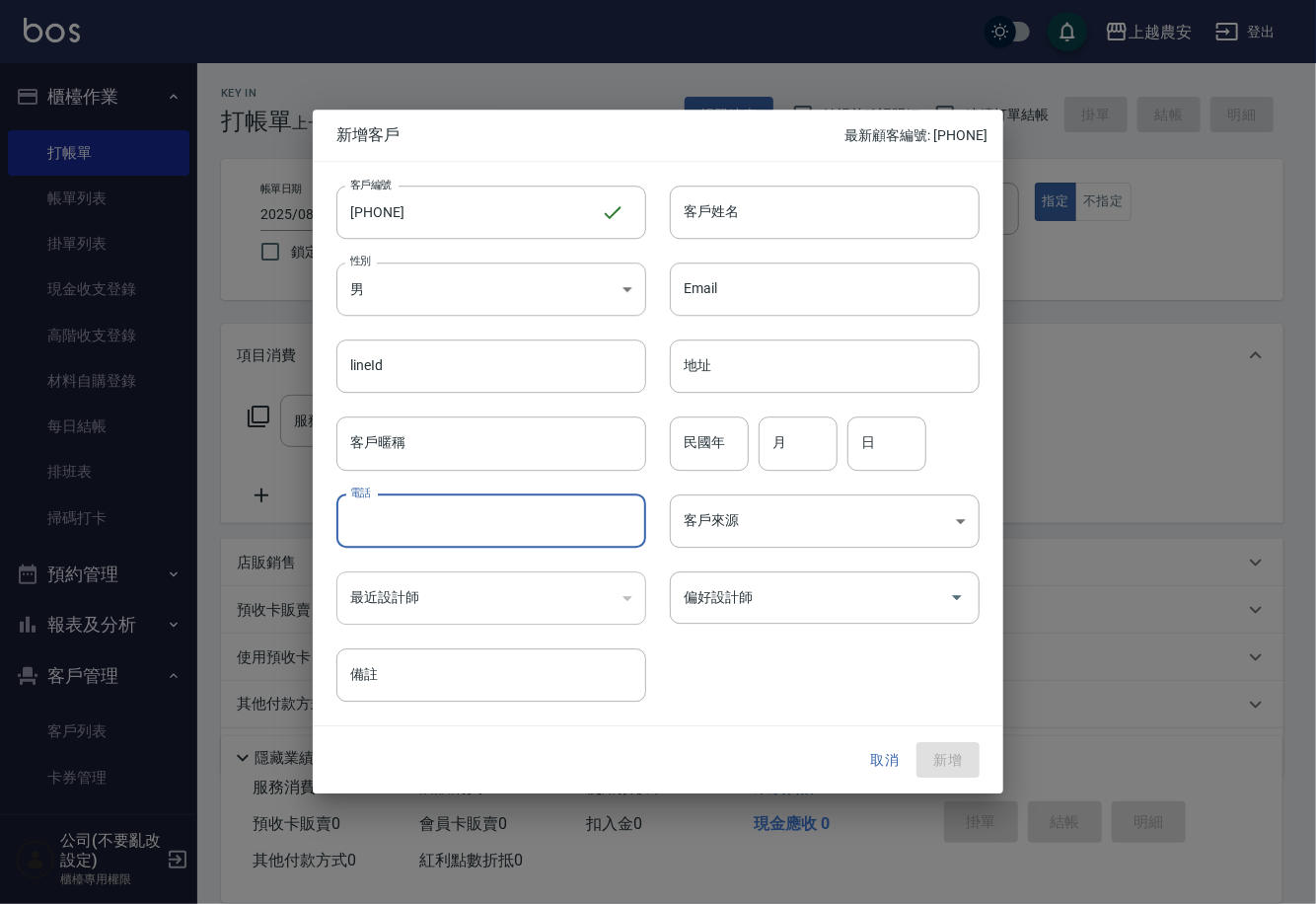drag, startPoint x: 481, startPoint y: 549, endPoint x: 422, endPoint y: 513, distance: 69.11584 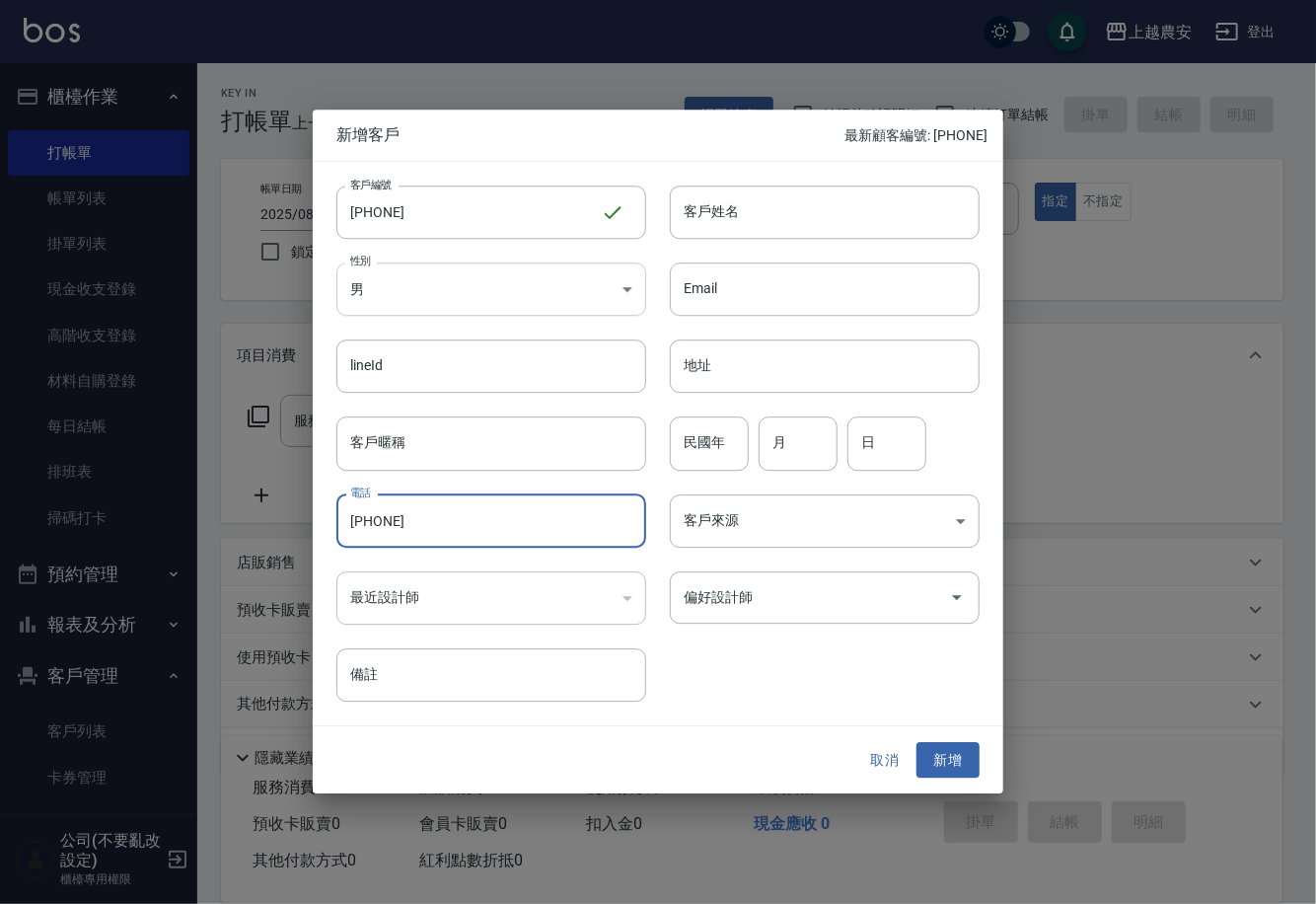 type on "[PHONE]" 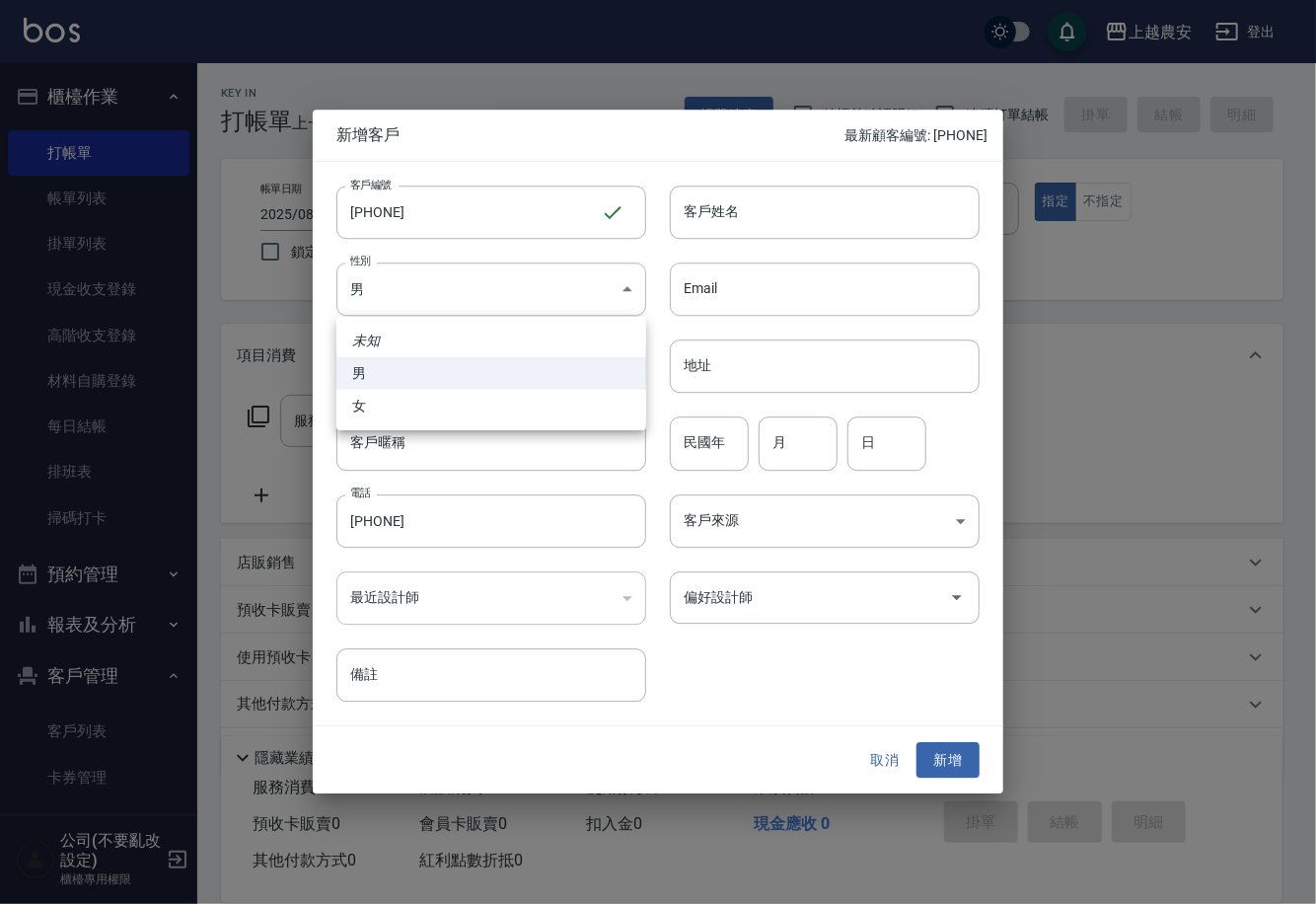 click on "女" at bounding box center [491, 406] 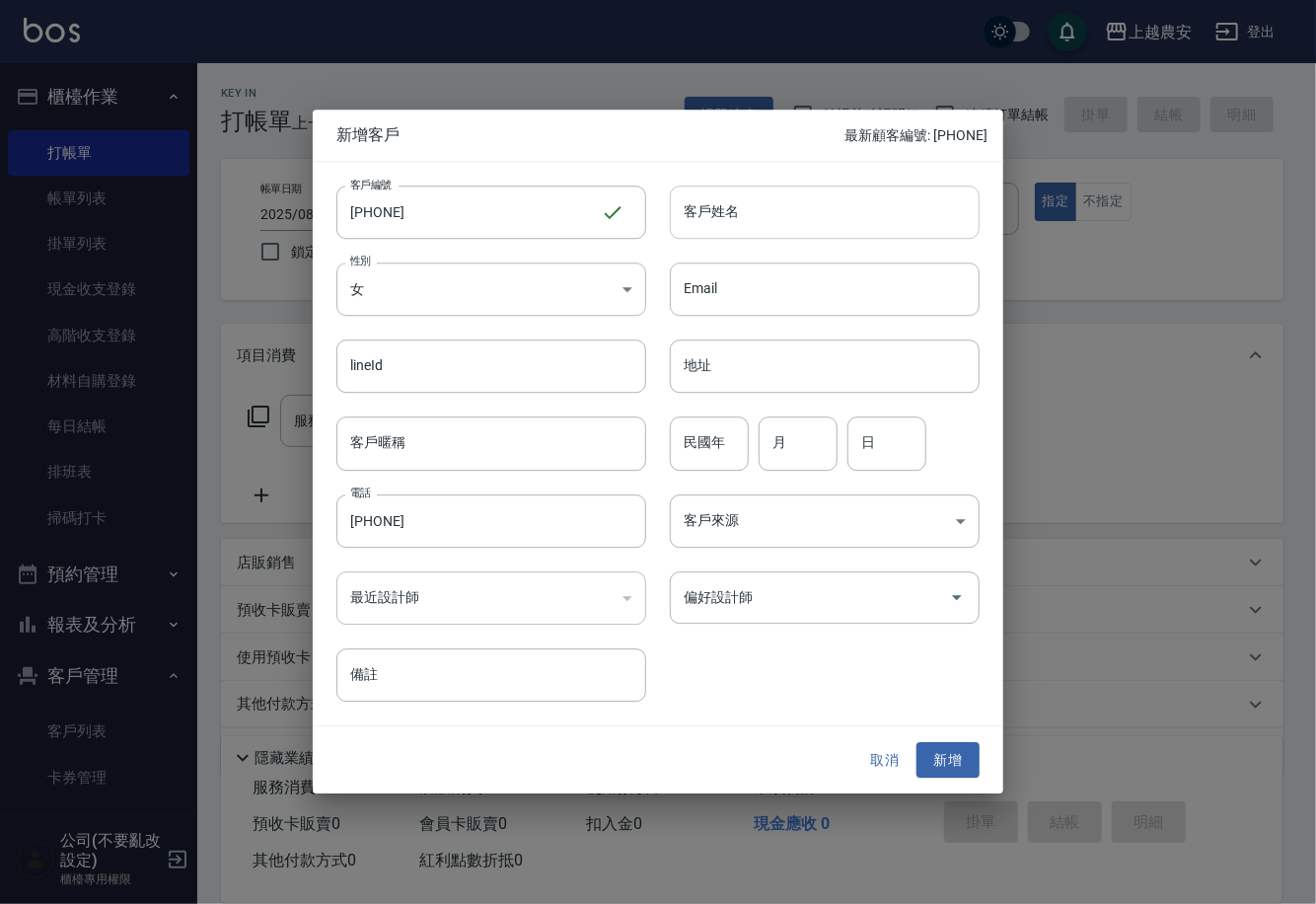 click on "客戶姓名" at bounding box center [825, 212] 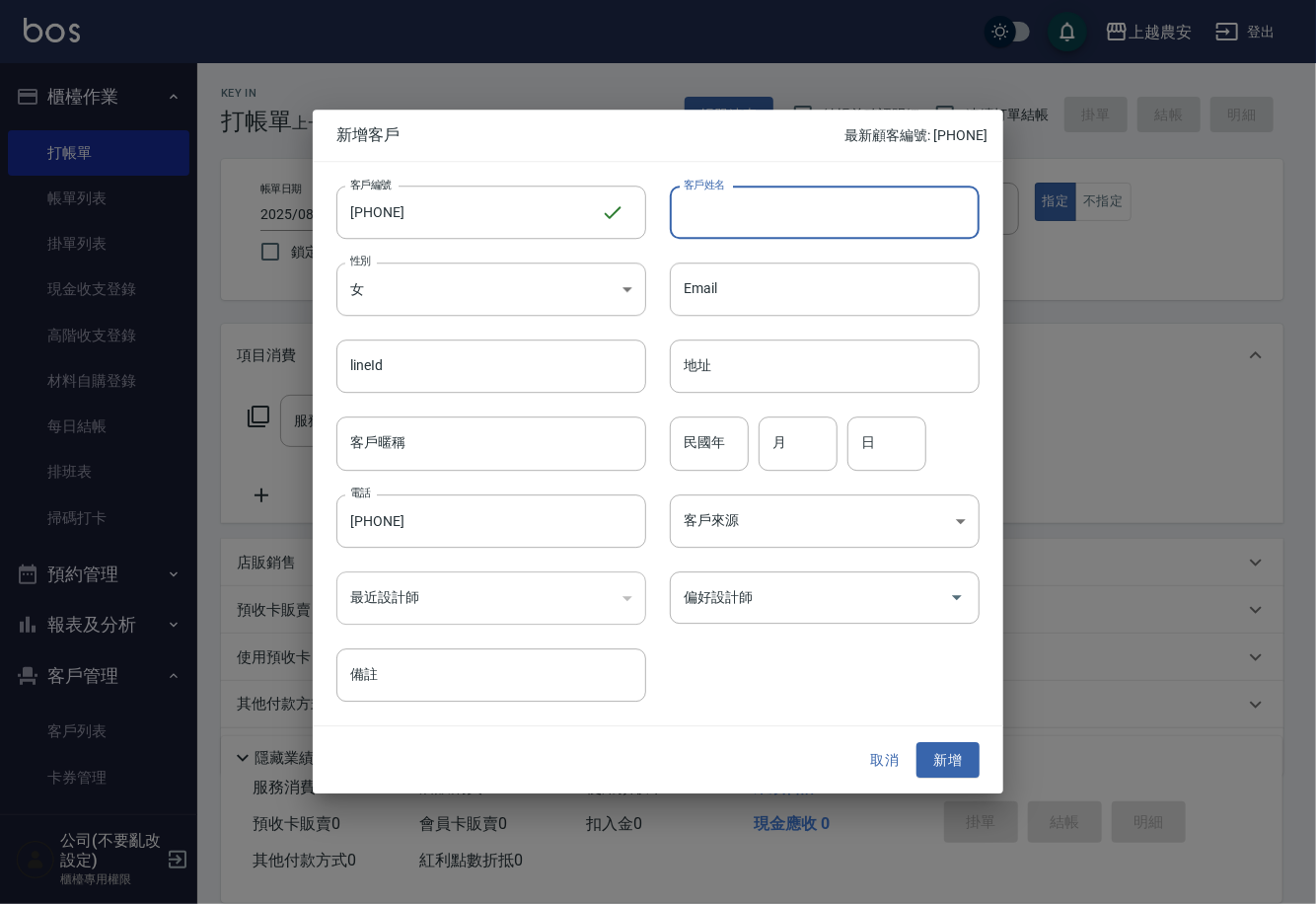 click on "客戶姓名" at bounding box center (825, 212) 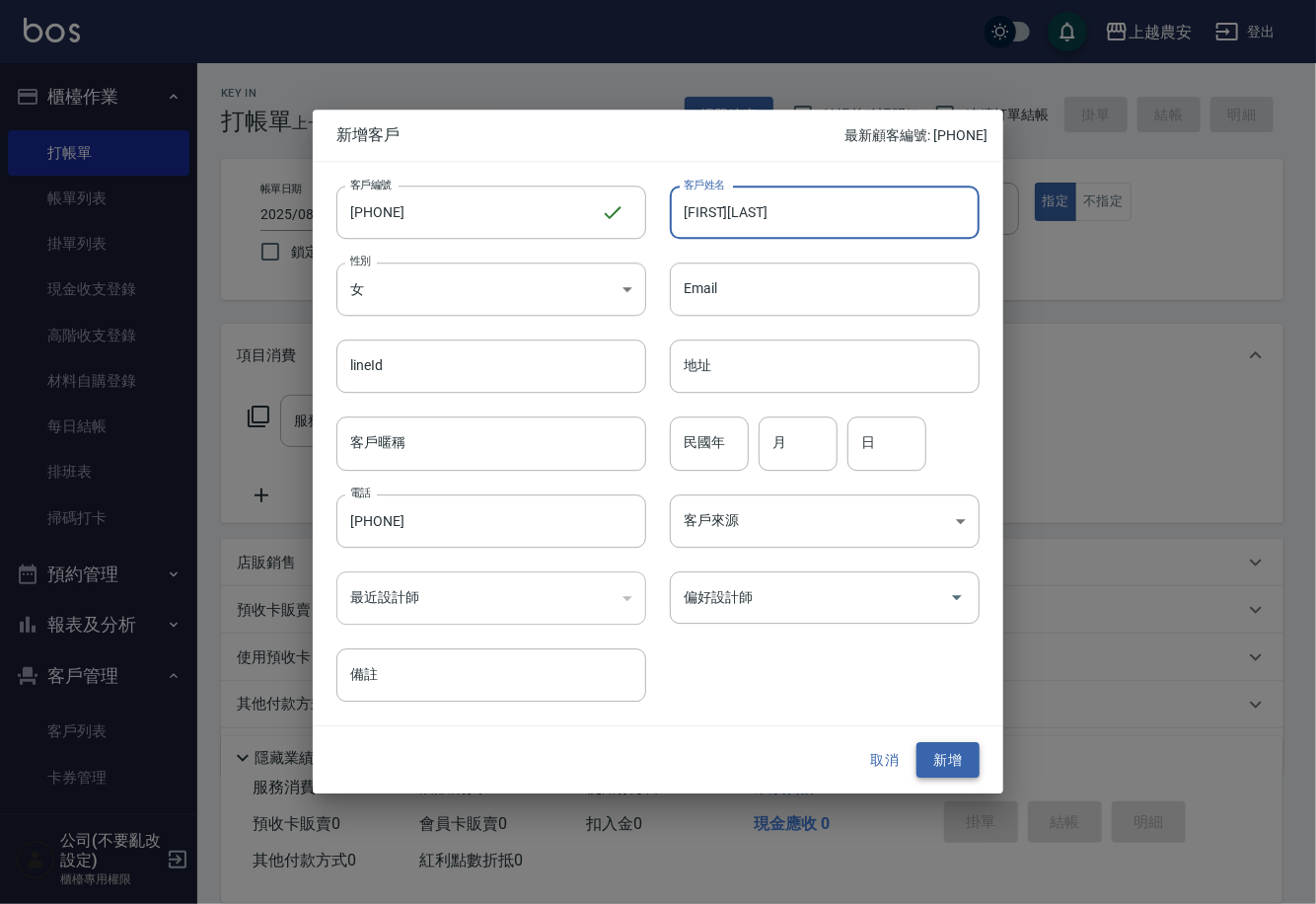 type on "[FIRST] [LAST]" 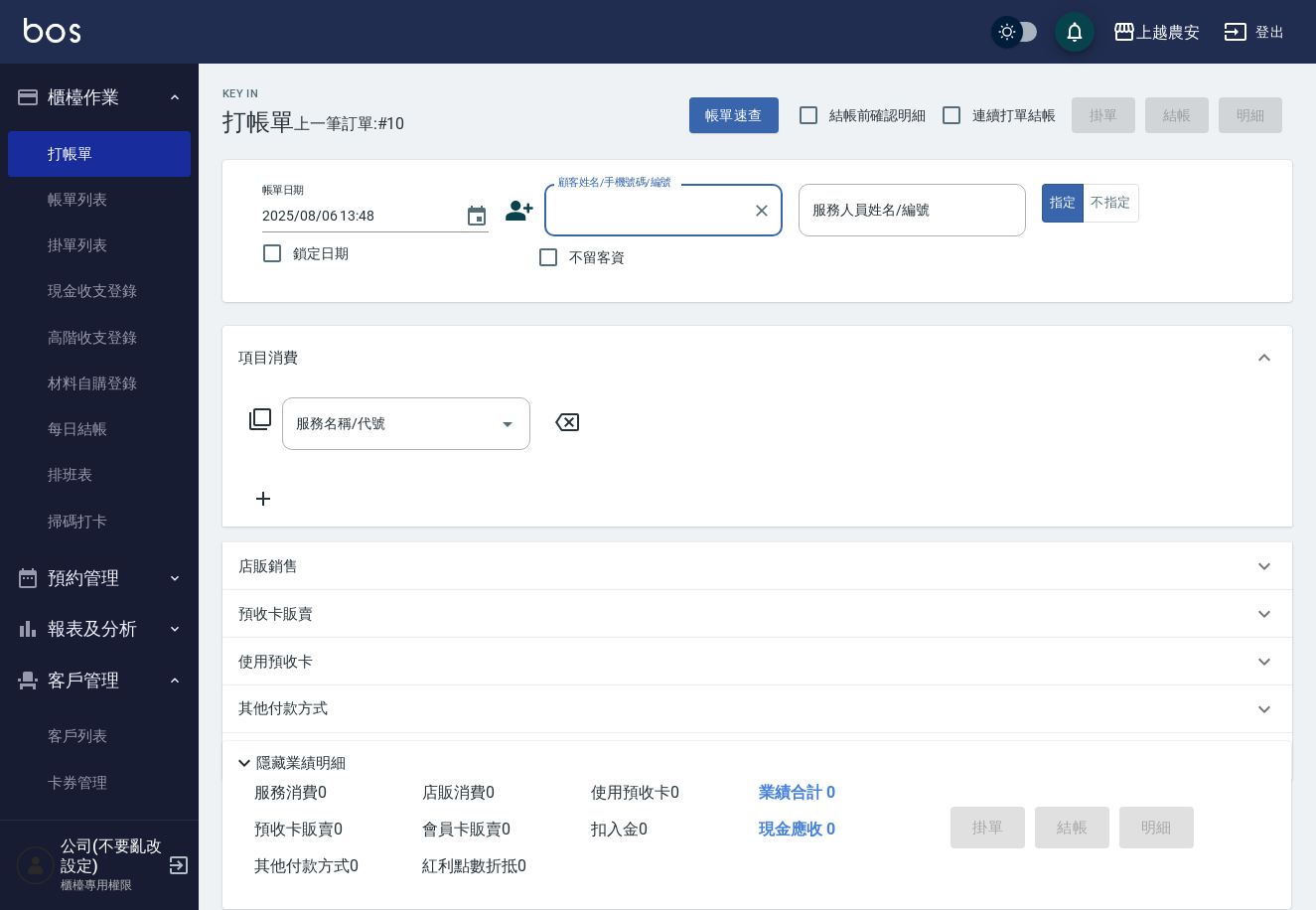 drag, startPoint x: 635, startPoint y: 195, endPoint x: 592, endPoint y: 194, distance: 43.011626 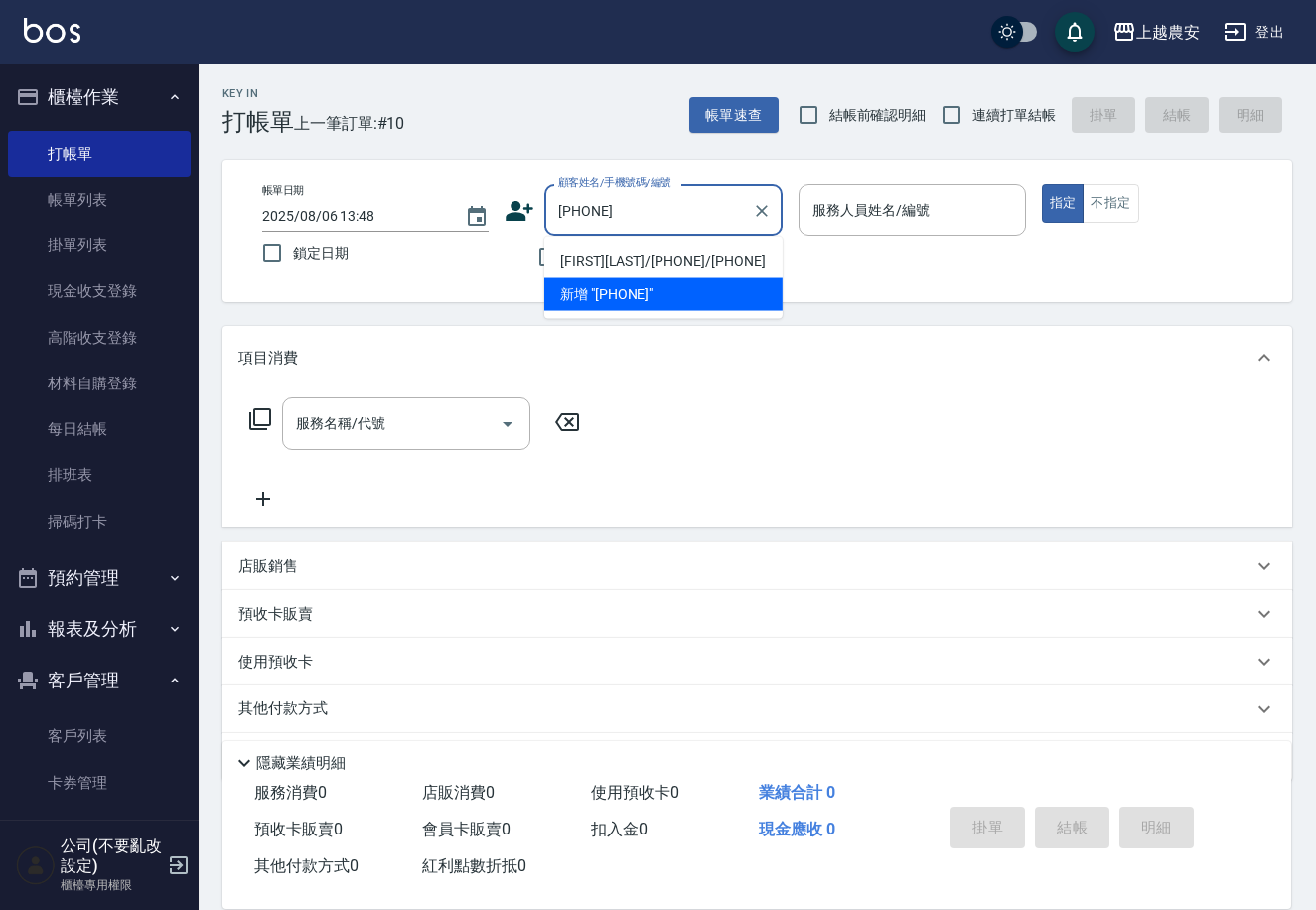 type on "[LAST]/[PHONE]/[PHONE]" 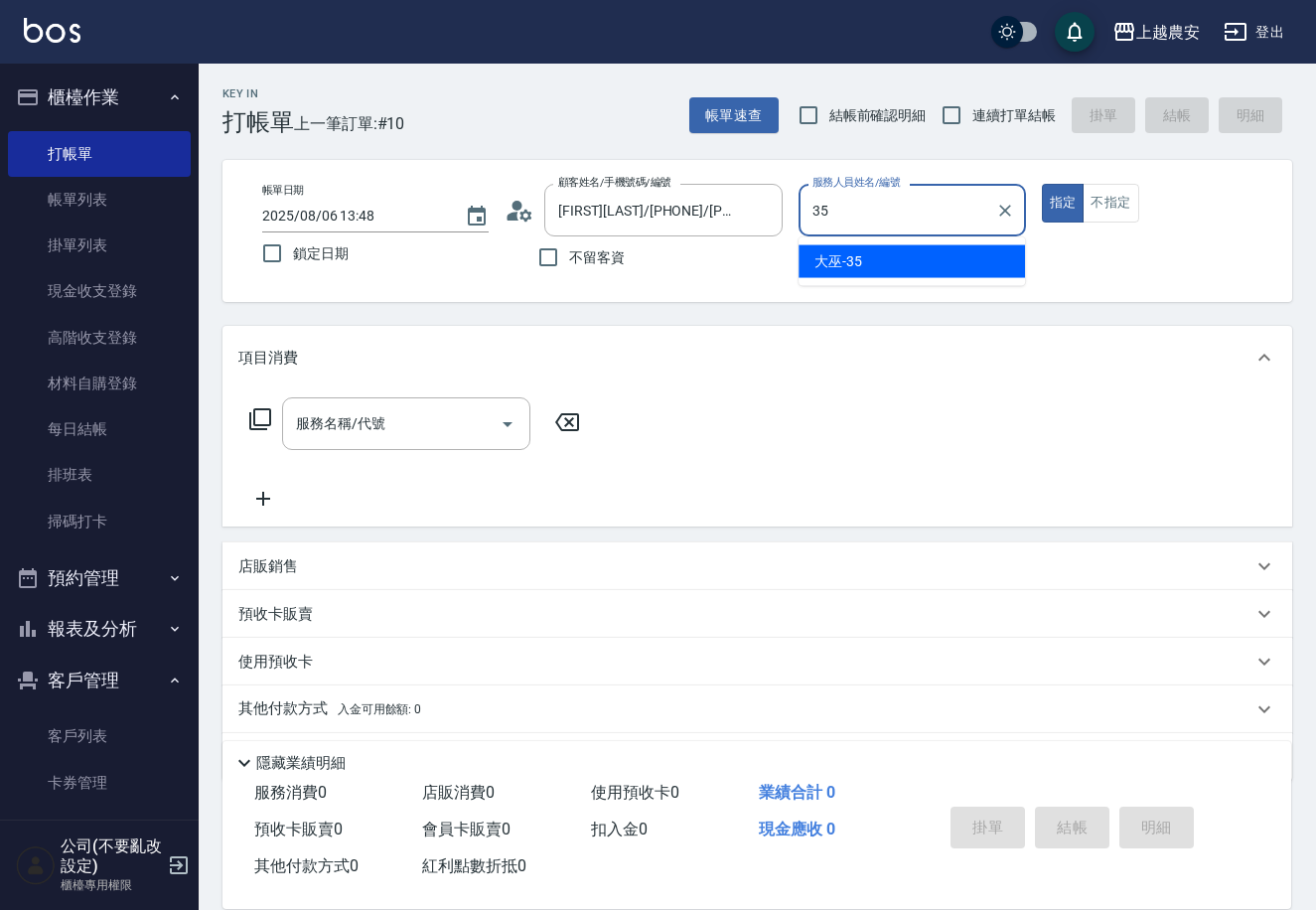 type on "[CHINESE_CHAR]-[NUMBER]" 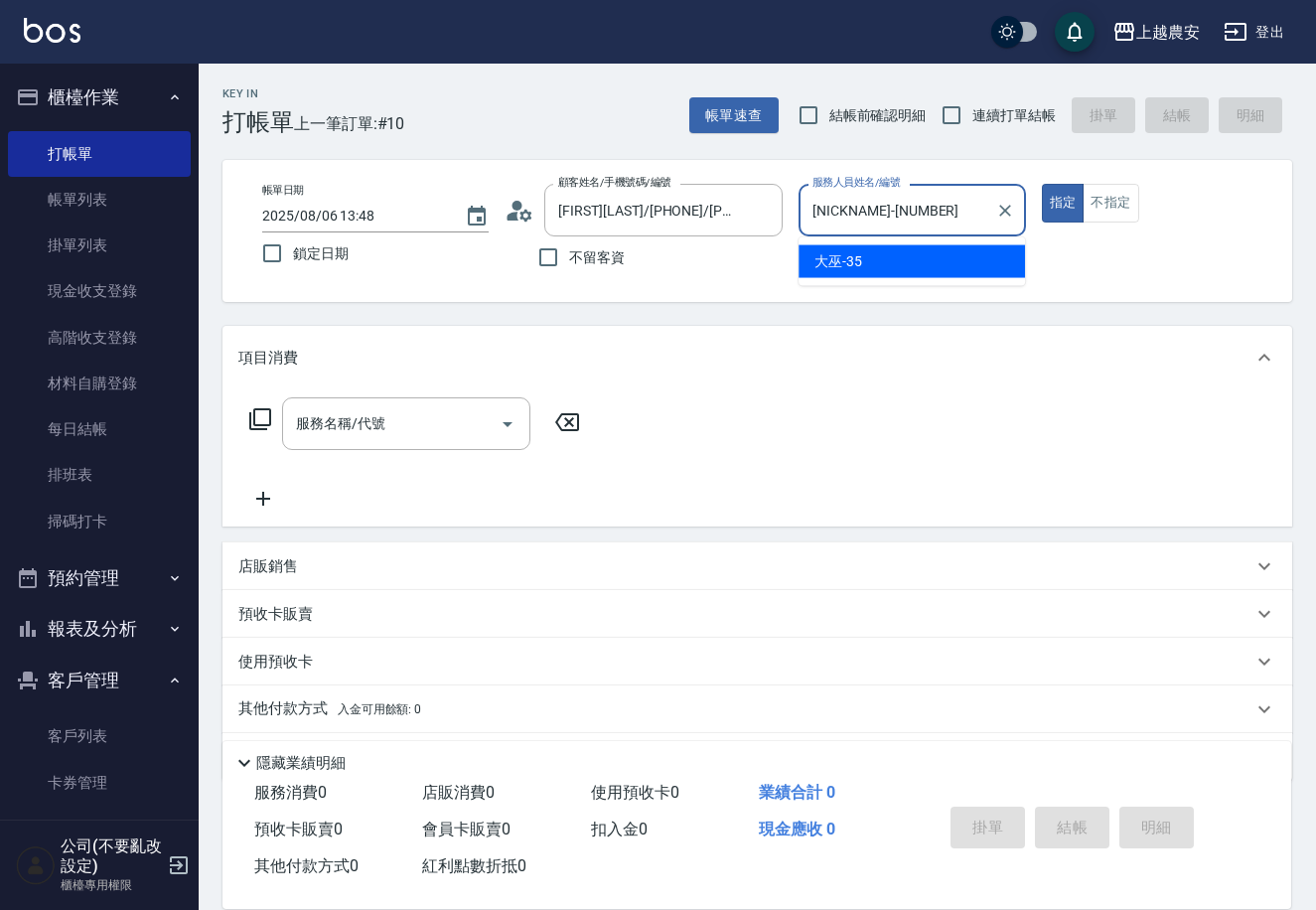 type on "true" 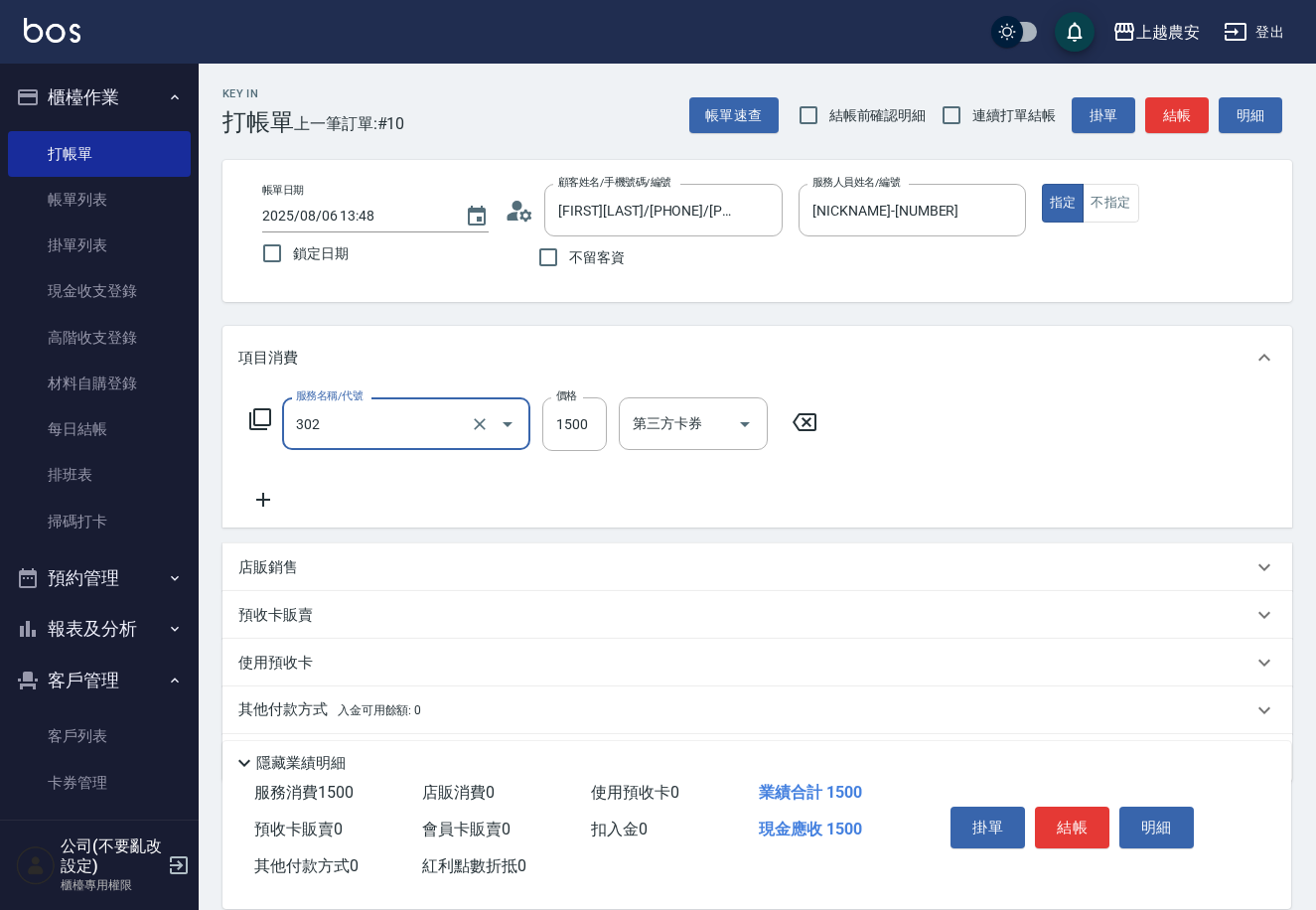 type on "燙髮1500↓(自購)(302)" 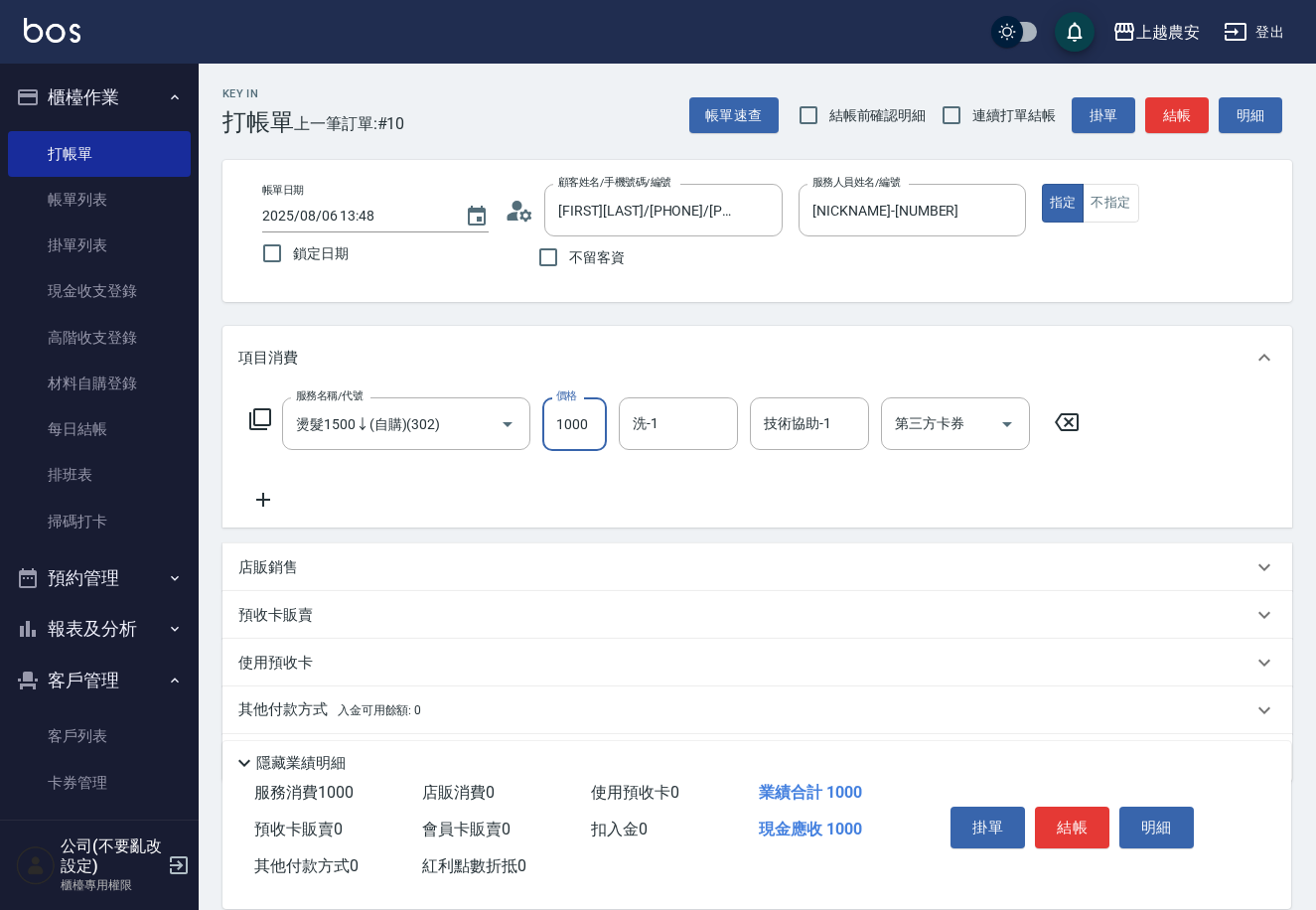 type on "1000" 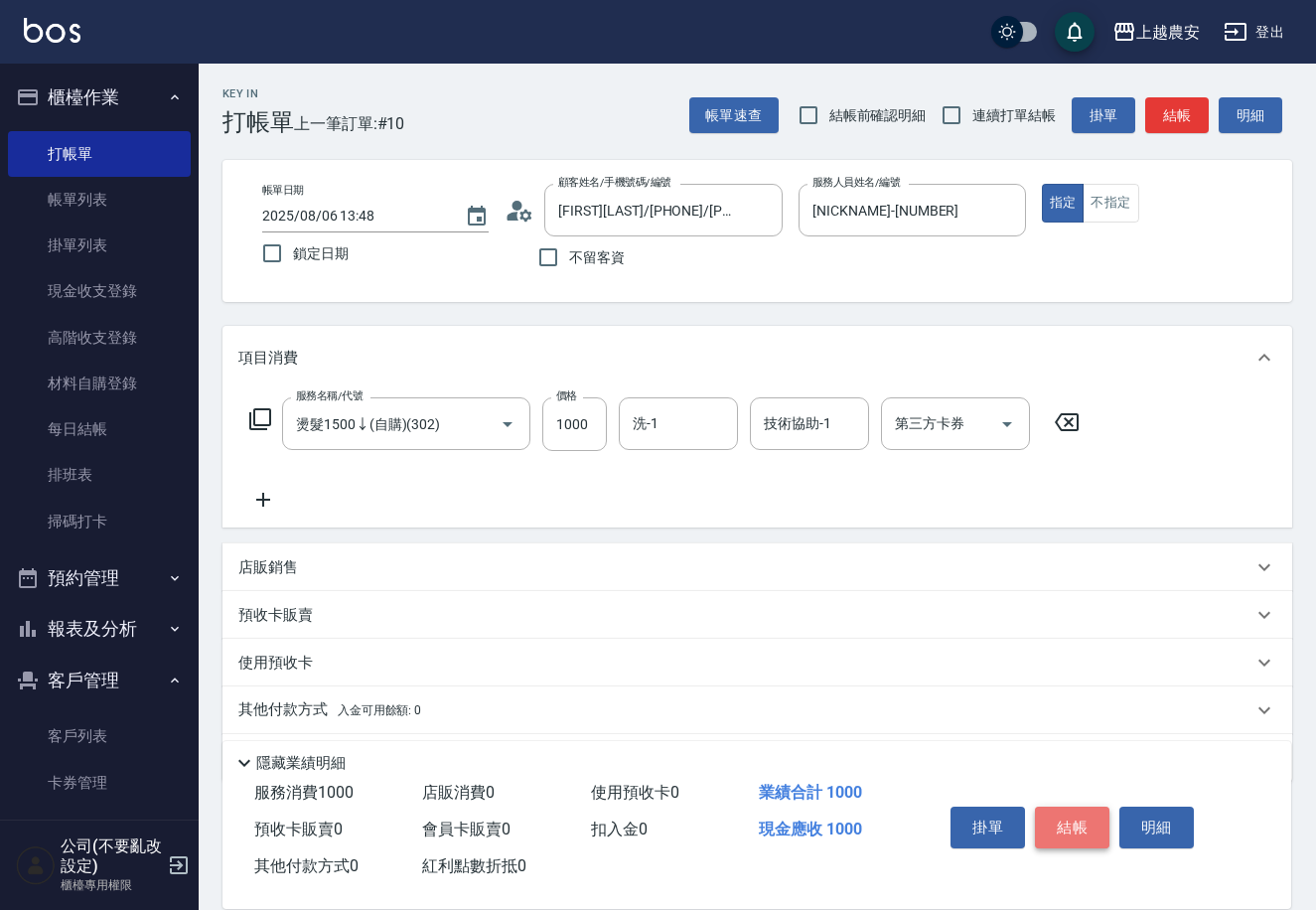 click on "結帳" at bounding box center (1072, 828) 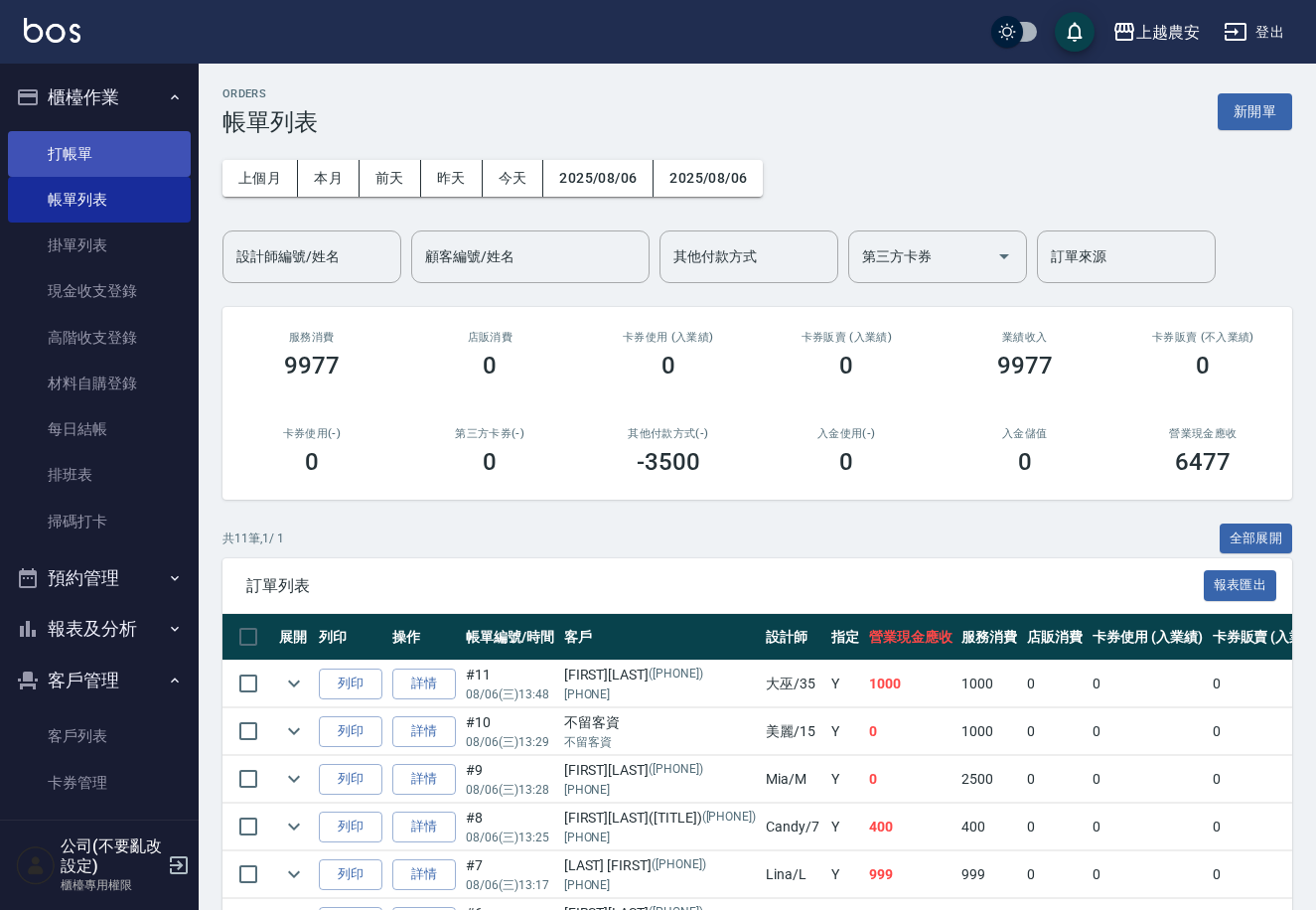 click on "打帳單" at bounding box center [99, 154] 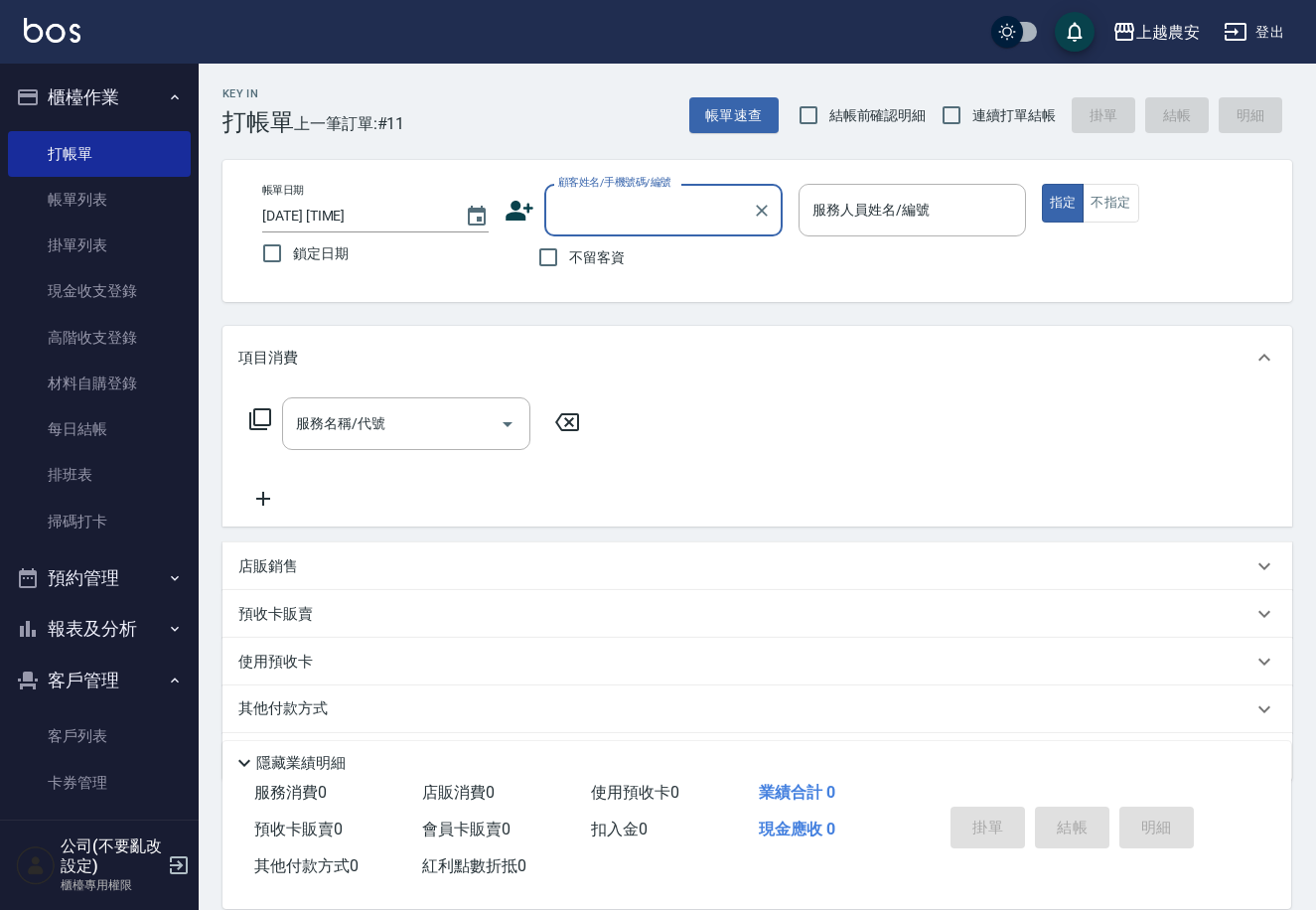 click 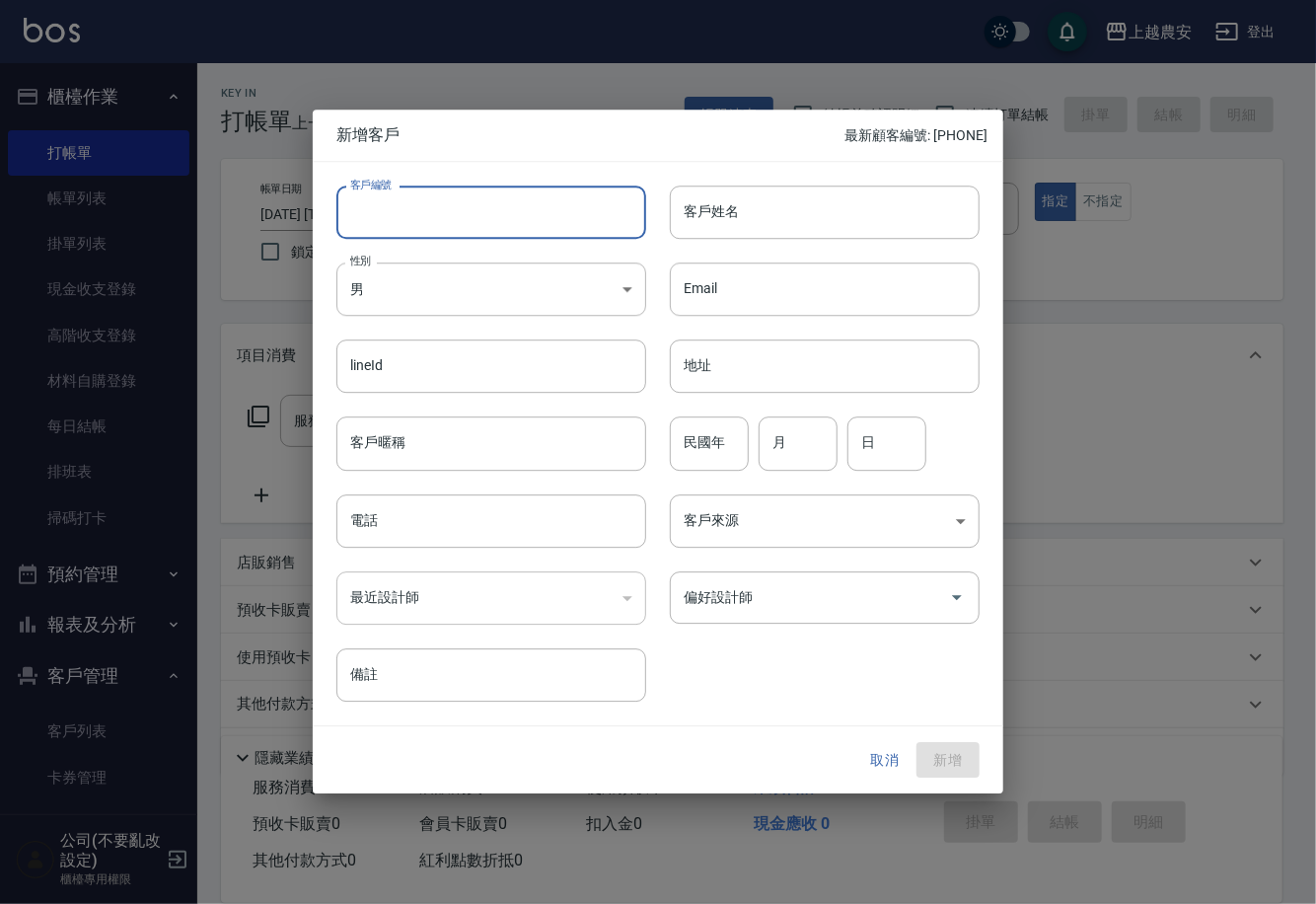 click on "客戶編號" at bounding box center (491, 212) 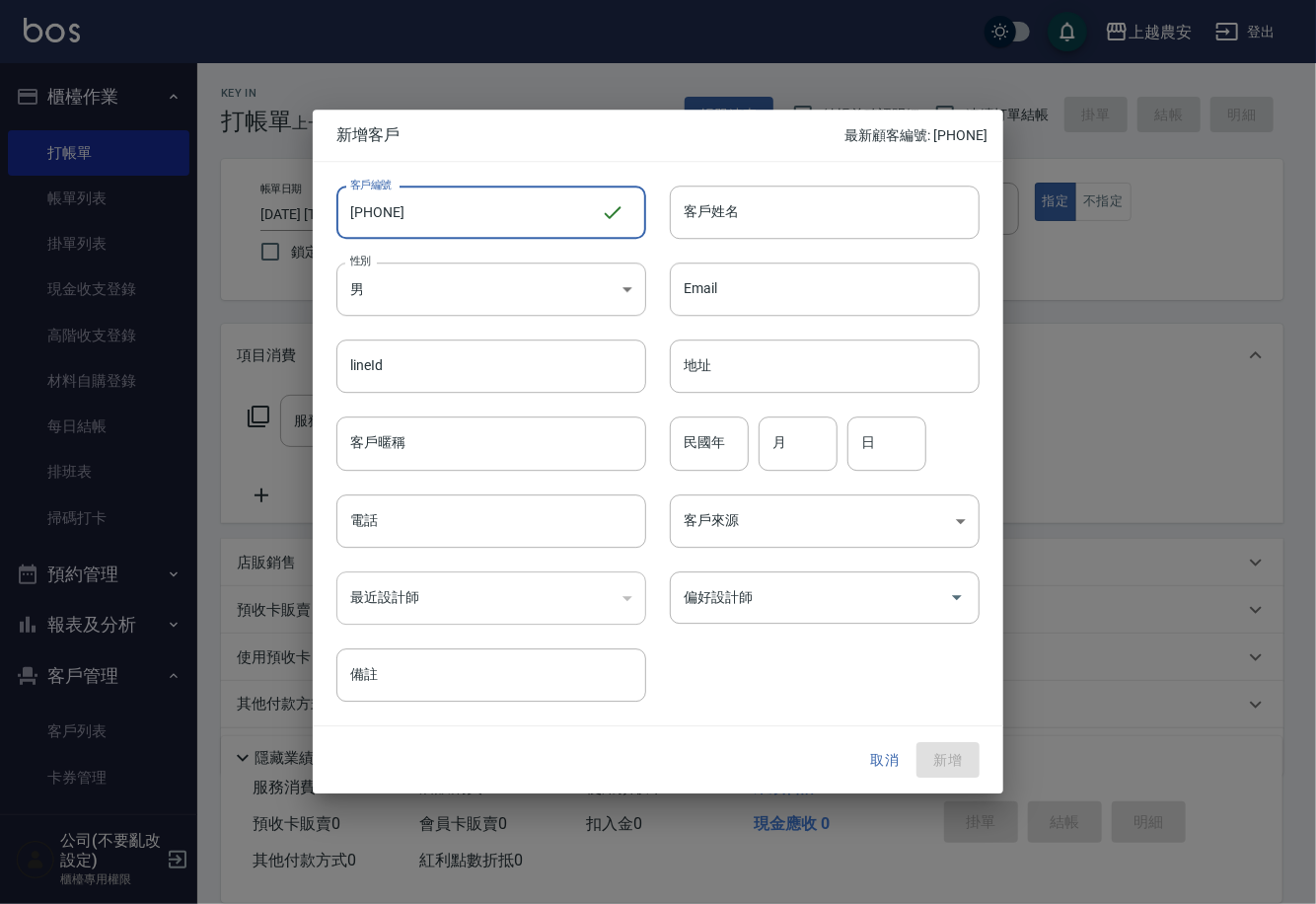 drag, startPoint x: 348, startPoint y: 213, endPoint x: 484, endPoint y: 216, distance: 136.03308 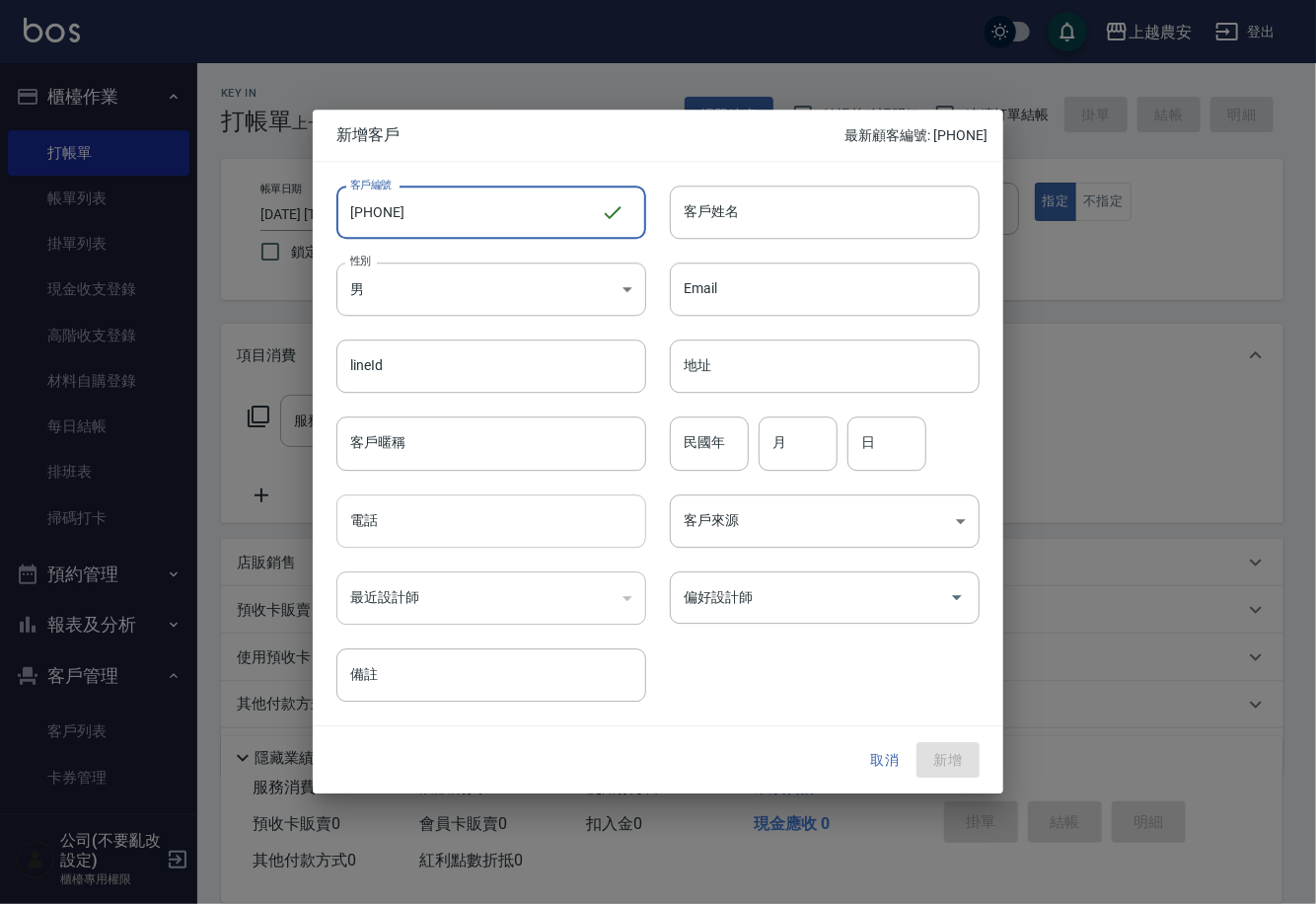 type on "[PHONE]" 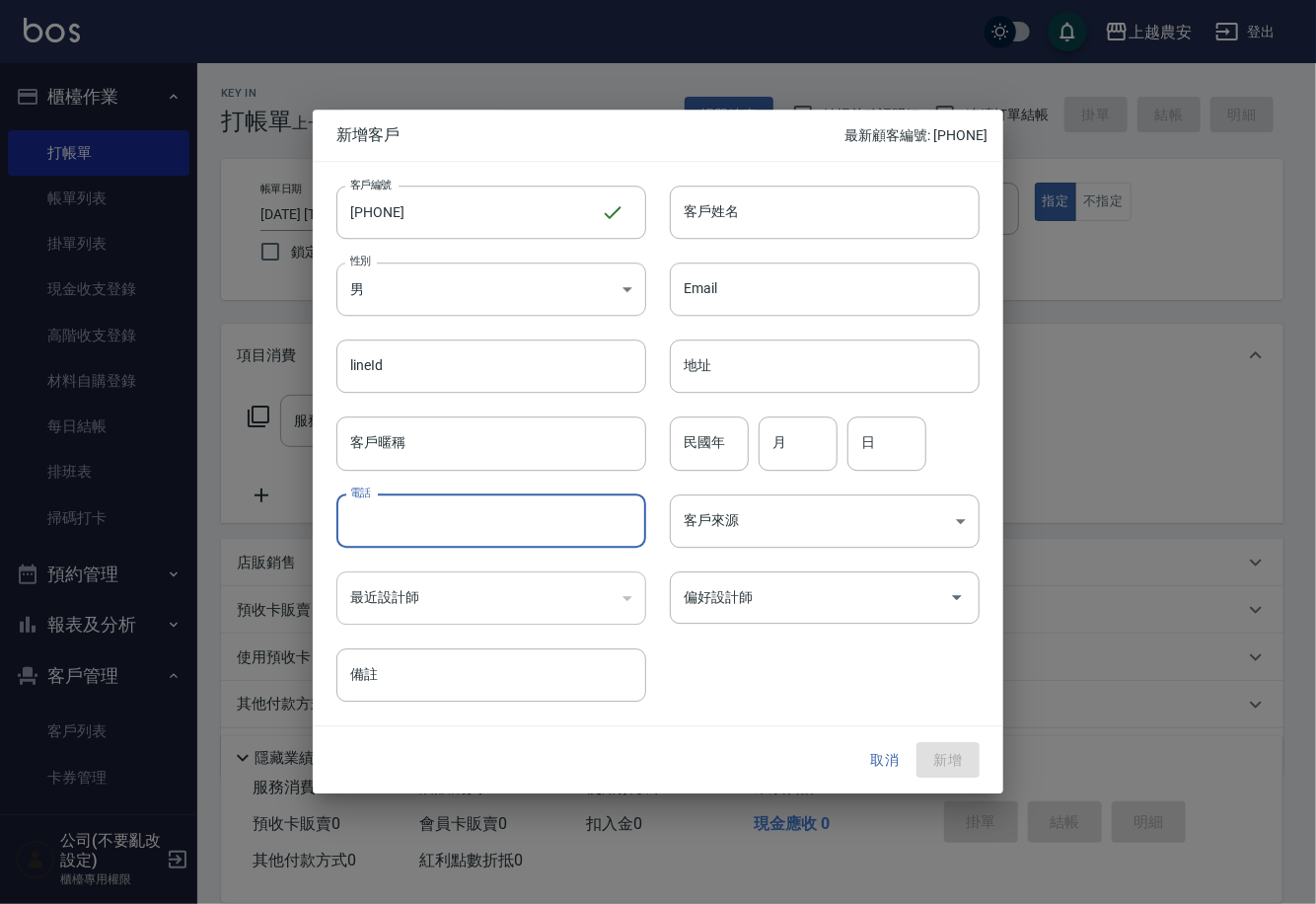 paste on "[PHONE]" 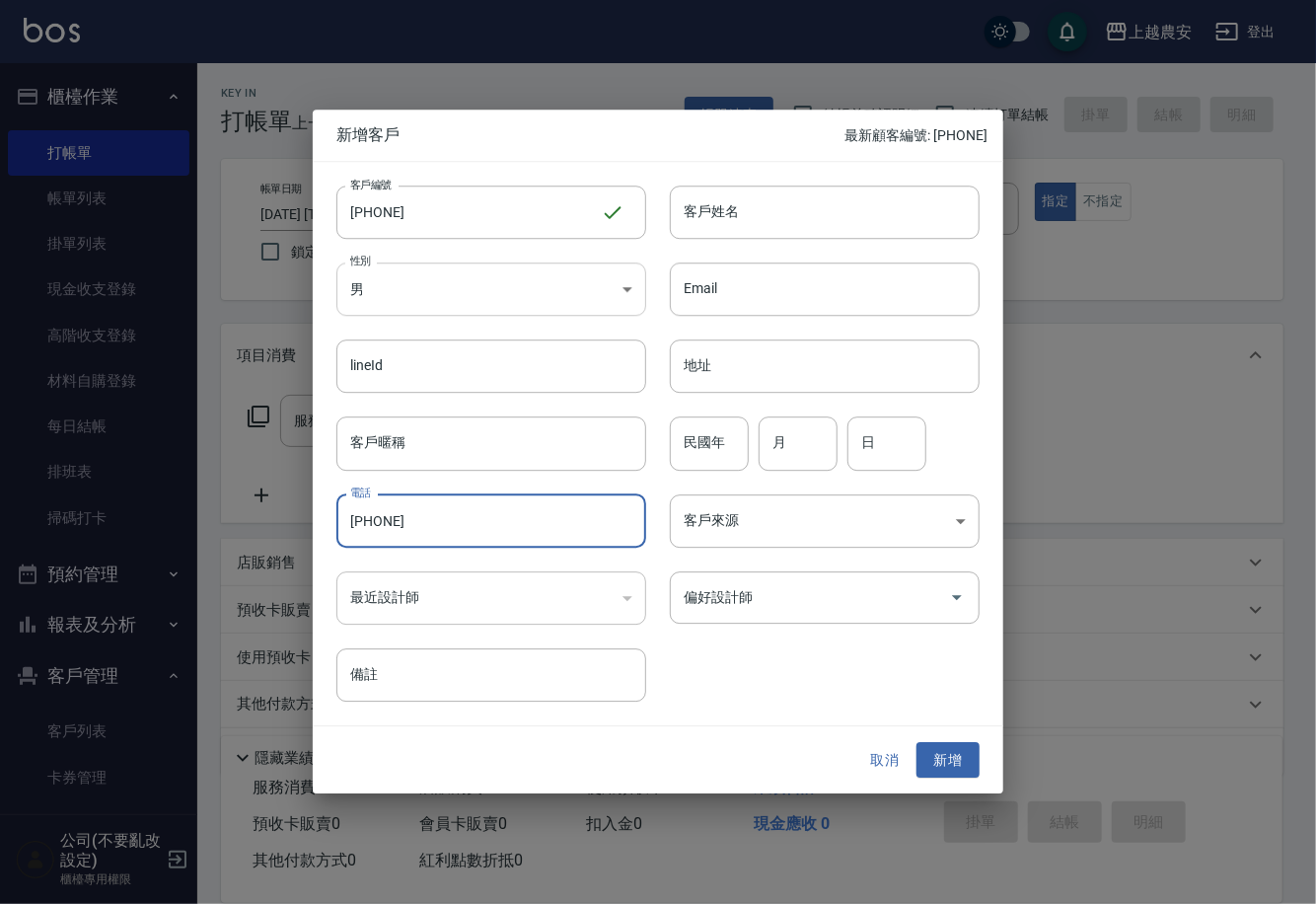 type on "[PHONE]" 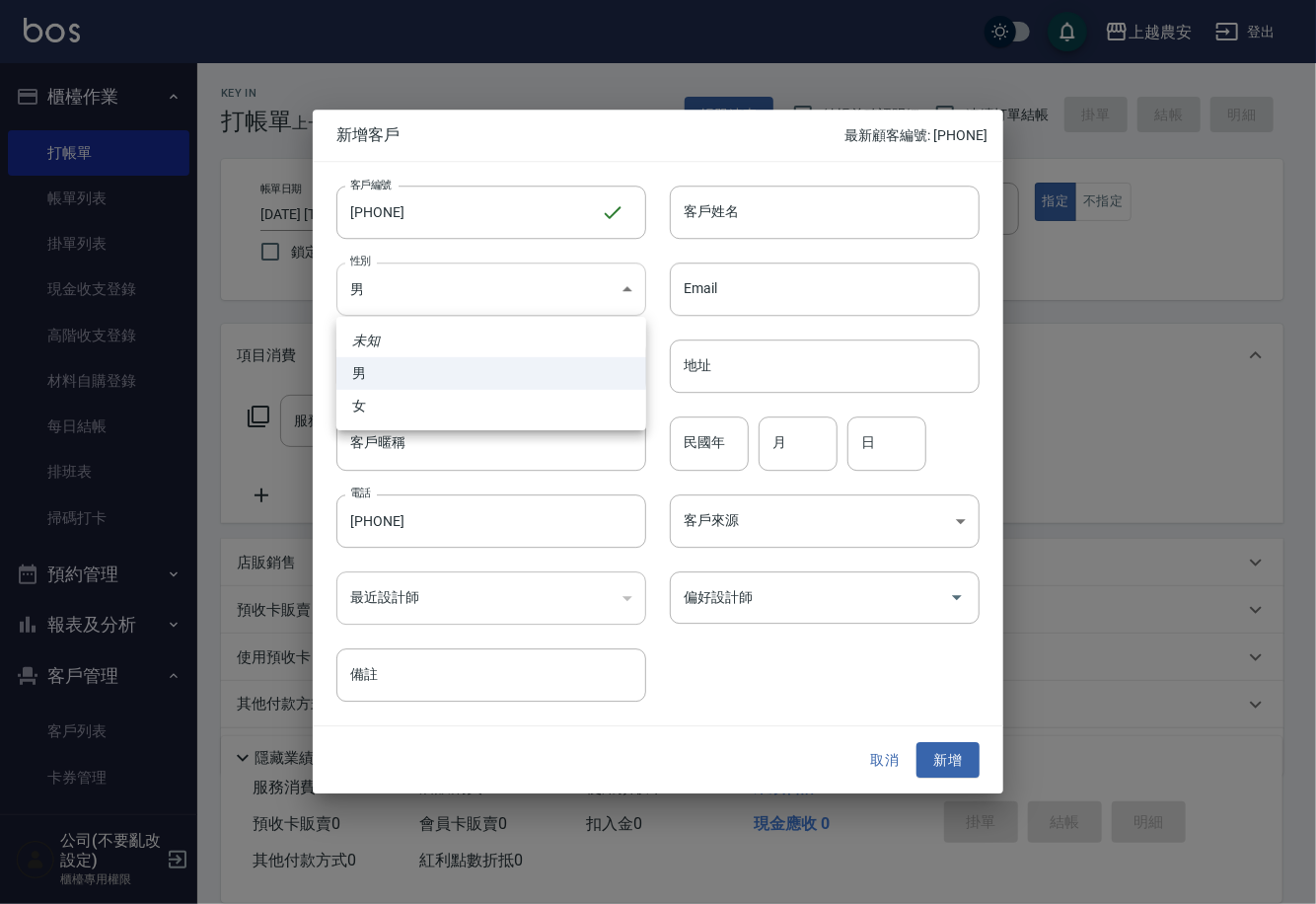 click on "上越農安 登出 櫃檯作業 打帳單 帳單列表 掛單列表 現金收支登錄 高階收支登錄 材料自購登錄 每日結帳 排班表 掃碼打卡 預約管理 預約管理 單日預約紀錄 單週預約紀錄 報表及分析 報表目錄 店家日報表 互助日報表 互助點數明細 設計師日報表 店販抽成明細 客戶管理 客戶列表 卡券管理 入金管理 員工及薪資 員工列表 商品管理 商品分類設定 商品列表 公司(不要亂改設定) 櫃檯專用權限 Key In 打帳單 上一筆訂單:#11 帳單速查 結帳前確認明細 連續打單結帳 掛單 結帳 明細 帳單日期 2025/08/06 13:51 鎖定日期 顧客姓名/手機號碼/編號 顧客姓名/手機號碼/編號 不留客資 服務人員姓名/編號 服務人員姓名/編號 指定 不指定 項目消費 服務名稱/代號 服務名稱/代號 店販銷售 服務人員姓名/編號 服務人員姓名/編號 商品代號/名稱 商品代號/名稱 預收卡販賣 卡券名稱/代號 備註 ​" at bounding box center (658, 481) 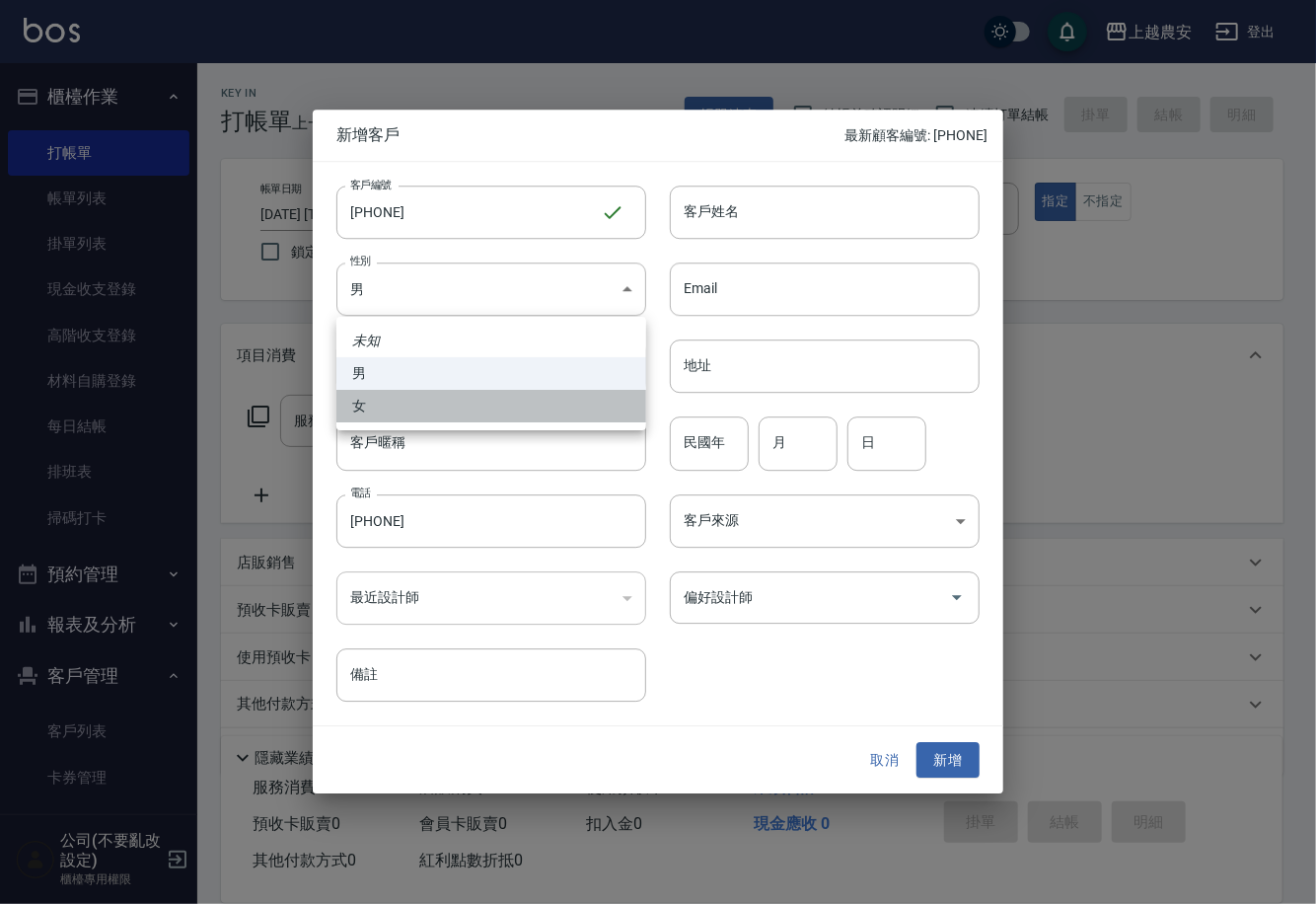 click on "女" at bounding box center [491, 406] 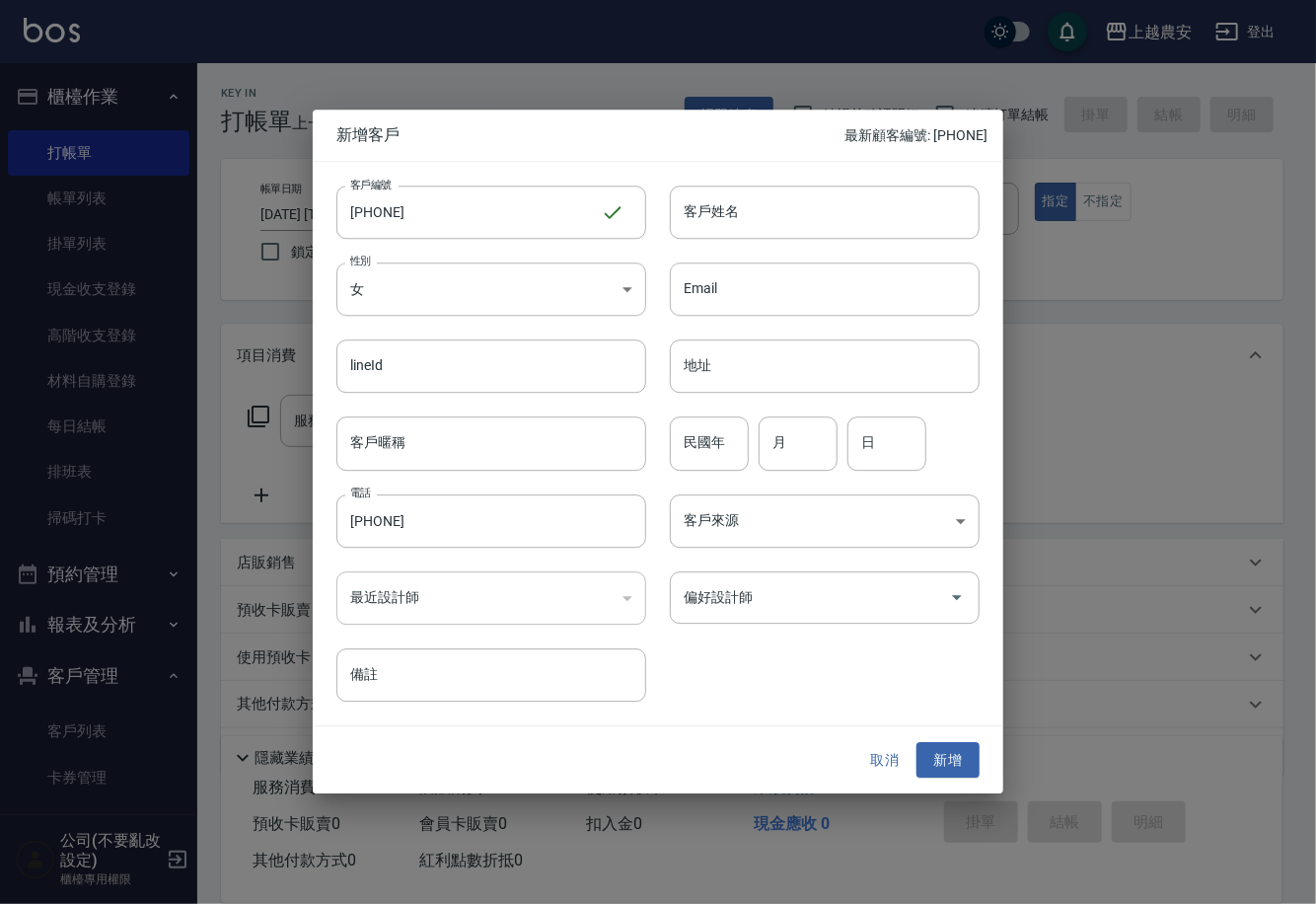 click on "客戶姓名" at bounding box center (825, 212) 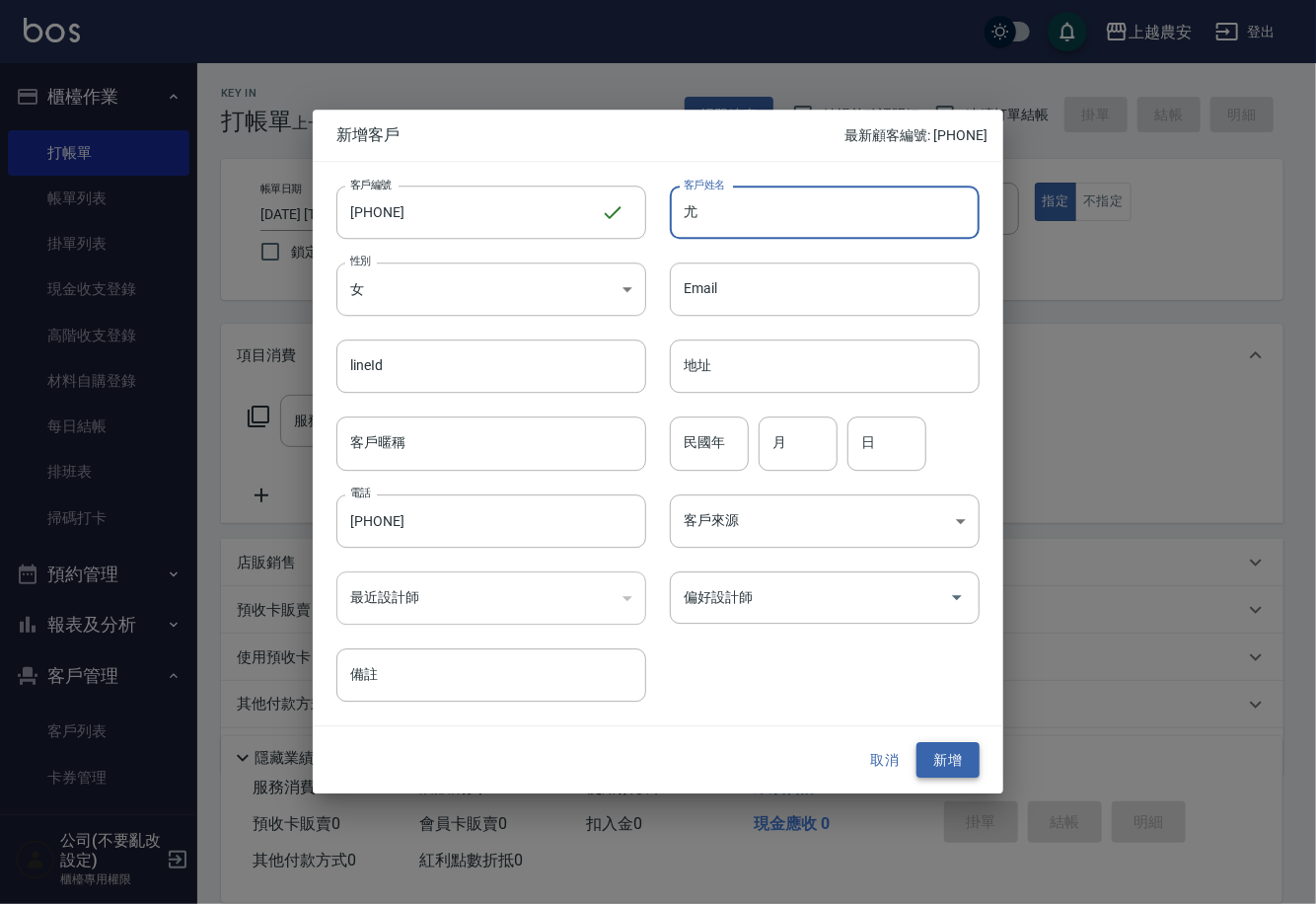 type on "尤" 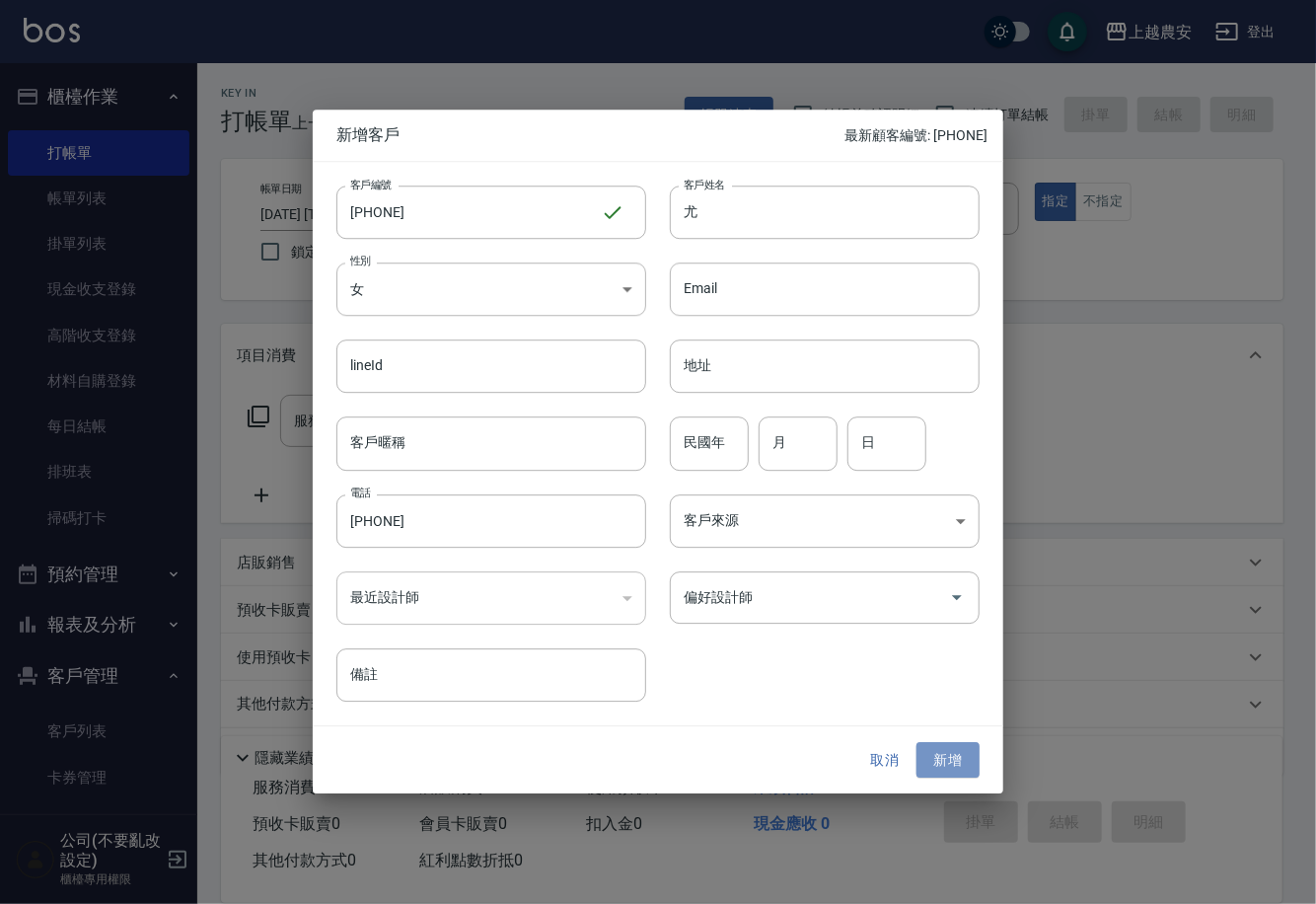 click on "新增" at bounding box center (948, 760) 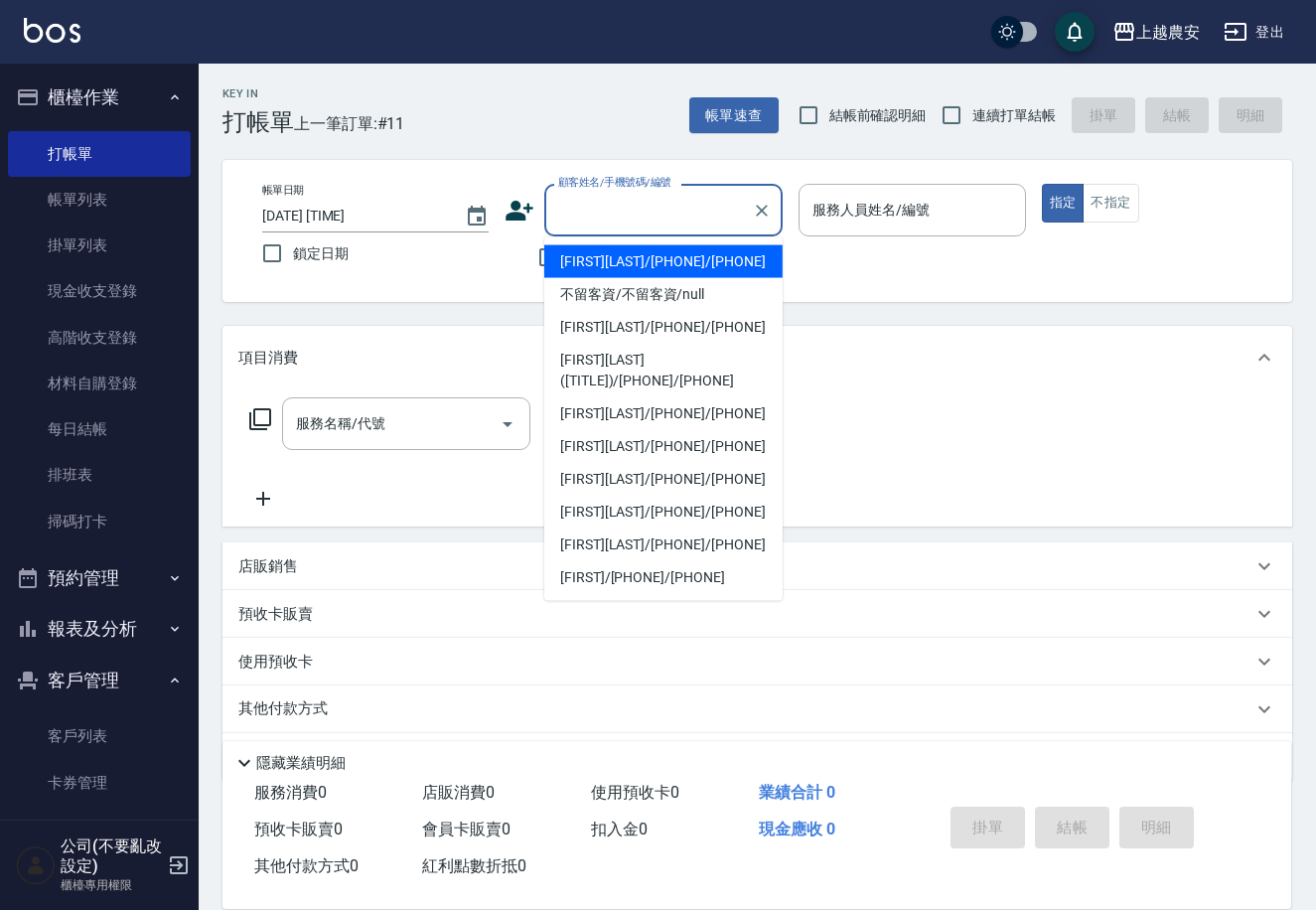 paste on "[PHONE]" 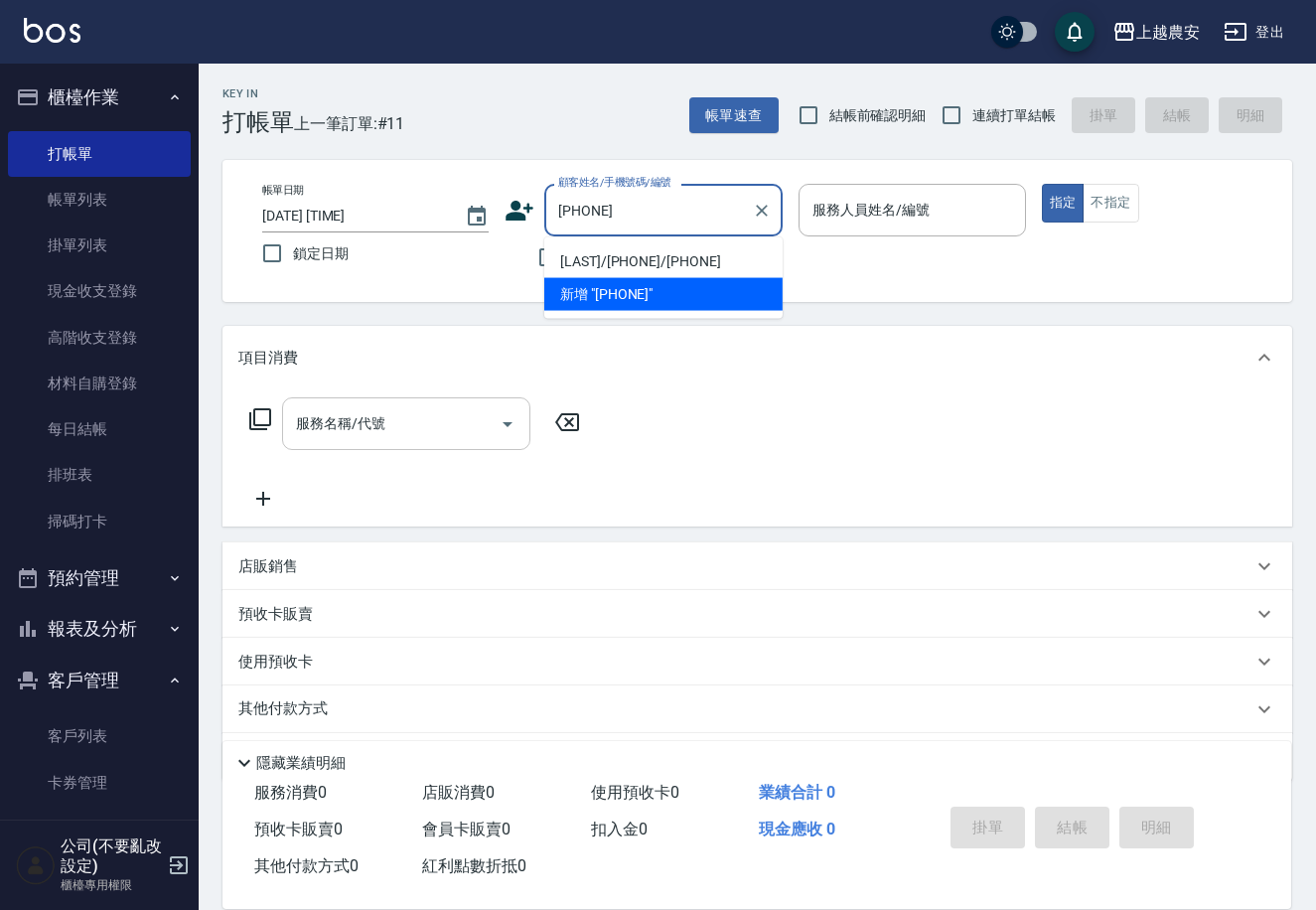 type on "[CHINESE_CHAR]/[PHONE]/[PHONE]" 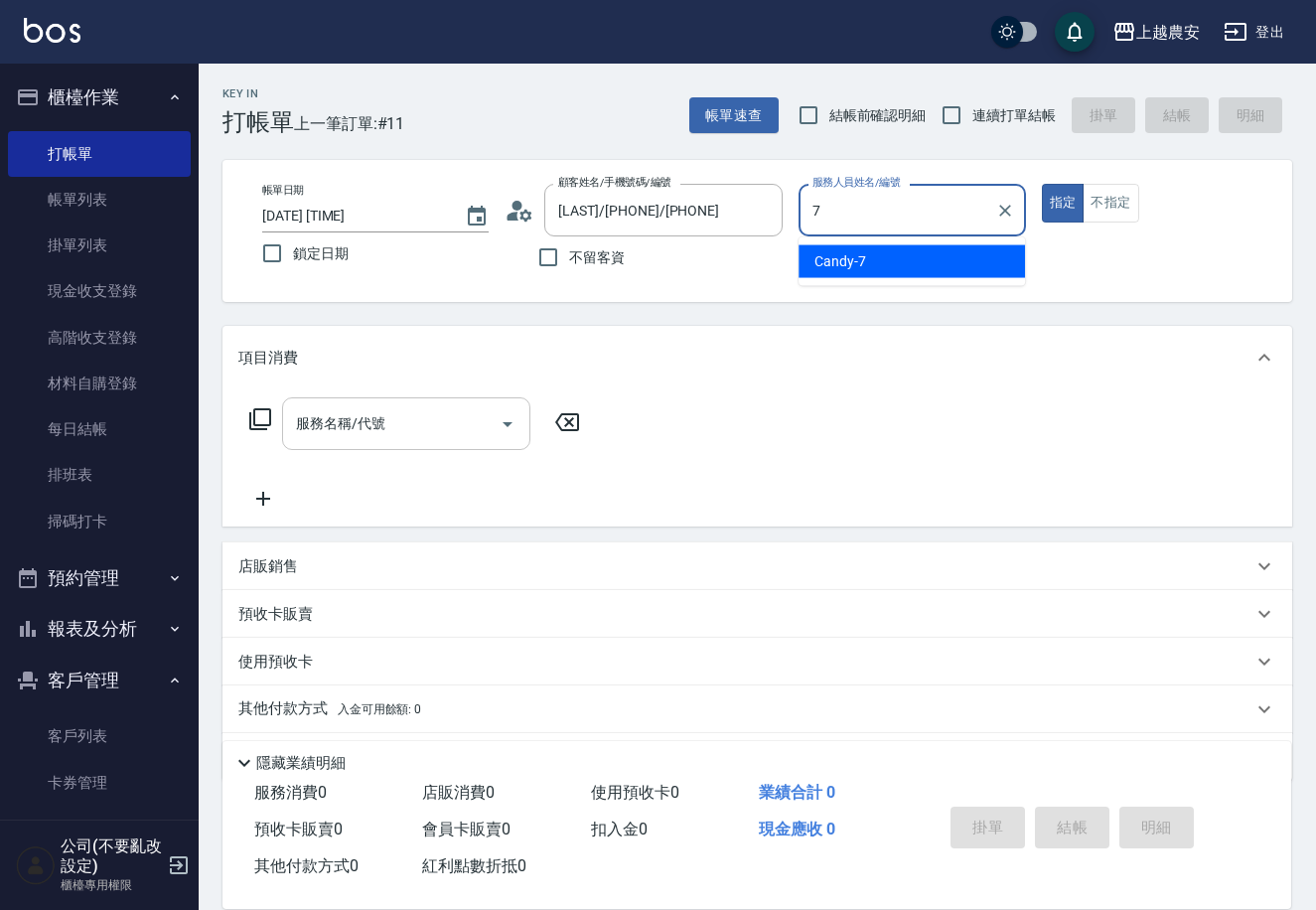 type on "Candy-7" 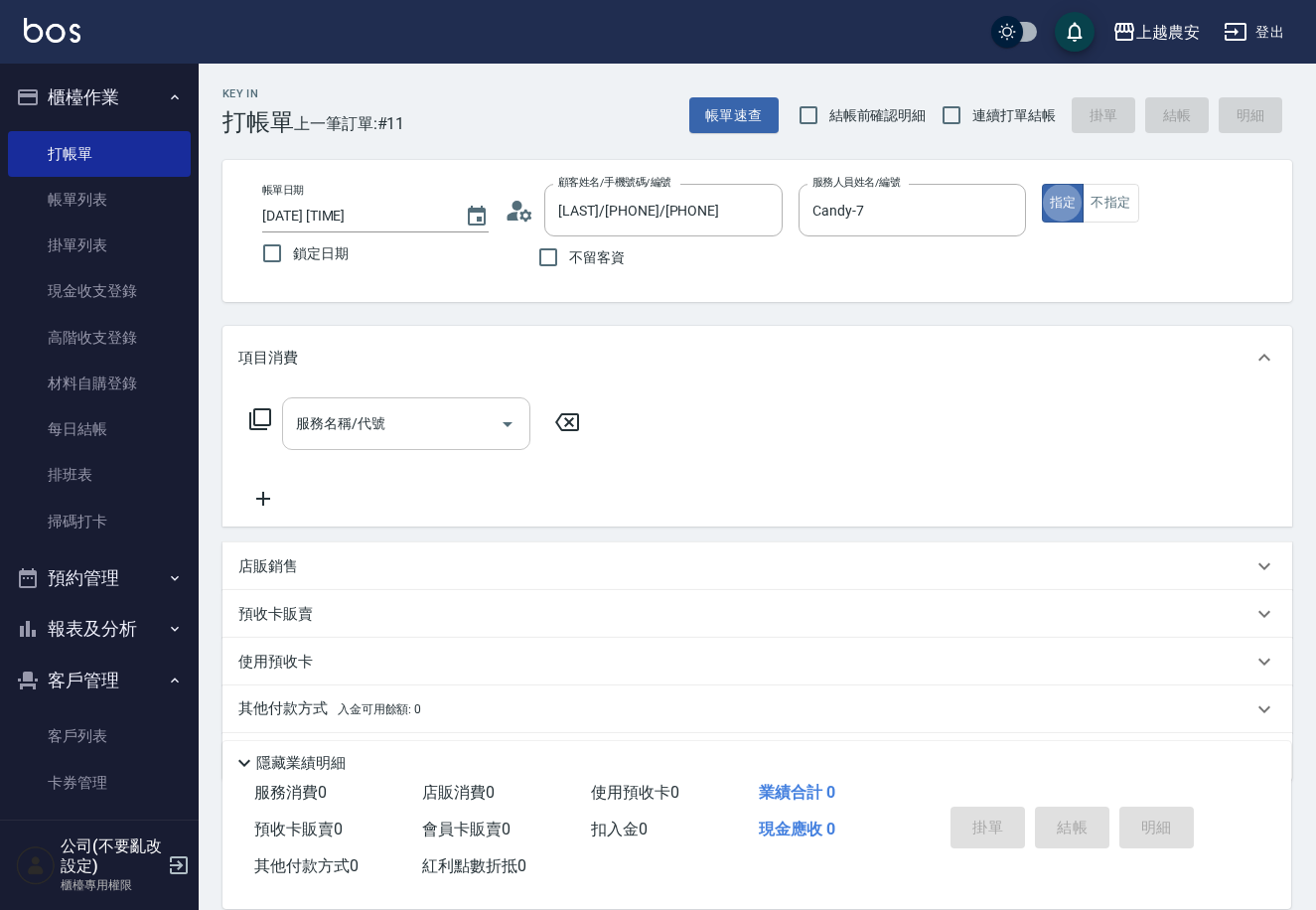 type on "true" 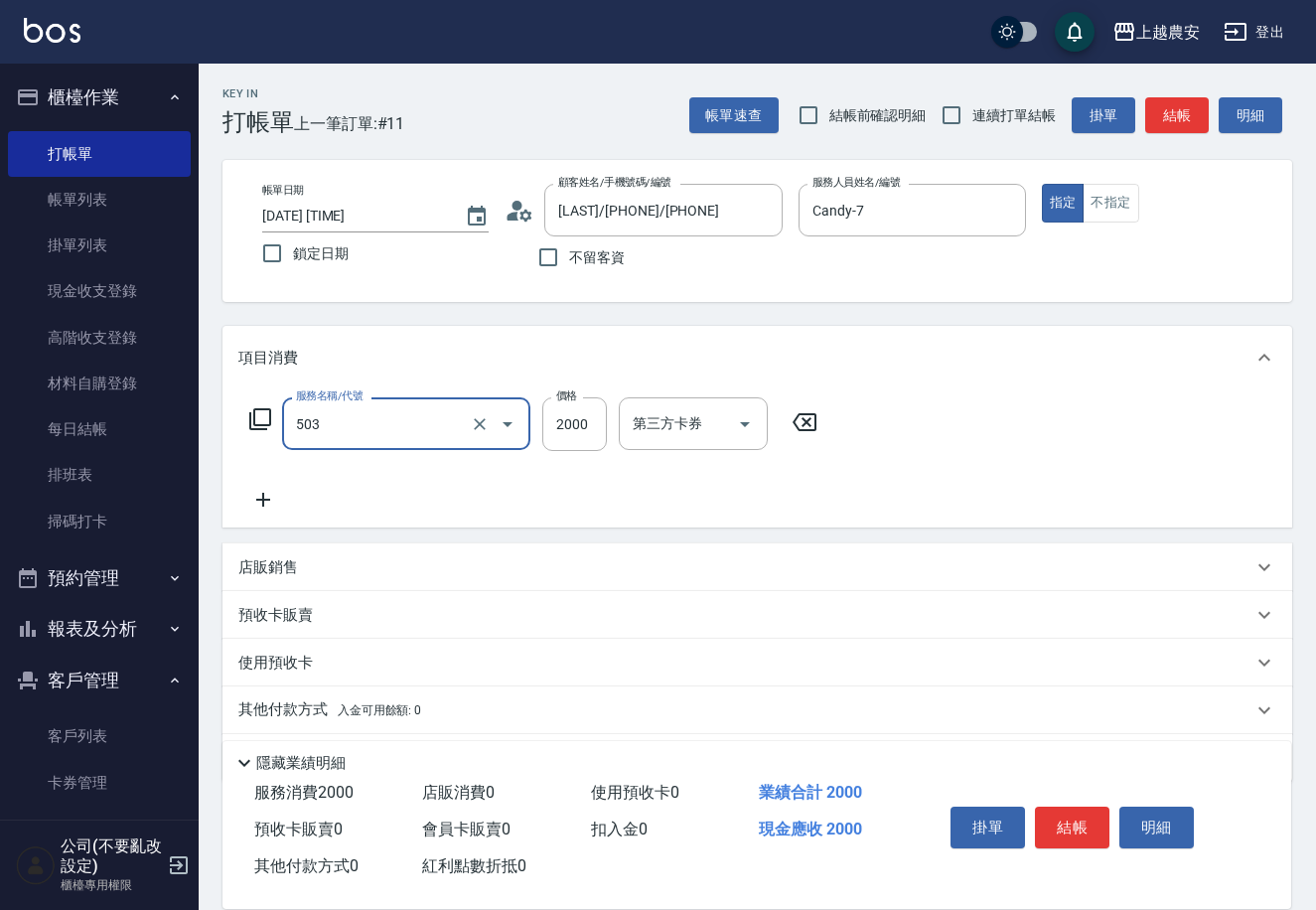 type on "染髮1500↑(503)" 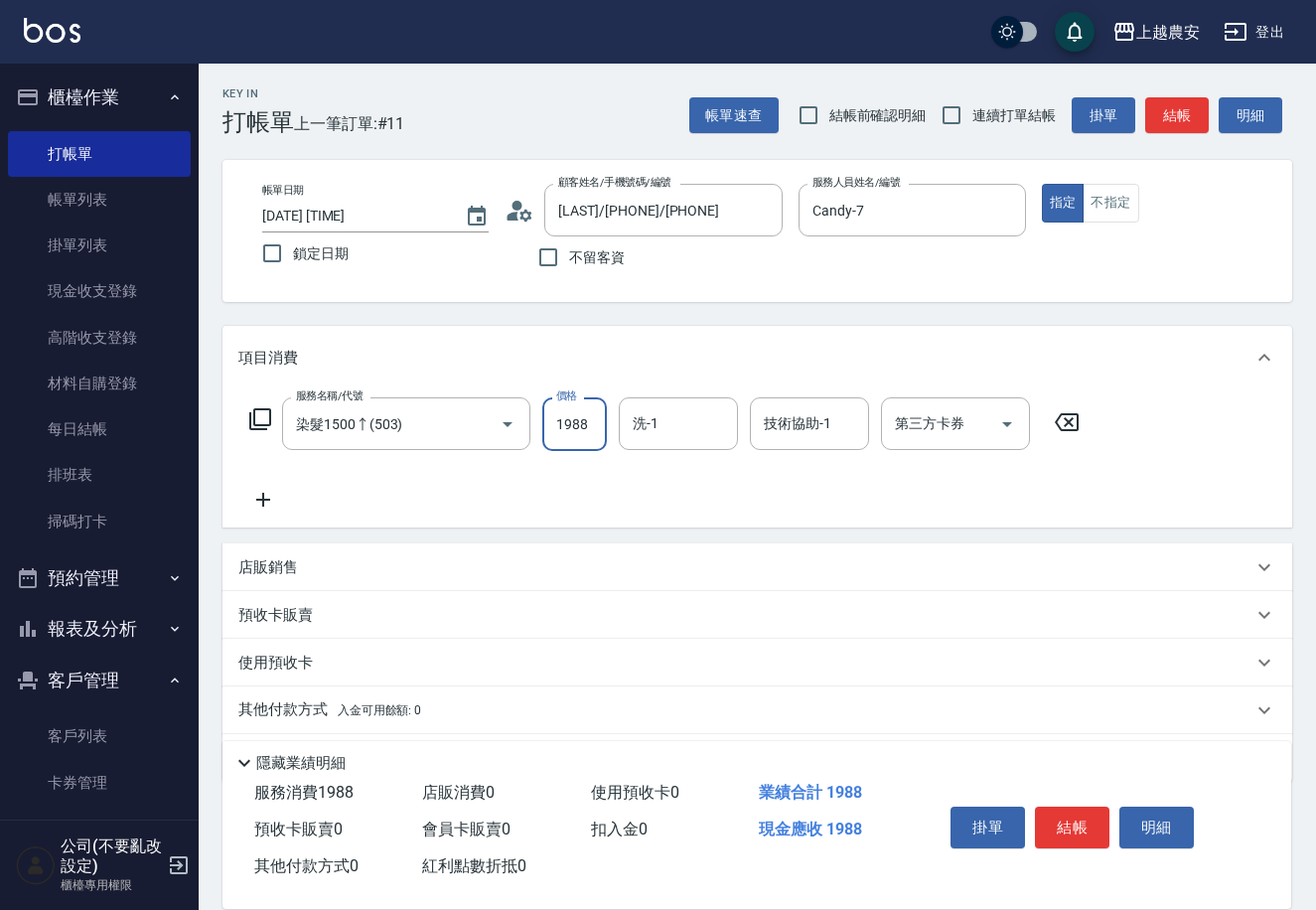 type on "1988" 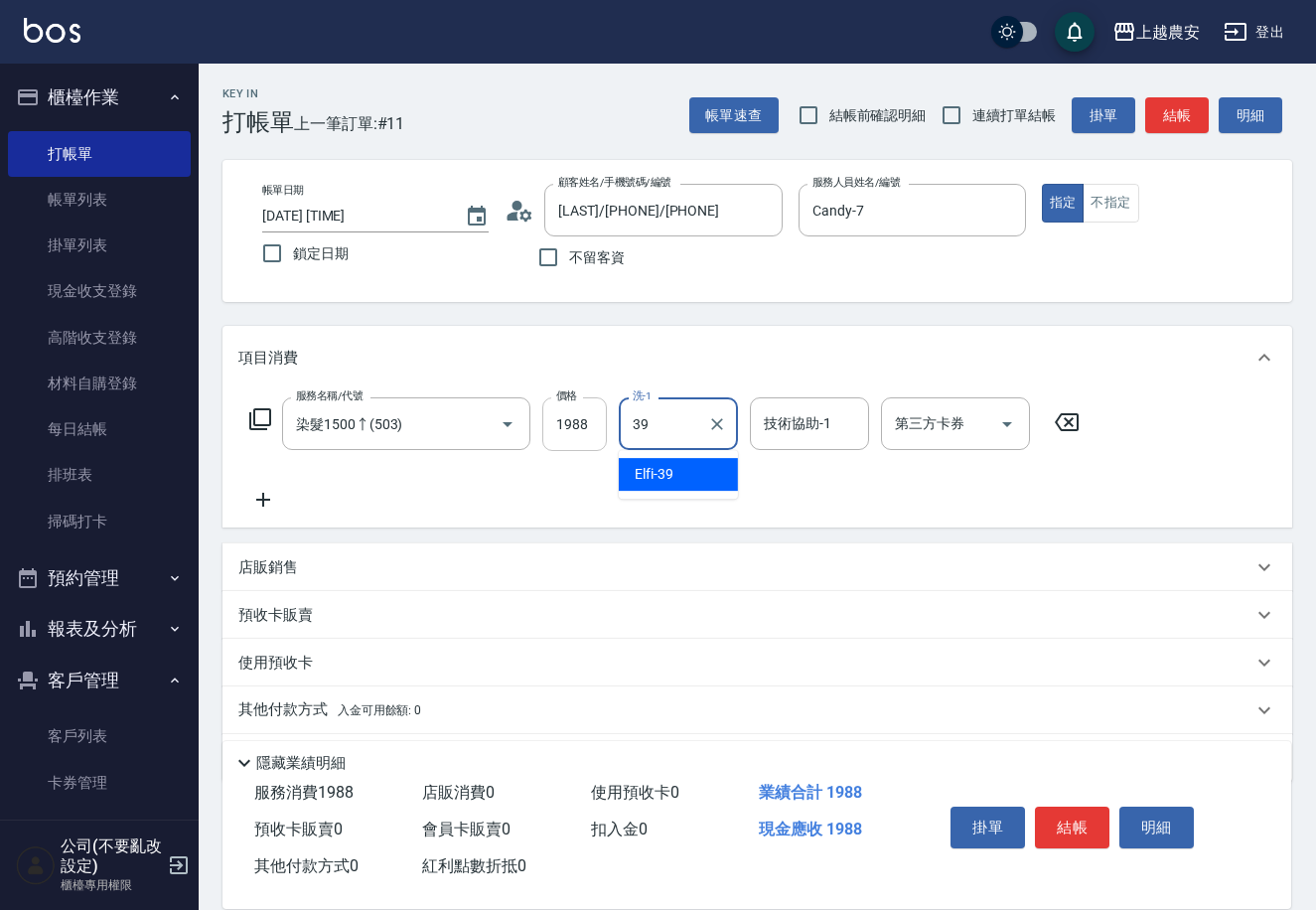 type on "Elfi-39" 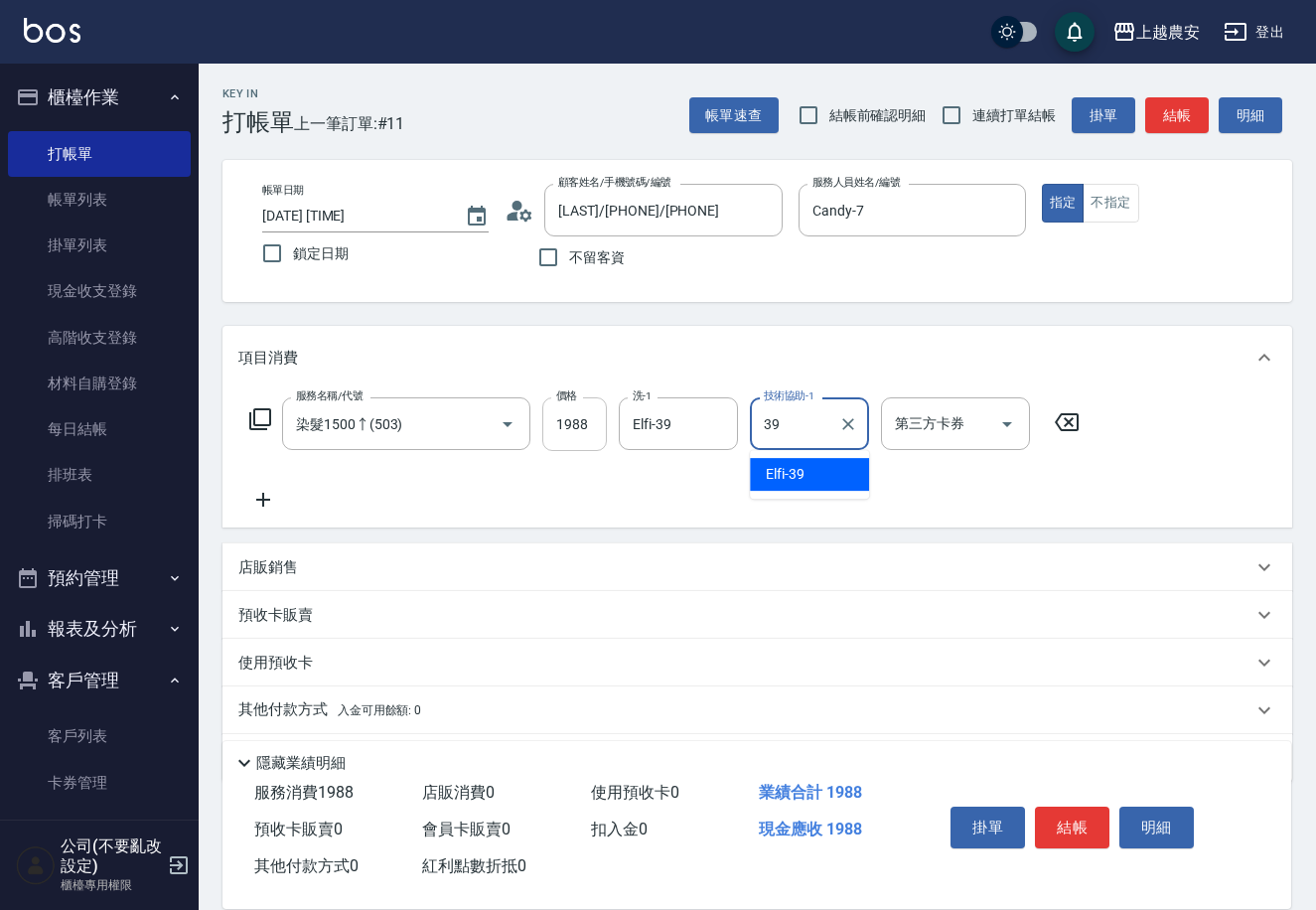 type on "Elfi-39" 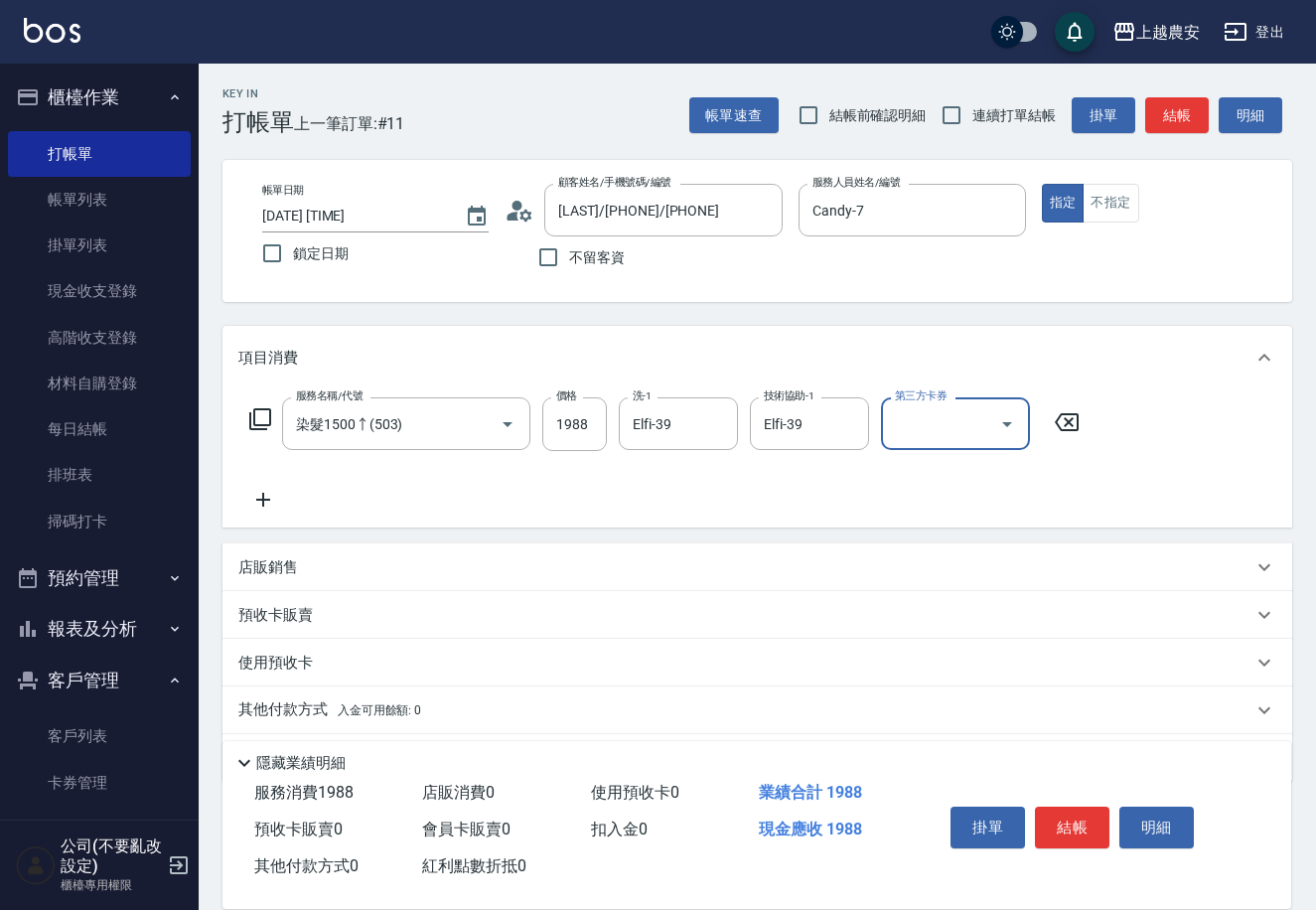 click on "結帳" at bounding box center [1072, 828] 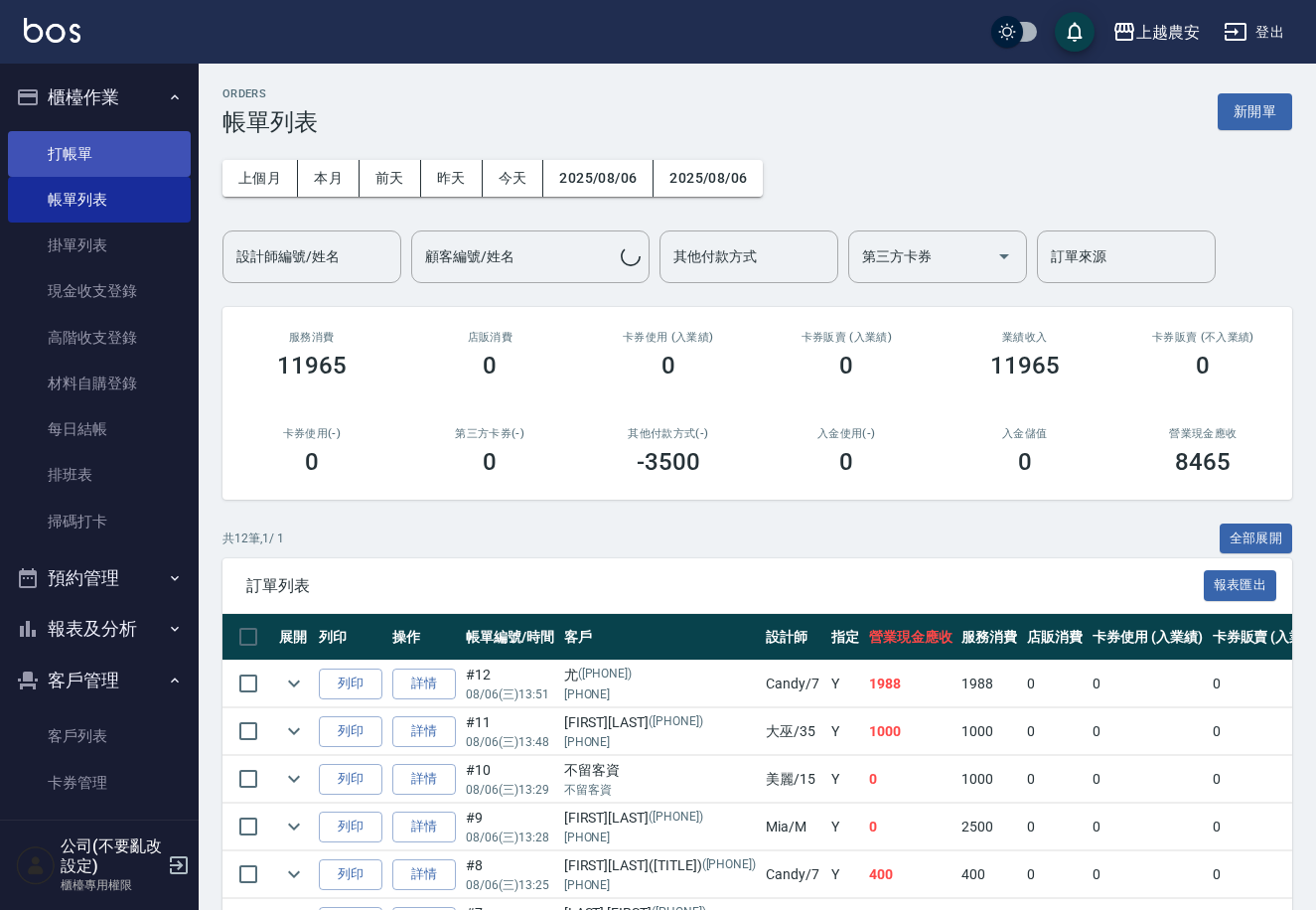 click on "打帳單" at bounding box center (99, 154) 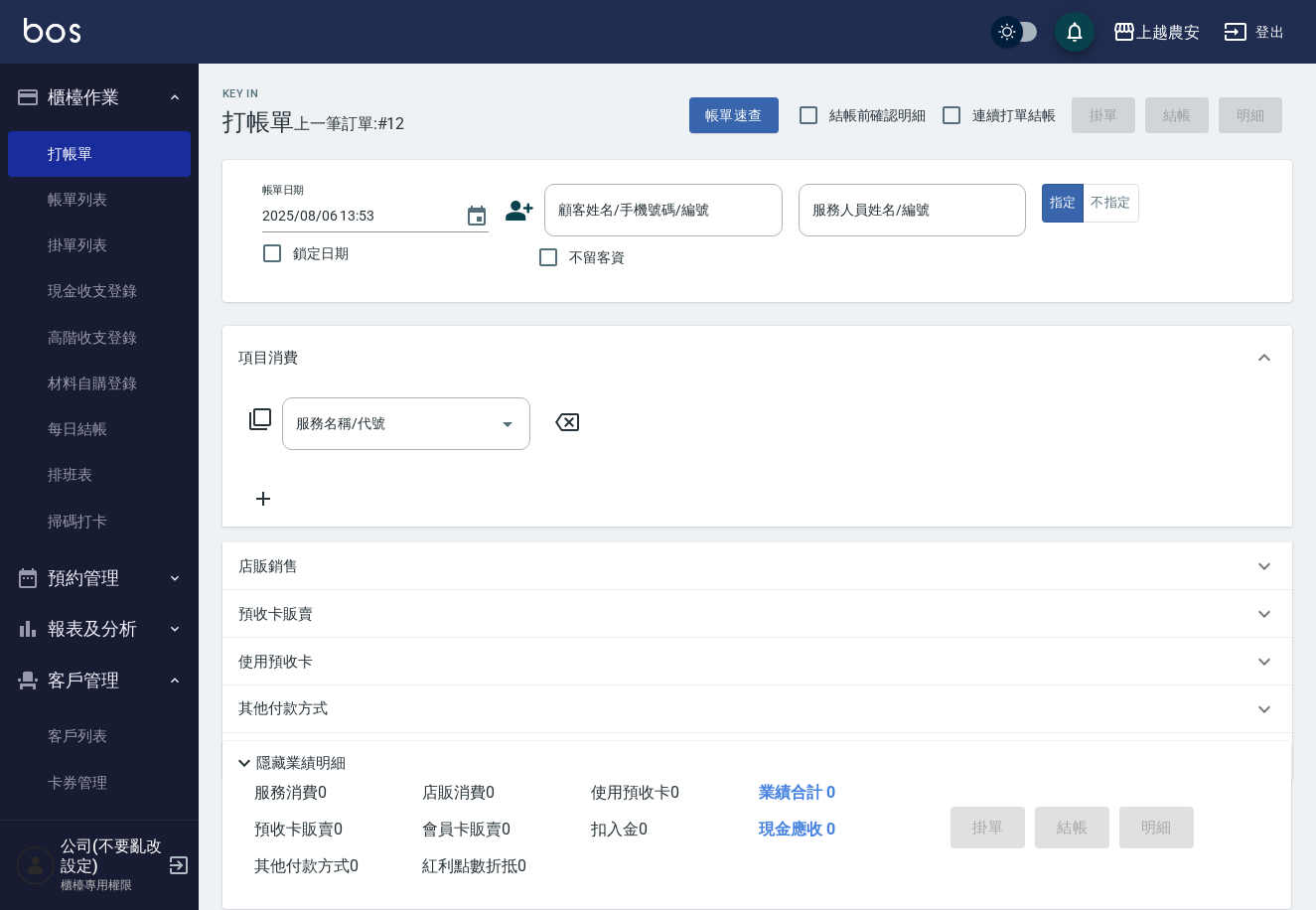 click on "不留客資" at bounding box center [597, 257] 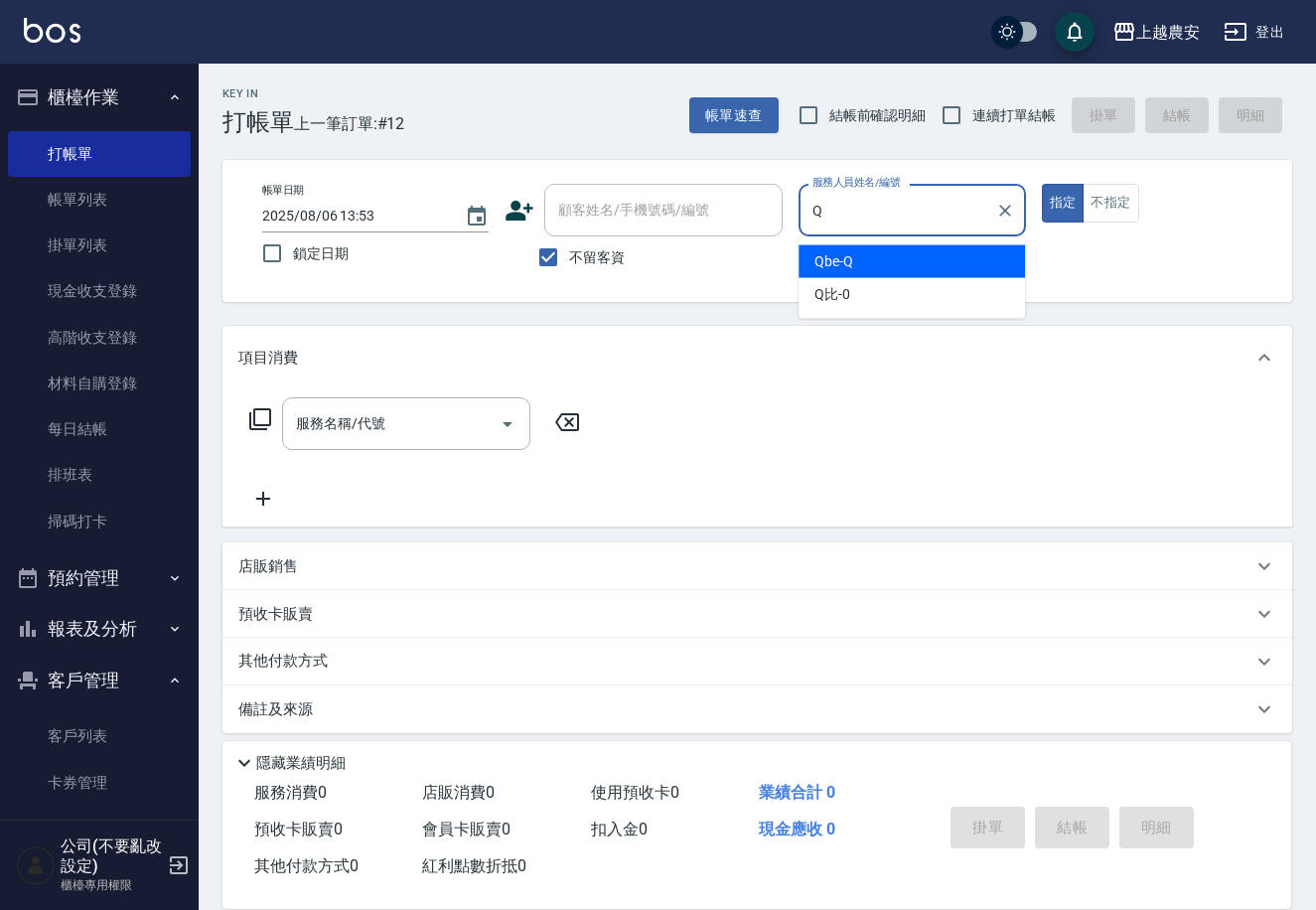 type on "Qbe-Q" 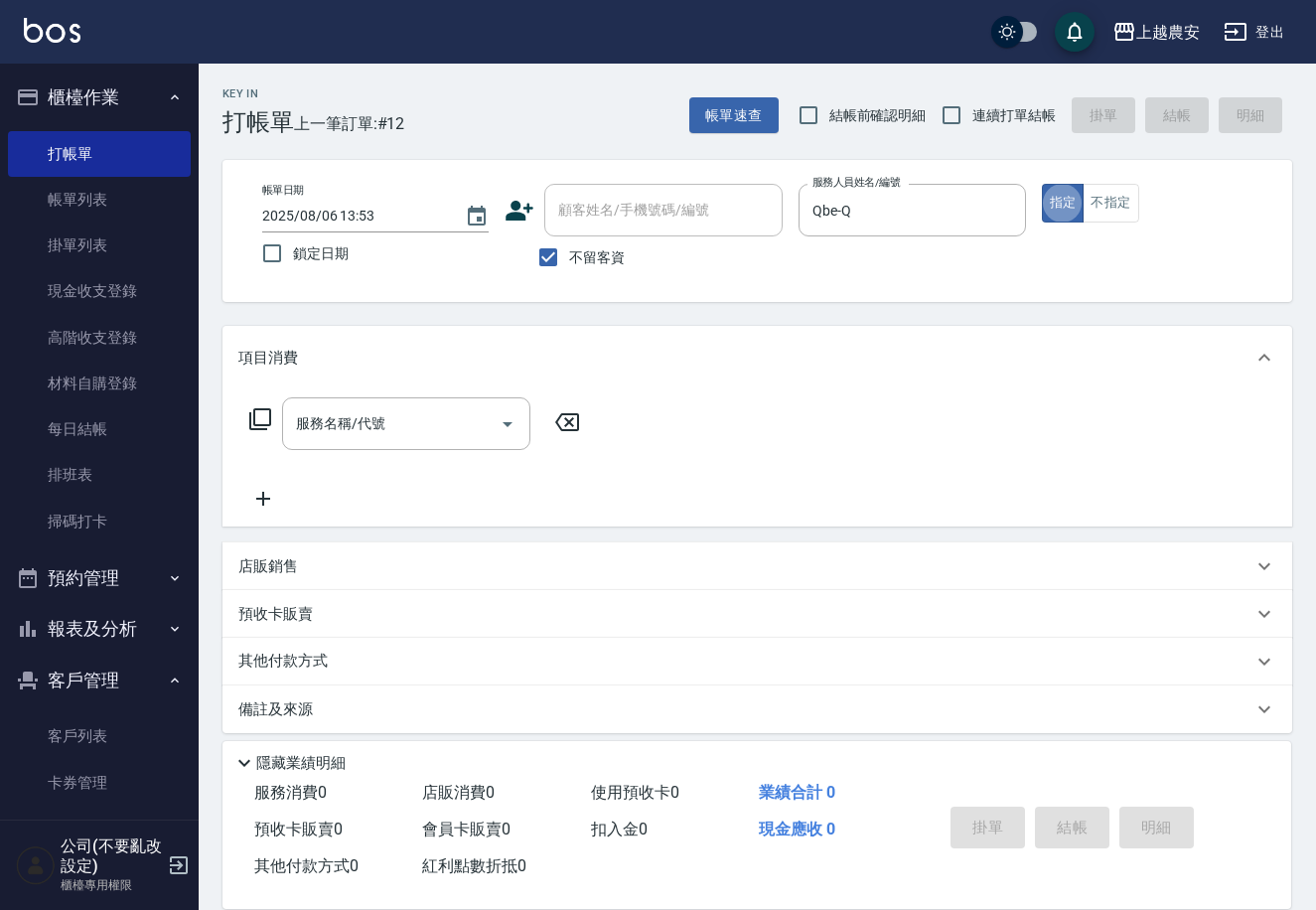 type on "true" 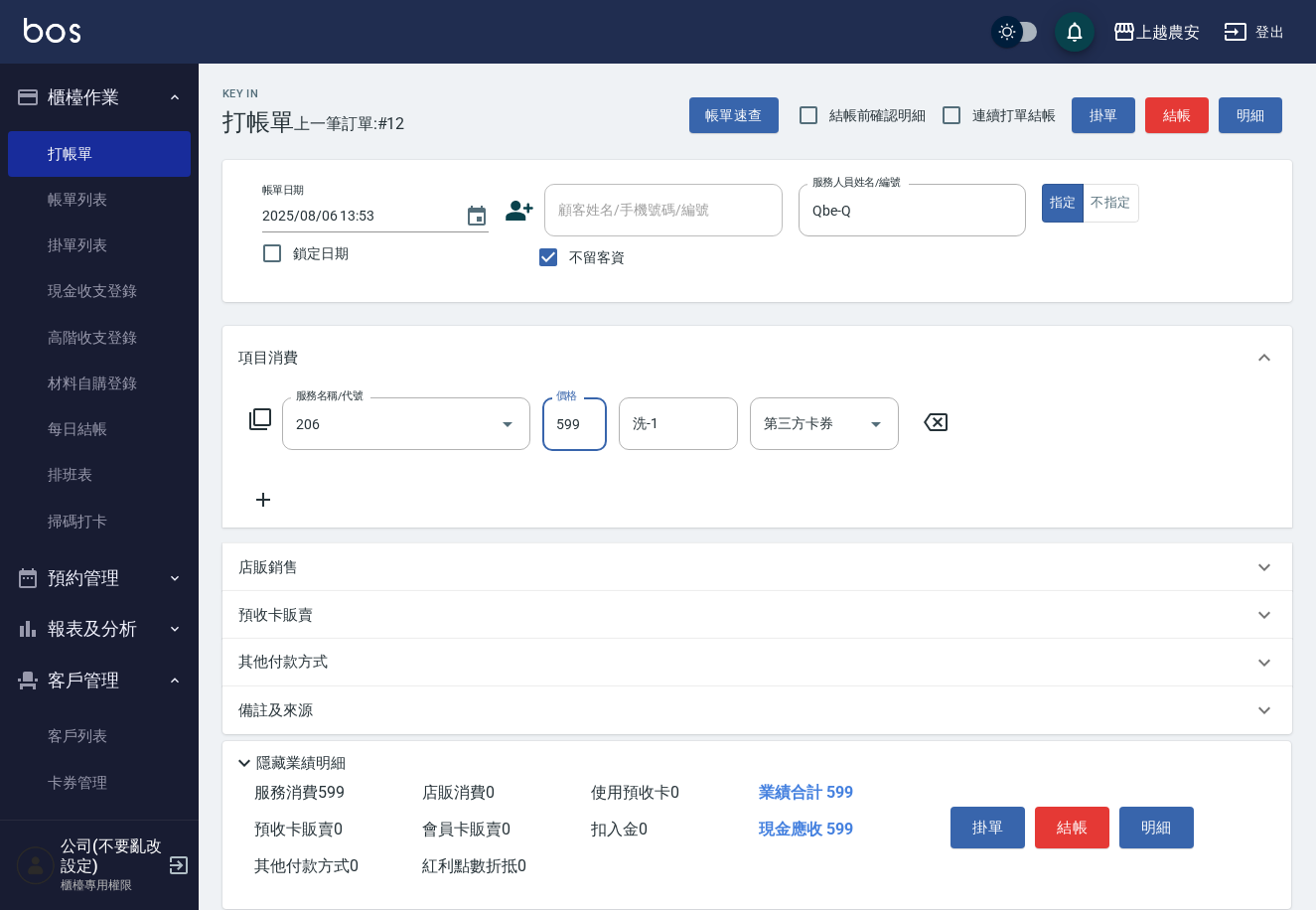 type on "洗+剪(206)" 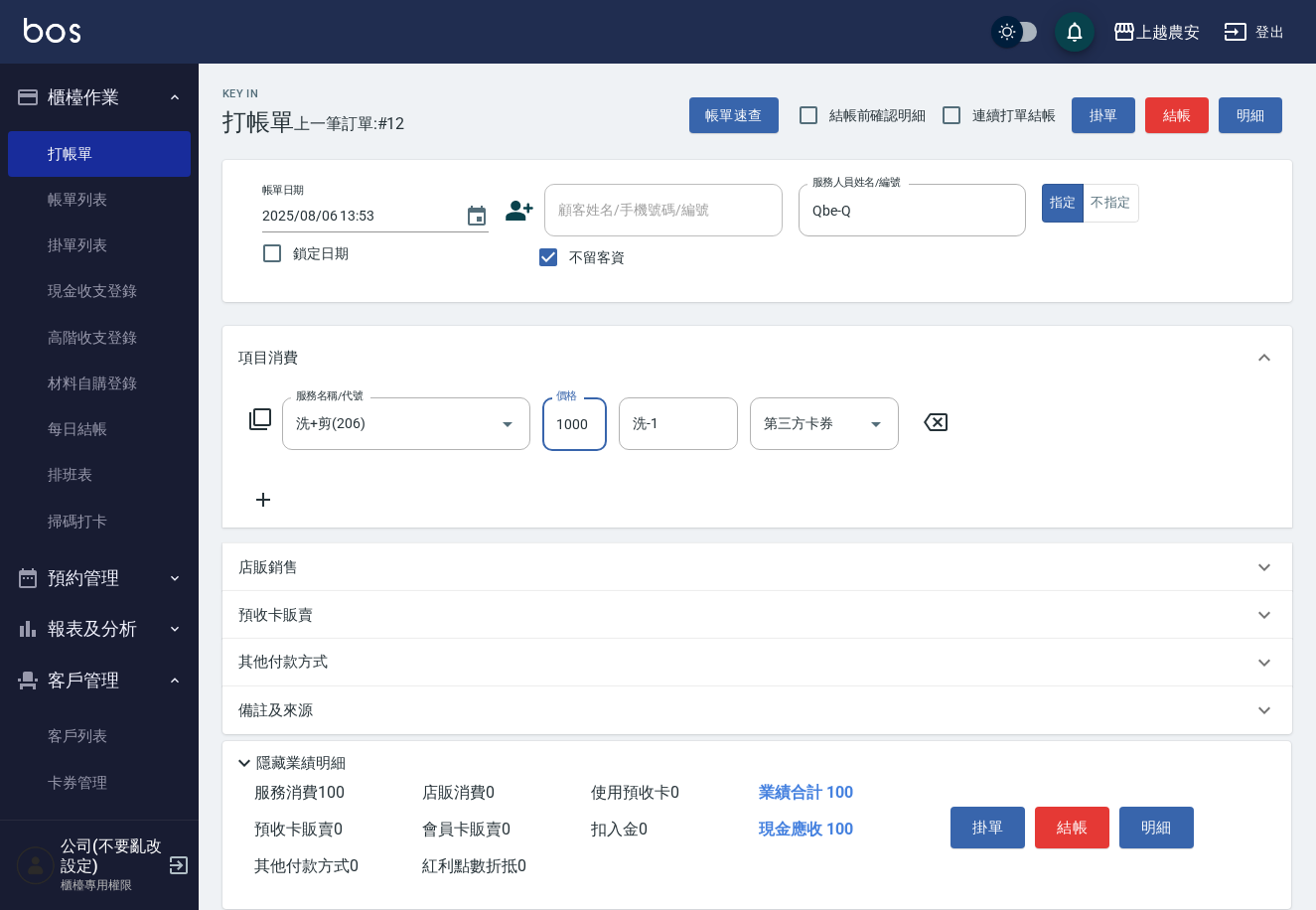 type on "1000" 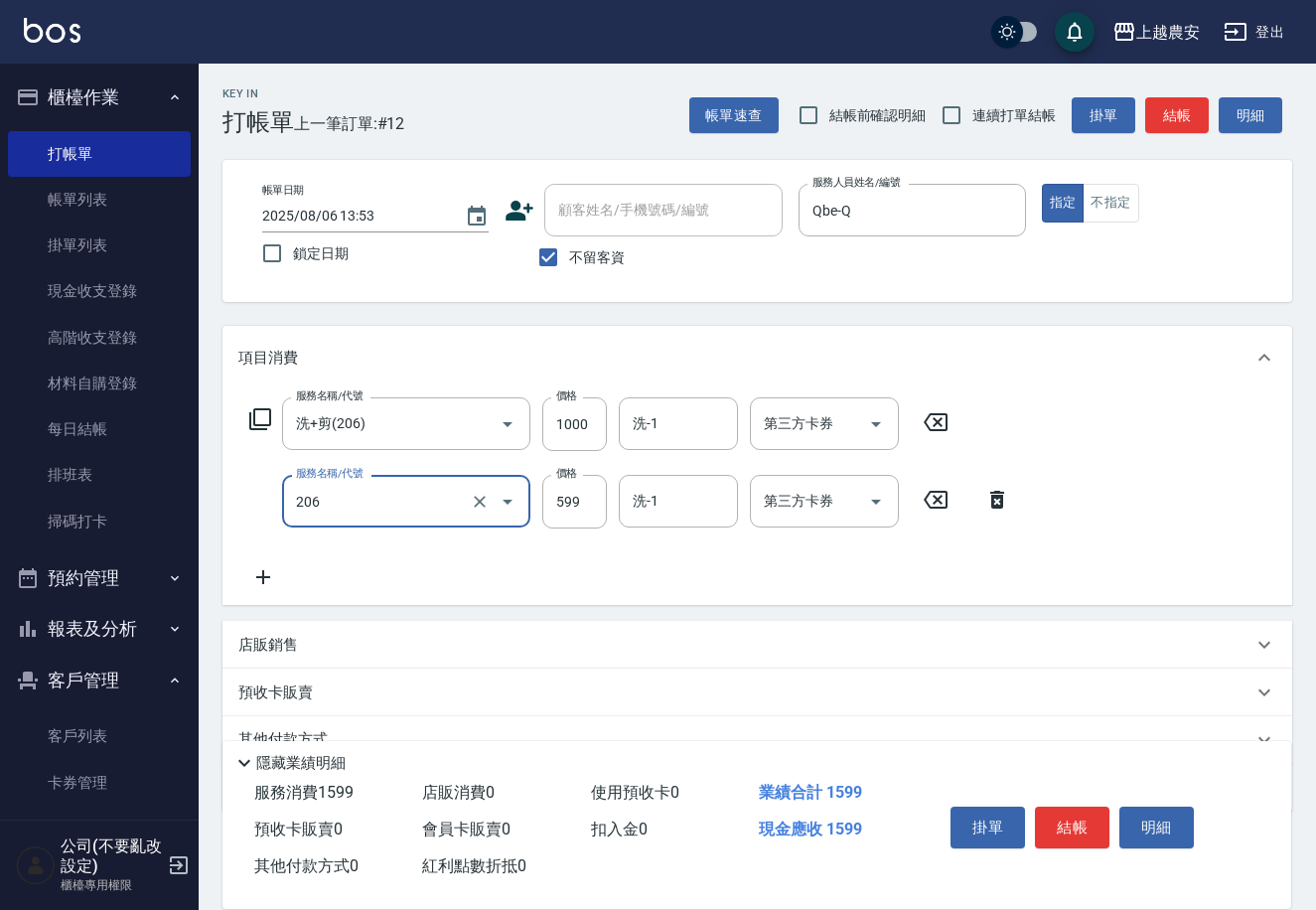 type on "洗+剪(206)" 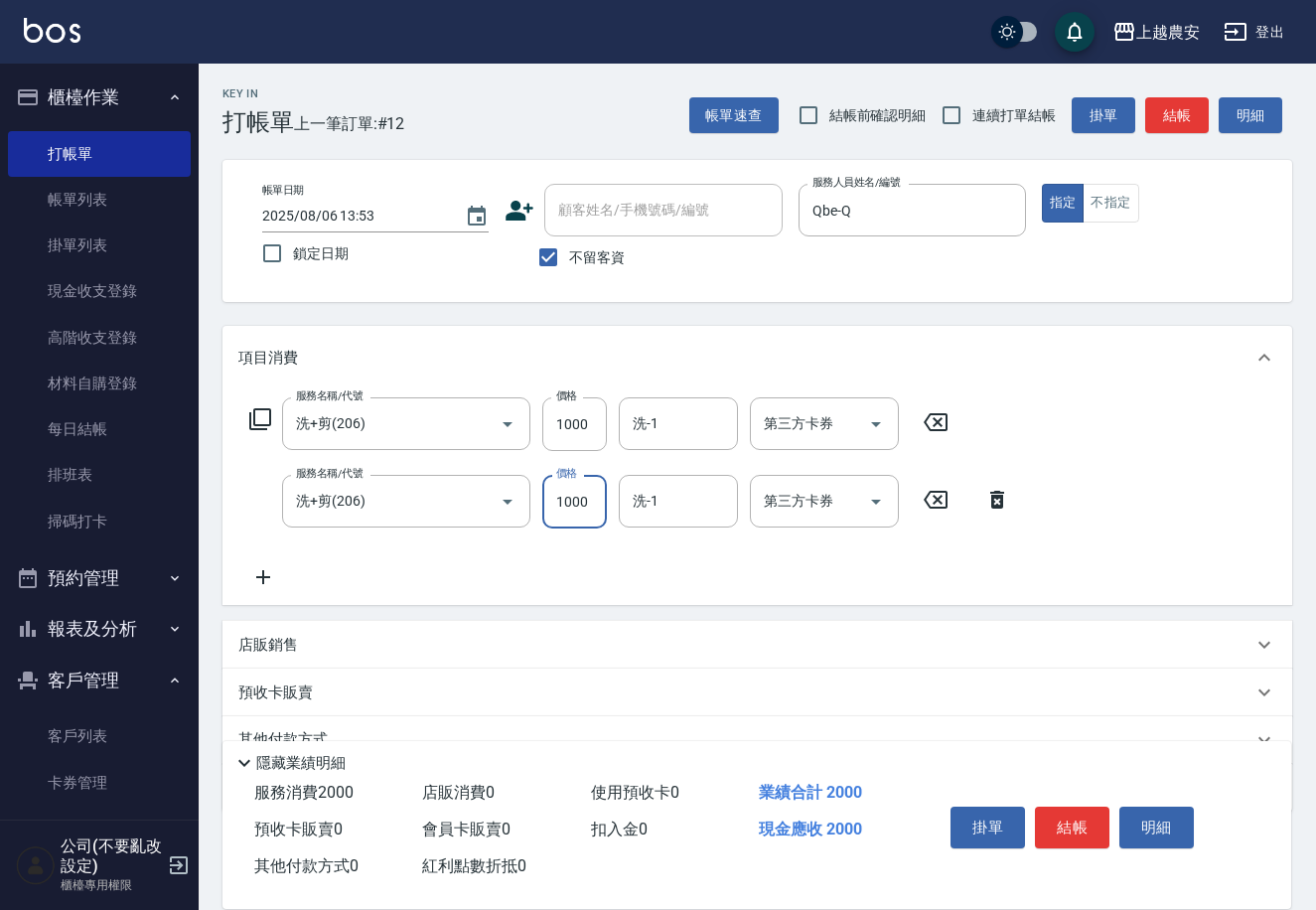 type on "1000" 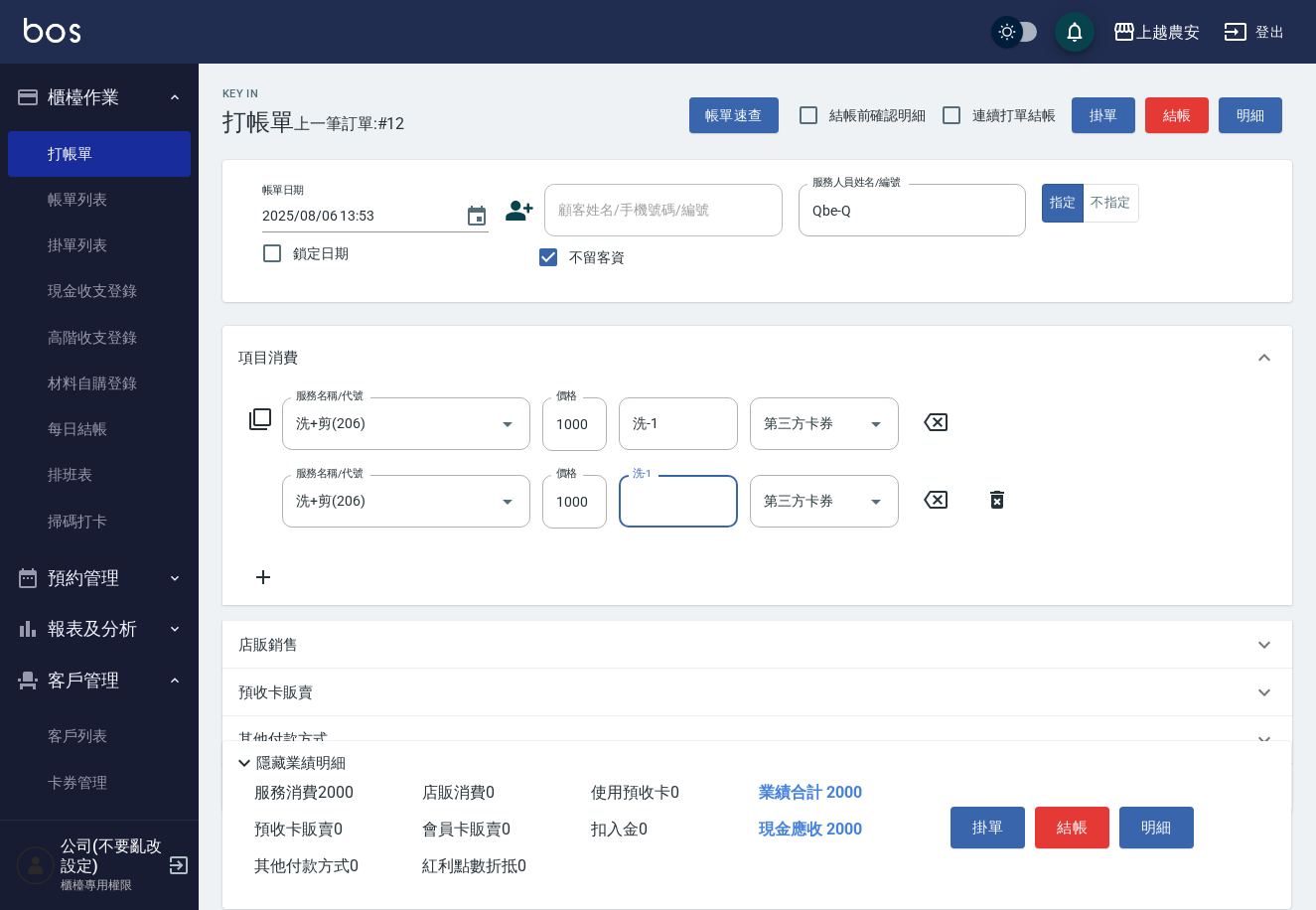 click on "結帳" at bounding box center (1072, 828) 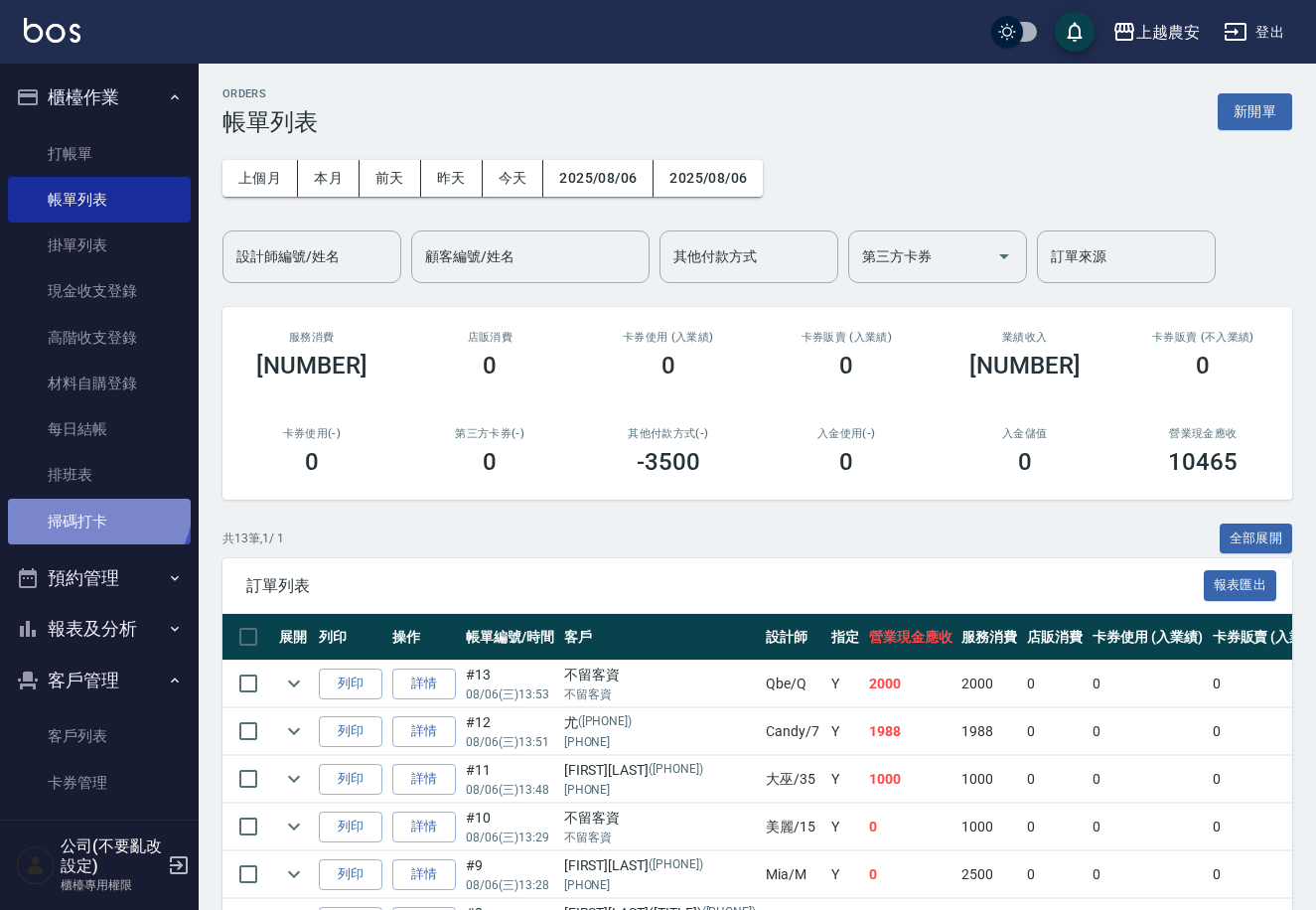 click on "掃碼打卡" at bounding box center [99, 522] 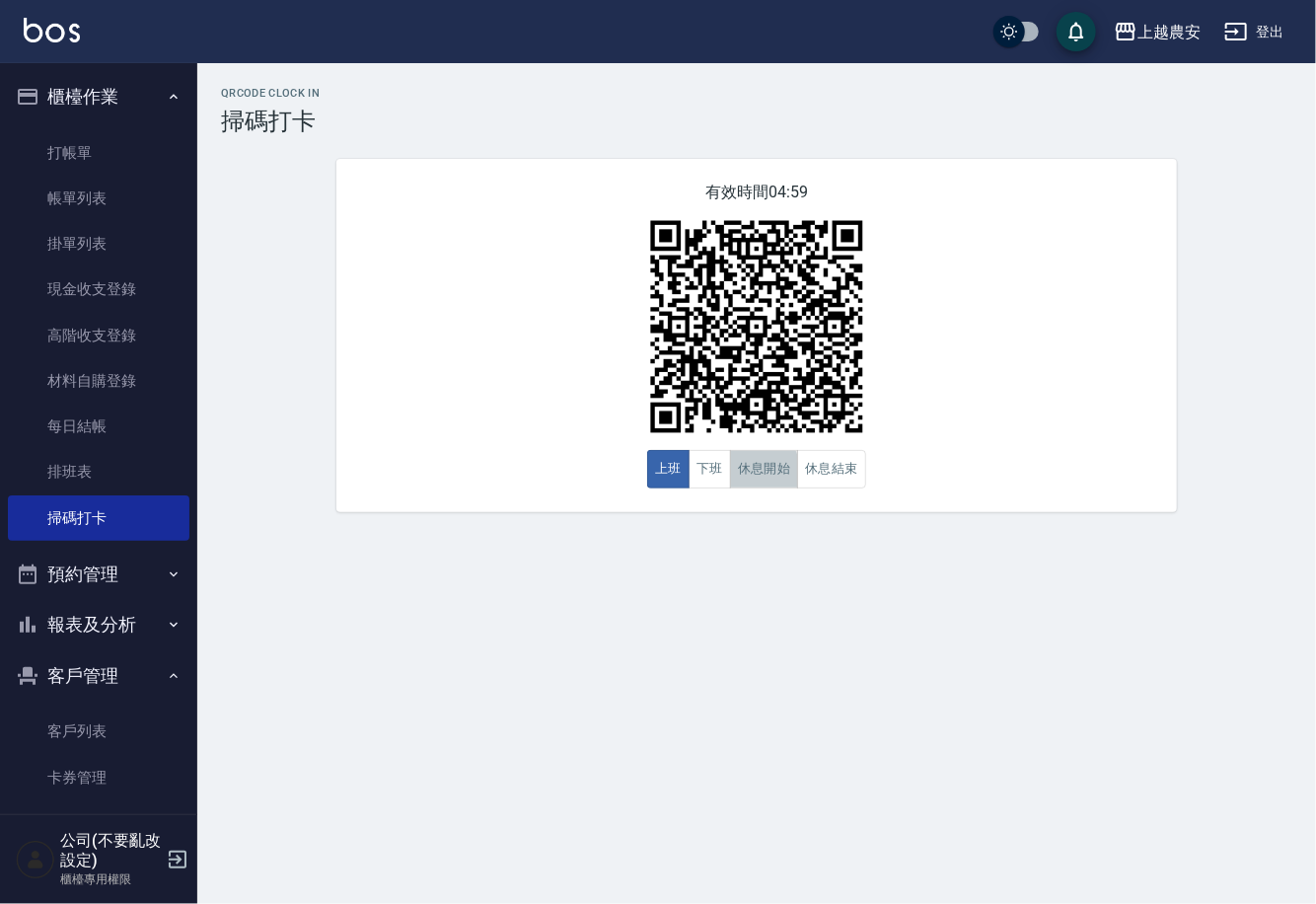 click on "休息開始" at bounding box center (765, 469) 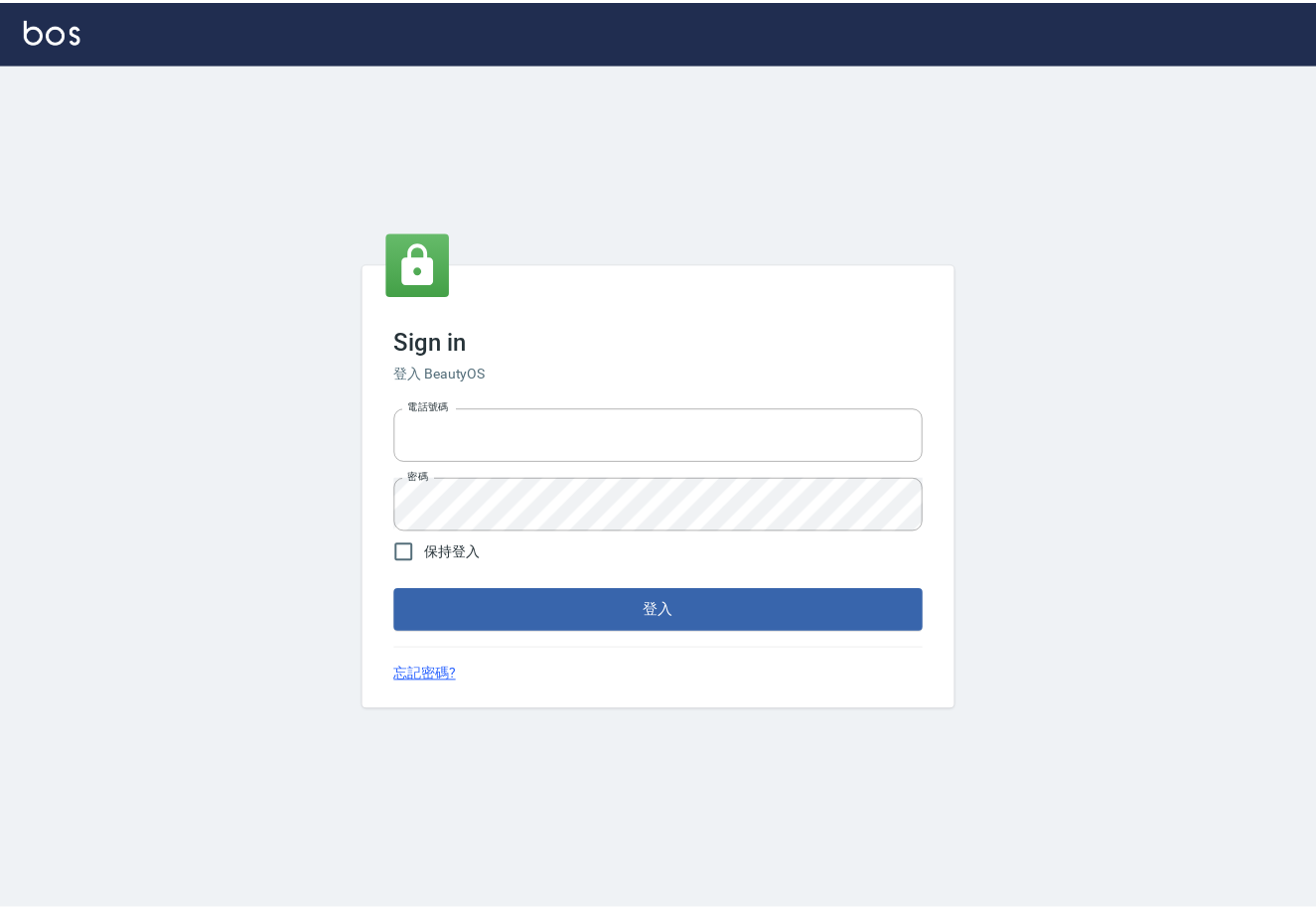 scroll, scrollTop: 0, scrollLeft: 0, axis: both 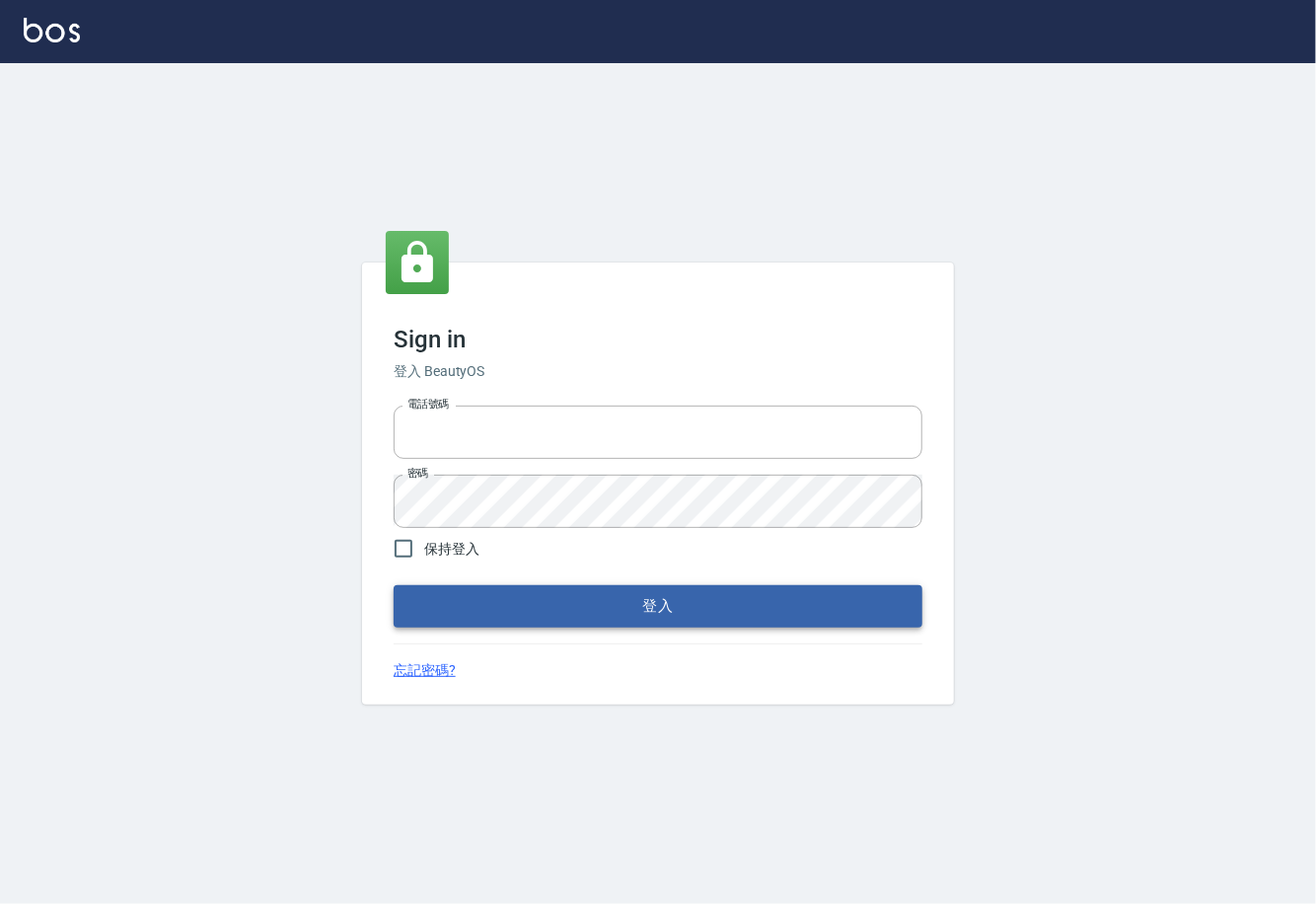 type on "0225929166" 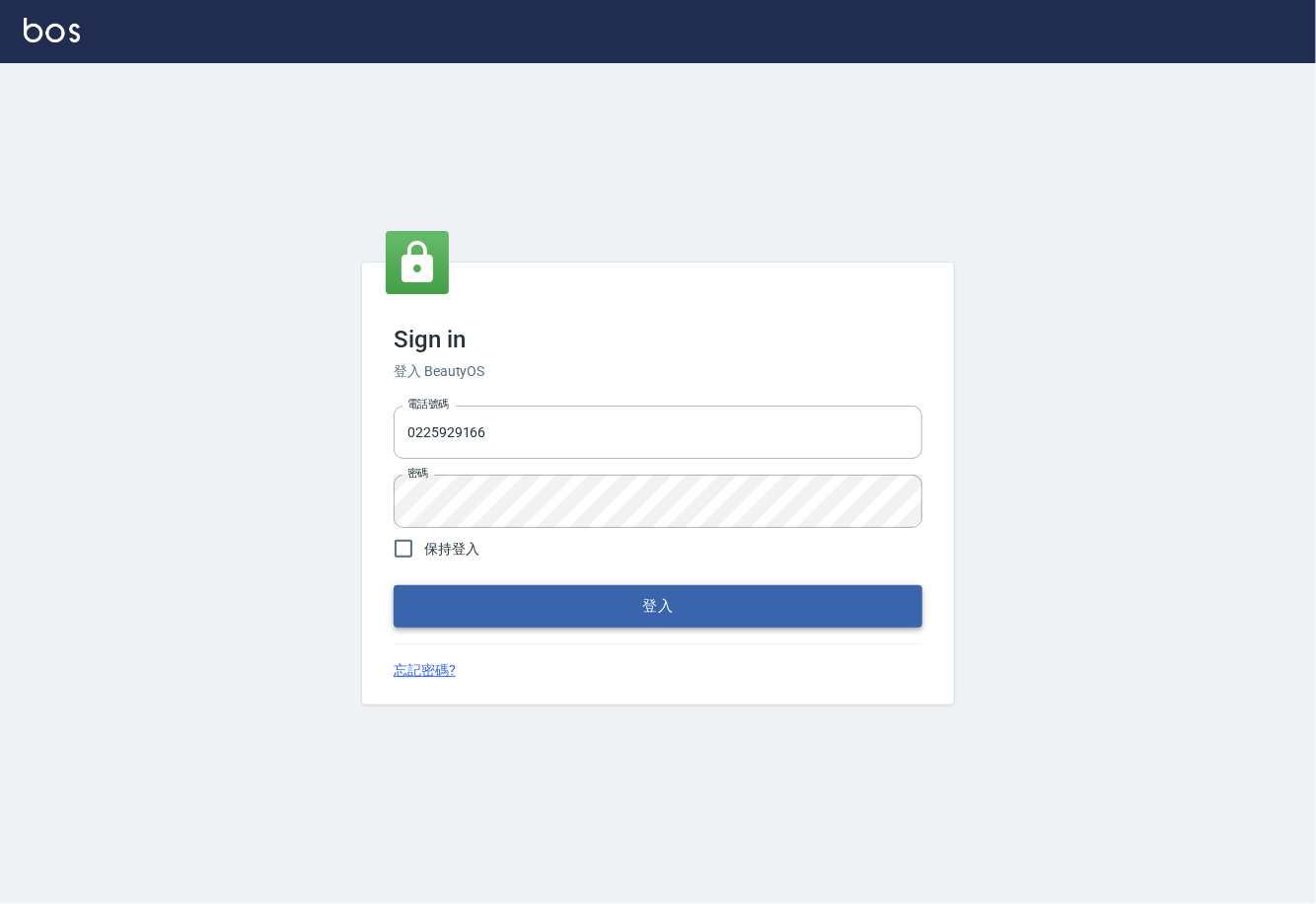 click on "登入" at bounding box center [658, 606] 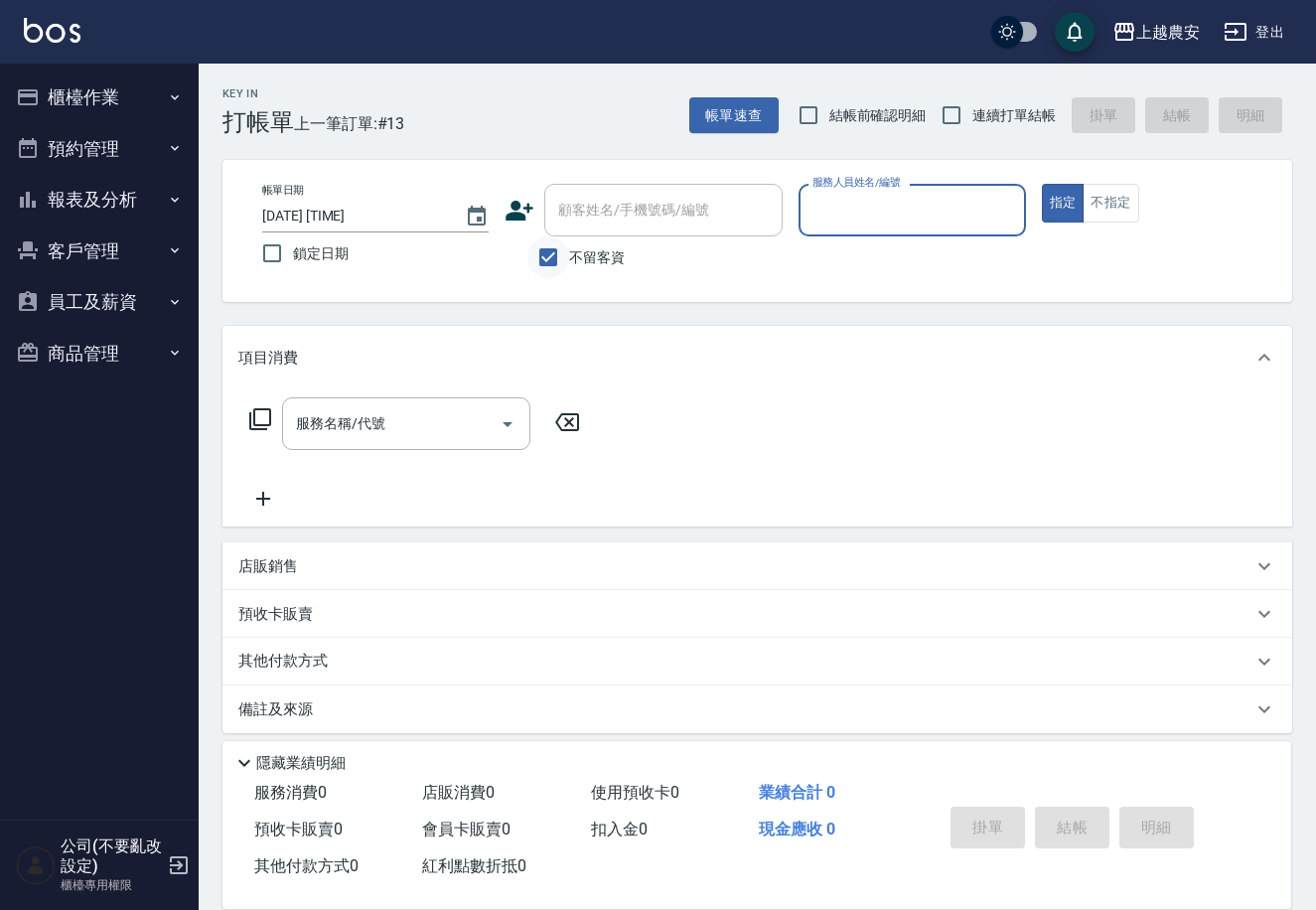 click on "不留客資" at bounding box center (548, 257) 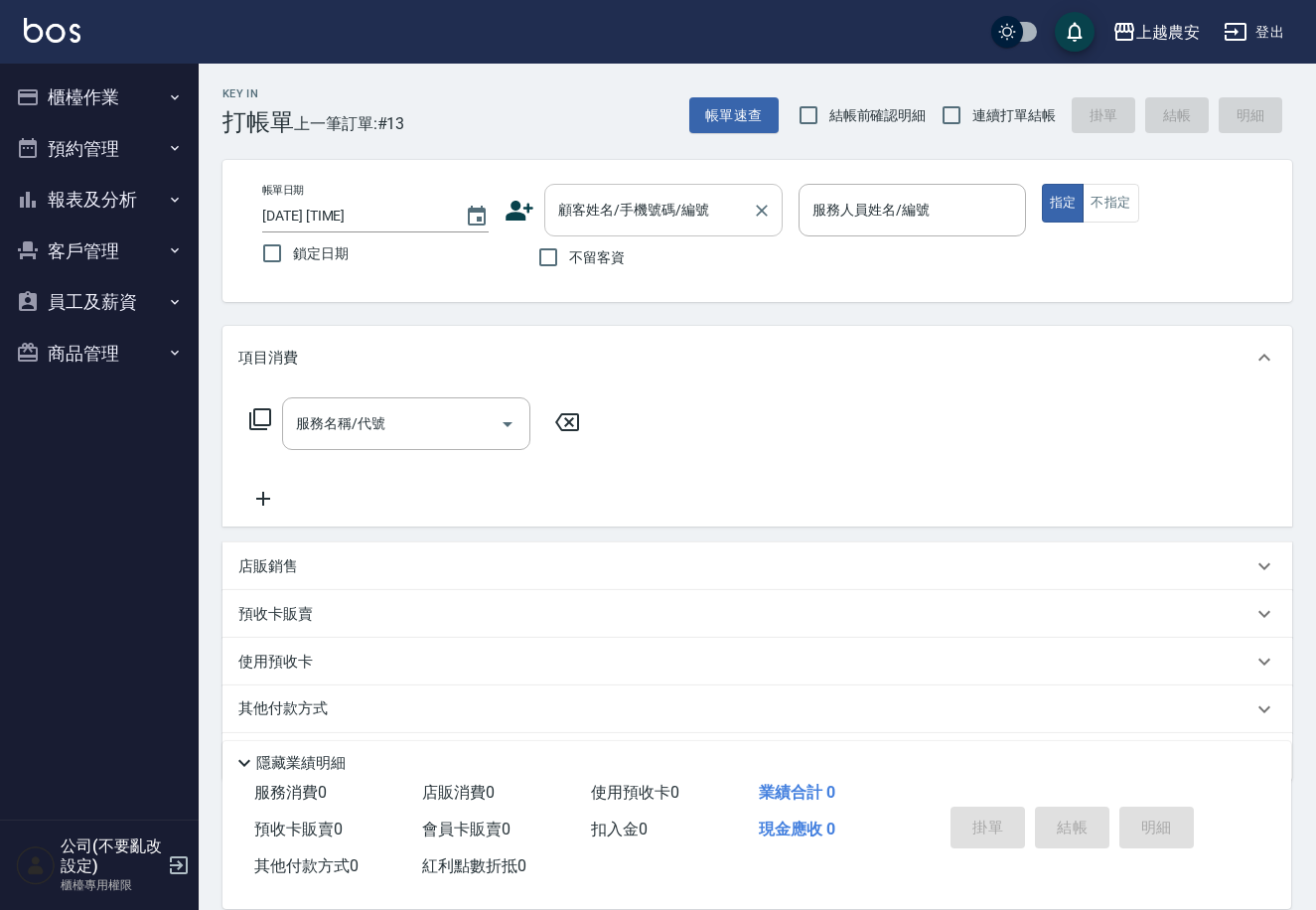 click on "顧客姓名/手機號碼/編號" at bounding box center [649, 210] 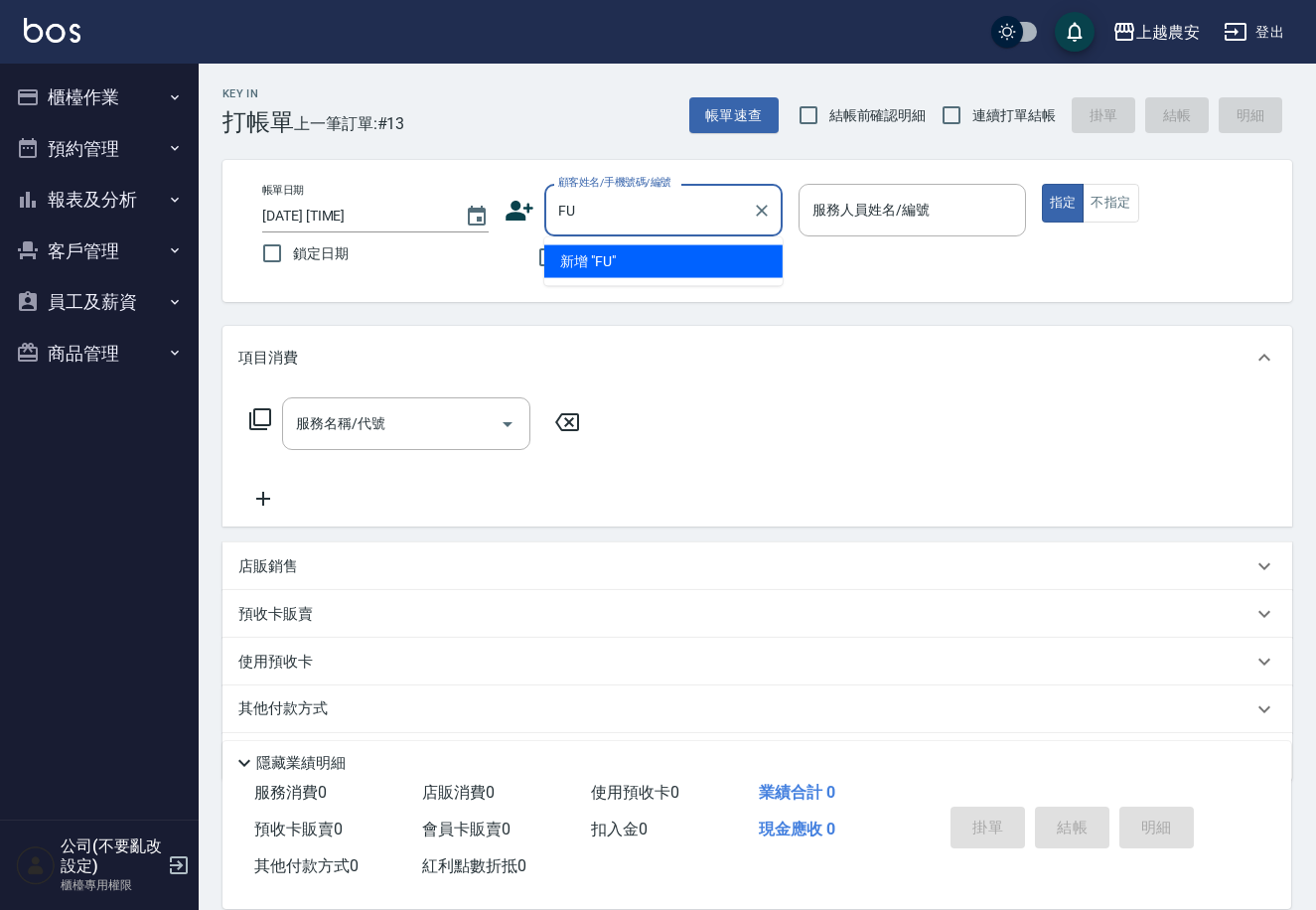 type on "F" 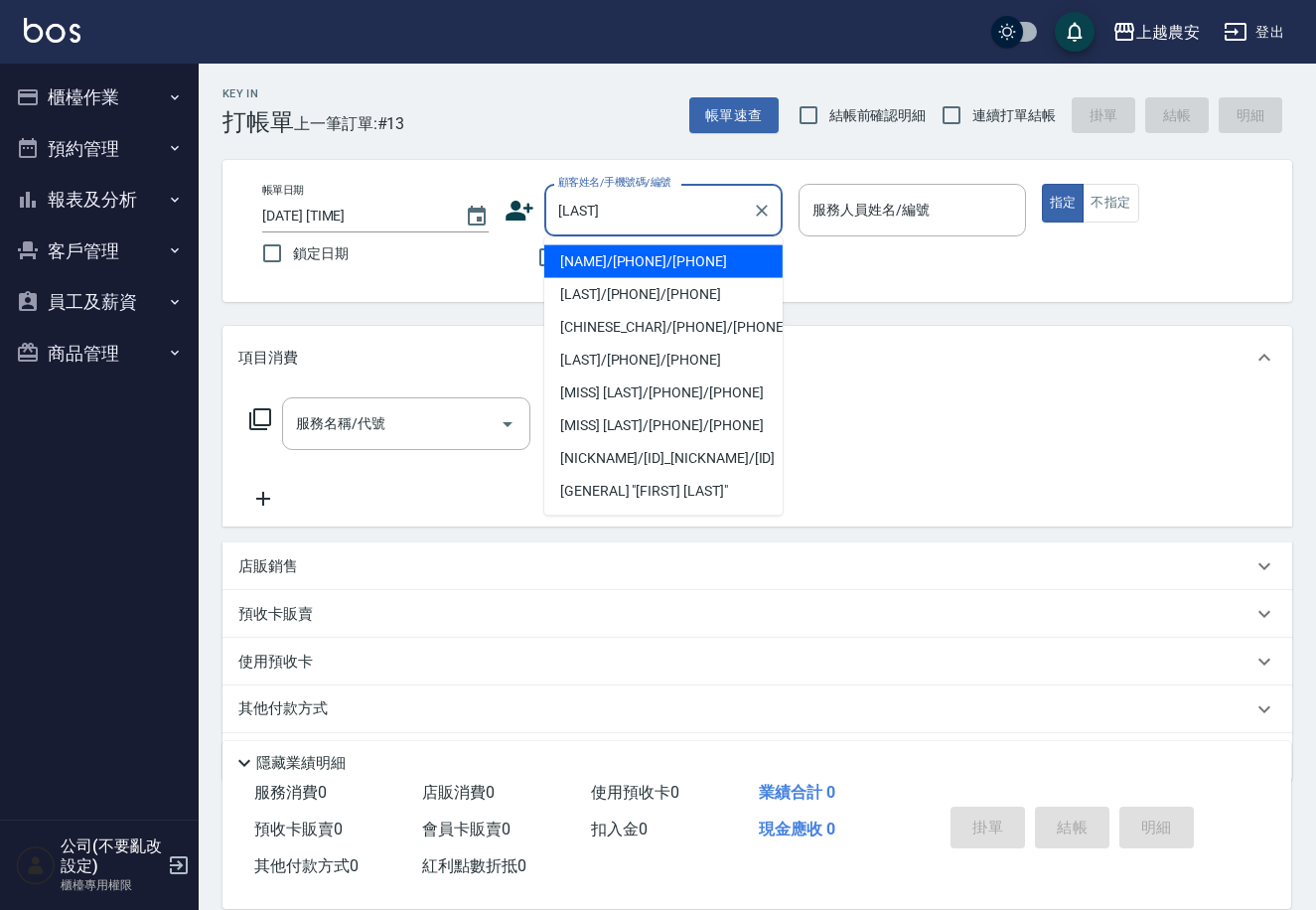 click on "[NAME]/[PHONE]/[PHONE]" at bounding box center [663, 261] 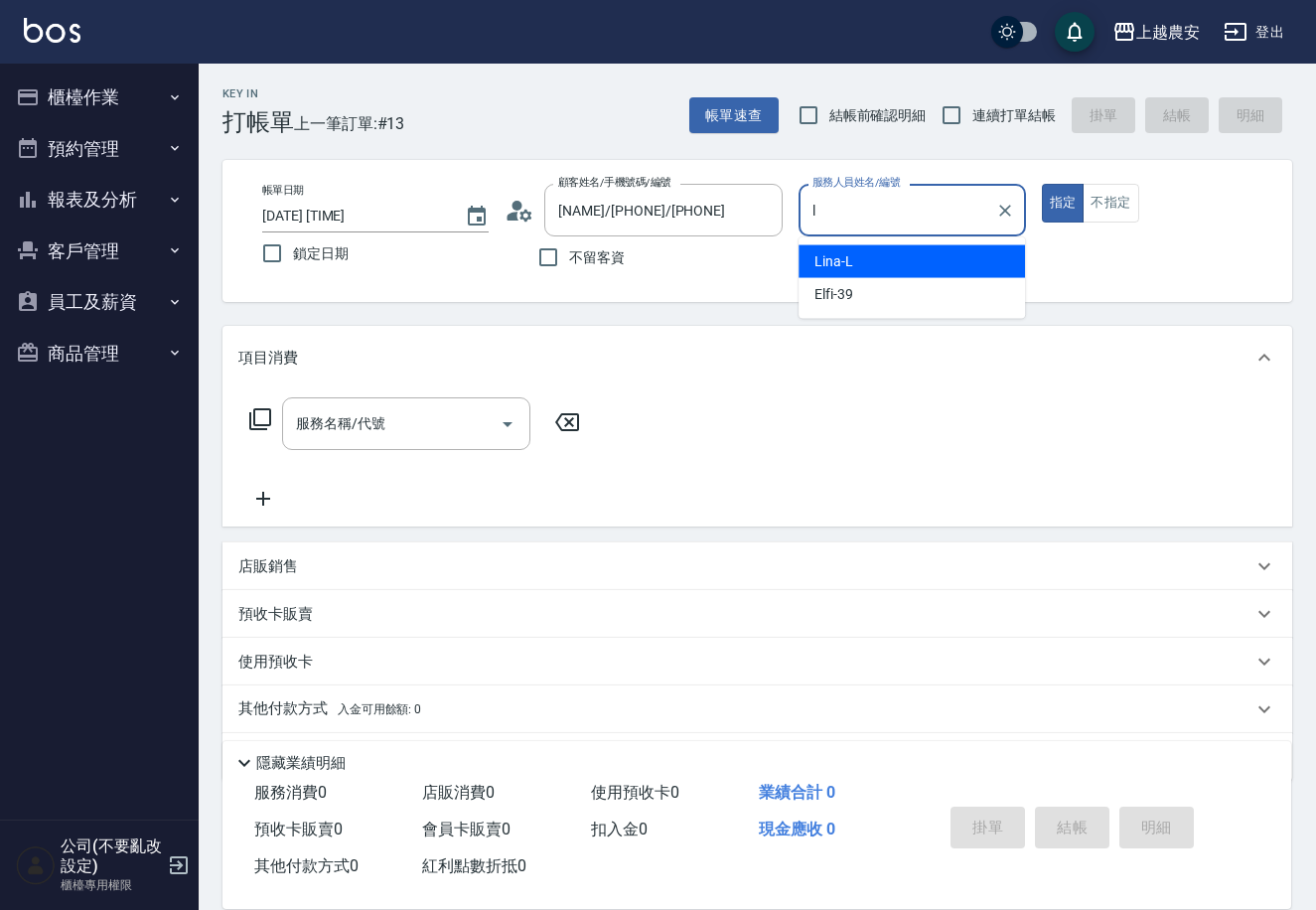 click on "[NICK] -[INITIAL]" at bounding box center [912, 261] 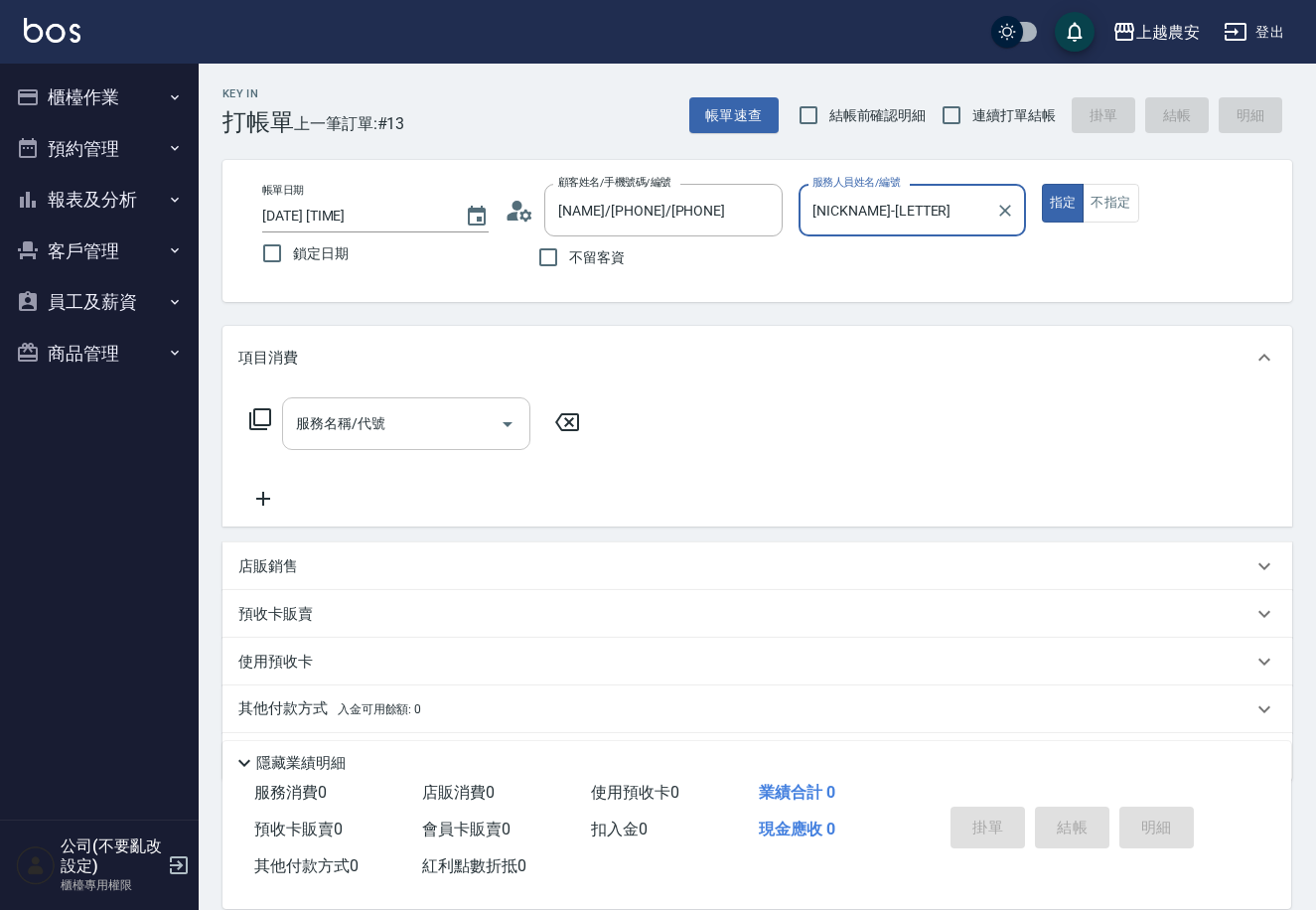 type on "[NICKNAME]-[LETTER]" 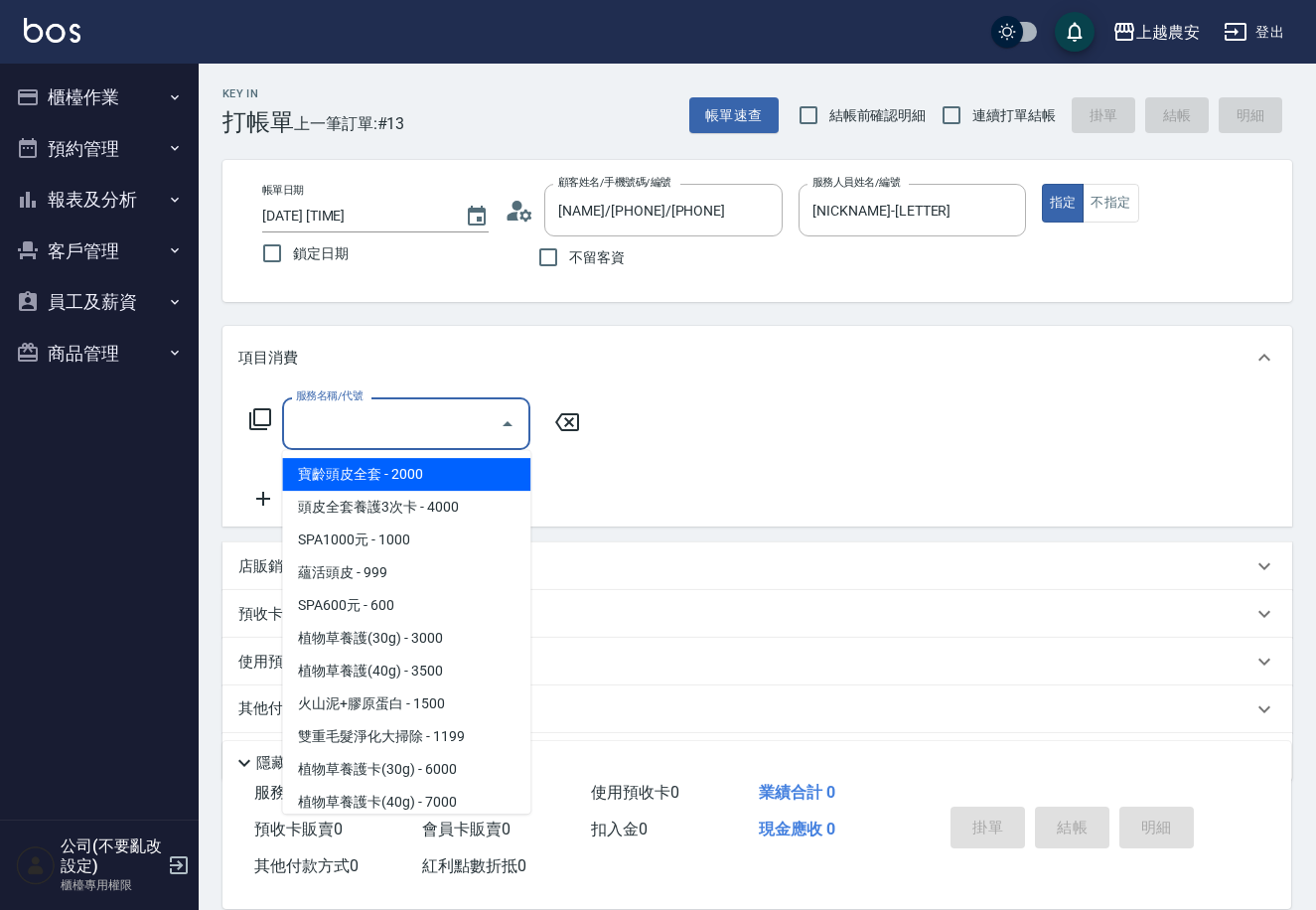 click on "服務名稱/代號 服務名稱/代號" at bounding box center (415, 423) 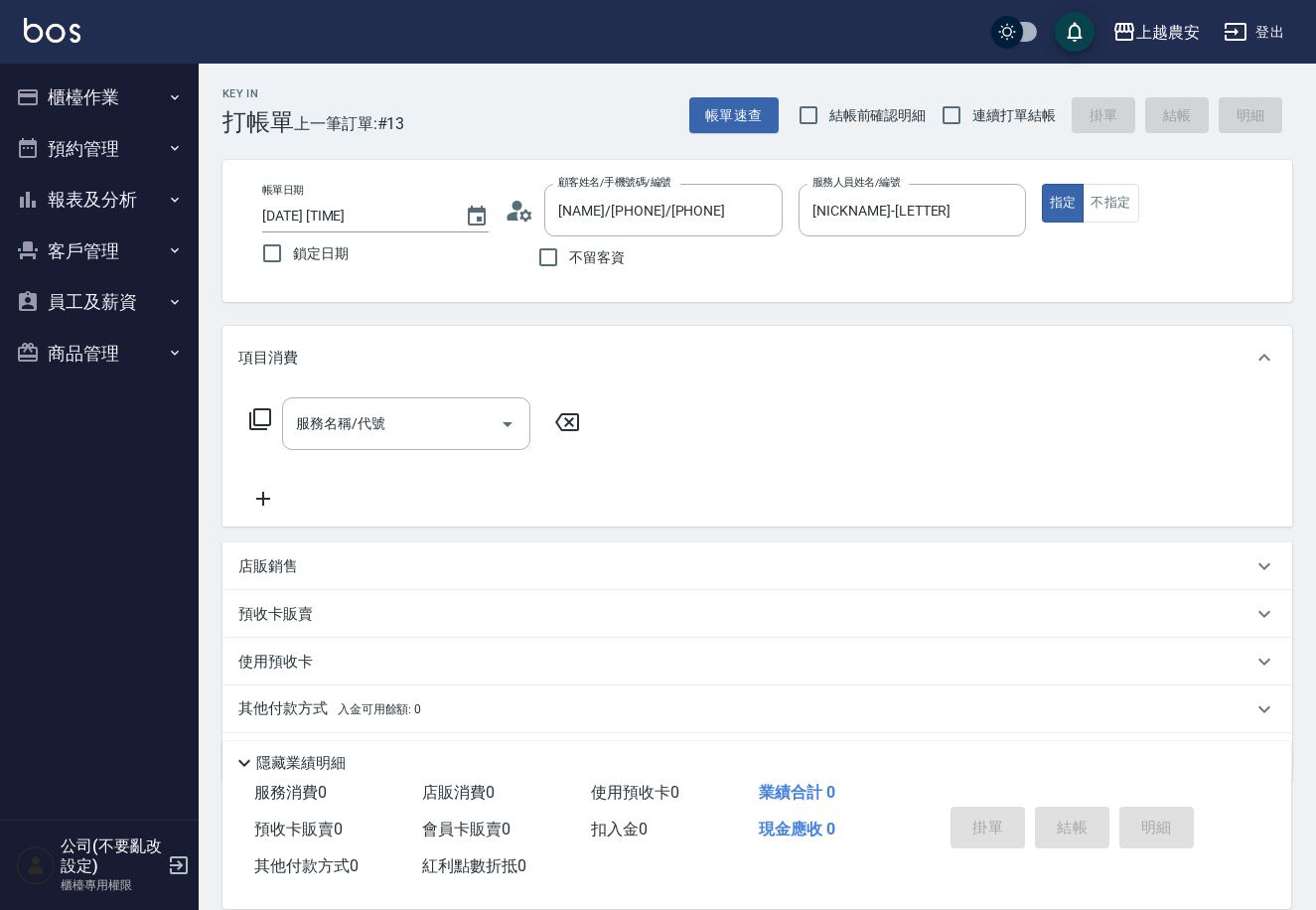 click 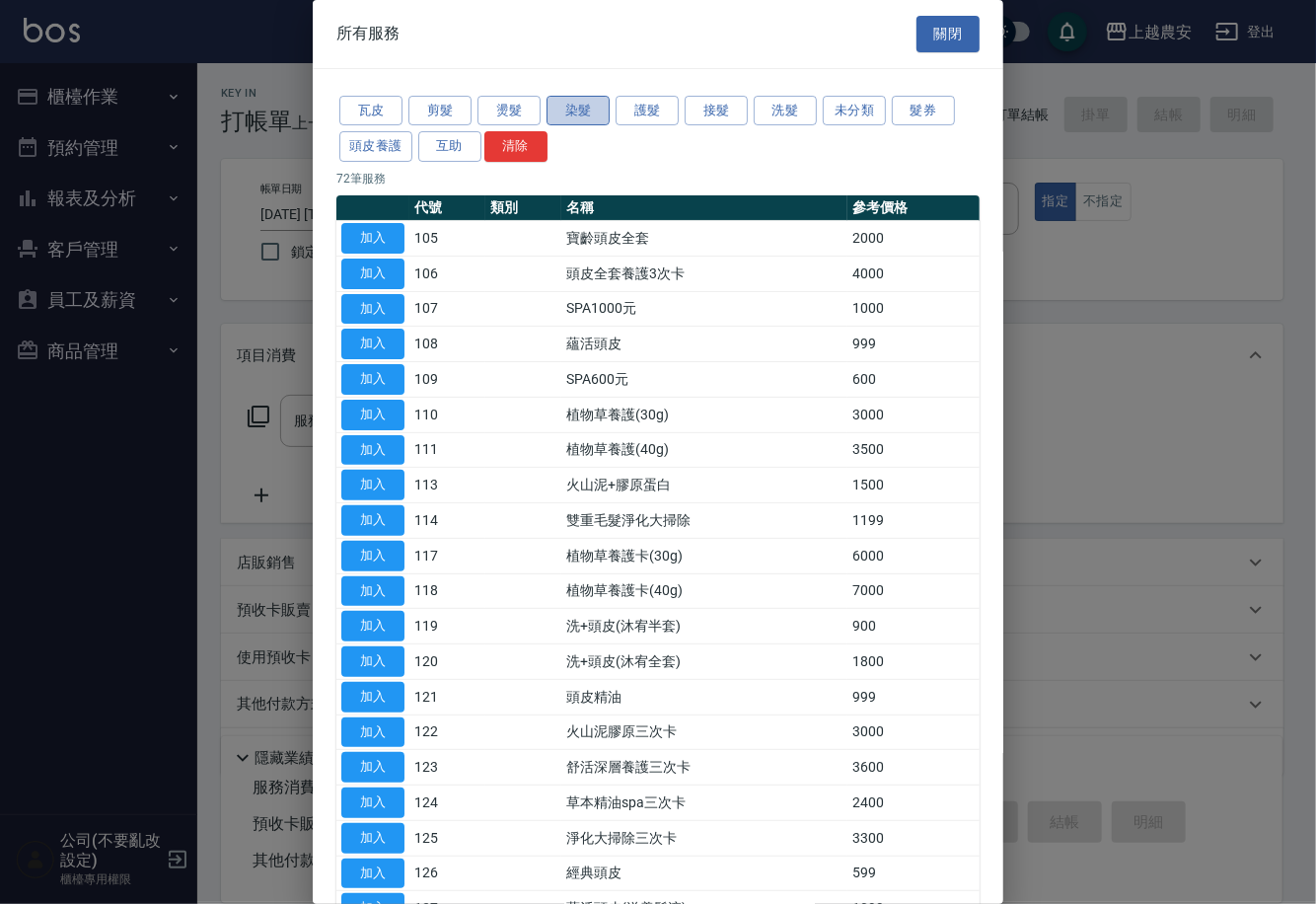click on "染髮" at bounding box center [578, 111] 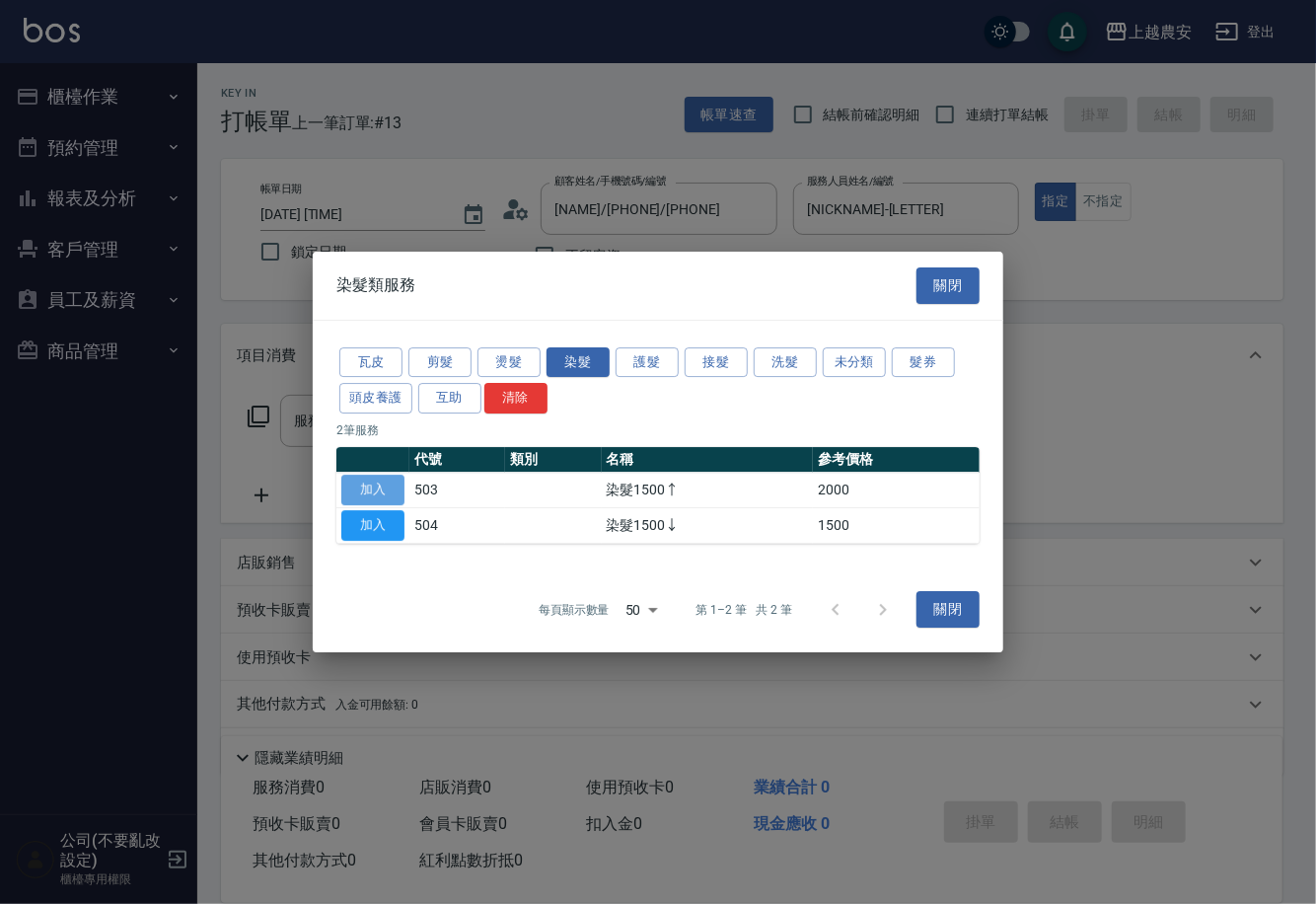 click on "加入" at bounding box center [373, 490] 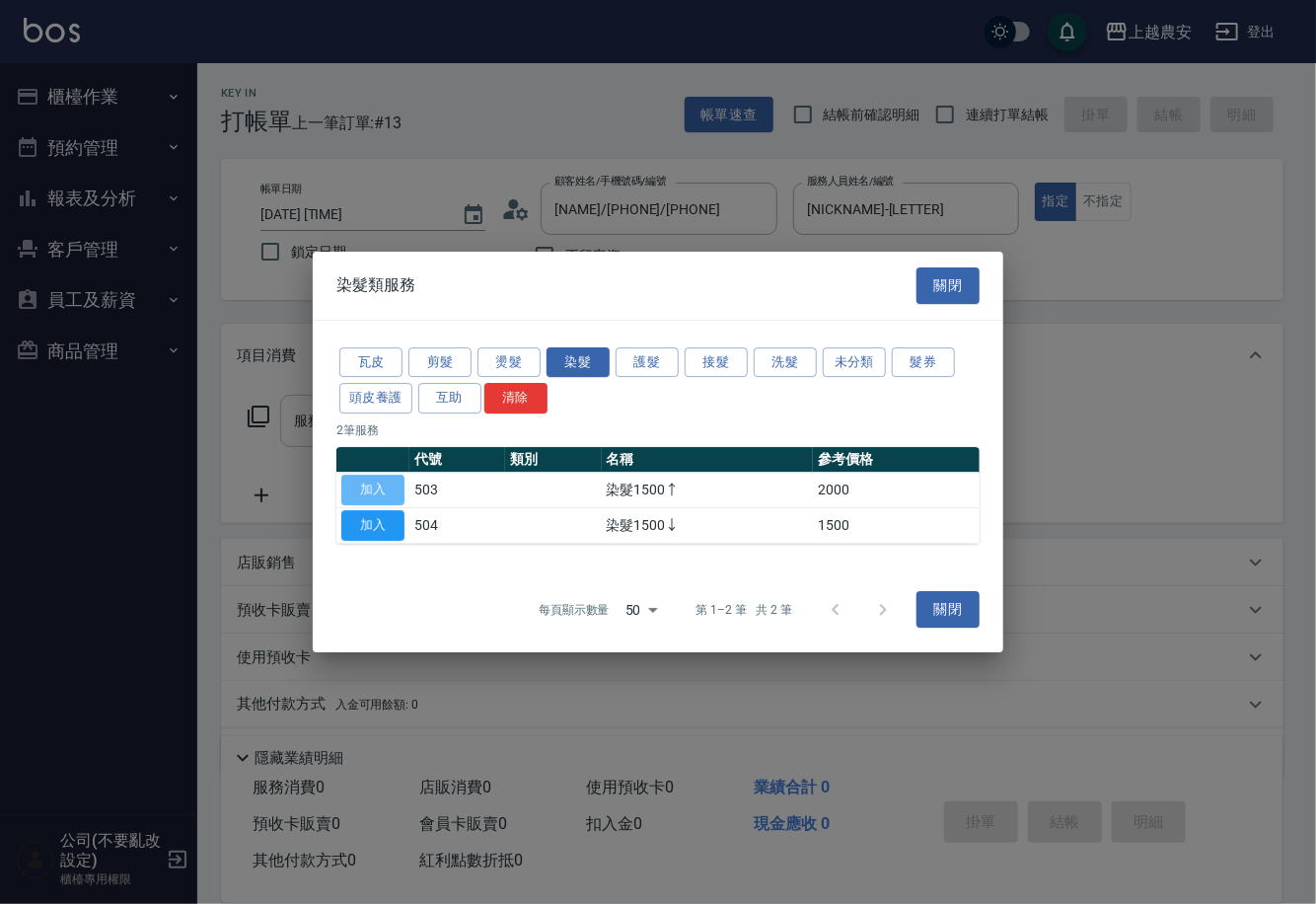 type on "染髮1500↑(503)" 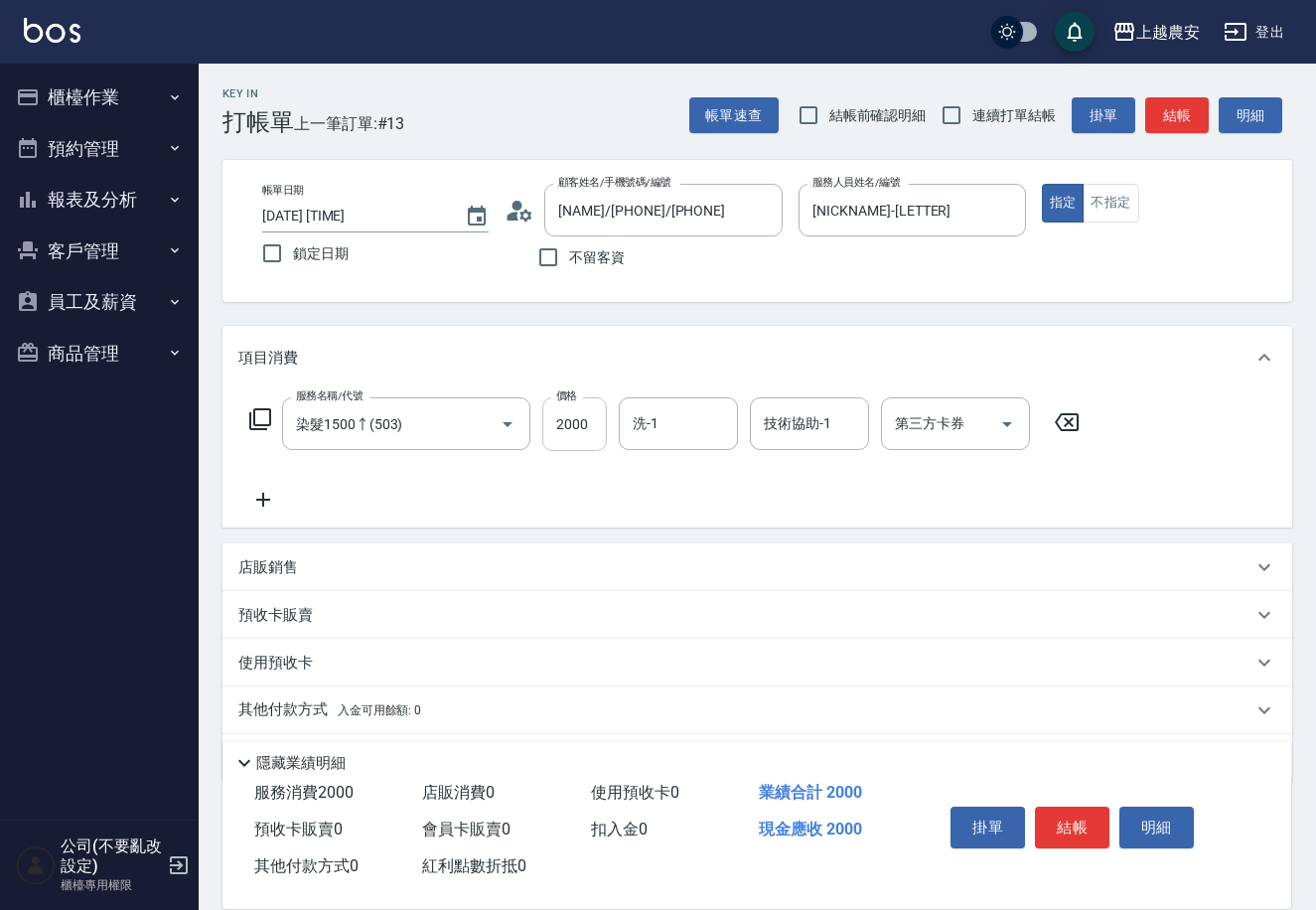 click on "2000" at bounding box center (574, 424) 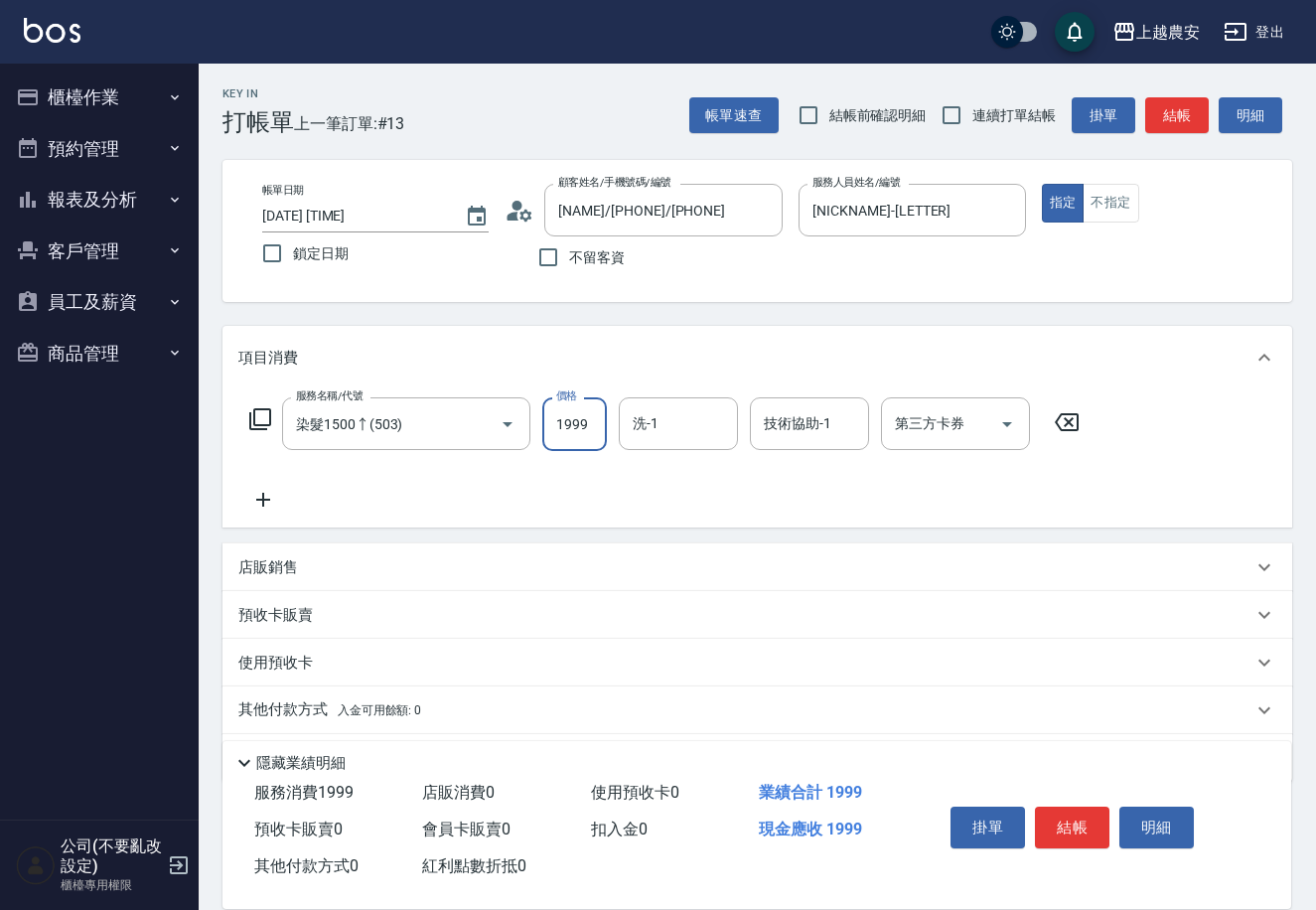 type on "1999" 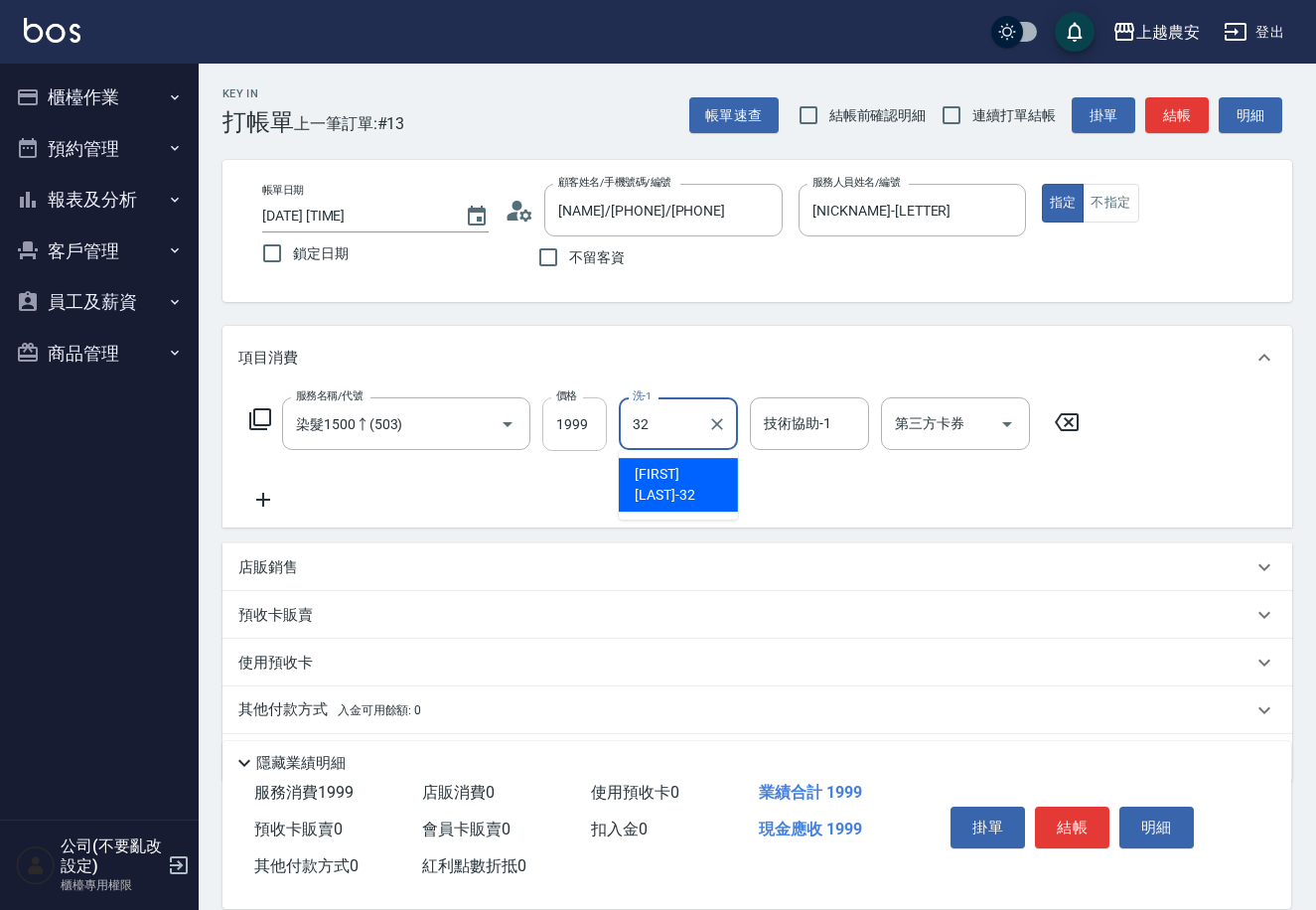 type on "[FIRST] [LAST]-[NUMBER]" 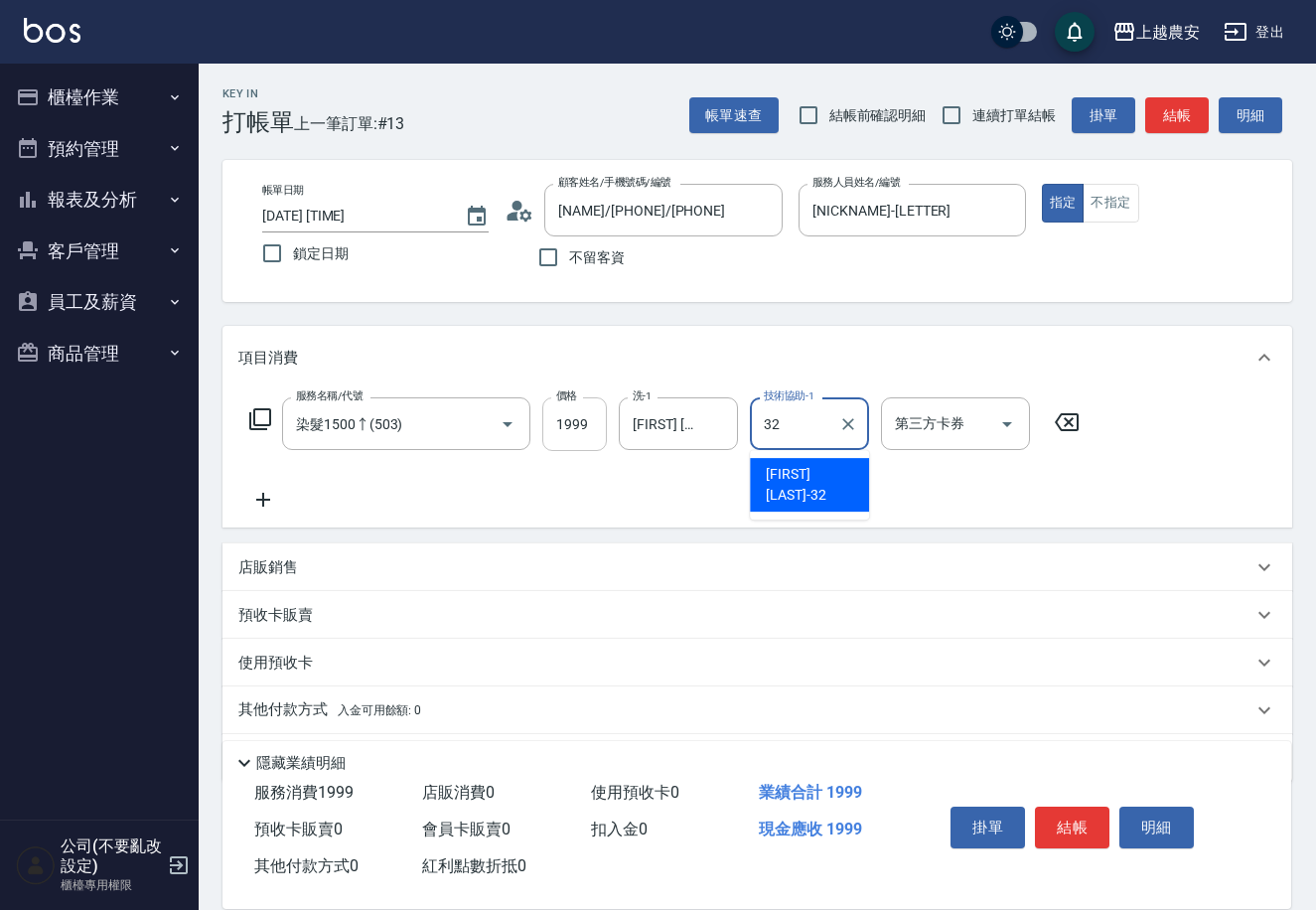 type on "[FIRST] [LAST]-[NUMBER]" 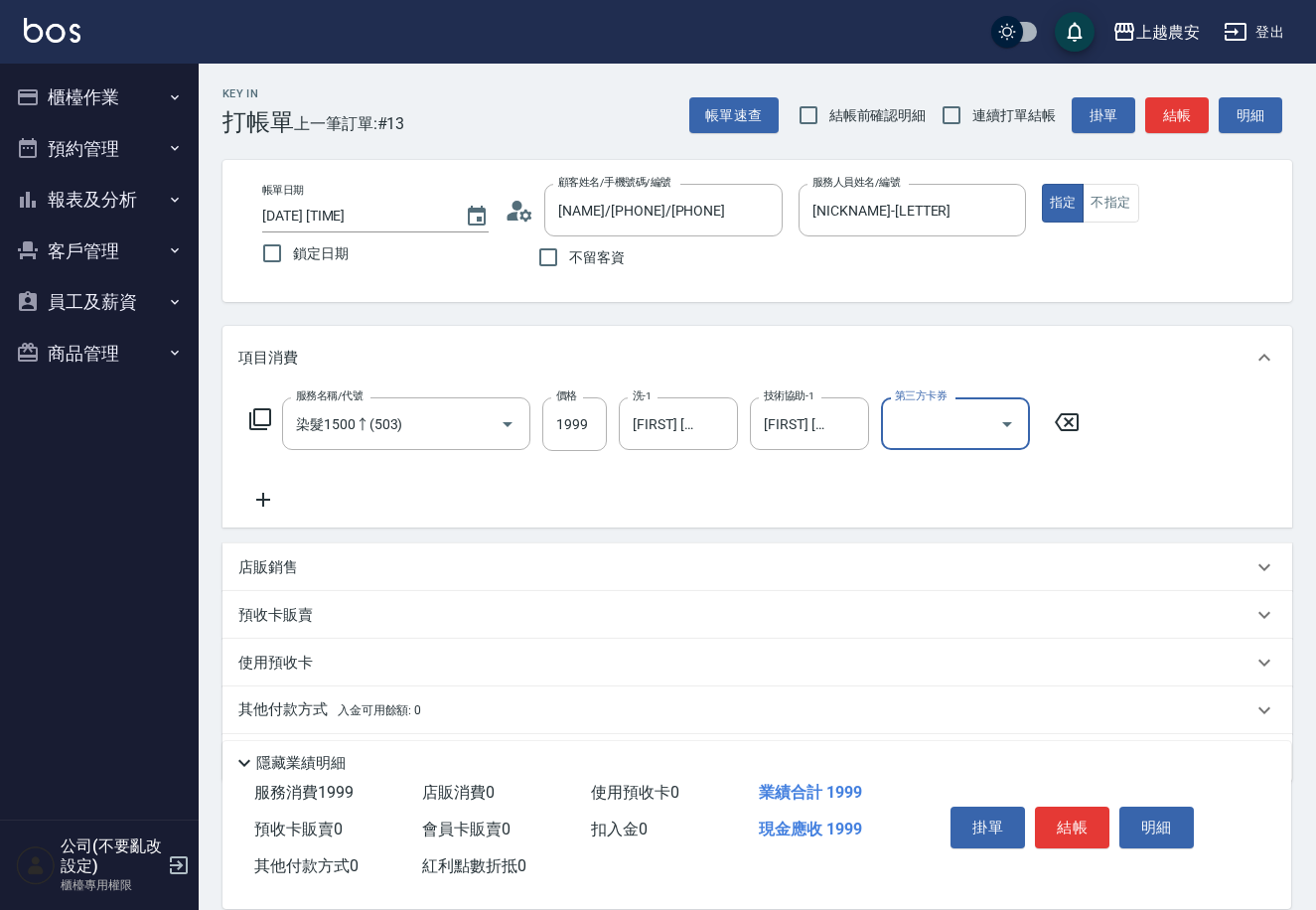 scroll, scrollTop: 59, scrollLeft: 0, axis: vertical 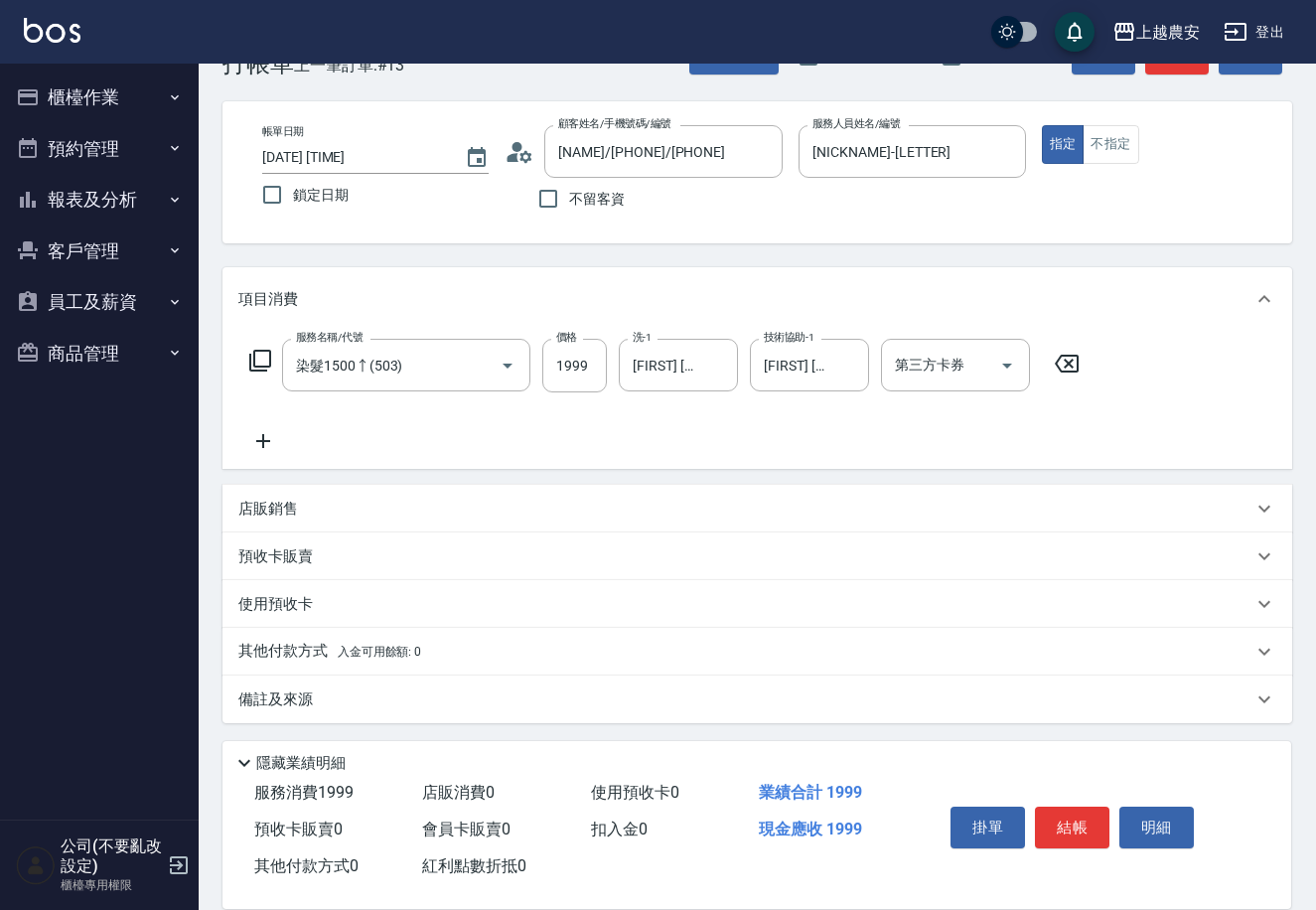 click on "其他付款方式 入金可用餘額: 0" at bounding box center (757, 652) 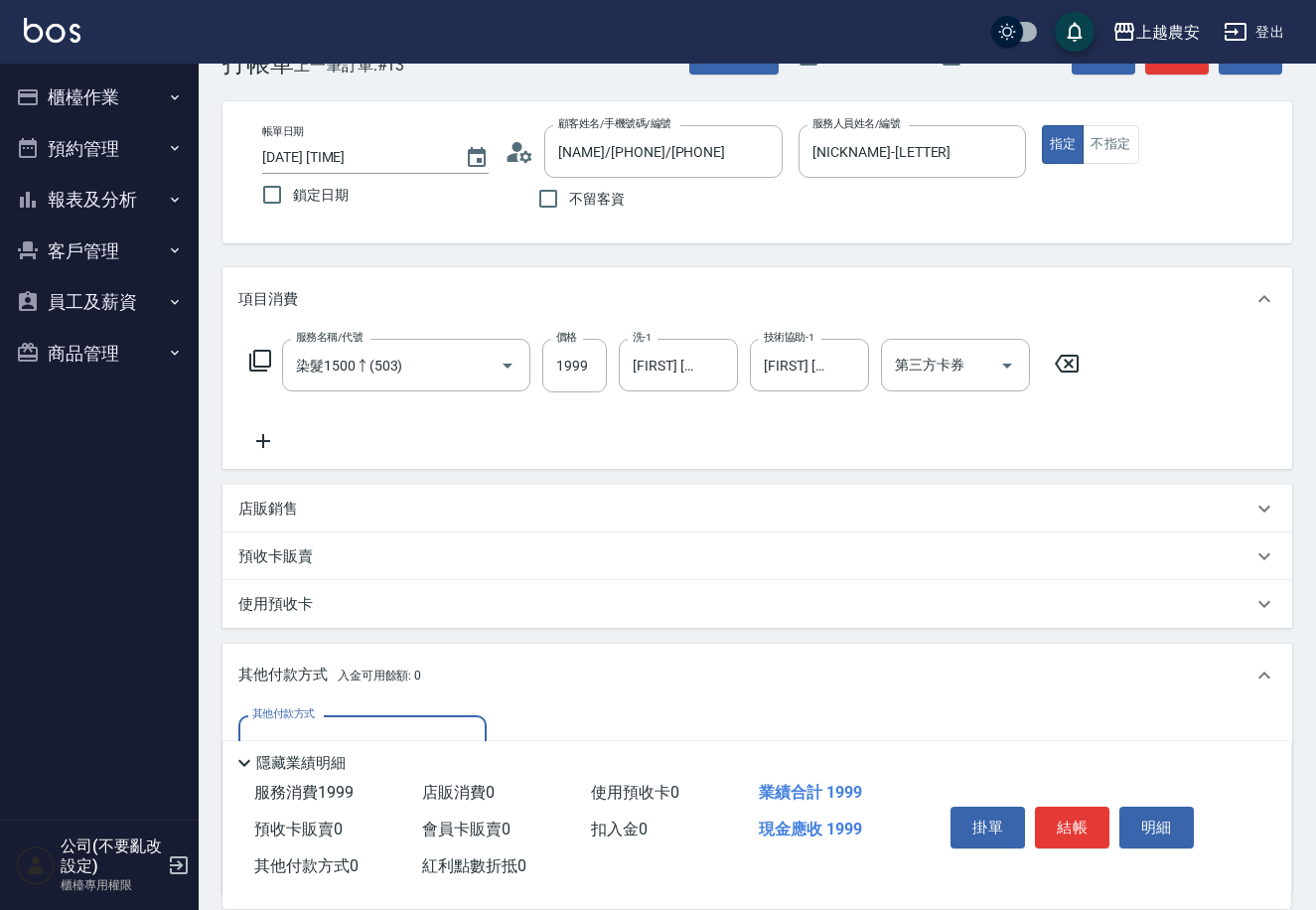 scroll, scrollTop: 0, scrollLeft: 0, axis: both 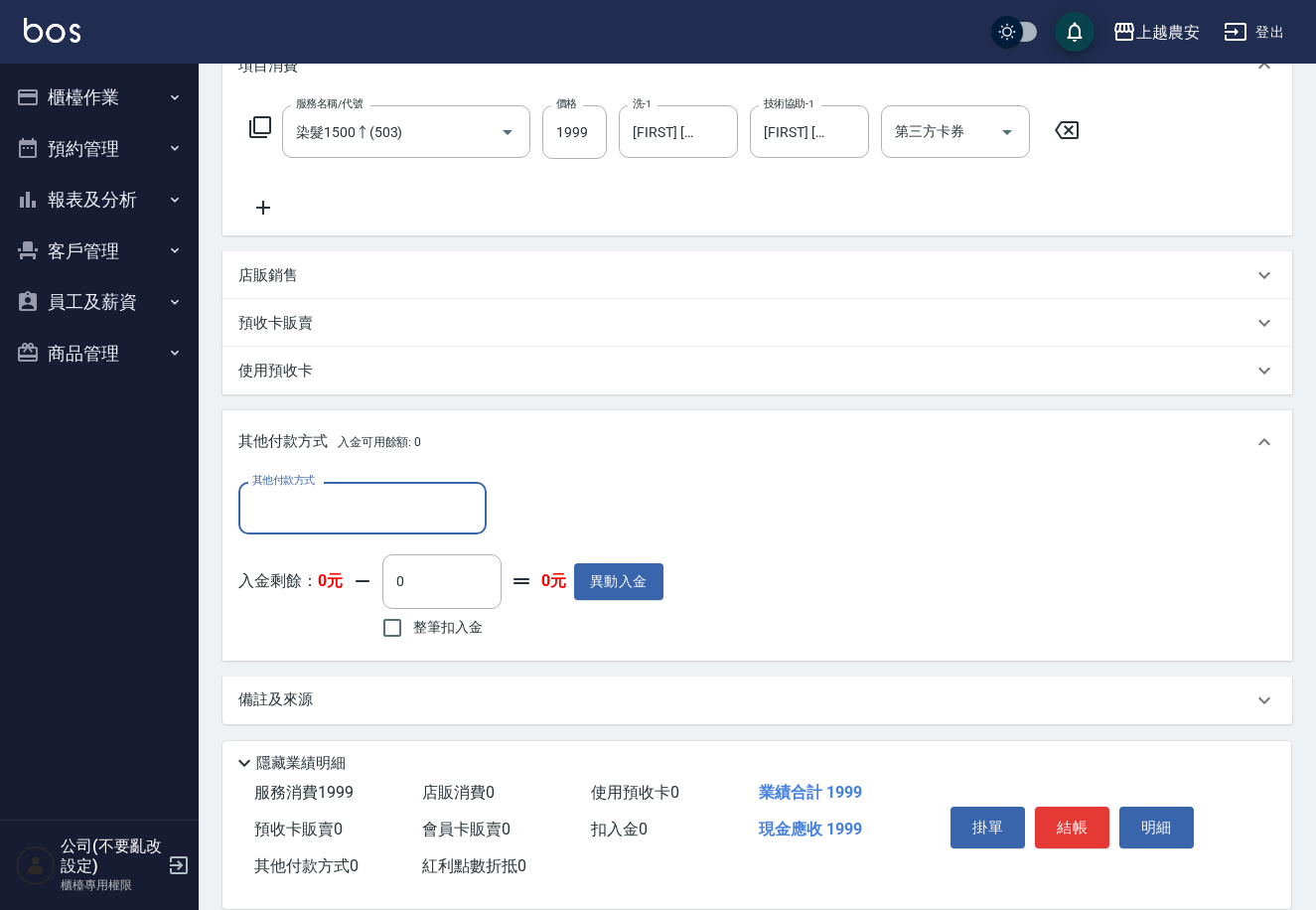click on "其他付款方式" at bounding box center [363, 508] 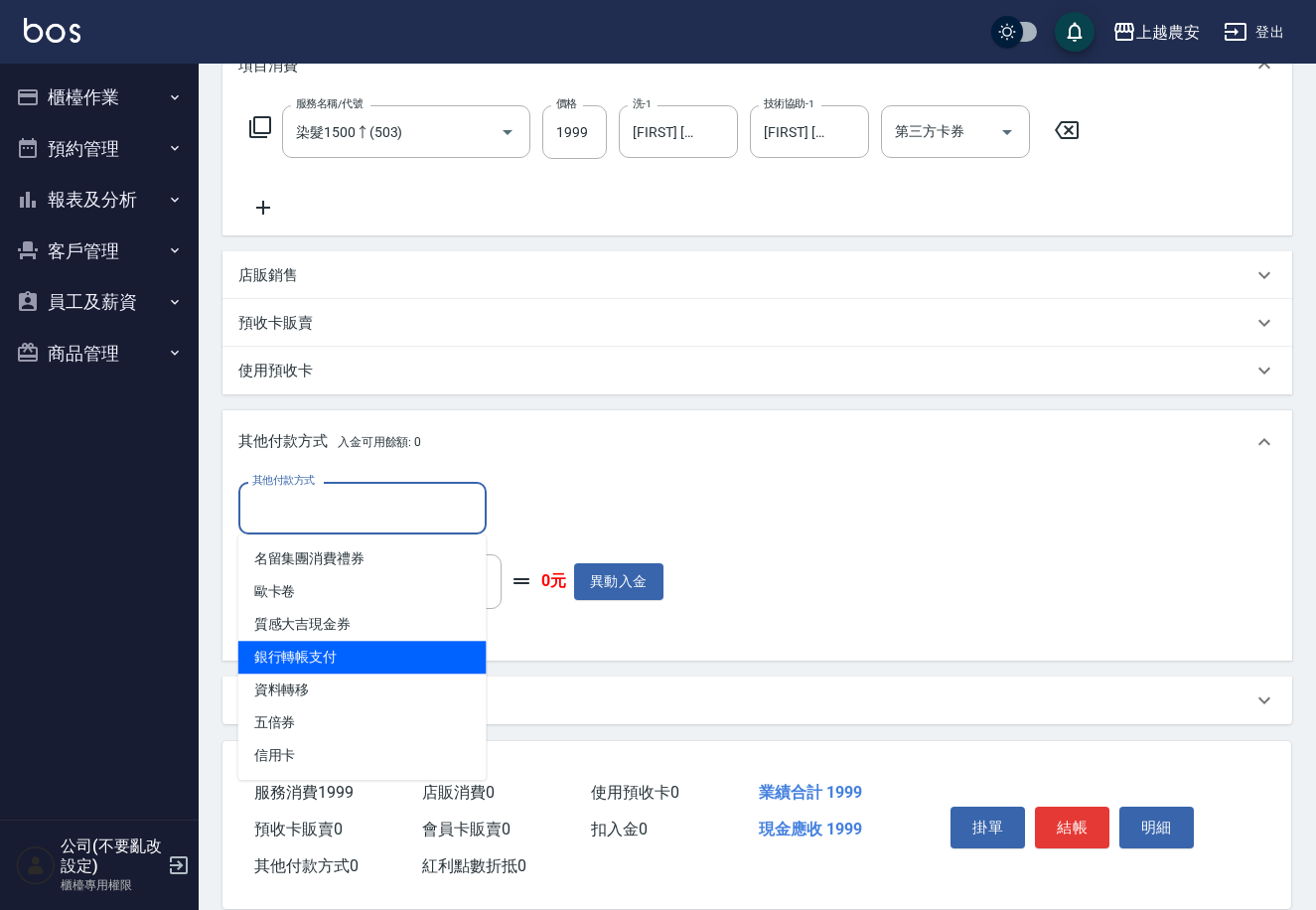 click on "銀行轉帳支付" at bounding box center (363, 657) 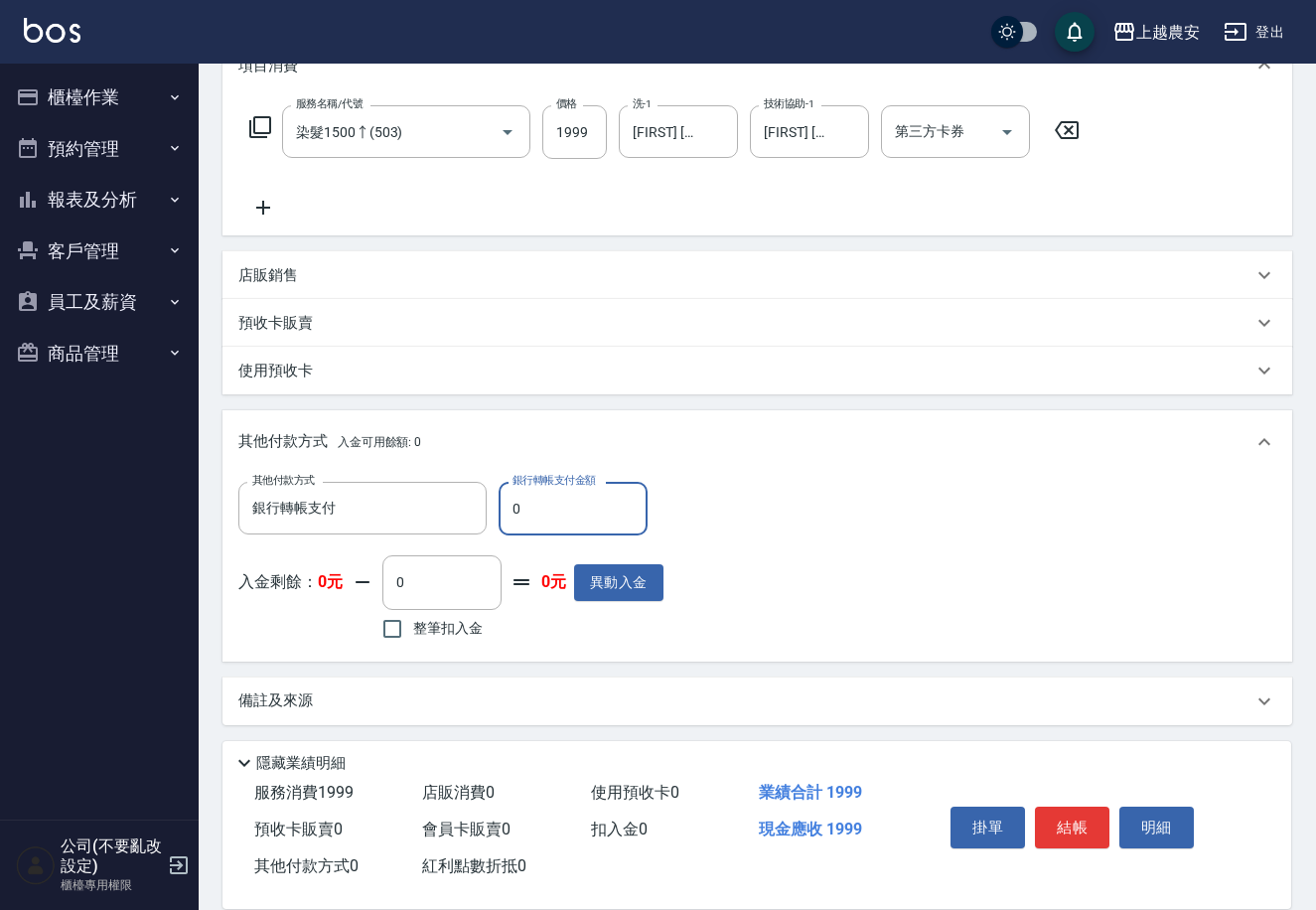 click on "0" at bounding box center (573, 509) 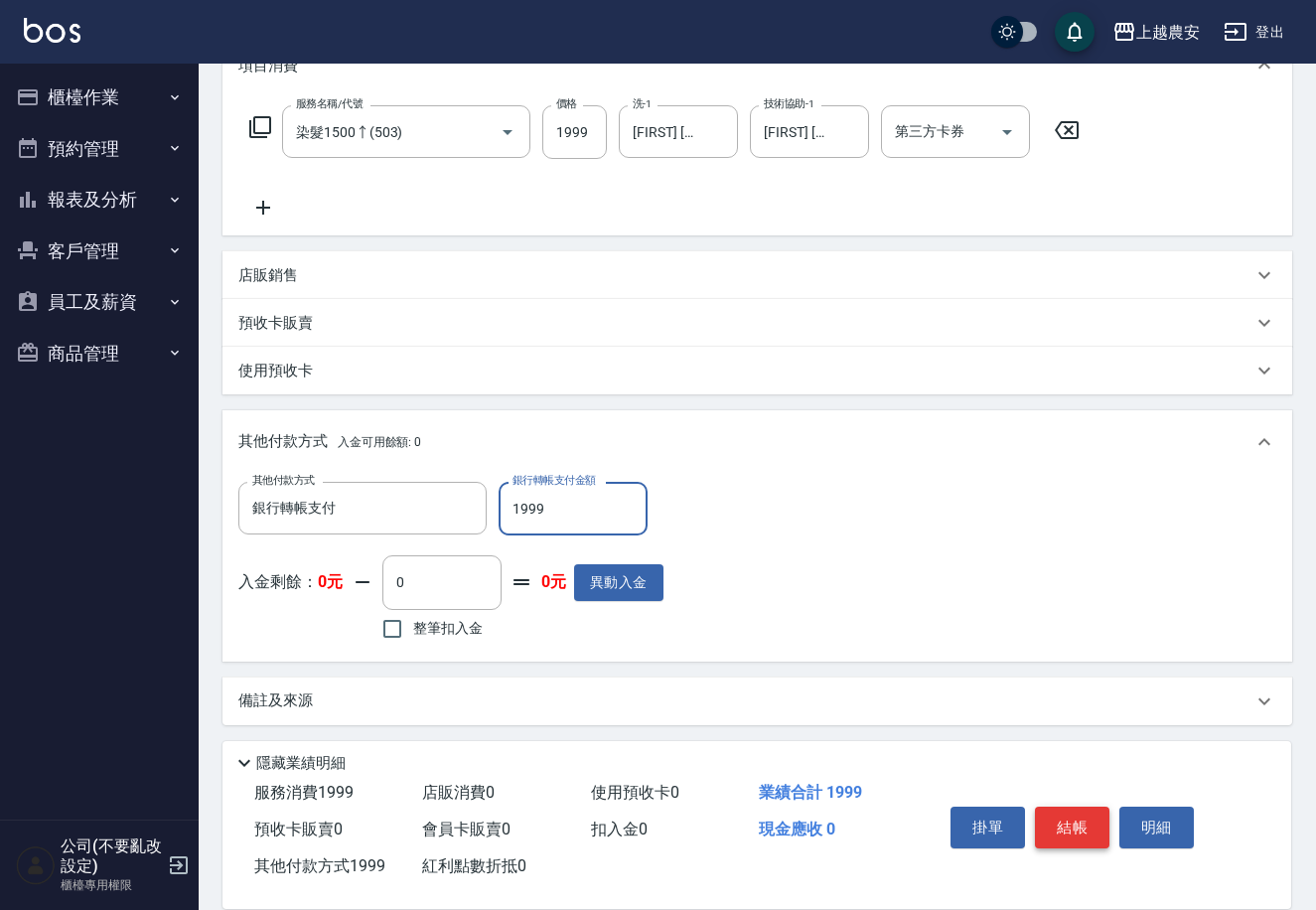 type on "1999" 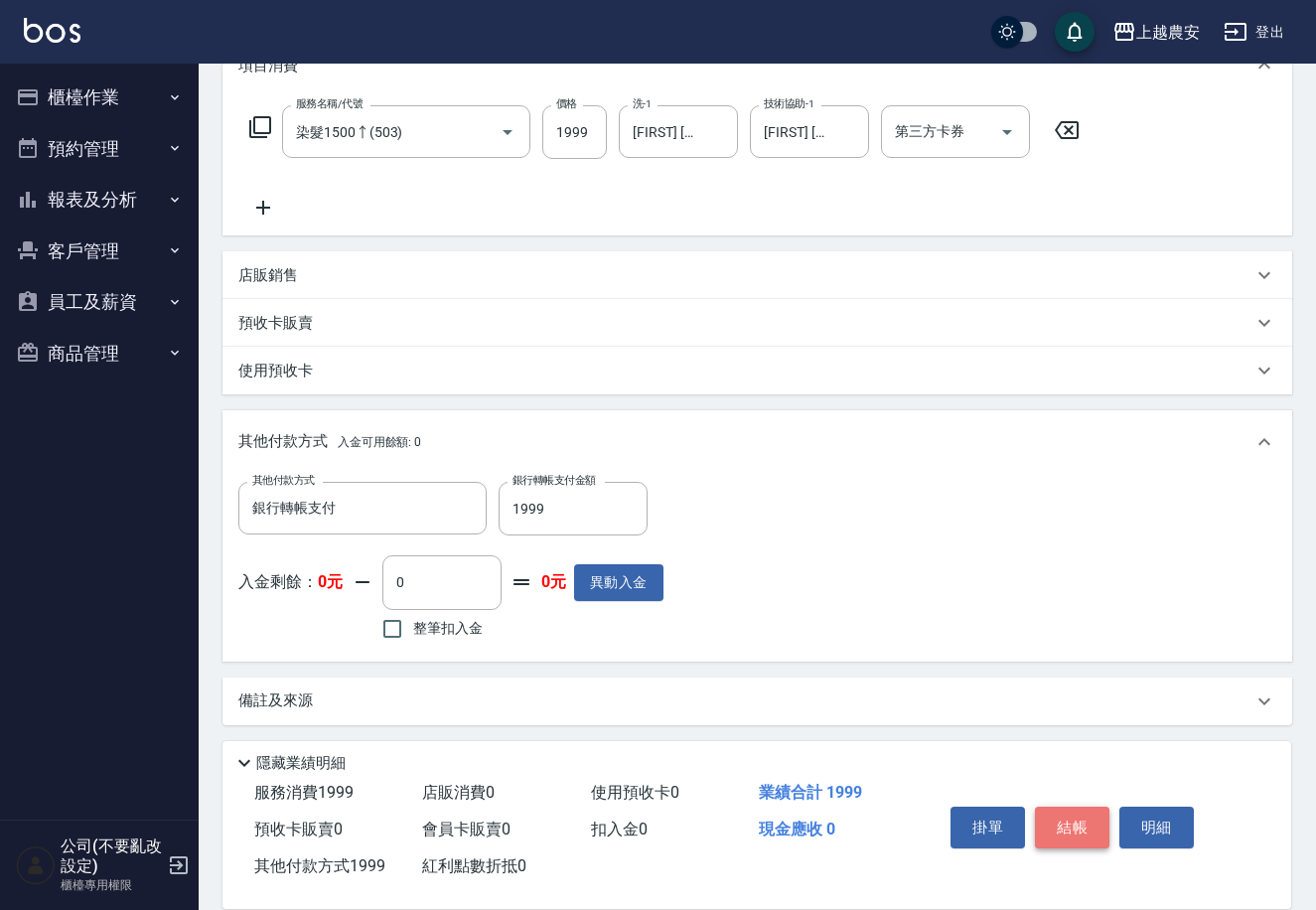 click on "結帳" at bounding box center (1072, 828) 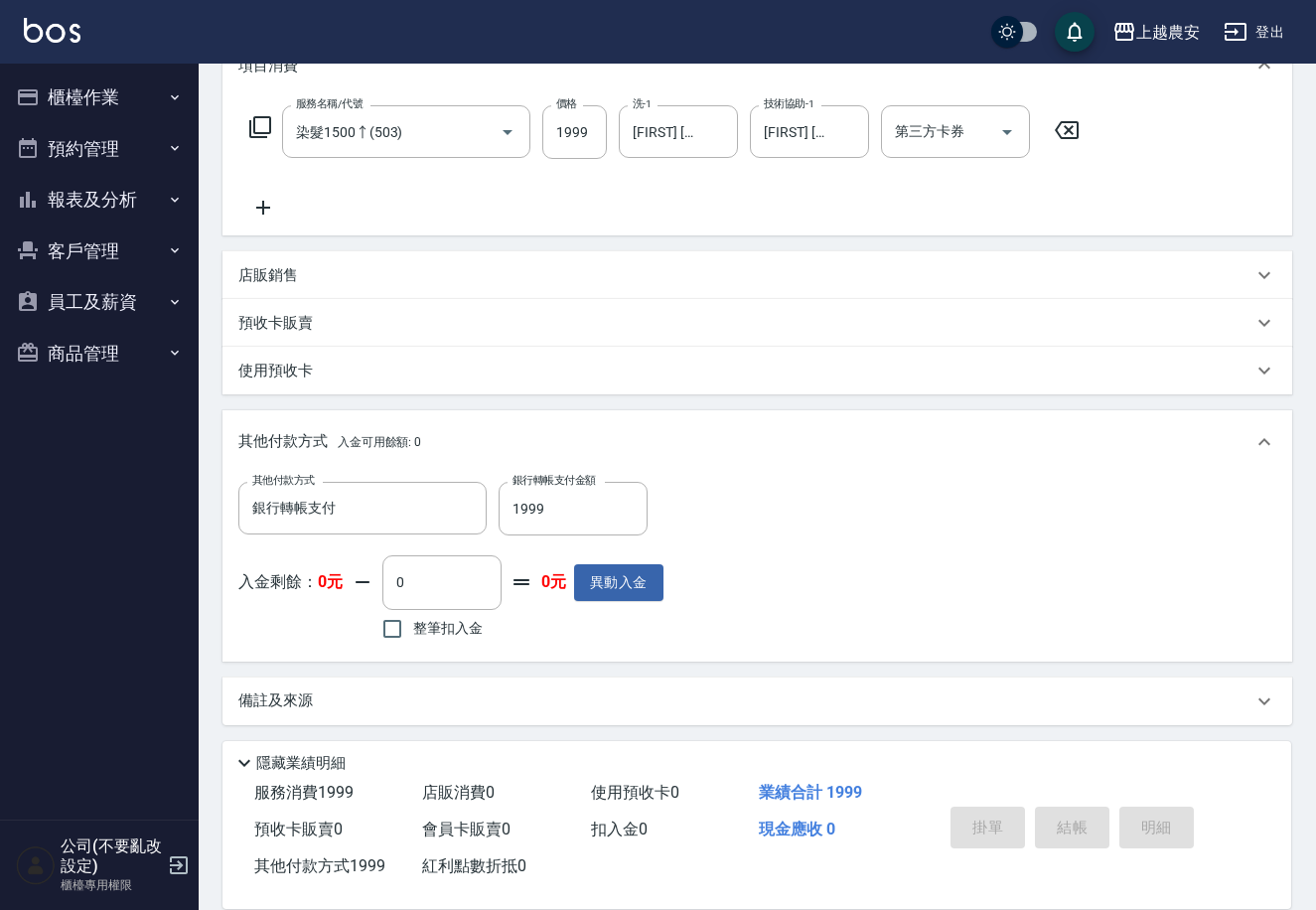 scroll, scrollTop: 0, scrollLeft: 0, axis: both 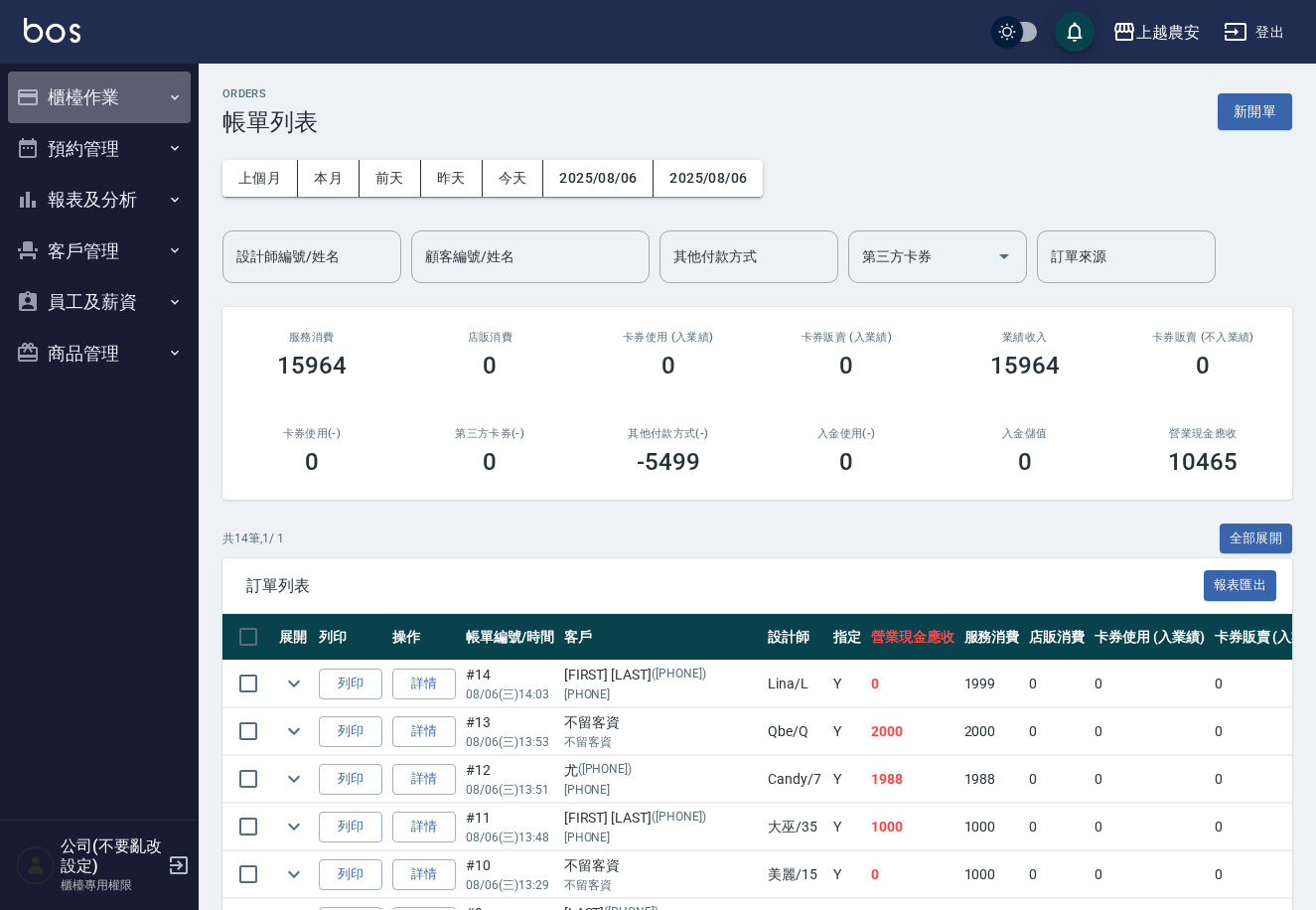 click on "櫃檯作業" at bounding box center [99, 97] 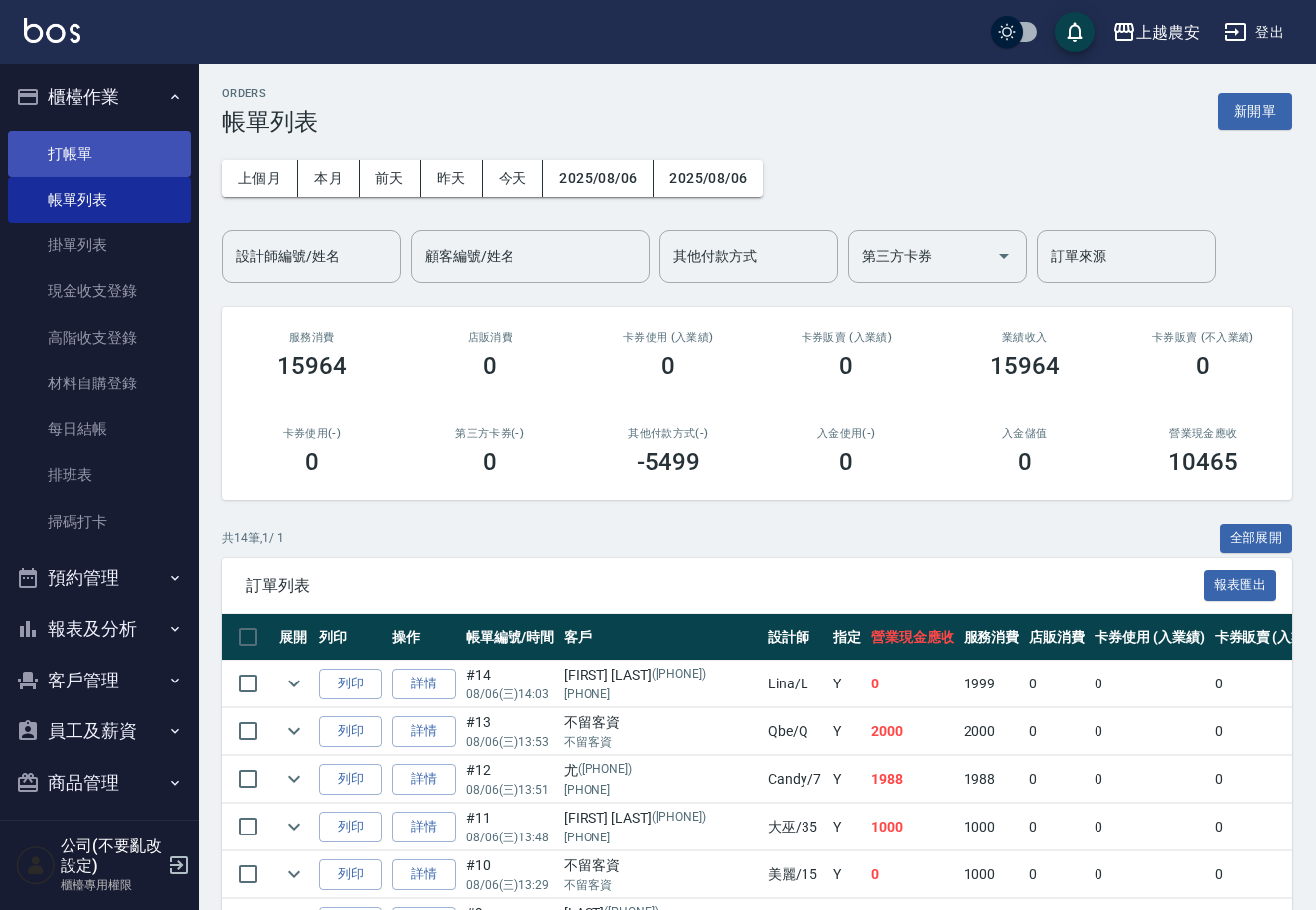 click on "打帳單" at bounding box center [99, 154] 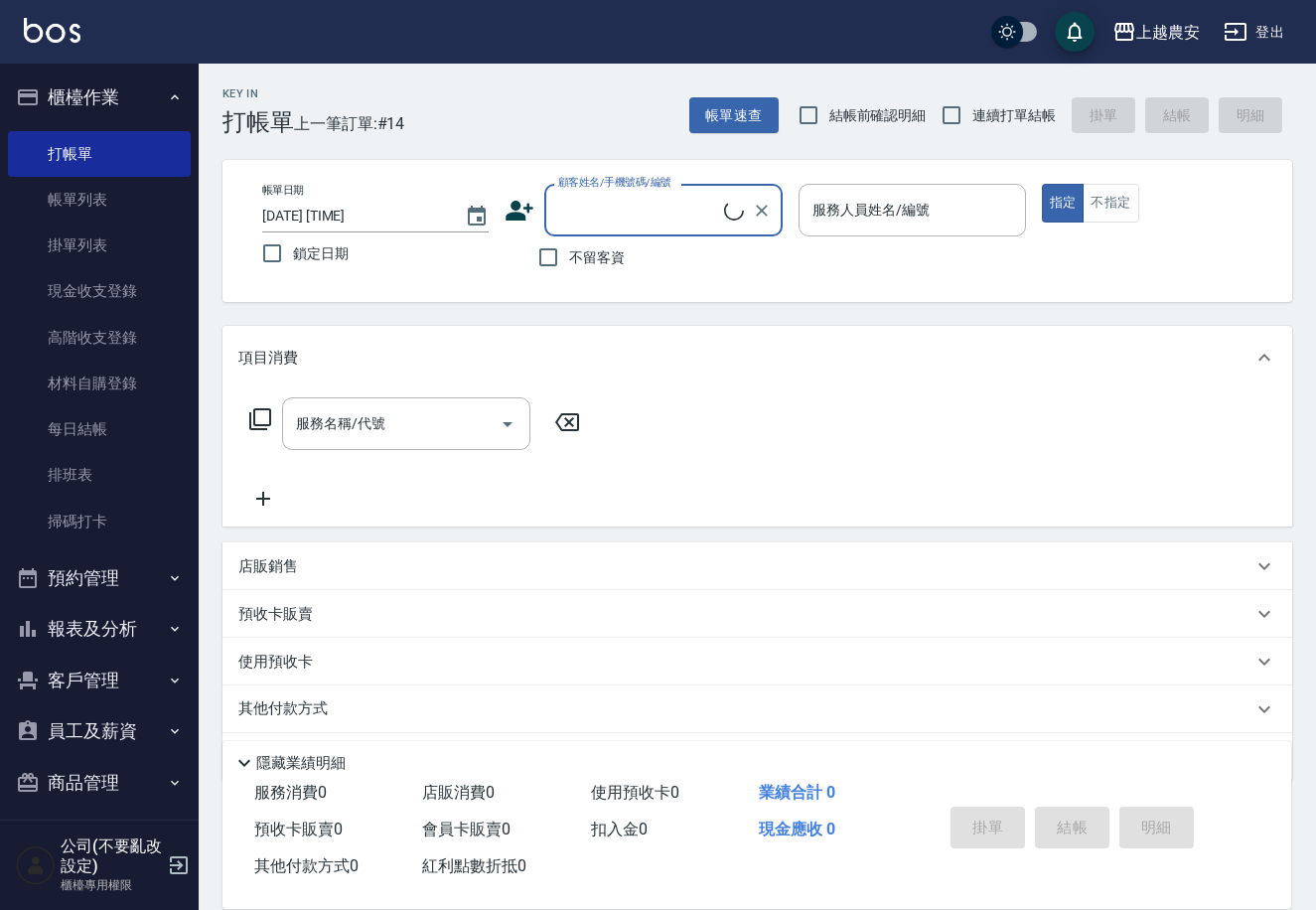 click on "不留客資" at bounding box center (597, 257) 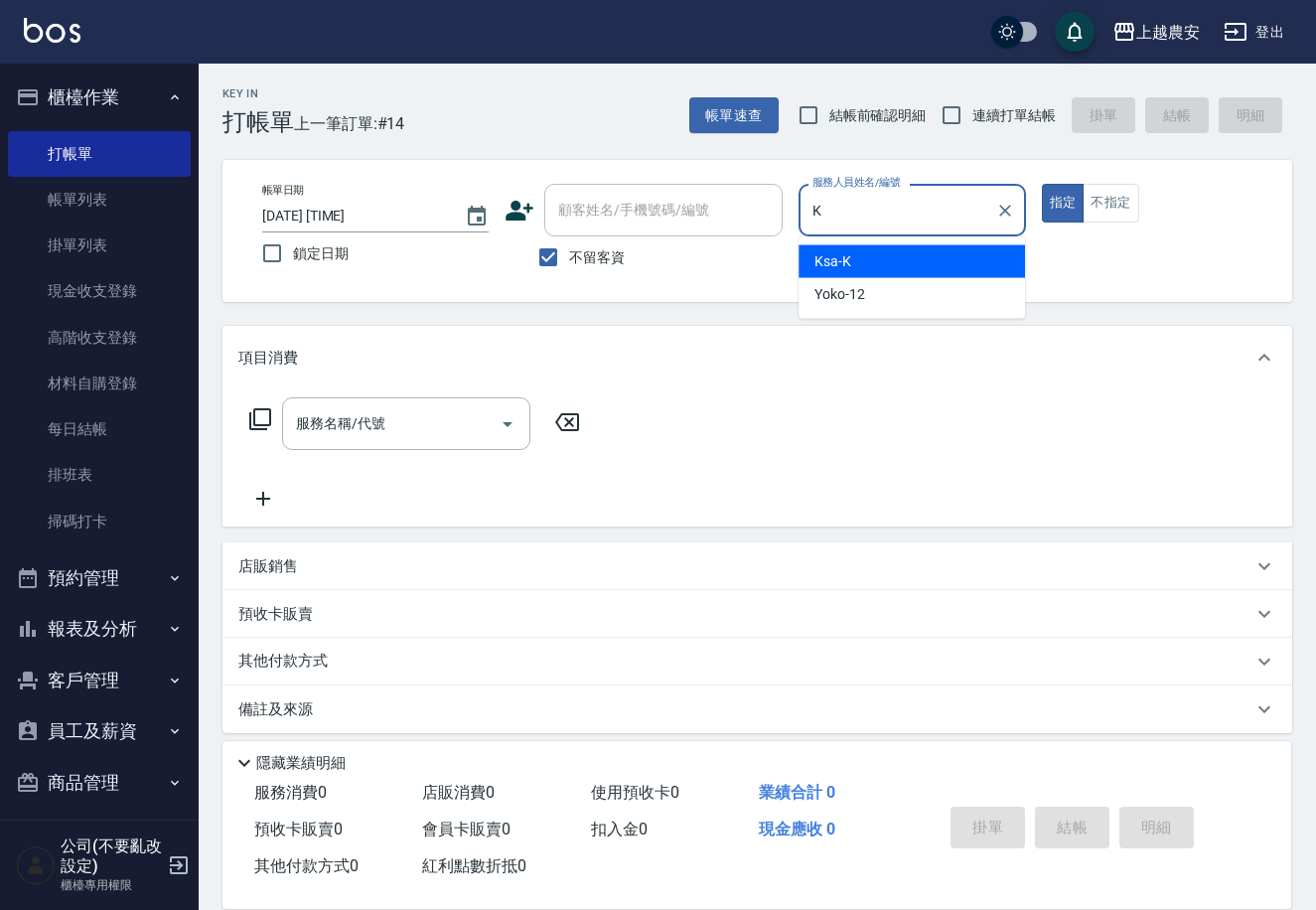 type on "Ksa-K" 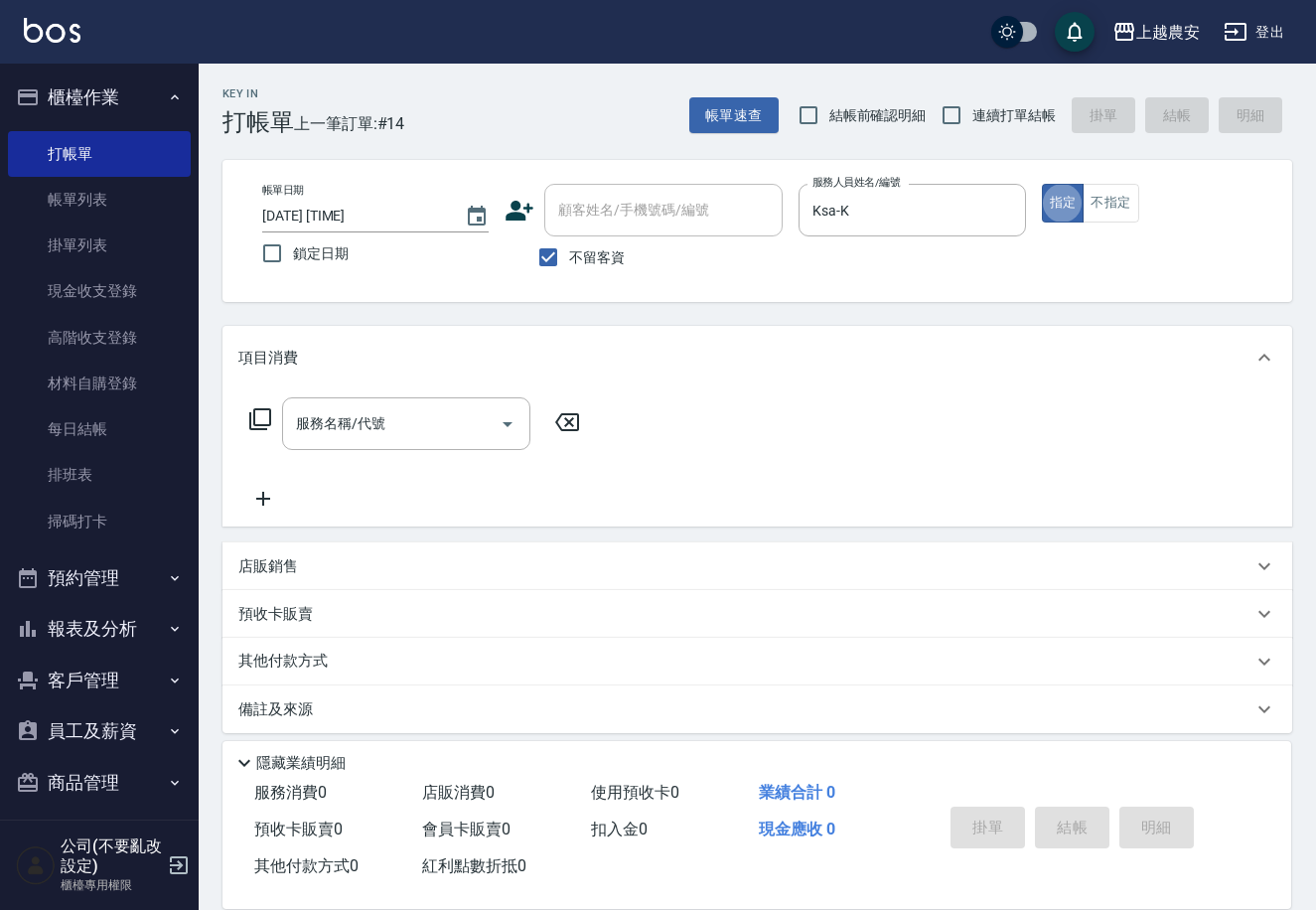 type on "true" 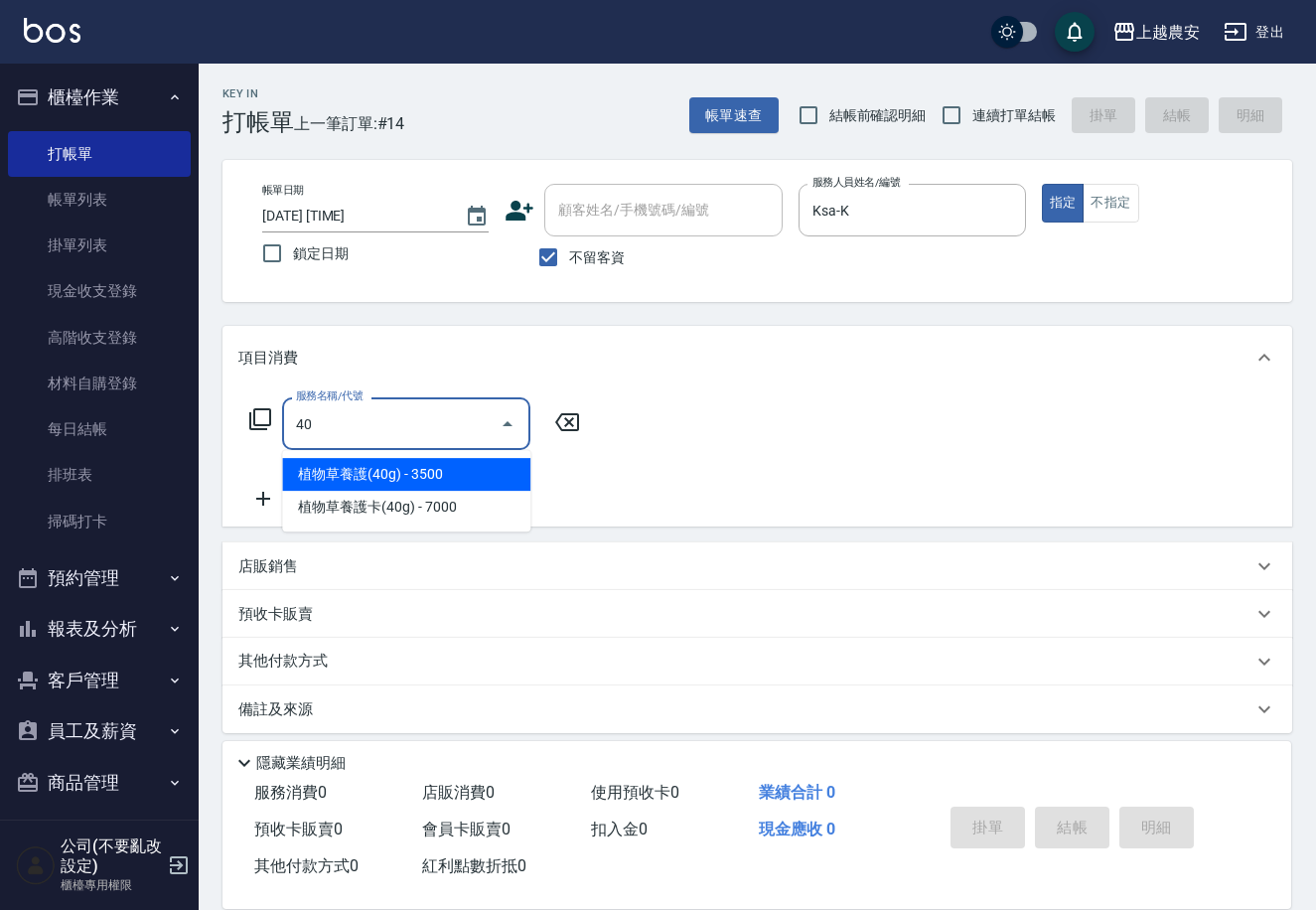 type on "植物草養護(40g)(111)" 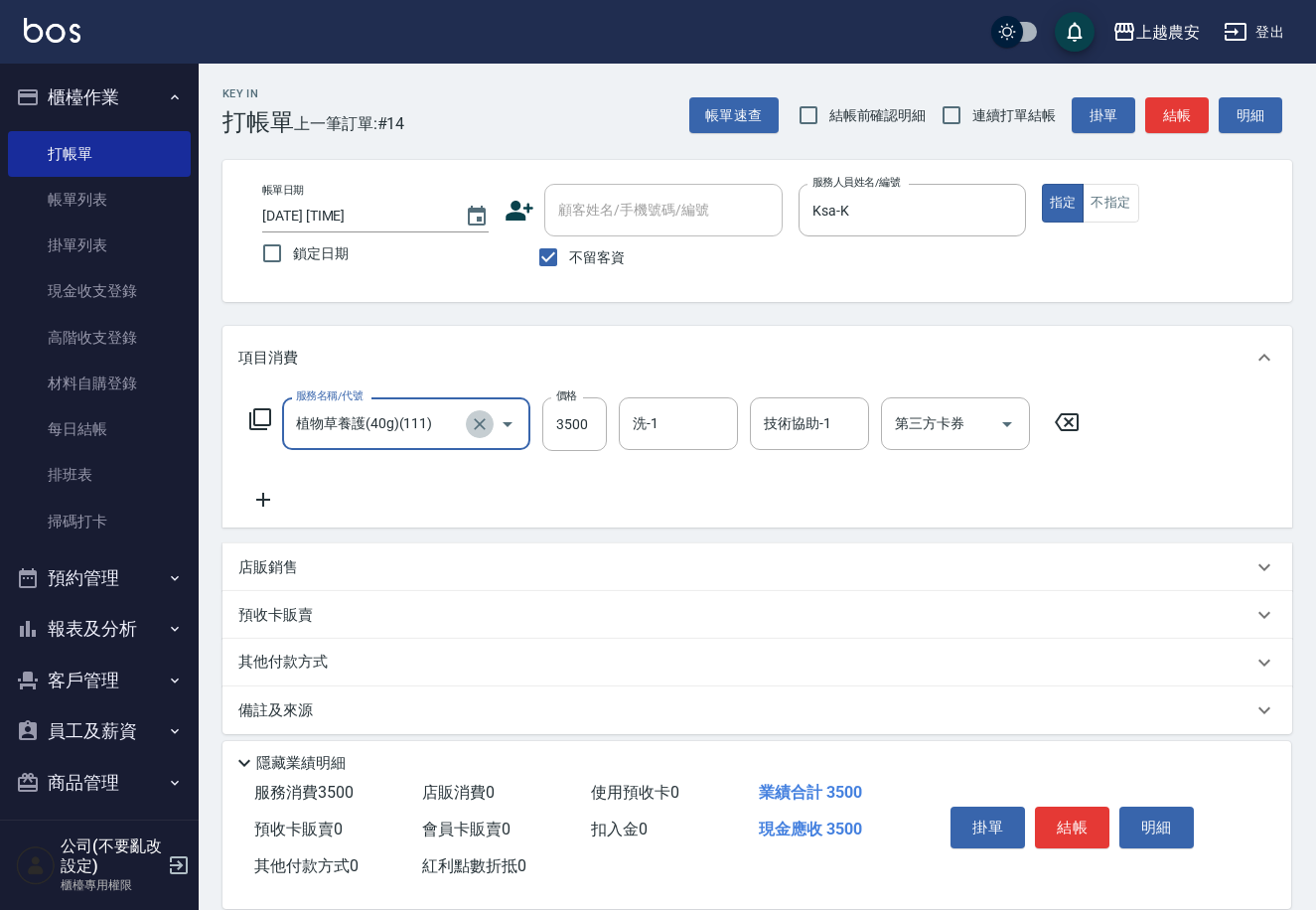 click 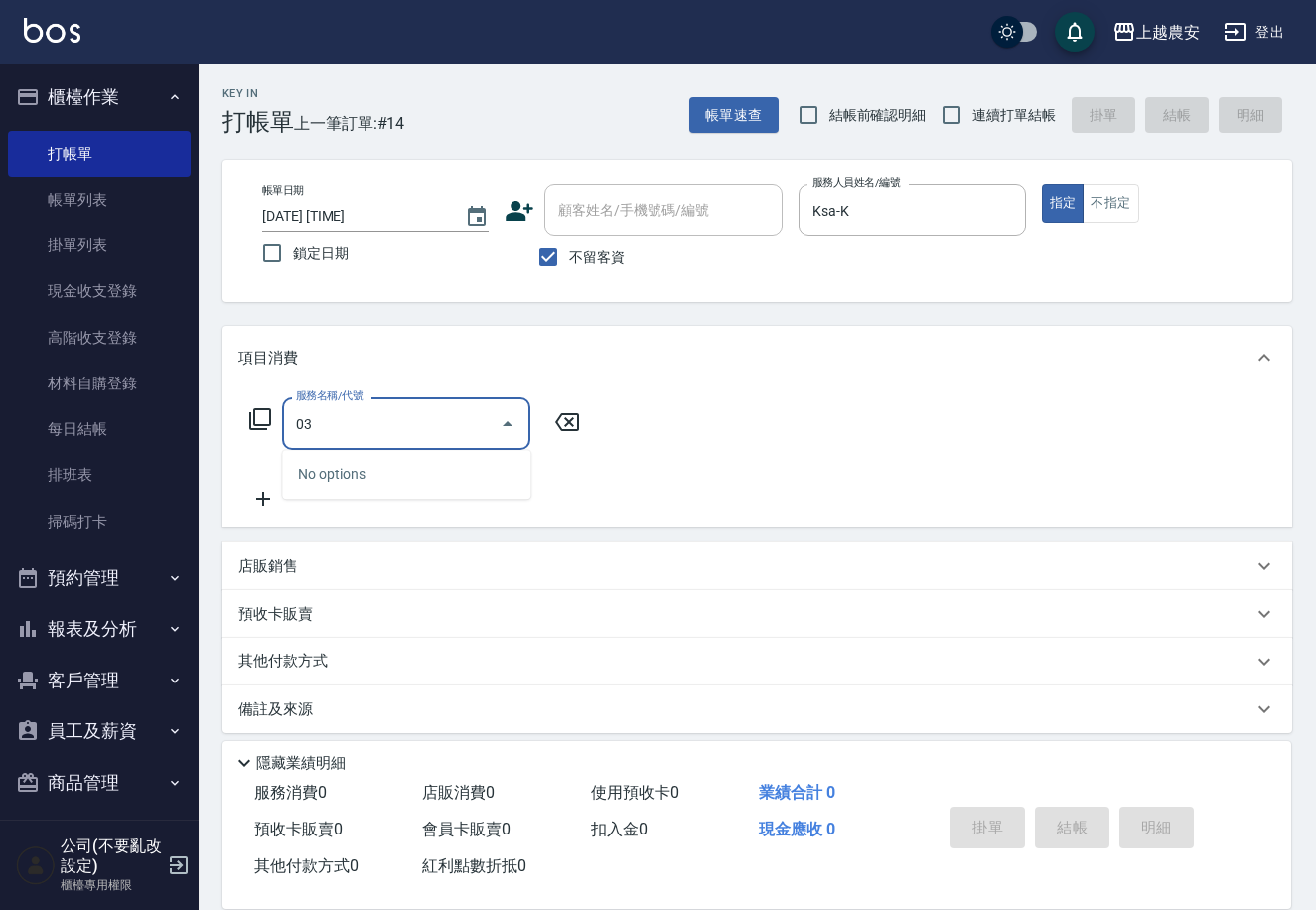 type on "0" 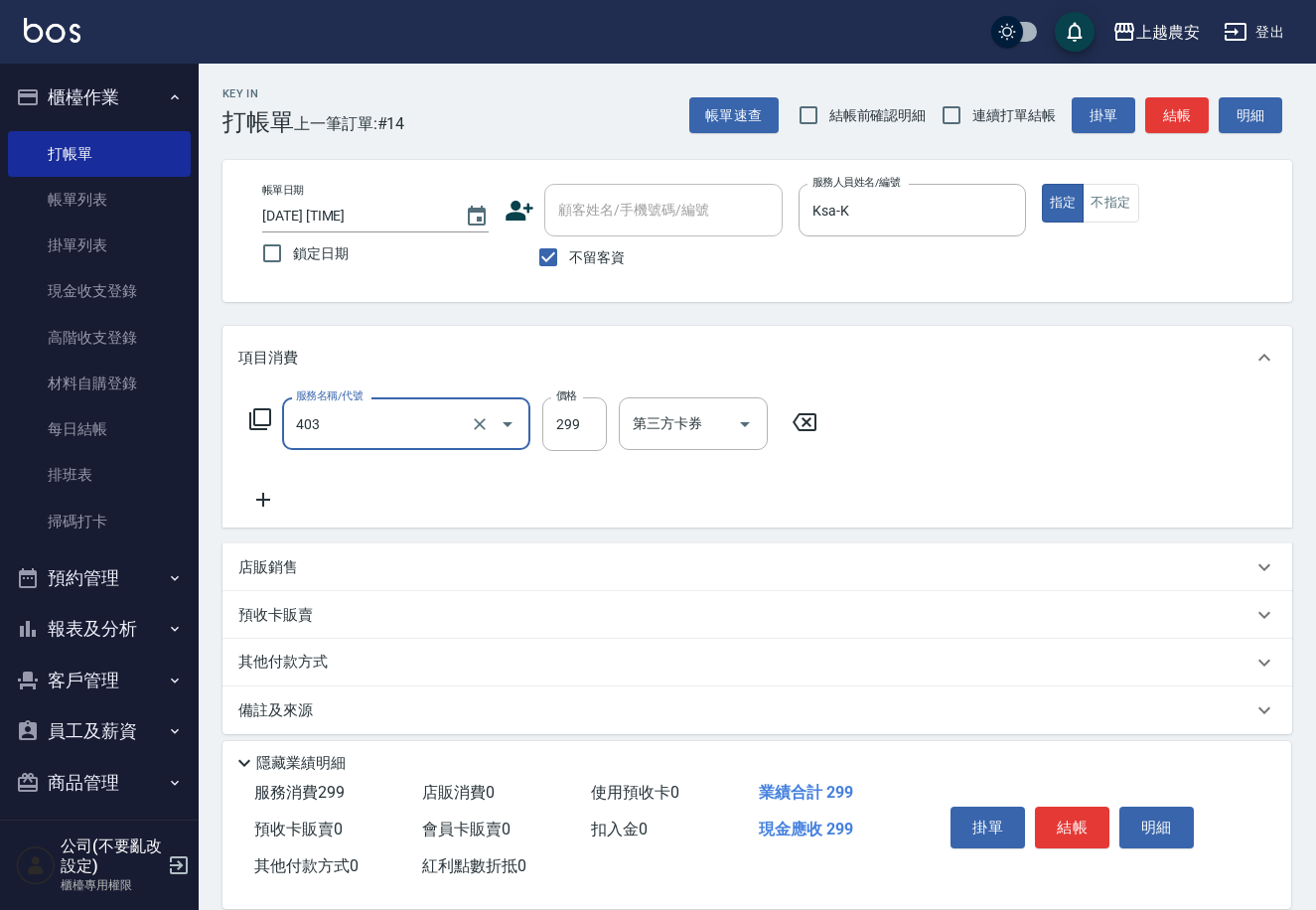 type on "剪髮(403)" 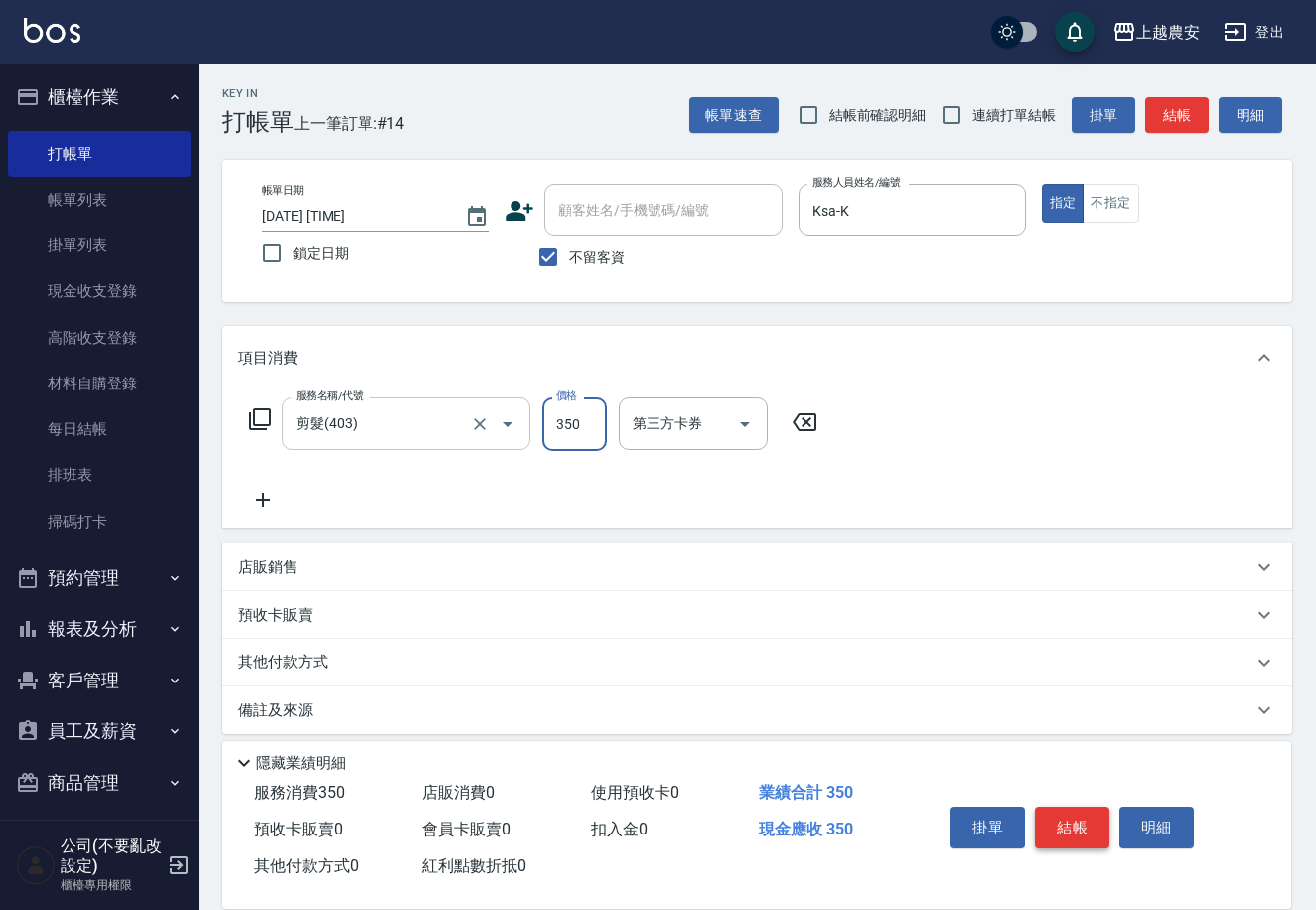 type on "350" 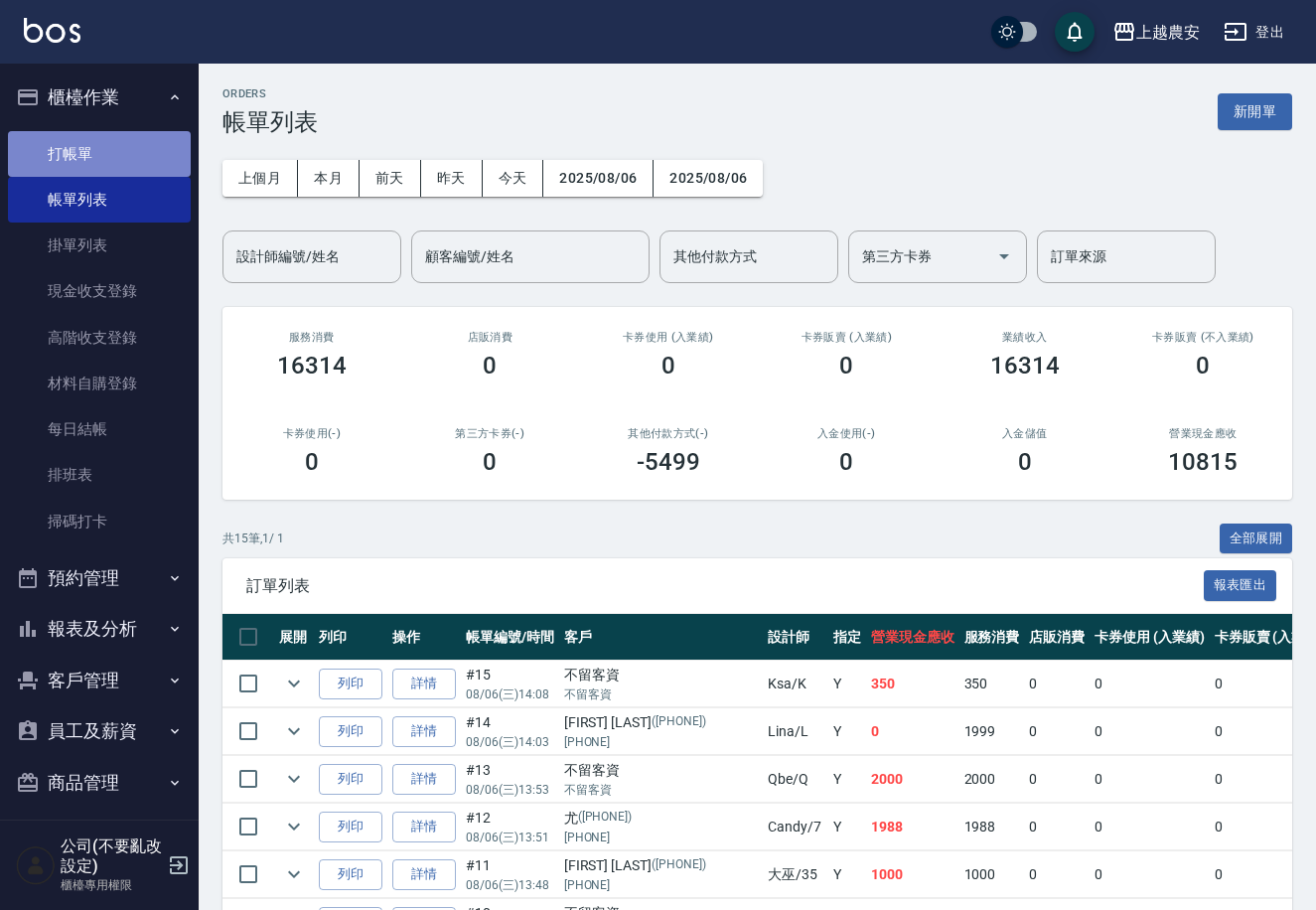 click on "打帳單" at bounding box center [99, 154] 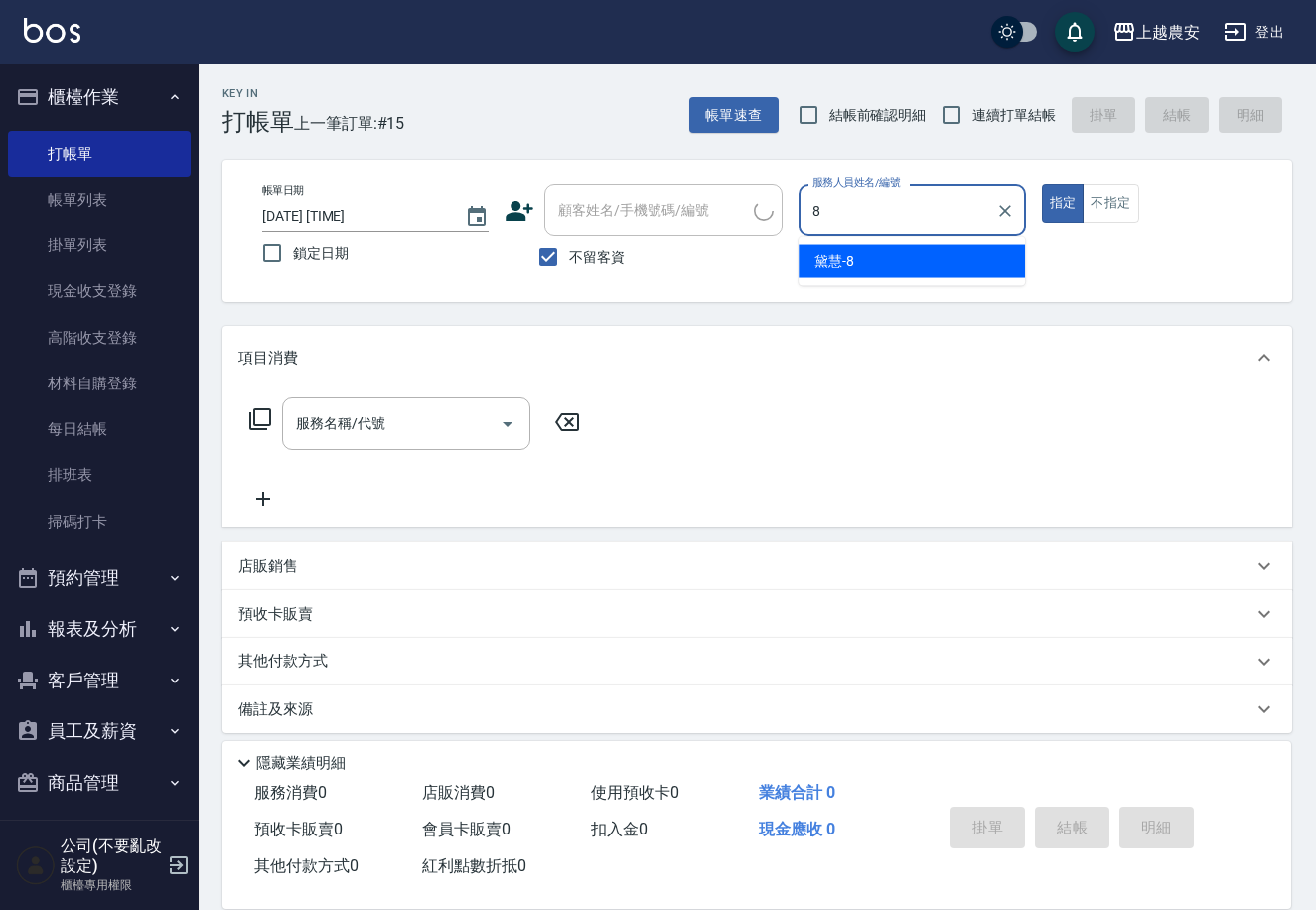 type on "黛慧-8" 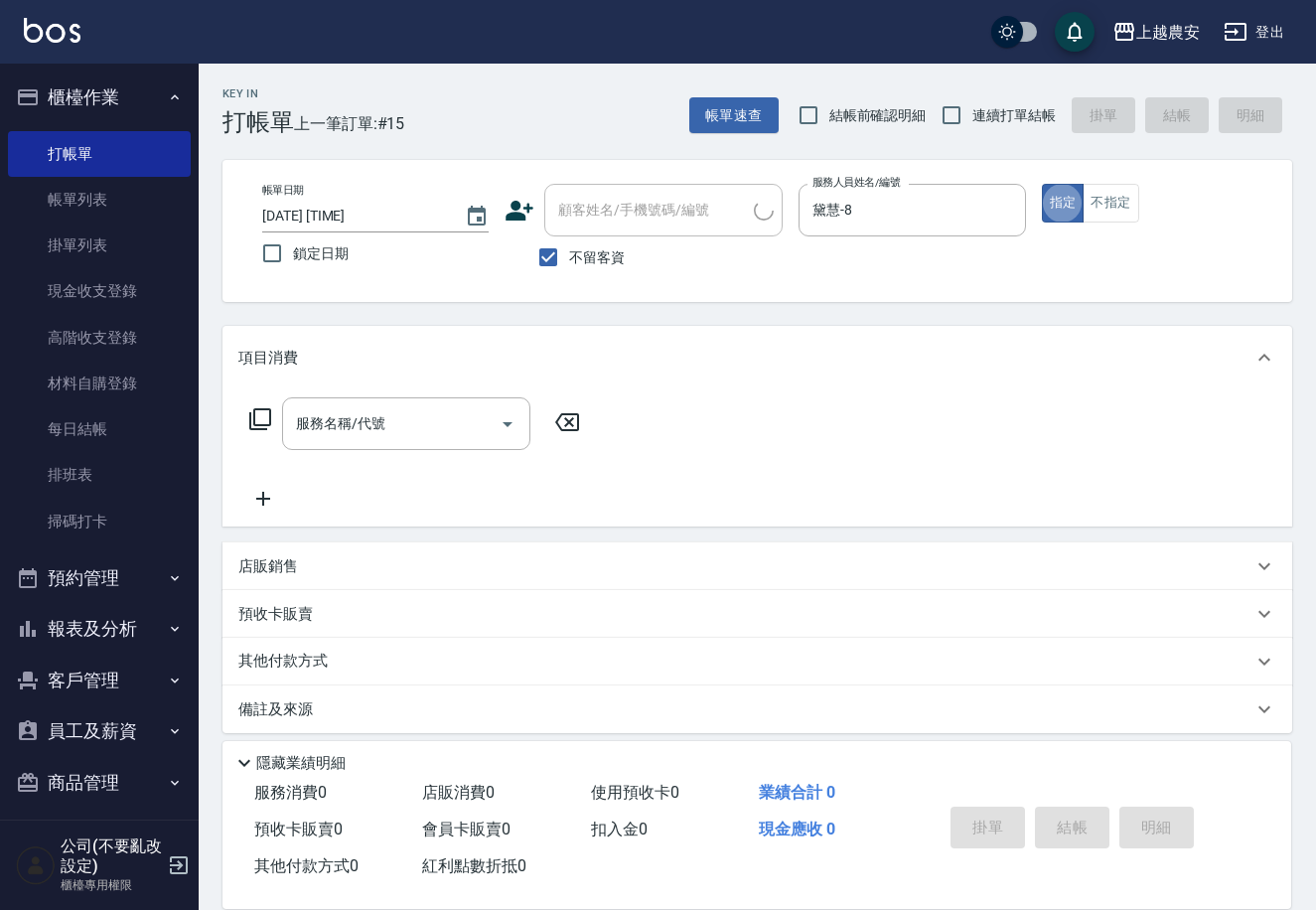 type on "true" 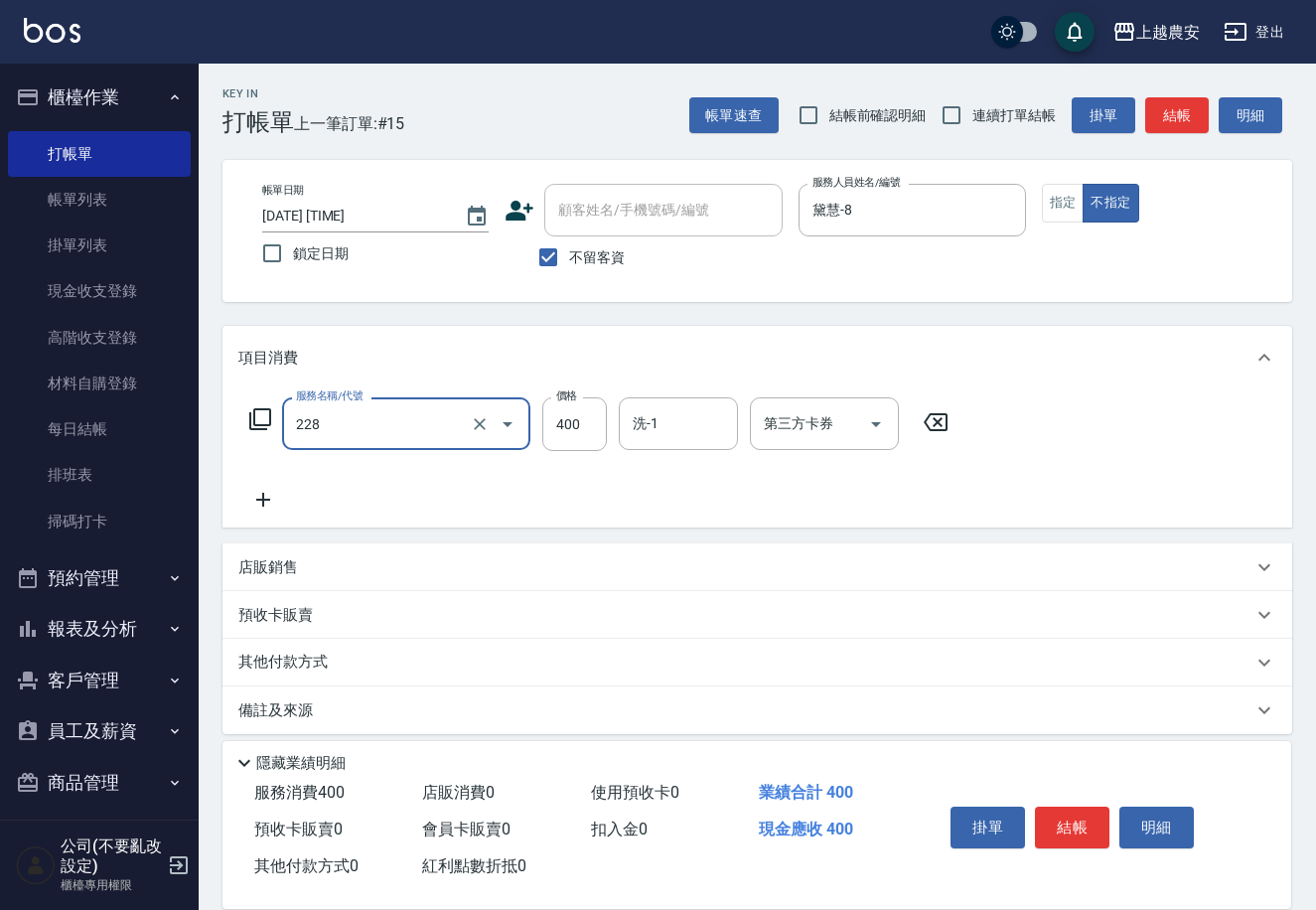 type on "洗髮(228)" 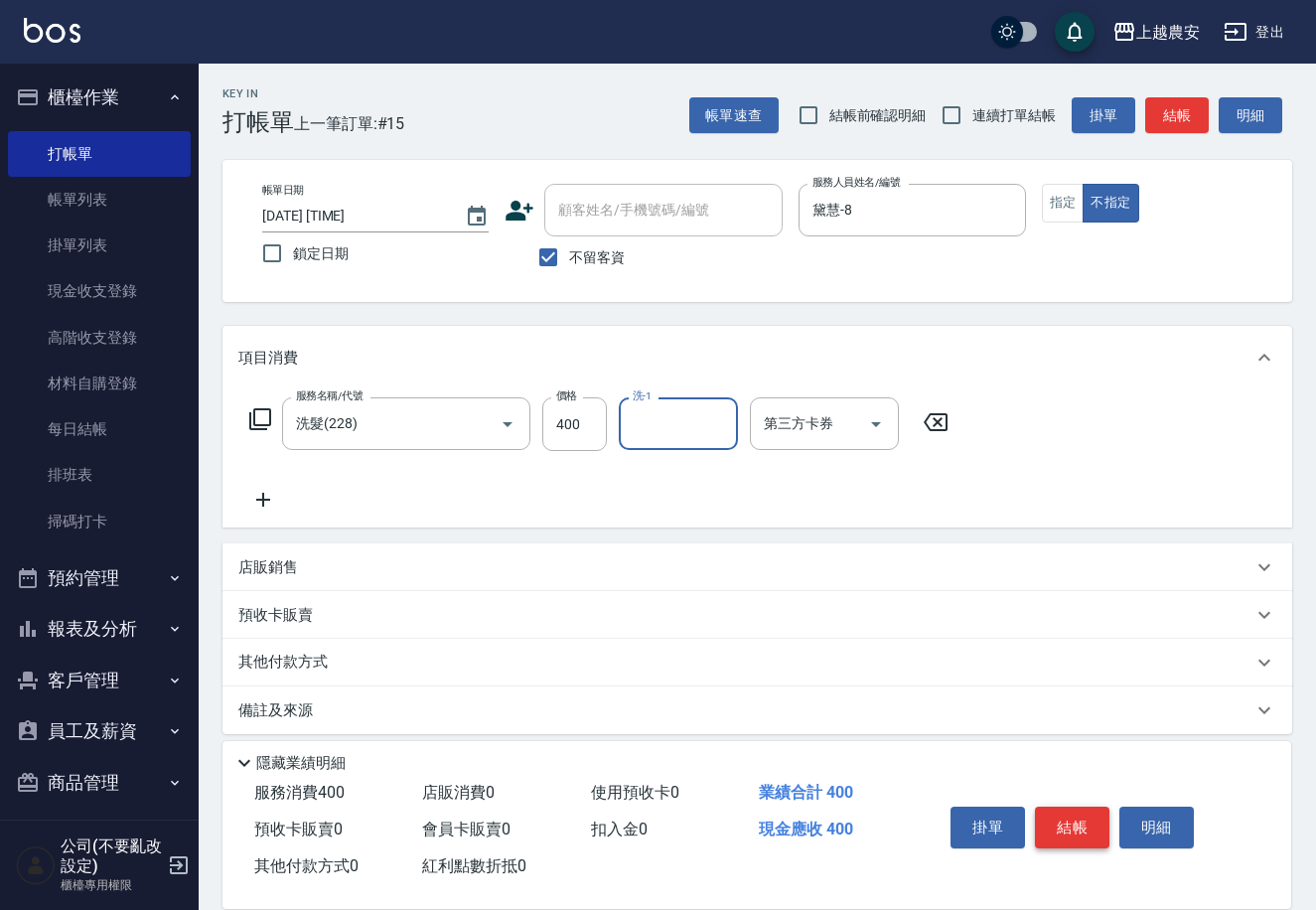 click on "結帳" at bounding box center (1072, 828) 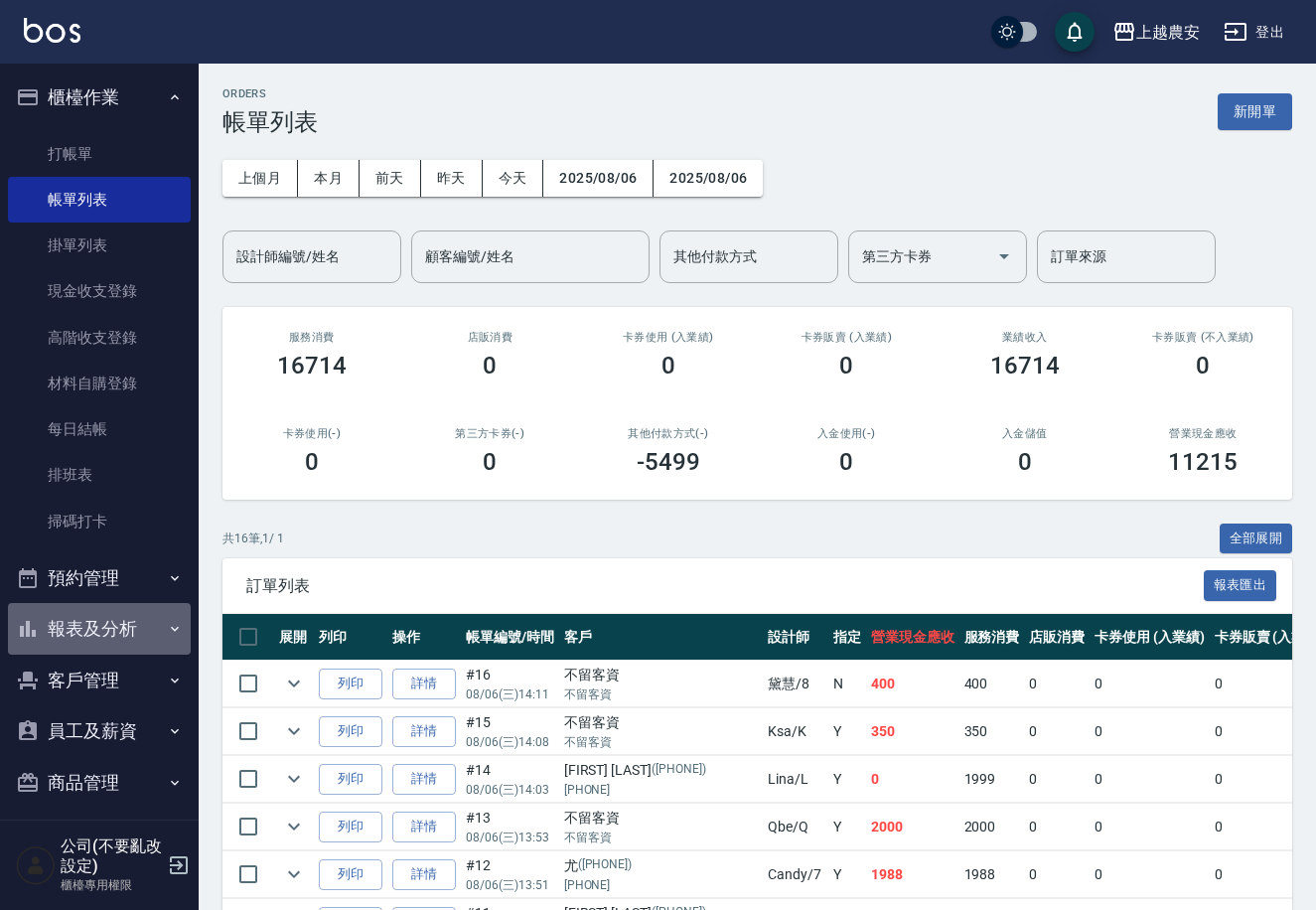 click on "報表及分析" at bounding box center (99, 629) 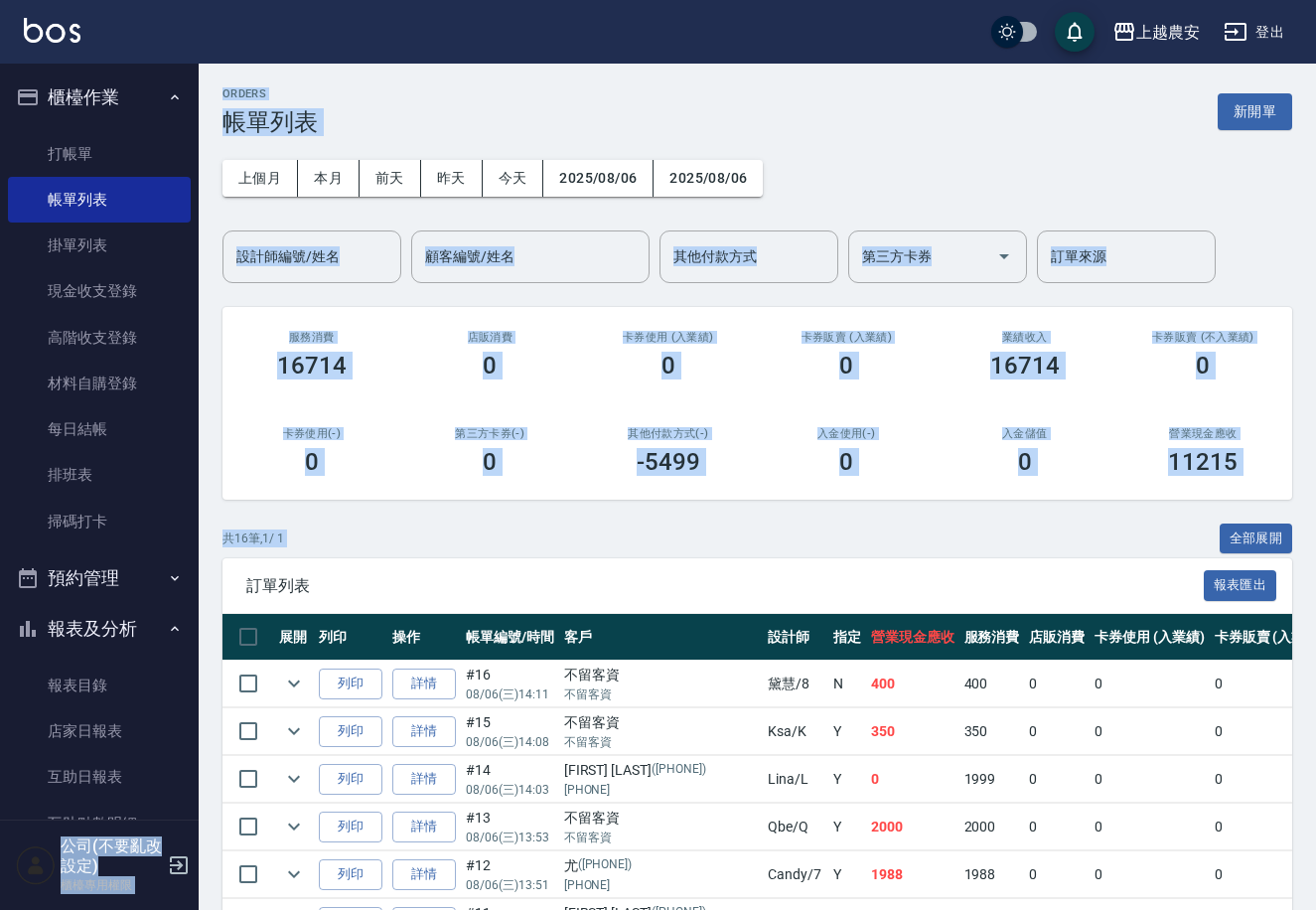 drag, startPoint x: 200, startPoint y: 576, endPoint x: 194, endPoint y: 609, distance: 33.54102 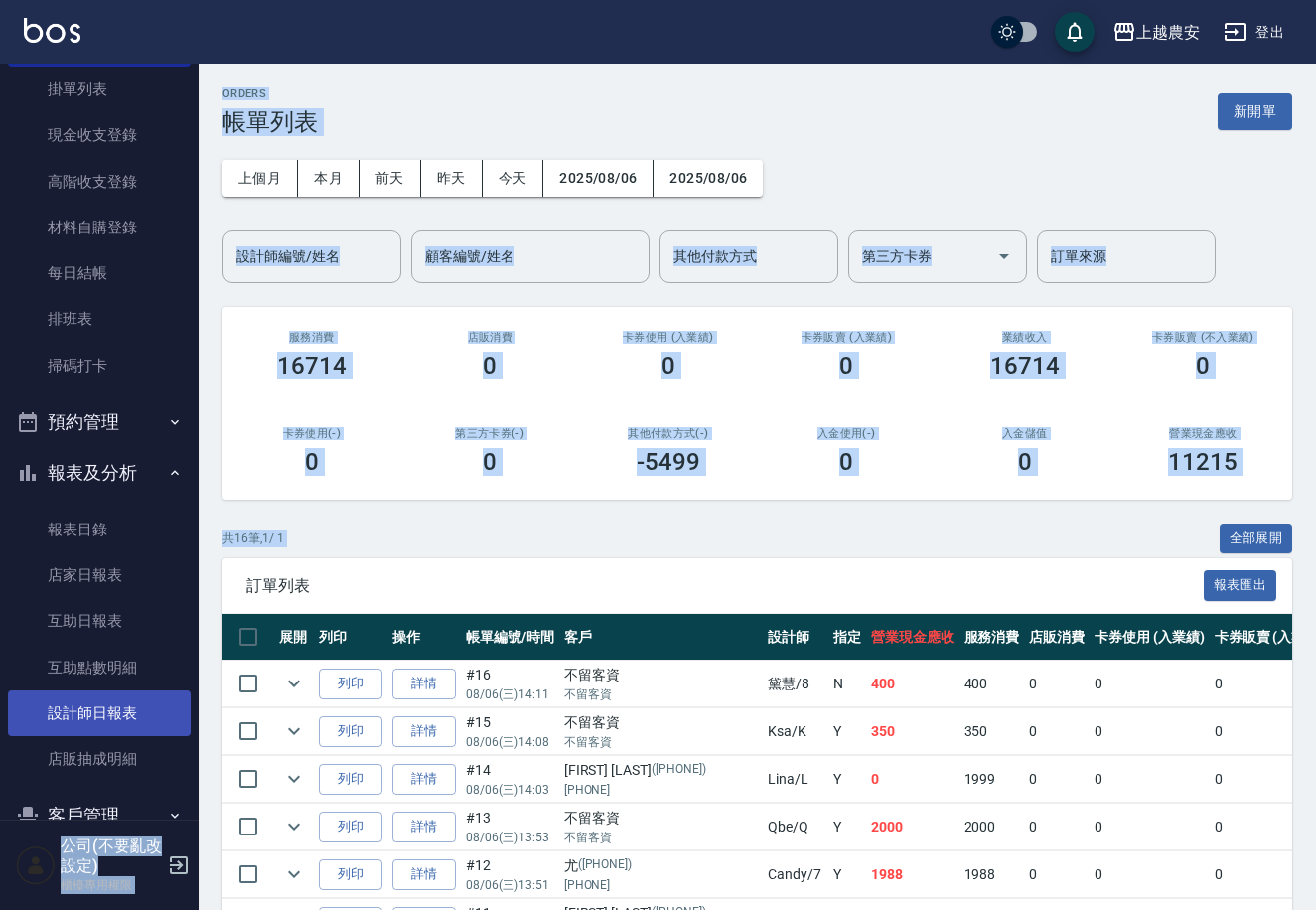 click on "設計師日報表" at bounding box center (99, 713) 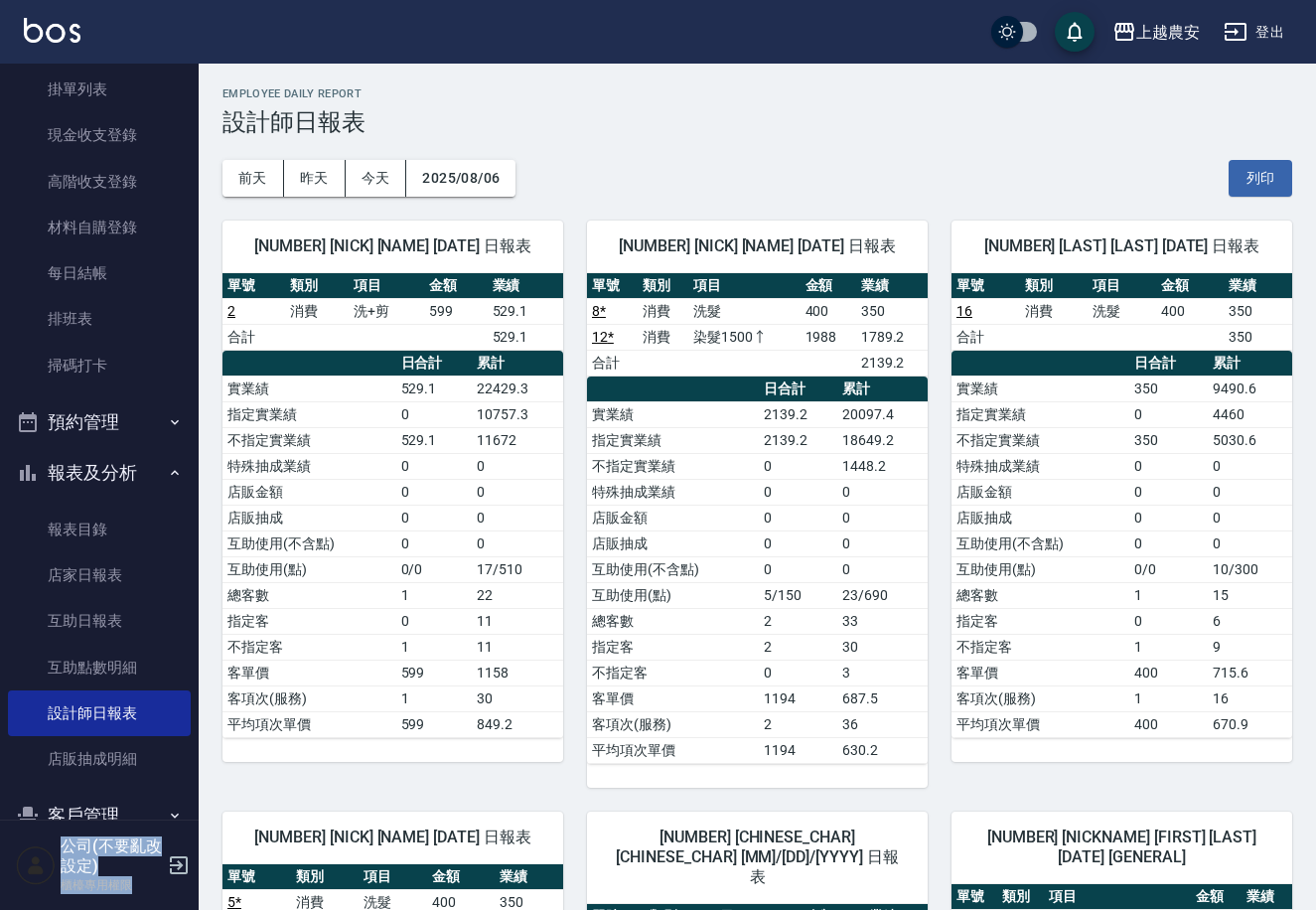 scroll, scrollTop: 65, scrollLeft: 0, axis: vertical 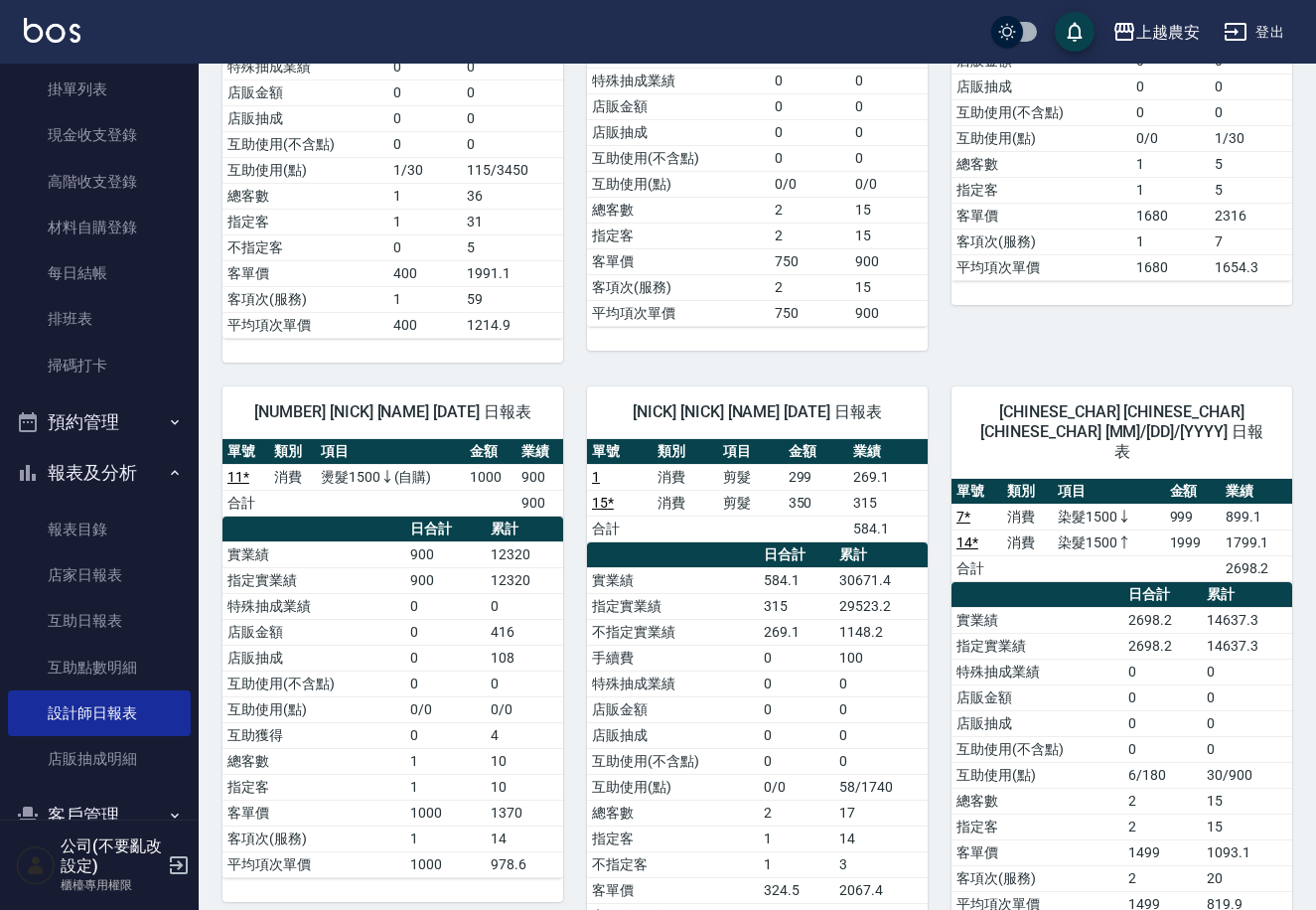 click on "[NUMBER] [NICK] [NAME] [DATE] 日報表  單號 類別 項目 金額 業績 6 * 消費 燙髮1500↑(自購) [NUMBER] [NUMBER] 合計 [NUMBER] 日合計 累計 實業績 [NUMBER] [NUMBER] 指定實業績 [NUMBER] [NUMBER] 特殊抽成業績 0 0 店販金額 0 0 店販抽成 0 0 互助使用(不含點) 0 0 互助使用(點) 0/0 1/30 總客數 1 5 指定客 1 5 客單價 [NUMBER] [NUMBER] 客項次(服務) 1 7 平均項次單價 [NUMBER] [NUMBER]" at bounding box center [1109, 67] 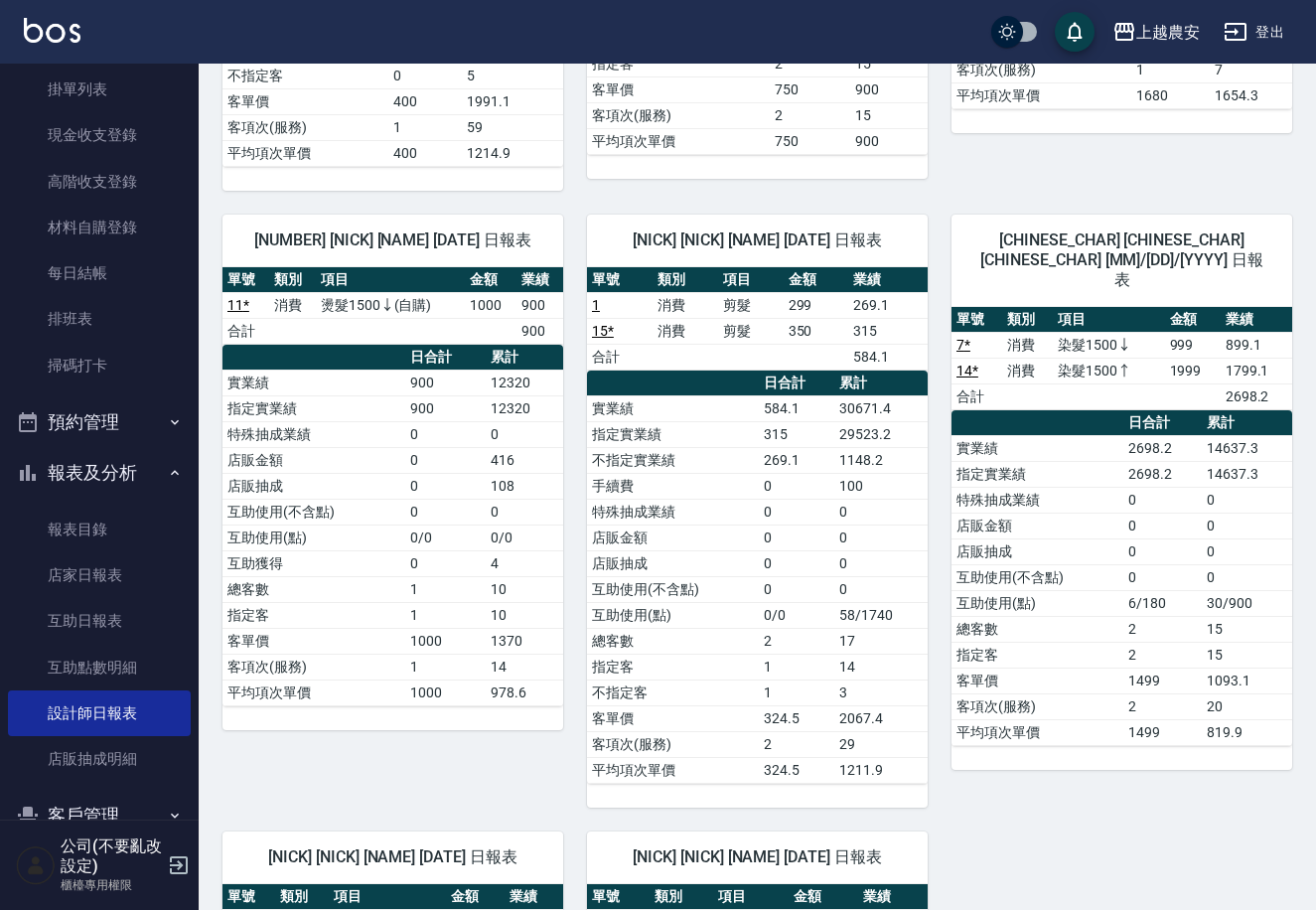 scroll, scrollTop: 0, scrollLeft: 0, axis: both 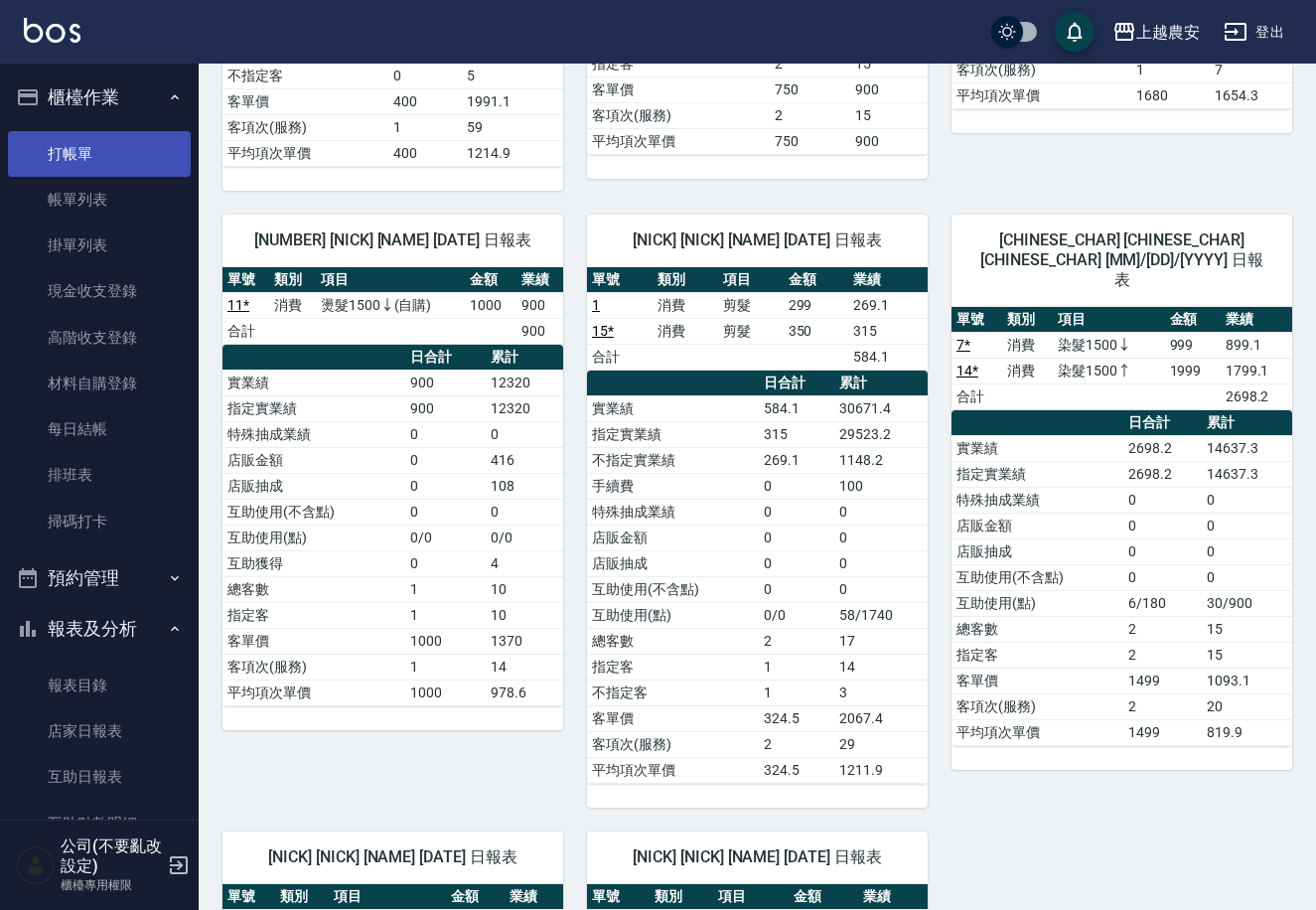 click on "打帳單" at bounding box center [99, 154] 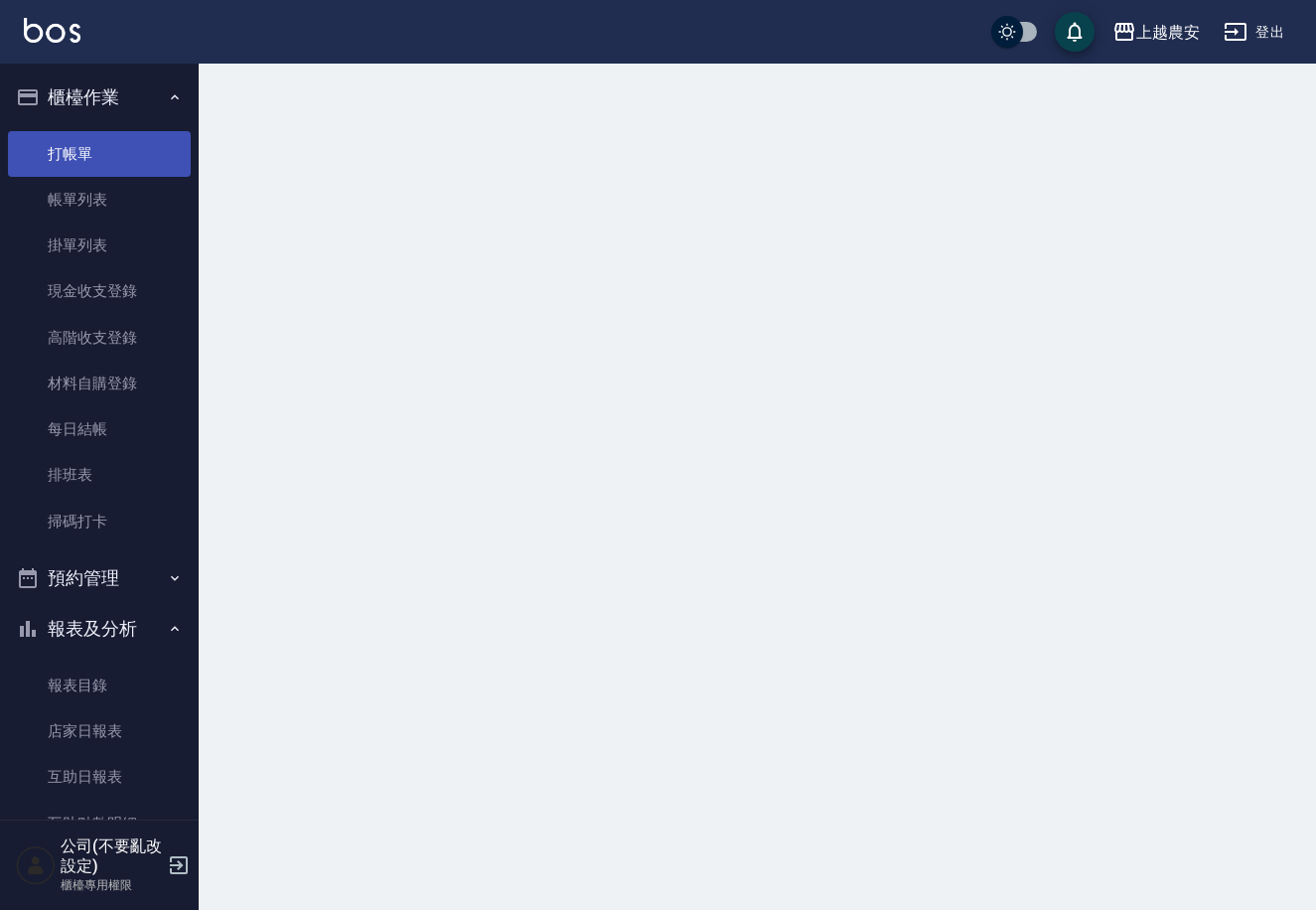scroll, scrollTop: 0, scrollLeft: 0, axis: both 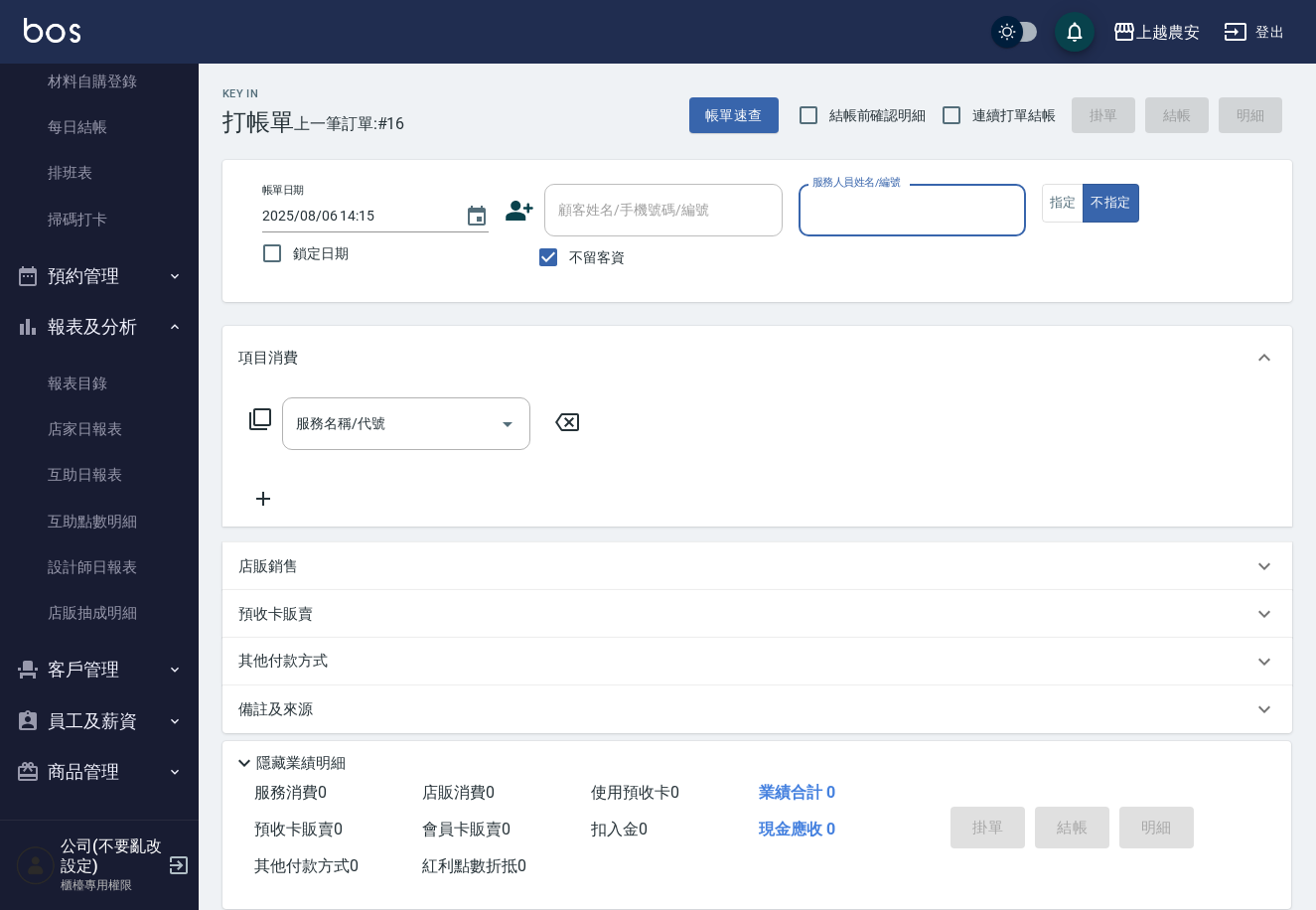 click on "客戶管理" at bounding box center (99, 670) 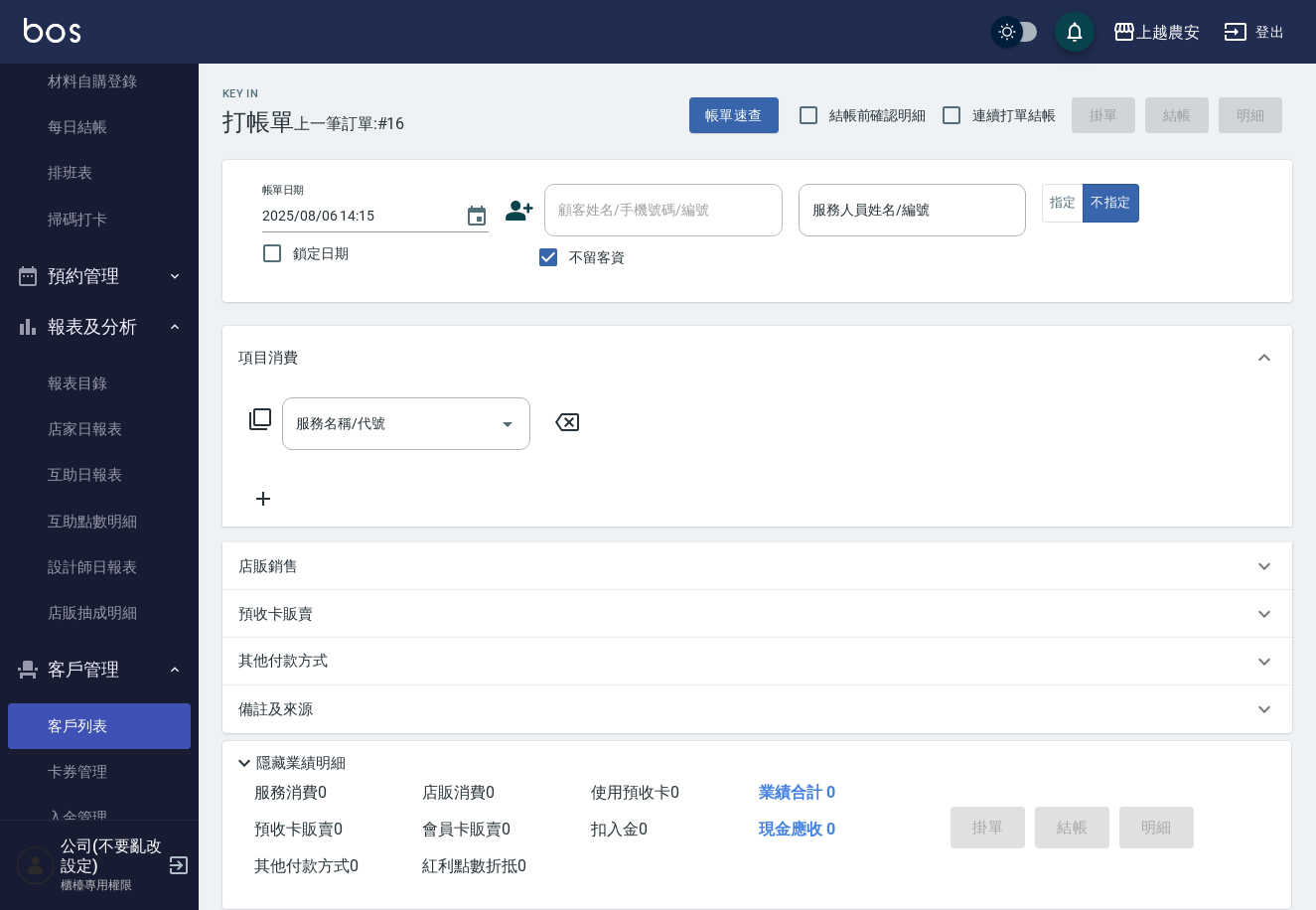 click on "客戶列表" at bounding box center (99, 726) 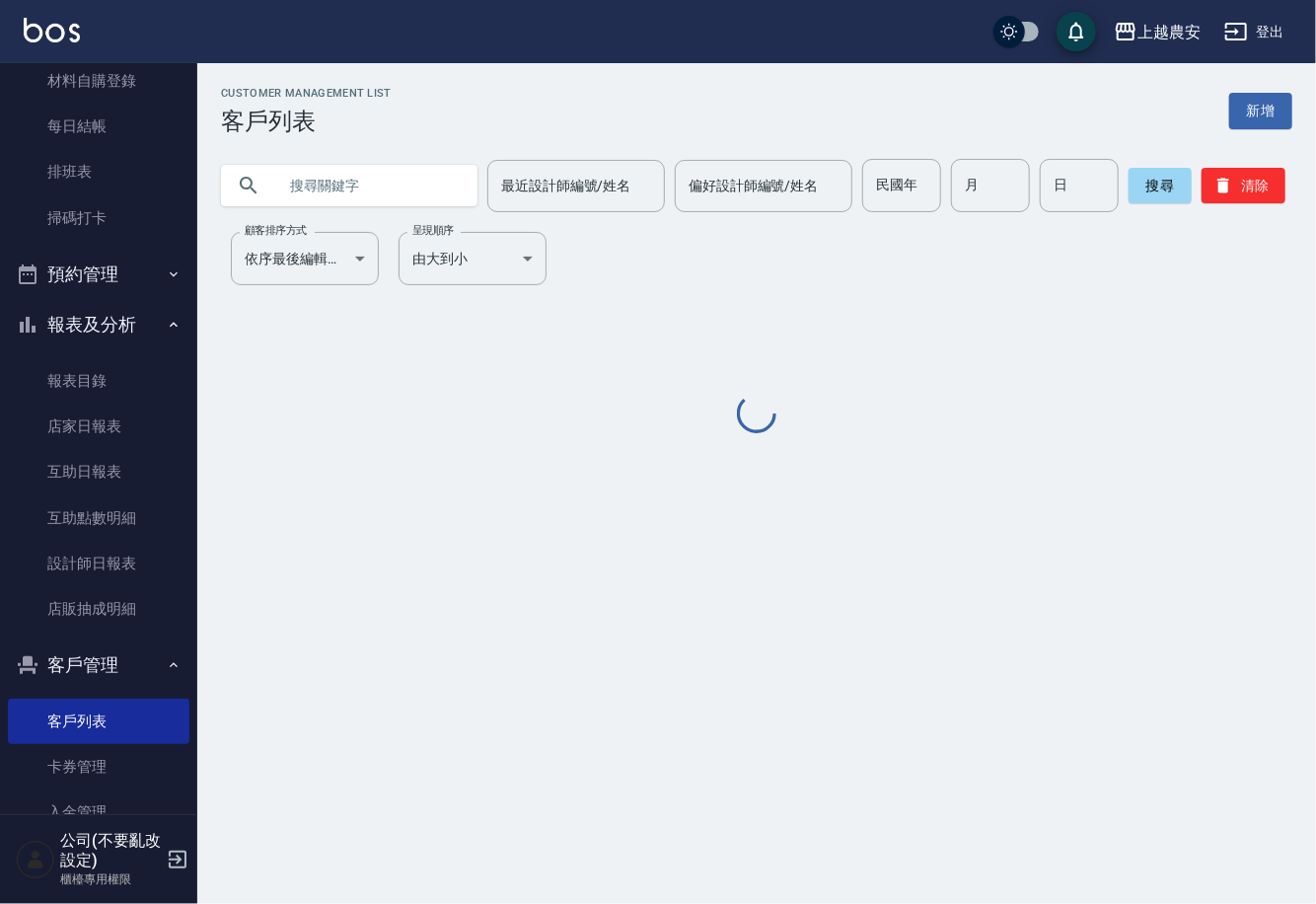 click at bounding box center [369, 186] 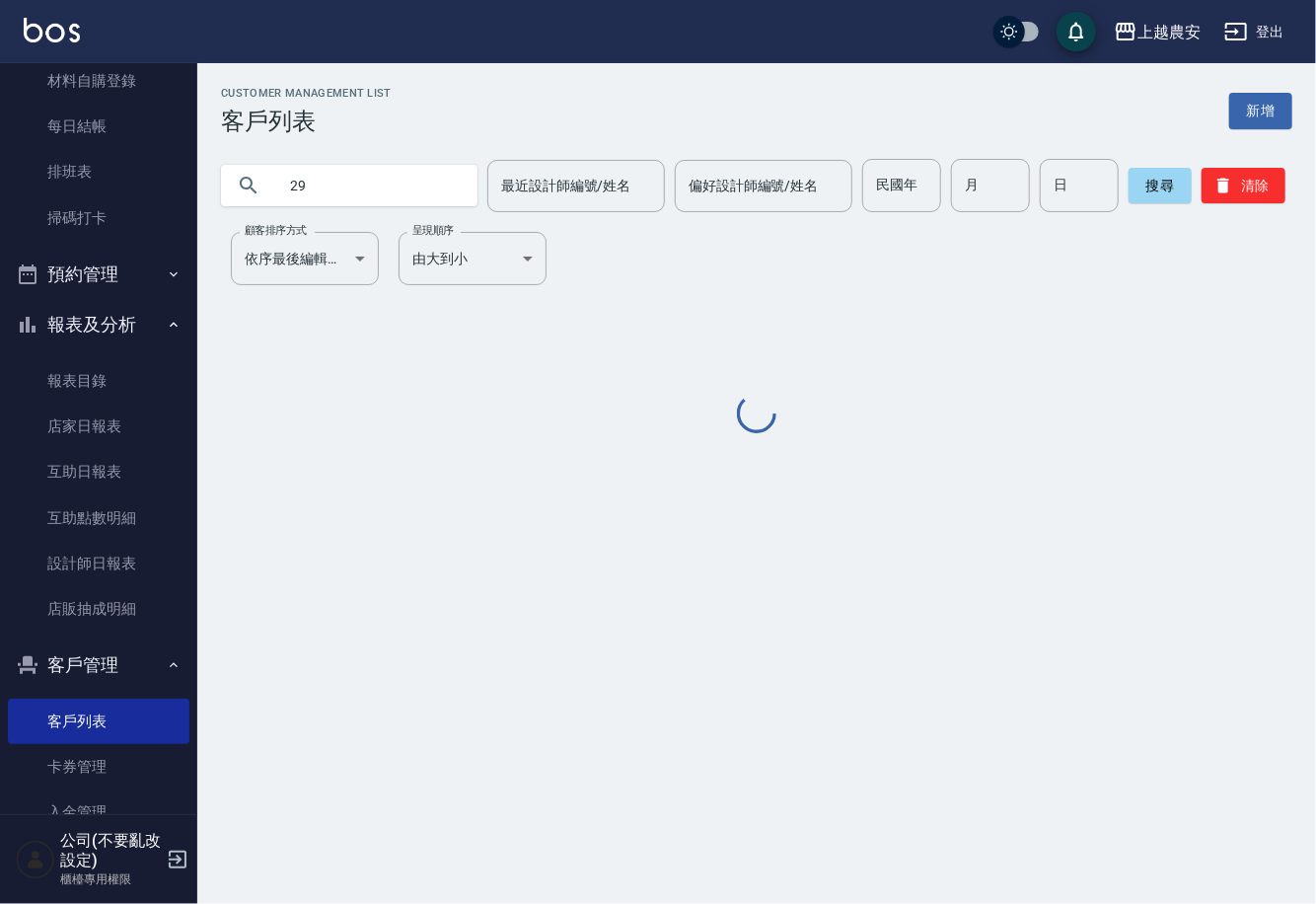 type on "2" 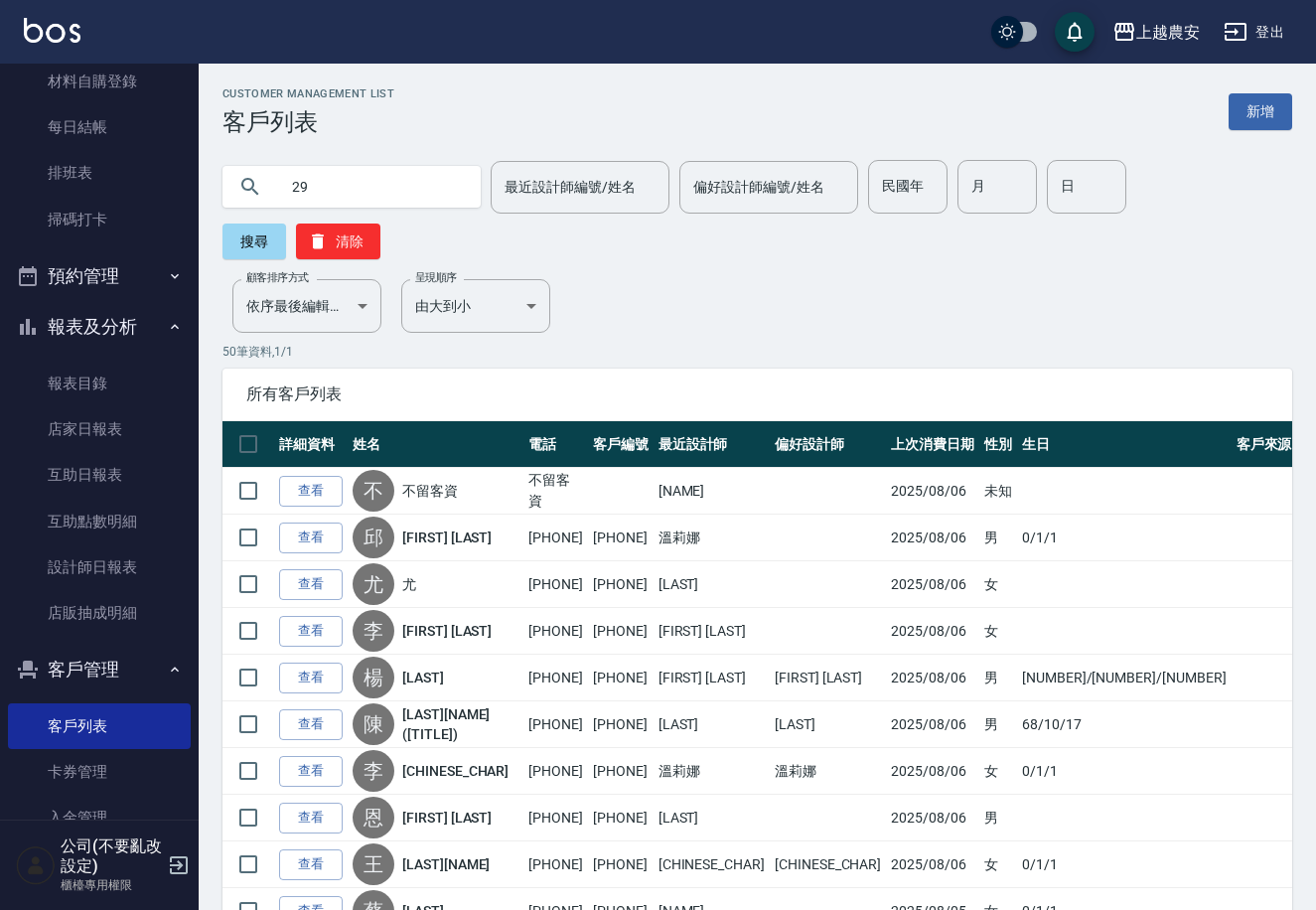 type on "2" 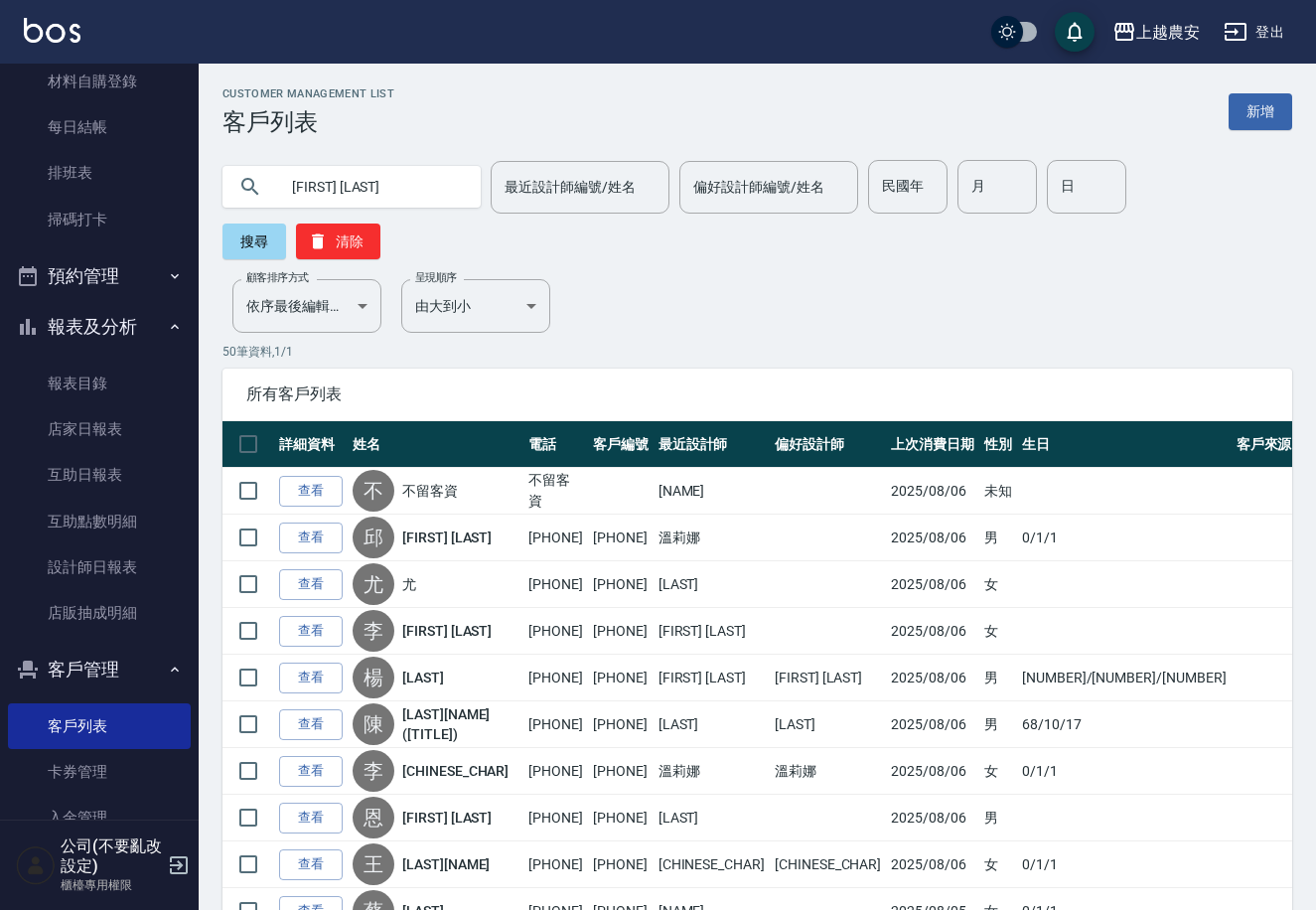 type on "[FIRST] [LAST]" 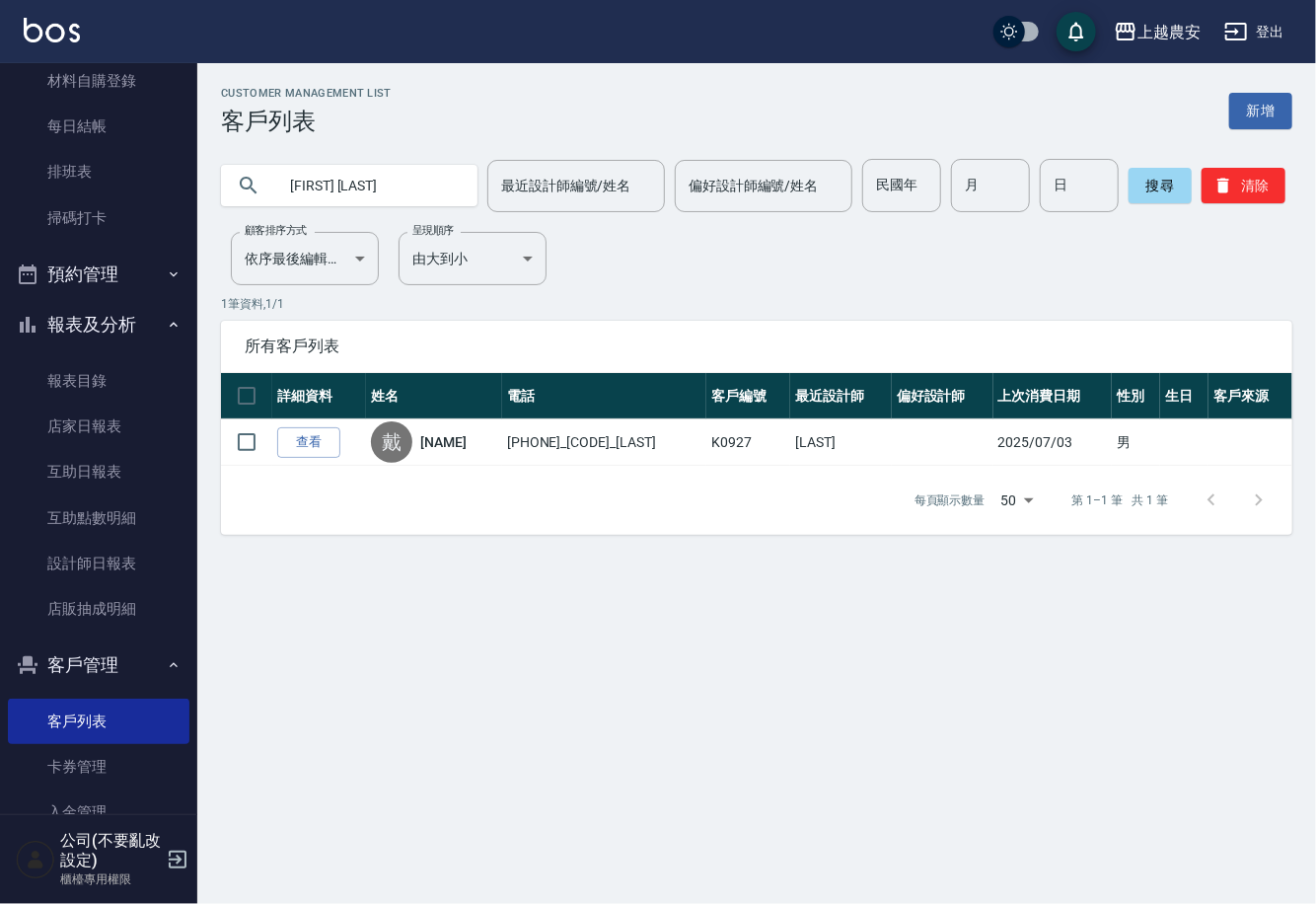 click on "查看" at bounding box center (309, 442) 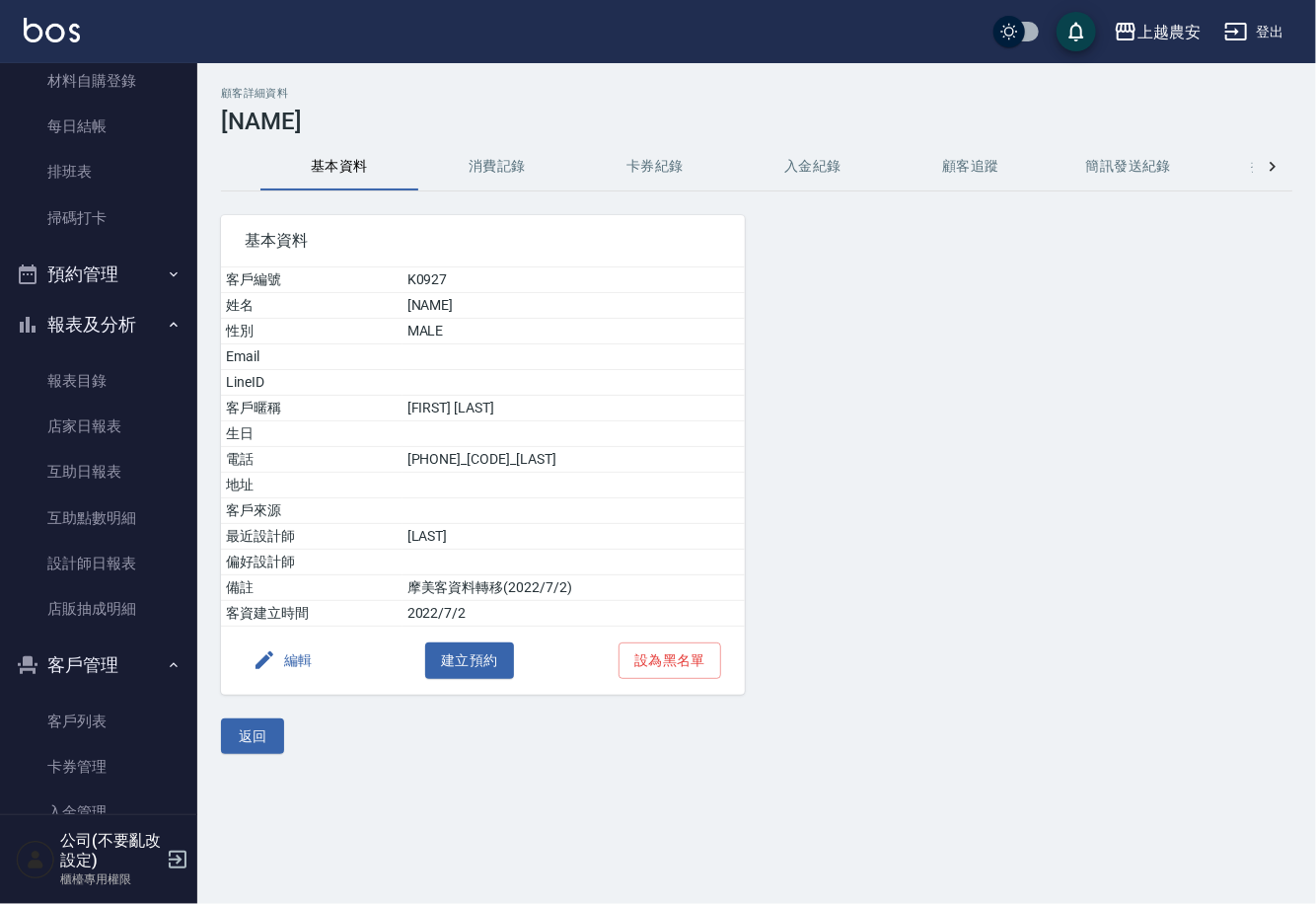 click on "消費記錄" at bounding box center [497, 167] 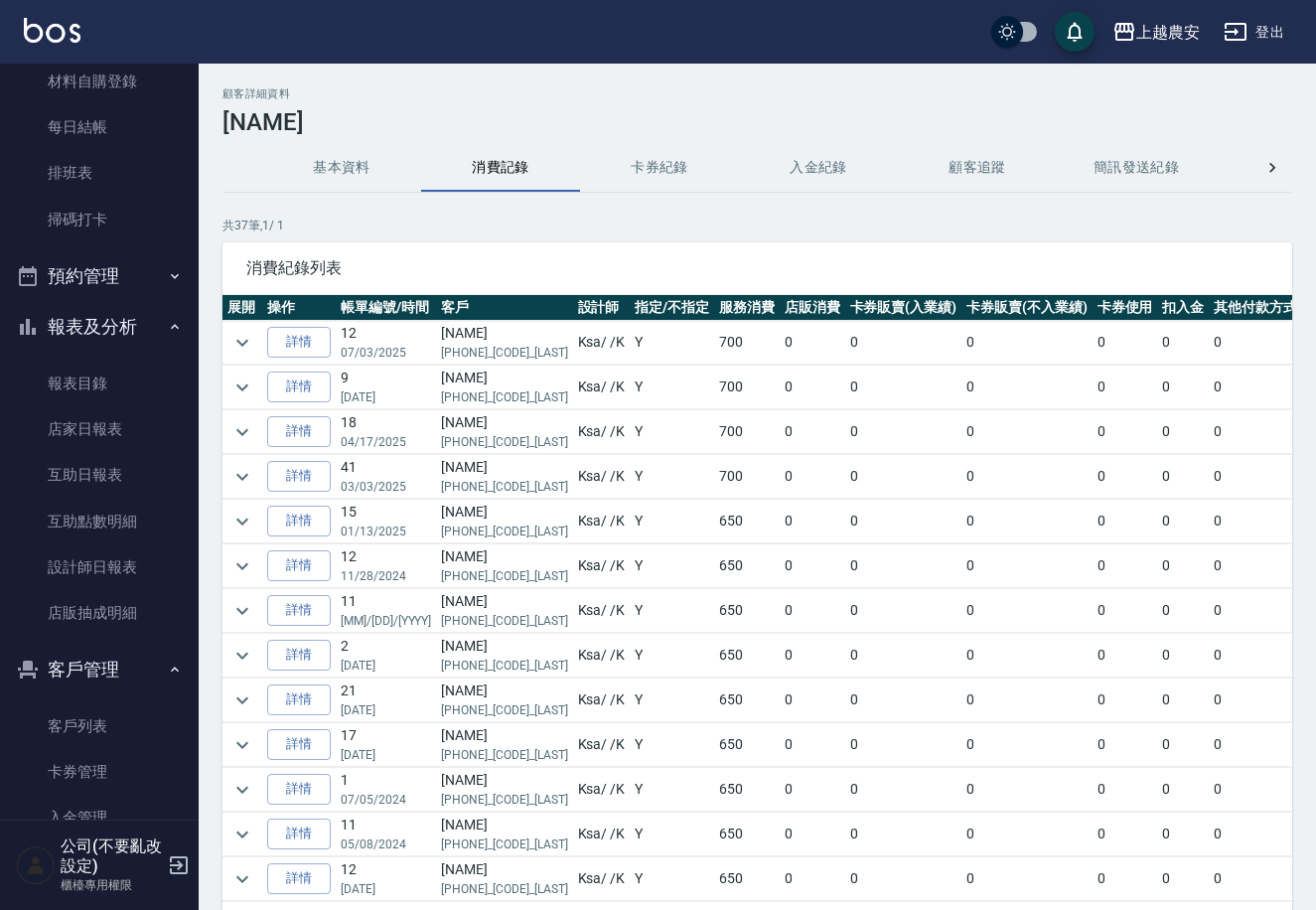 scroll, scrollTop: 18, scrollLeft: 0, axis: vertical 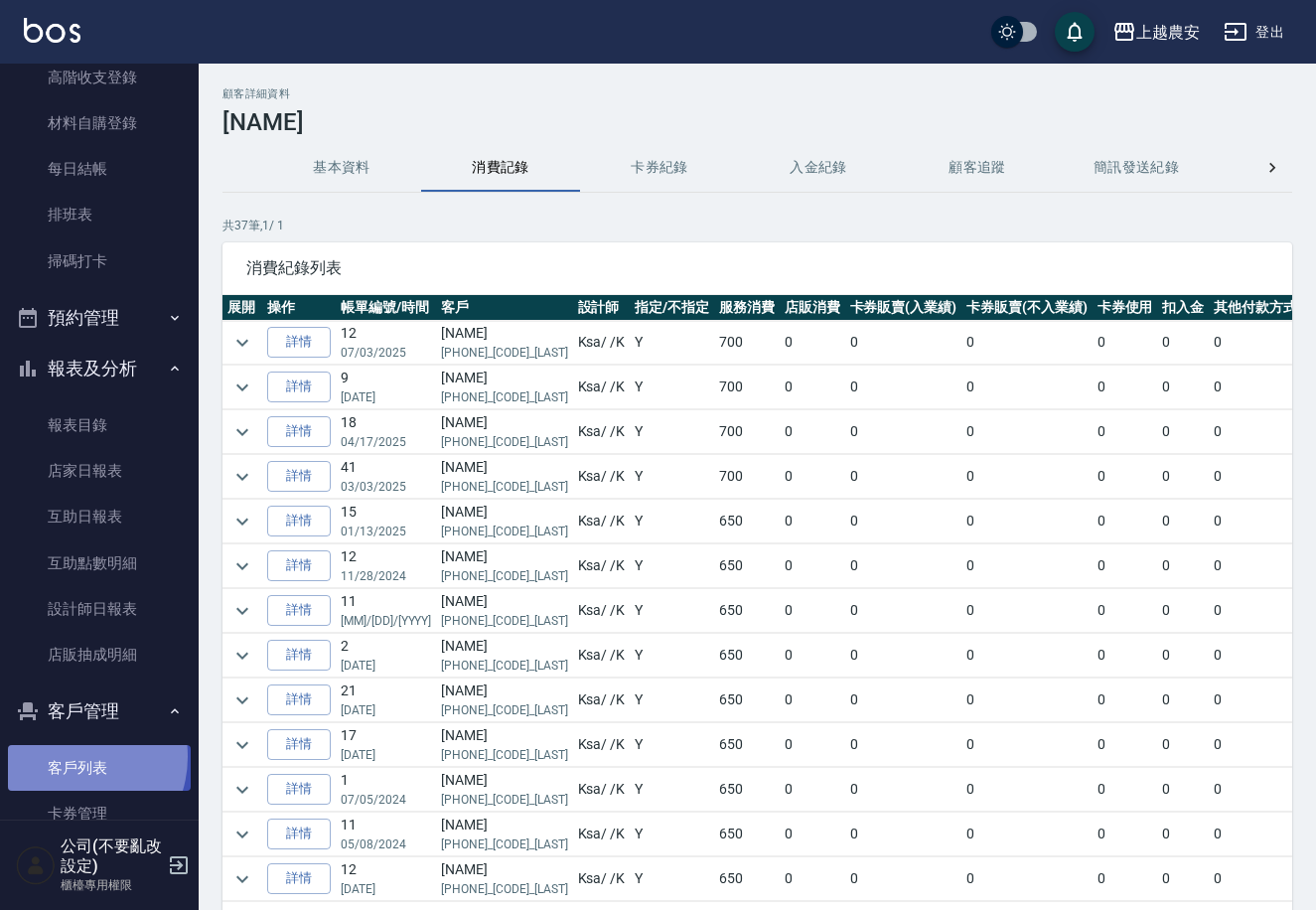 click on "客戶列表" at bounding box center [99, 768] 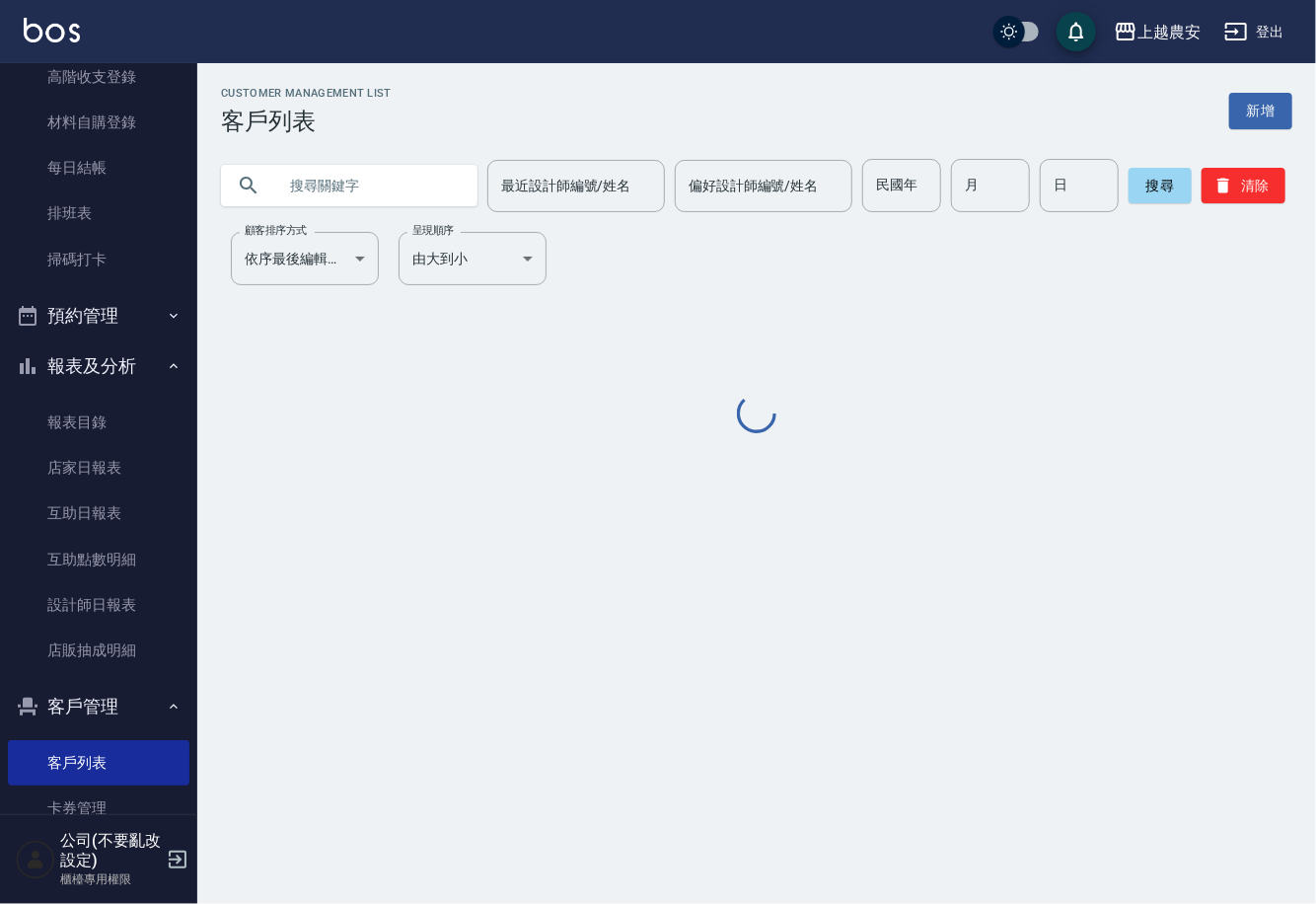 click at bounding box center (369, 186) 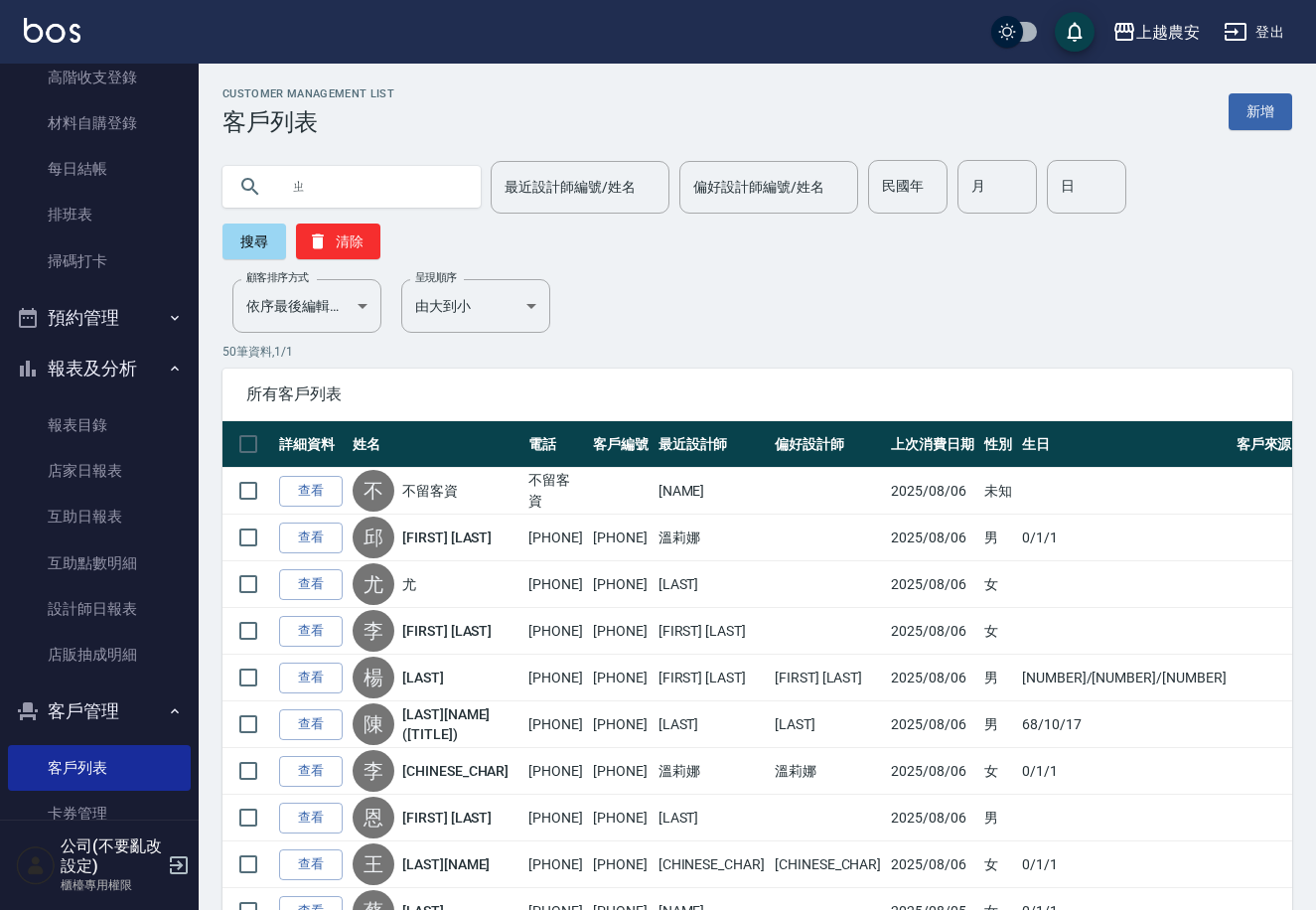 type on "ㄓㄢ" 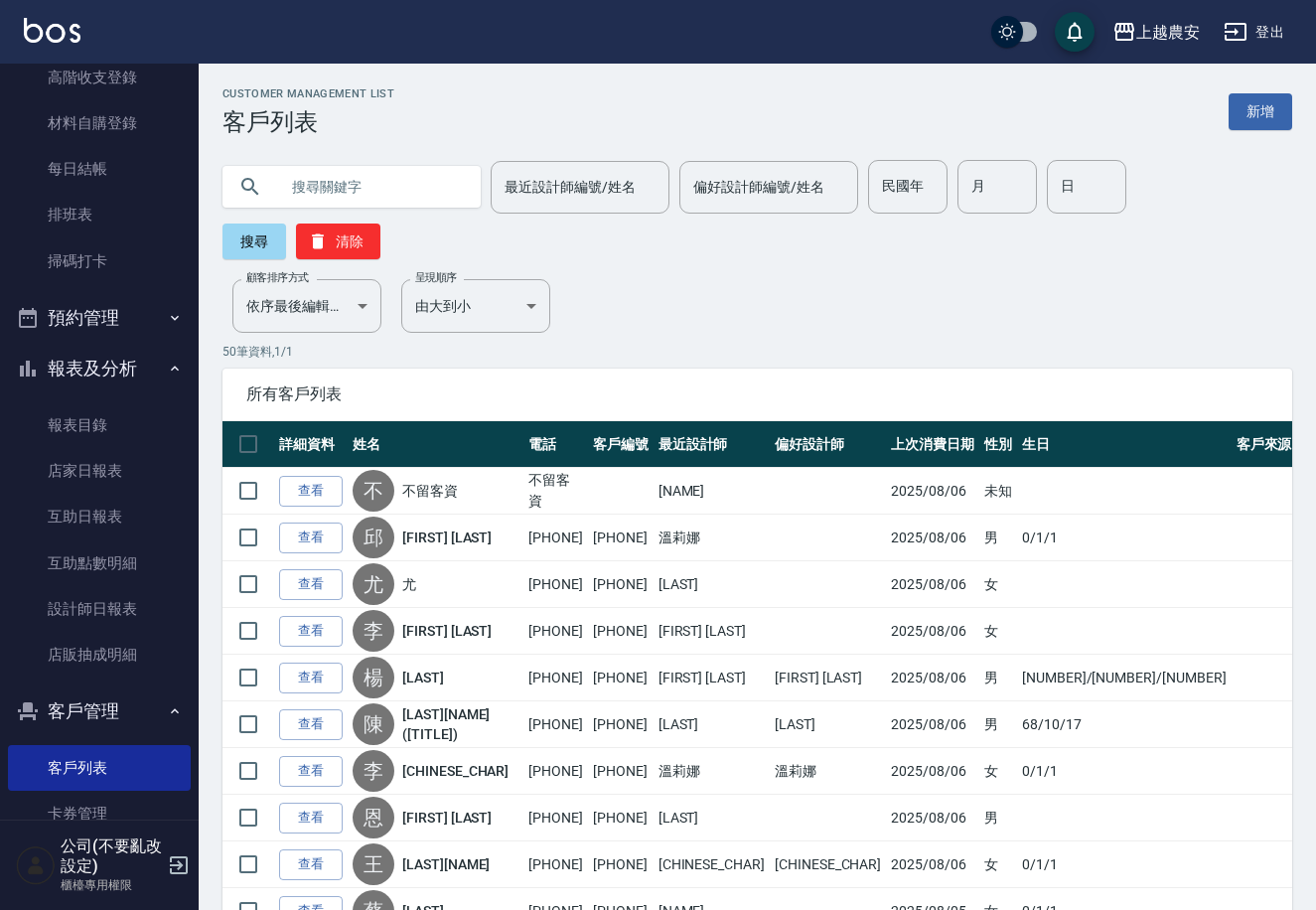 click on "客戶列表" at bounding box center [308, 122] 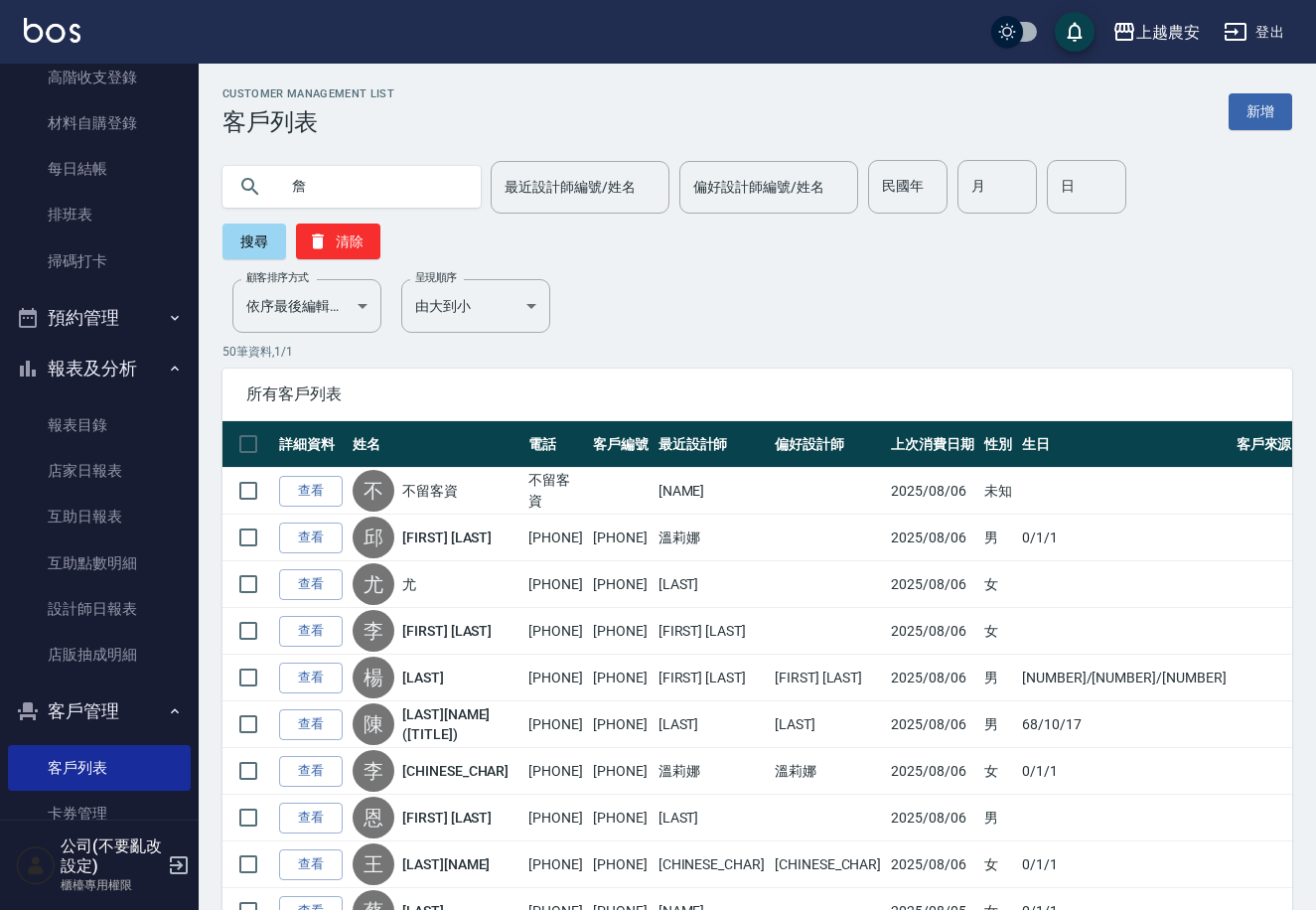 click on "詹" at bounding box center (371, 187) 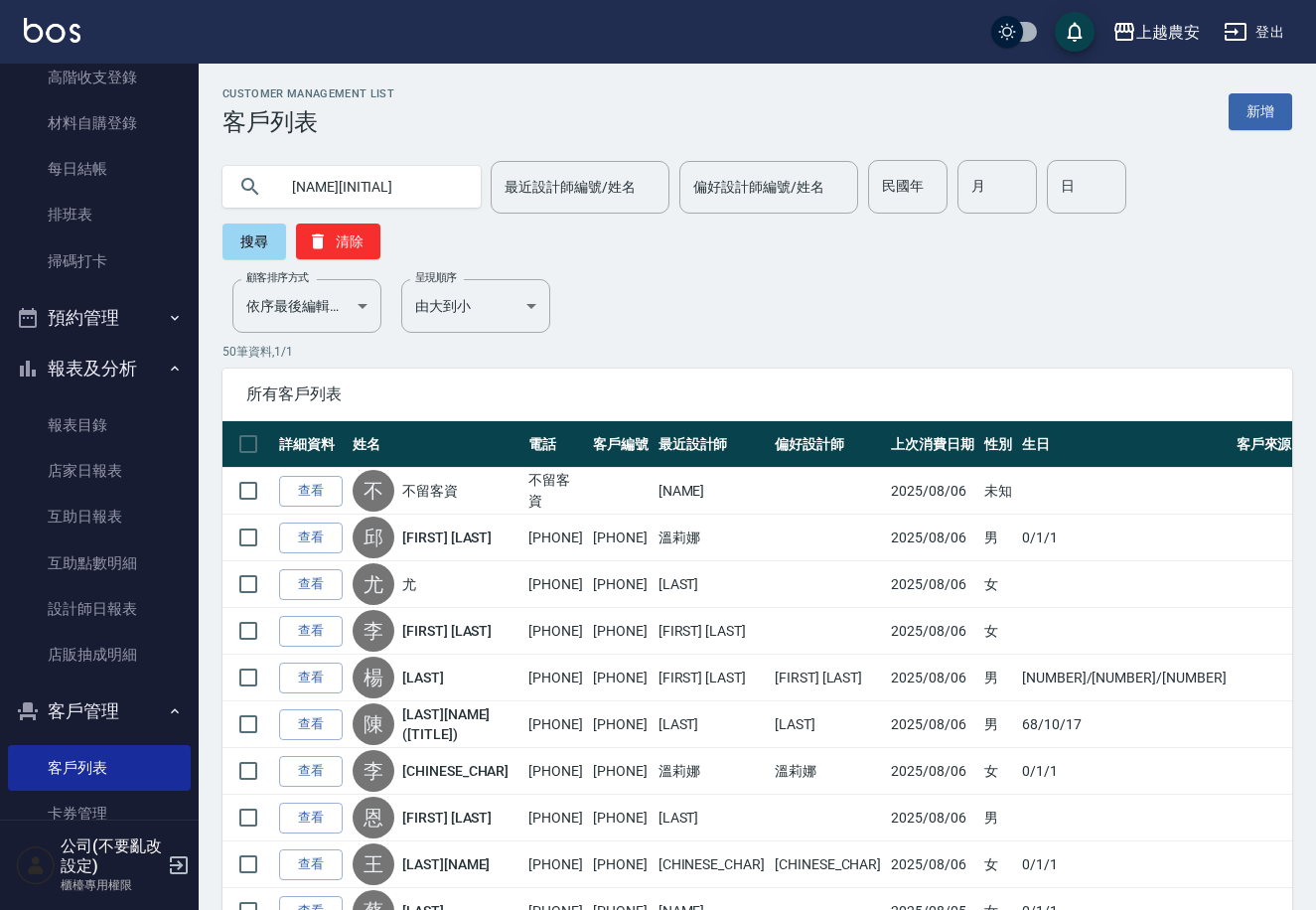 click on "[NAME][INITIAL]" at bounding box center [371, 187] 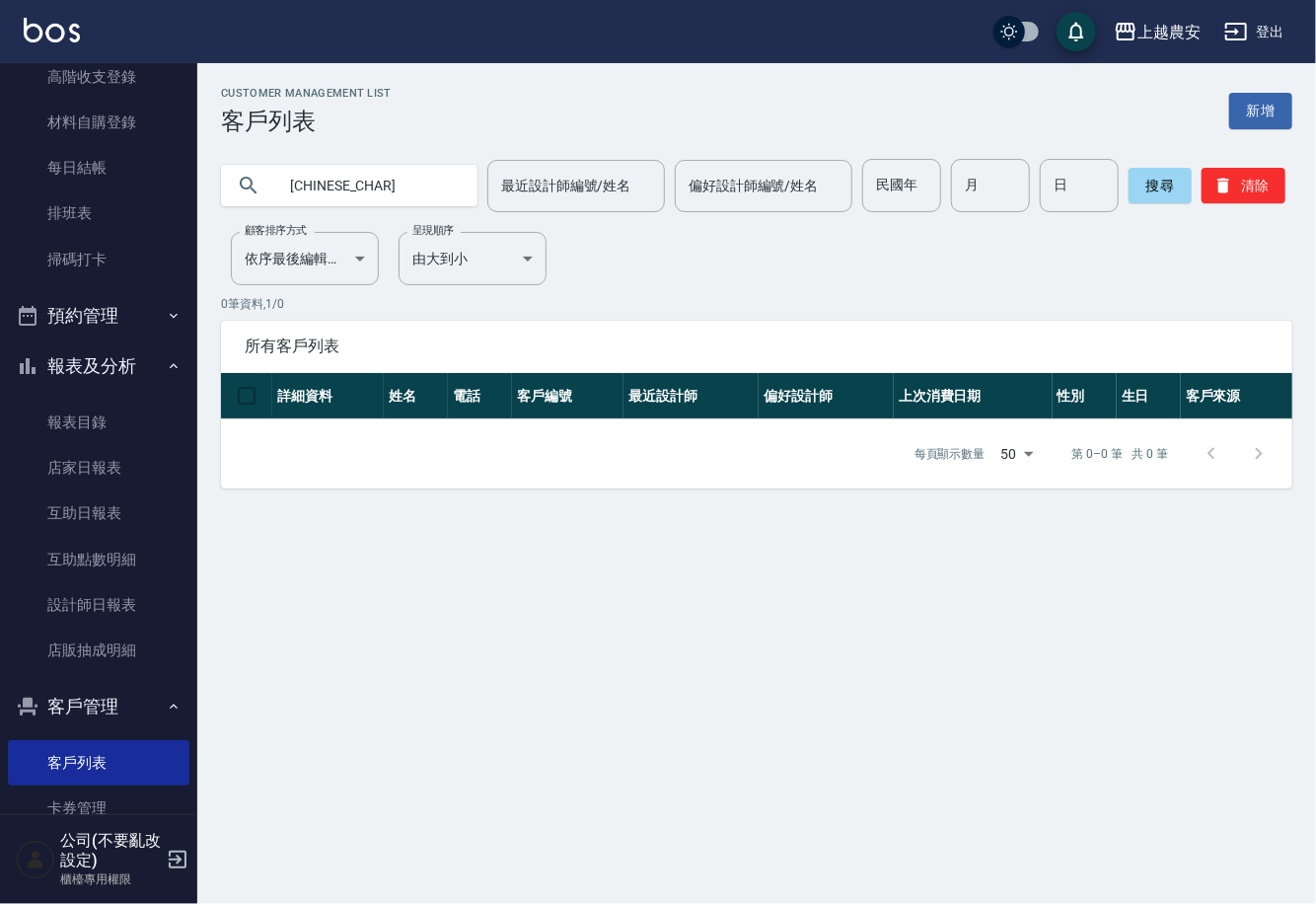 type on "[LAST]" 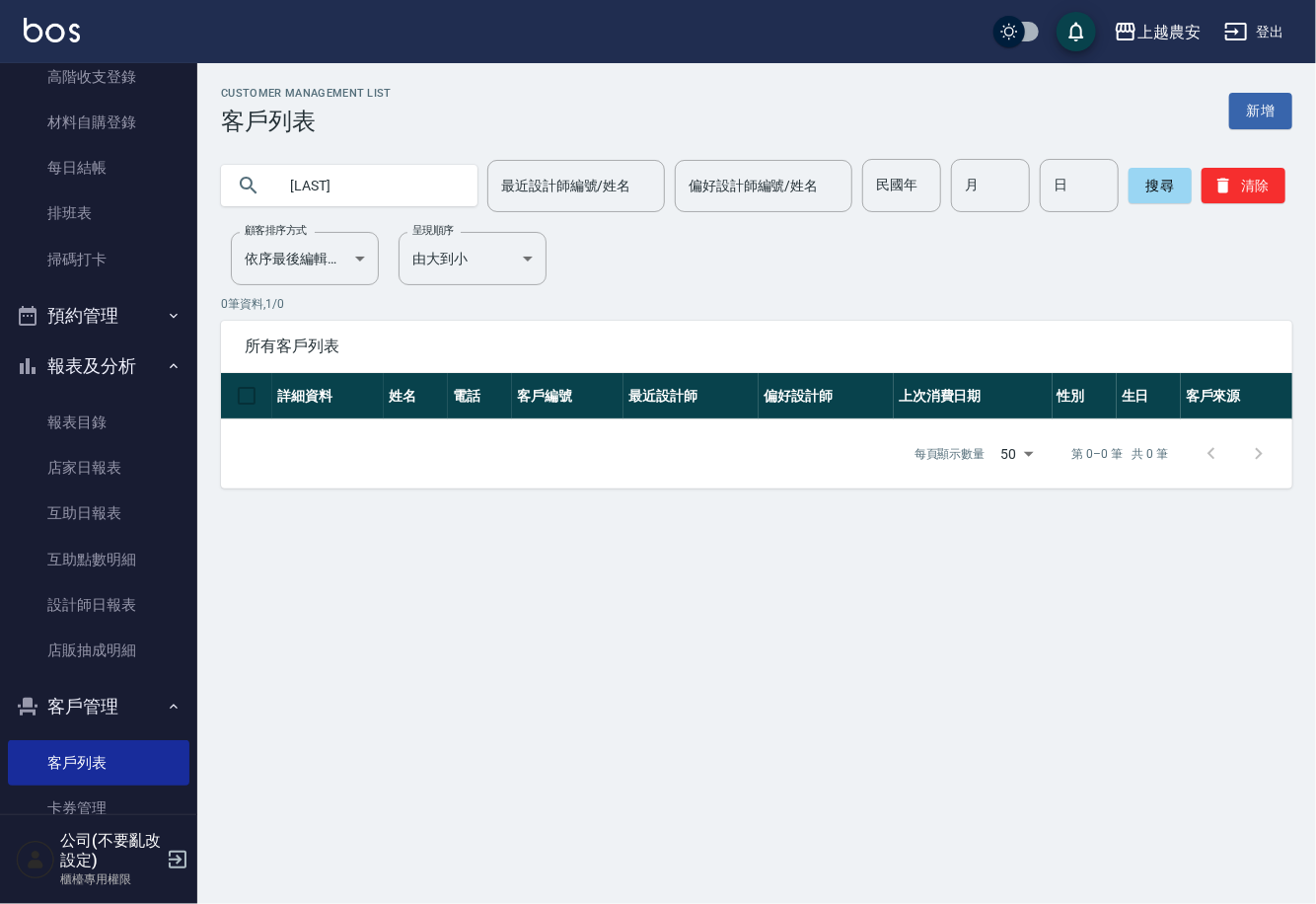 drag, startPoint x: 186, startPoint y: 263, endPoint x: 184, endPoint y: 140, distance: 123.01626 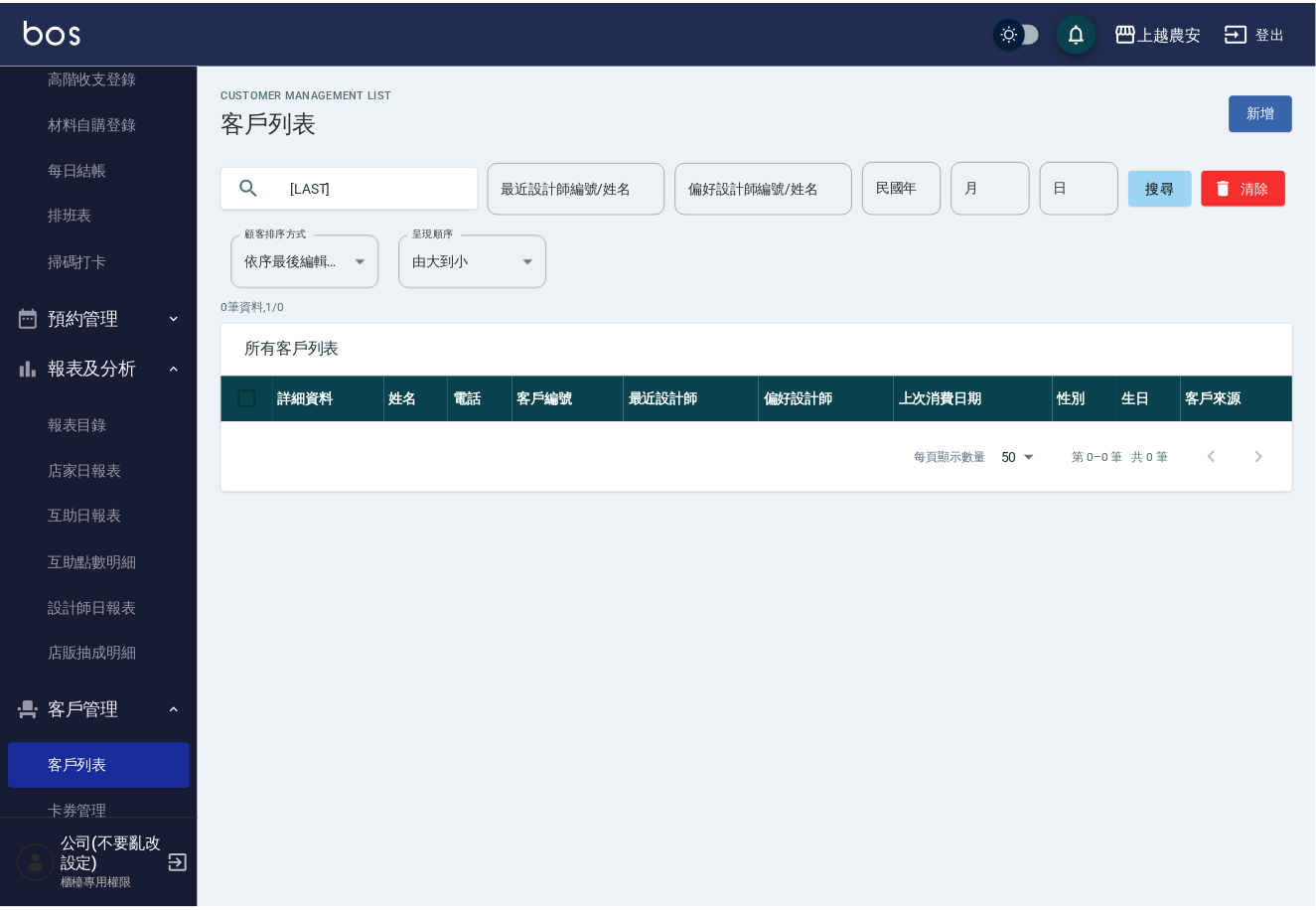 scroll, scrollTop: 0, scrollLeft: 0, axis: both 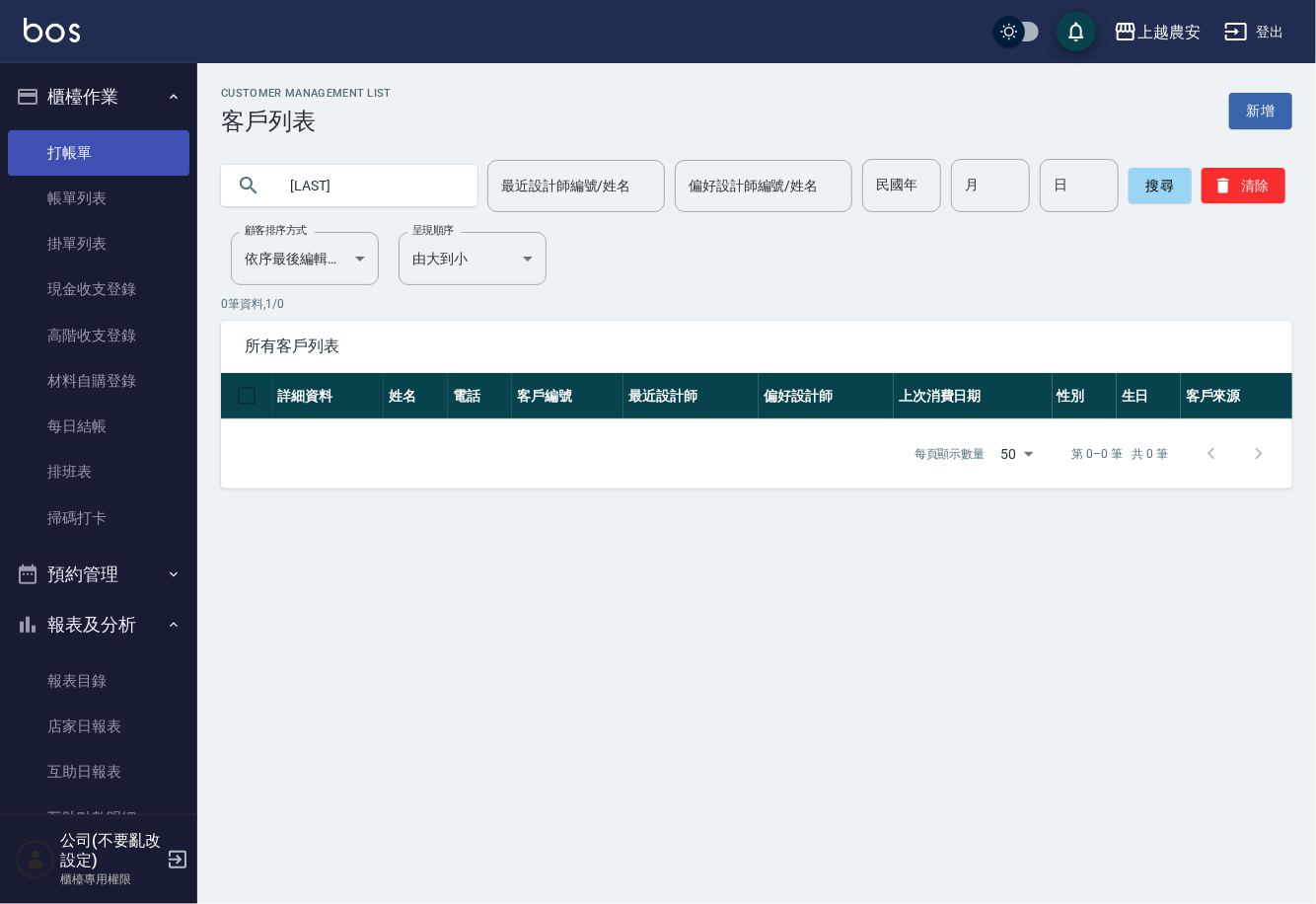 click on "打帳單" at bounding box center (99, 153) 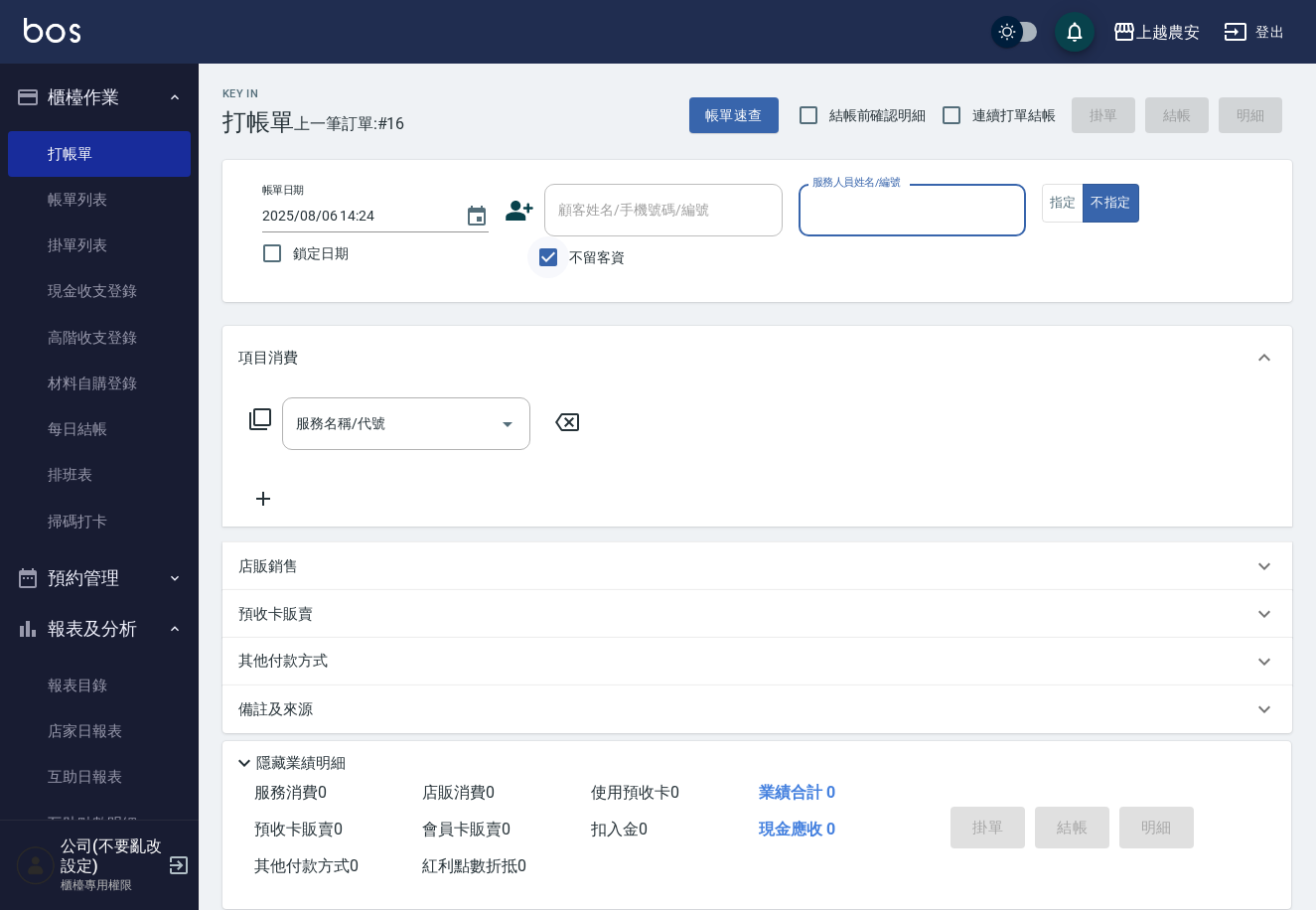 click on "不留客資" at bounding box center [548, 257] 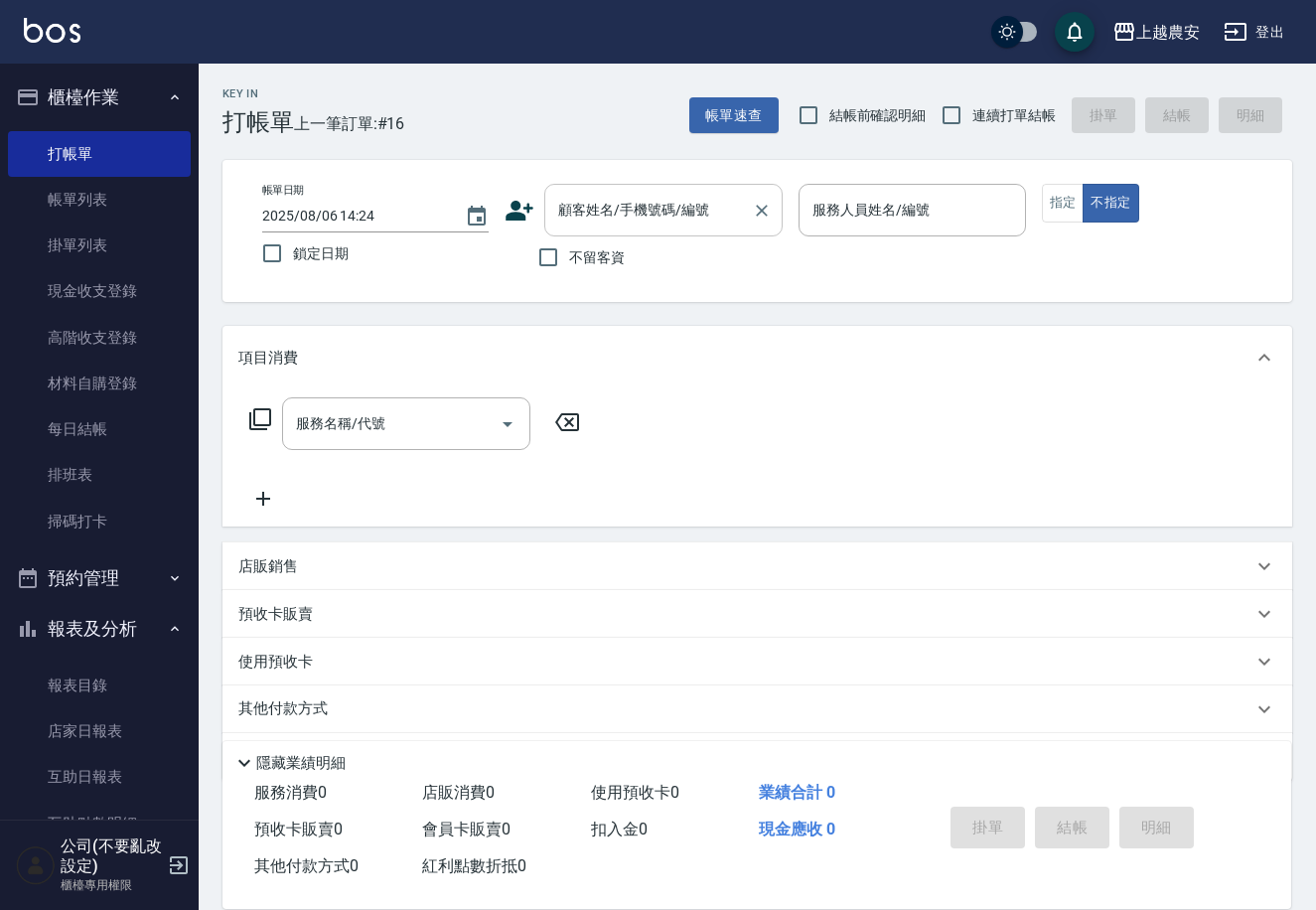 drag, startPoint x: 600, startPoint y: 169, endPoint x: 591, endPoint y: 217, distance: 48.83646 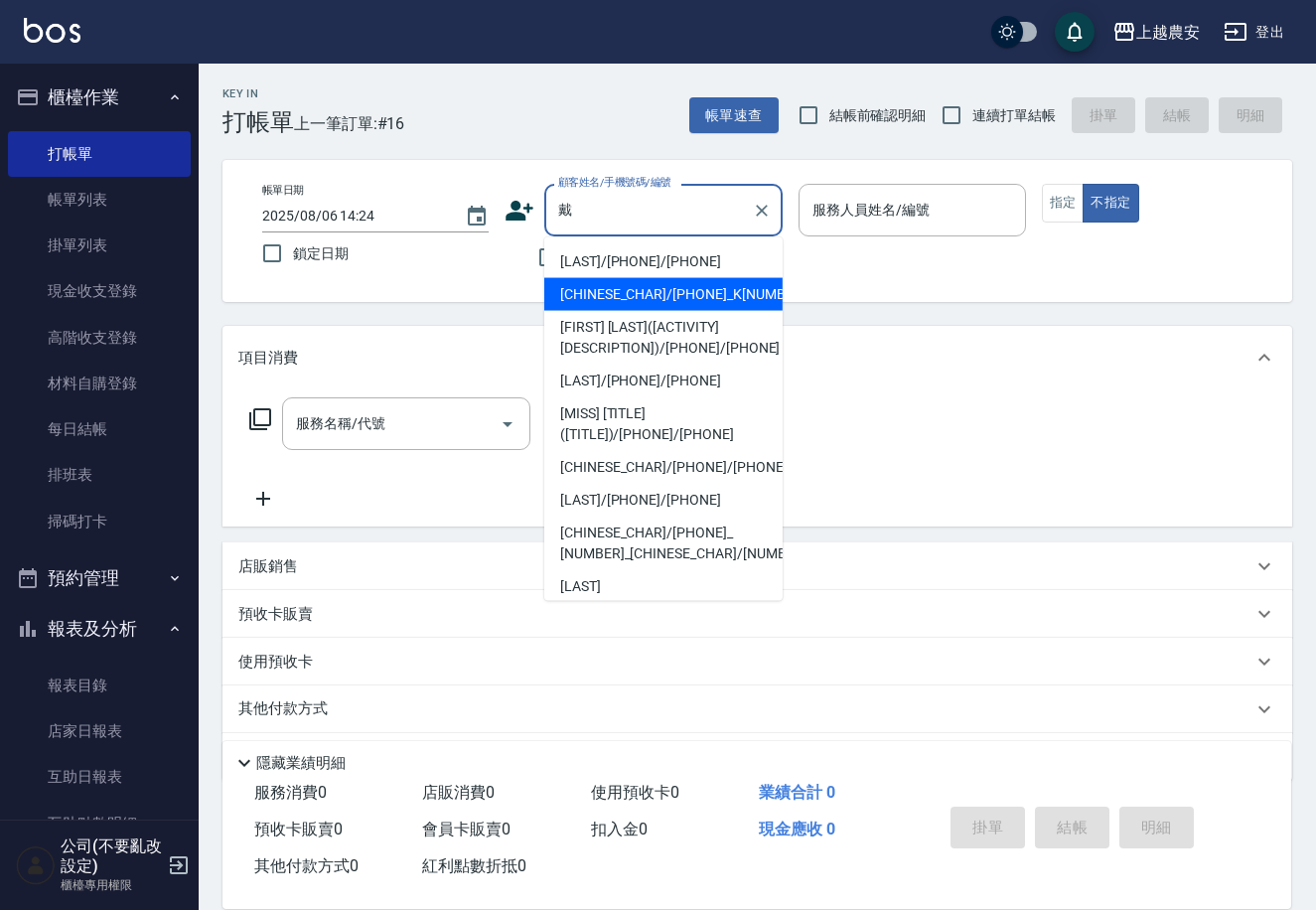 click on "[CHINESE_CHAR]/[PHONE]_K[NUMBER]_[CHINESE_CHAR]/K[NUMBER]" at bounding box center (663, 294) 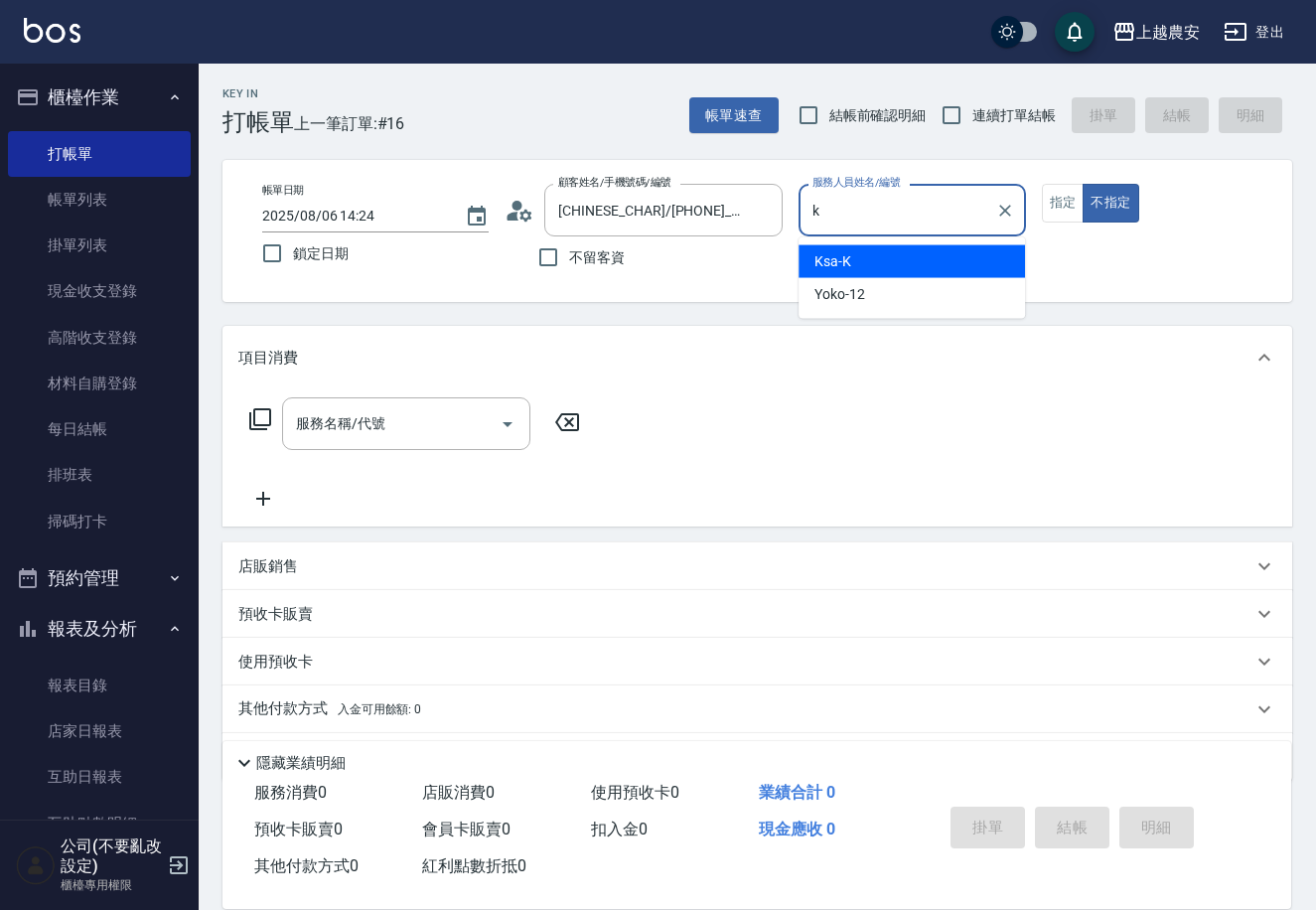 type on "Ksa-K" 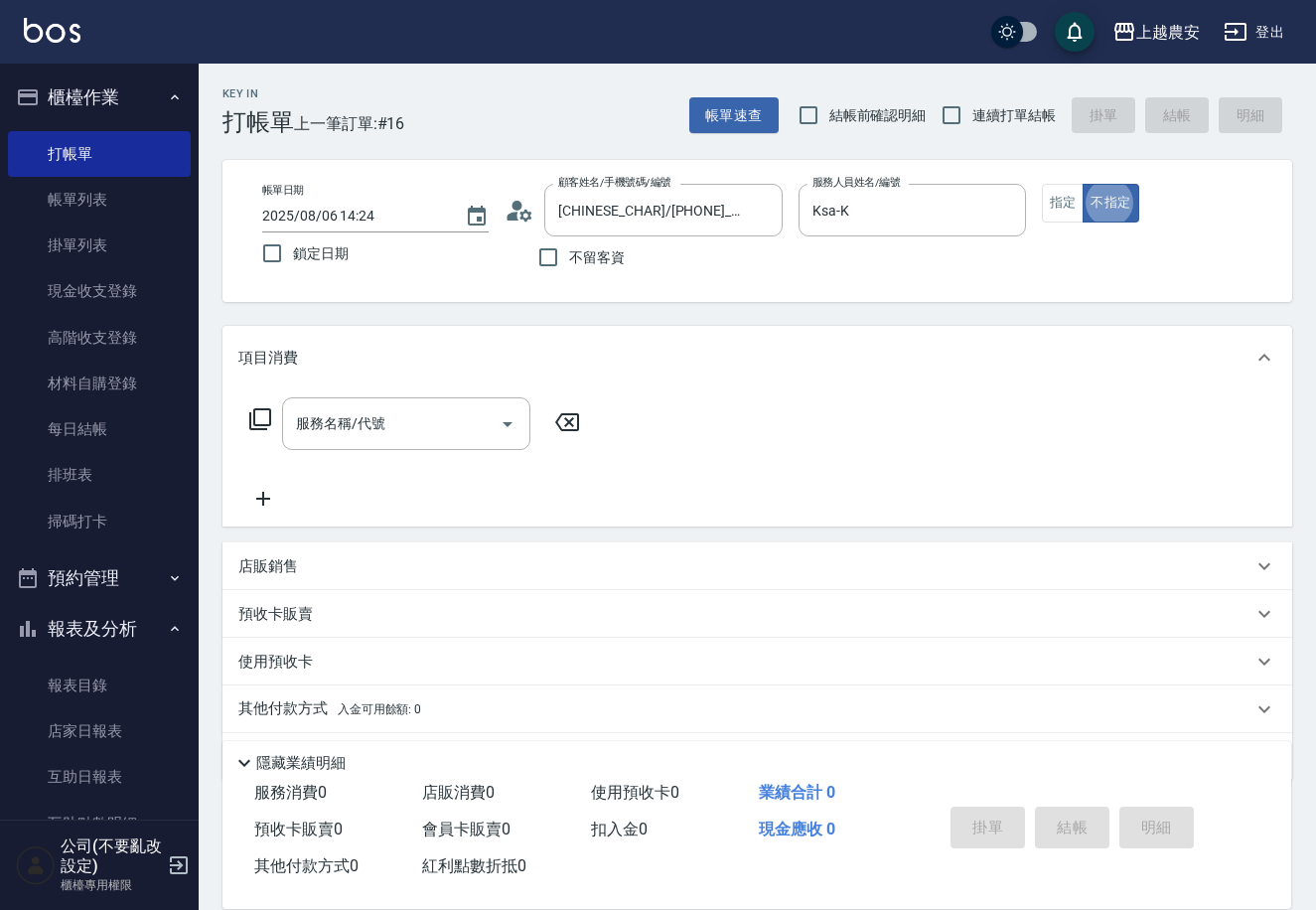 type on "false" 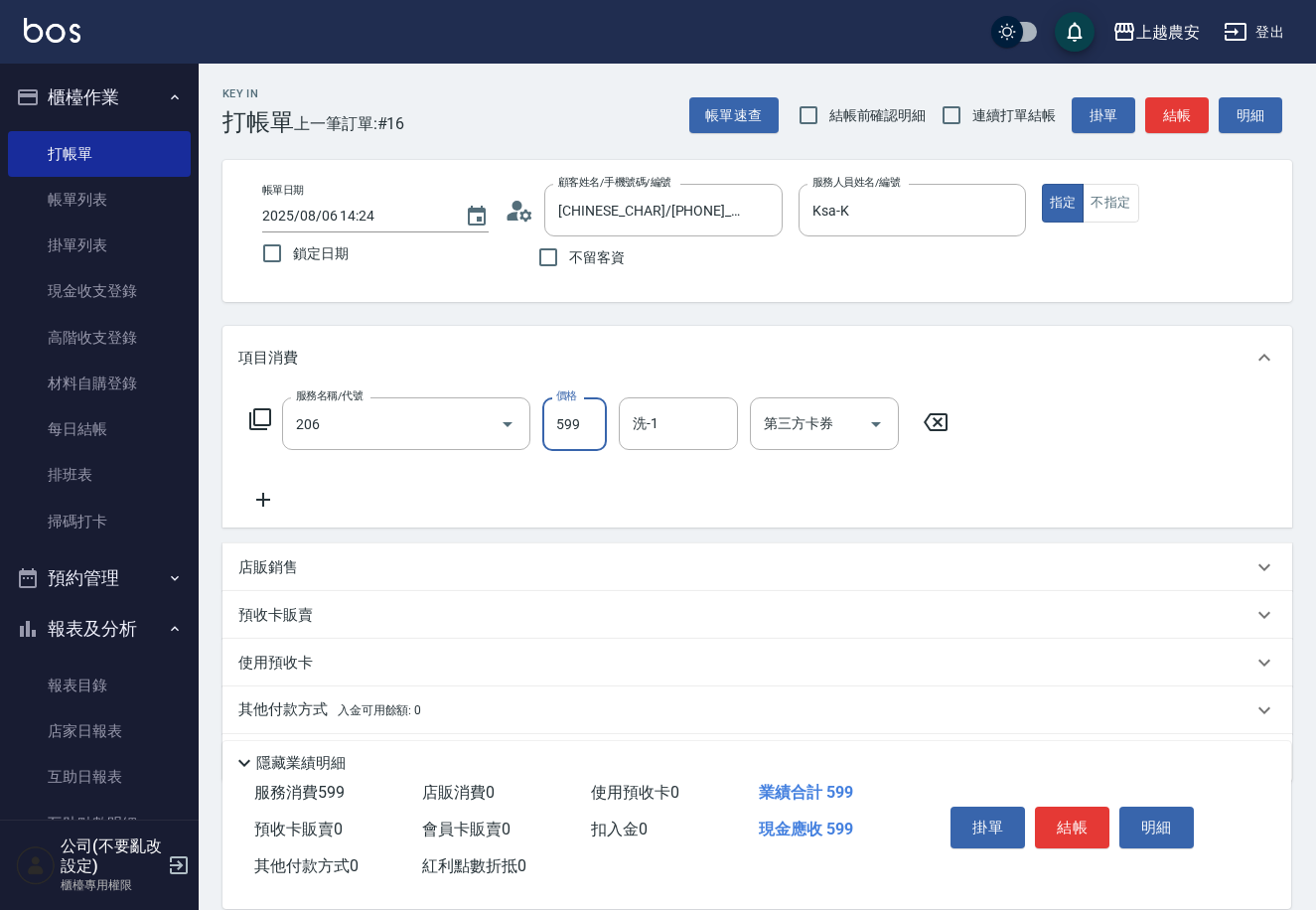 type on "洗+剪(206)" 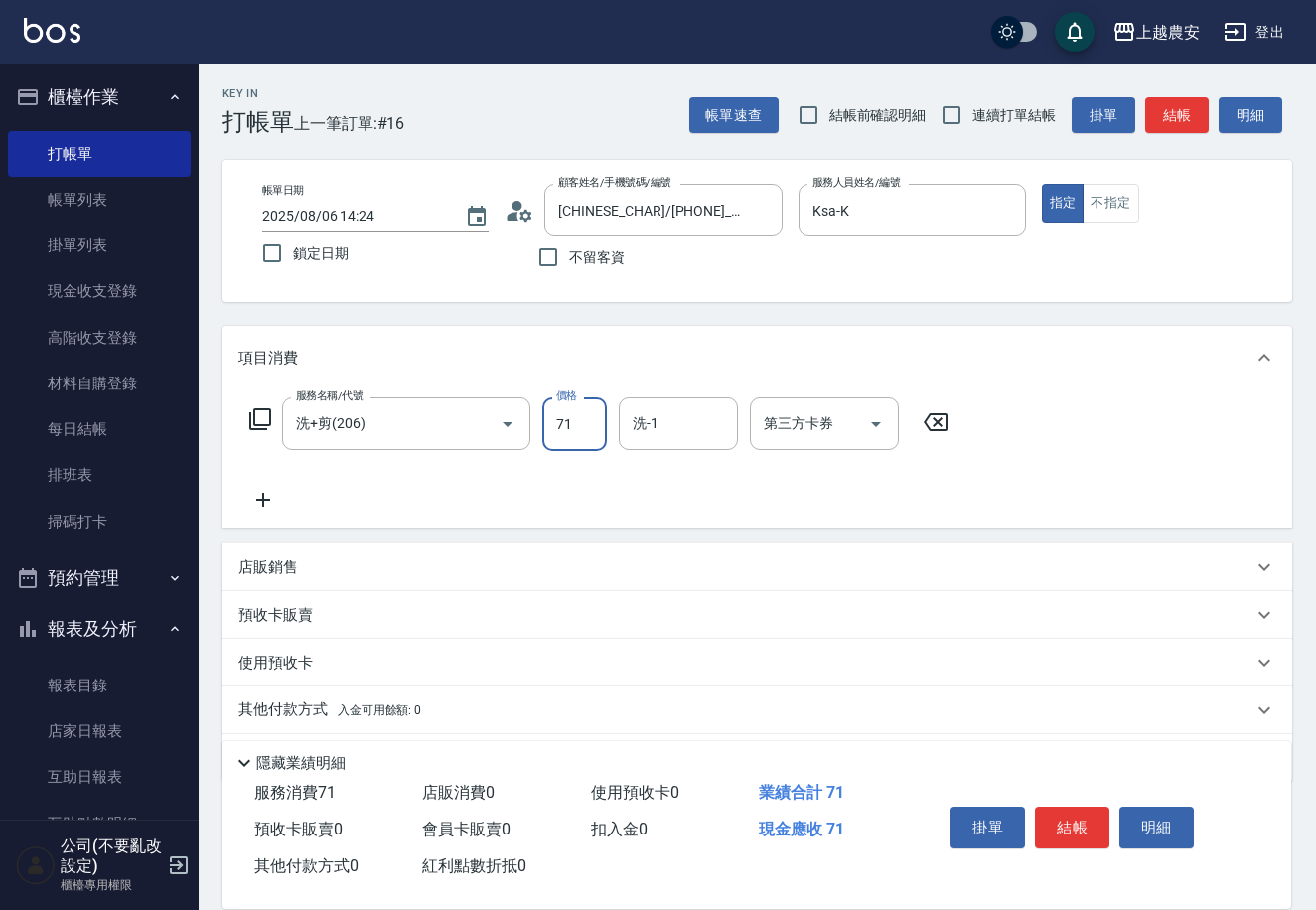 type on "7" 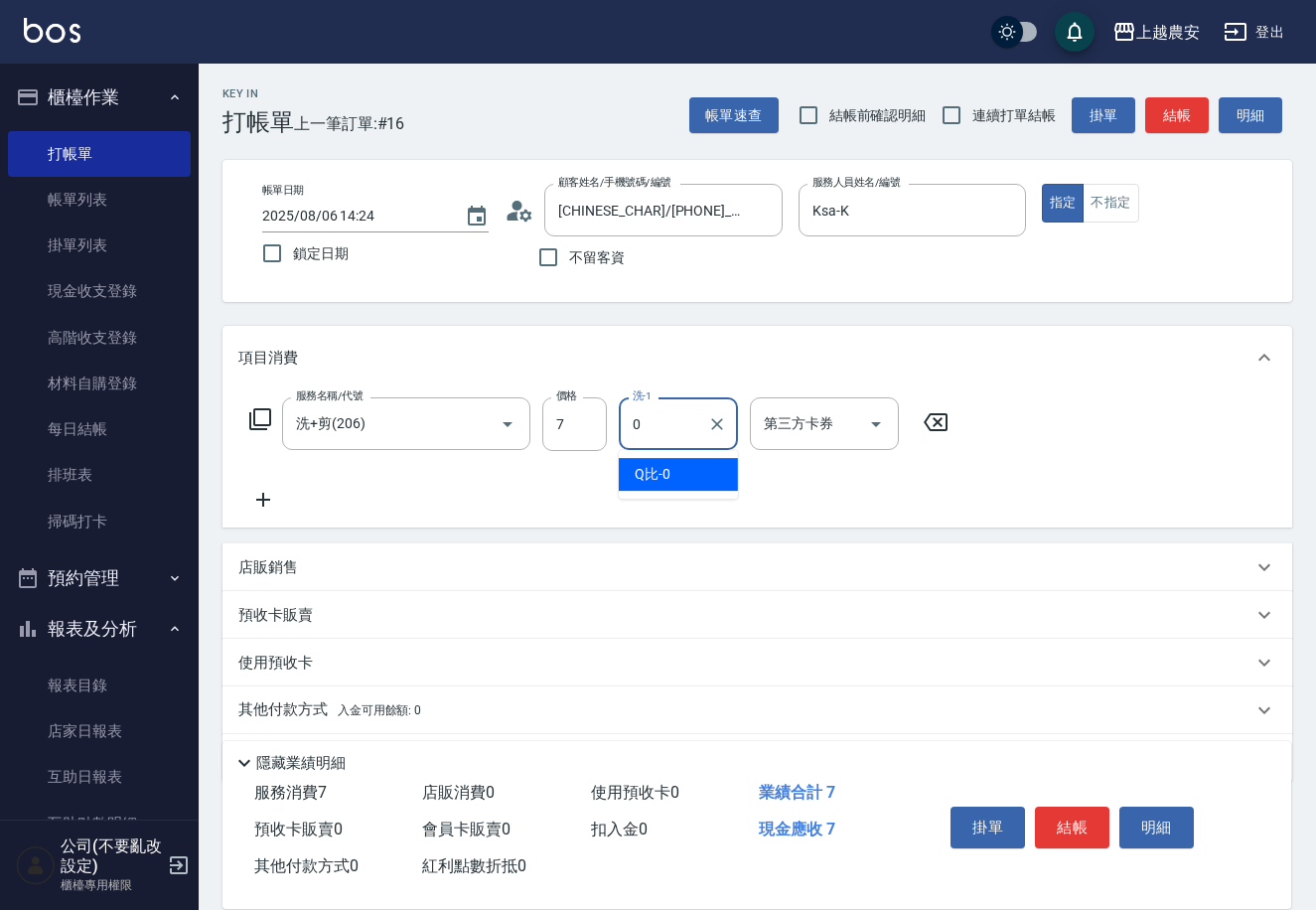 type on "00" 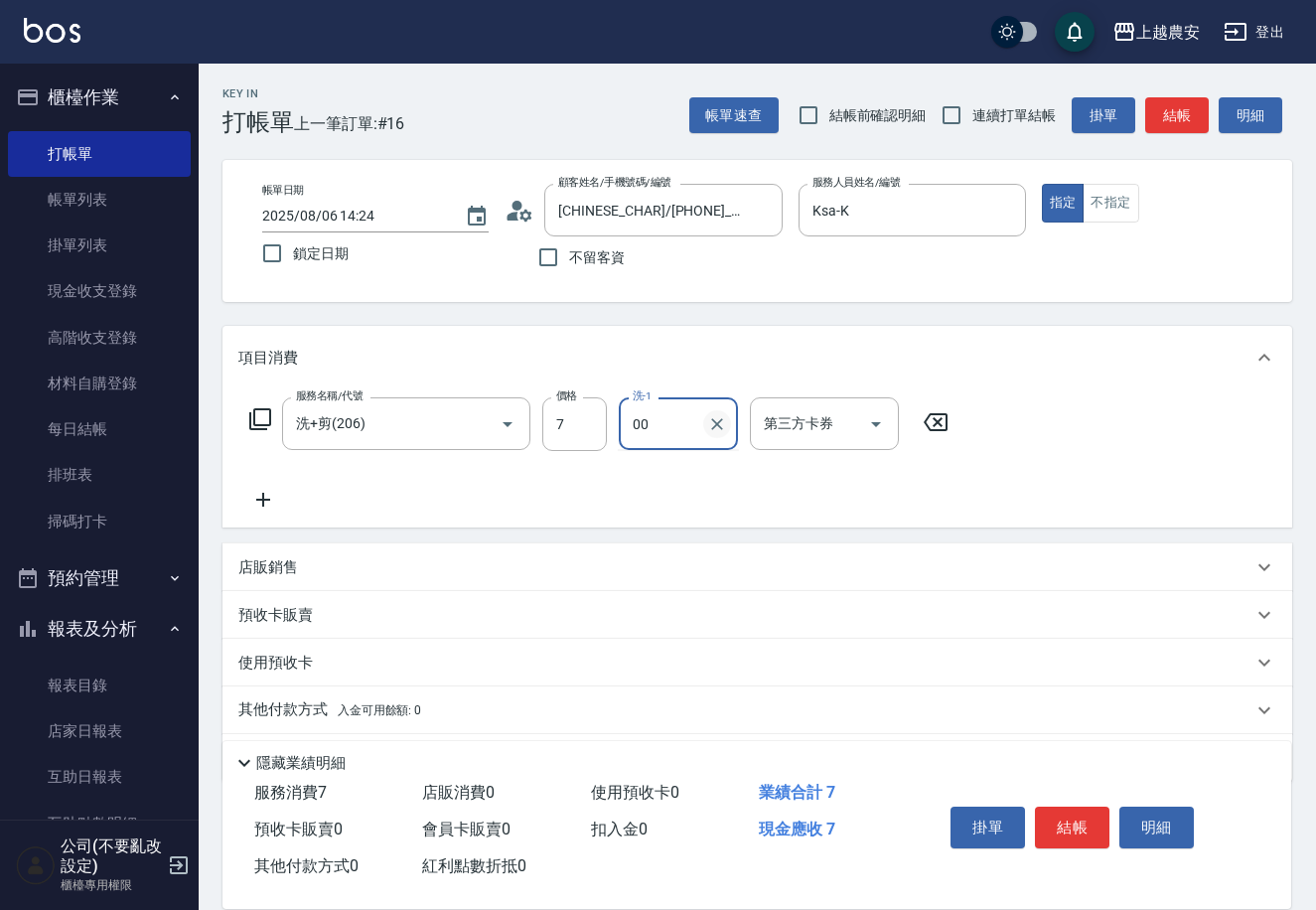 click 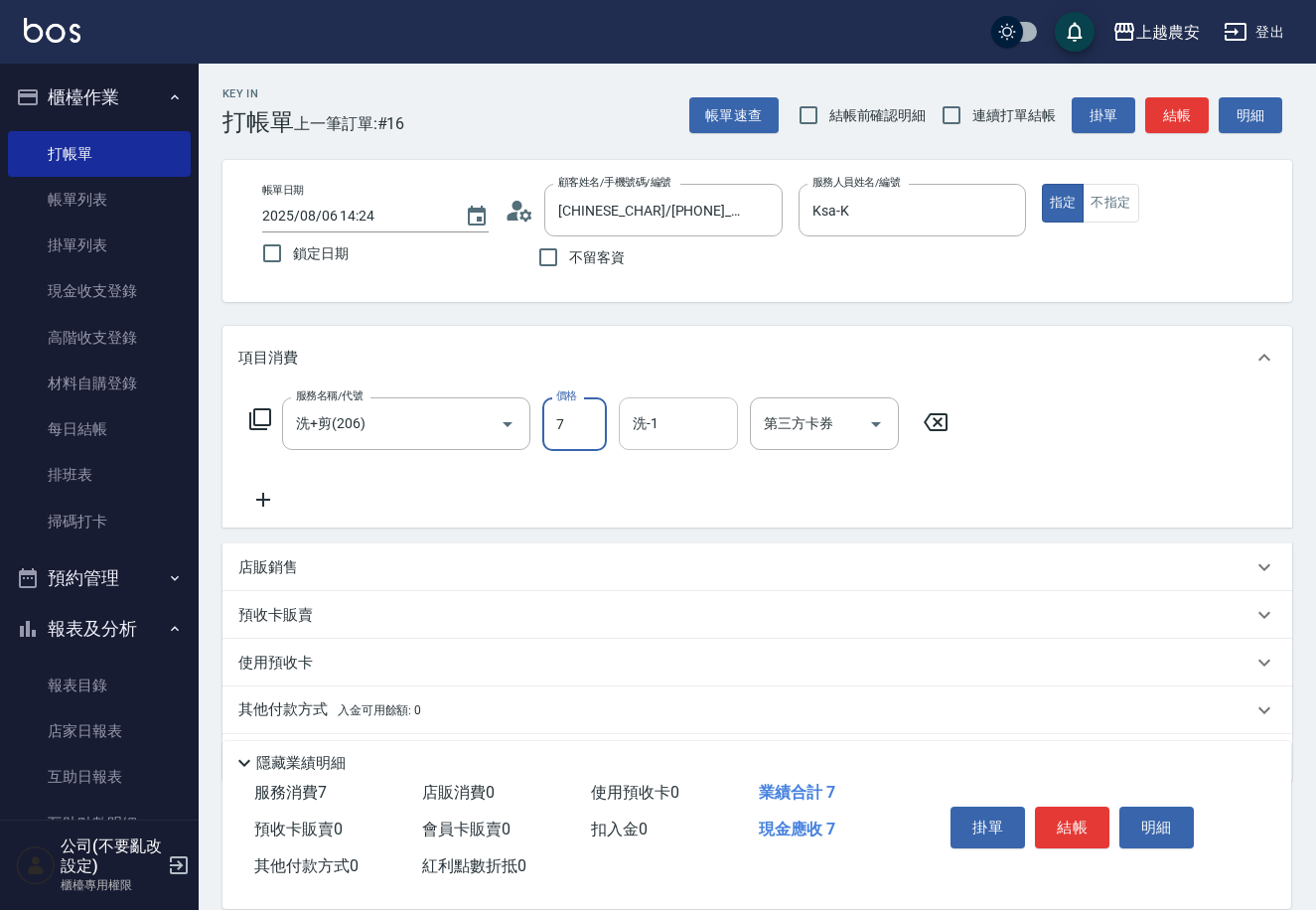 click on "7" at bounding box center (574, 424) 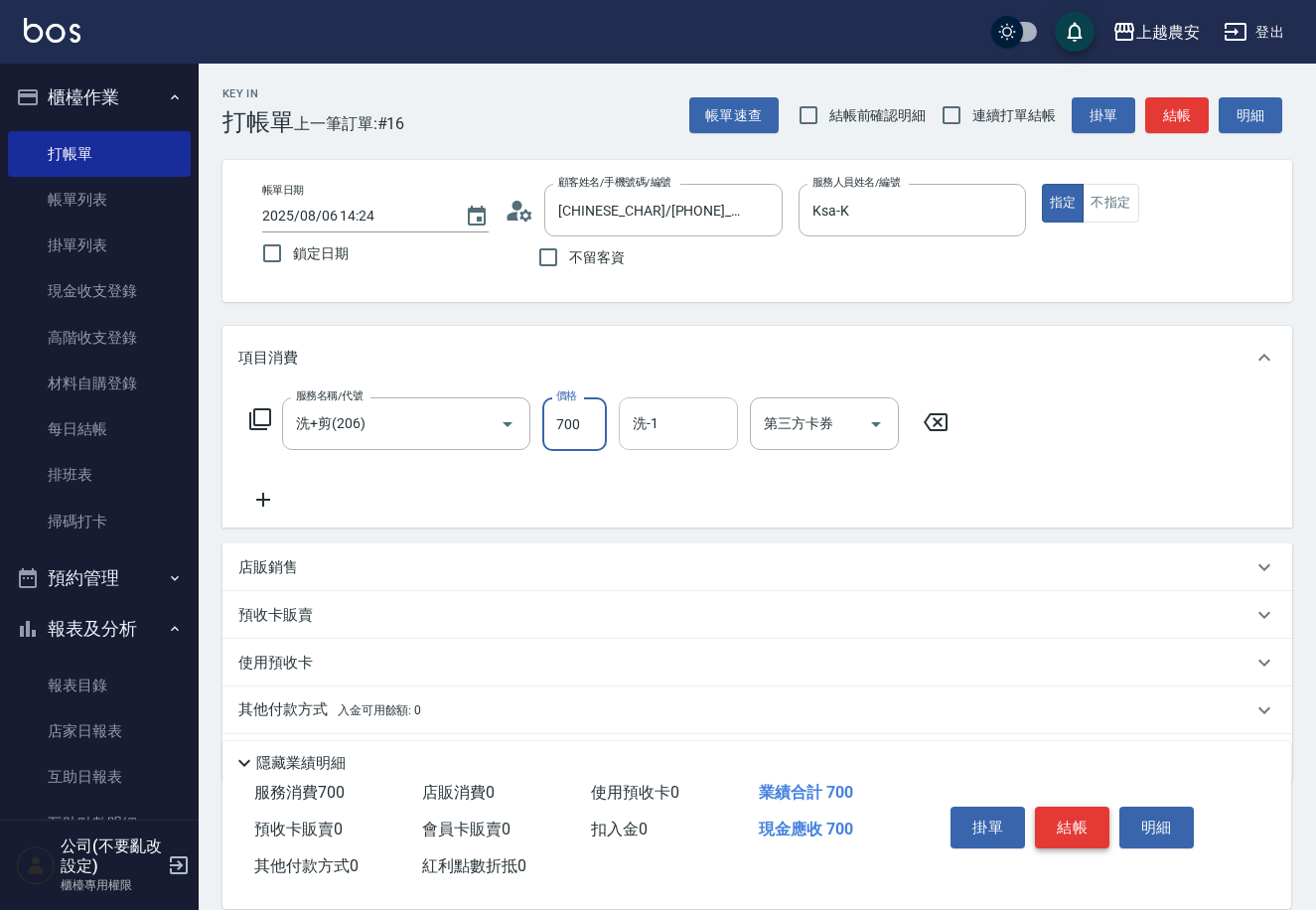 type on "700" 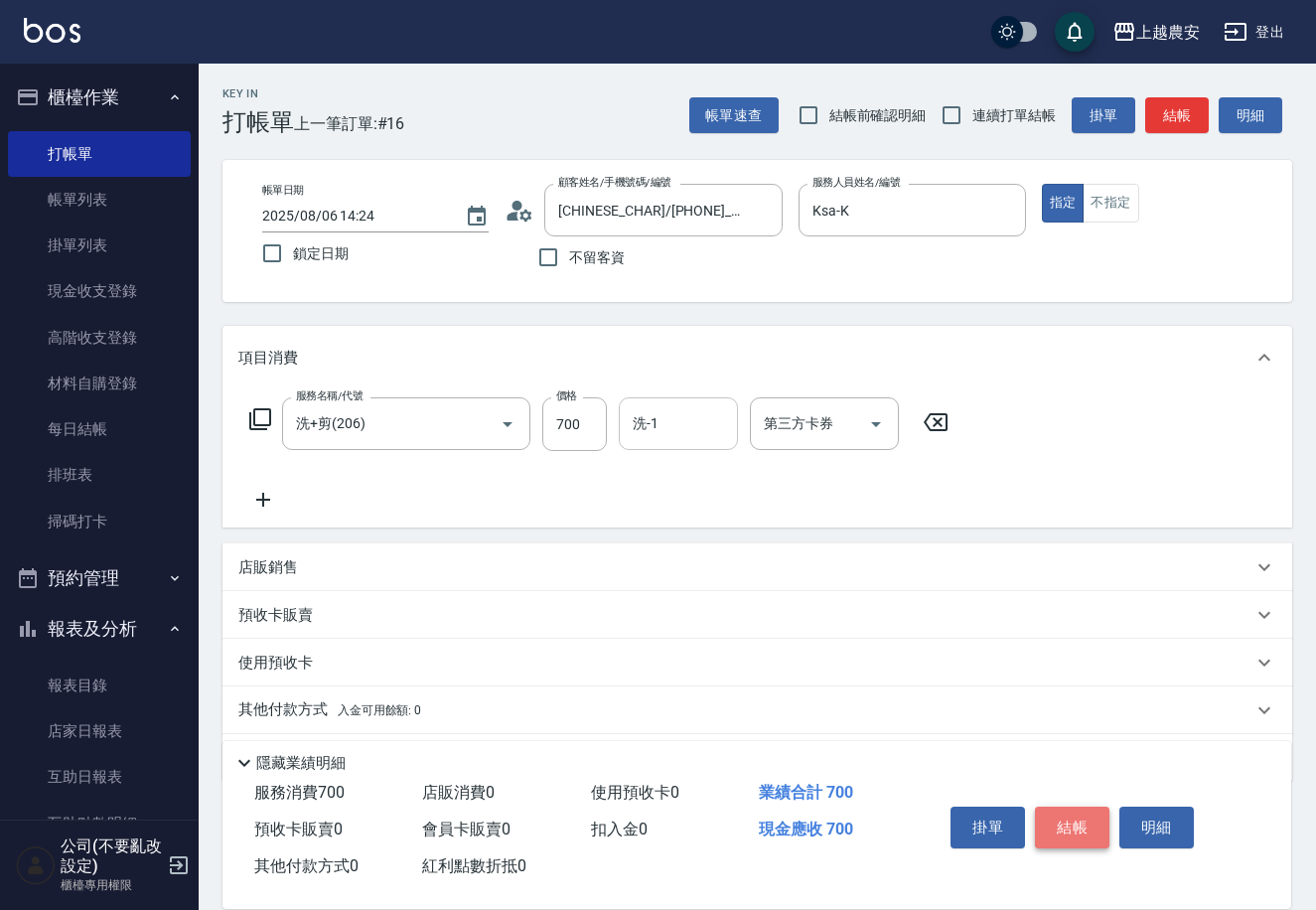 click on "結帳" at bounding box center (1072, 828) 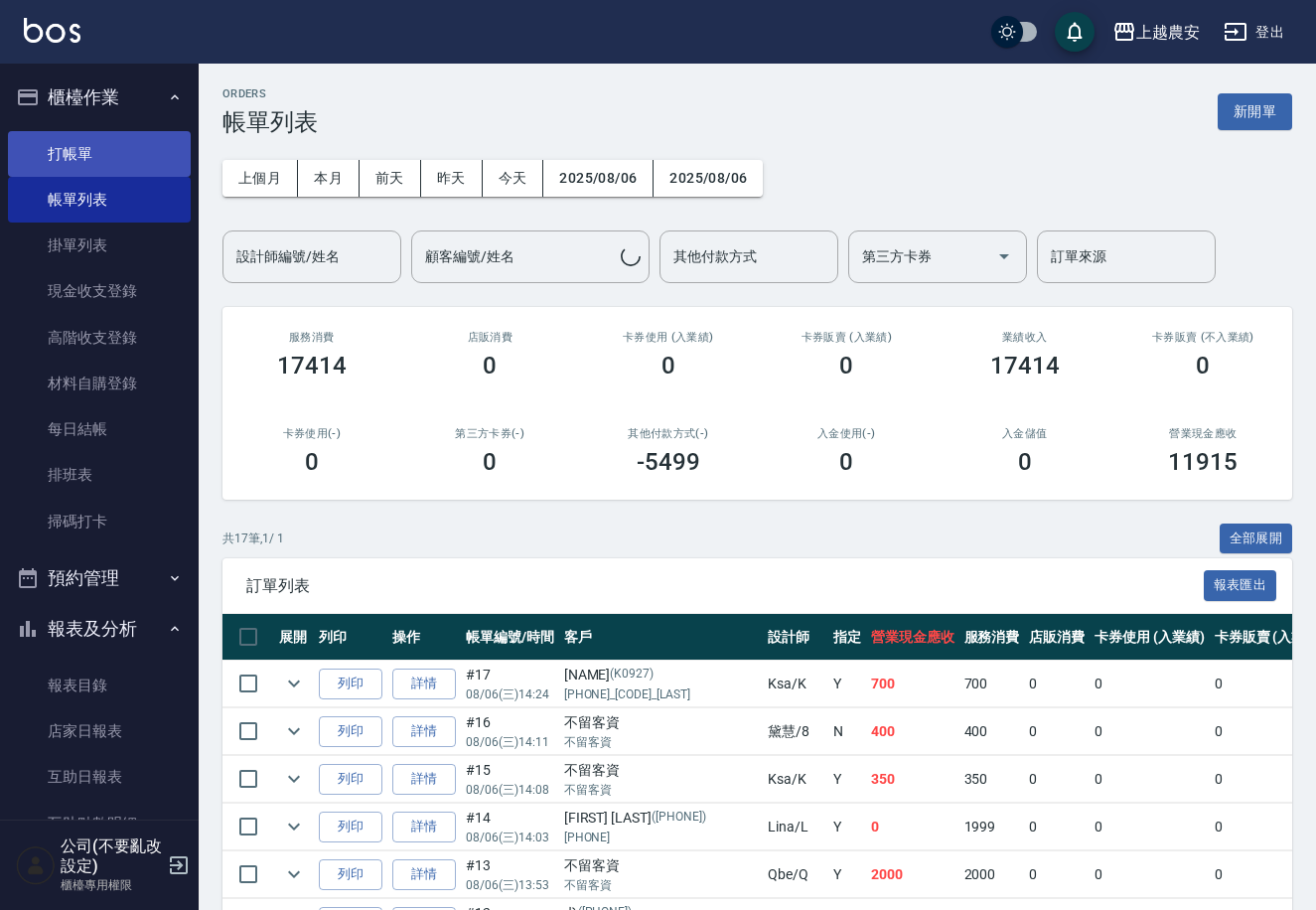 click on "打帳單" at bounding box center (99, 154) 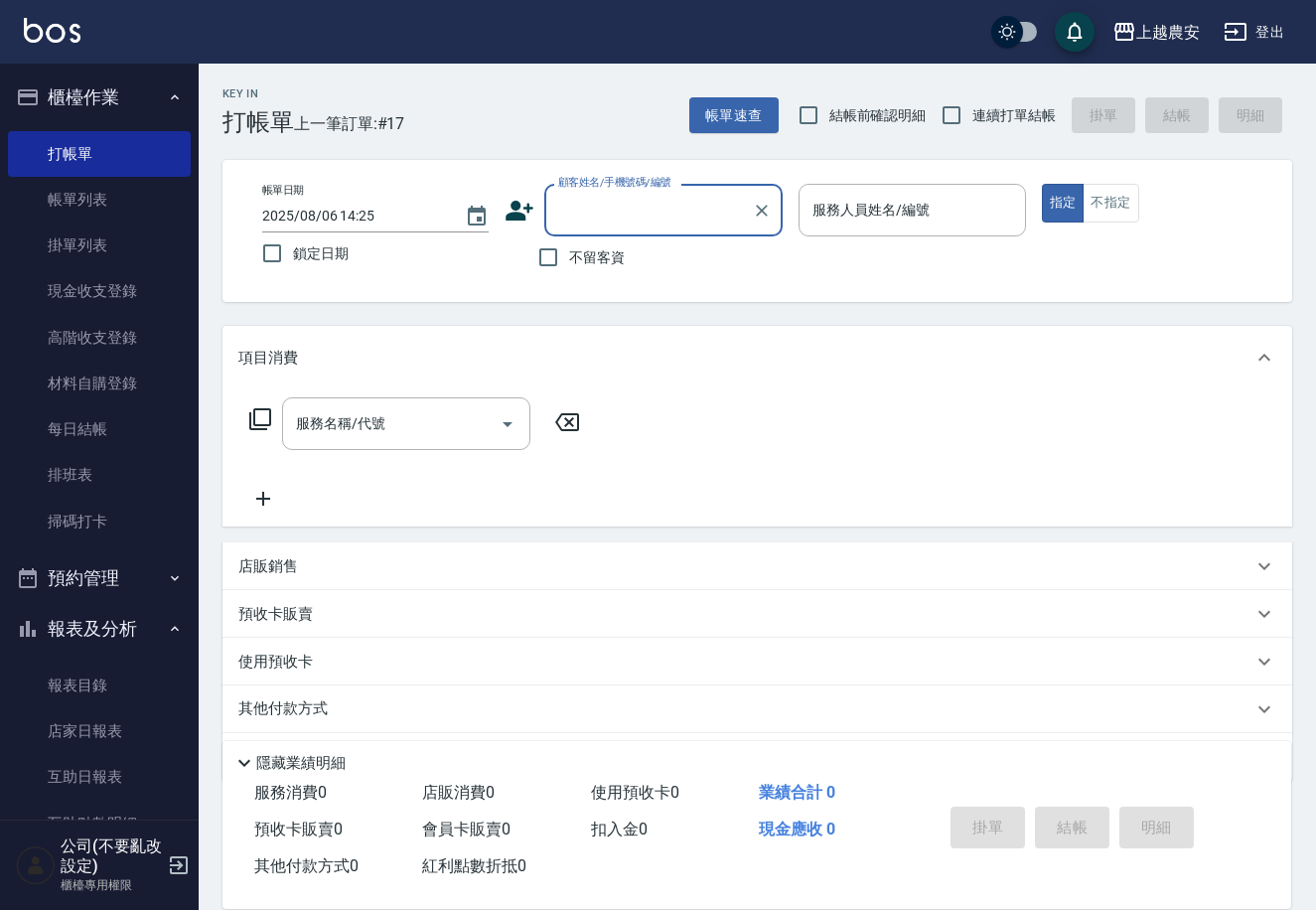 click on "不留客資" at bounding box center (597, 257) 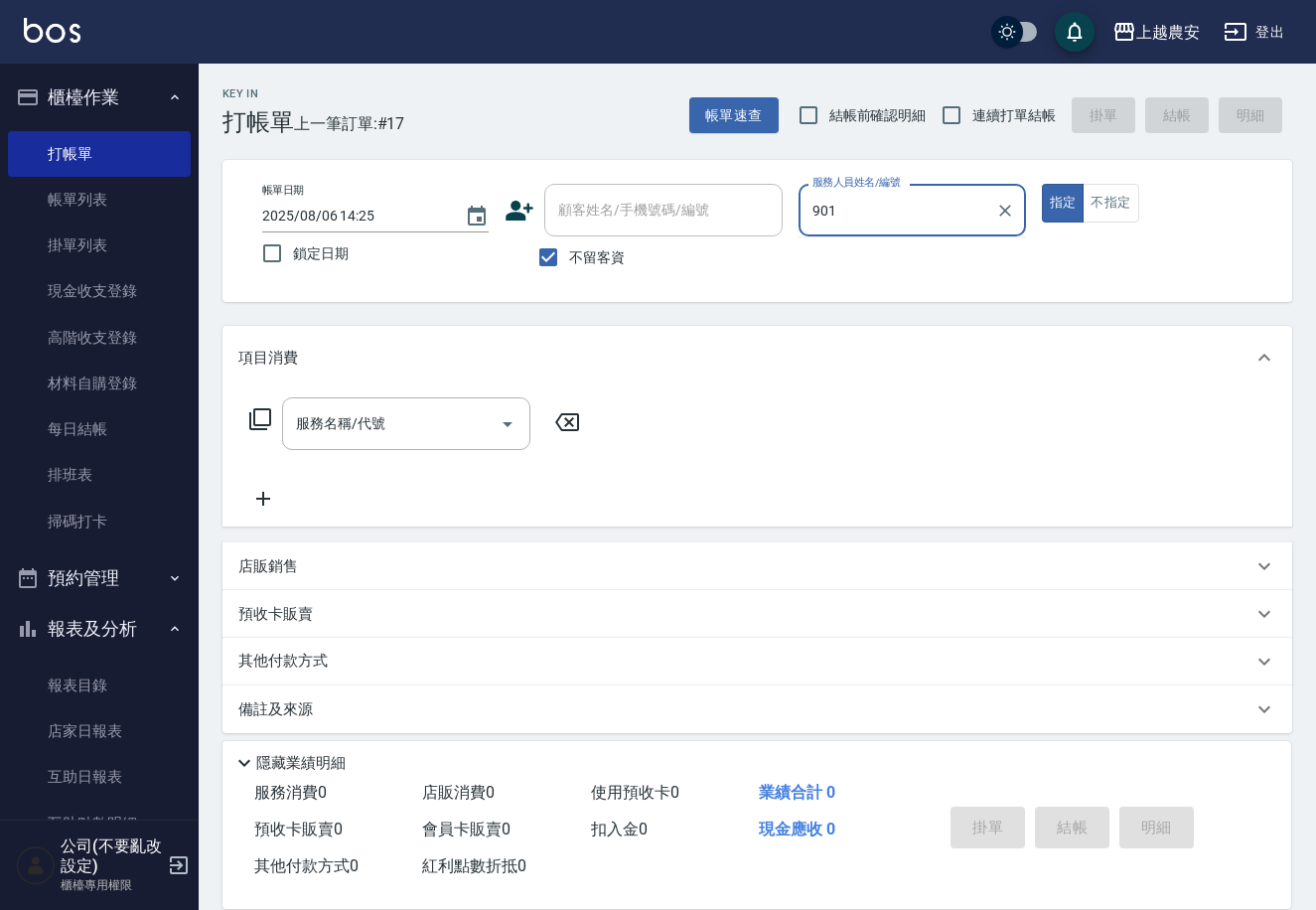 type on "901" 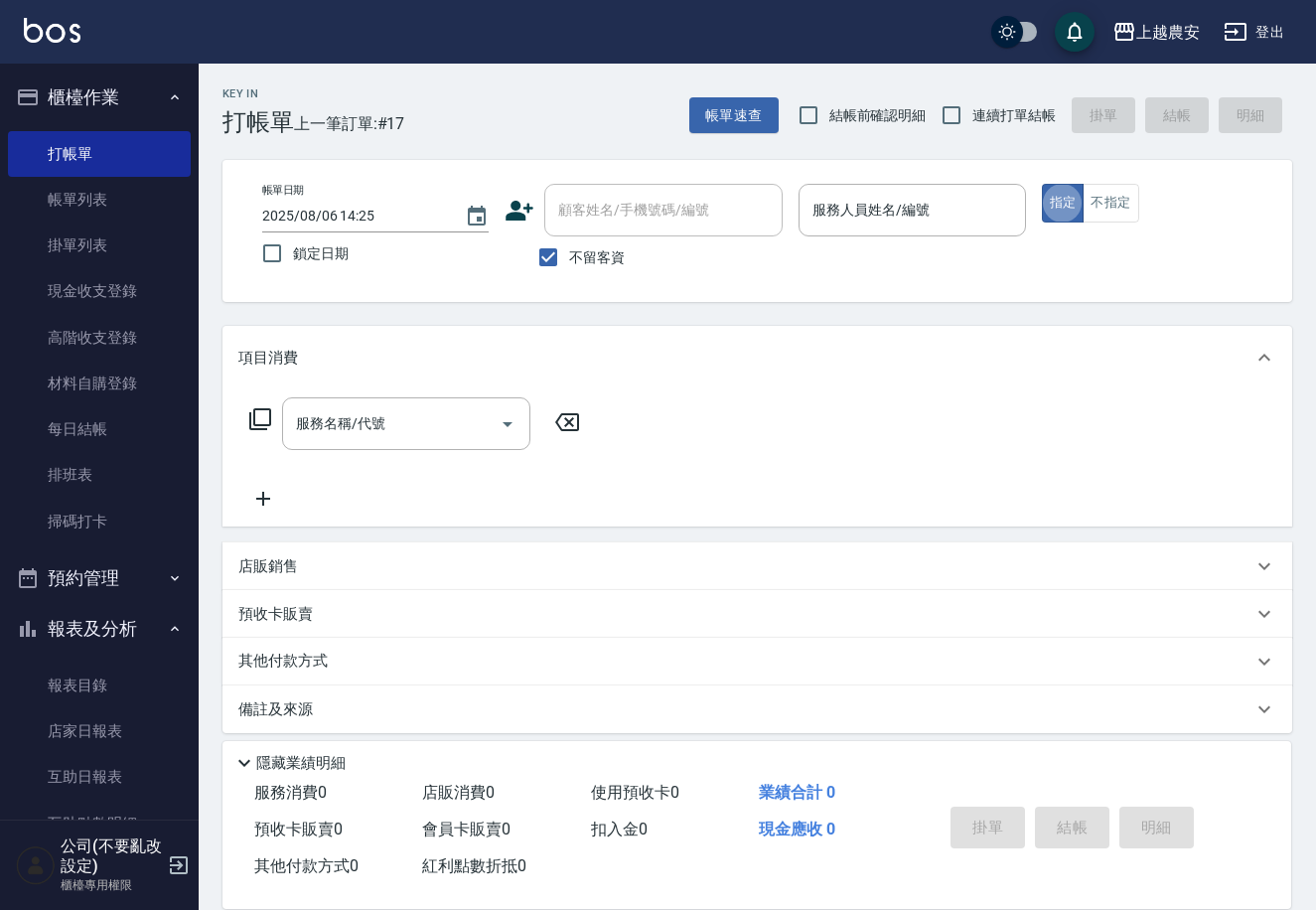type on "true" 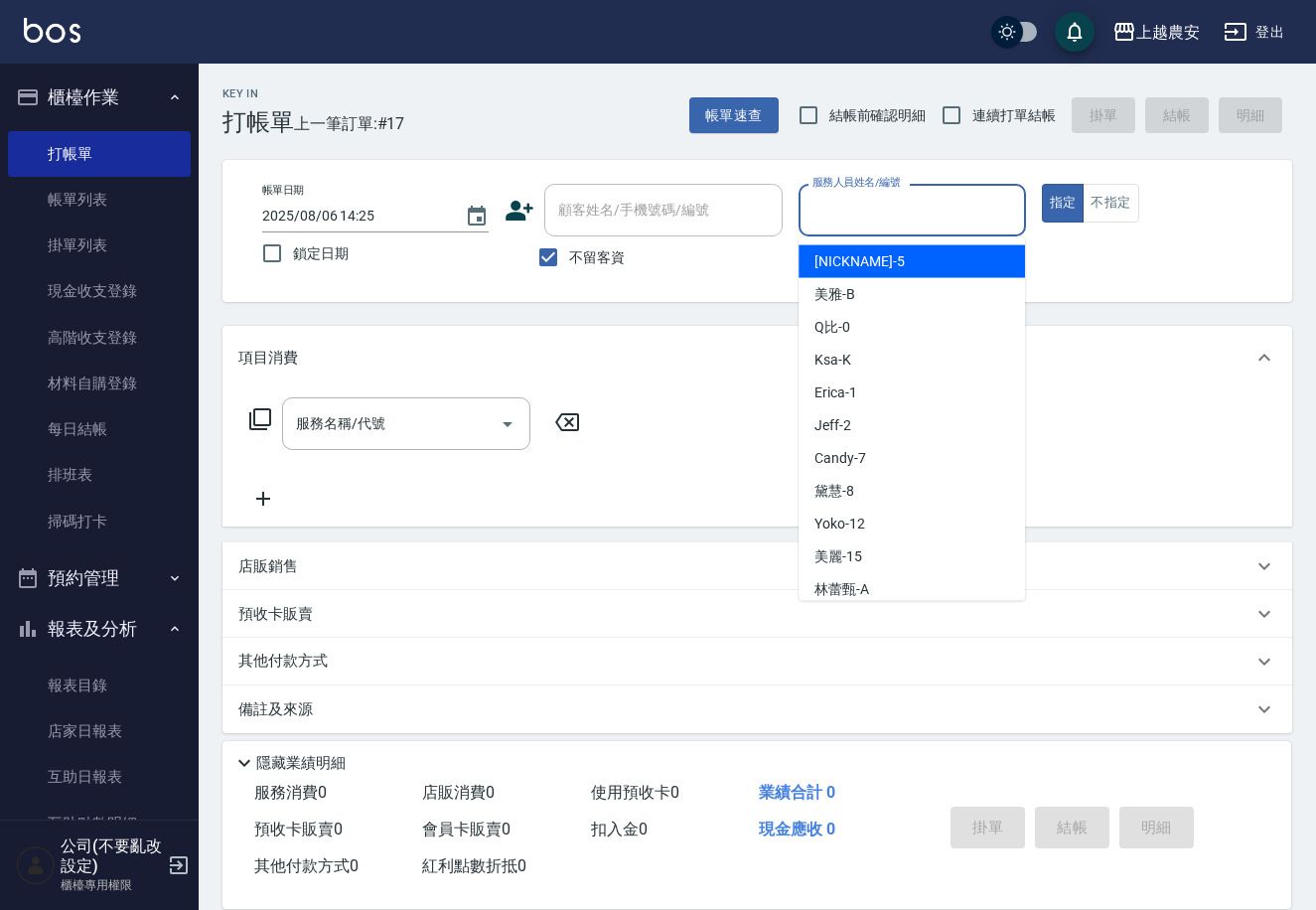click on "服務人員姓名/編號 服務人員姓名/編號" at bounding box center [912, 210] 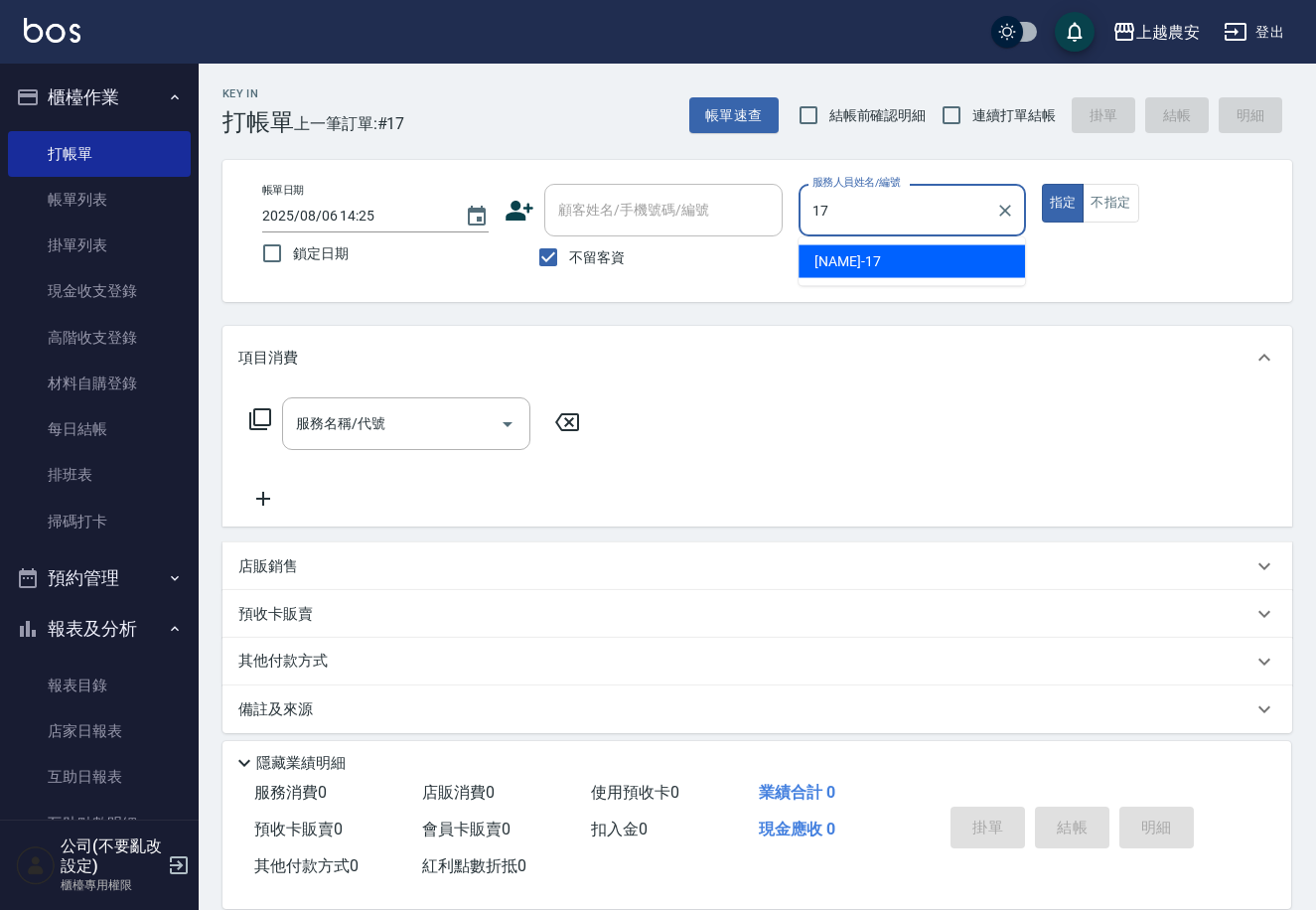 type on "[NAME]-[NUMBER]" 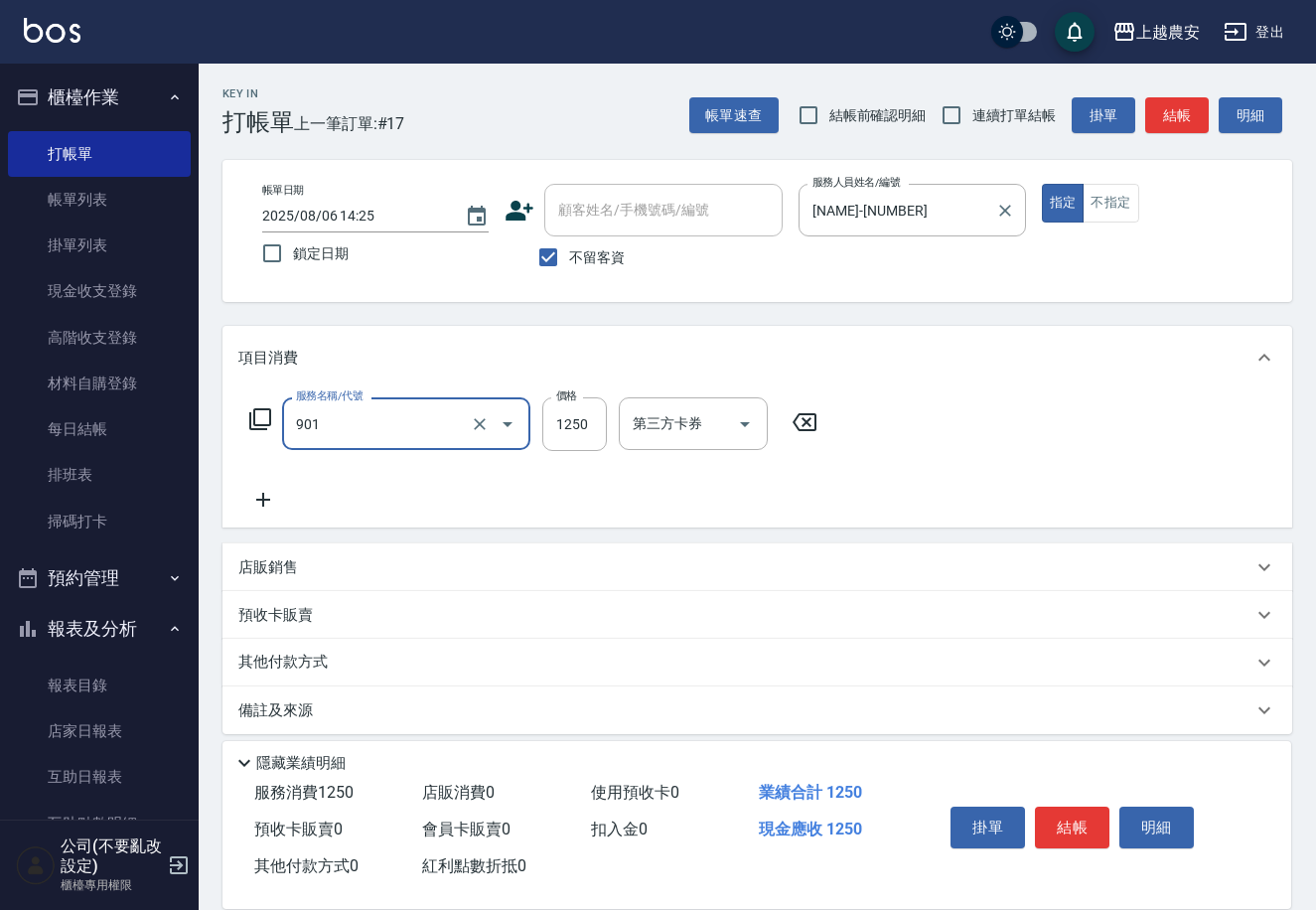 type on "修手指甲(901)" 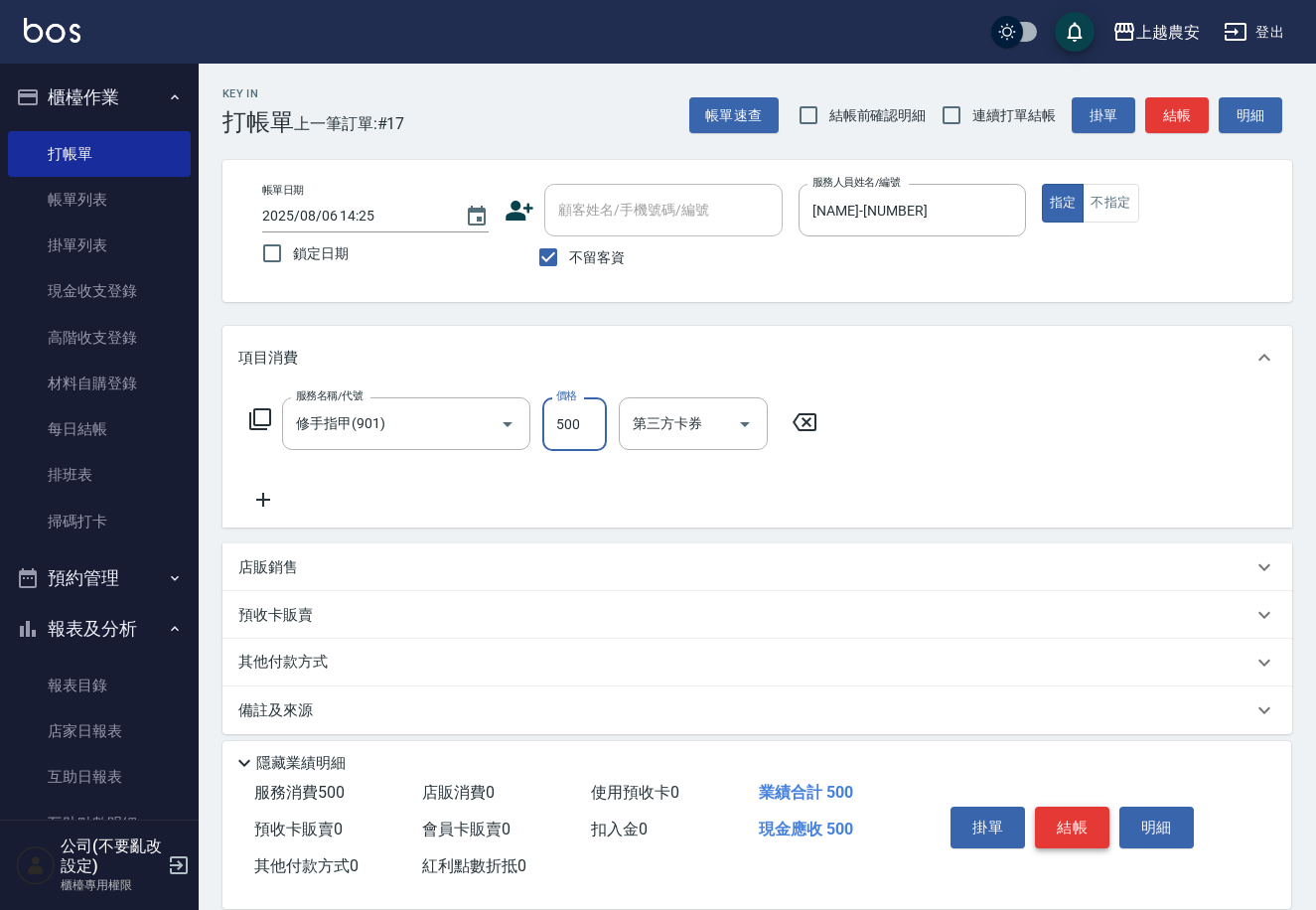 type on "500" 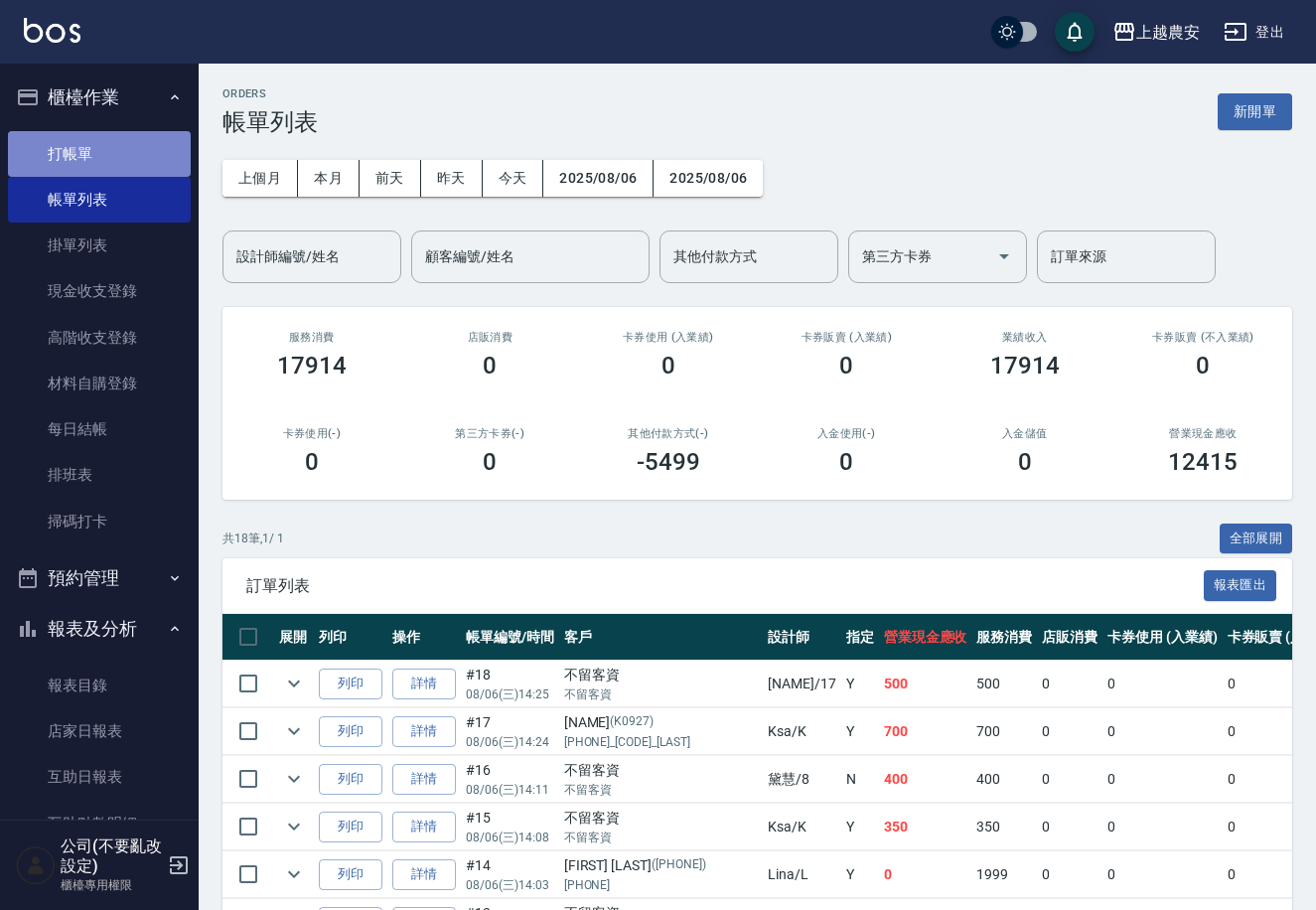 click on "打帳單" at bounding box center [99, 154] 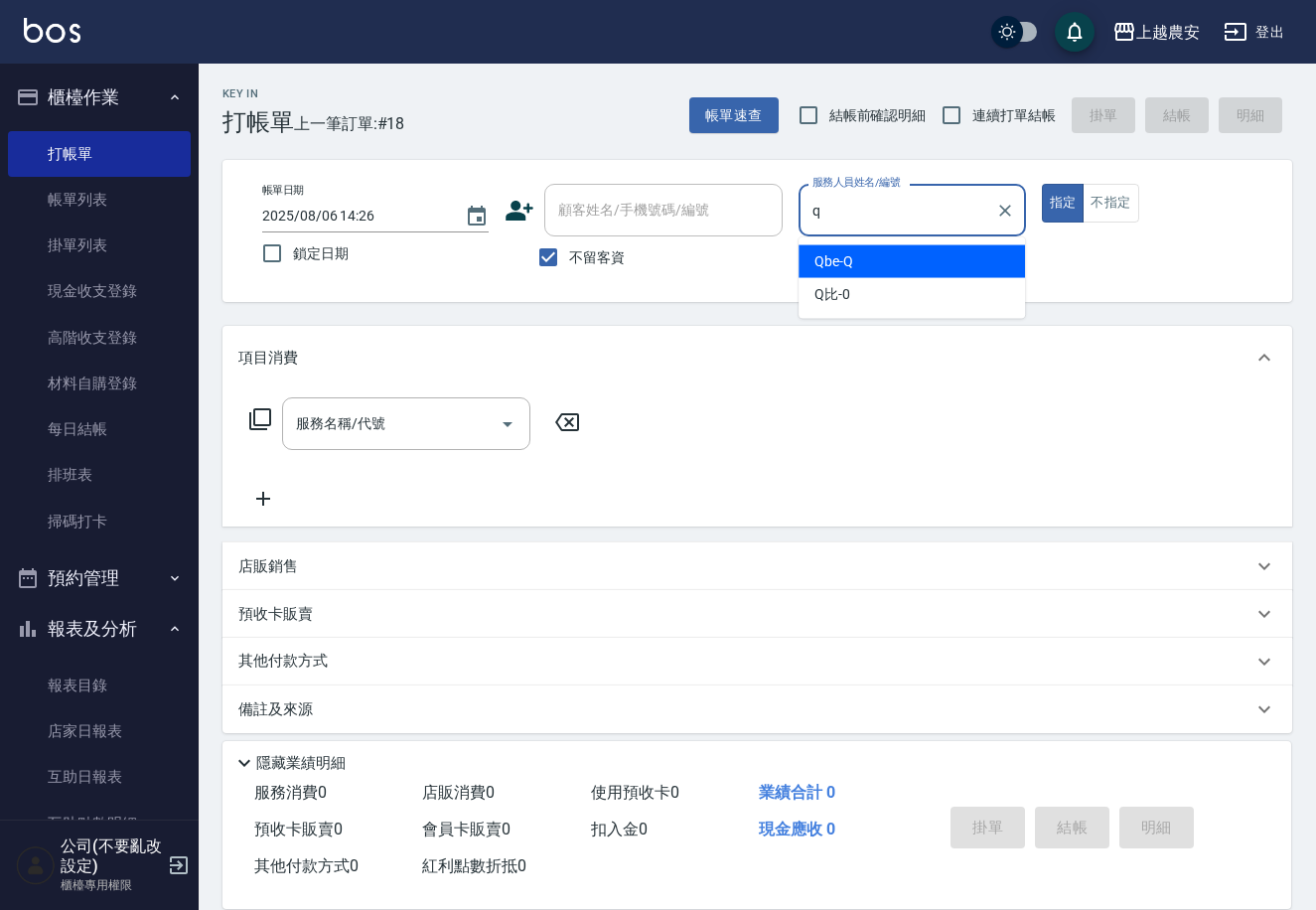 type on "Qbe-Q" 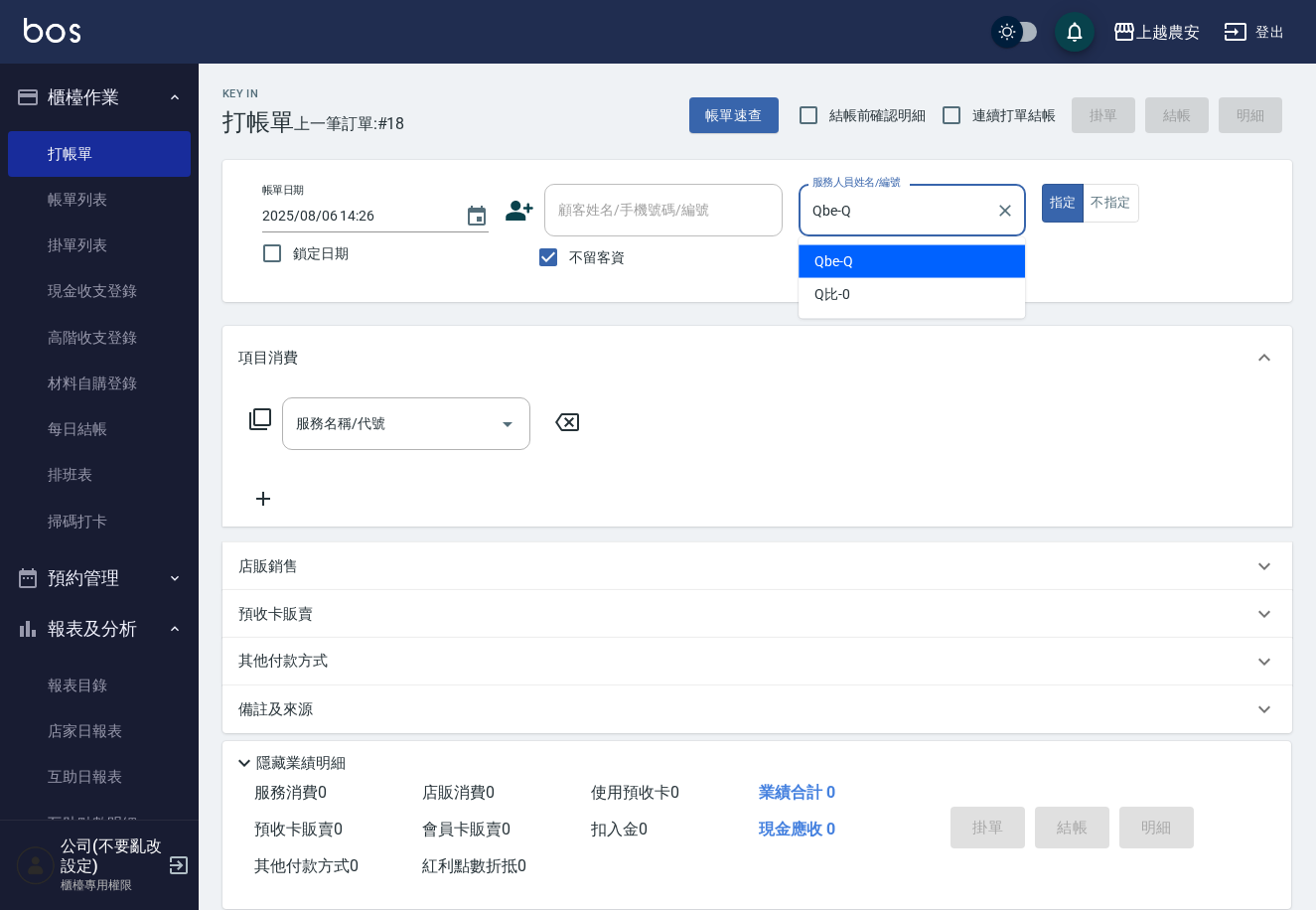 type on "true" 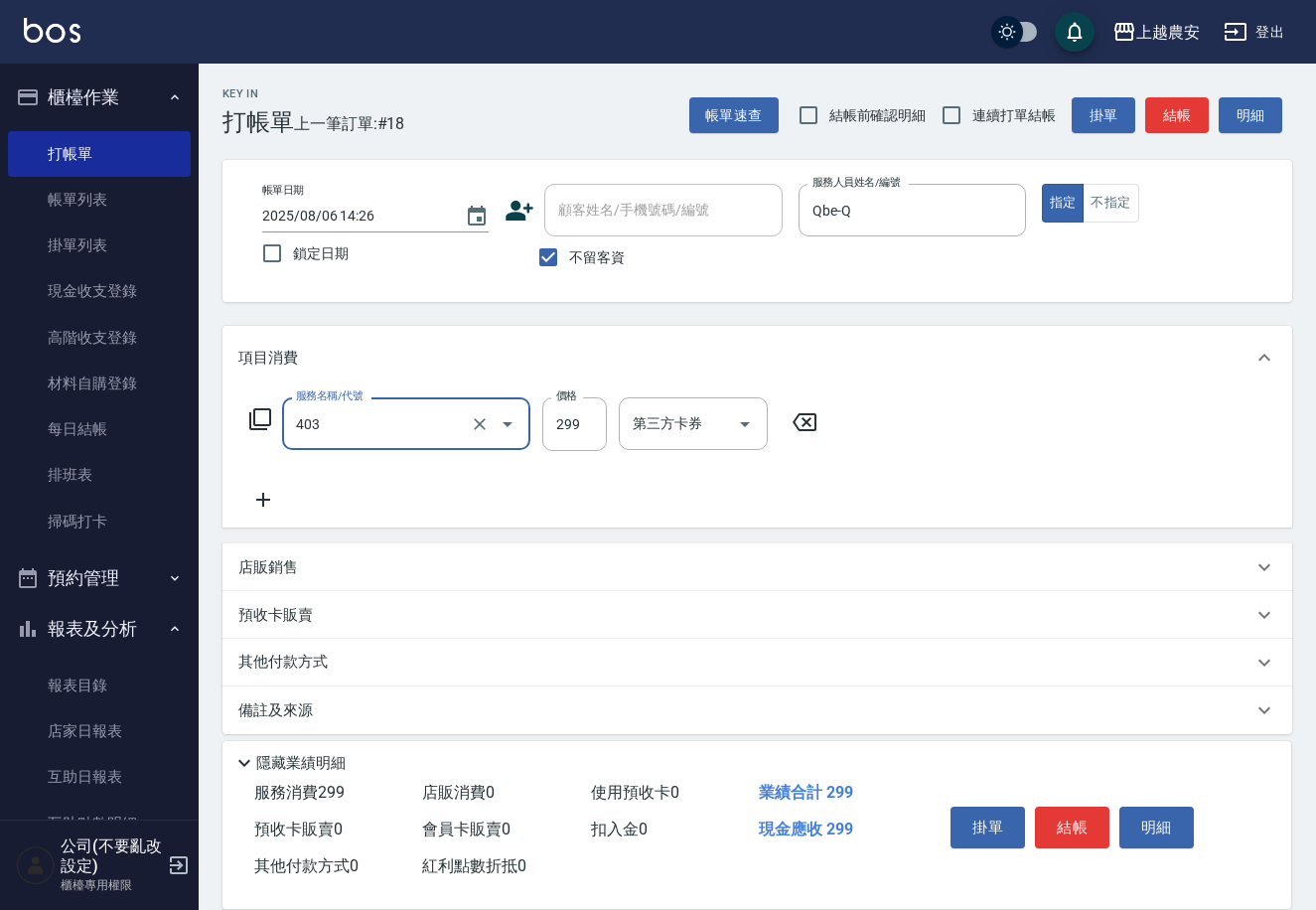 type on "剪髮(403)" 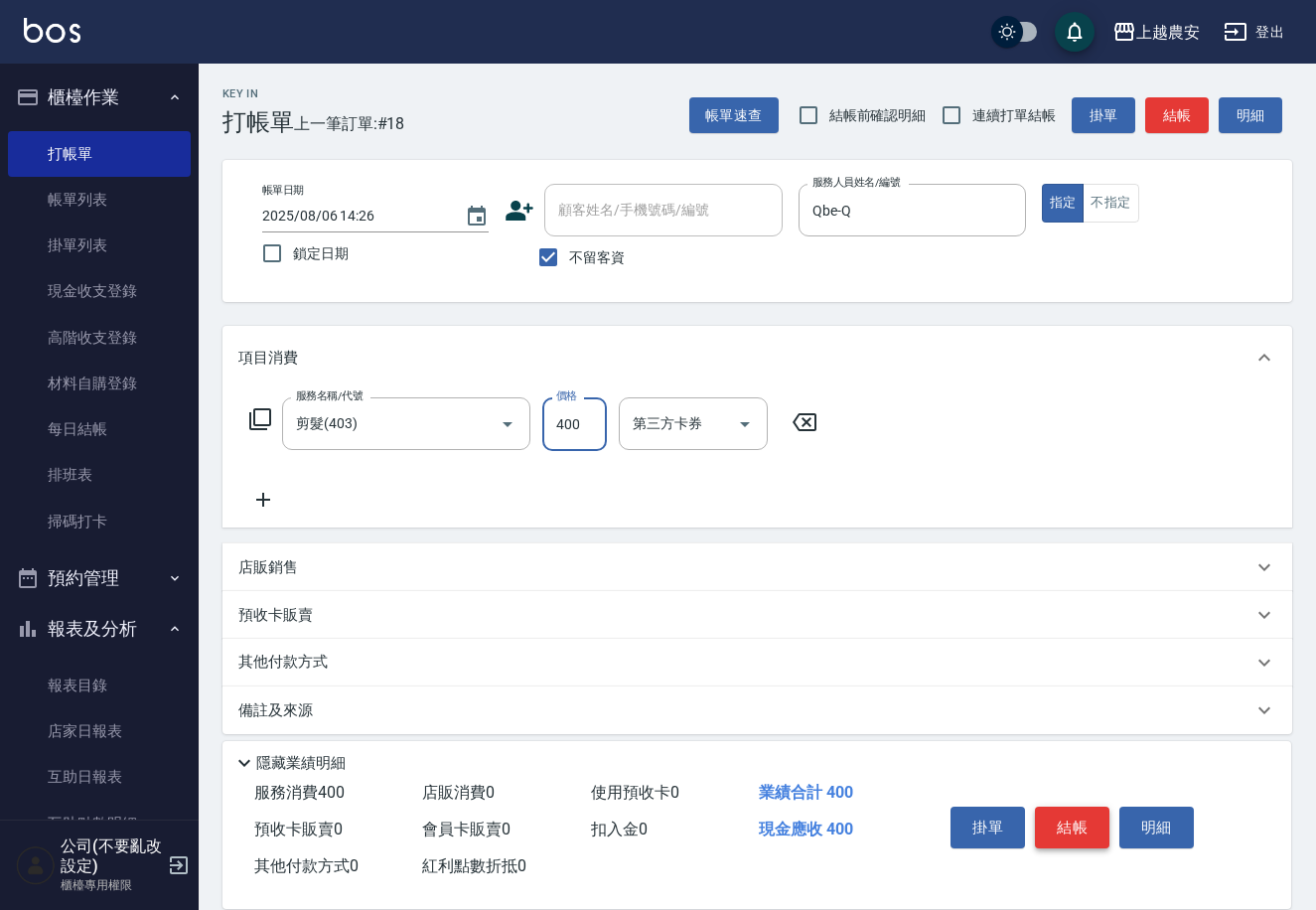 type on "400" 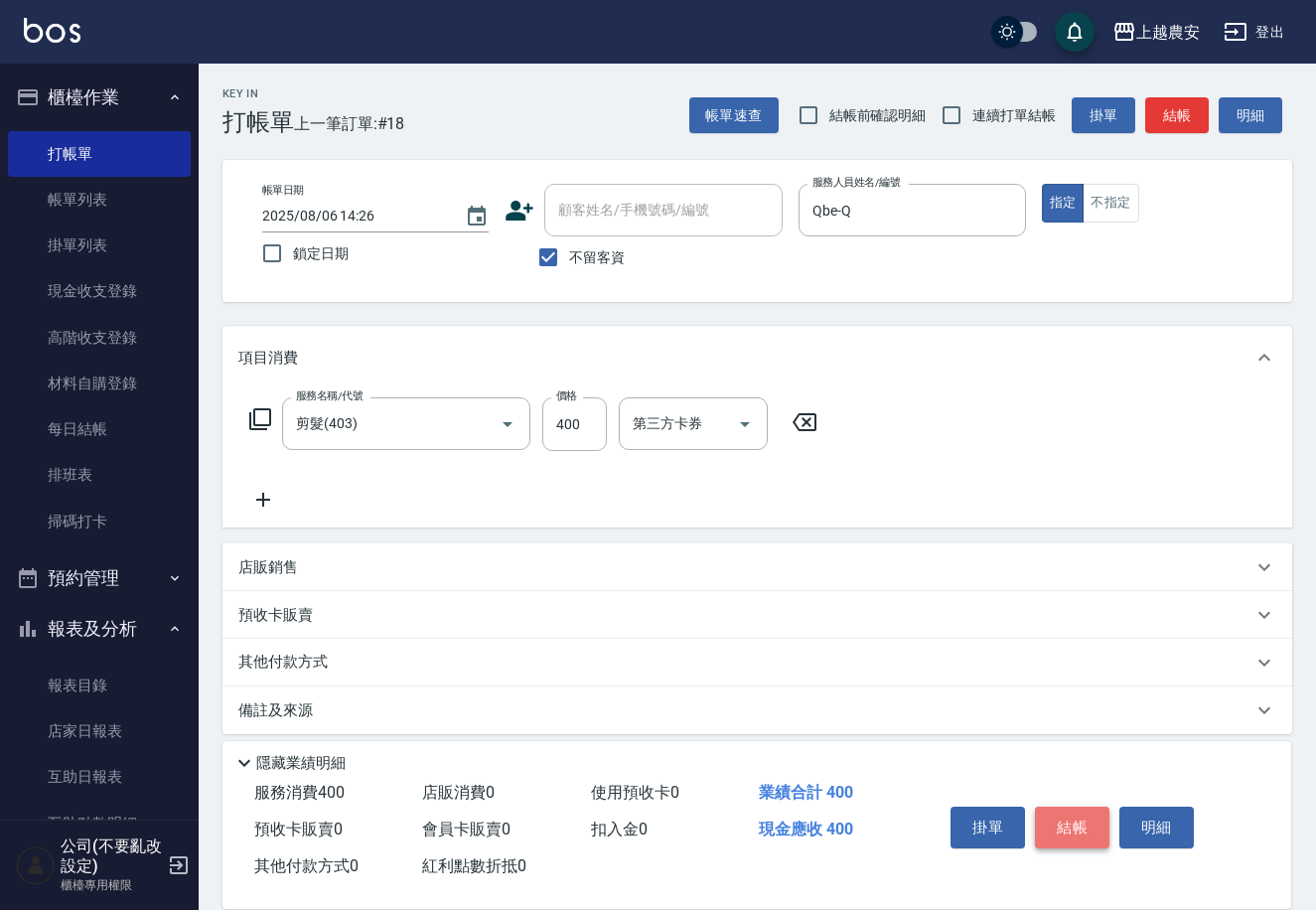 click on "結帳" at bounding box center (1072, 828) 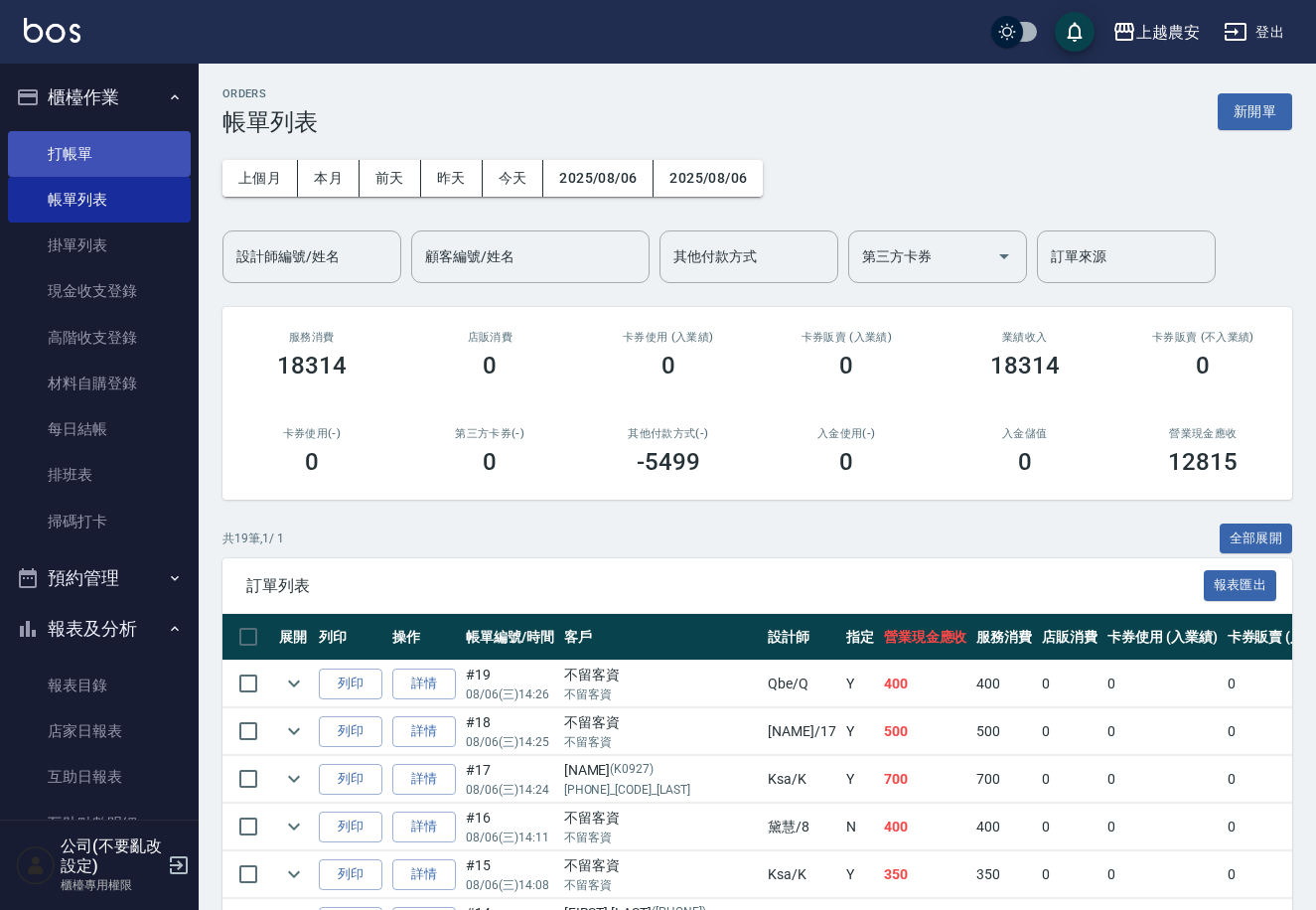 click on "打帳單" at bounding box center [99, 154] 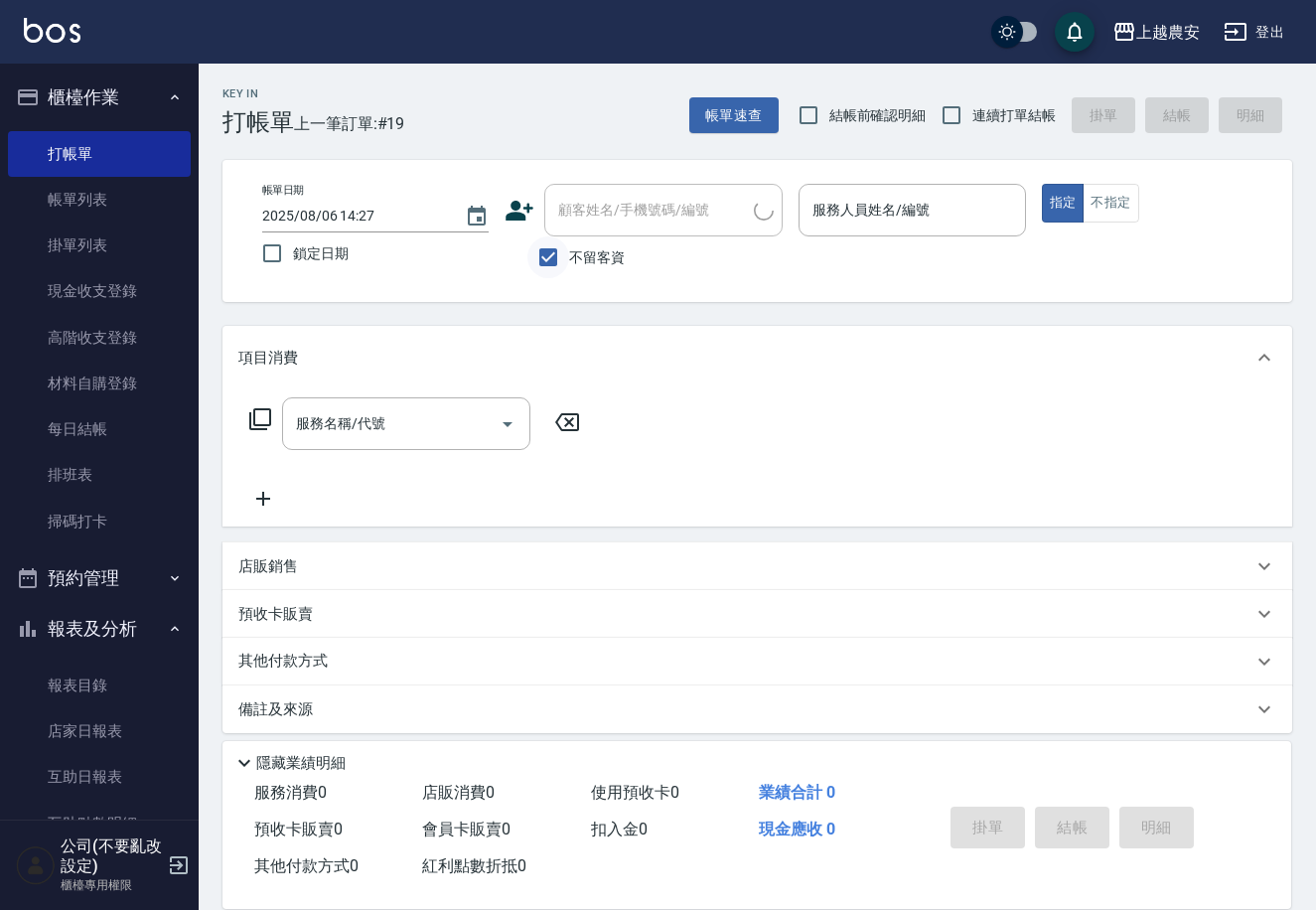 click on "不留客資" at bounding box center (548, 257) 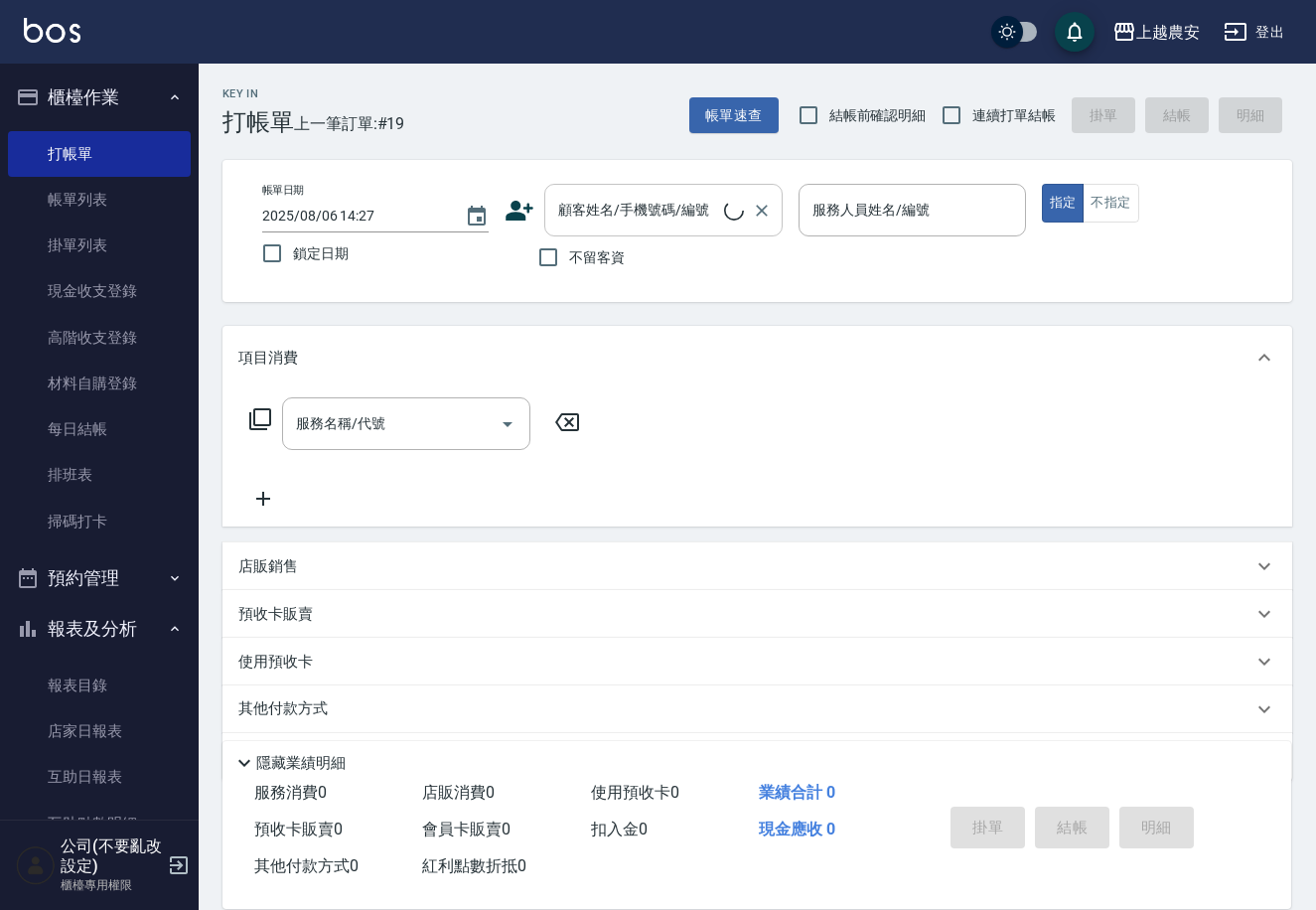 click on "顧客姓名/手機號碼/編號 顧客姓名/手機號碼/編號" at bounding box center [663, 210] 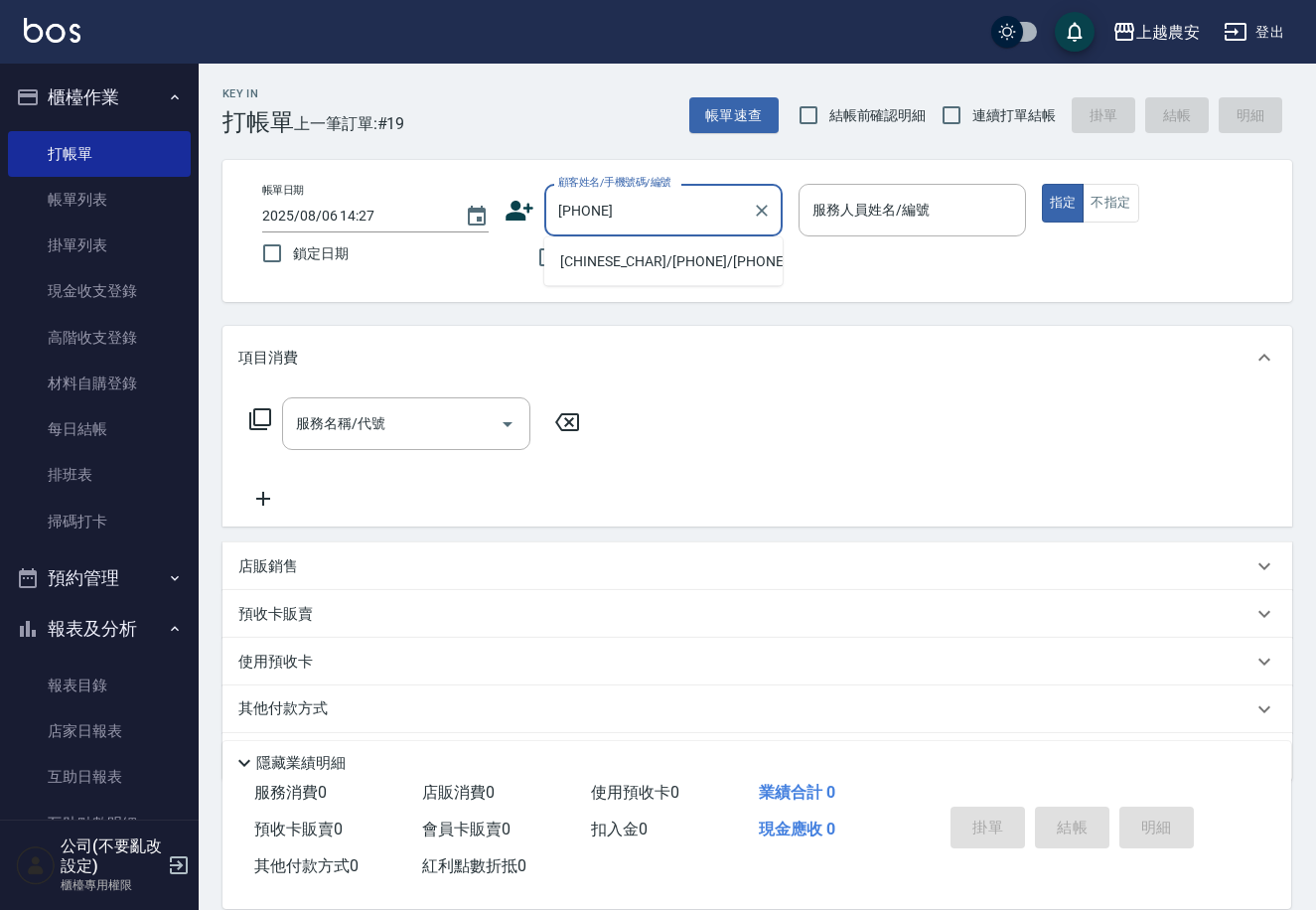 drag, startPoint x: 647, startPoint y: 211, endPoint x: 536, endPoint y: 214, distance: 111.040533 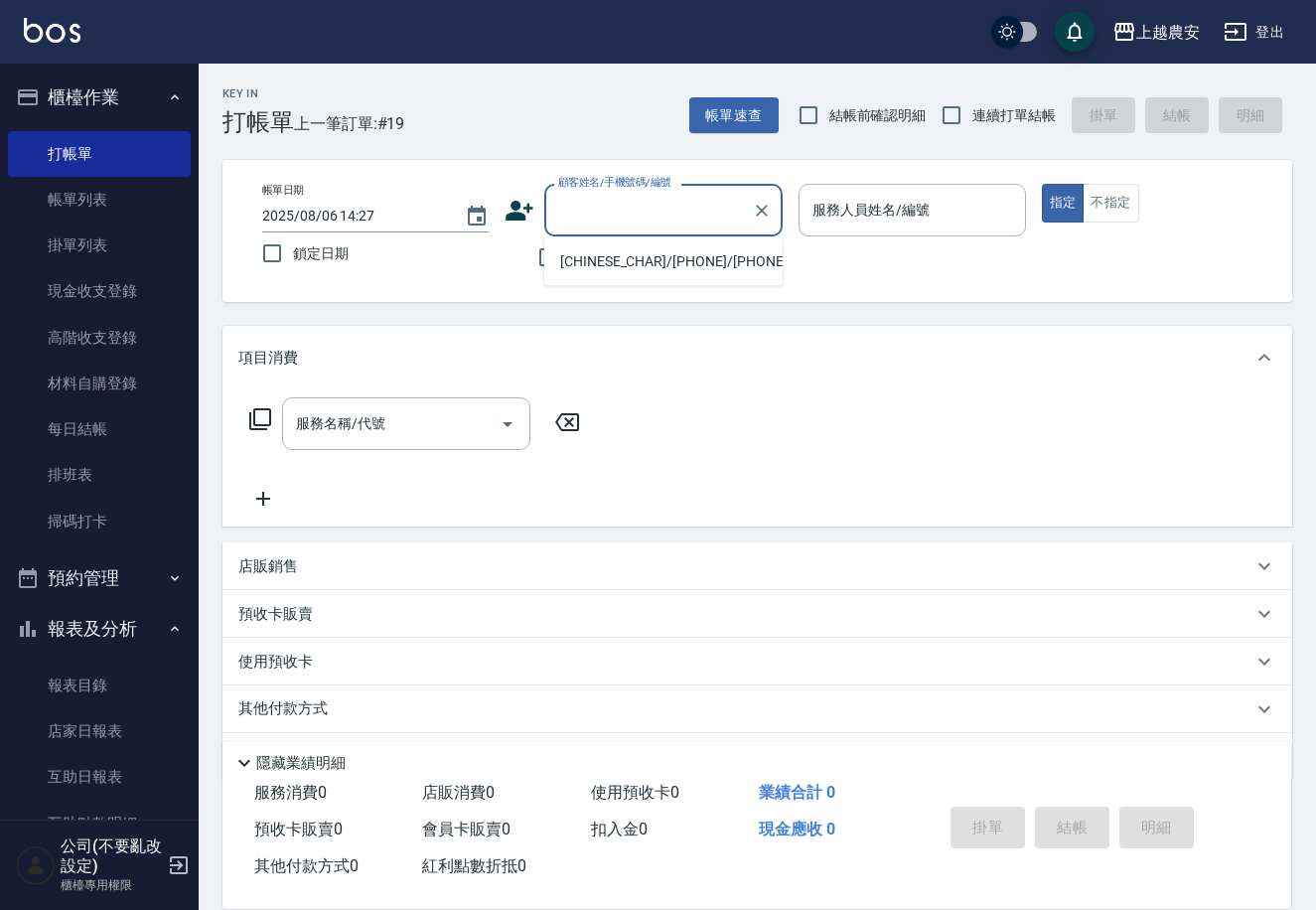 click on "鎖定日期" at bounding box center [362, 253] 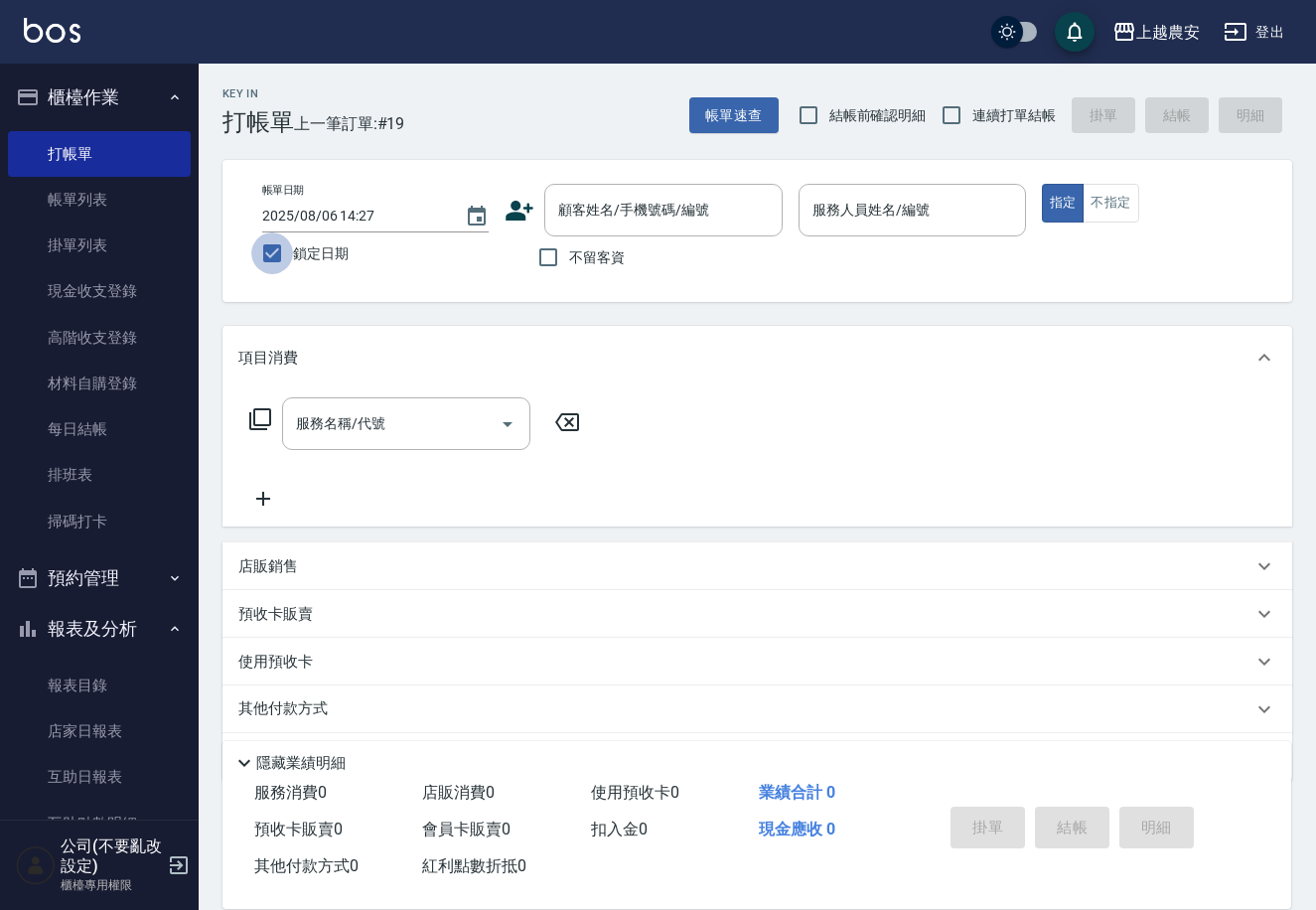 click on "鎖定日期" at bounding box center (272, 253) 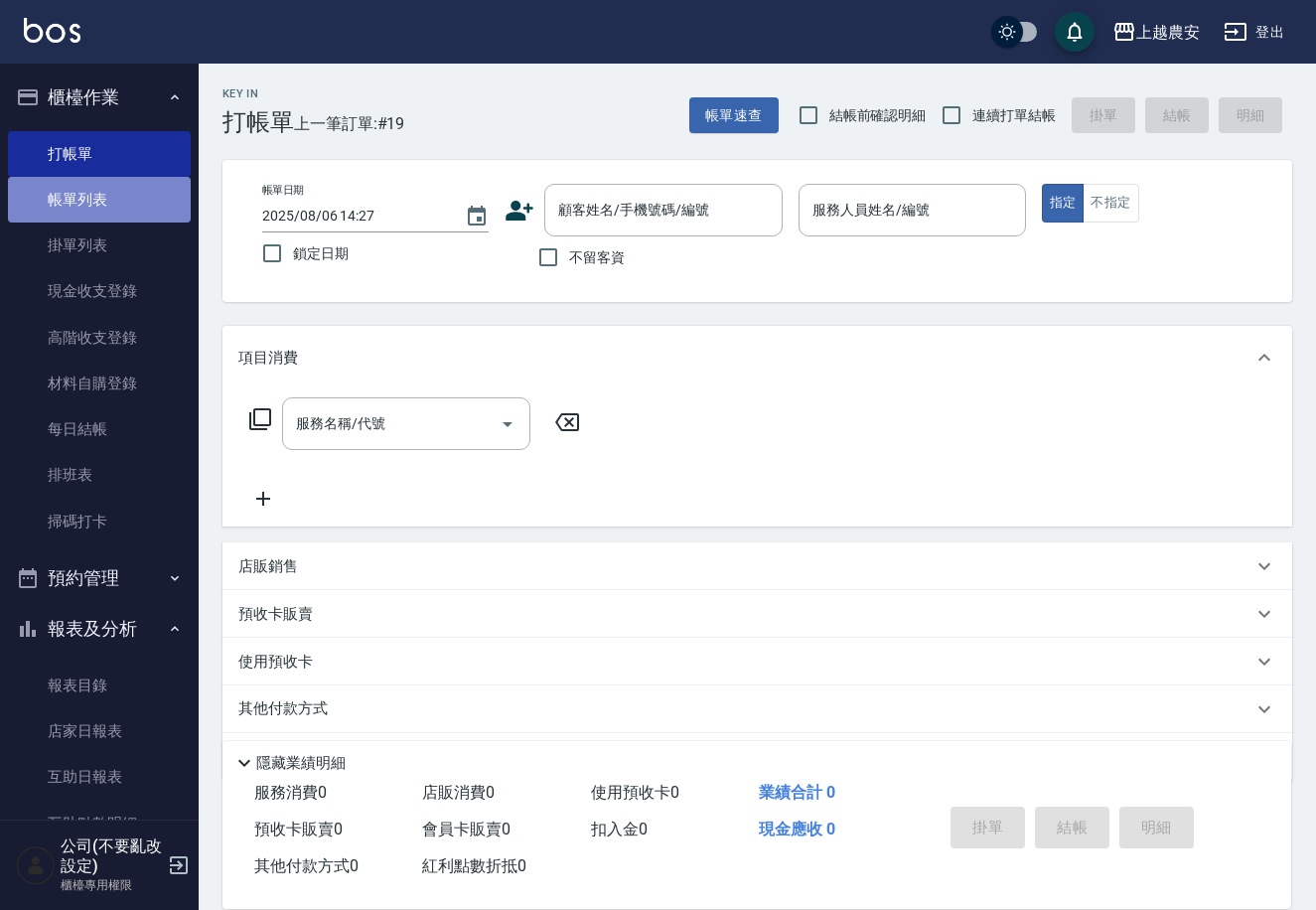 click on "帳單列表" at bounding box center (99, 200) 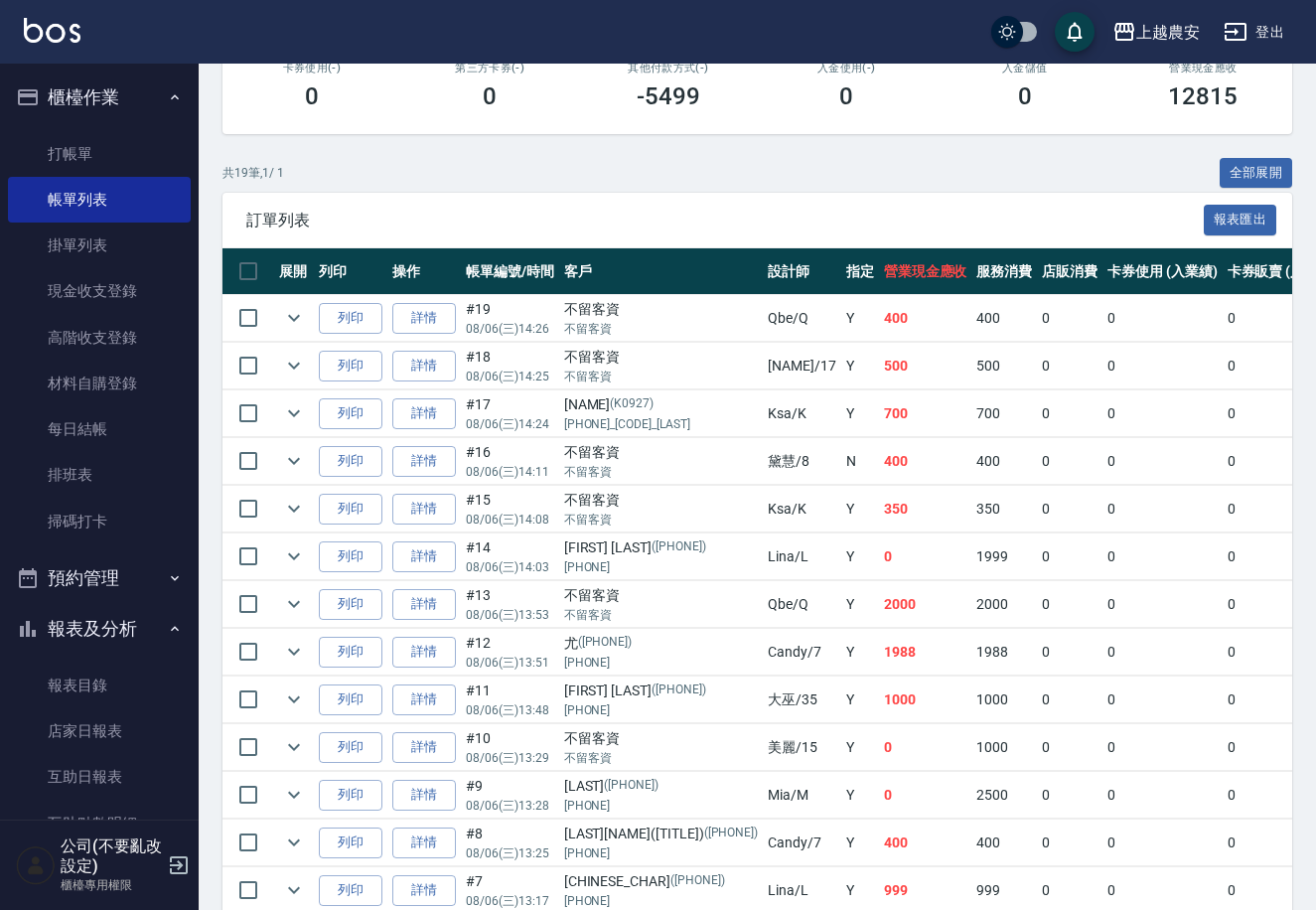scroll, scrollTop: 369, scrollLeft: 0, axis: vertical 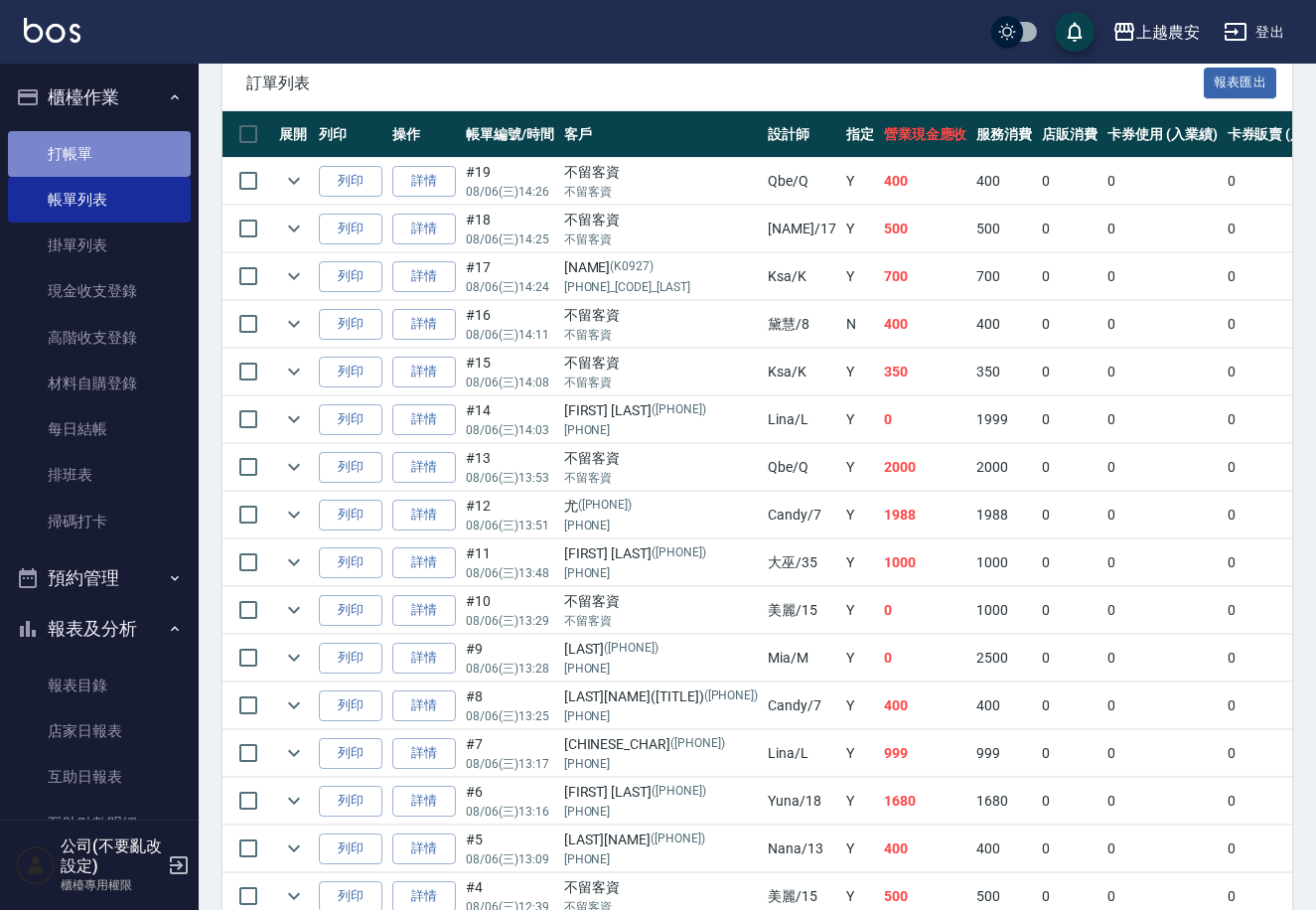 click on "打帳單" at bounding box center [99, 154] 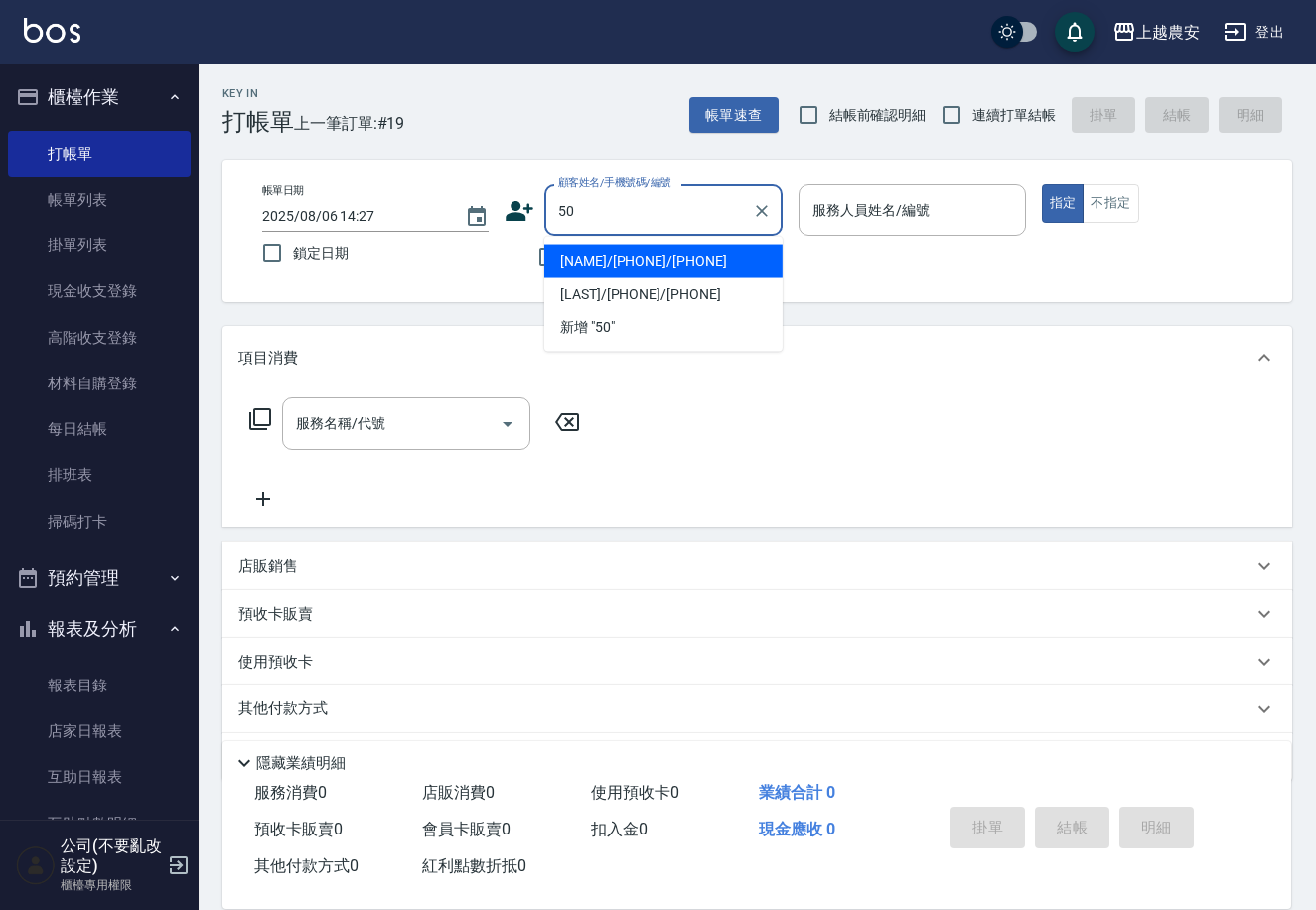 type on "5" 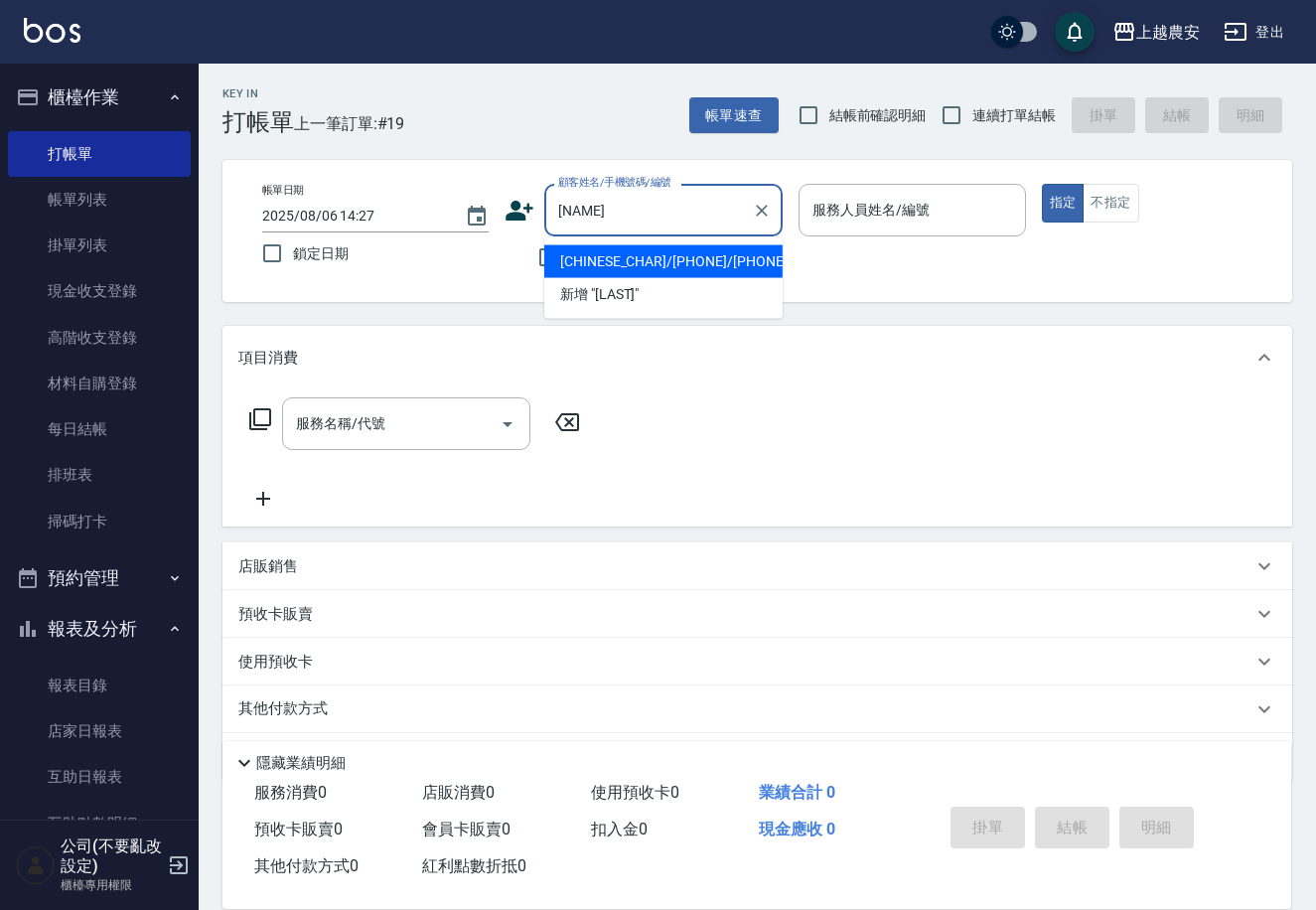 type on "[CHINESE_CHAR]/[PHONE]/[PHONE]" 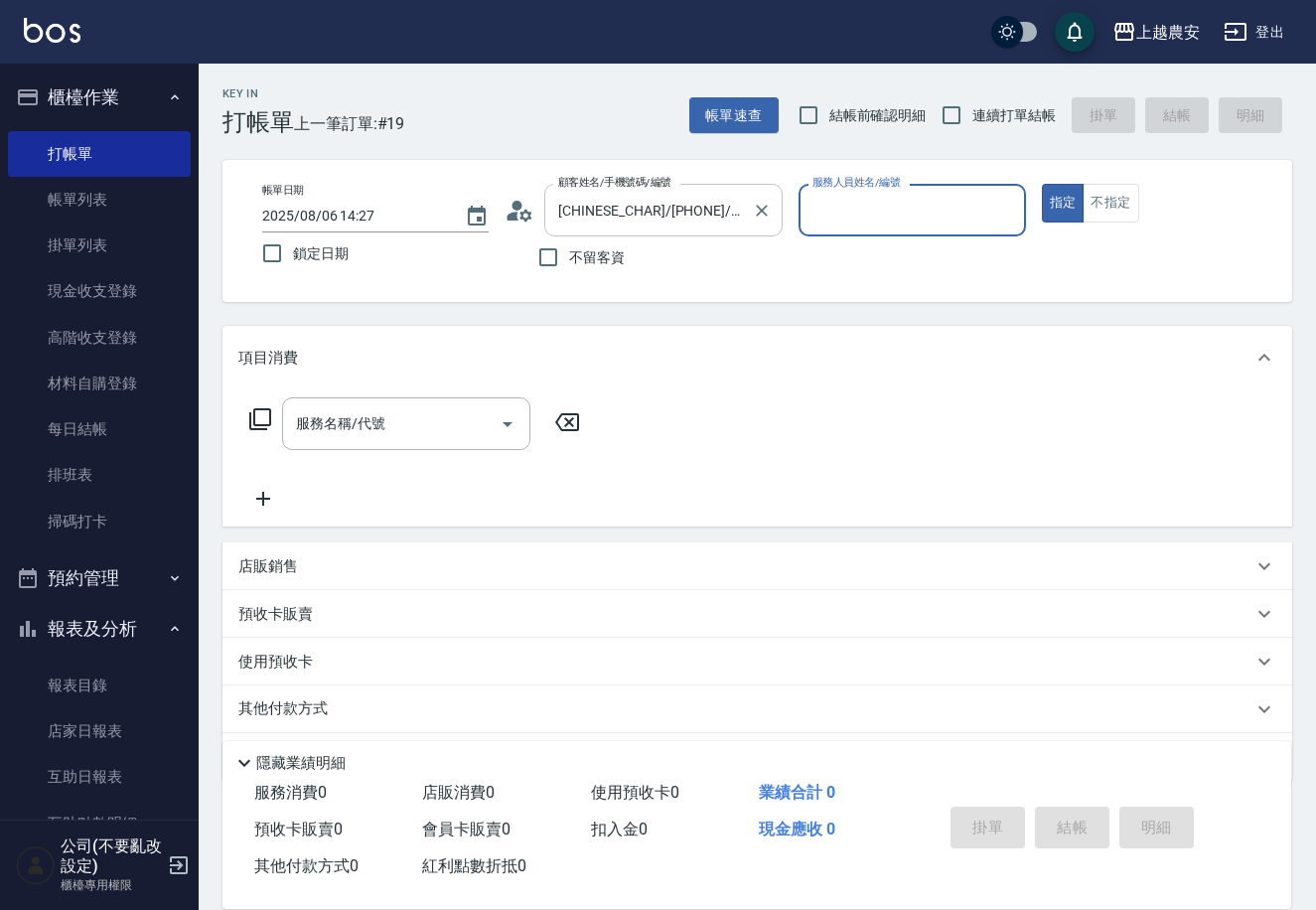 type on "Candy-7" 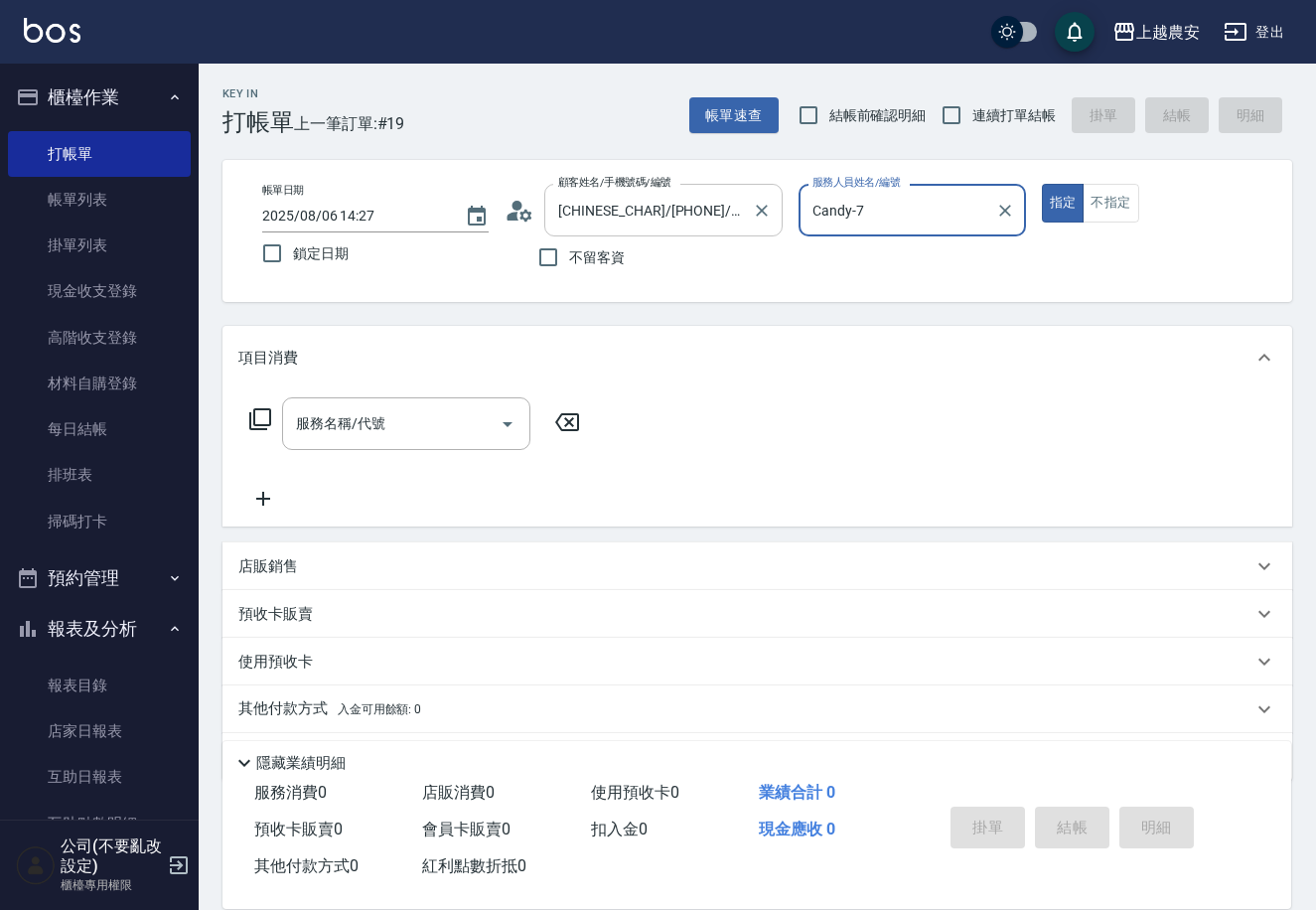 click on "指定" at bounding box center (1063, 203) 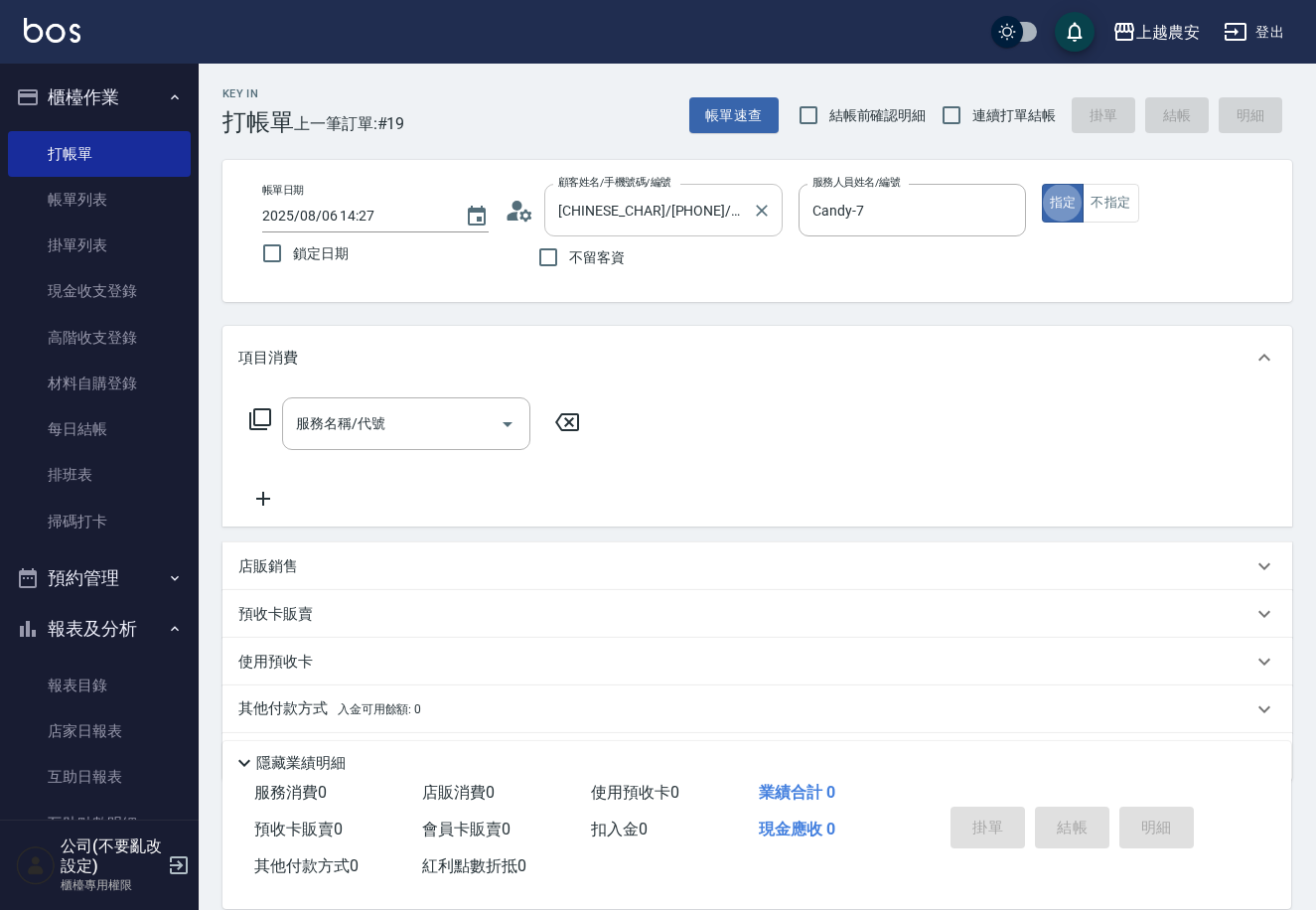 type on "true" 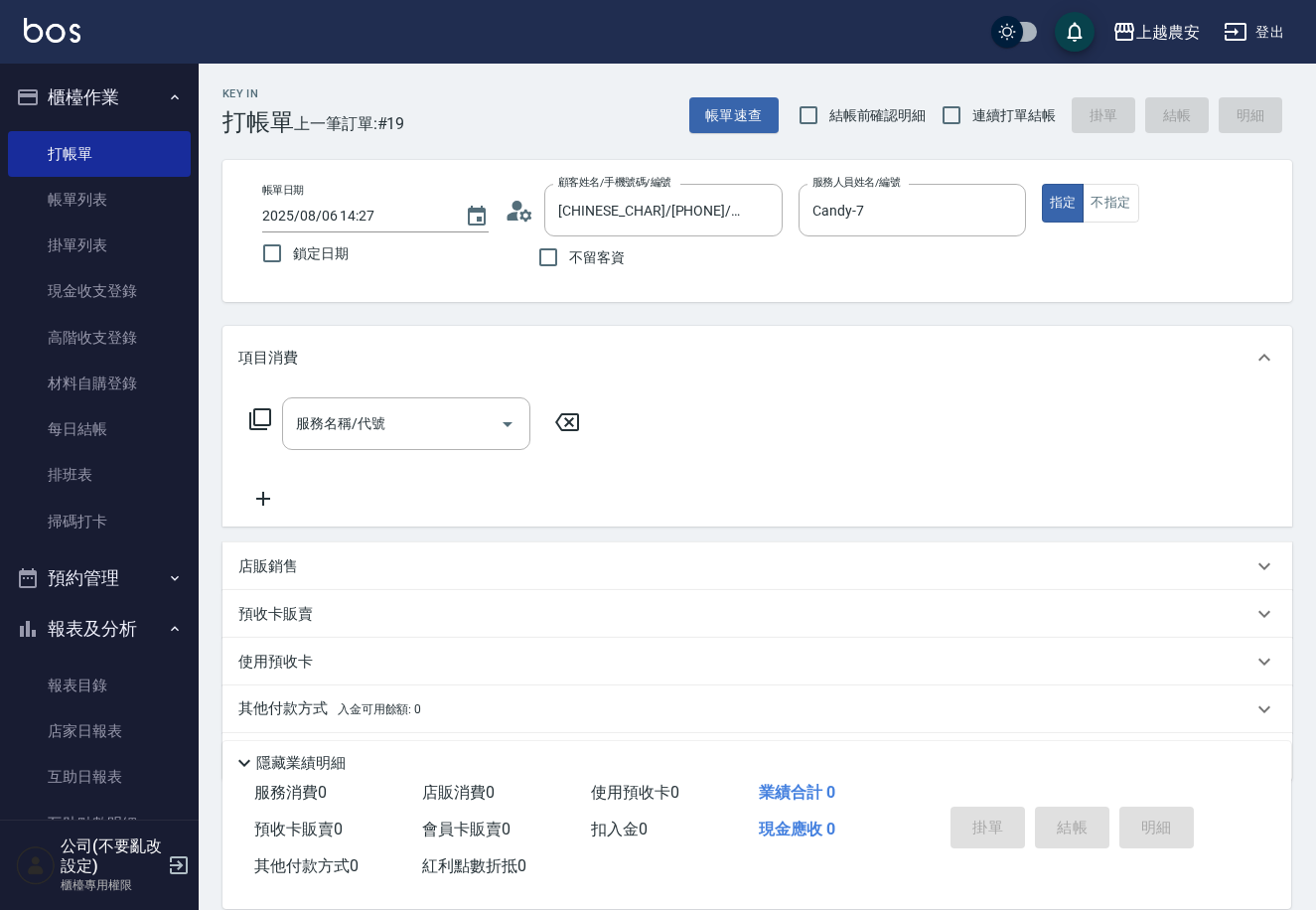 click 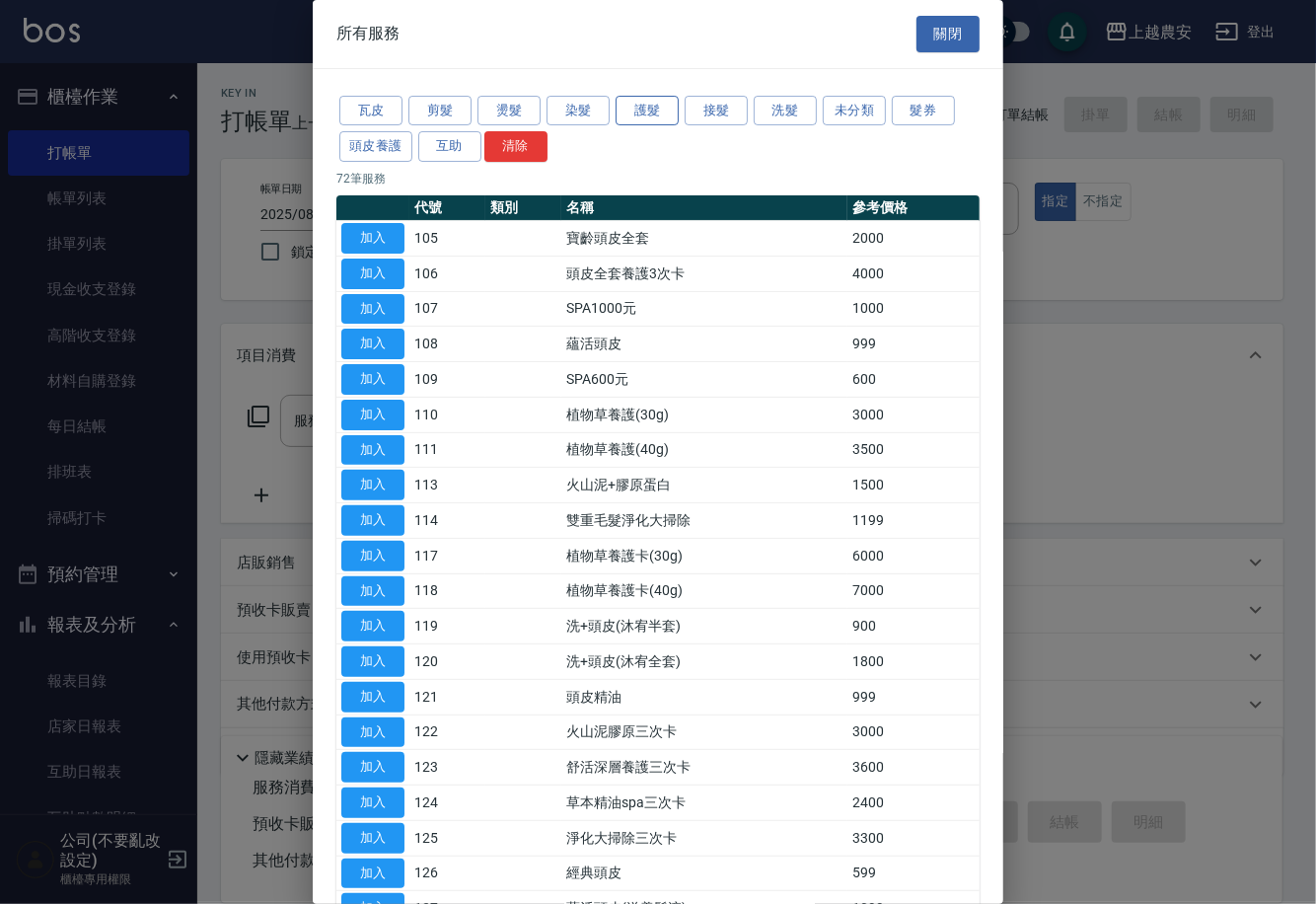 click on "護髮" at bounding box center [647, 111] 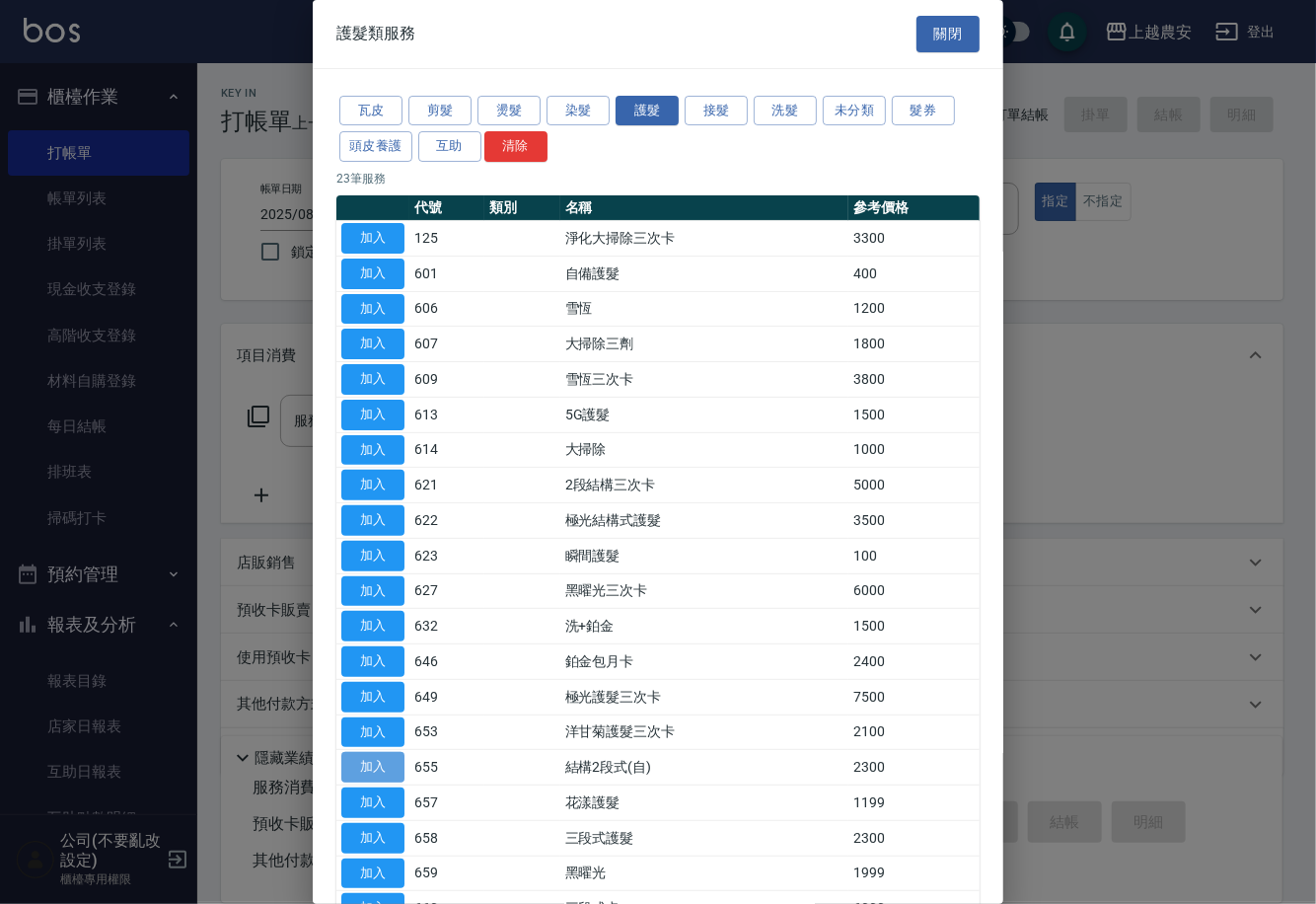 click on "加入" at bounding box center (373, 767) 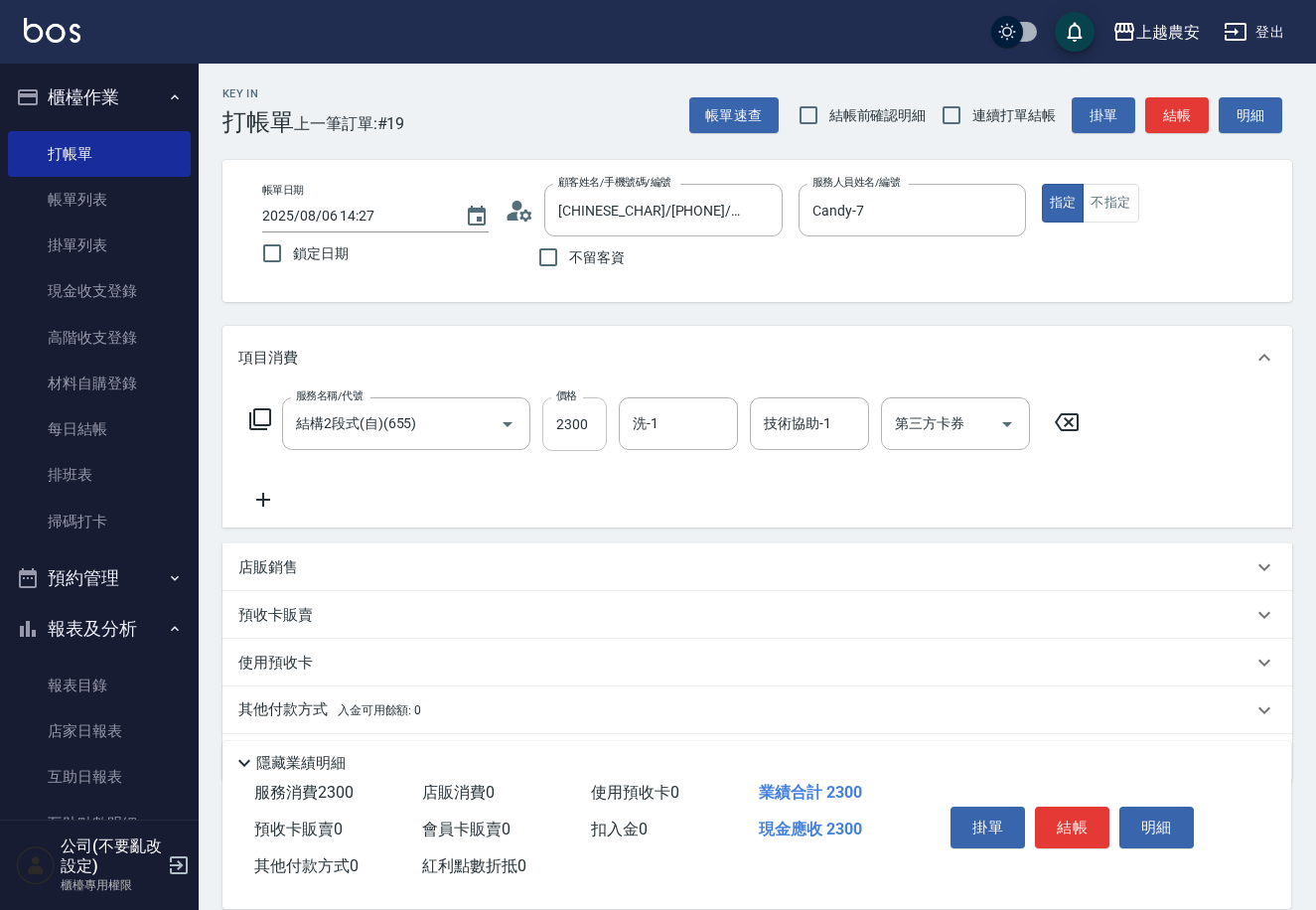 drag, startPoint x: 566, startPoint y: 417, endPoint x: 577, endPoint y: 422, distance: 12.083046 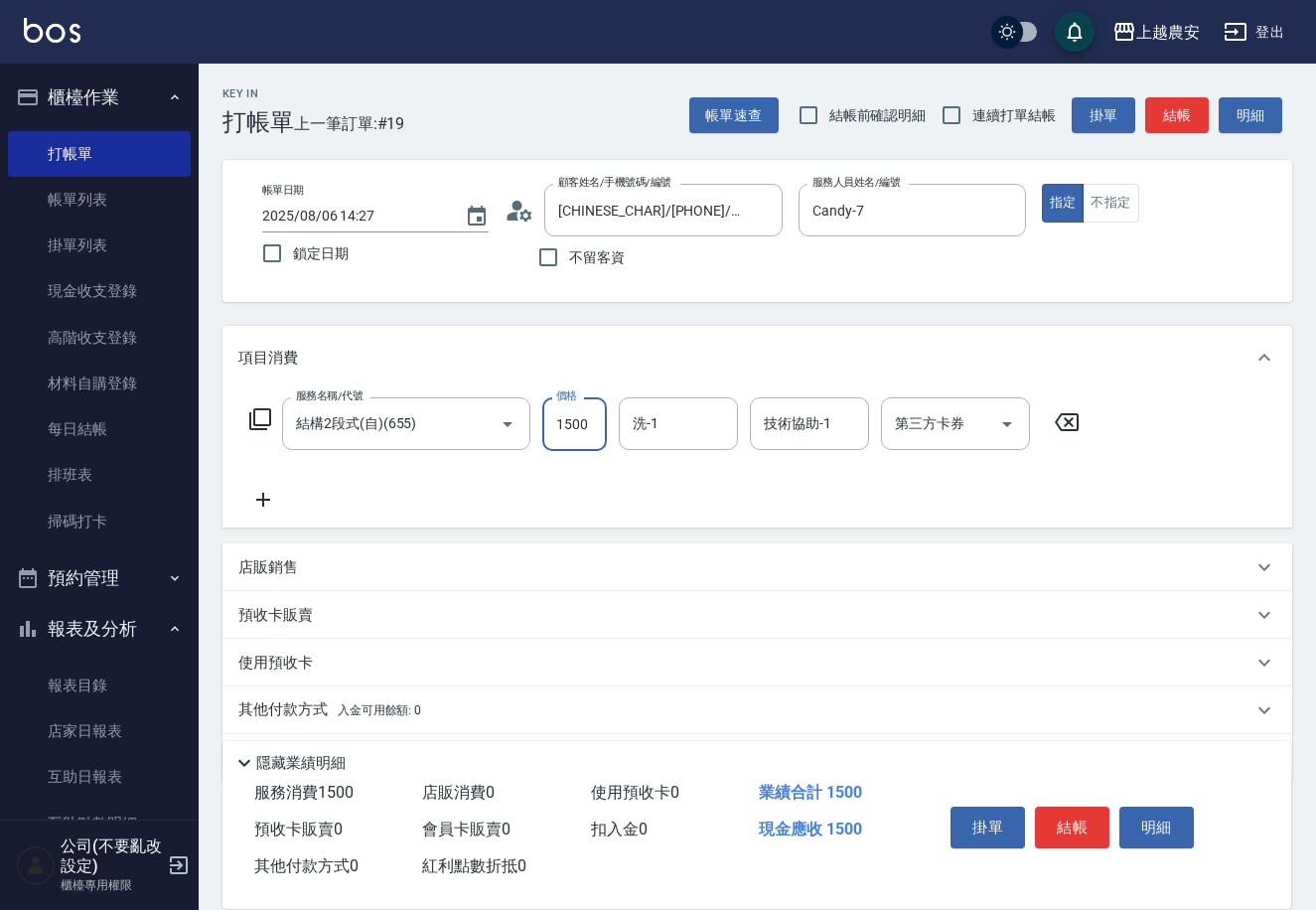 type on "1500" 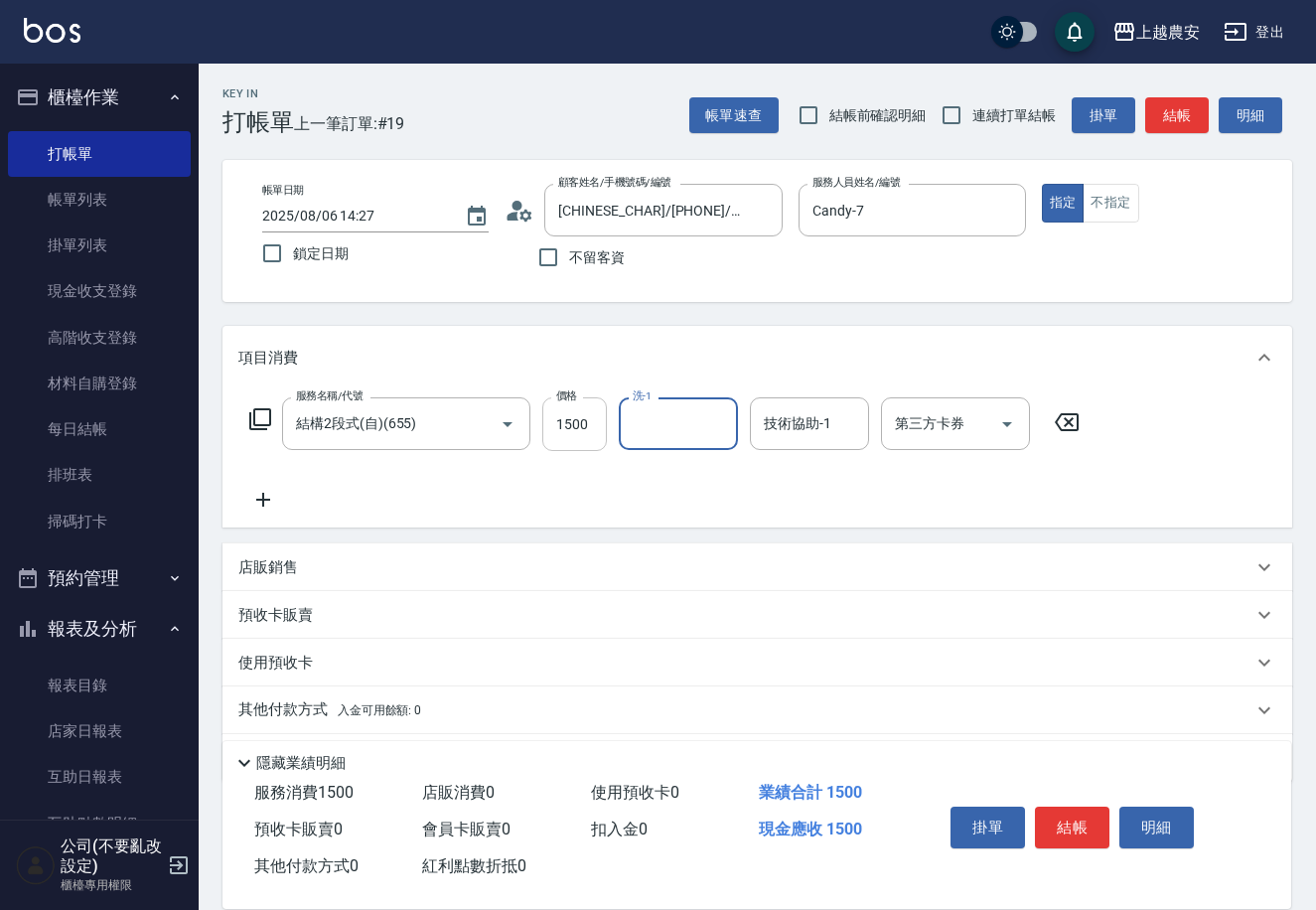 type on "3" 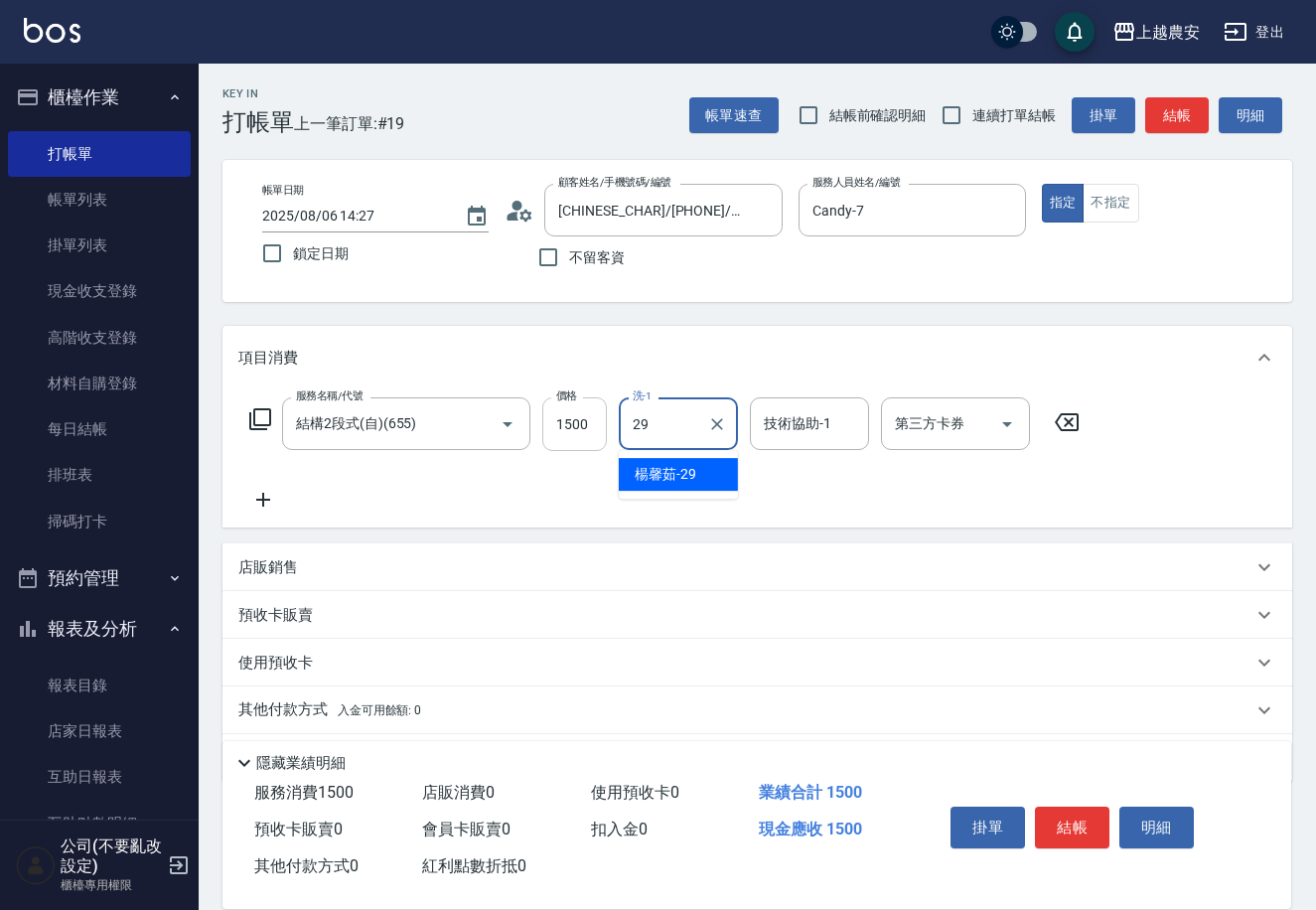 type on "[LAST]-[NUMBER]" 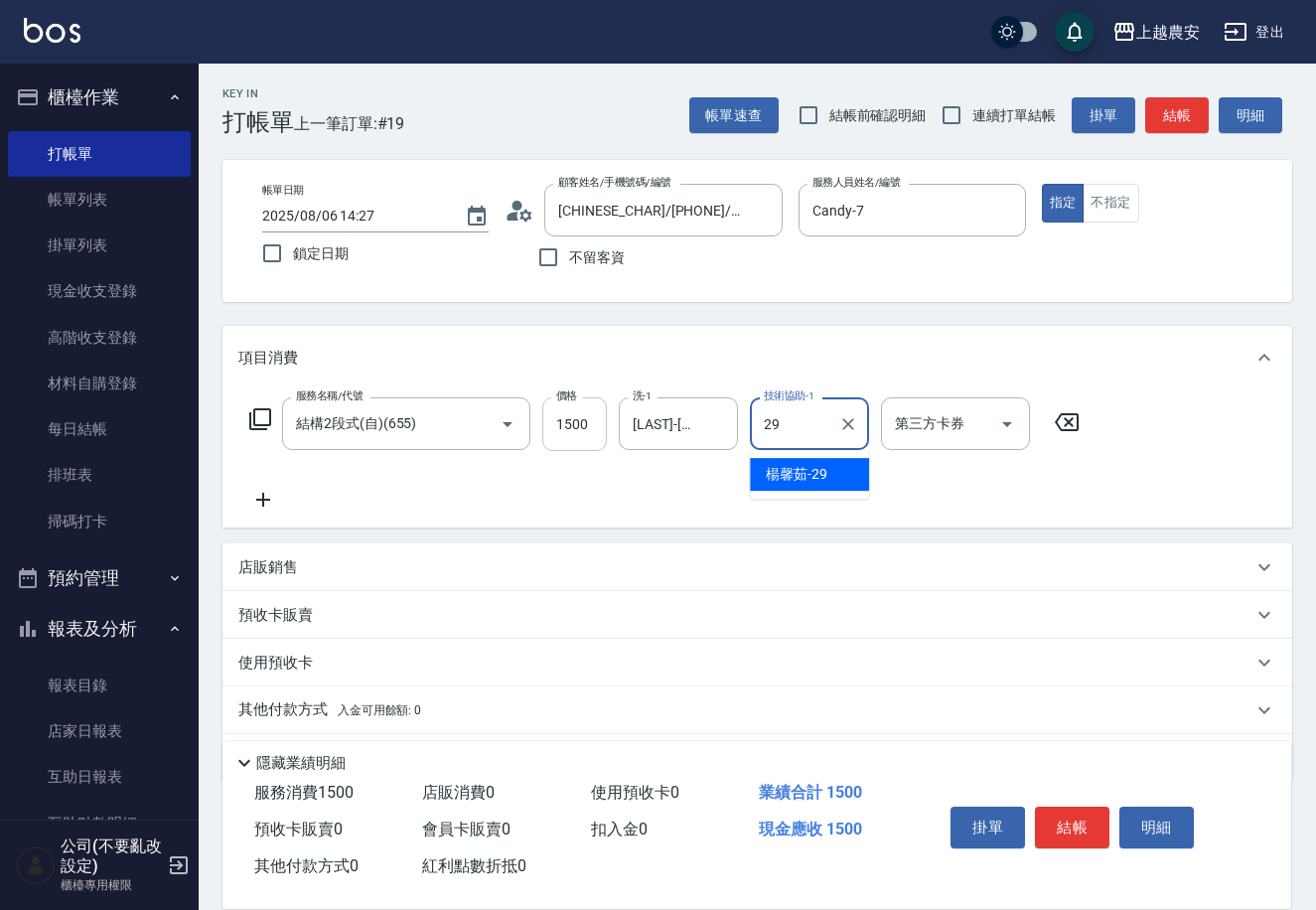 type on "[LAST]-[NUMBER]" 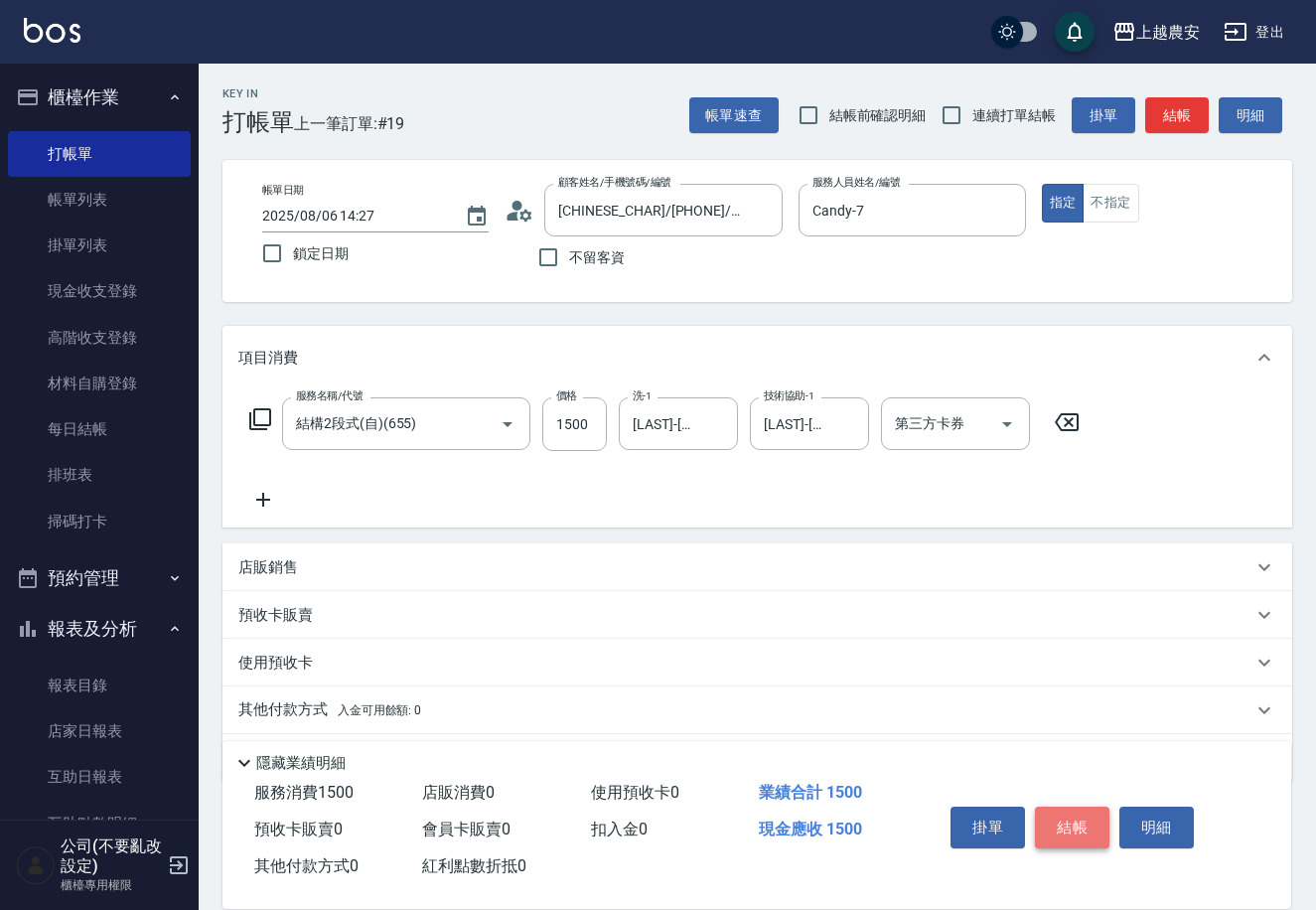 click on "結帳" at bounding box center (1072, 828) 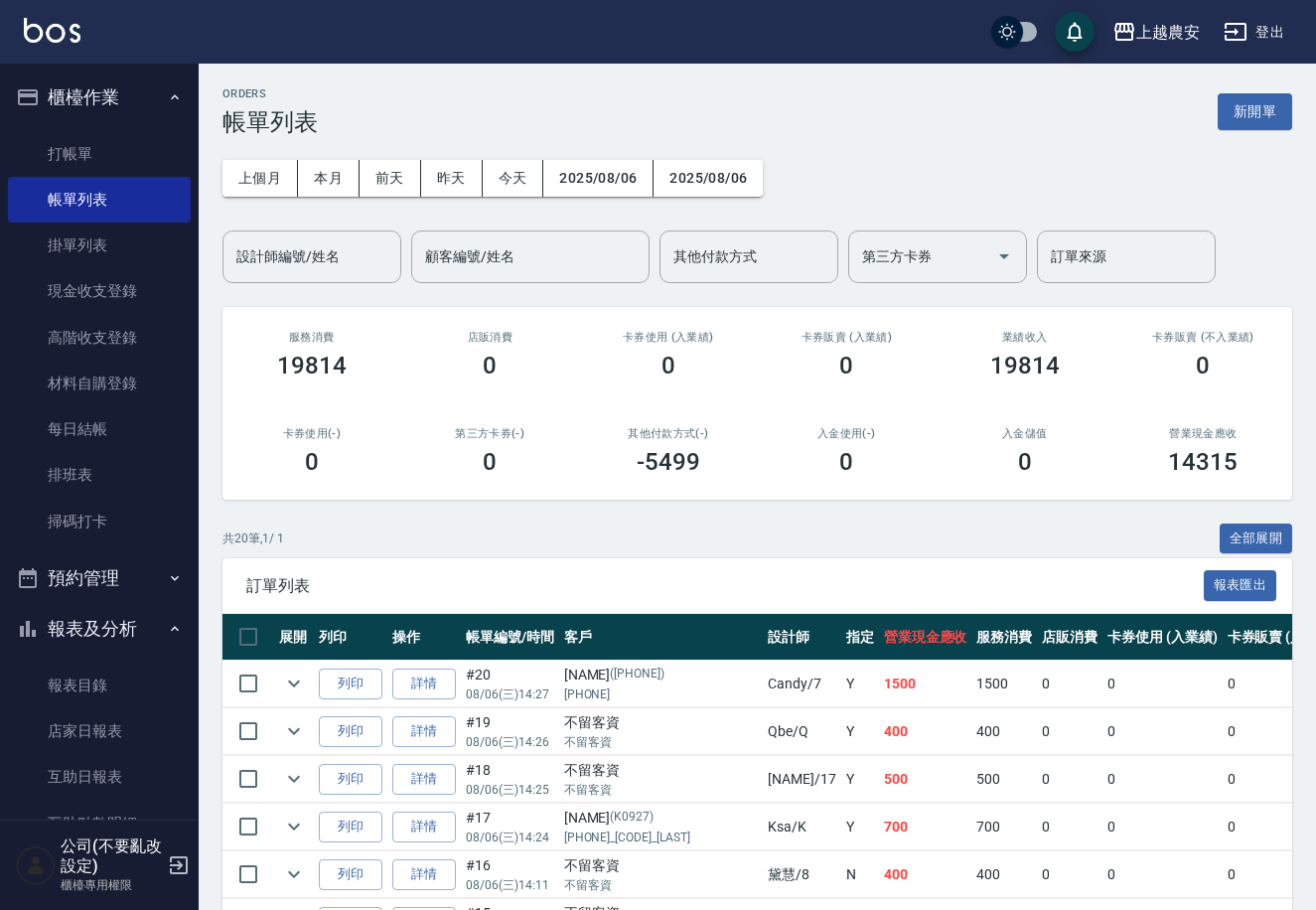 click on "帳單列表" at bounding box center [270, 122] 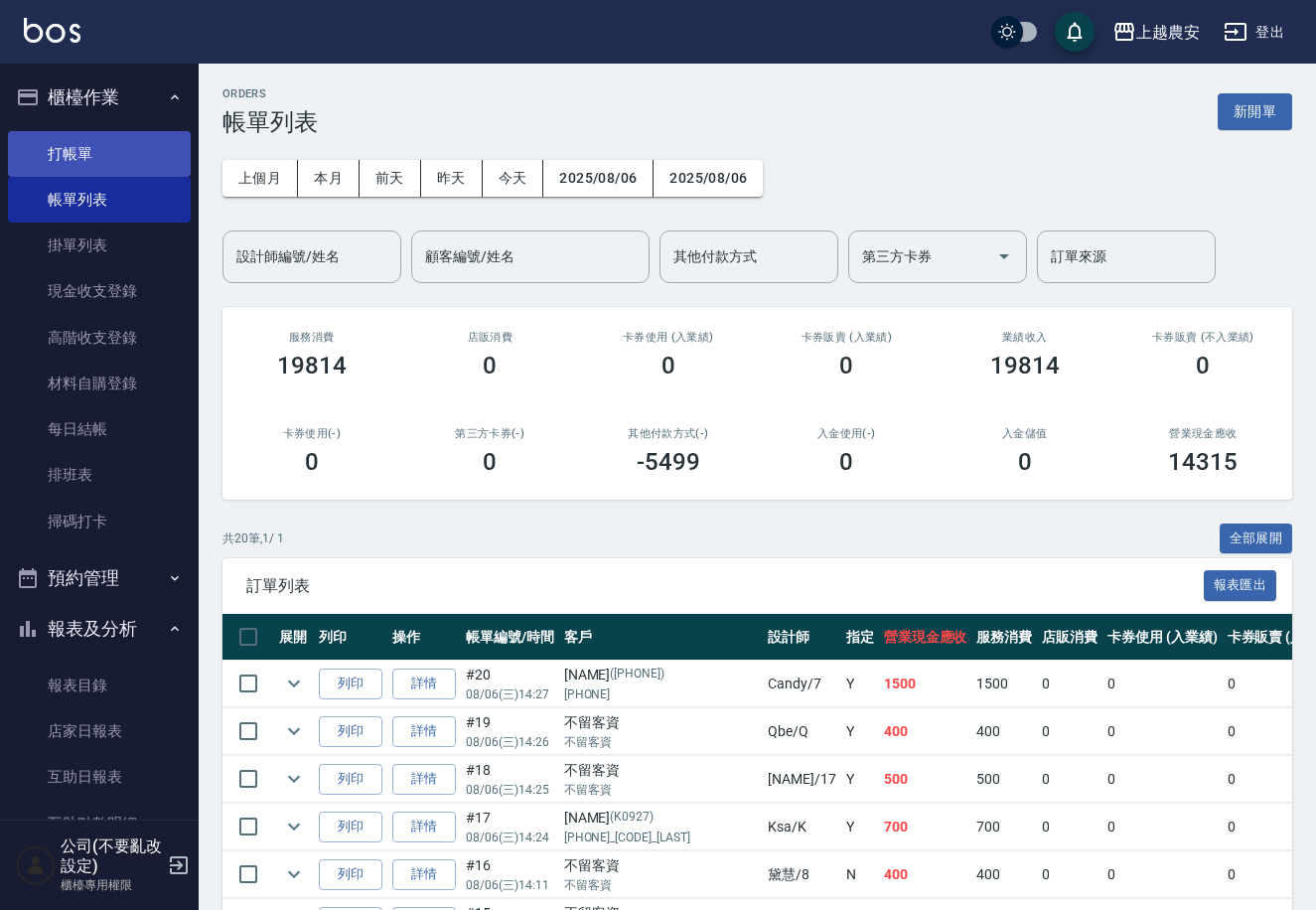 click on "打帳單" at bounding box center [99, 154] 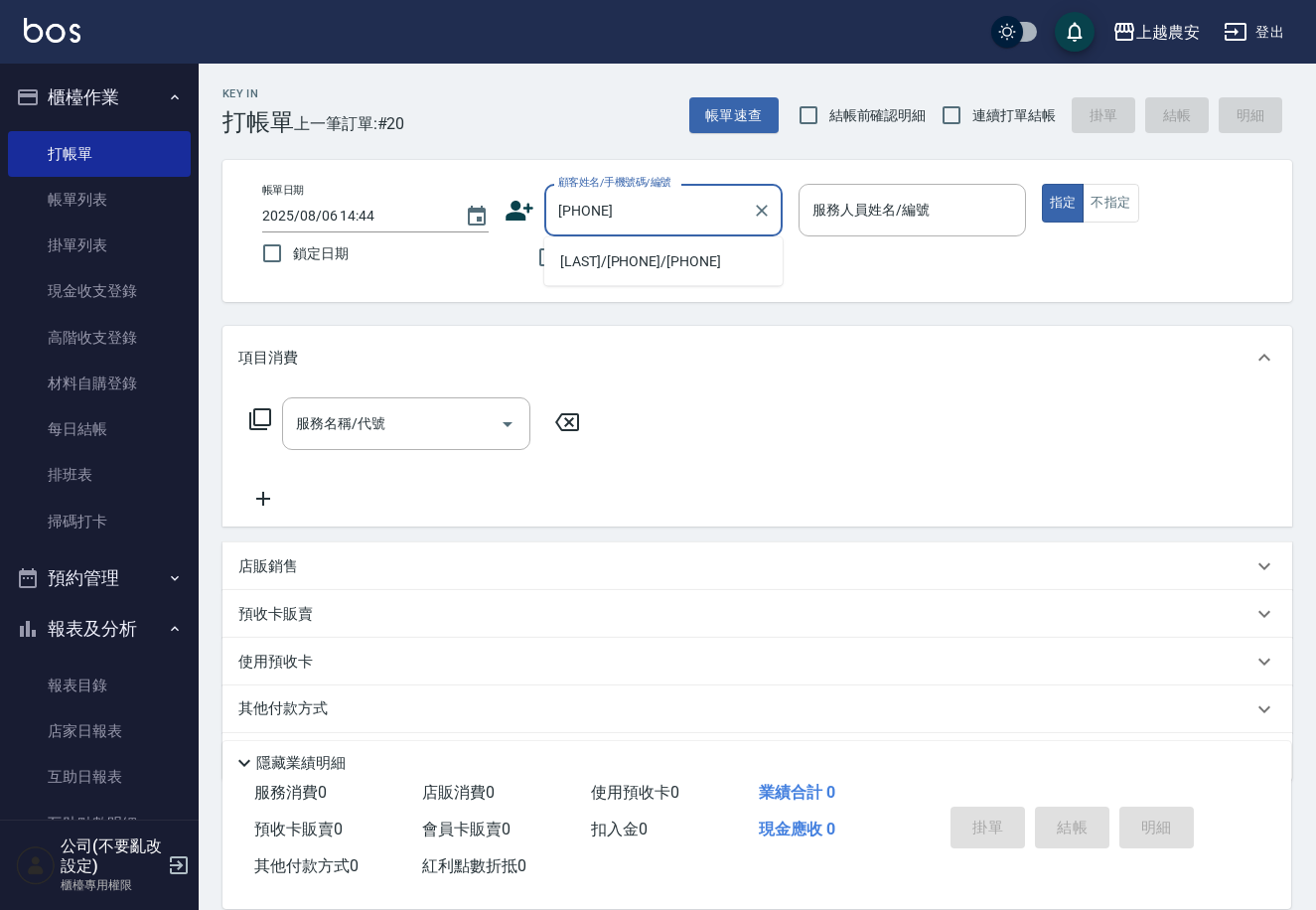 type on "[LAST]/[PHONE]/[PHONE]" 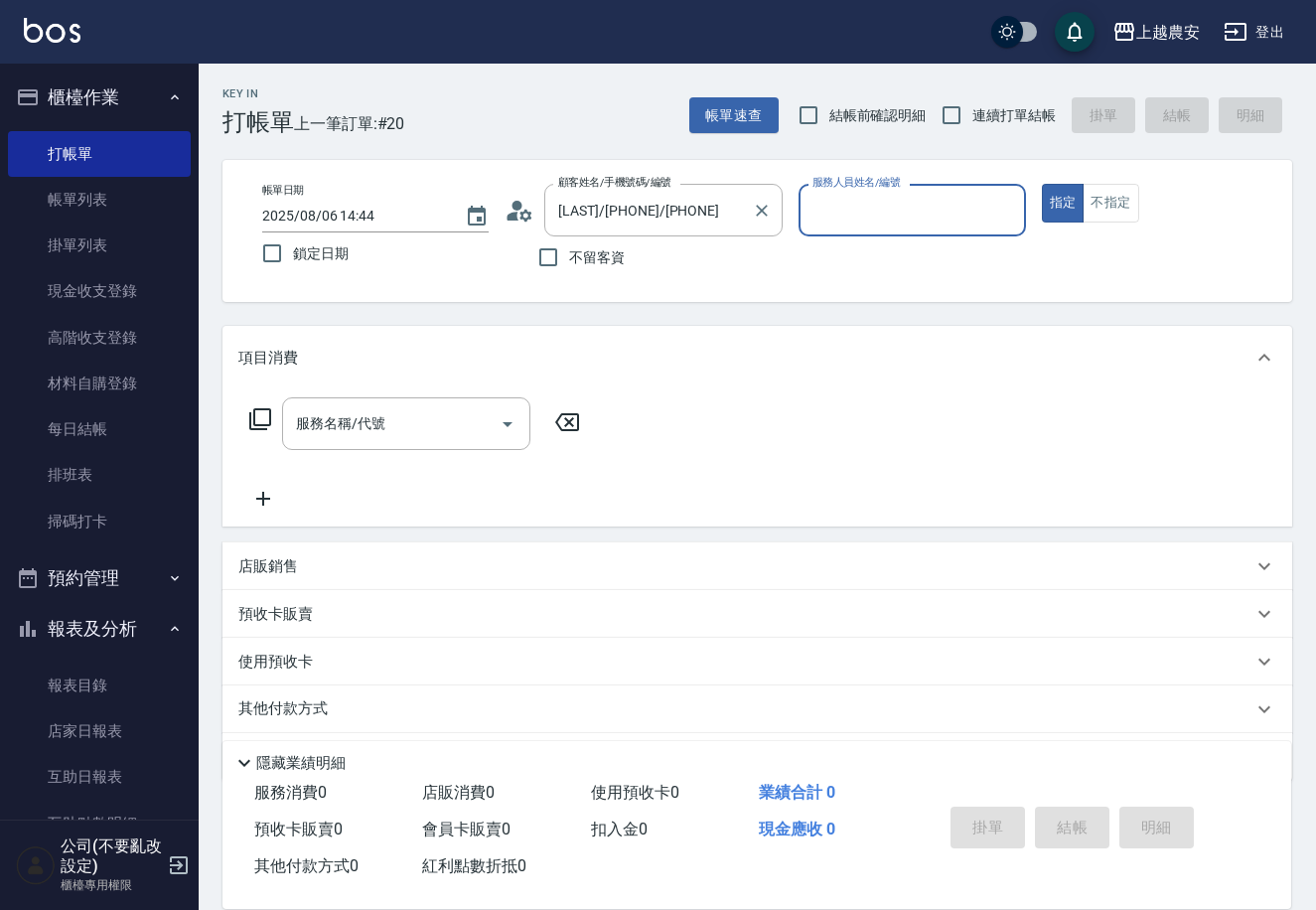 click on "指定" at bounding box center [1063, 203] 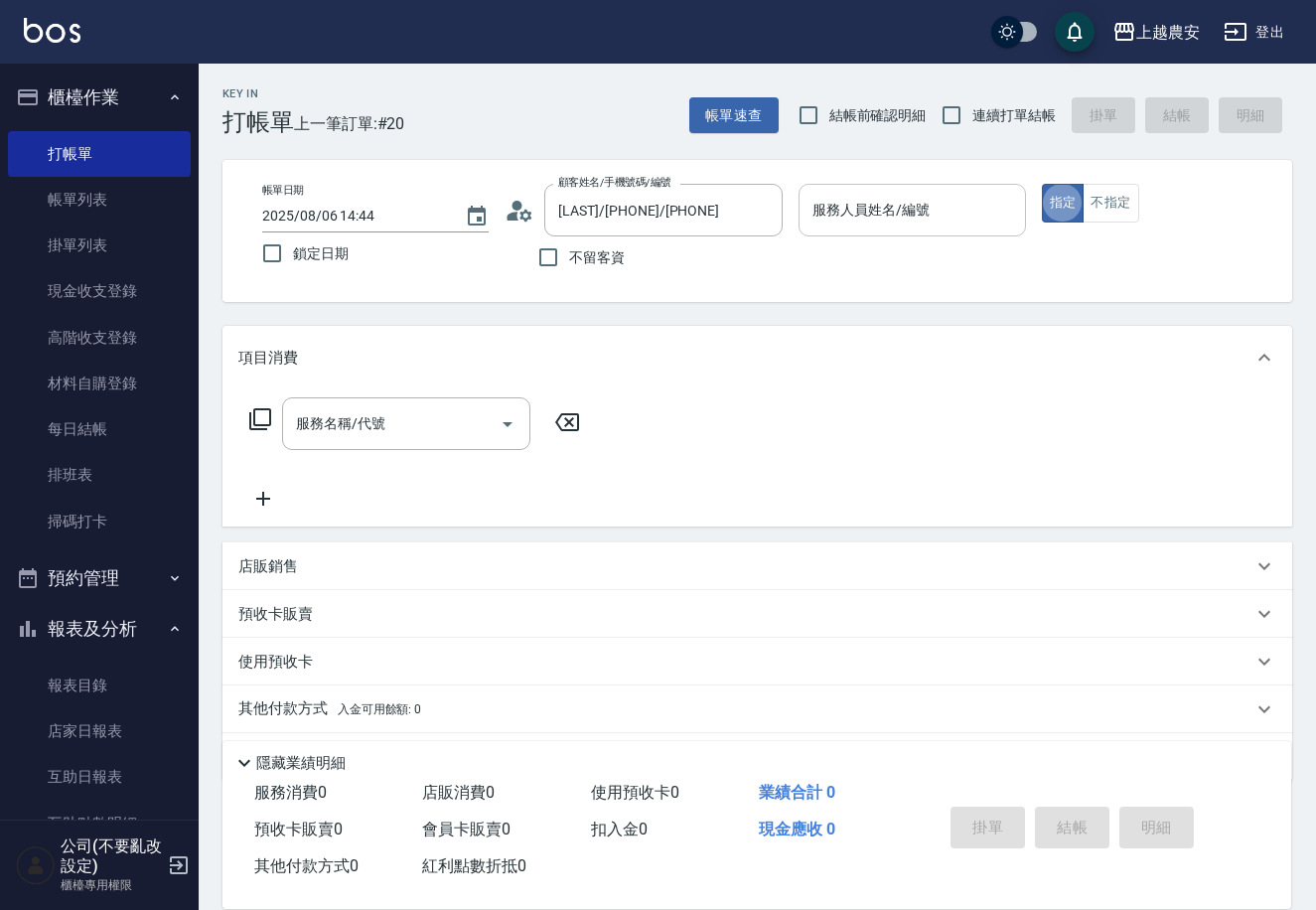 click on "服務人員姓名/編號 服務人員姓名/編號" at bounding box center (912, 210) 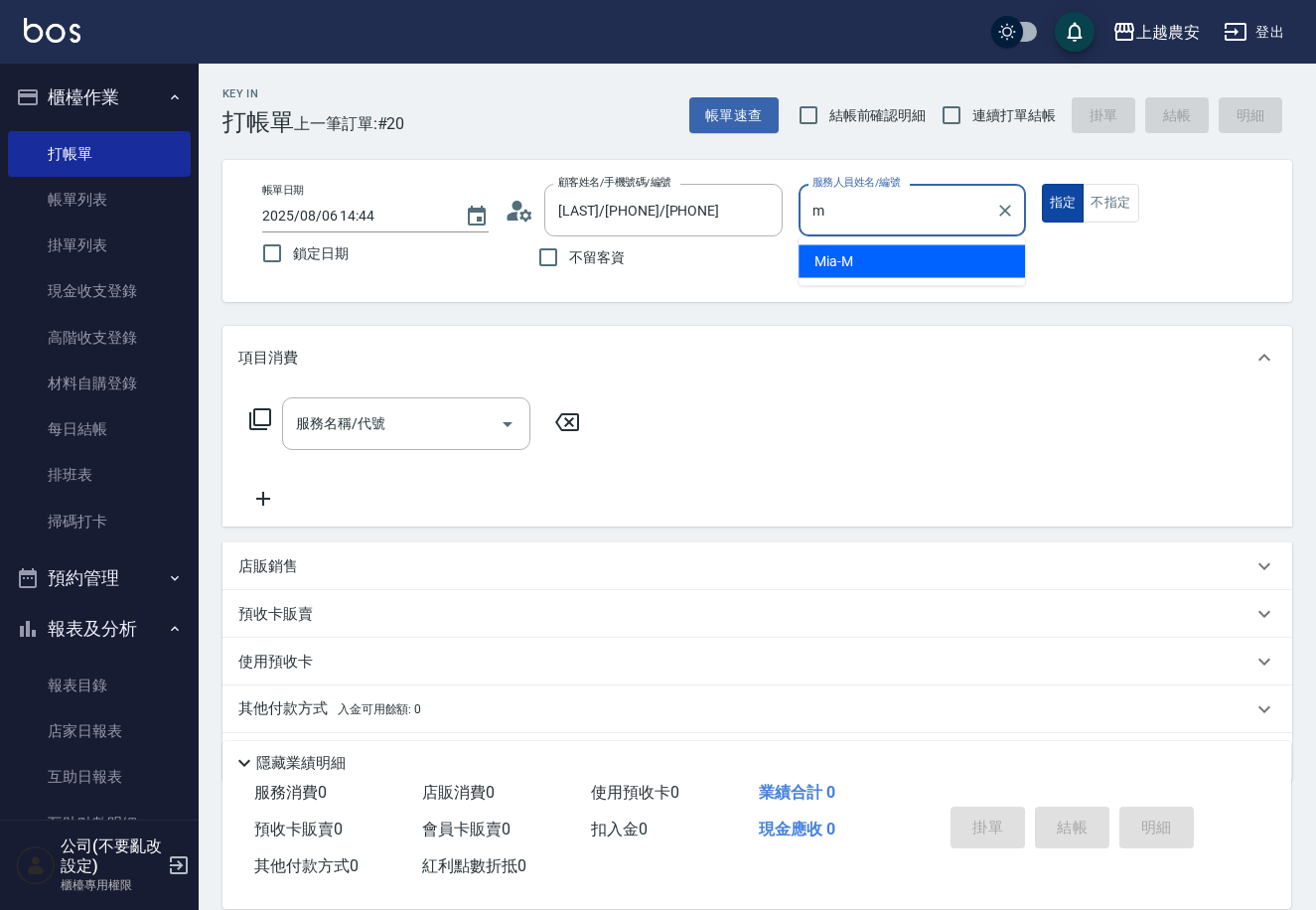 type on "Mia-M" 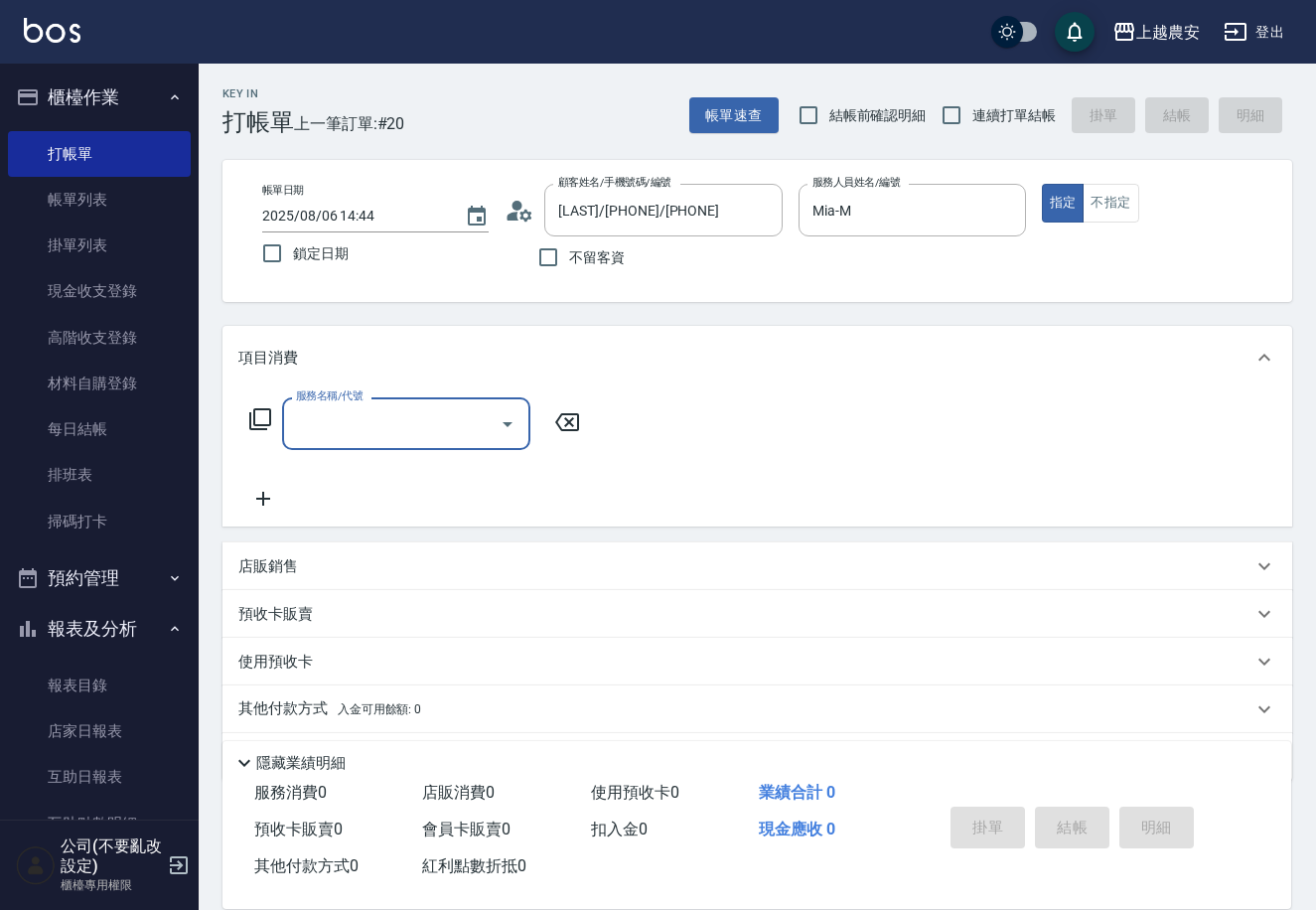 drag, startPoint x: 1178, startPoint y: 238, endPoint x: 1083, endPoint y: 227, distance: 95.63472 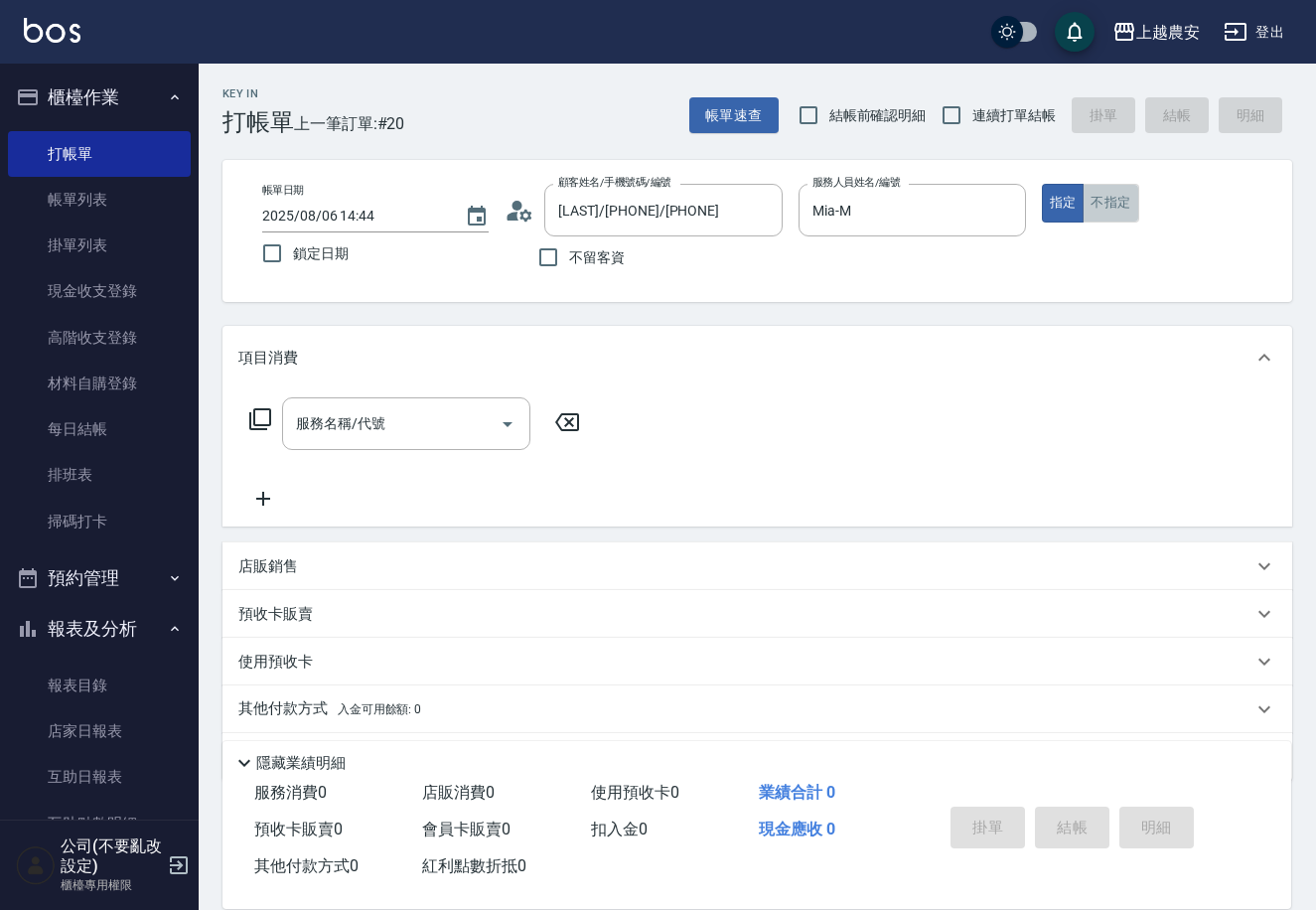 click on "不指定" at bounding box center (1110, 203) 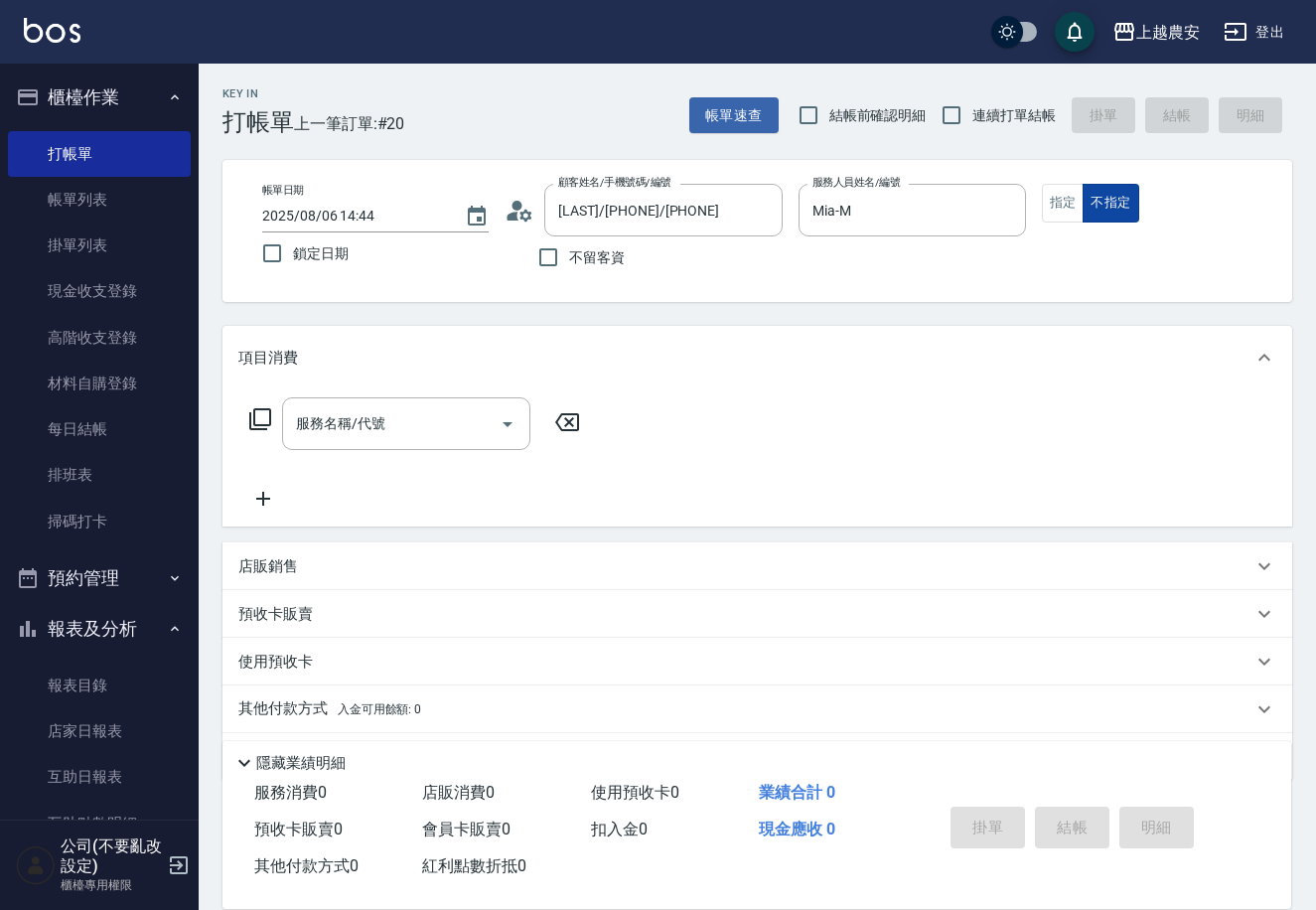 type on "false" 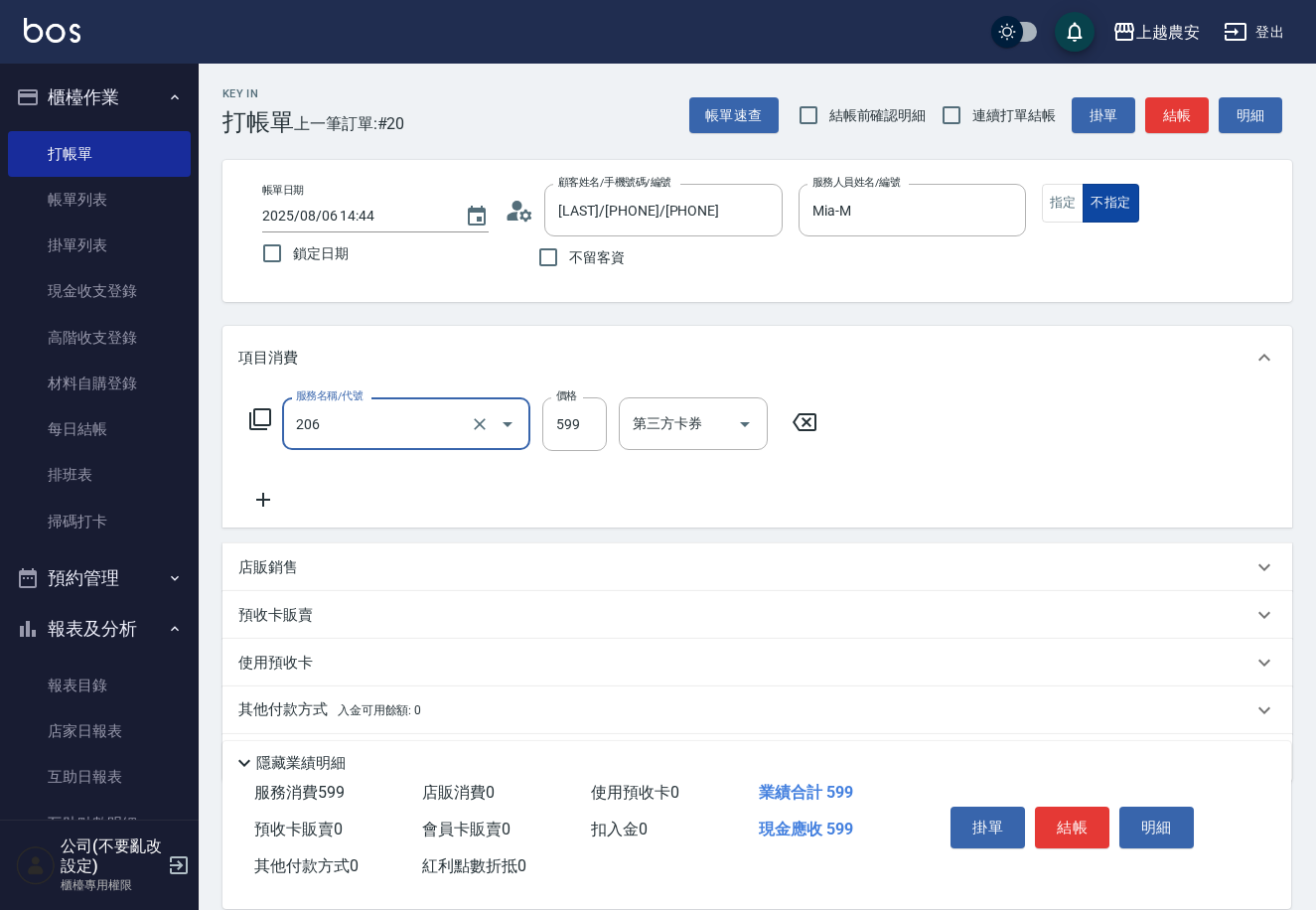 type on "洗+剪(206)" 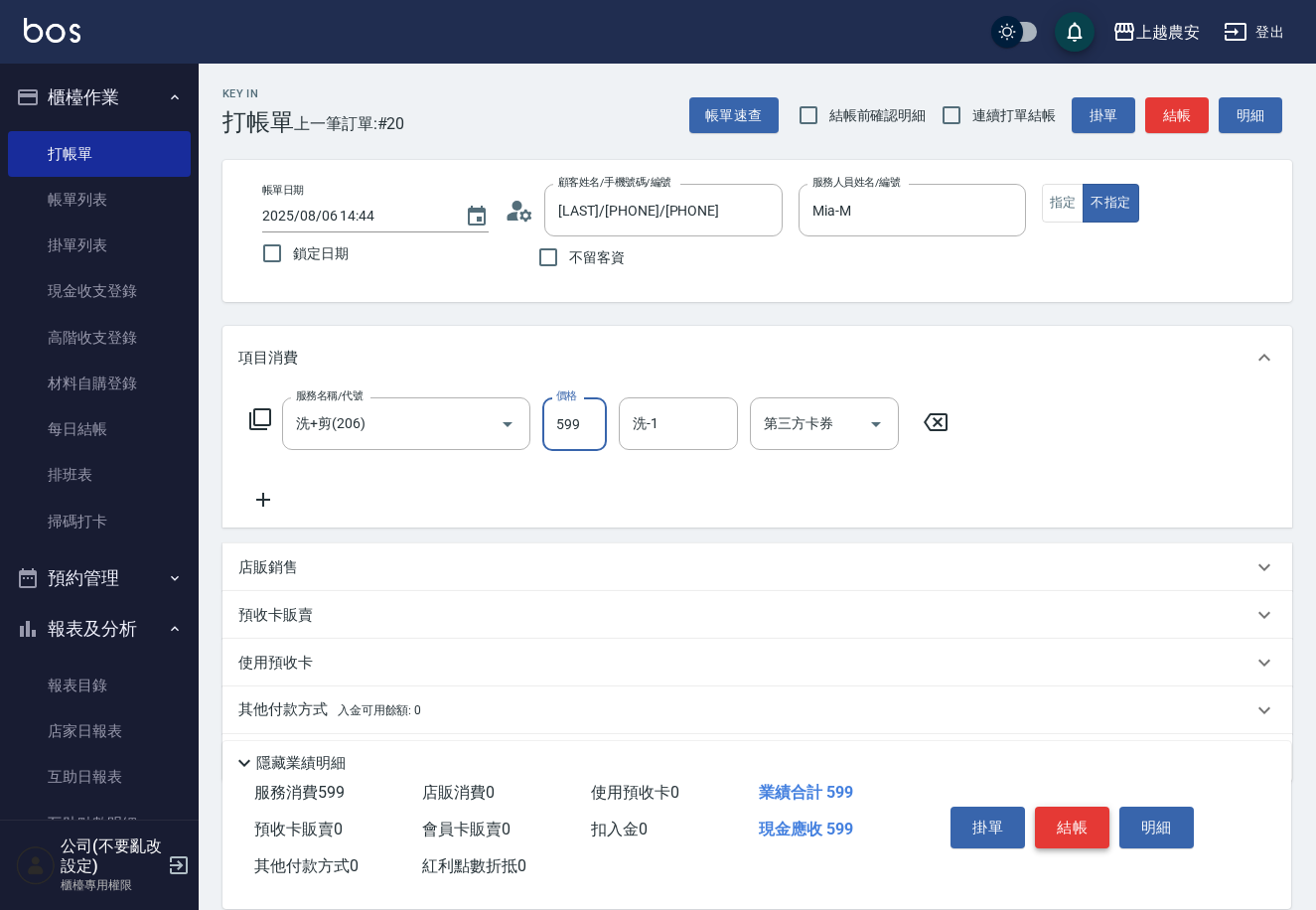 click on "結帳" at bounding box center (1072, 828) 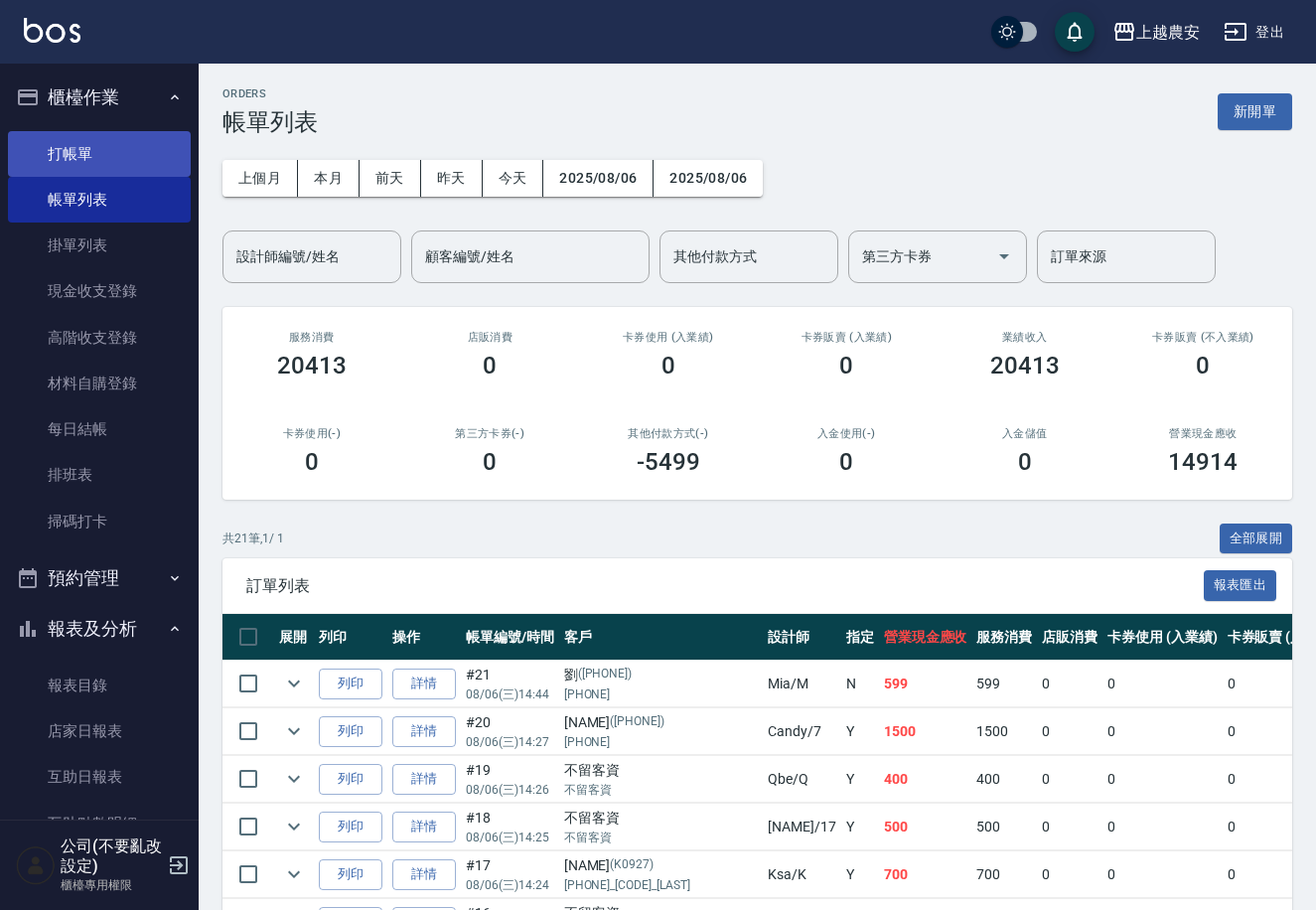 click on "打帳單" at bounding box center [99, 154] 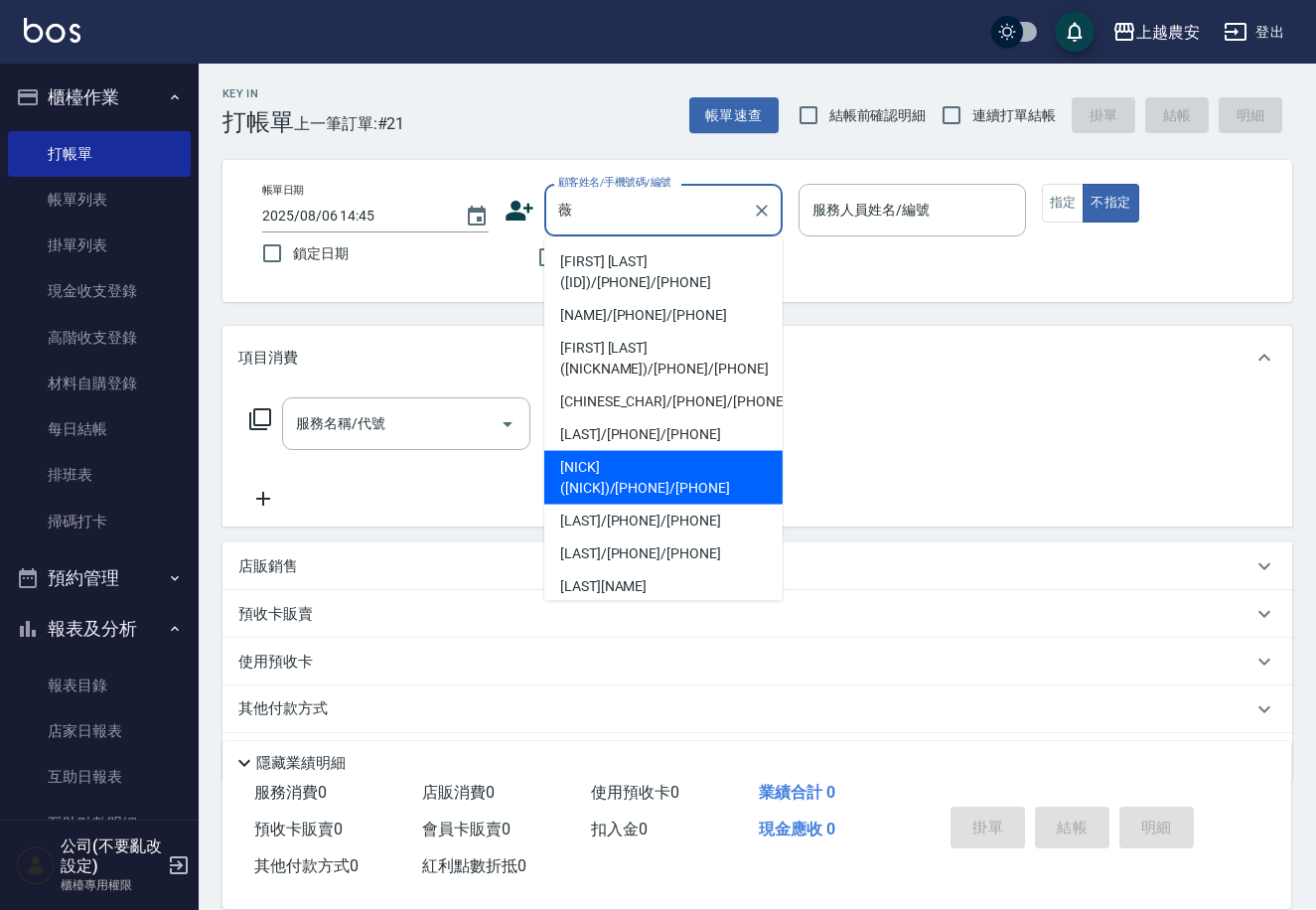 type on "薇" 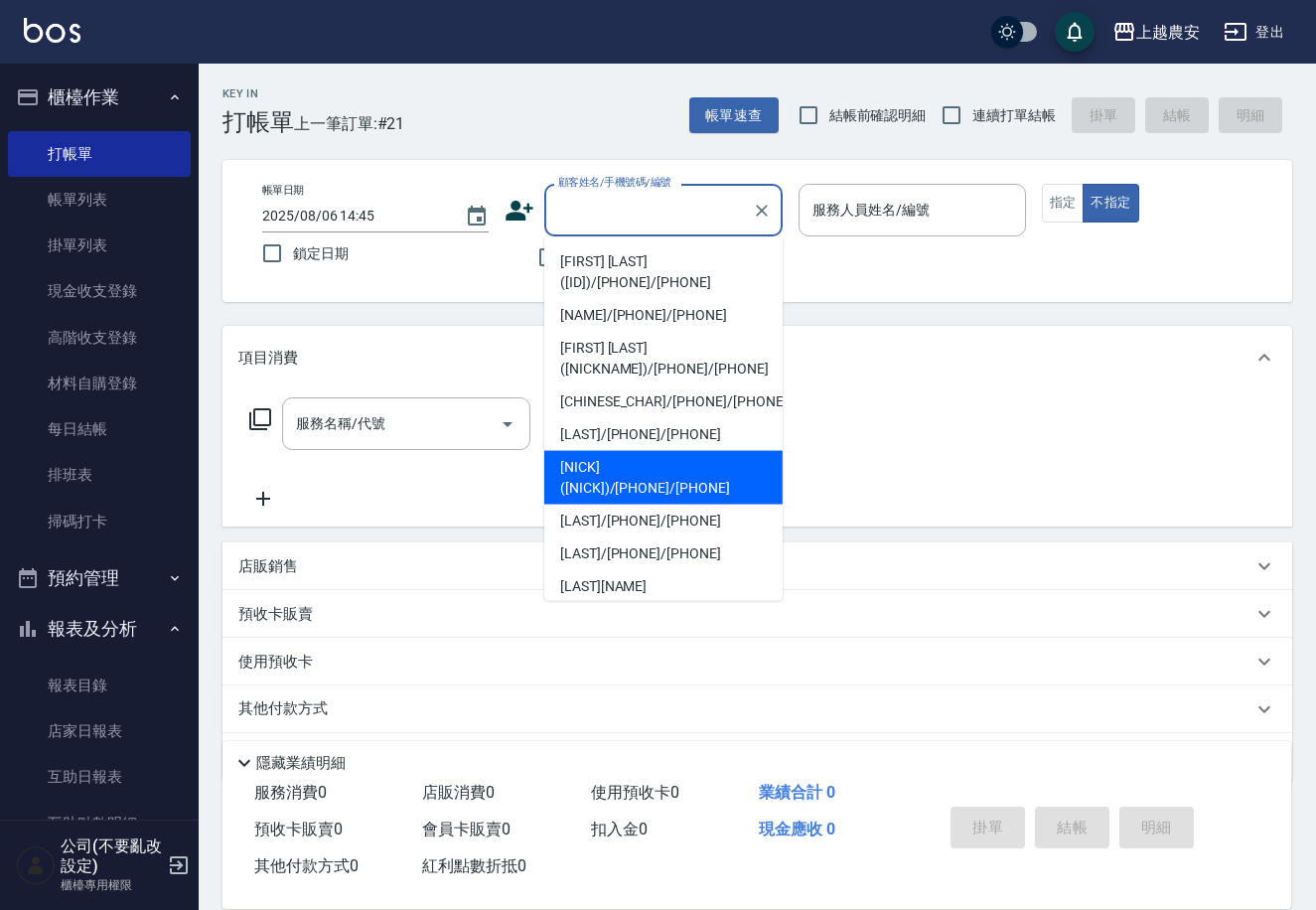 click on "服務名稱/代號 服務名稱/代號" at bounding box center (757, 458) 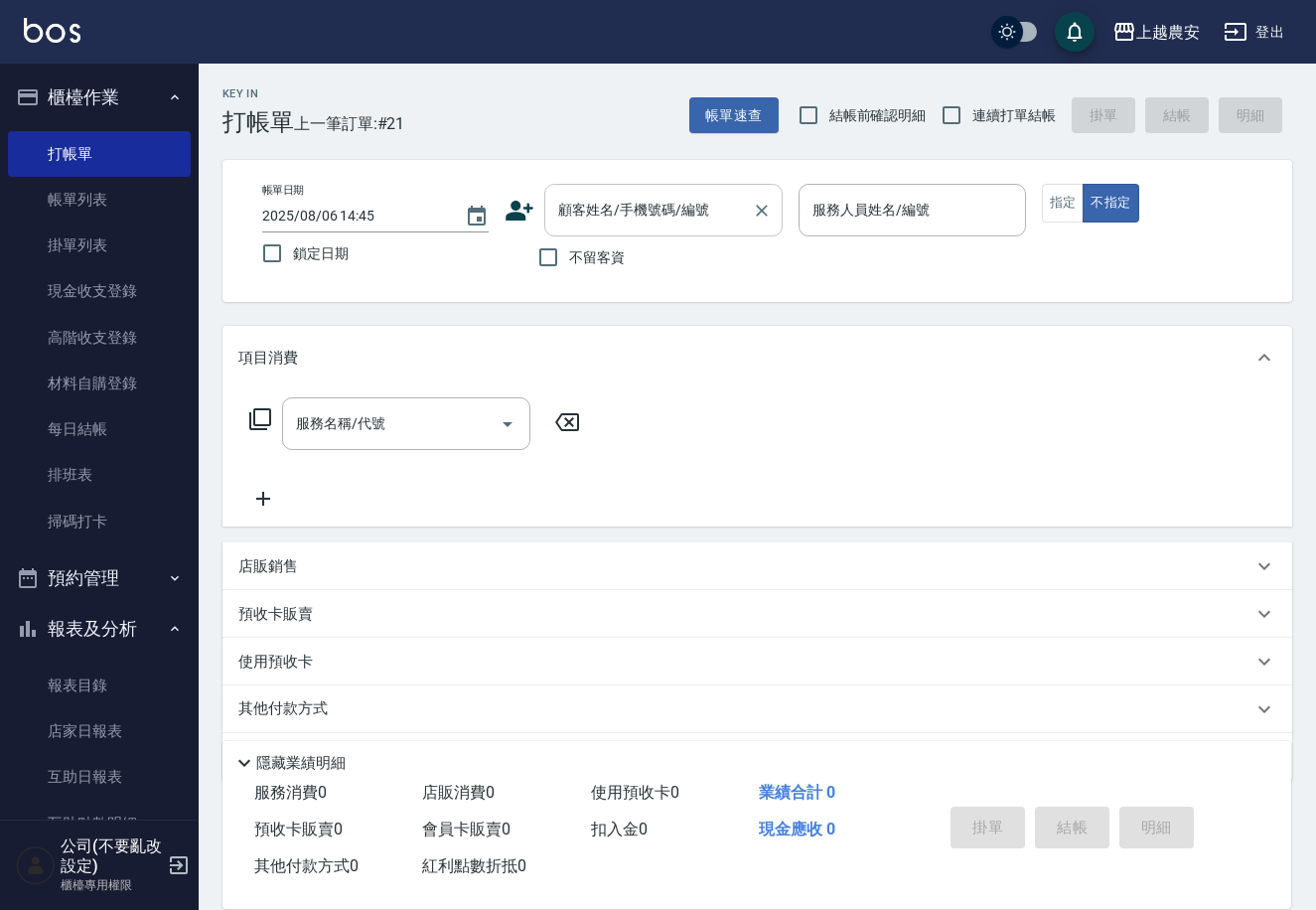 click on "顧客姓名/手機號碼/編號" at bounding box center [649, 210] 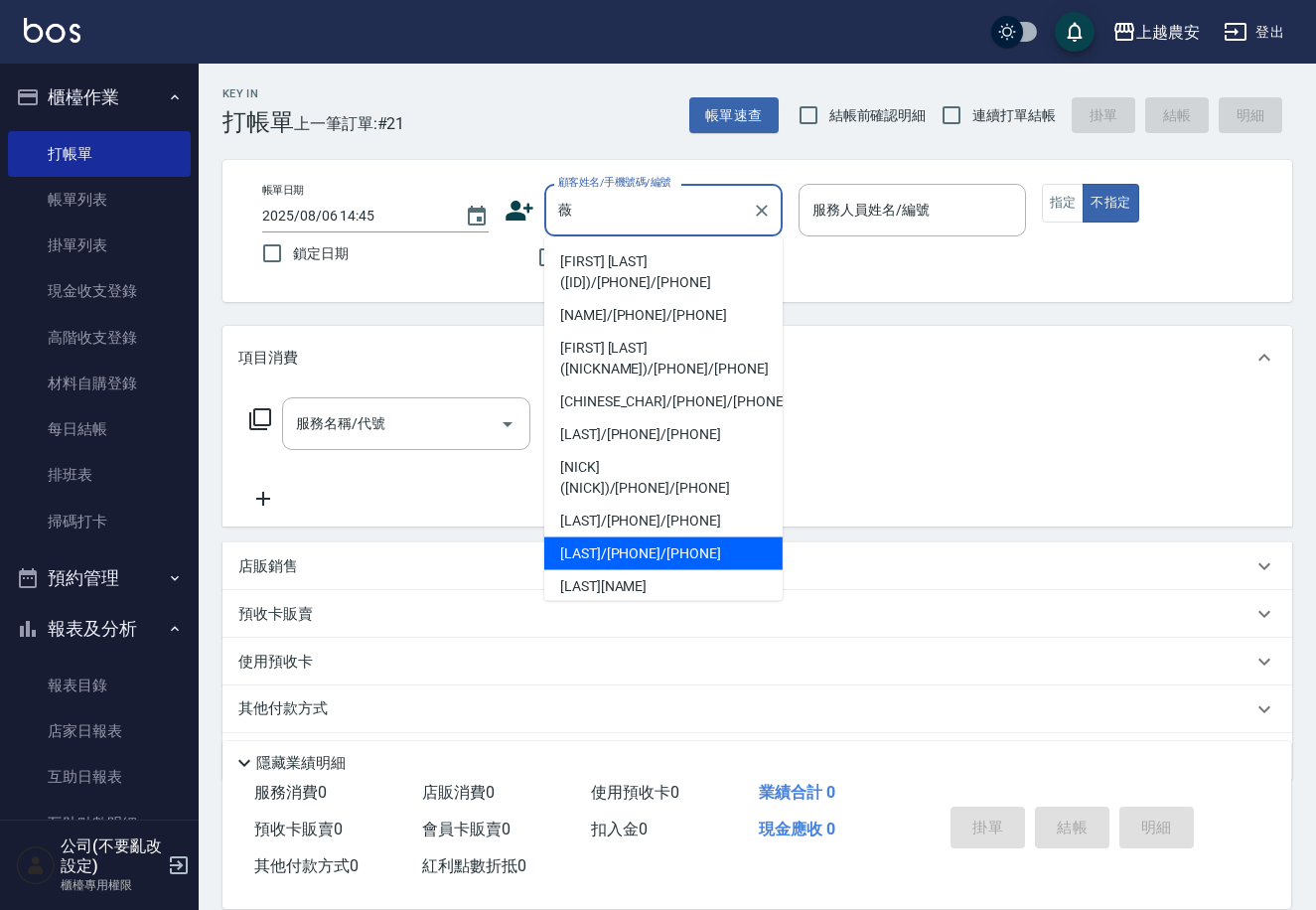 click on "[LAST]/[PHONE]/[PHONE]" at bounding box center (663, 553) 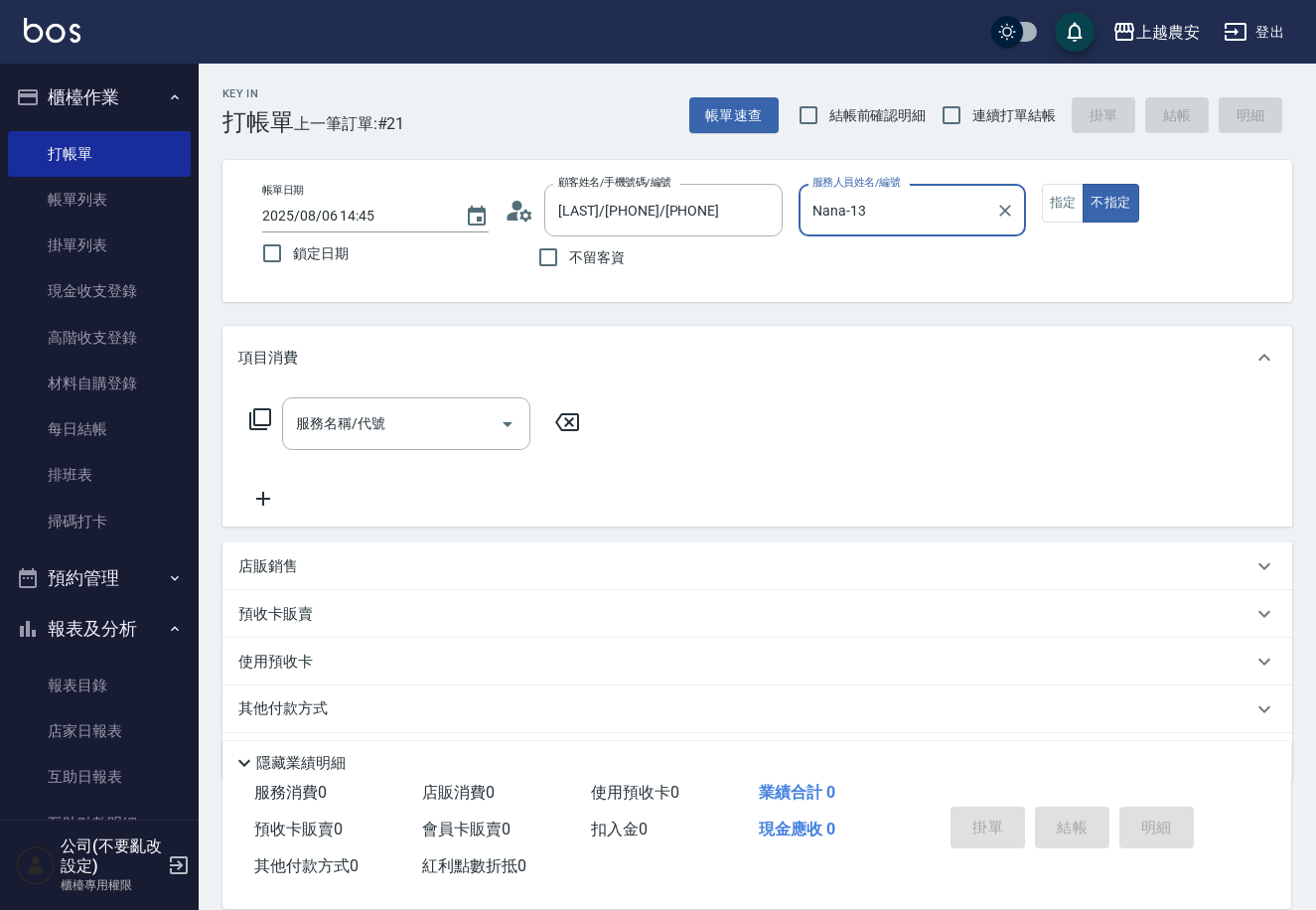 type on "Nana-13" 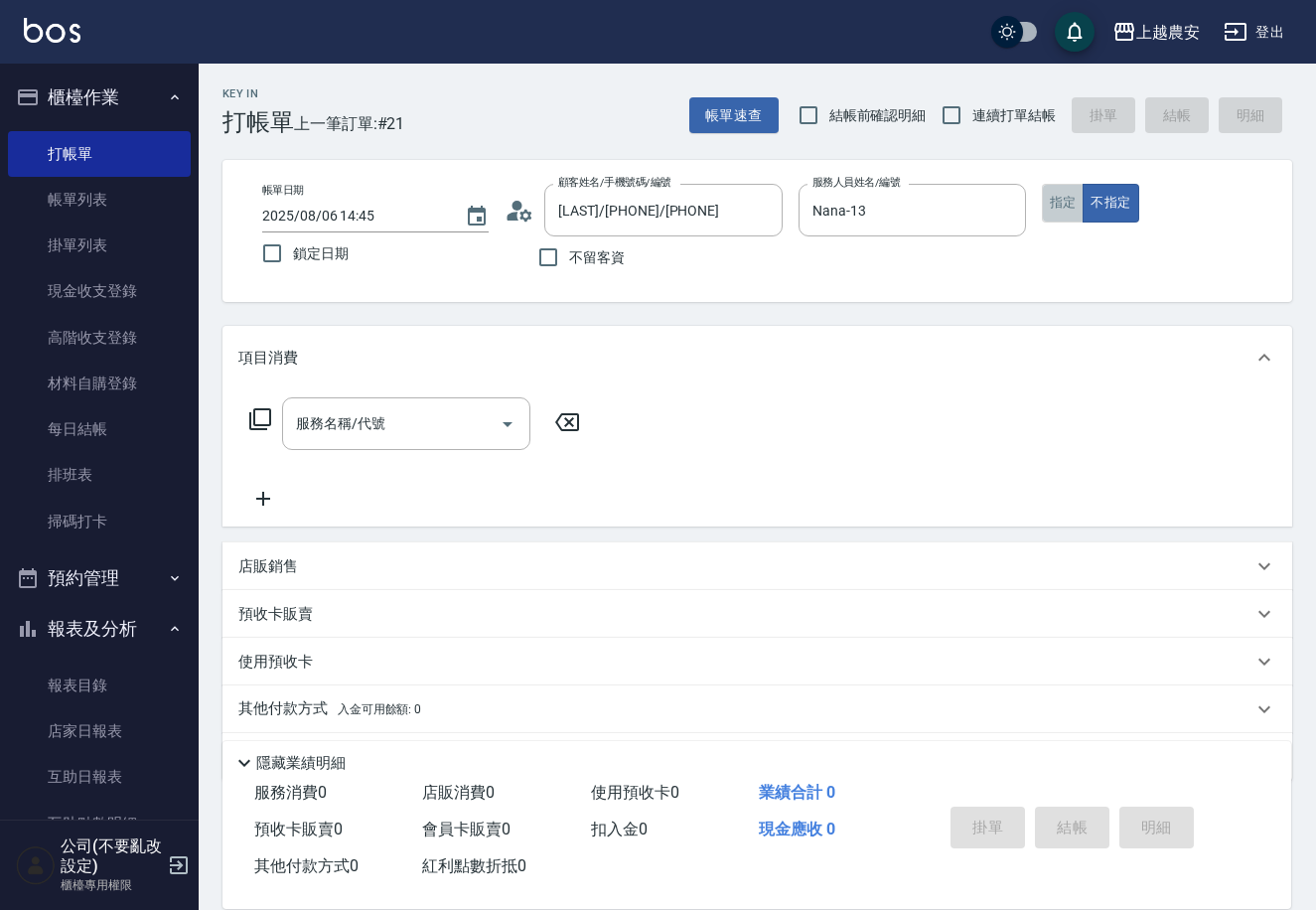 click on "指定" at bounding box center (1063, 203) 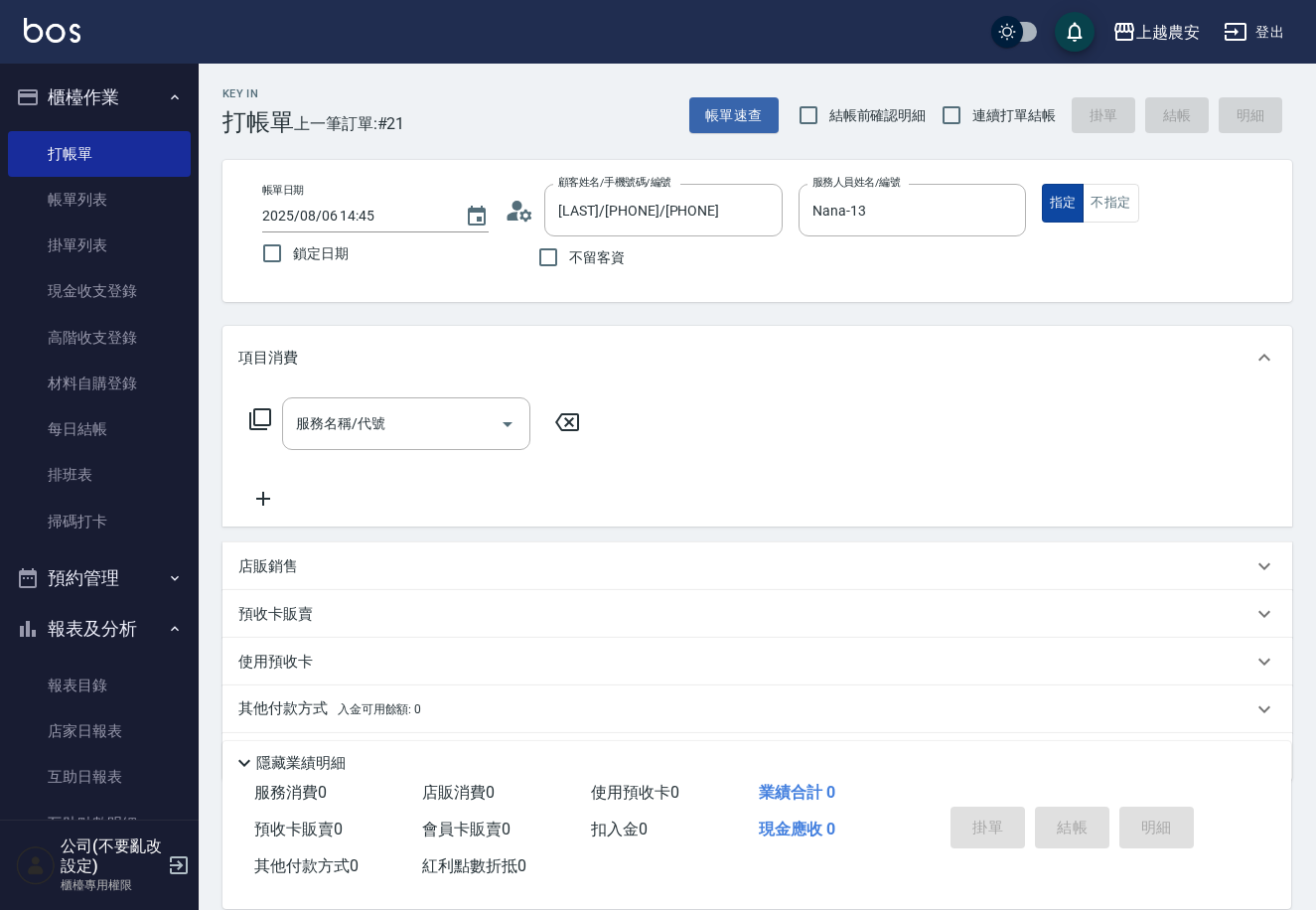 type on "true" 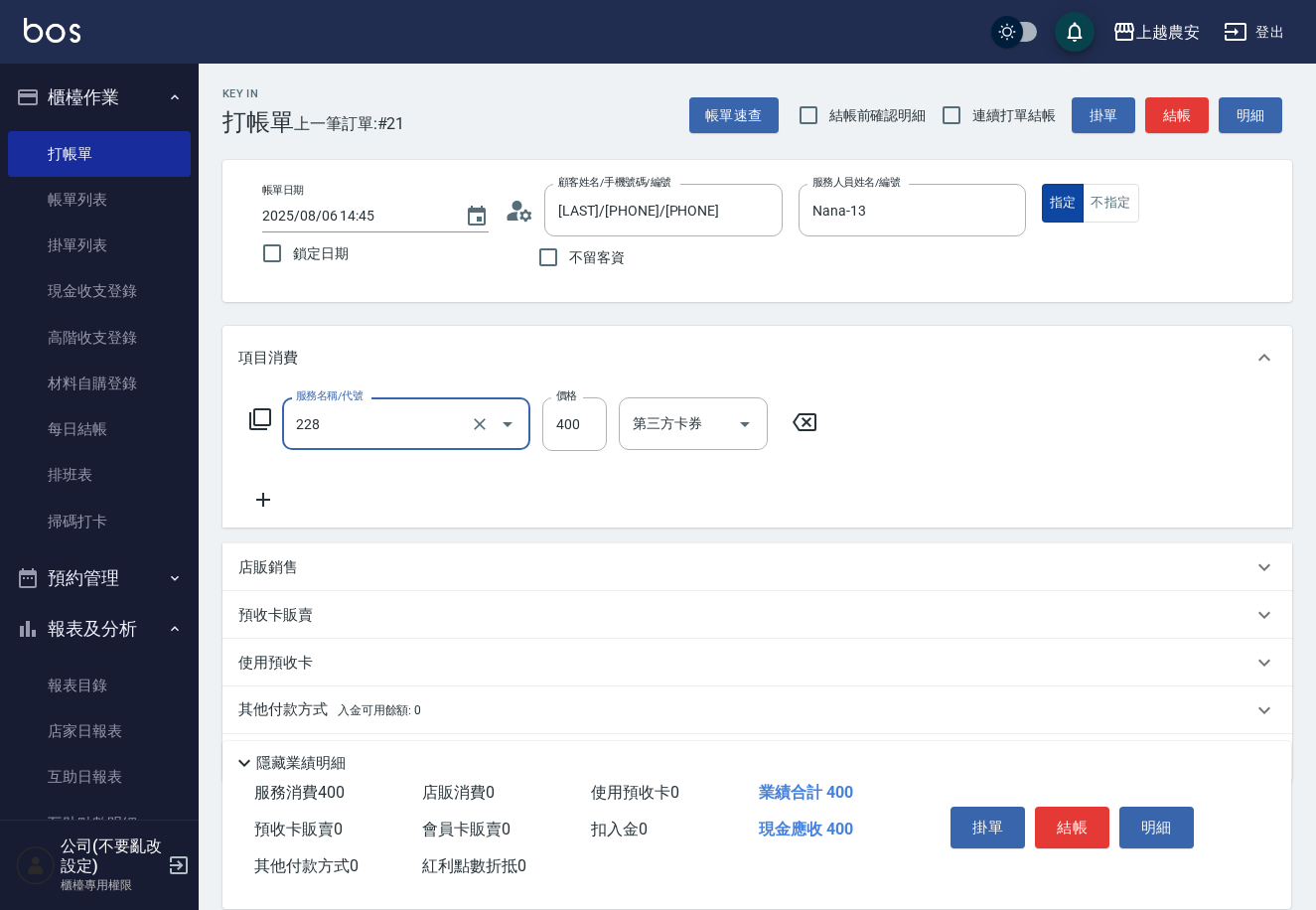 type on "洗髮(228)" 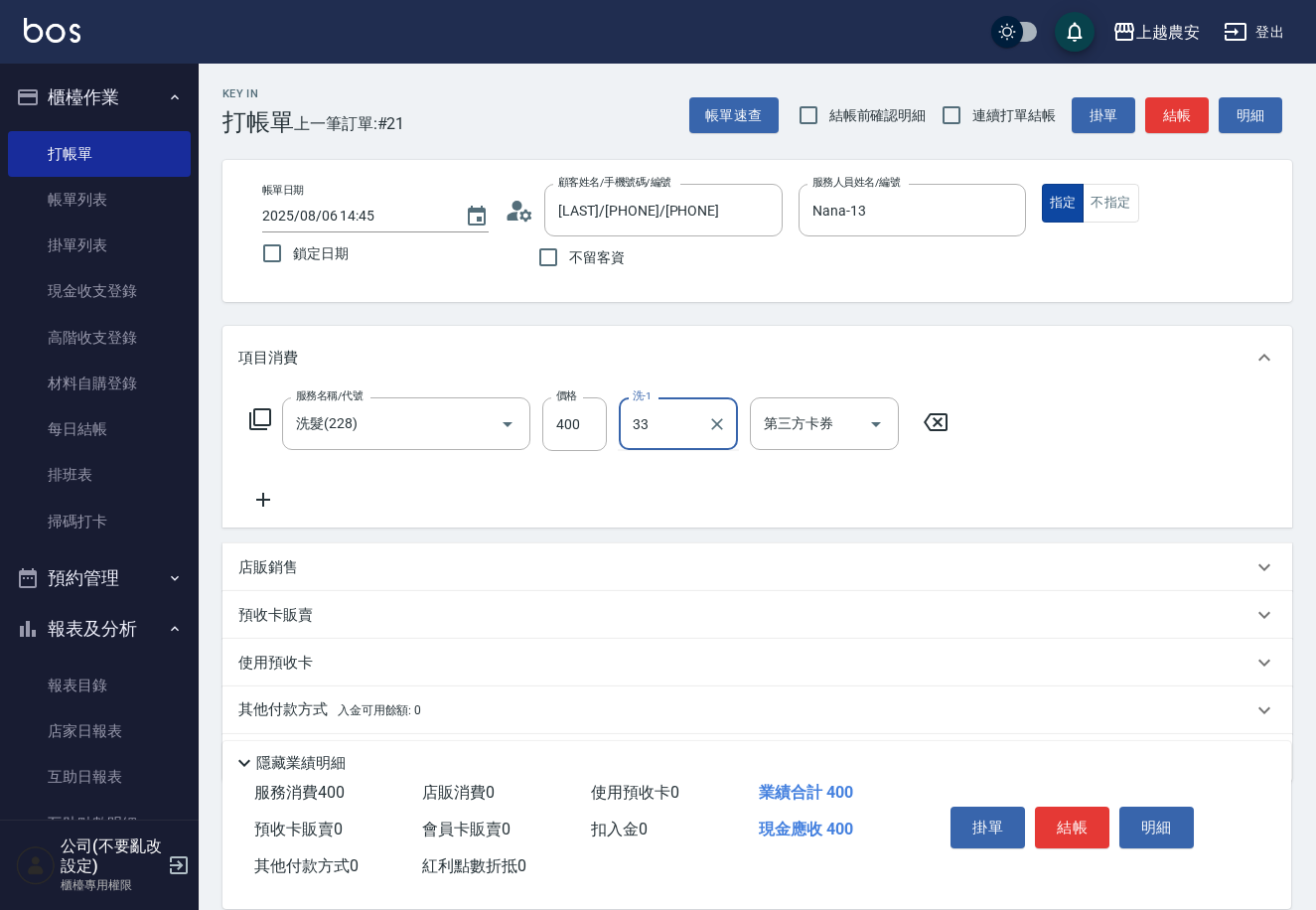 type on "[CHINESE_CHAR]-[NUMBER]" 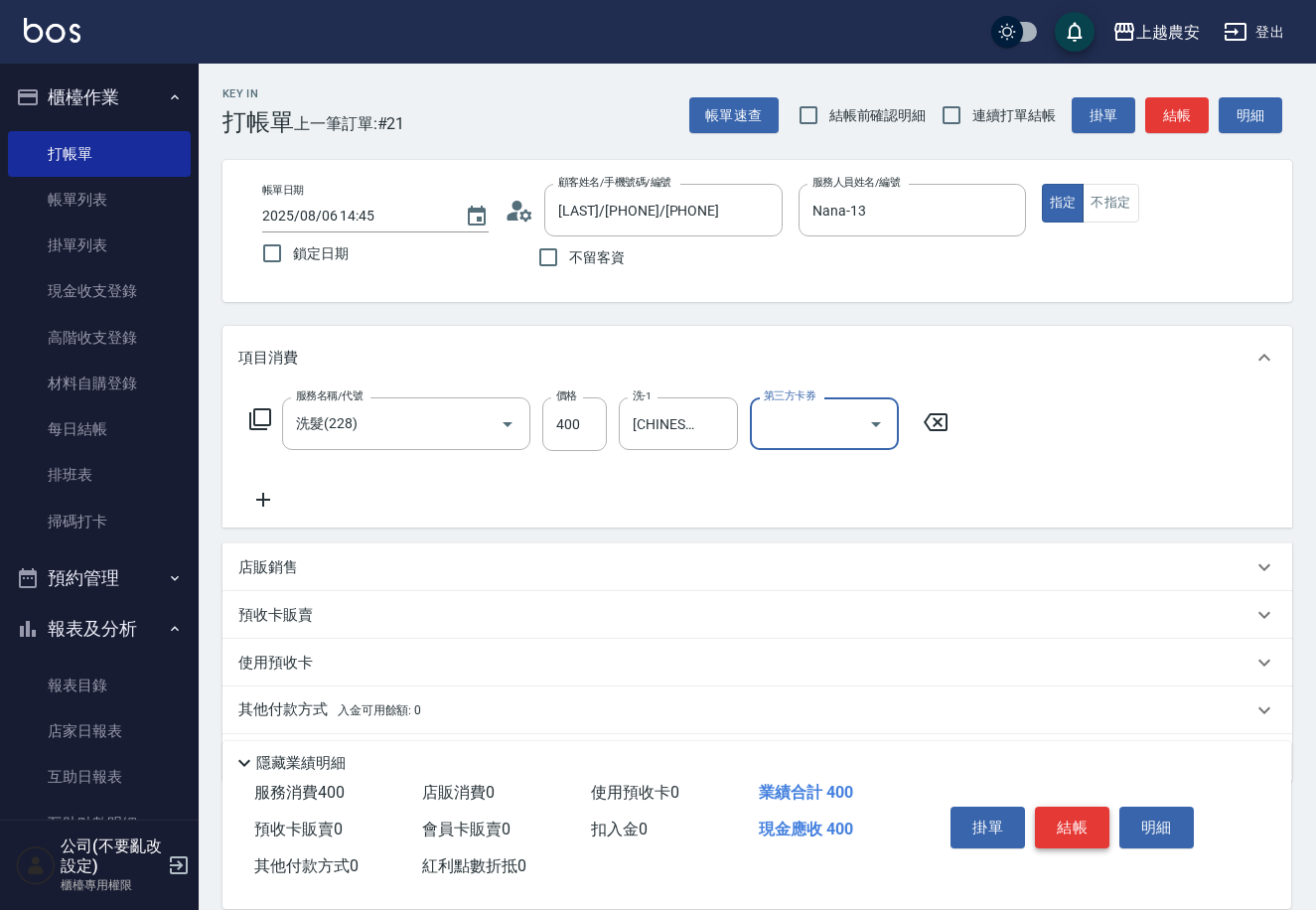 click on "結帳" at bounding box center (1072, 828) 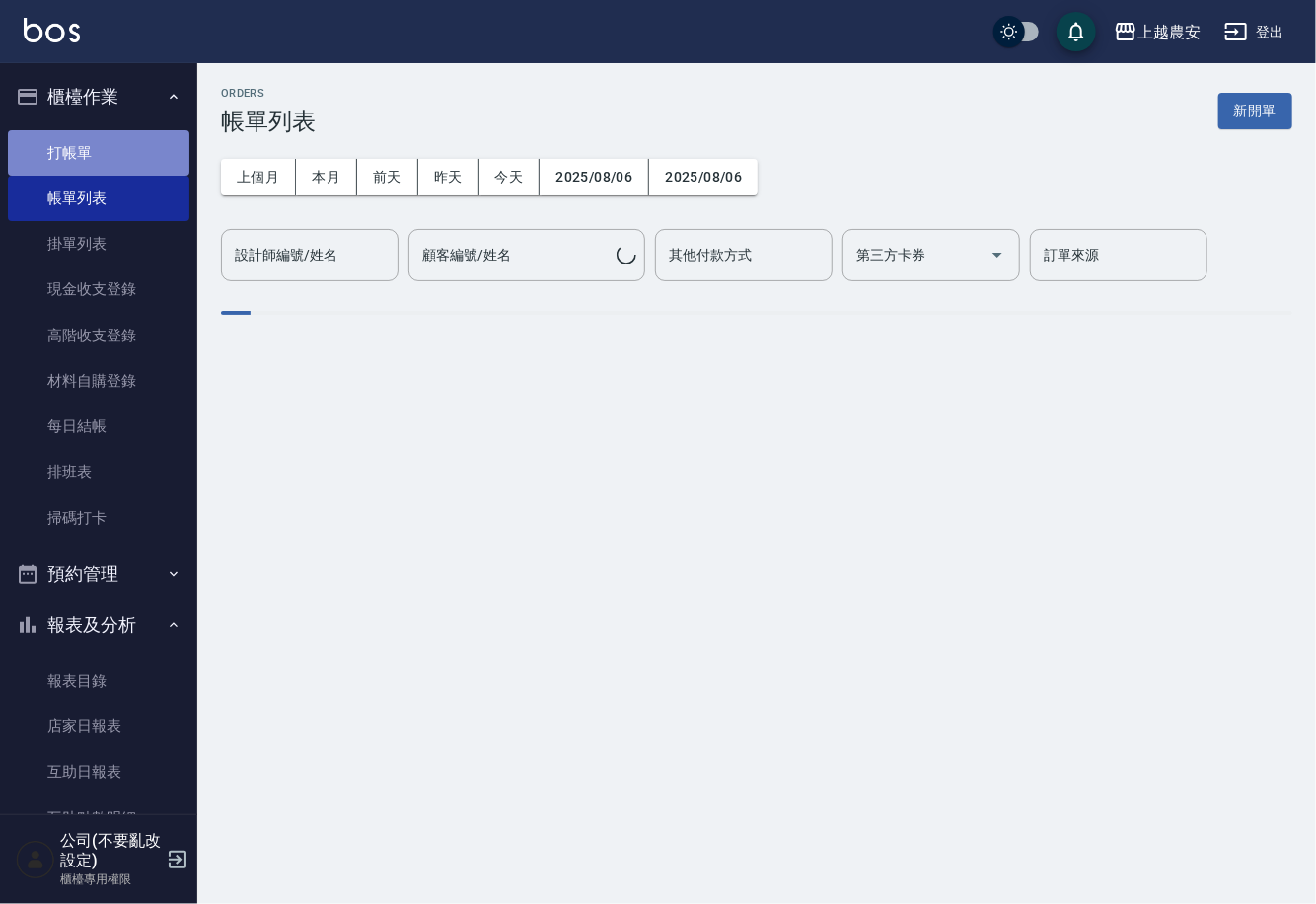 click on "打帳單" at bounding box center (99, 153) 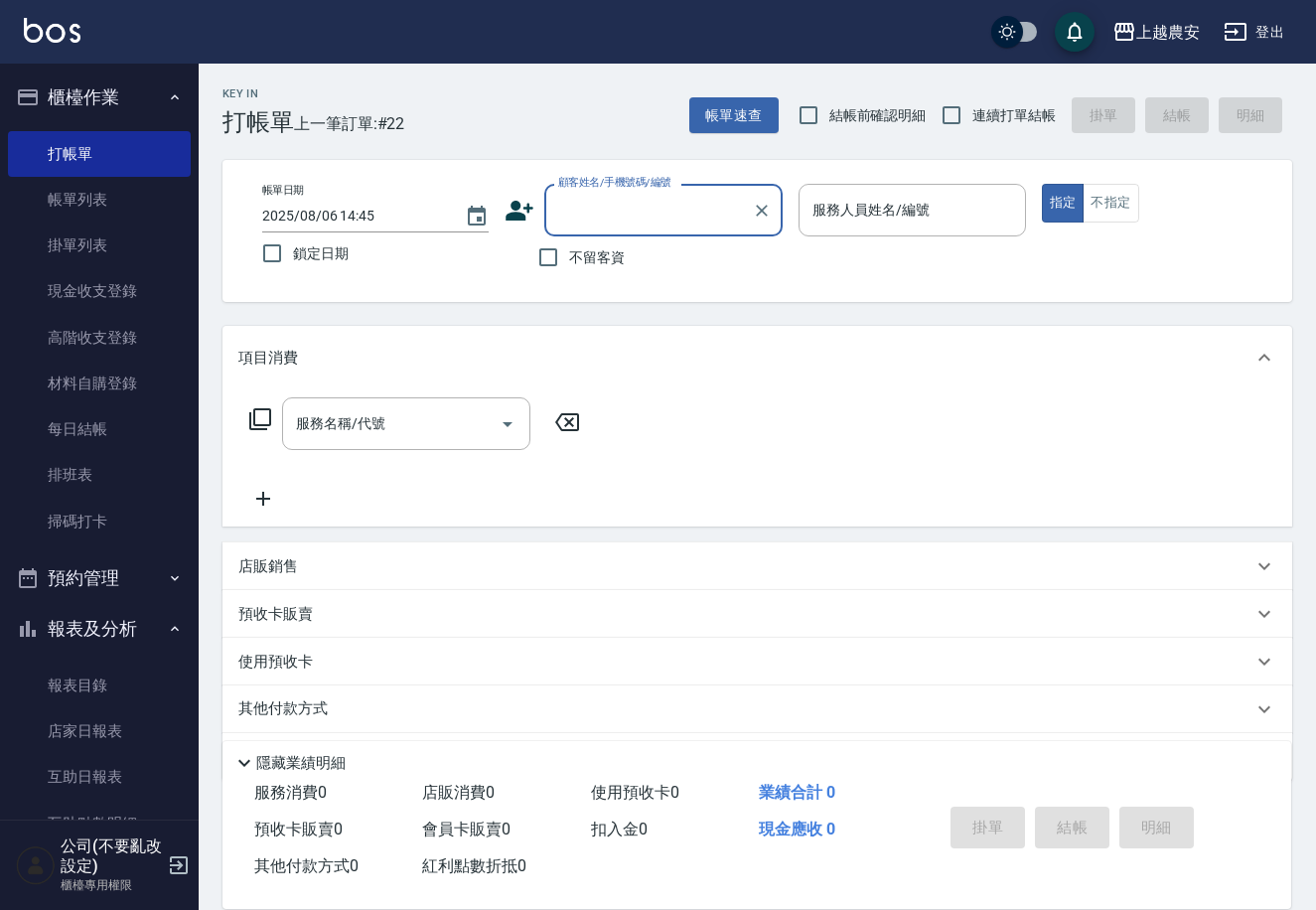 click on "不留客資" at bounding box center [597, 257] 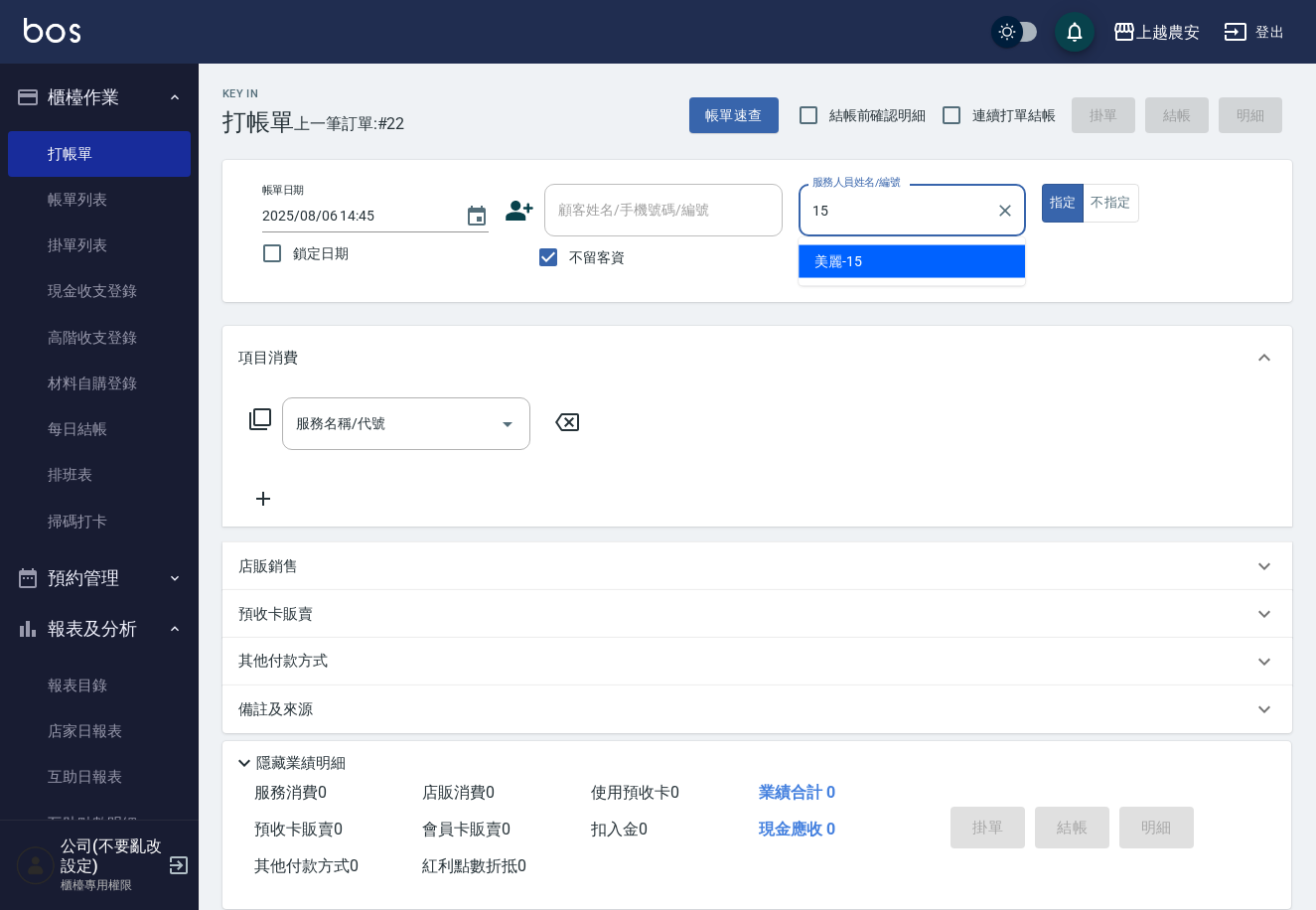 type on "美麗-15" 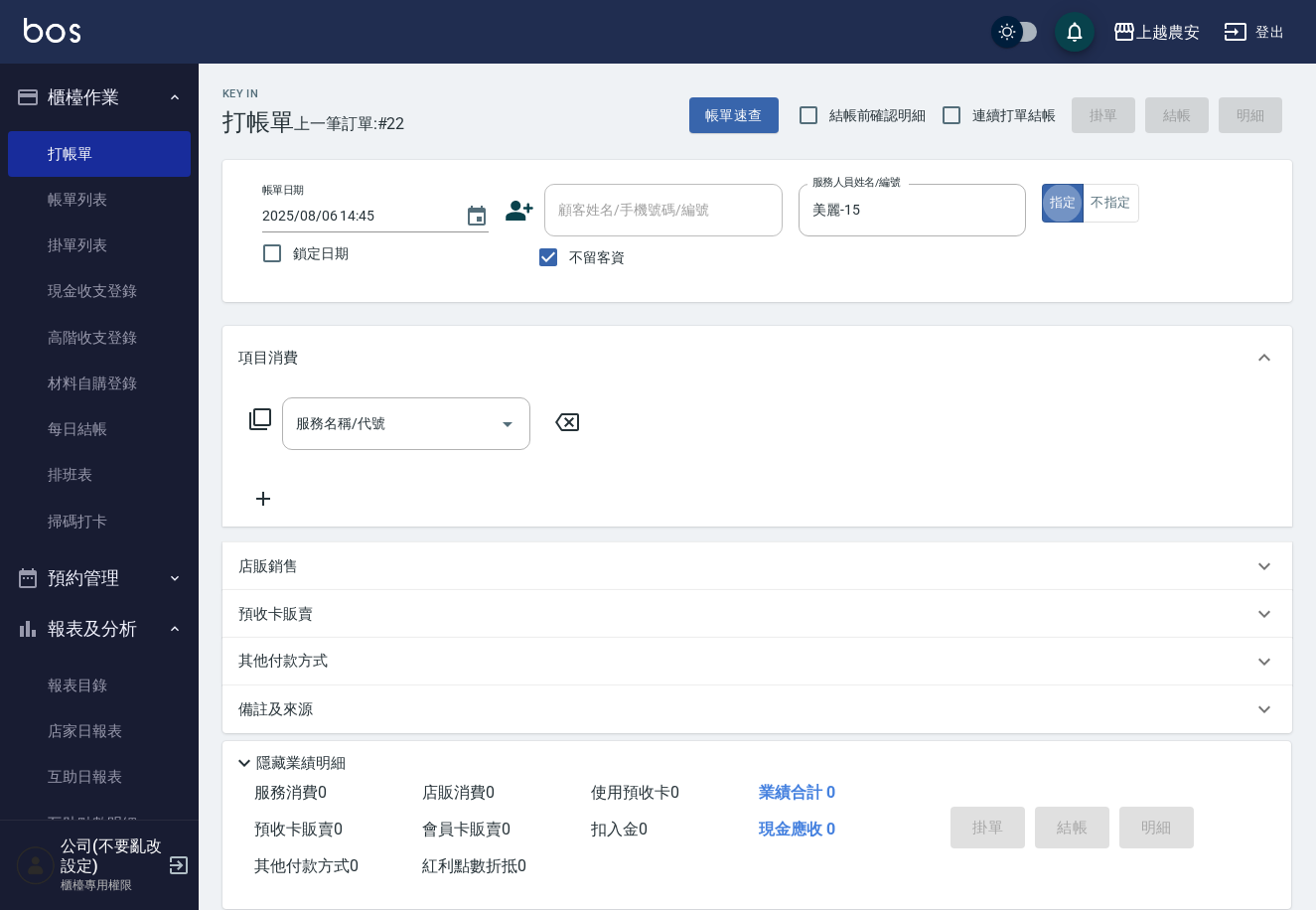type on "true" 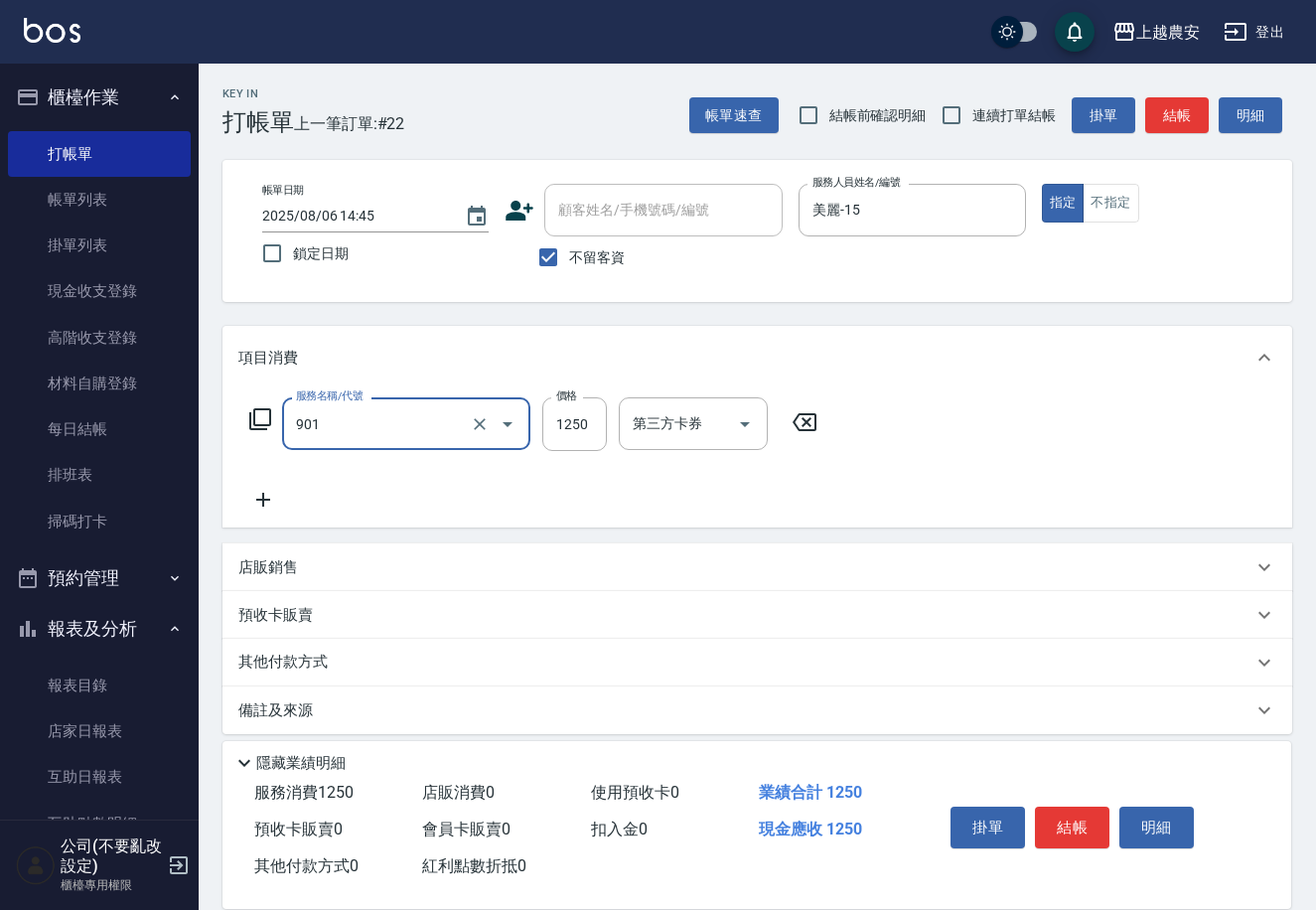 type on "修手指甲(901)" 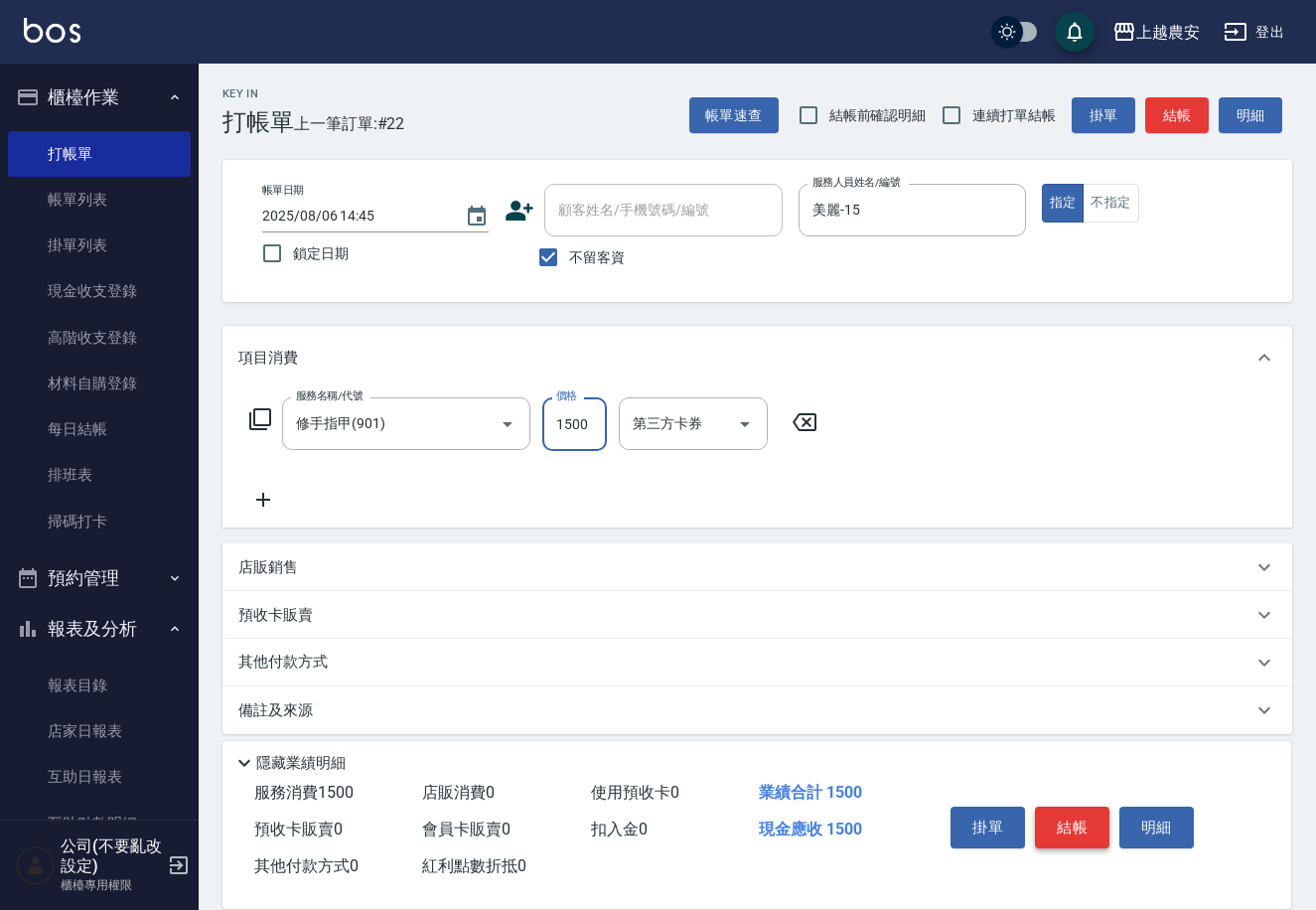type on "1500" 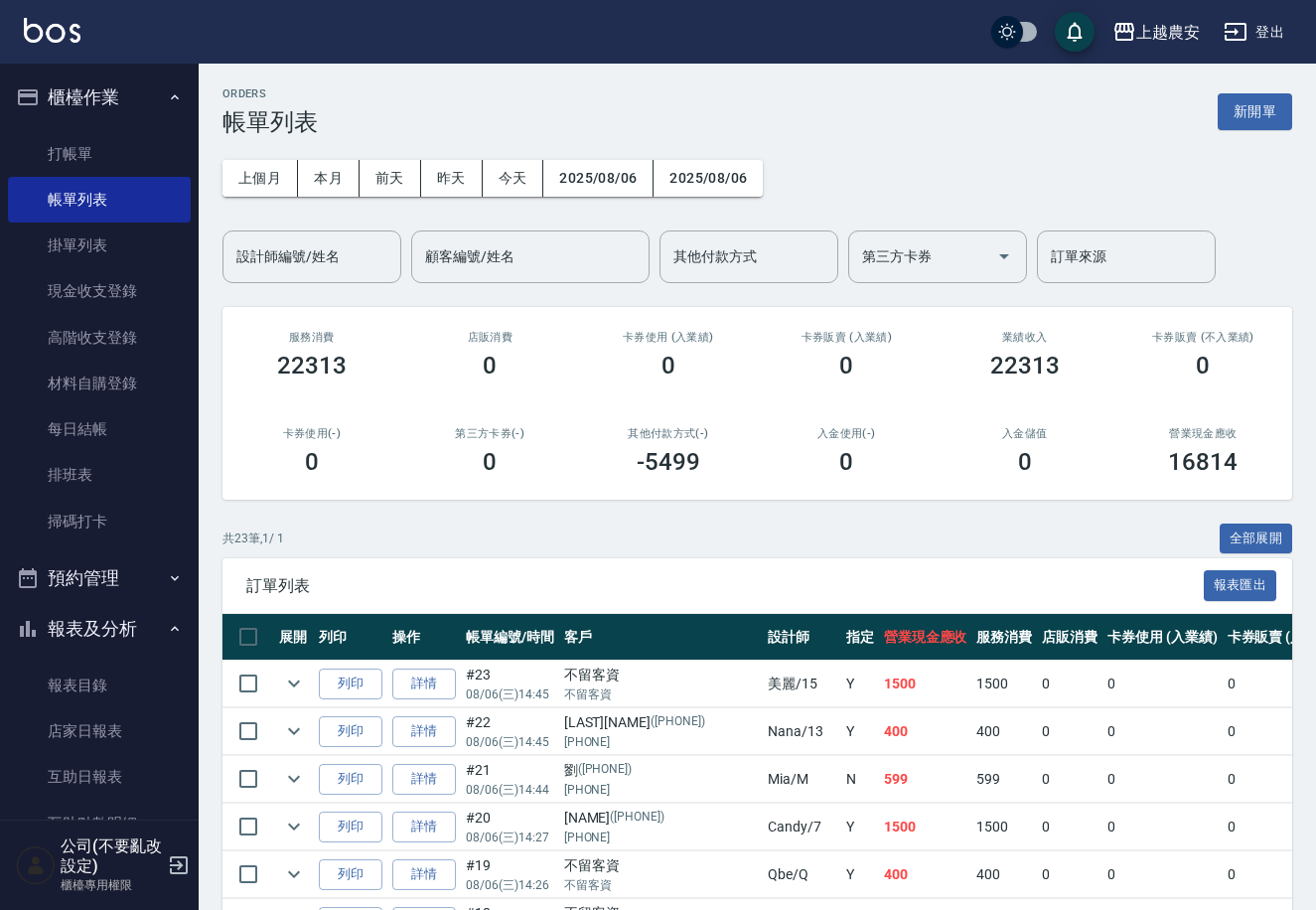 scroll, scrollTop: 440, scrollLeft: 0, axis: vertical 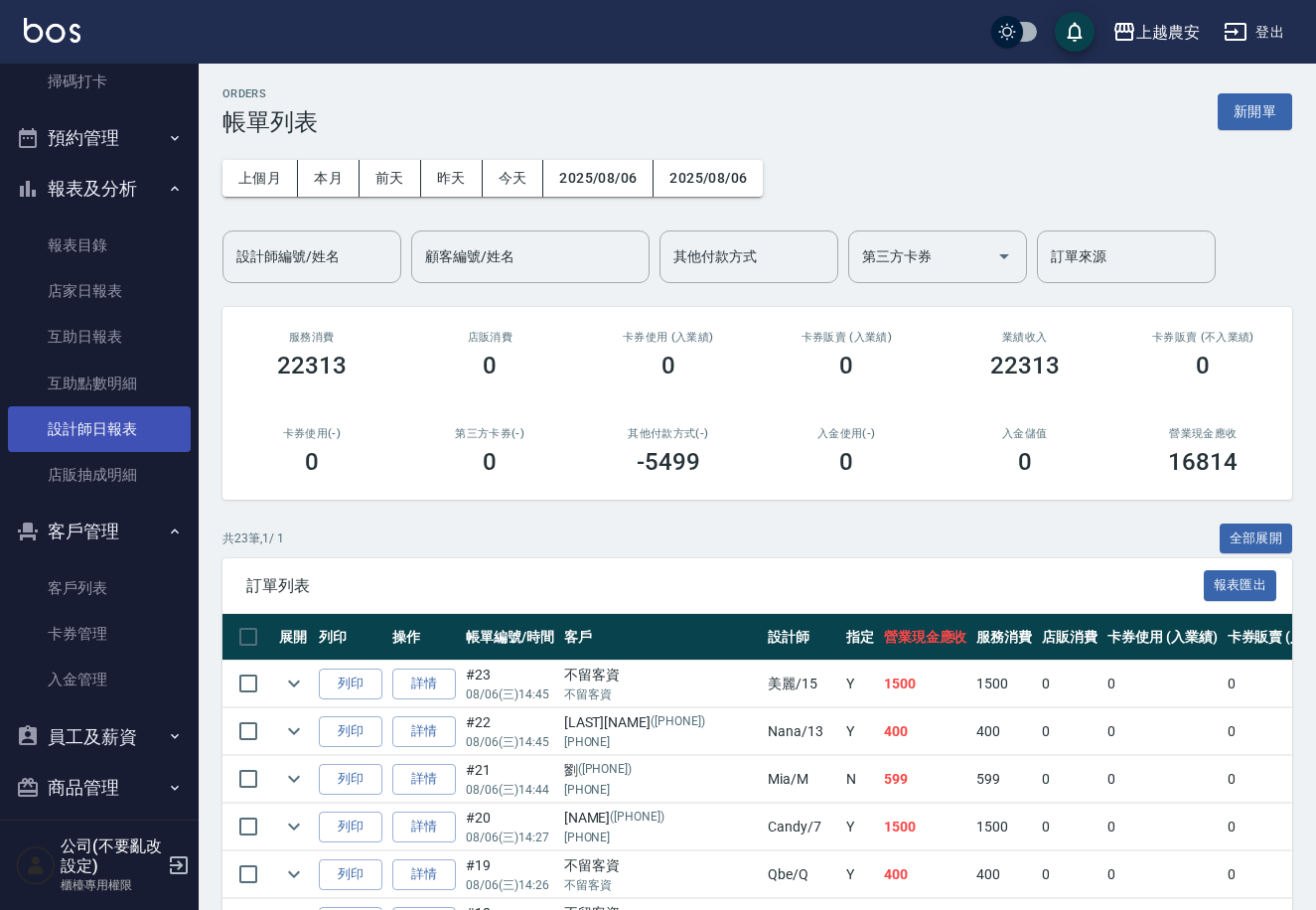 click on "設計師日報表" at bounding box center (99, 429) 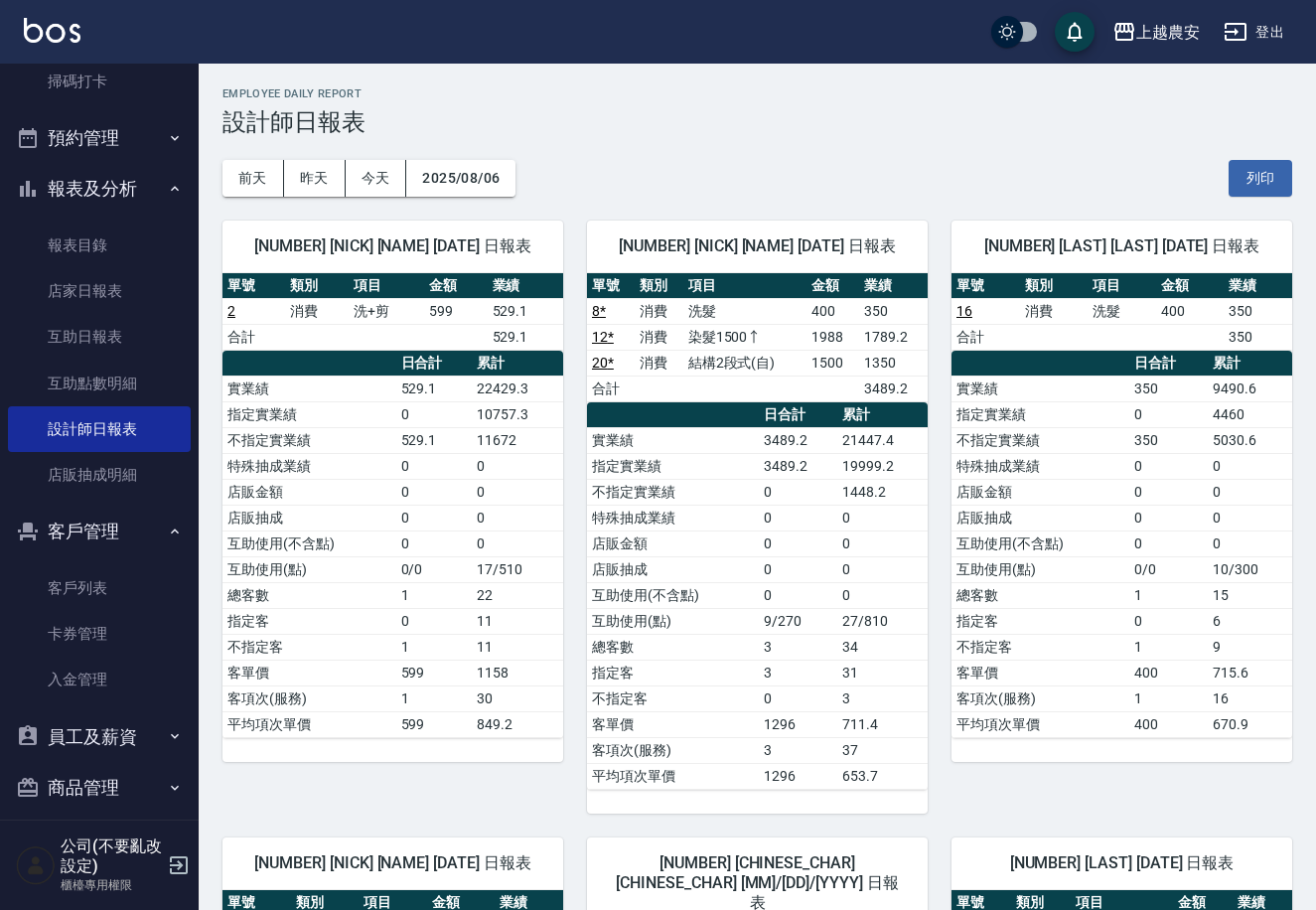 click on "[NUMBER] [NICKNAME] [FIRST] [LAST] [DATE] [GENERAL]  [ORDER_NUMBER] [CATEGORY] [ITEM] [AMOUNT] [SALES] [TOTAL] [TOTAL_DAY] [CUMULATIVE] [ACTUAL_SALES] [ACTUAL_SALES] [DESIGNATED_ACTUAL_SALES] [DESIGNATED_ACTUAL_SALES] [UNDESIGNATED_ACTUAL_SALES] [UNDESIGNATED_ACTUAL_SALES] [SPECIAL_COMMISSION_SALES] [SPECIAL_COMMISSION_SALES] [STORE_SALES] [STORE_SALES] [STORE_COMMISSION] [STORE_COMMISSION] [MUTUAL_USE_NO_POINTS] [MUTUAL_USE_NO_POINTS] [MUTUAL_USE_POINTS] [MUTUAL_USE_POINTS] [TOTAL_CUSTOMERS] [TOTAL_CUSTOMERS] [DESIGNATED_CUSTOMERS] [DESIGNATED_CUSTOMERS] [UNDESIGNATED_CUSTOMERS] [UNDESIGNATED_CUSTOMERS] [AVERAGE_ORDER_PRICE] [AVERAGE_ORDER_PRICE] [AVERAGE_ITEM_PRICE] [AVERAGE_ITEM_PRICE]" at bounding box center (380, 505) 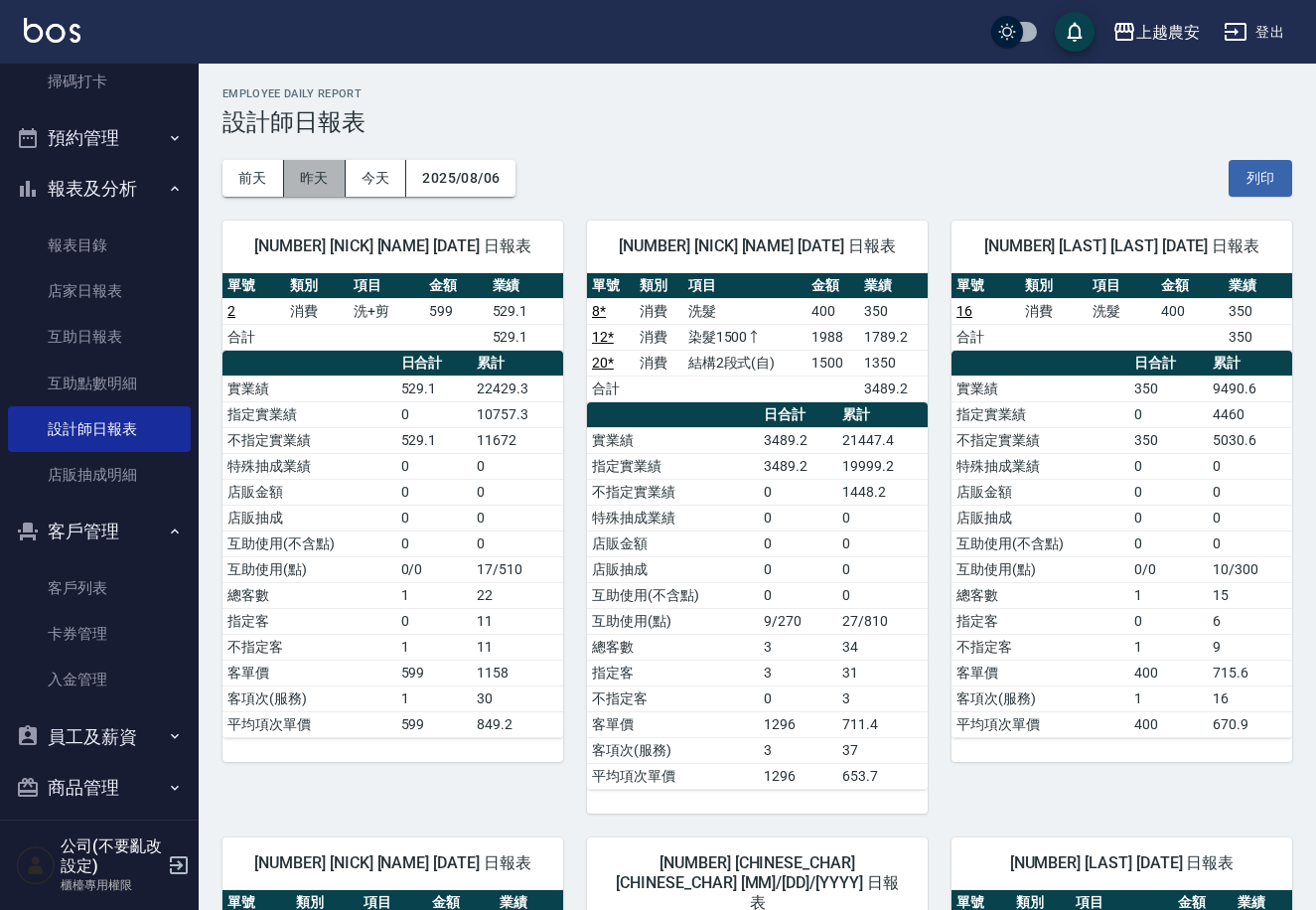 click on "昨天" at bounding box center [315, 178] 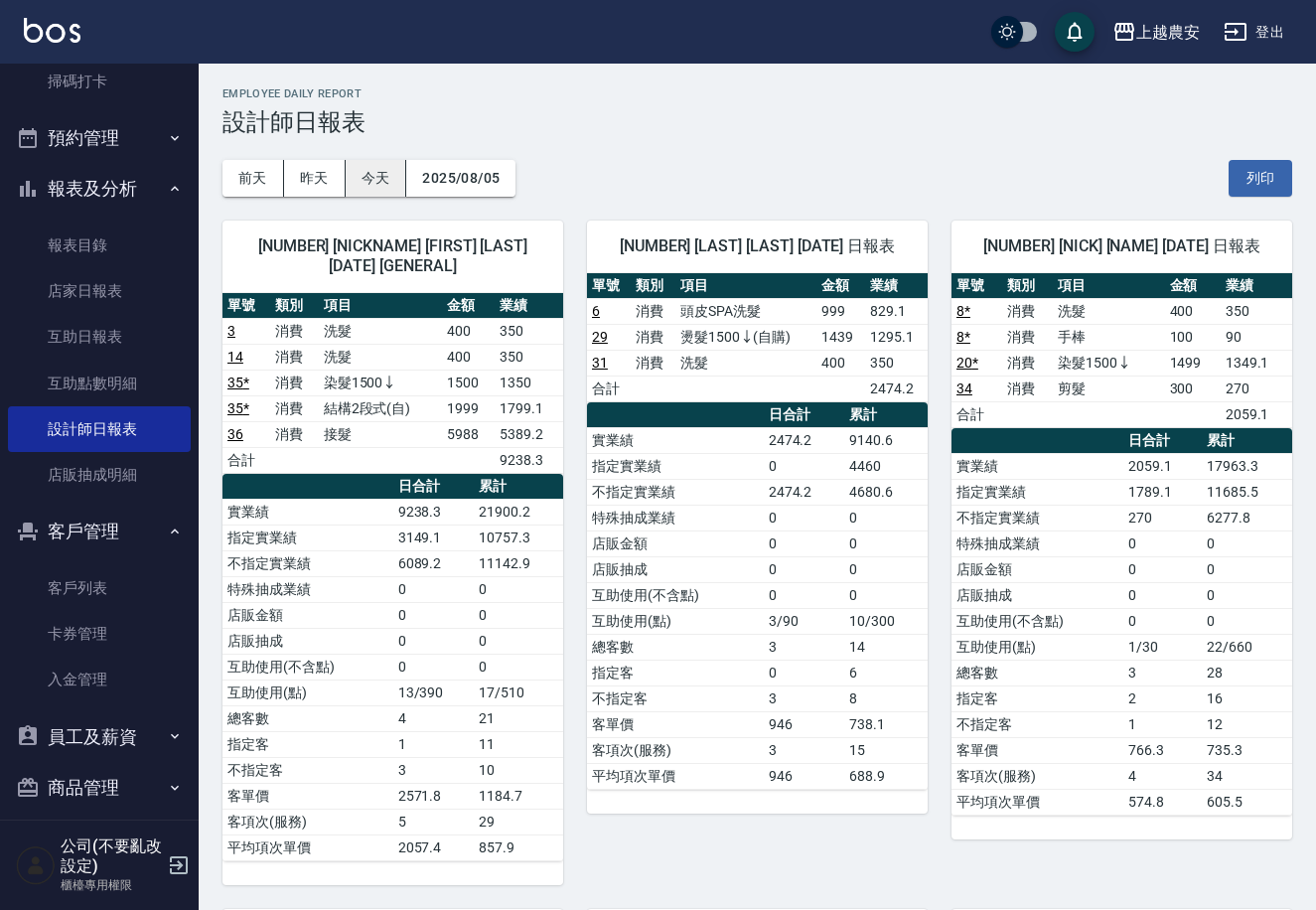 click on "今天" at bounding box center (376, 178) 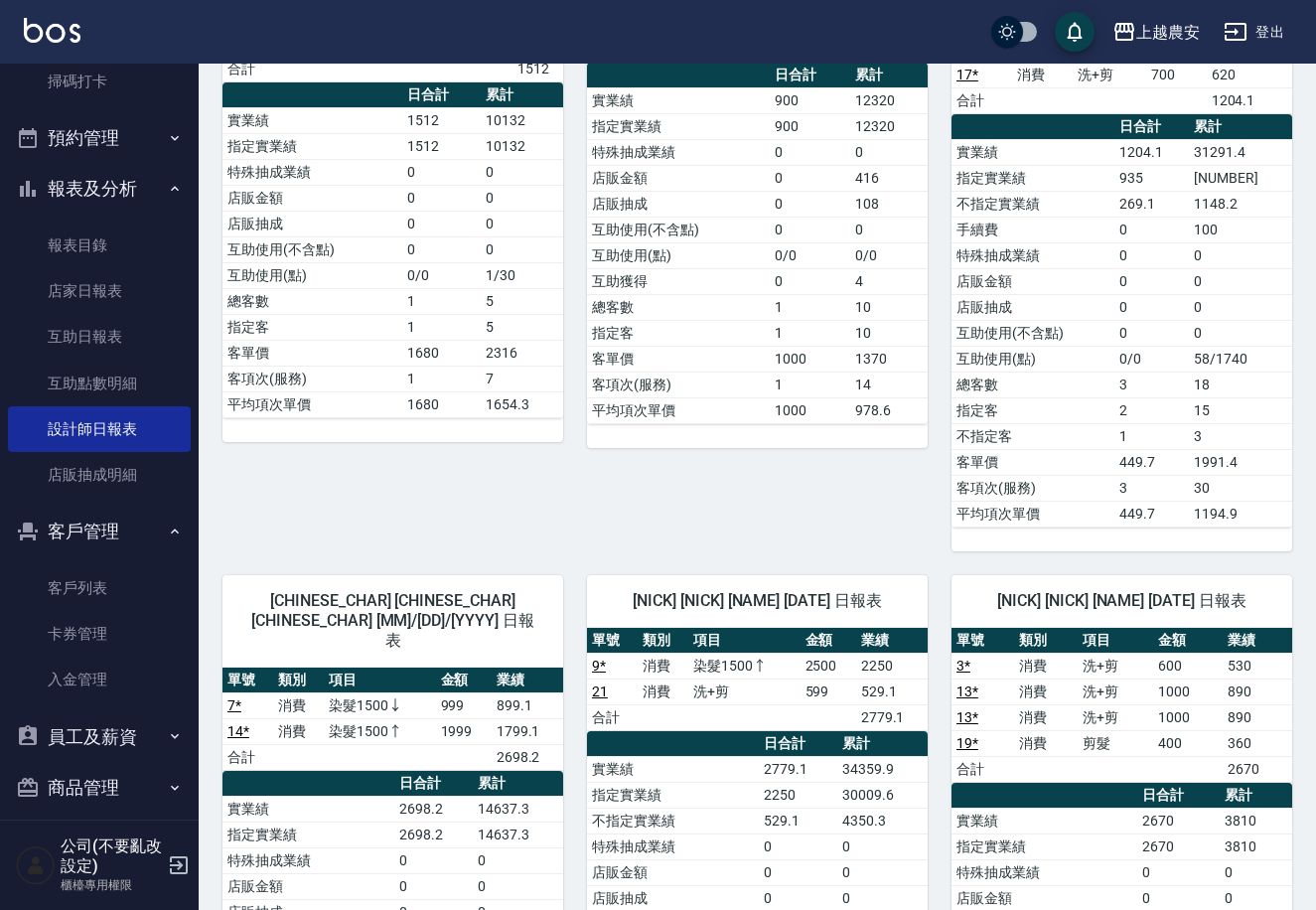 scroll, scrollTop: 1803, scrollLeft: 0, axis: vertical 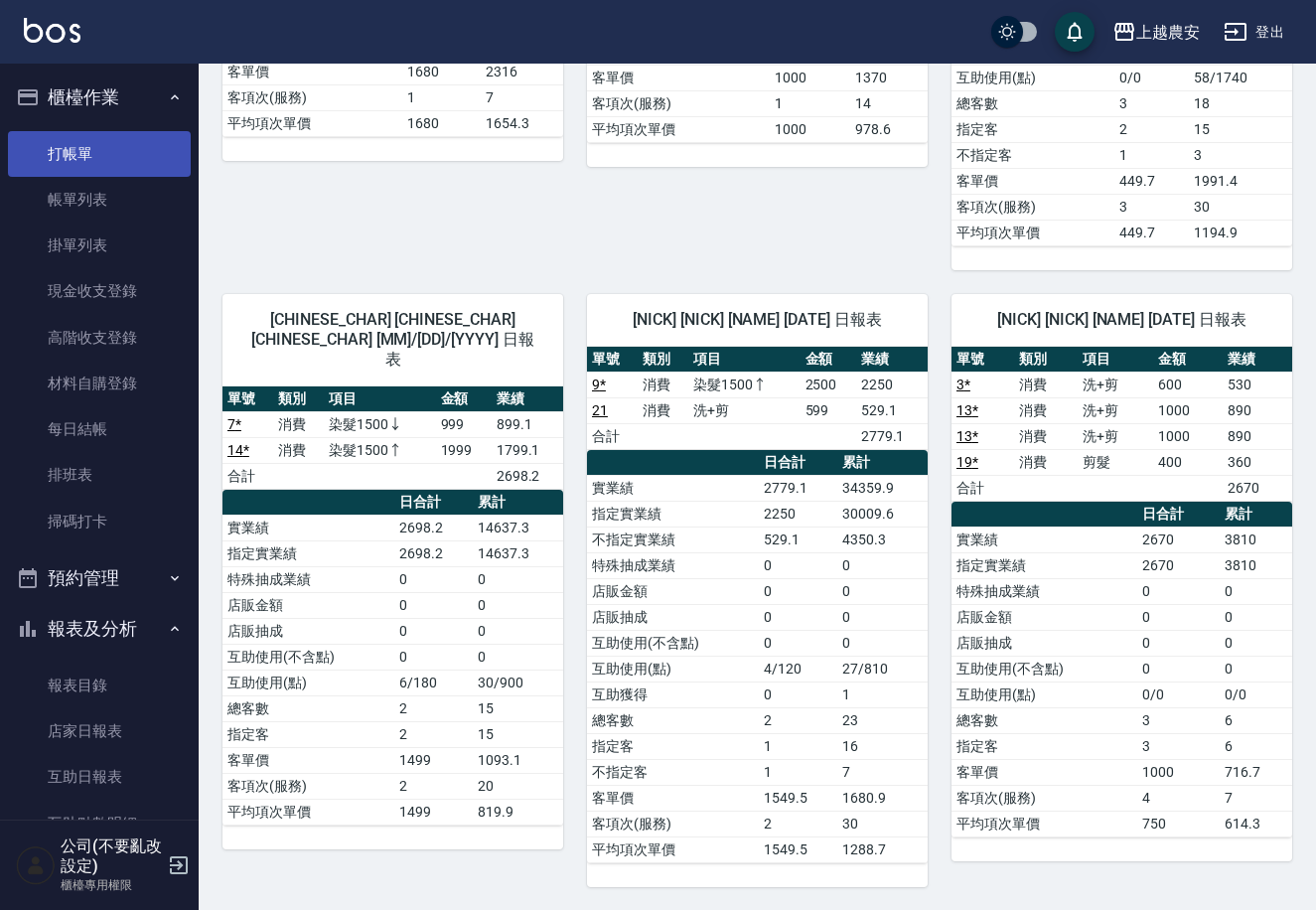 click on "打帳單" at bounding box center (99, 154) 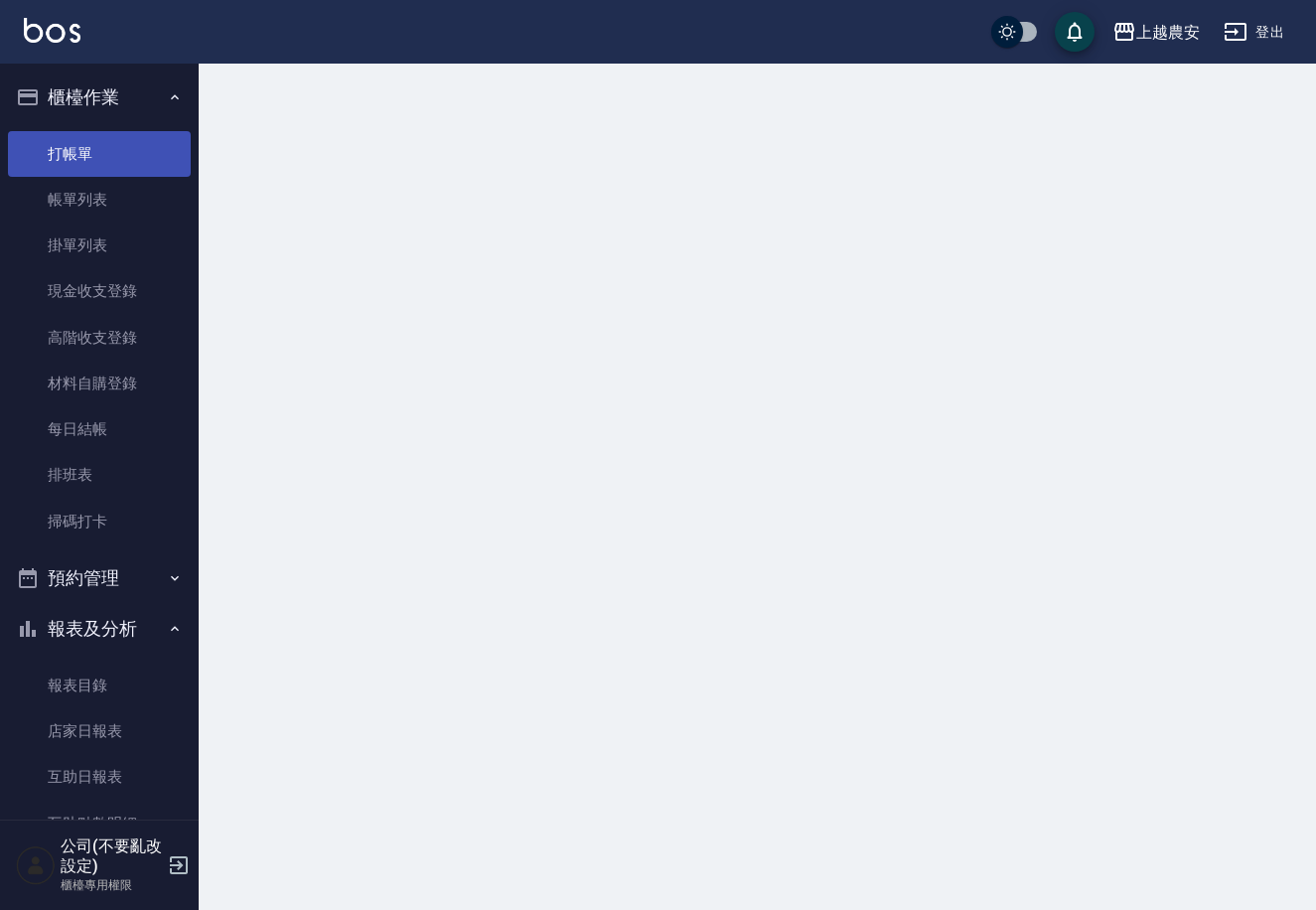 scroll, scrollTop: 0, scrollLeft: 0, axis: both 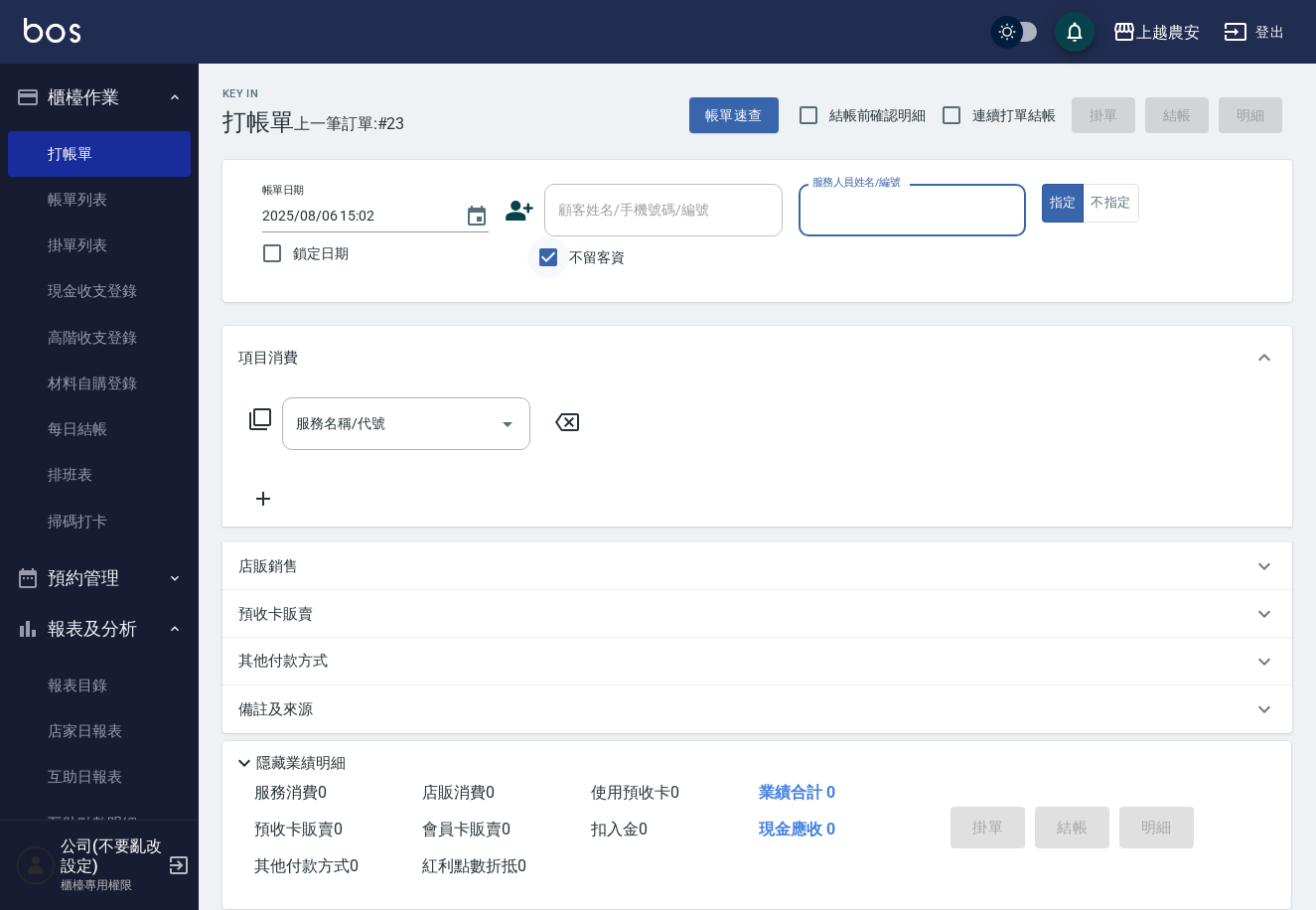 click on "不留客資" at bounding box center (548, 257) 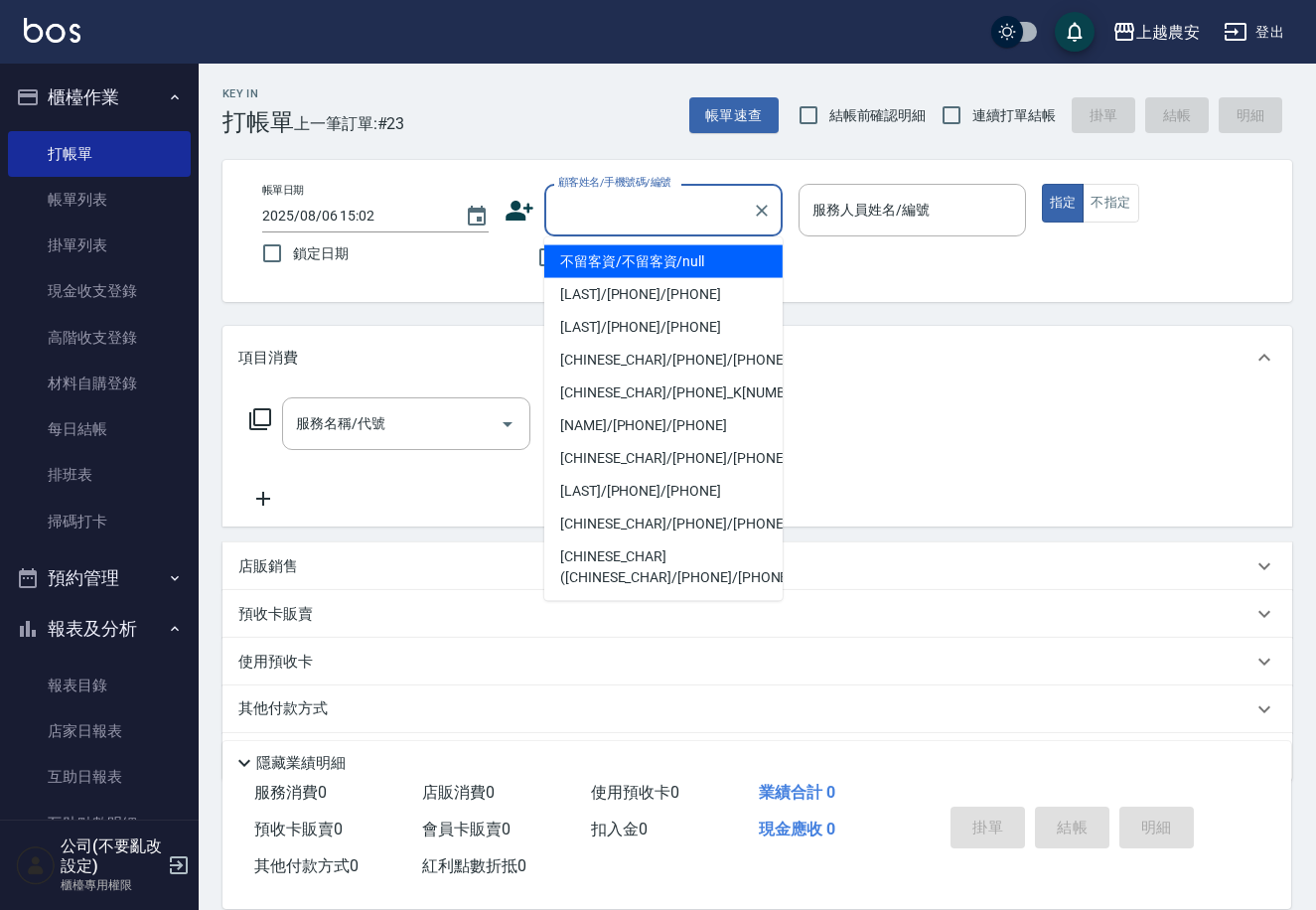 click on "顧客姓名/手機號碼/編號 顧客姓名/手機號碼/編號" at bounding box center (663, 210) 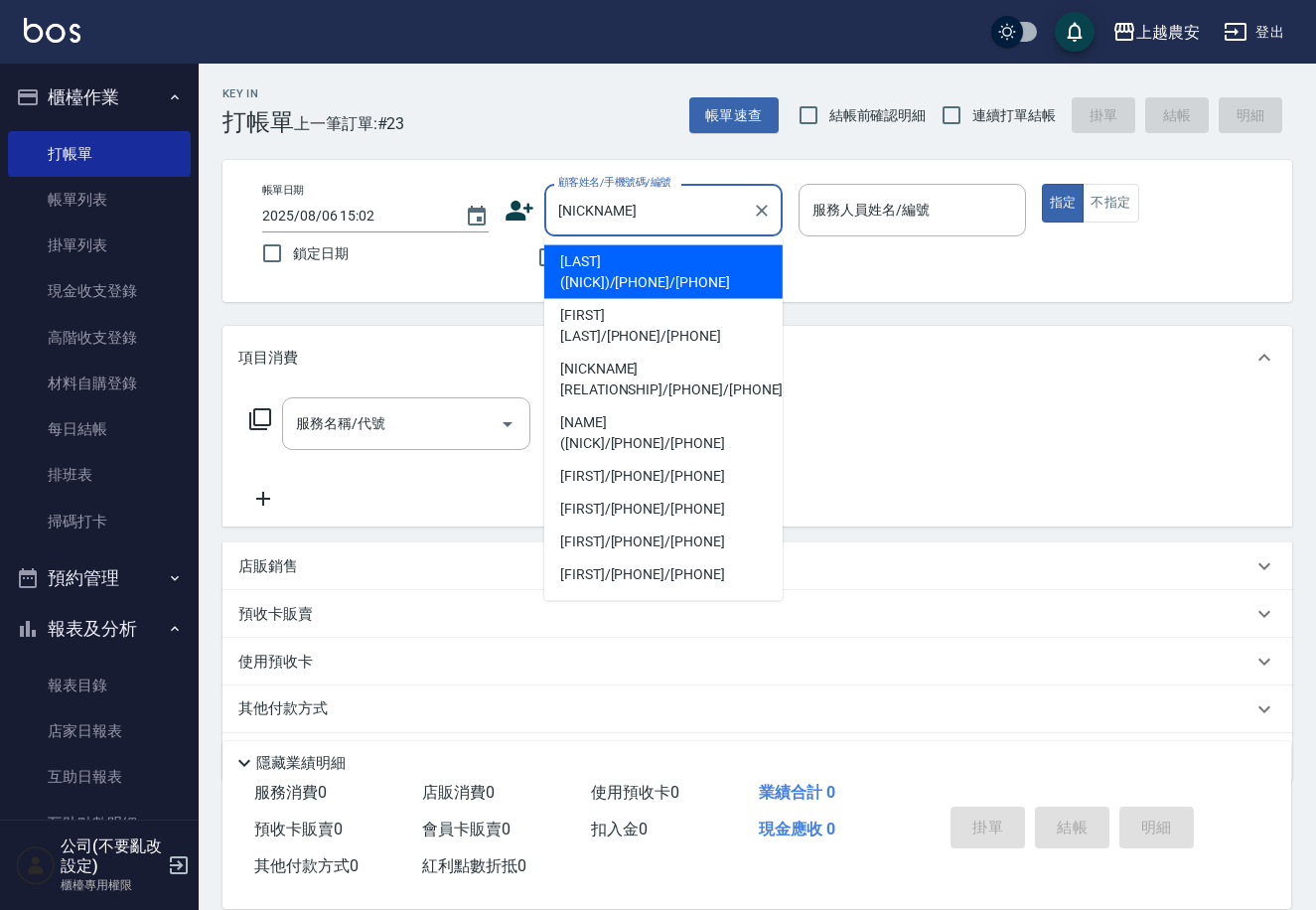 click on "[LAST]([NICK])/[PHONE]/[PHONE]" at bounding box center [663, 272] 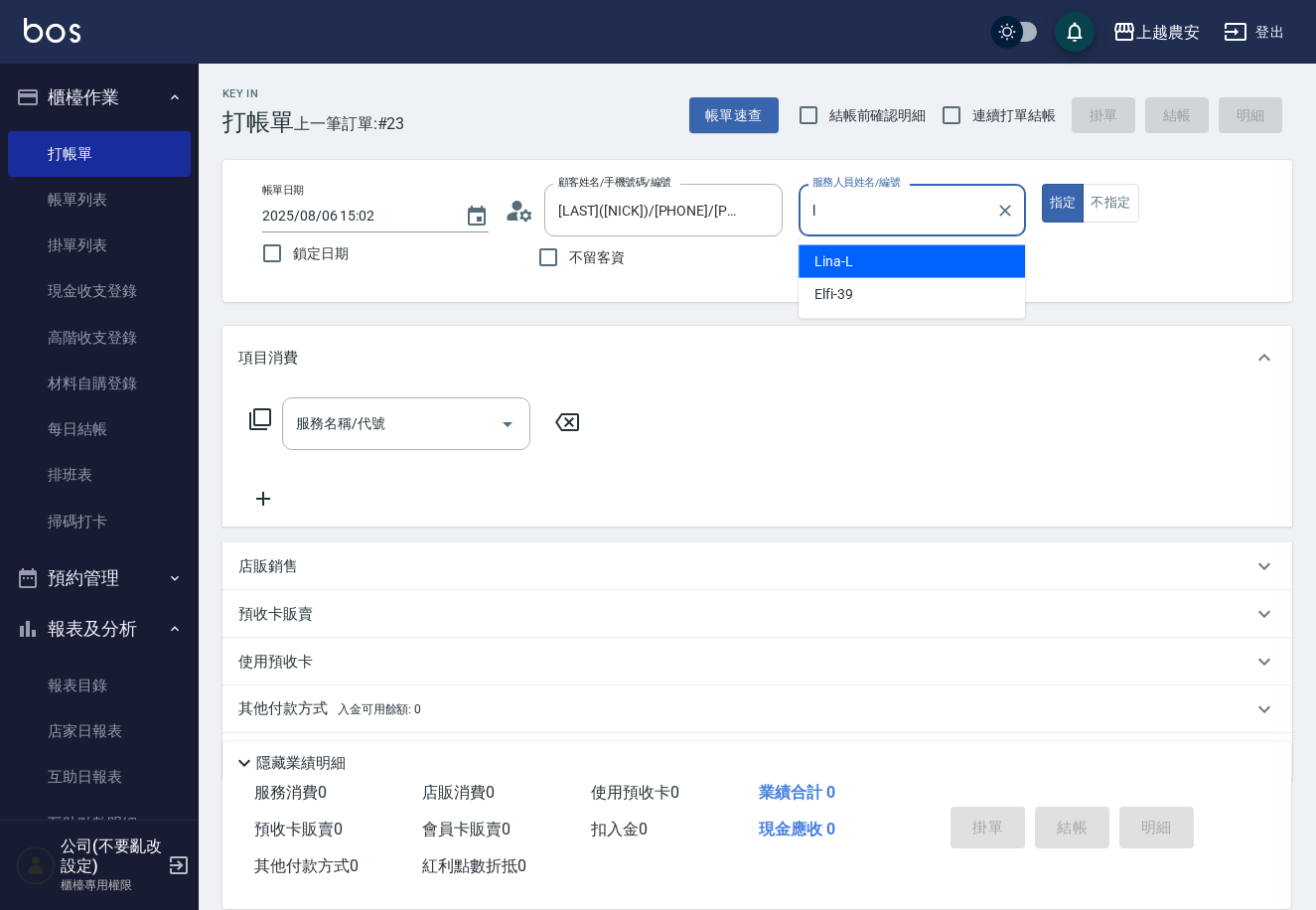 type on "[NICKNAME]-[LETTER]" 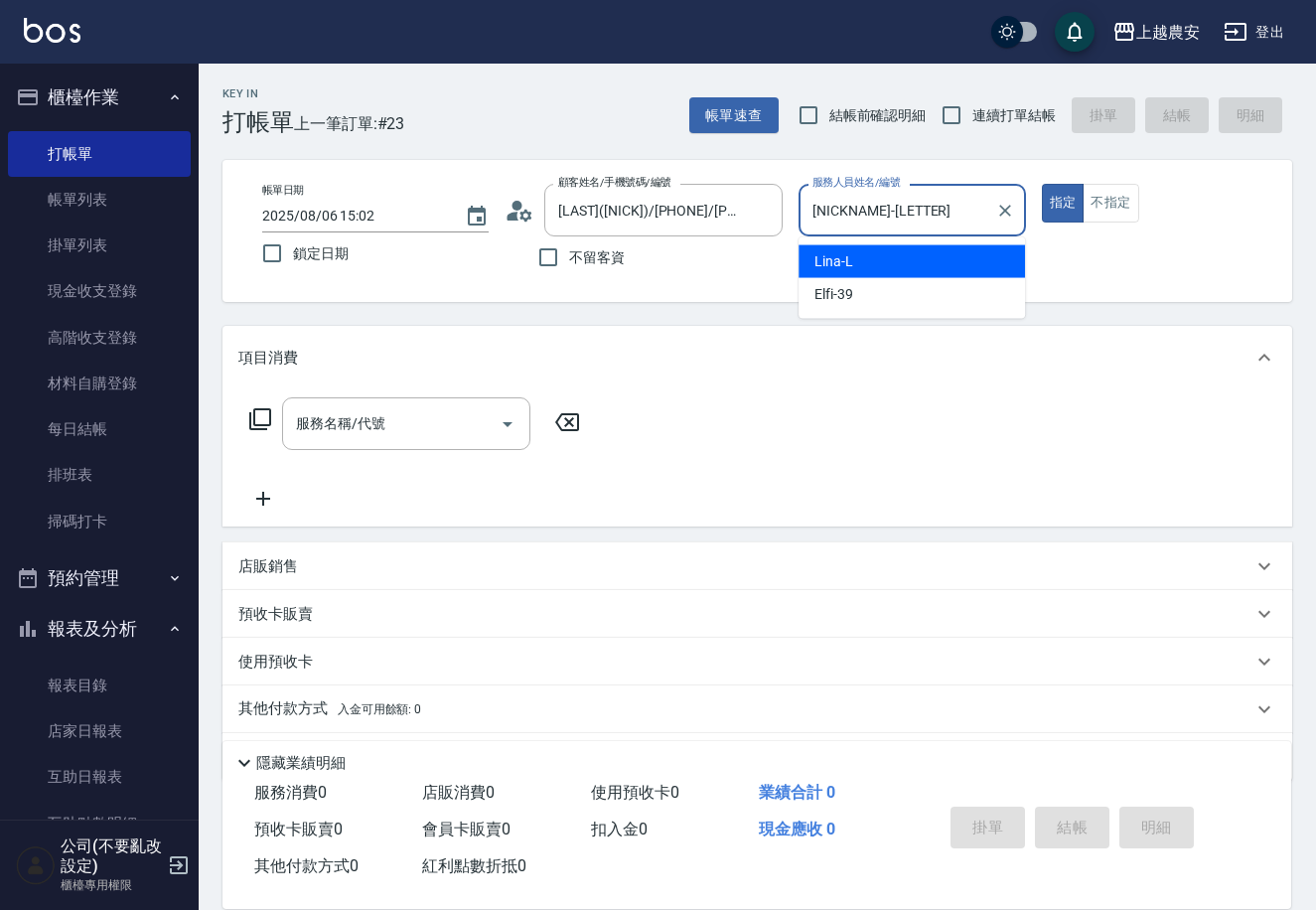 type on "true" 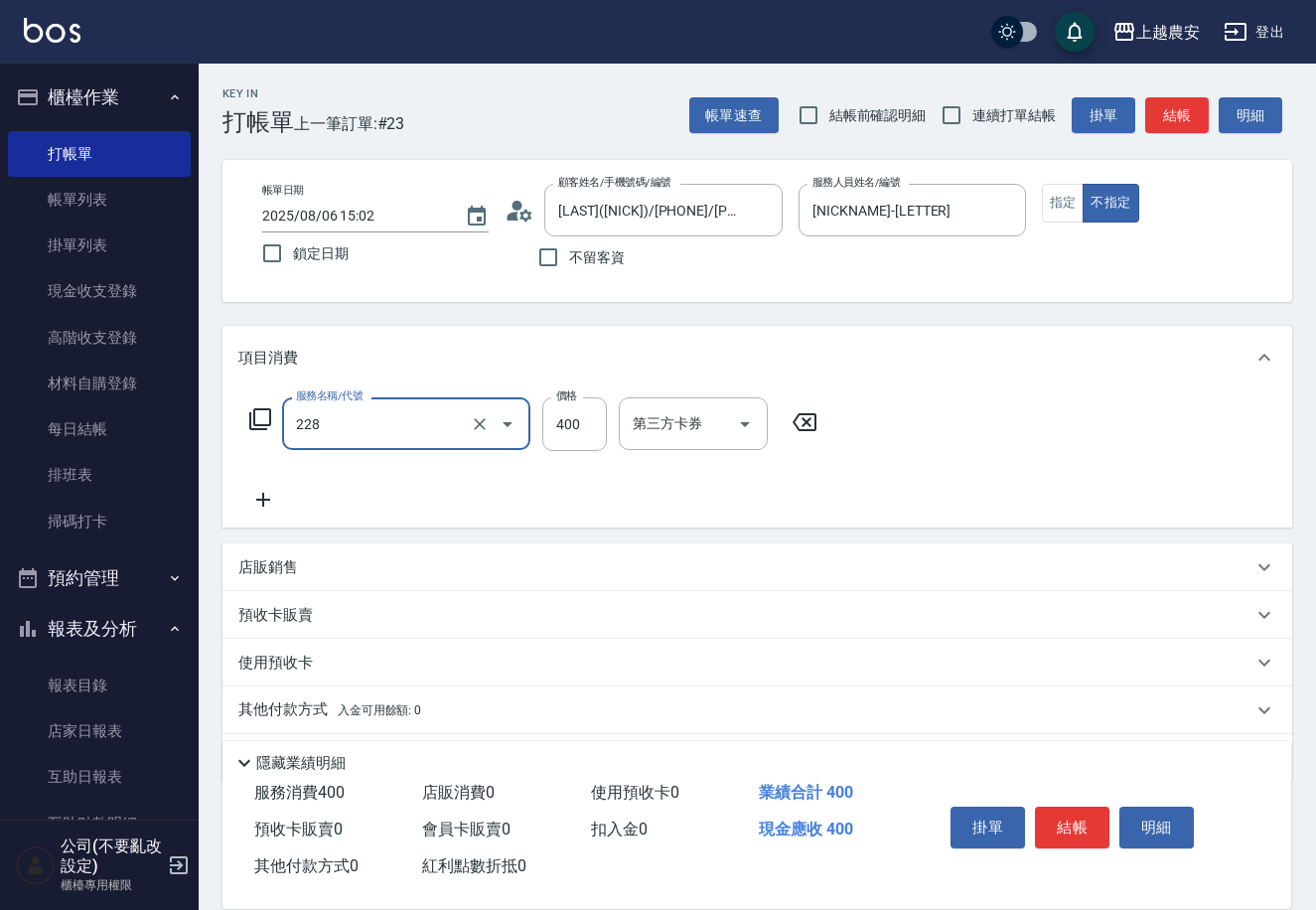 type on "洗髮(228)" 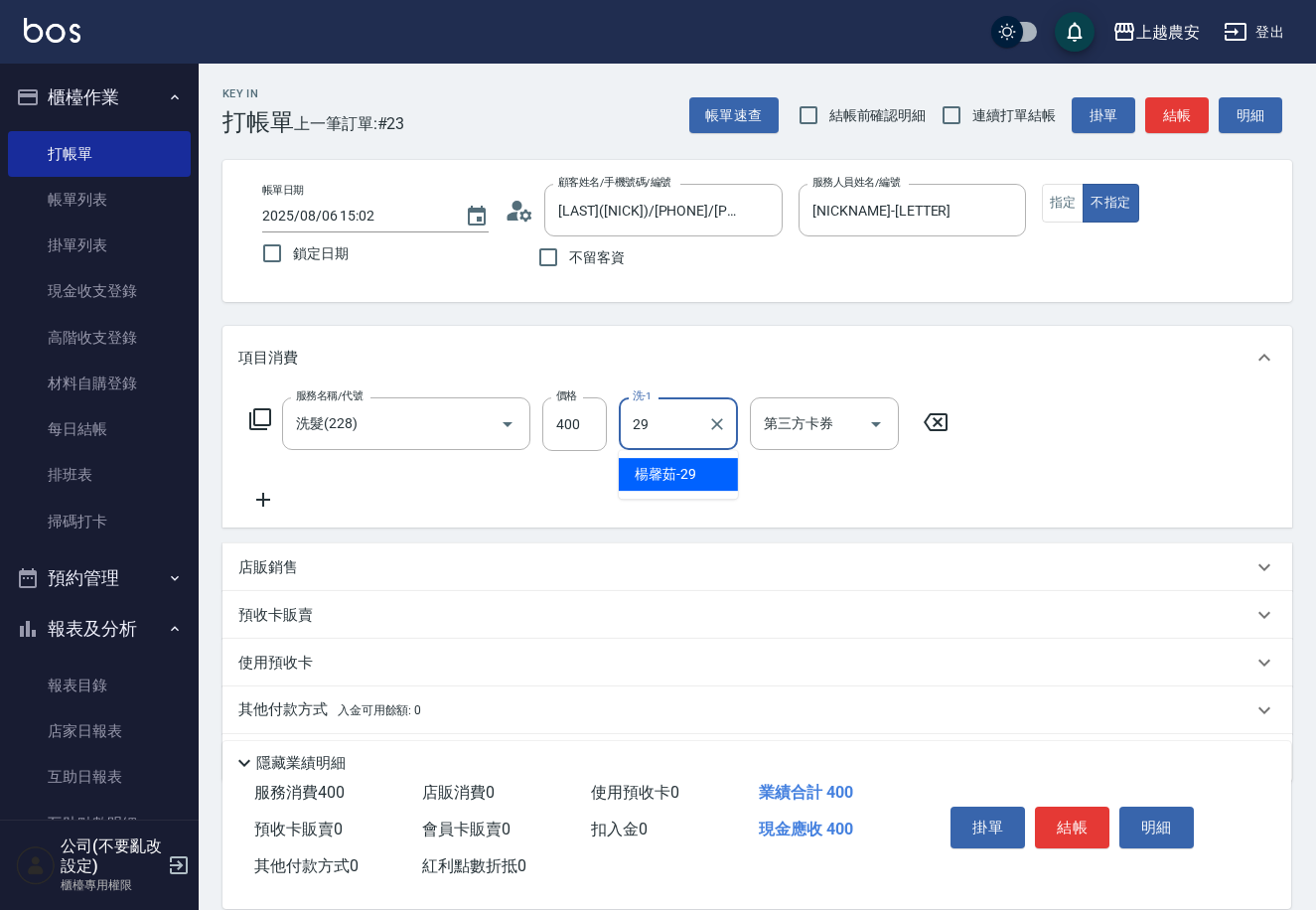 type on "[LAST]-[NUMBER]" 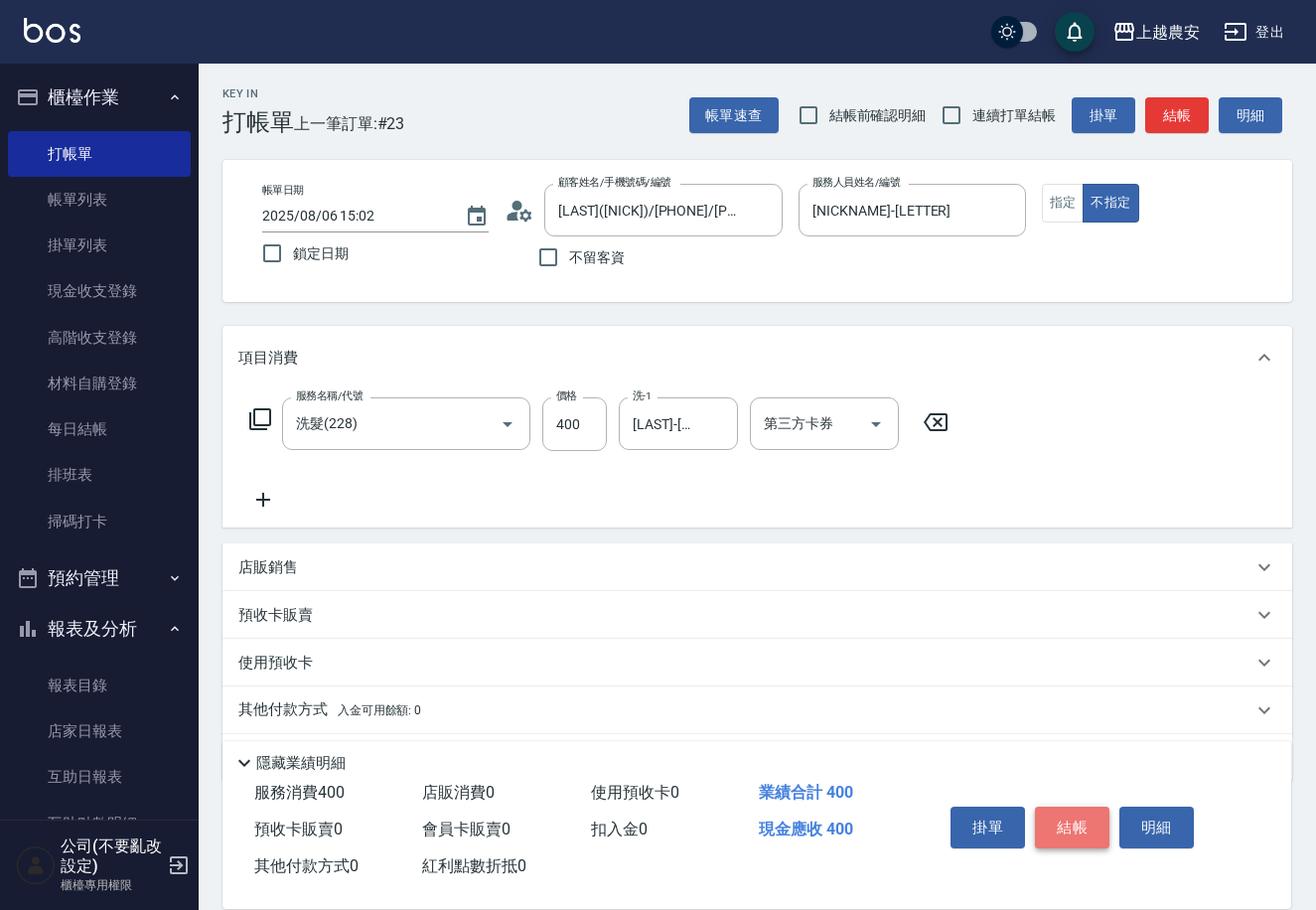 drag, startPoint x: 1055, startPoint y: 824, endPoint x: 984, endPoint y: 801, distance: 74.63243 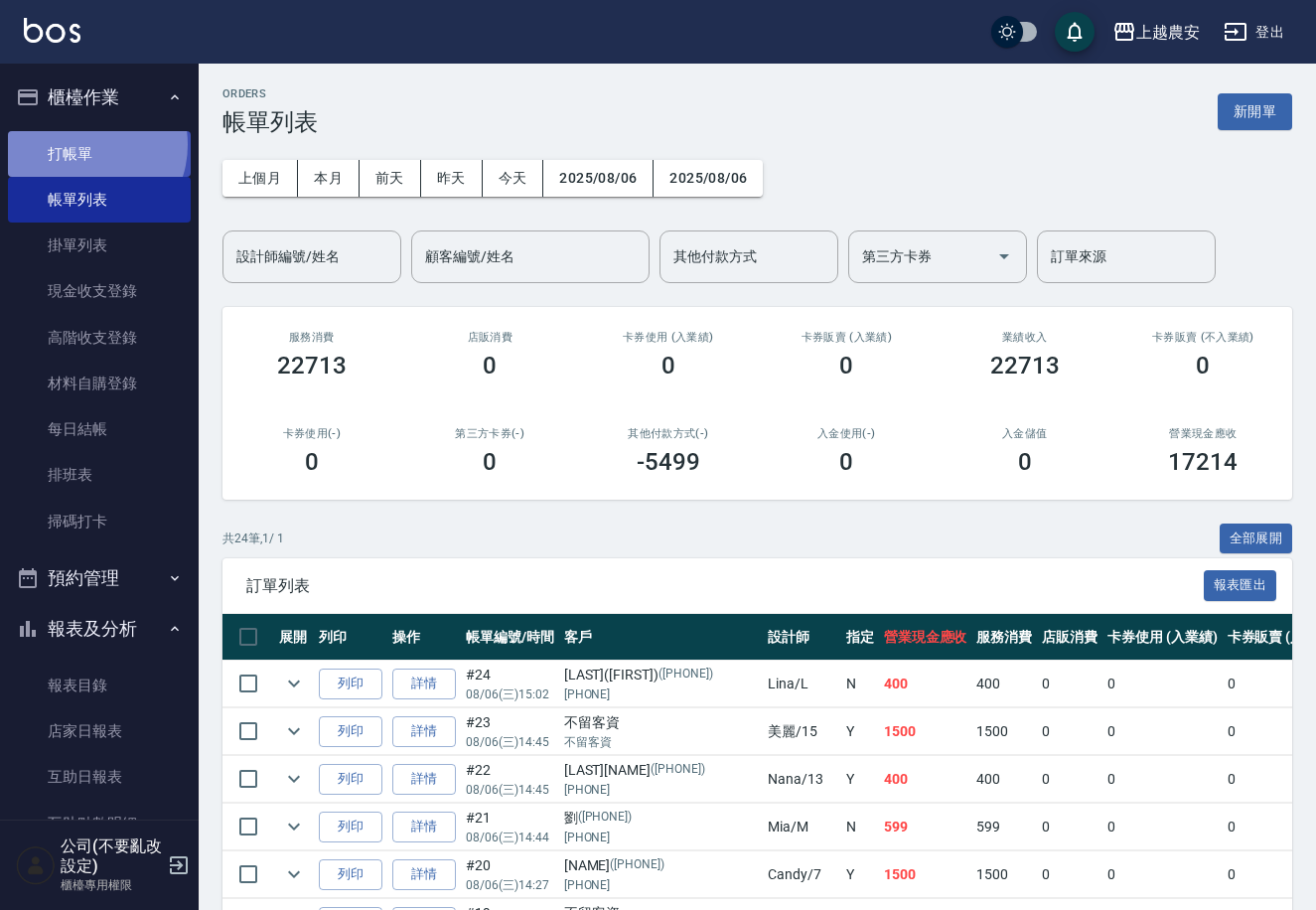 click on "打帳單" at bounding box center [99, 154] 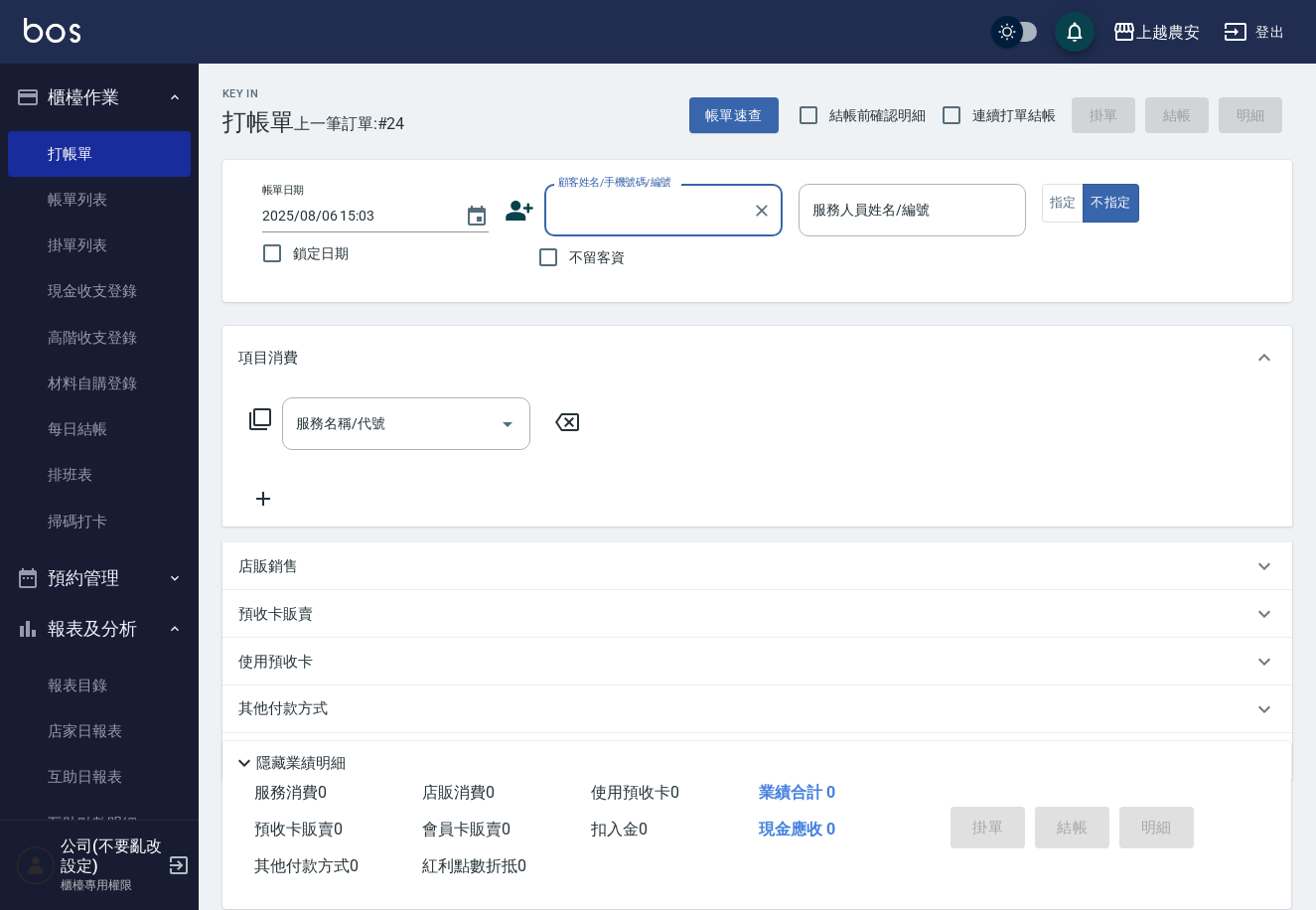click on "顧客姓名/手機號碼/編號 顧客姓名/手機號碼/編號" at bounding box center (644, 210) 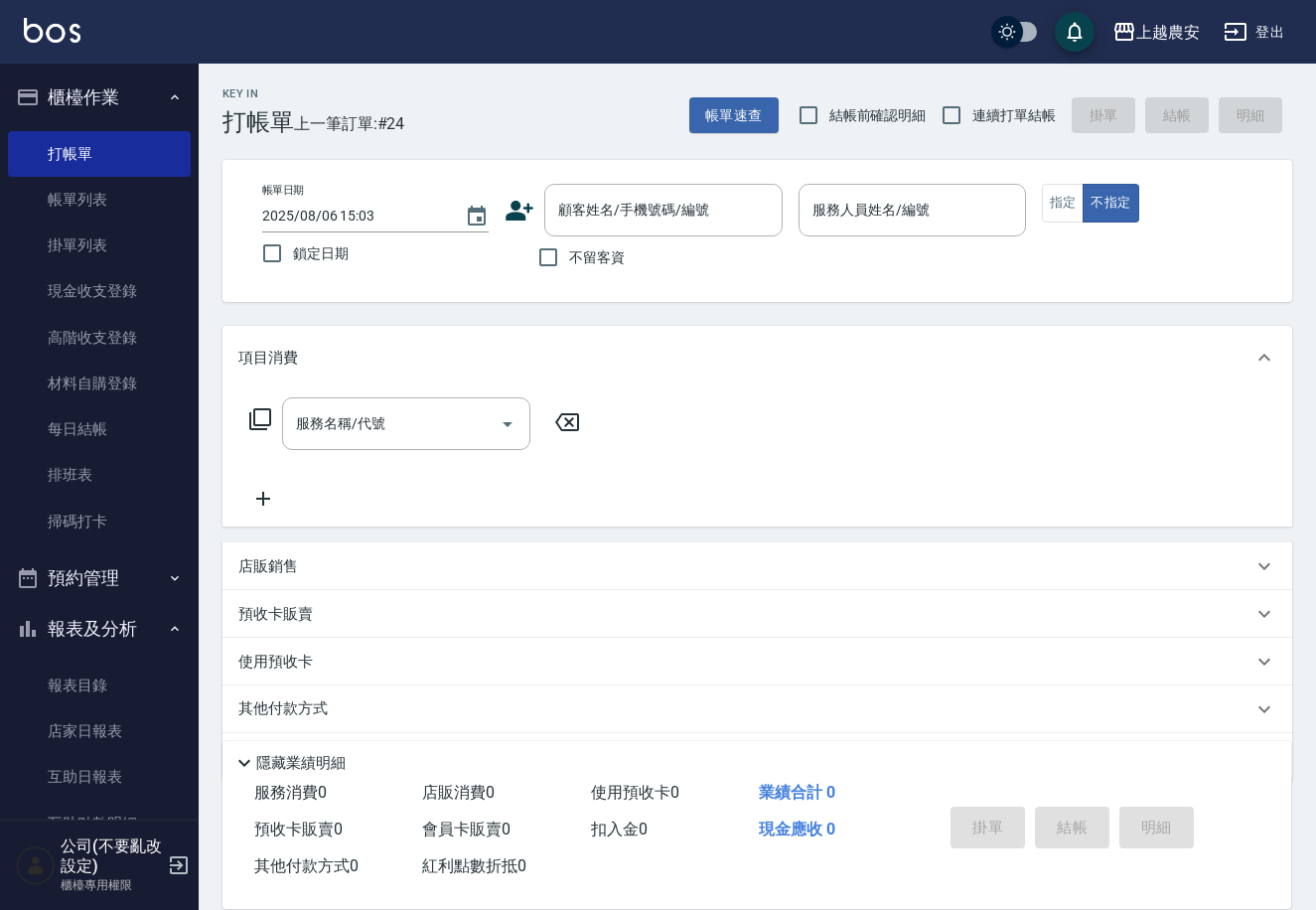 click 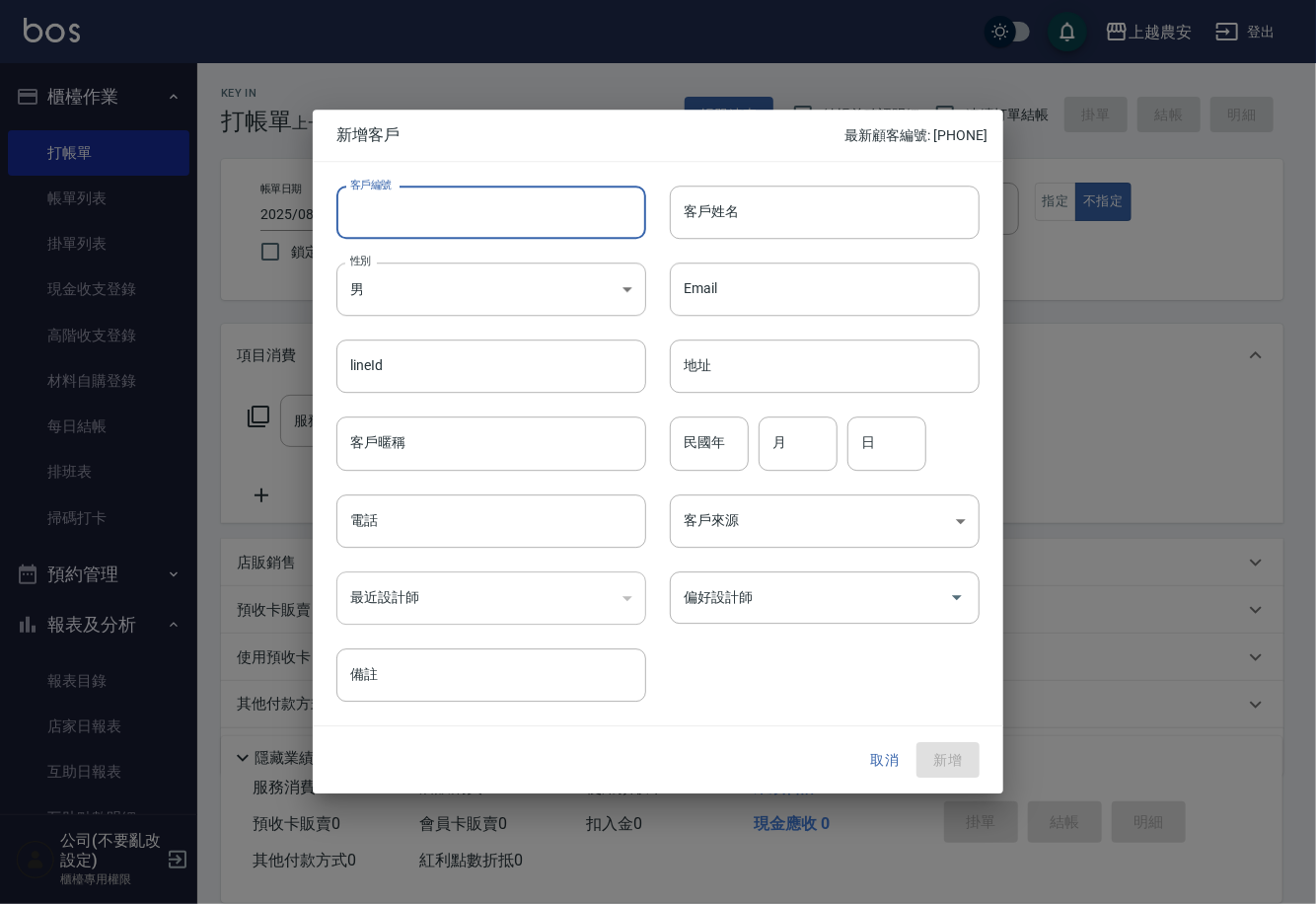 drag, startPoint x: 508, startPoint y: 209, endPoint x: 499, endPoint y: 217, distance: 12.0415946 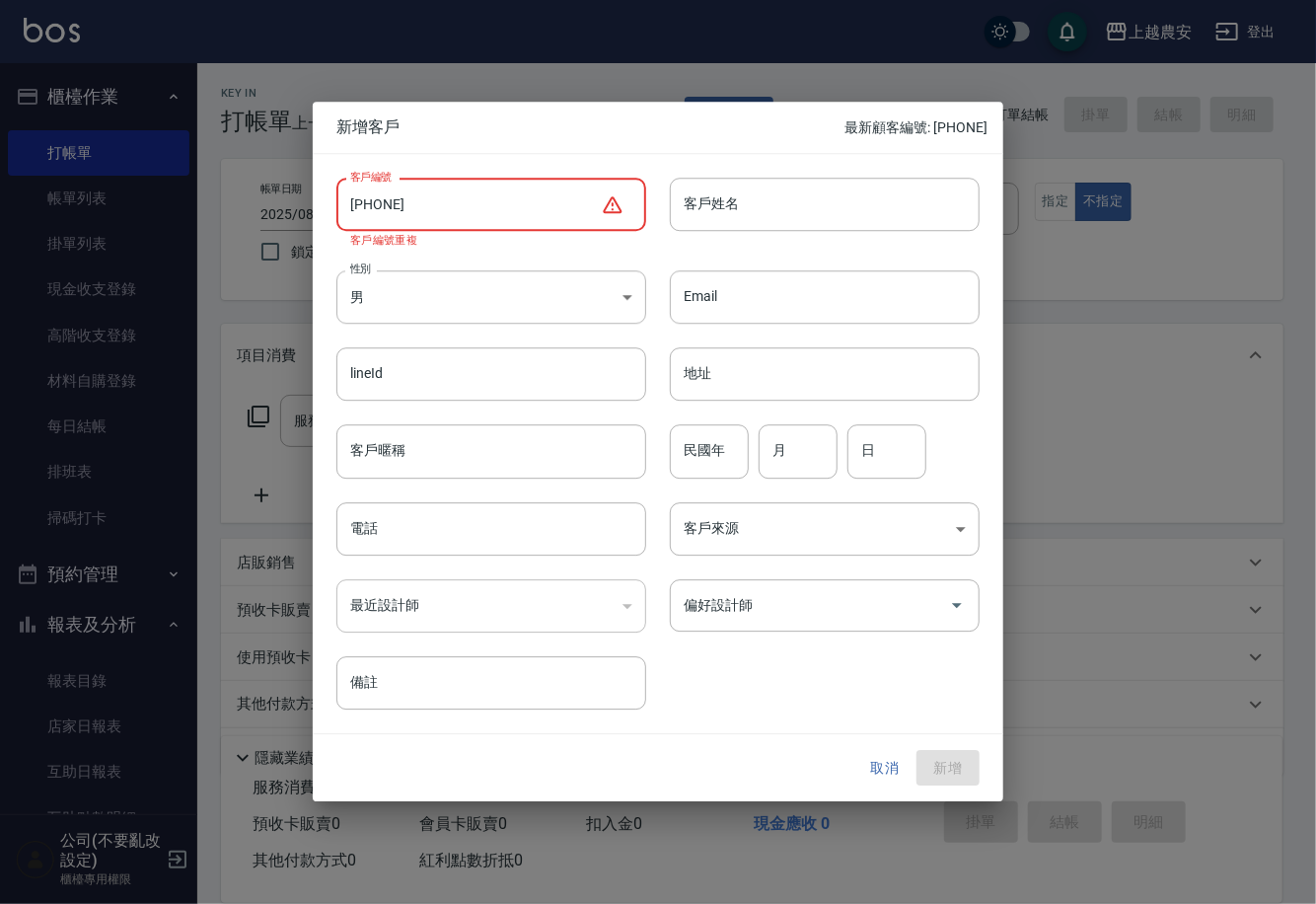 drag, startPoint x: 389, startPoint y: 202, endPoint x: 561, endPoint y: 193, distance: 172.2353 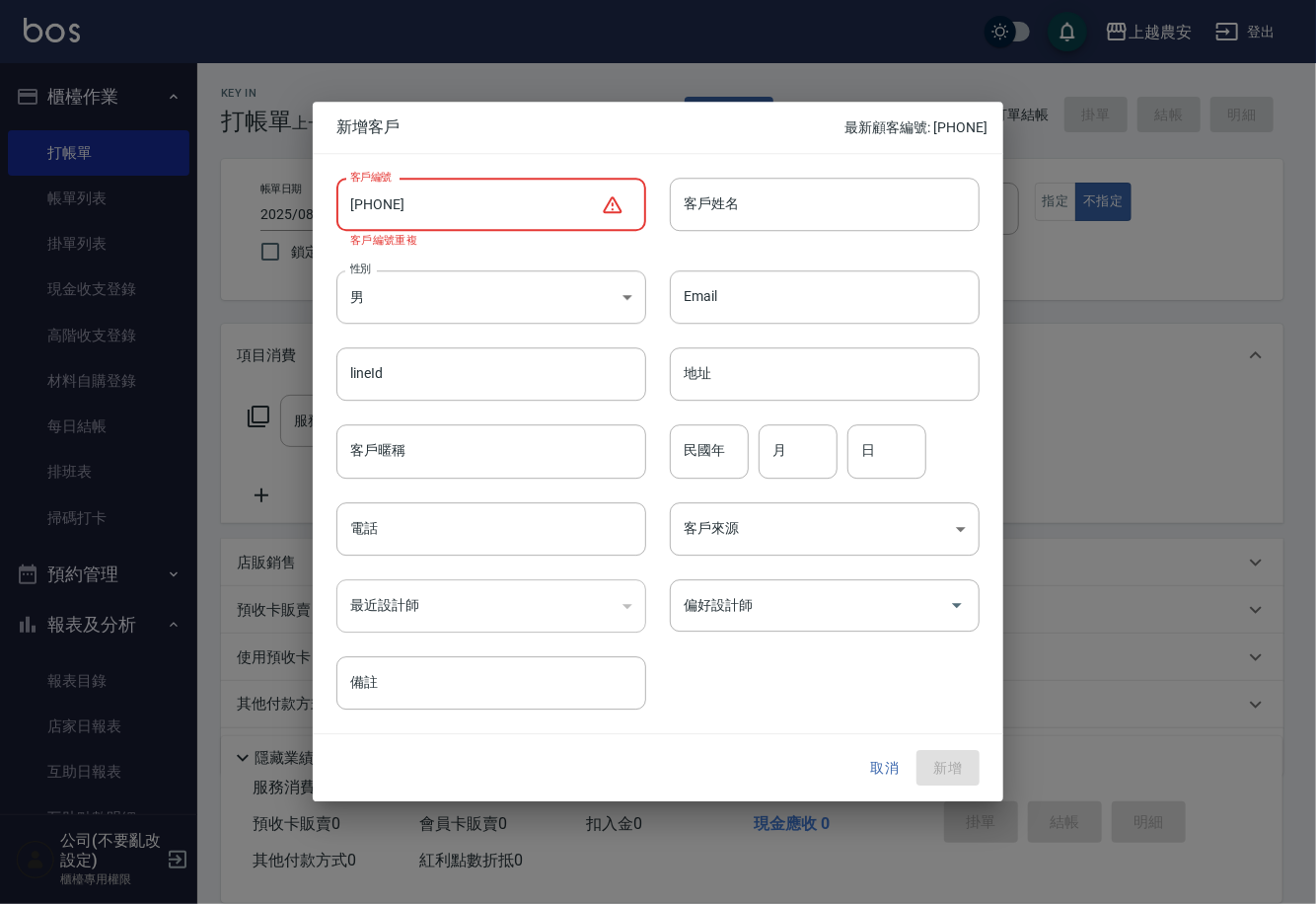type on "[PHONE]" 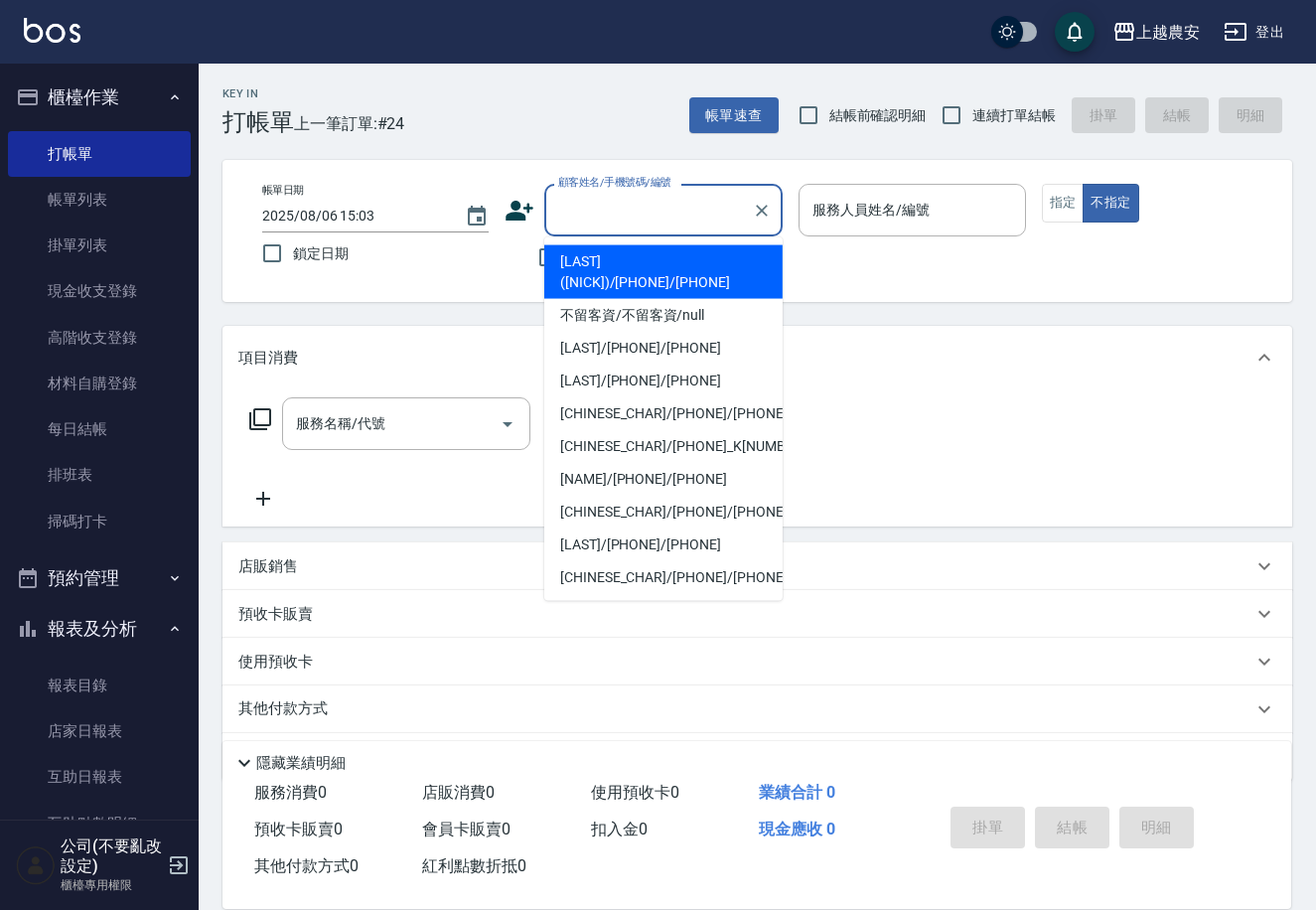 paste on "[PHONE]" 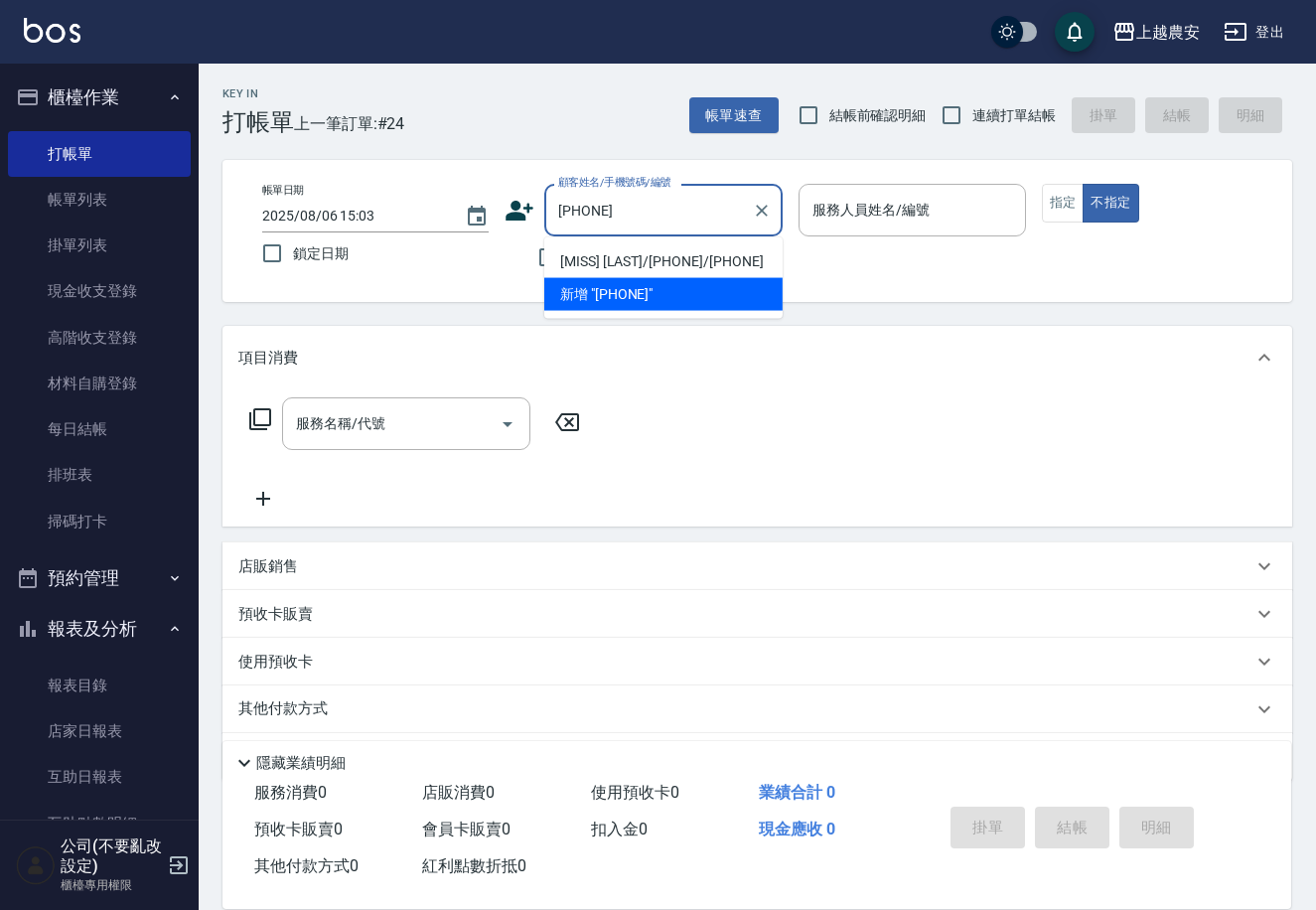 type on "[MISS] [LAST]/[PHONE]/[PHONE]" 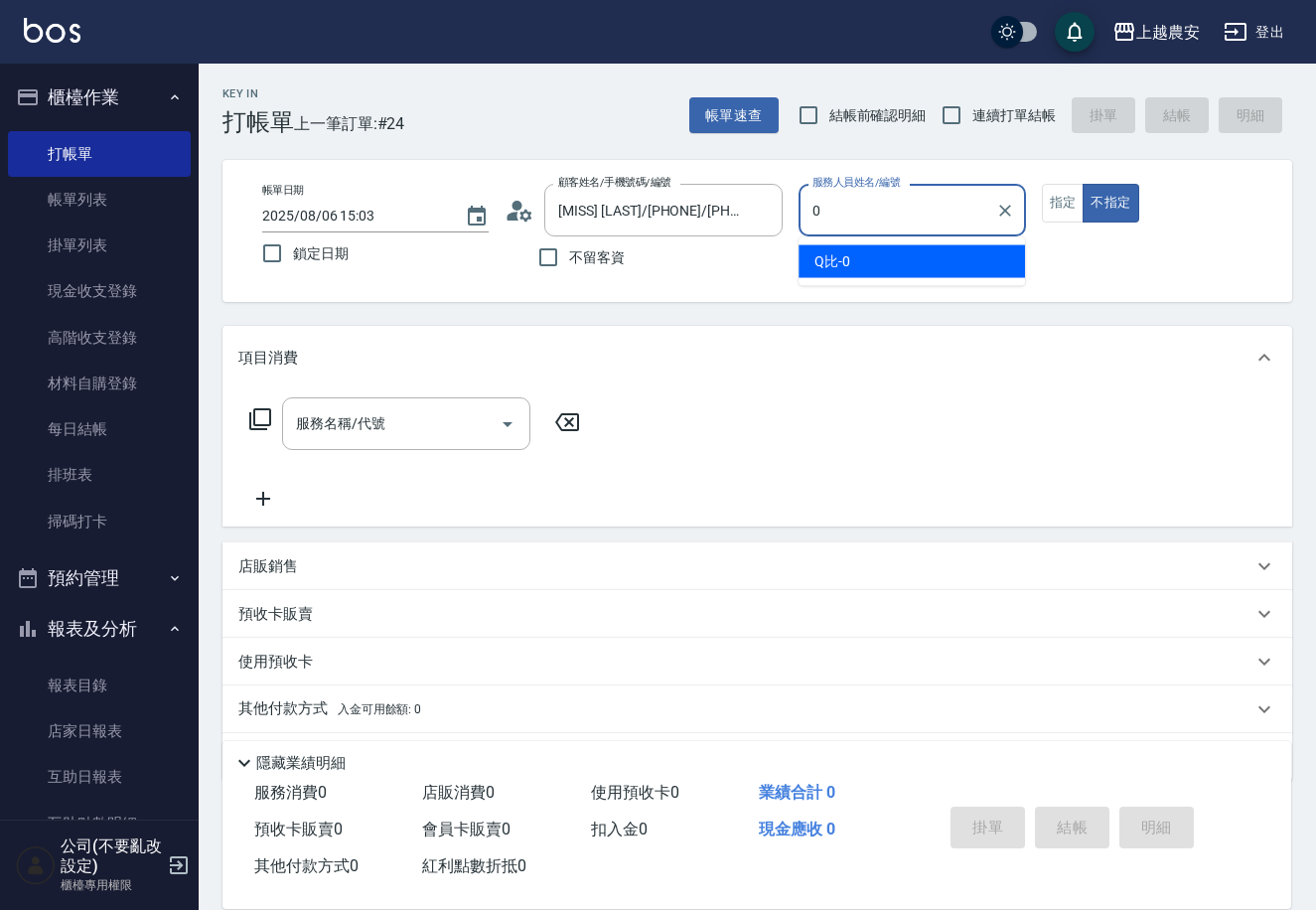 type on "Q比-0" 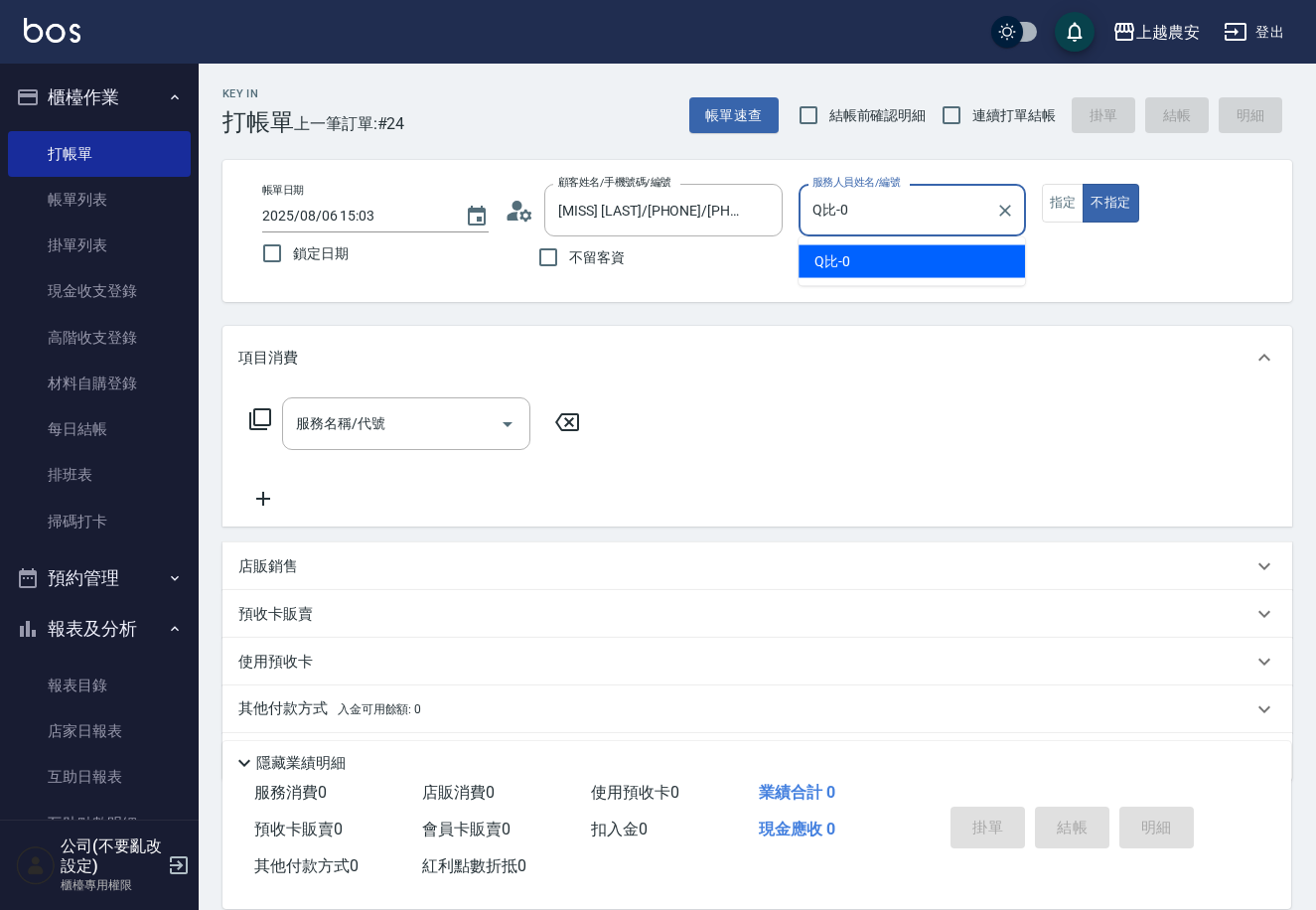 type on "false" 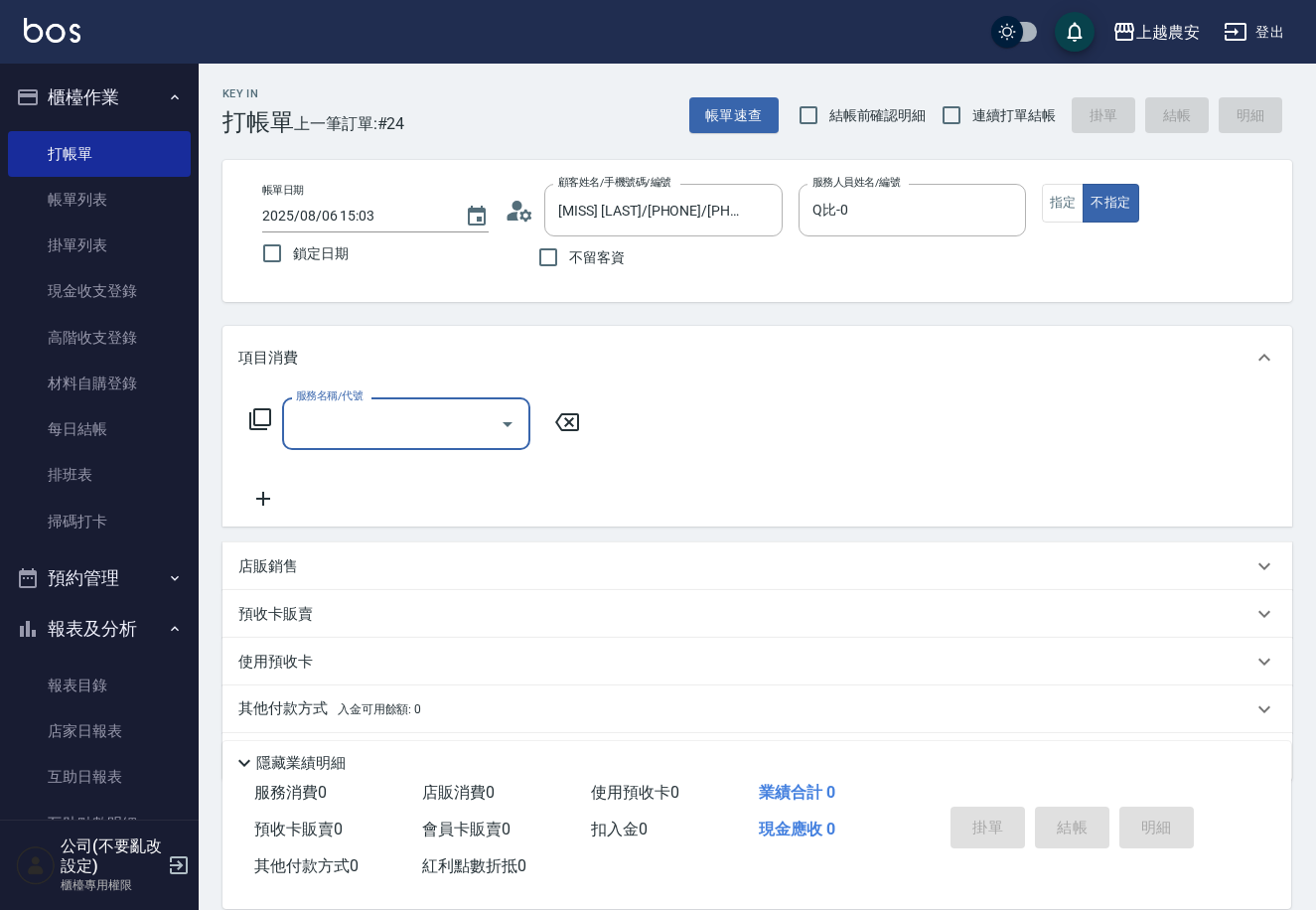 type on "5" 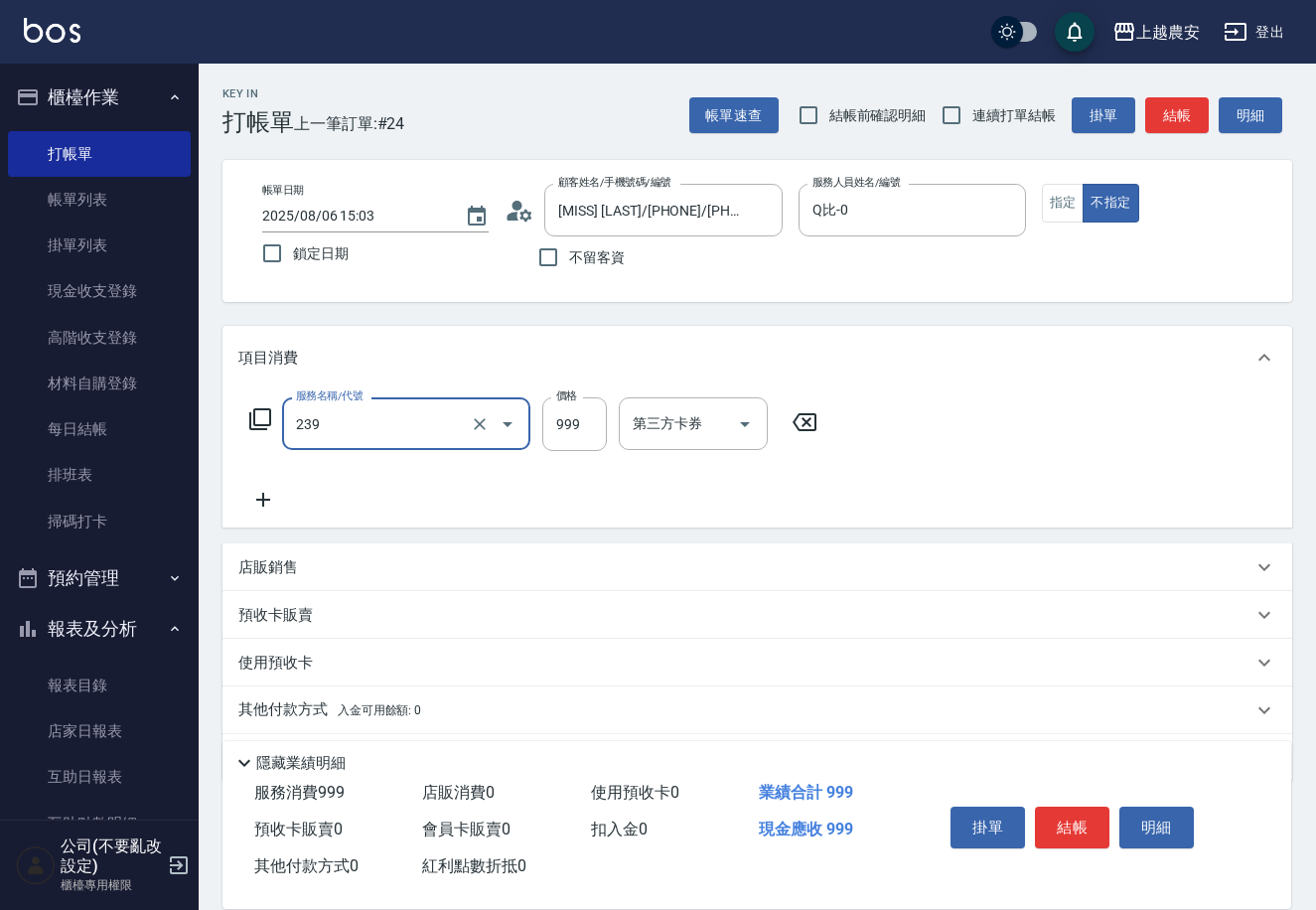 type on "頭皮SPA洗髮(239)" 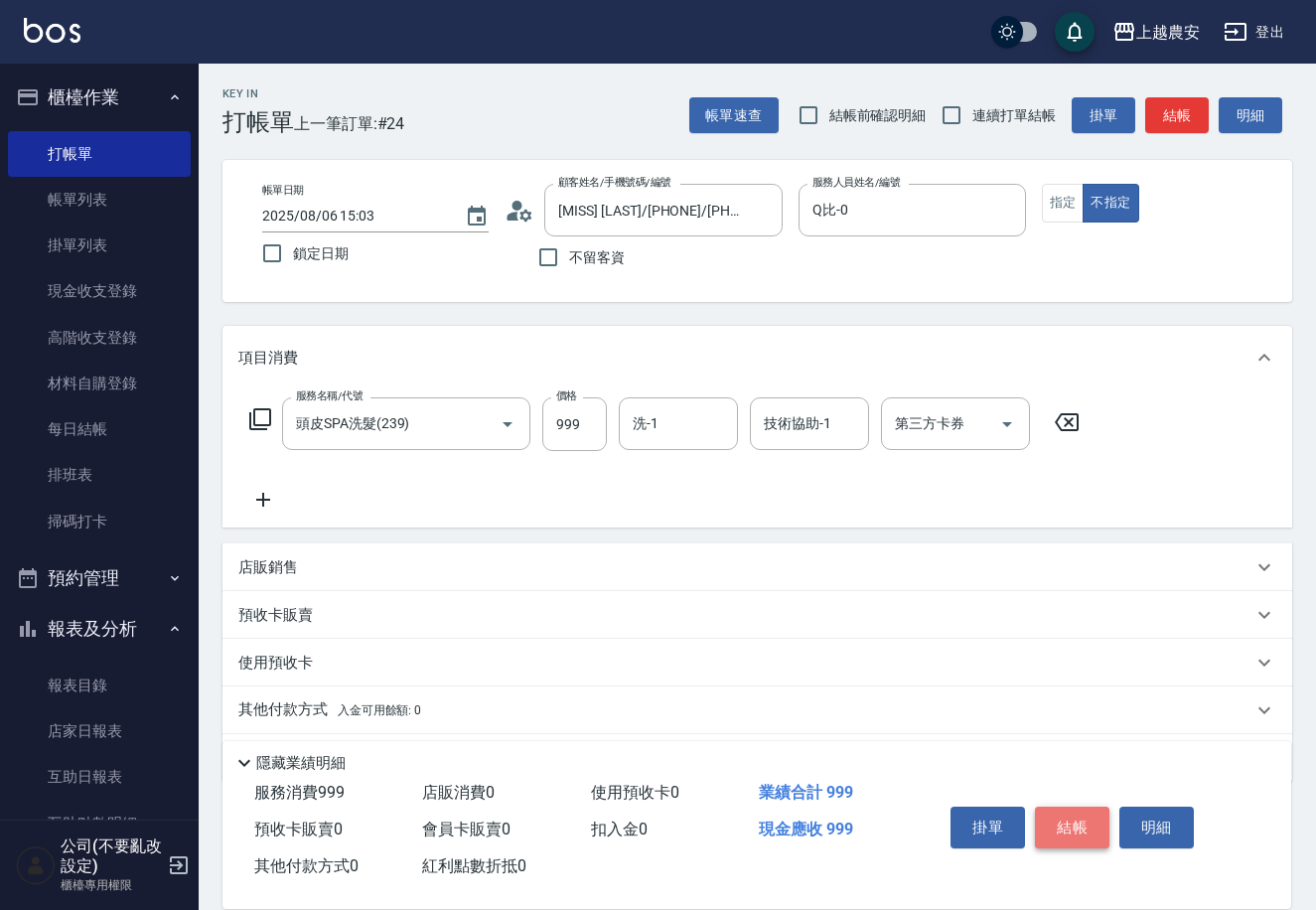 click on "結帳" at bounding box center [1072, 828] 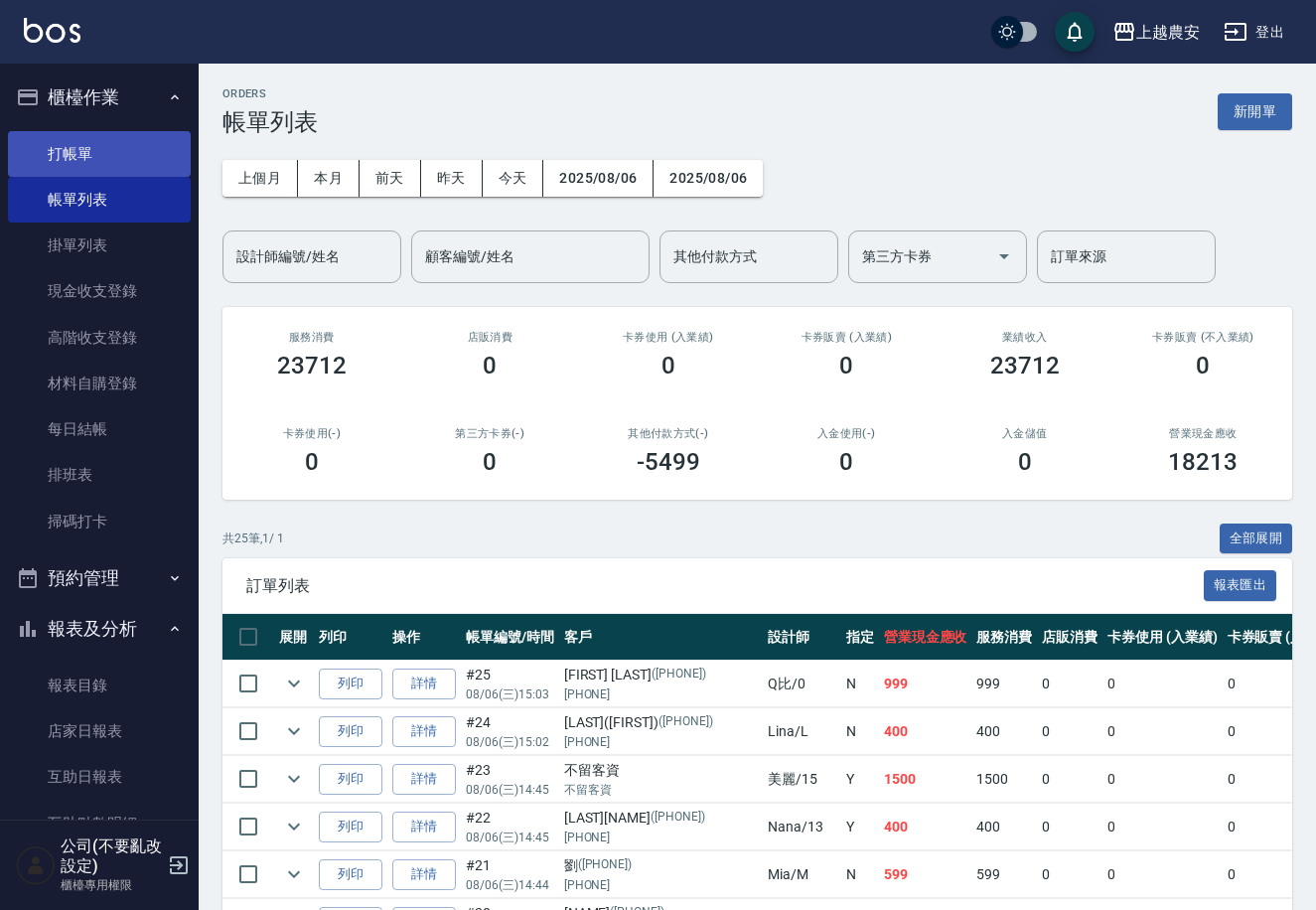 click on "打帳單" at bounding box center [99, 154] 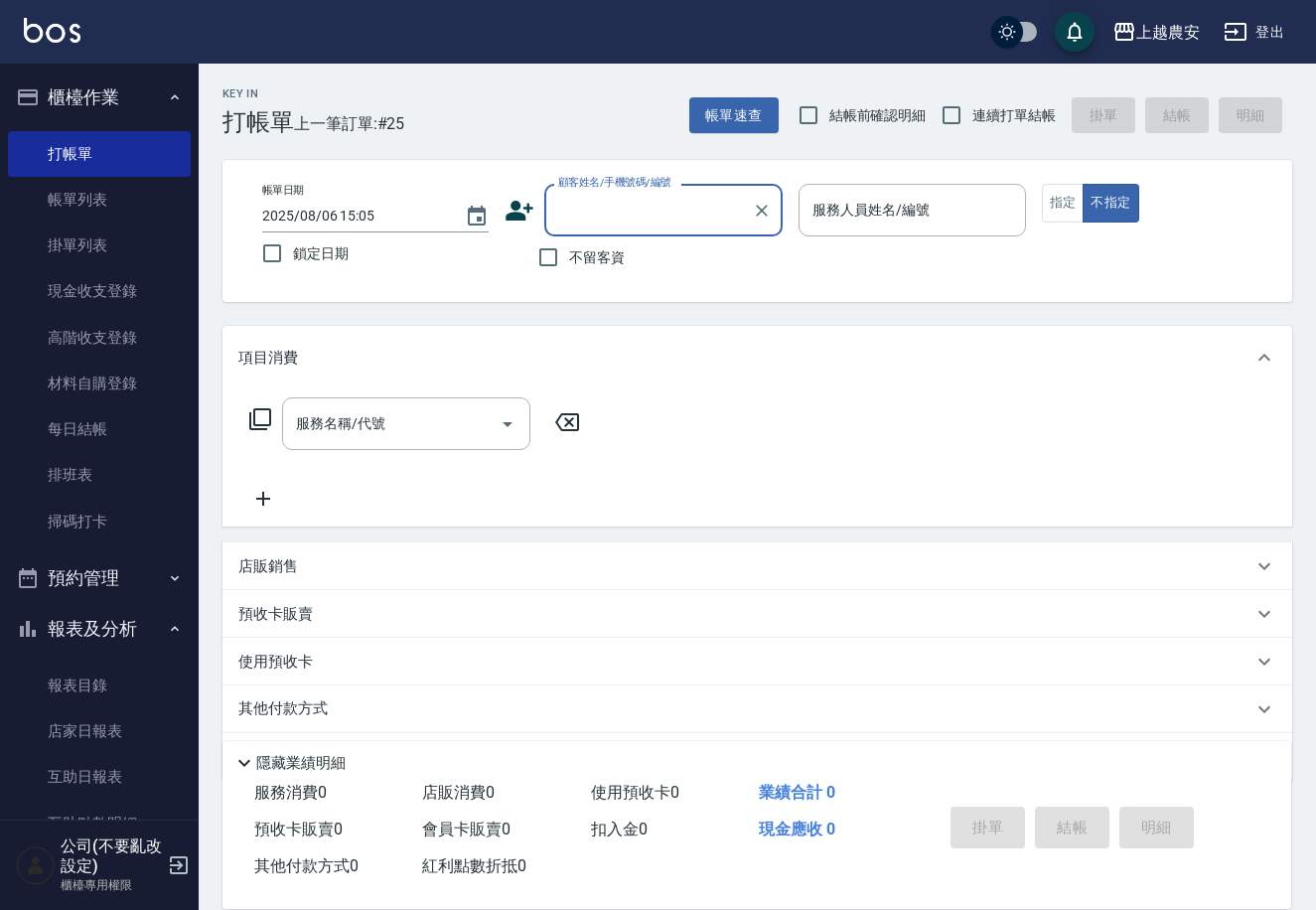 click 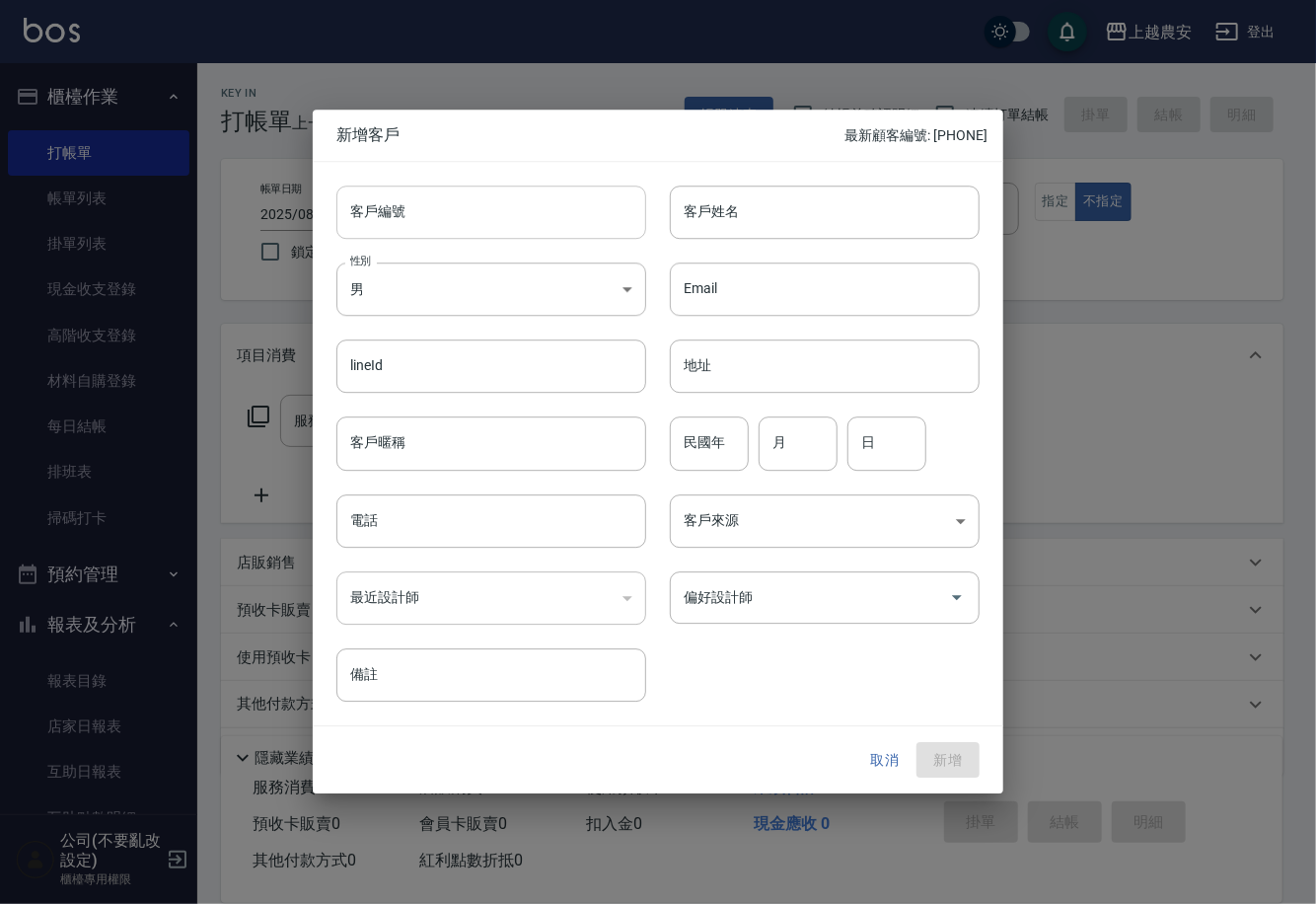 click on "客戶編號" at bounding box center (491, 212) 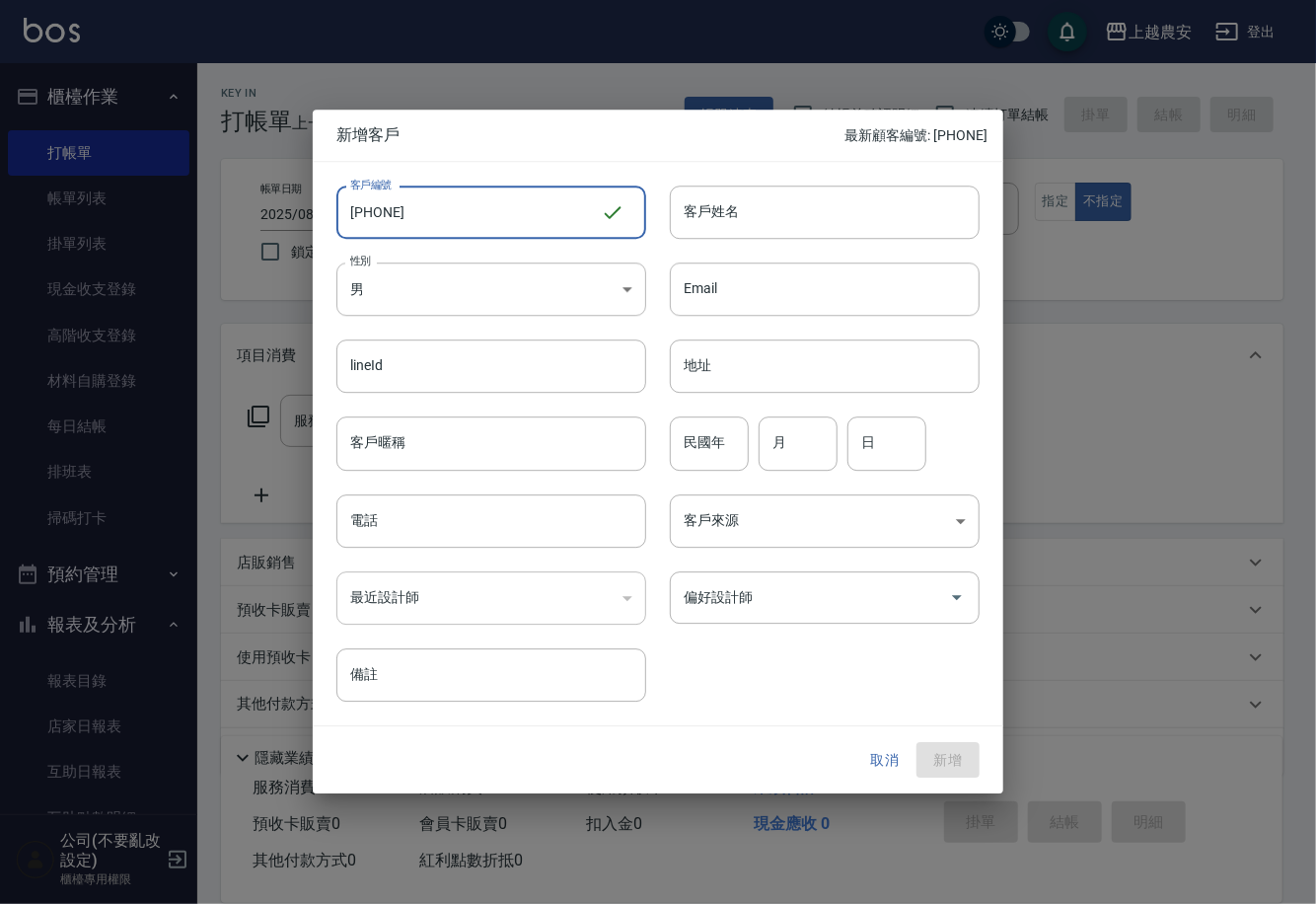 drag, startPoint x: 356, startPoint y: 210, endPoint x: 485, endPoint y: 249, distance: 134.76646 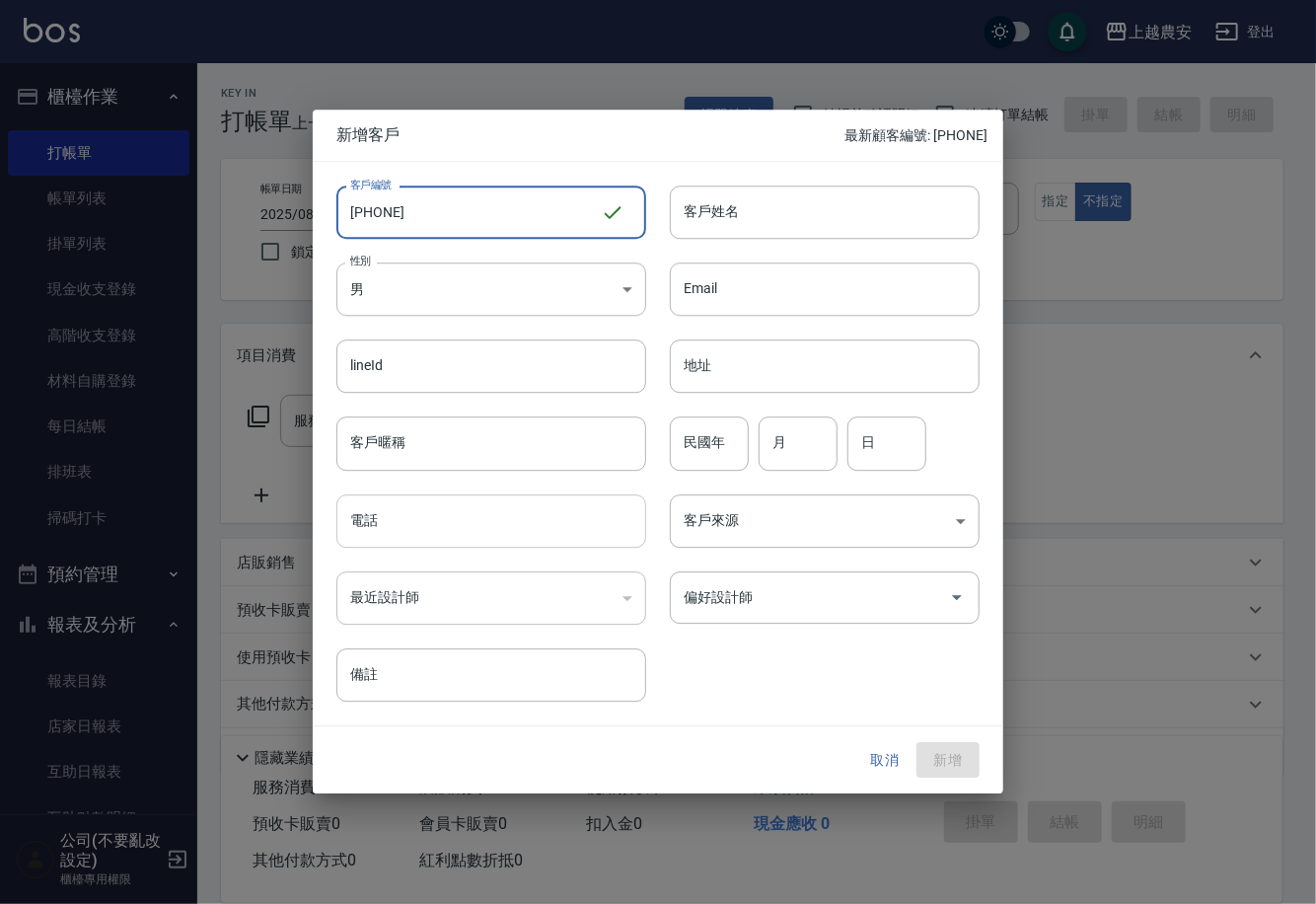 type on "[PHONE]" 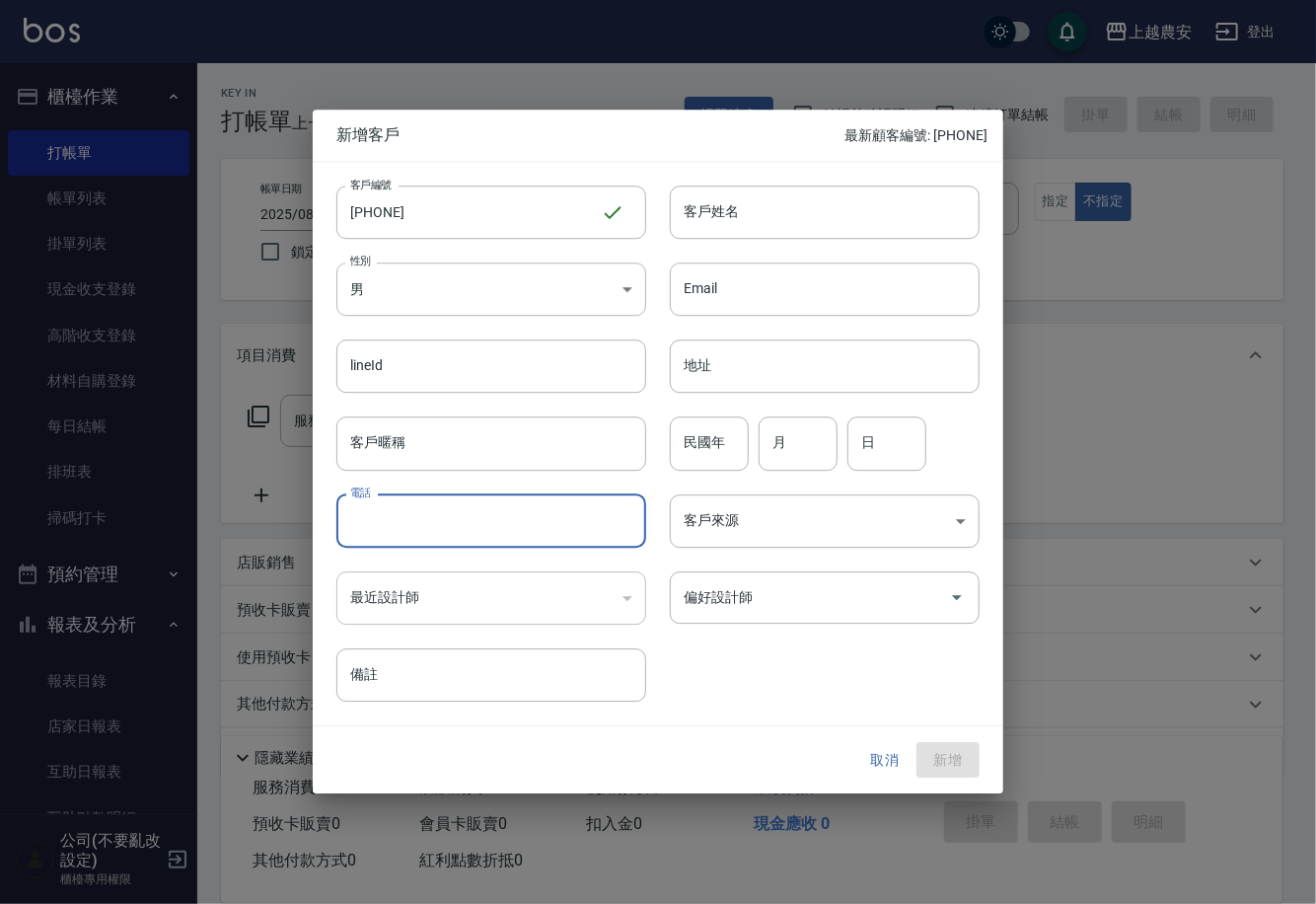 paste on "[PHONE]" 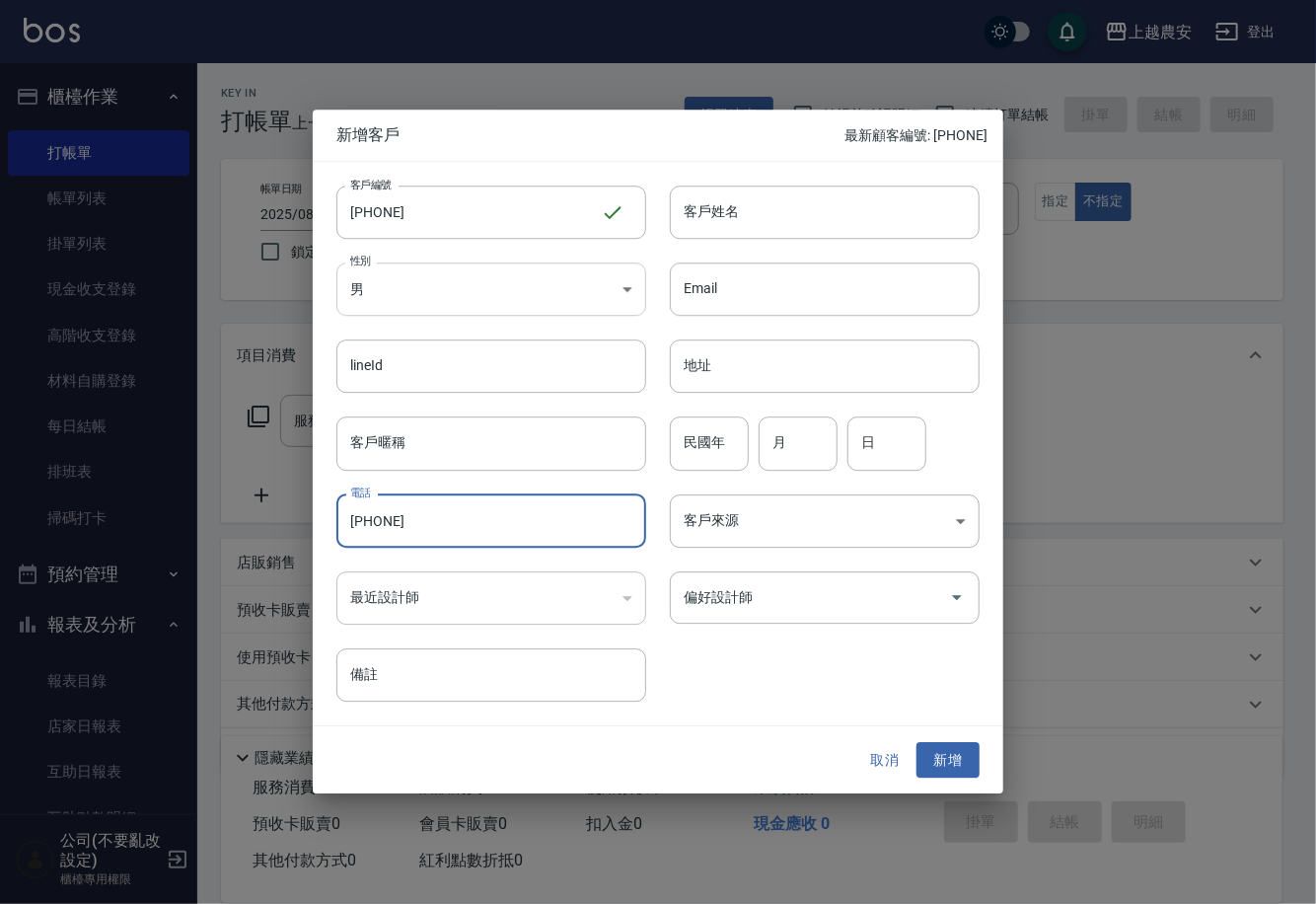 type on "[PHONE]" 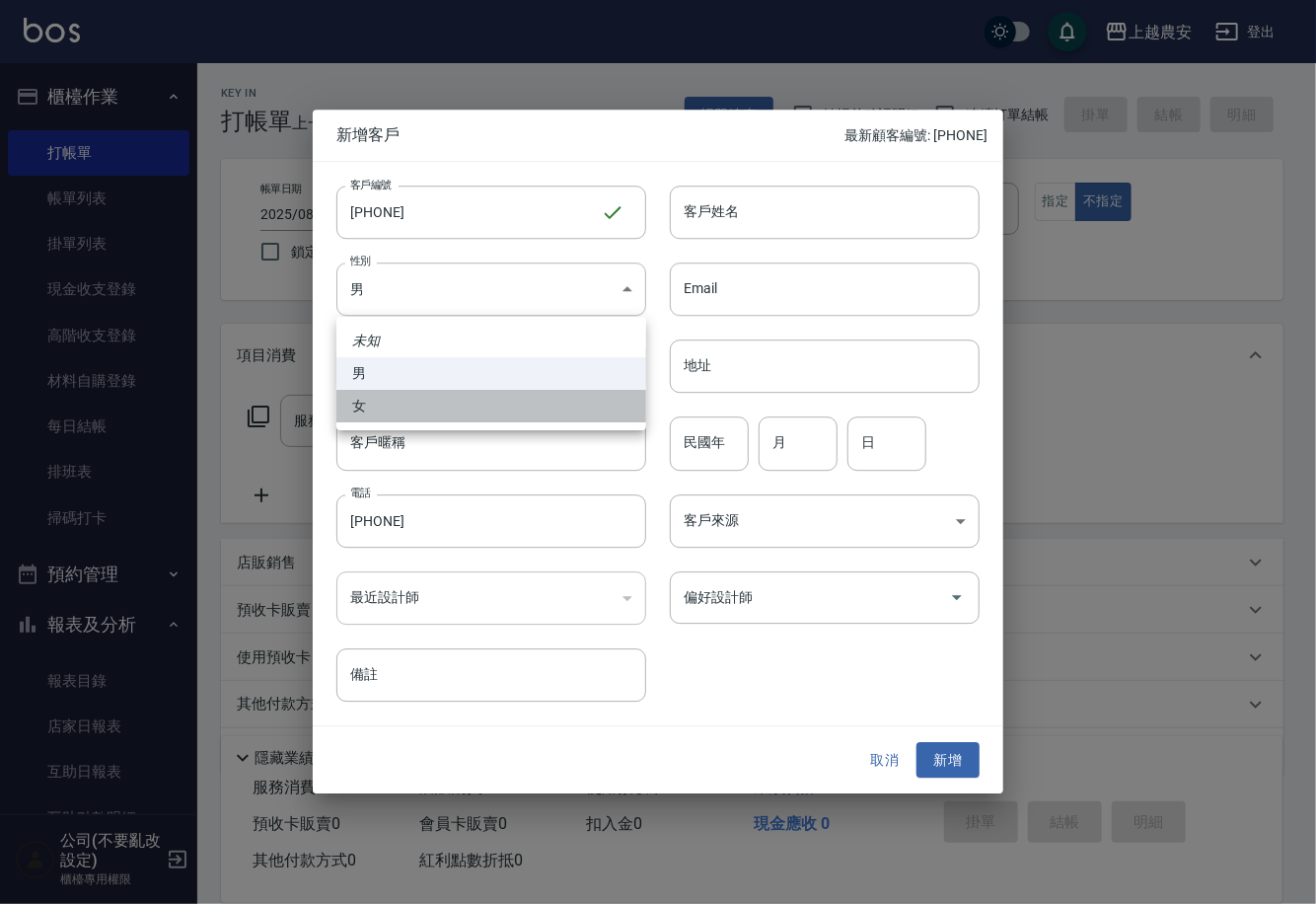 click on "女" at bounding box center (491, 406) 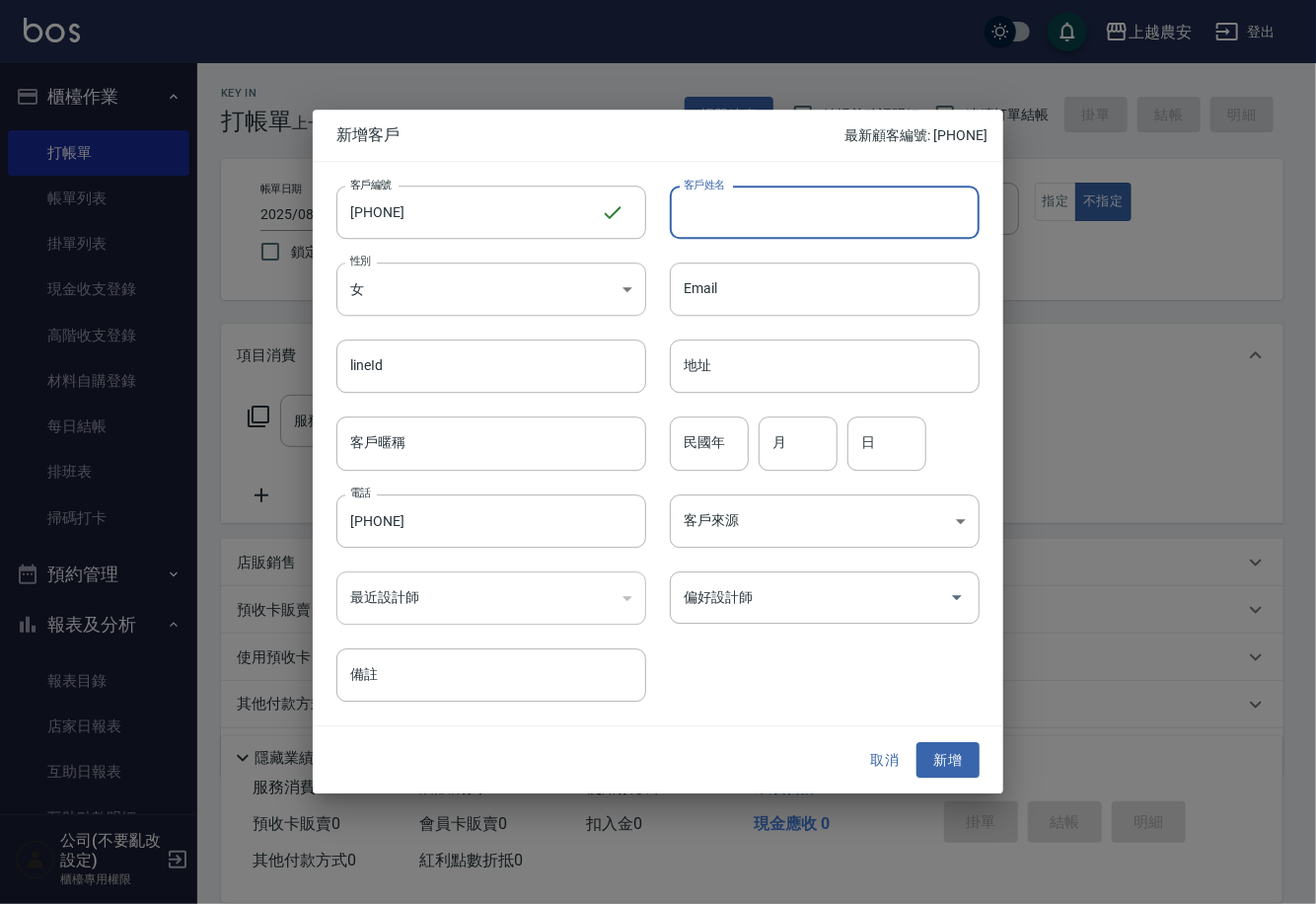 click on "客戶姓名" at bounding box center [825, 212] 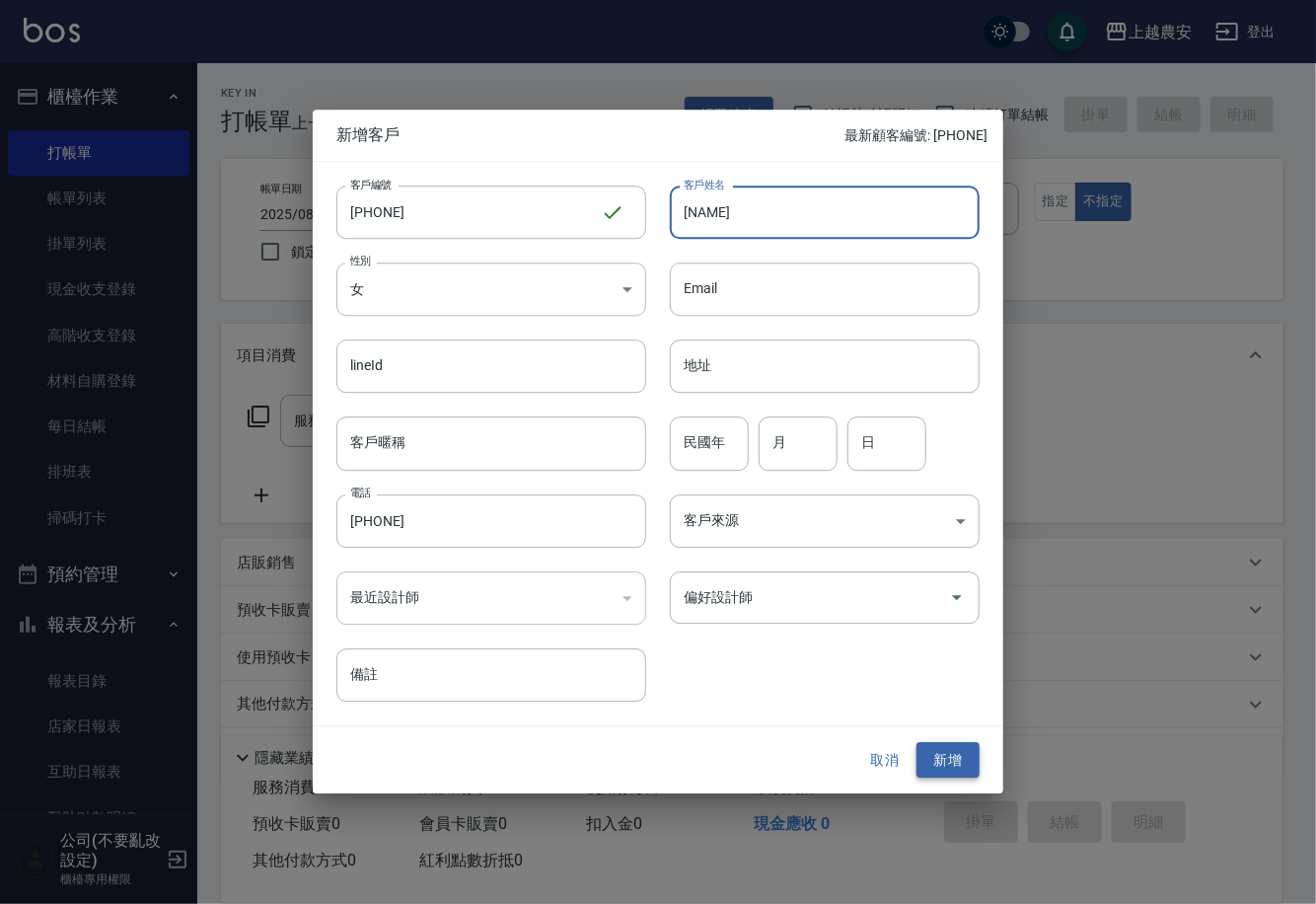 type on "[NAME]" 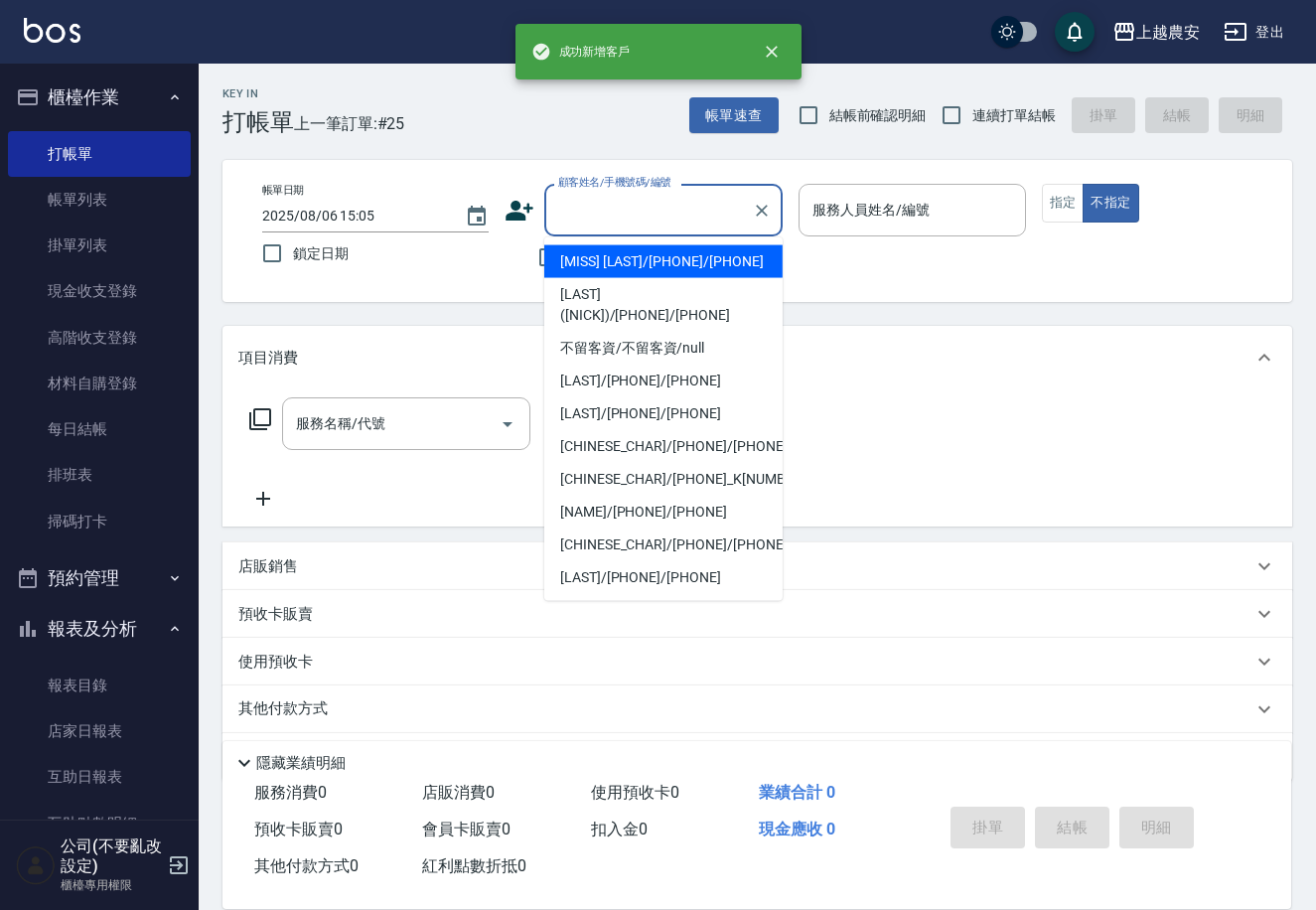 paste on "[PHONE]" 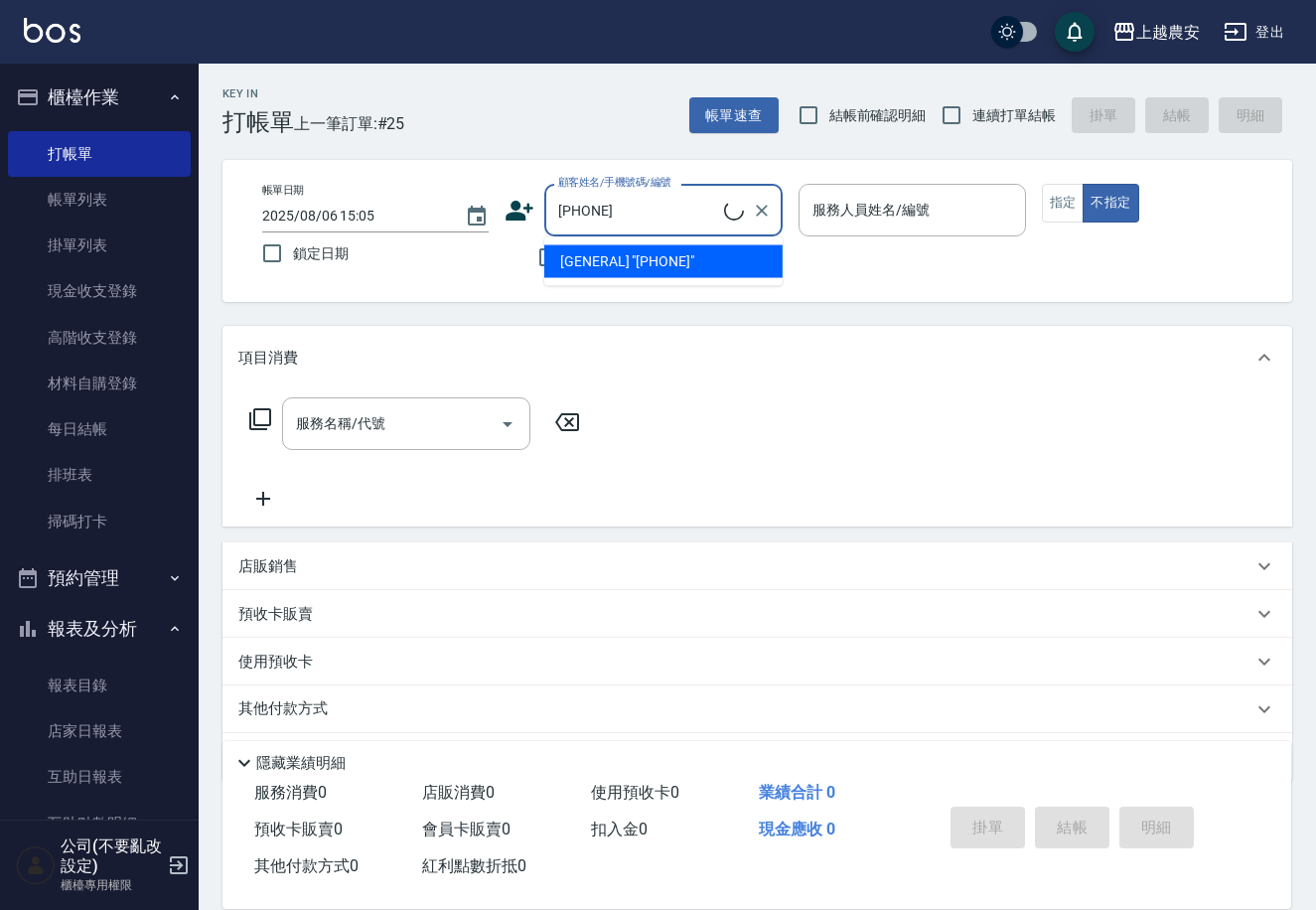 type on "[CHINESE_CHAR]/[PHONE]/[PHONE]" 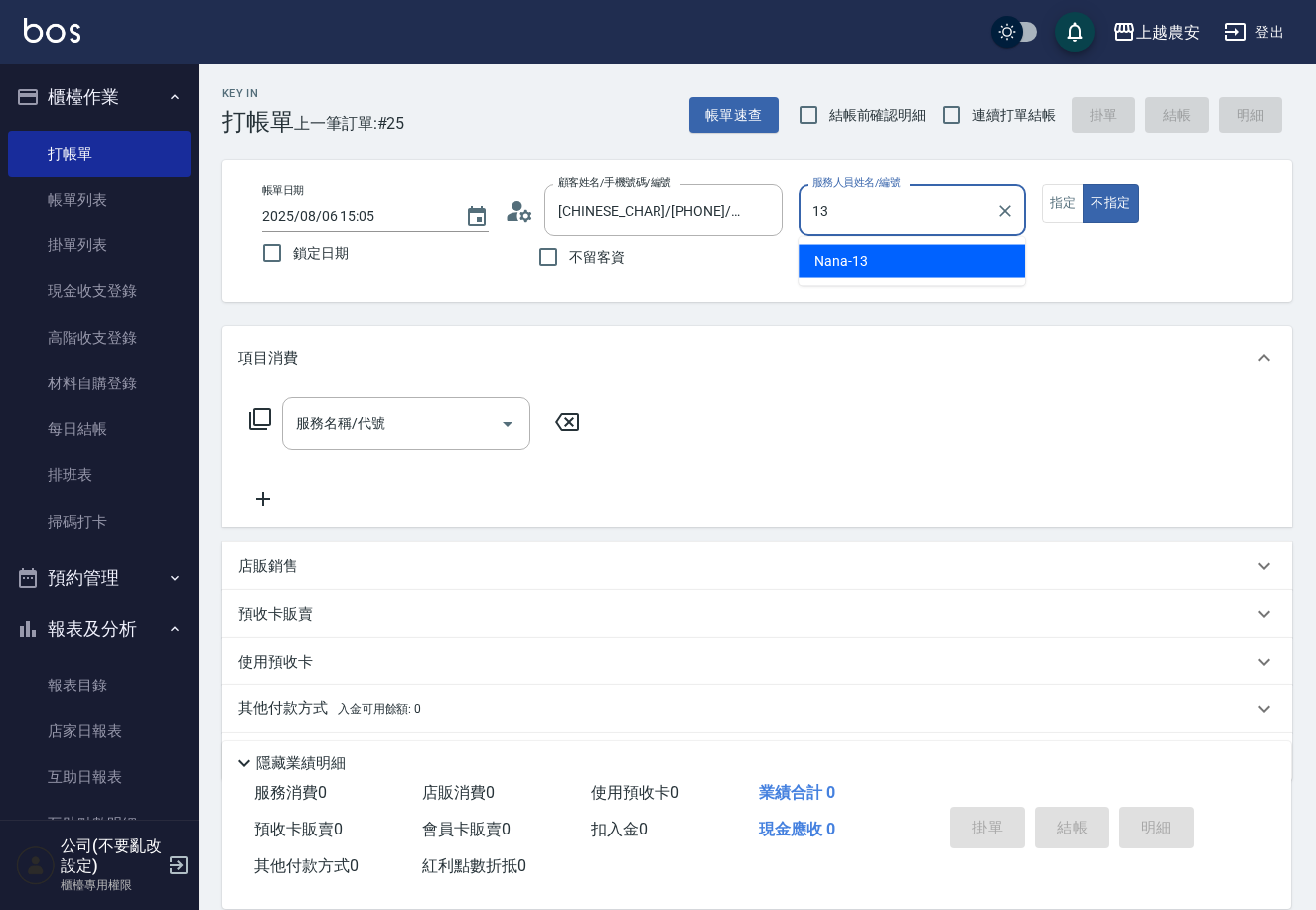 type on "Nana-13" 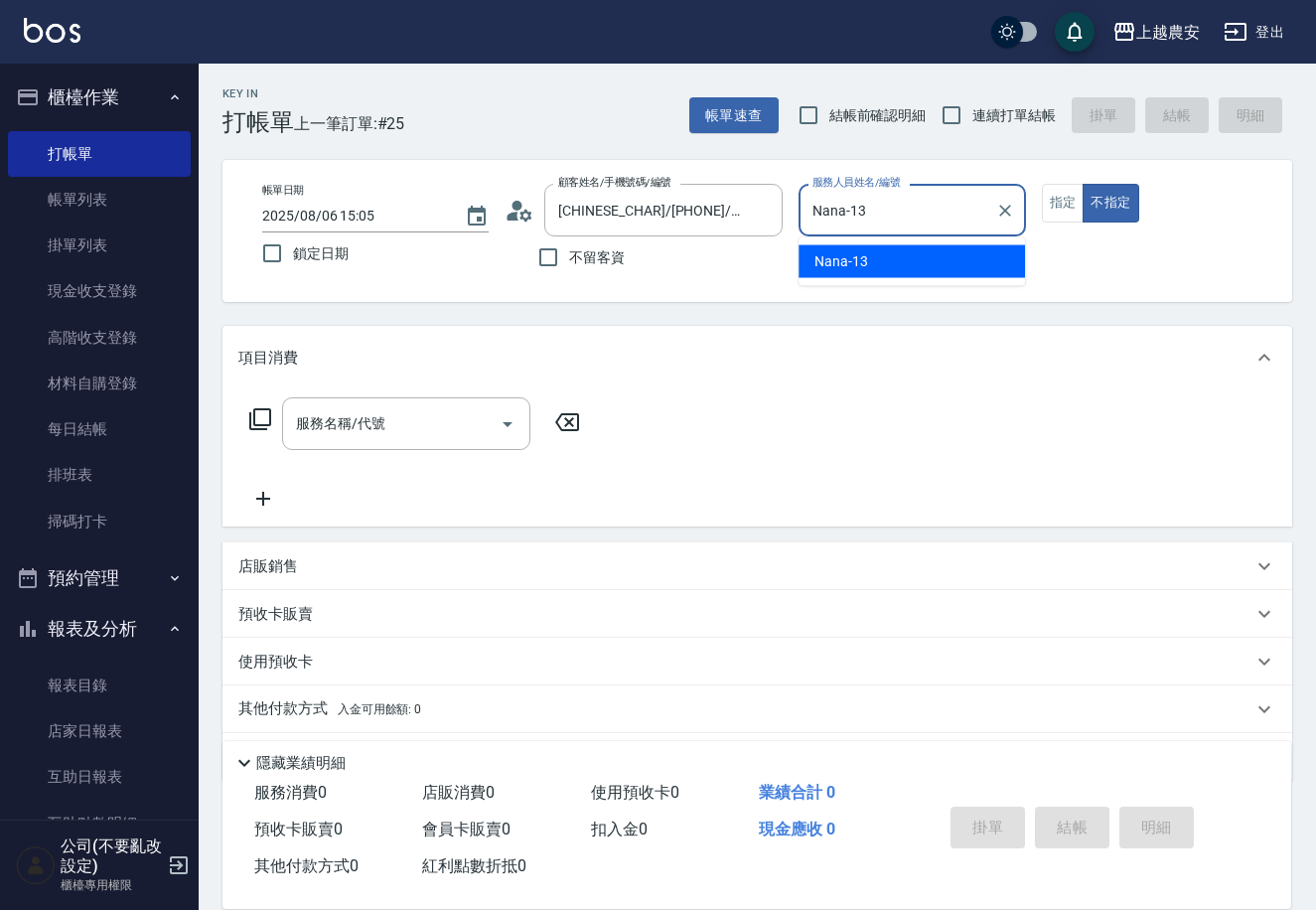 type on "false" 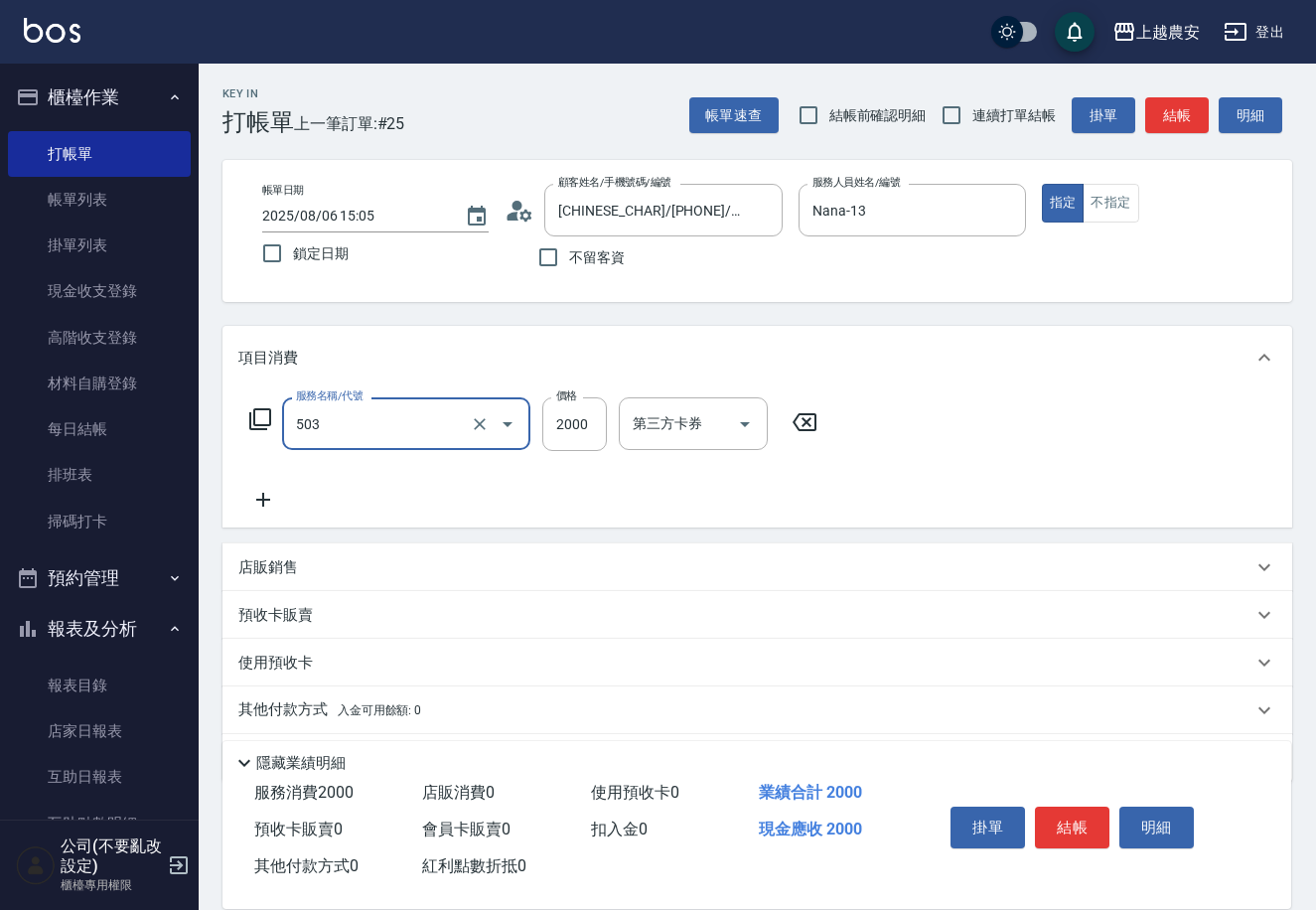 type on "染髮1500↑(503)" 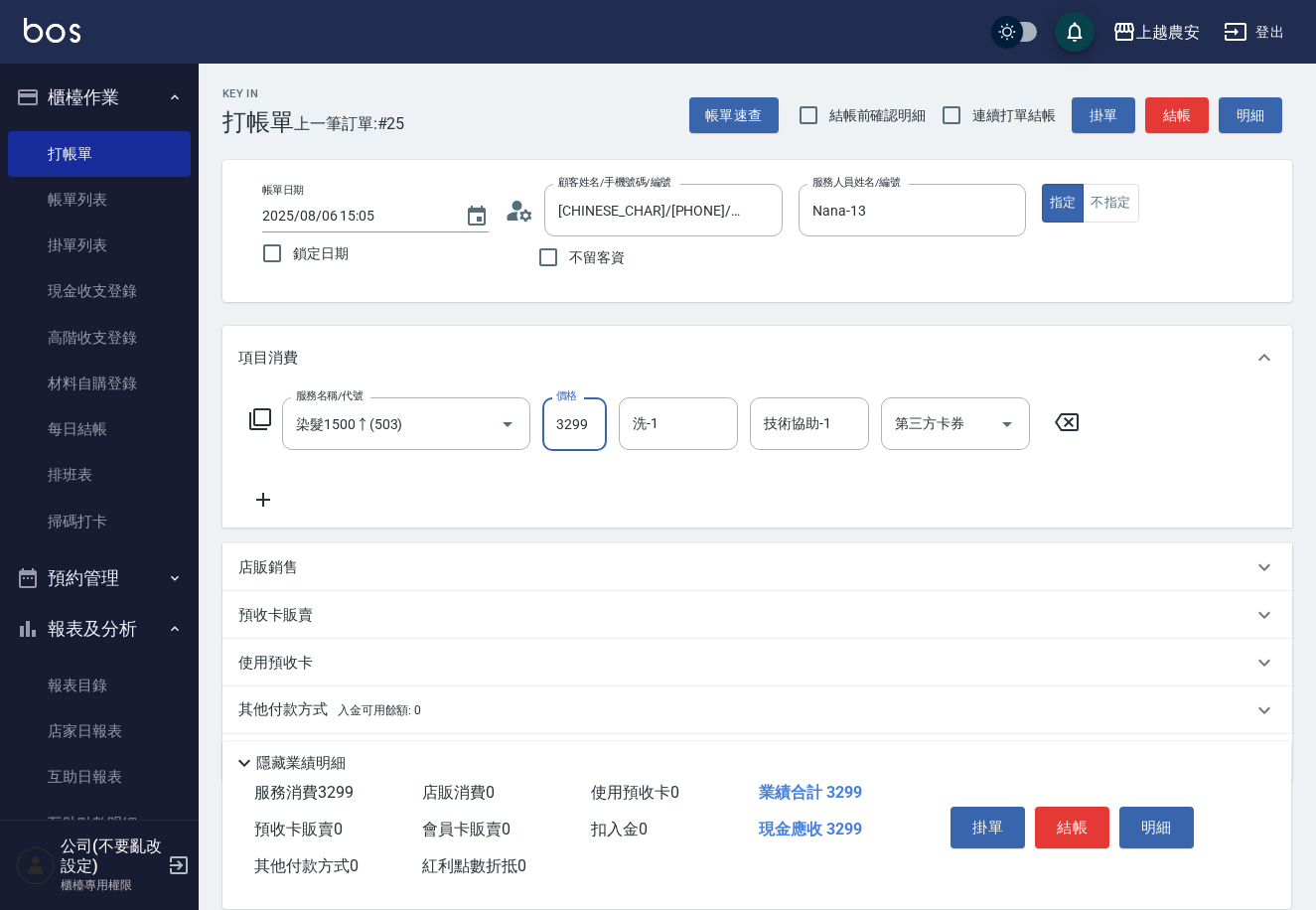 type on "3299" 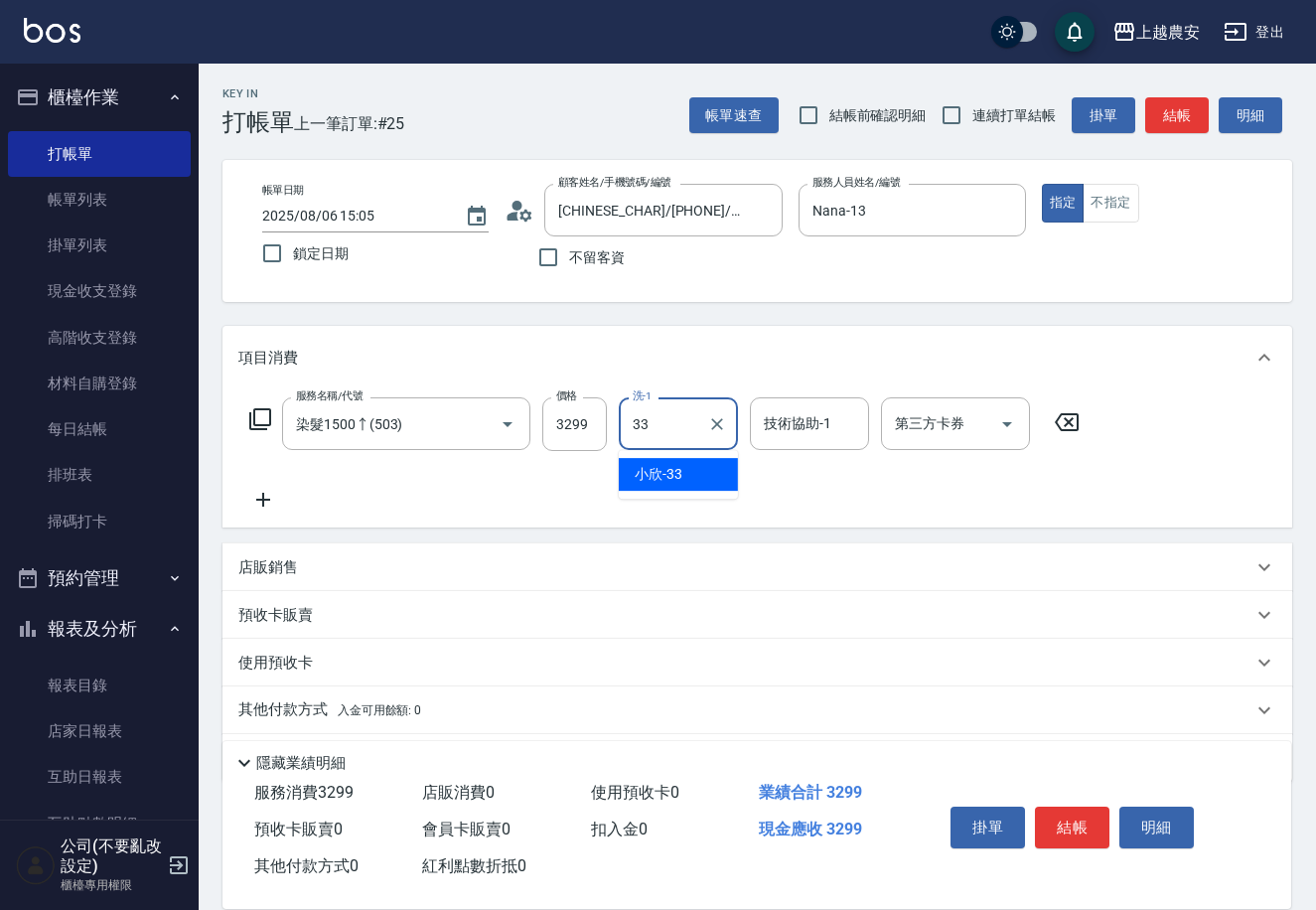type on "[CHINESE_CHAR]-[NUMBER]" 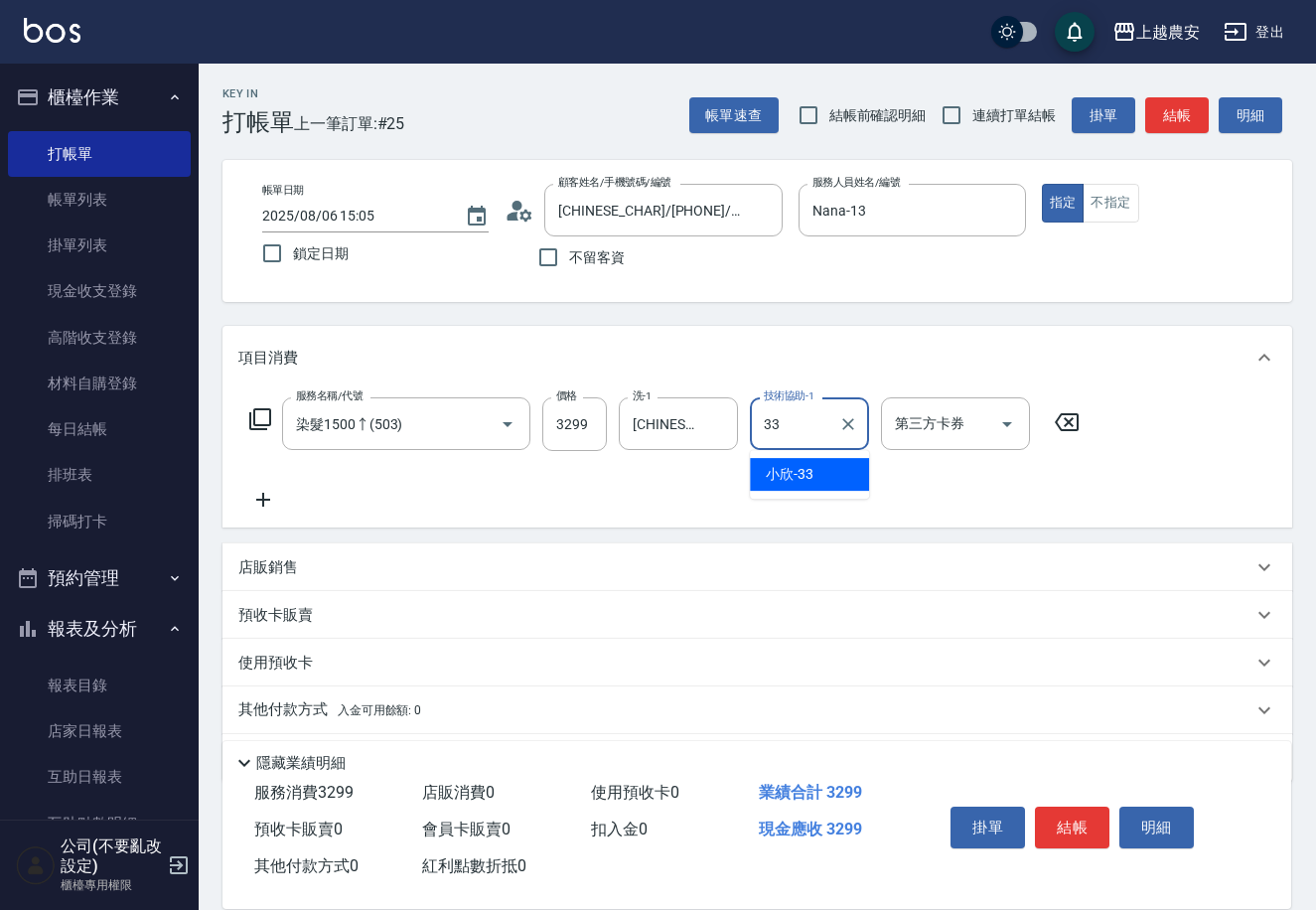 type on "[CHINESE_CHAR]-[NUMBER]" 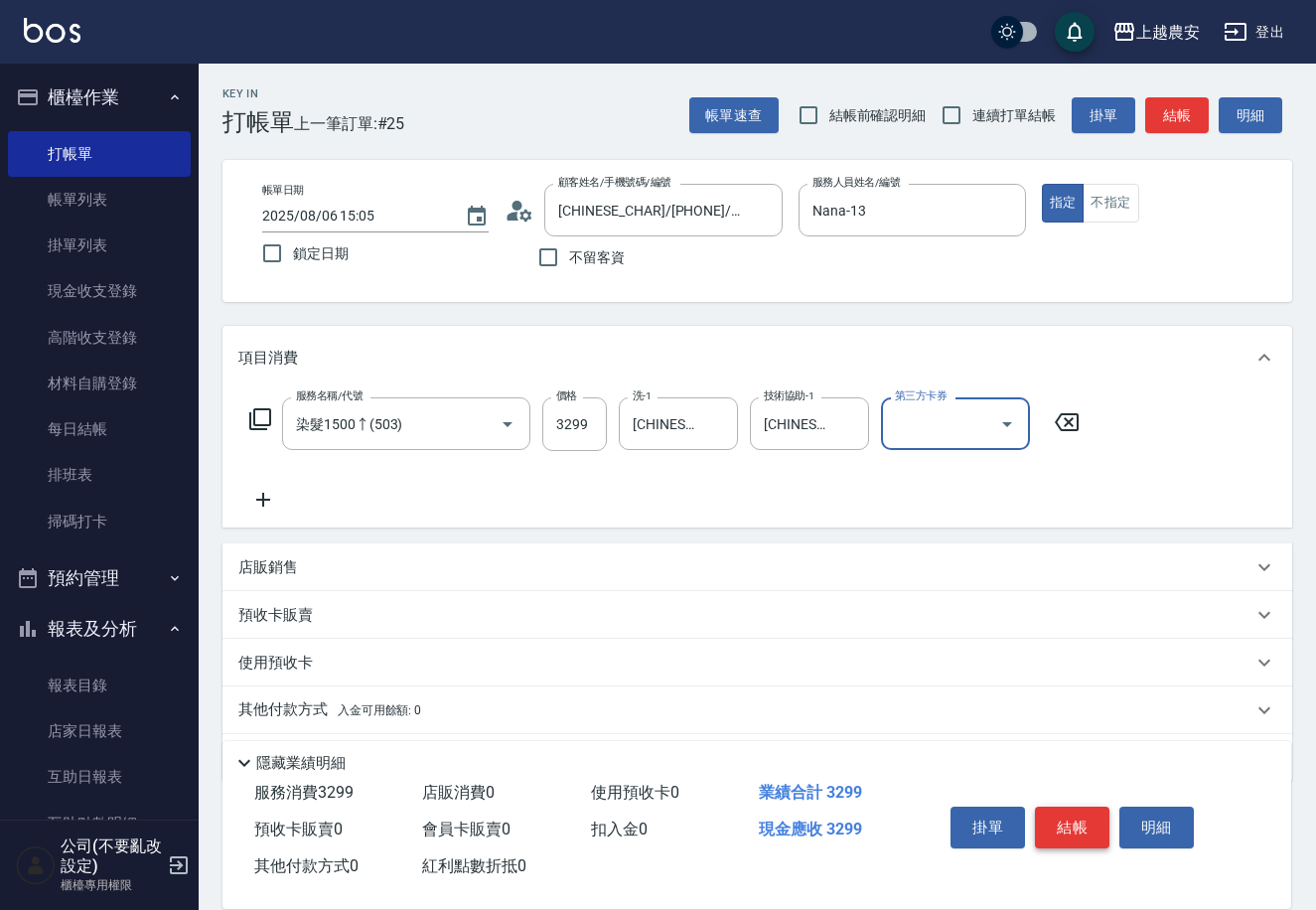 click on "結帳" at bounding box center [1072, 828] 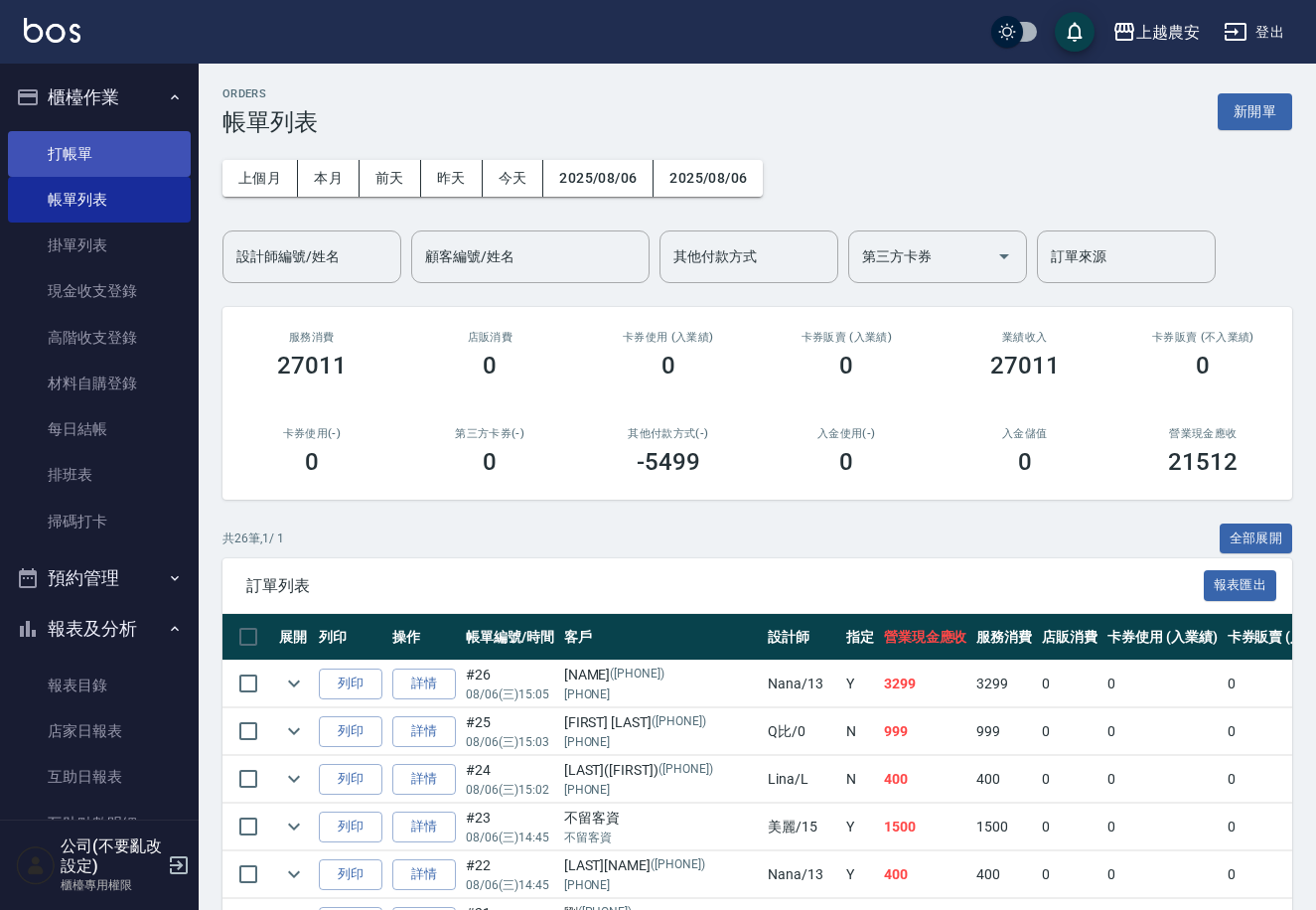 click on "打帳單" at bounding box center (99, 154) 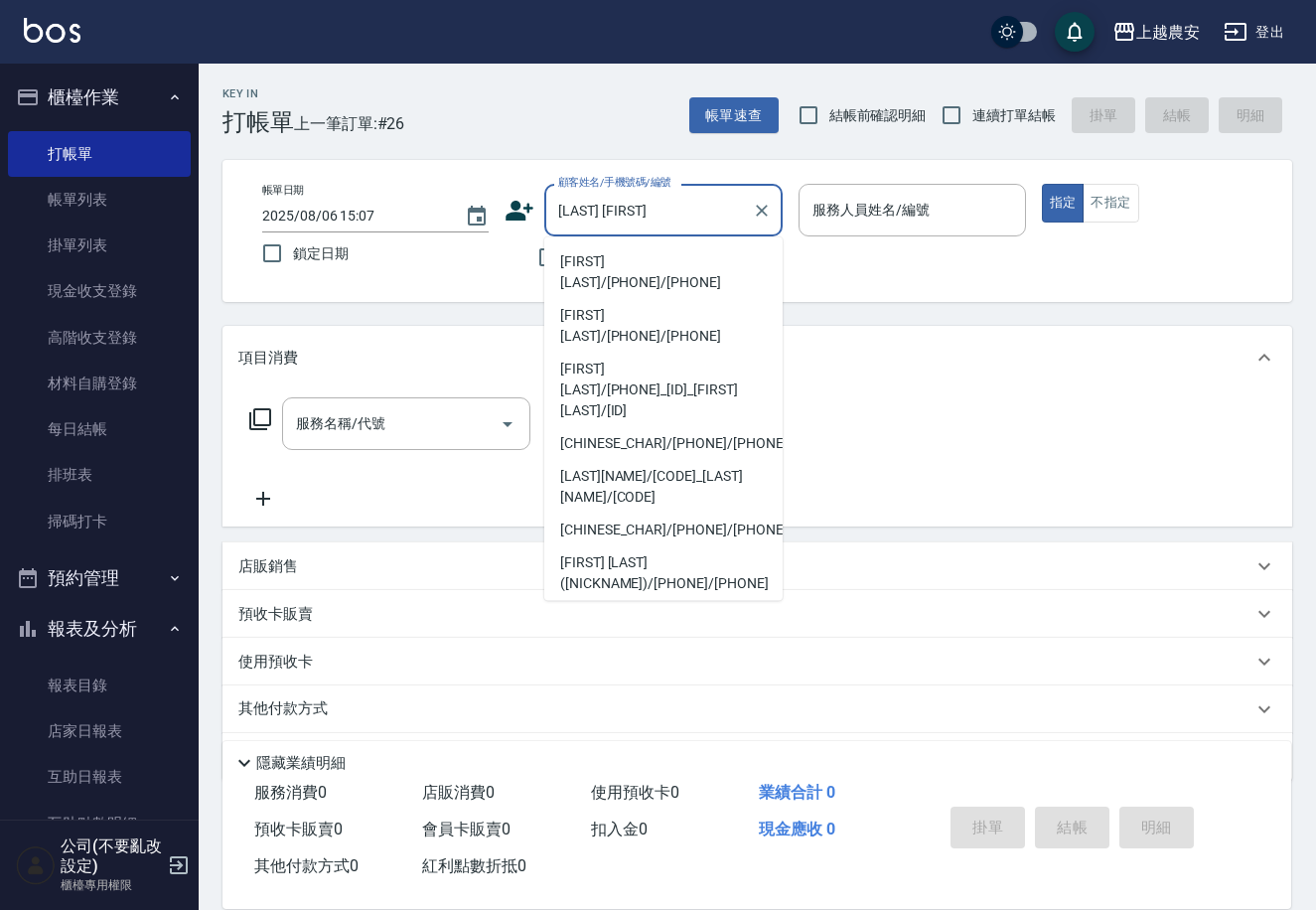 click on "[FIRST] [LAST]/[PHONE]/[PHONE]" at bounding box center [663, 272] 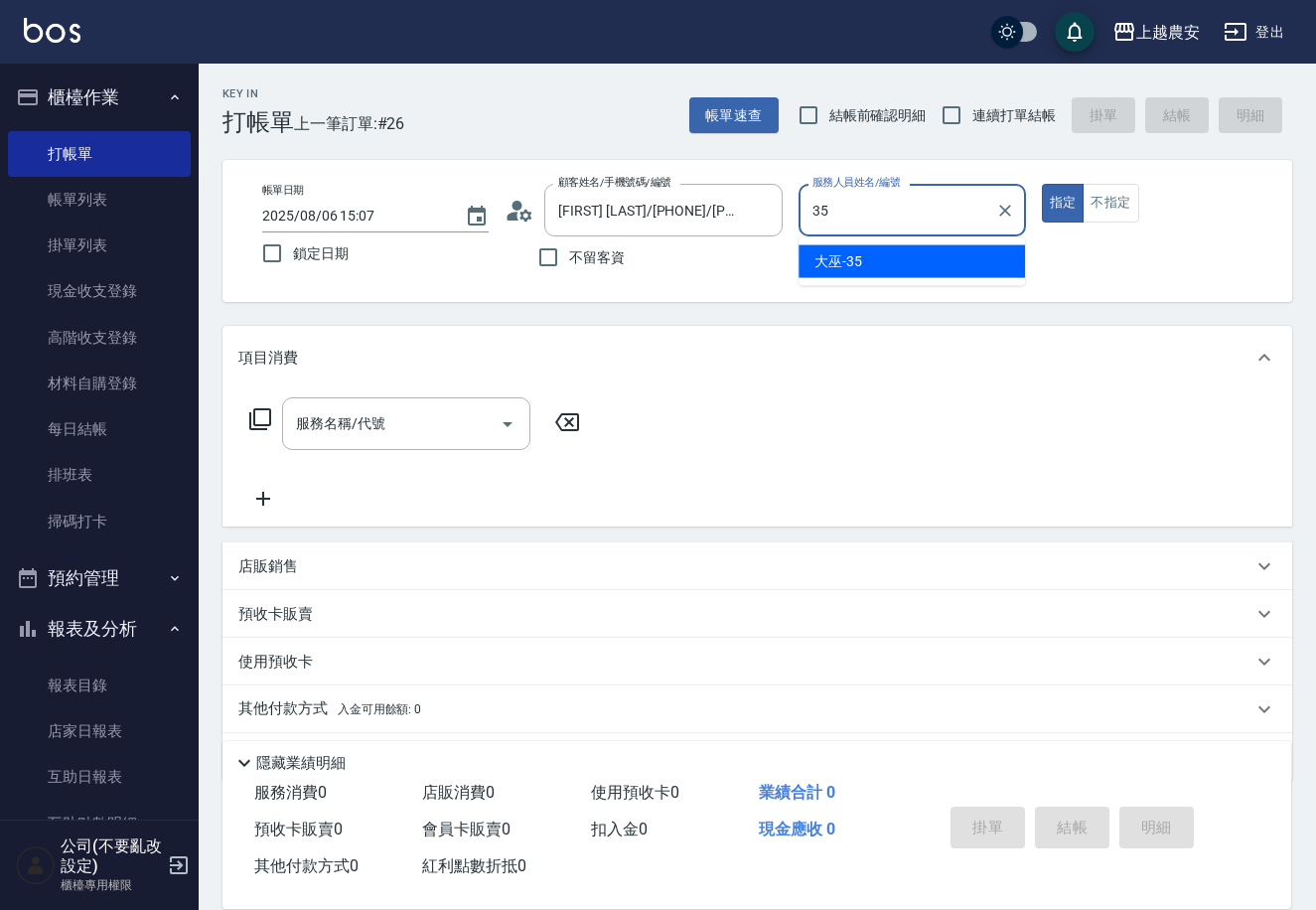 type on "[CHINESE_CHAR]-[NUMBER]" 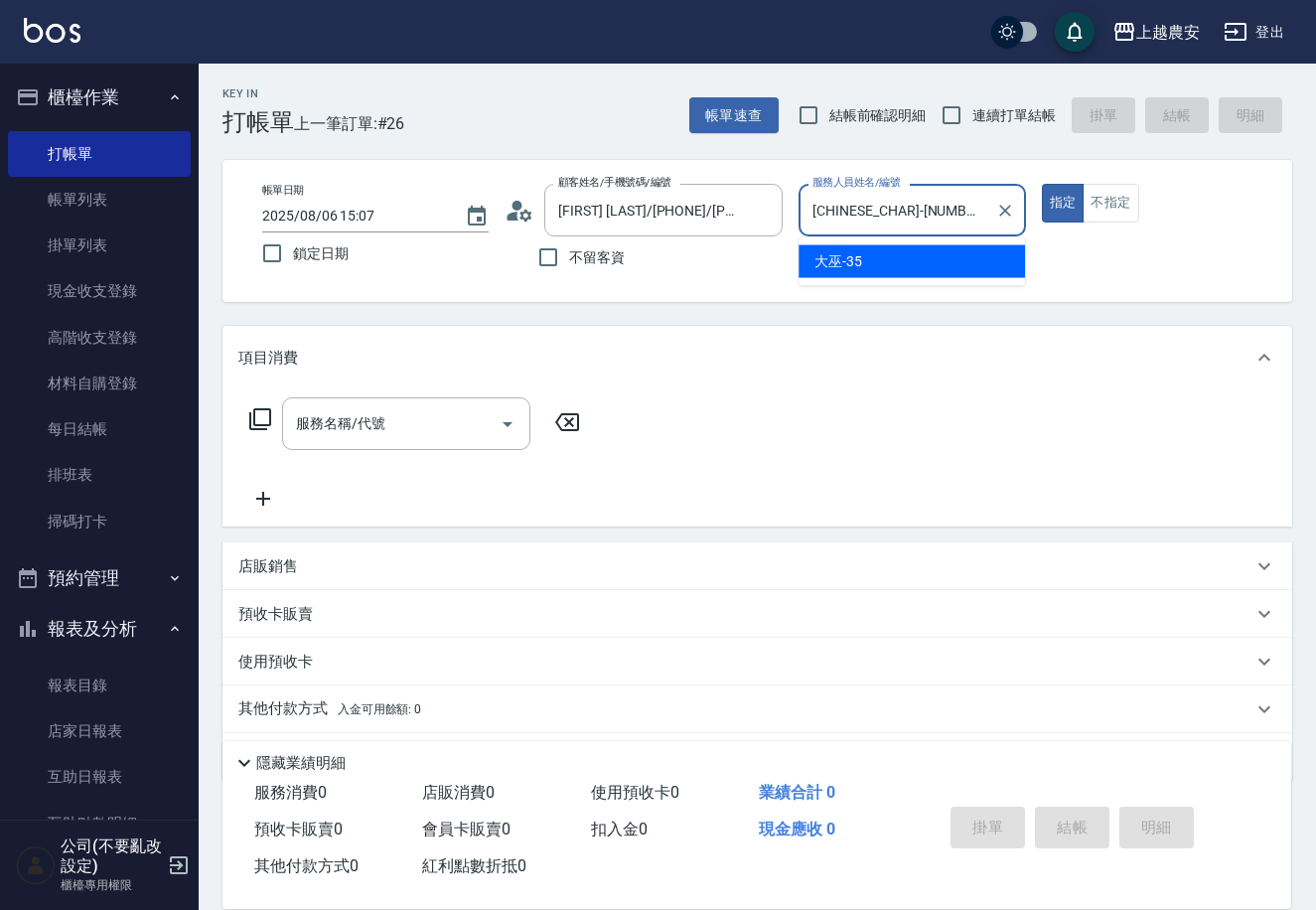 type on "true" 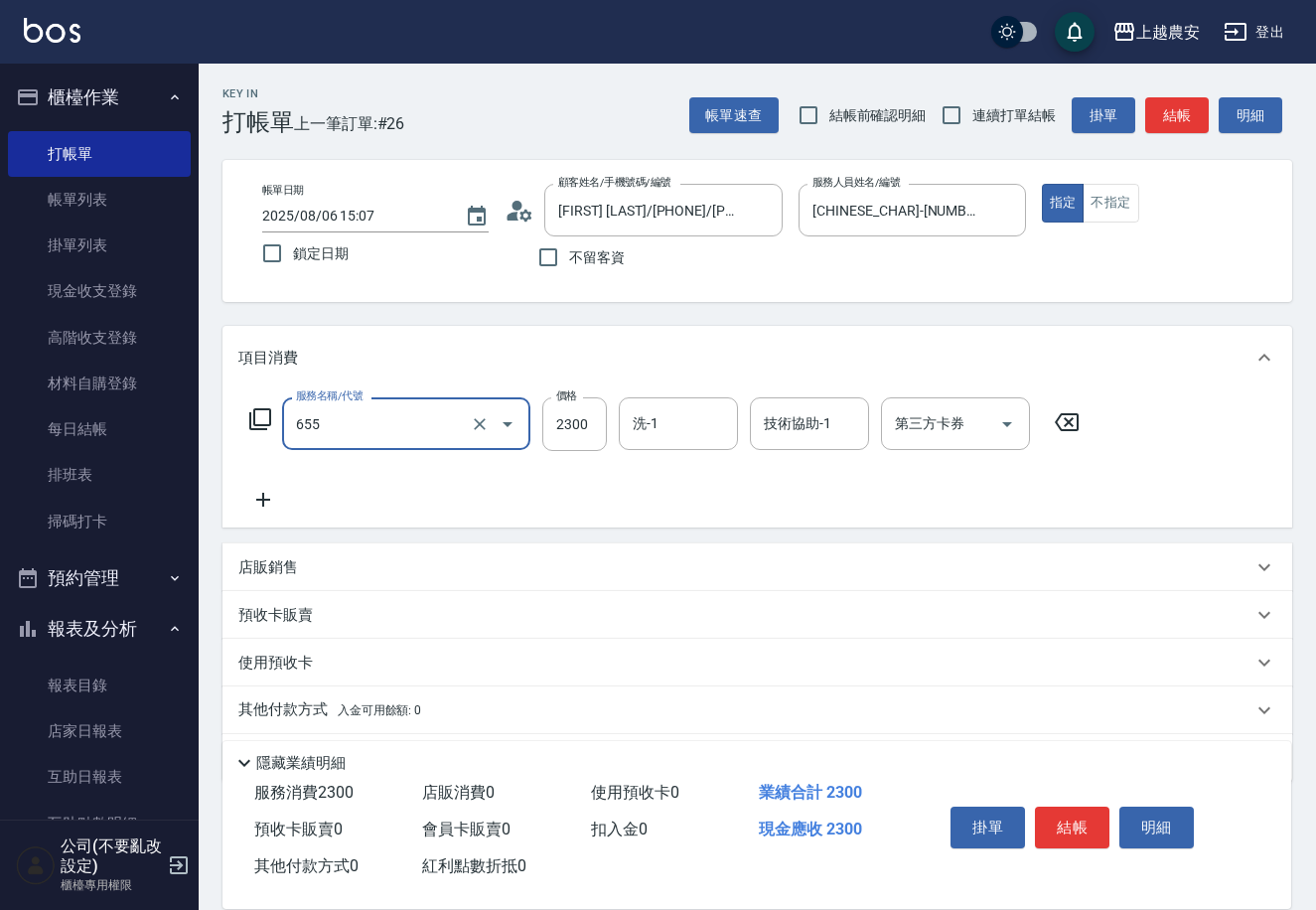 type on "結構2段式(自)(655)" 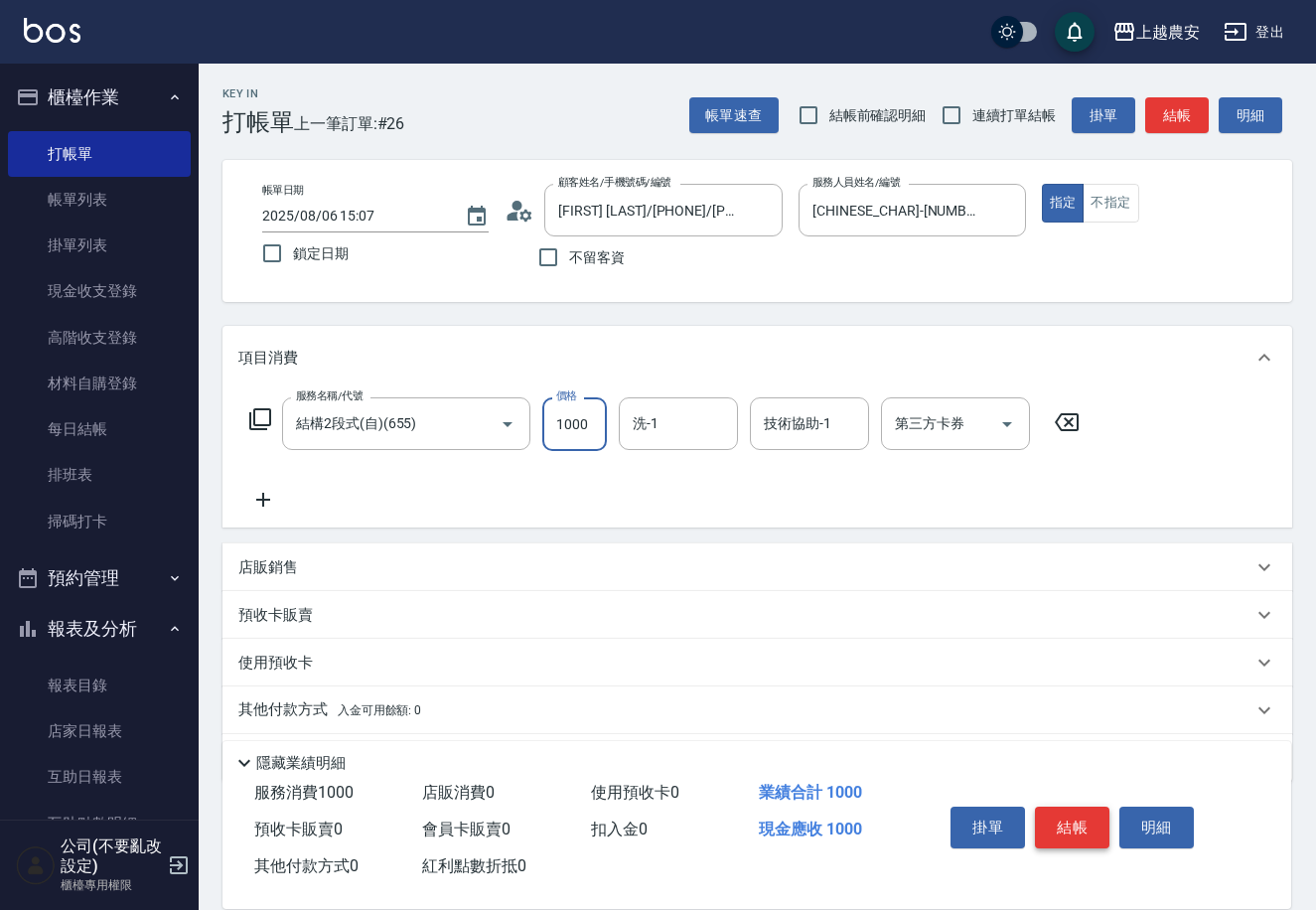 type on "1000" 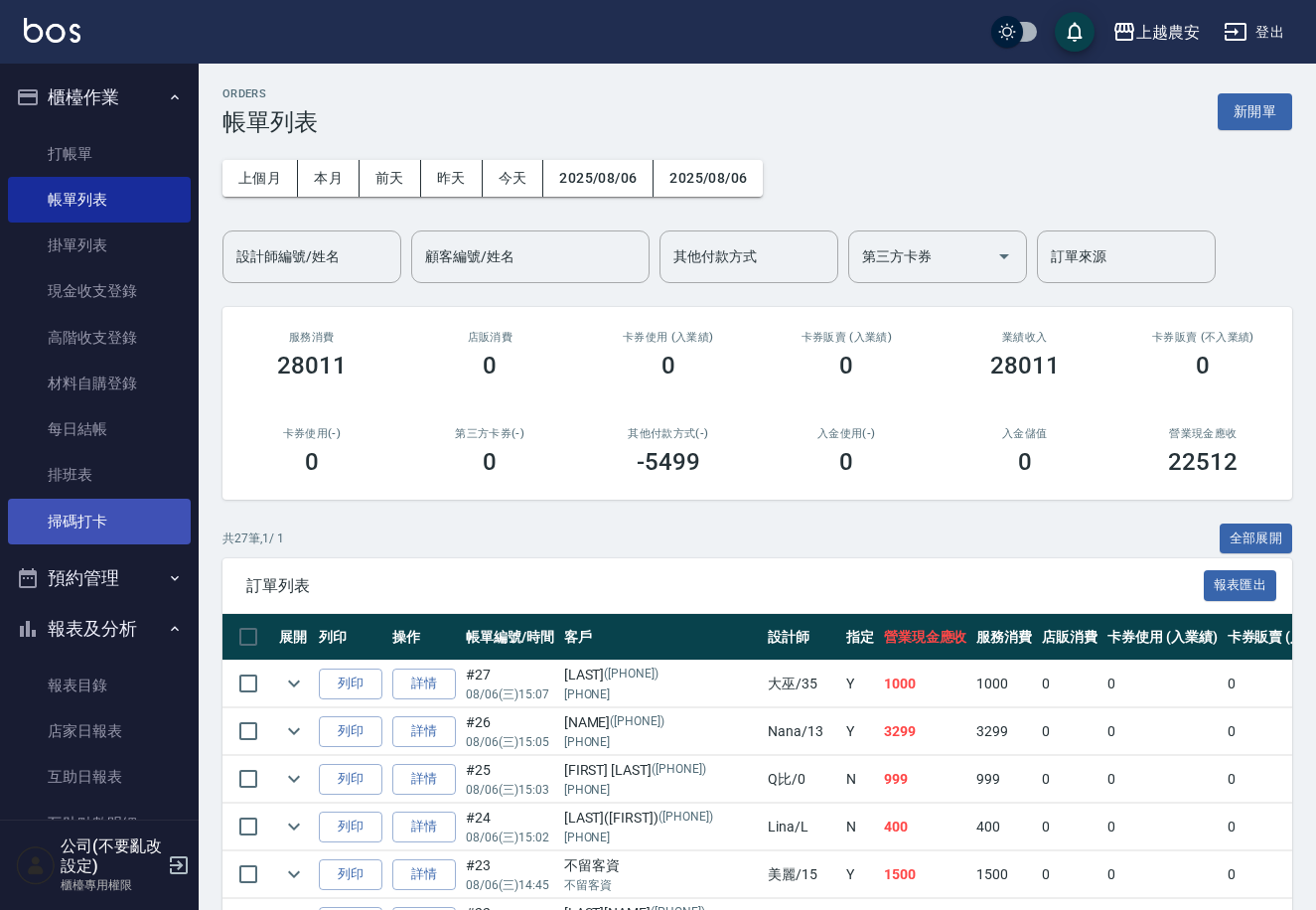 click on "掃碼打卡" at bounding box center [99, 522] 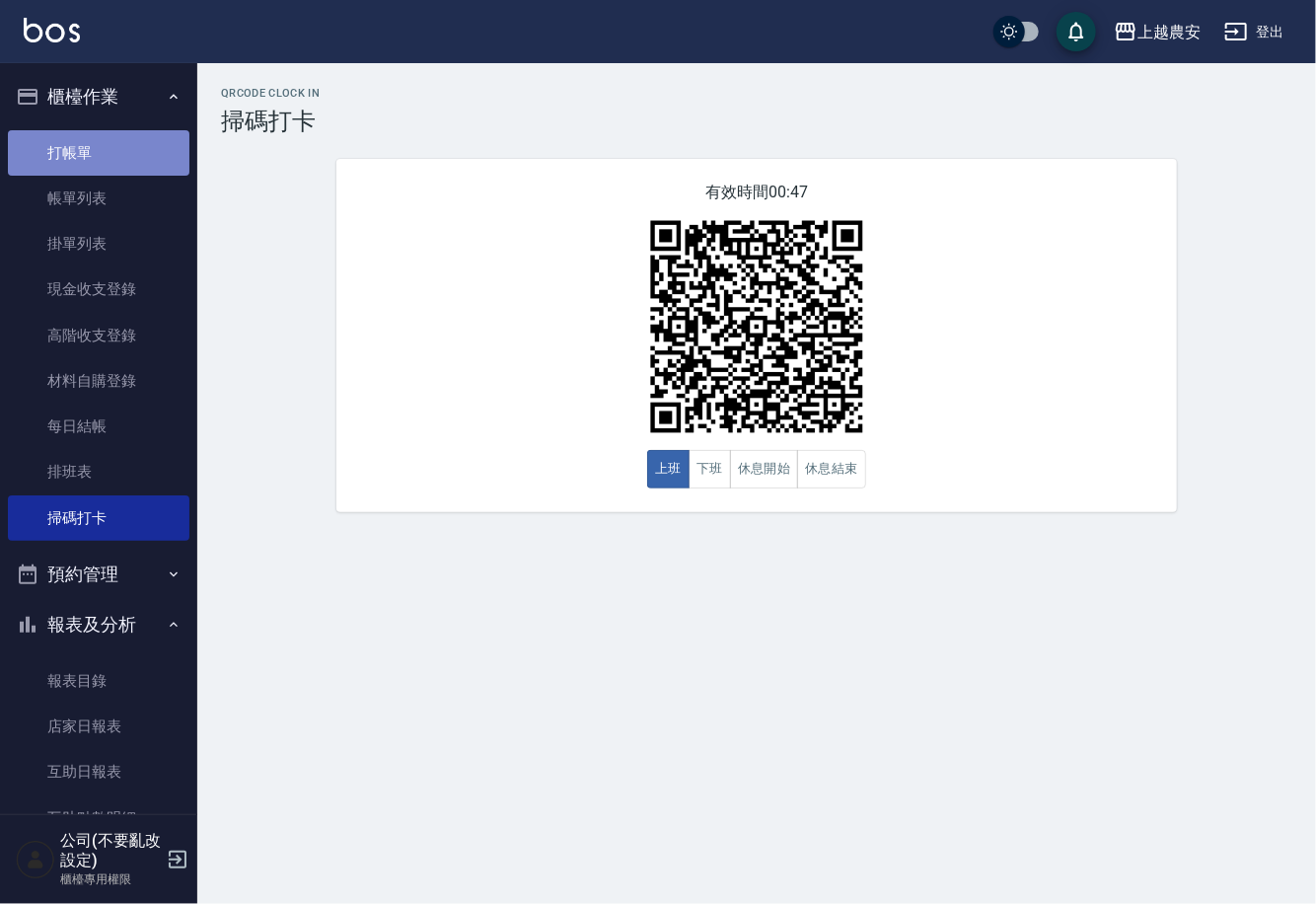click on "打帳單" at bounding box center (99, 153) 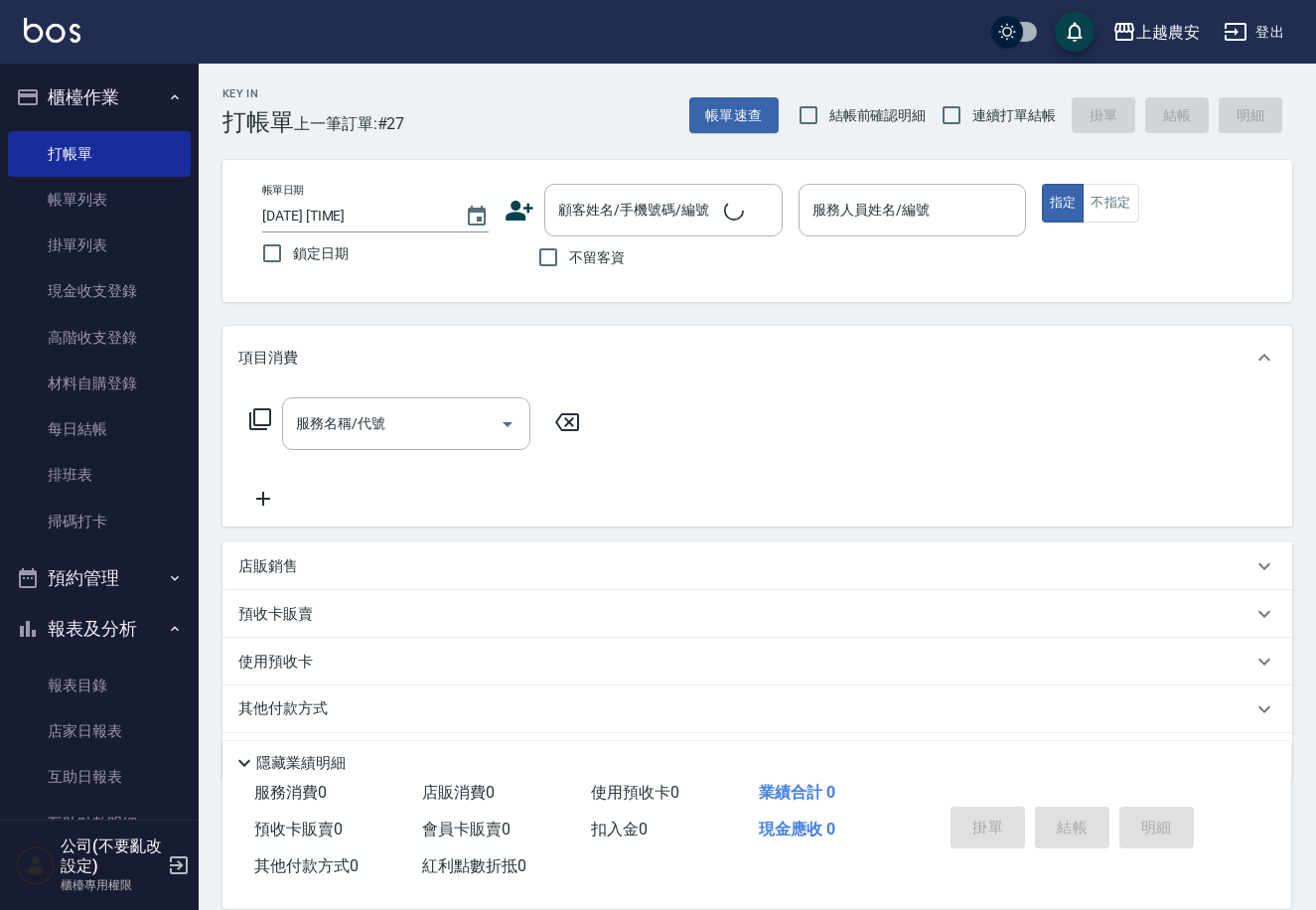 click 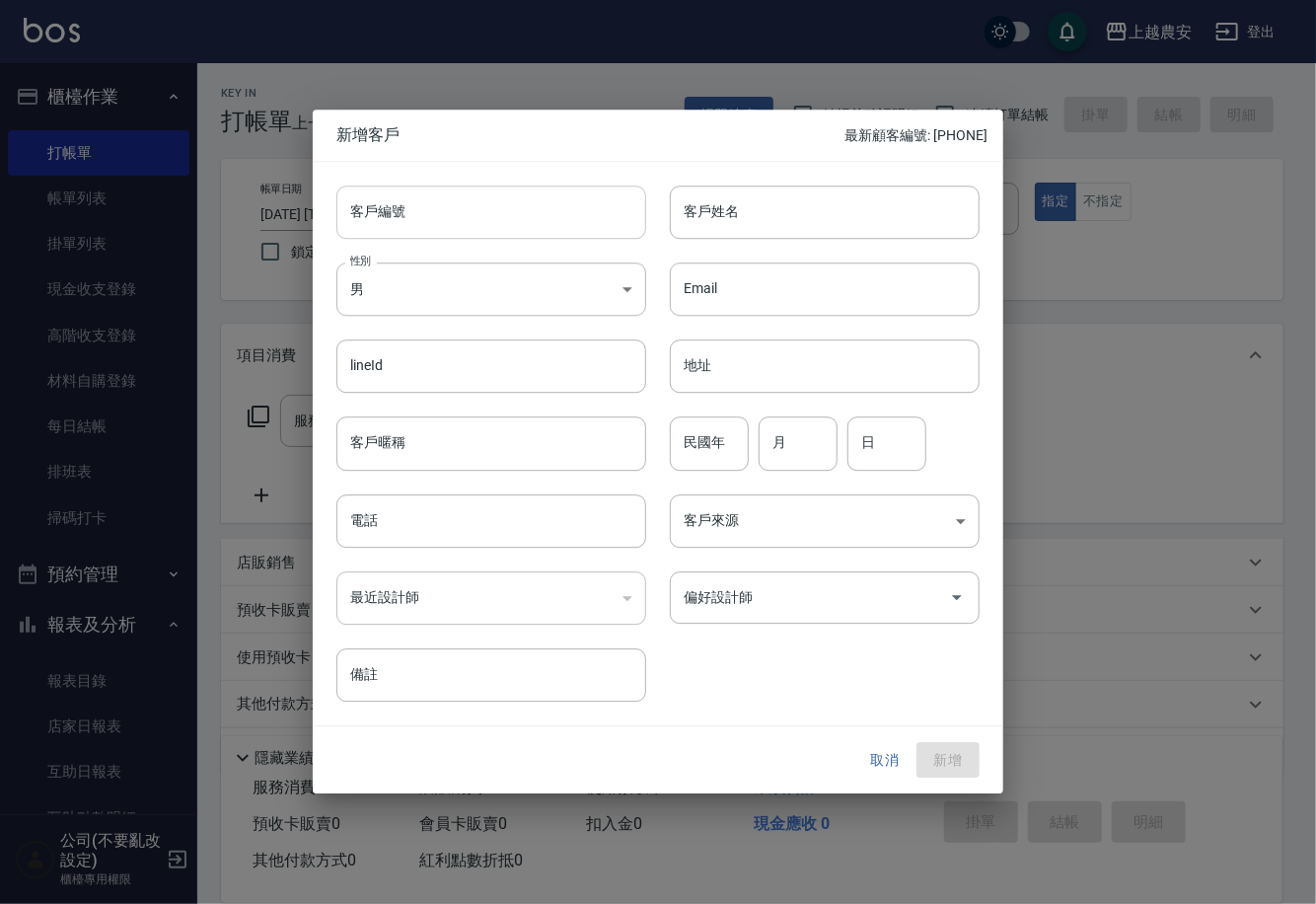 click on "客戶編號" at bounding box center (491, 212) 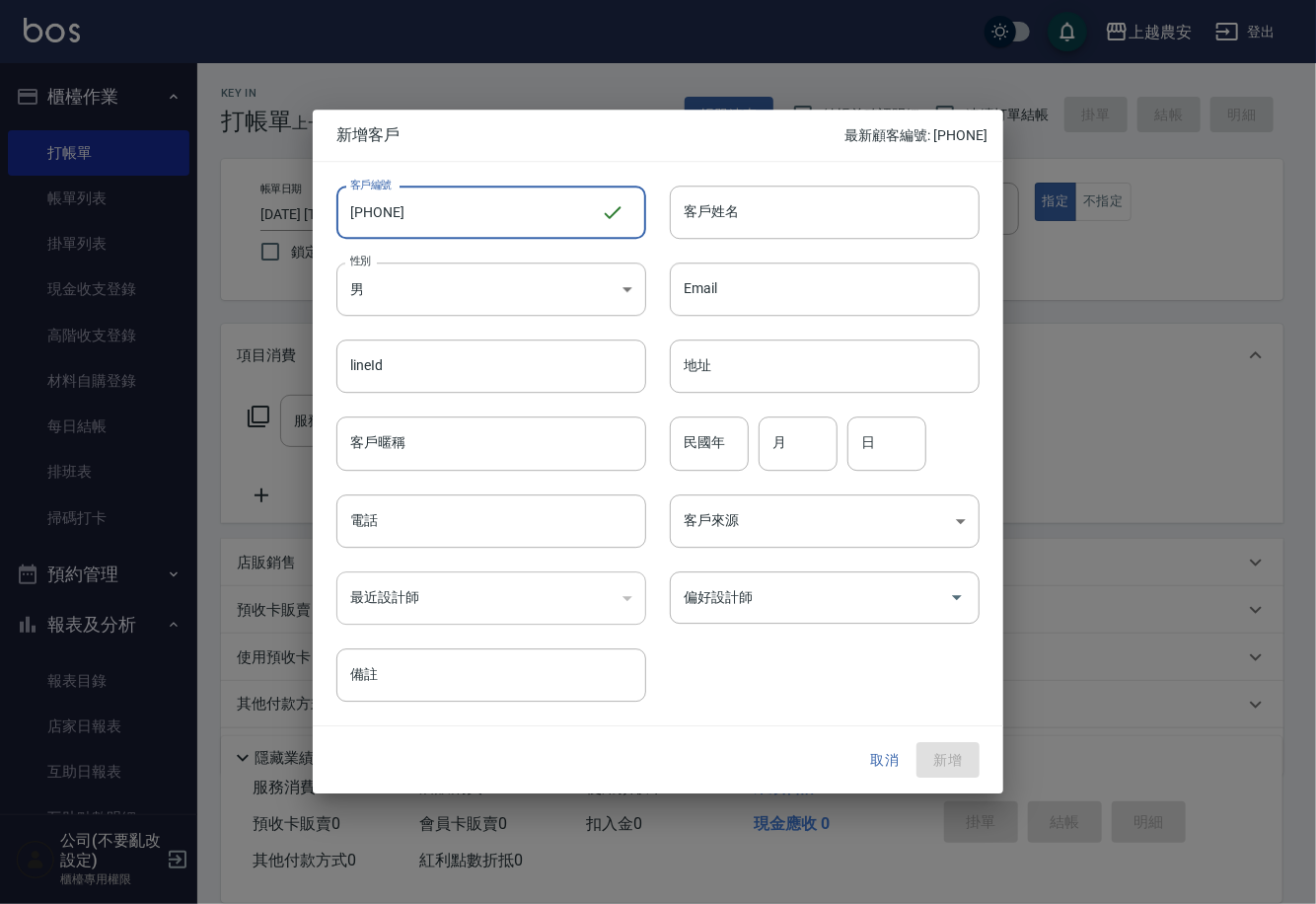 drag, startPoint x: 342, startPoint y: 211, endPoint x: 467, endPoint y: 244, distance: 129.28264 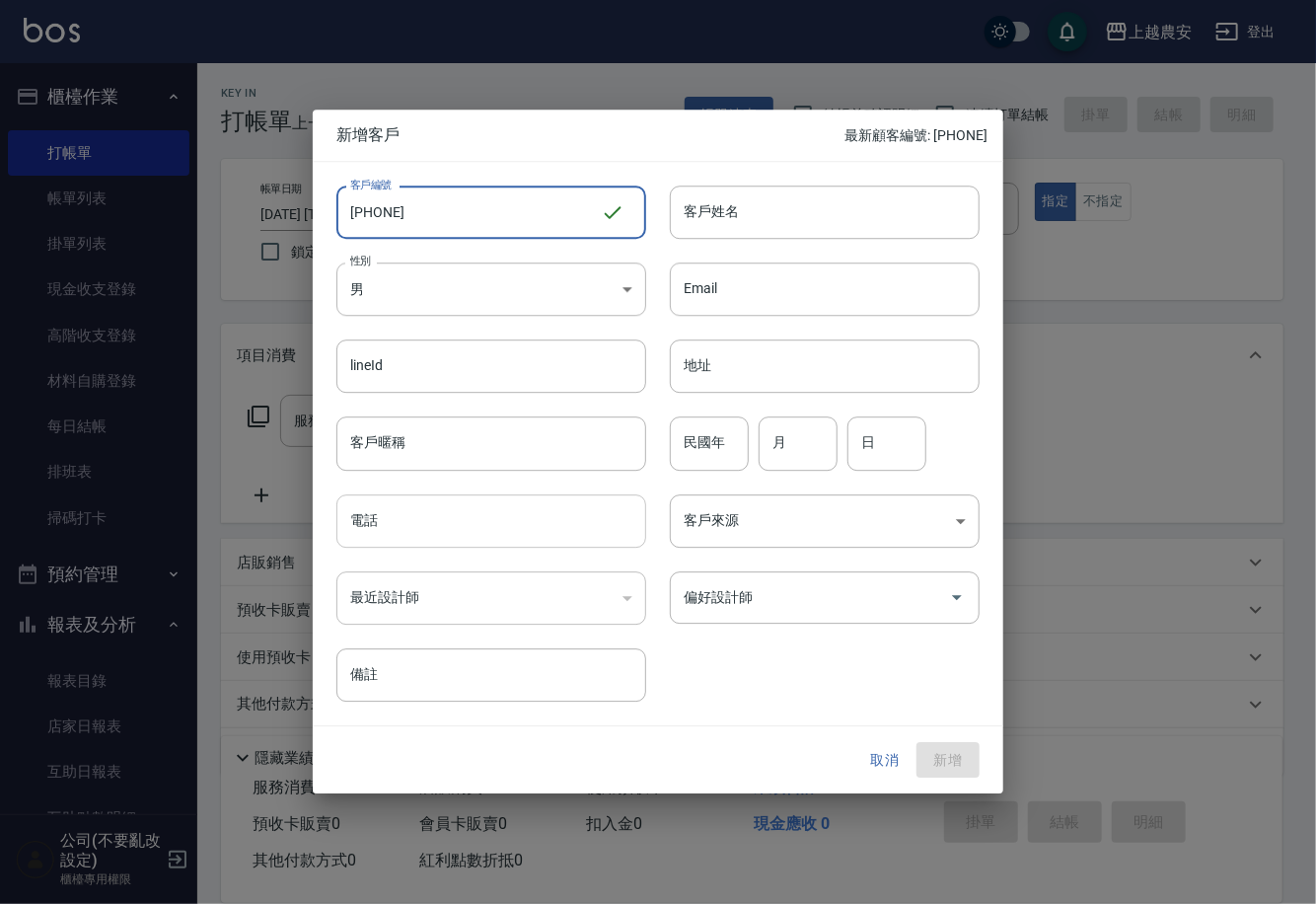 type on "[PHONE]" 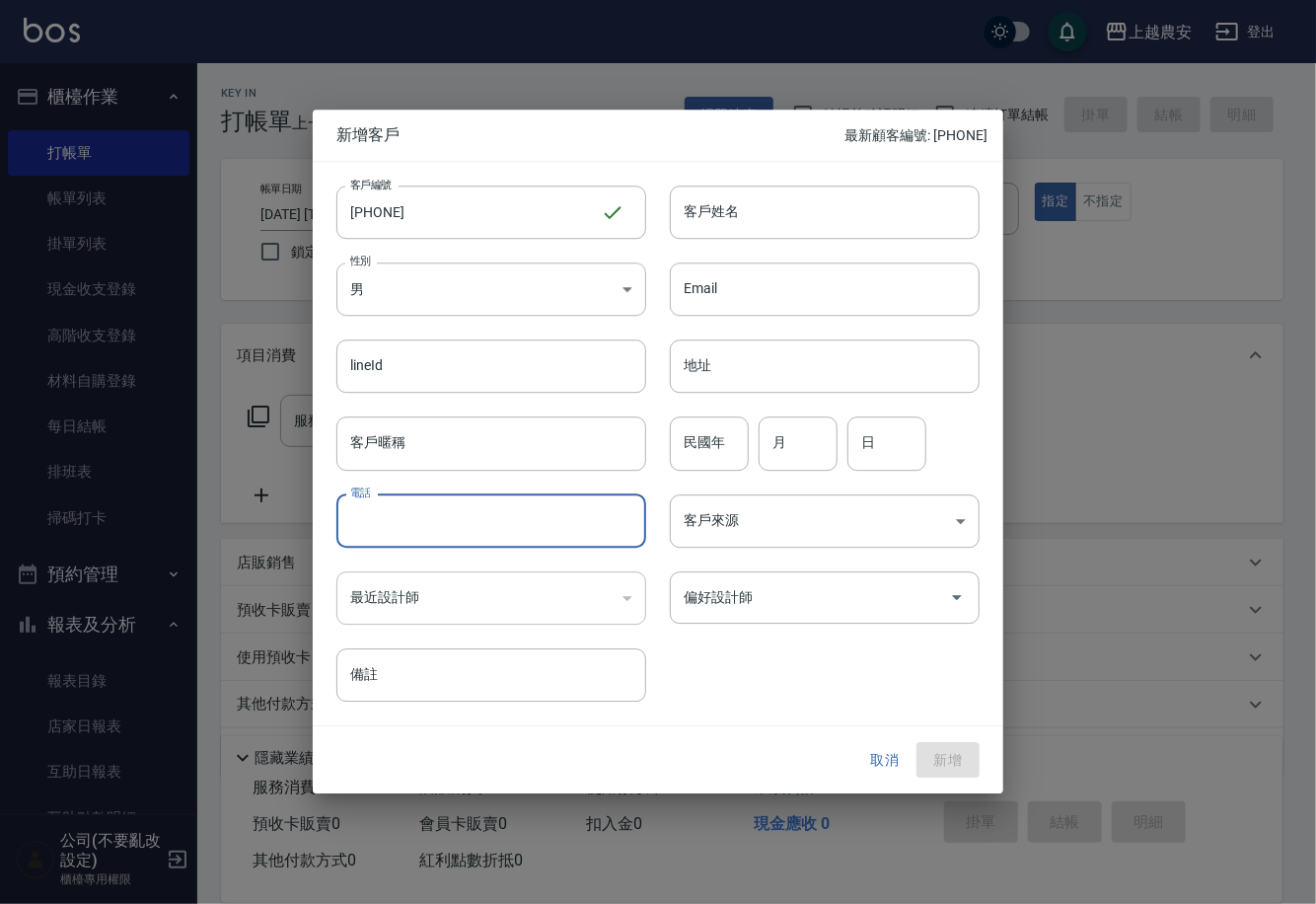 paste on "[PHONE]" 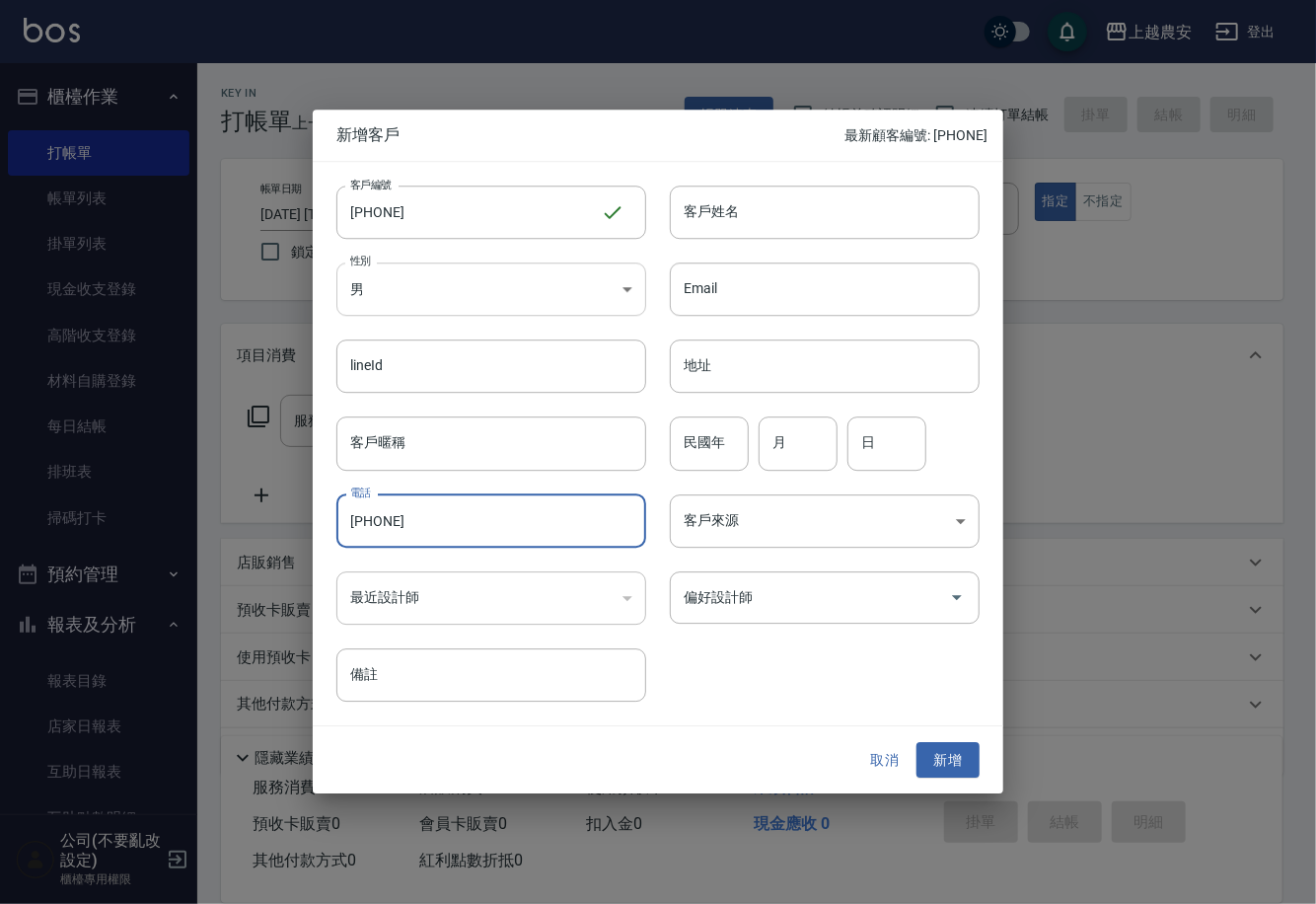 type on "[PHONE]" 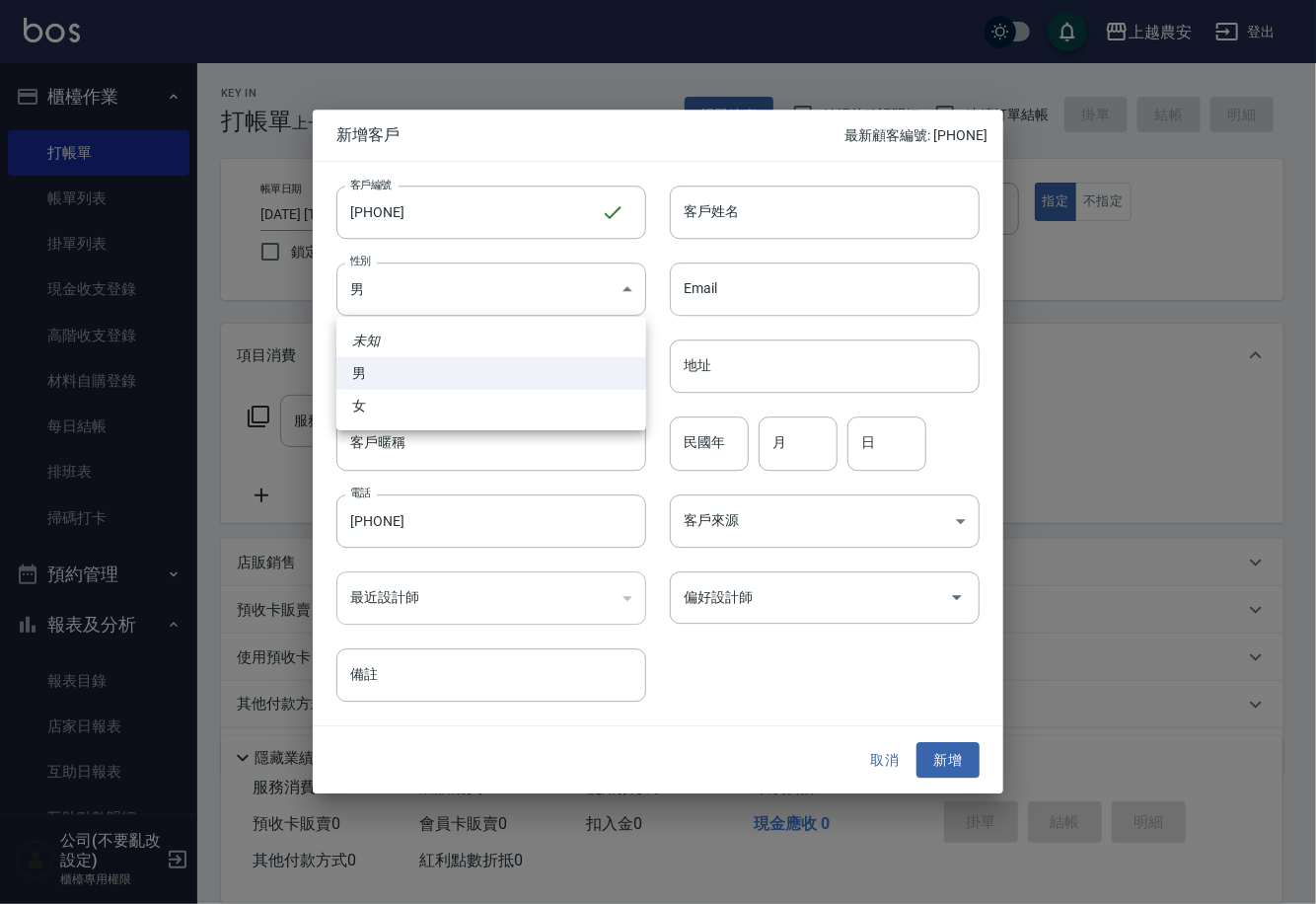 drag, startPoint x: 484, startPoint y: 409, endPoint x: 651, endPoint y: 263, distance: 221.822 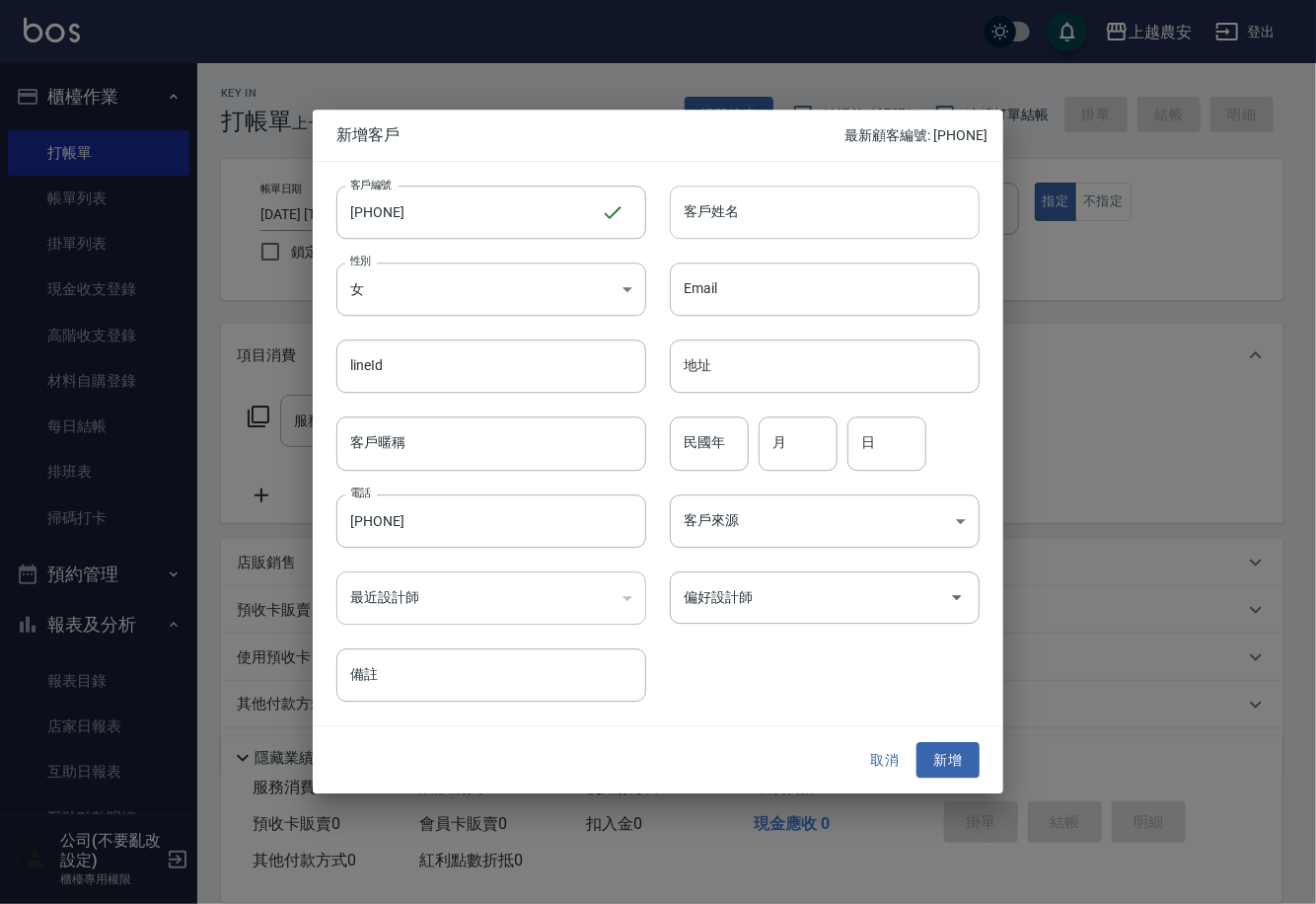 click on "客戶姓名" at bounding box center (825, 212) 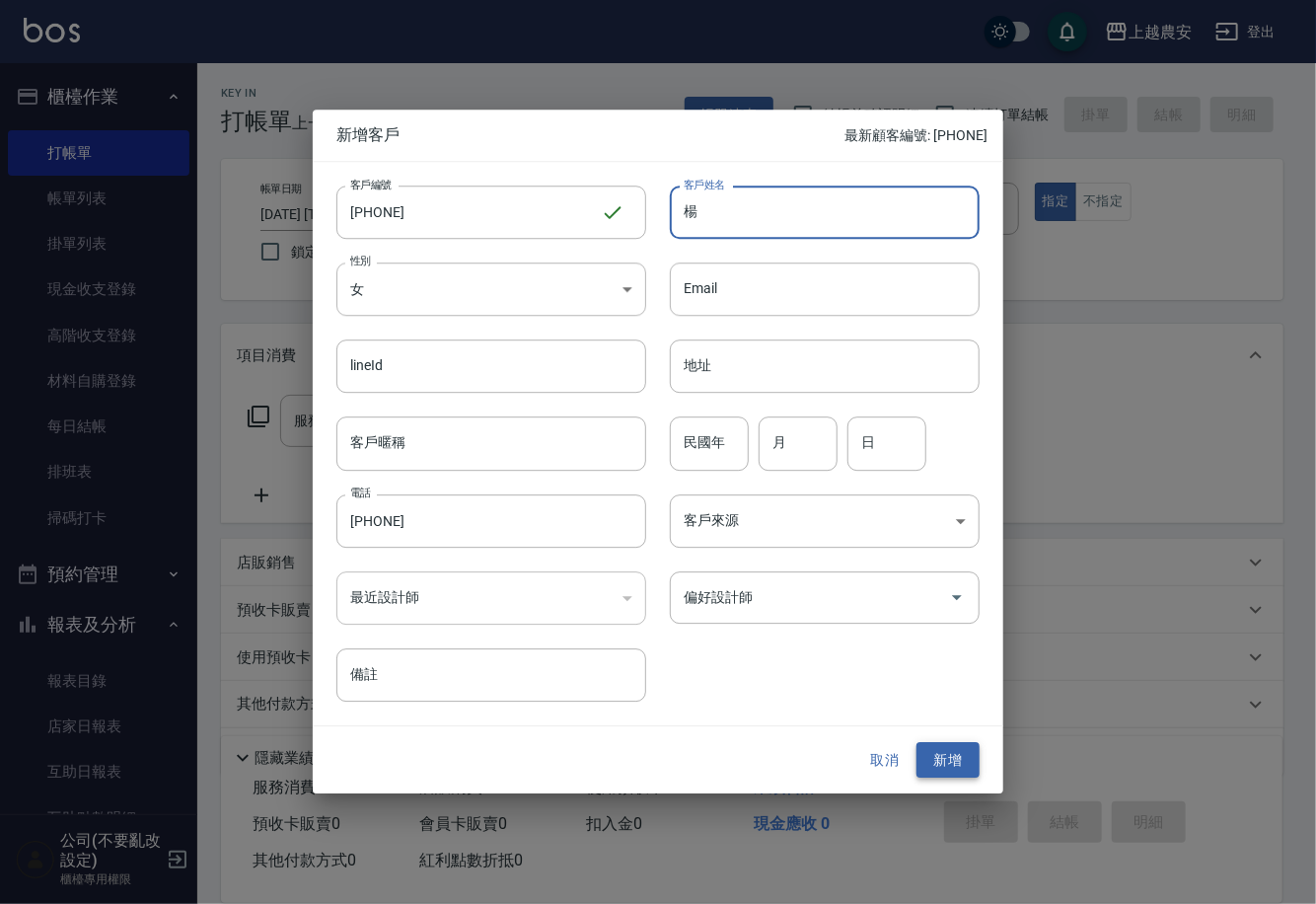 type on "楊" 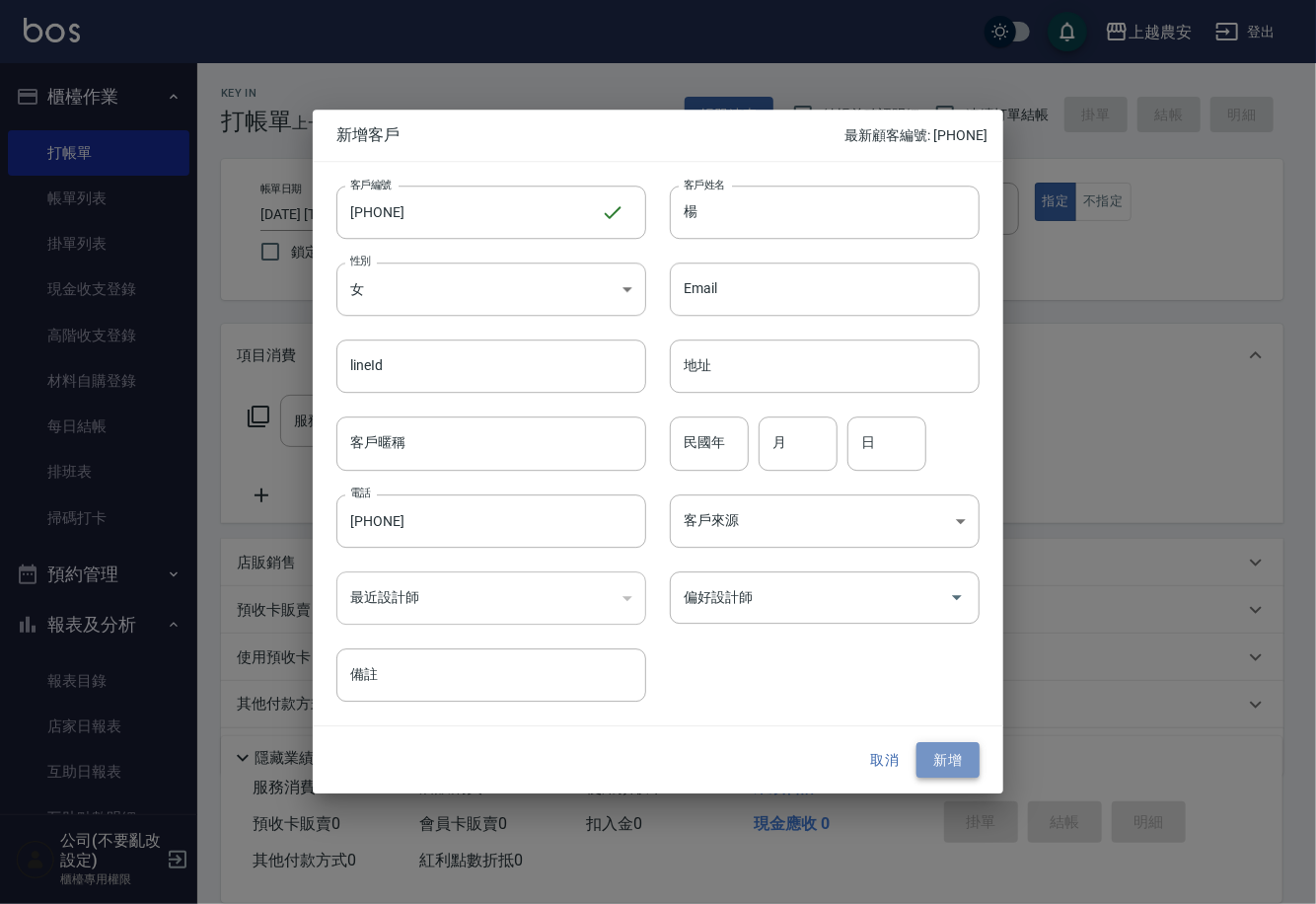 click on "新增" at bounding box center [948, 760] 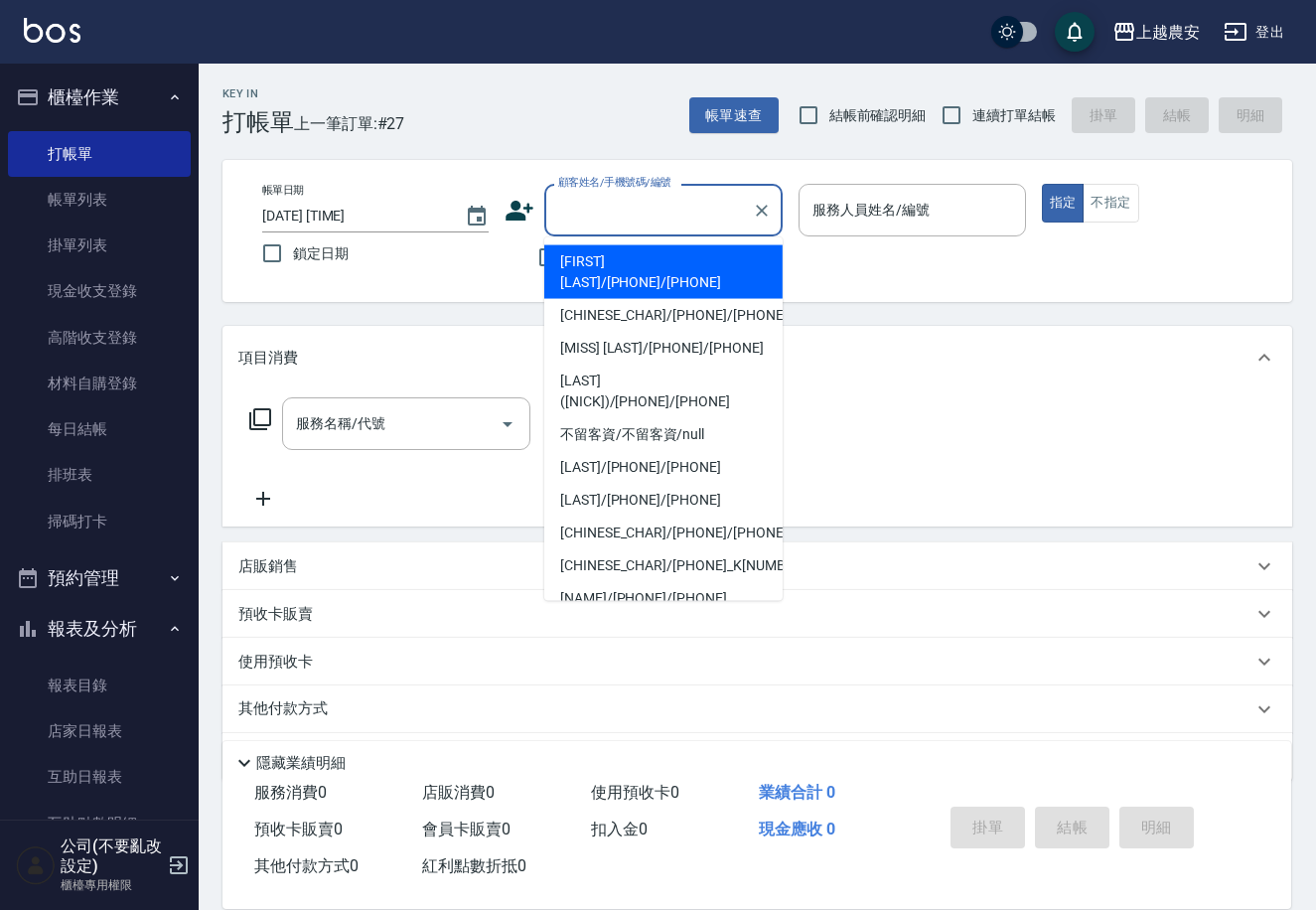 paste on "[PHONE]" 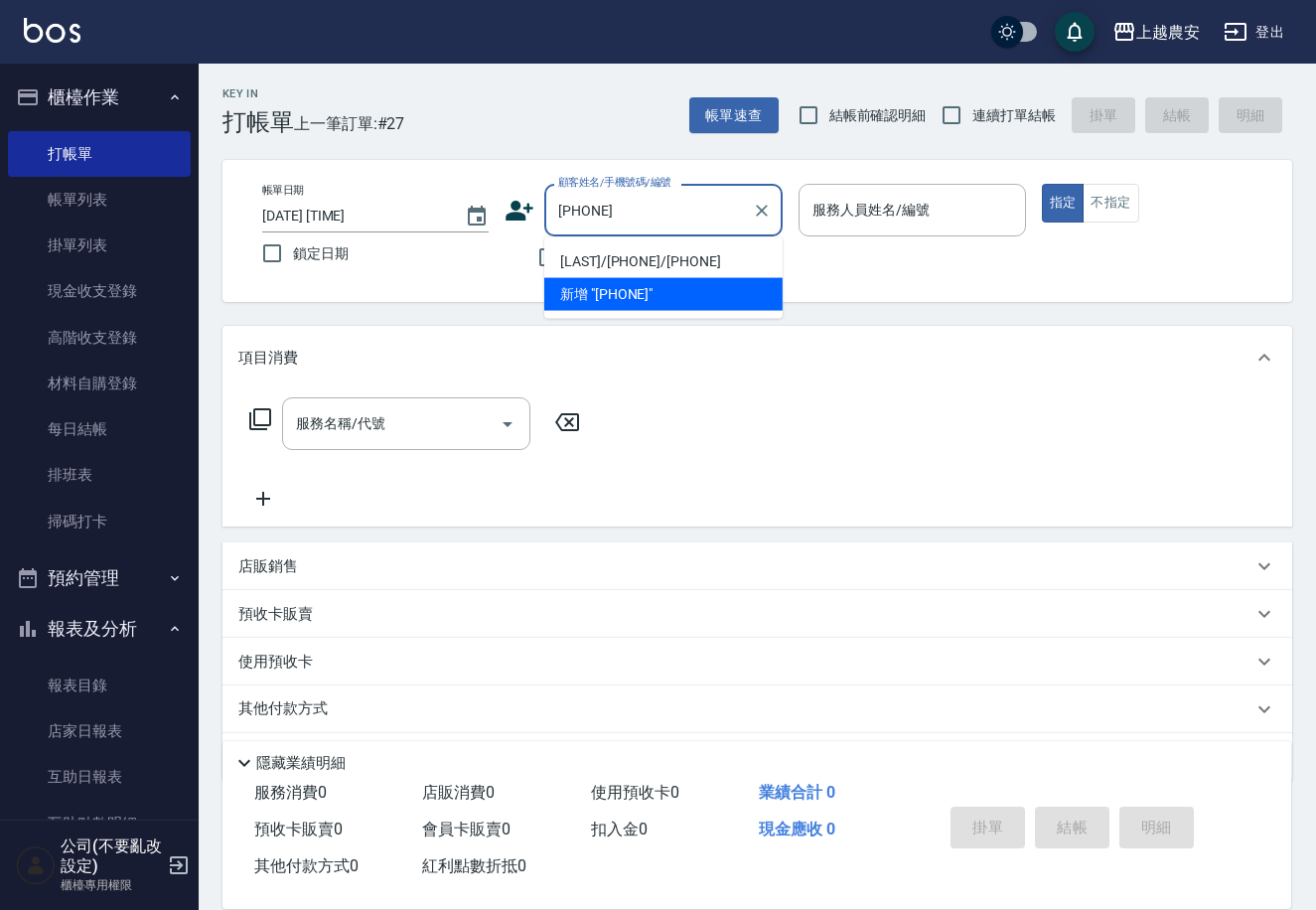 type on "[LAST]/[PHONE]/[PHONE]" 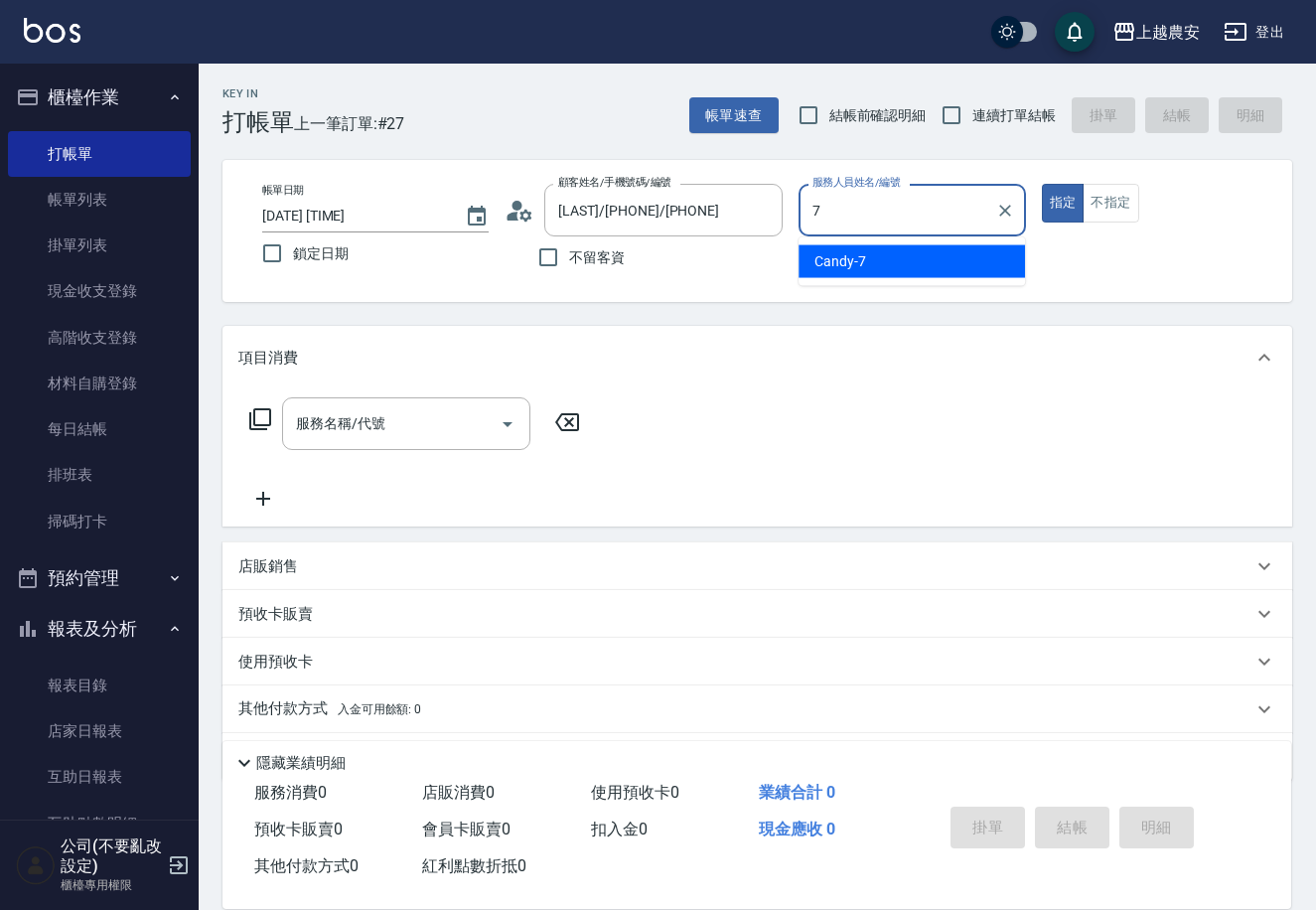 type on "Candy-7" 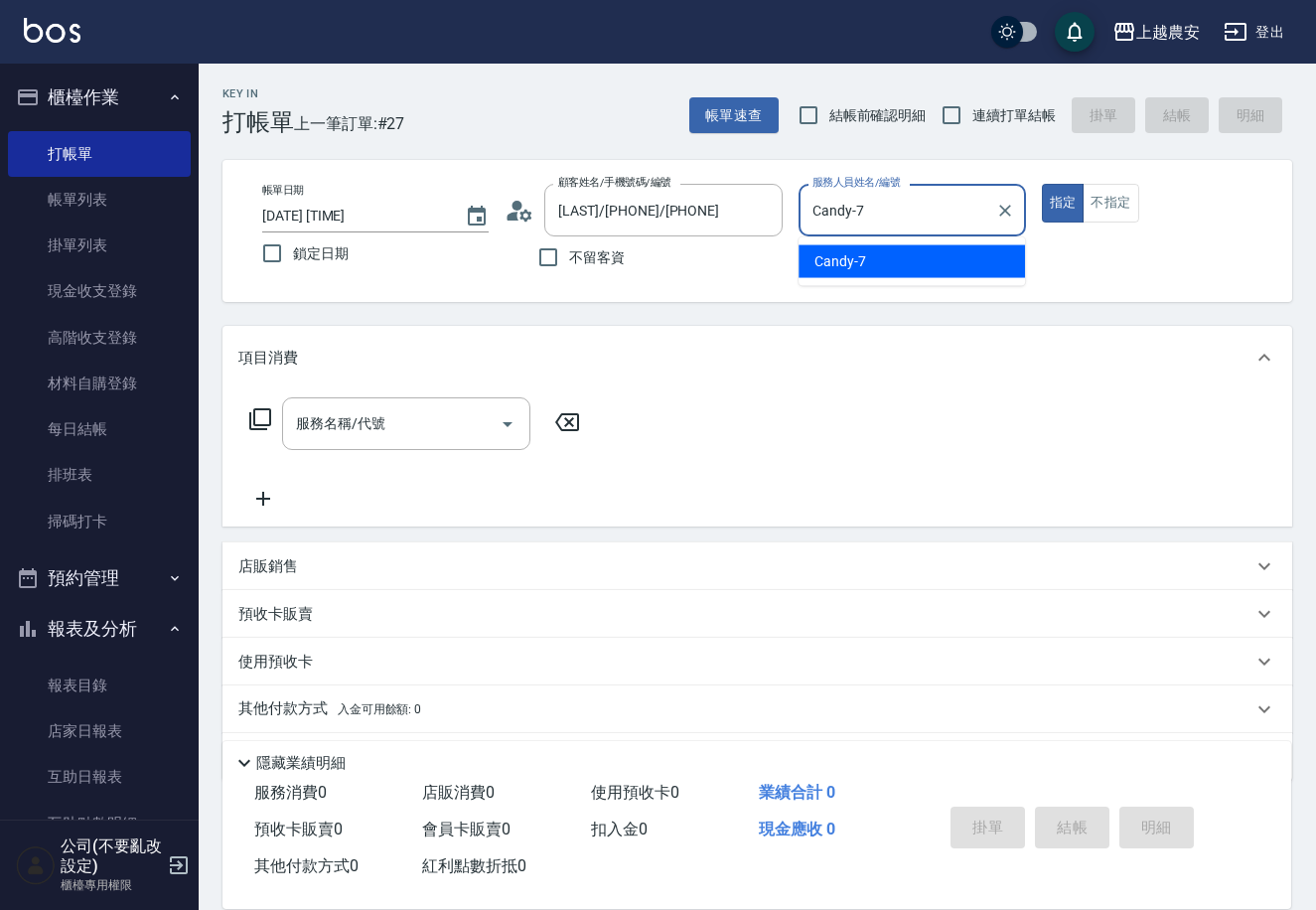 type on "true" 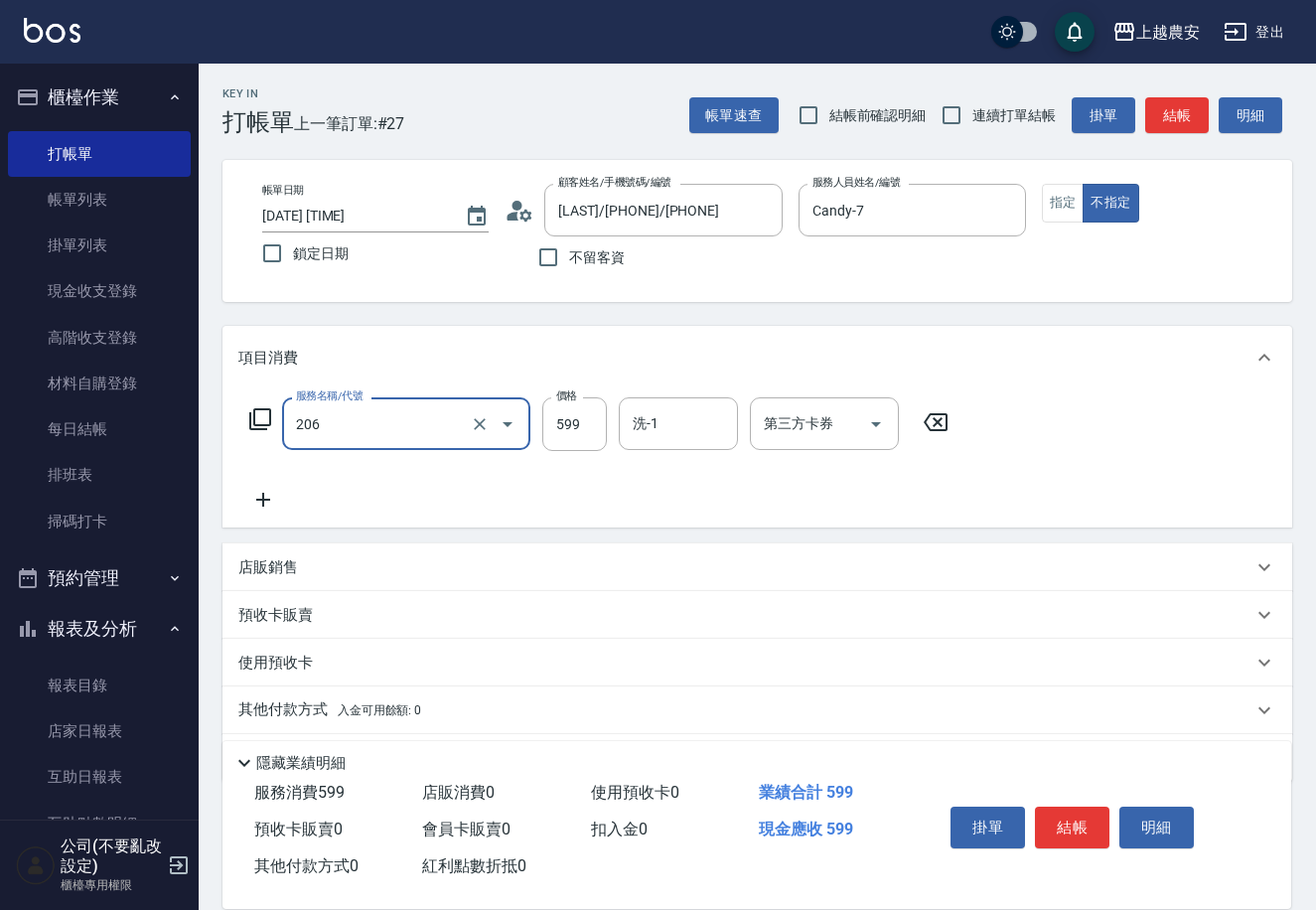 type on "洗+剪(206)" 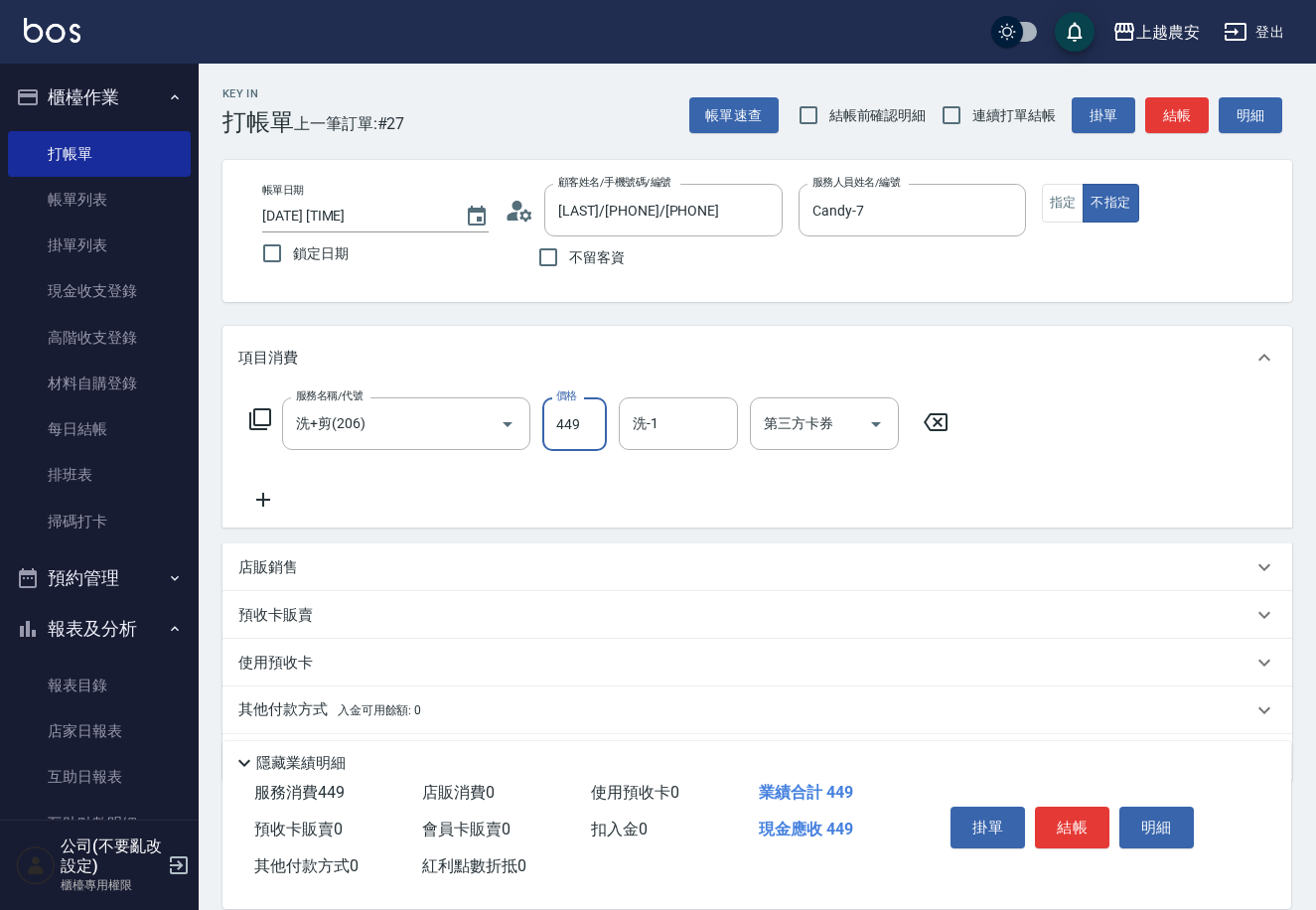 type on "449" 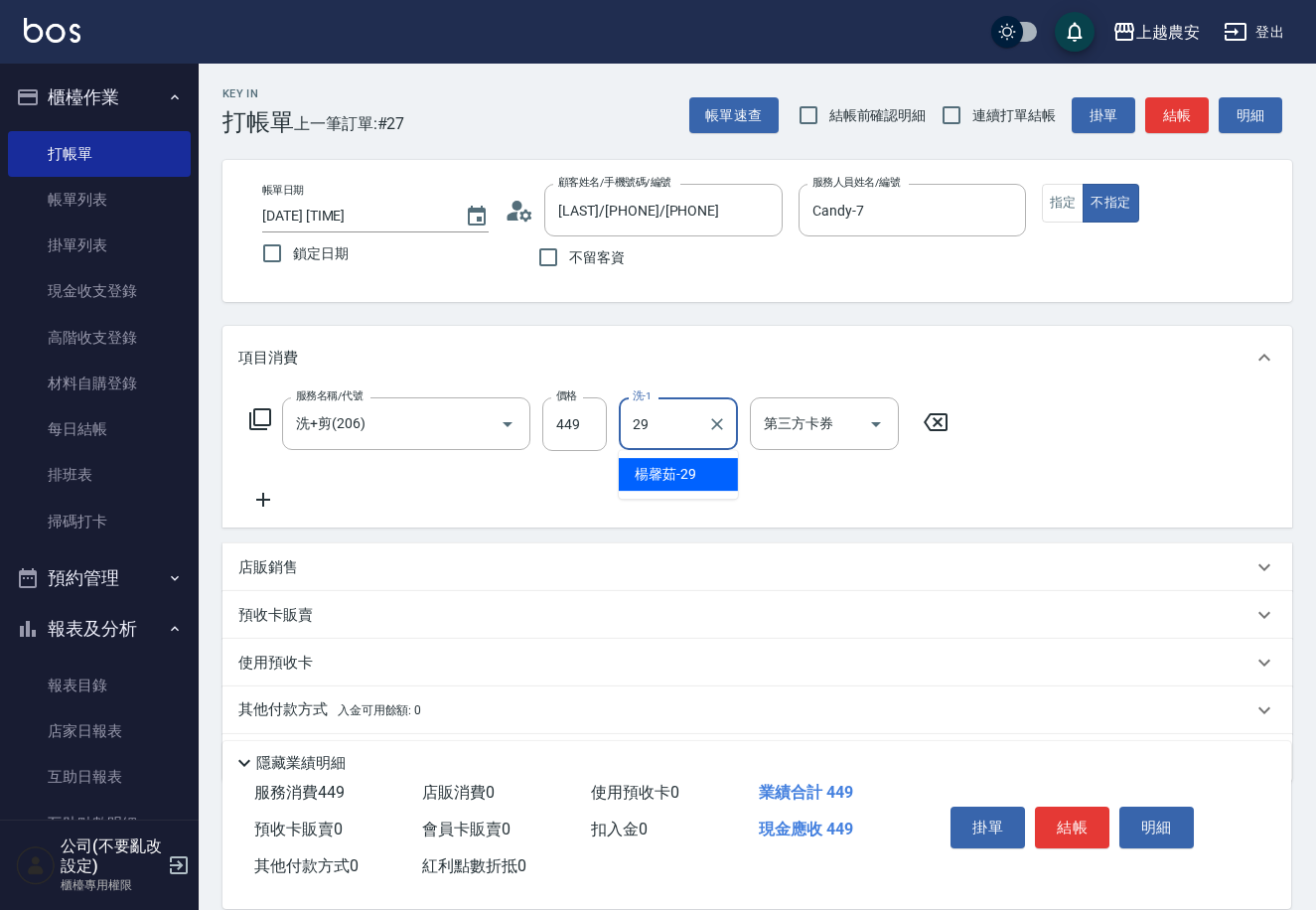 type on "[LAST]-[NUMBER]" 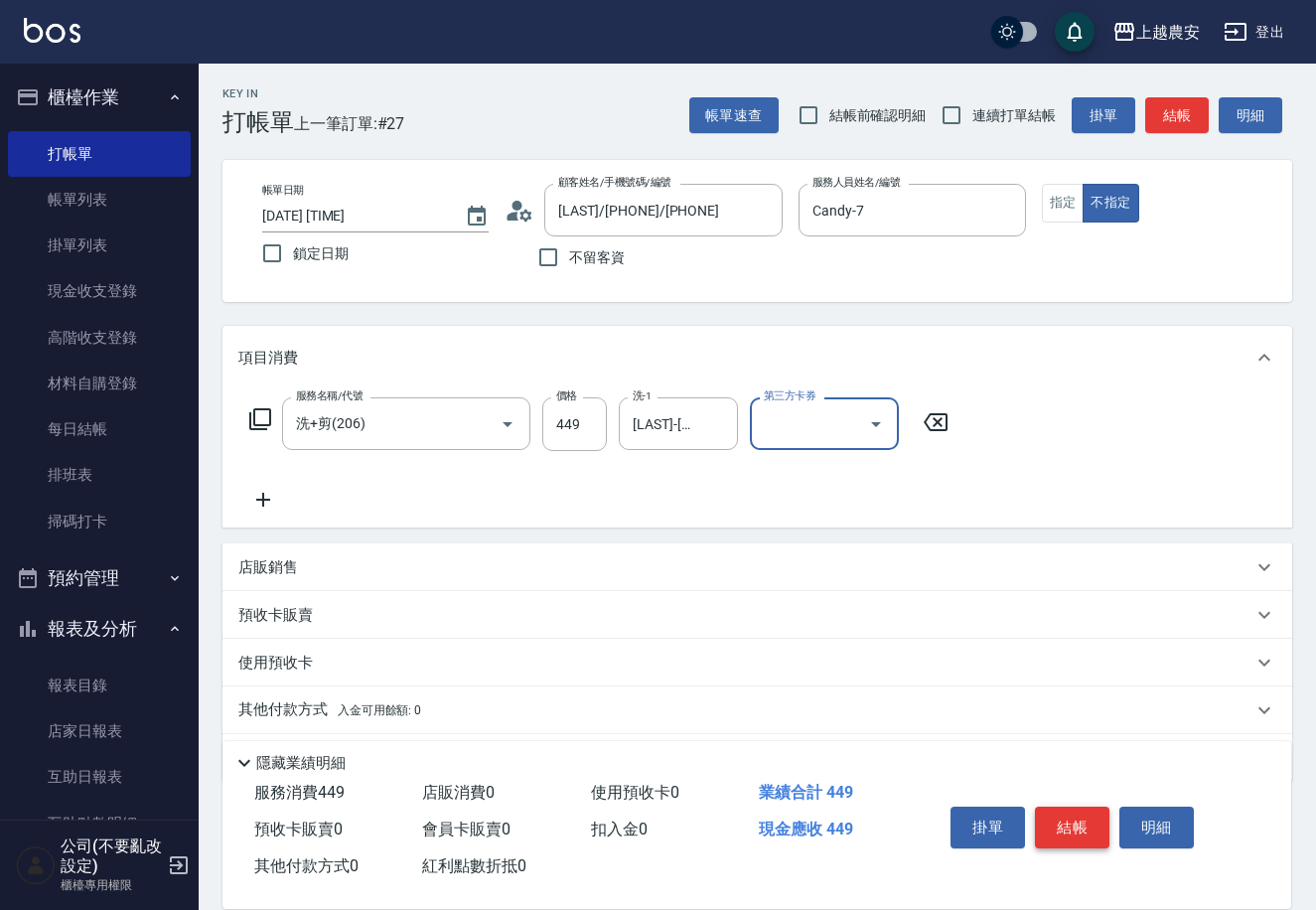 click on "結帳" at bounding box center [1072, 828] 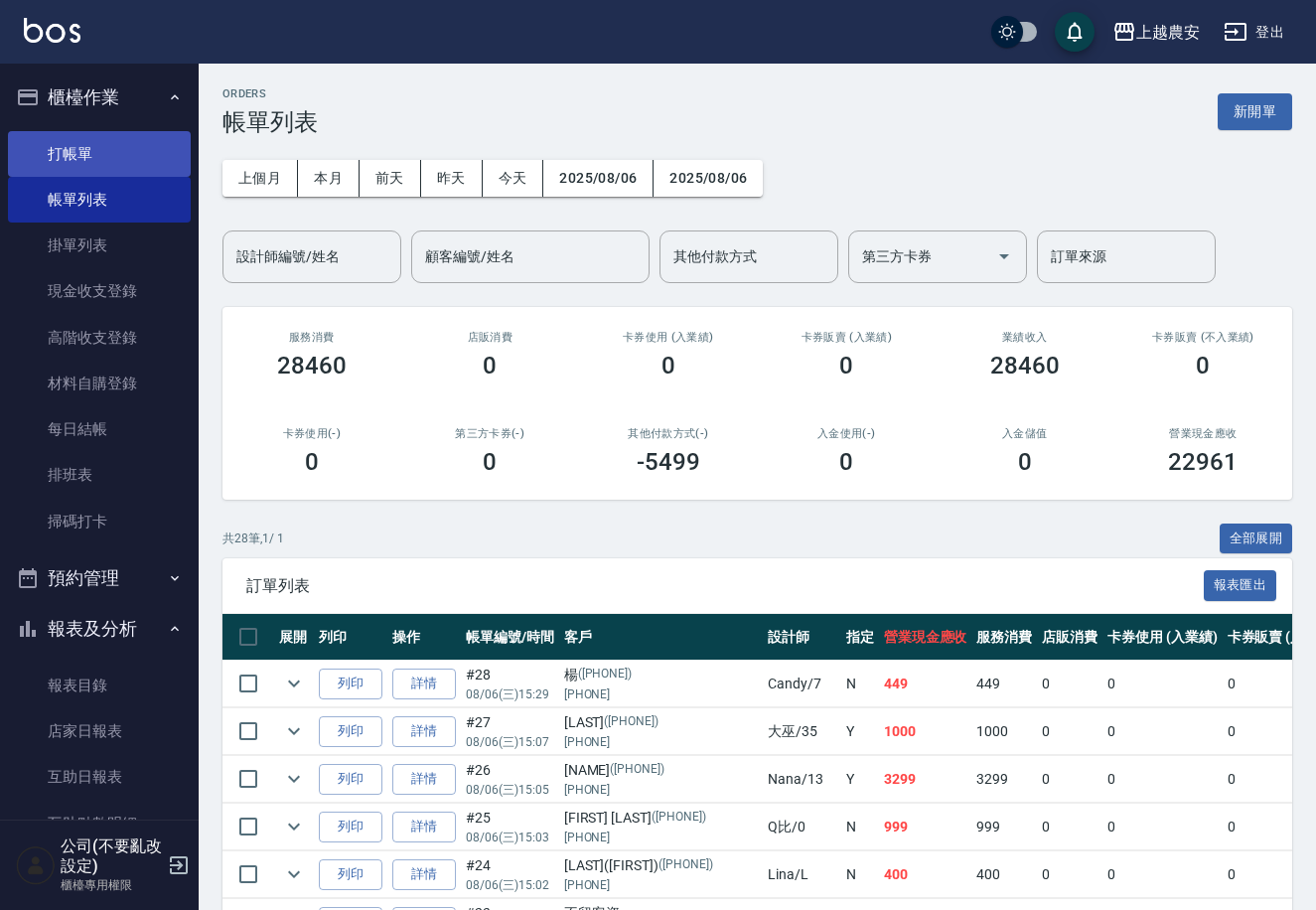 click on "打帳單" at bounding box center [99, 154] 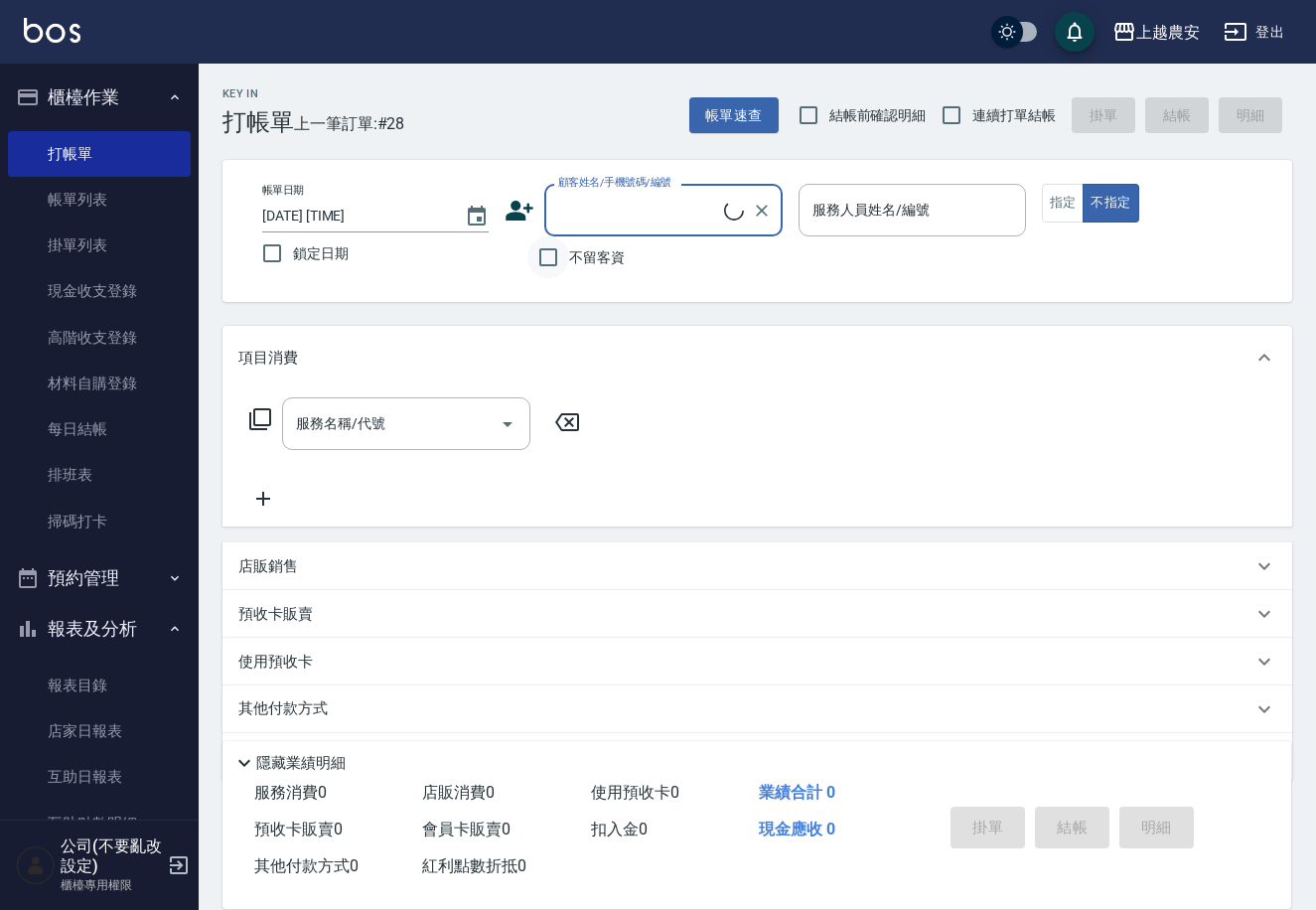 click on "不留客資" at bounding box center (548, 257) 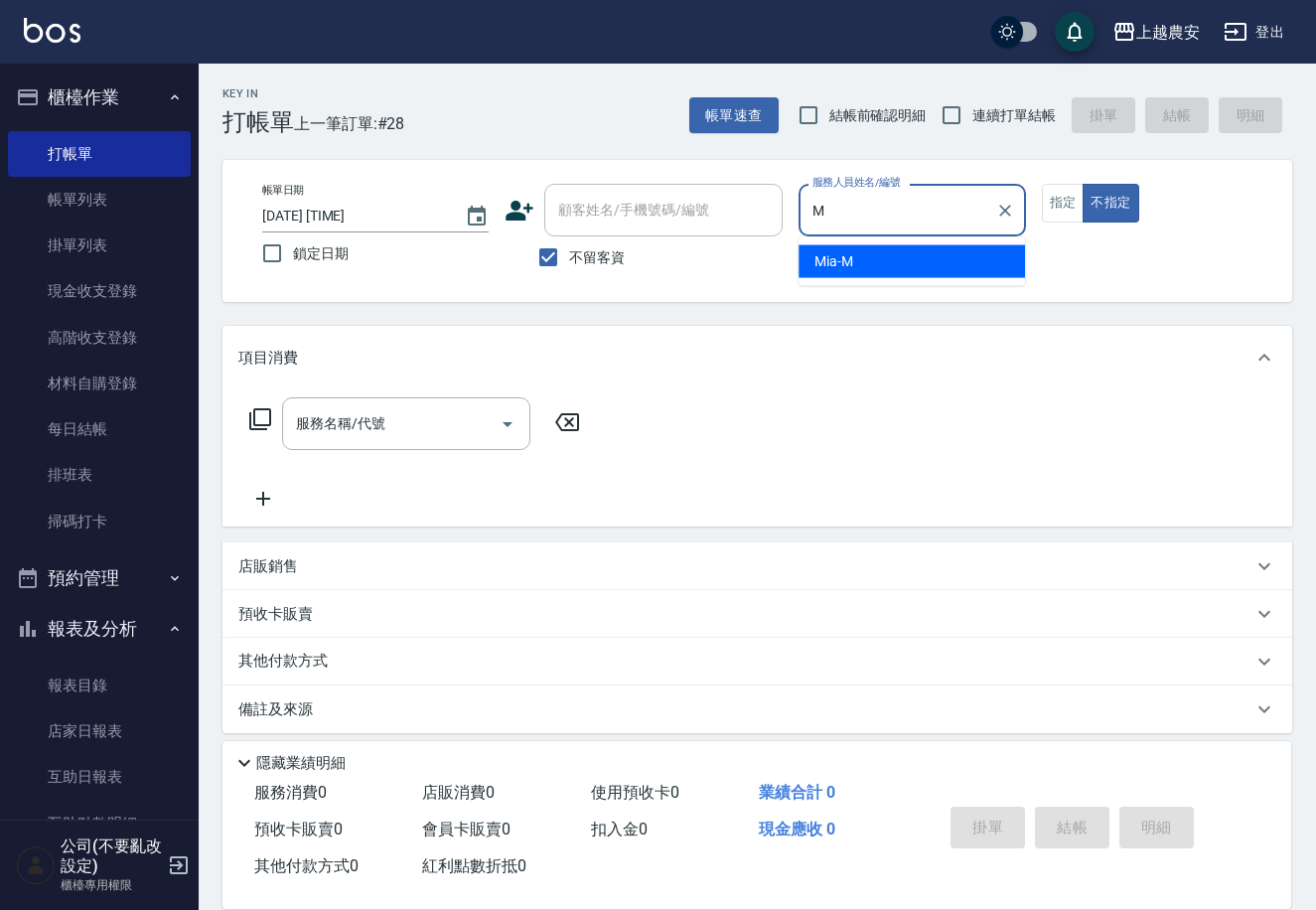 type on "Mia-M" 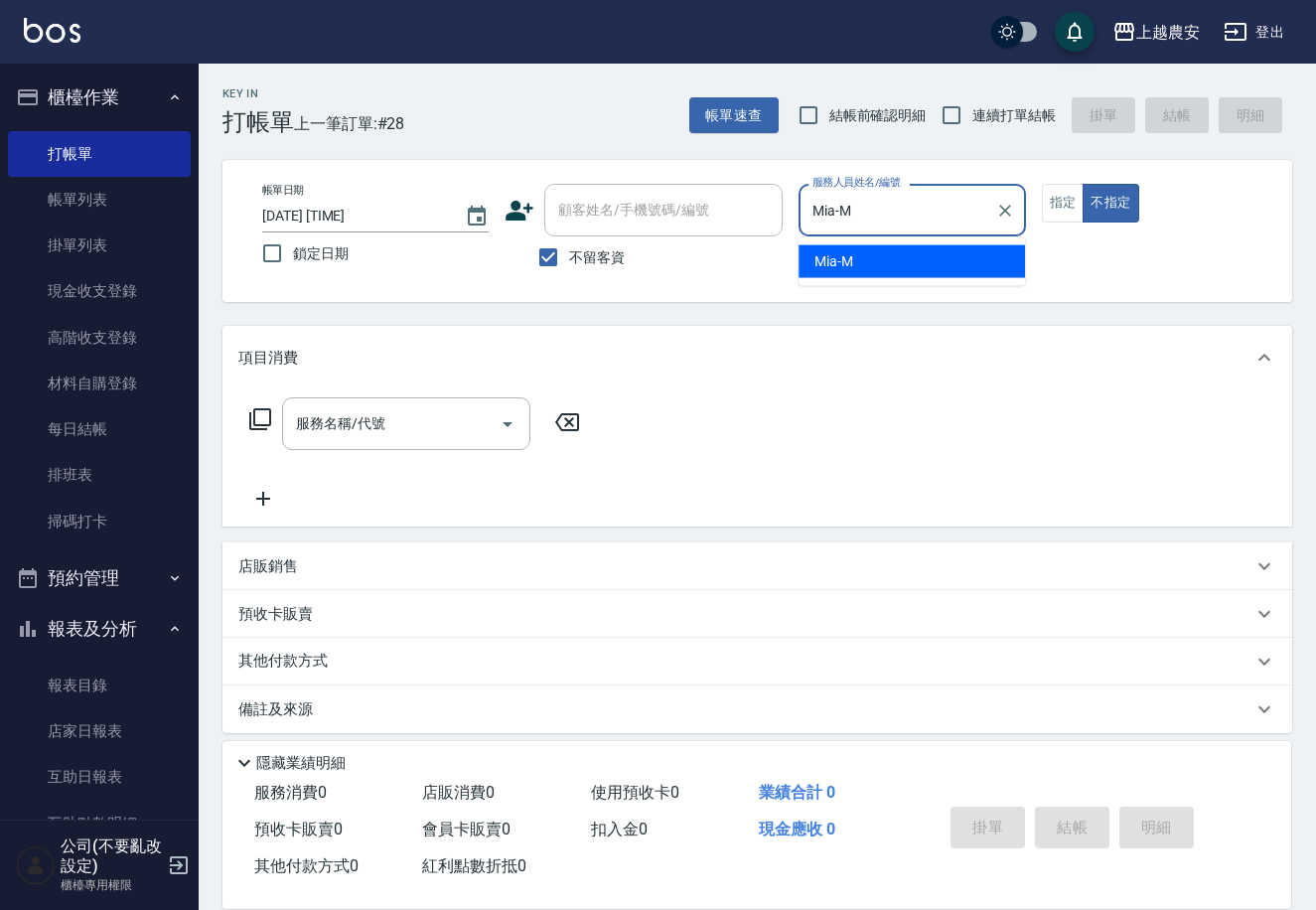 type on "false" 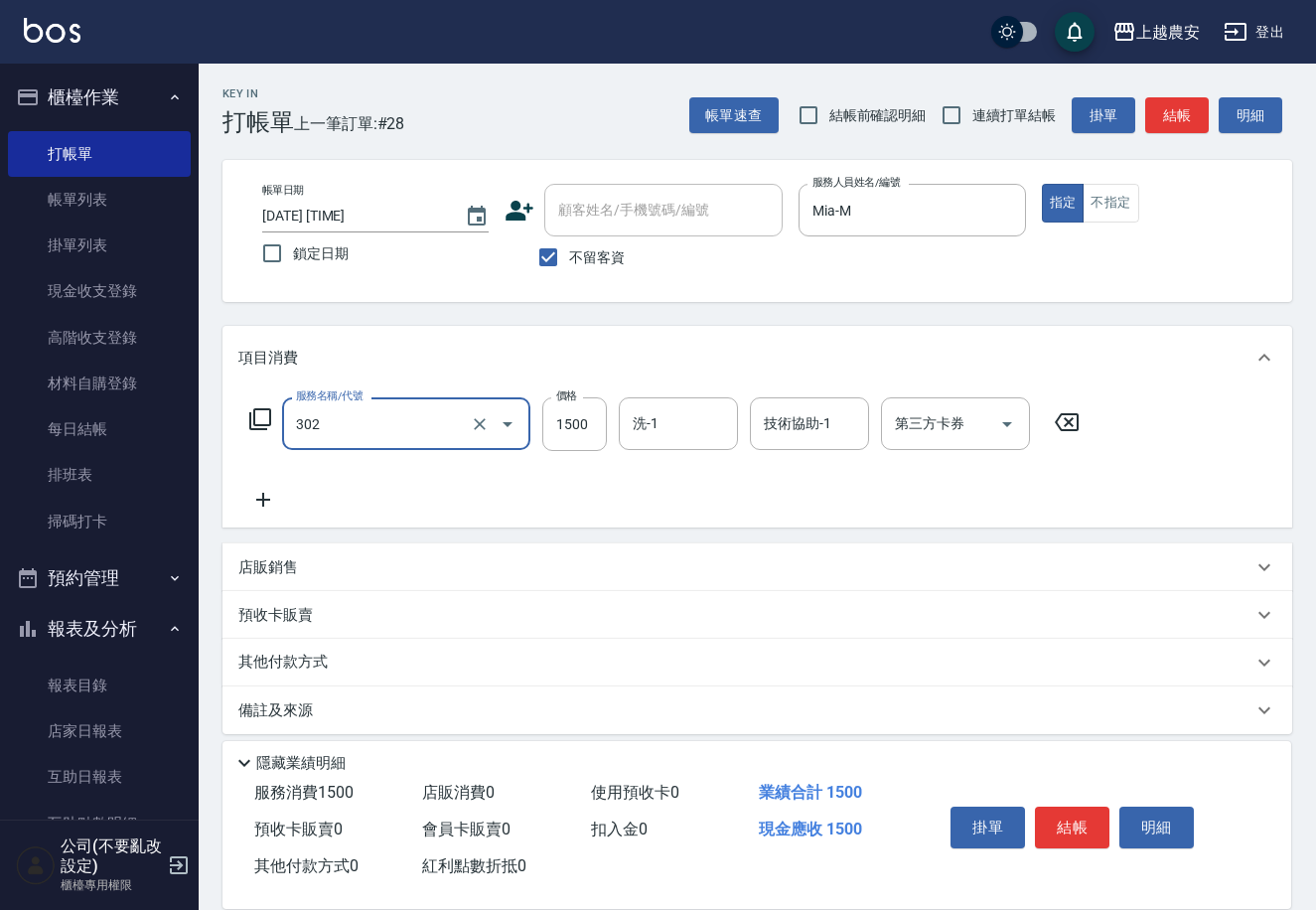 type on "燙髮1500↓(自購)(302)" 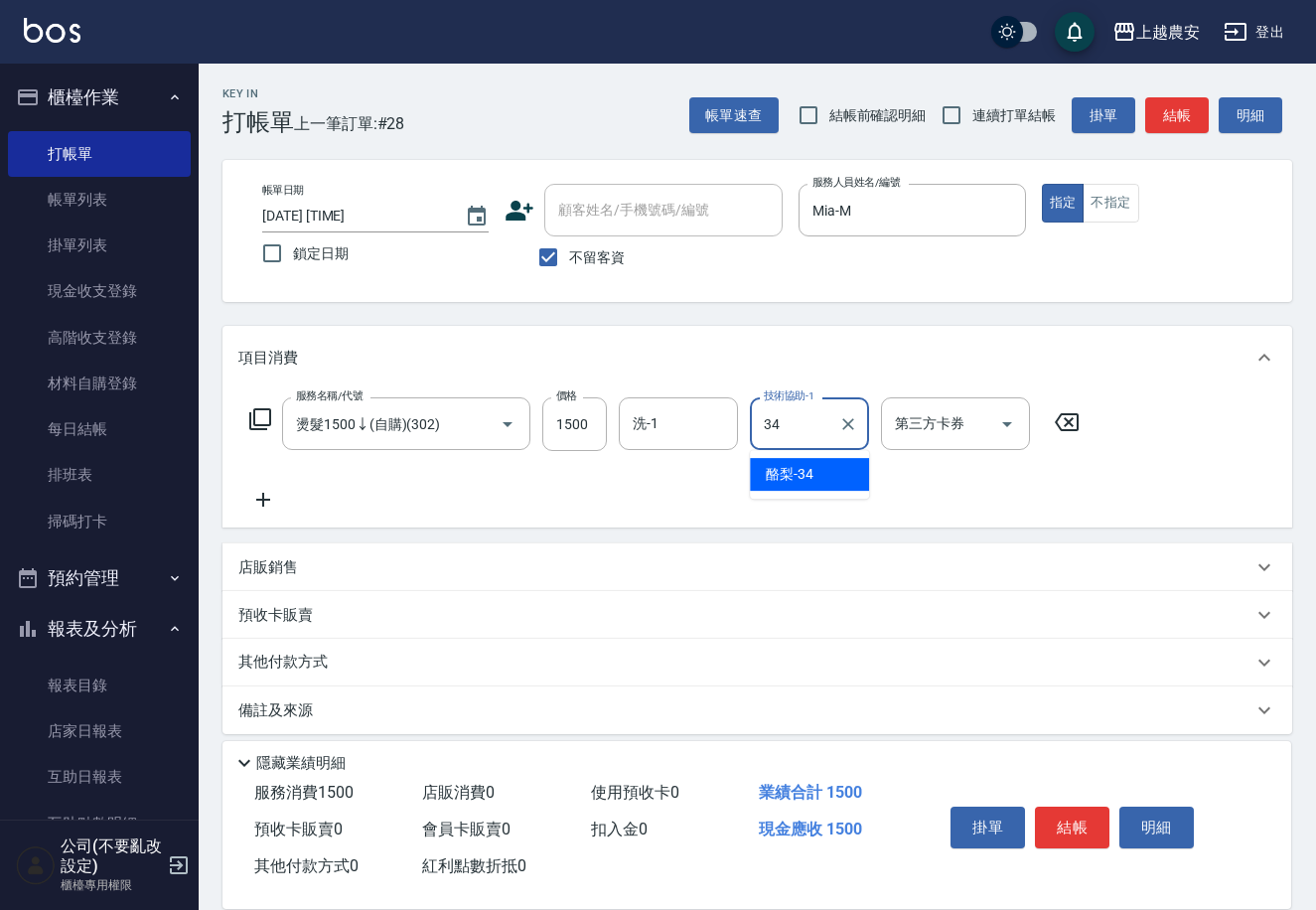 type on "酪梨-34" 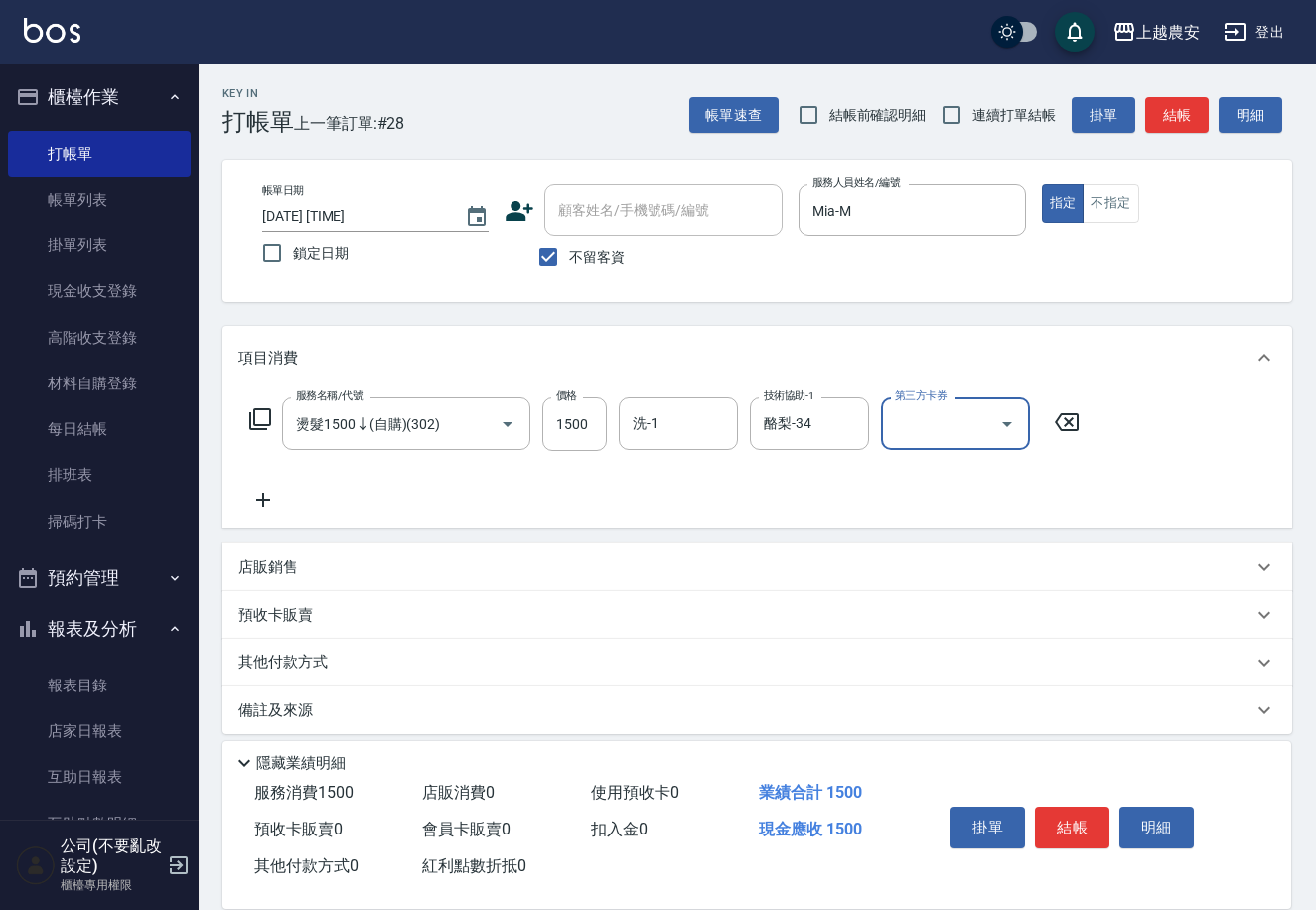 click on "其他付款方式" at bounding box center (288, 663) 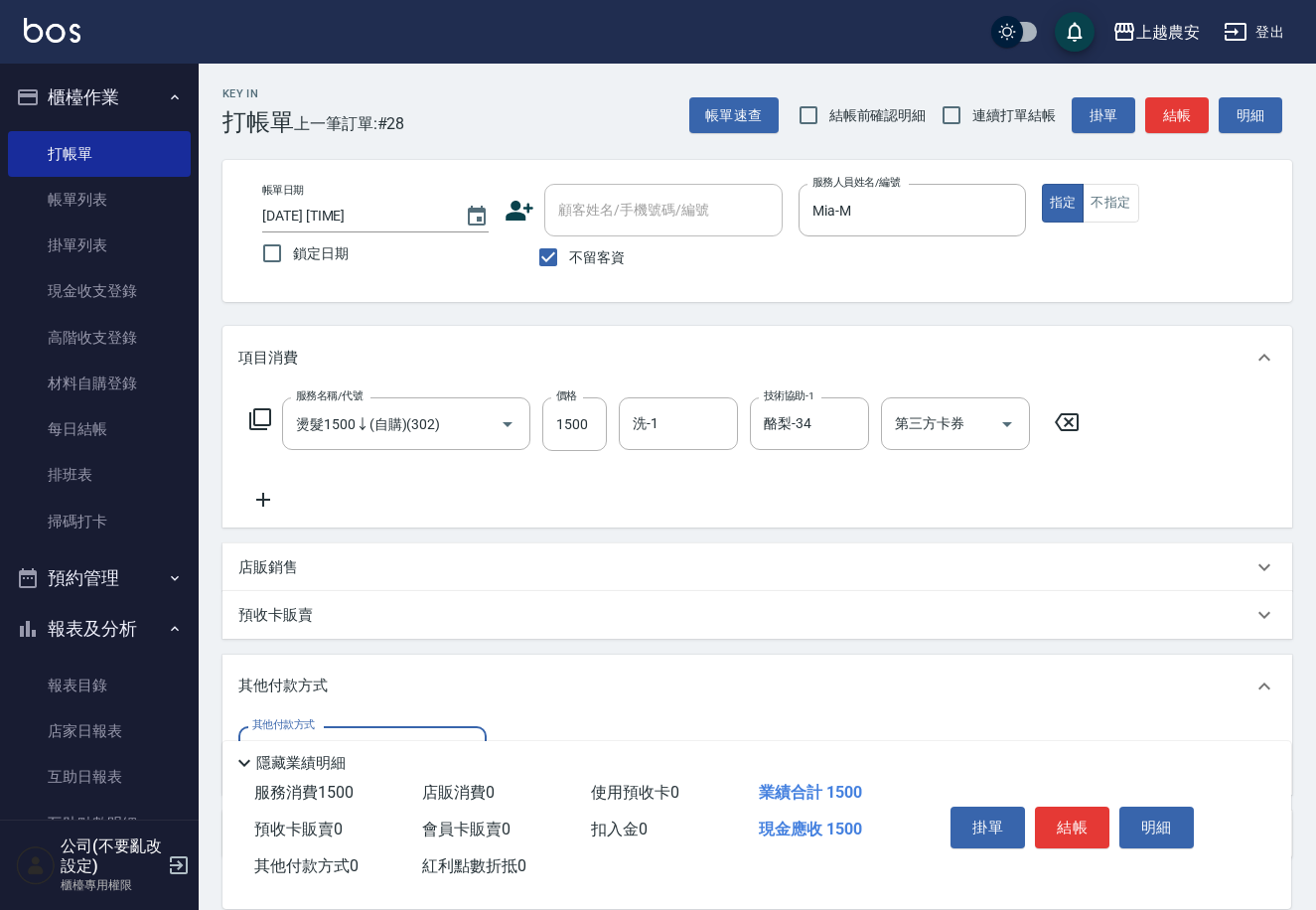 scroll, scrollTop: 0, scrollLeft: 0, axis: both 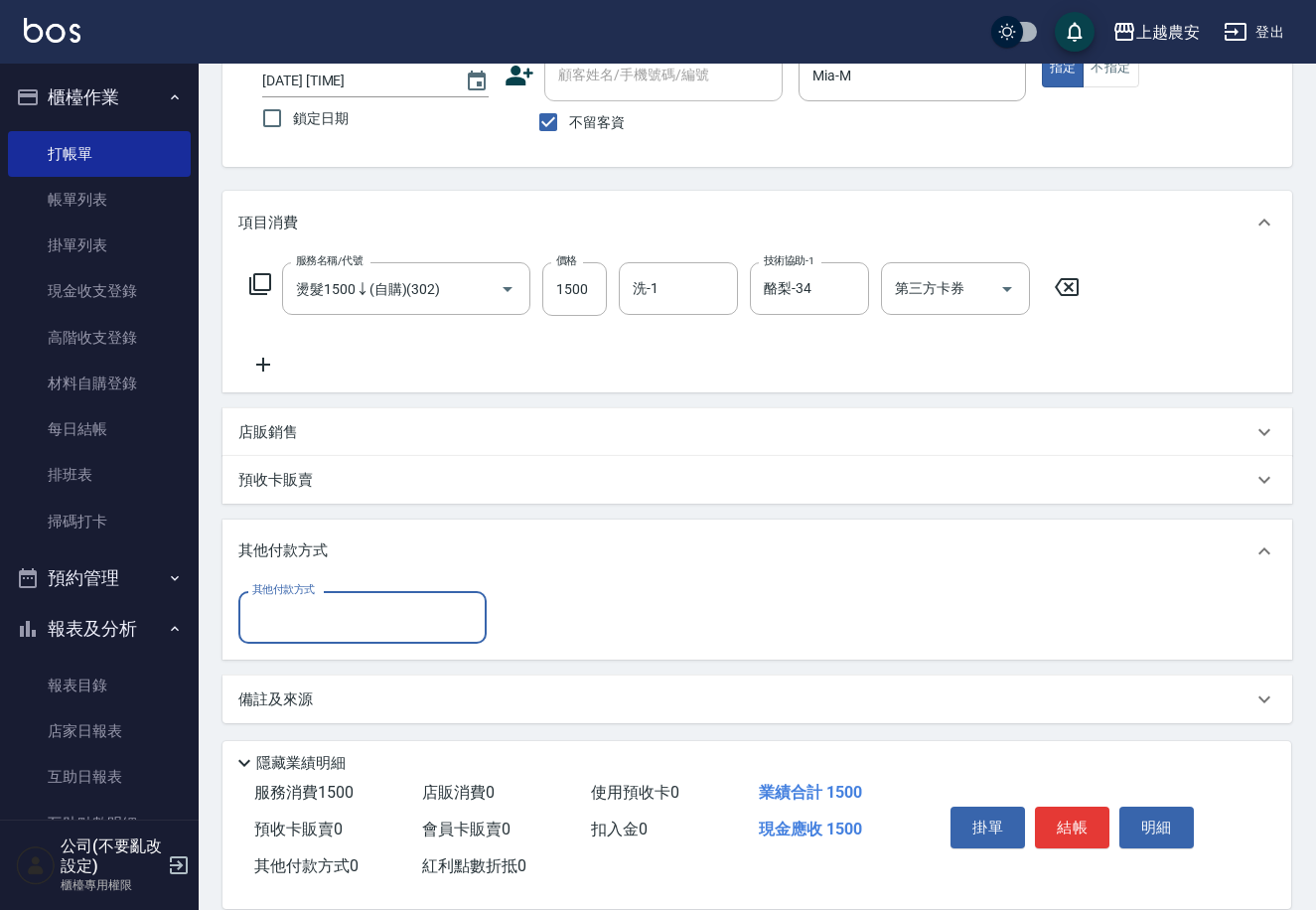 click on "其他付款方式" at bounding box center [363, 617] 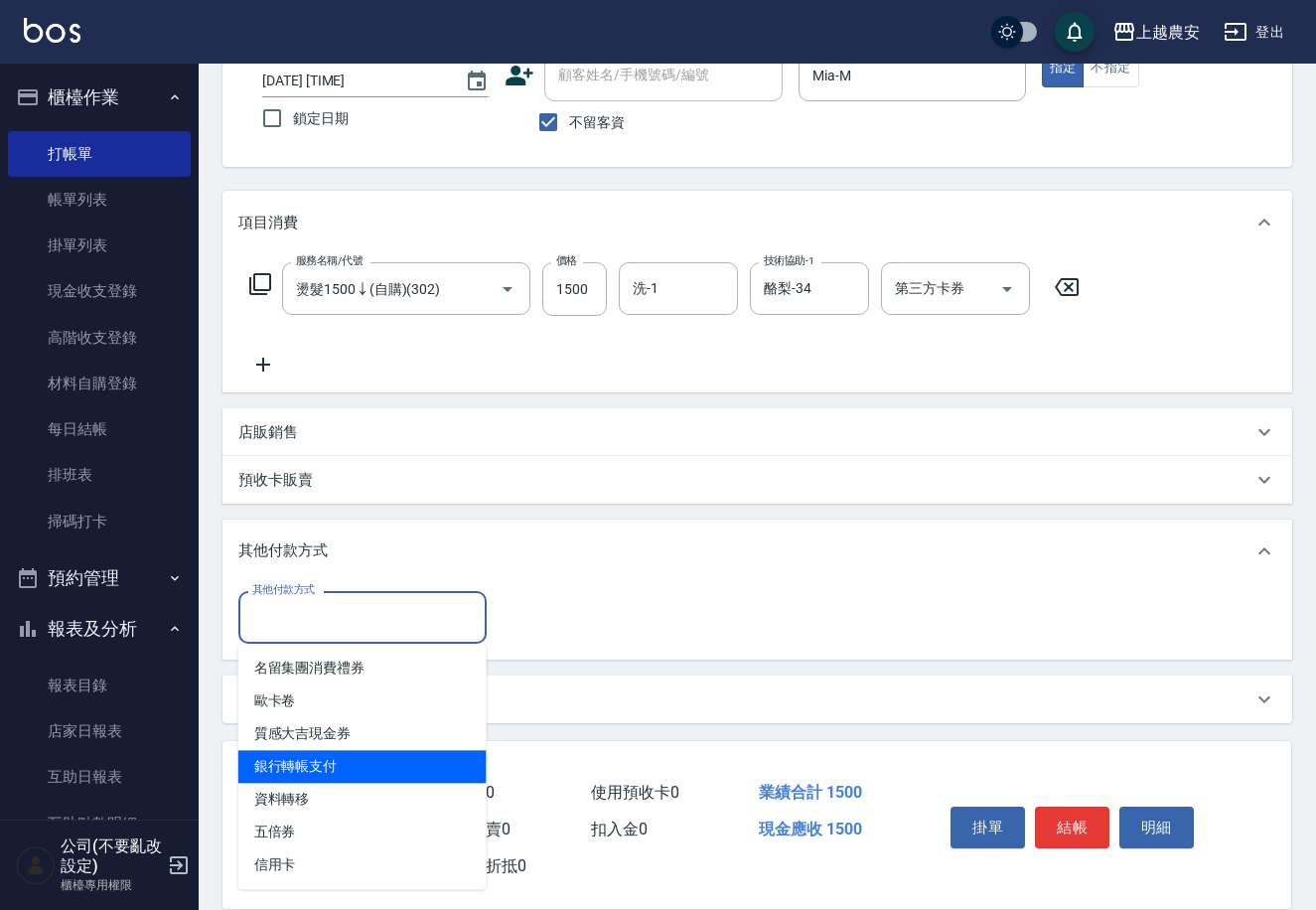 click on "銀行轉帳支付" at bounding box center [363, 766] 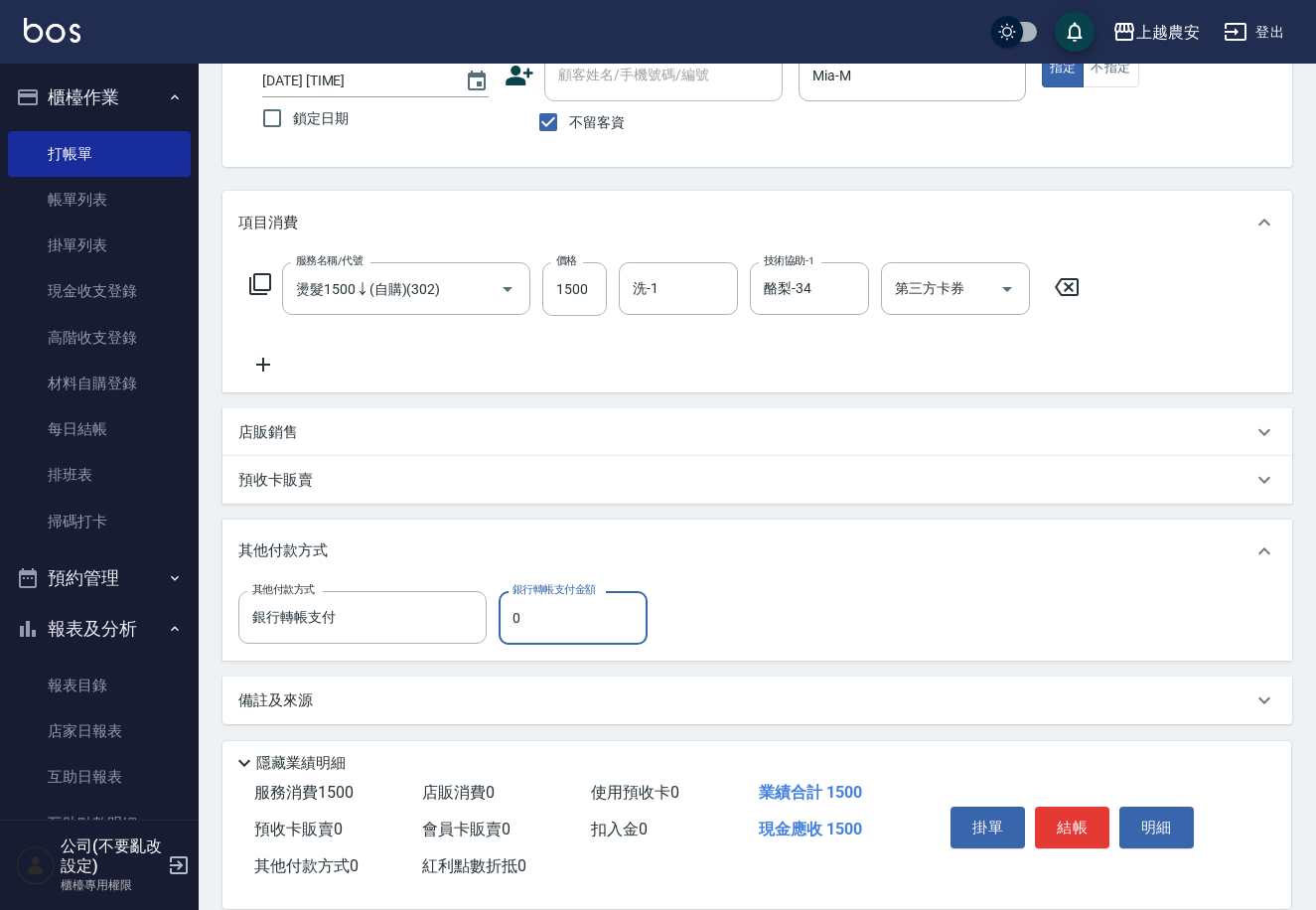 drag, startPoint x: 504, startPoint y: 618, endPoint x: 683, endPoint y: 619, distance: 179.00279 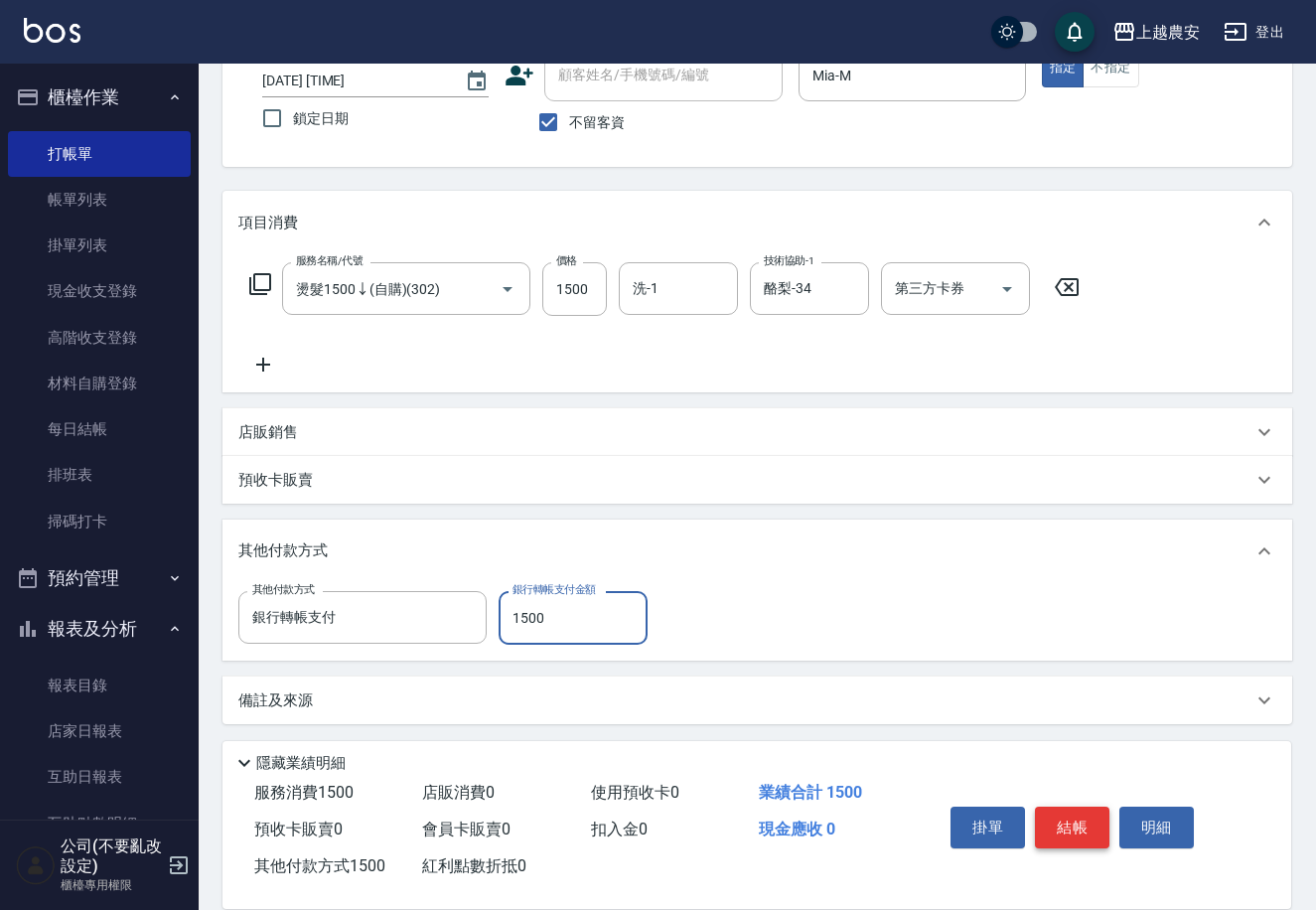 type on "1500" 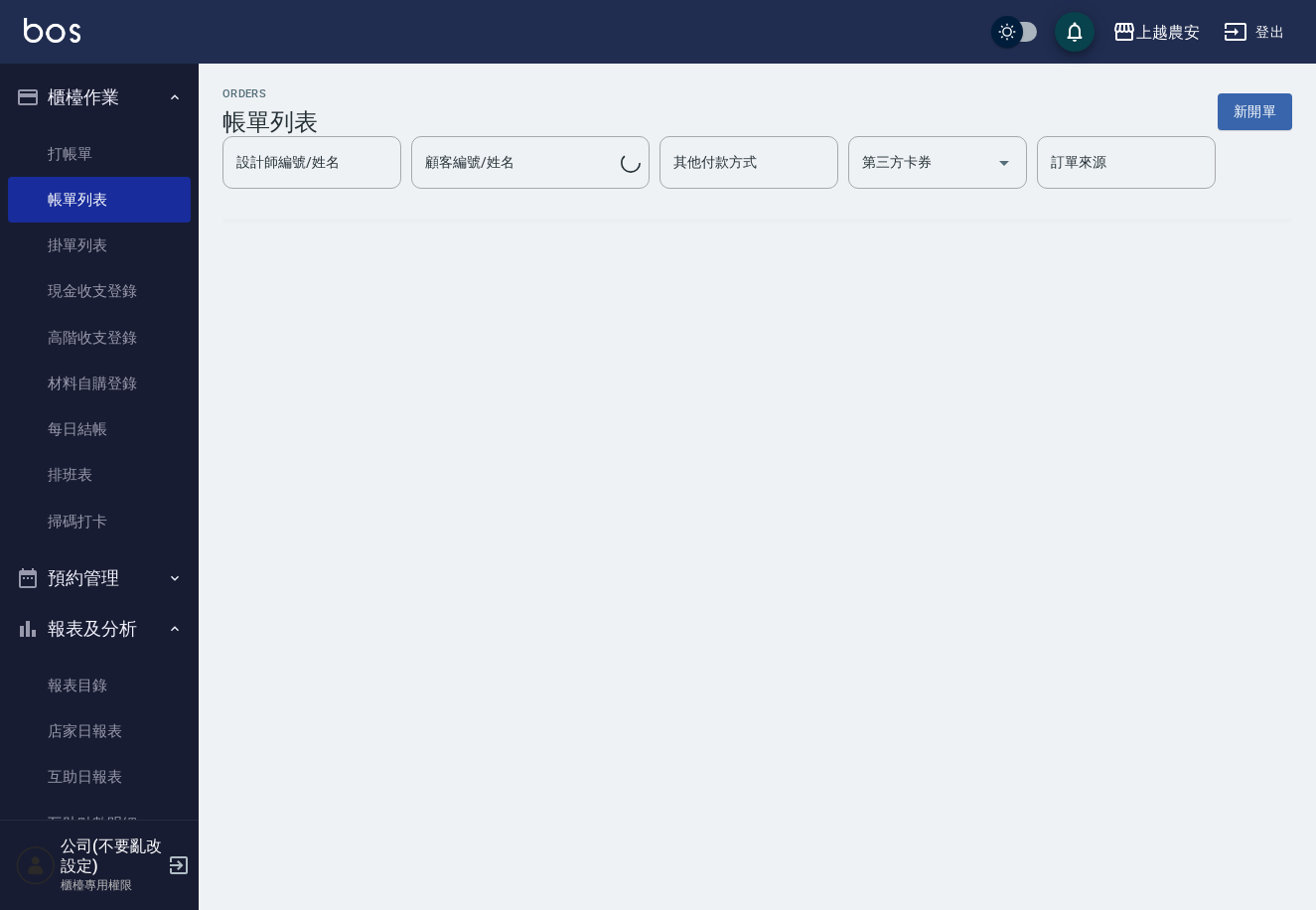 scroll, scrollTop: 0, scrollLeft: 0, axis: both 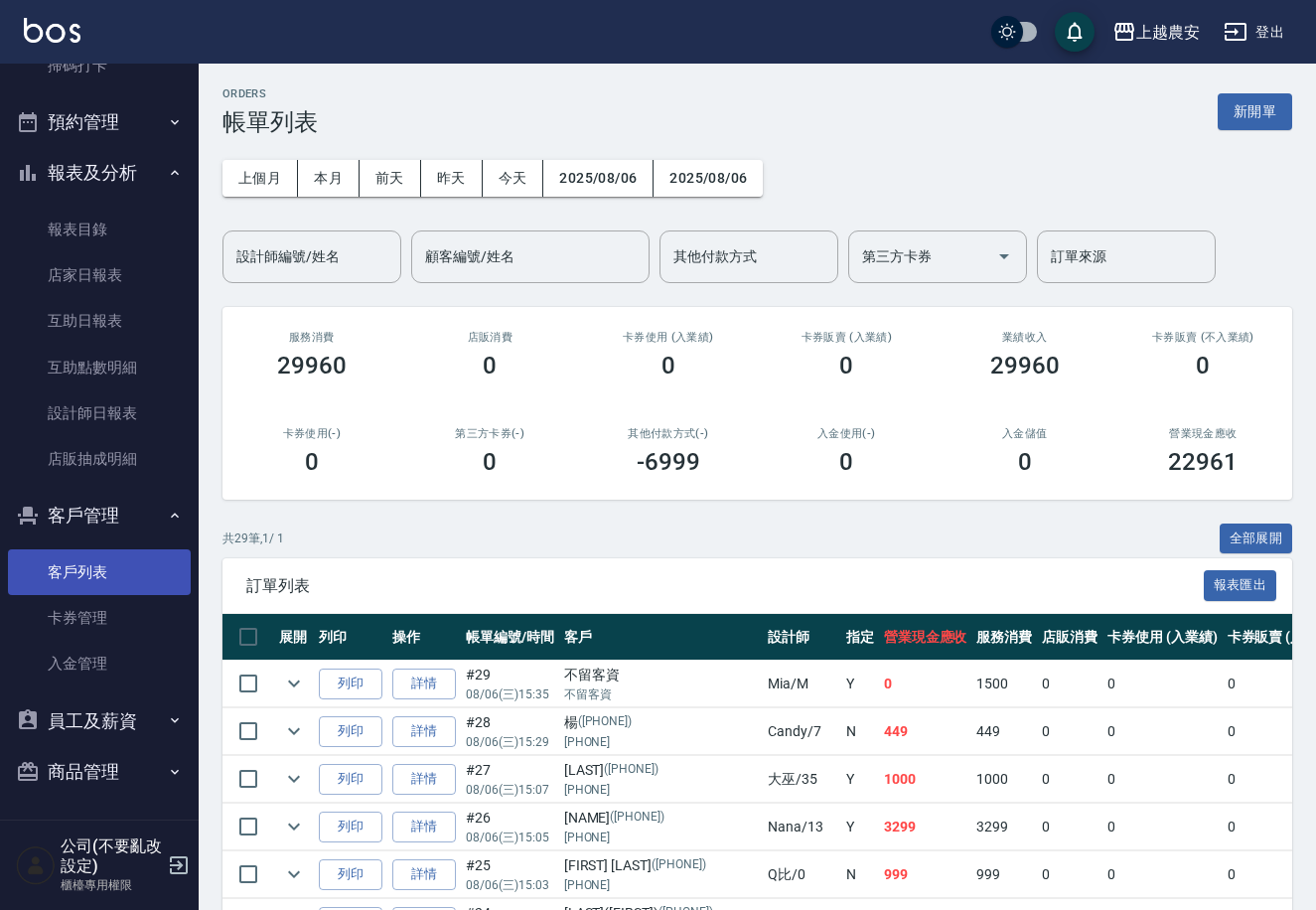 click on "客戶列表" at bounding box center (99, 572) 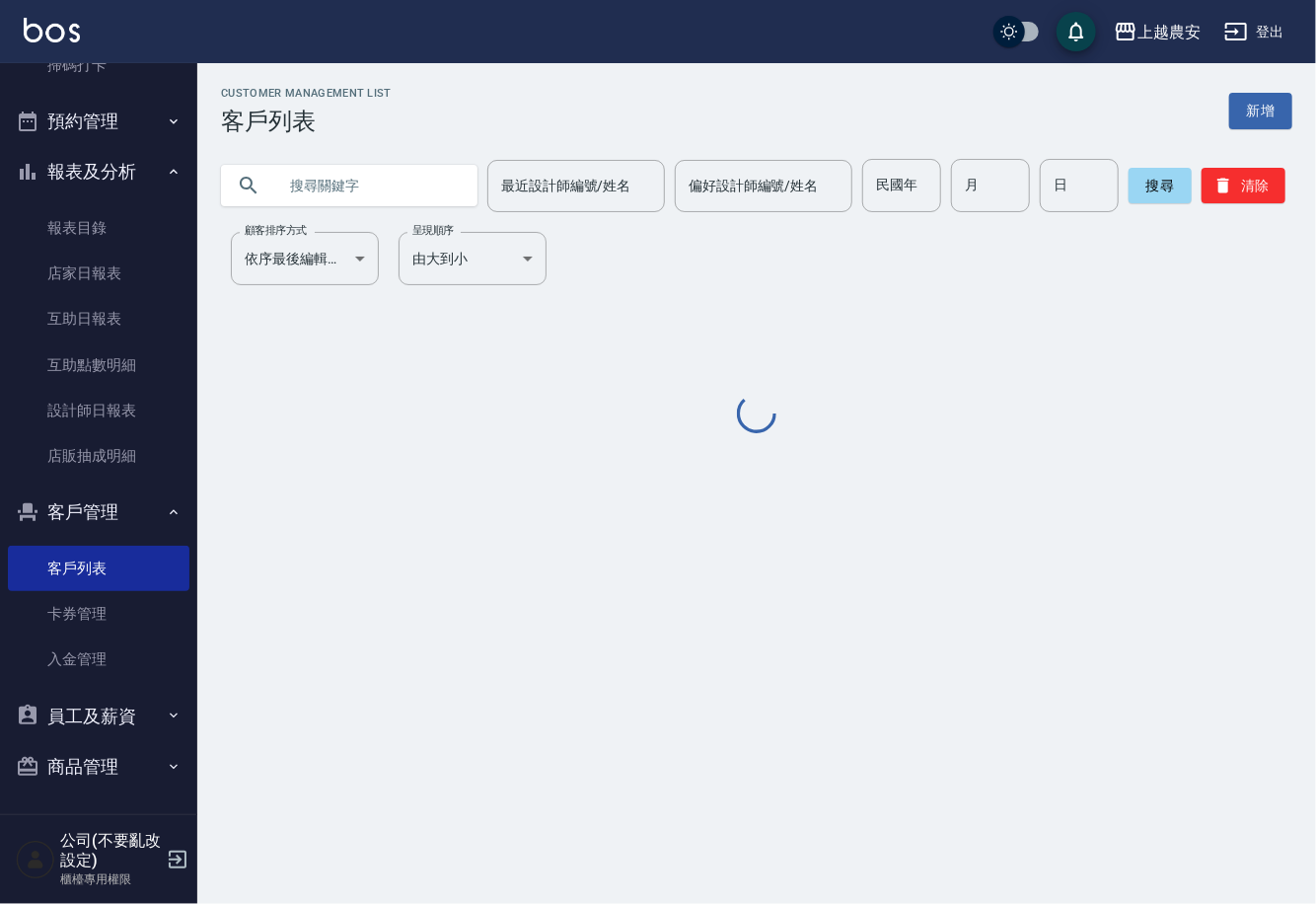 click at bounding box center [369, 186] 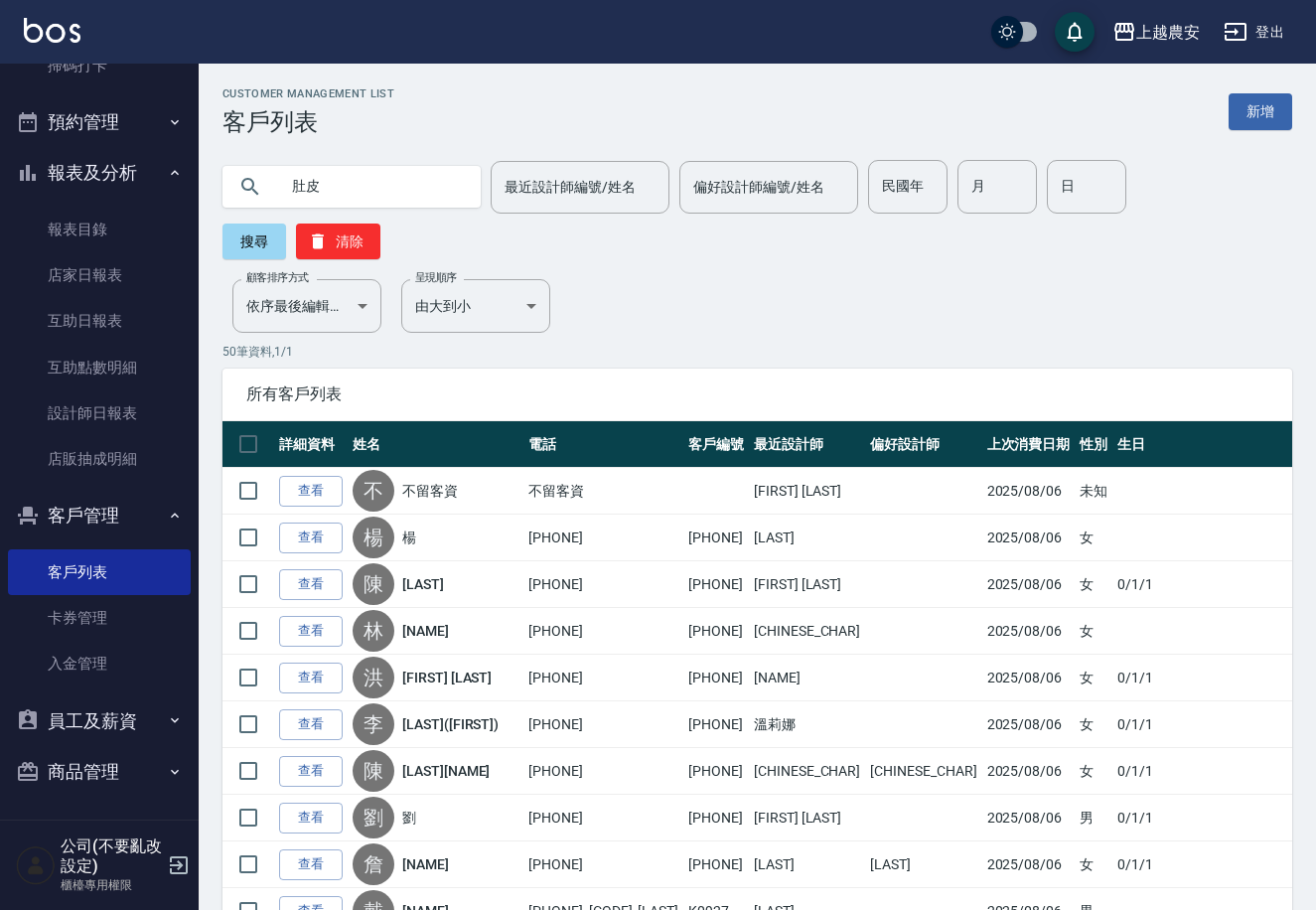 type on "肚皮" 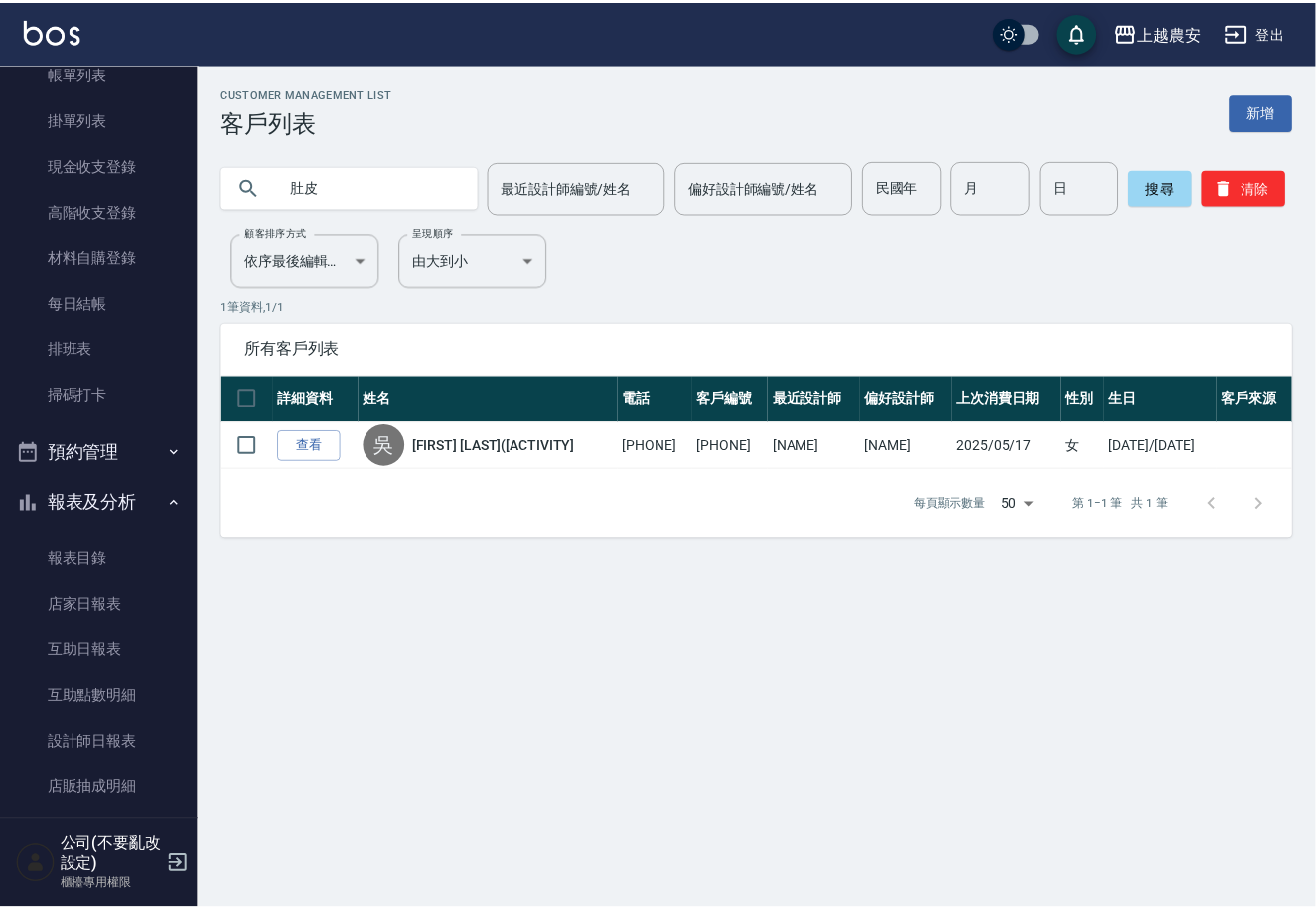 scroll, scrollTop: 0, scrollLeft: 0, axis: both 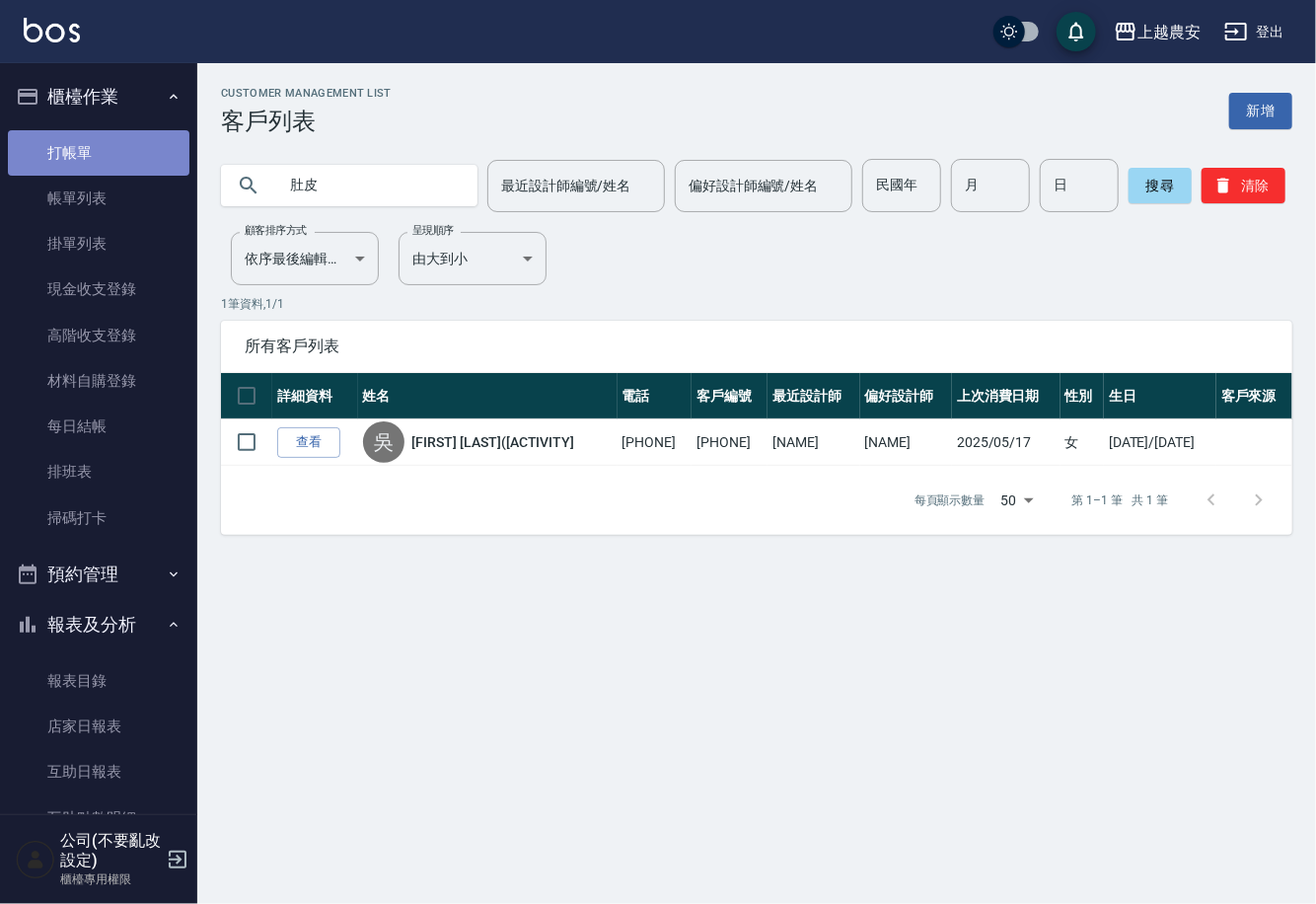 click on "打帳單" at bounding box center [99, 153] 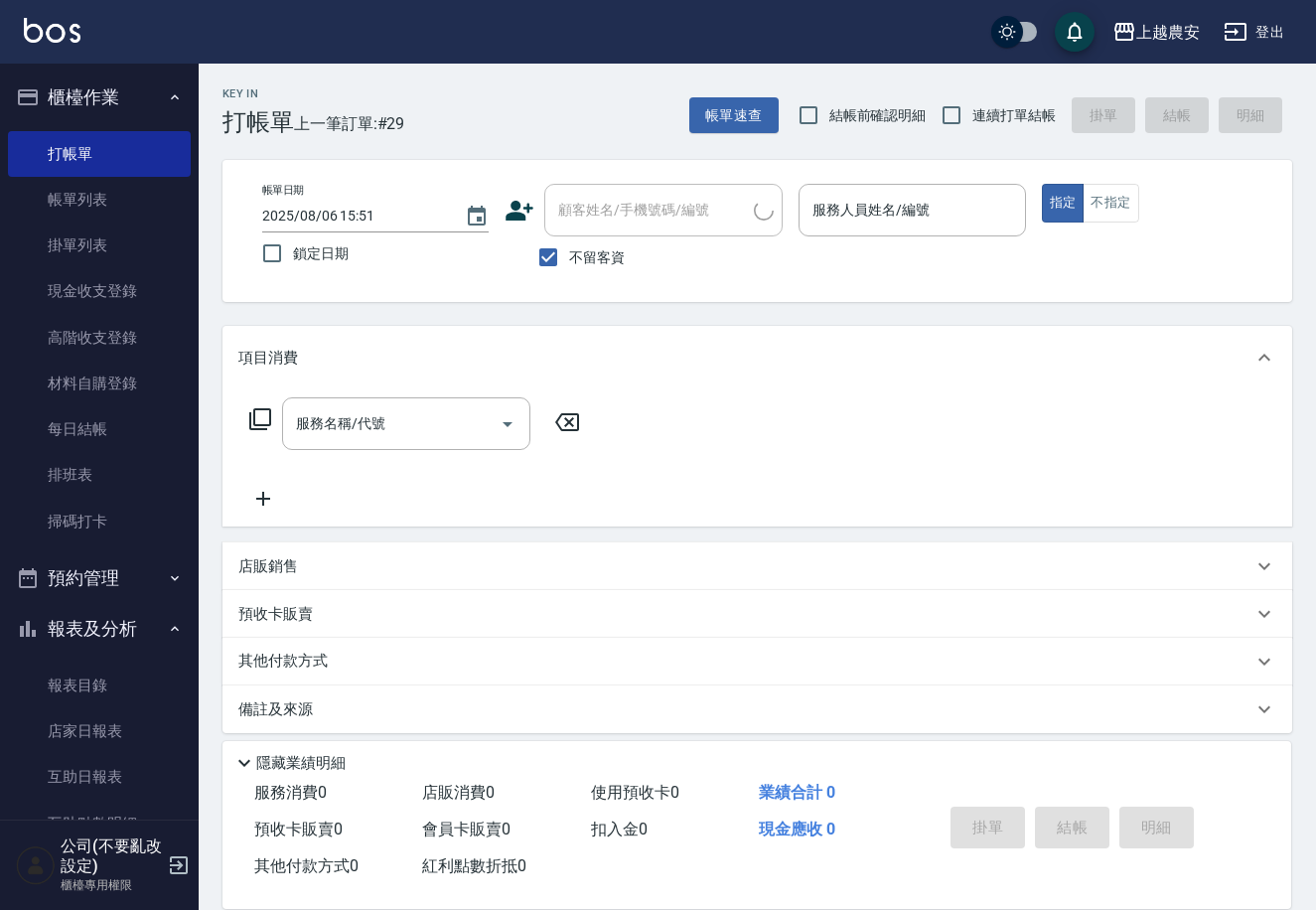 click on "不留客資" at bounding box center (597, 257) 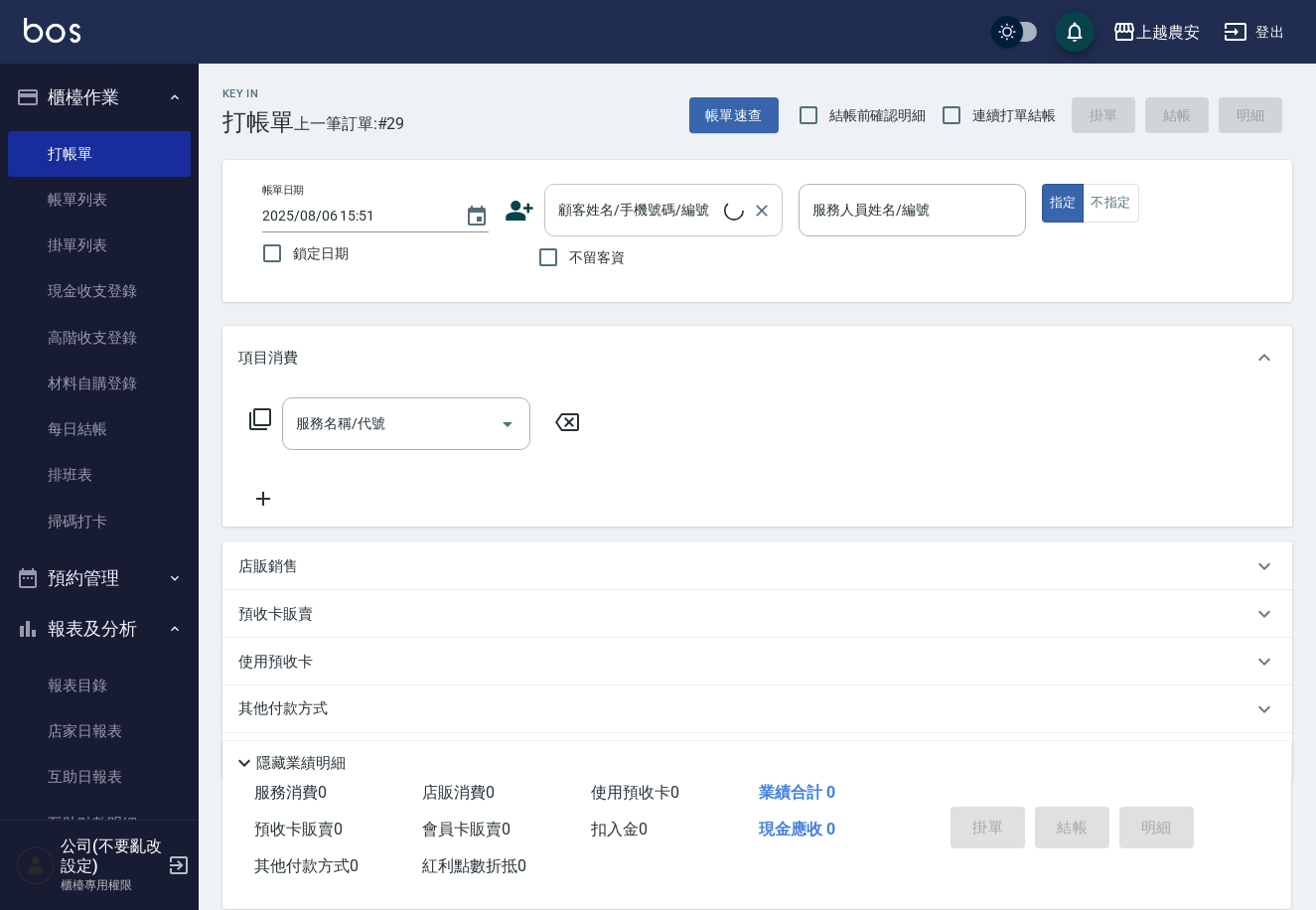 click on "顧客姓名/手機號碼/編號" at bounding box center [639, 210] 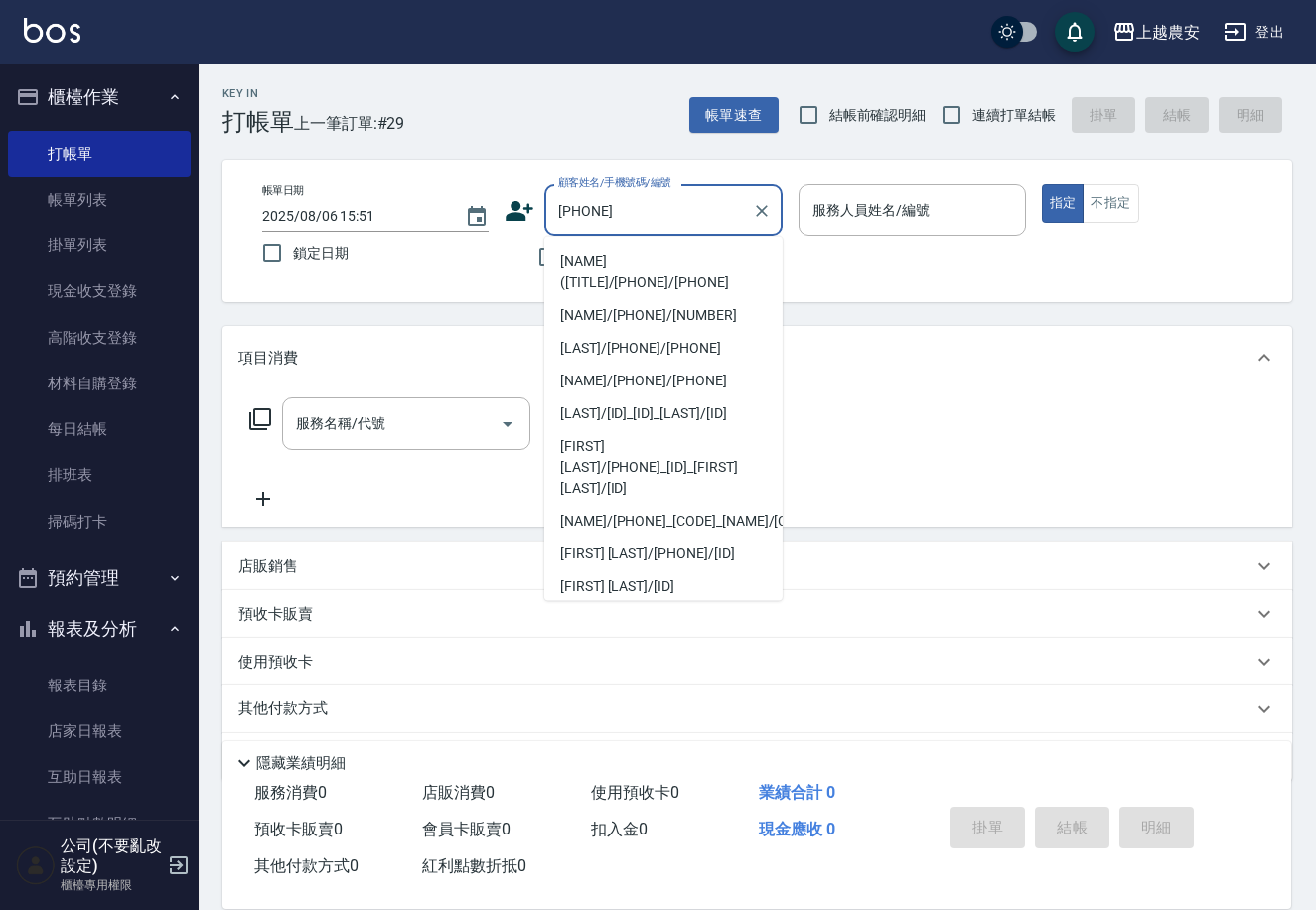 click on "[NAME]([TITLE]/[PHONE]/[PHONE]" at bounding box center [663, 272] 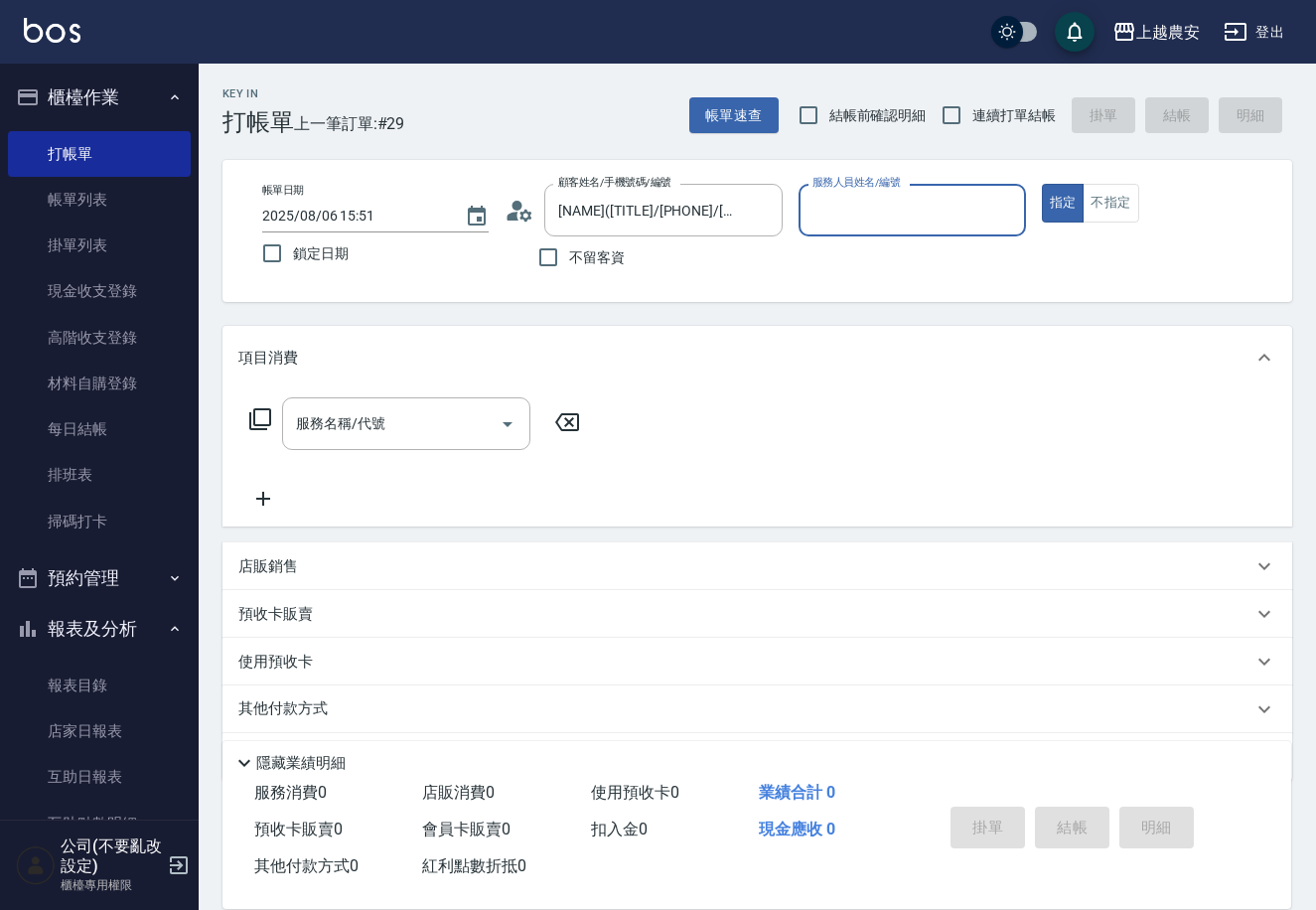 type on "黛慧-8" 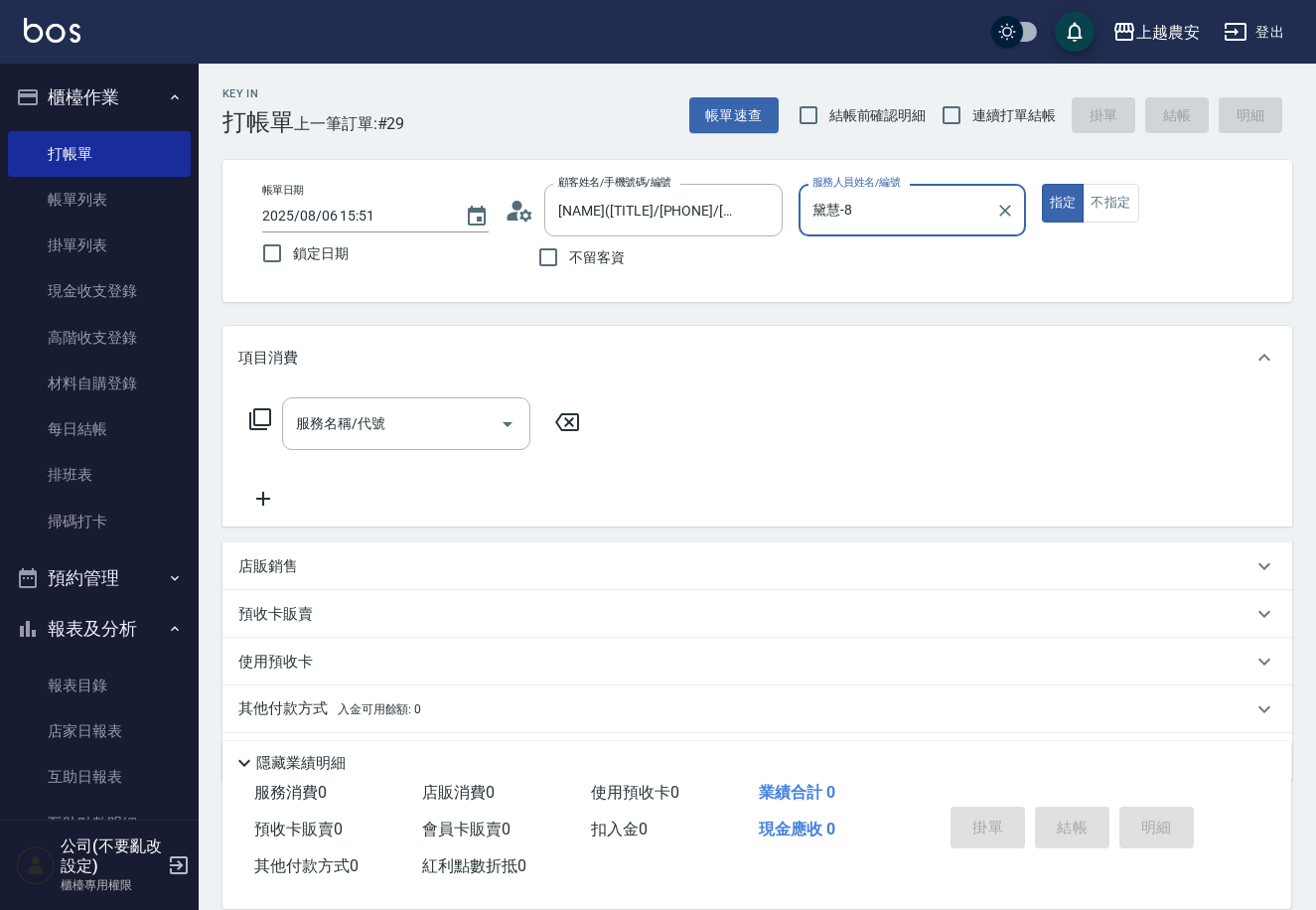 click on "指定" at bounding box center [1063, 203] 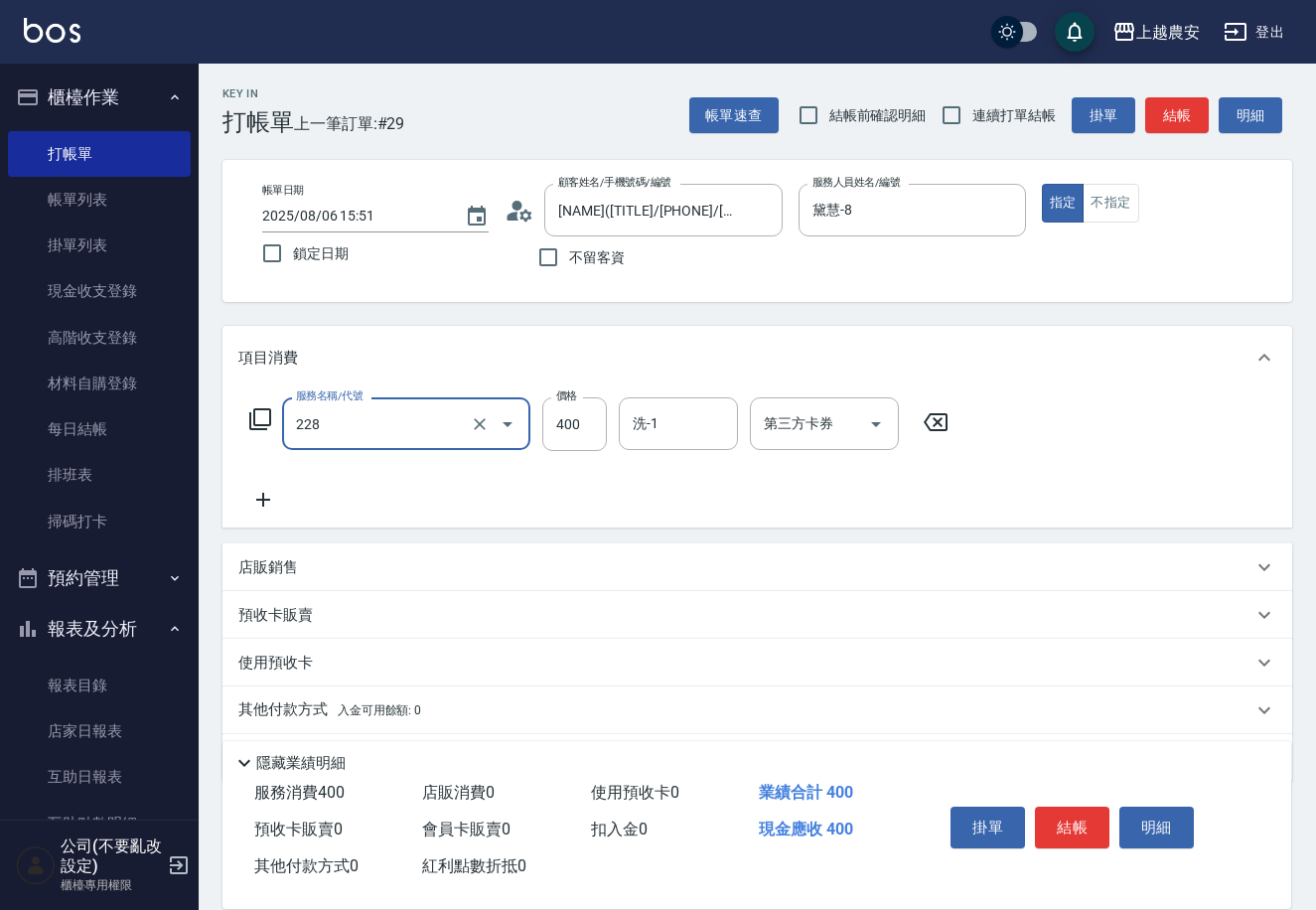 type on "洗髮(228)" 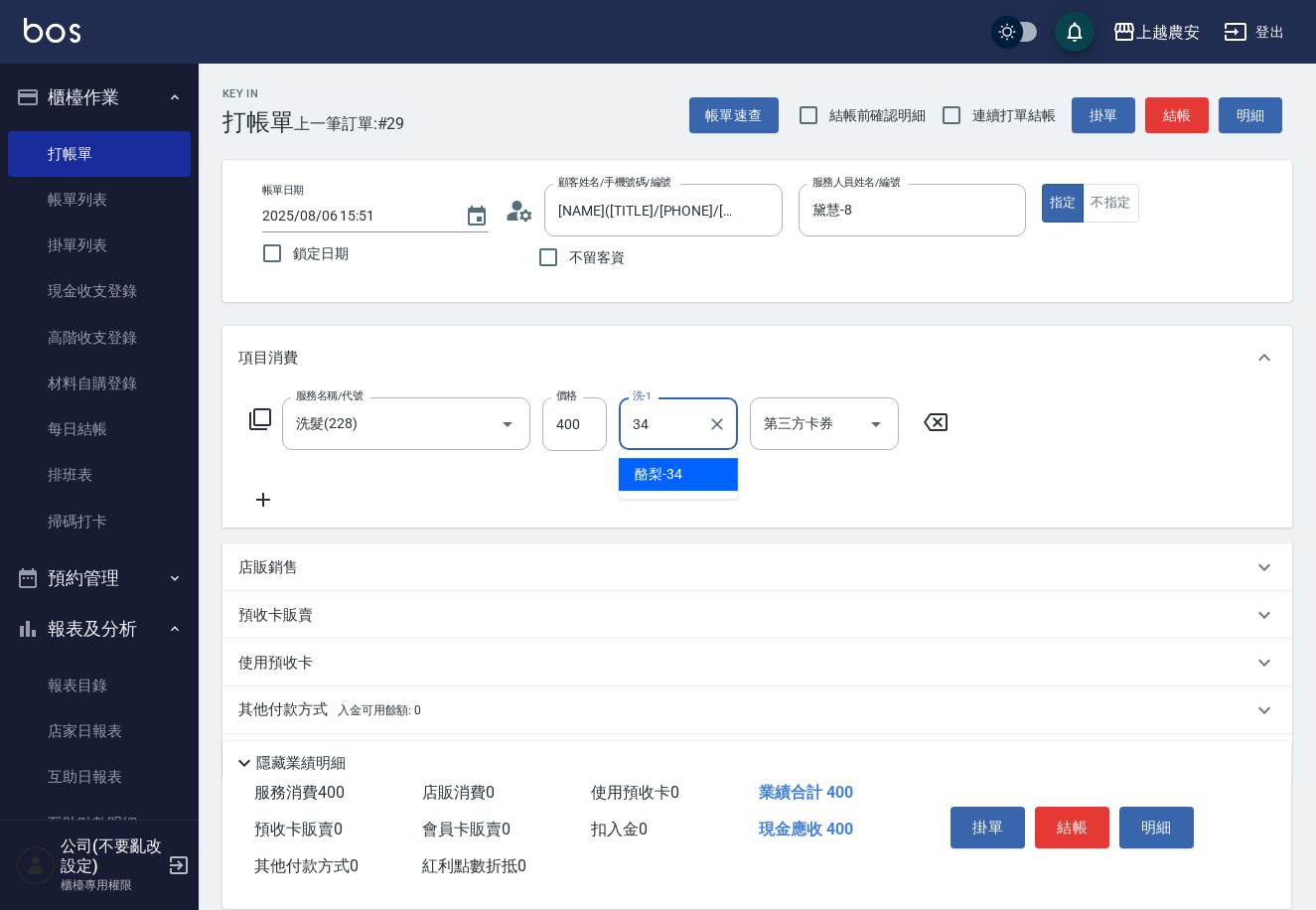 type on "酪梨-34" 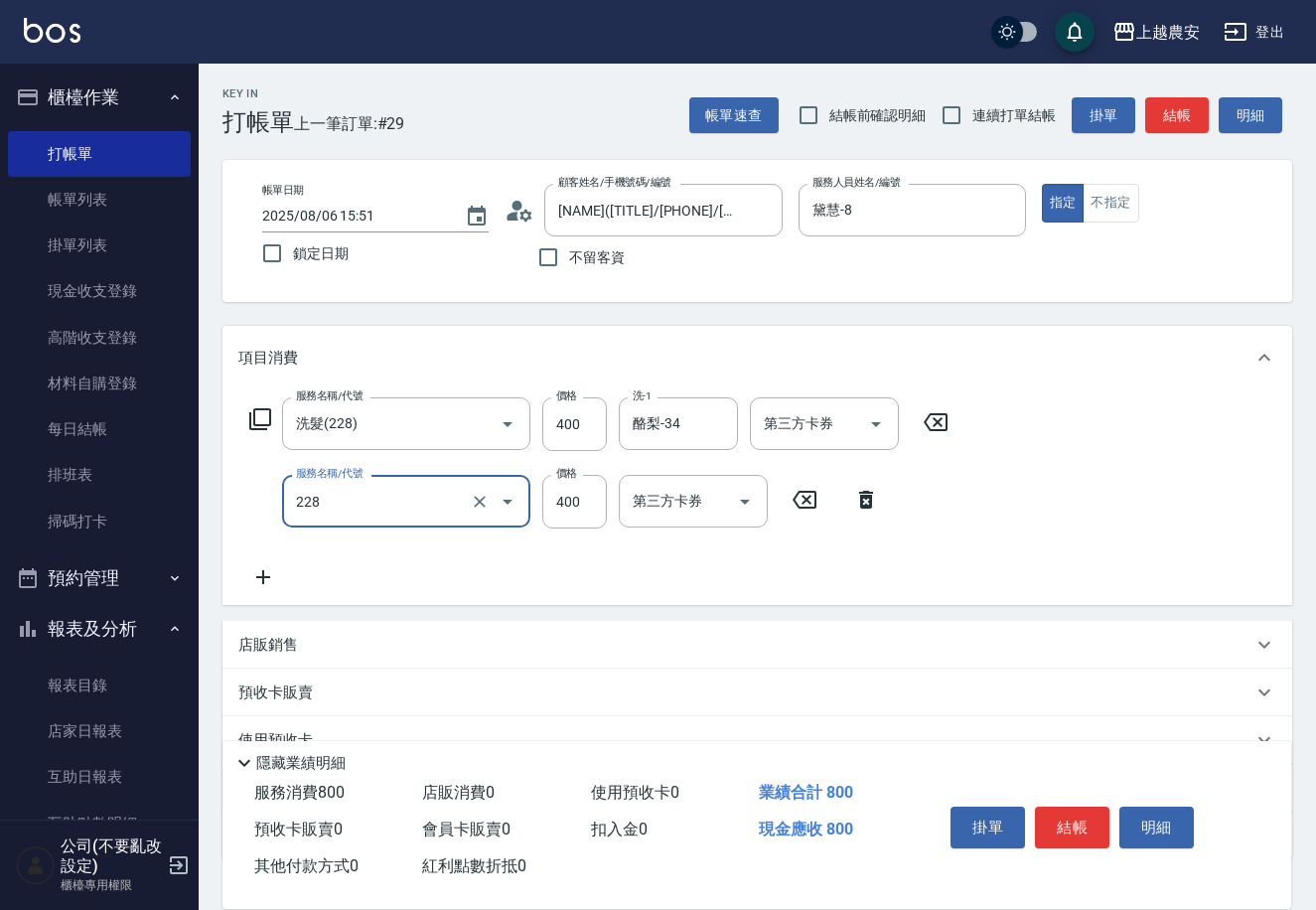 type on "洗髮(228)" 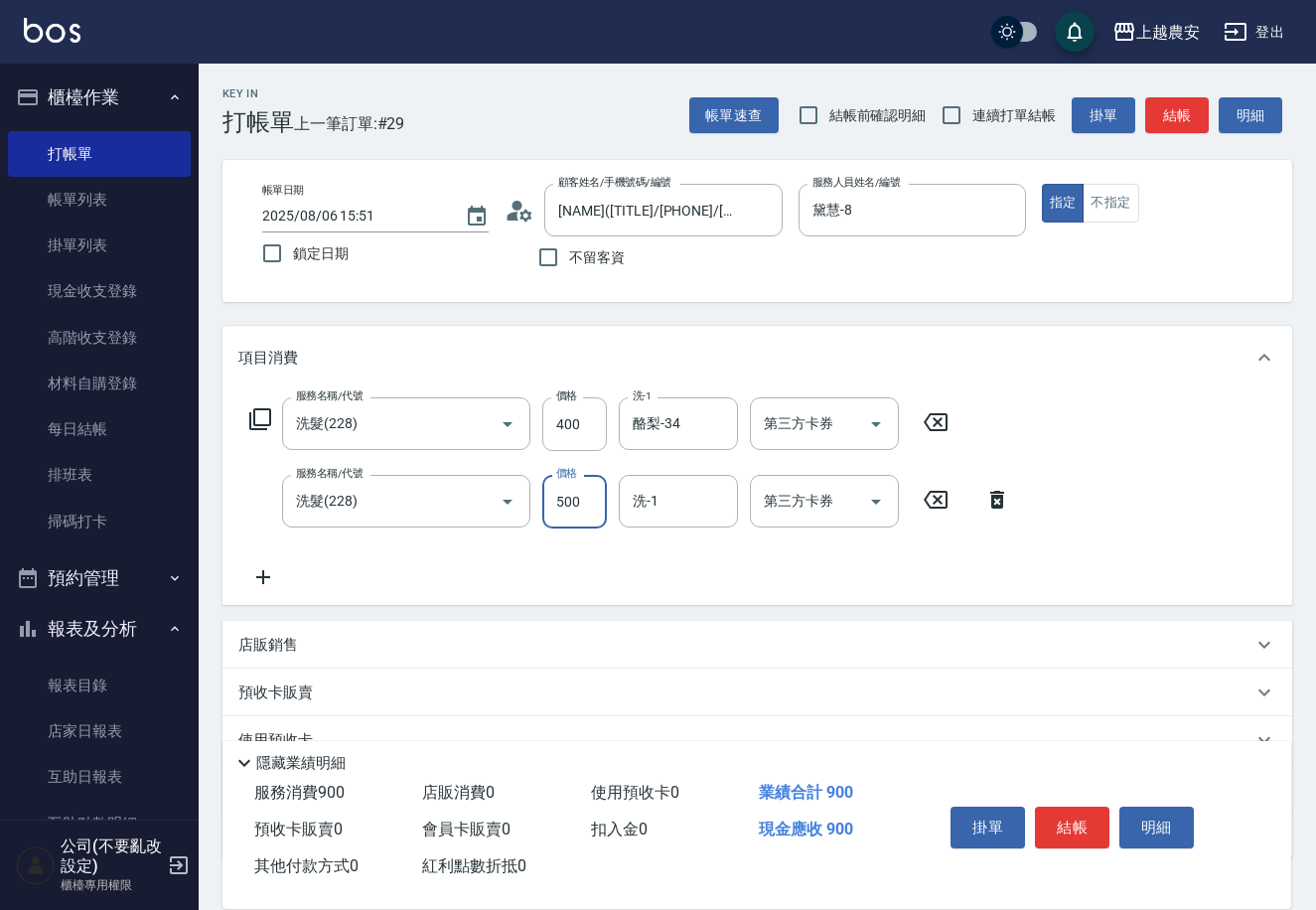 type on "500" 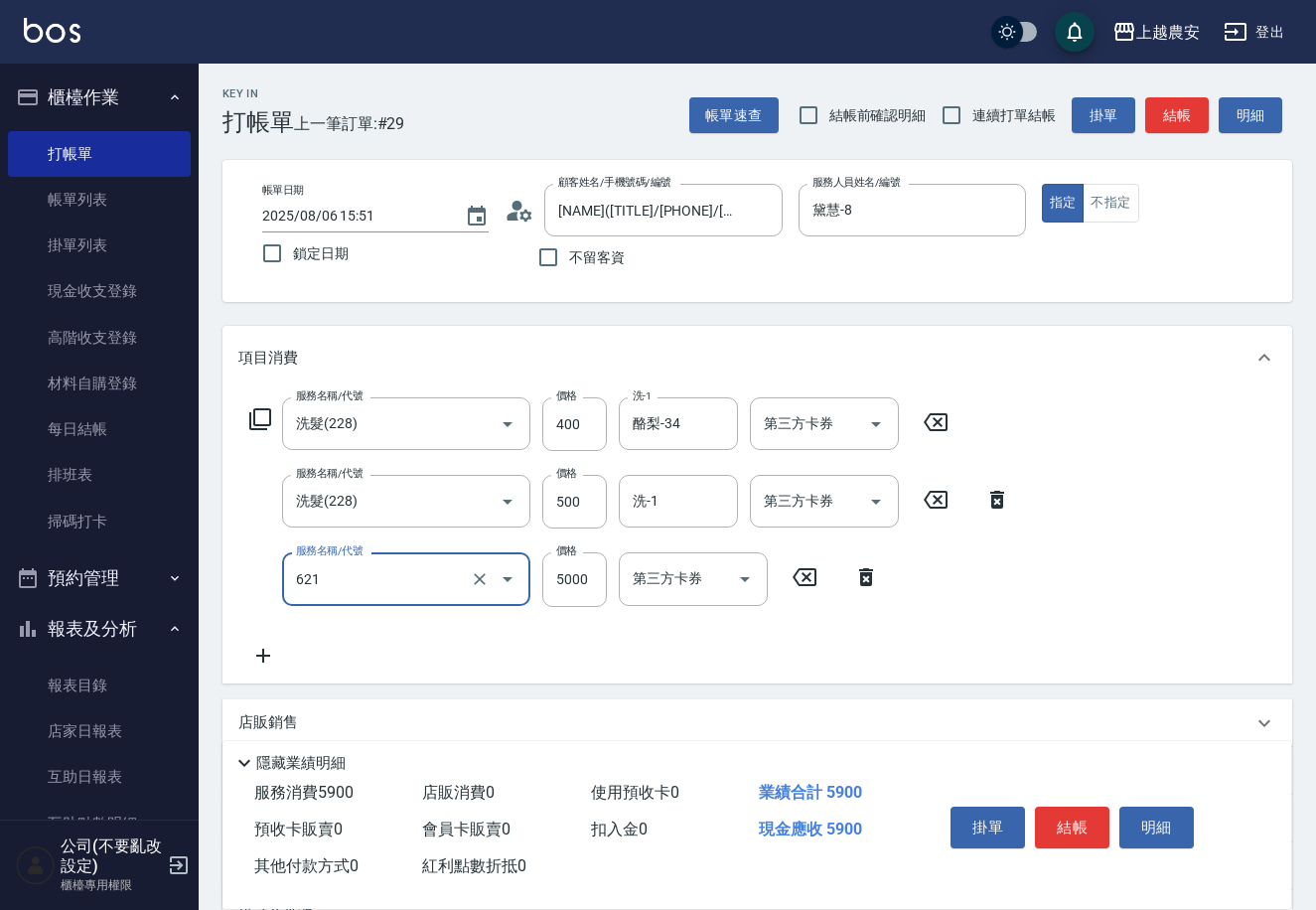 type on "2段結構三次卡(621)" 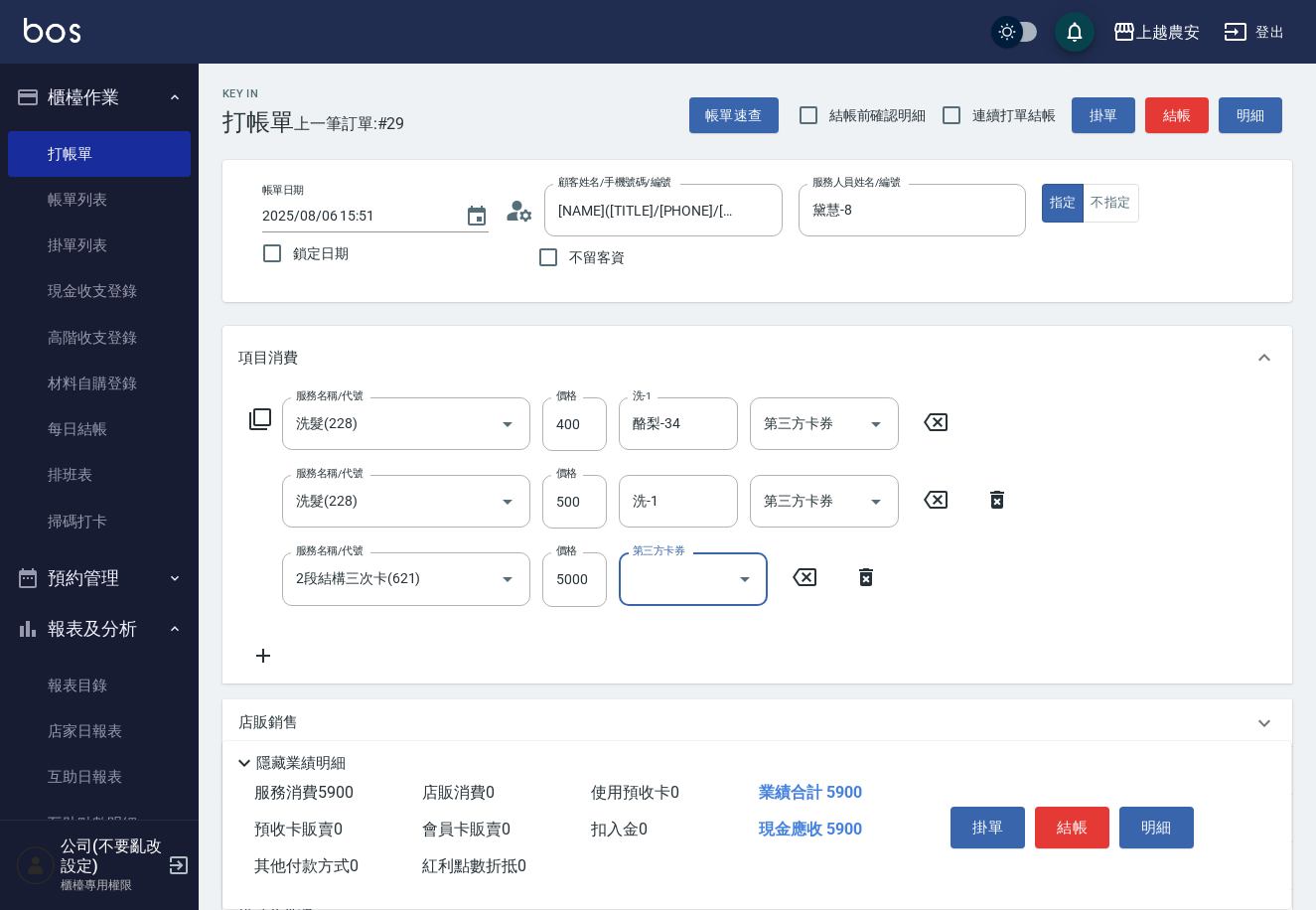click on "項目消費" at bounding box center (757, 358) 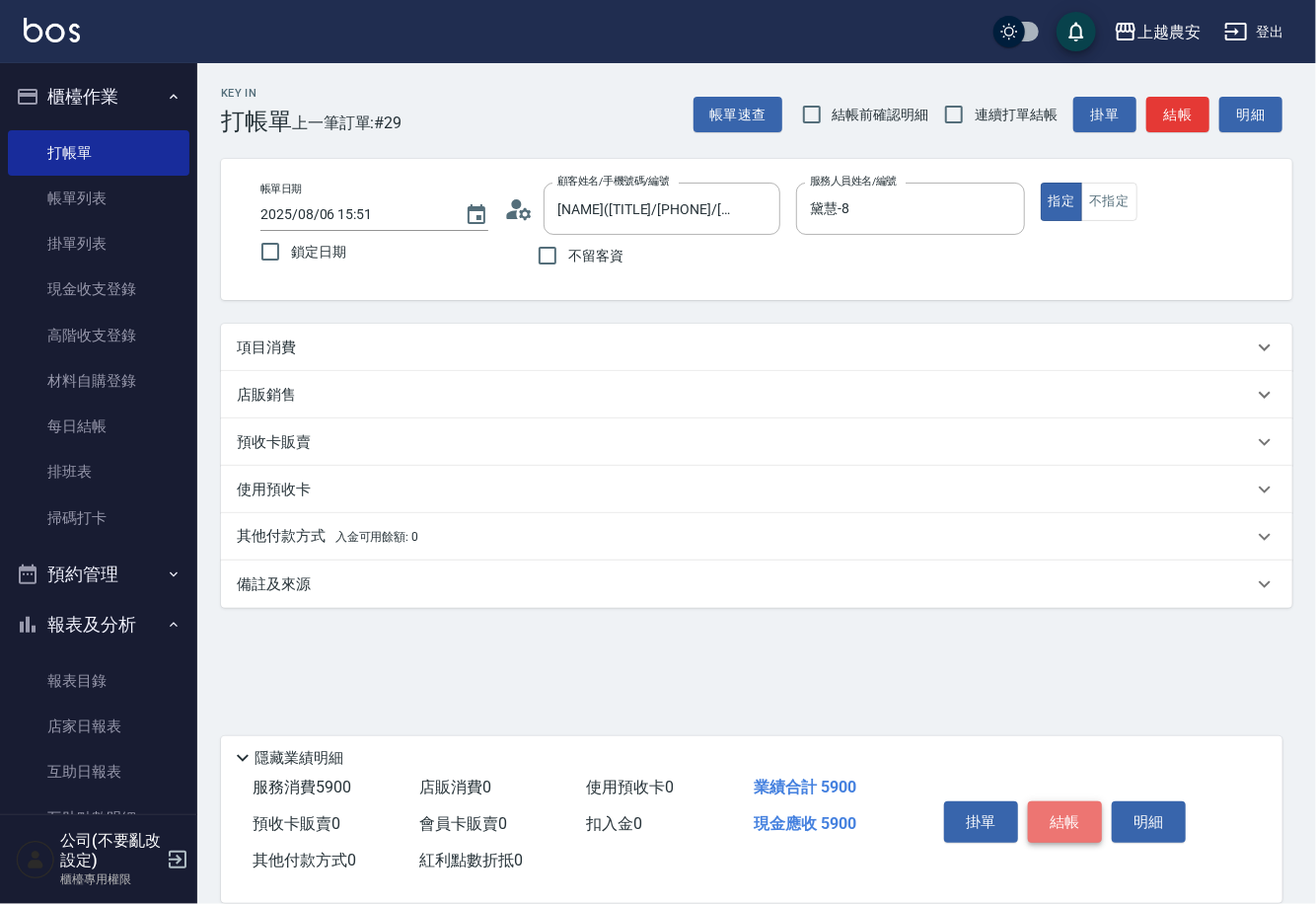 click on "結帳" at bounding box center (1064, 822) 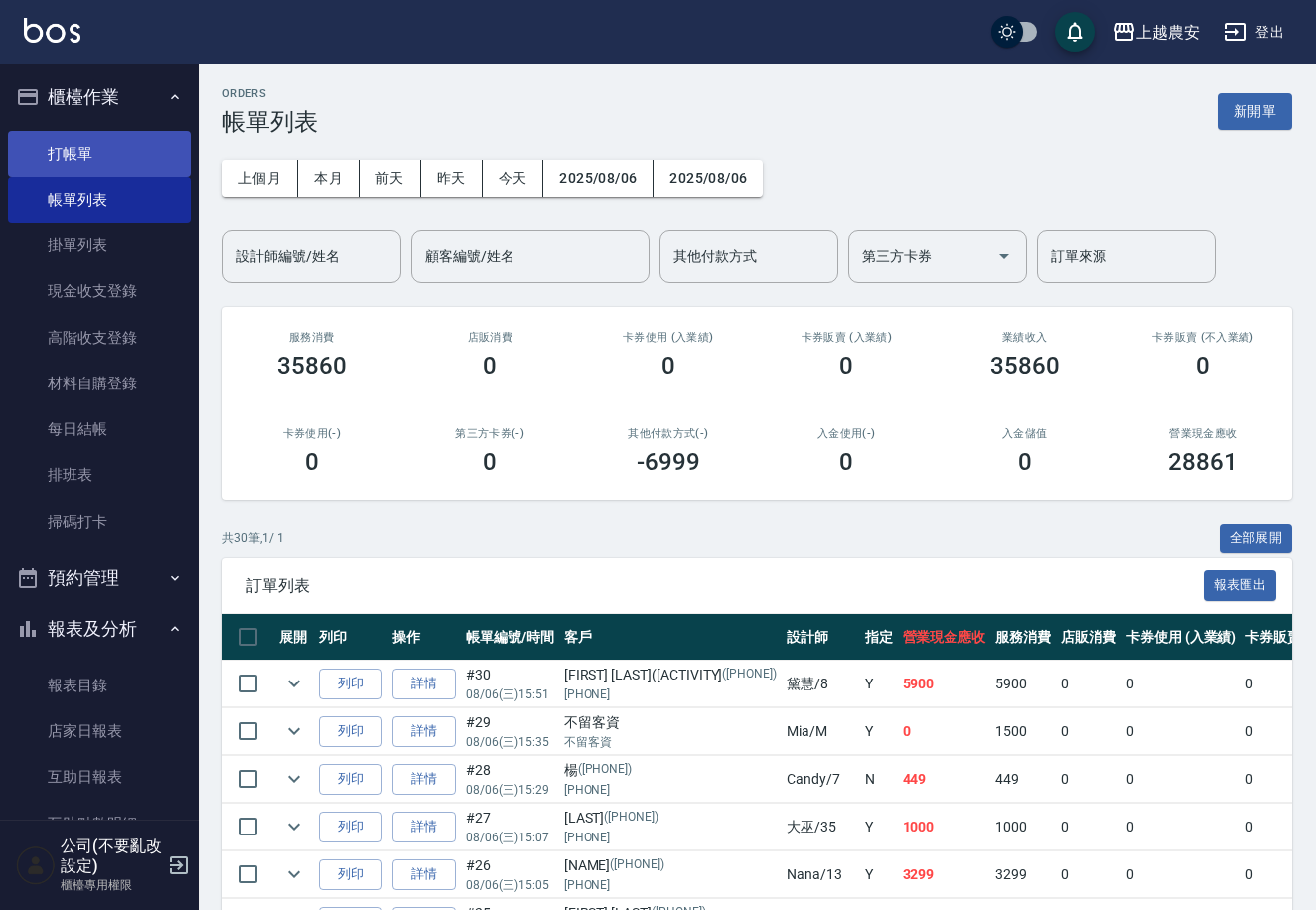click on "打帳單" at bounding box center [99, 154] 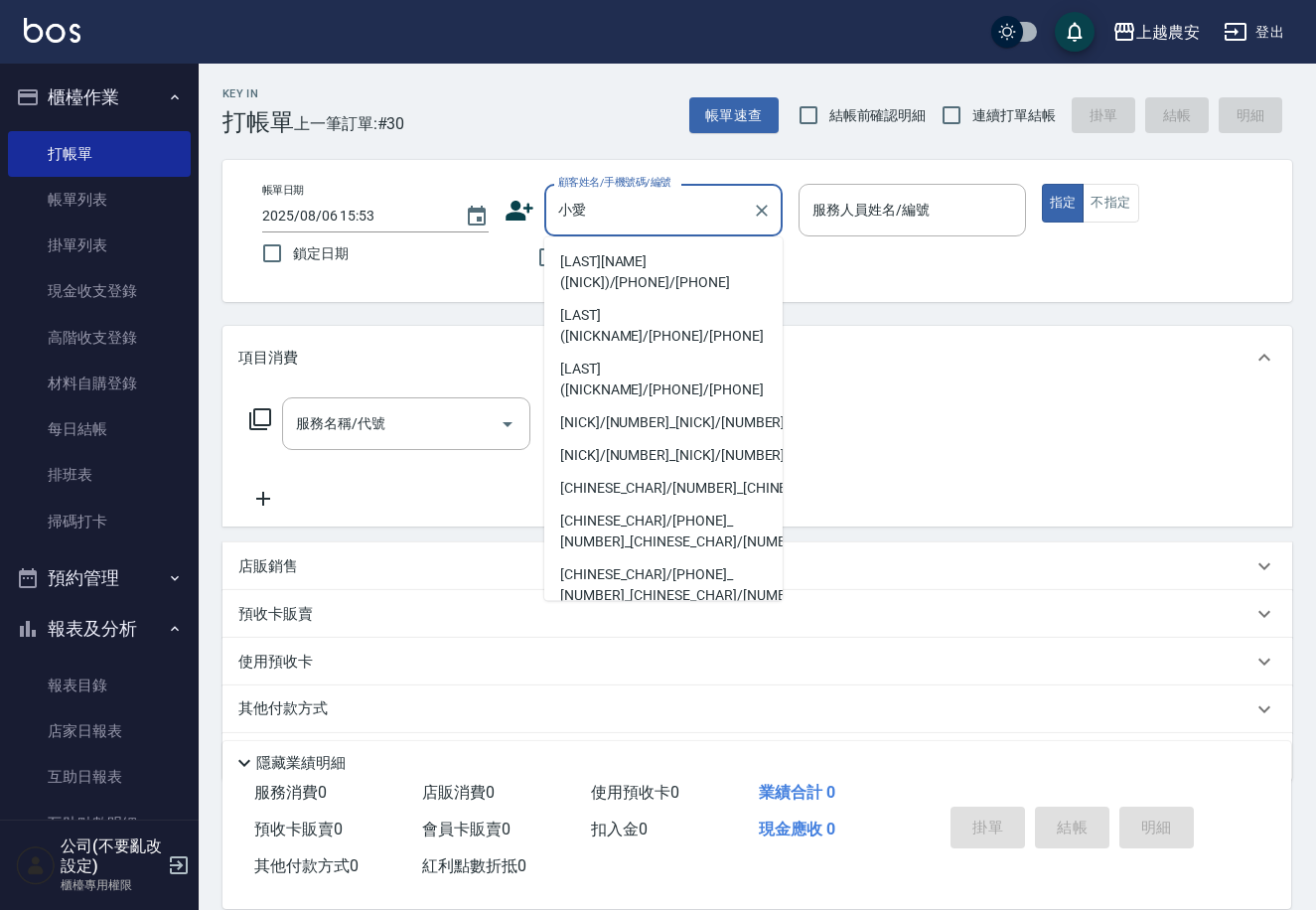 click on "[LAST][NAME]([NICK])/[PHONE]/[PHONE]" at bounding box center (663, 272) 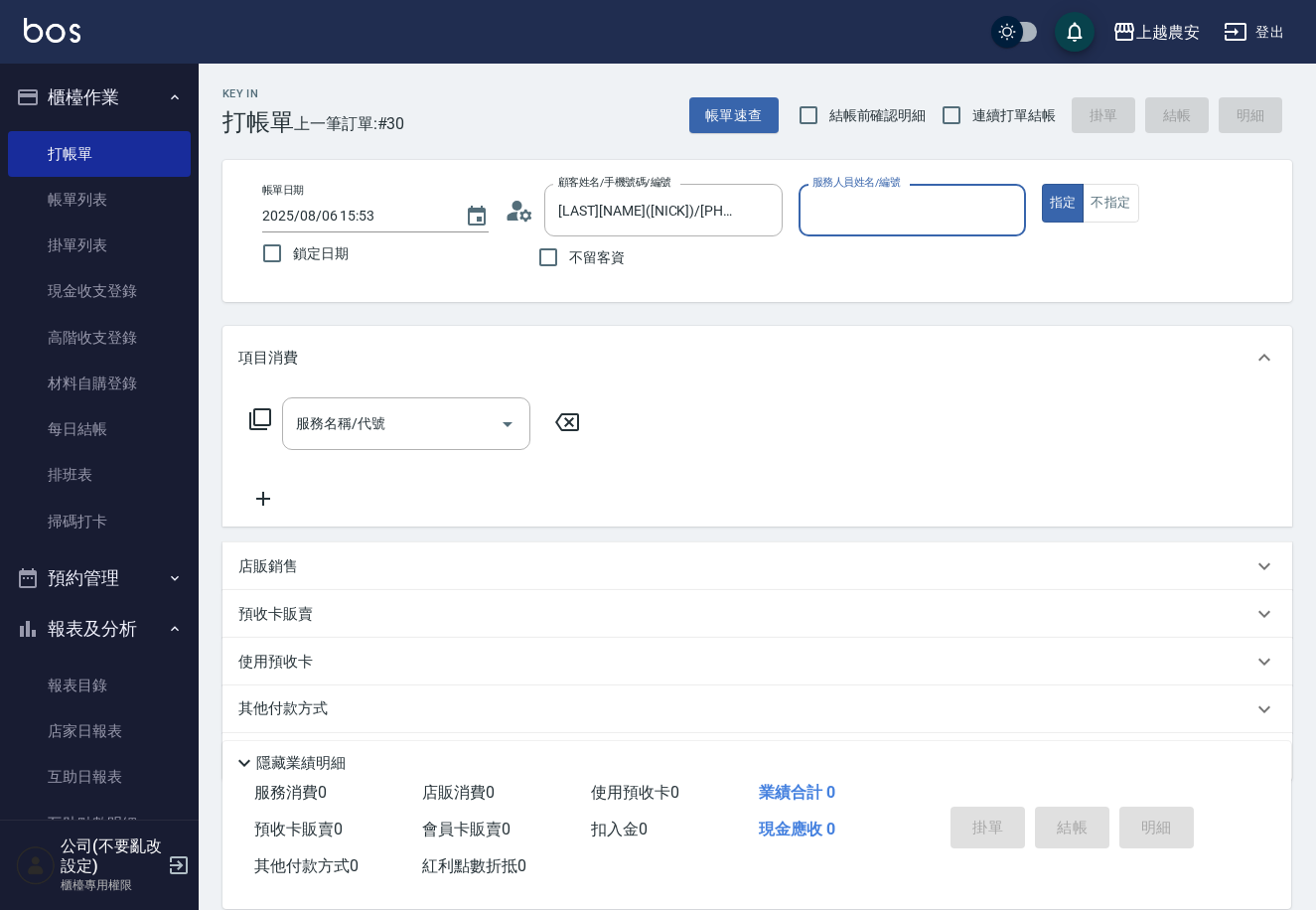 type on "黛慧-8" 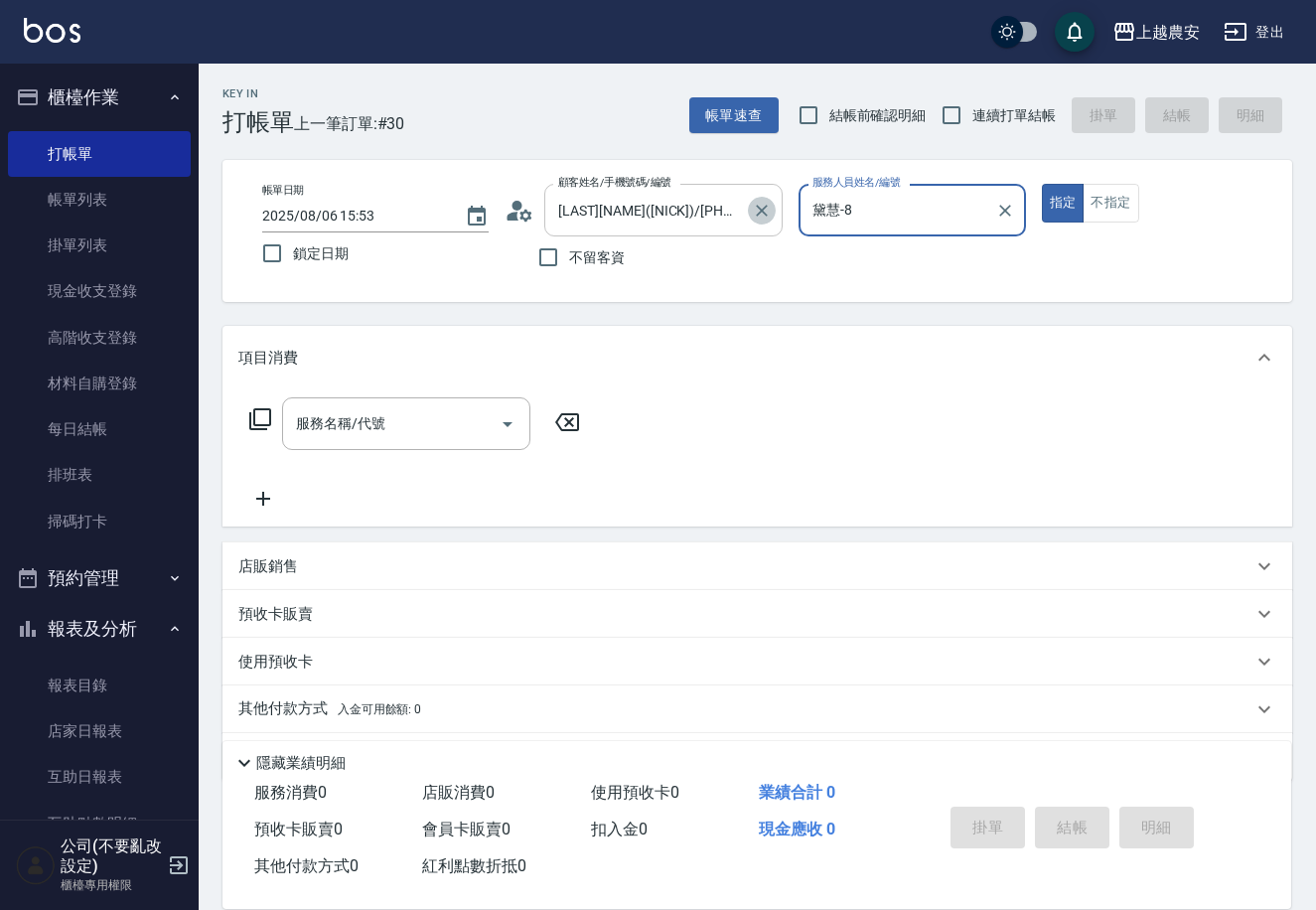 click 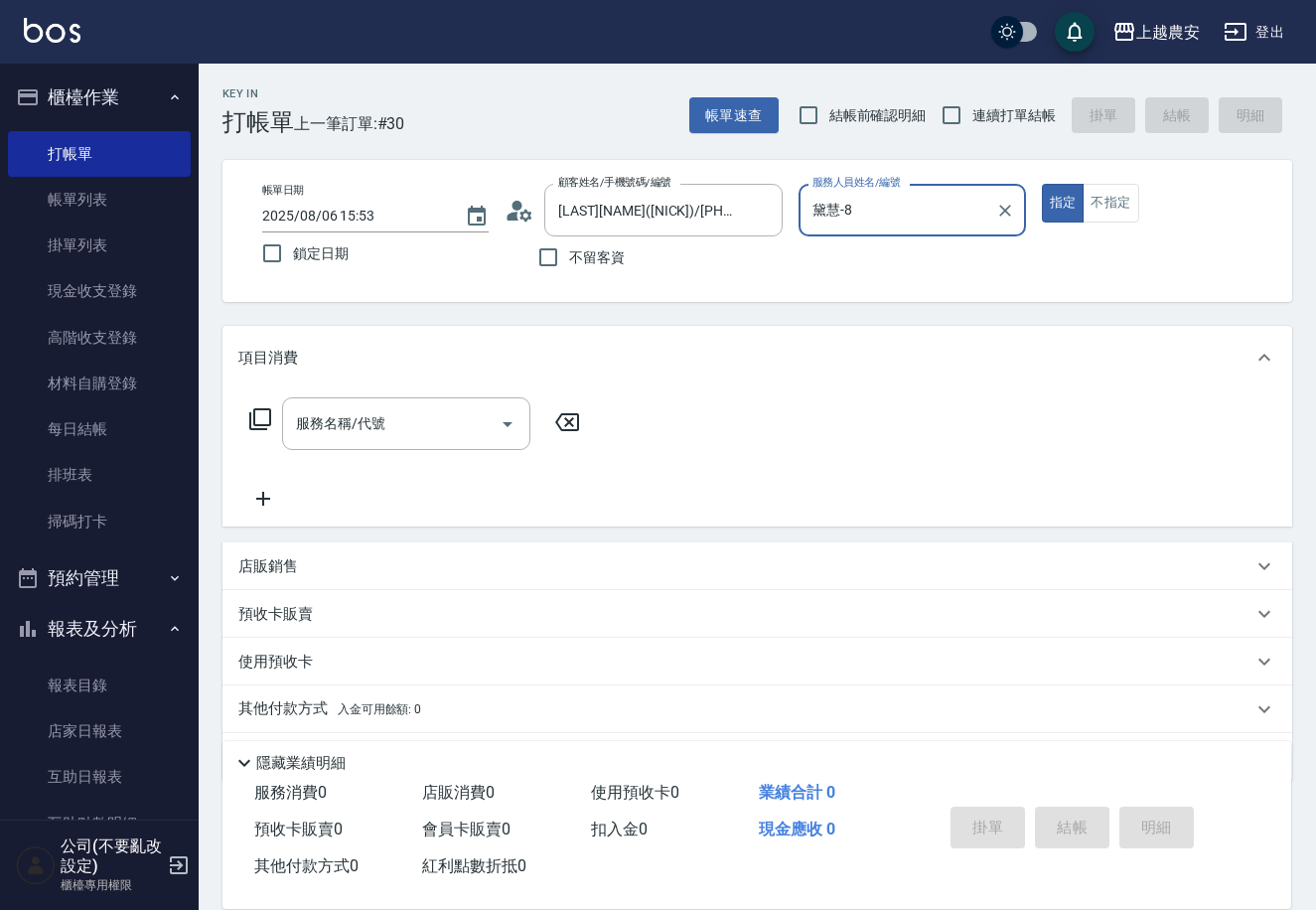 type 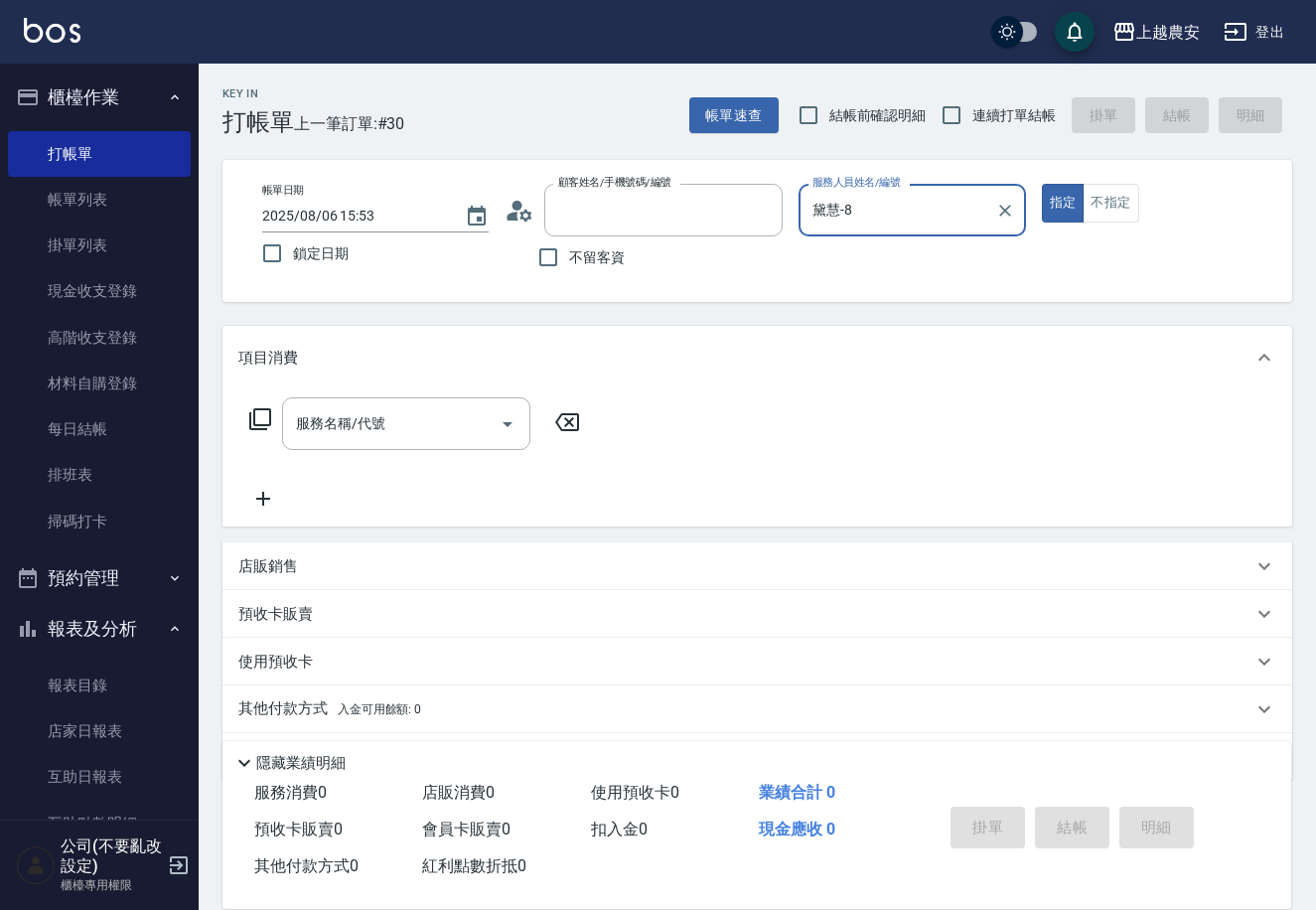 scroll, scrollTop: 0, scrollLeft: 0, axis: both 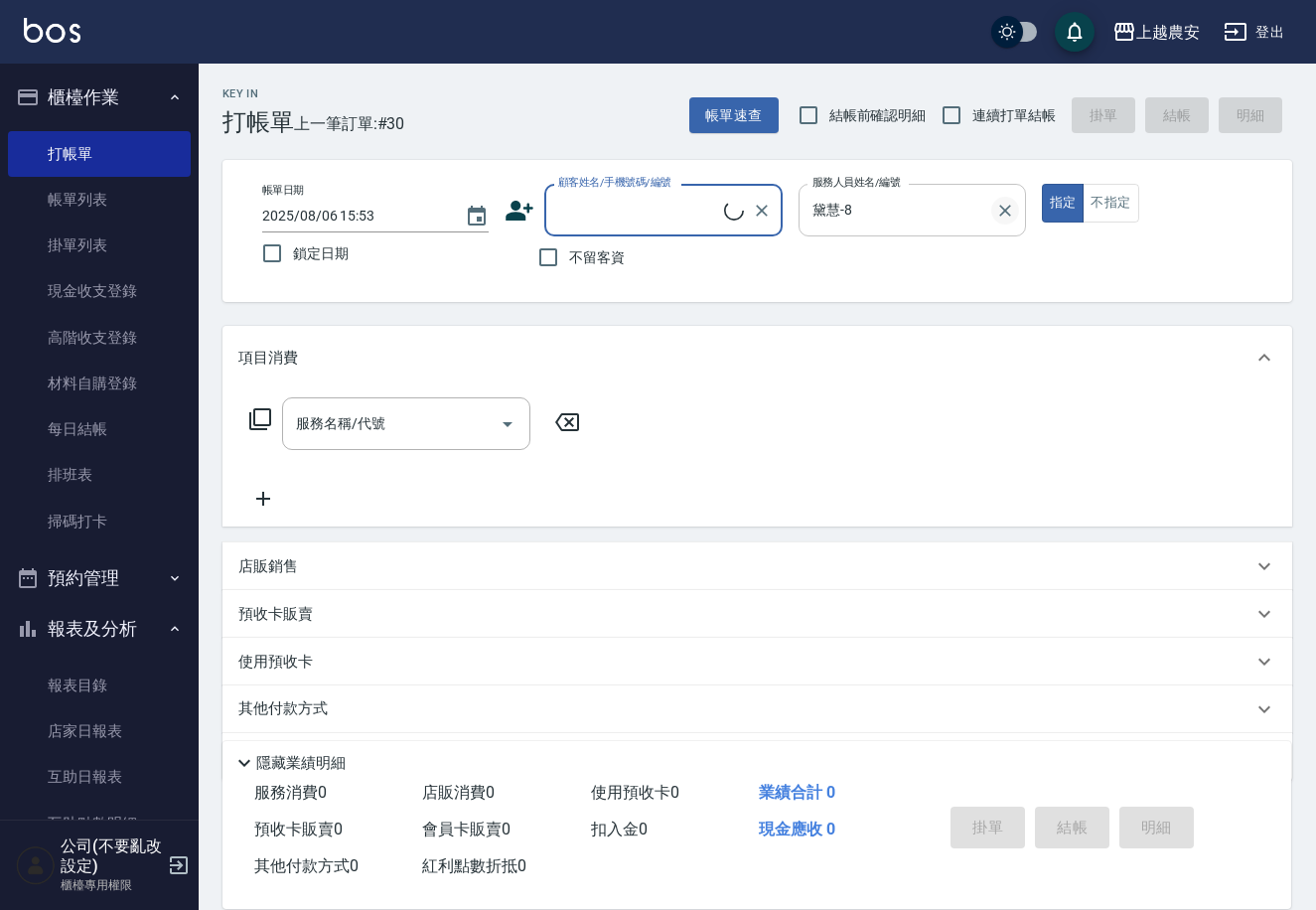click 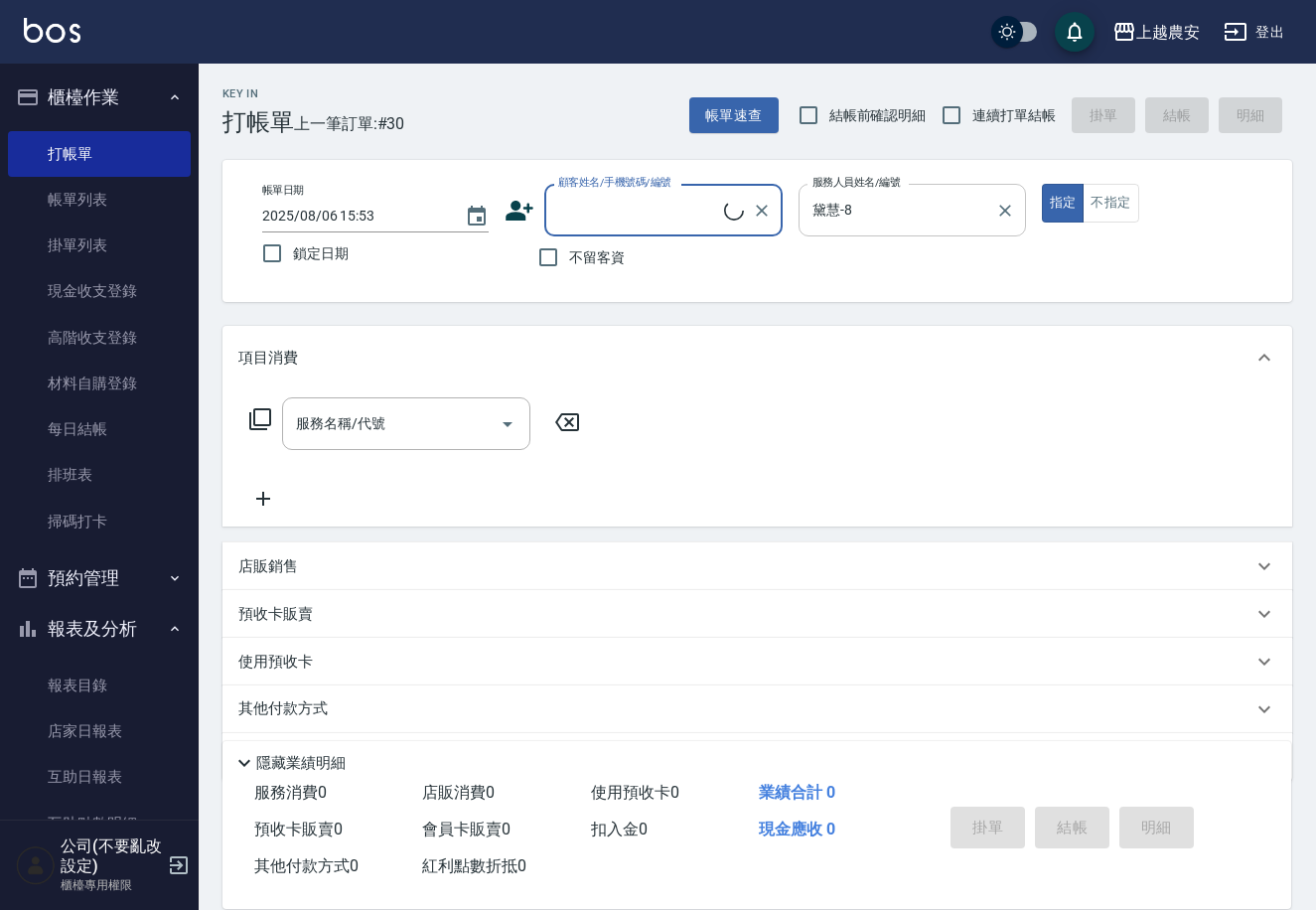 type 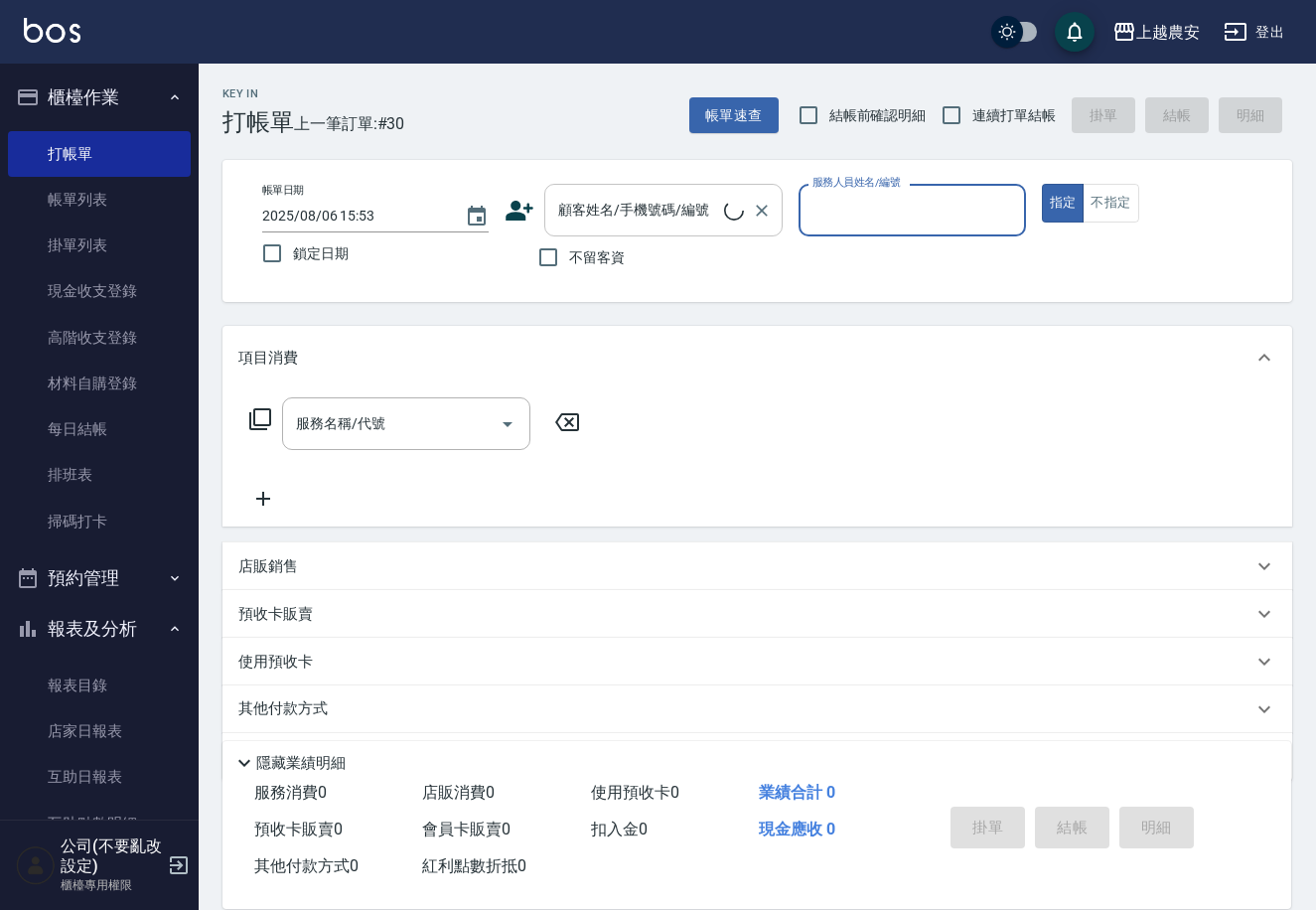 click 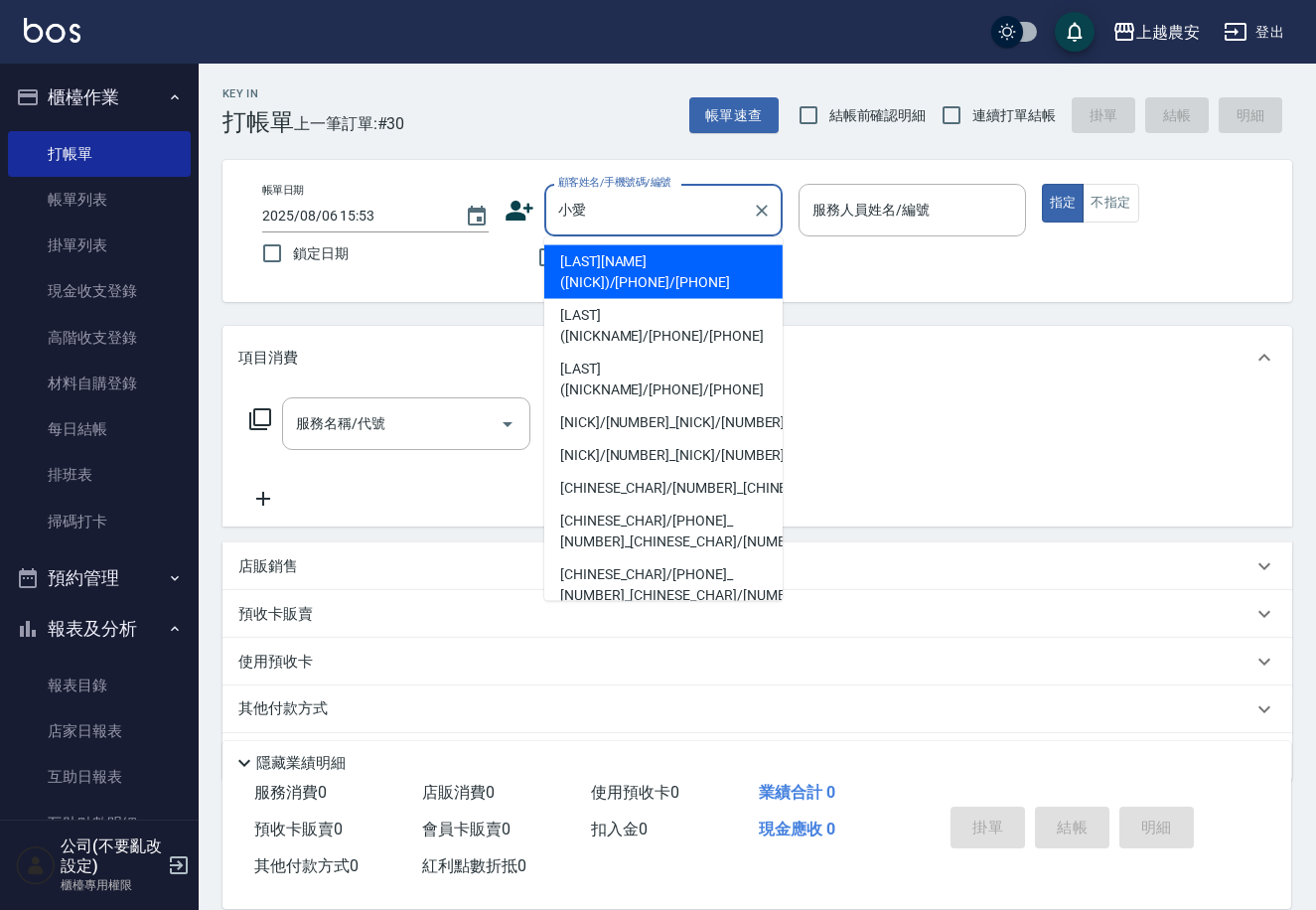 click on "[LAST]([NICKNAME]/[PHONE]/[PHONE]" at bounding box center (663, 326) 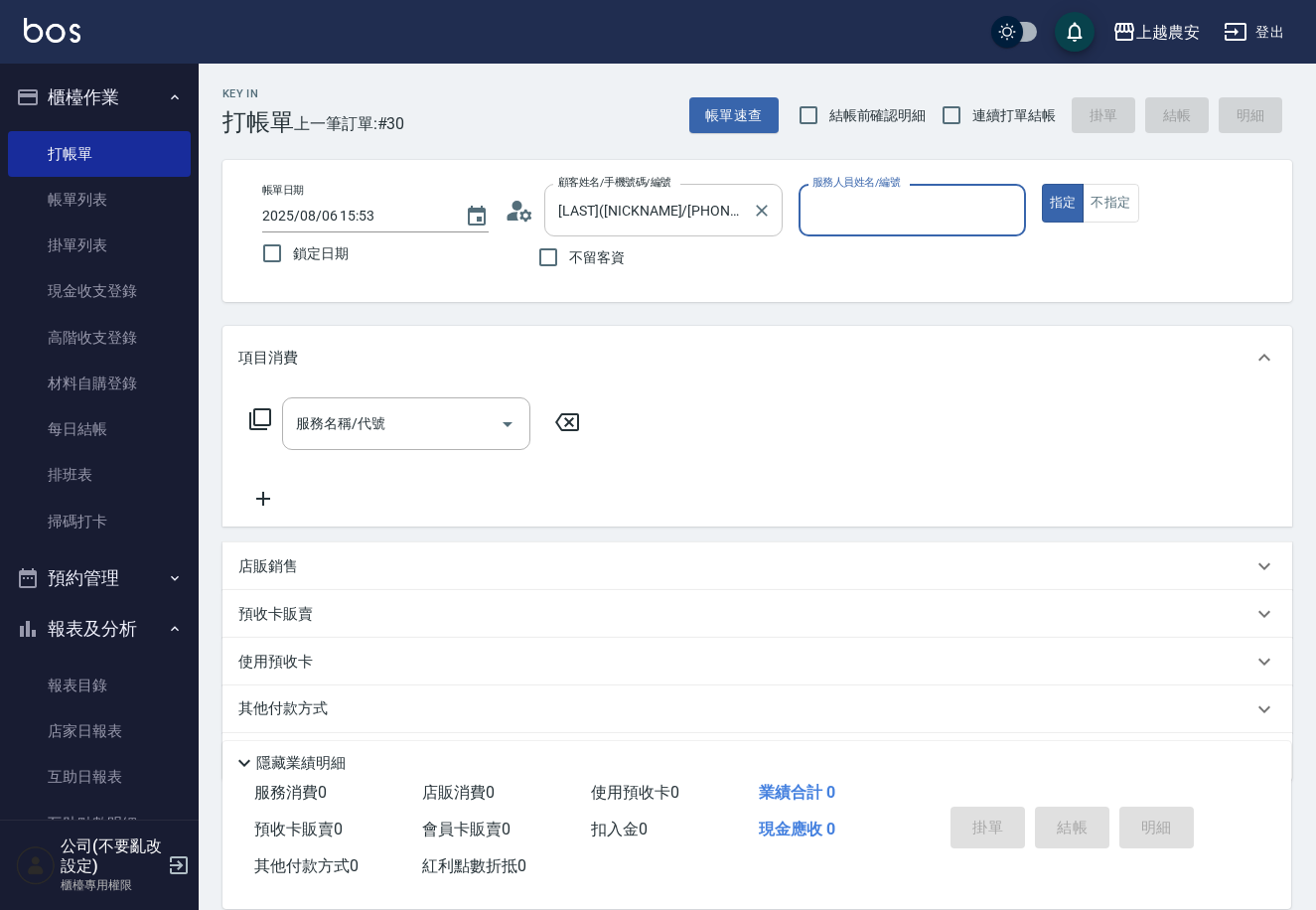 type on "Ksa-K" 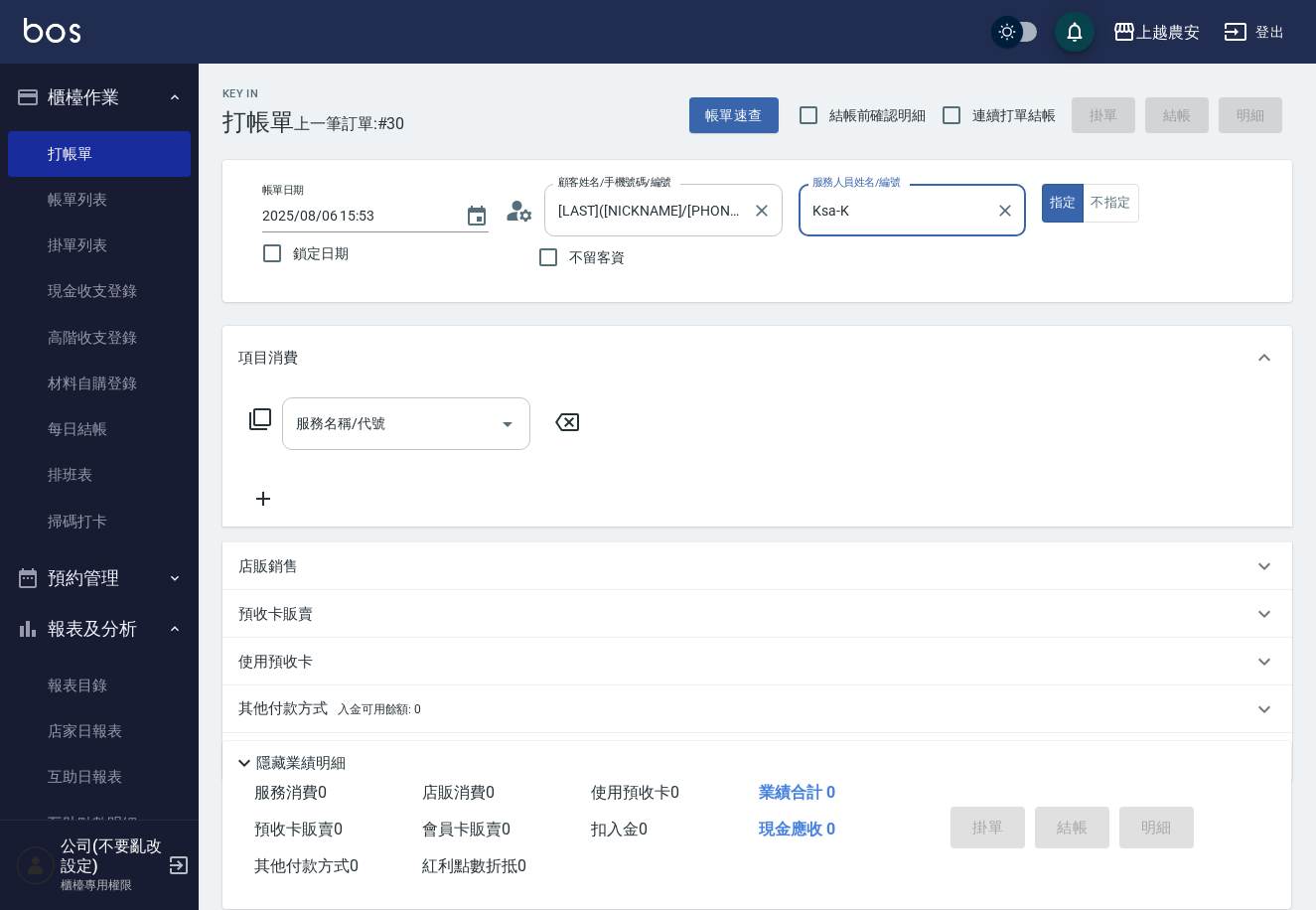 click on "服務名稱/代號" at bounding box center (391, 423) 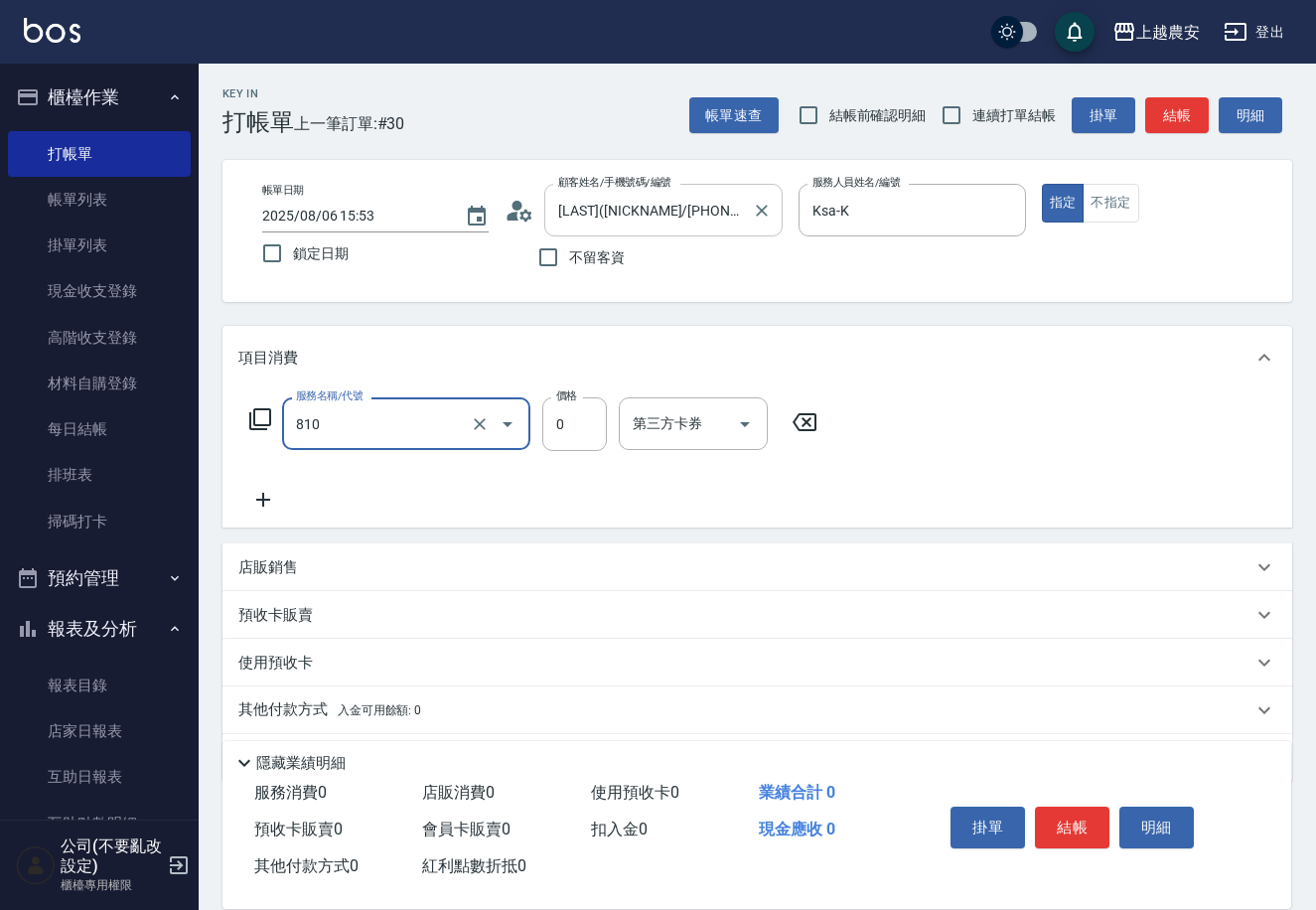 type on "頭皮護髮卡券使用(810)" 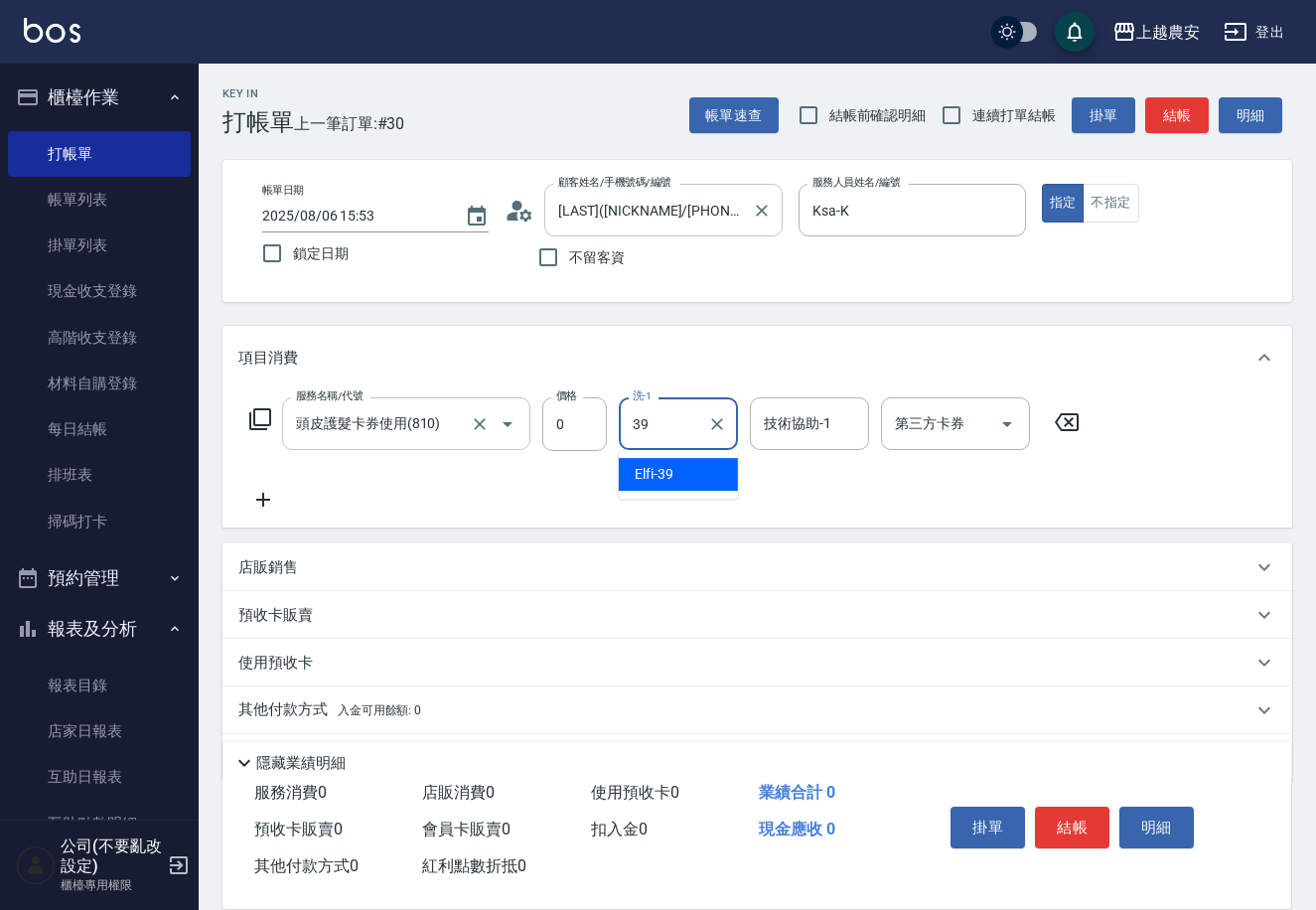 type on "Elfi-39" 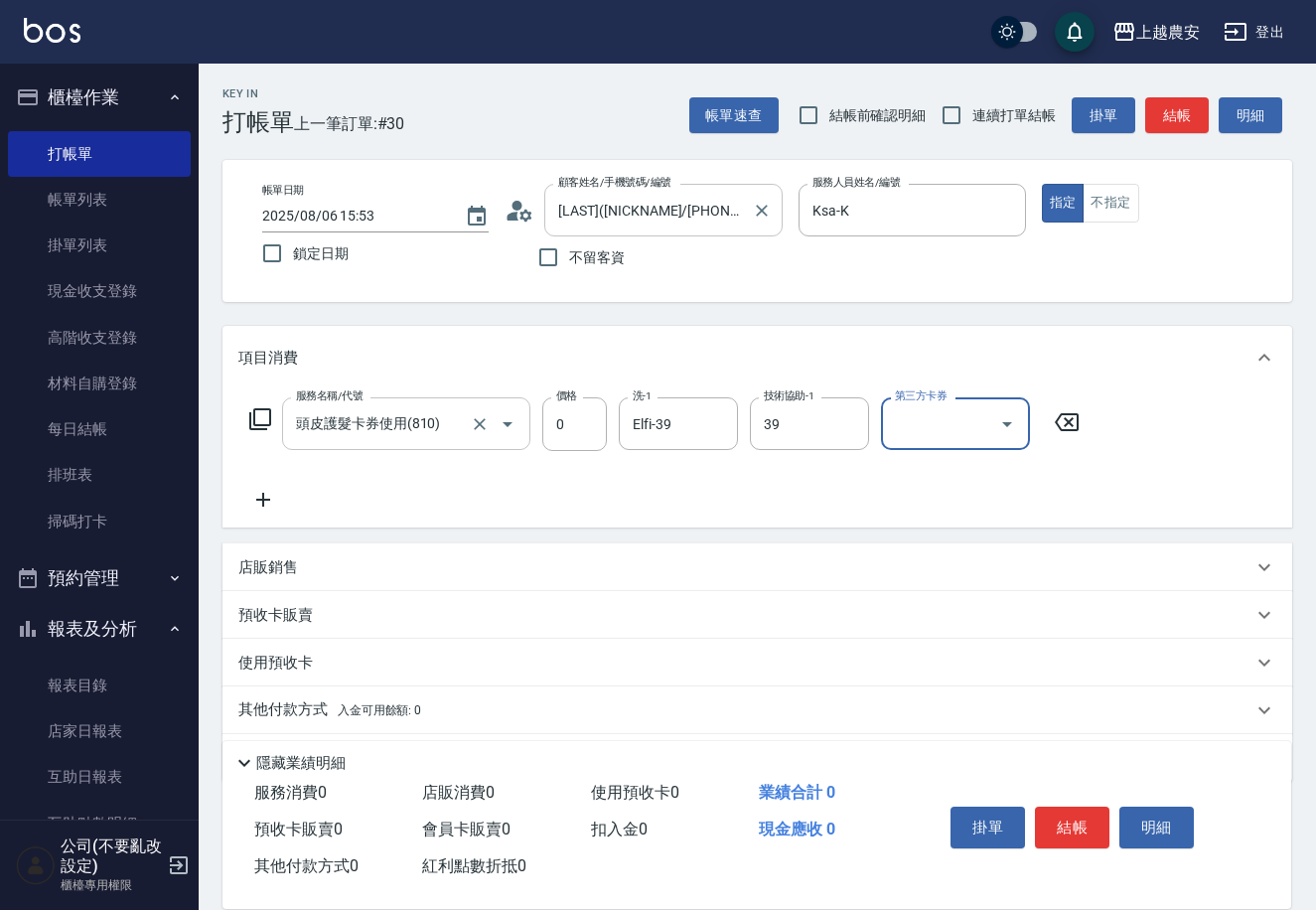 type on "Elfi-39" 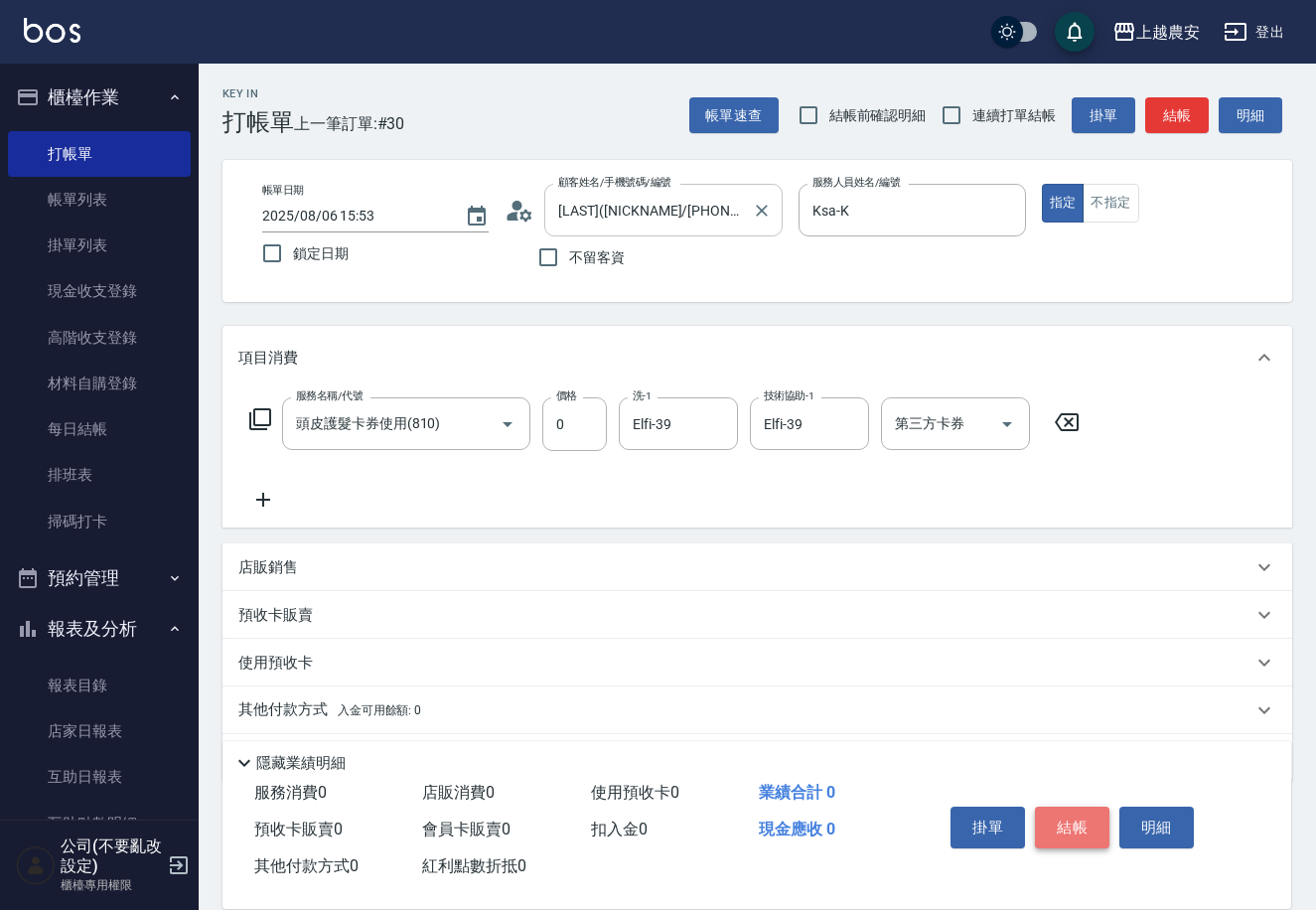 click on "結帳" at bounding box center (1072, 828) 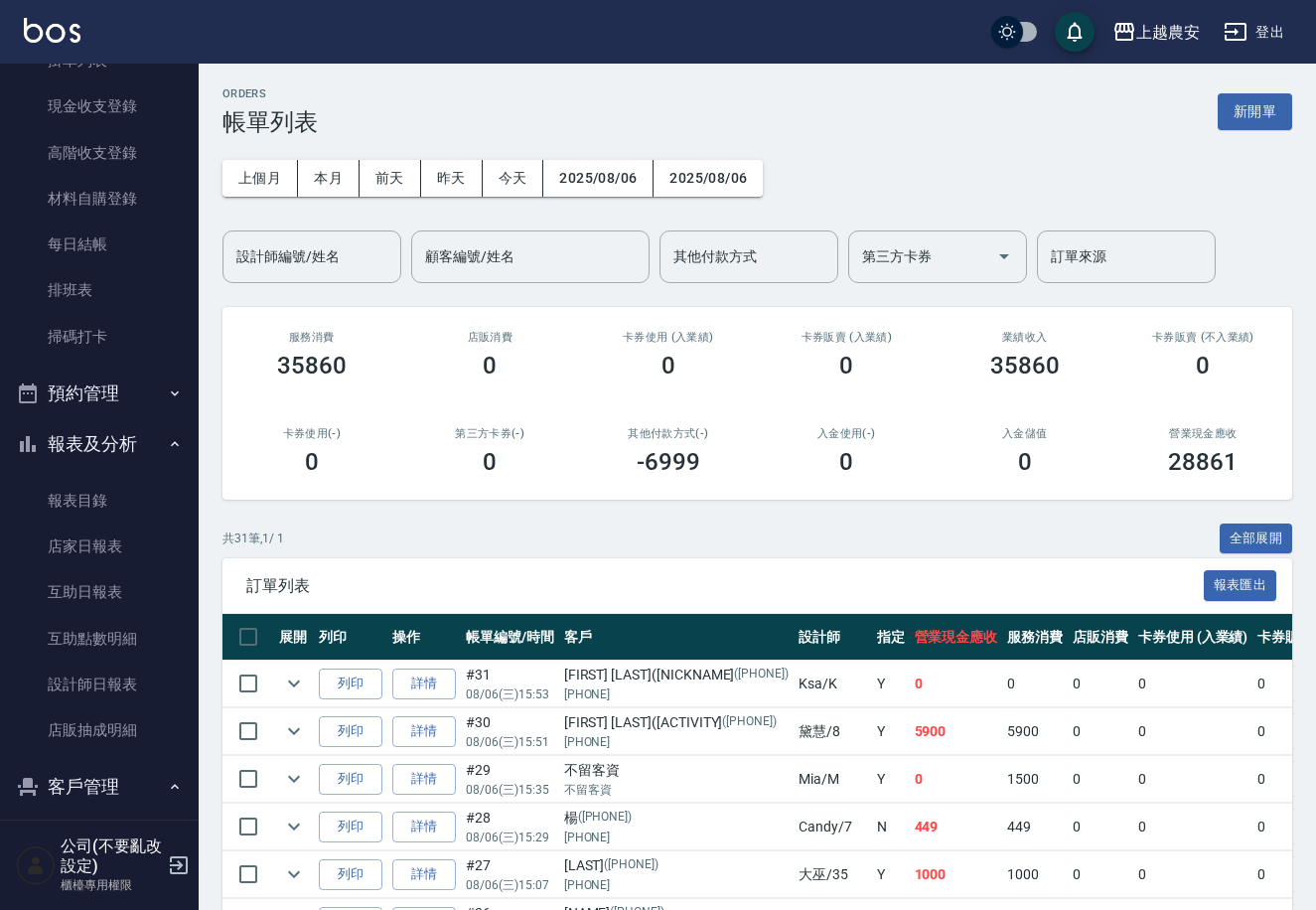 scroll, scrollTop: 189, scrollLeft: 0, axis: vertical 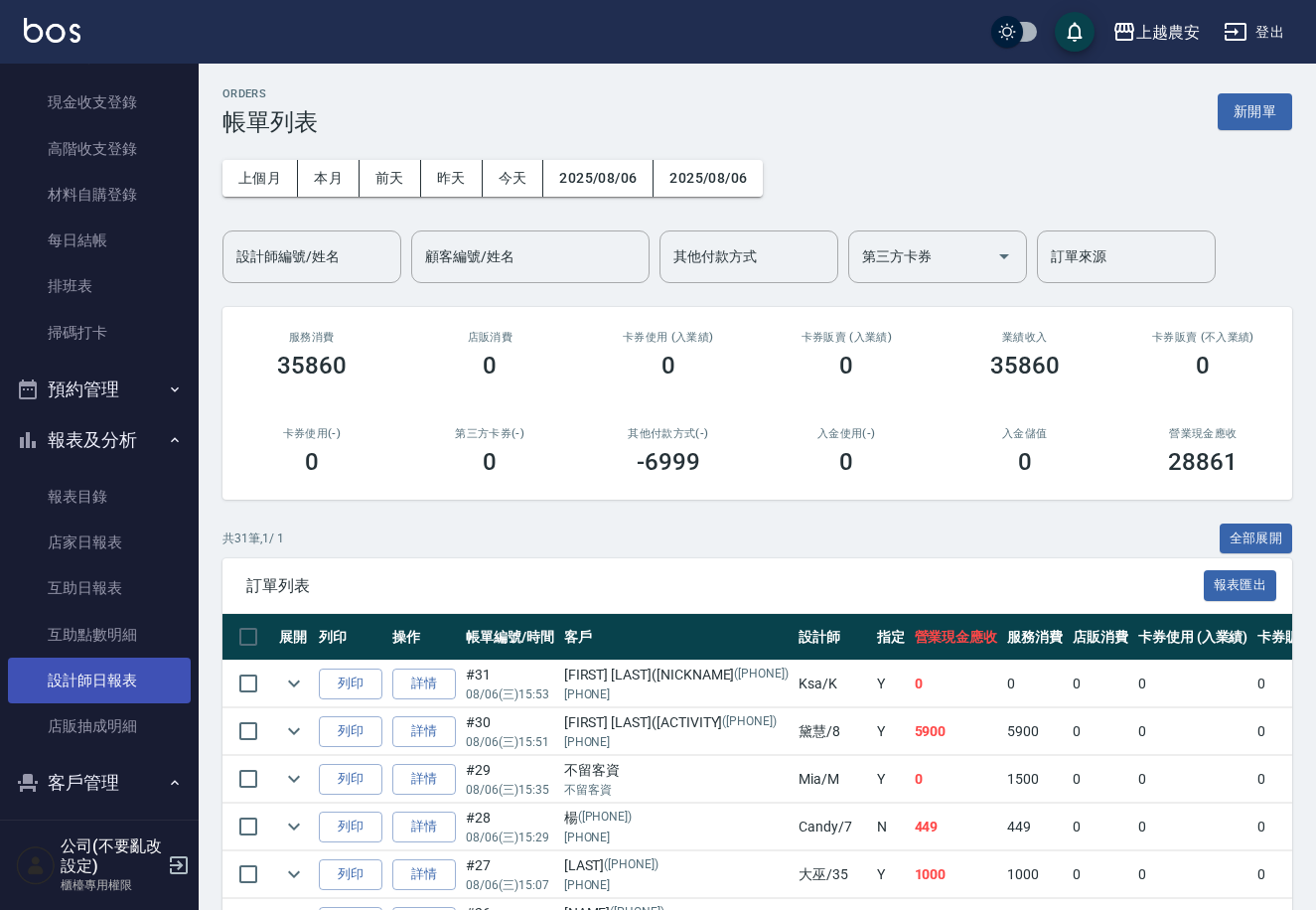 click on "設計師日報表" at bounding box center (99, 681) 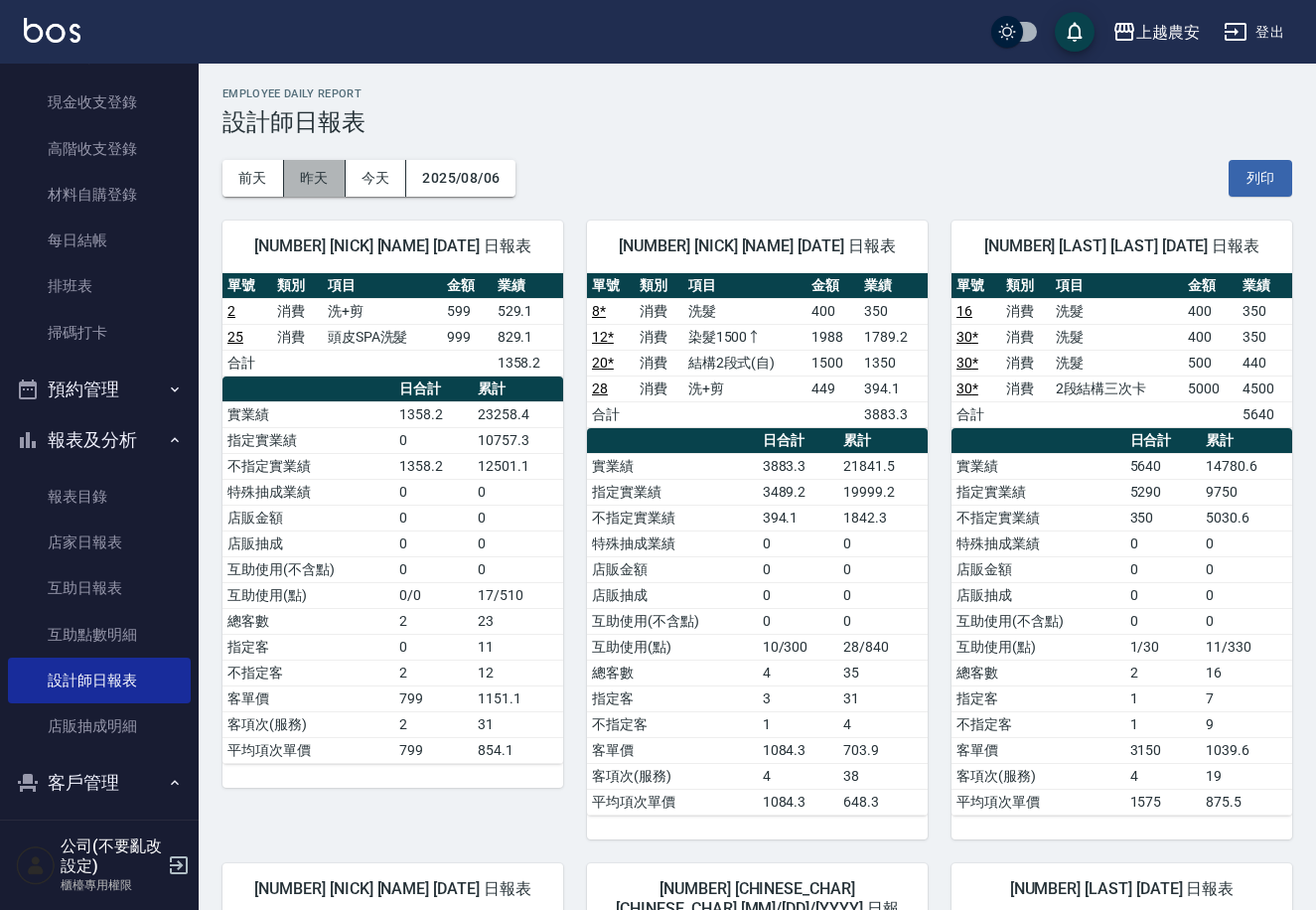 click on "昨天" at bounding box center [315, 178] 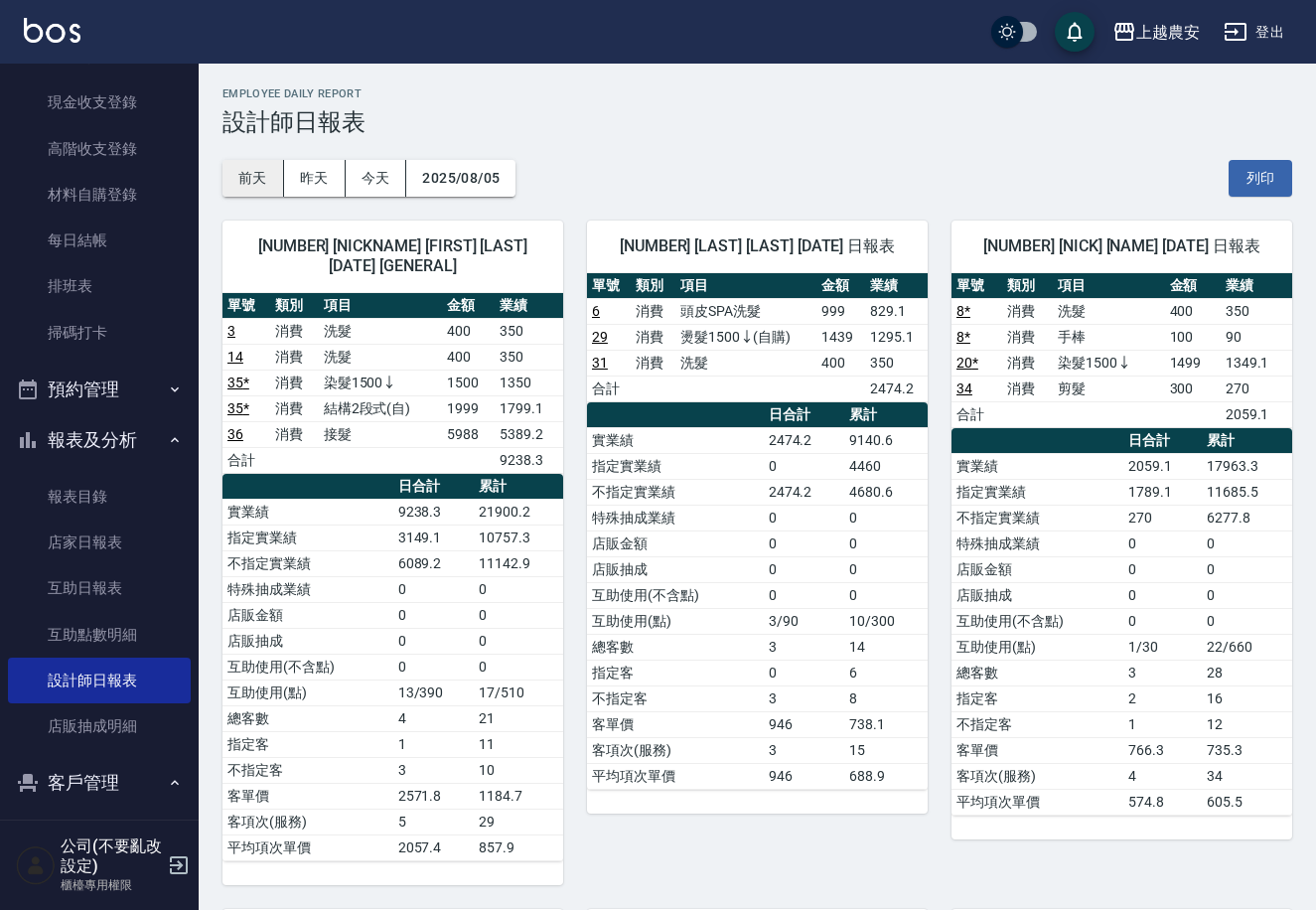 click on "前天" at bounding box center (253, 178) 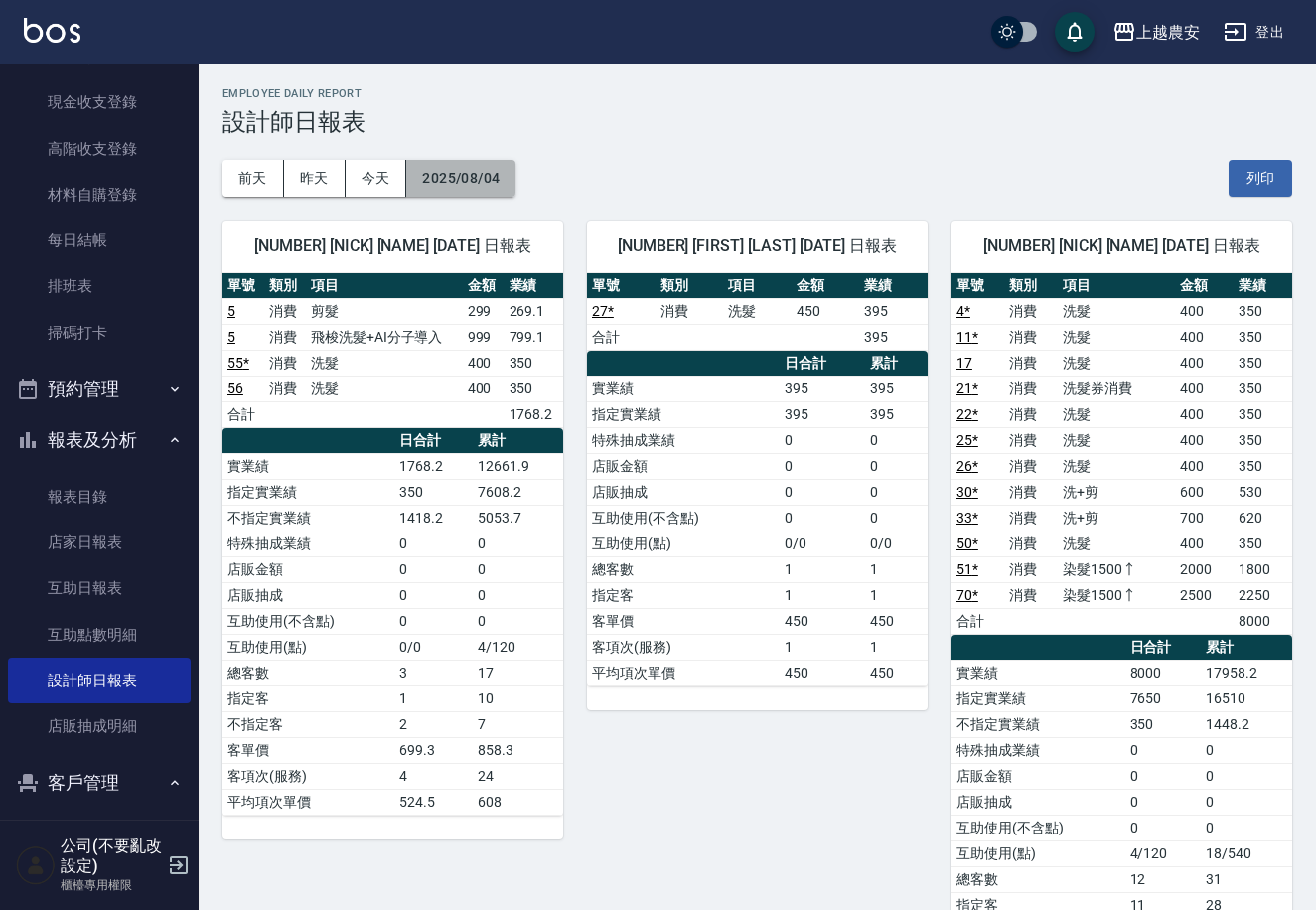 click on "2025/08/04" at bounding box center (461, 178) 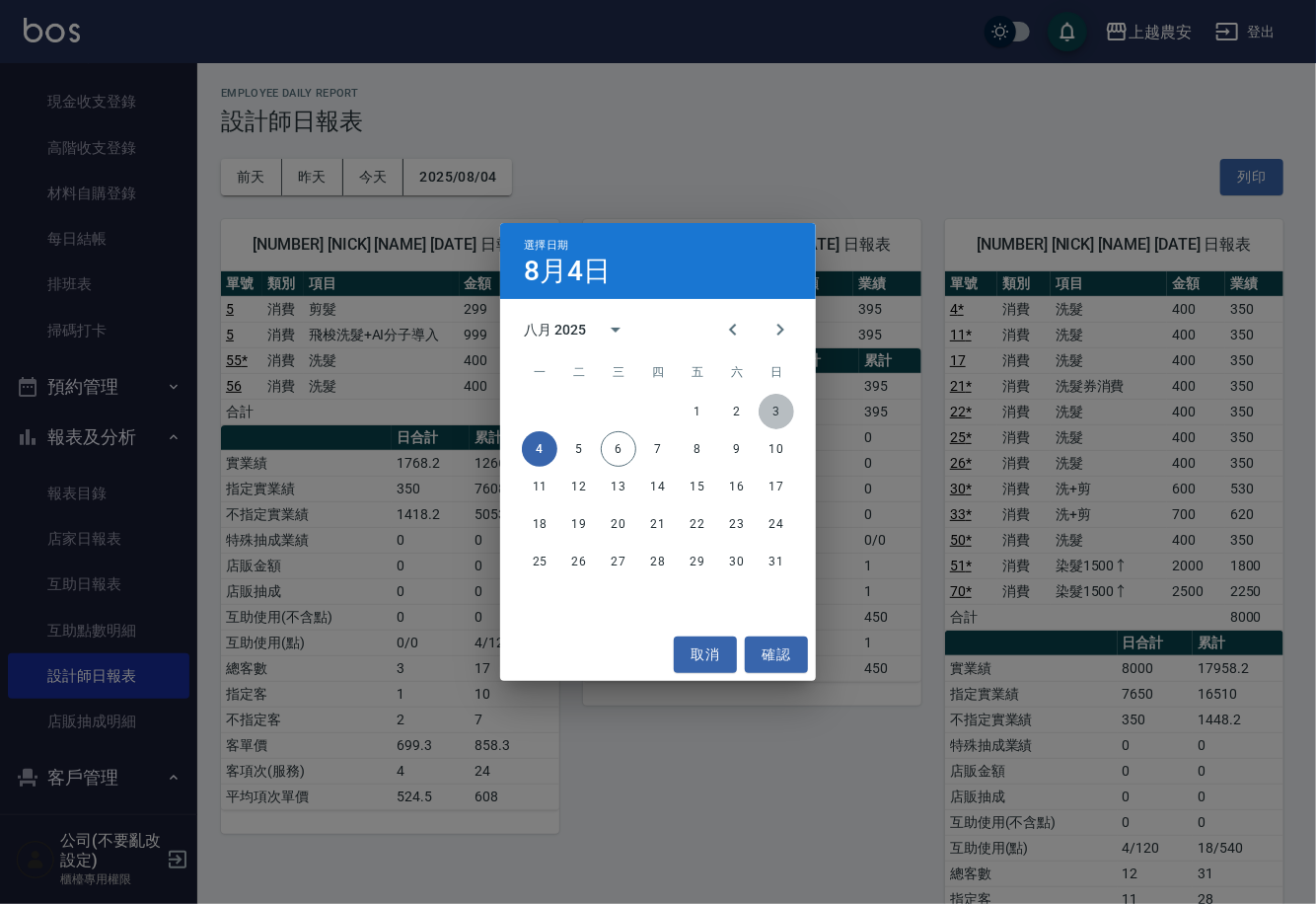 click on "3" at bounding box center [776, 412] 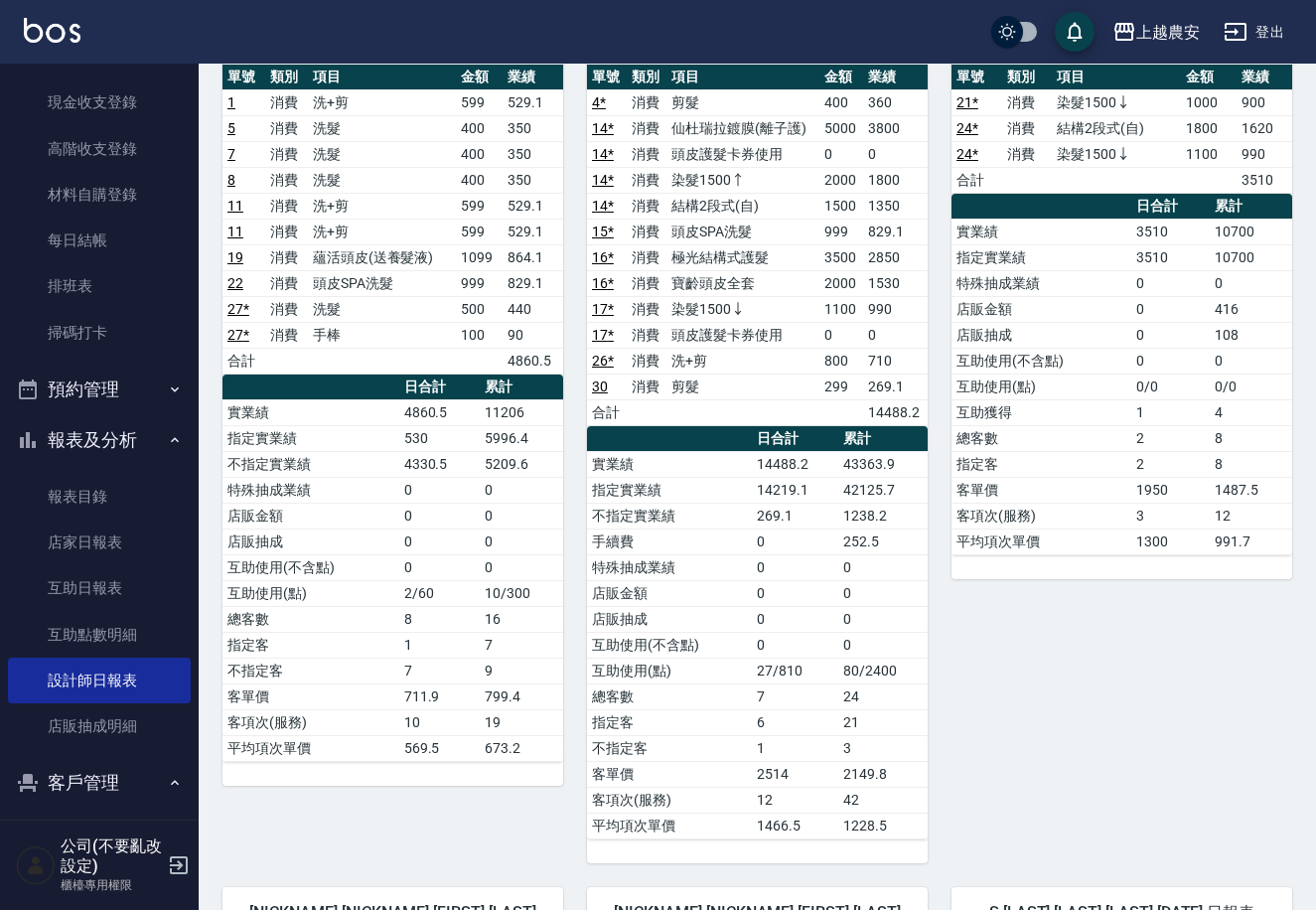 scroll, scrollTop: 0, scrollLeft: 0, axis: both 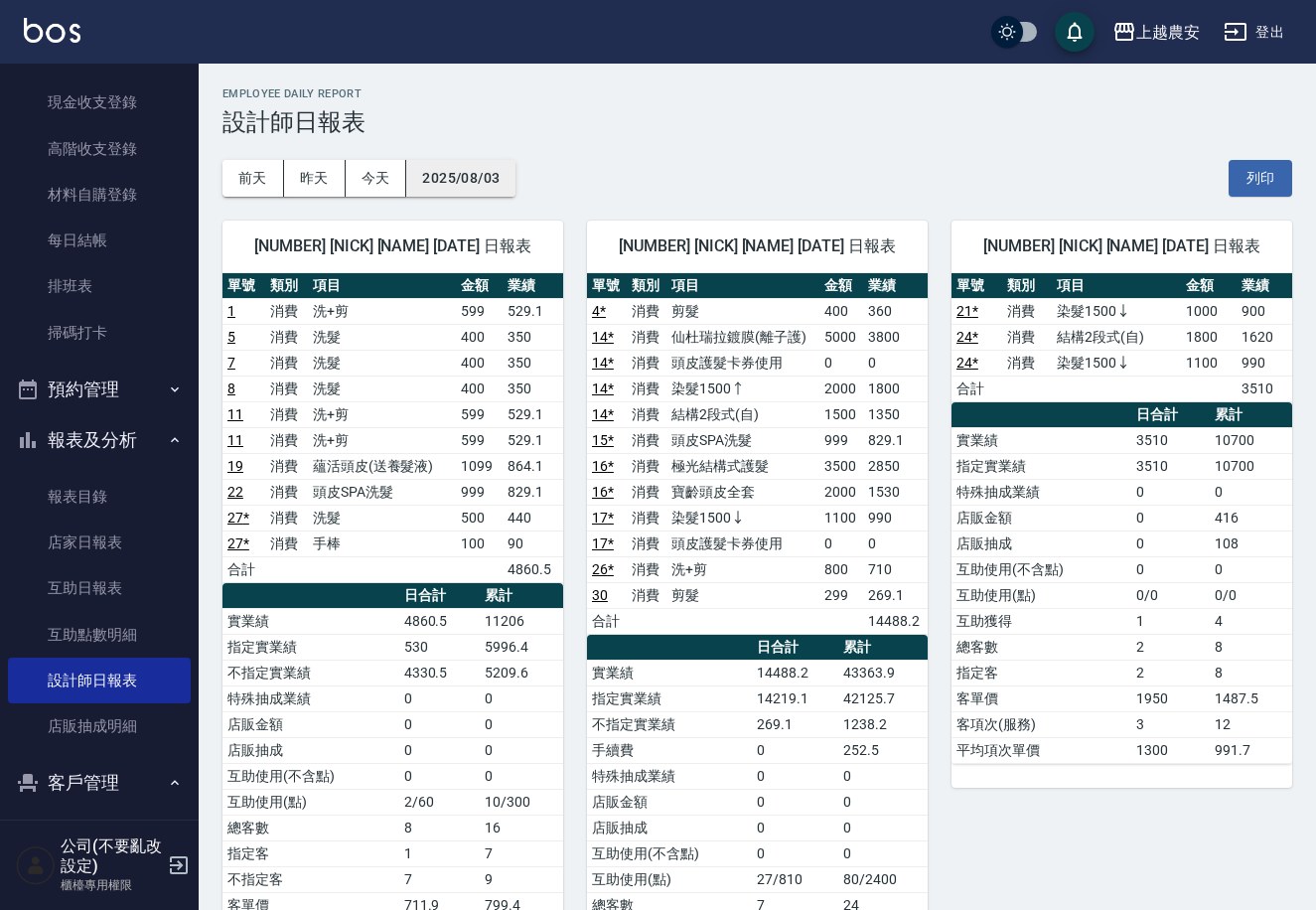 click on "2025/08/03" at bounding box center [461, 178] 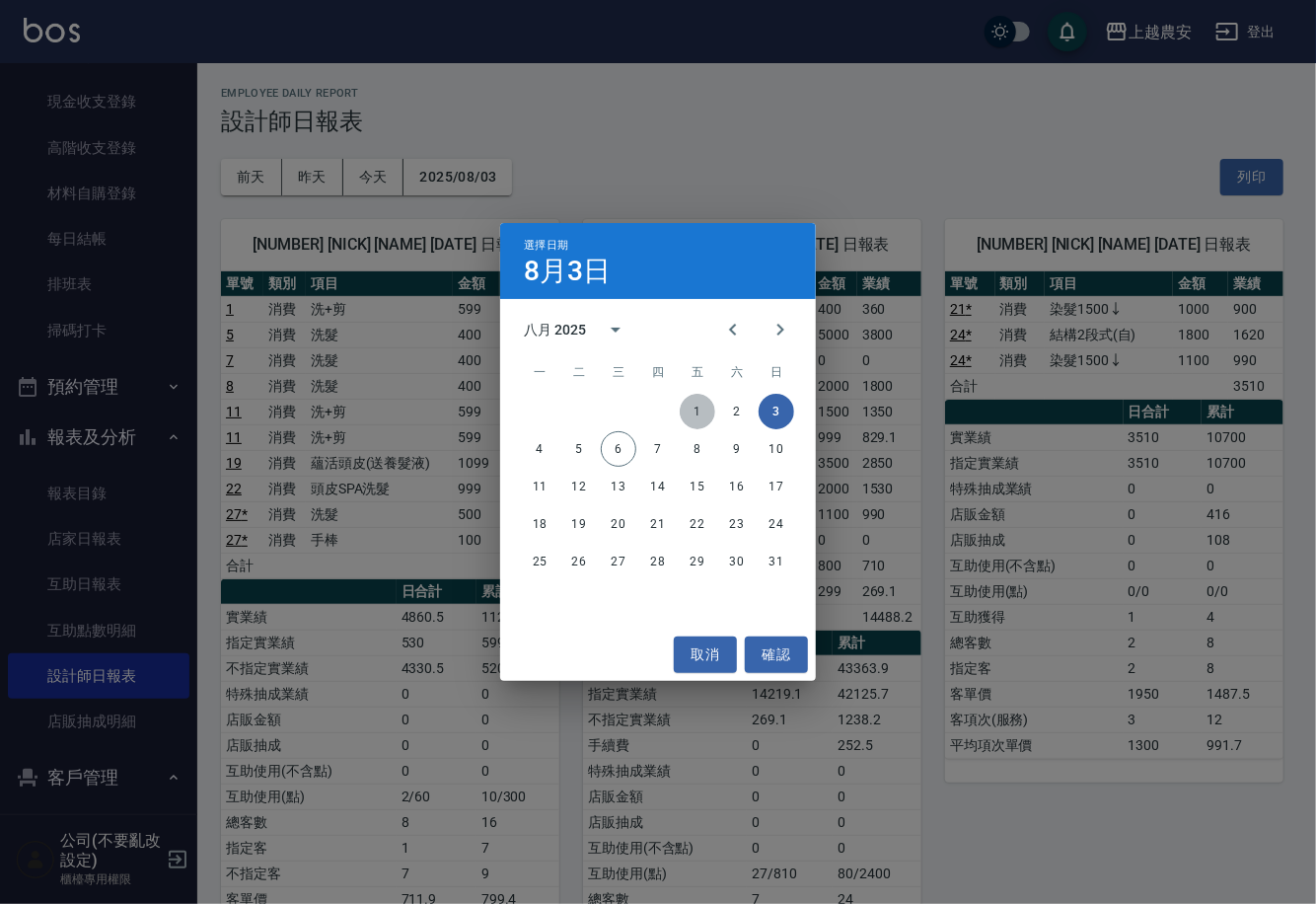 click on "1" at bounding box center (697, 412) 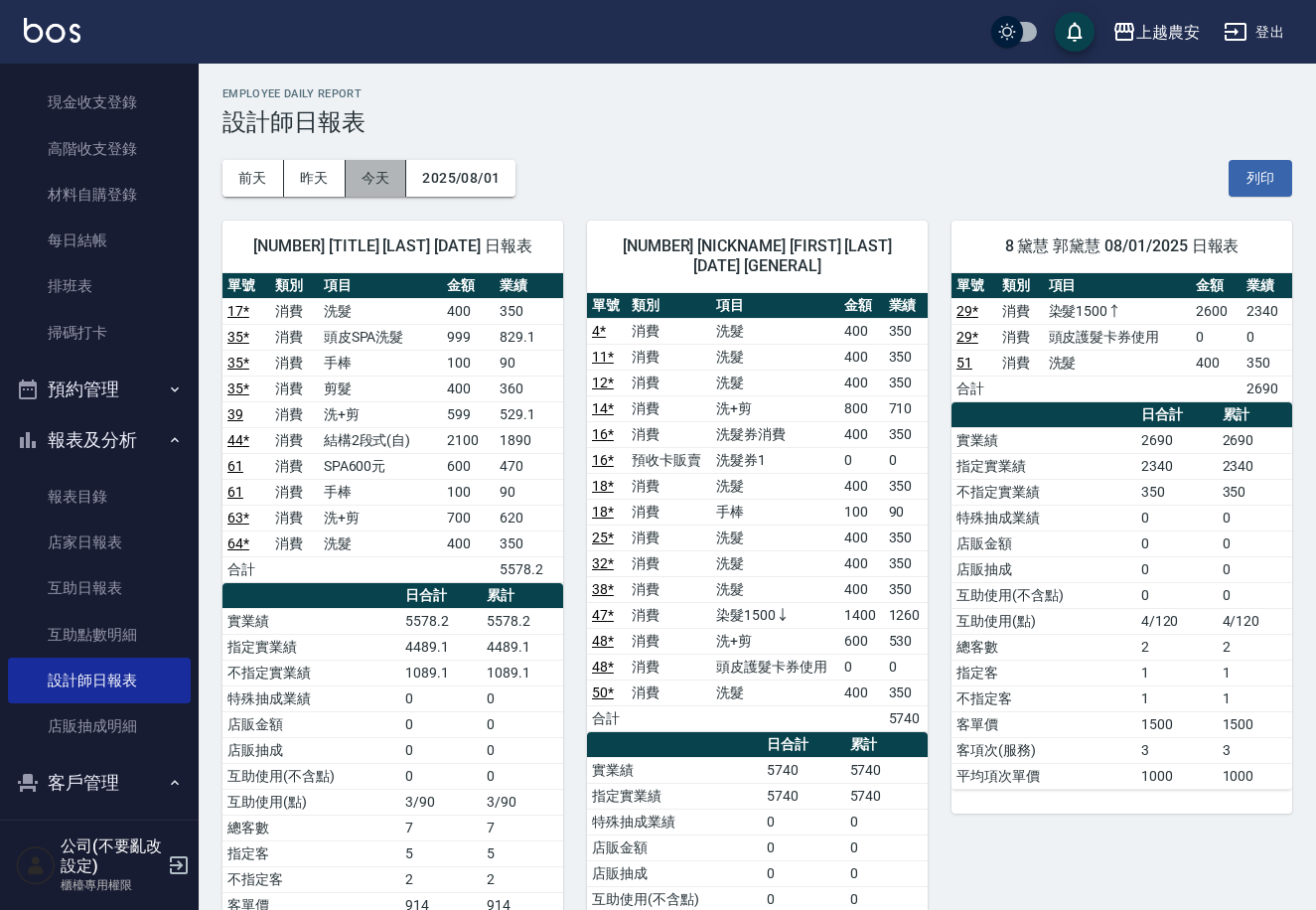 click on "今天" at bounding box center [376, 178] 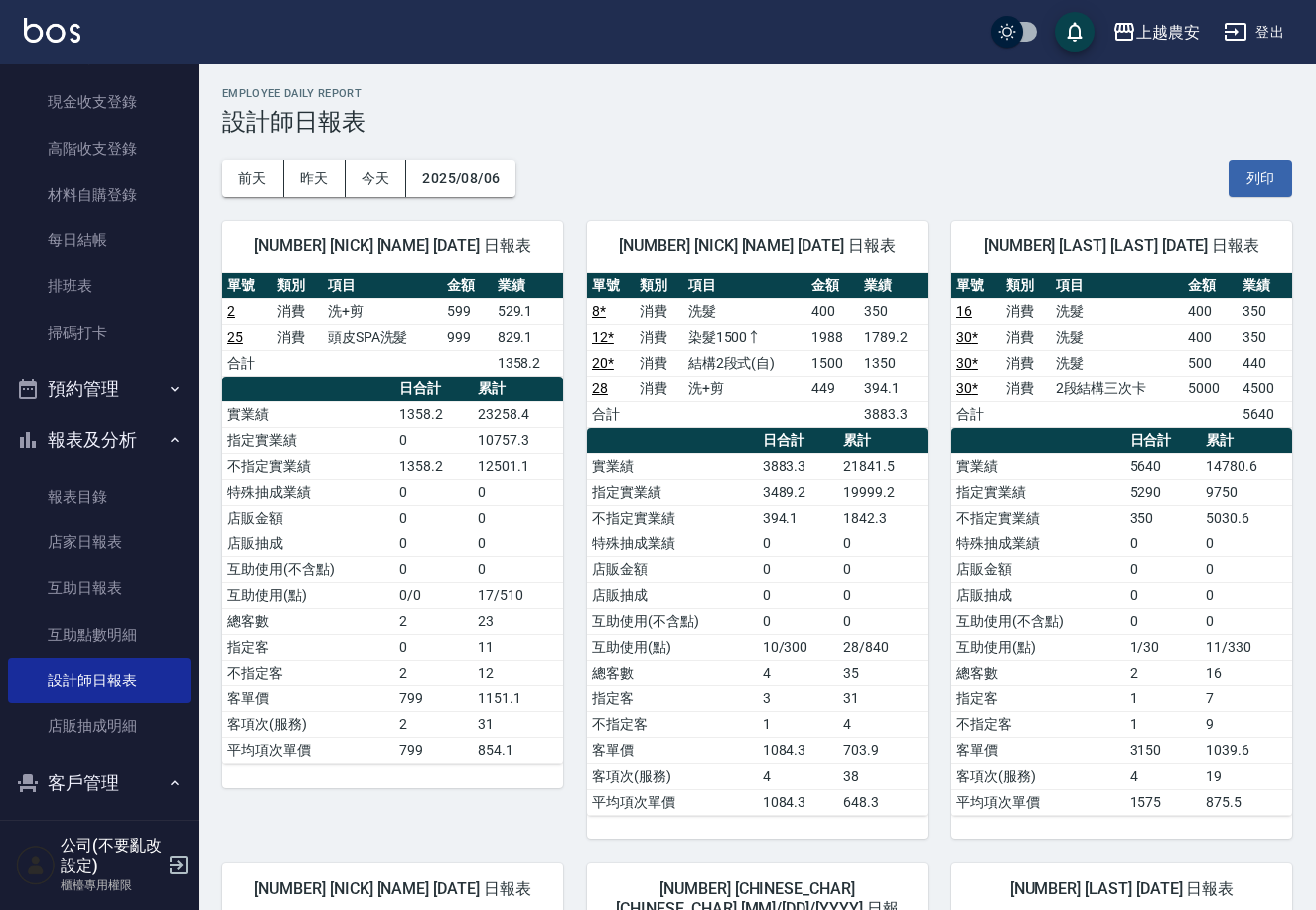 scroll, scrollTop: 0, scrollLeft: 0, axis: both 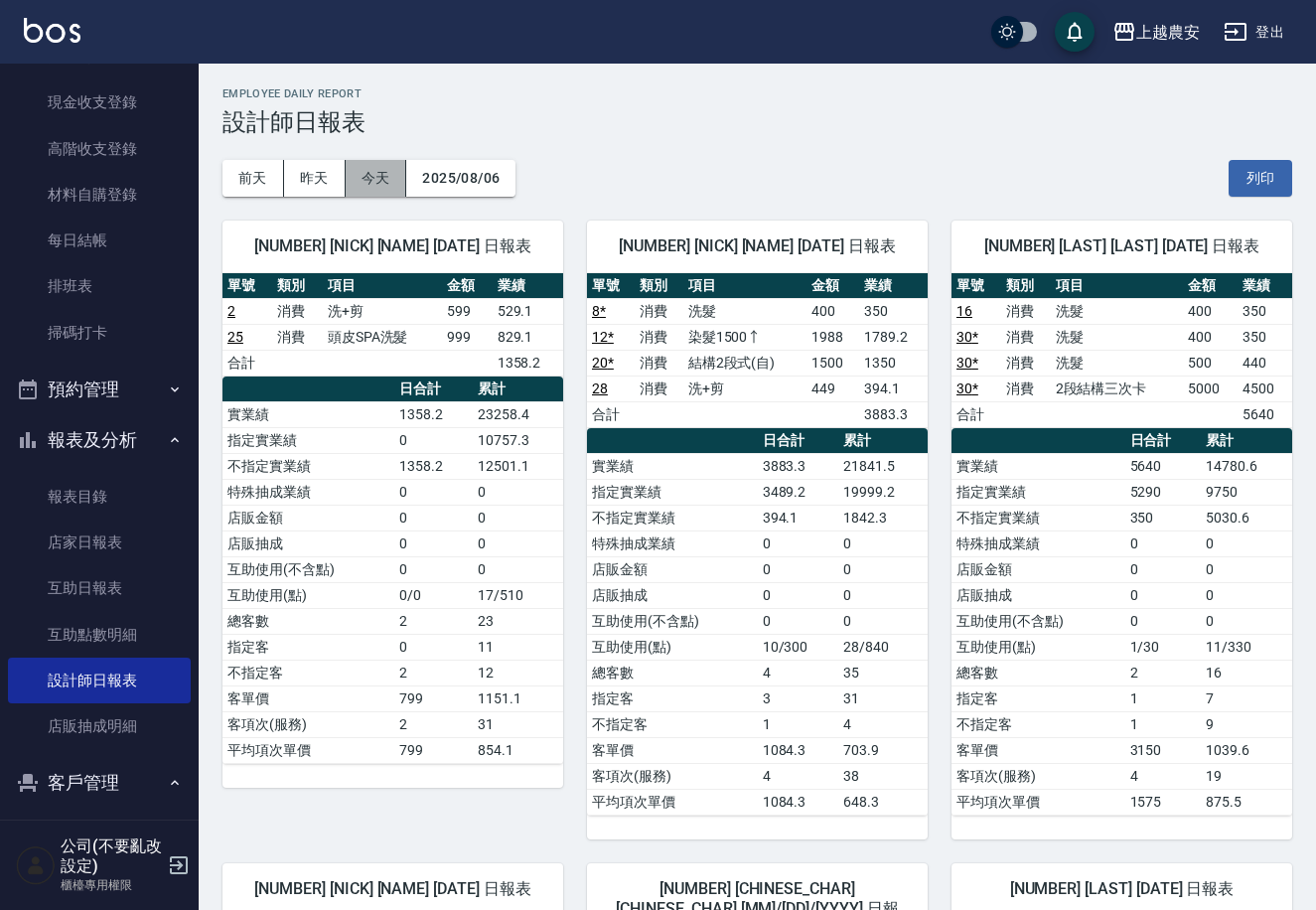 click on "今天" at bounding box center (376, 178) 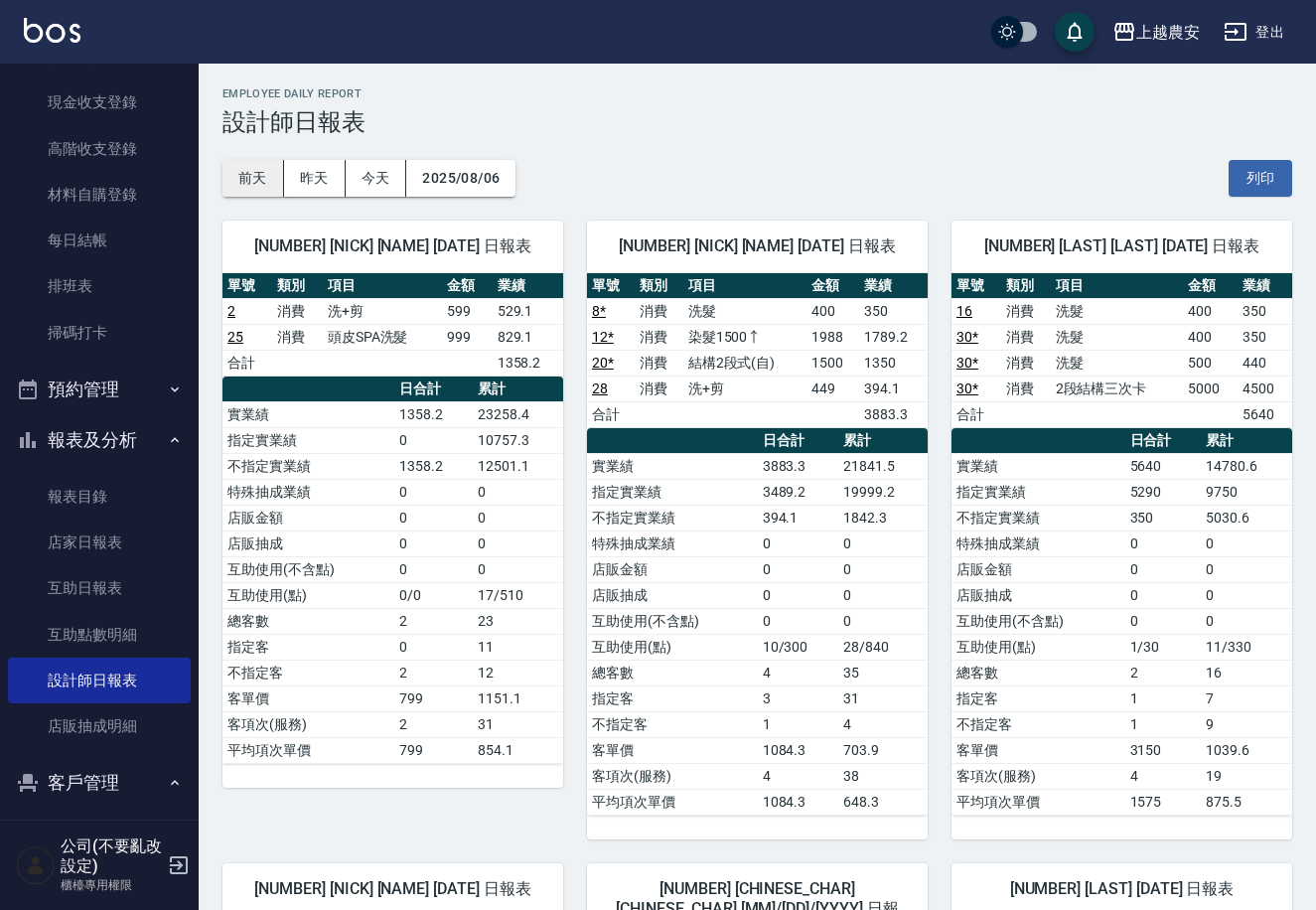 click on "前天" at bounding box center (253, 178) 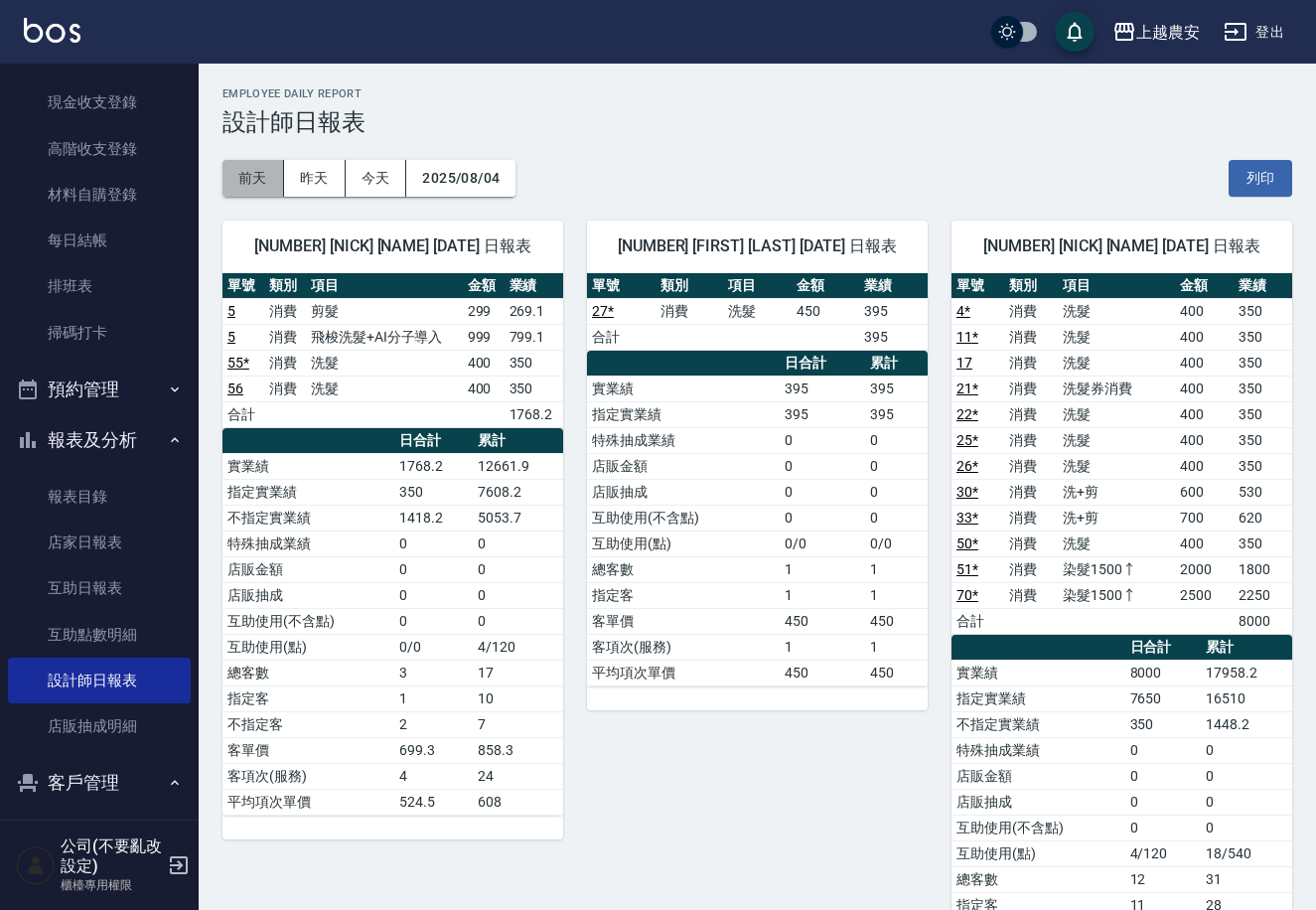 click on "前天" at bounding box center [253, 178] 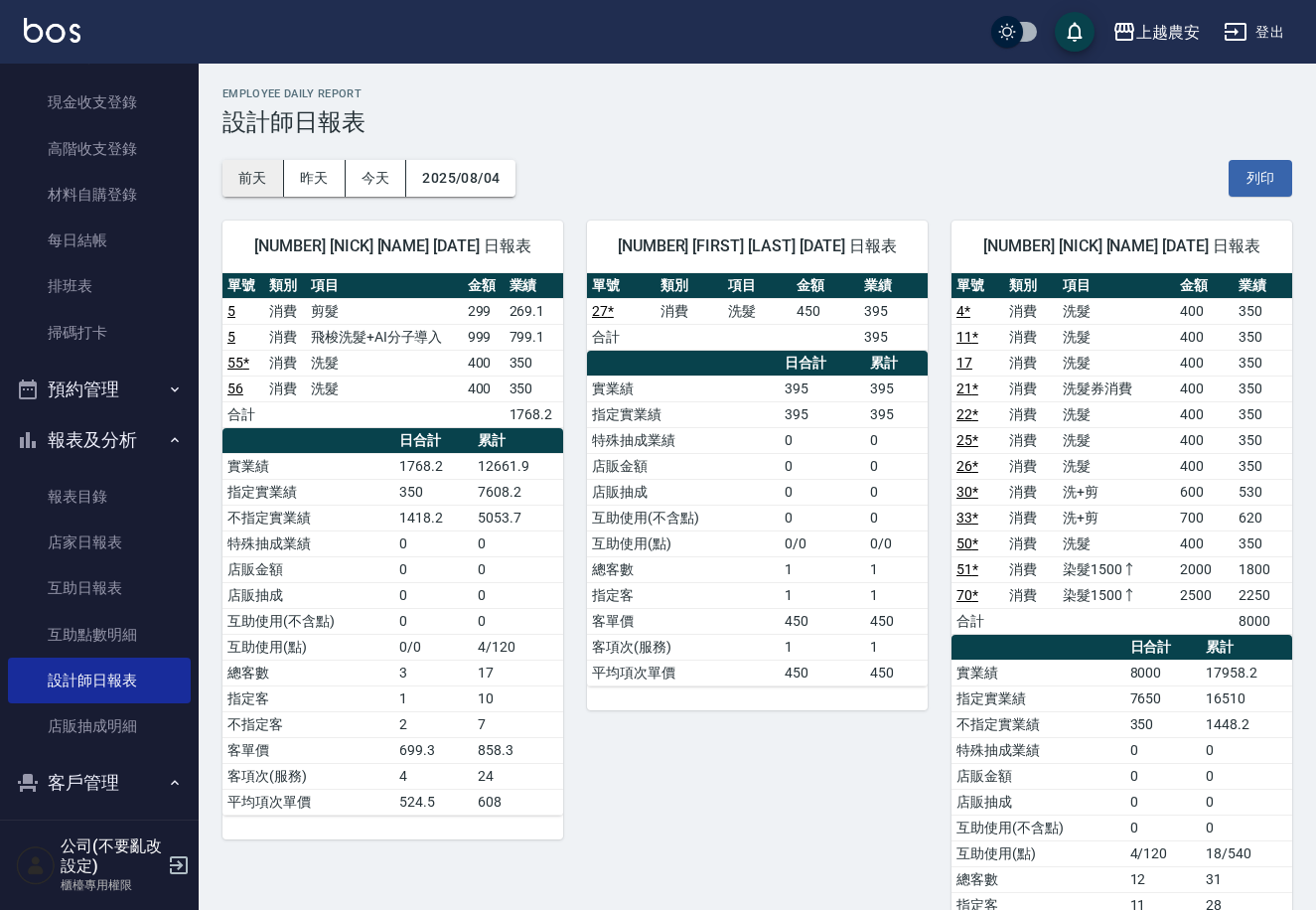 click on "前天" at bounding box center [253, 178] 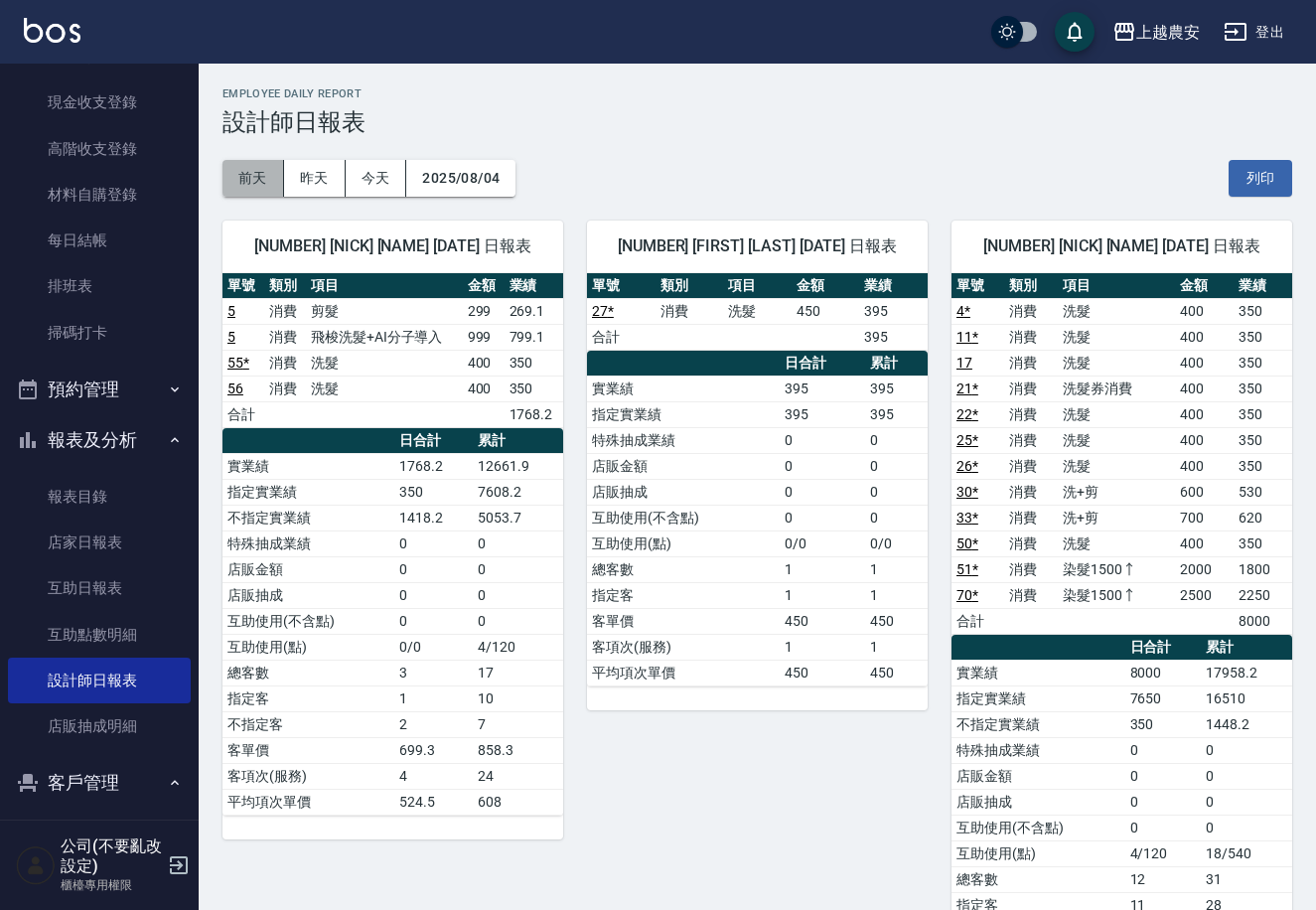 click on "前天" at bounding box center (253, 178) 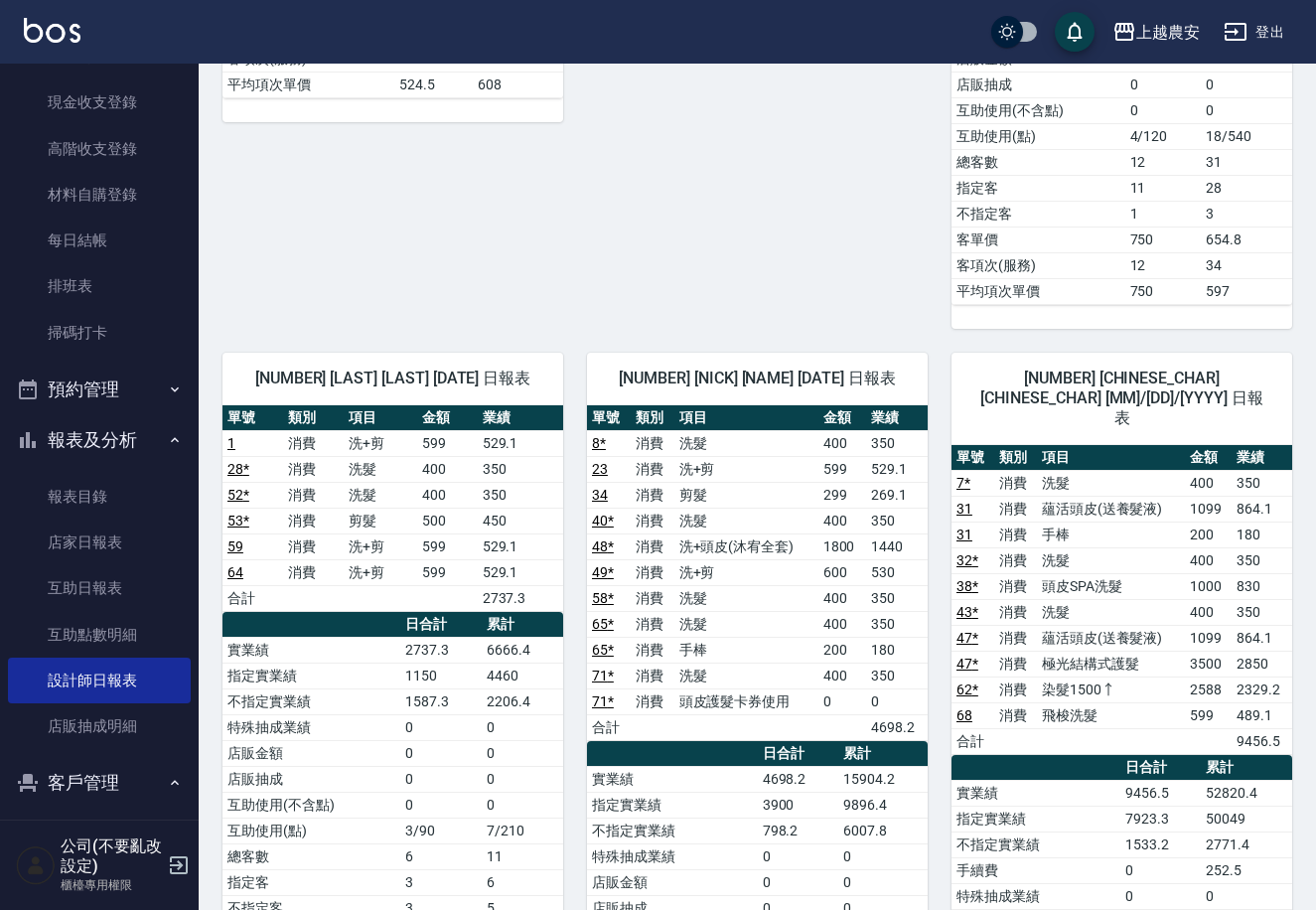 scroll, scrollTop: 0, scrollLeft: 0, axis: both 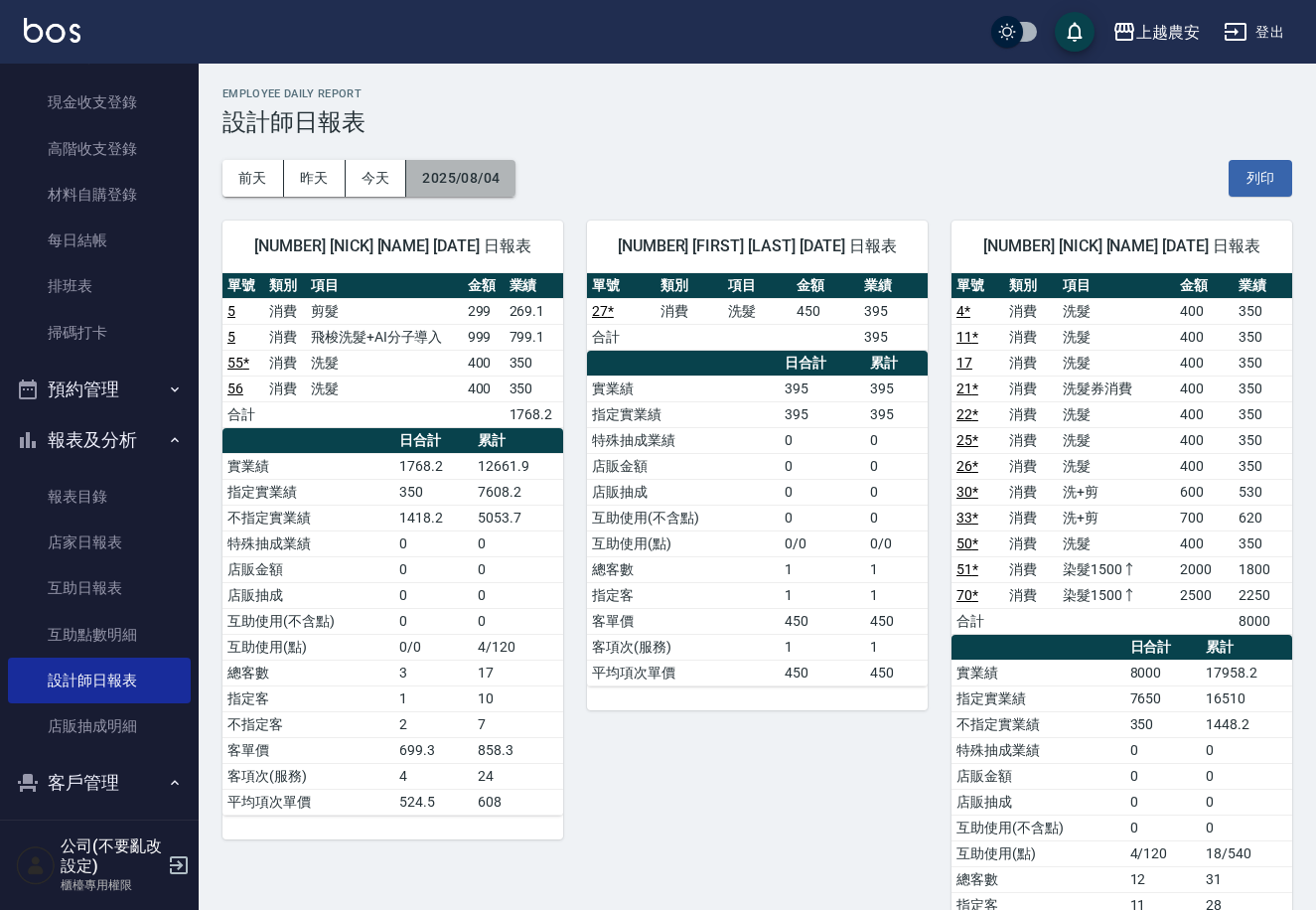 click on "2025/08/04" at bounding box center [461, 178] 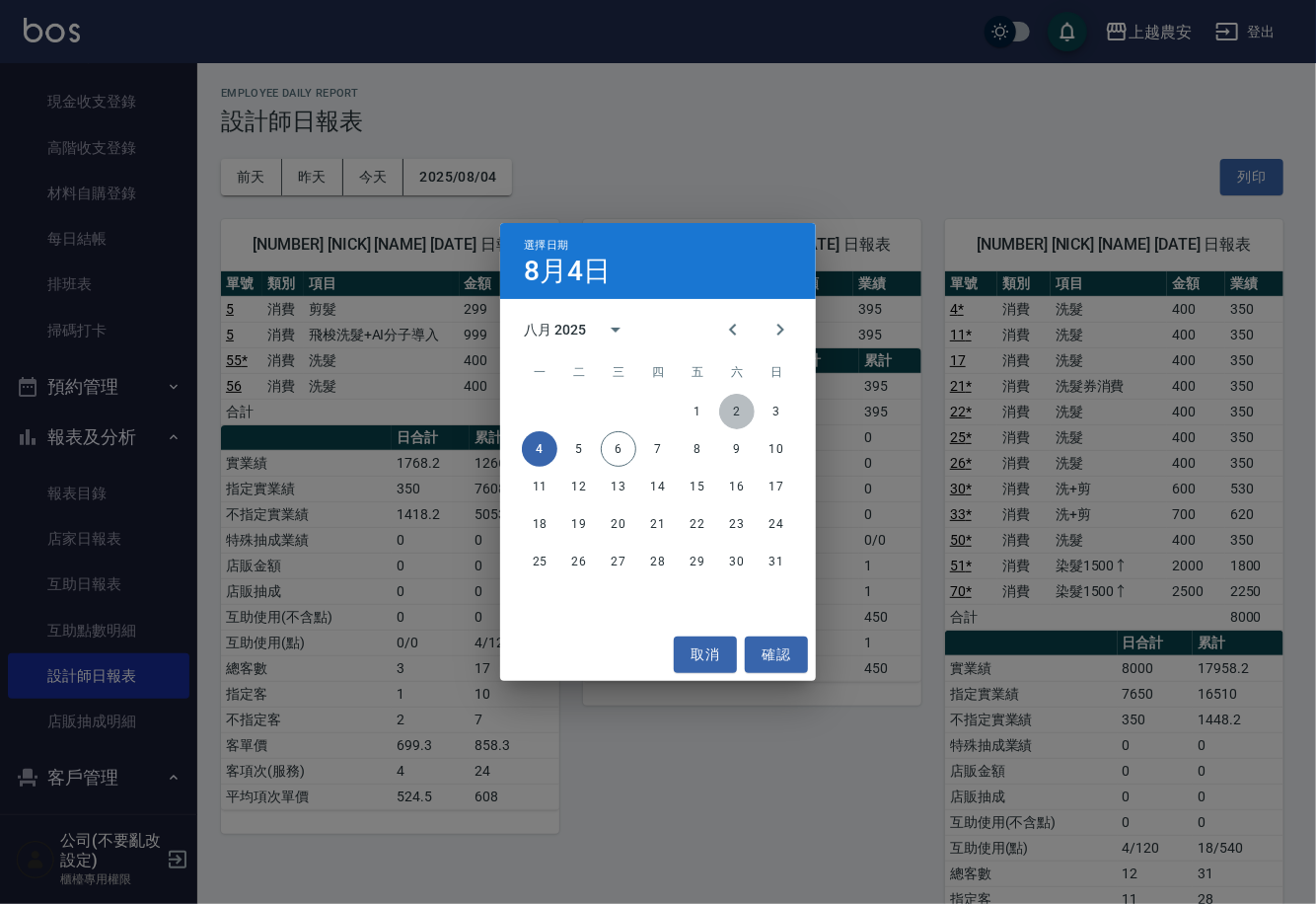 click on "2" at bounding box center (737, 412) 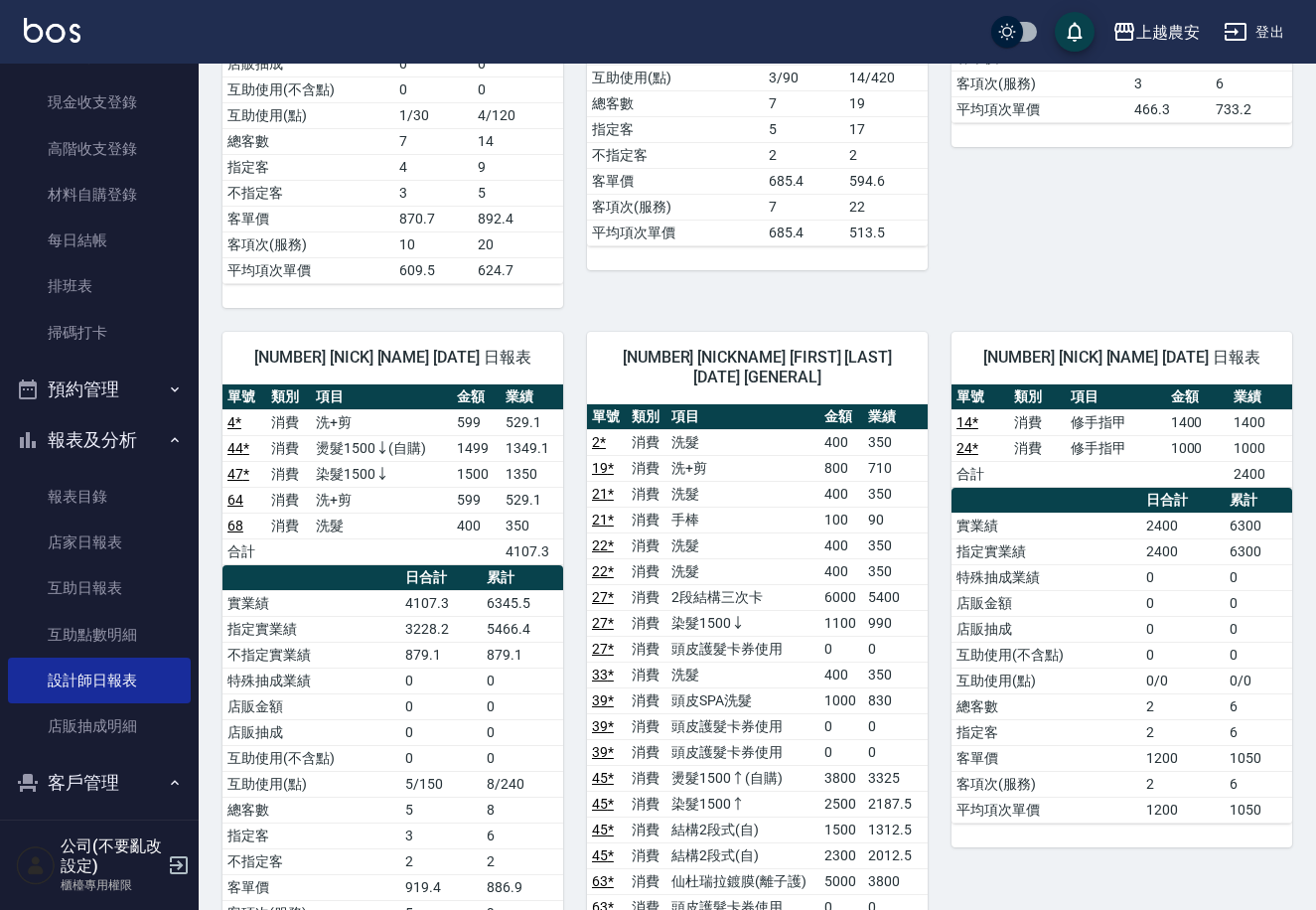 scroll, scrollTop: 657, scrollLeft: 0, axis: vertical 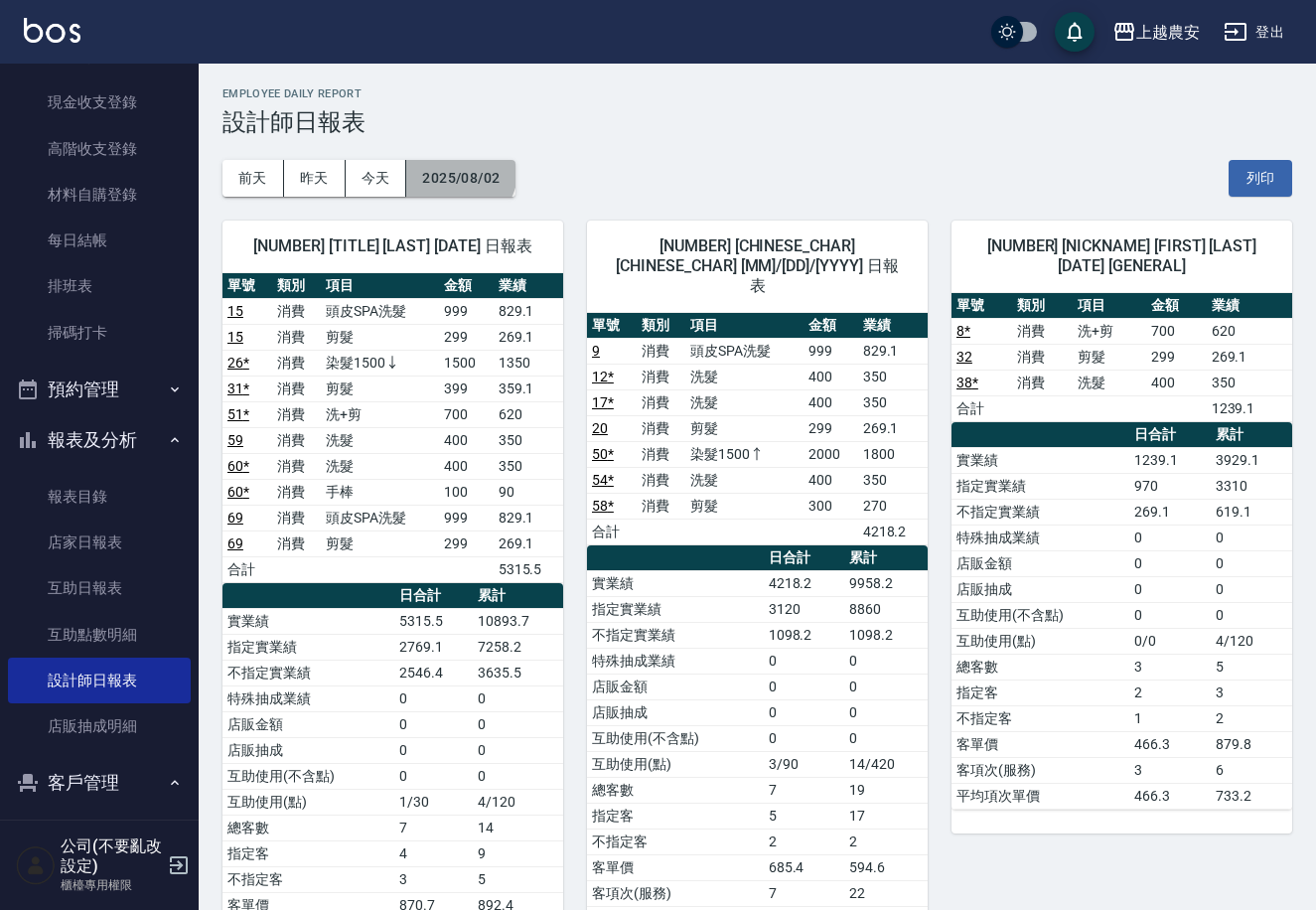 click on "2025/08/02" at bounding box center [461, 178] 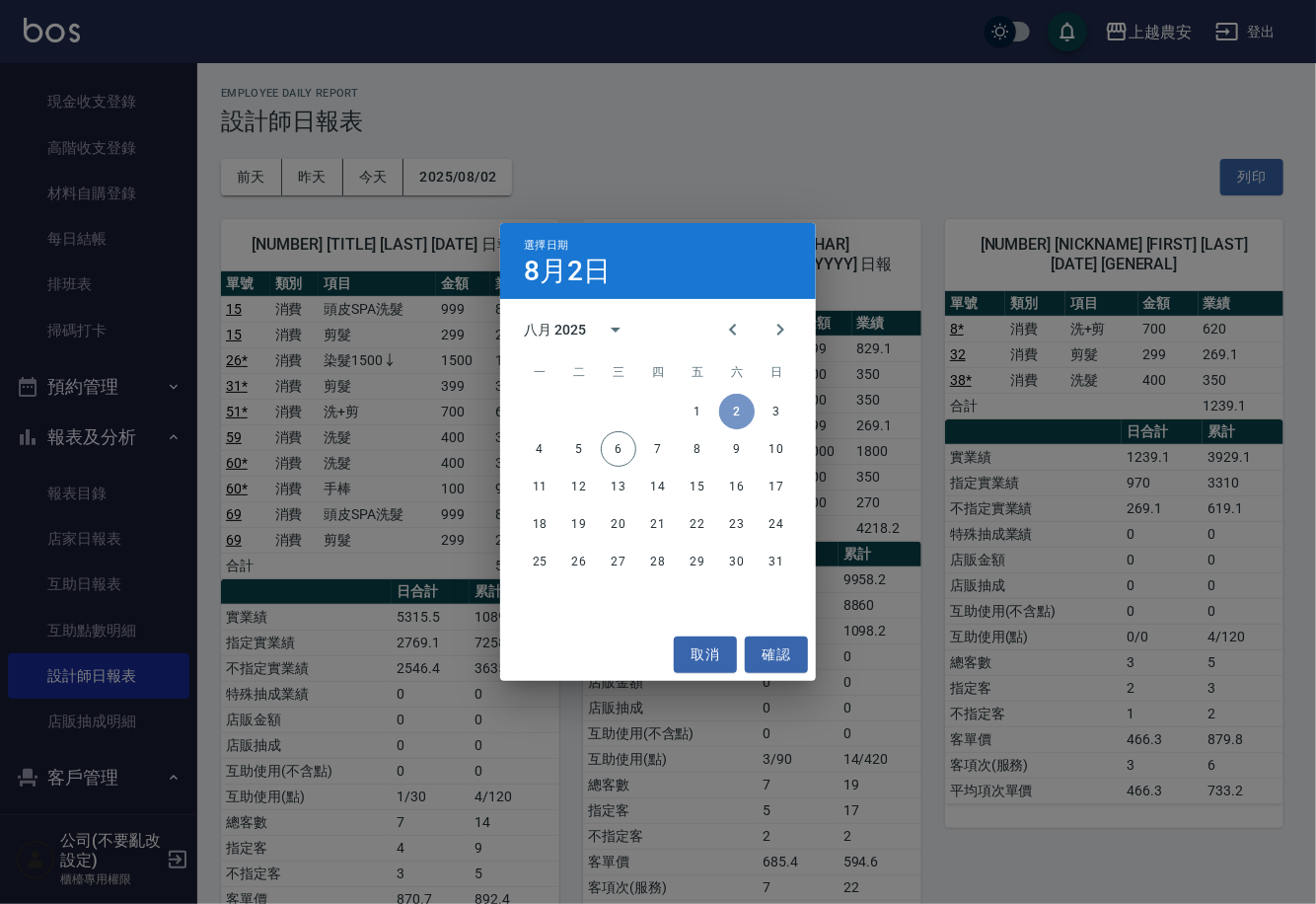 click on "2" at bounding box center [737, 412] 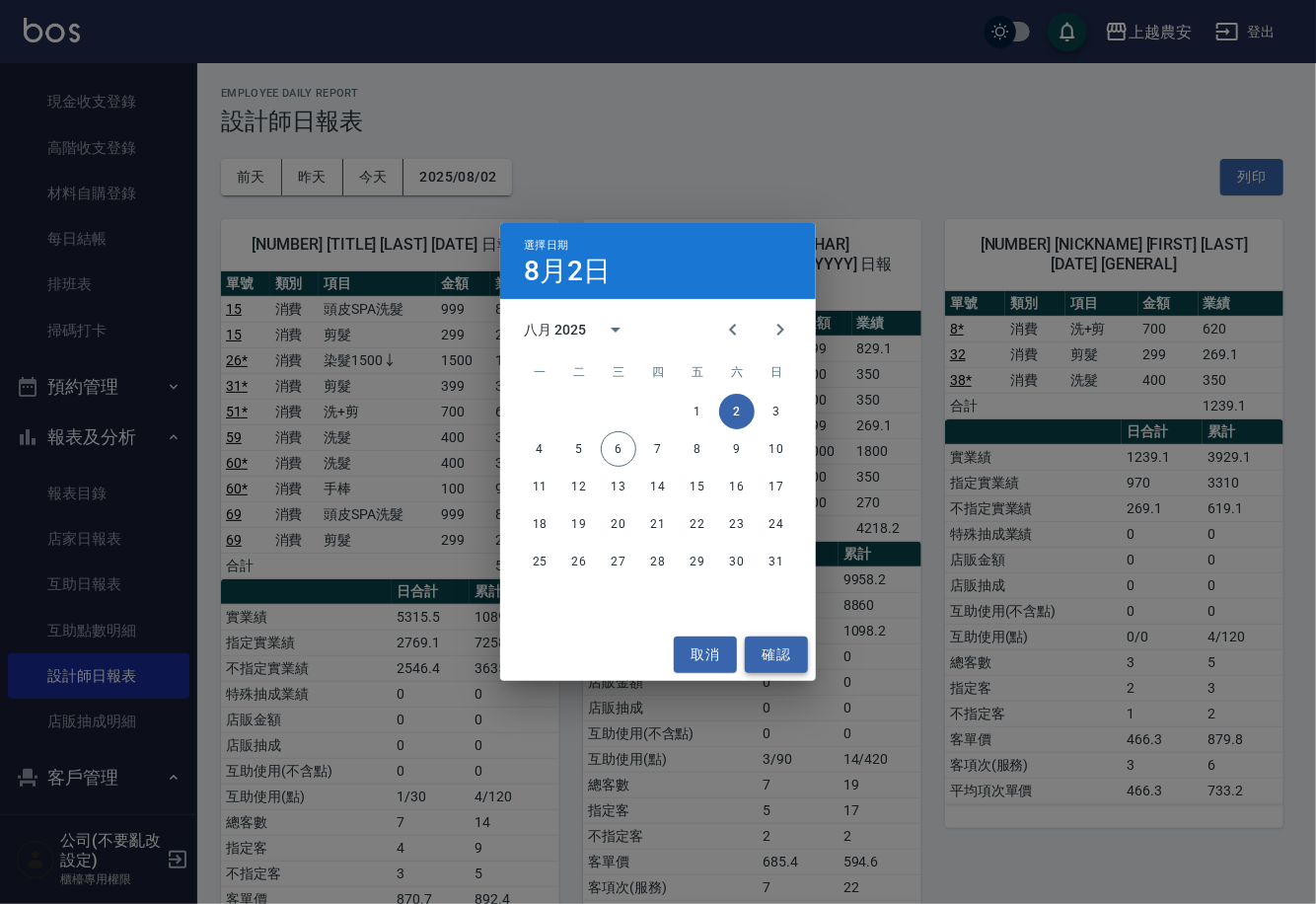 click on "確認" at bounding box center [776, 654] 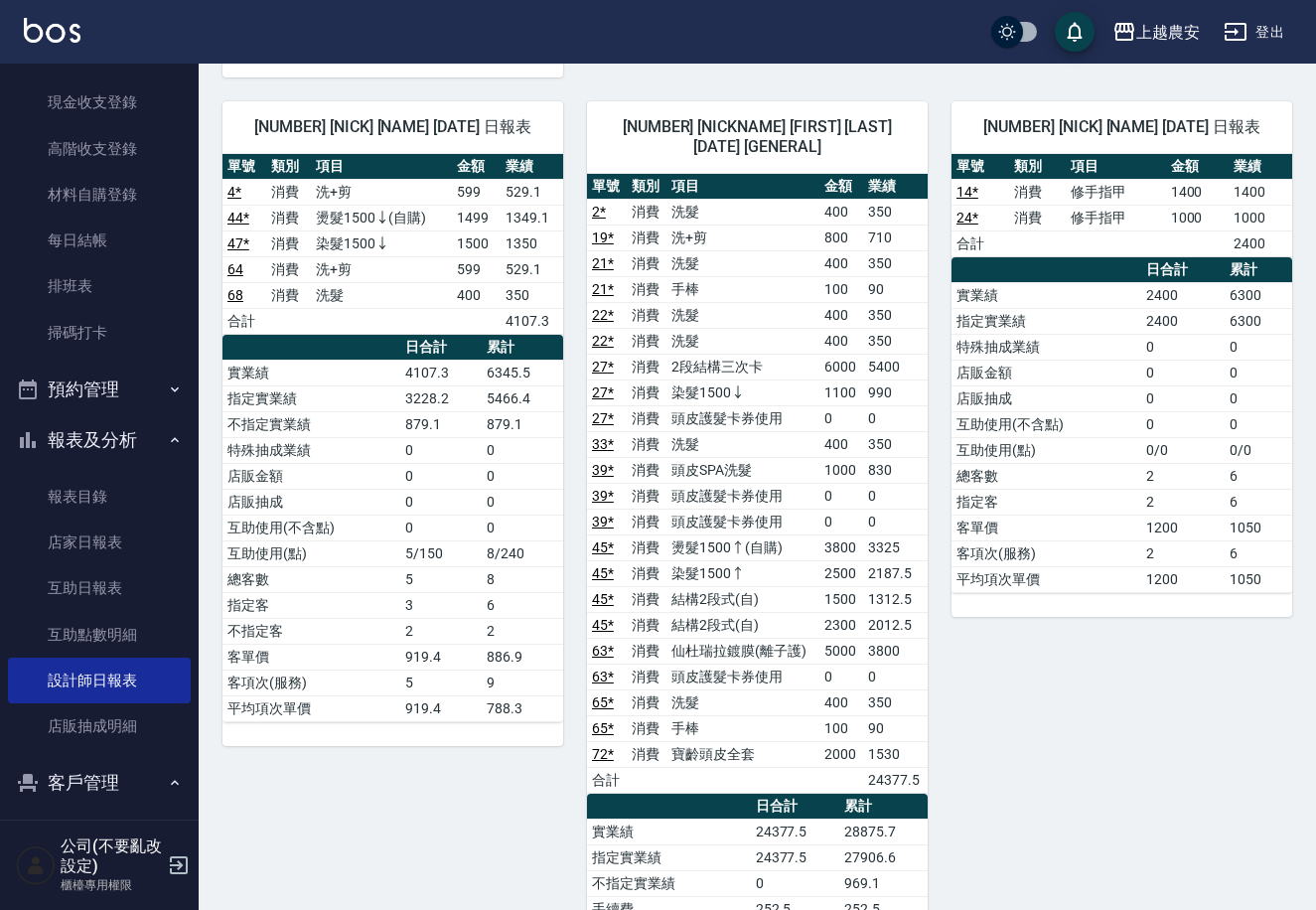 scroll, scrollTop: 912, scrollLeft: 0, axis: vertical 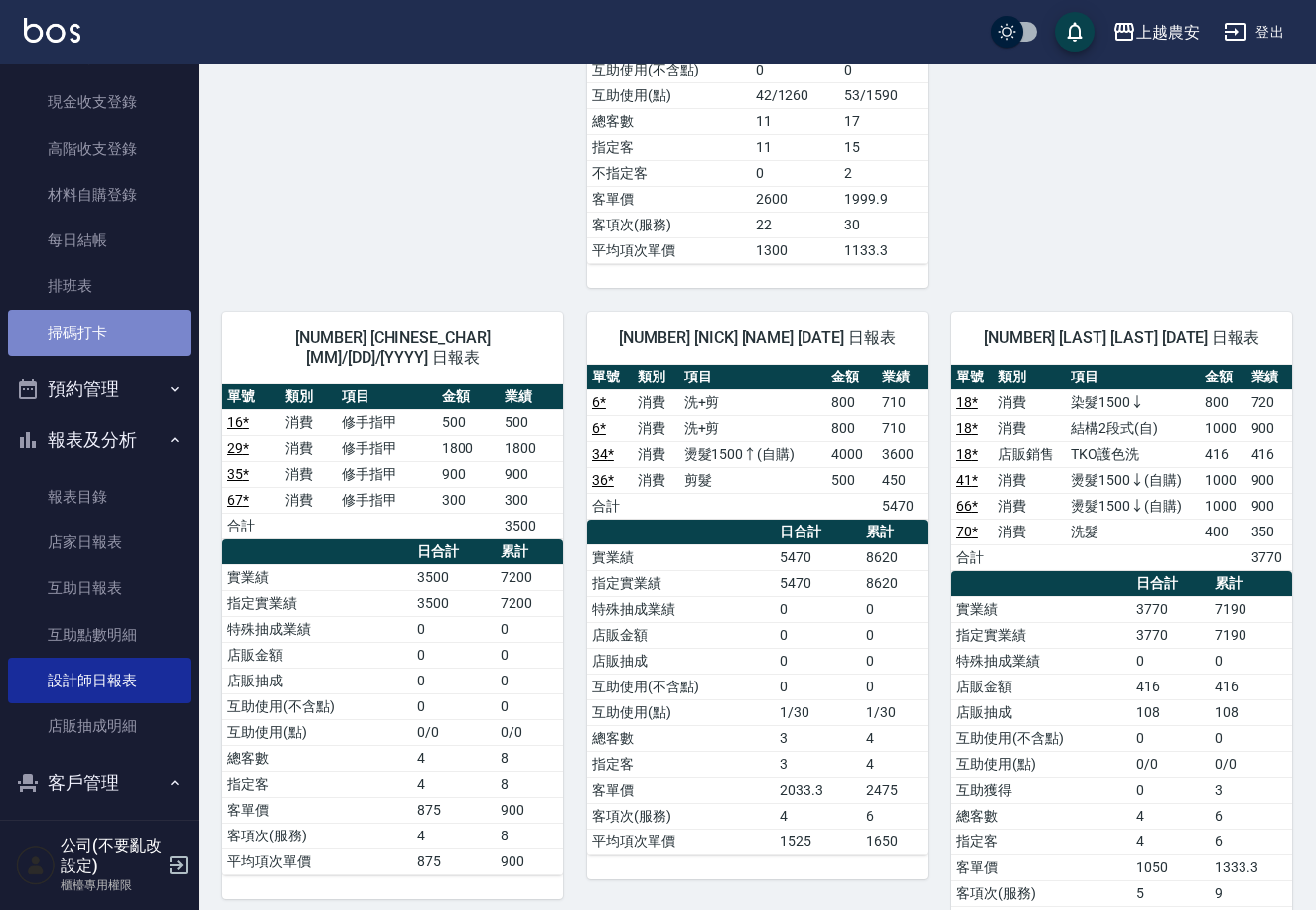 click on "掃碼打卡" at bounding box center [99, 333] 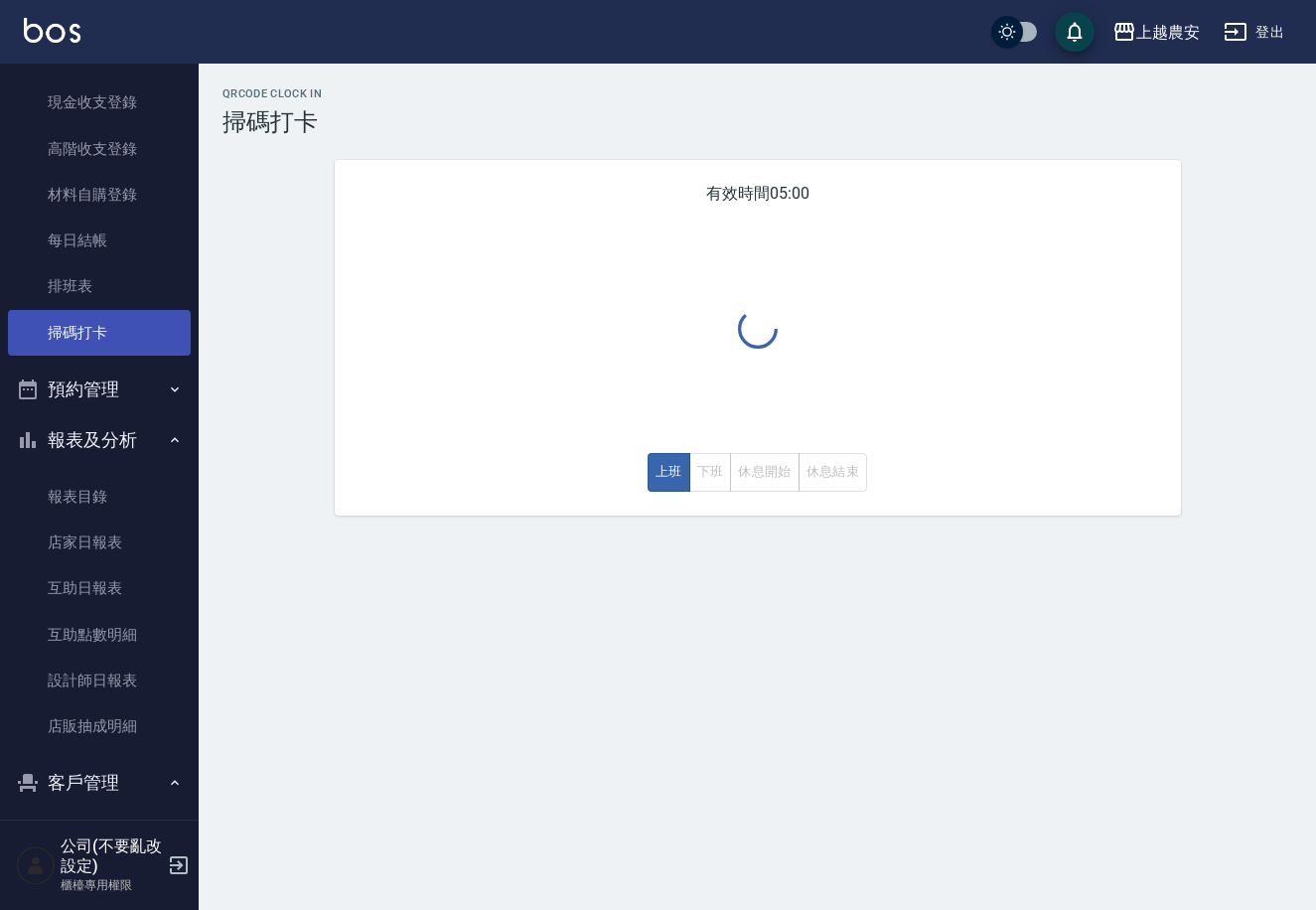 scroll, scrollTop: 0, scrollLeft: 0, axis: both 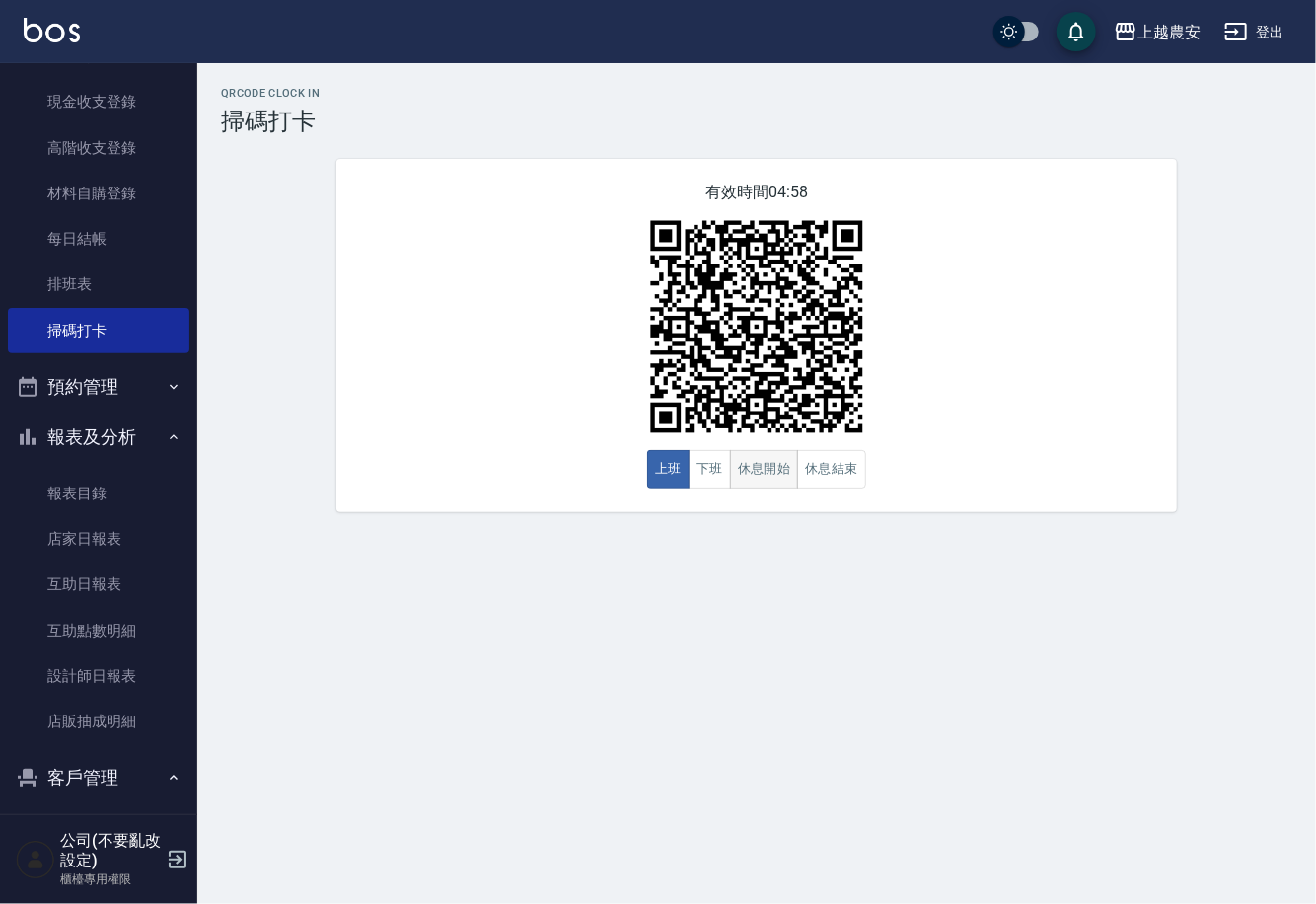 click on "休息開始" at bounding box center (765, 469) 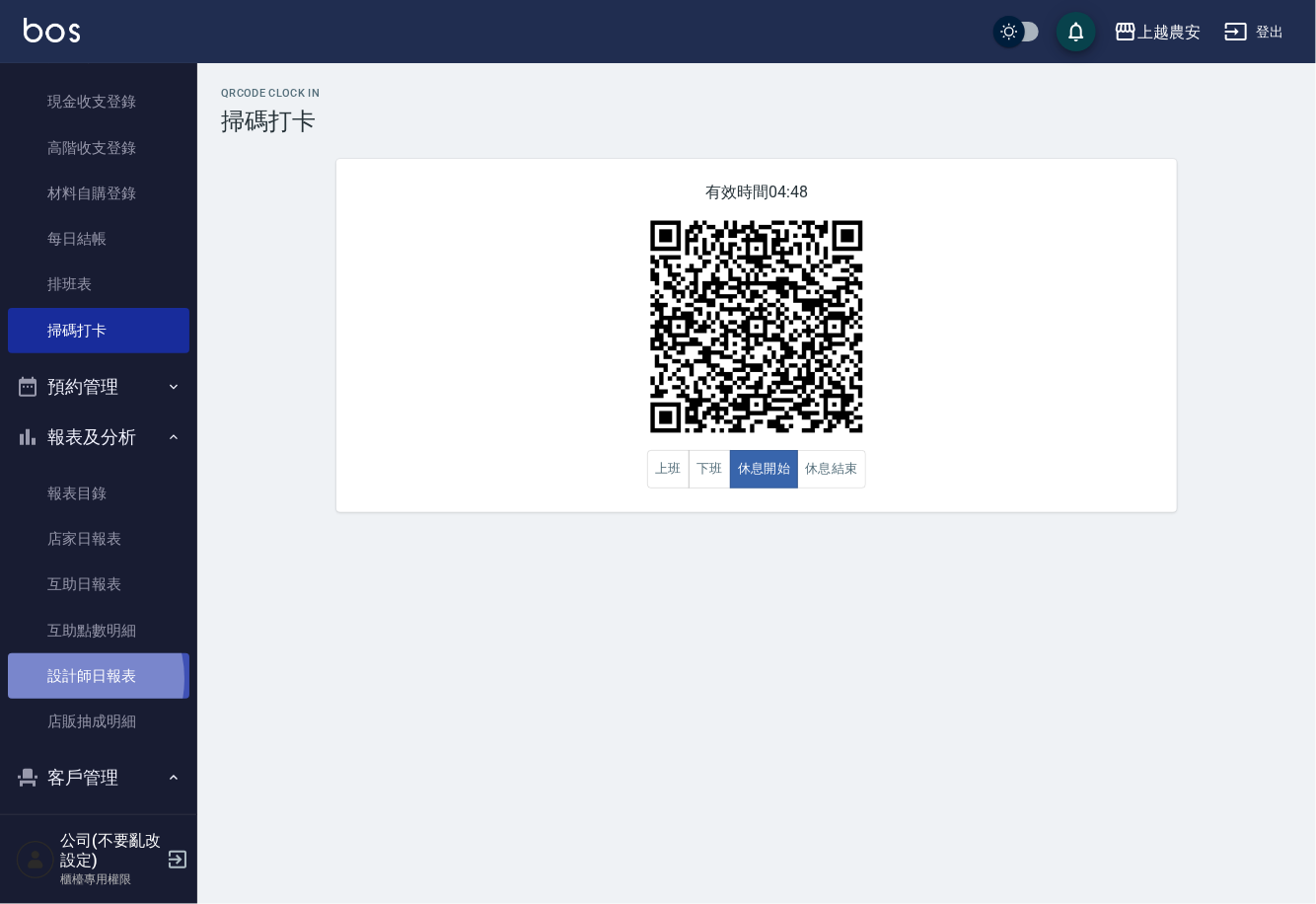 click on "設計師日報表" at bounding box center (99, 676) 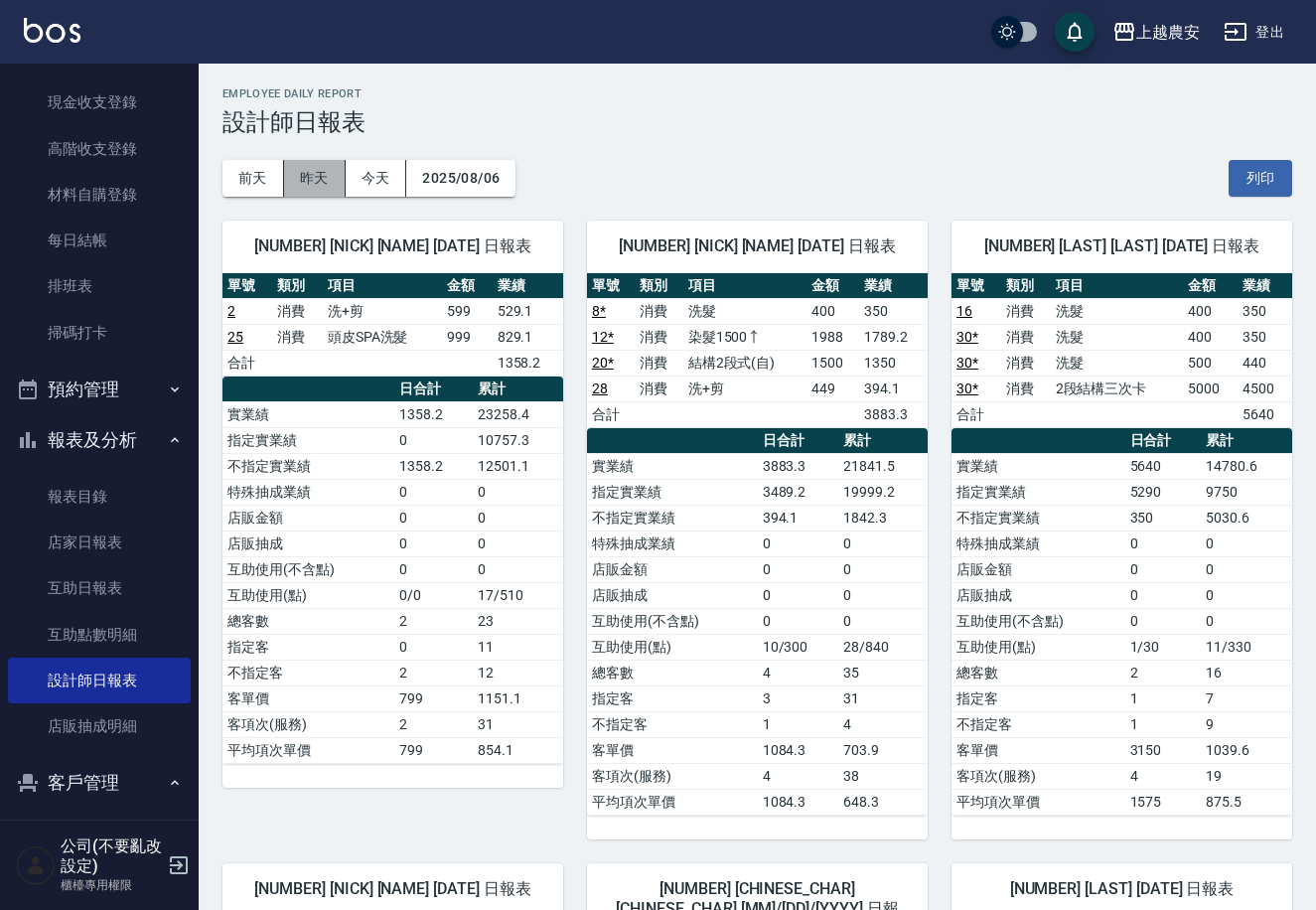 click on "昨天" at bounding box center [315, 178] 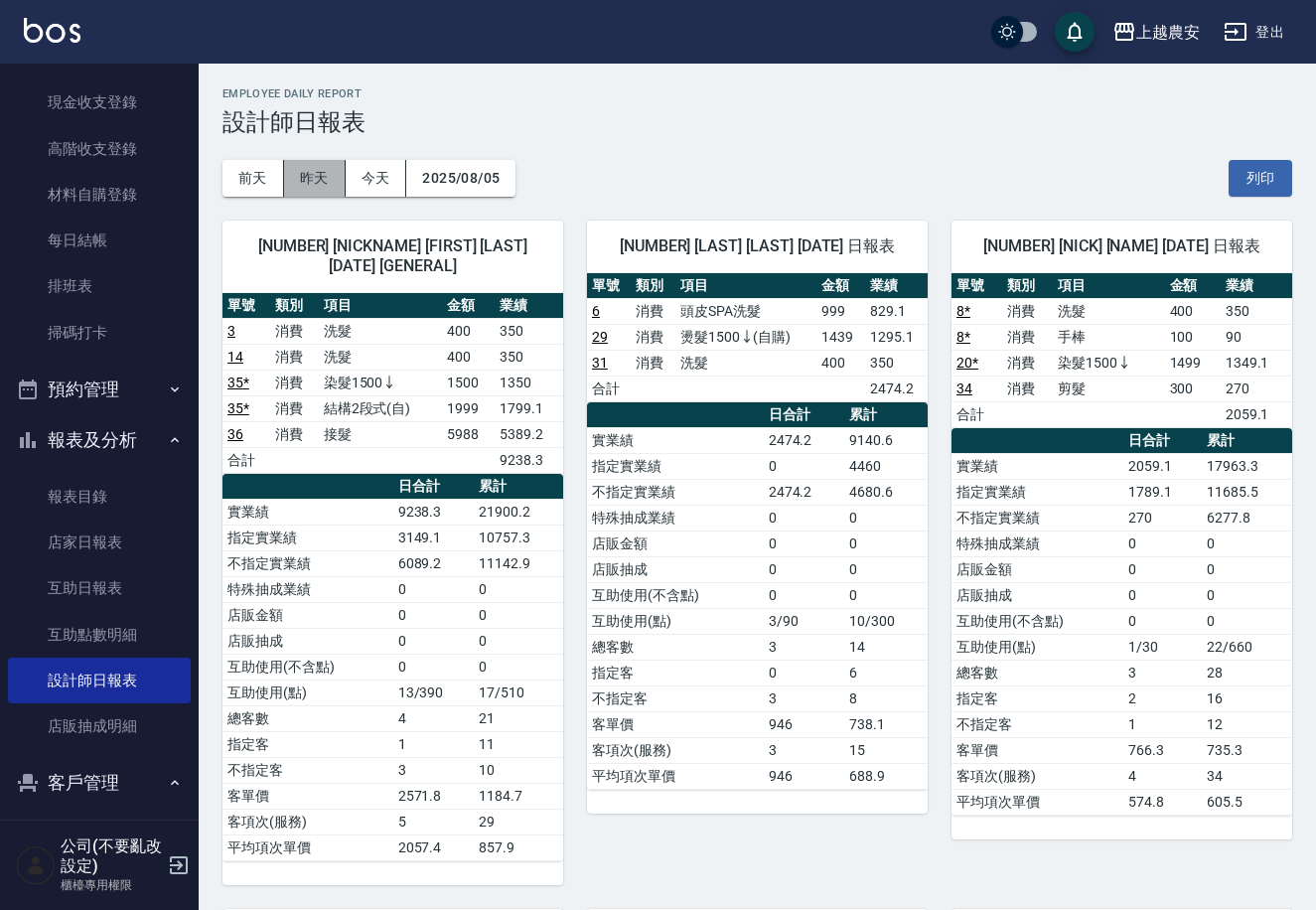 click on "昨天" at bounding box center (315, 178) 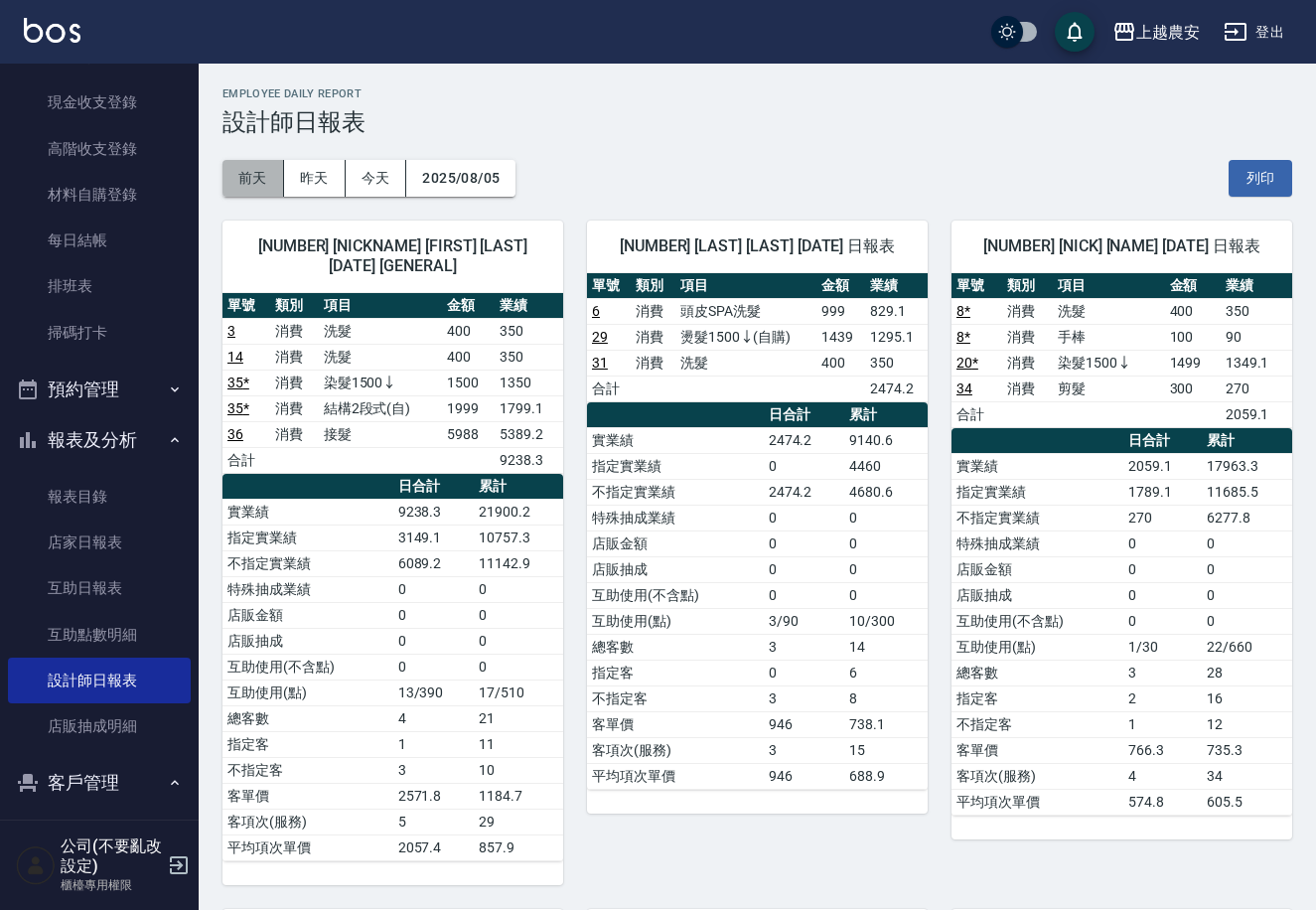 click on "前天" at bounding box center (253, 178) 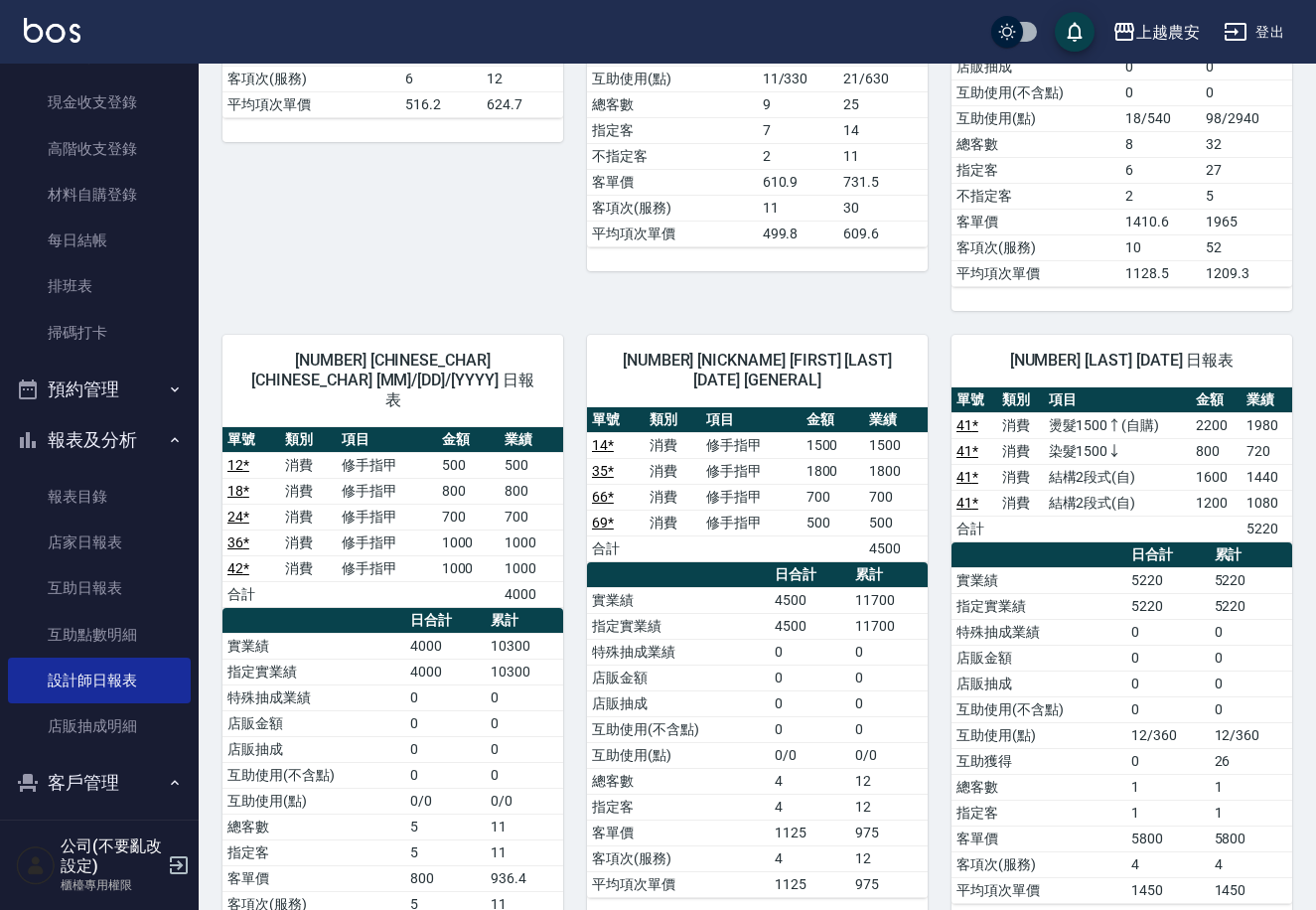 scroll, scrollTop: 1626, scrollLeft: 0, axis: vertical 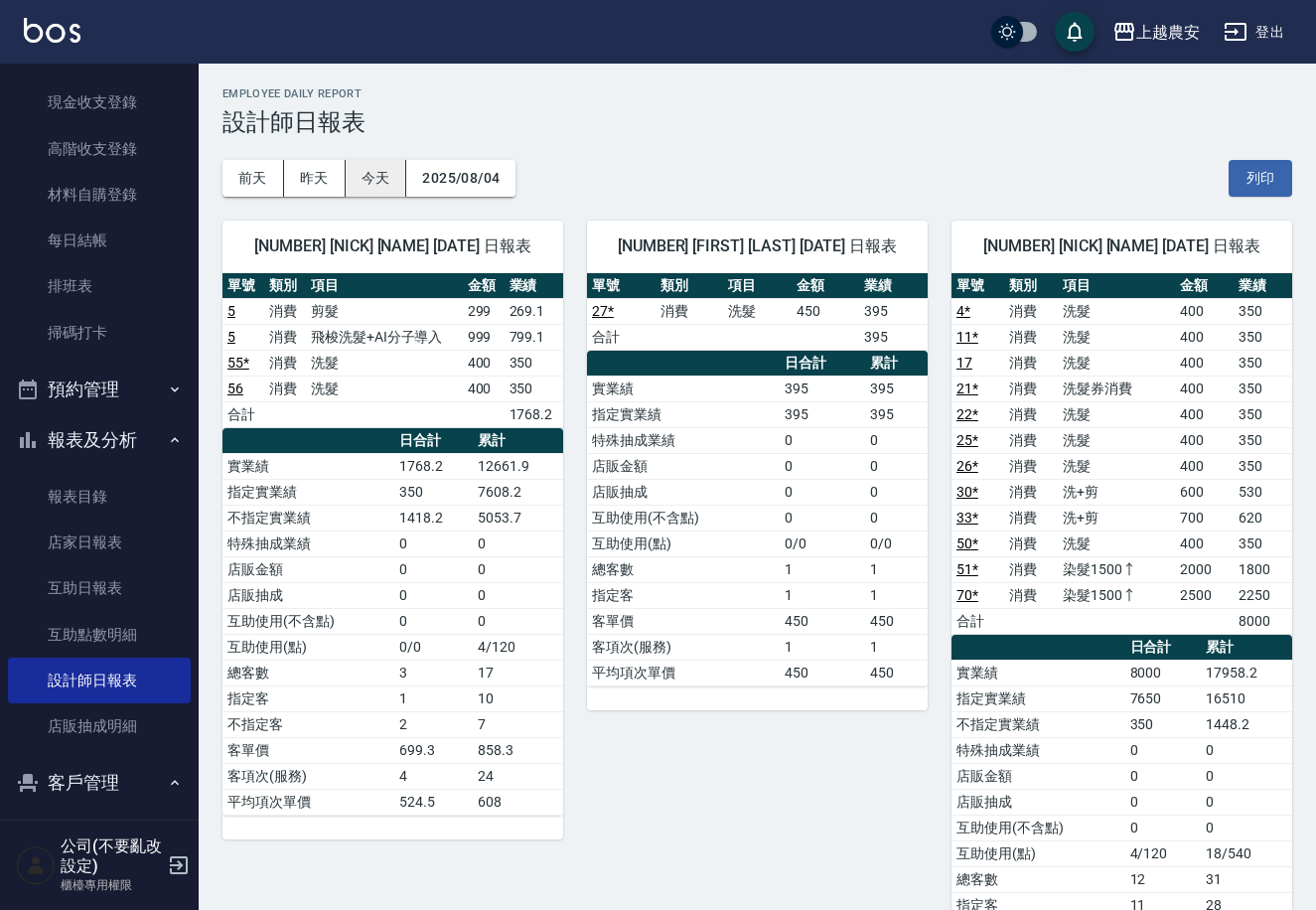 click on "今天" at bounding box center [376, 178] 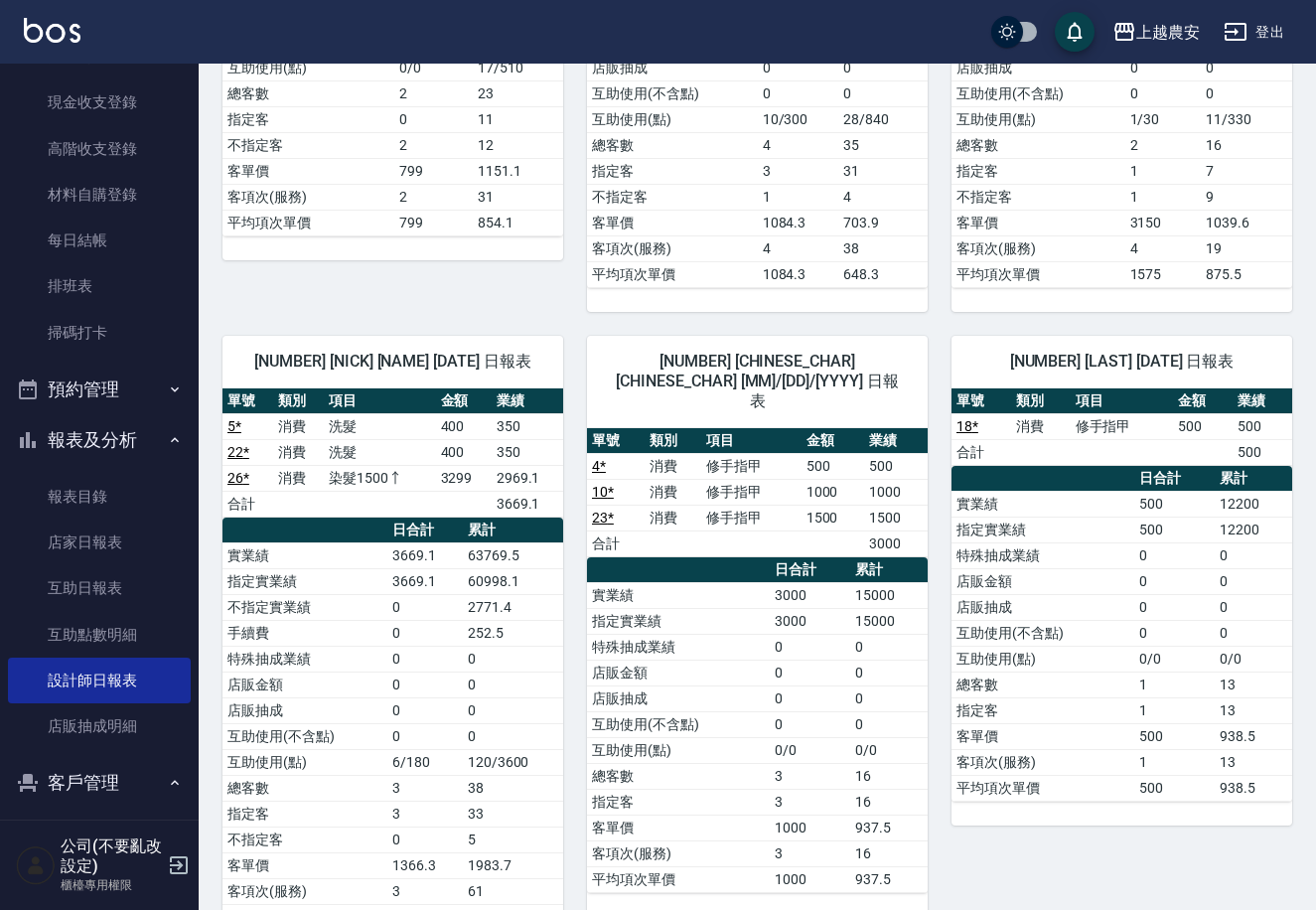 scroll, scrollTop: 531, scrollLeft: 0, axis: vertical 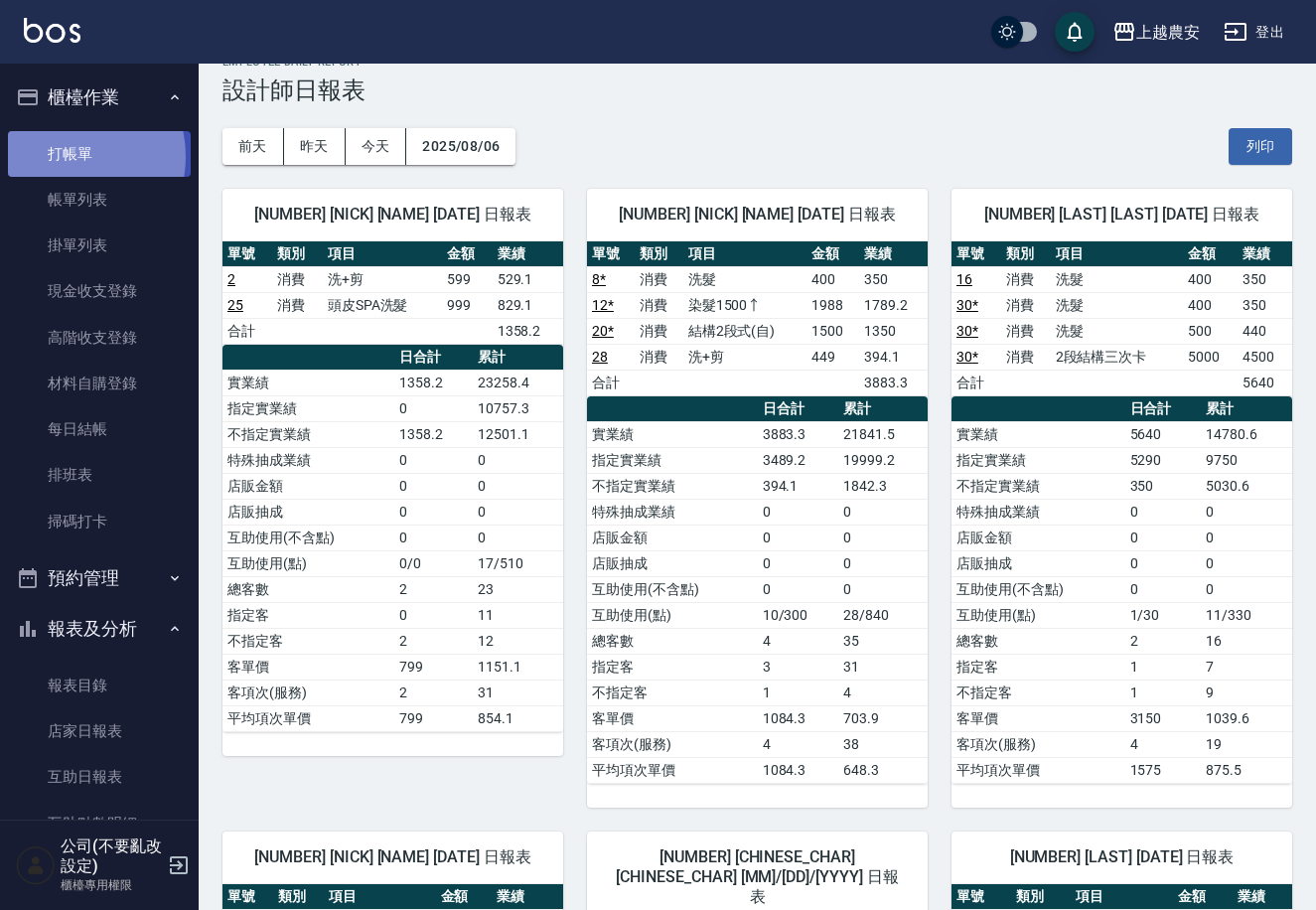 click on "打帳單" at bounding box center [99, 154] 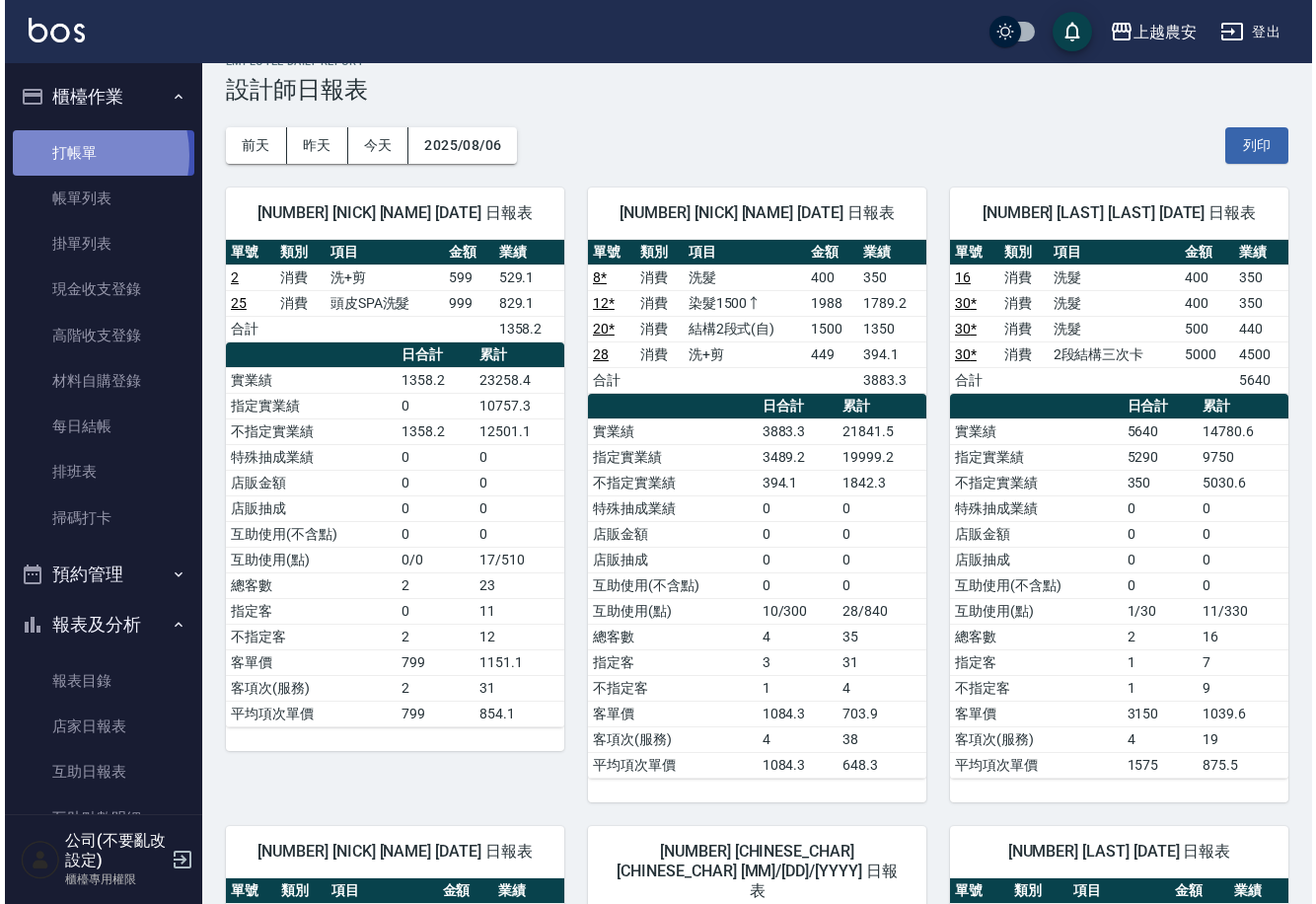 scroll, scrollTop: 0, scrollLeft: 0, axis: both 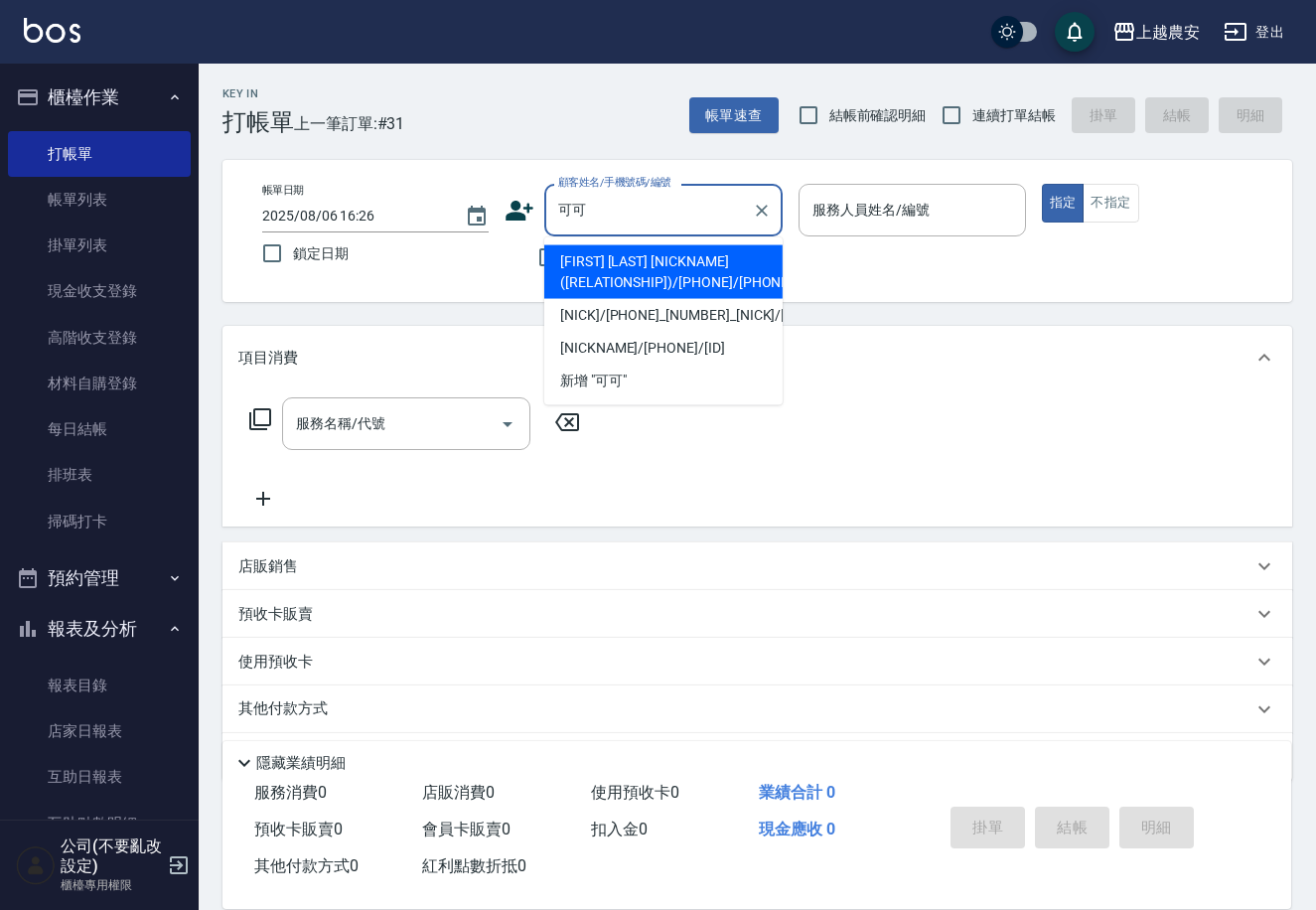click on "[FIRST] [LAST] [NICKNAME]([RELATIONSHIP])/[PHONE]/[PHONE]" at bounding box center (663, 272) 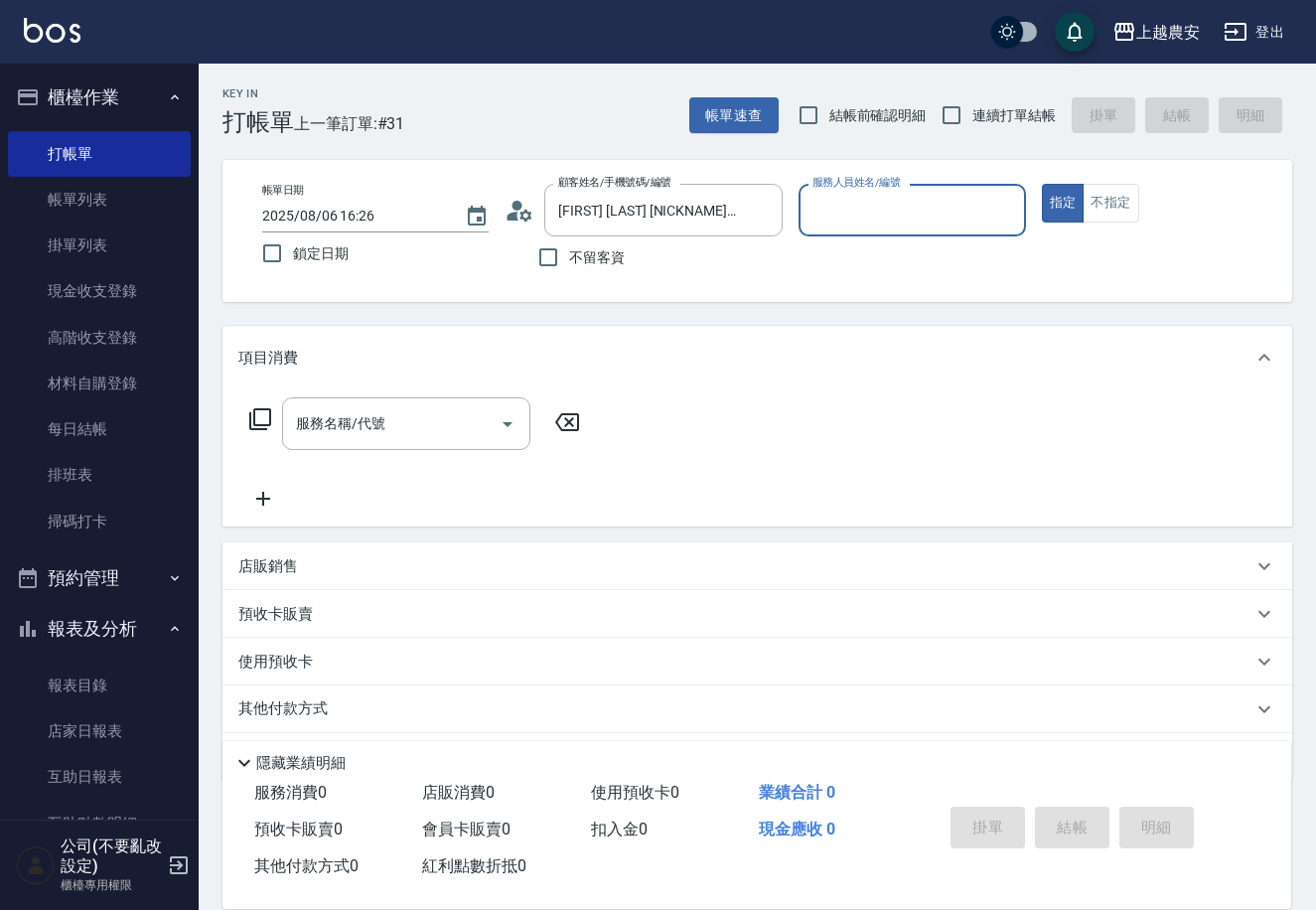 type on "[NICKNAME]-[LETTER]" 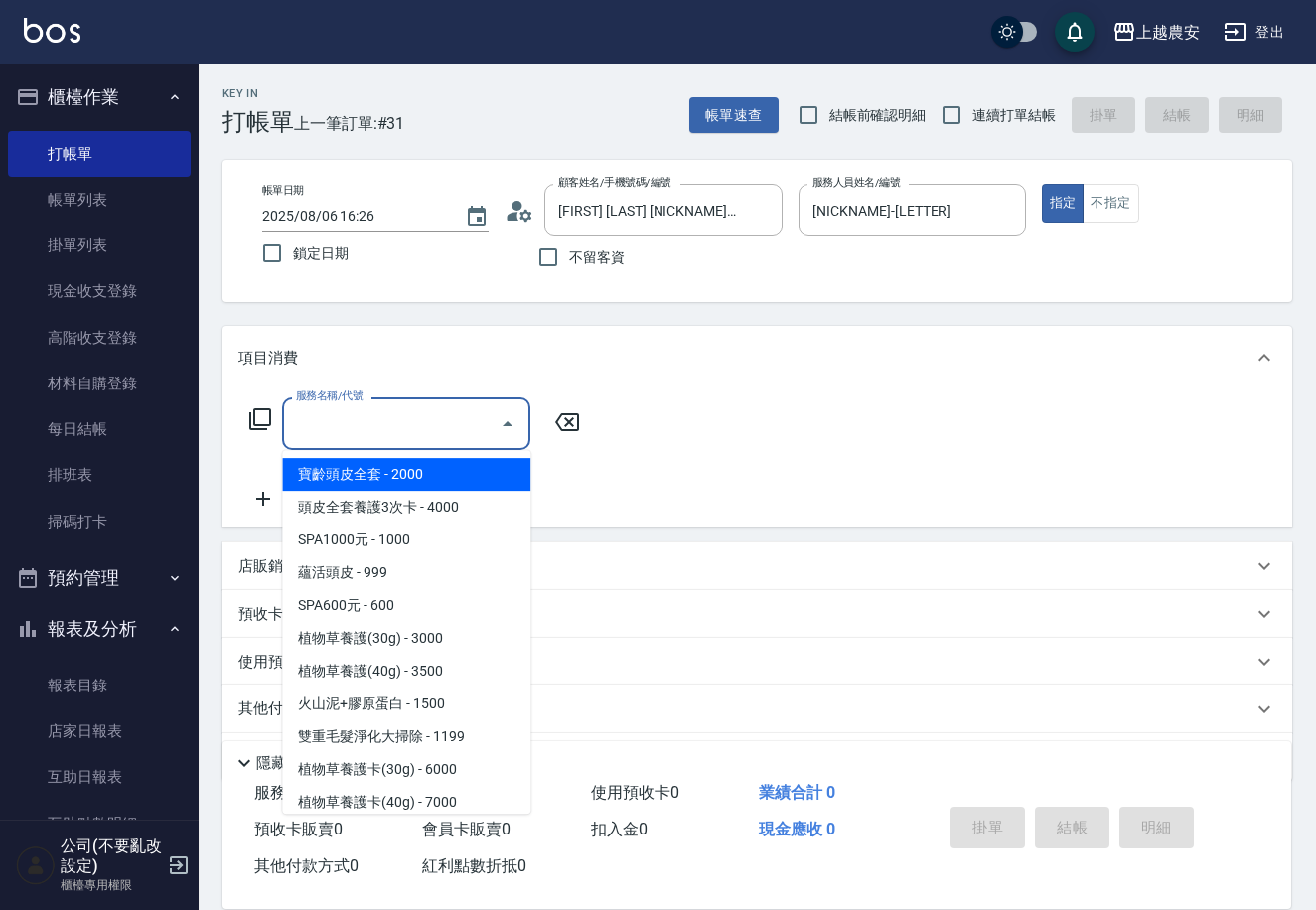 click on "服務名稱/代號" at bounding box center (391, 423) 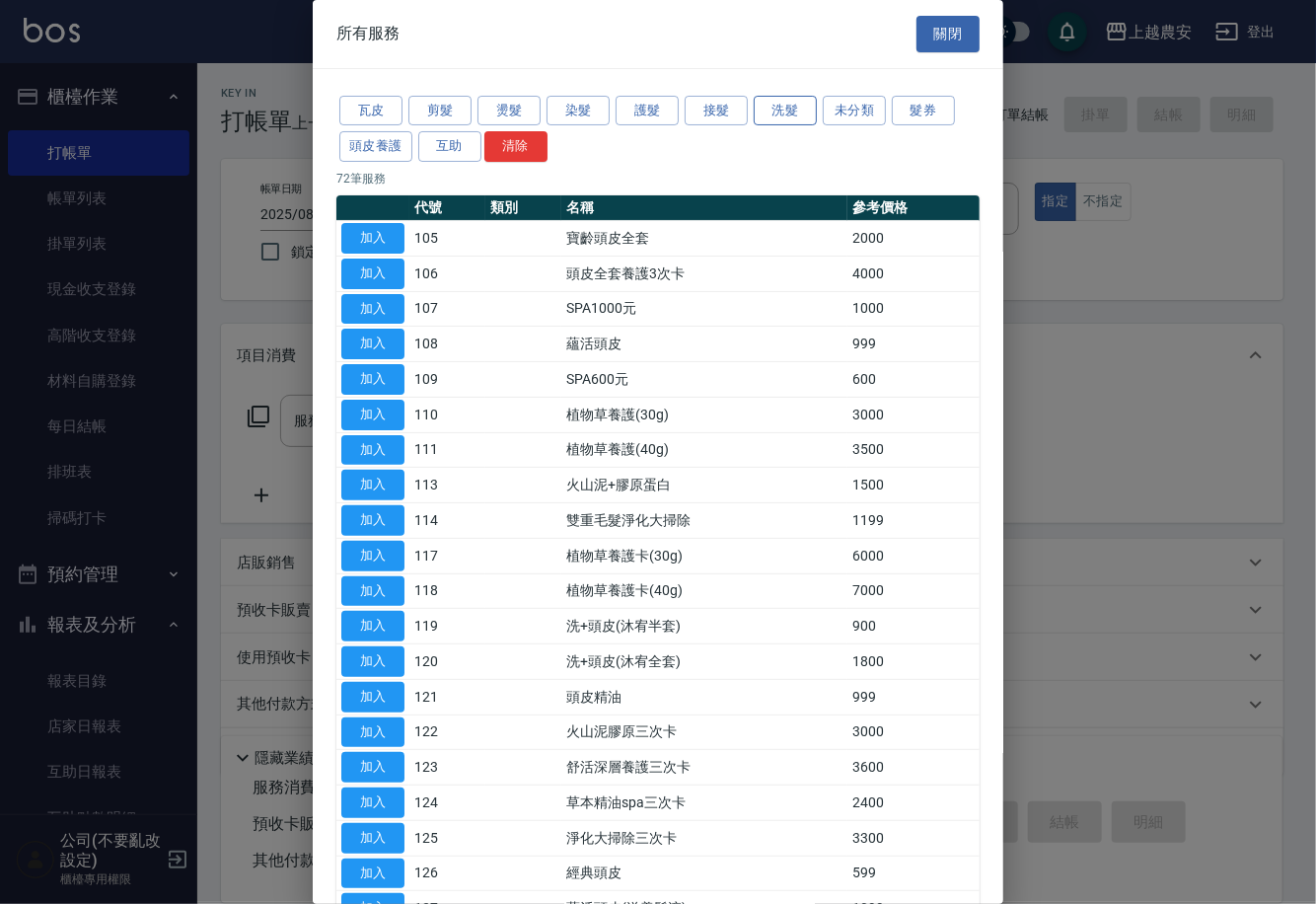 click on "洗髮" at bounding box center (785, 111) 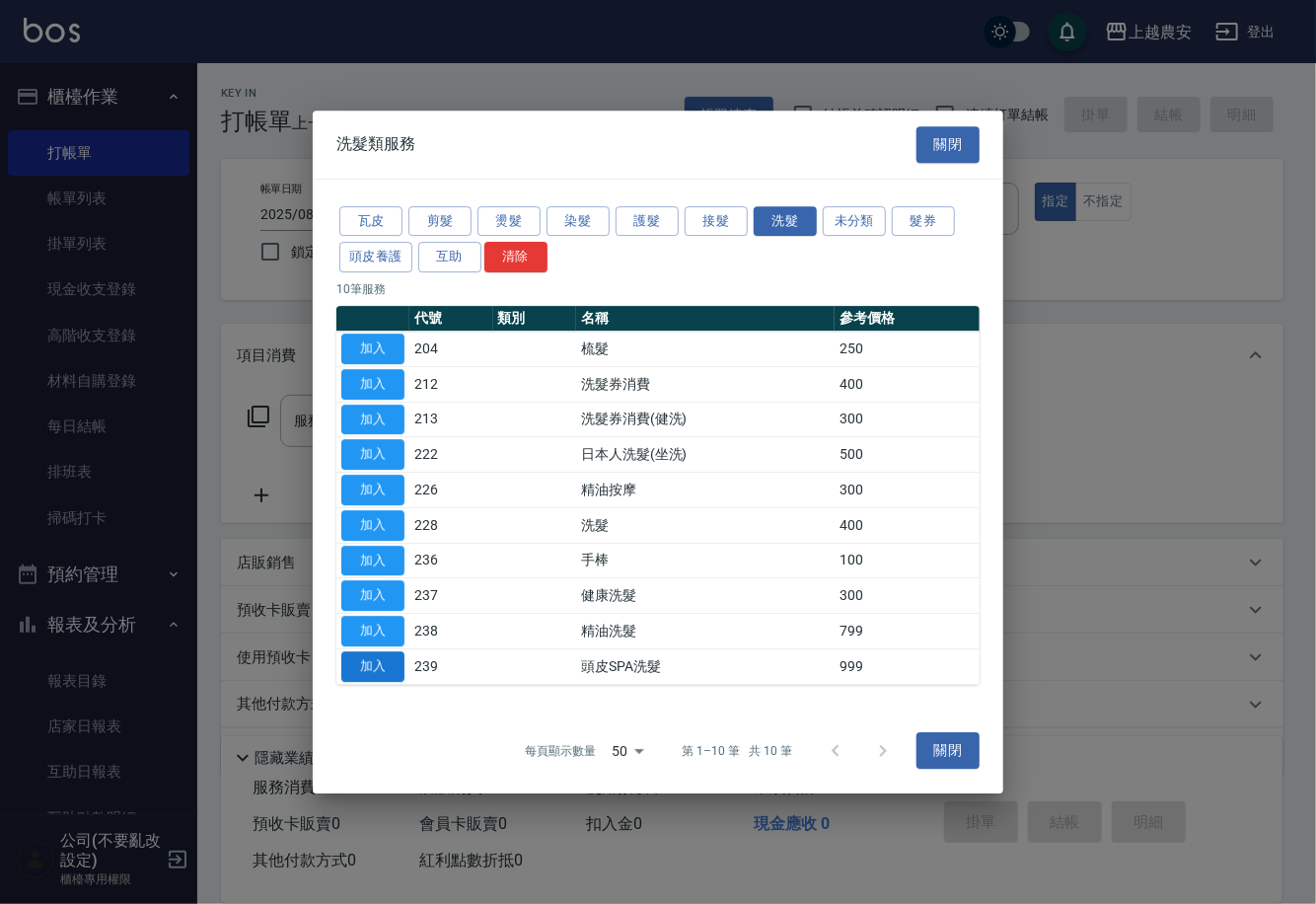 click on "加入" at bounding box center [373, 666] 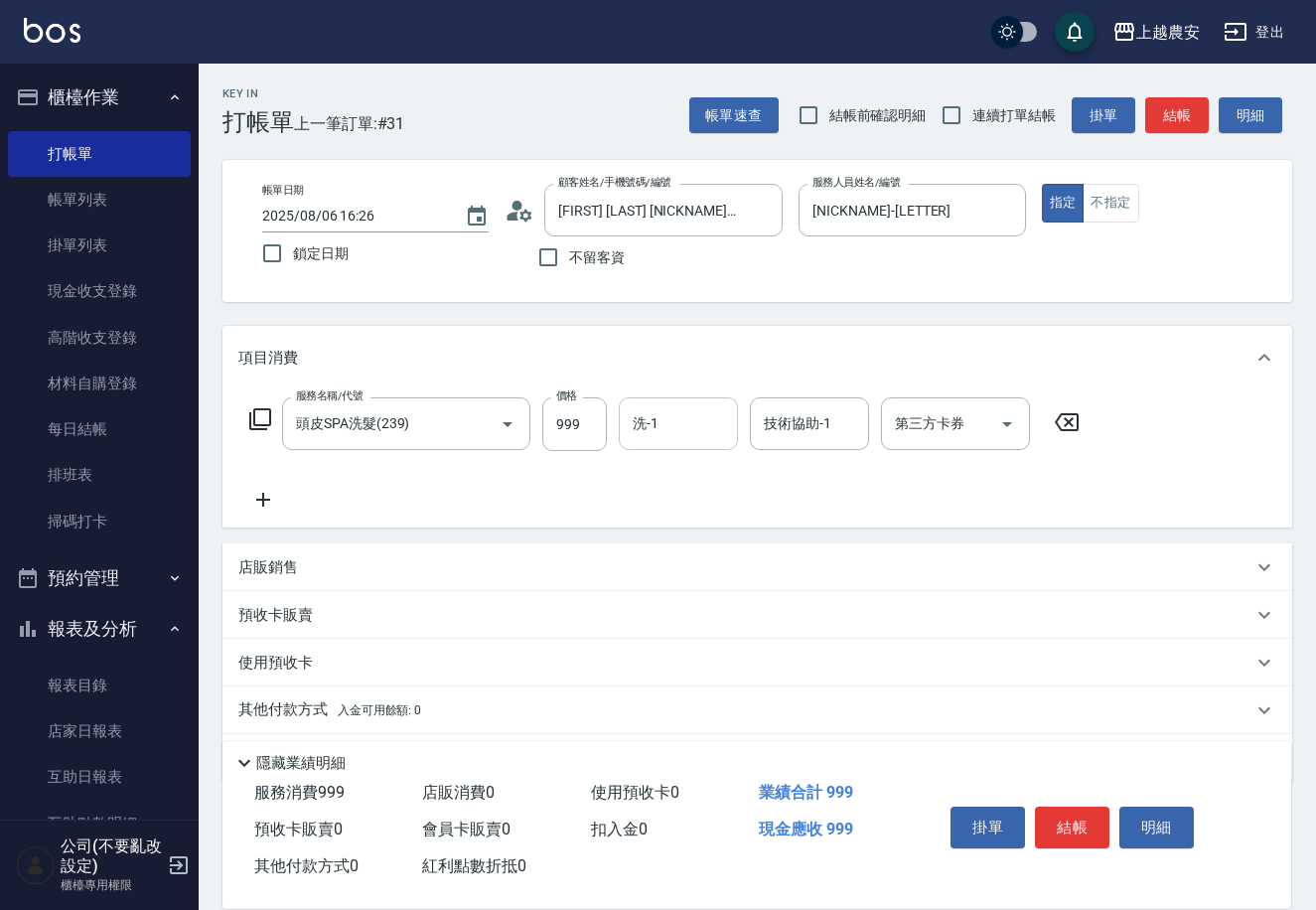 click on "洗-1" at bounding box center [678, 423] 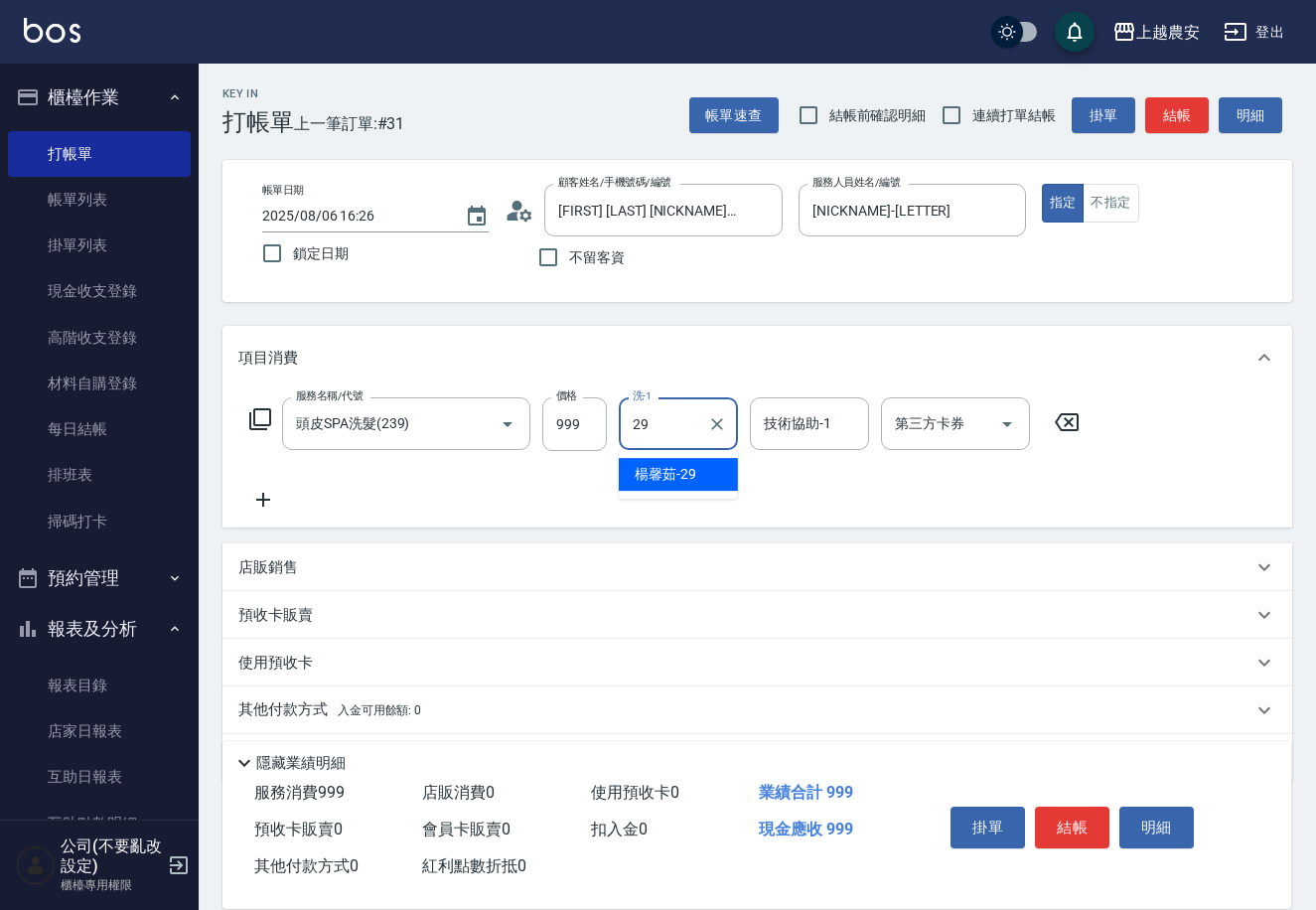 type on "[LAST]-[NUMBER]" 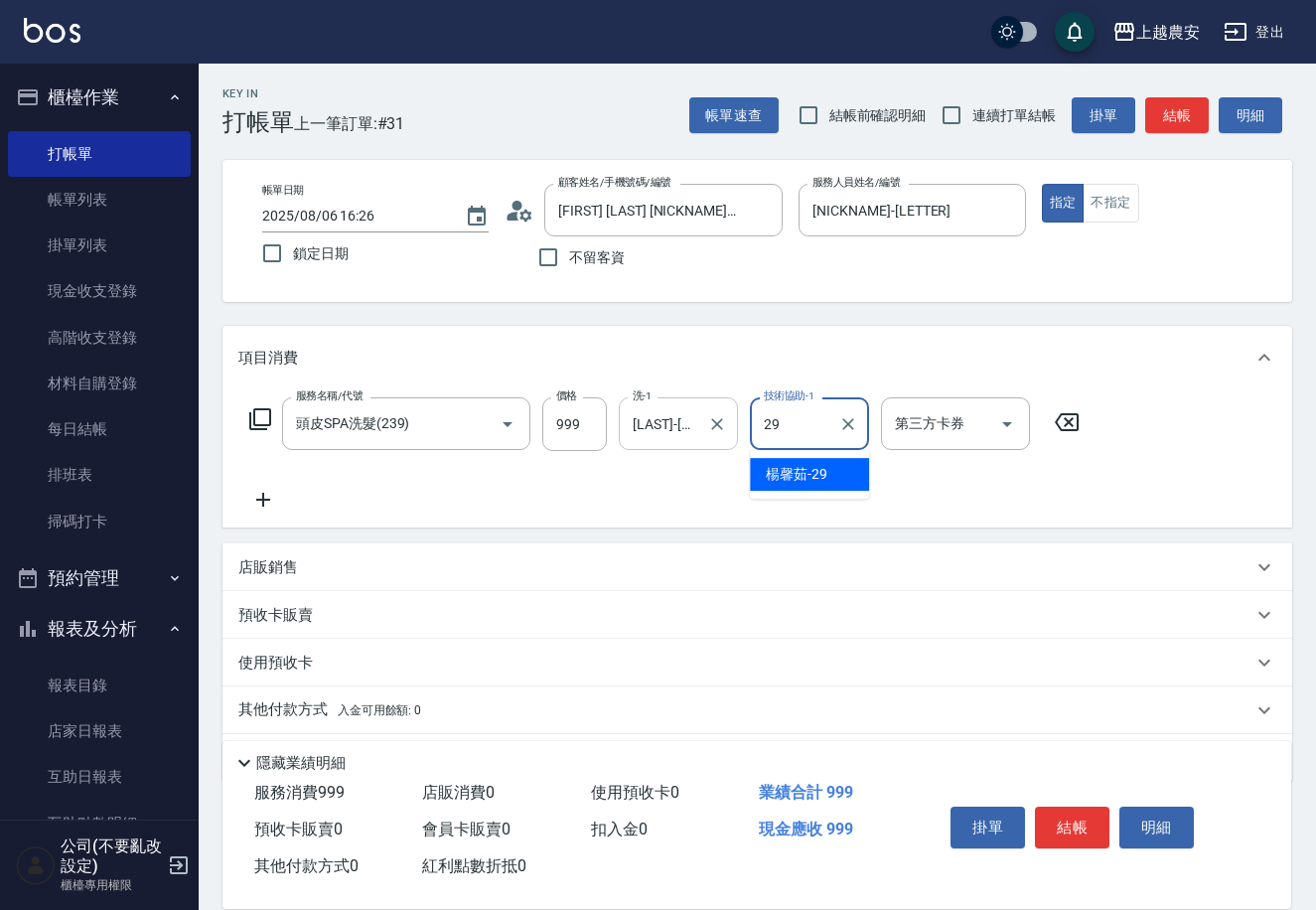 type on "[LAST]-[NUMBER]" 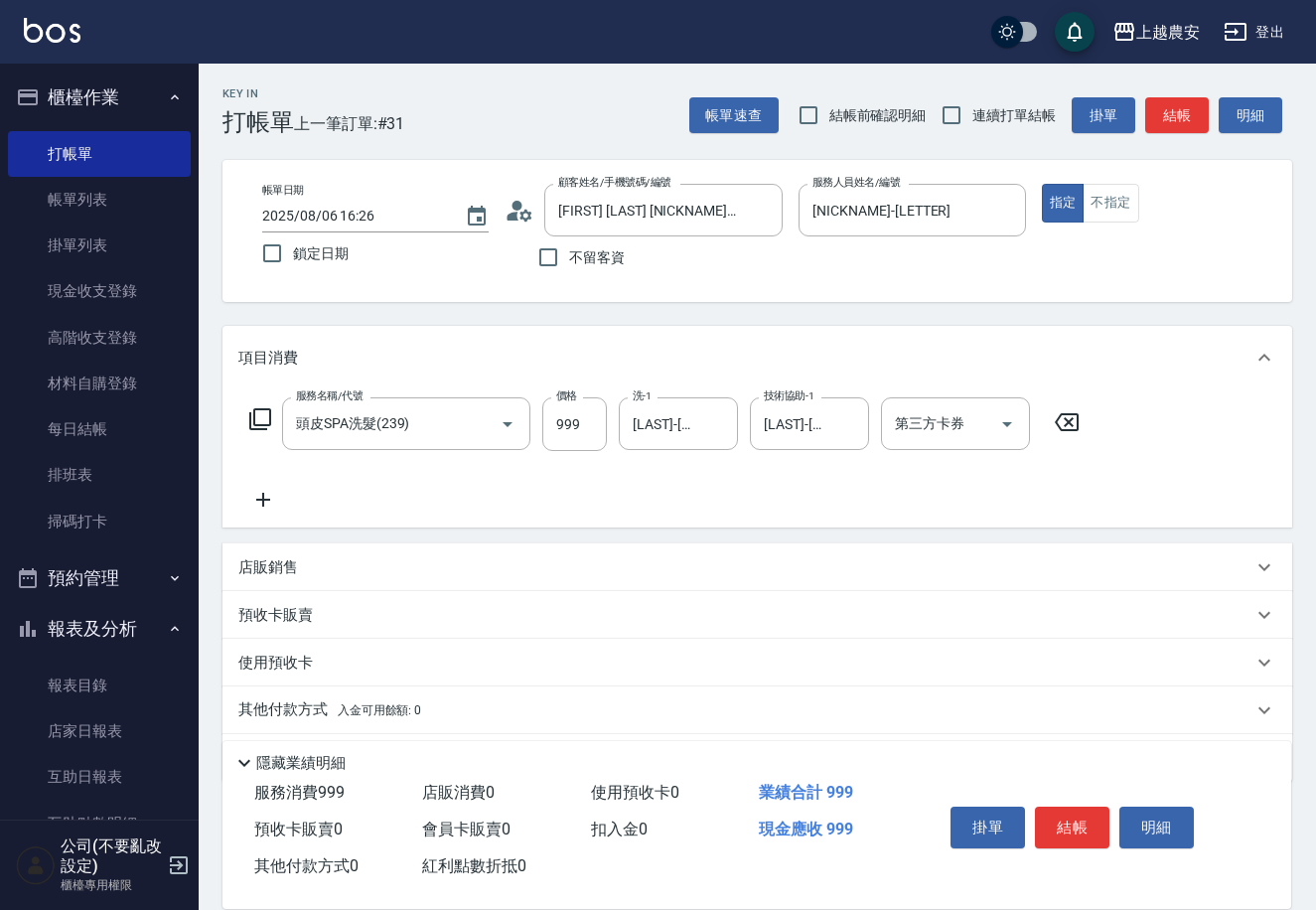 click 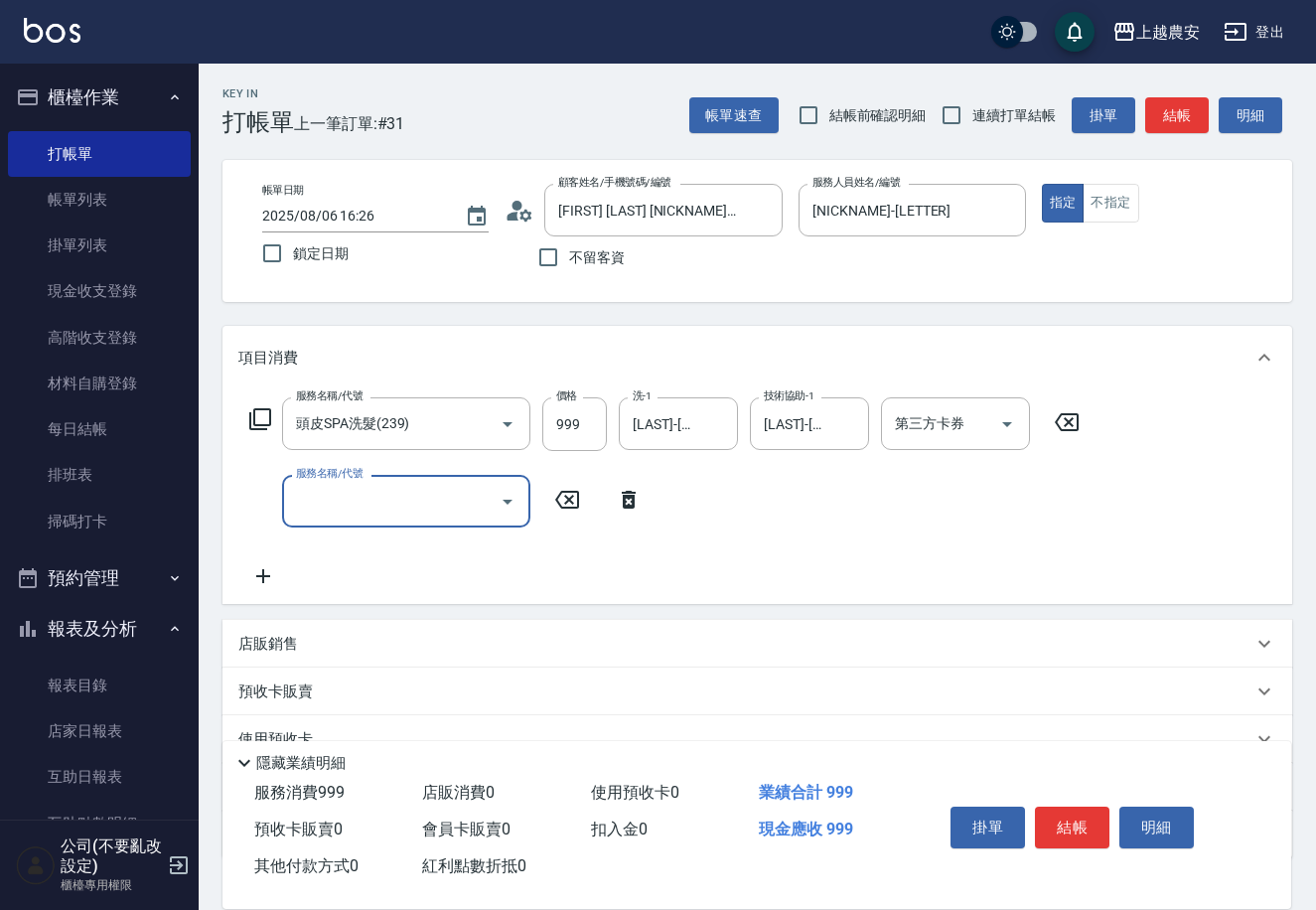click on "服務名稱/代號" at bounding box center [391, 501] 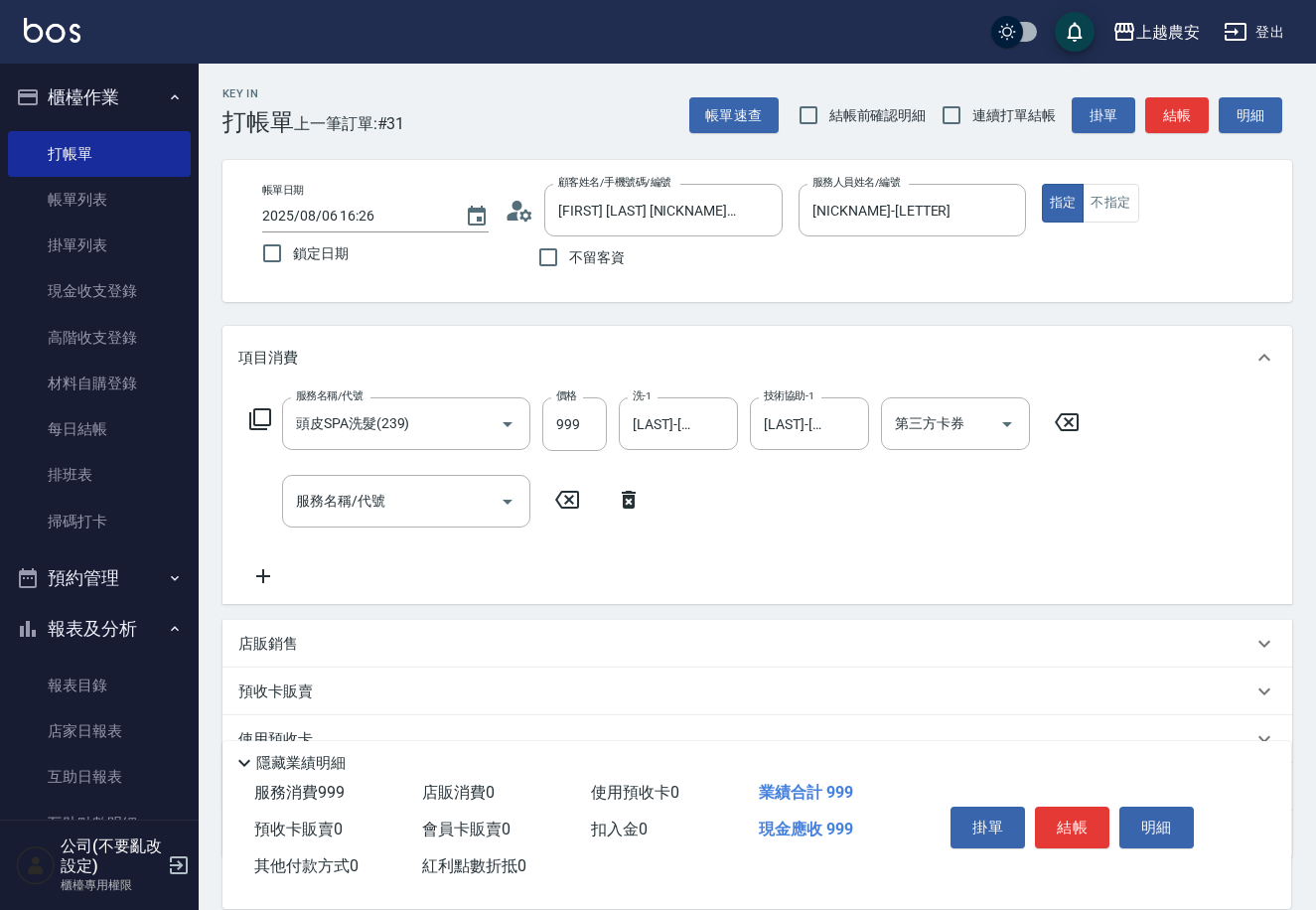 click 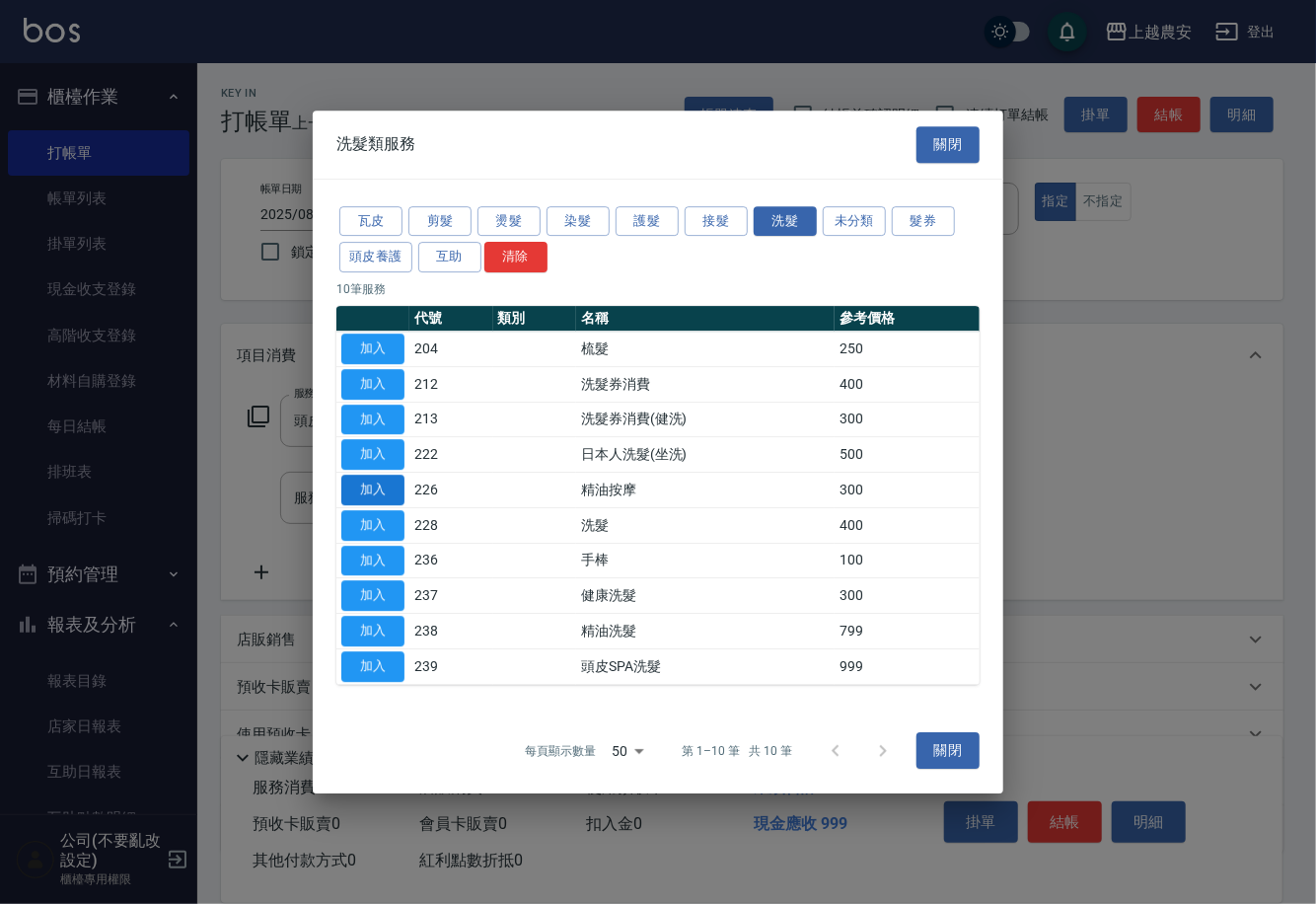 click on "加入" at bounding box center [373, 490] 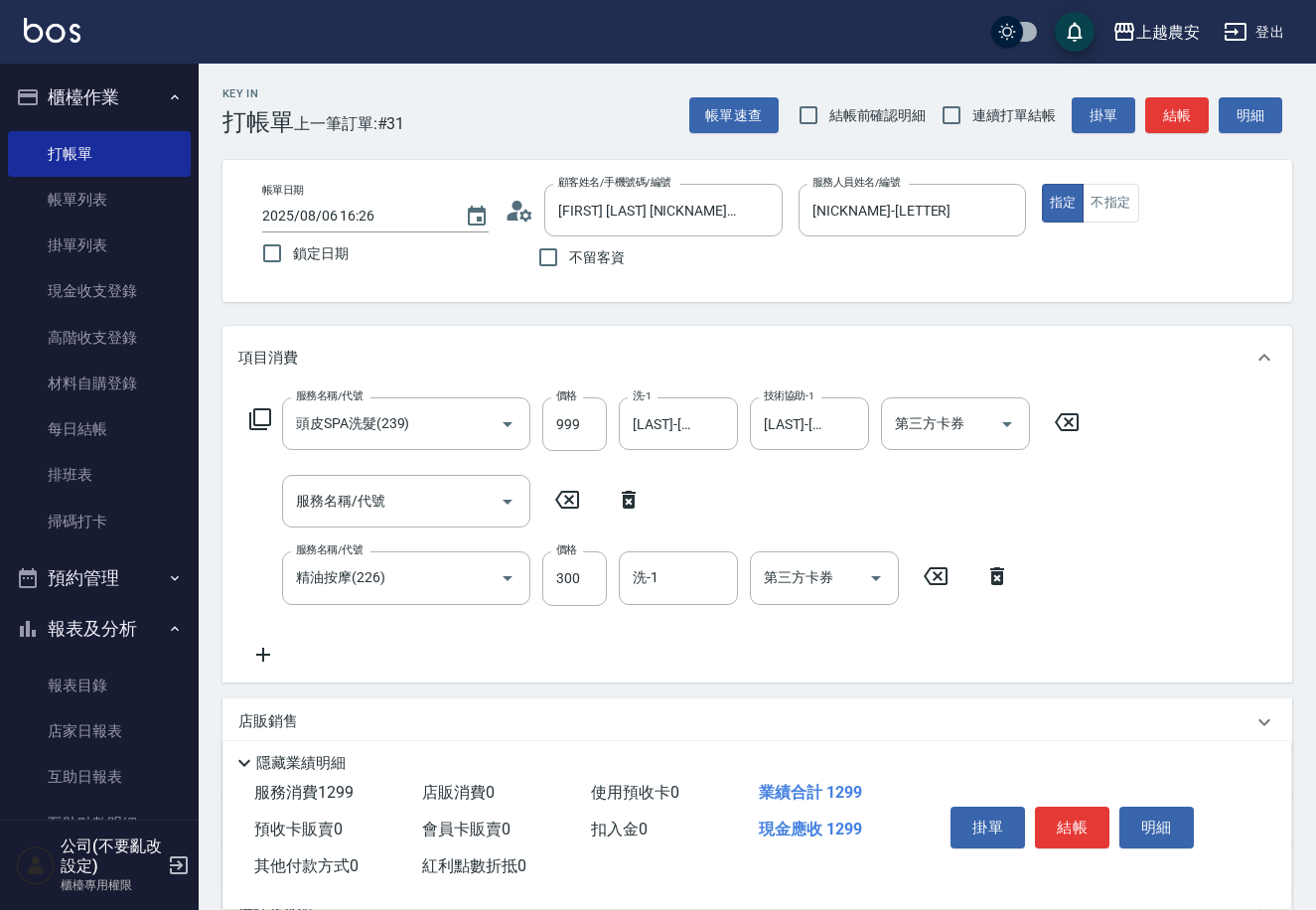 click 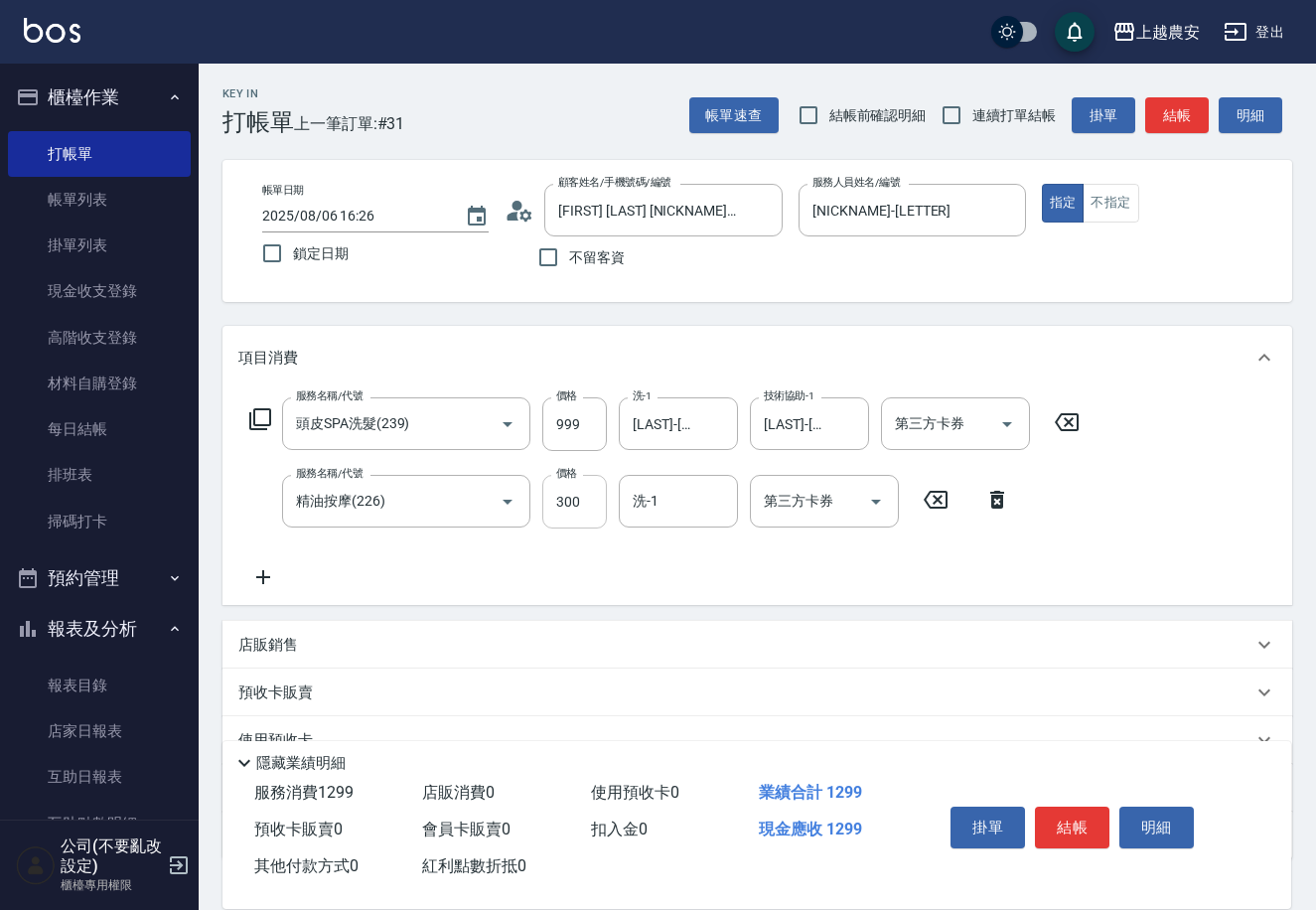 click on "300" at bounding box center (574, 502) 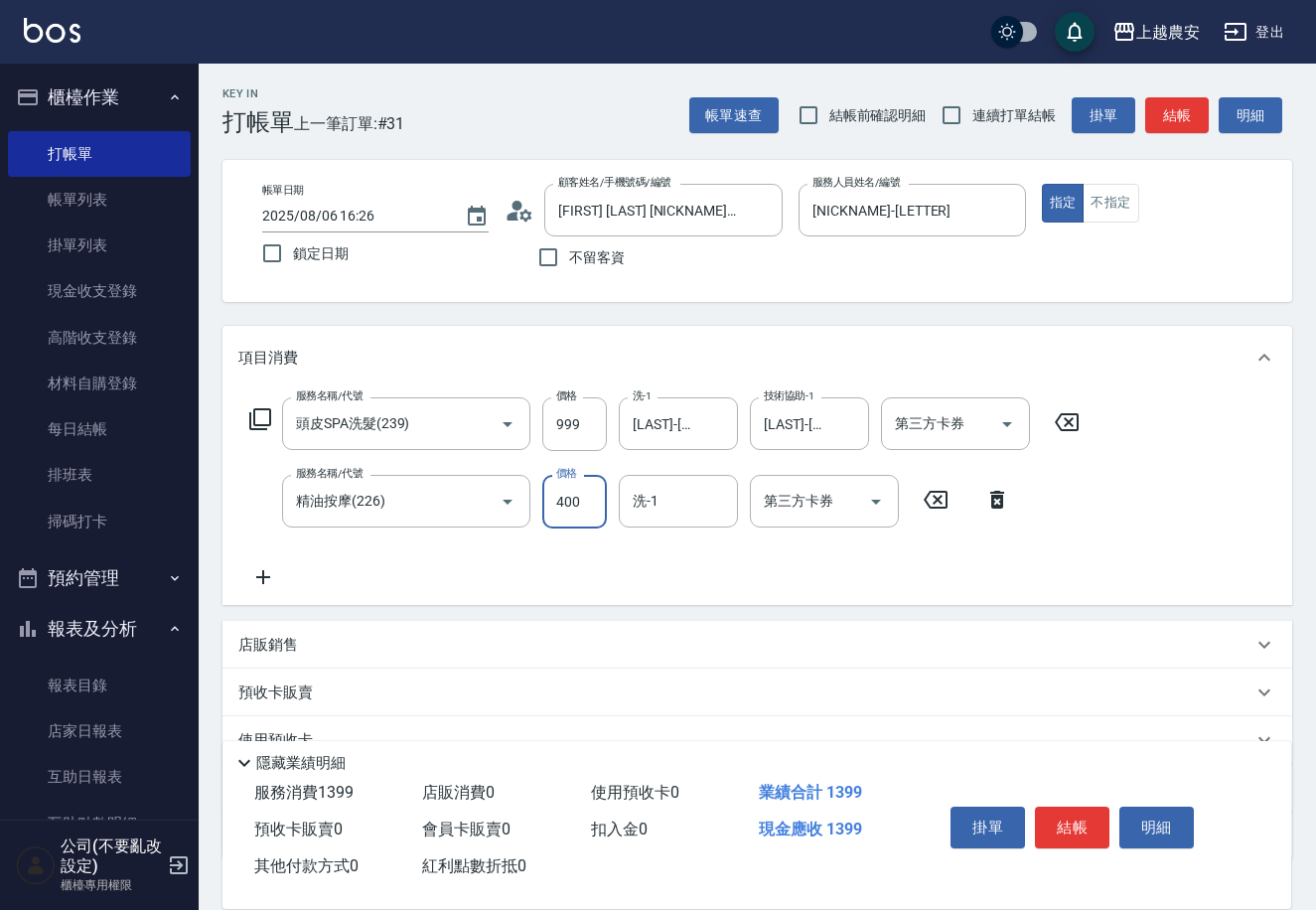 type on "400" 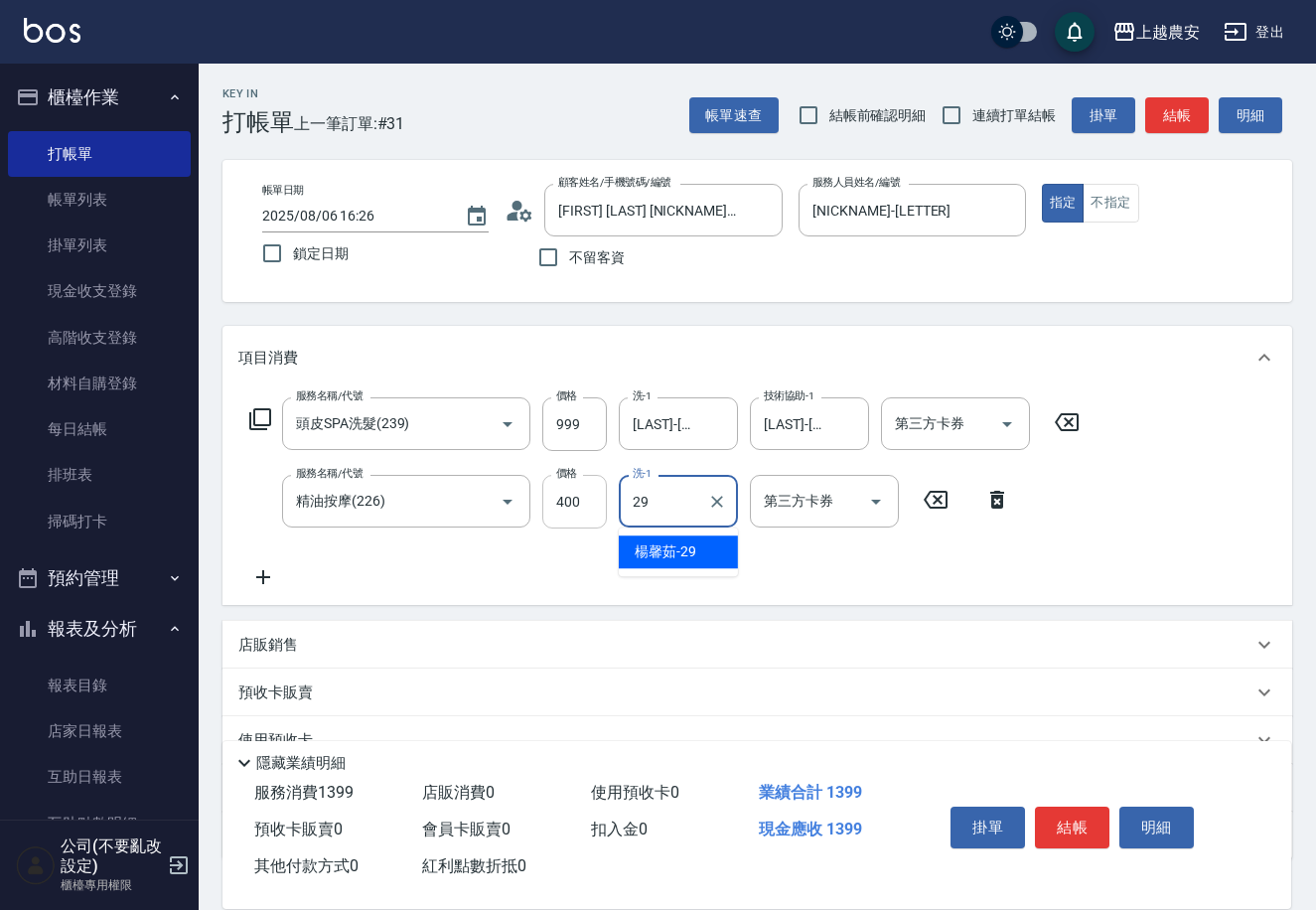 type on "[LAST]-[NUMBER]" 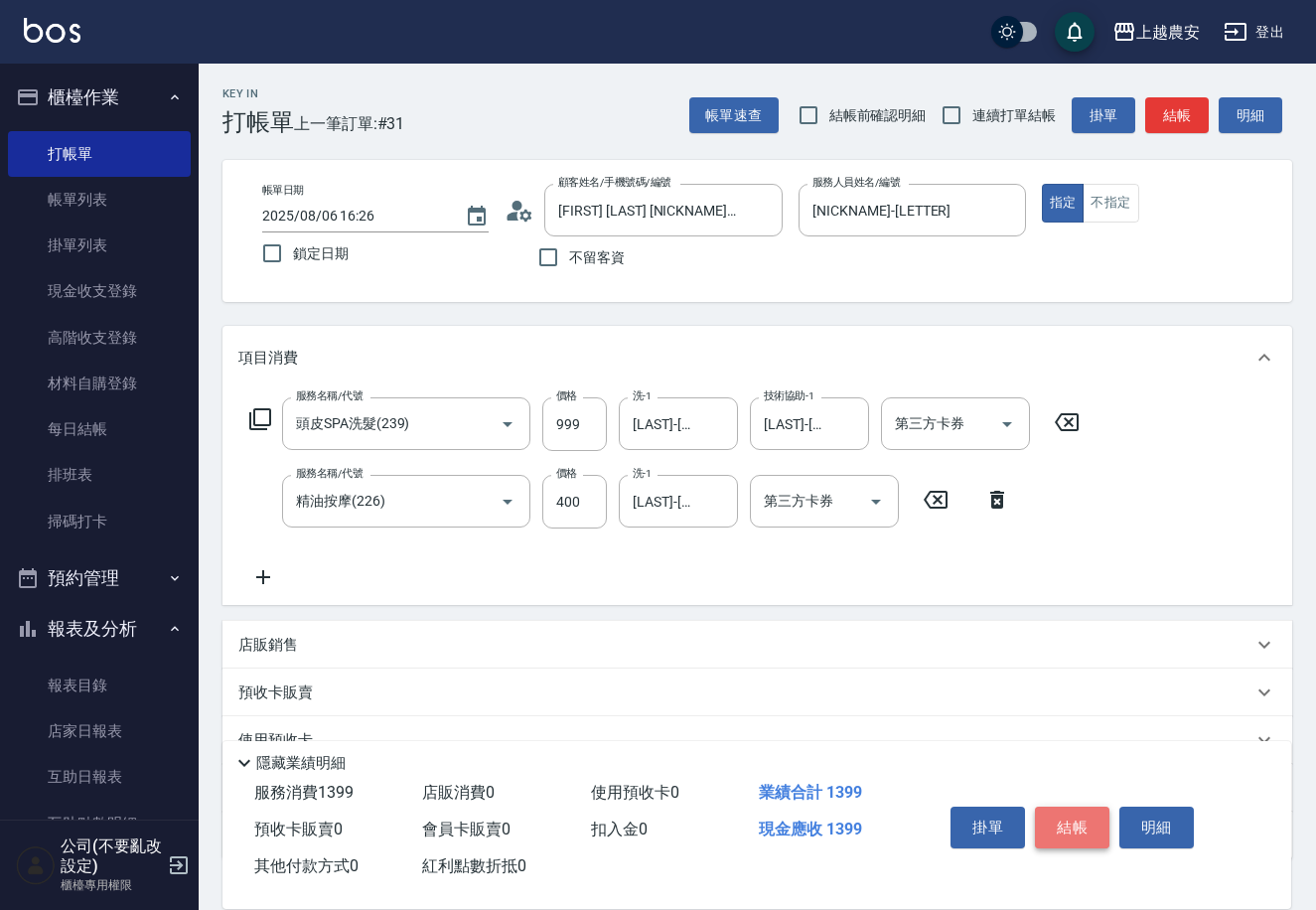 click on "結帳" at bounding box center [1072, 828] 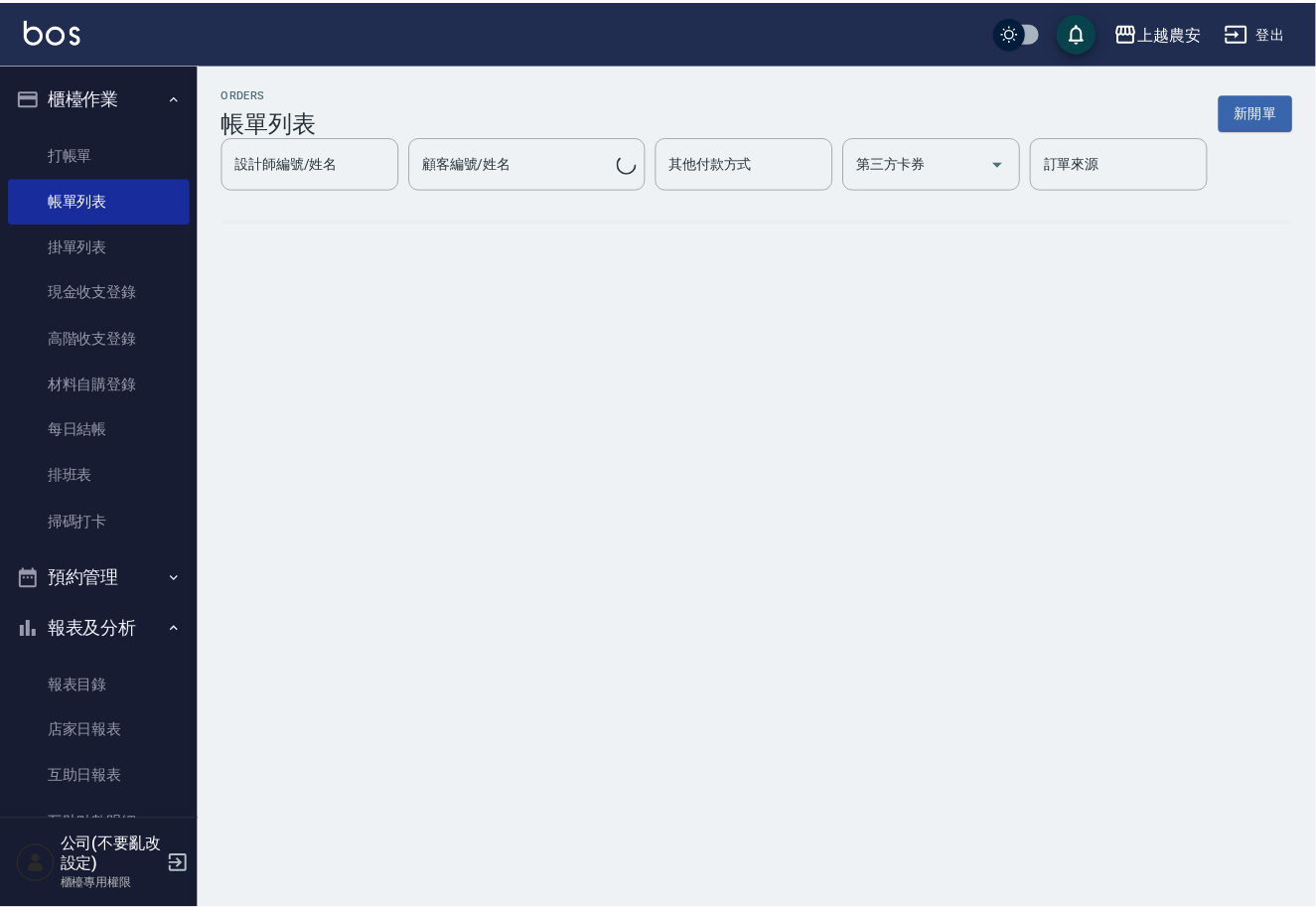 scroll, scrollTop: 312, scrollLeft: 0, axis: vertical 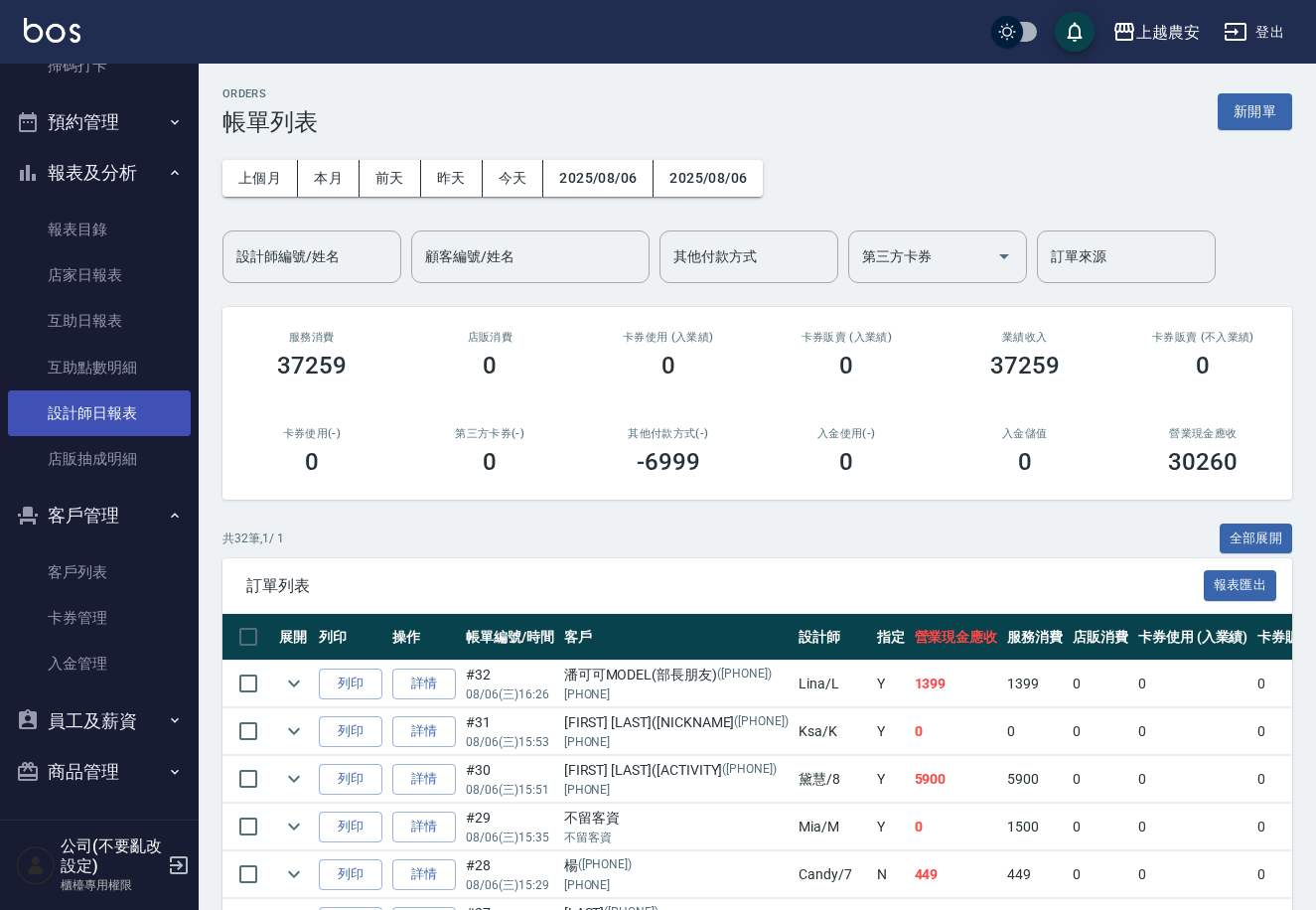 click on "設計師日報表" at bounding box center (99, 413) 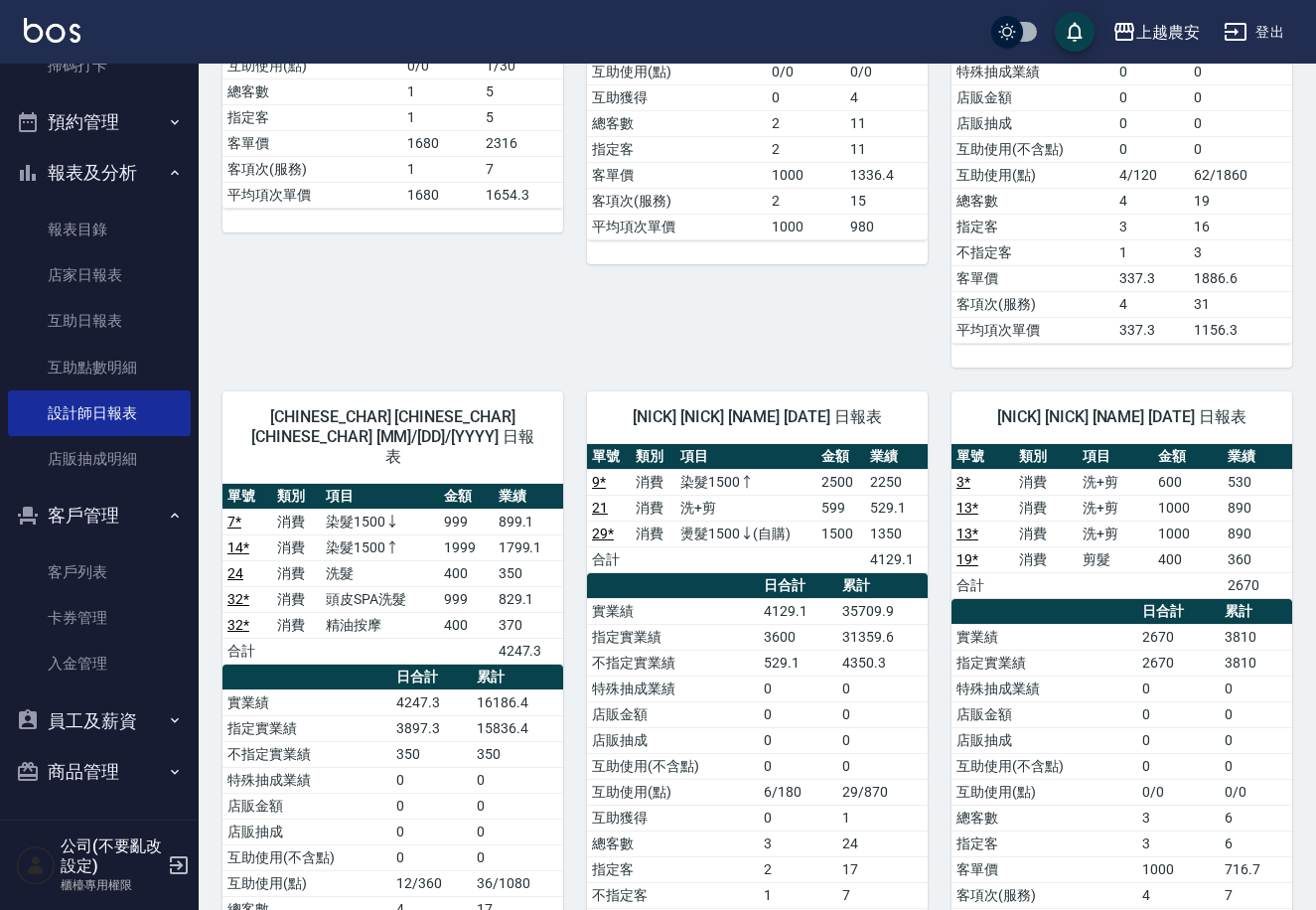 scroll, scrollTop: 1855, scrollLeft: 0, axis: vertical 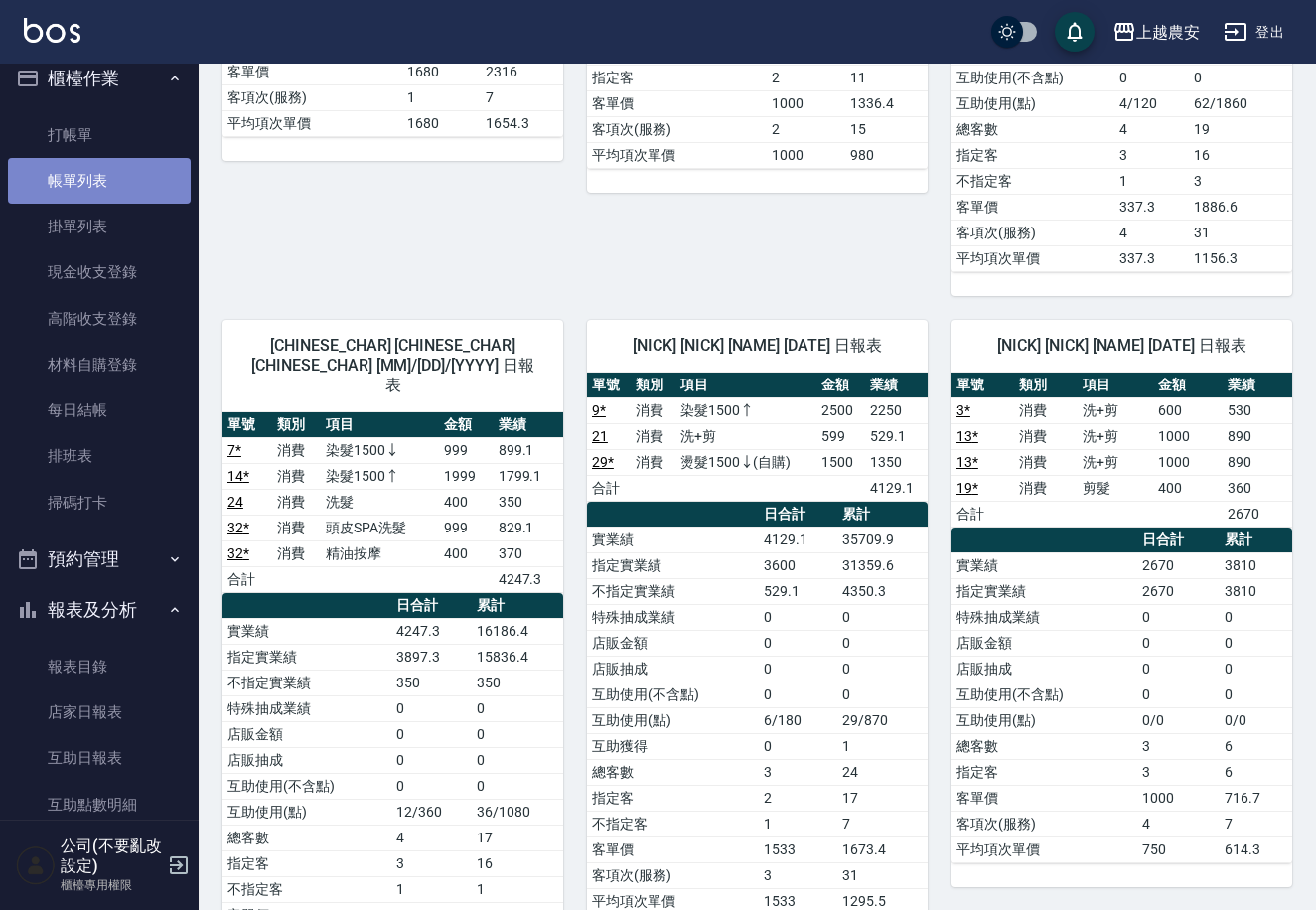 click on "帳單列表" at bounding box center (99, 181) 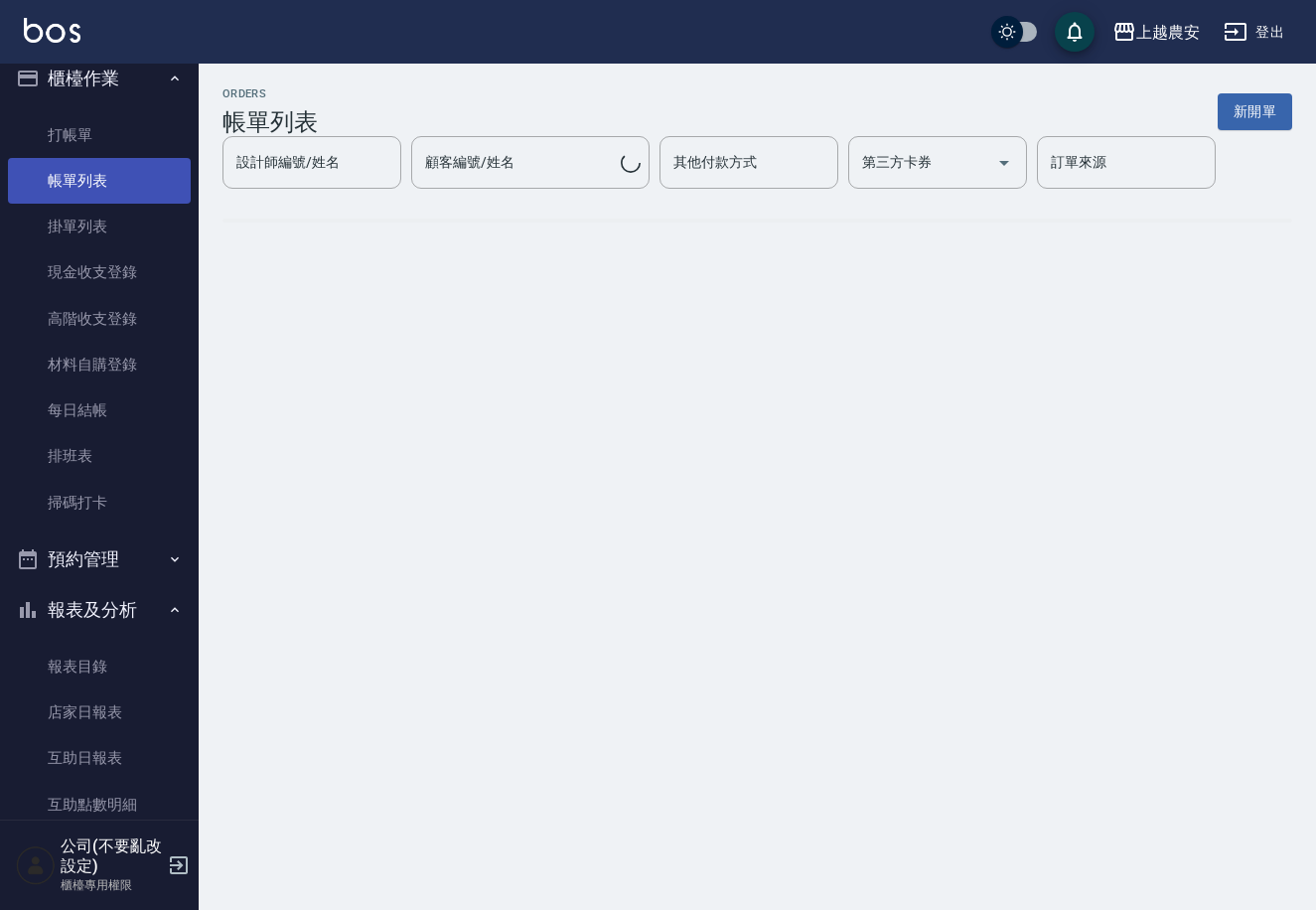 scroll, scrollTop: 0, scrollLeft: 0, axis: both 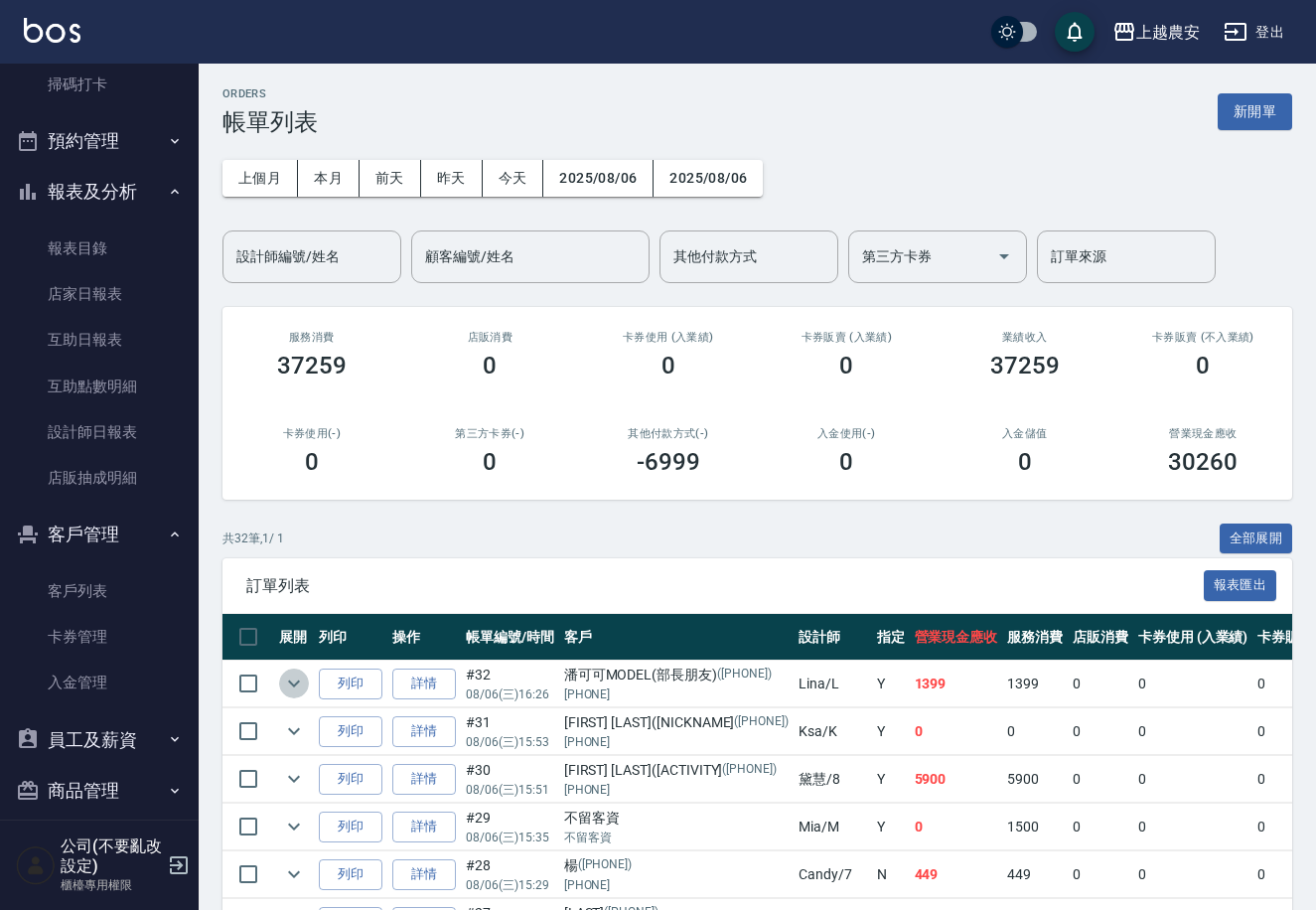 click 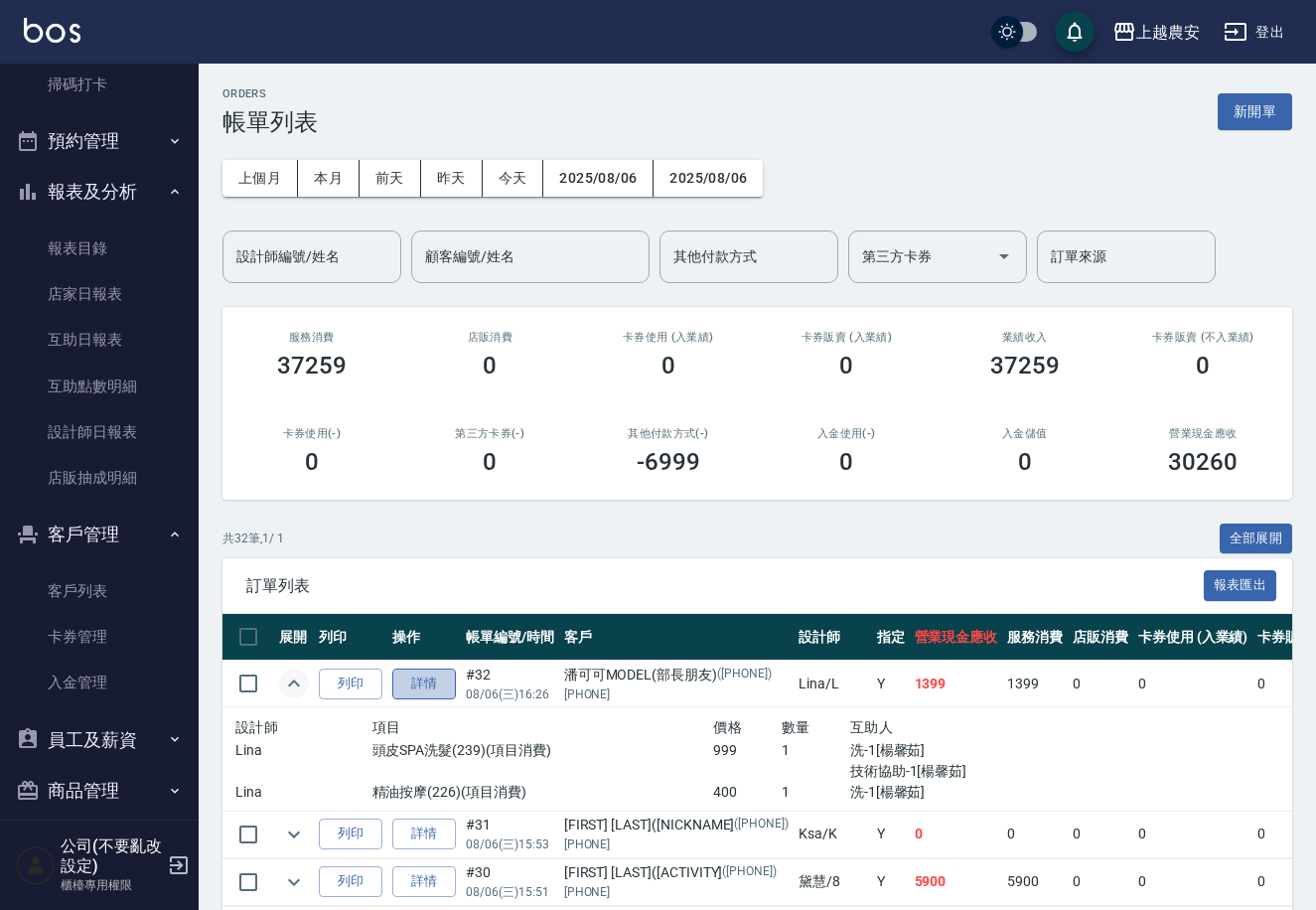 click on "詳情" at bounding box center (424, 683) 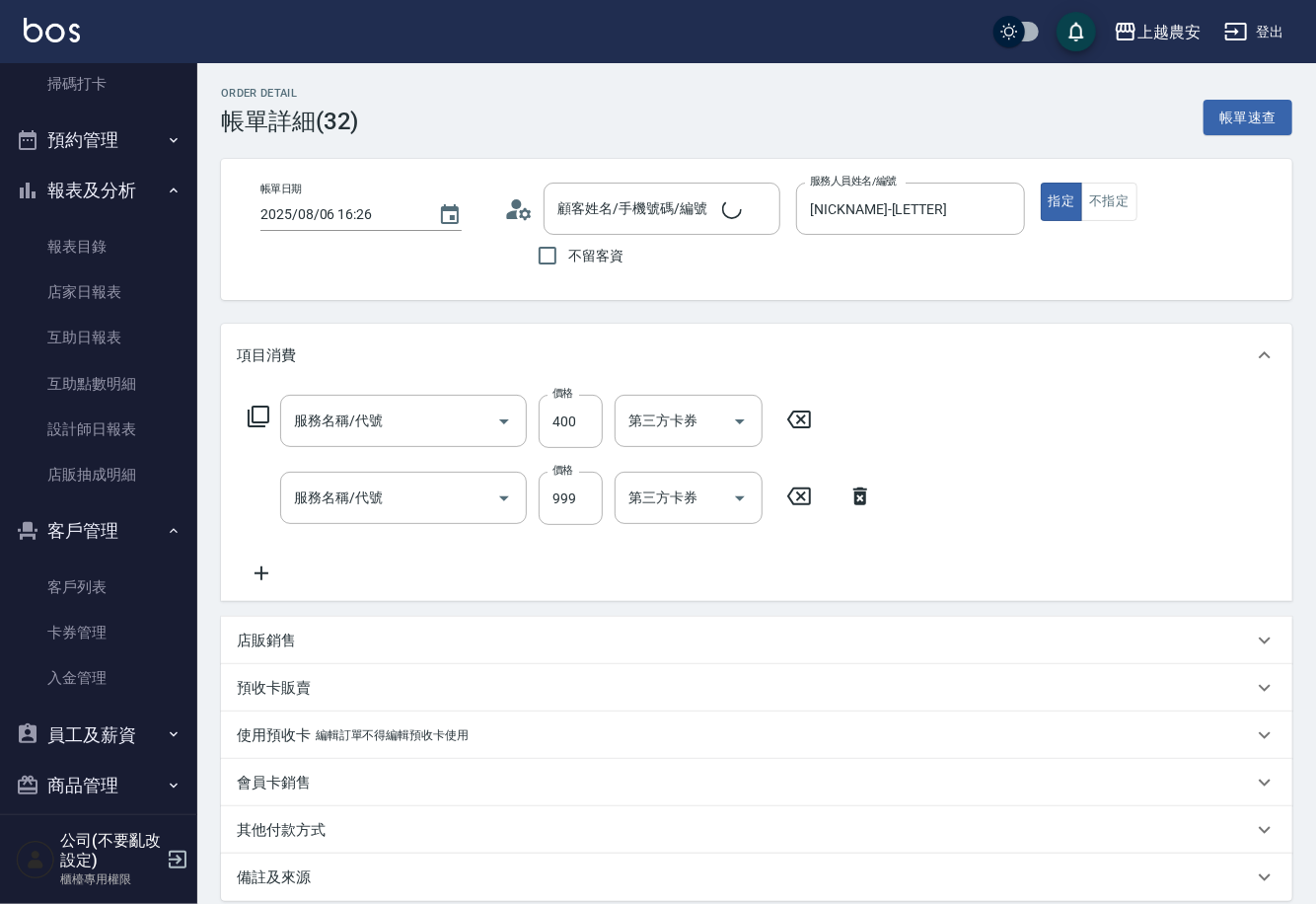 type on "2025/08/06 16:26" 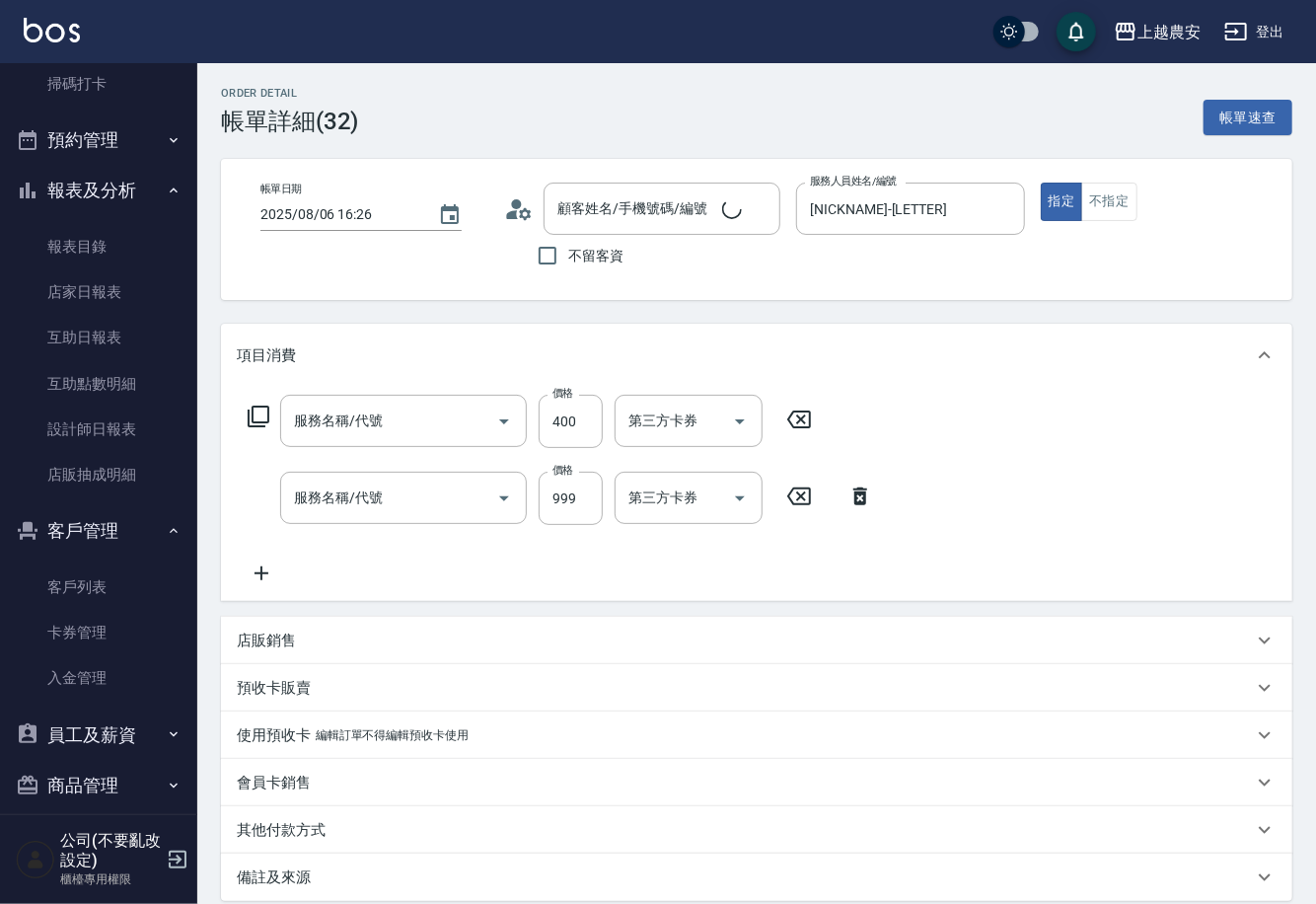 type on "[NICKNAME]-[LETTER]" 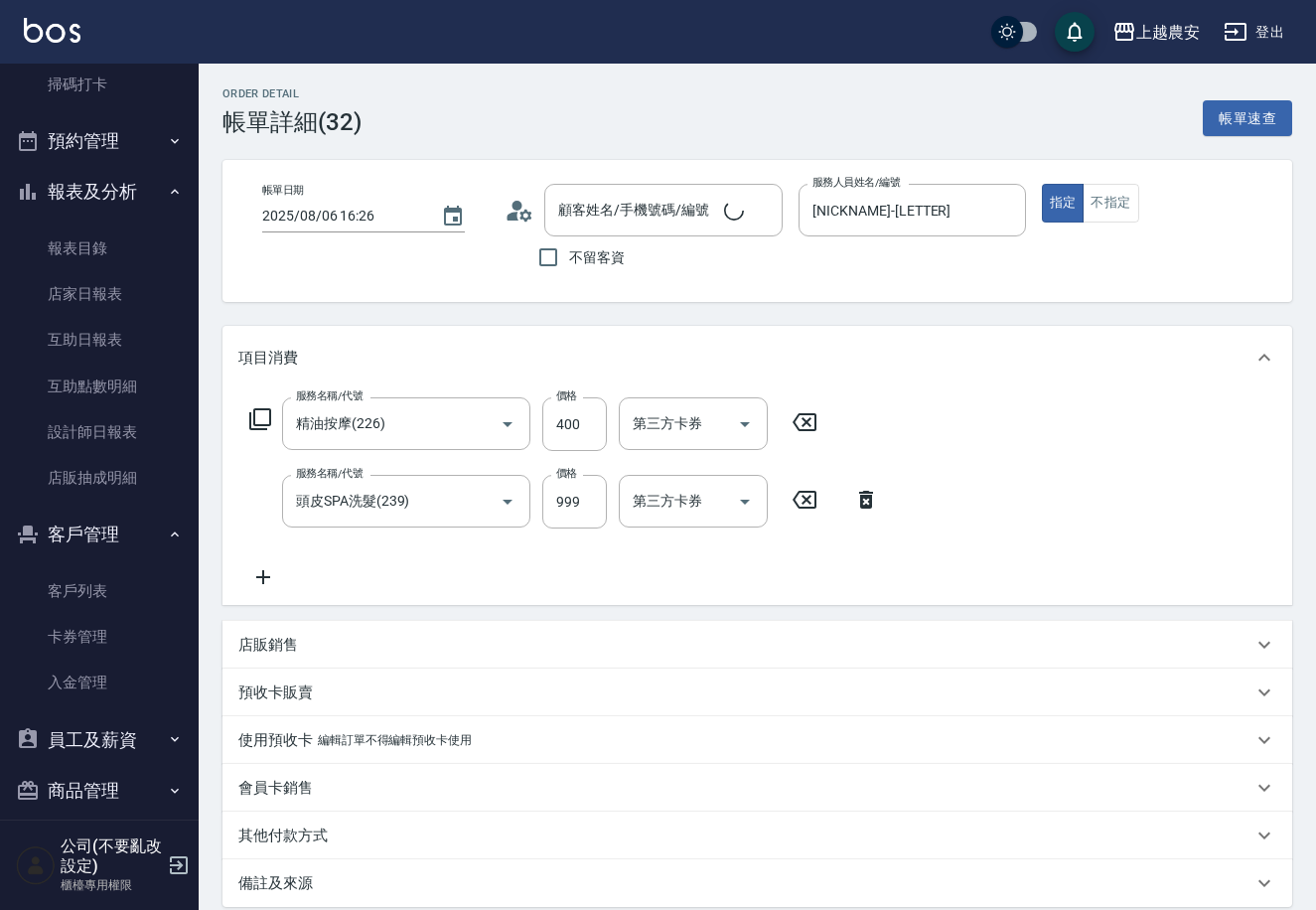 type on "精油按摩(226)" 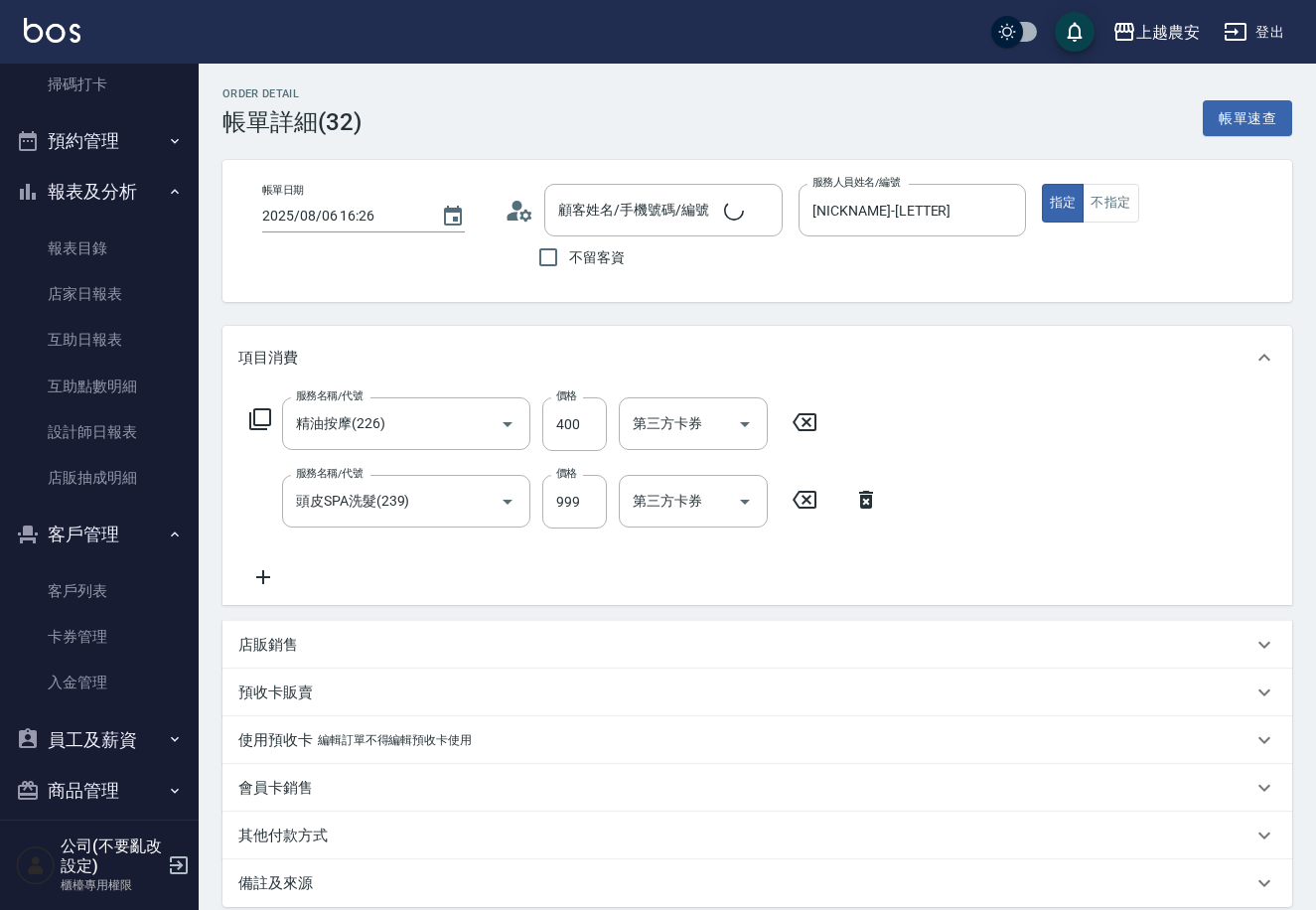 type on "頭皮SPA洗髮(239)" 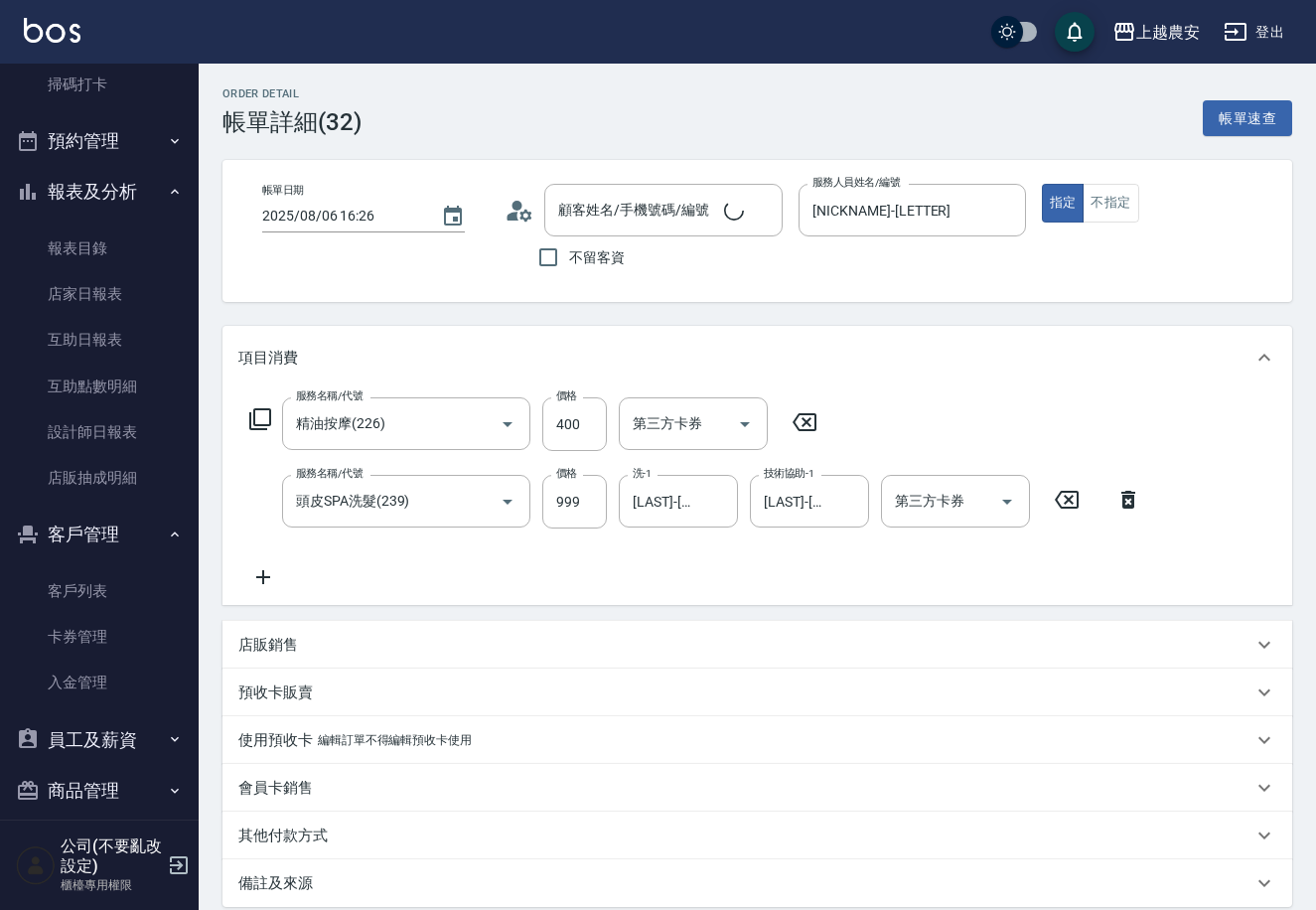 type on "[FIRST] [LAST] [NICKNAME]([RELATIONSHIP])/[PHONE]/[PHONE]" 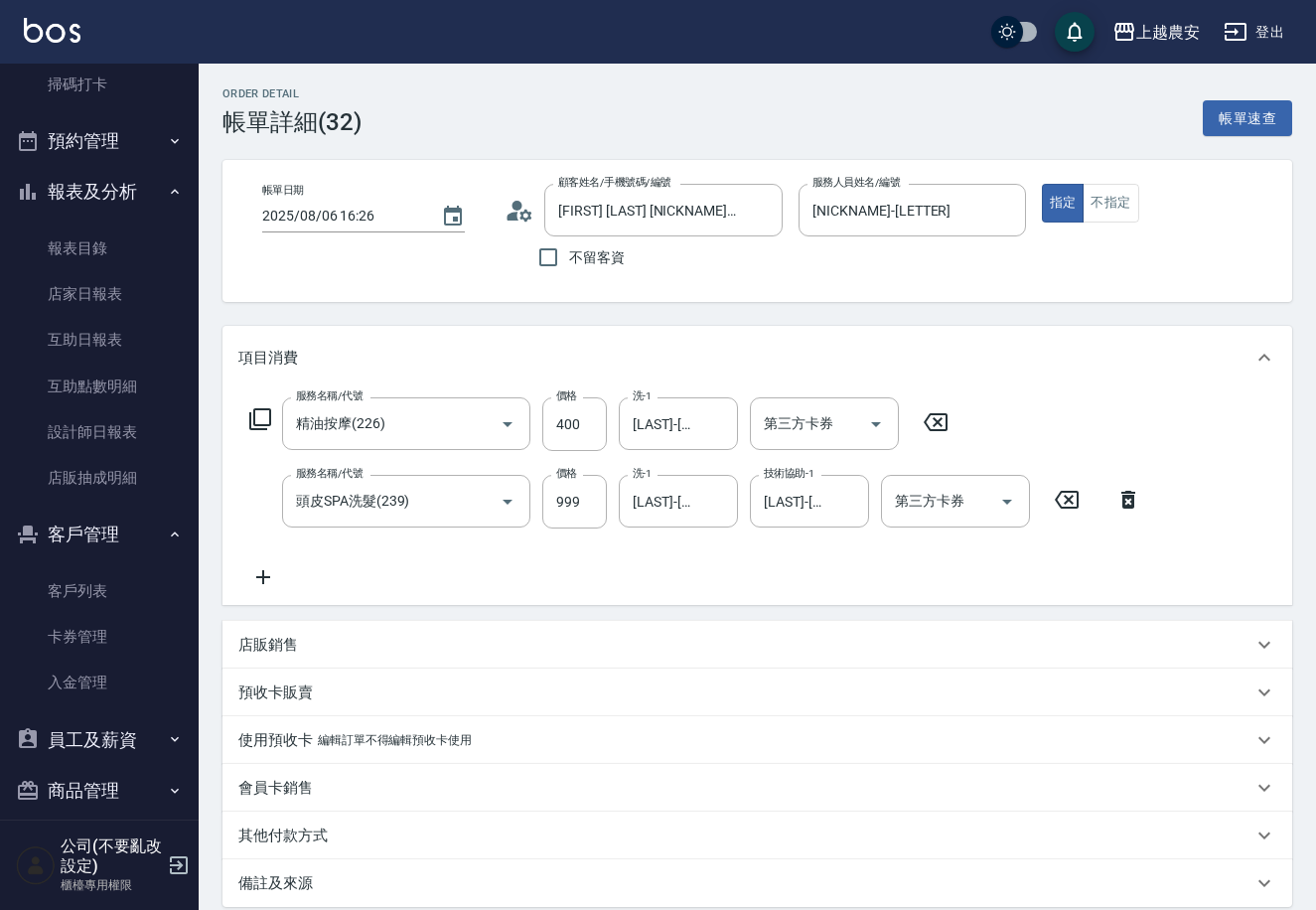 click 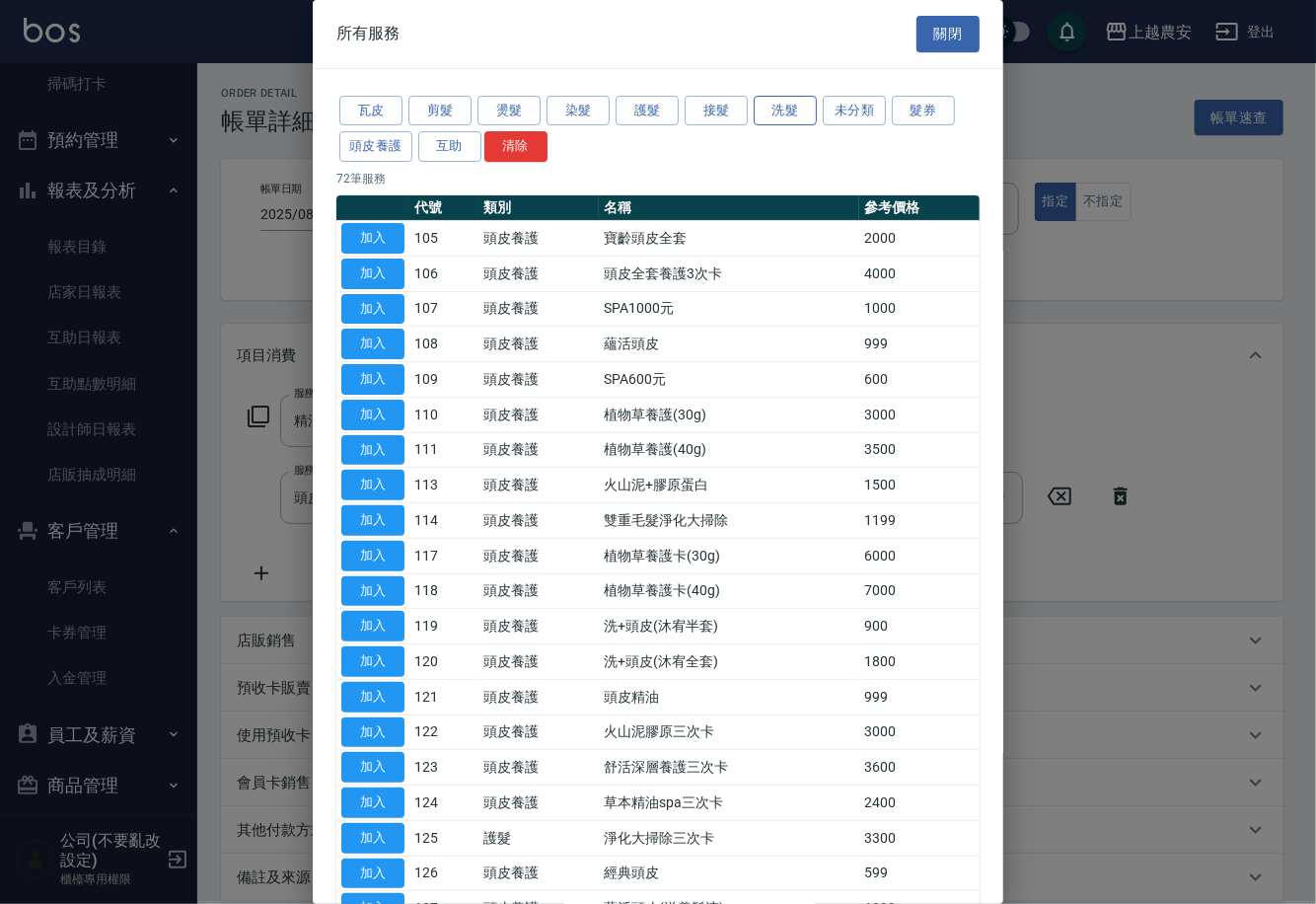 click on "洗髮" at bounding box center (785, 111) 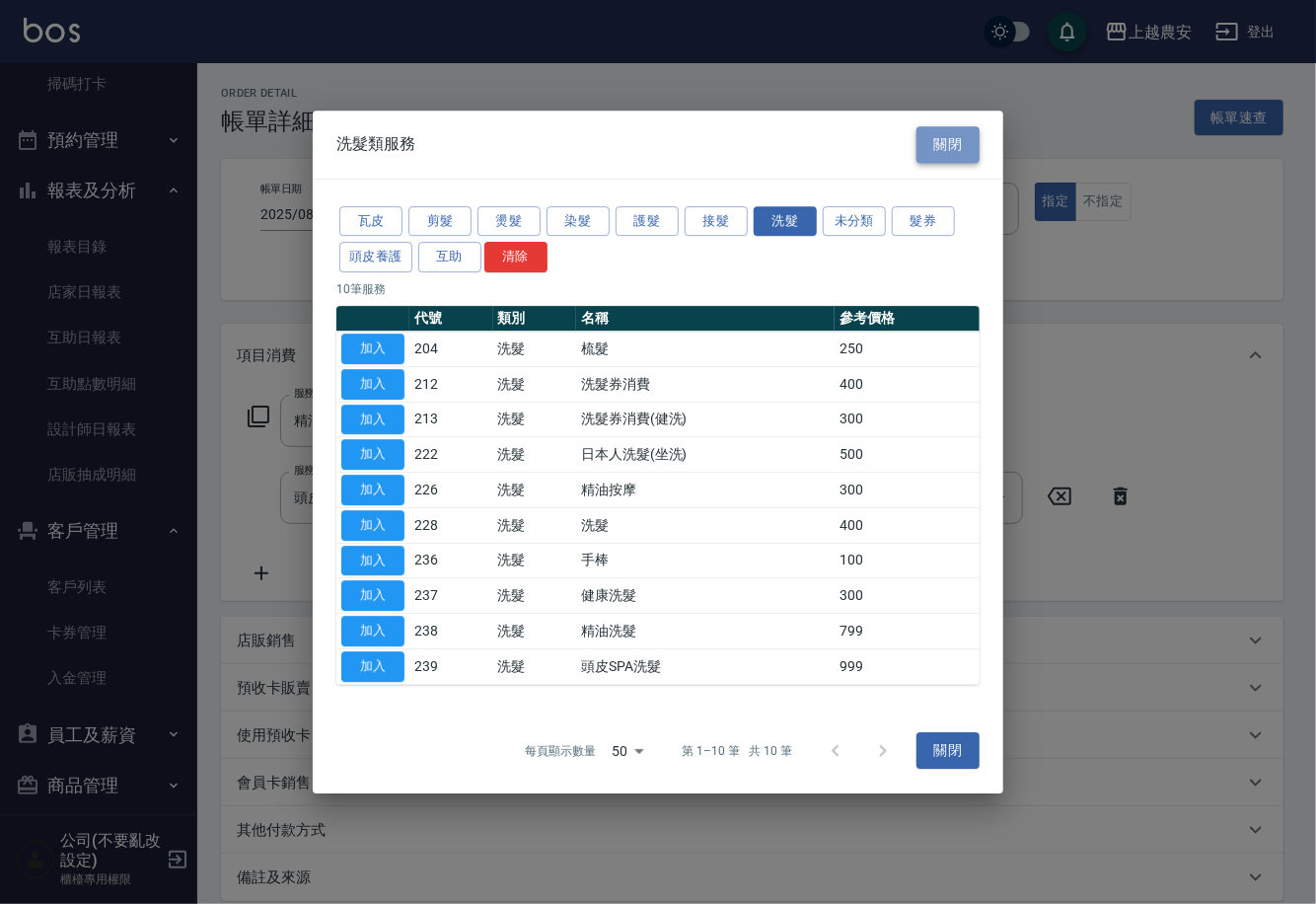 click on "關閉" at bounding box center (948, 144) 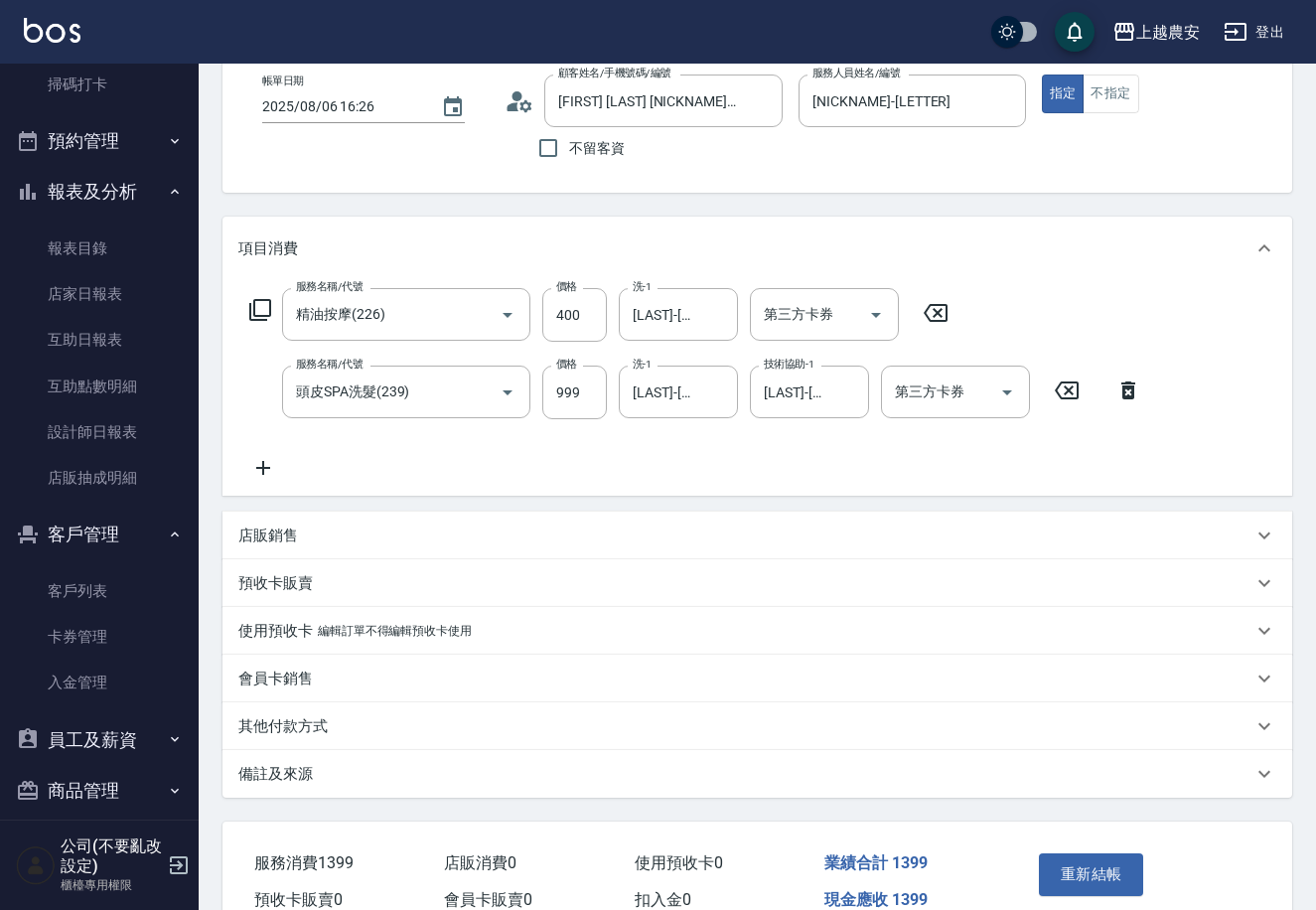 scroll, scrollTop: 208, scrollLeft: 0, axis: vertical 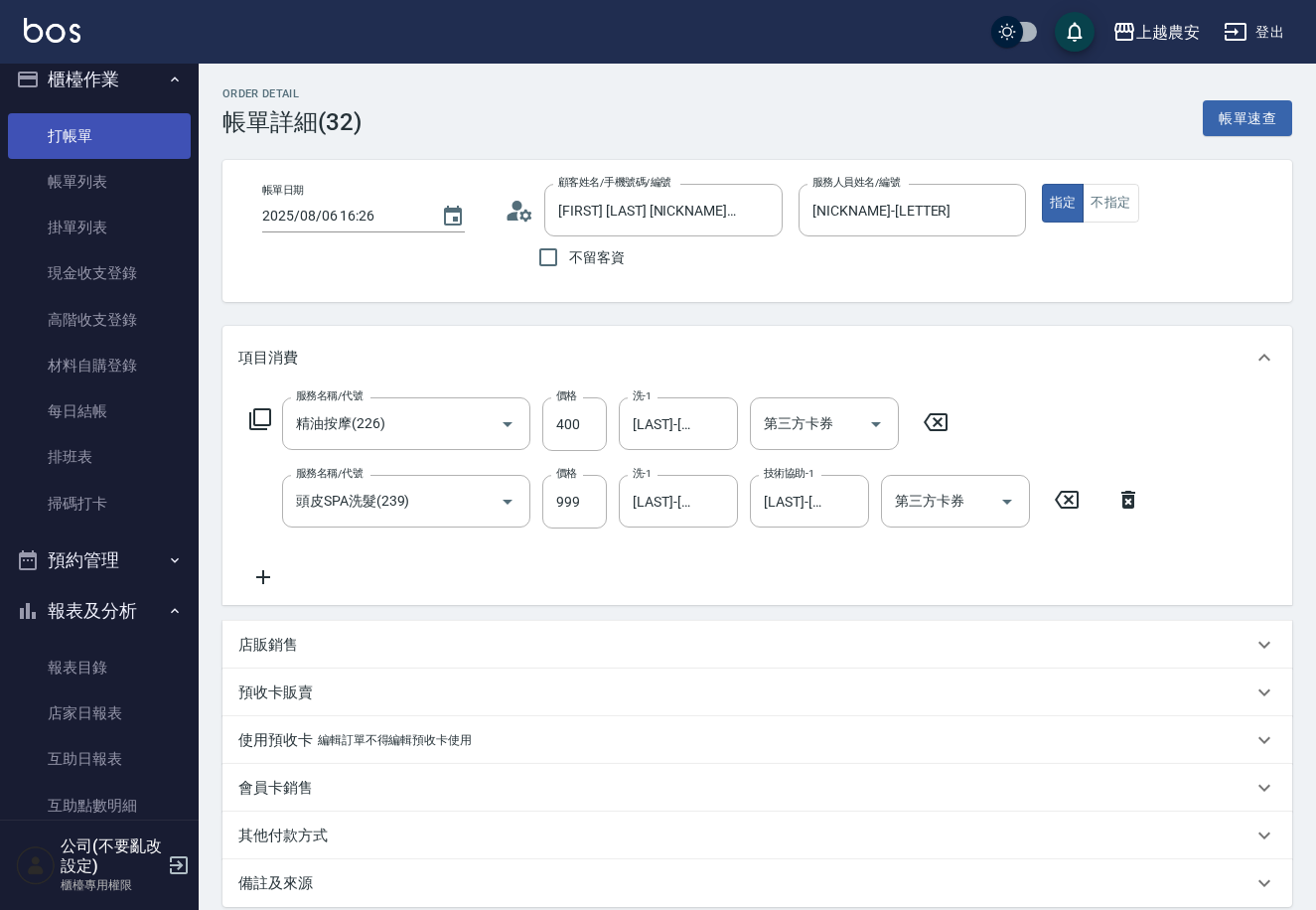 click on "打帳單" at bounding box center [99, 136] 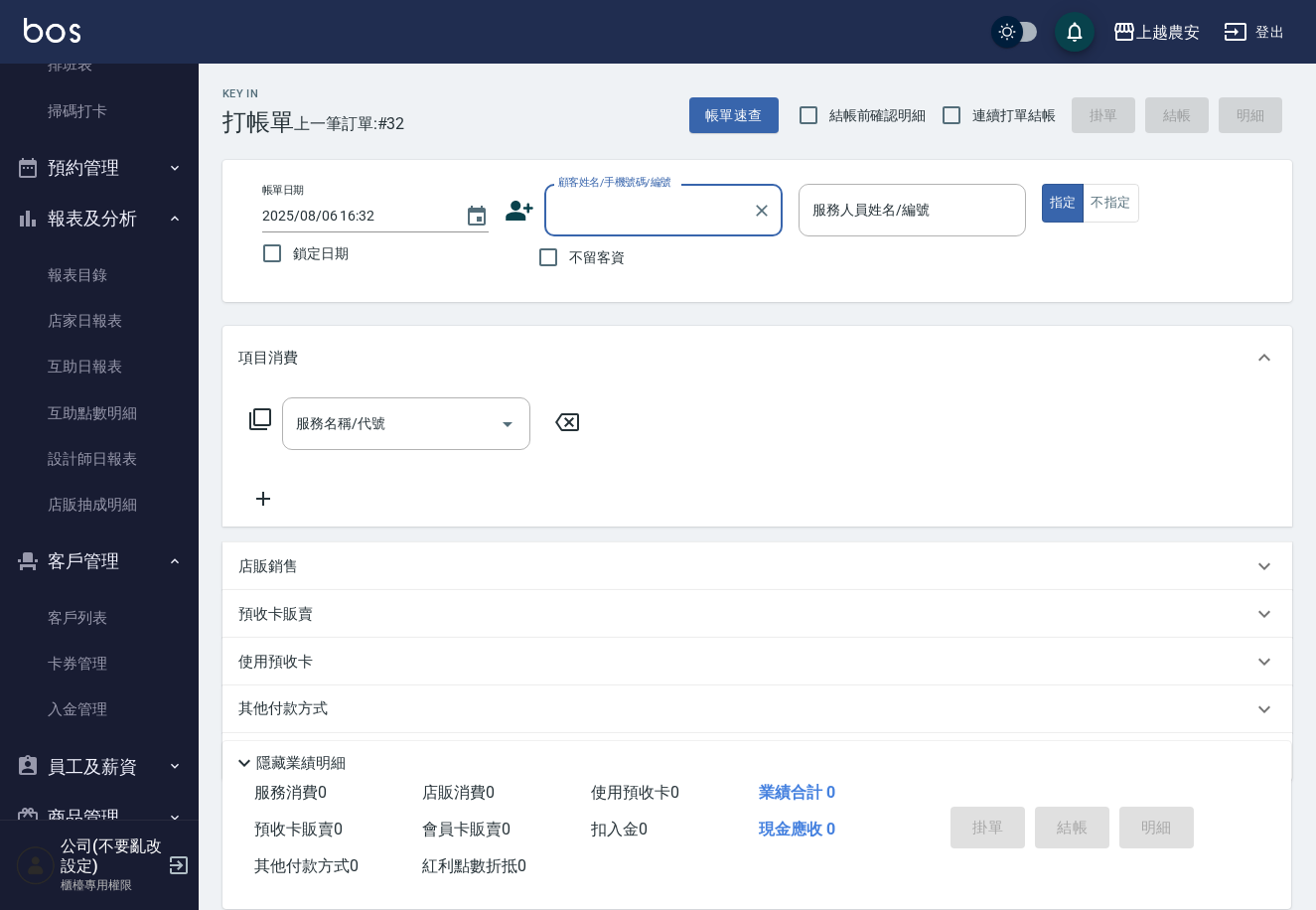 scroll, scrollTop: 456, scrollLeft: 0, axis: vertical 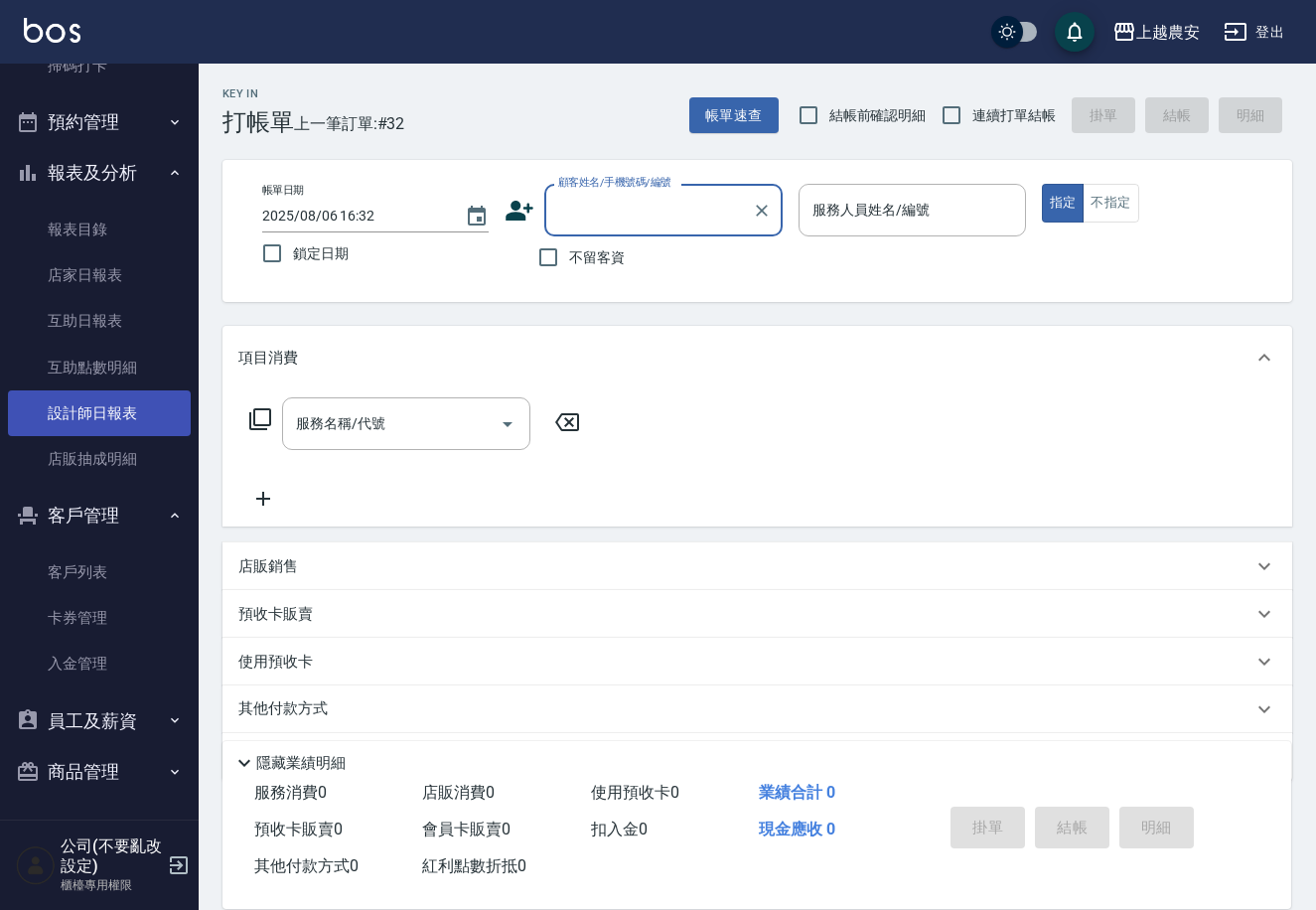 click on "設計師日報表" at bounding box center (99, 413) 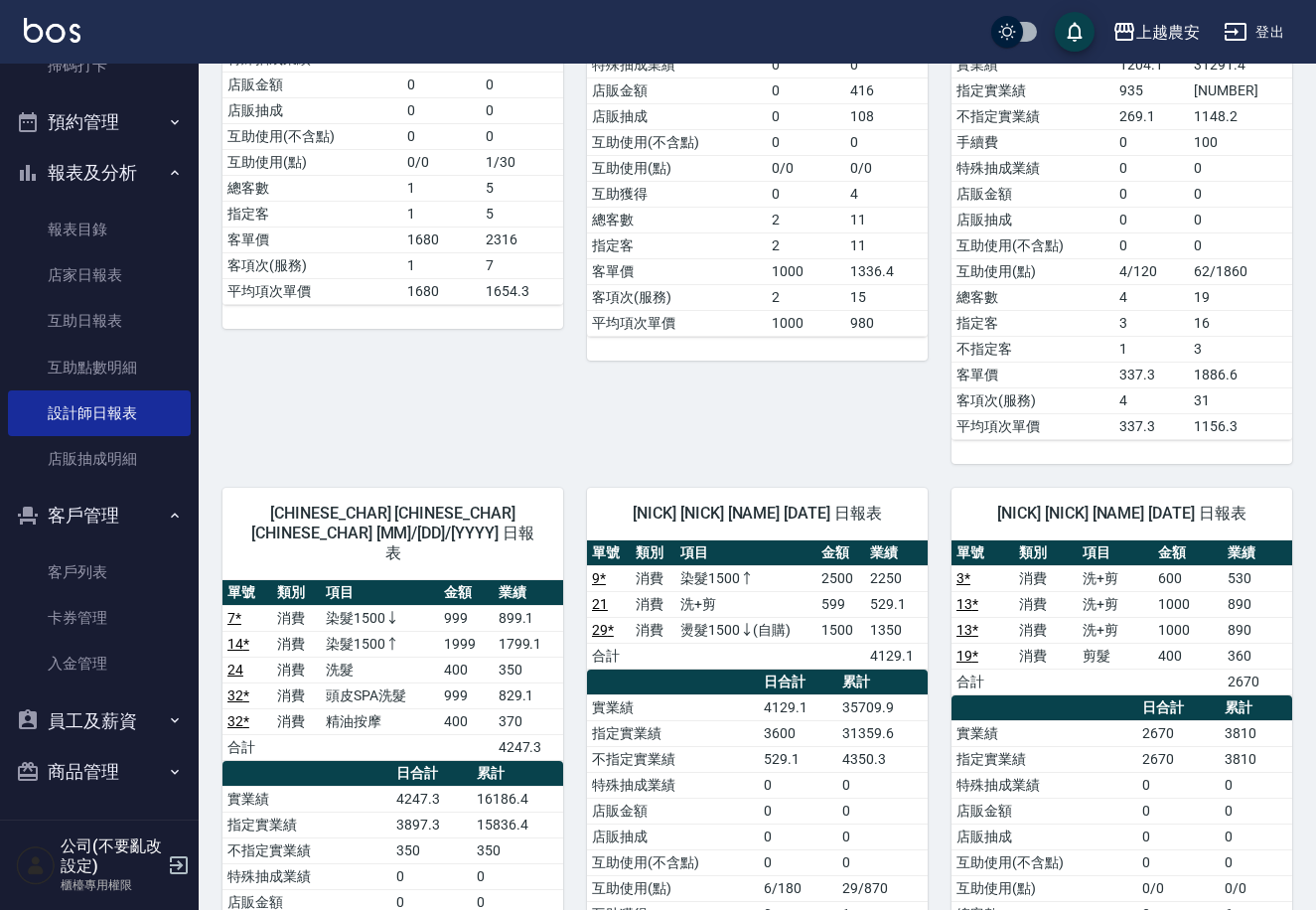 scroll, scrollTop: 1814, scrollLeft: 0, axis: vertical 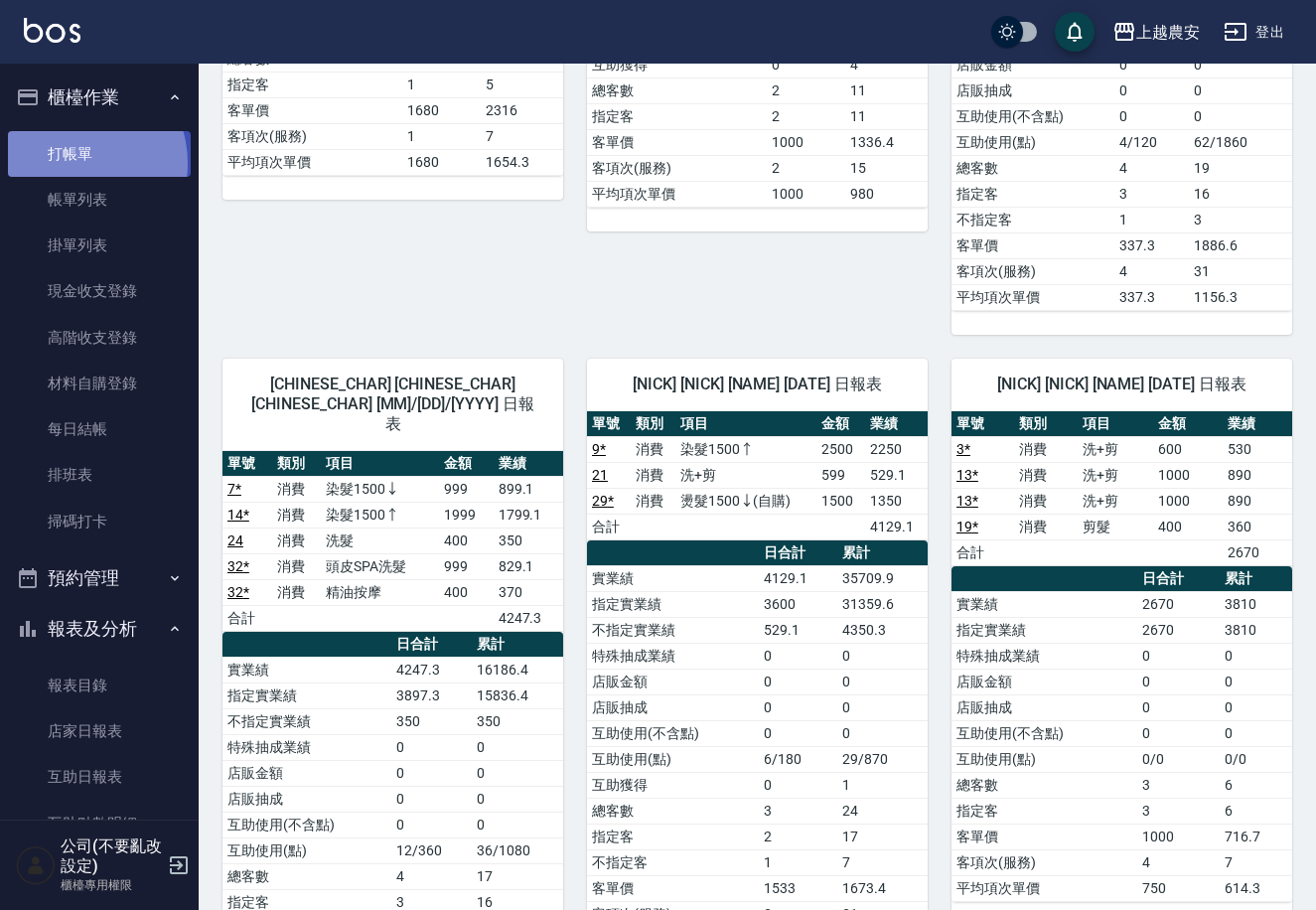 click on "打帳單" at bounding box center (99, 154) 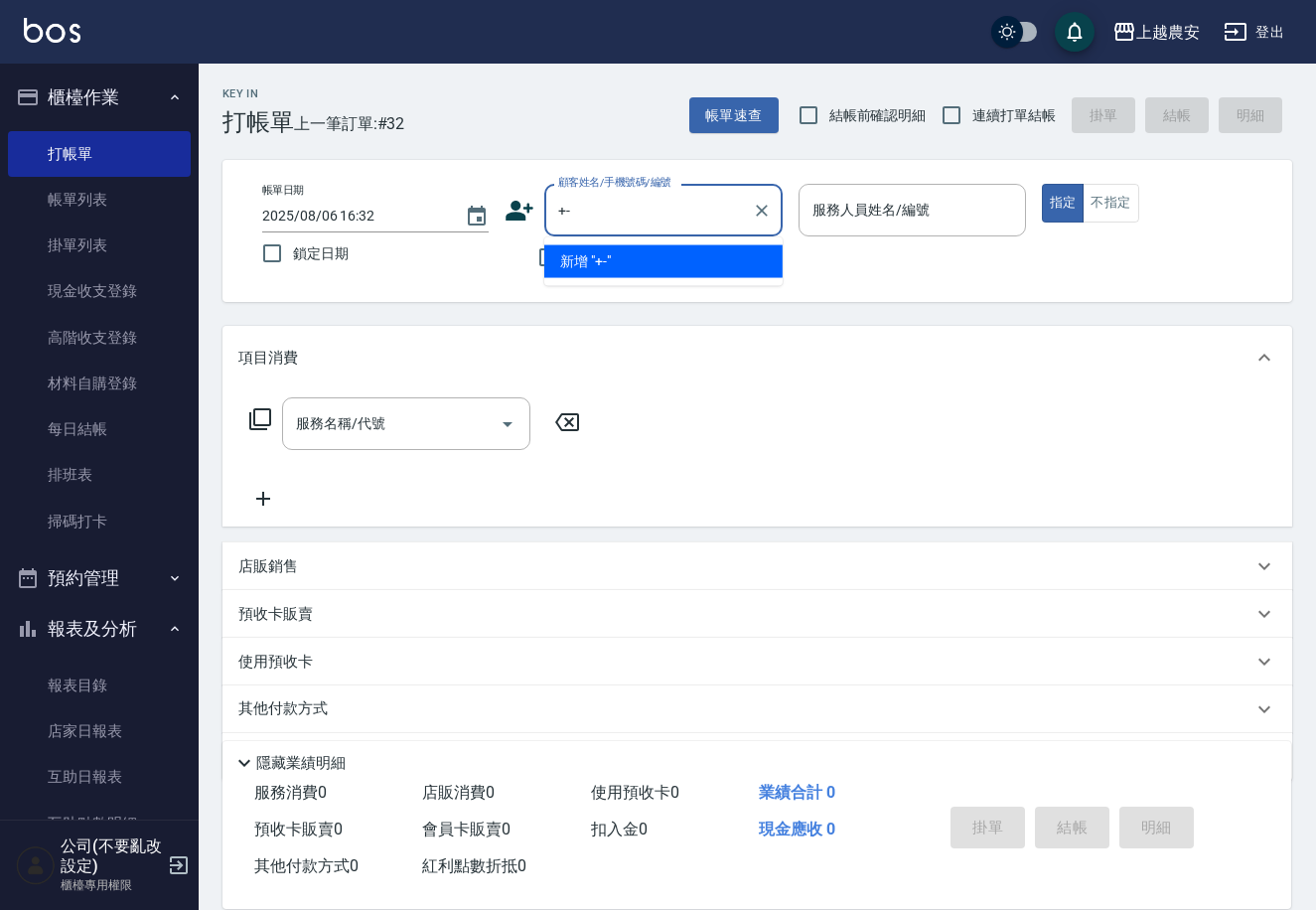 type on "+" 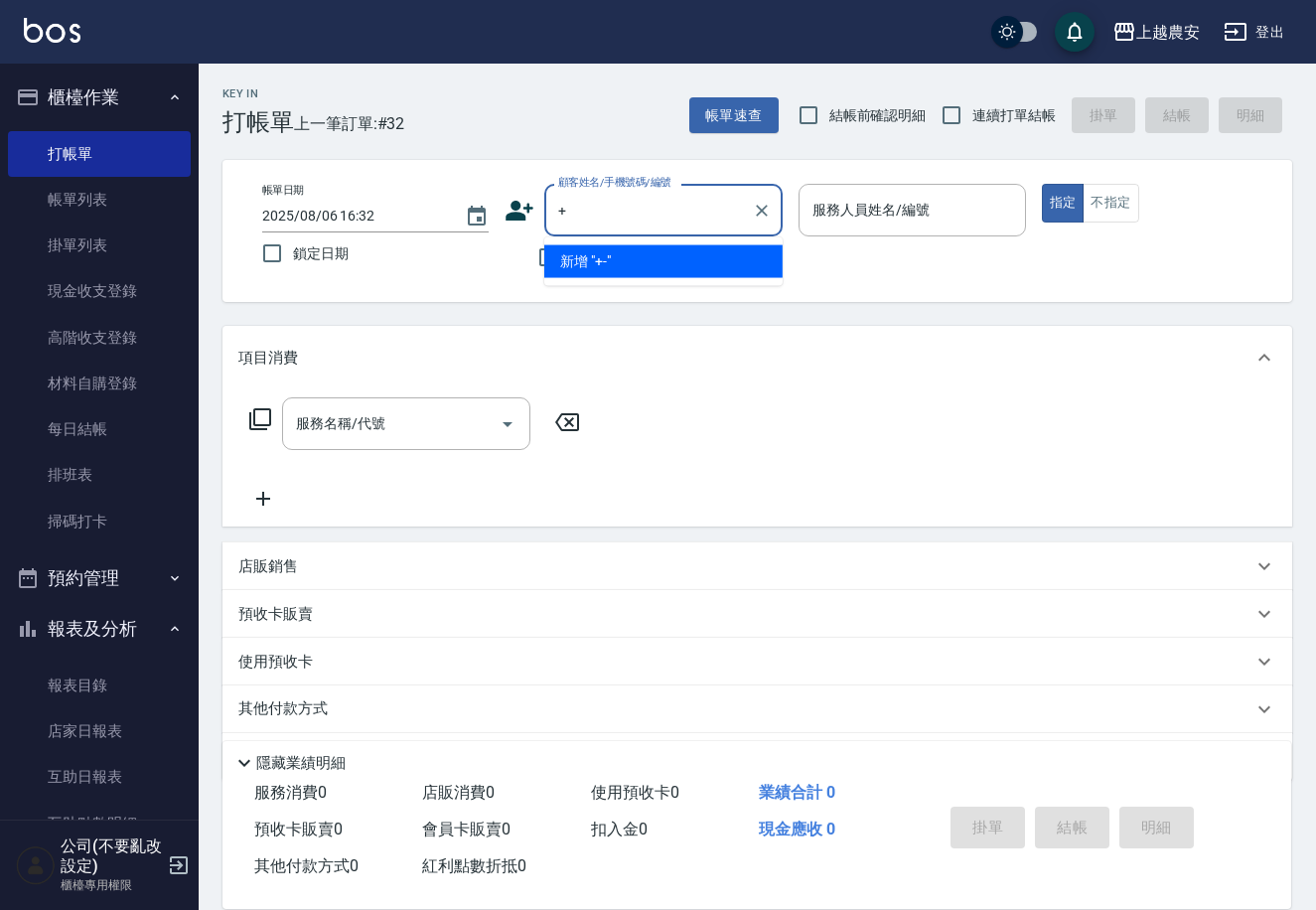 type 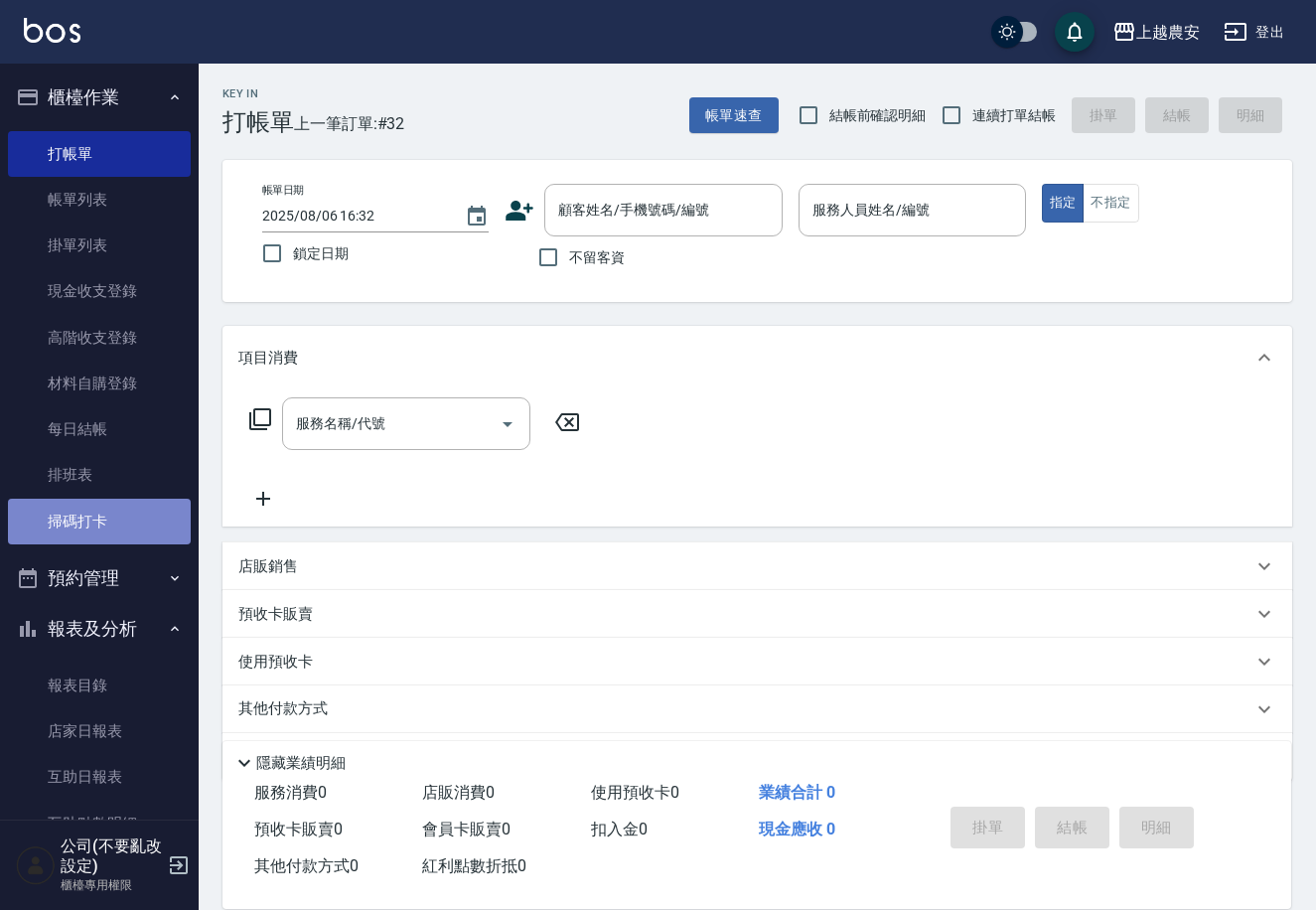 click on "掃碼打卡" at bounding box center [99, 522] 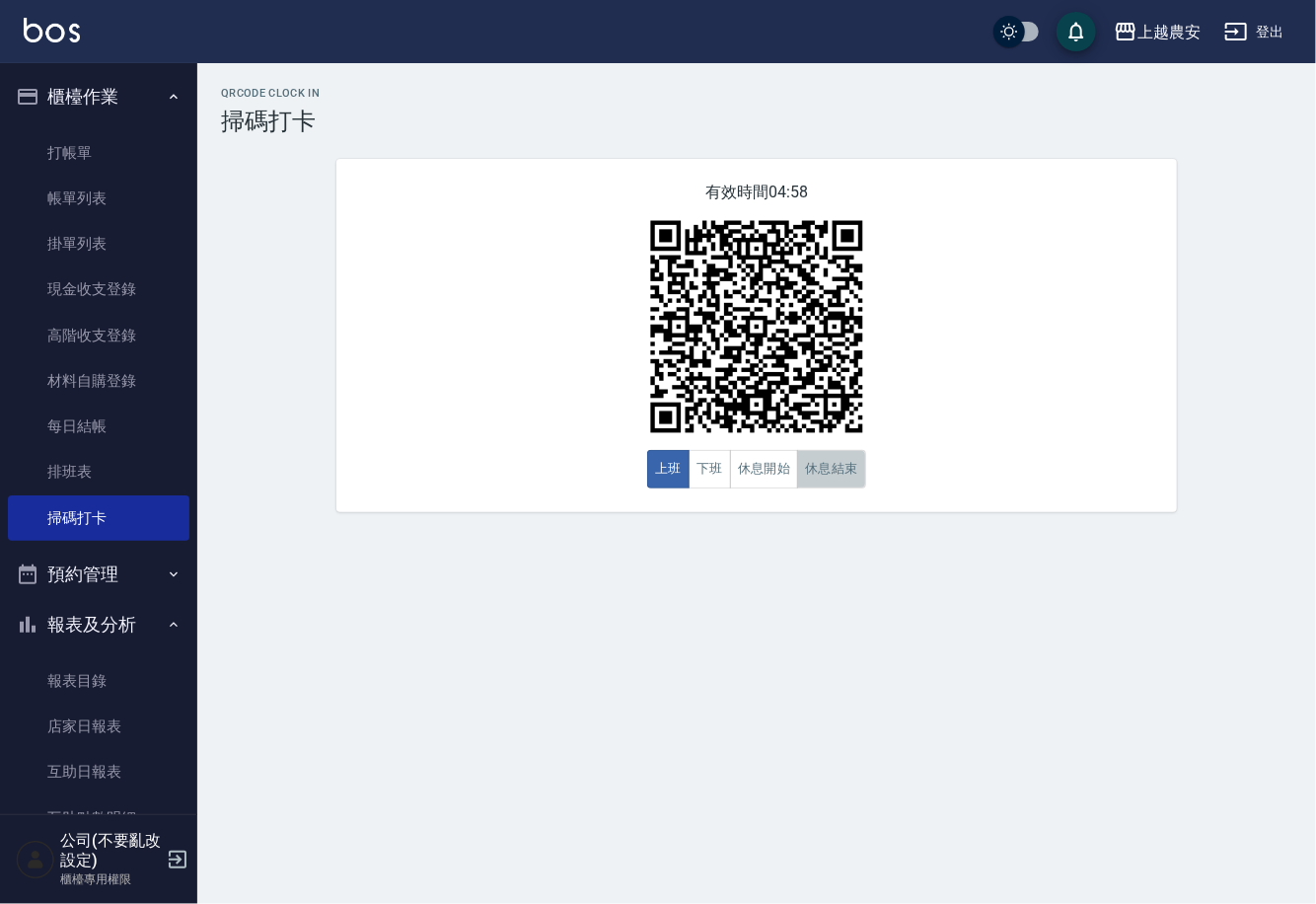 click on "休息結束" at bounding box center [832, 469] 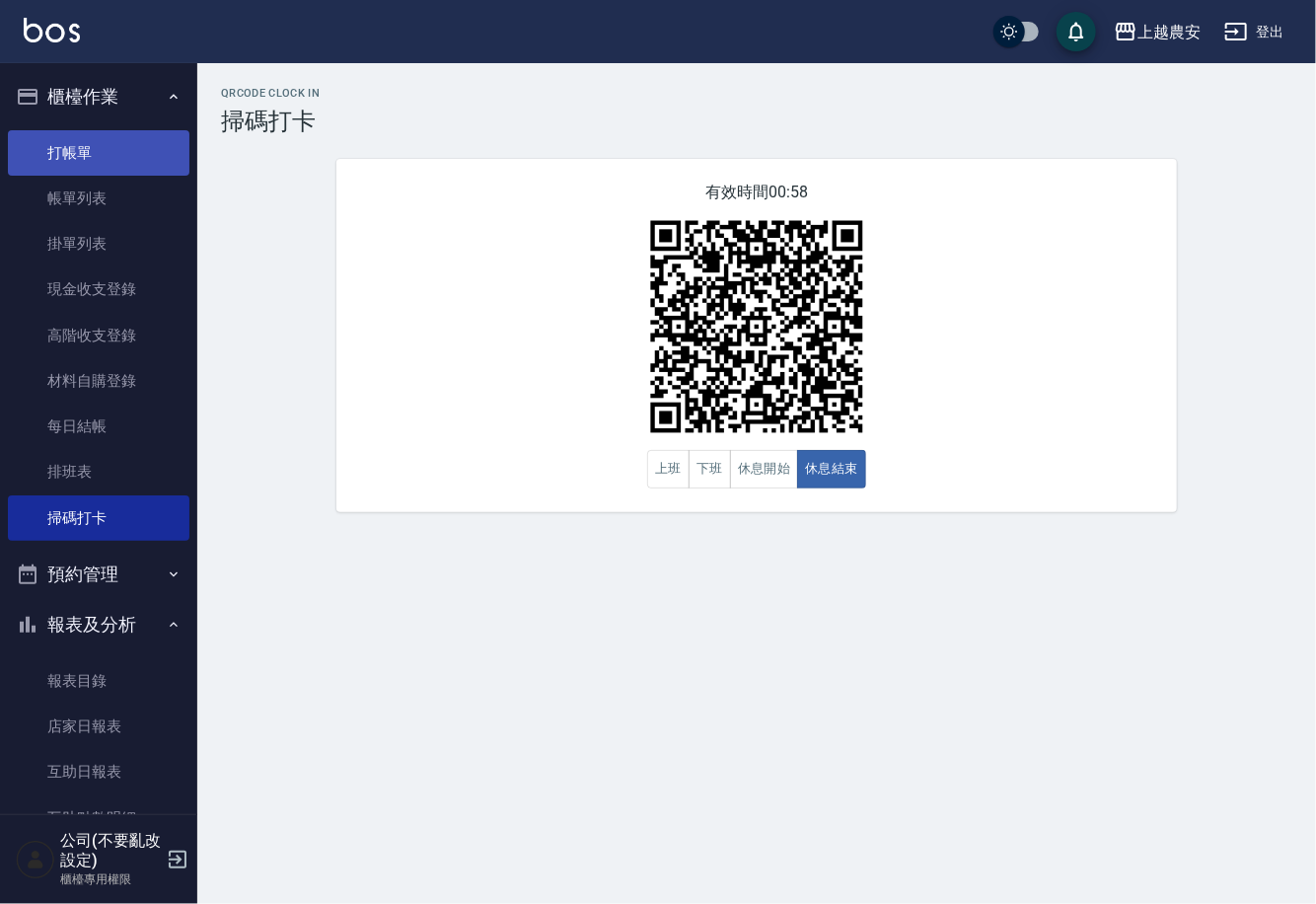 click on "打帳單" at bounding box center [99, 153] 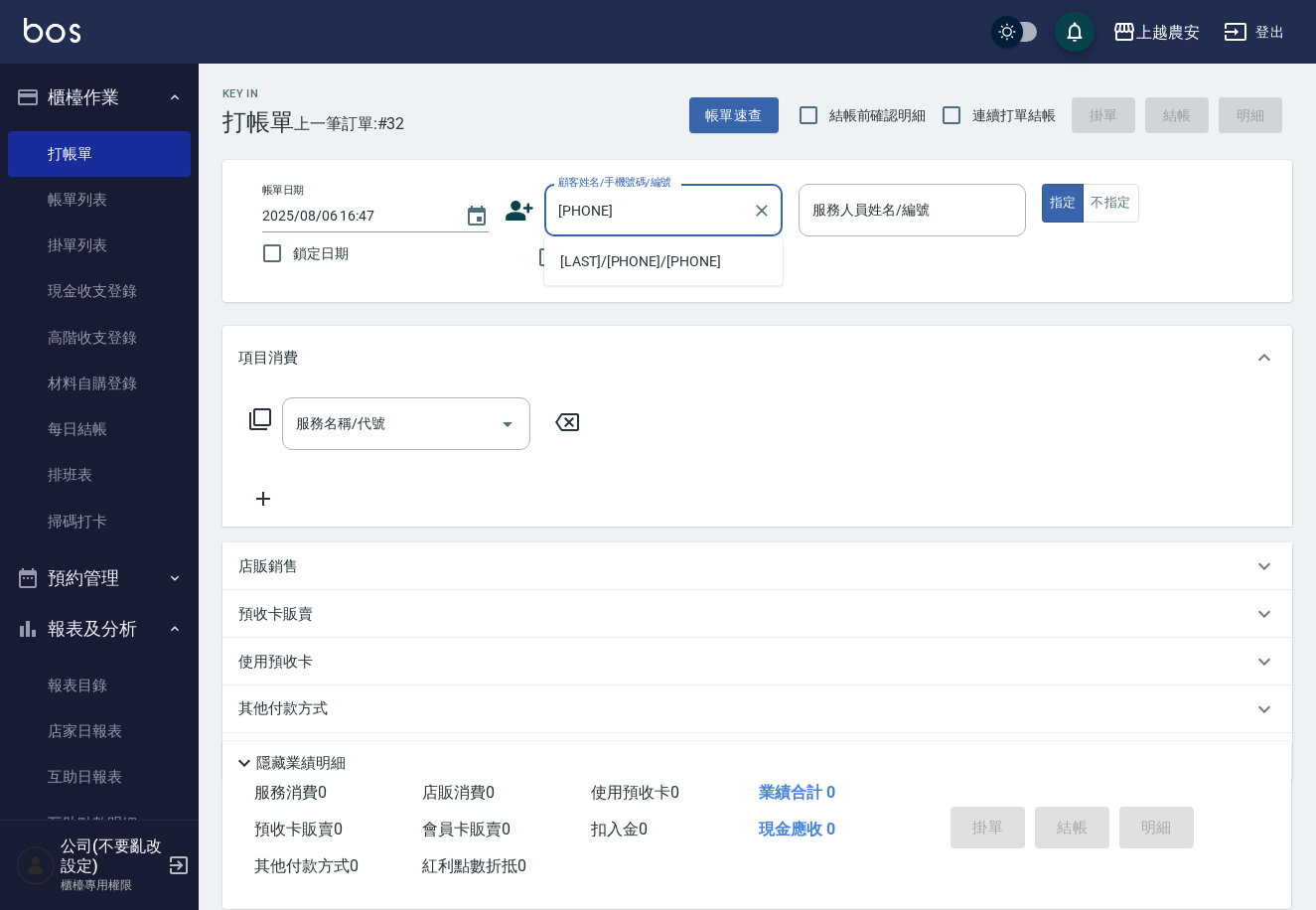 click on "[LAST]/[PHONE]/[PHONE]" at bounding box center (663, 261) 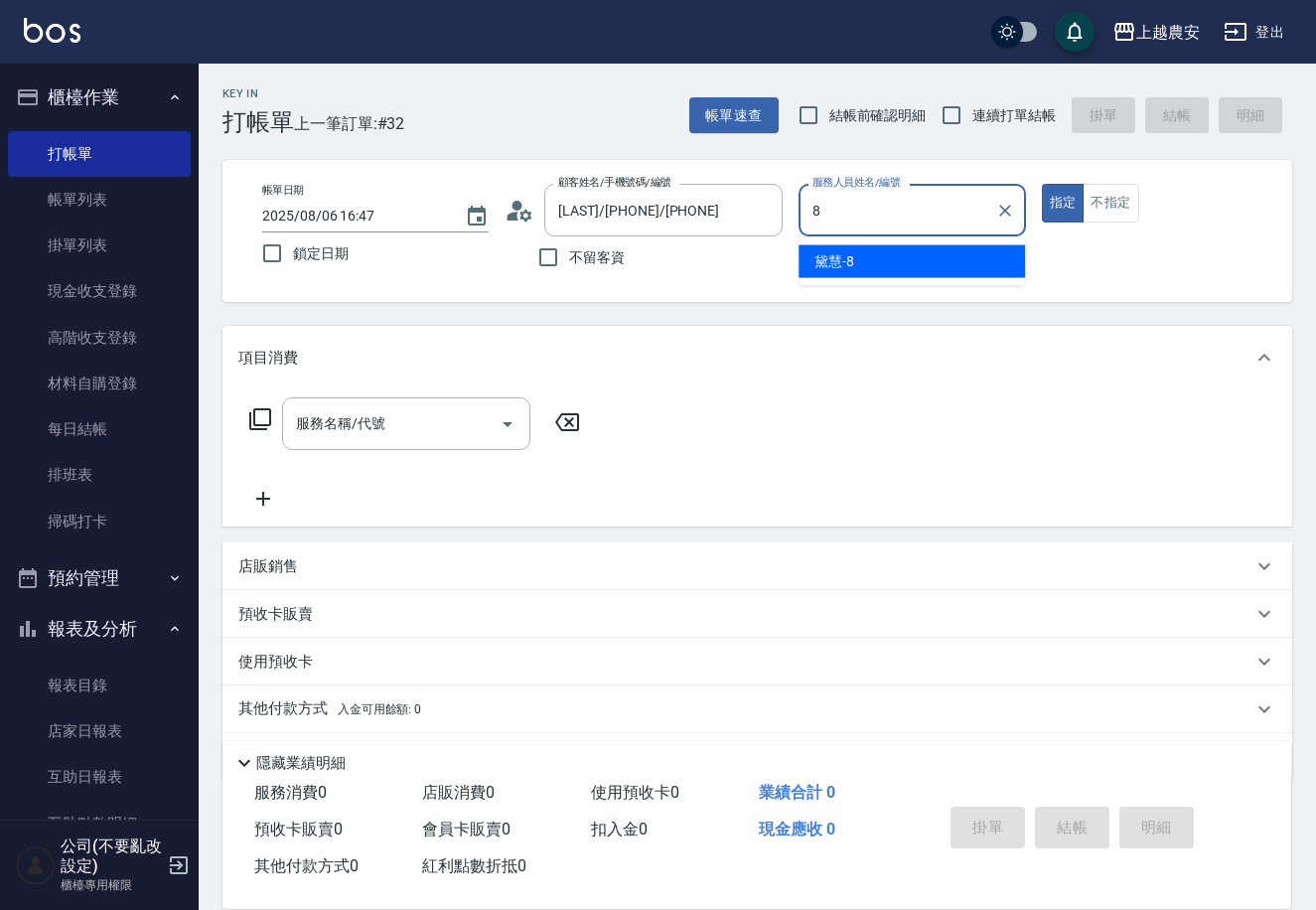 type on "黛慧-8" 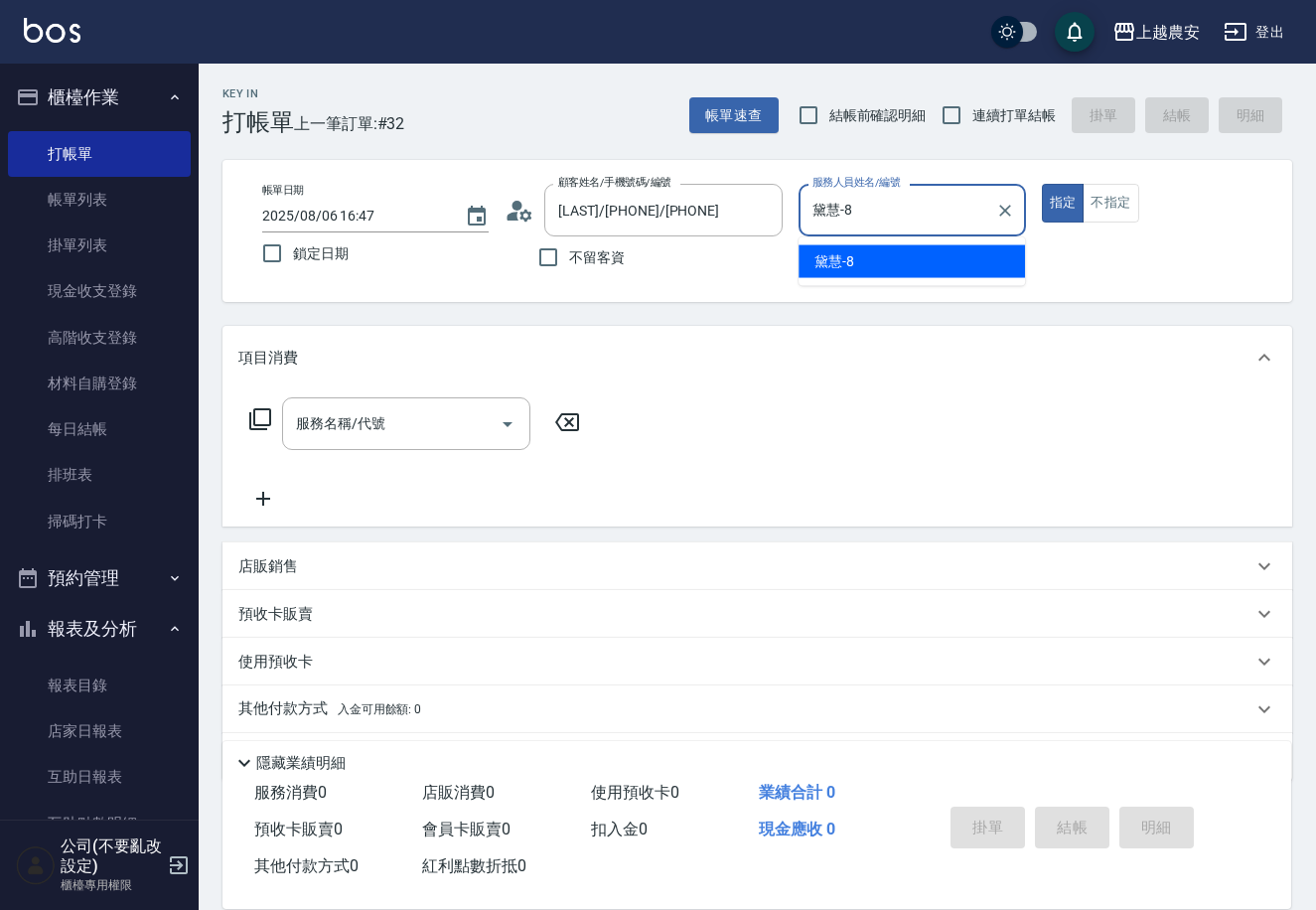 type on "true" 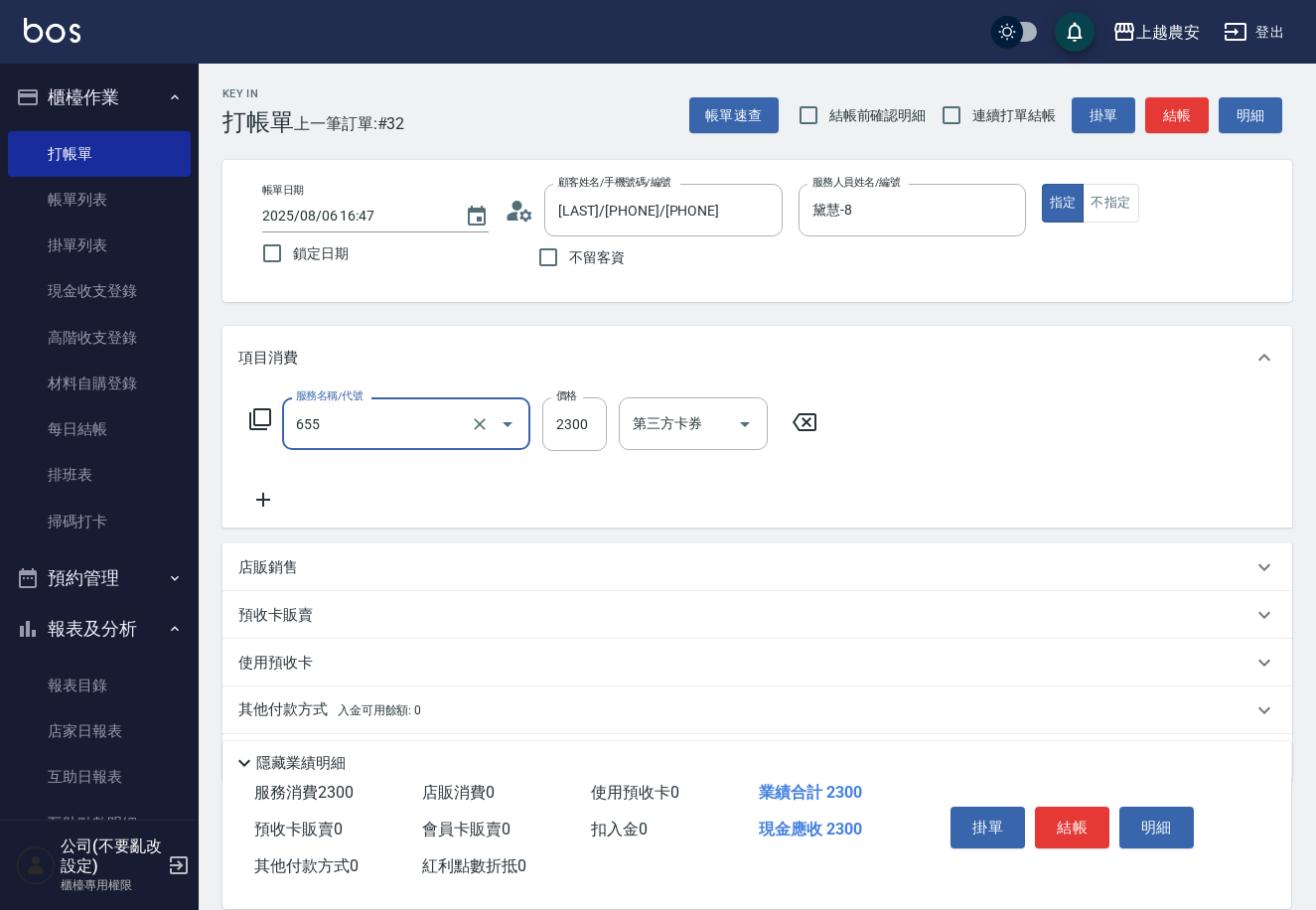 type on "結構2段式(自)(655)" 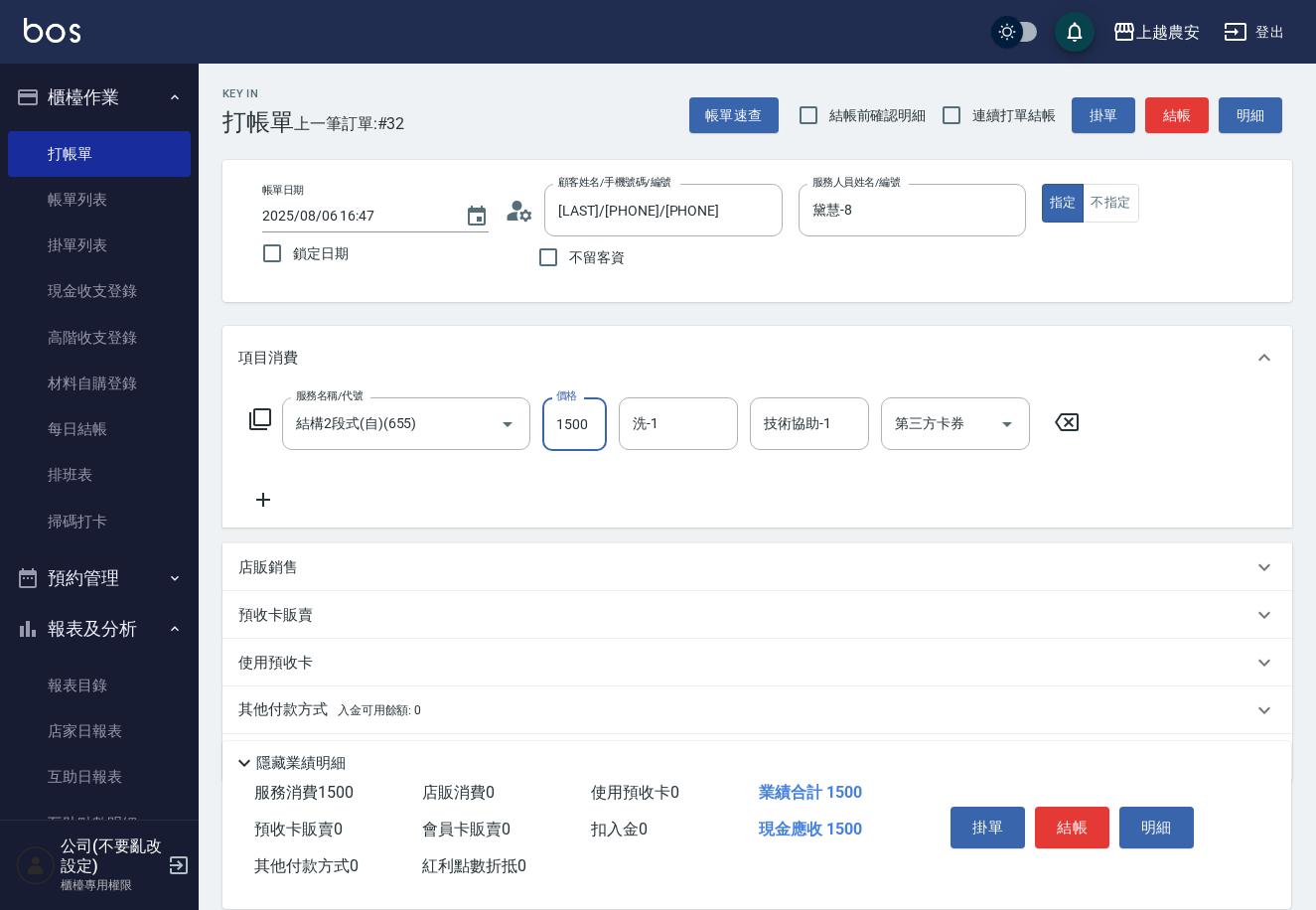 type on "1500" 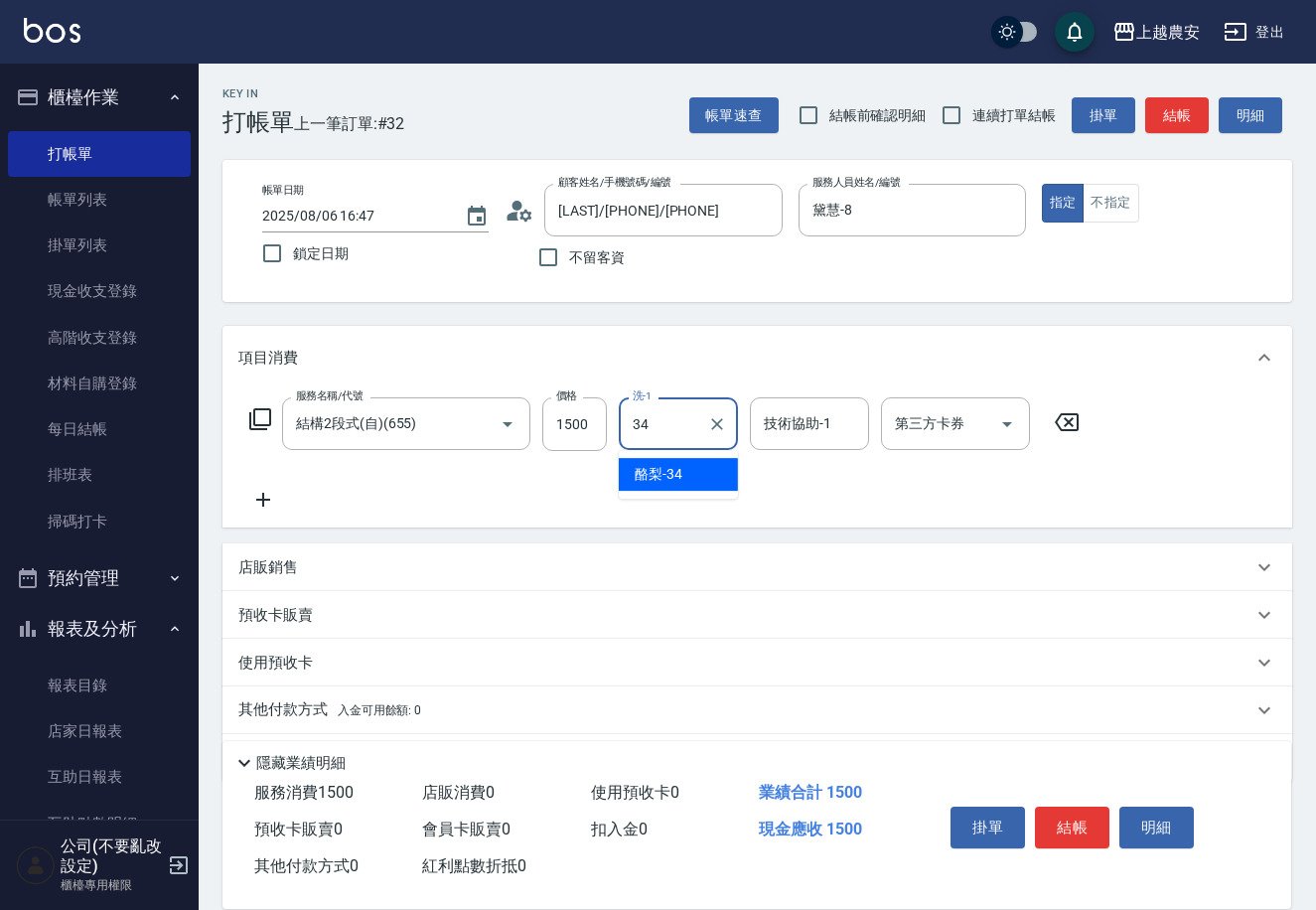 type on "酪梨-34" 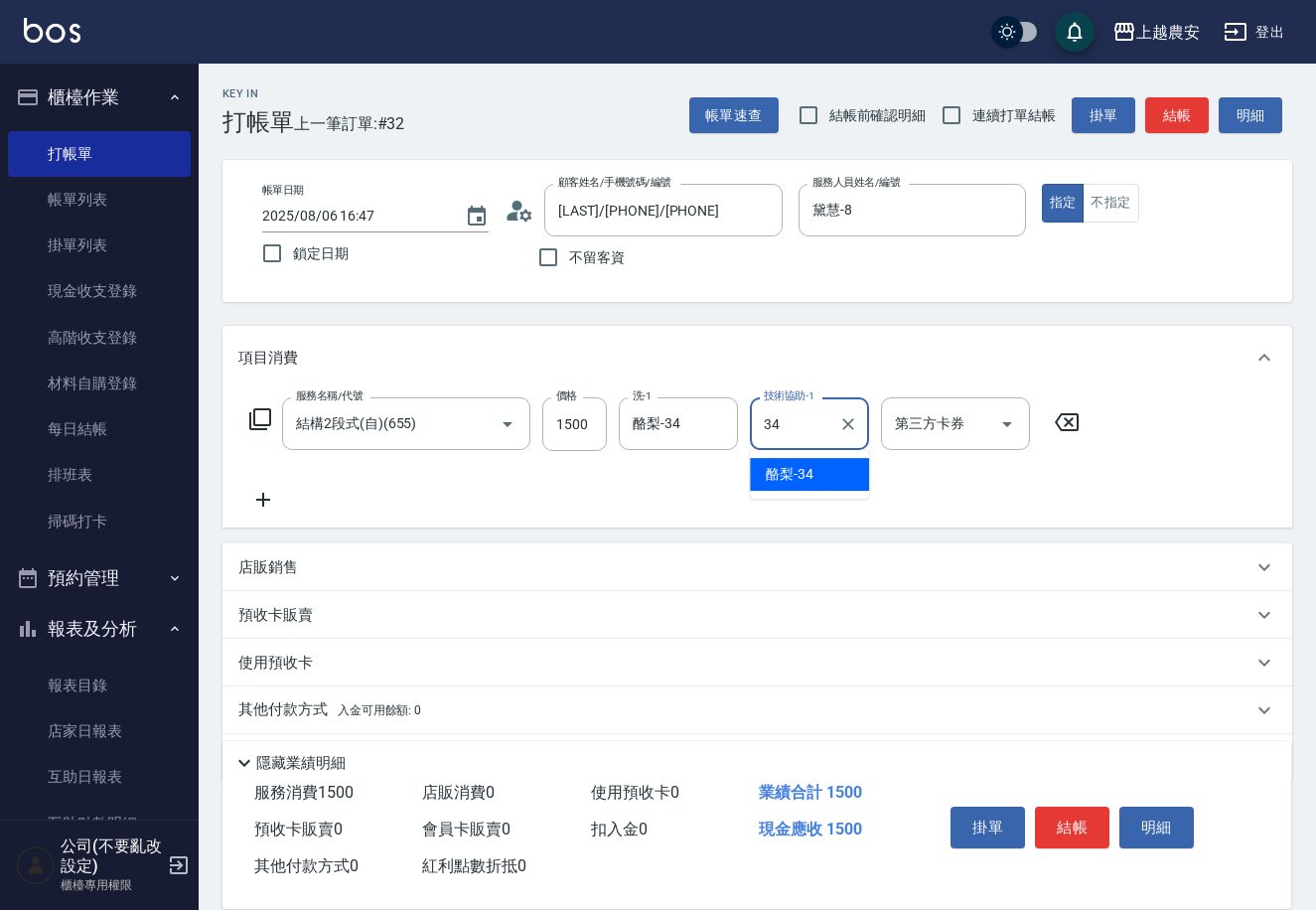 type on "酪梨-34" 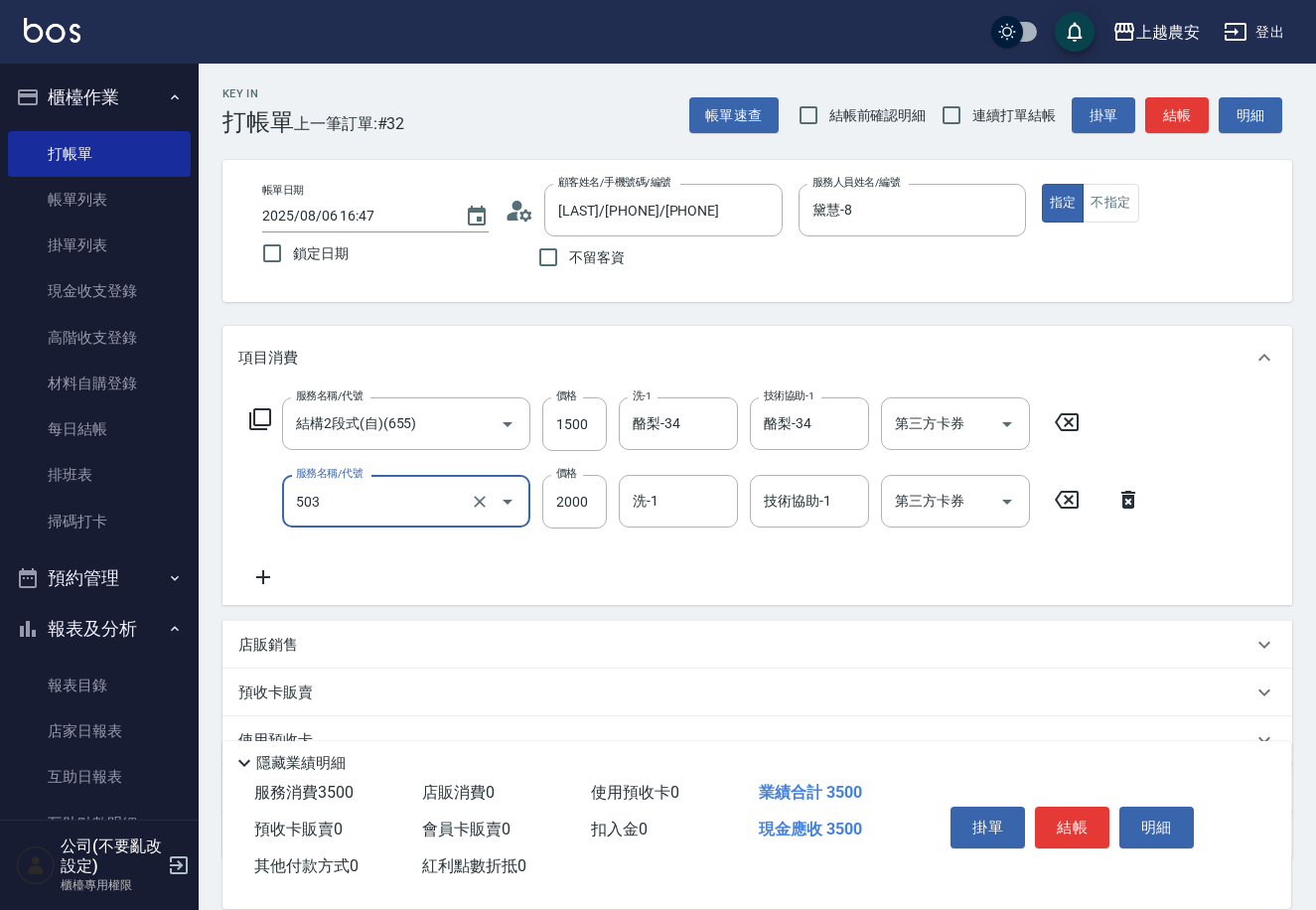 type on "染髮1500↑(503)" 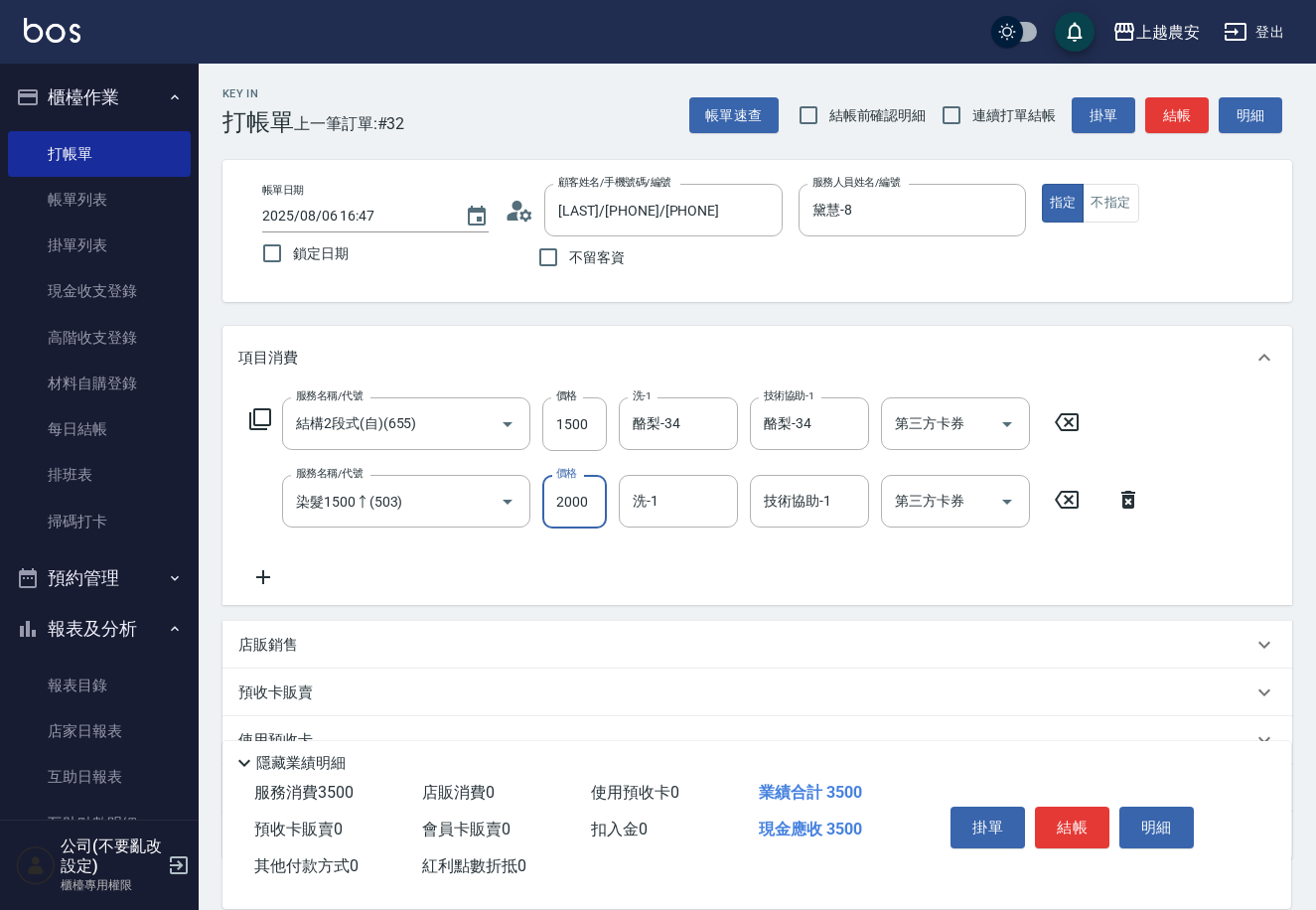 scroll, scrollTop: 136, scrollLeft: 0, axis: vertical 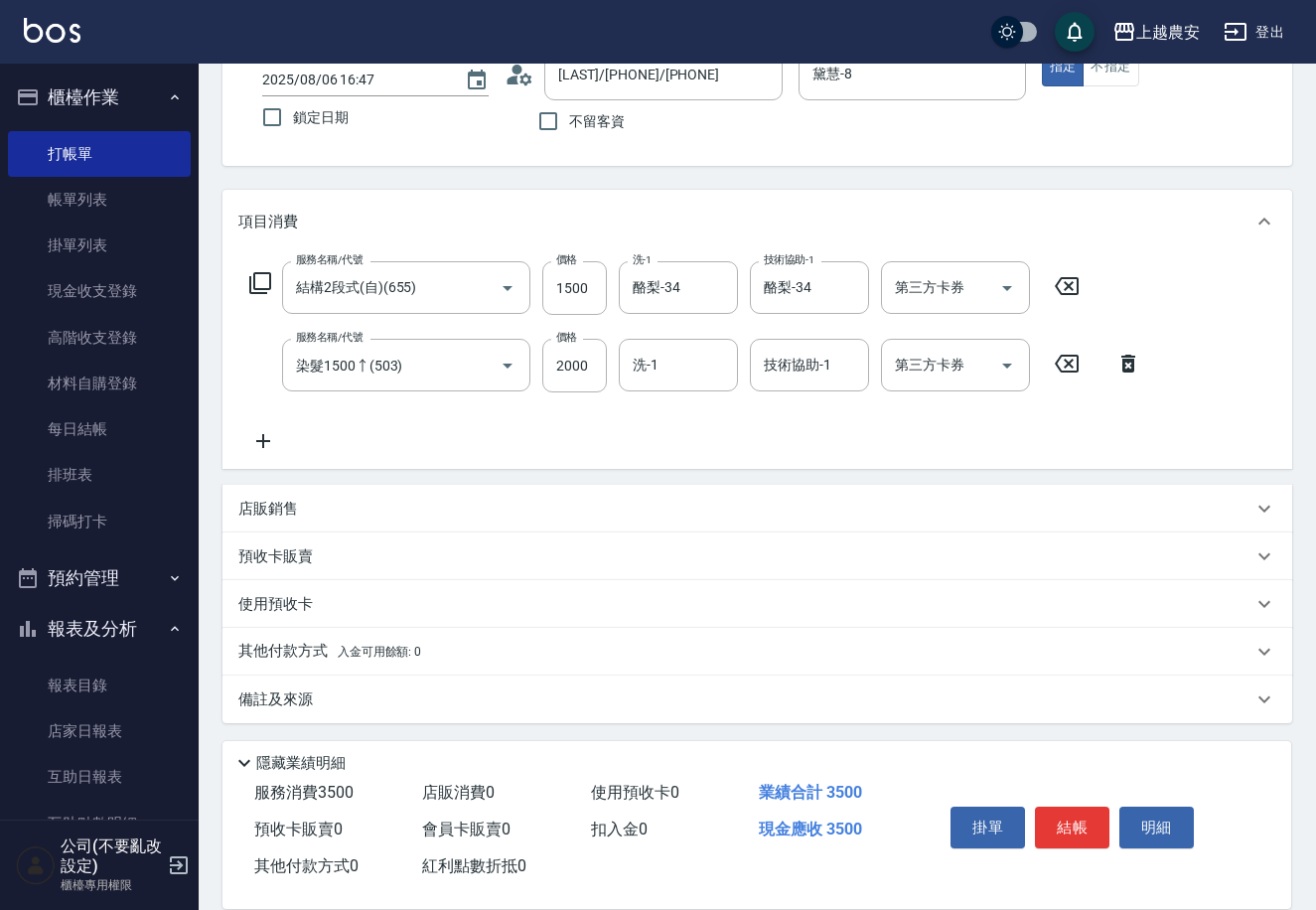 drag, startPoint x: 265, startPoint y: 646, endPoint x: 942, endPoint y: 569, distance: 681.36481 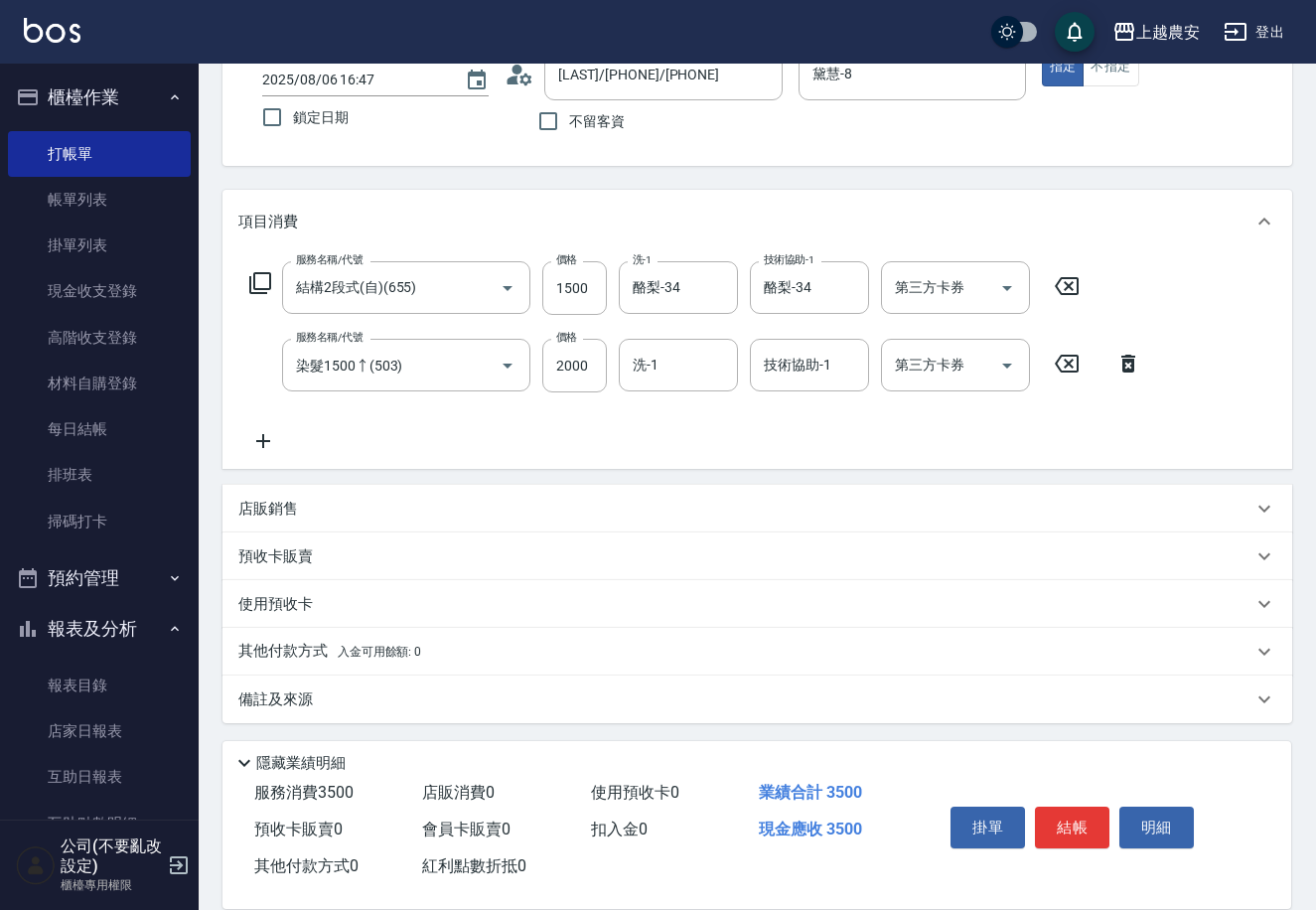 click on "其他付款方式 入金可用餘額: 0" at bounding box center [330, 652] 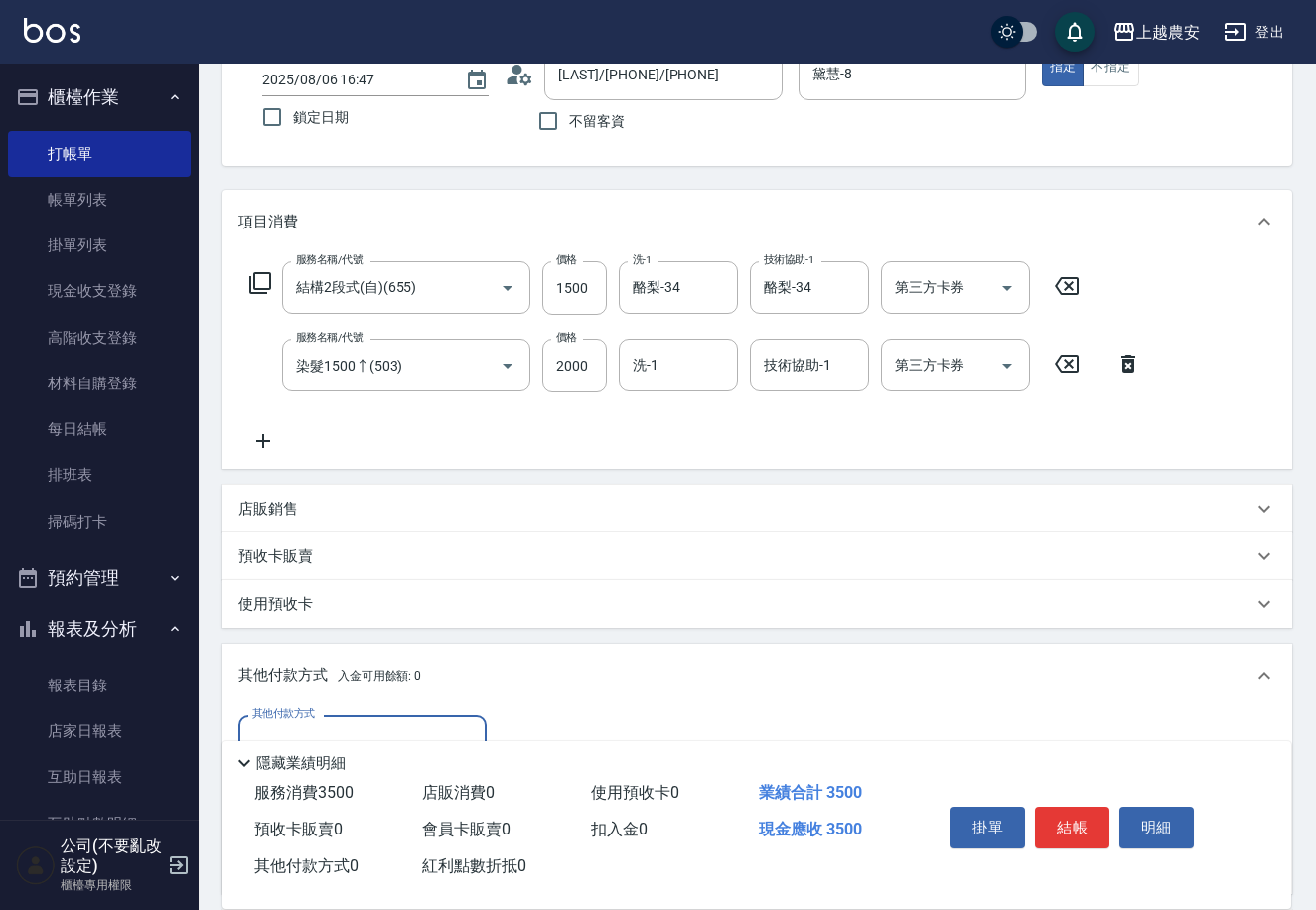 scroll, scrollTop: 0, scrollLeft: 0, axis: both 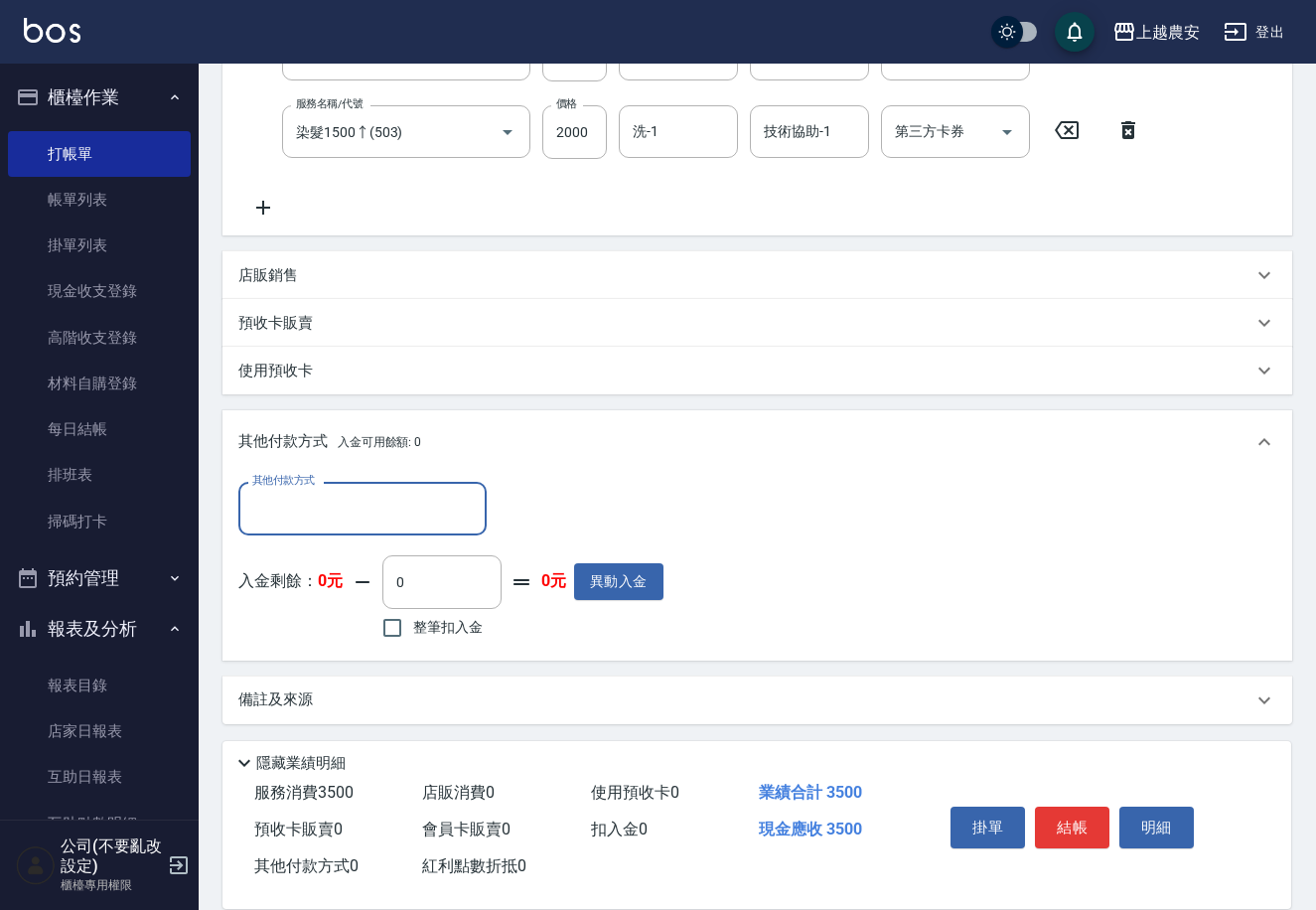 click on "其他付款方式" at bounding box center [363, 508] 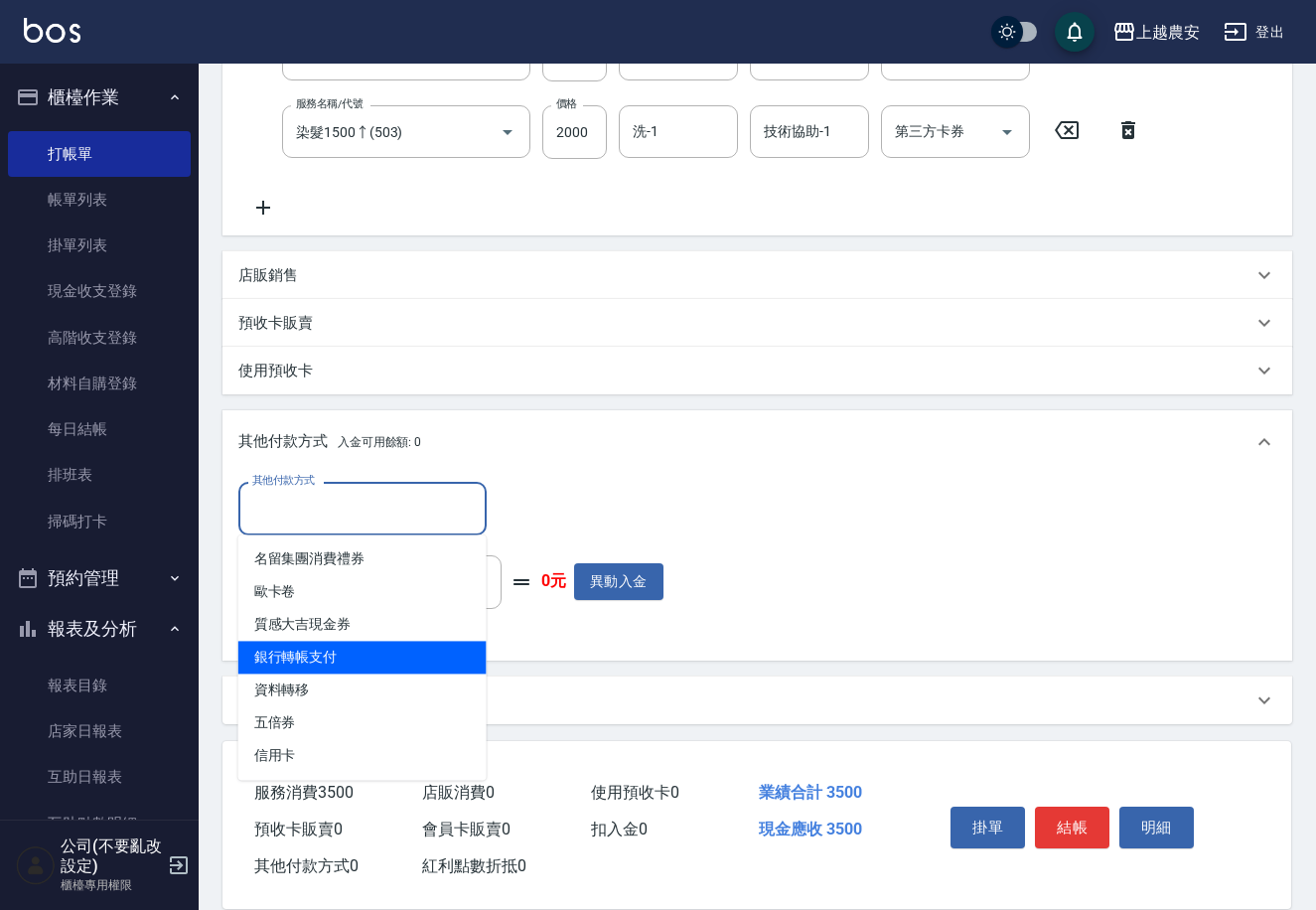 click on "銀行轉帳支付" at bounding box center [363, 657] 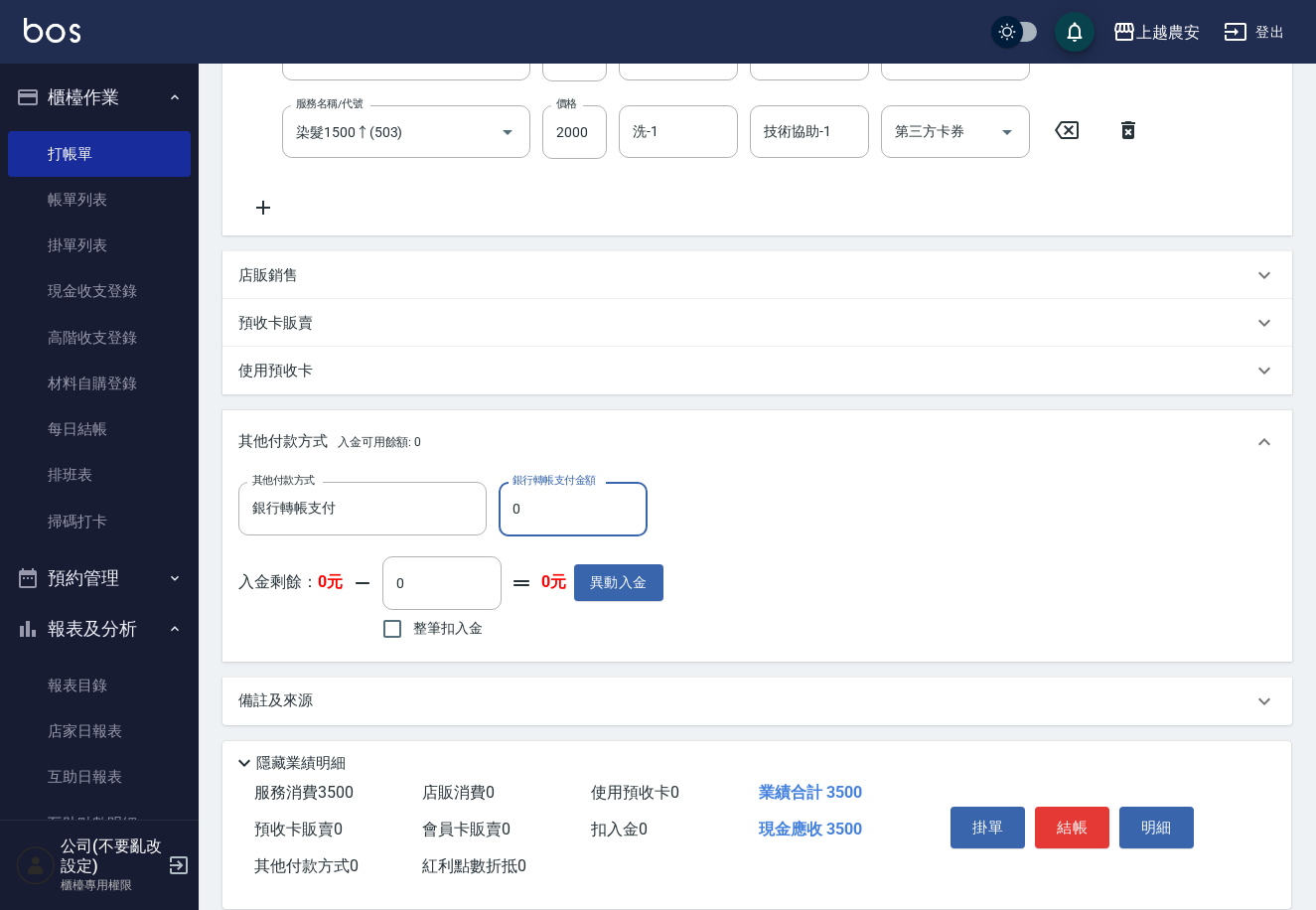 drag, startPoint x: 505, startPoint y: 503, endPoint x: 626, endPoint y: 540, distance: 126.53063 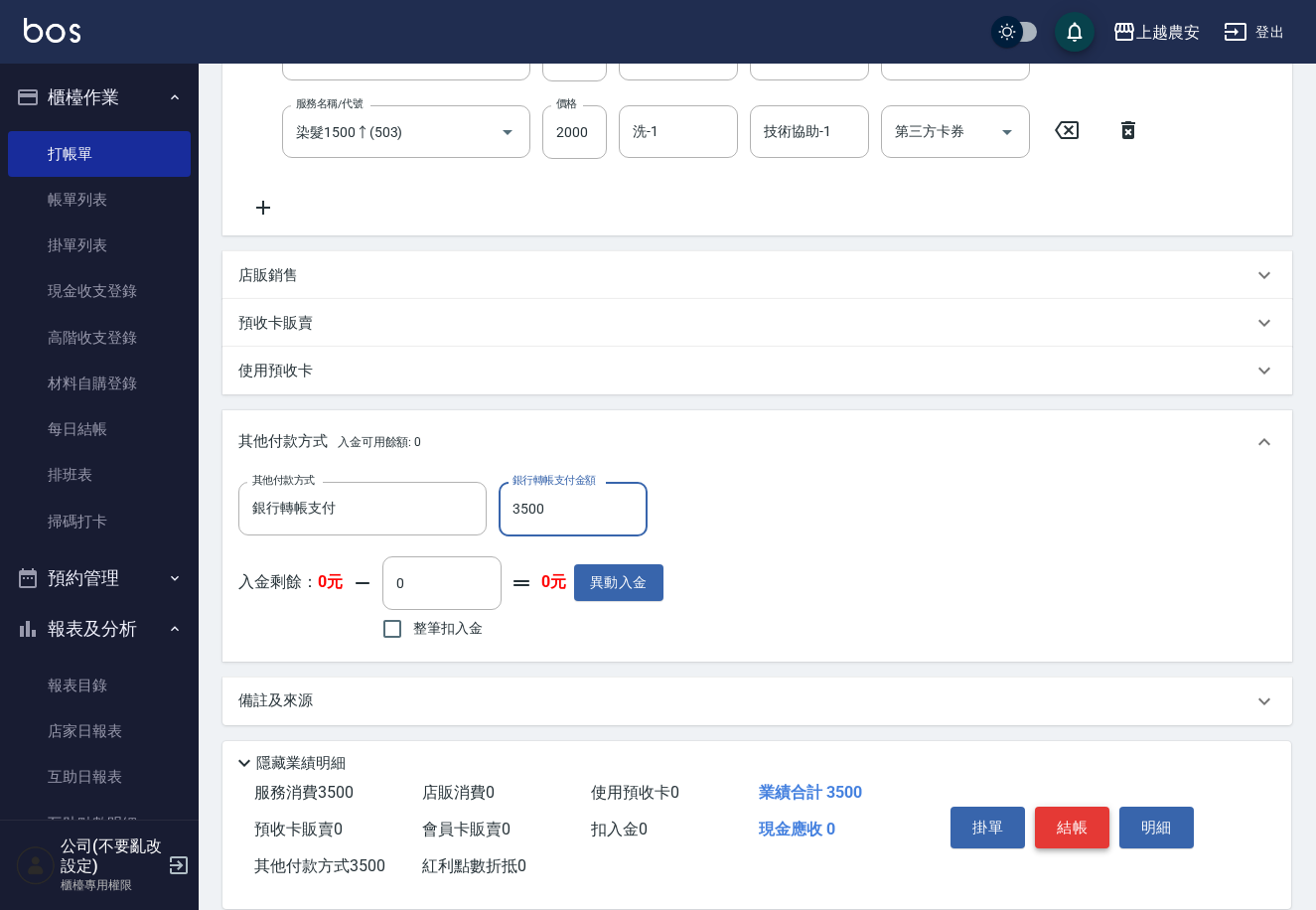 type on "3500" 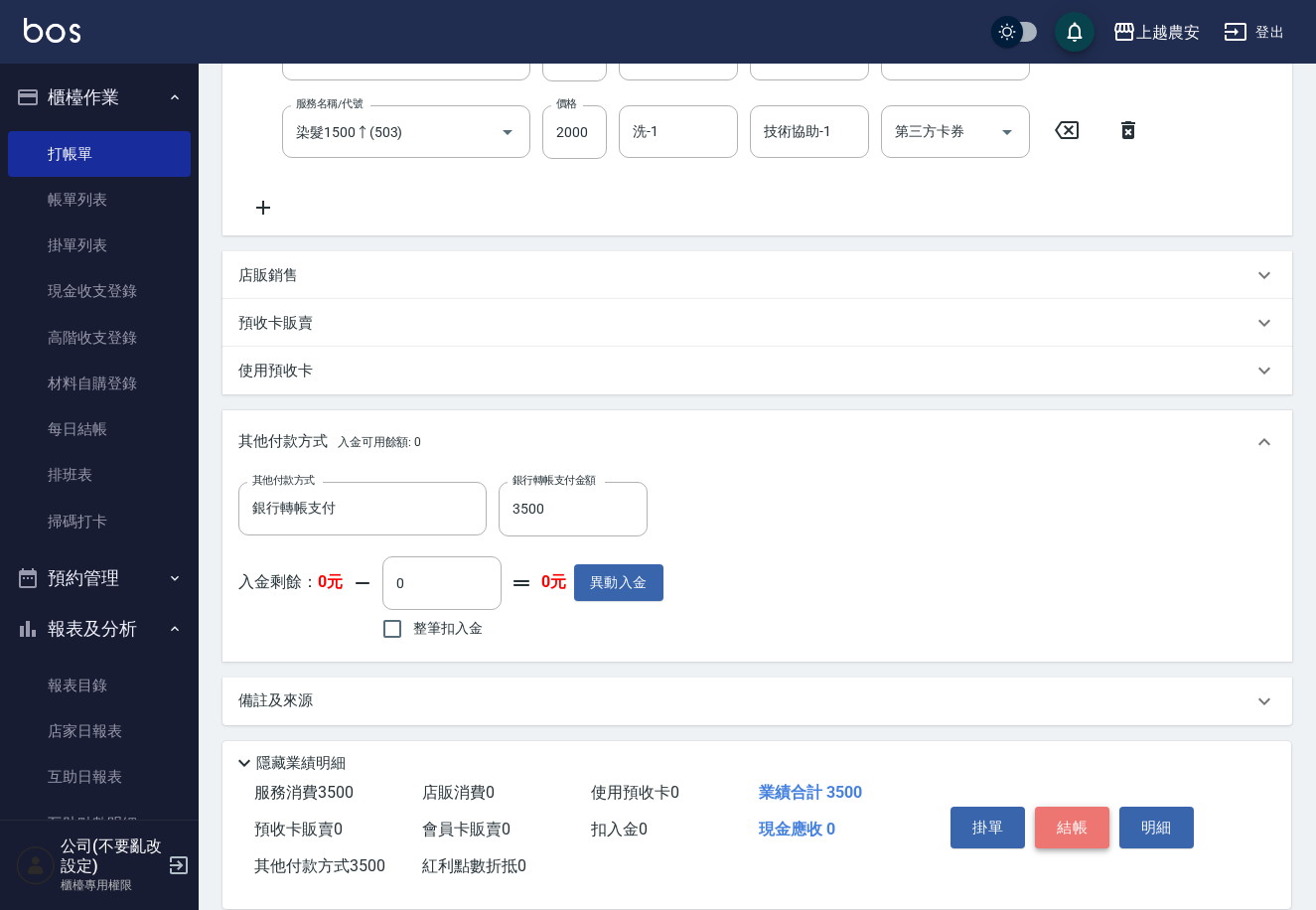 click on "結帳" at bounding box center (1072, 828) 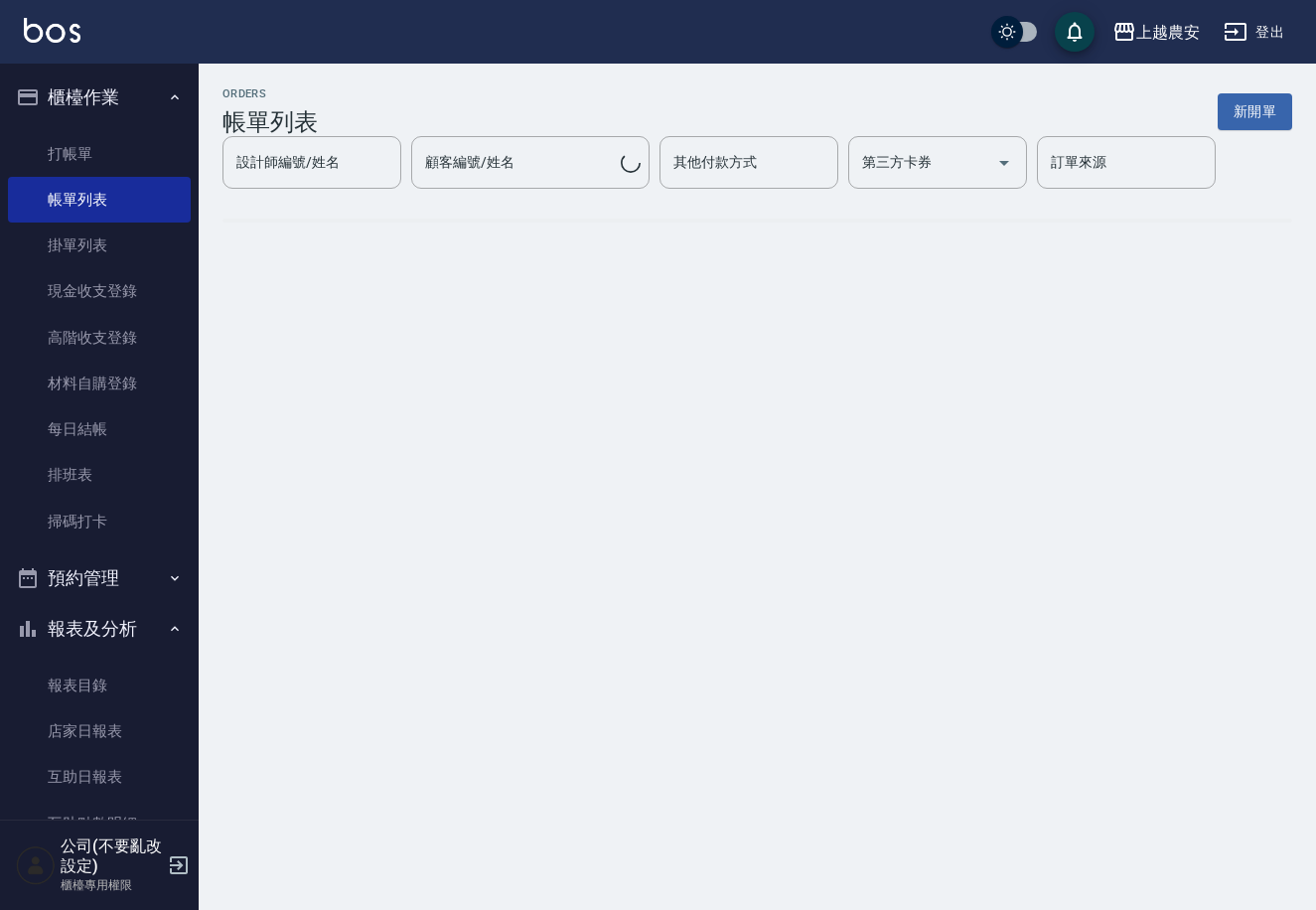 scroll, scrollTop: 0, scrollLeft: 0, axis: both 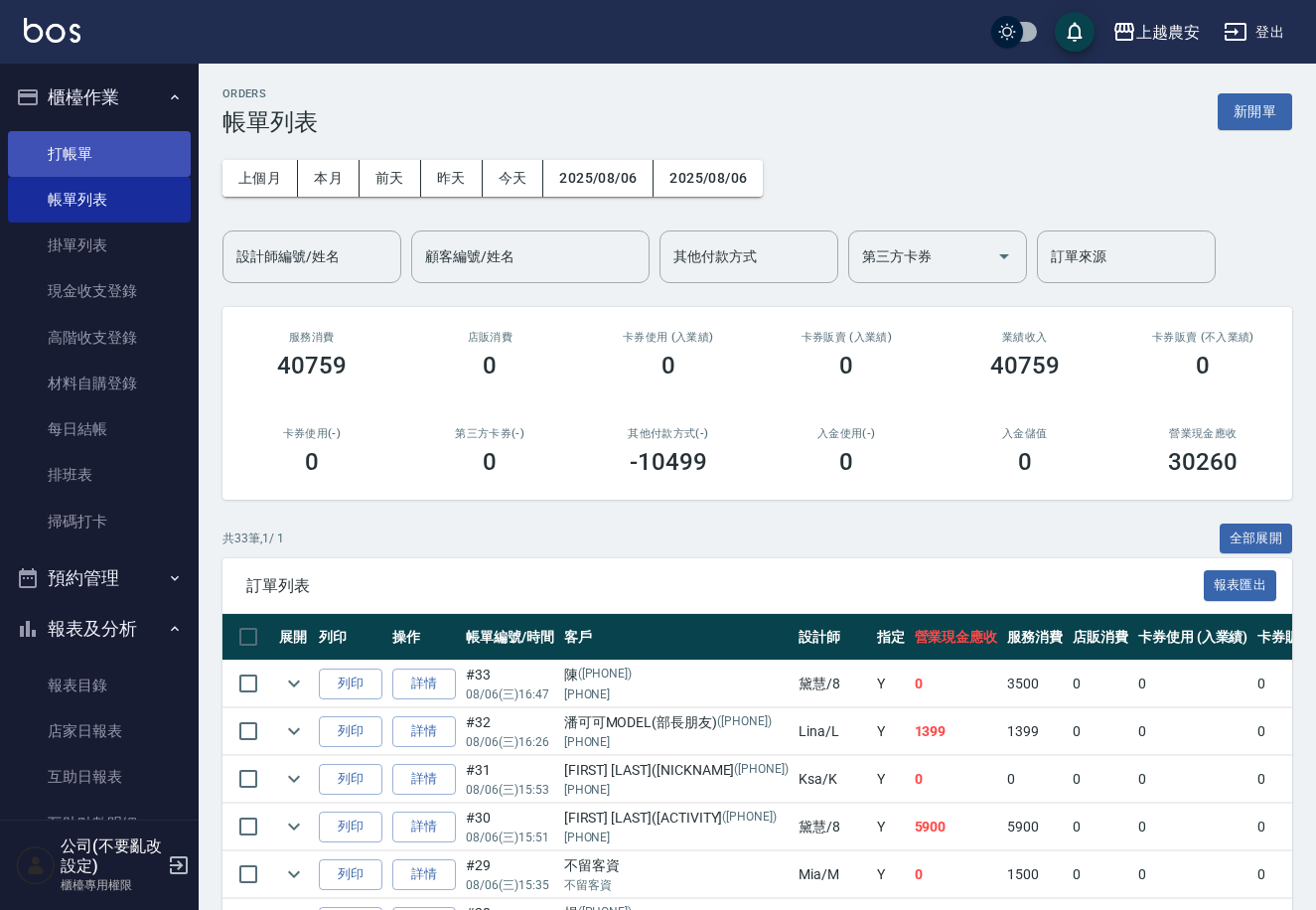 click on "打帳單" at bounding box center [99, 154] 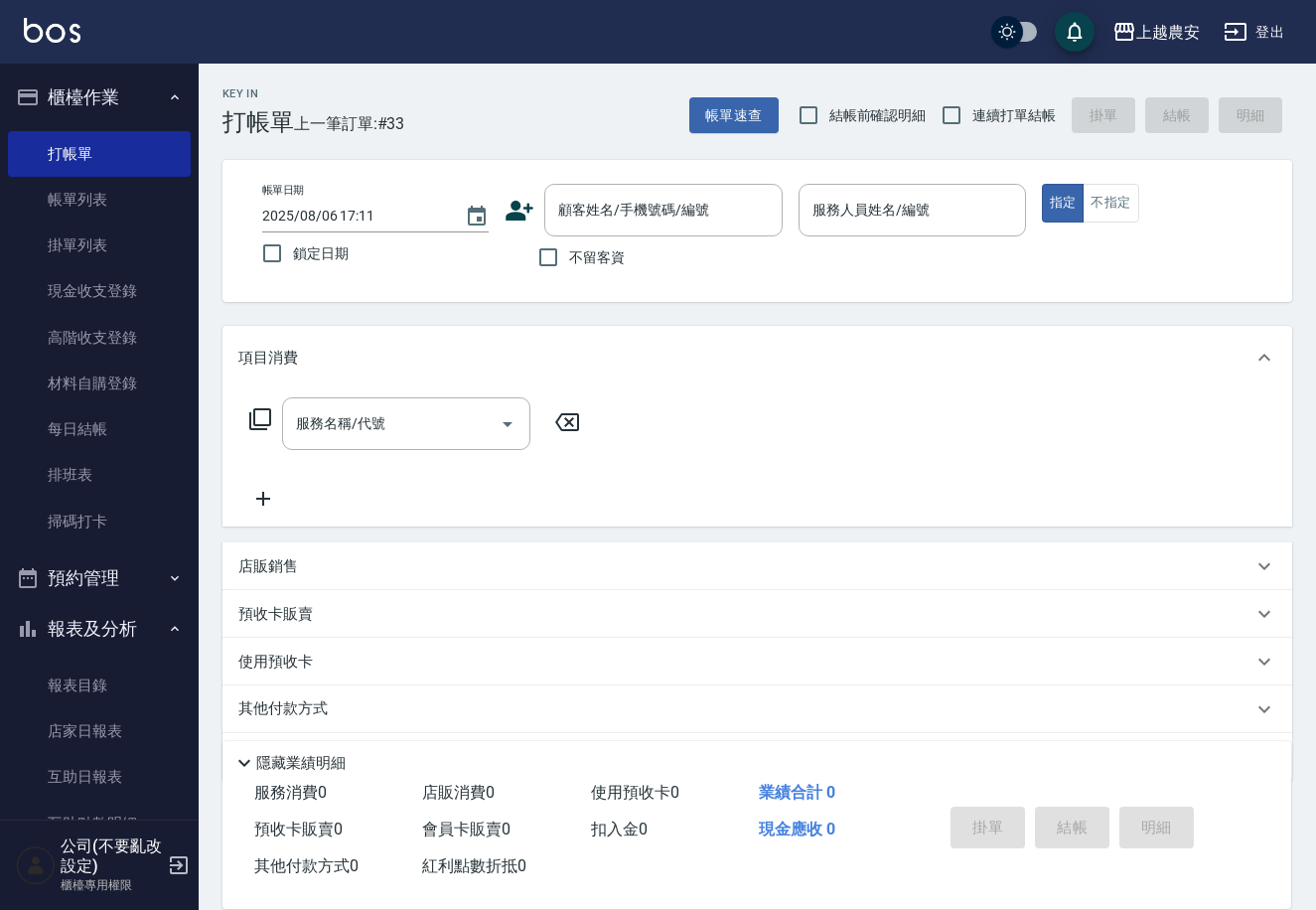 click on "不留客資" at bounding box center [597, 257] 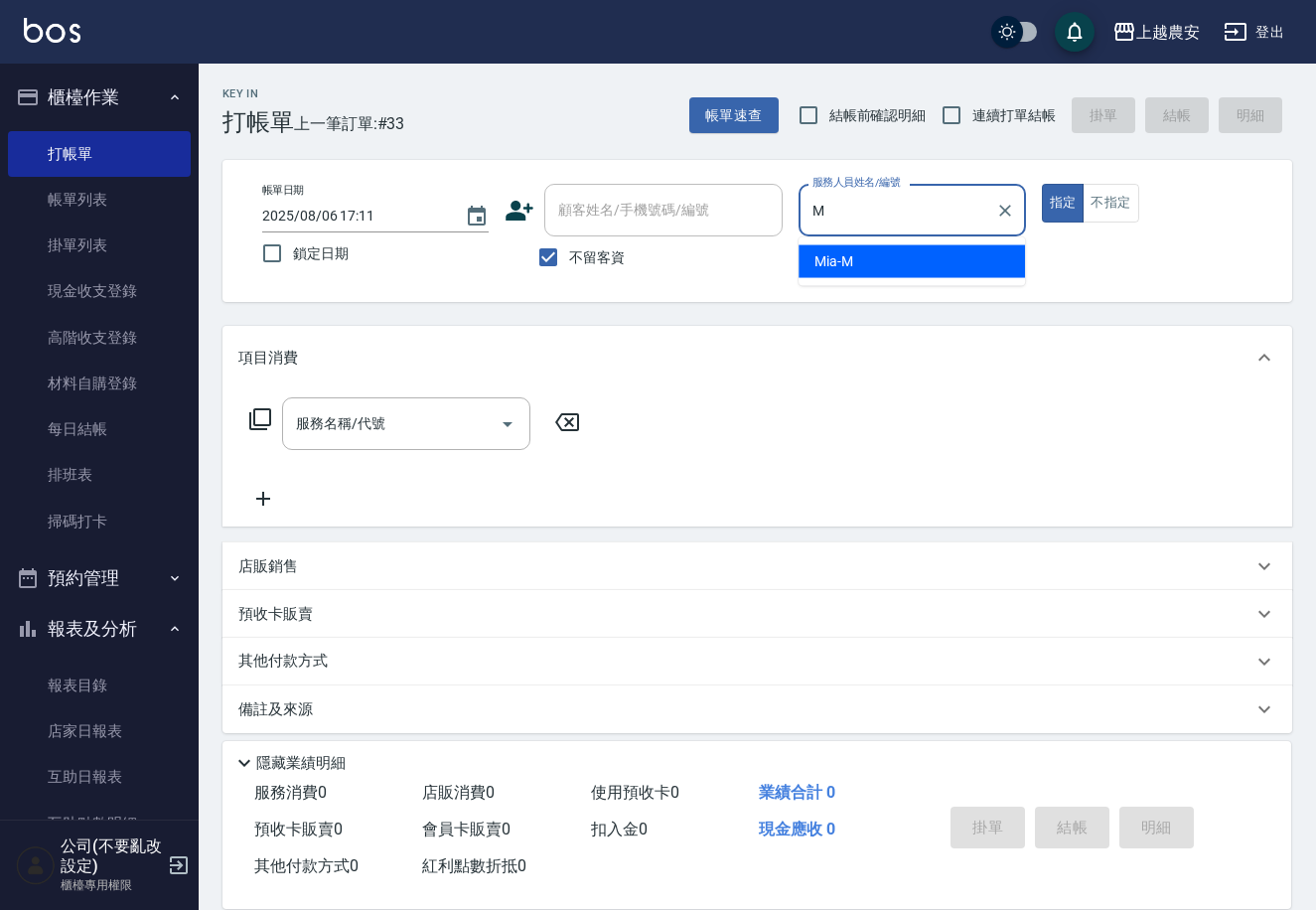 type on "Mia-M" 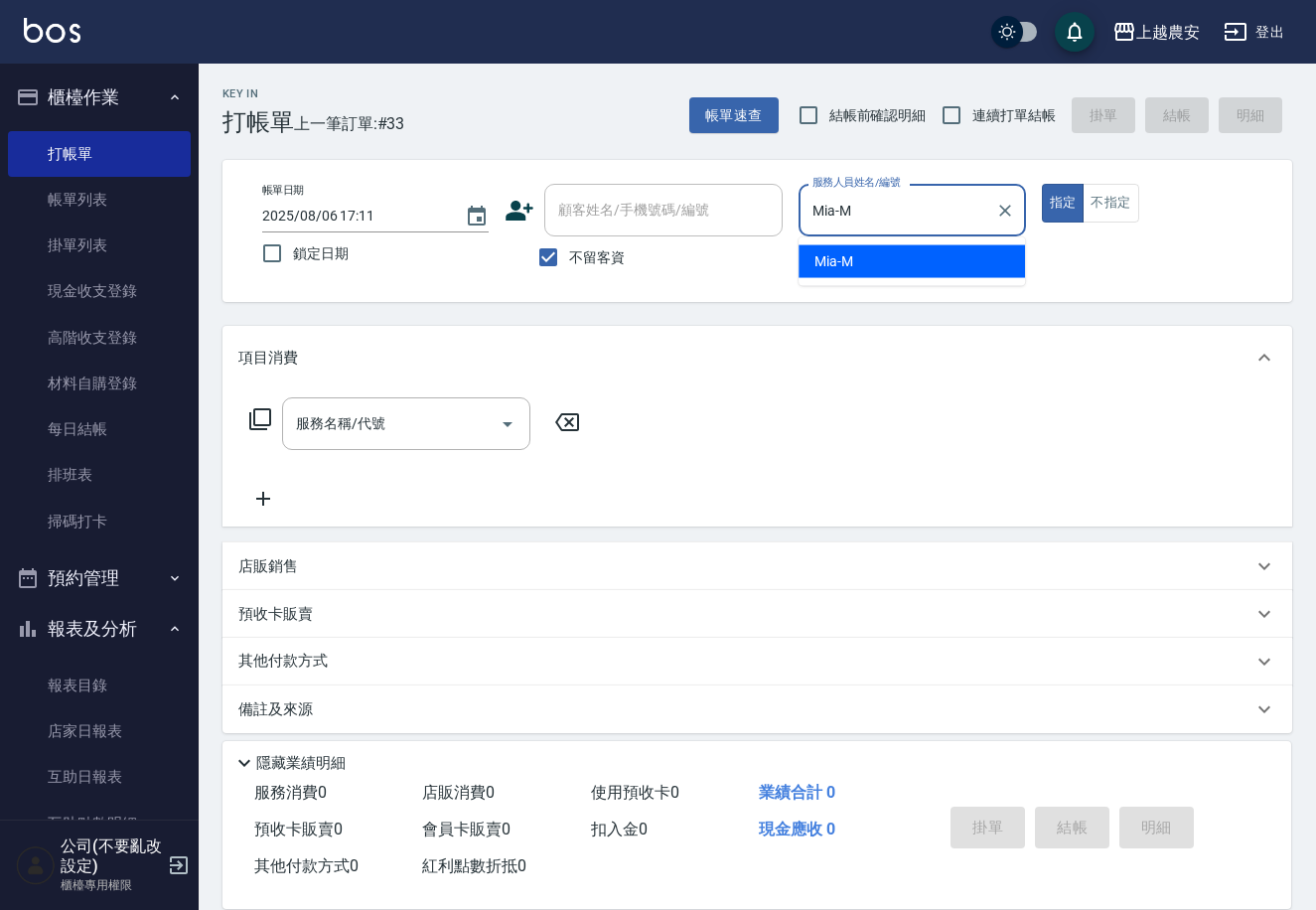 type on "true" 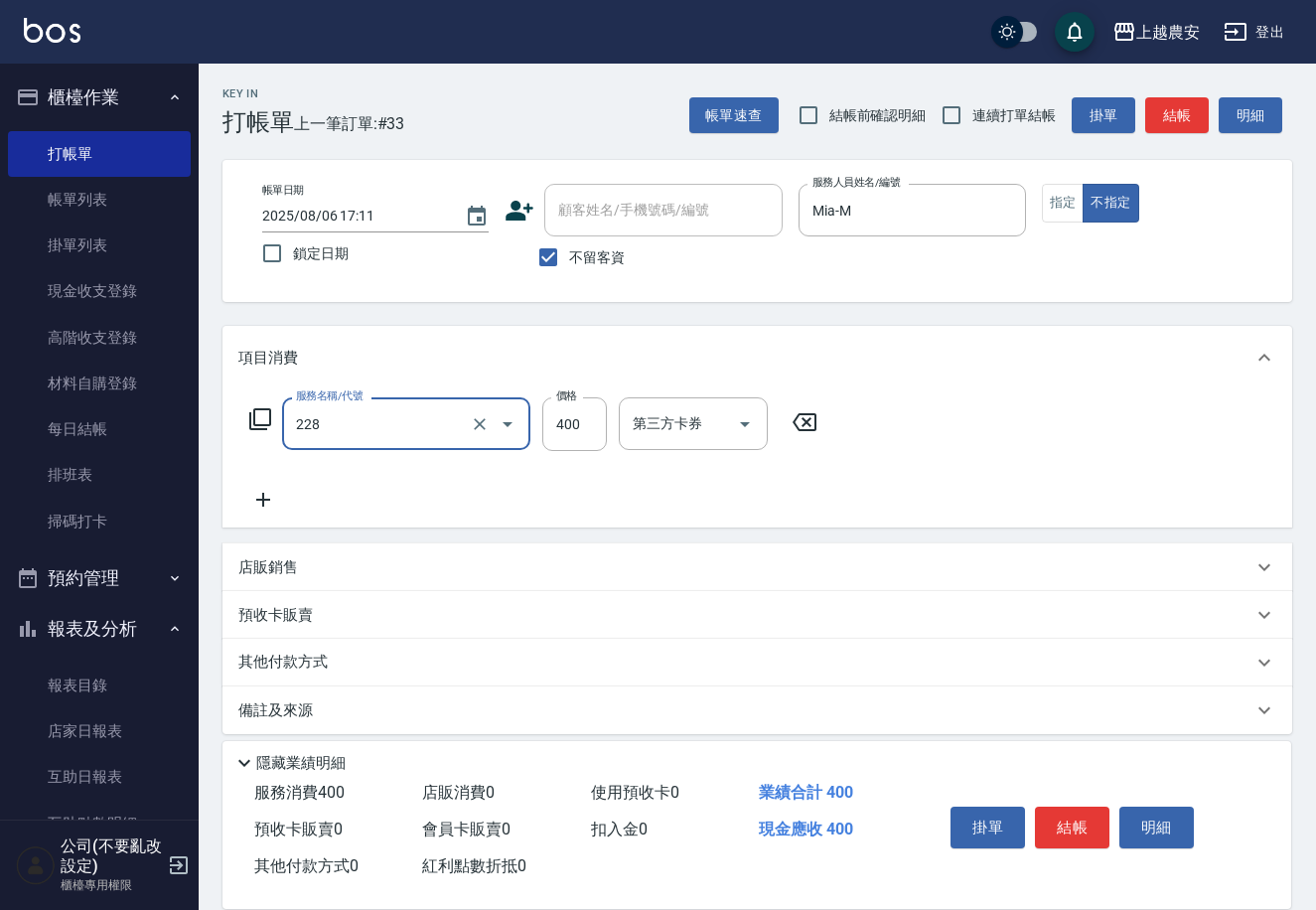 type on "洗髮(228)" 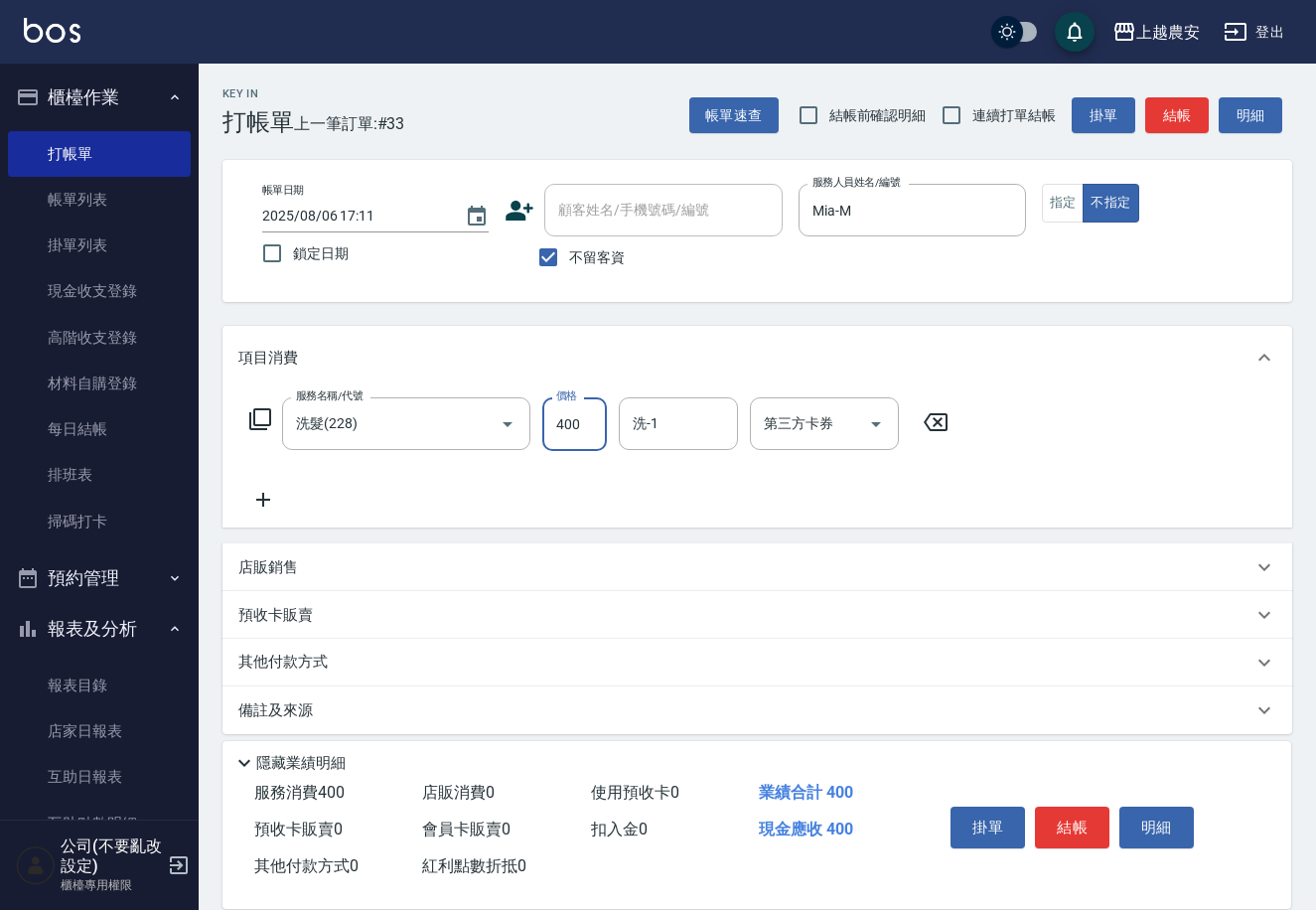 click on "其他付款方式" at bounding box center [288, 663] 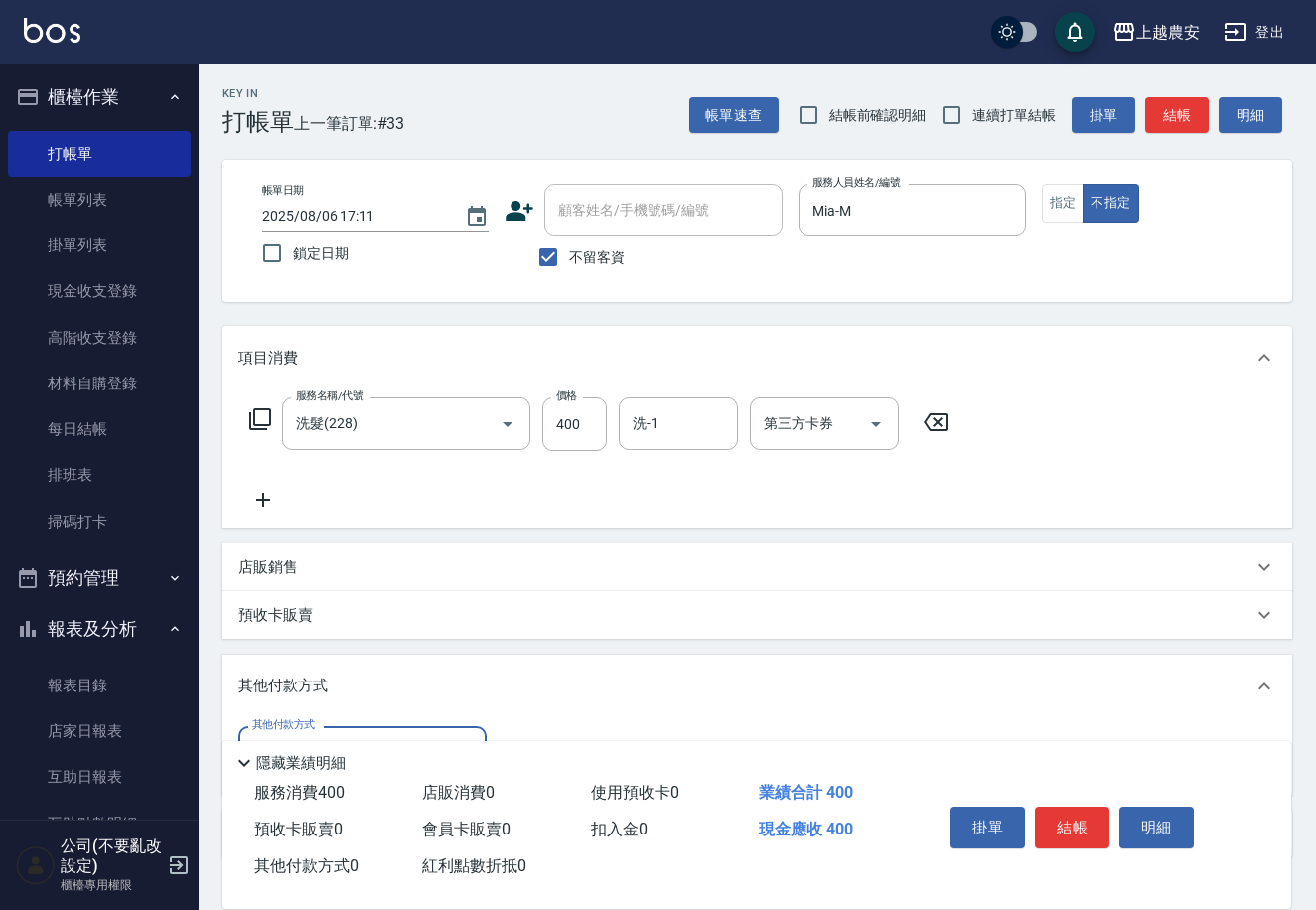 scroll, scrollTop: 0, scrollLeft: 0, axis: both 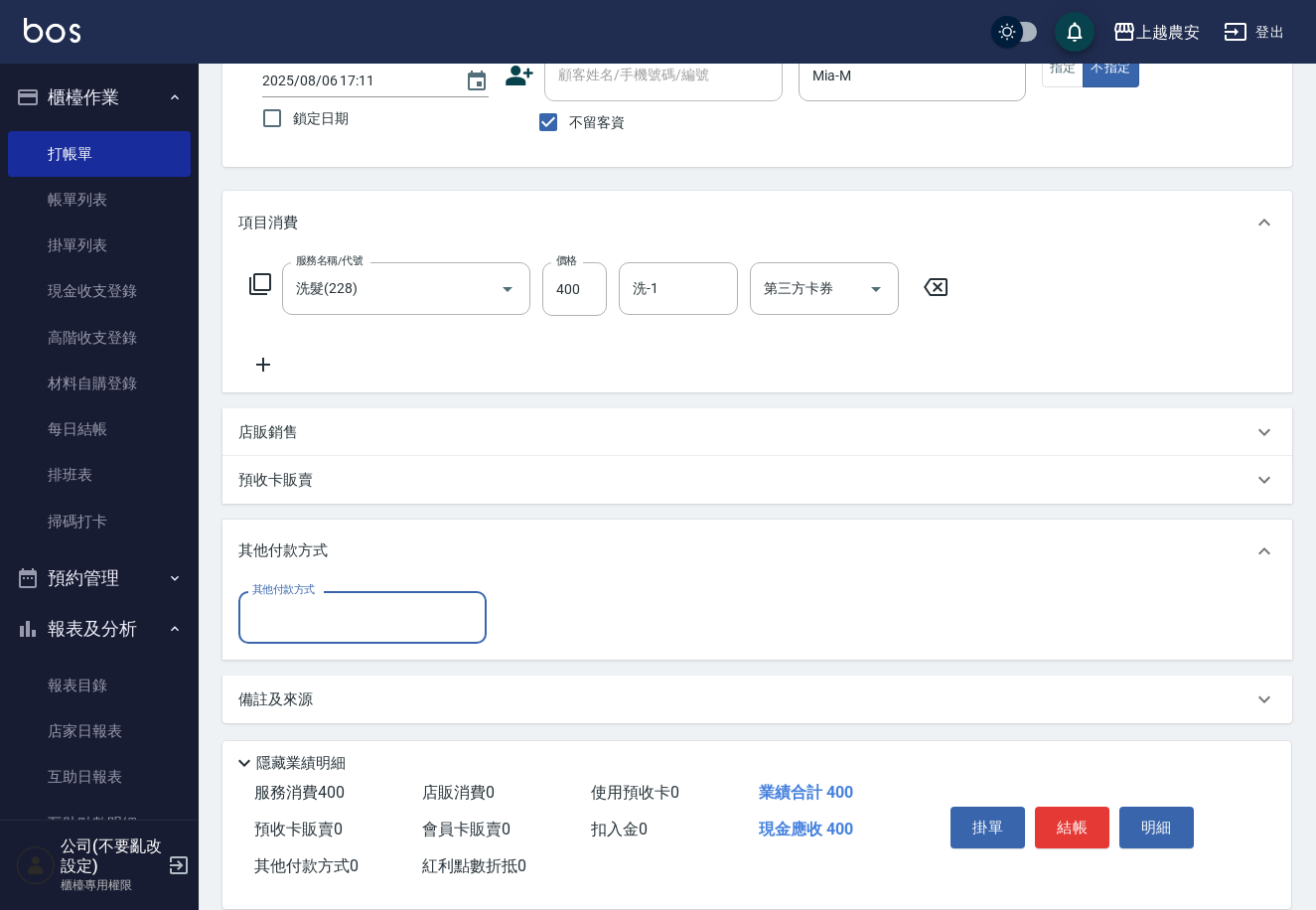 click on "其他付款方式" at bounding box center (363, 617) 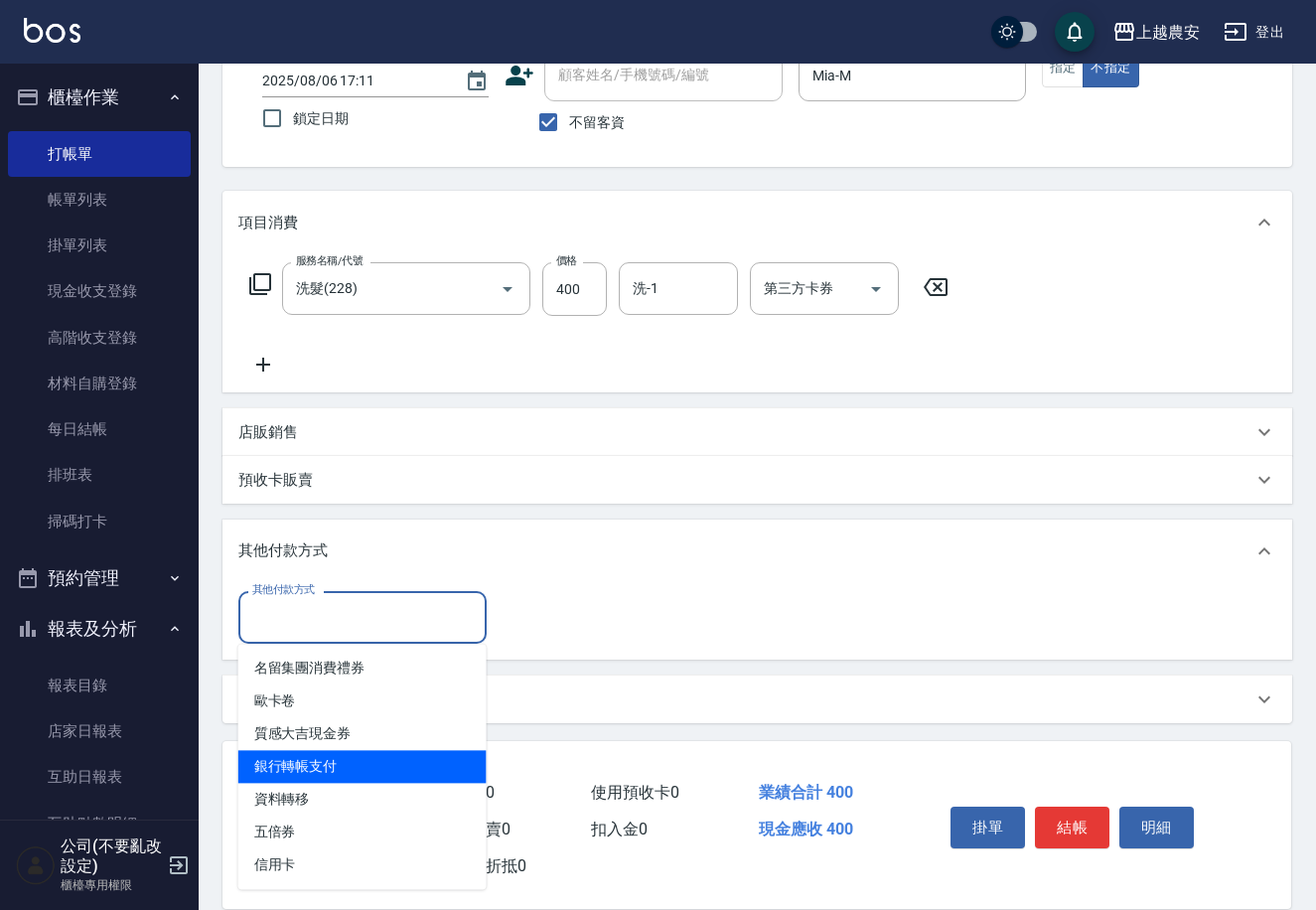 drag, startPoint x: 328, startPoint y: 780, endPoint x: 428, endPoint y: 646, distance: 167.20048 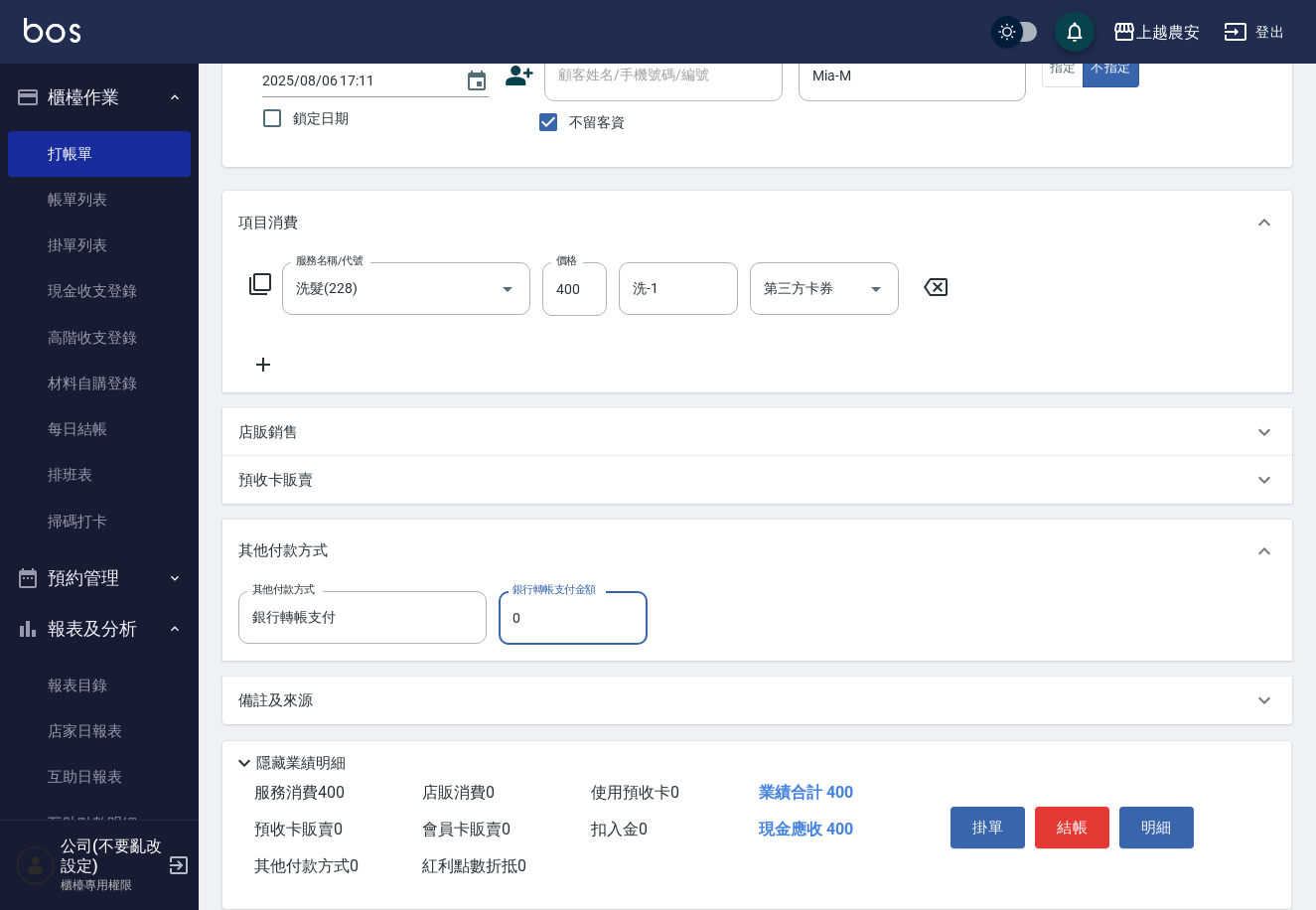 drag, startPoint x: 507, startPoint y: 613, endPoint x: 591, endPoint y: 608, distance: 84.148678 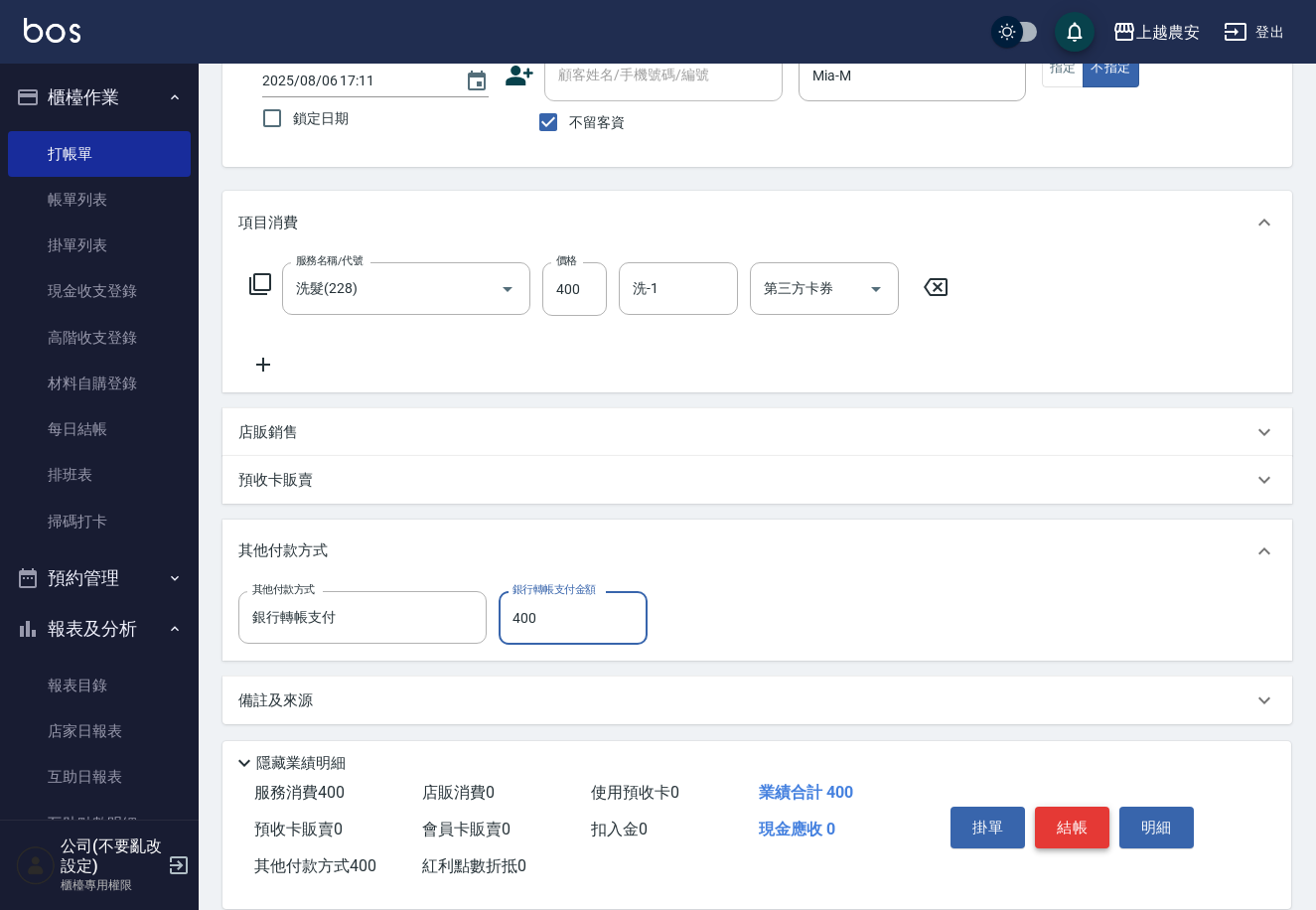 type on "400" 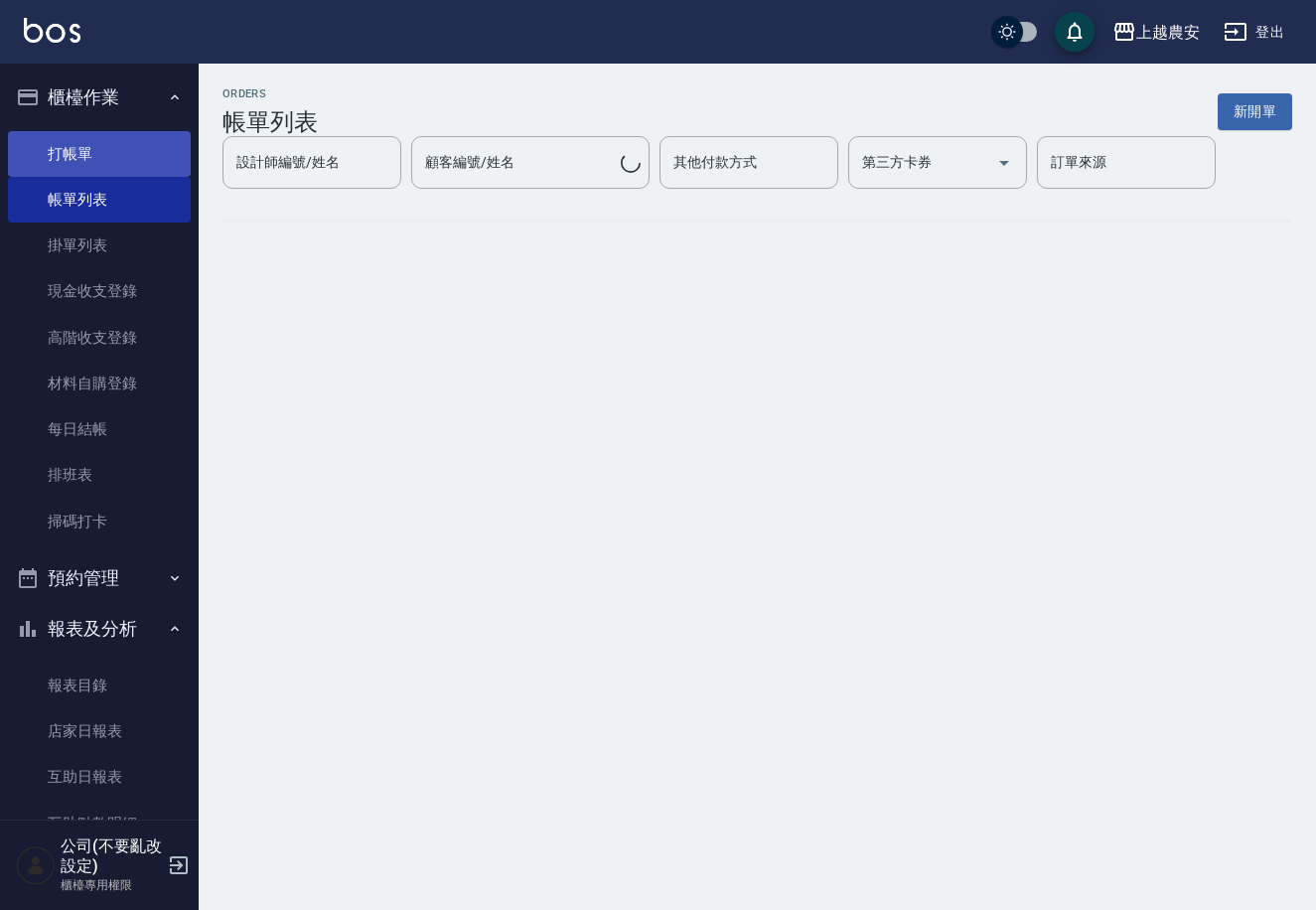 scroll, scrollTop: 0, scrollLeft: 0, axis: both 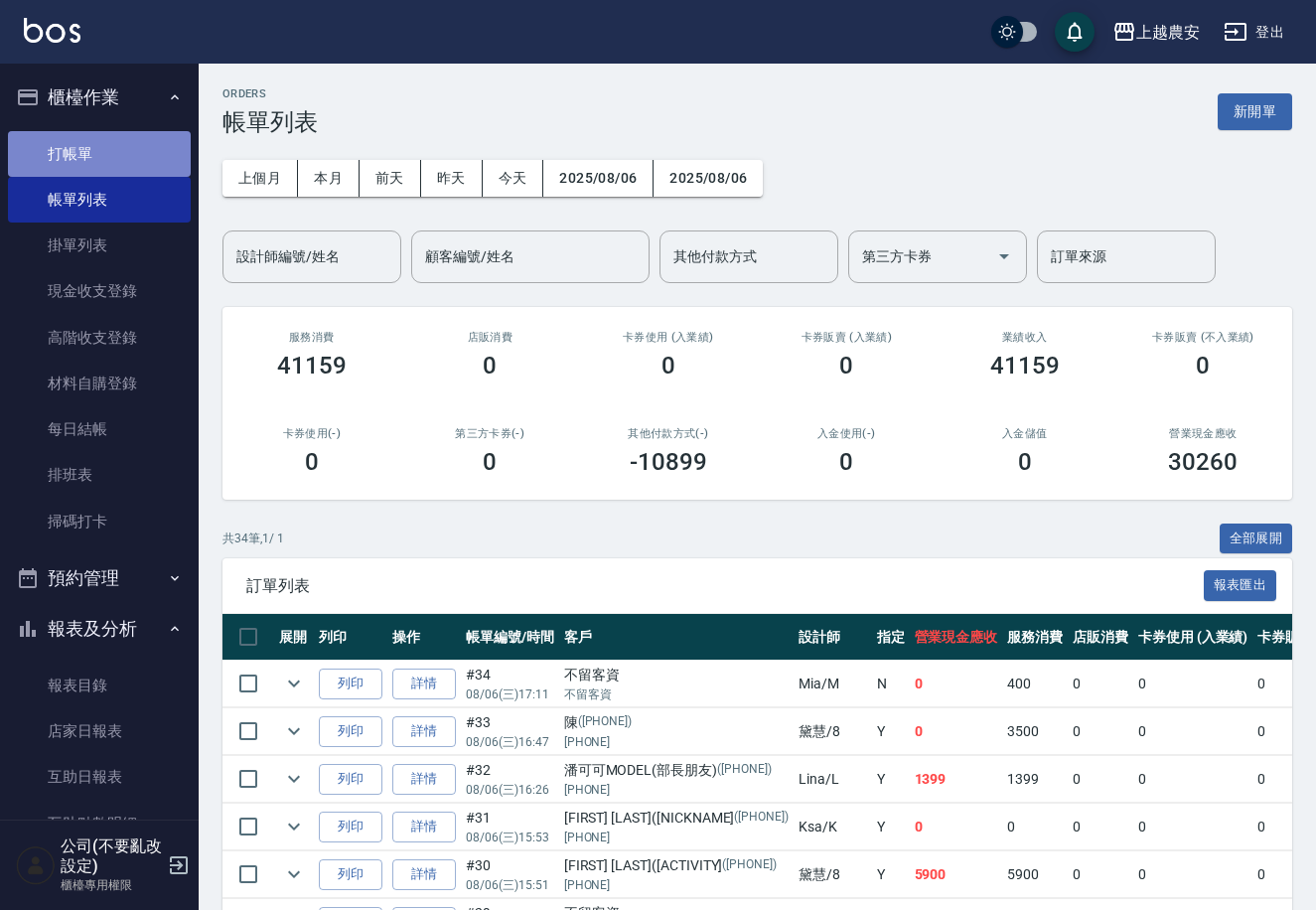 click on "打帳單" at bounding box center (99, 154) 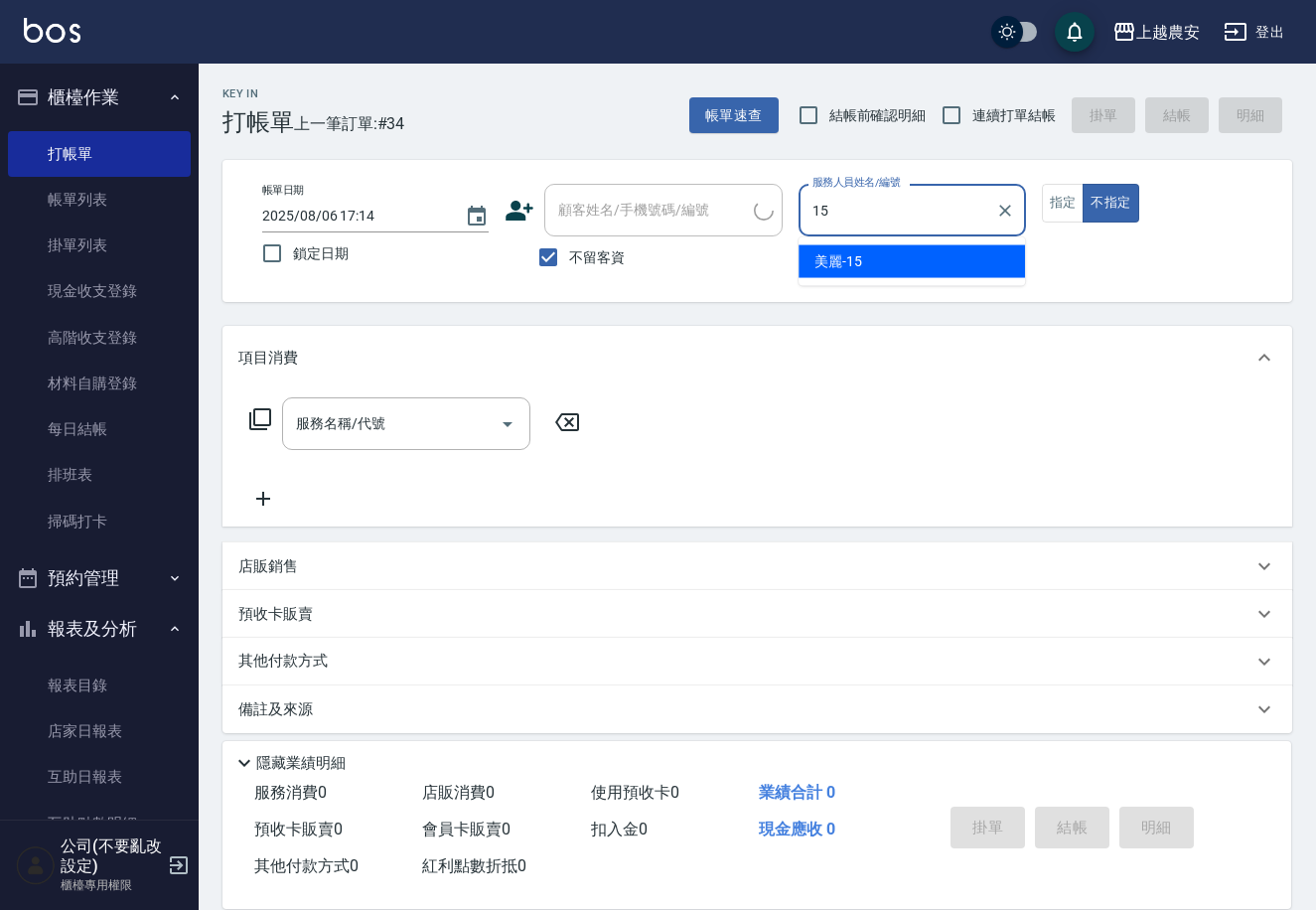 type on "美麗-15" 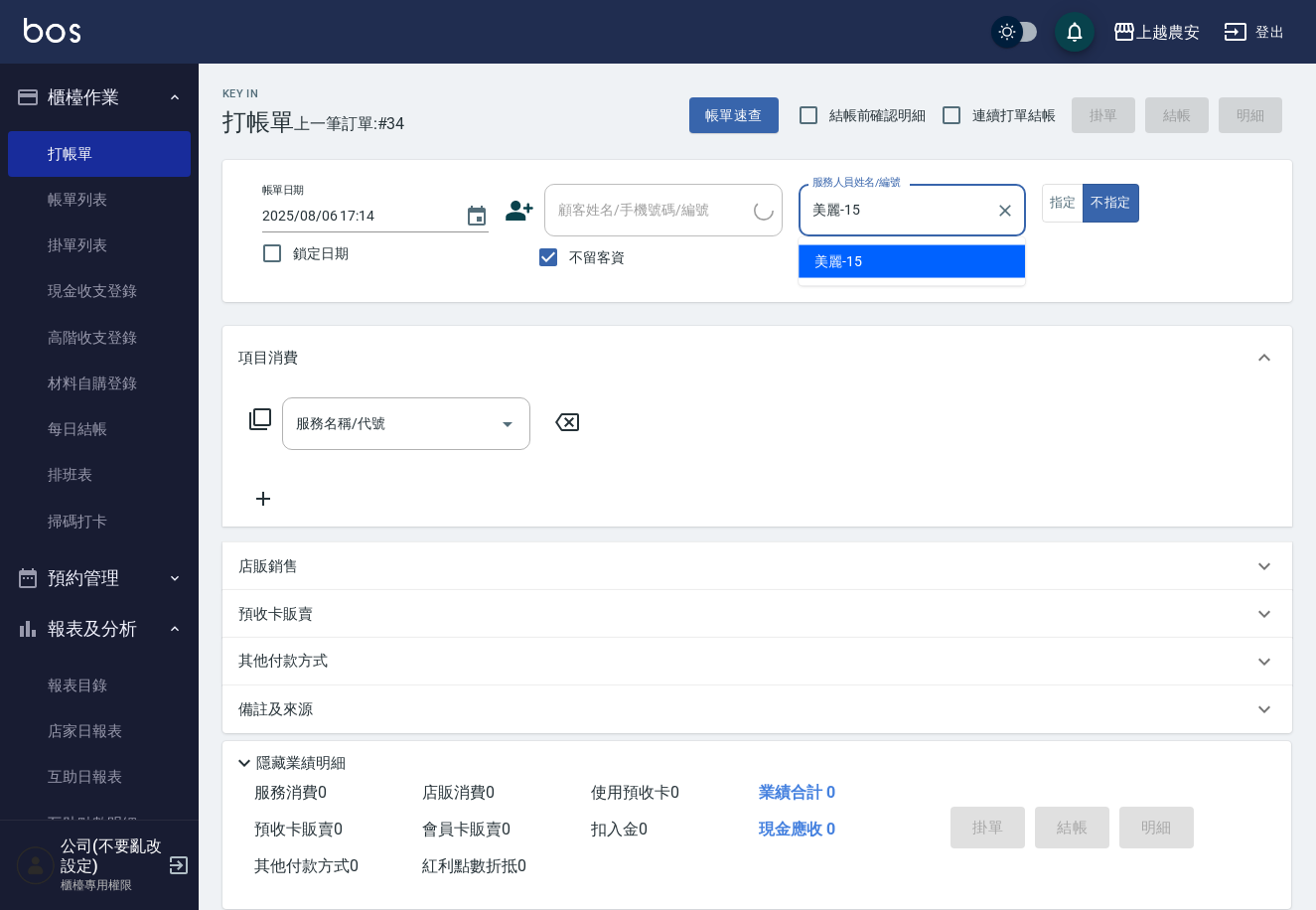 type on "false" 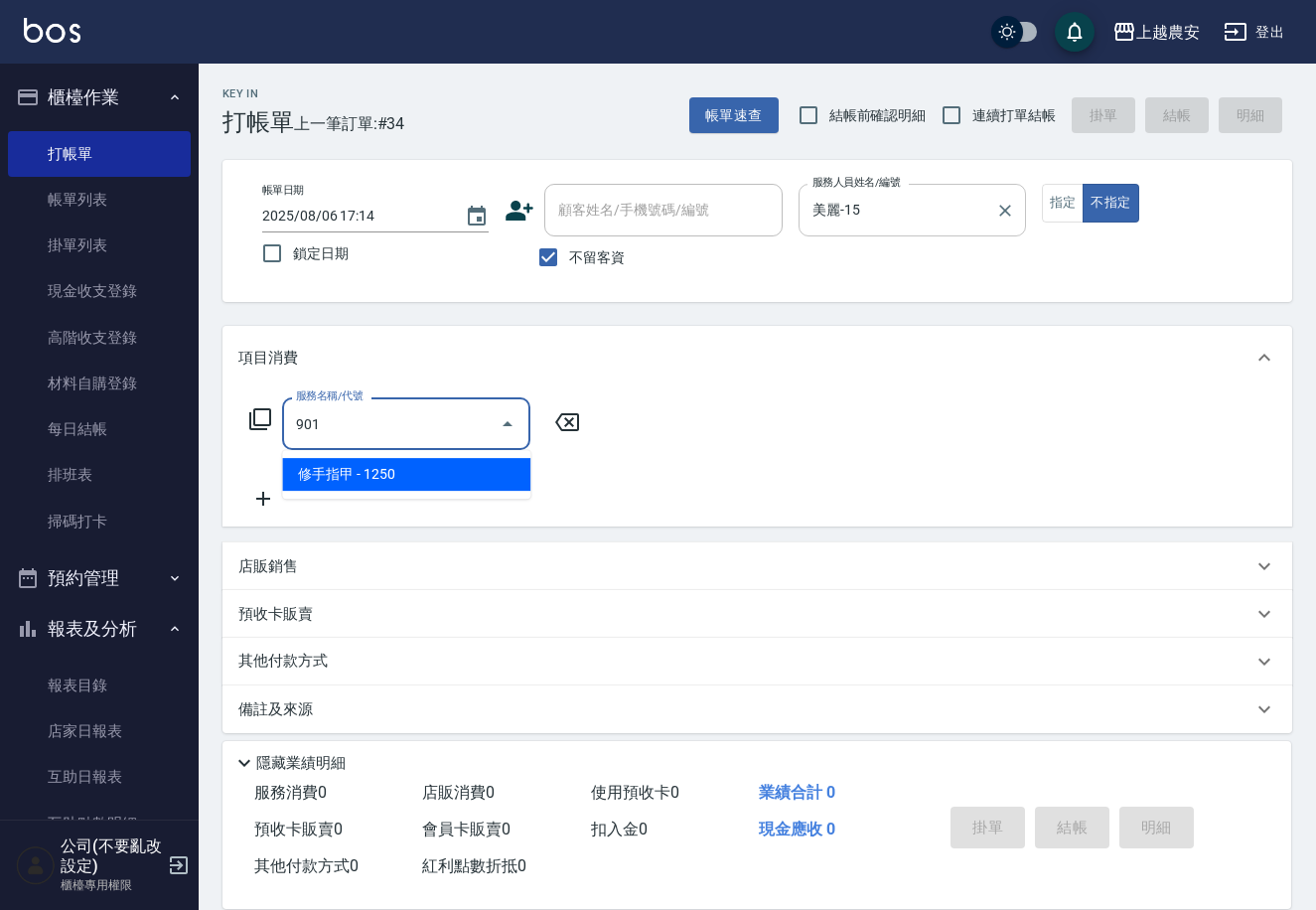 type on "修手指甲(901)" 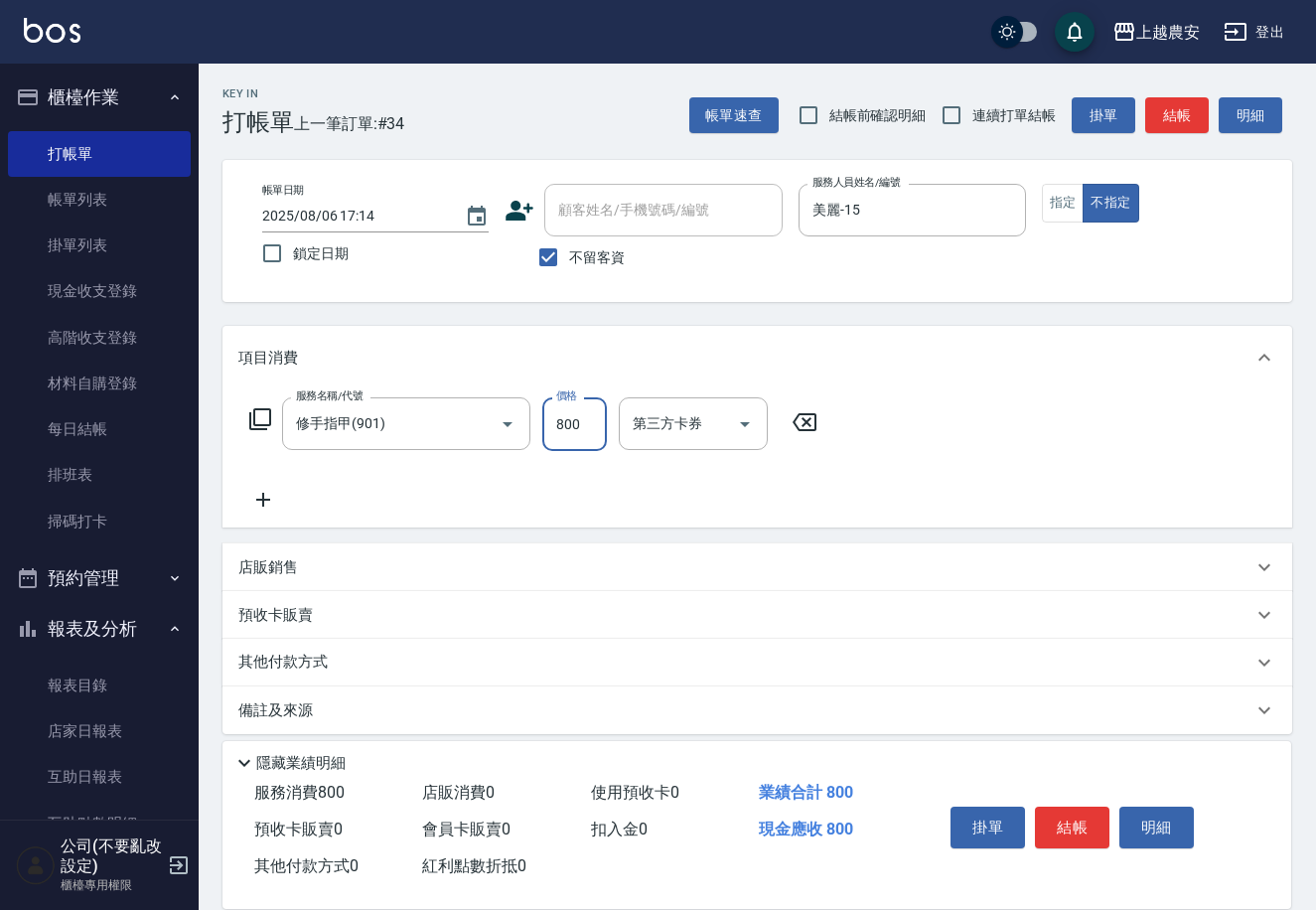 type on "800" 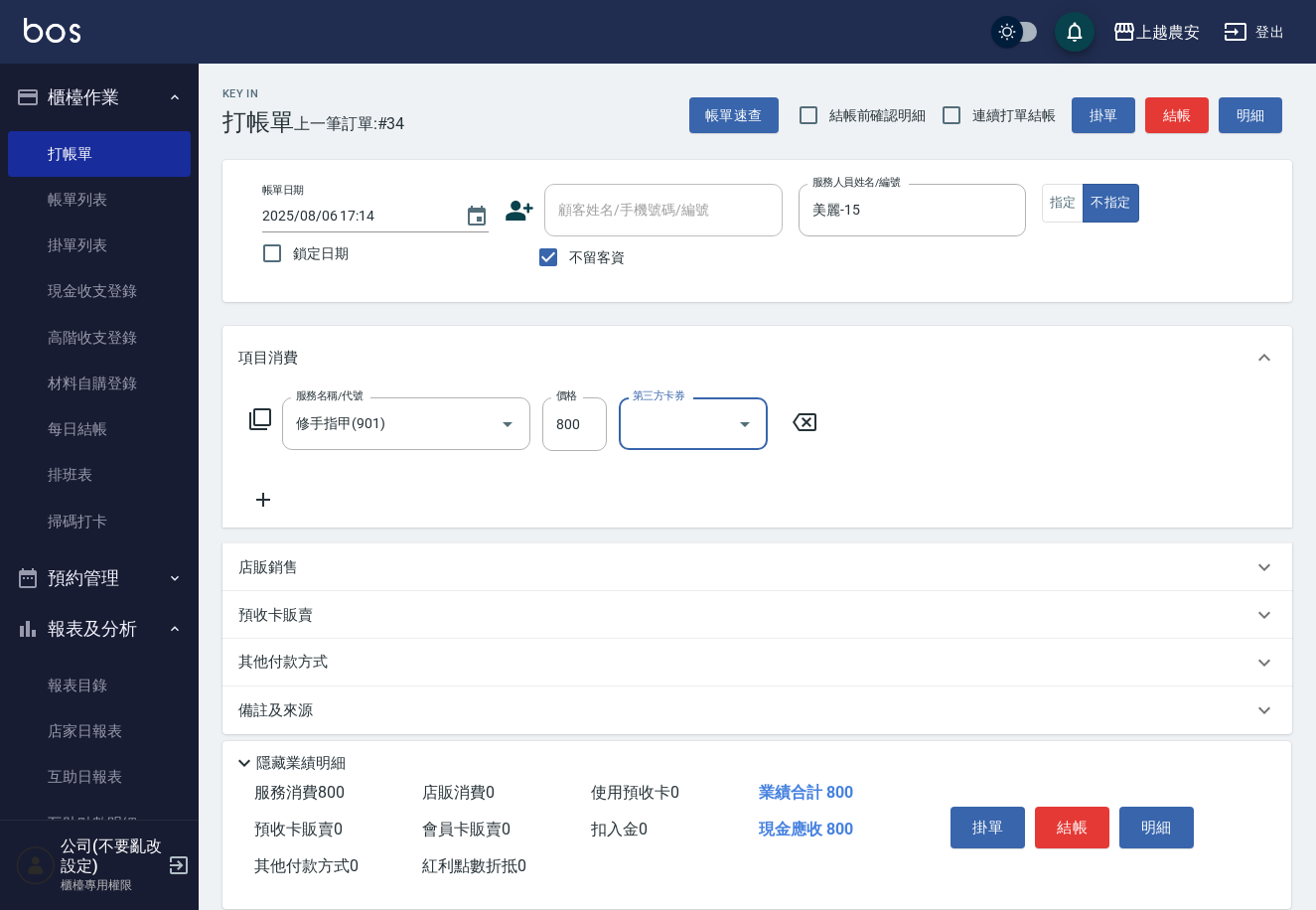 scroll, scrollTop: 11, scrollLeft: 0, axis: vertical 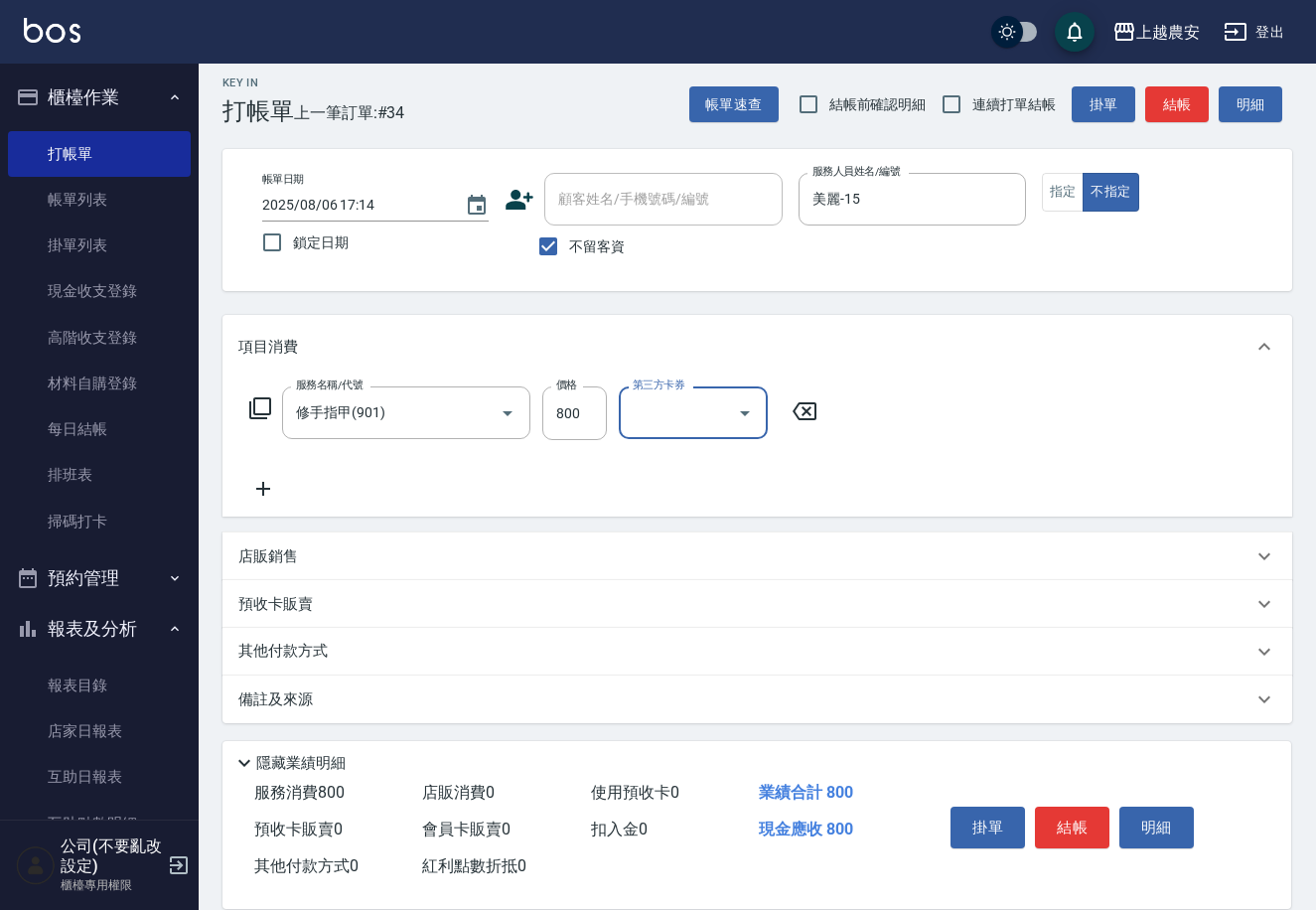 click on "其他付款方式" at bounding box center [288, 652] 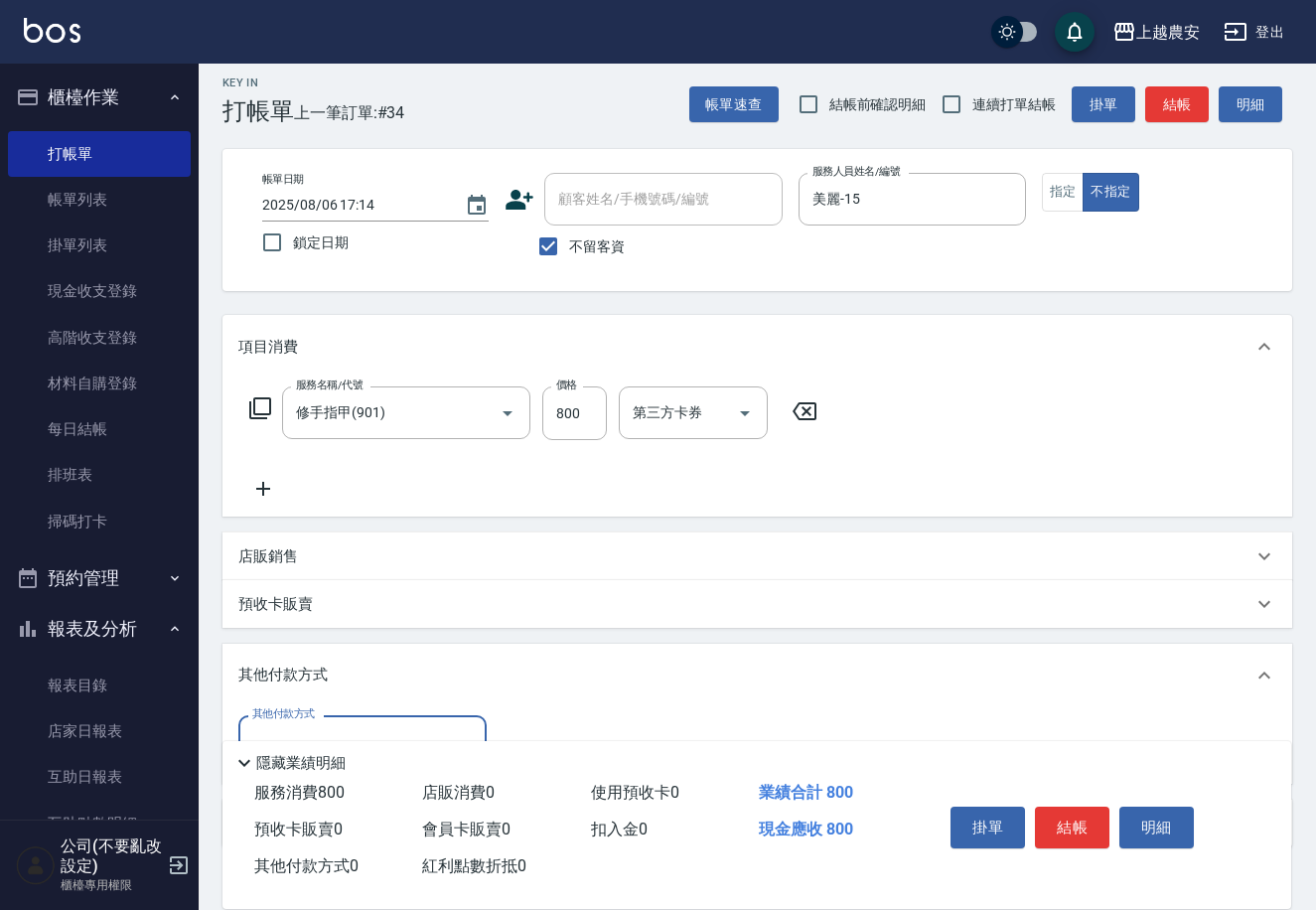 scroll, scrollTop: 0, scrollLeft: 0, axis: both 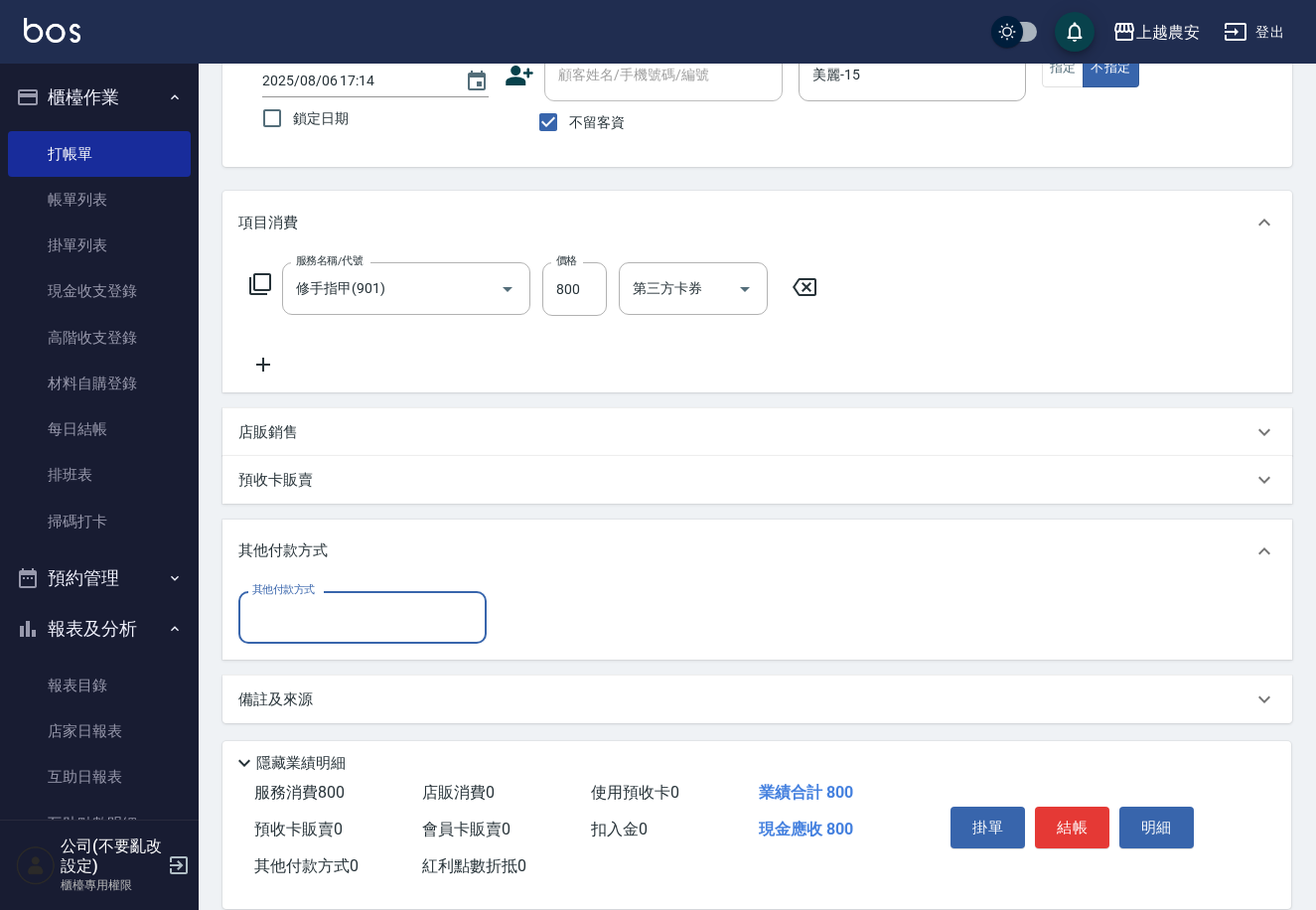 click on "其他付款方式" at bounding box center (363, 617) 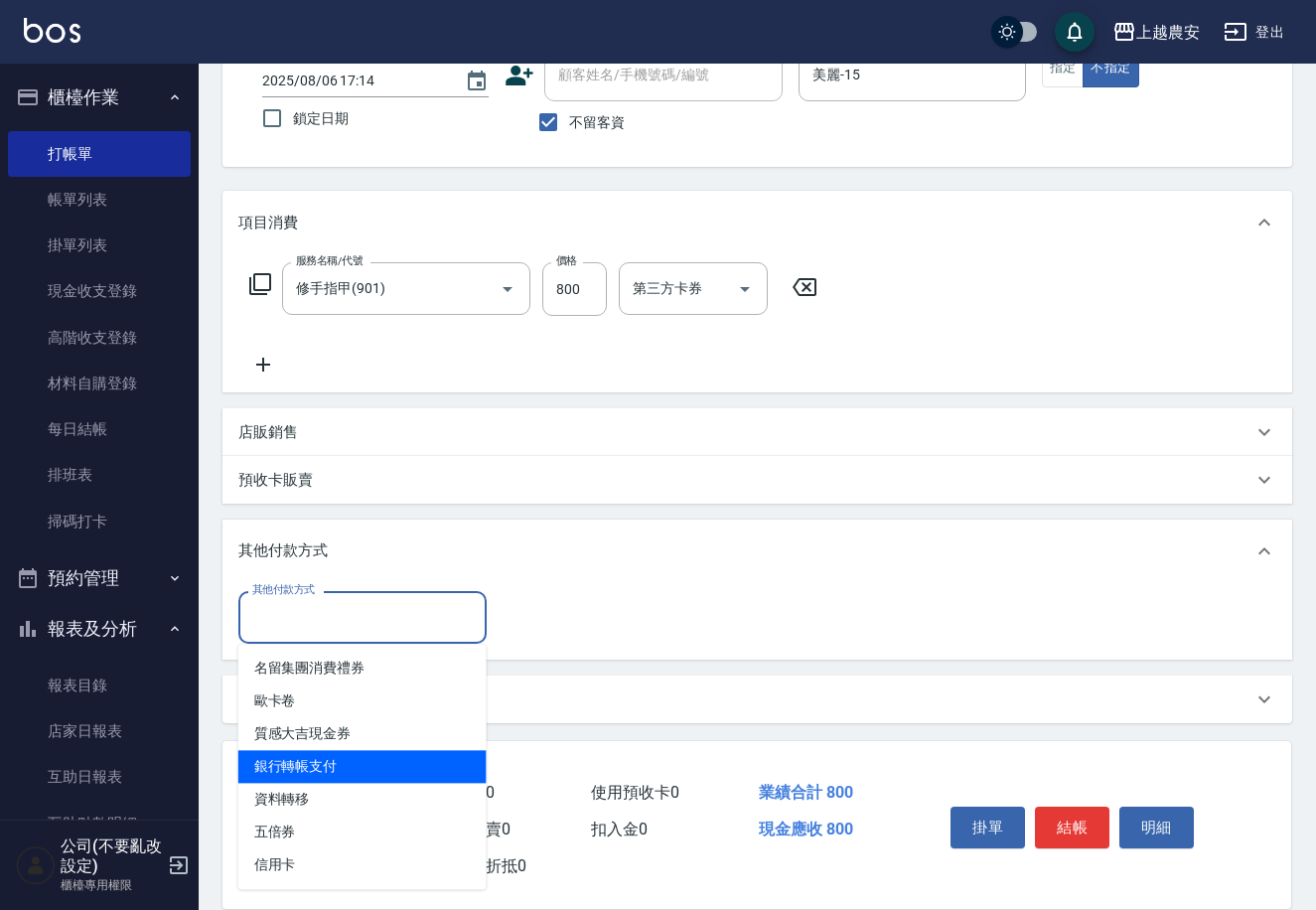 click on "銀行轉帳支付" at bounding box center [363, 766] 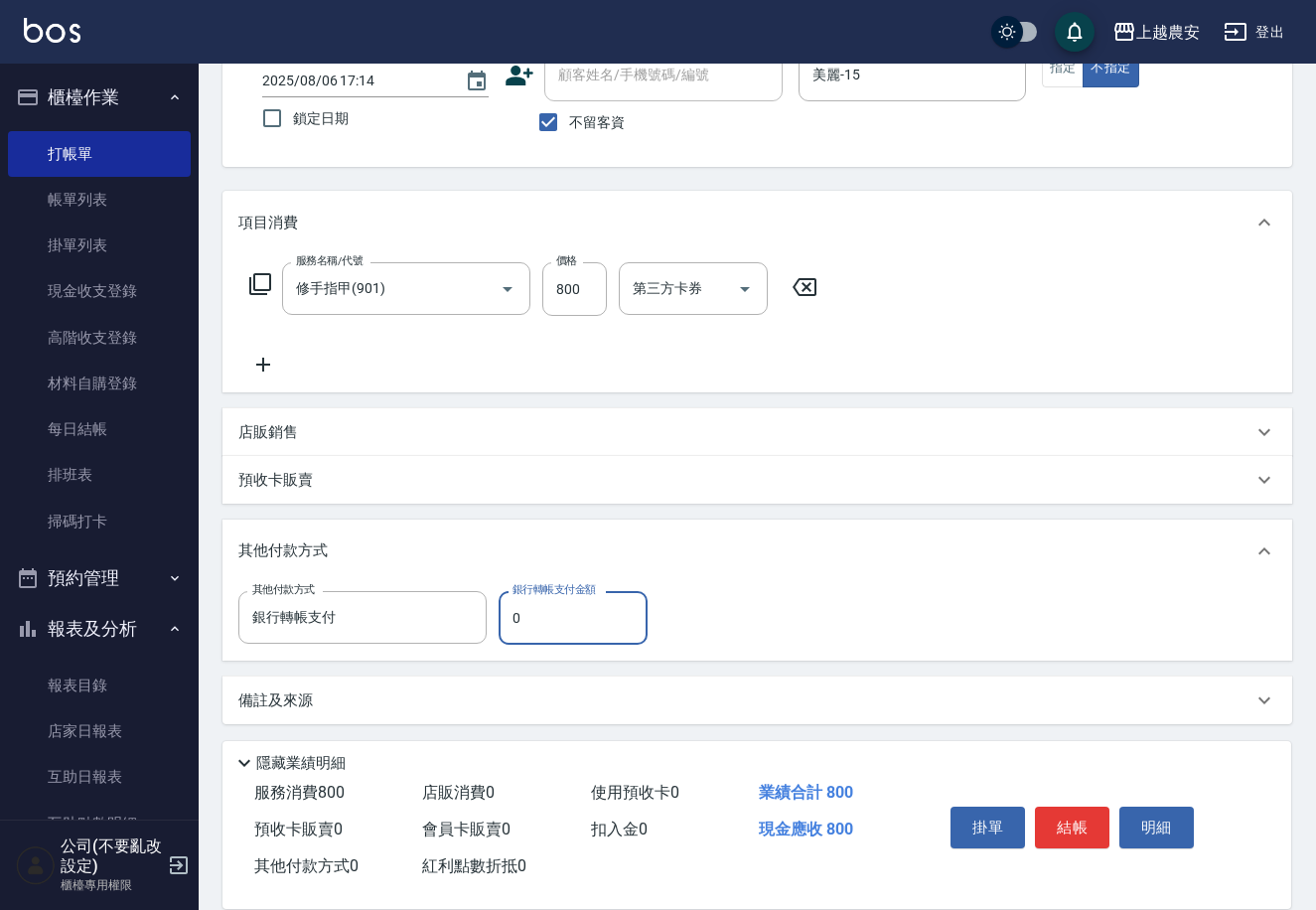 drag, startPoint x: 538, startPoint y: 620, endPoint x: 635, endPoint y: 603, distance: 98.478424 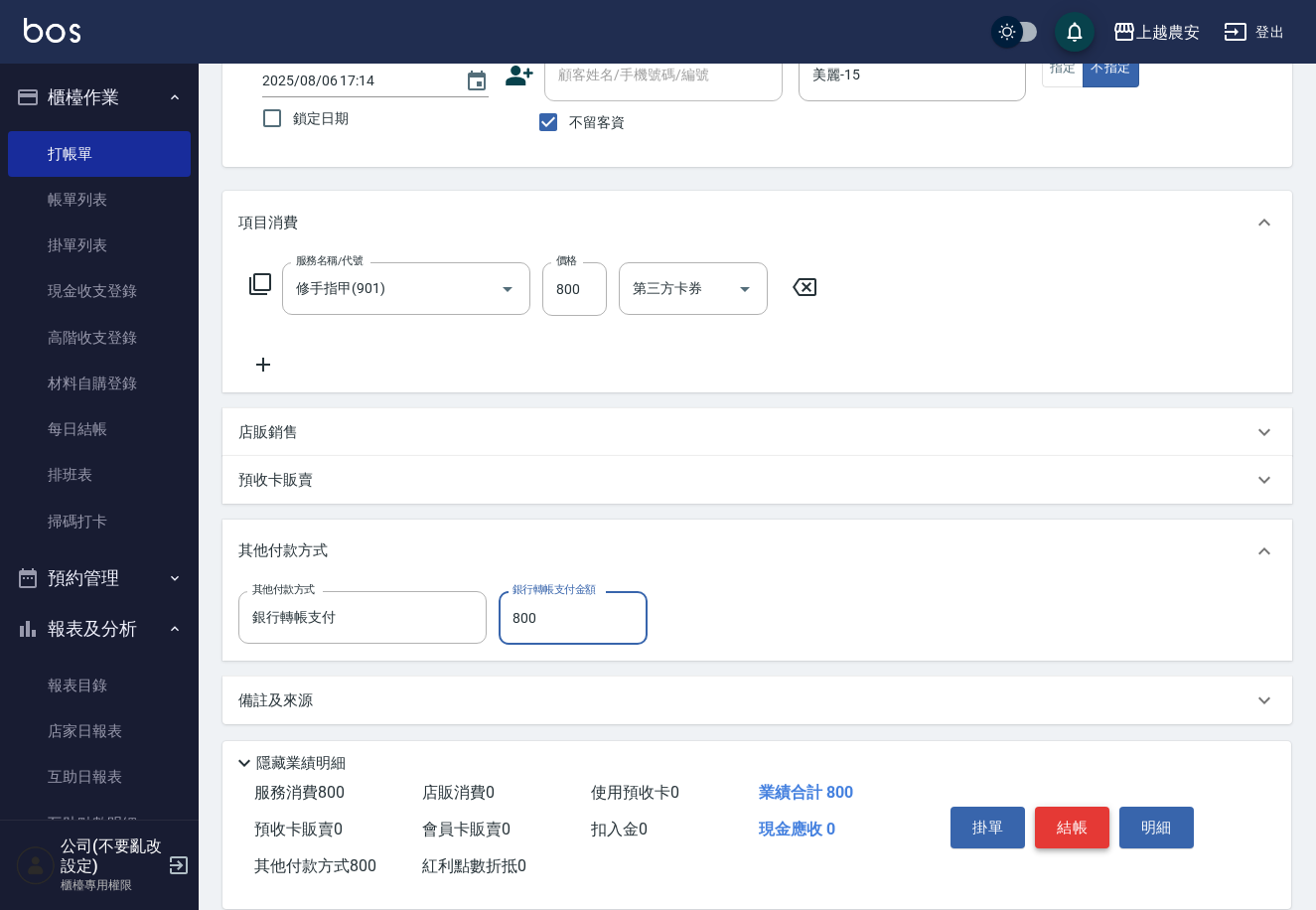 type on "800" 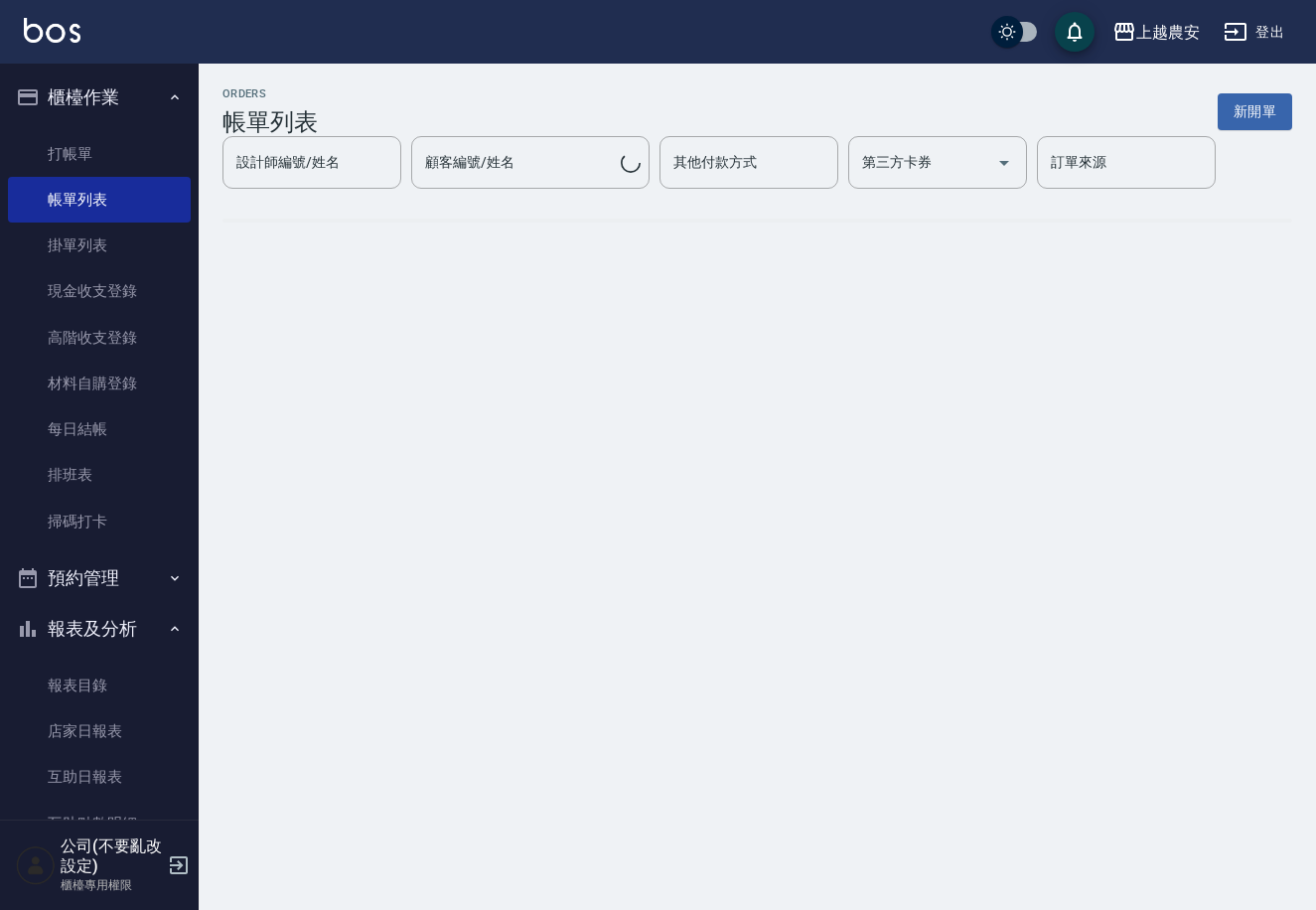 scroll, scrollTop: 0, scrollLeft: 0, axis: both 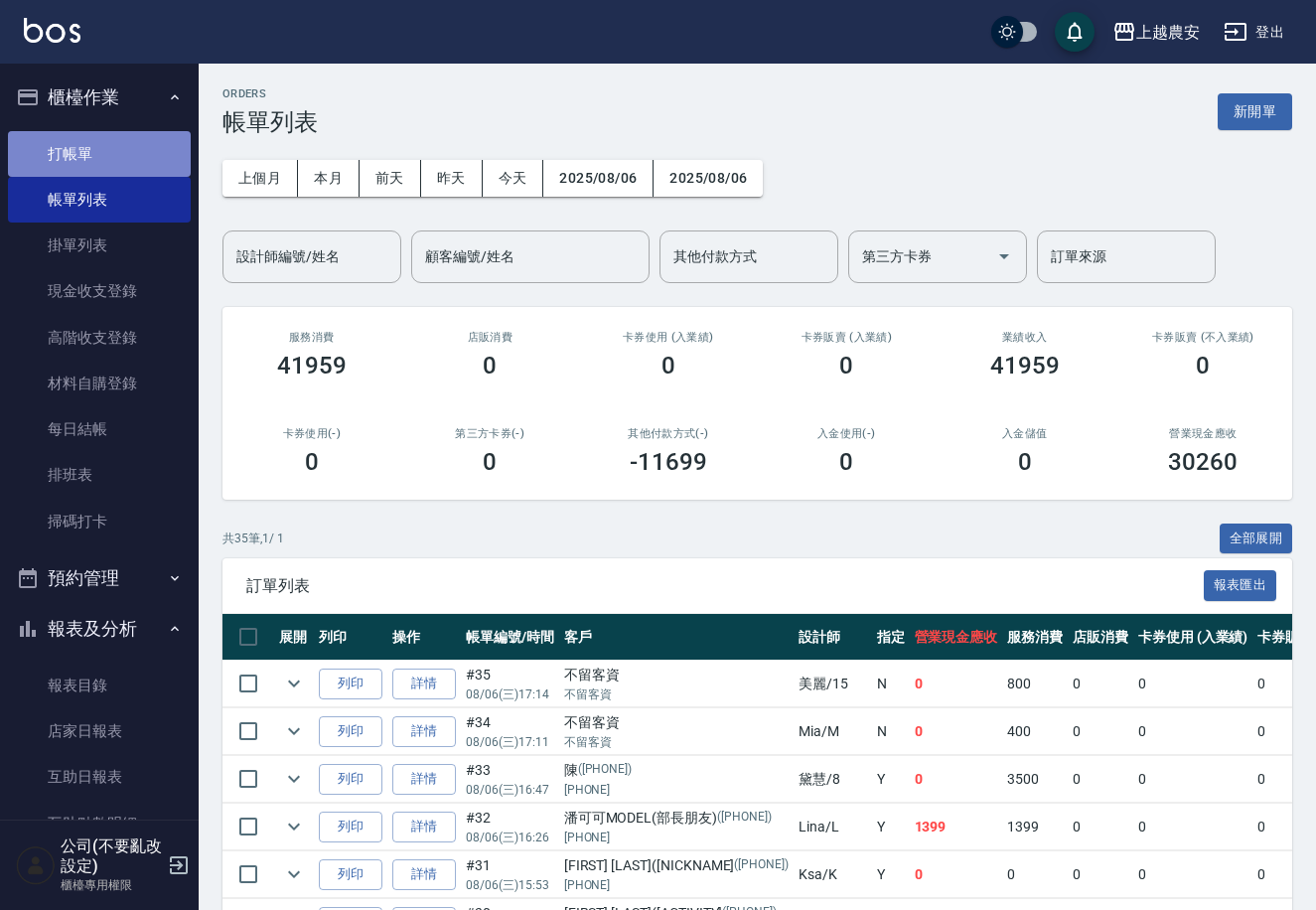 click on "打帳單" at bounding box center (99, 154) 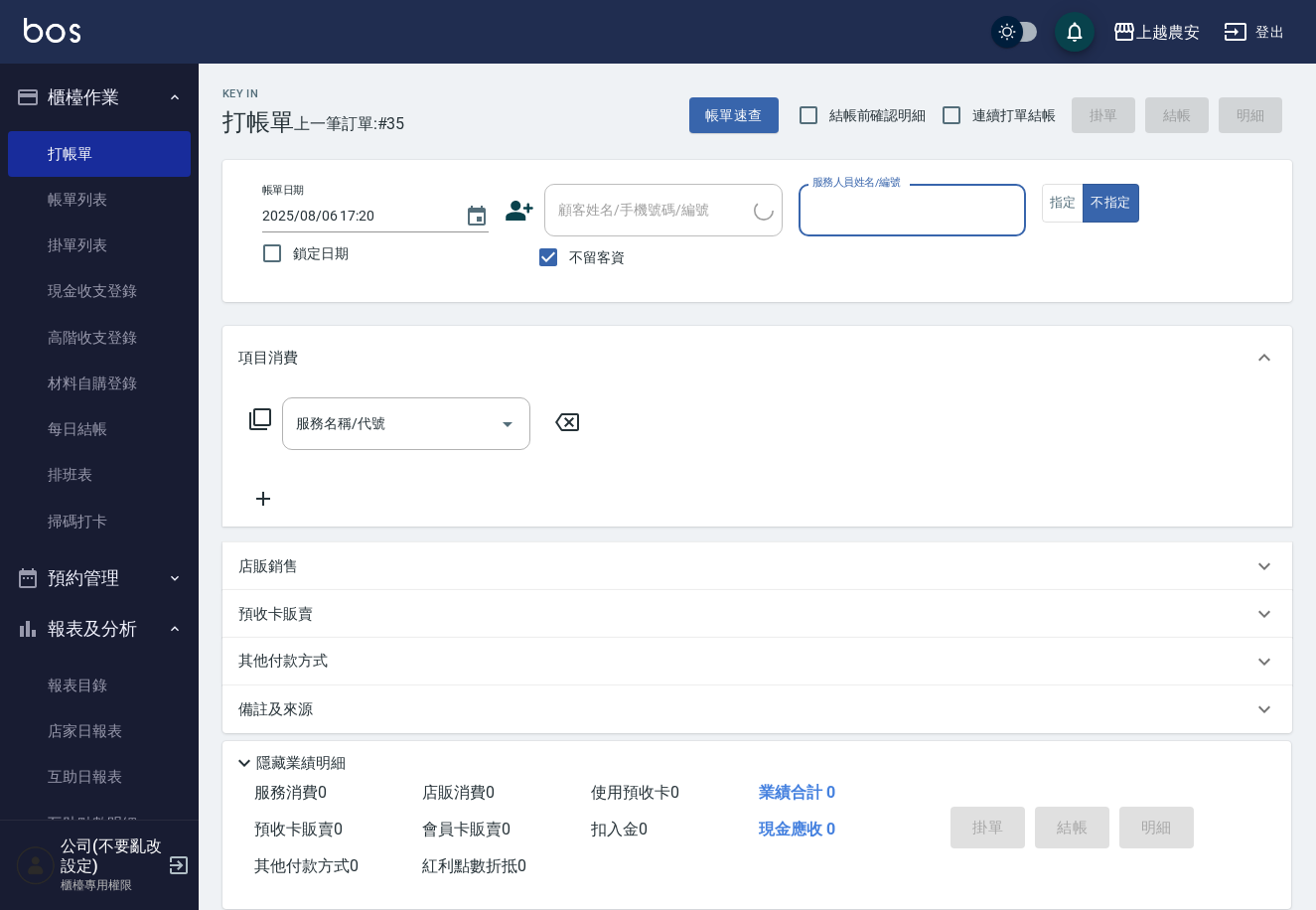 click on "不留客資" at bounding box center (597, 257) 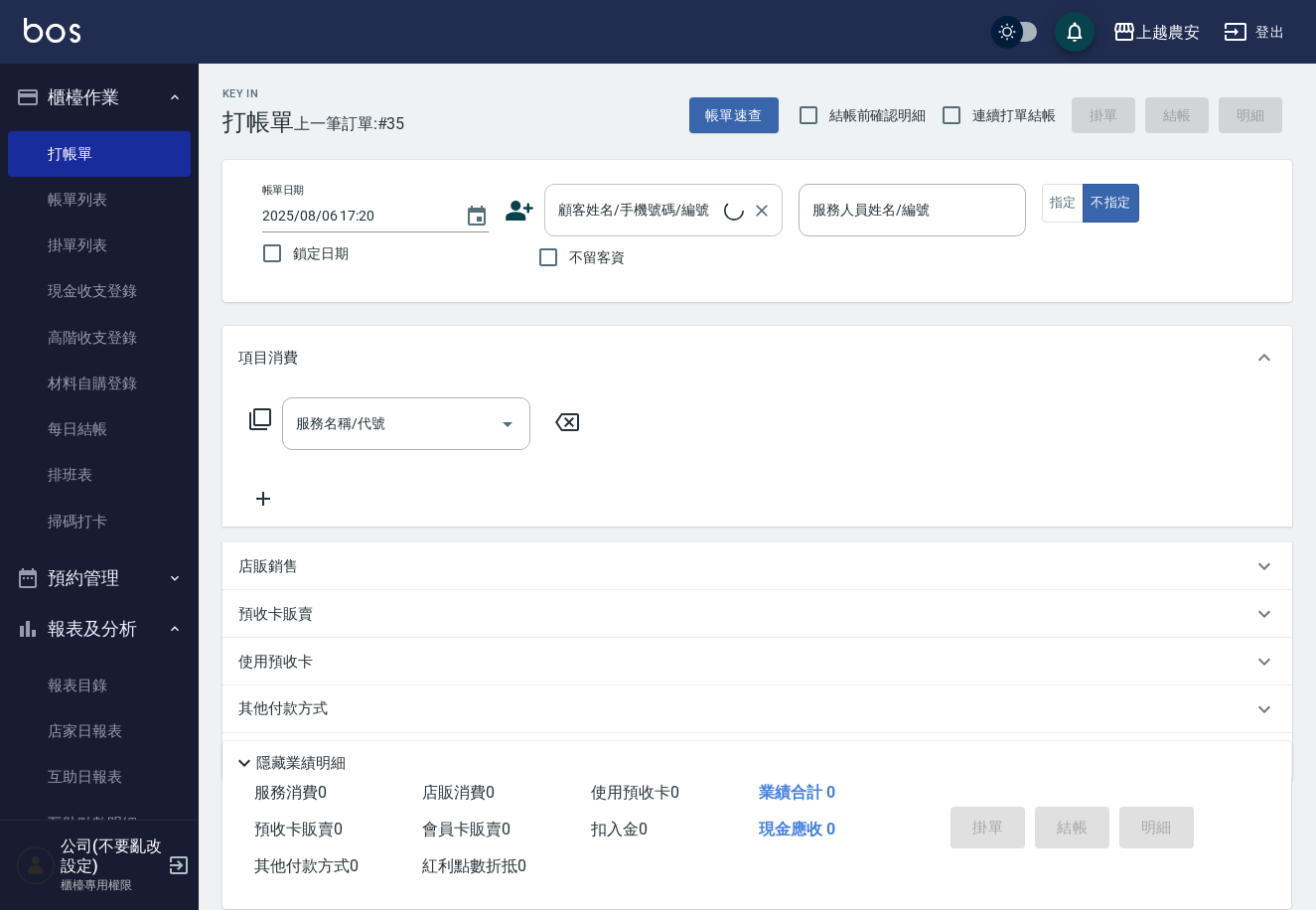 click on "顧客姓名/手機號碼/編號" at bounding box center (639, 210) 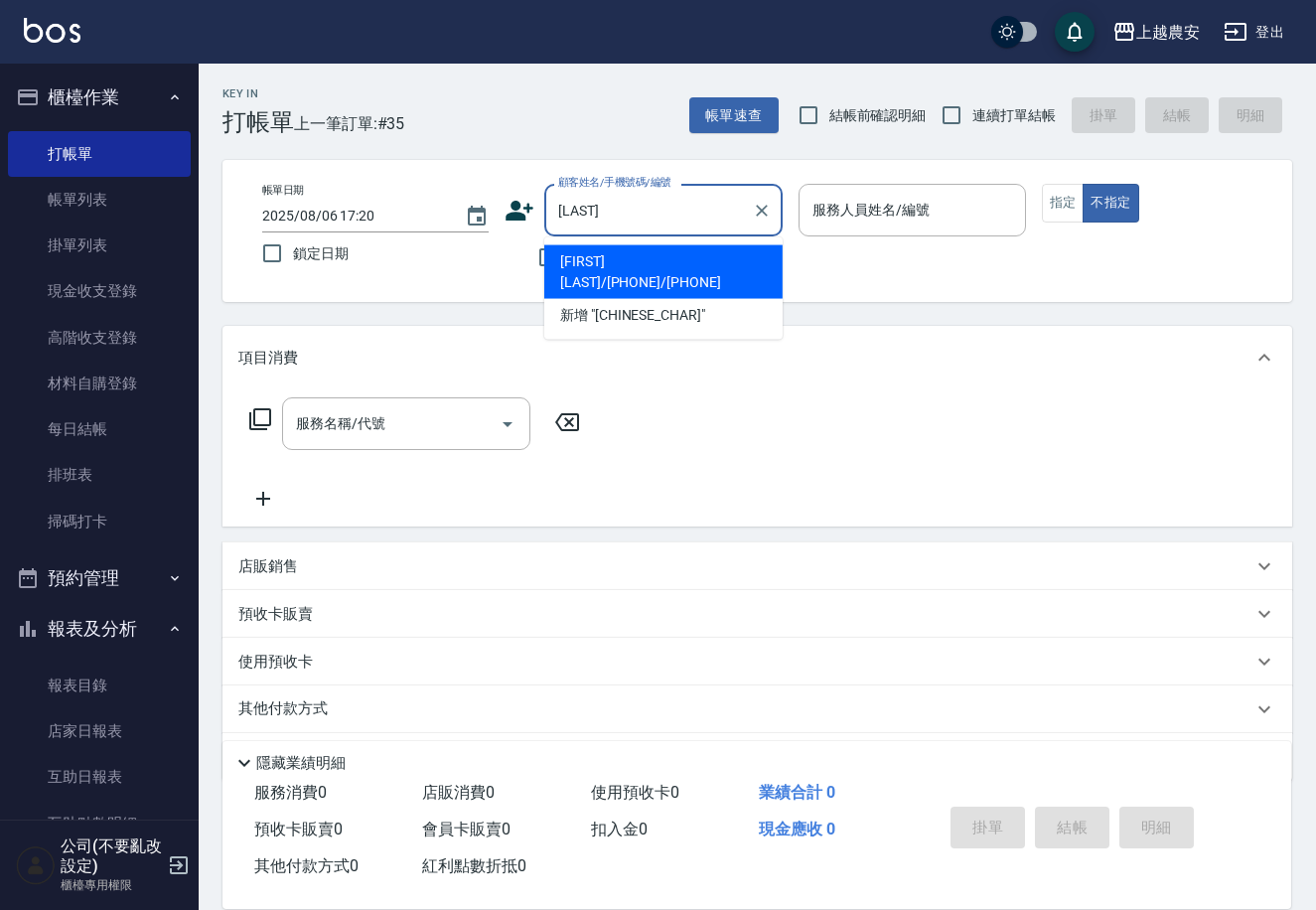 click on "[FIRST] [LAST]/[PHONE]/[PHONE]" at bounding box center (663, 272) 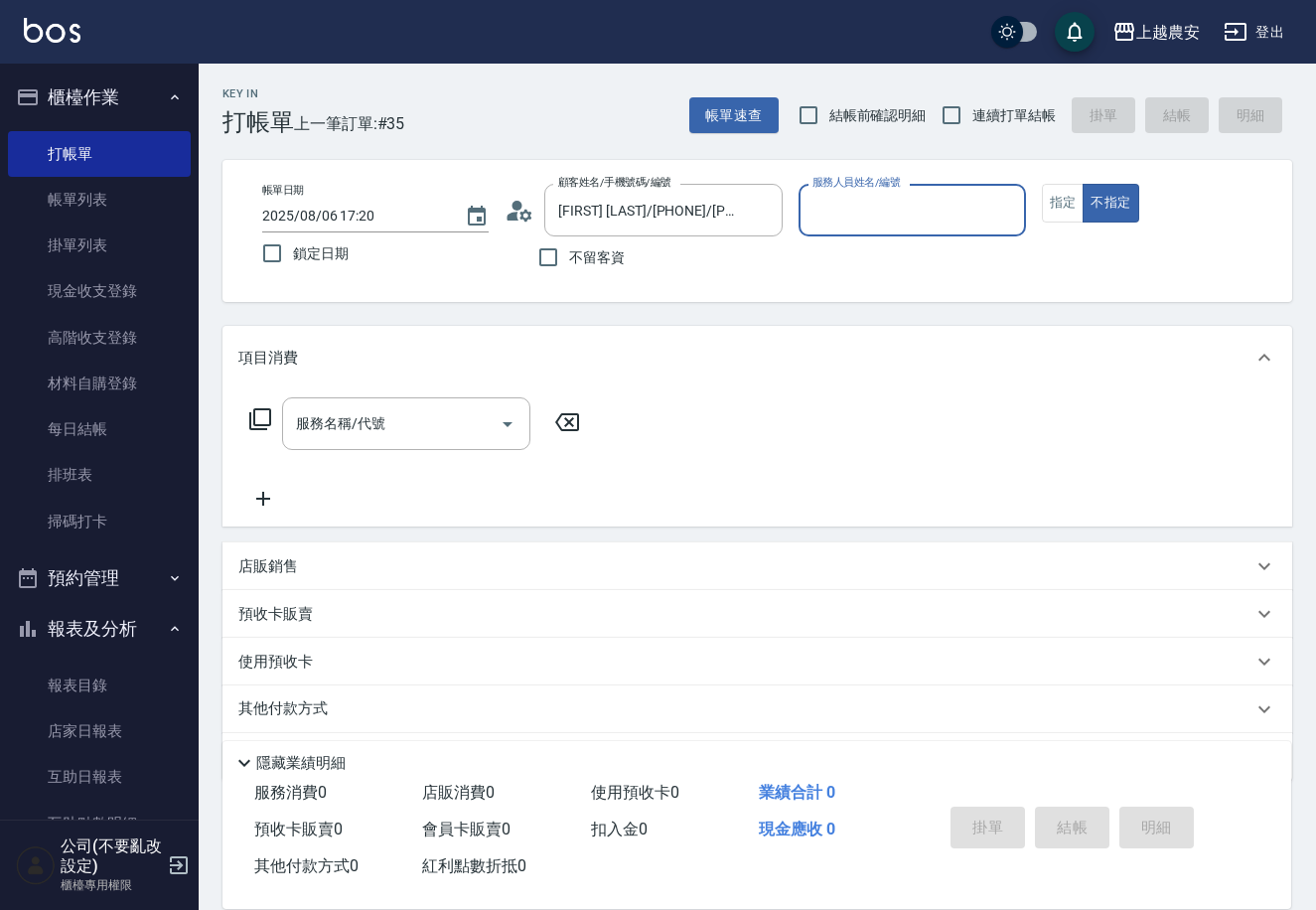 type on "Candy-7" 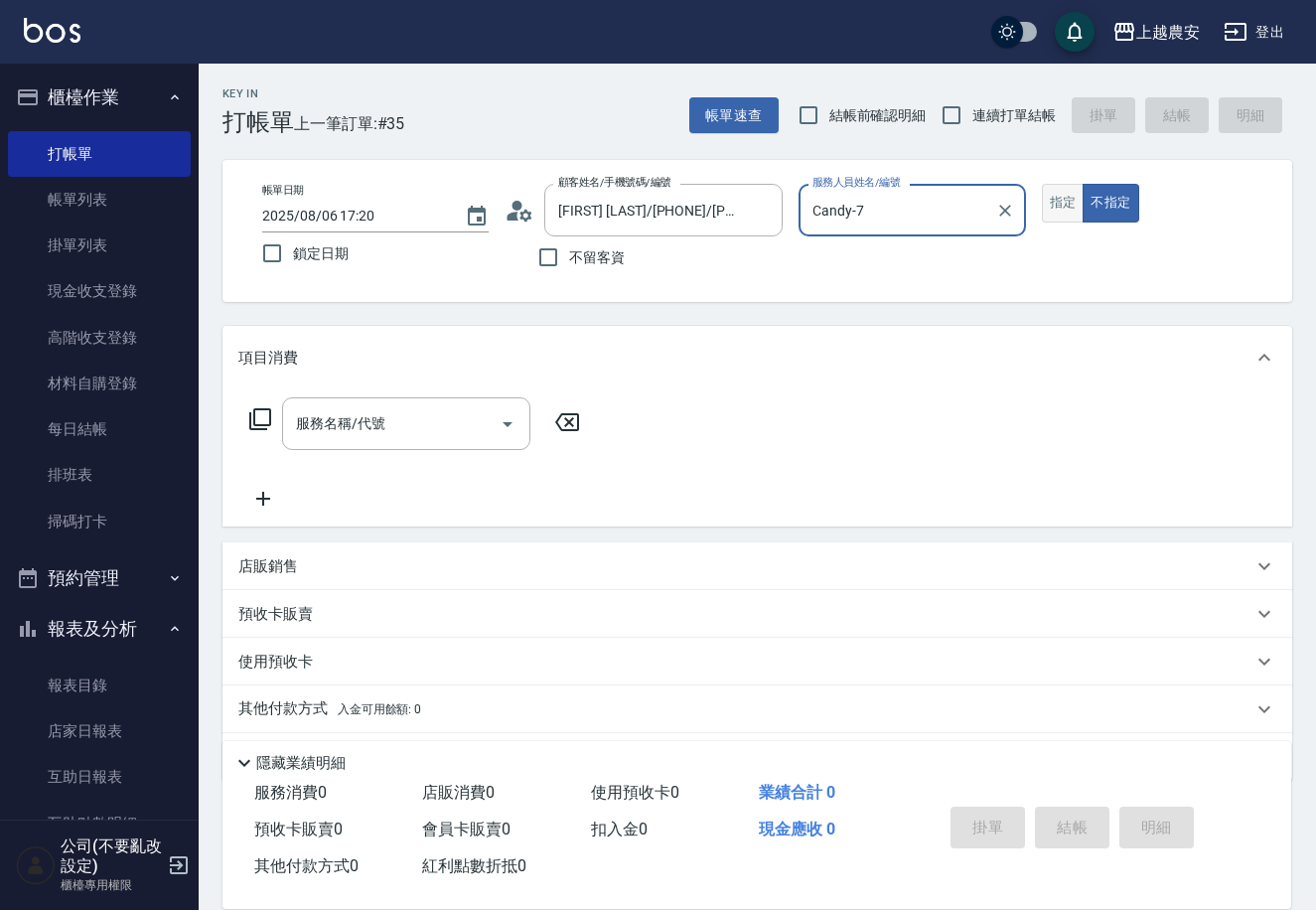 click on "指定" at bounding box center [1063, 203] 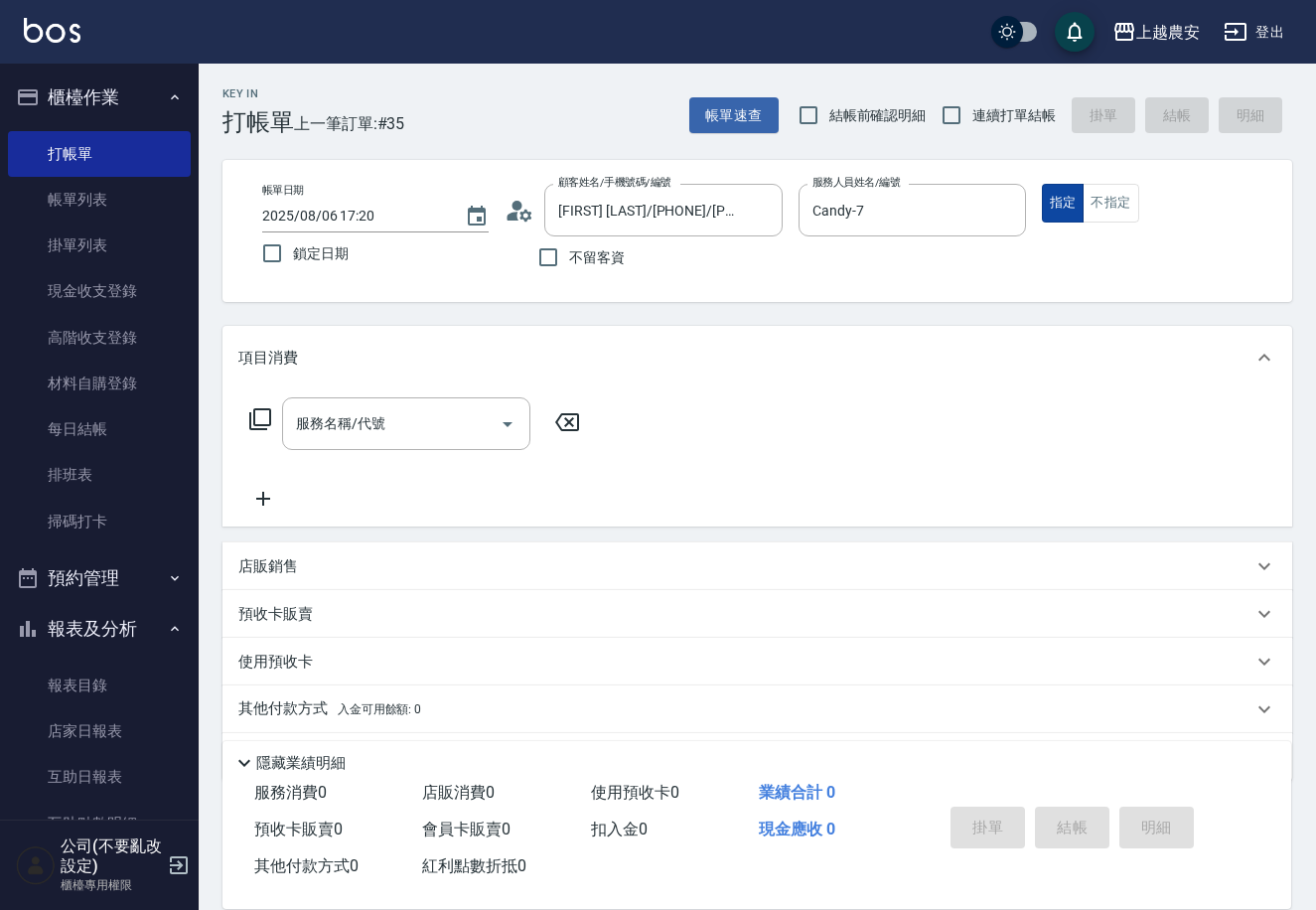 type on "true" 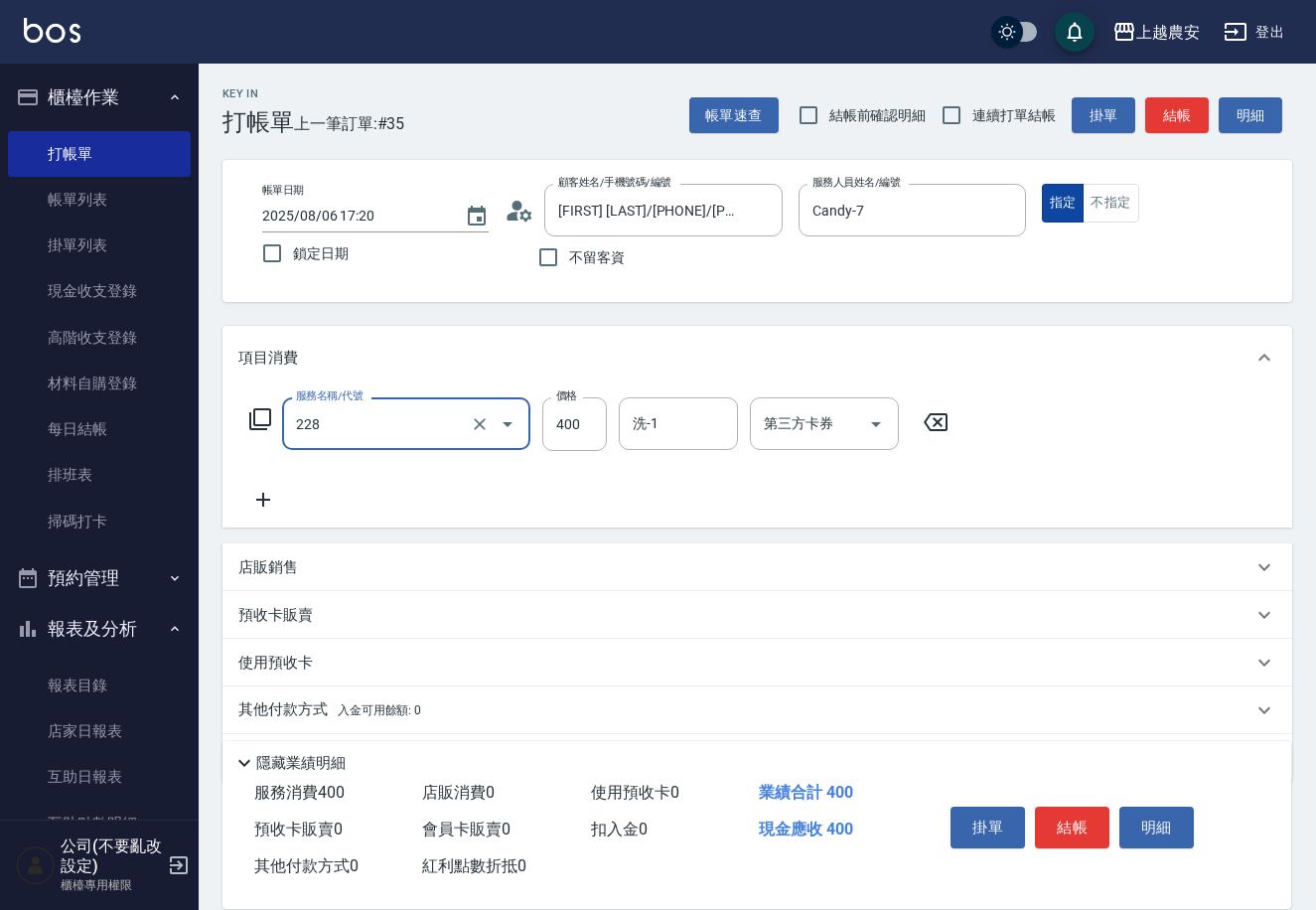 type on "洗髮(228)" 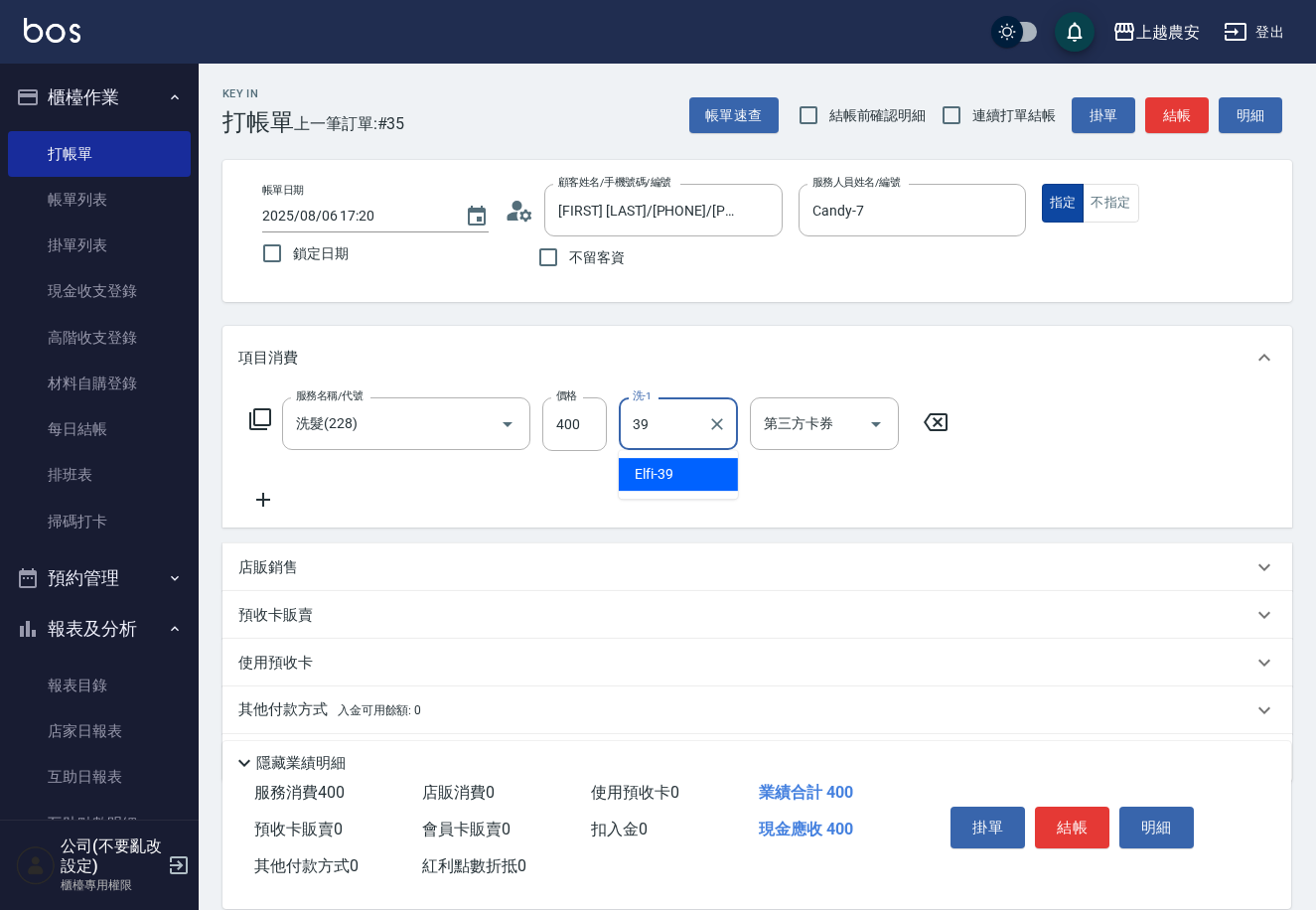 type on "Elfi-39" 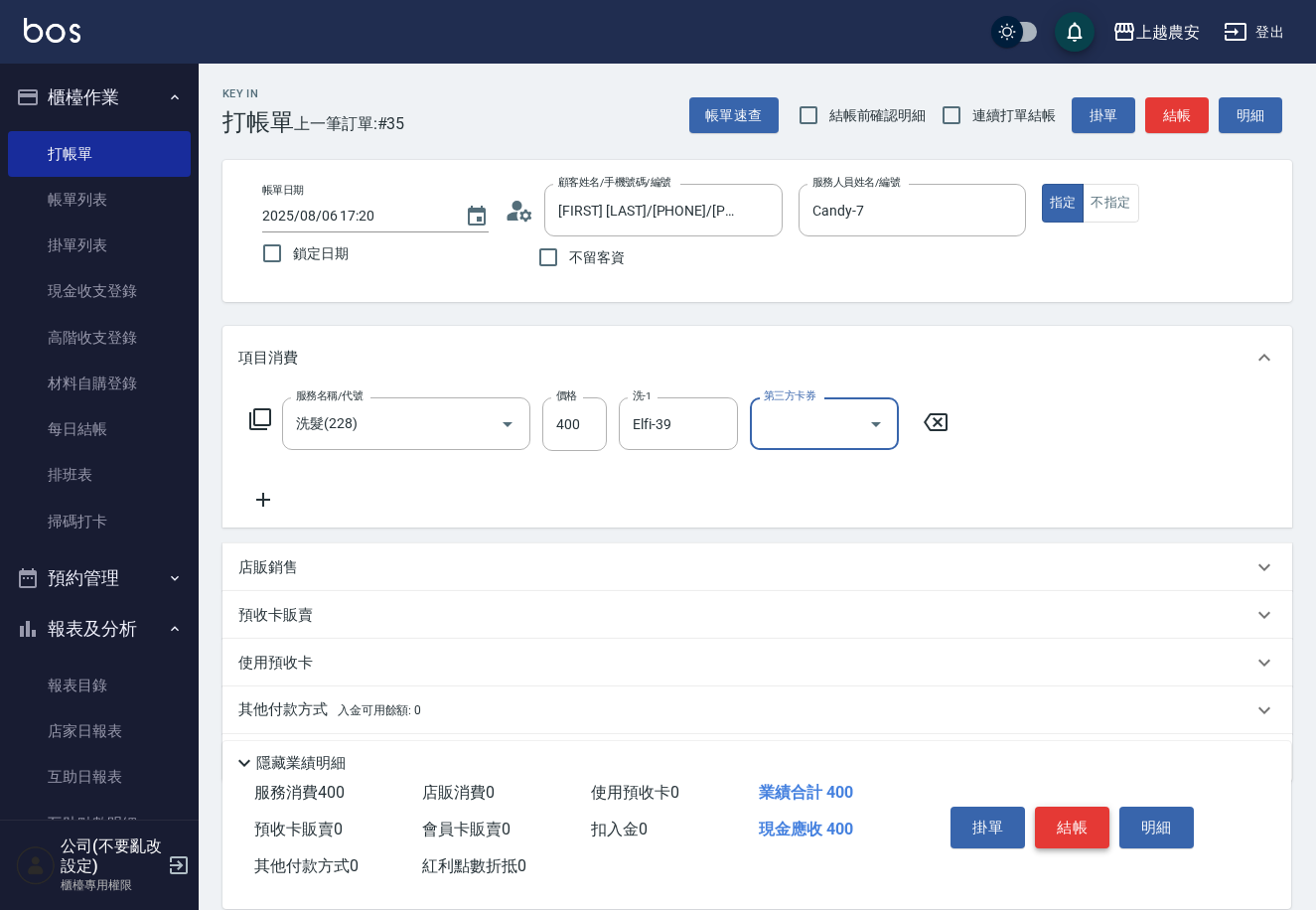 click on "結帳" at bounding box center (1072, 828) 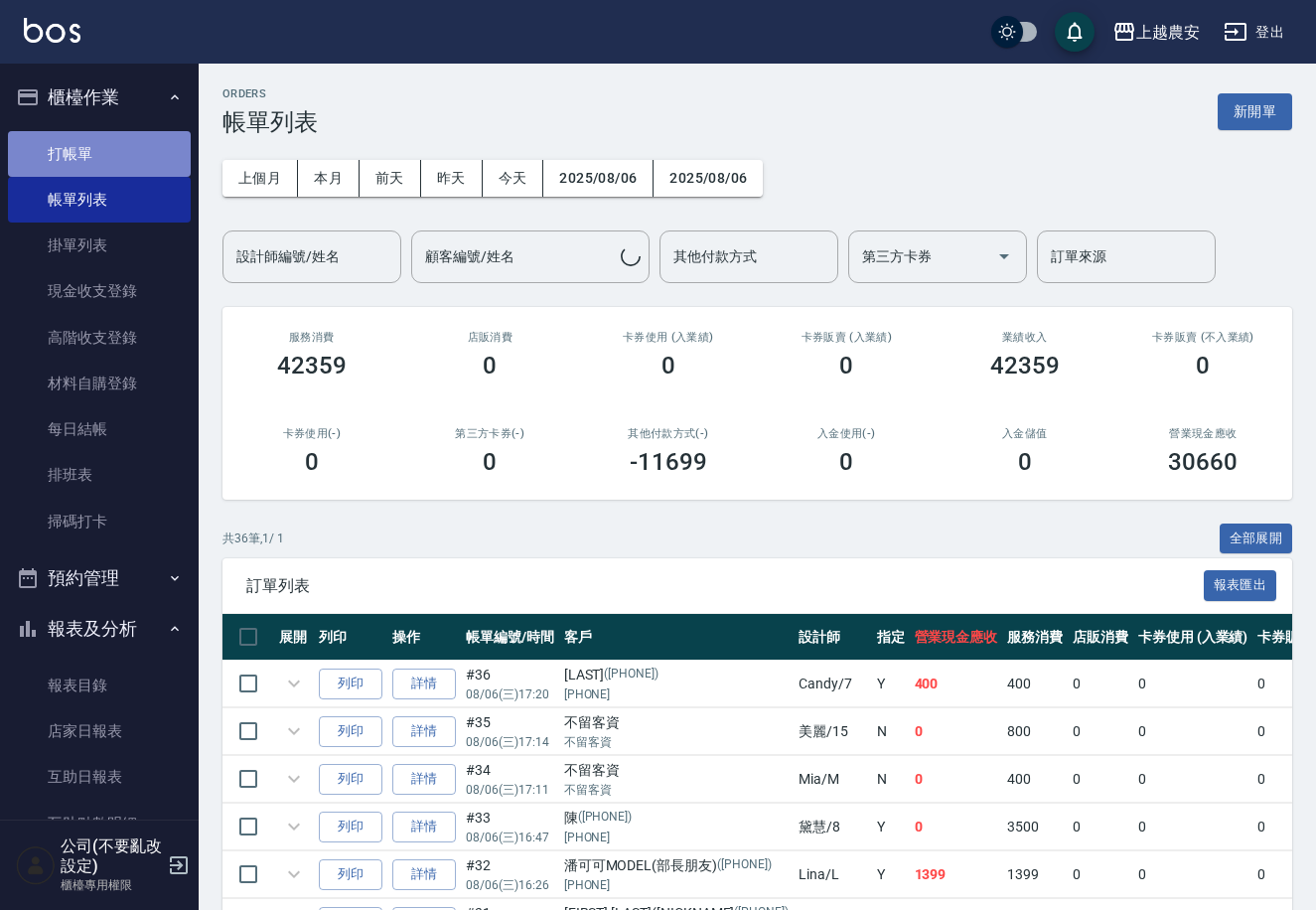 click on "打帳單" at bounding box center (99, 154) 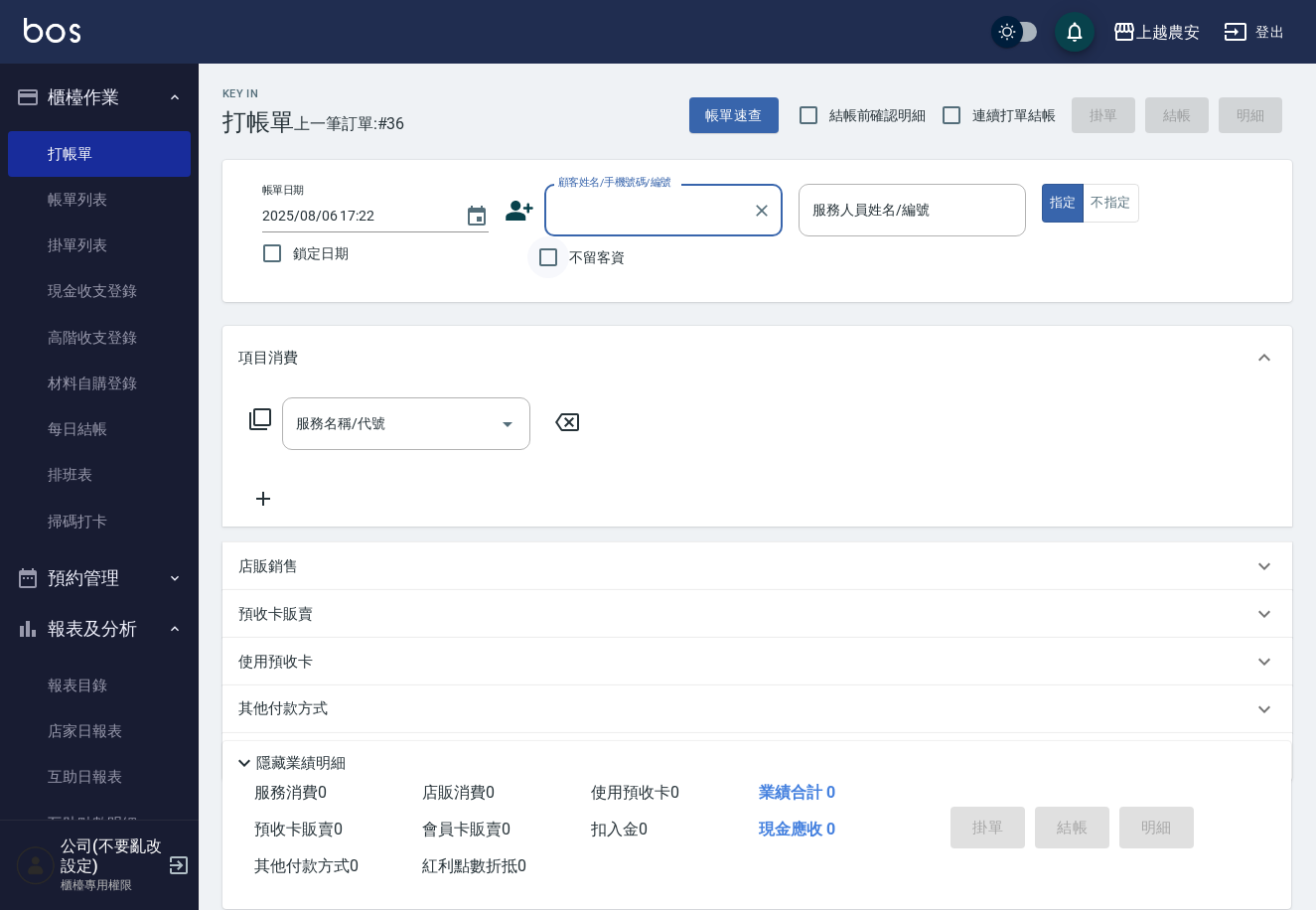 click on "不留客資" at bounding box center [548, 257] 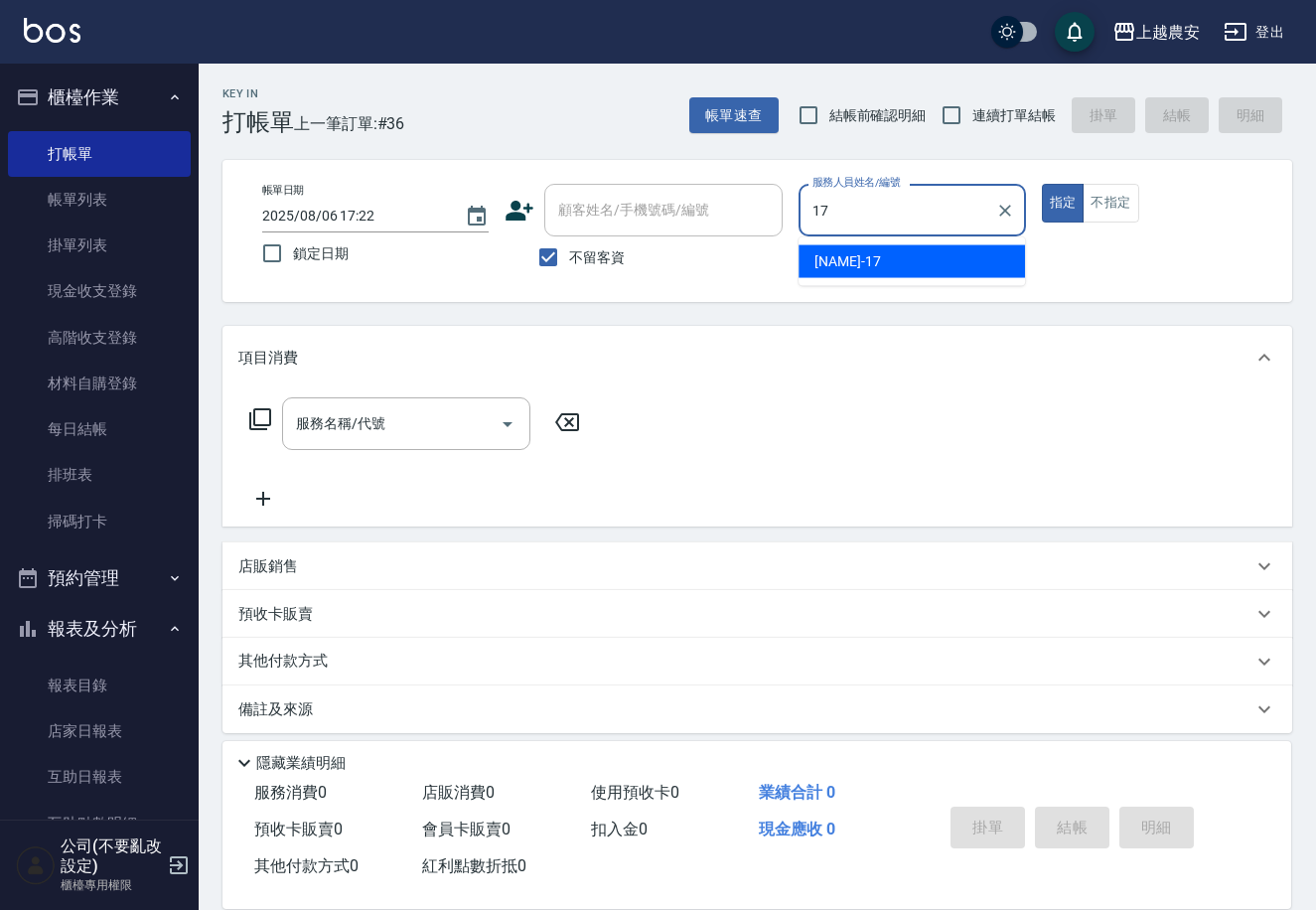 type on "[NAME]-[NUMBER]" 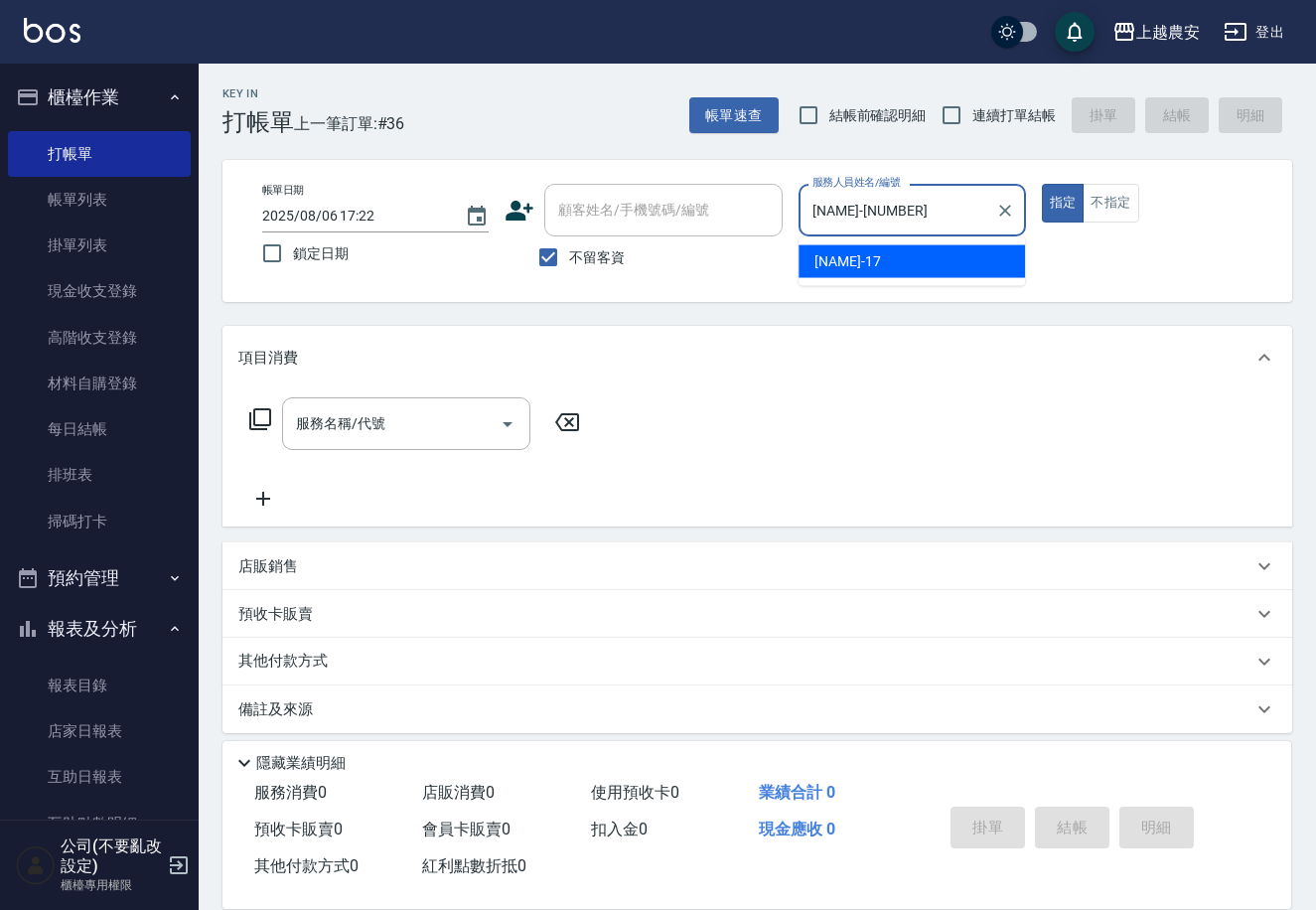 type on "true" 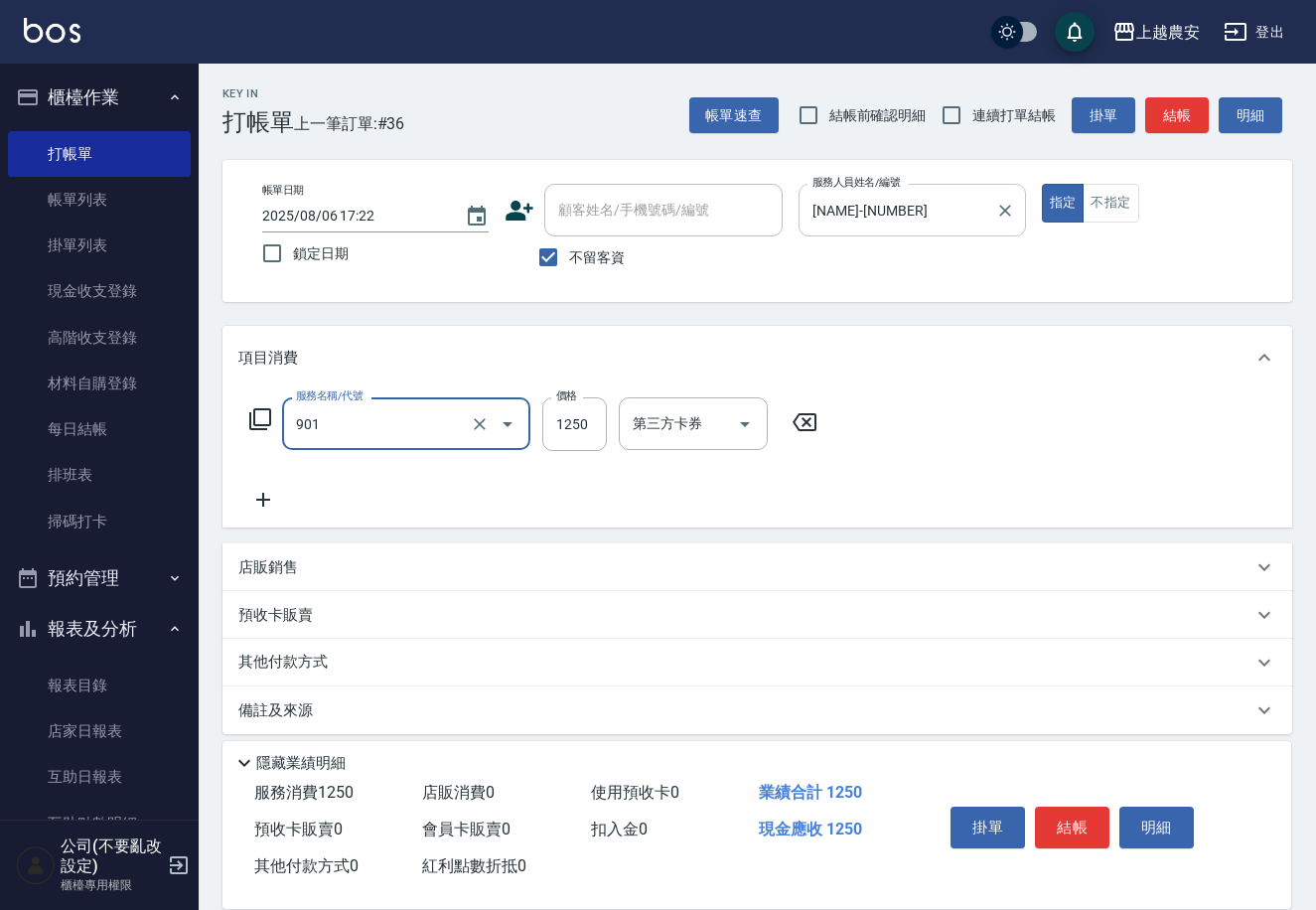 type on "修手指甲(901)" 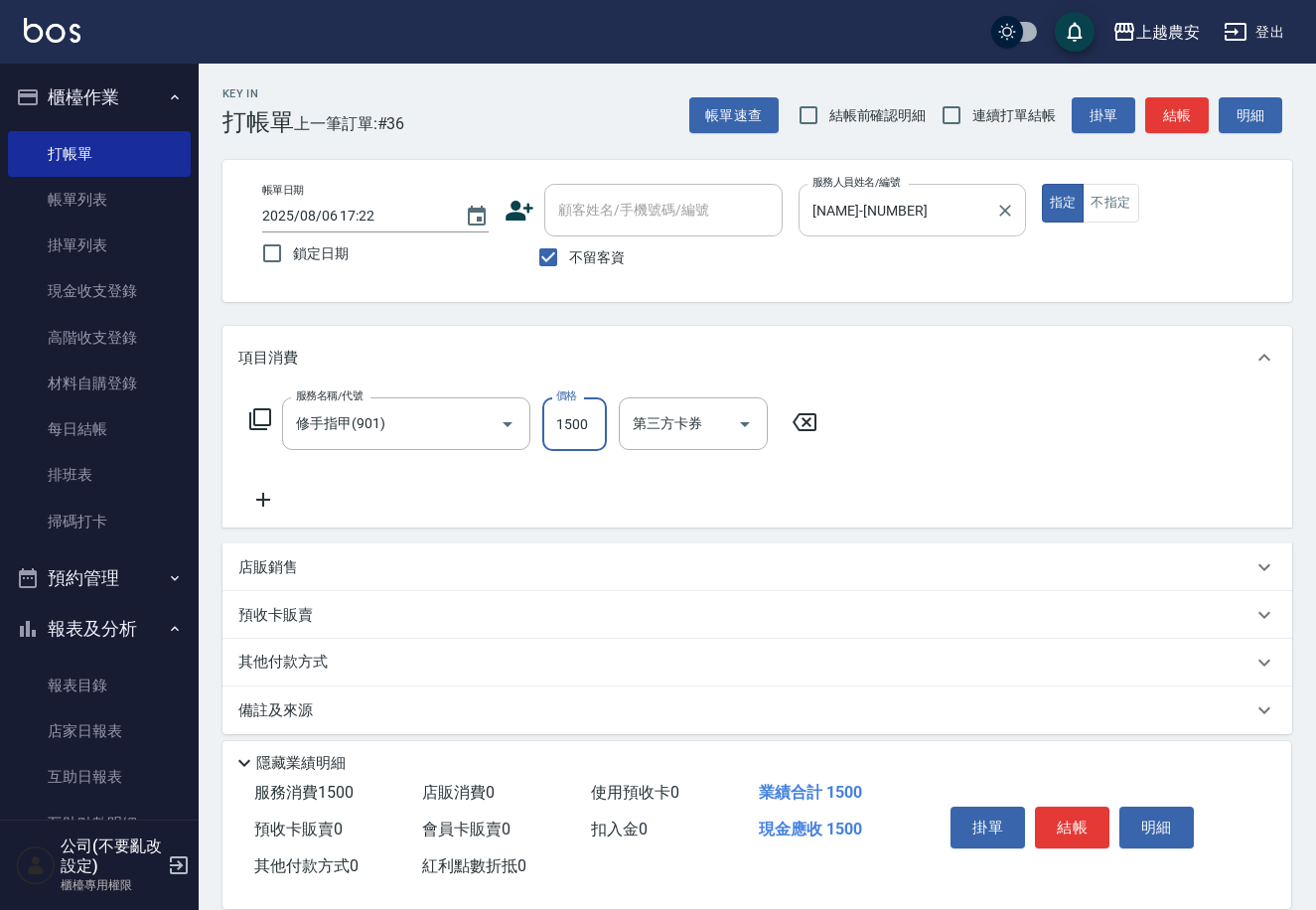 type on "1500" 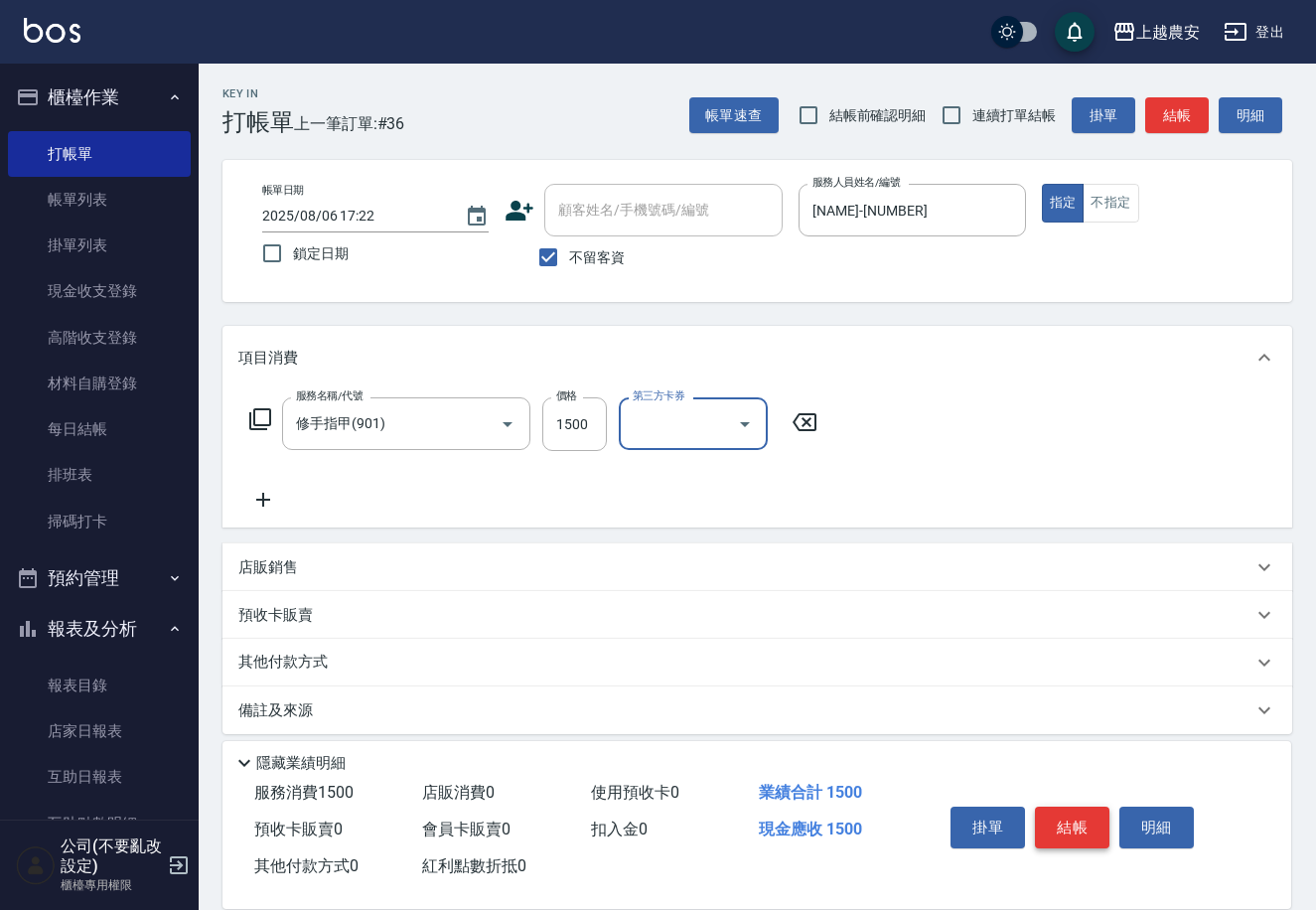 click on "結帳" at bounding box center [1072, 828] 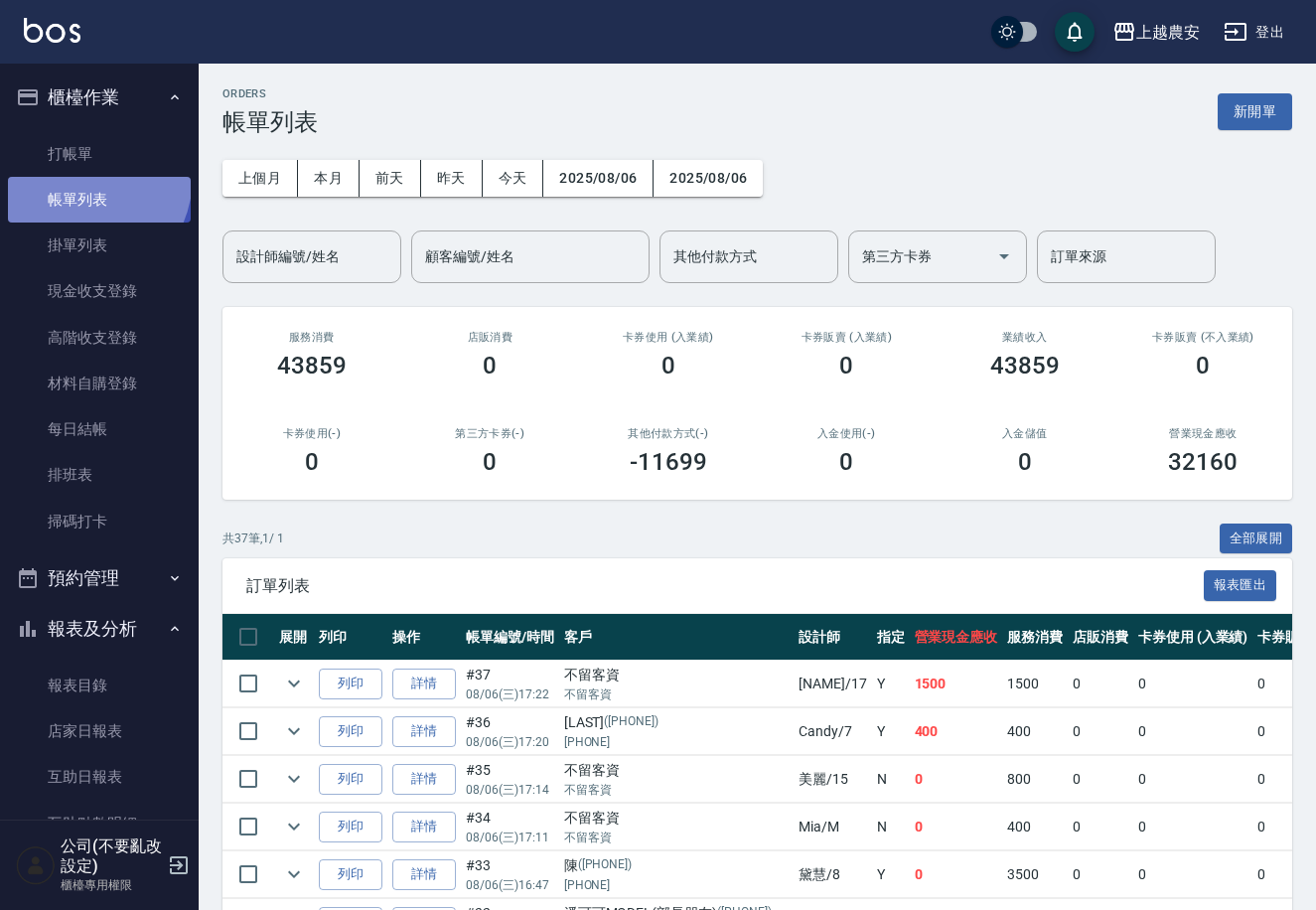 click on "帳單列表" at bounding box center [99, 200] 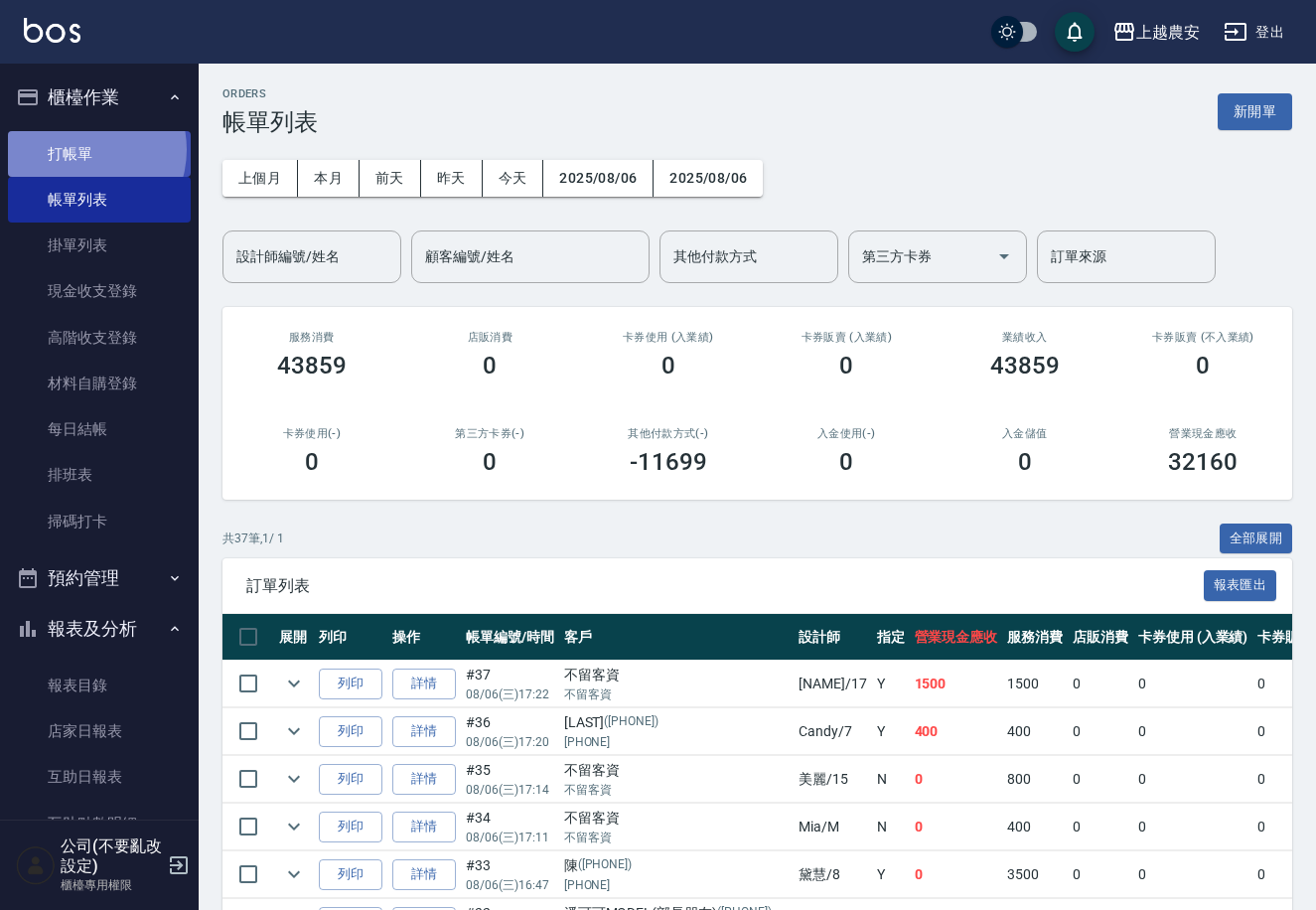 click on "打帳單" at bounding box center (99, 154) 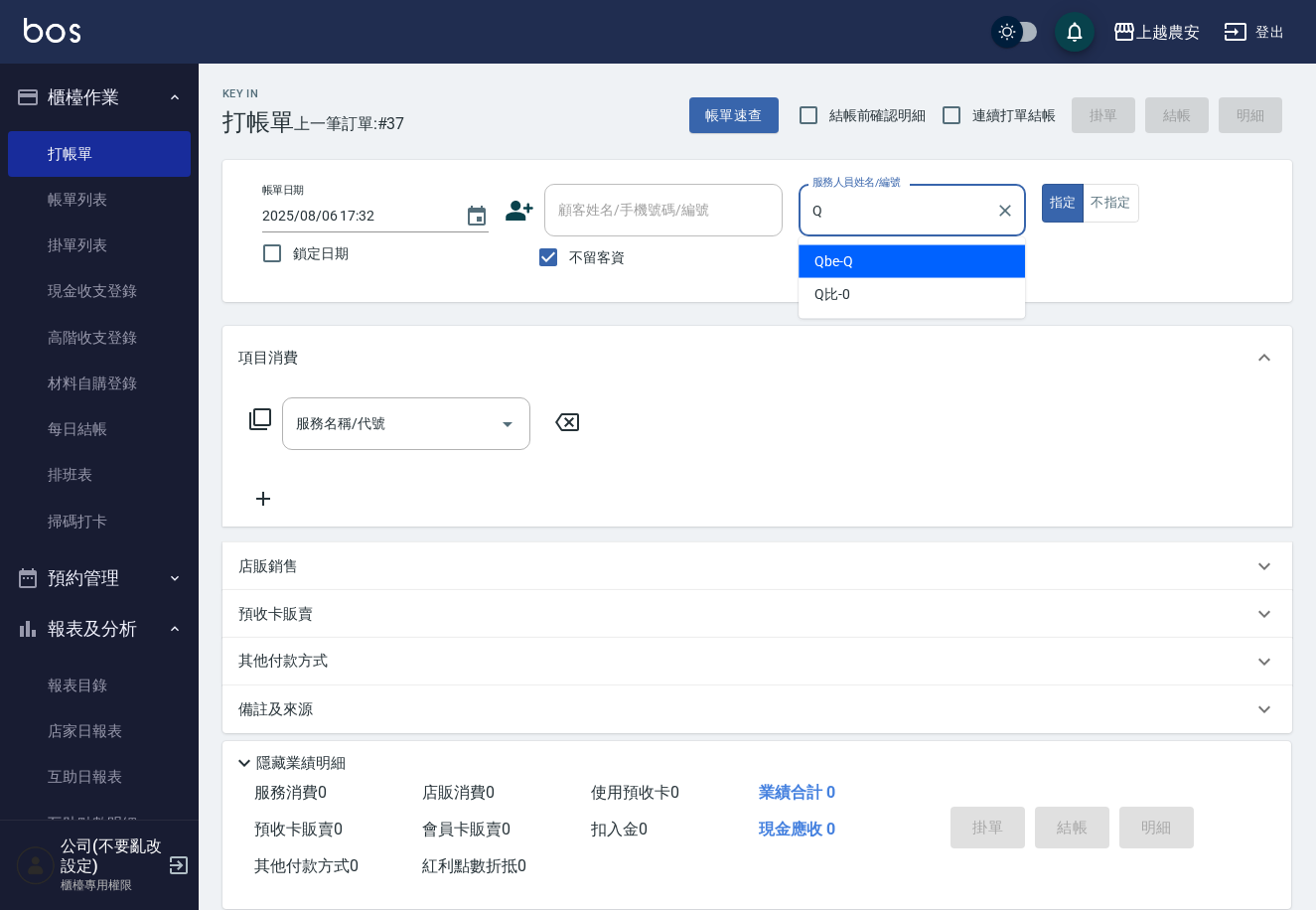 type on "Qbe-Q" 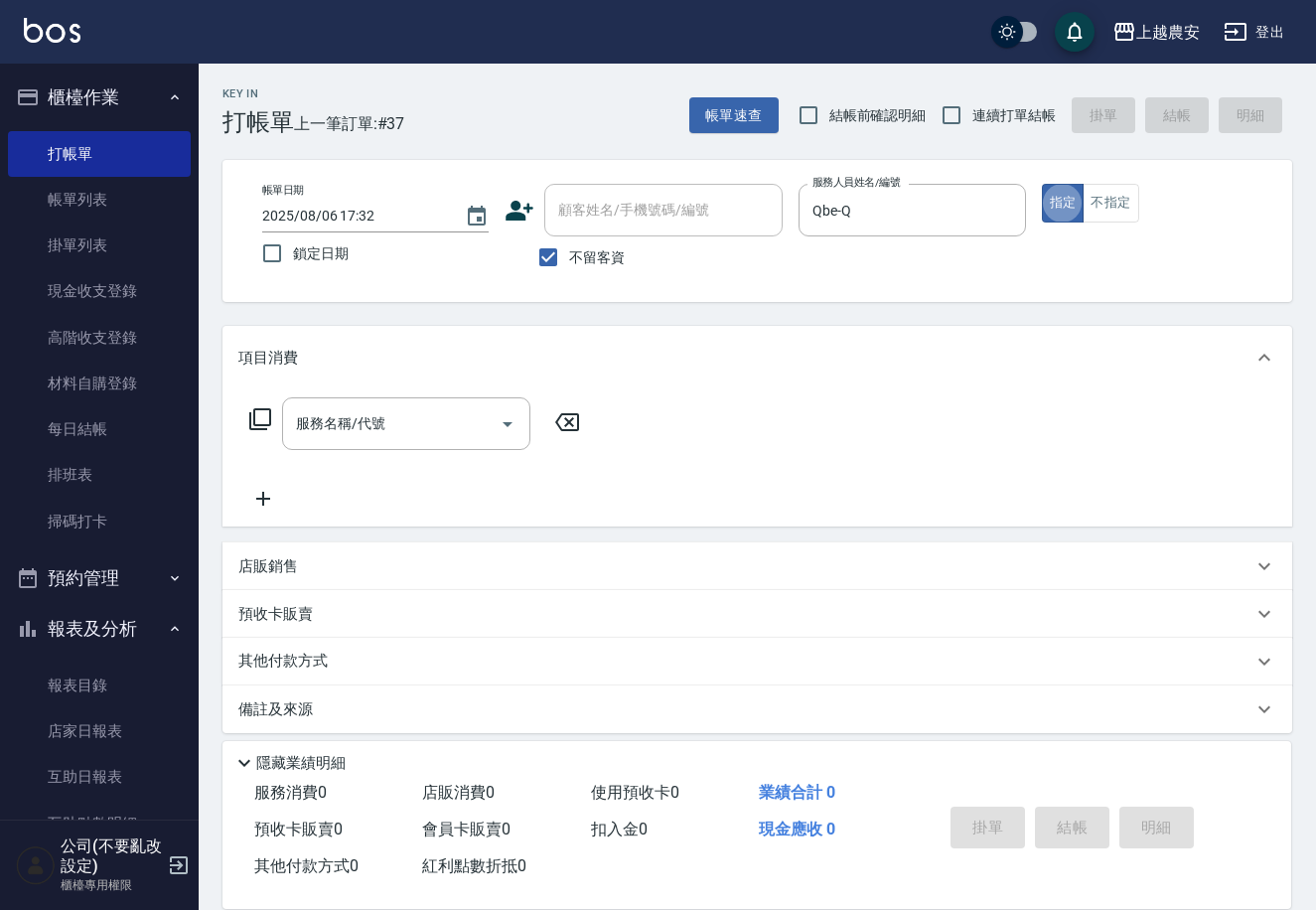 type on "true" 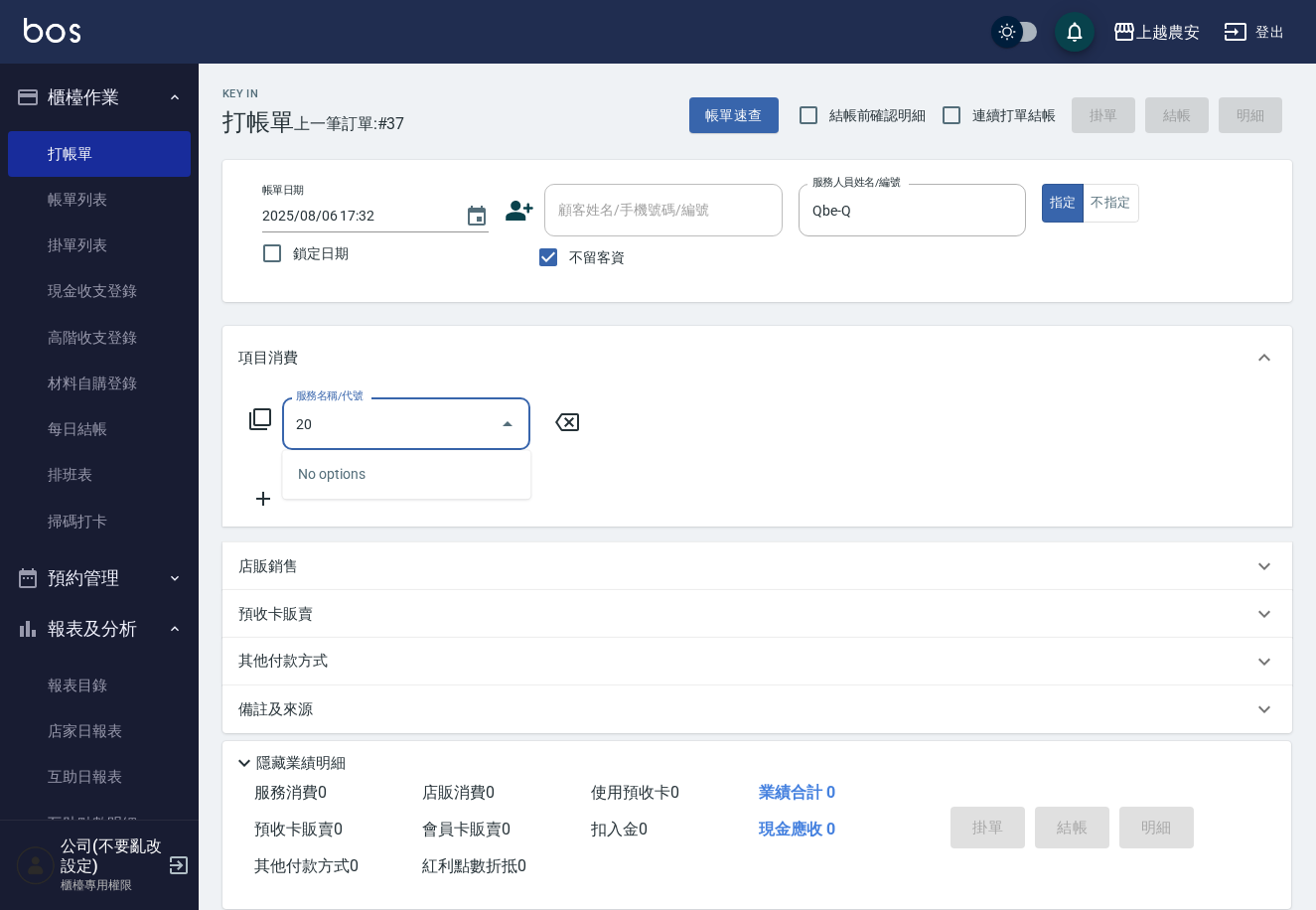 type on "206" 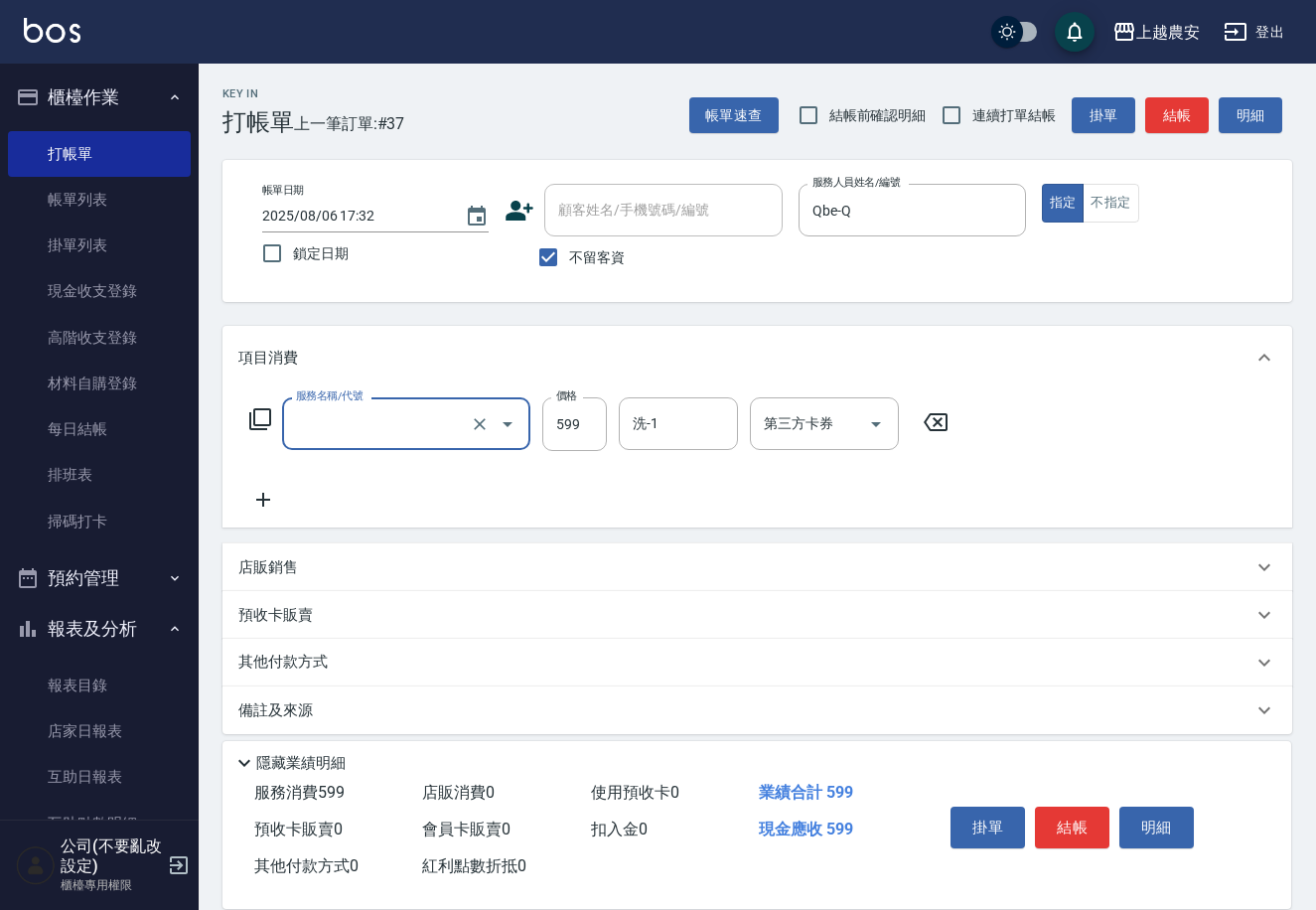 type on "8" 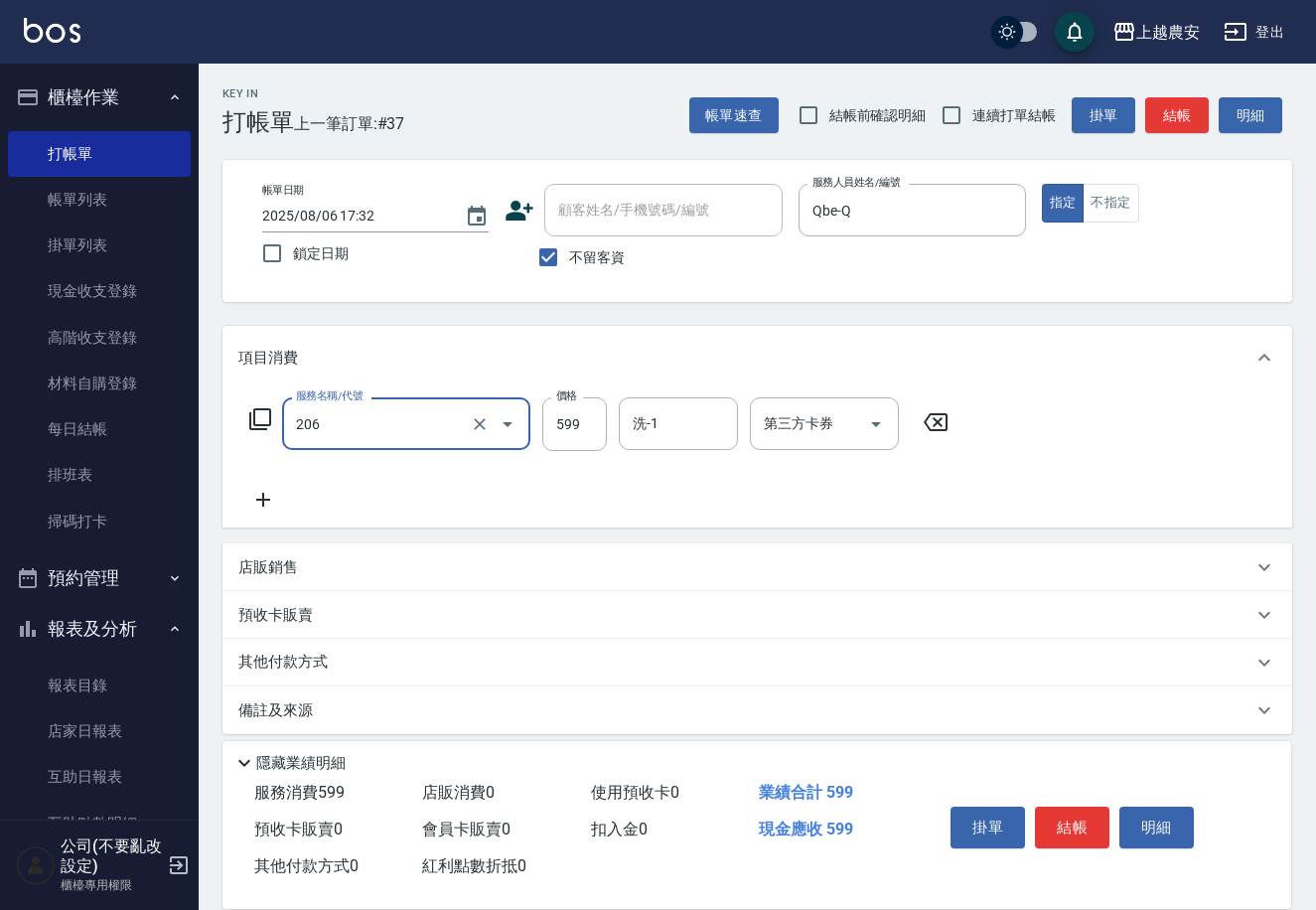 type on "洗+剪(206)" 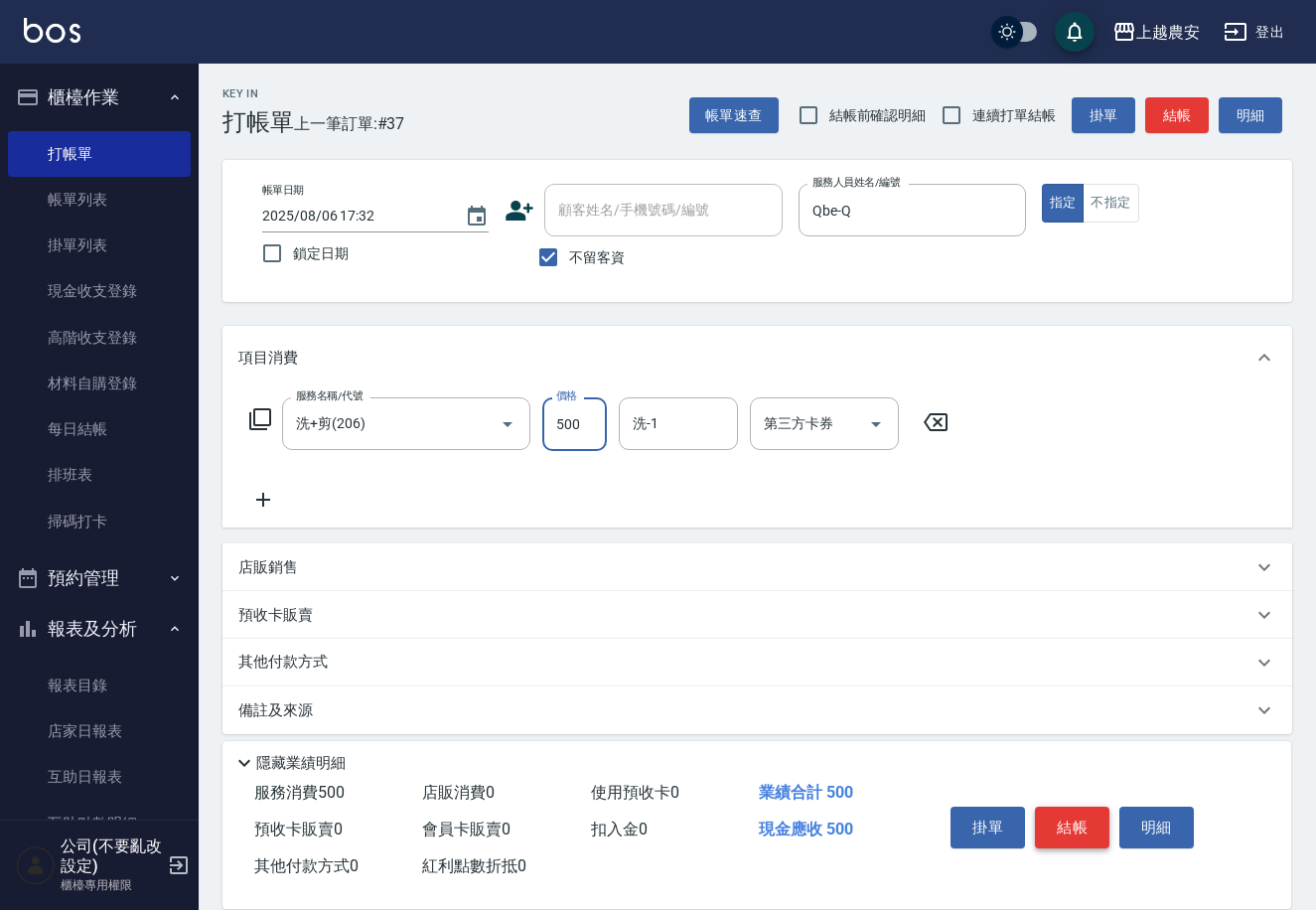 type on "500" 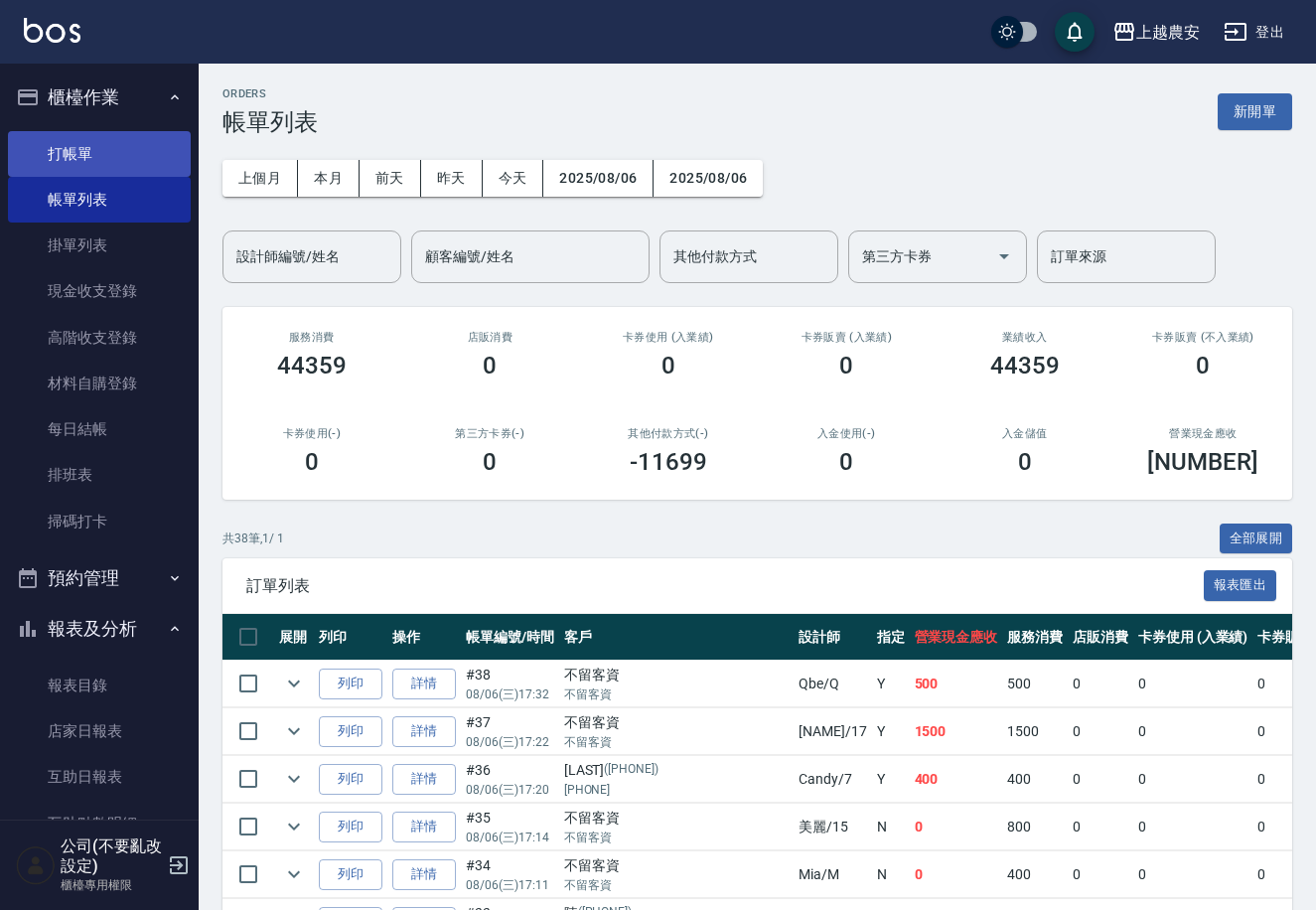 click on "打帳單" at bounding box center (99, 154) 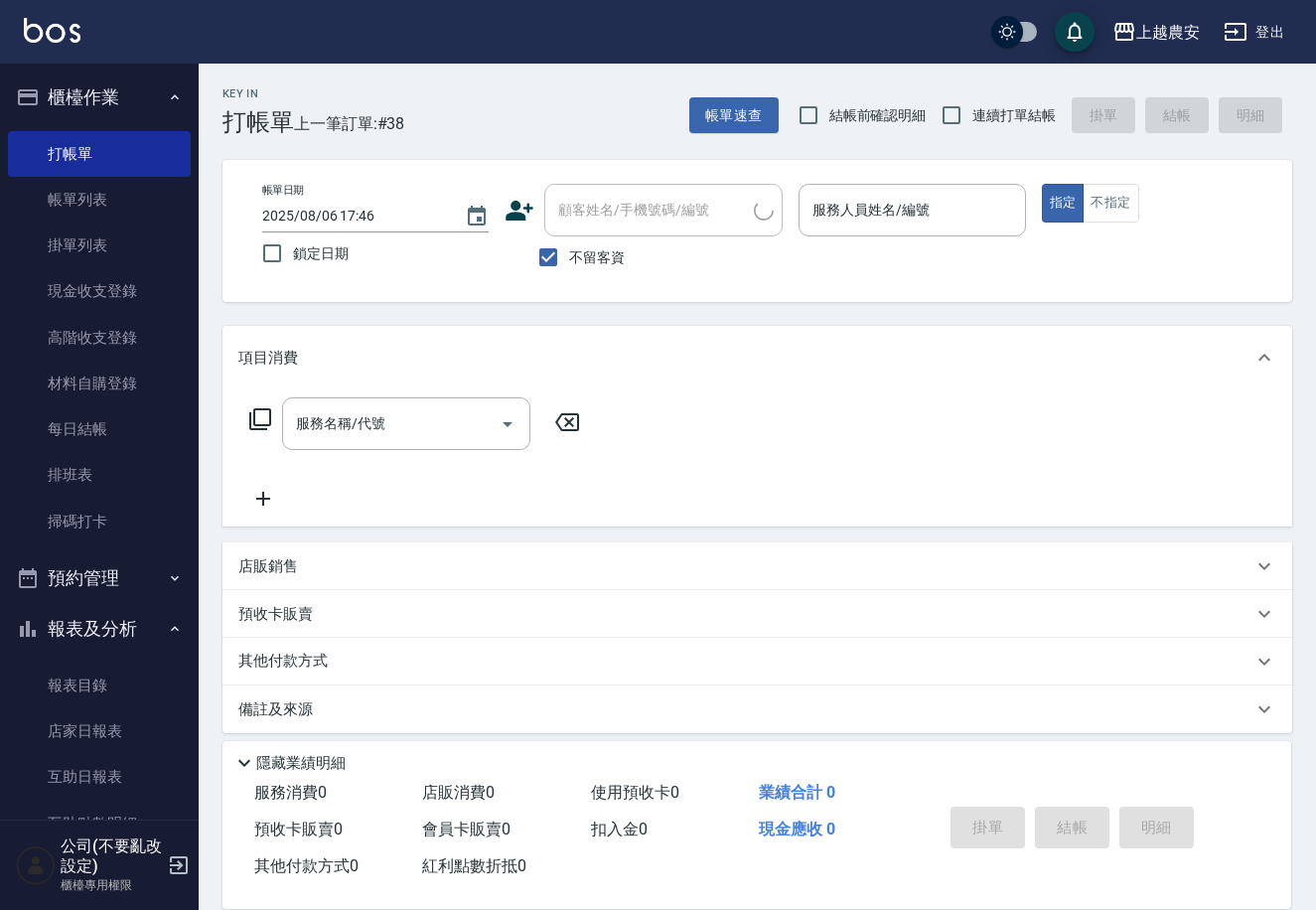 click on "不留客資" at bounding box center [597, 257] 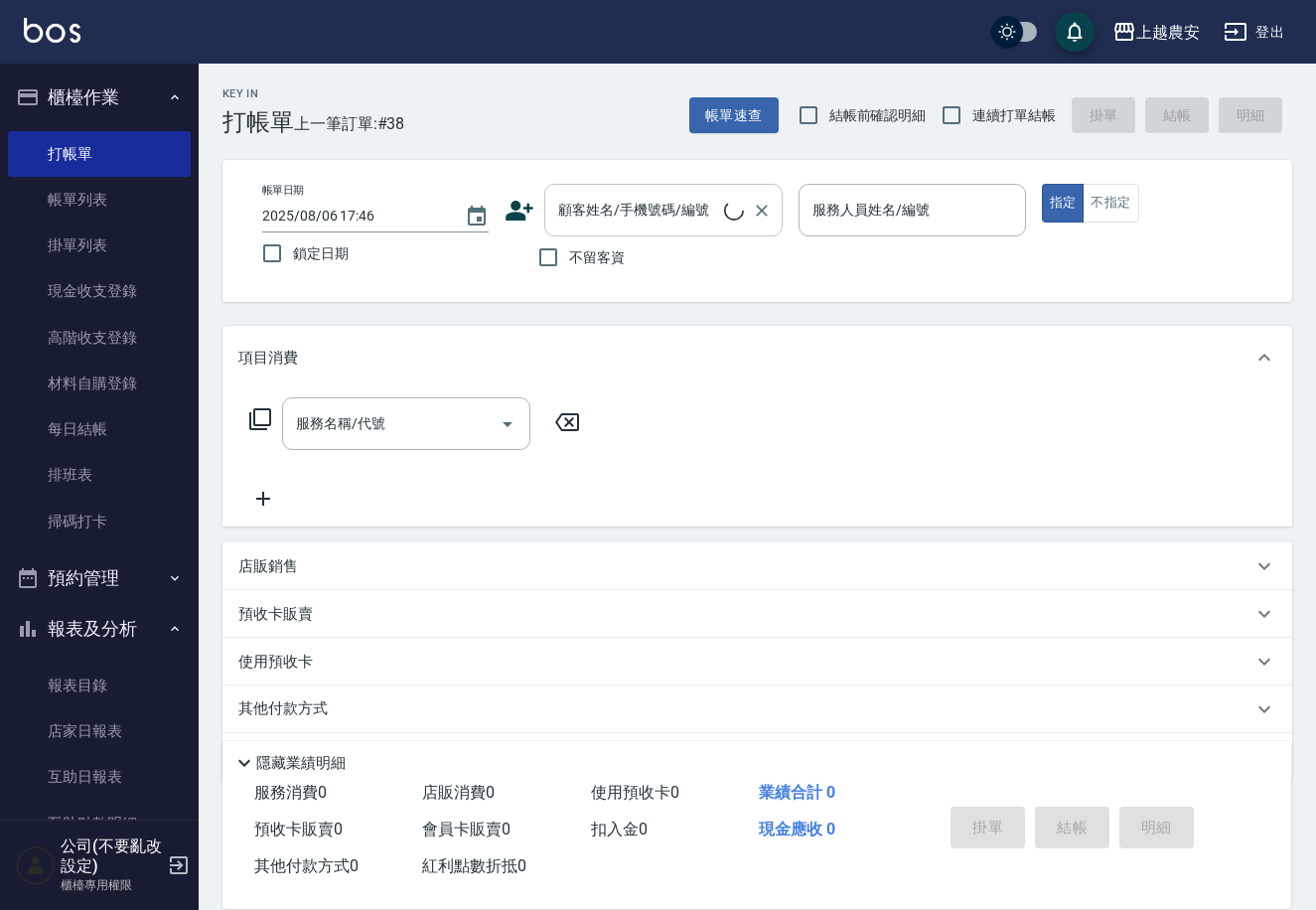 click on "顧客姓名/手機號碼/編號" at bounding box center (639, 210) 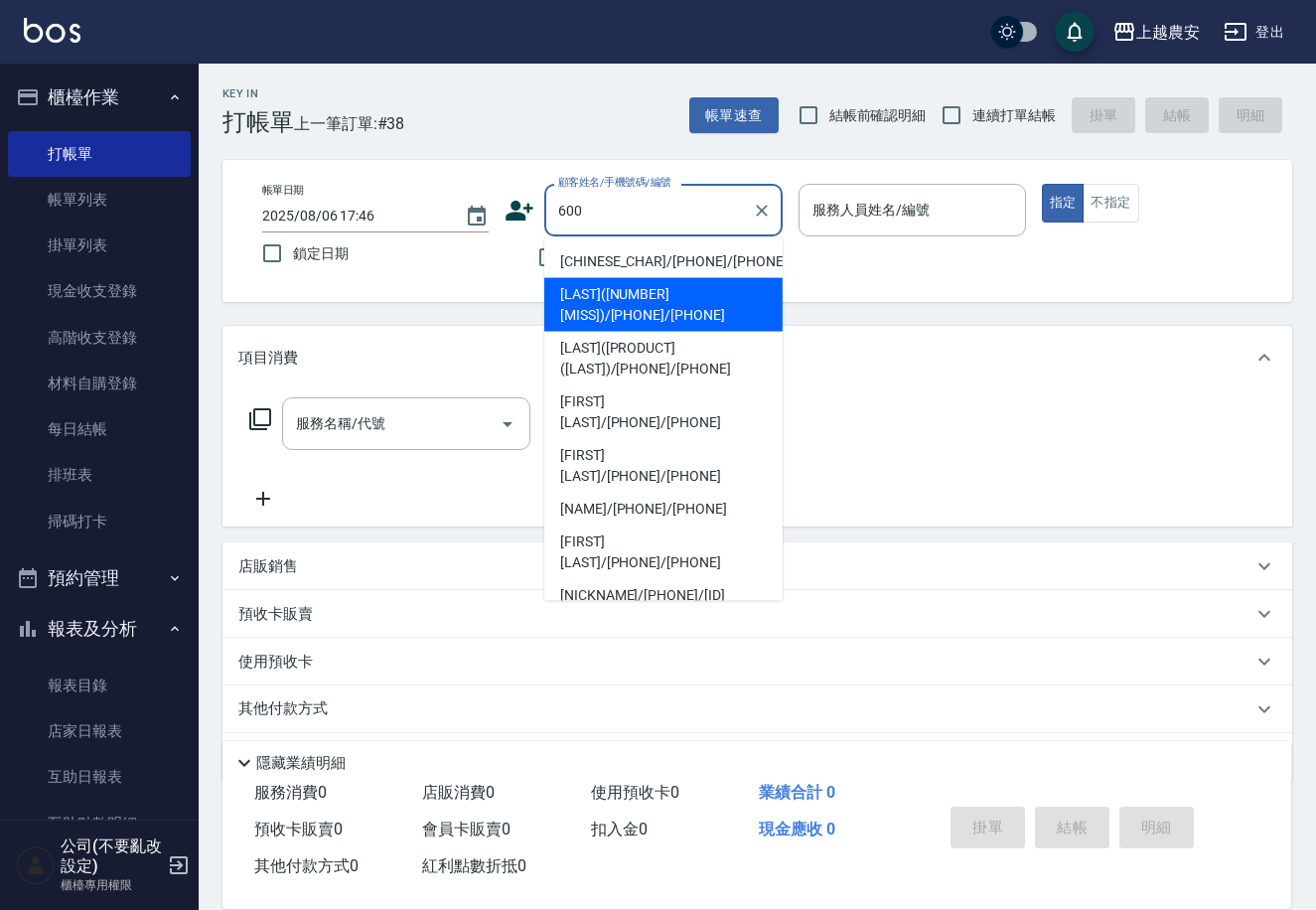 click on "[LAST]([NUMBER] [MISS])/[PHONE]/[PHONE]" at bounding box center [663, 305] 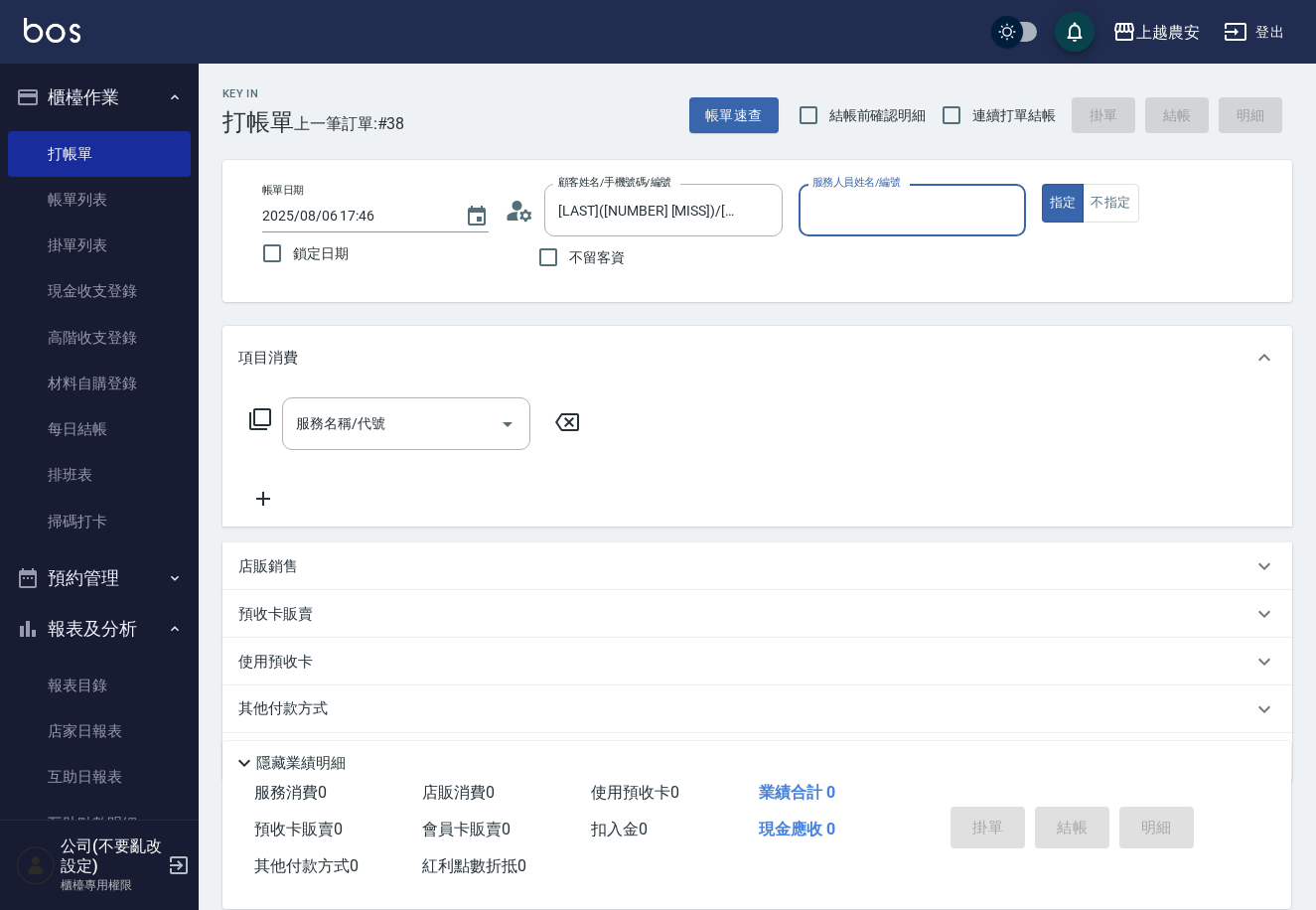 type on "Yoko-12" 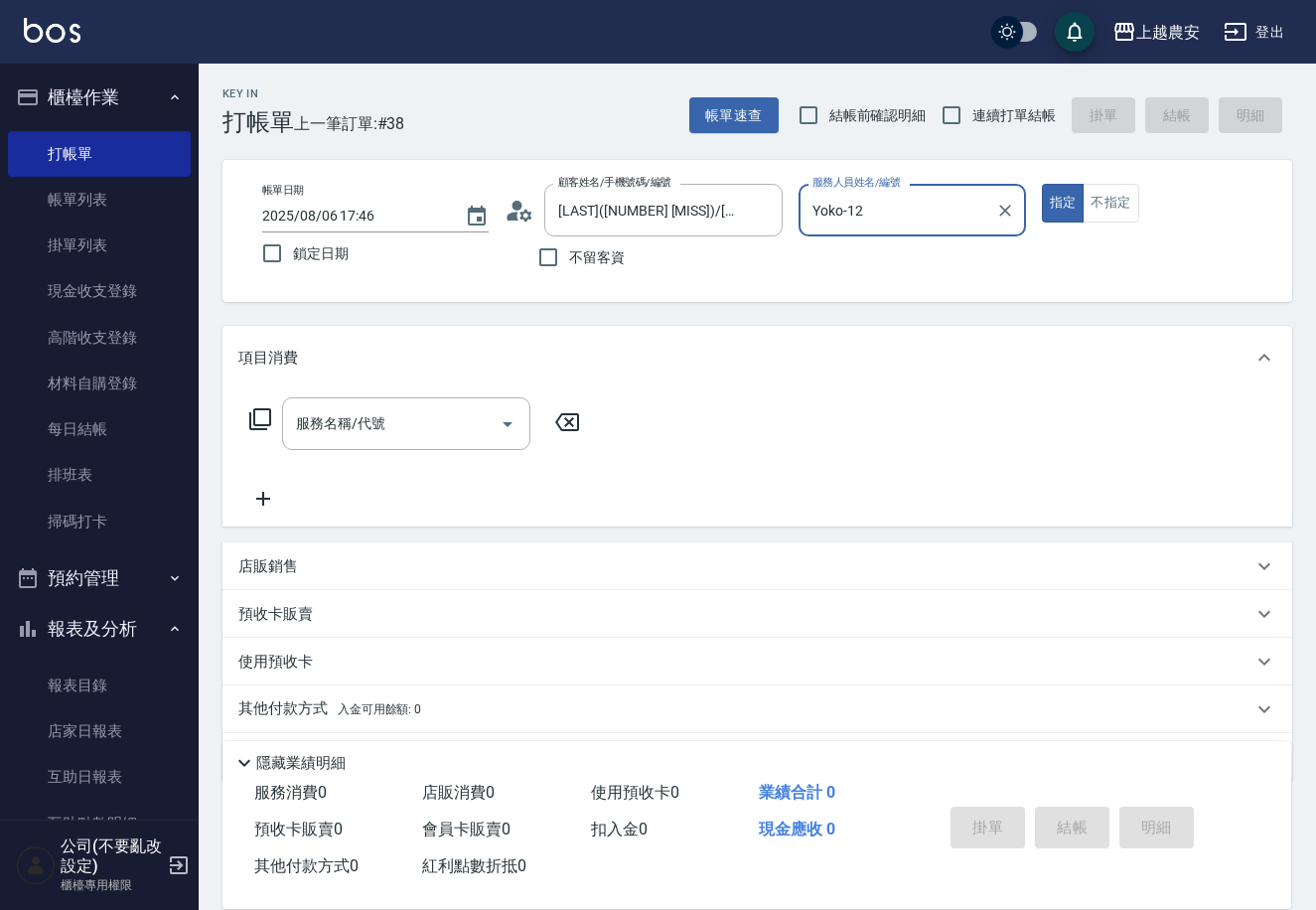 click on "指定" at bounding box center (1063, 203) 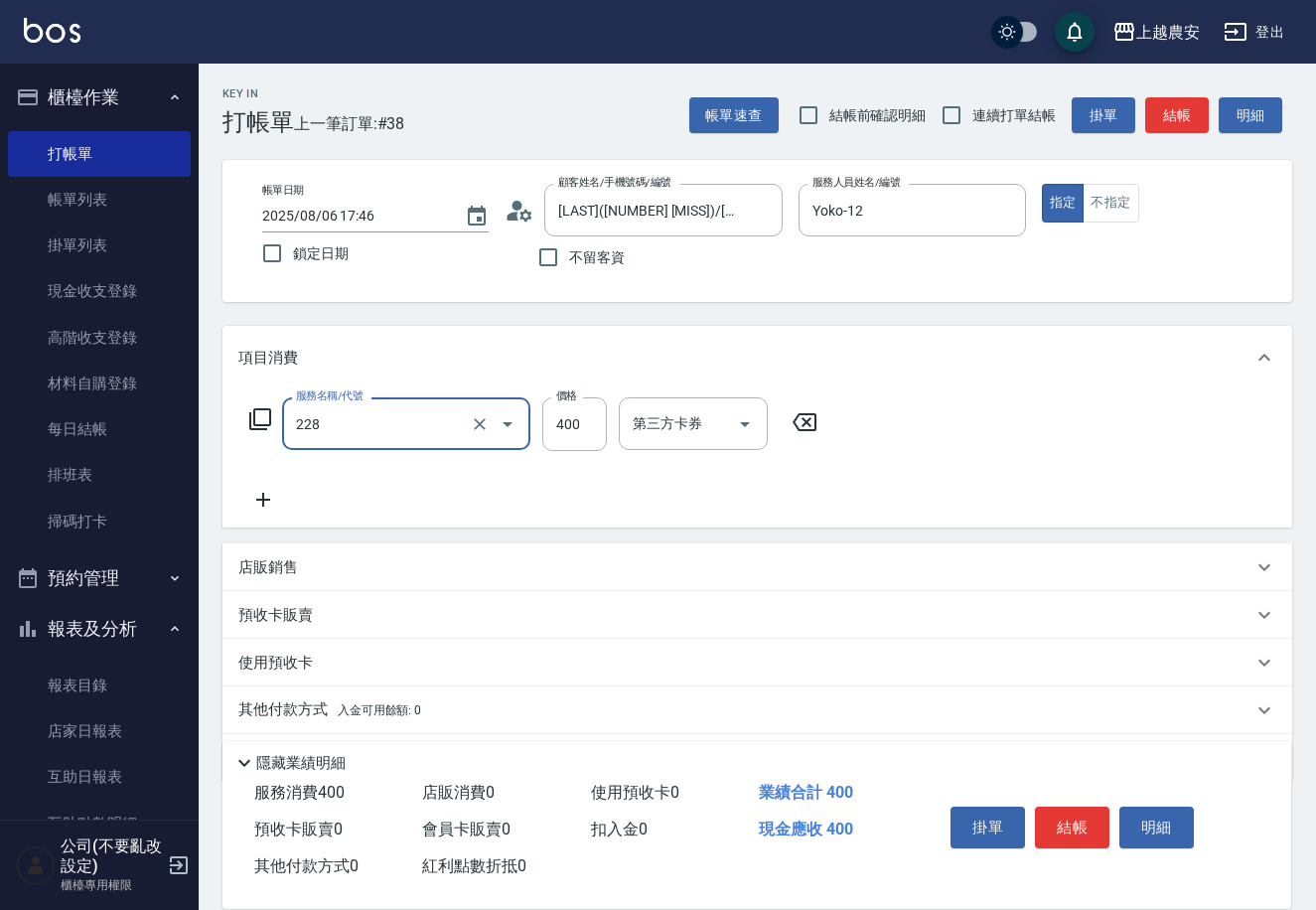 type on "洗髮(228)" 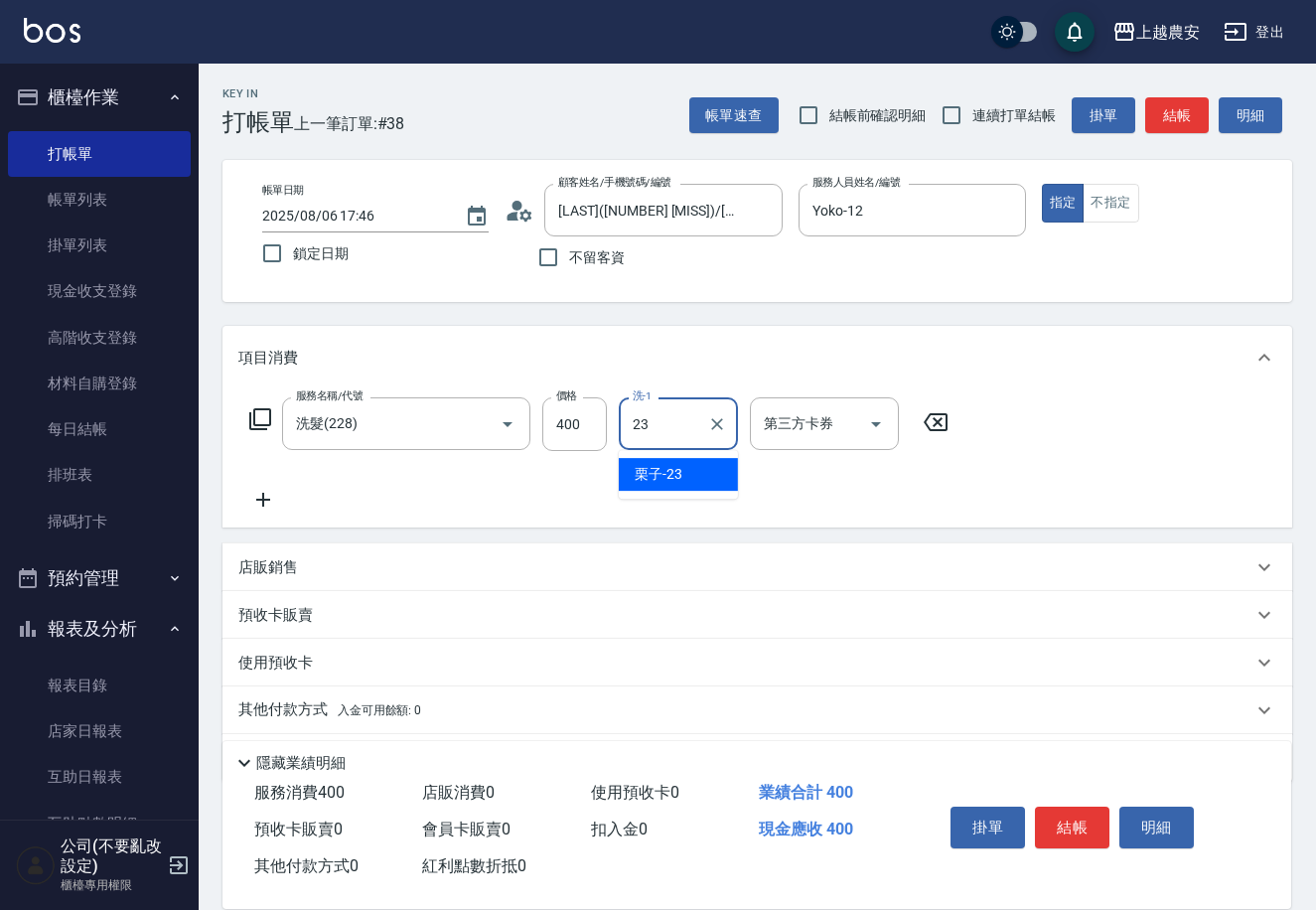 type on "栗子-23" 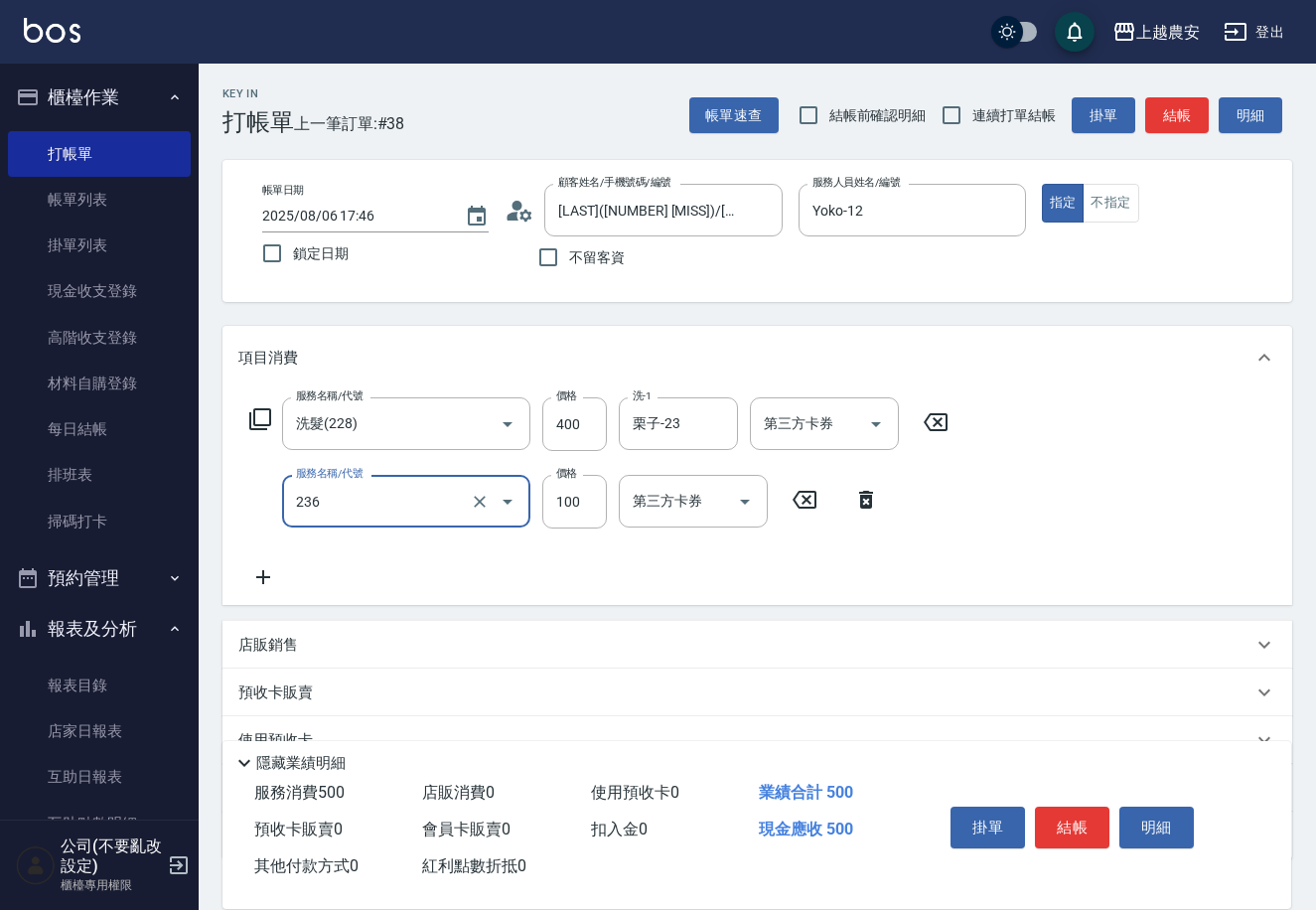 type 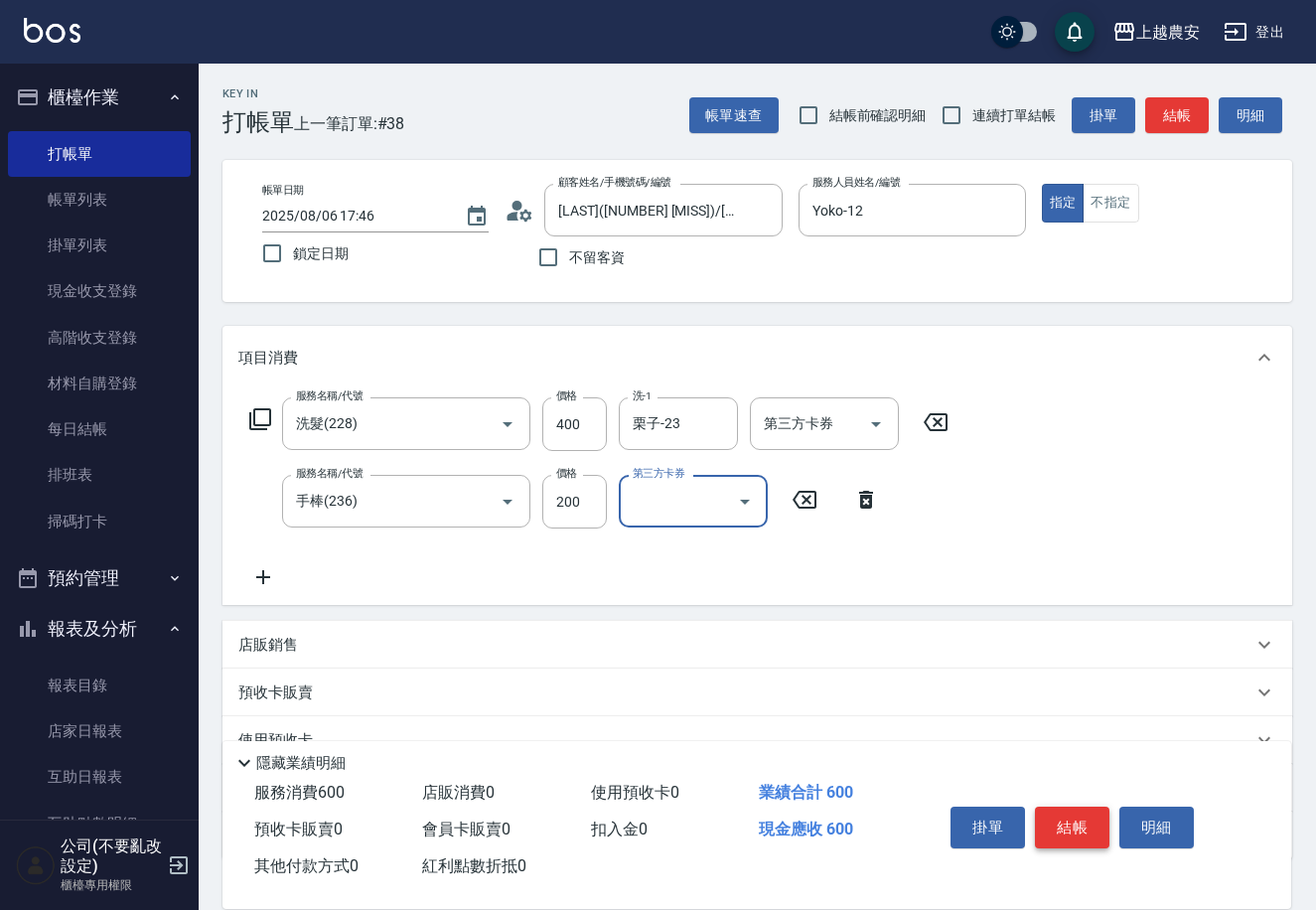 click on "結帳" at bounding box center (1072, 828) 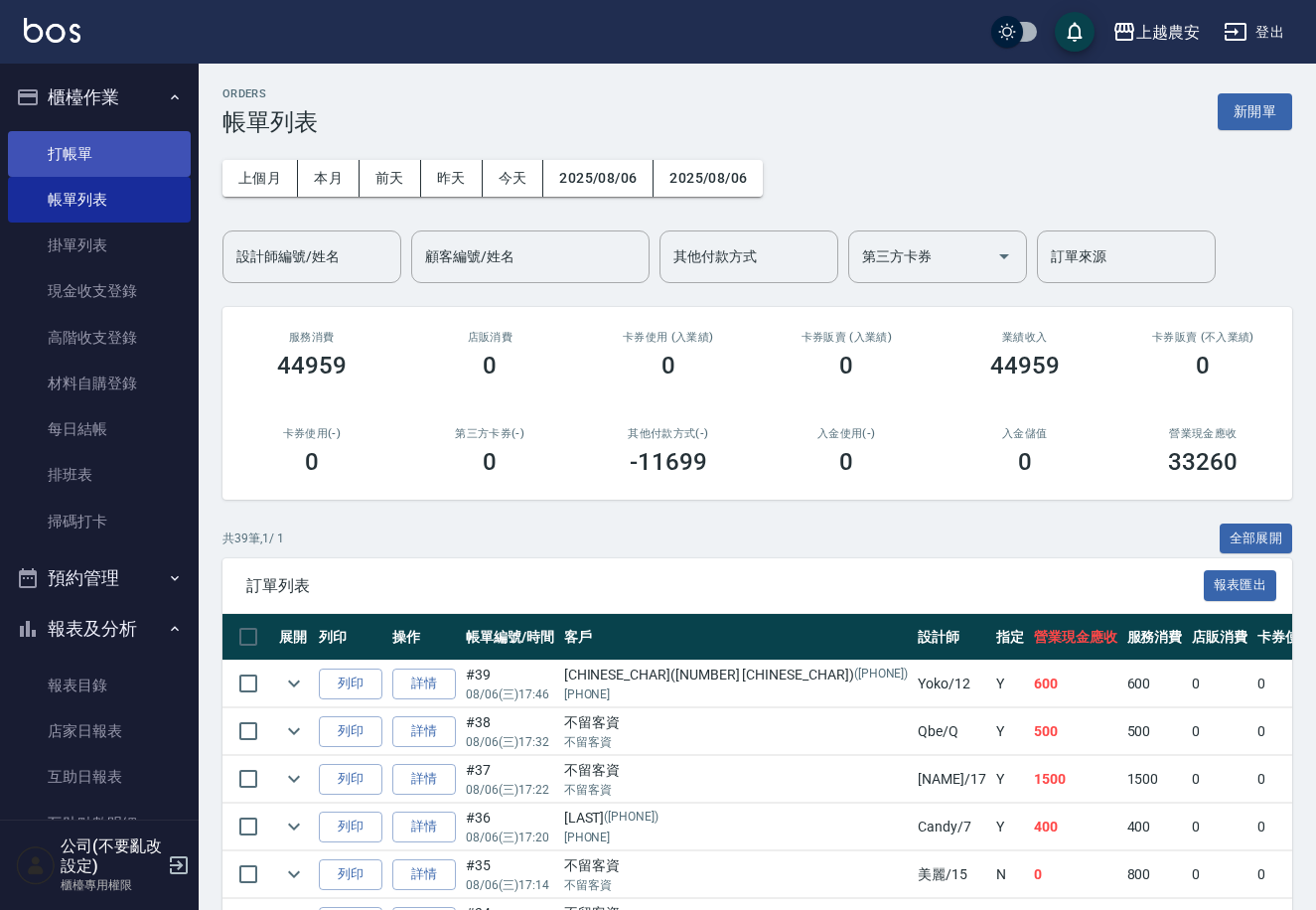 click on "打帳單" at bounding box center [99, 154] 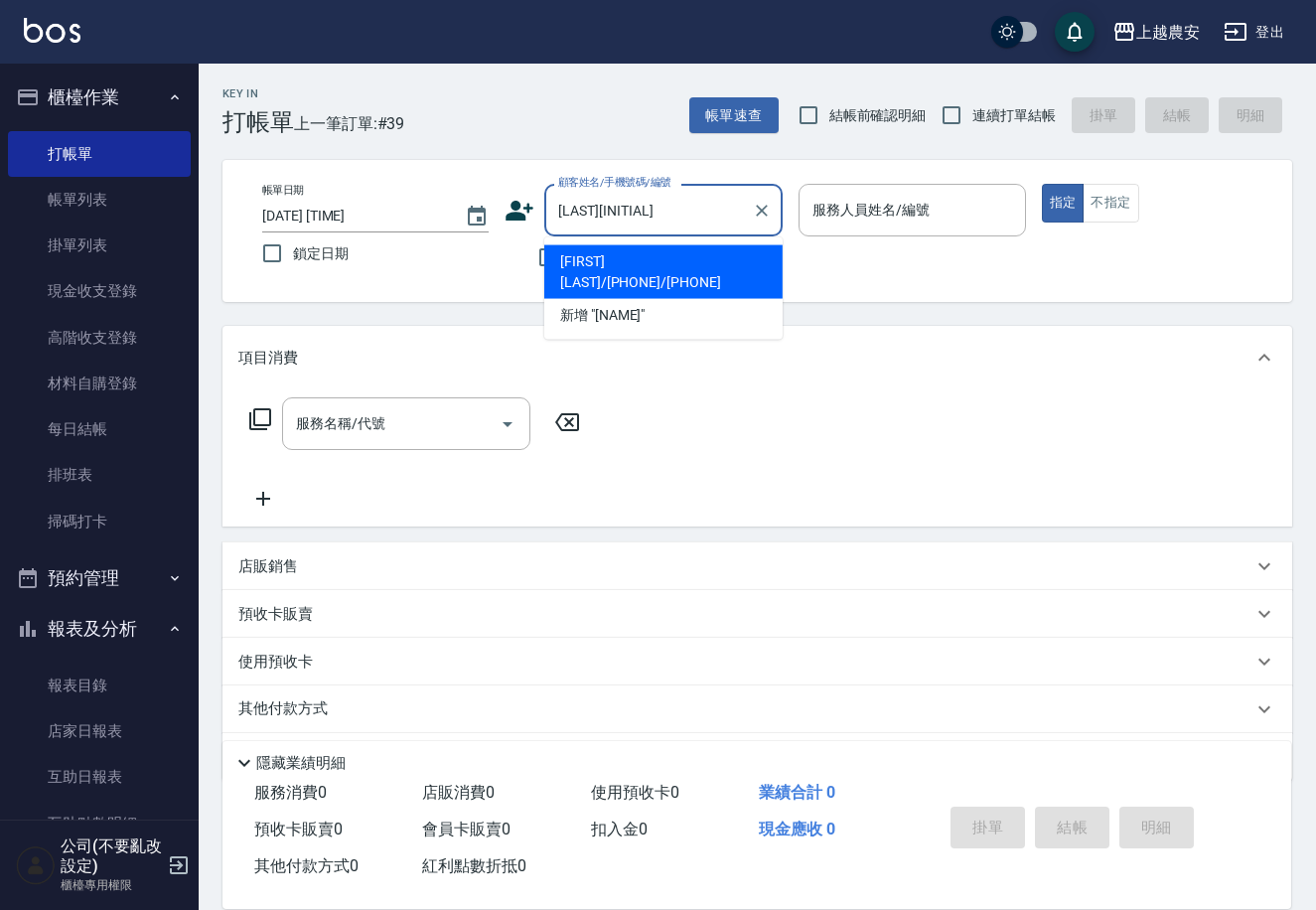 click on "[FIRST] [LAST]/[PHONE]/[PHONE]" at bounding box center [663, 272] 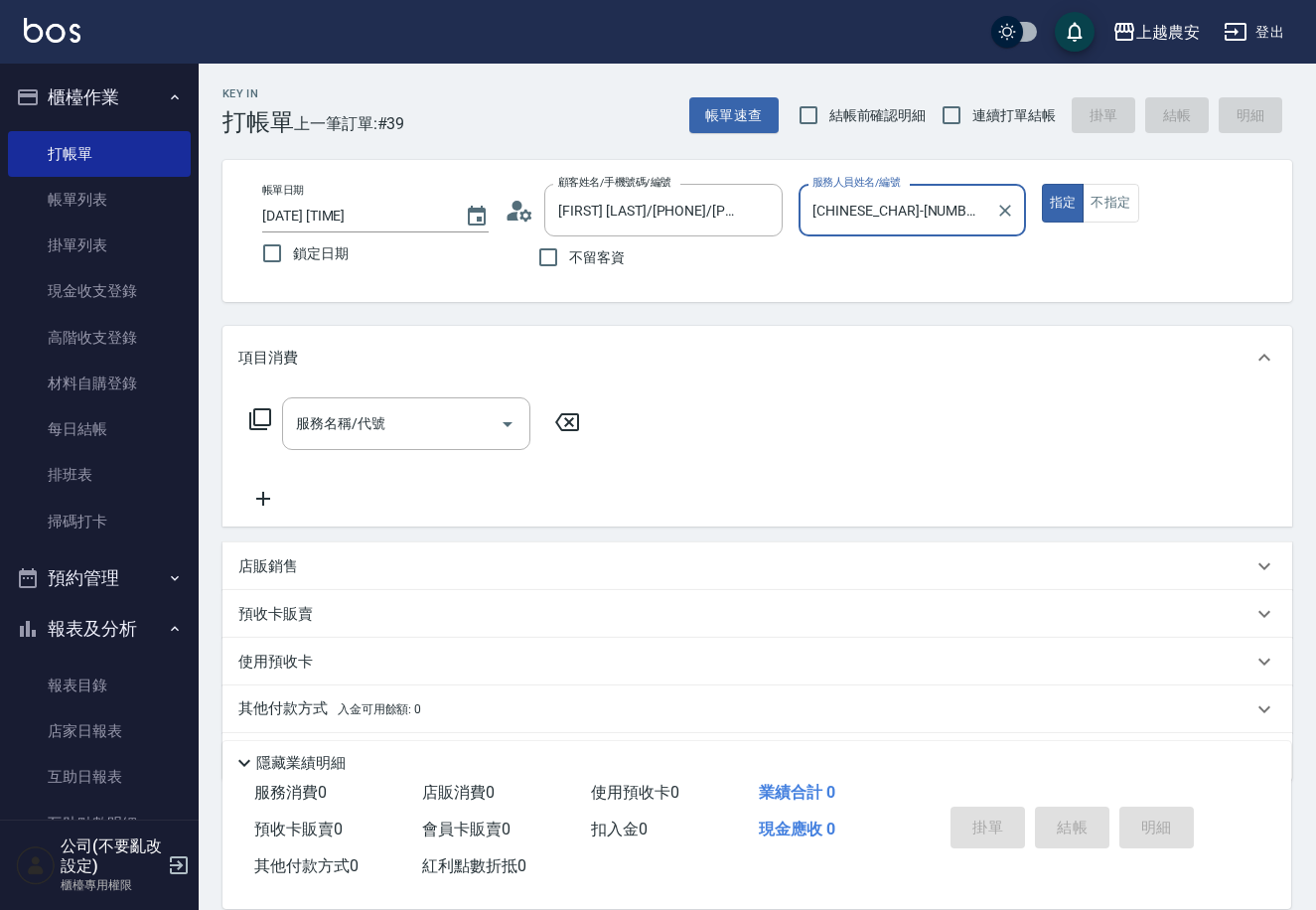 click on "指定" at bounding box center [1063, 203] 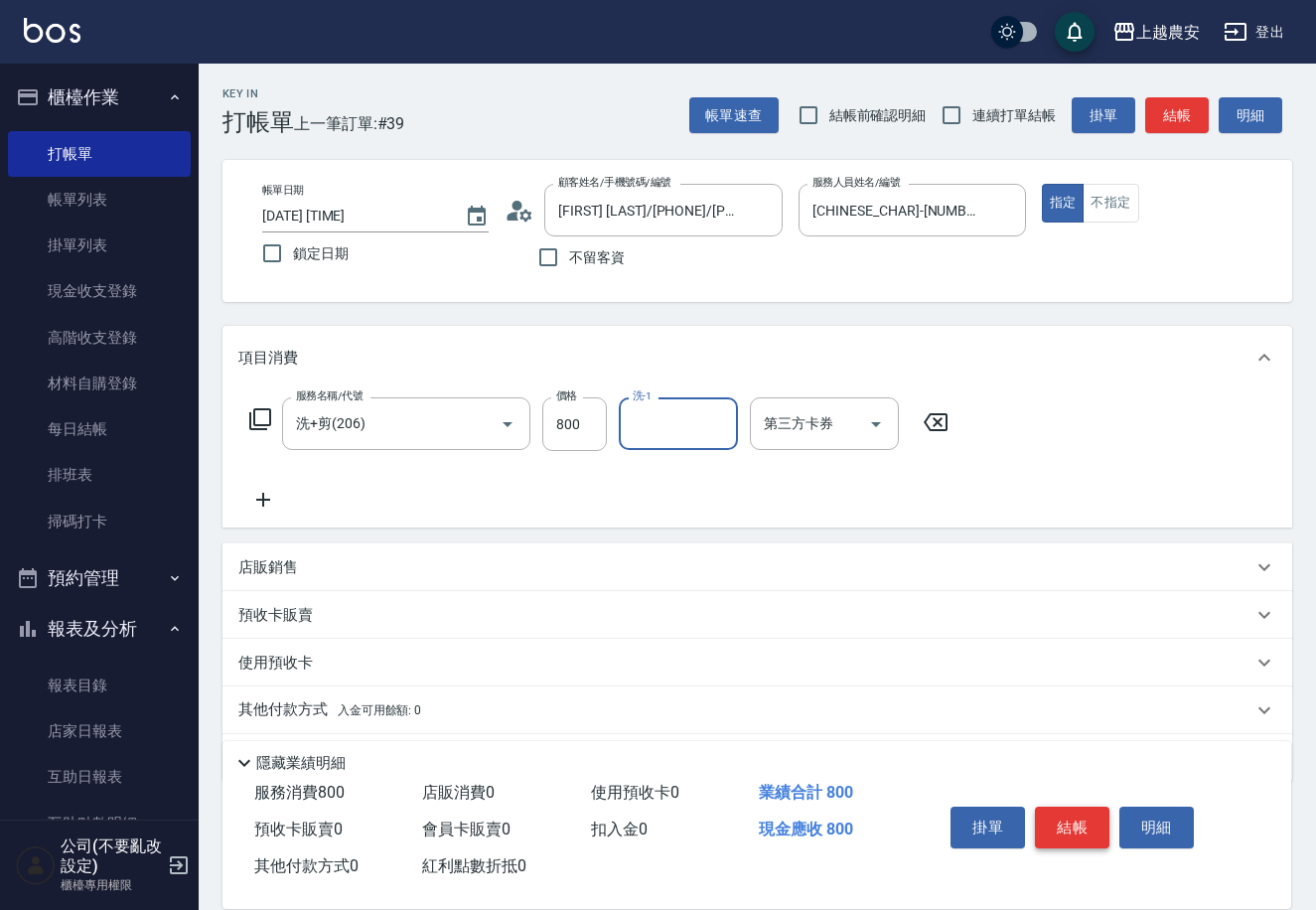 click on "結帳" at bounding box center [1072, 828] 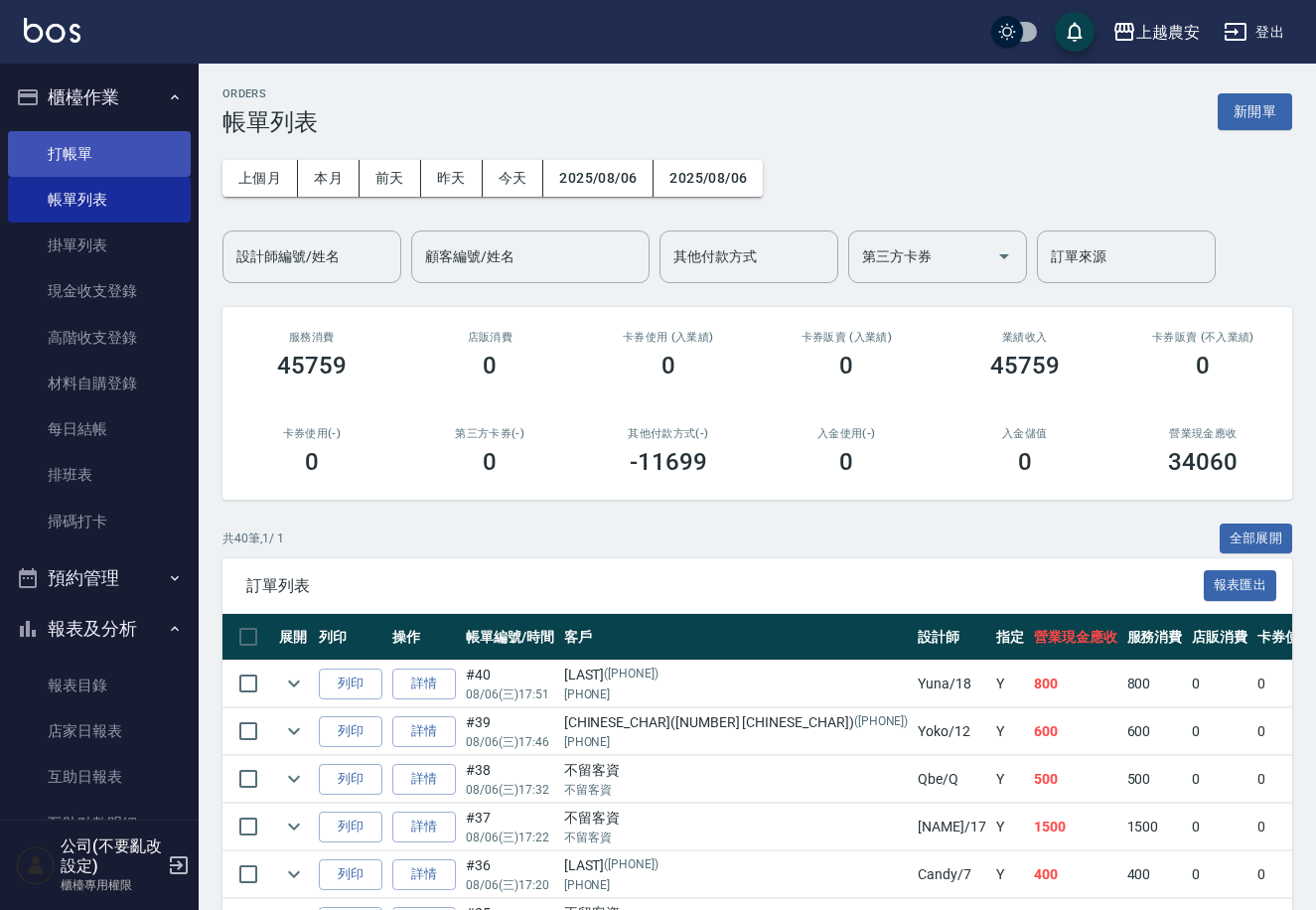 click on "打帳單" at bounding box center (99, 154) 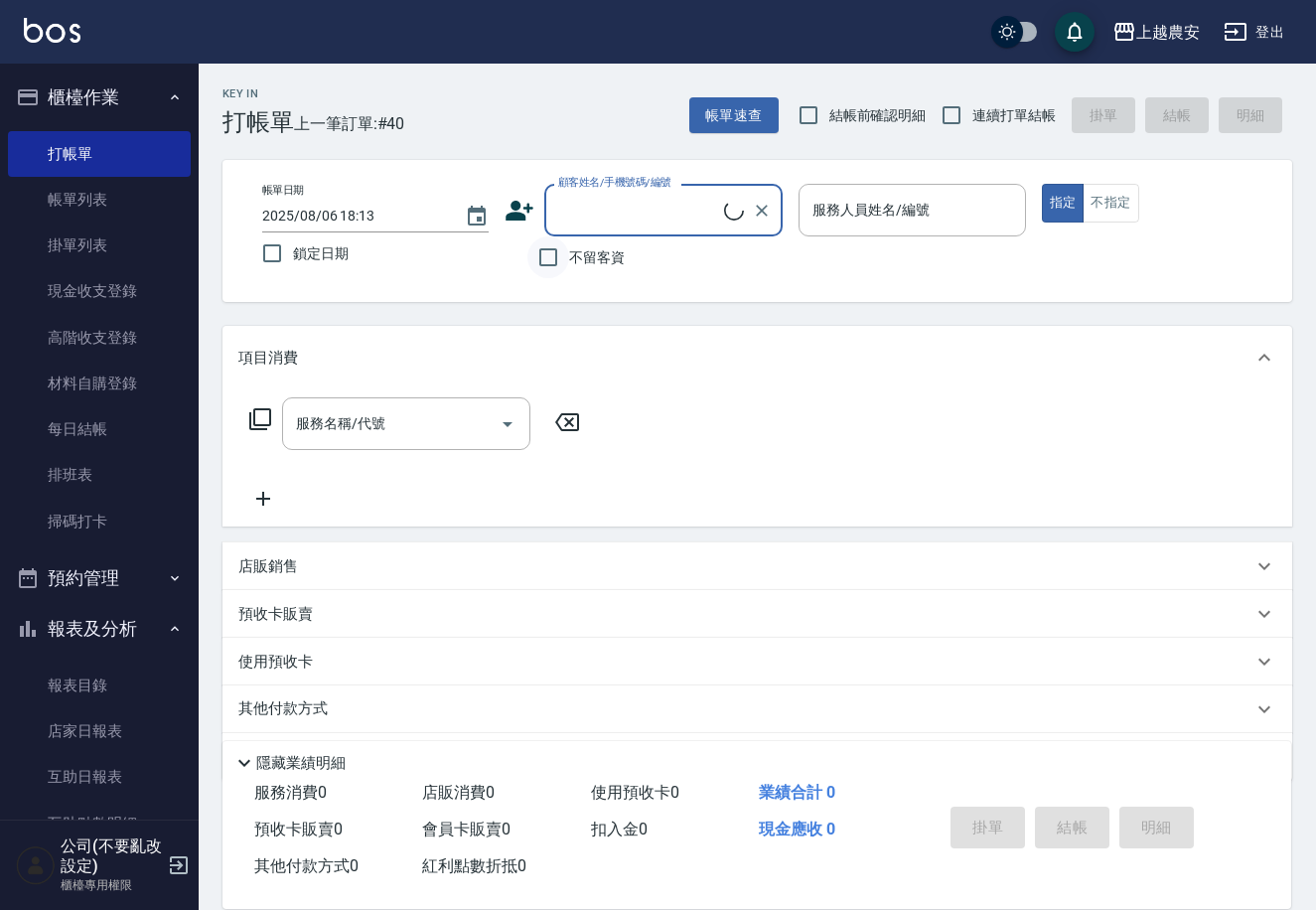 click on "不留客資" at bounding box center (548, 257) 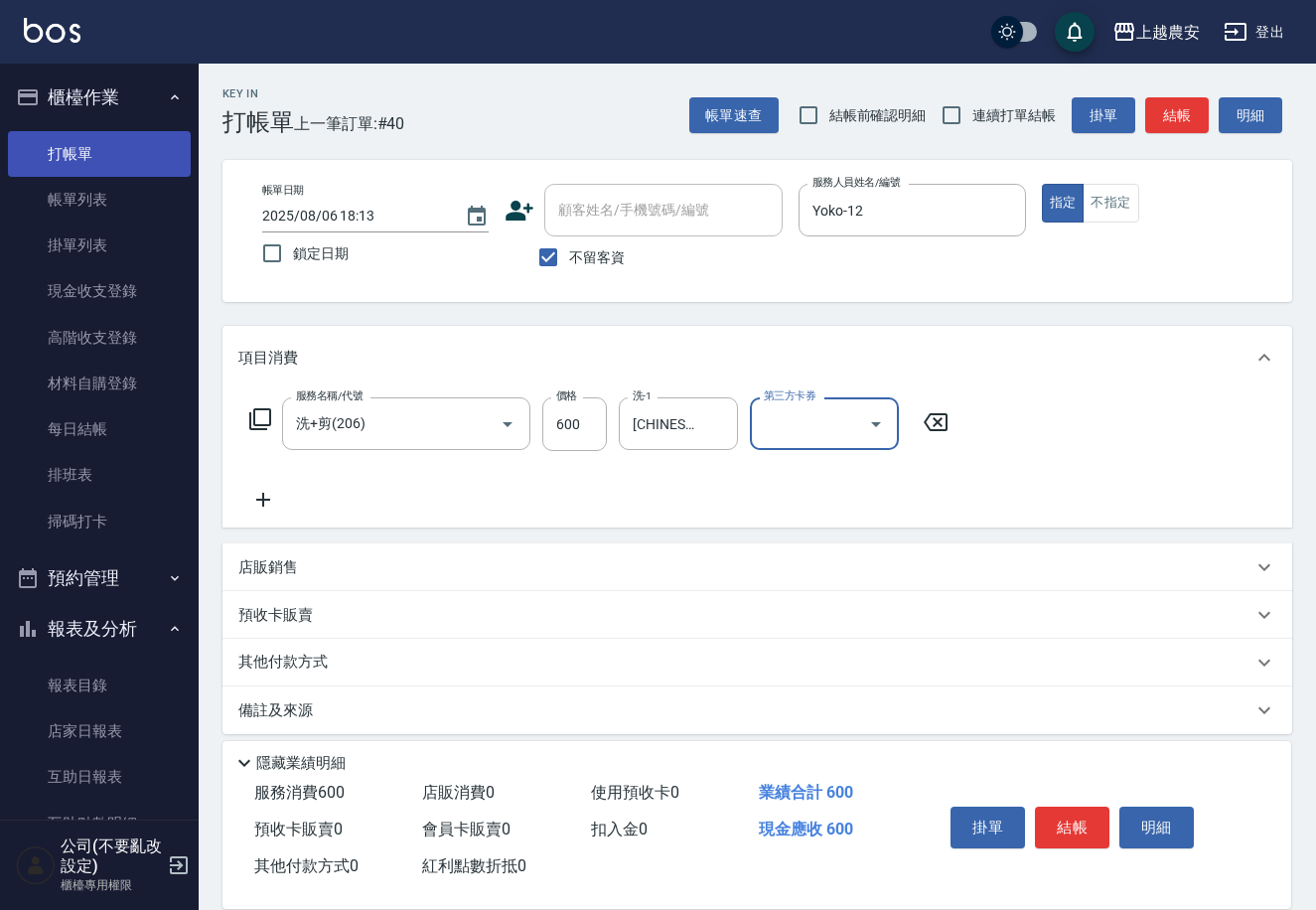 click on "打帳單" at bounding box center [99, 154] 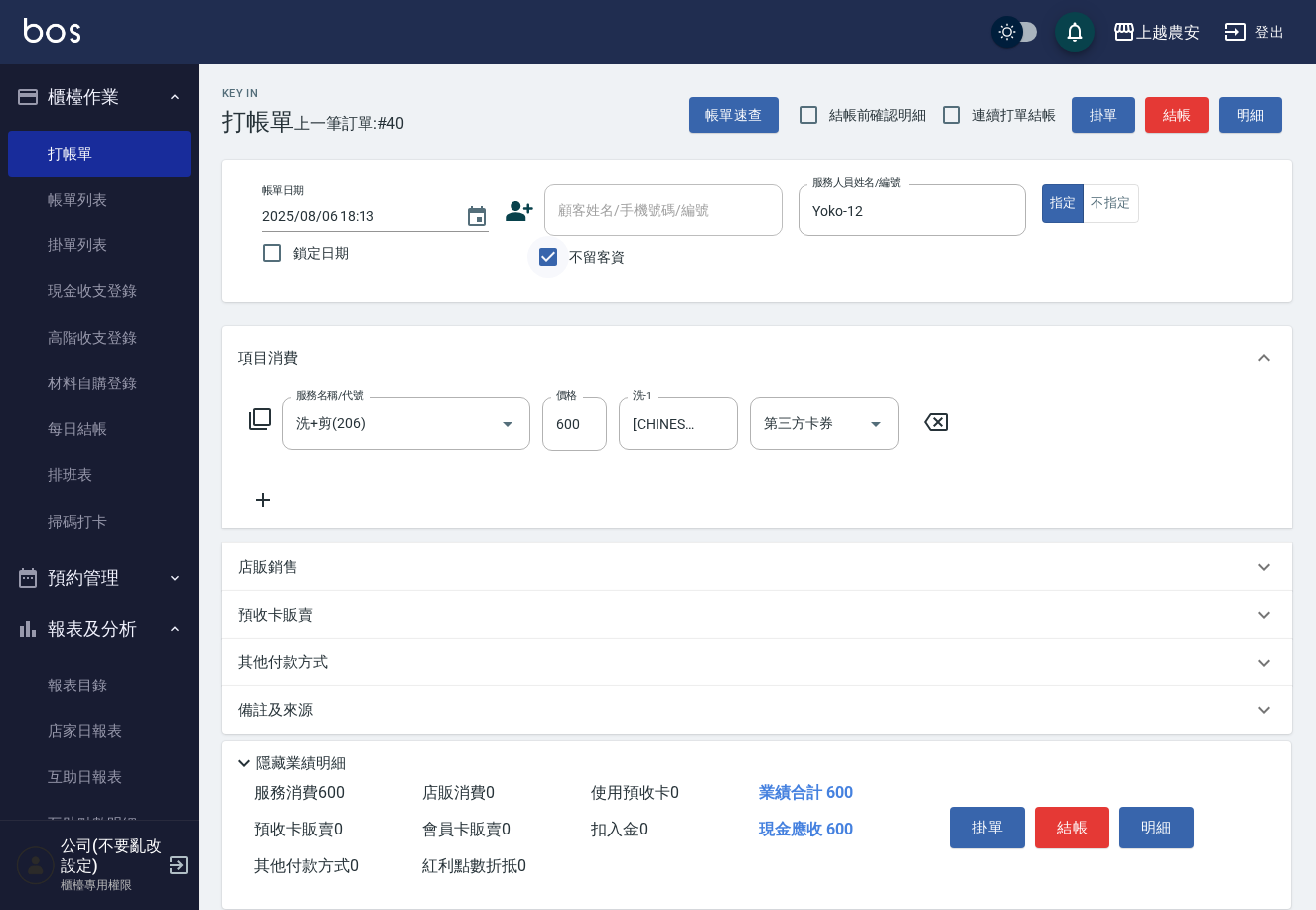 click on "不留客資" at bounding box center [548, 257] 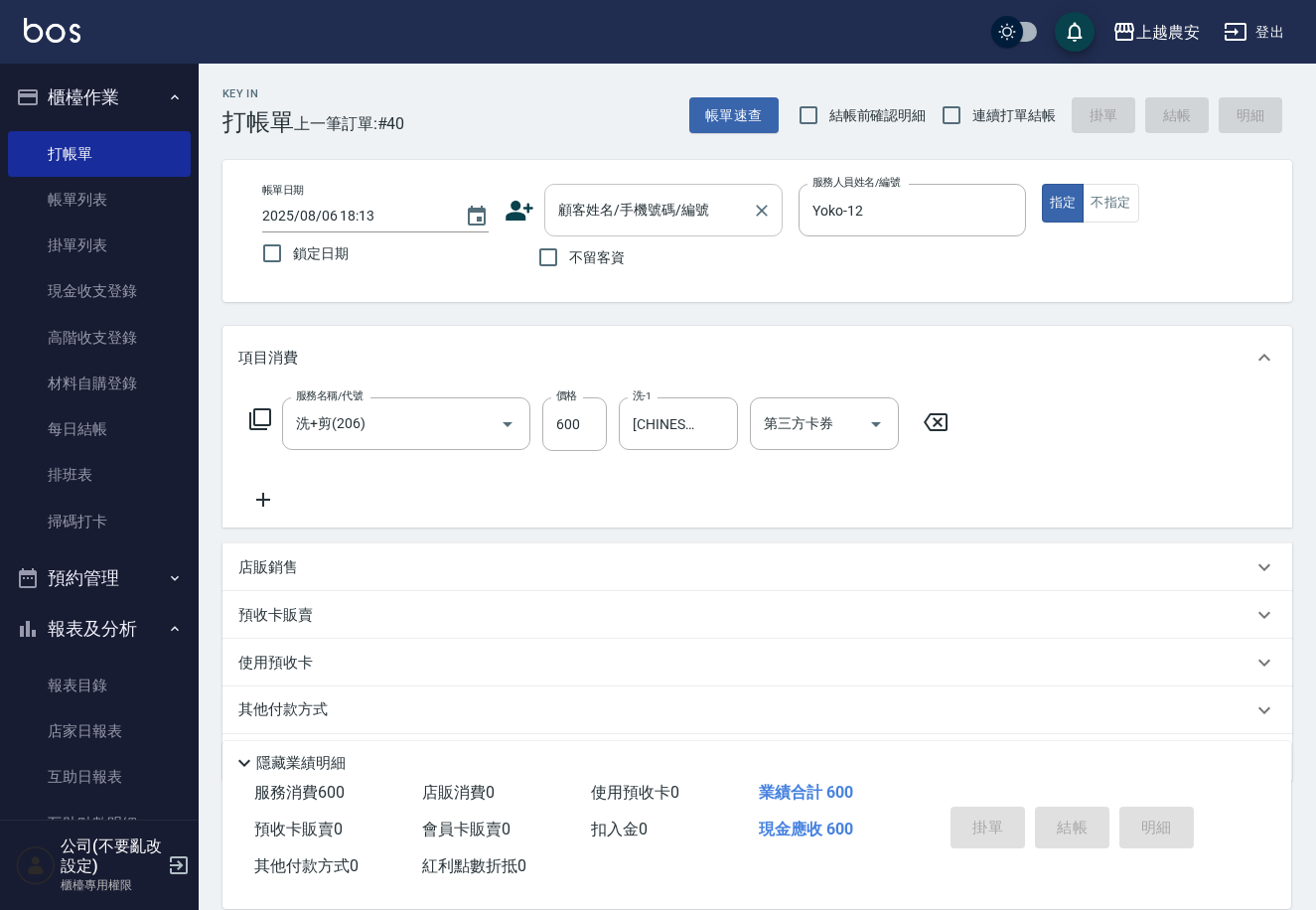 click on "顧客姓名/手機號碼/編號 顧客姓名/手機號碼/編號" at bounding box center (663, 210) 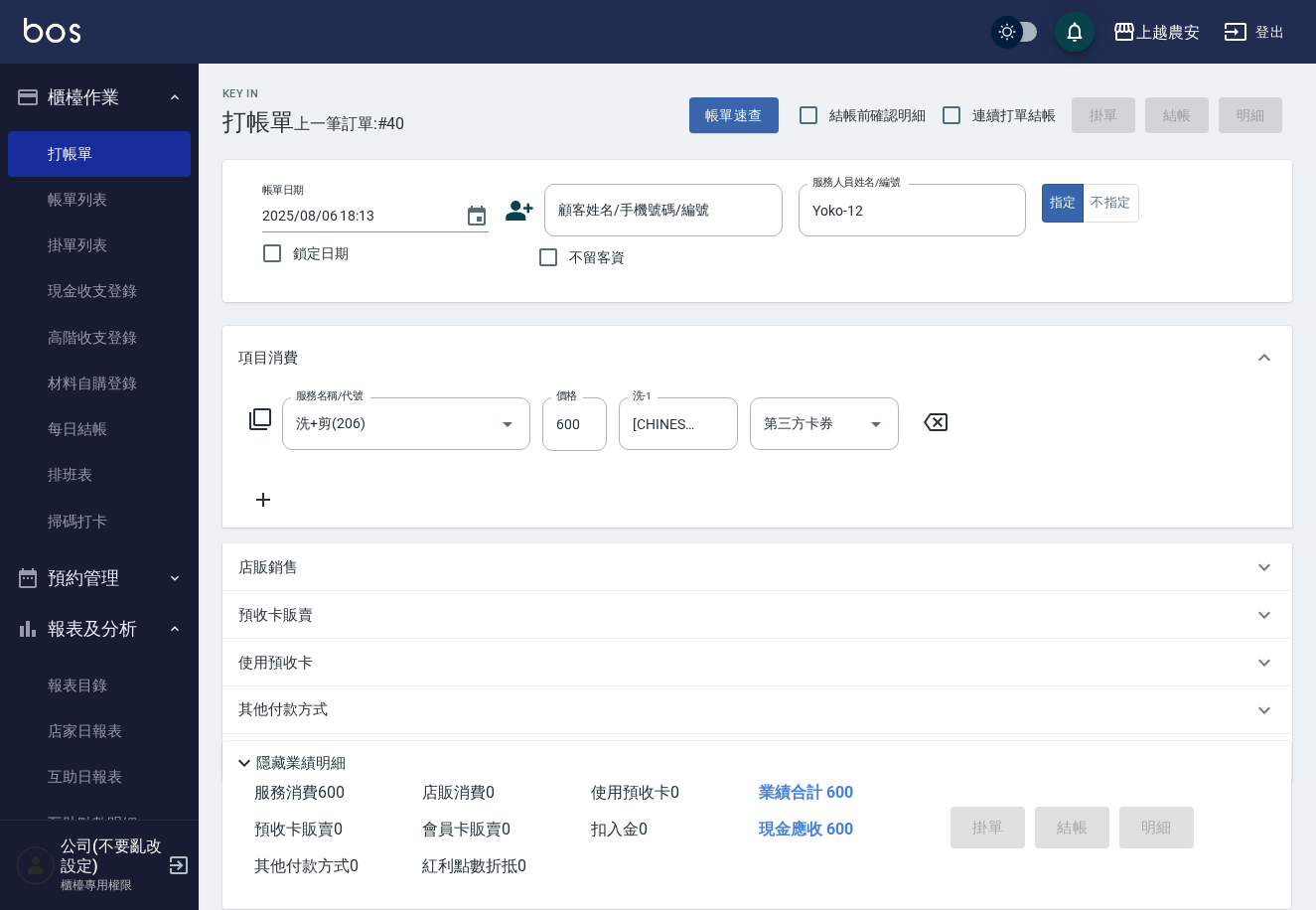 click on "項目消費" at bounding box center (745, 358) 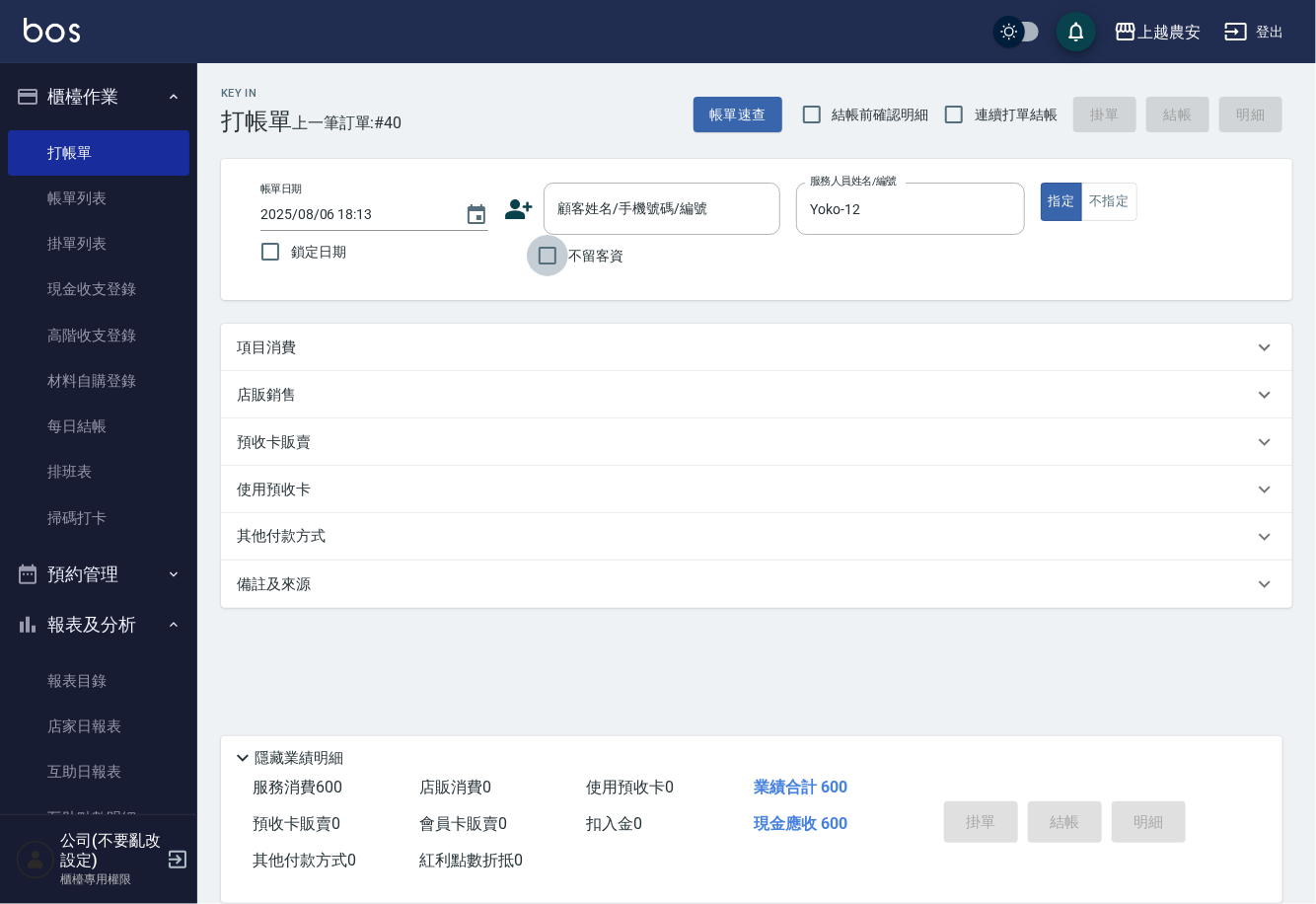 click on "不留客資" at bounding box center [548, 256] 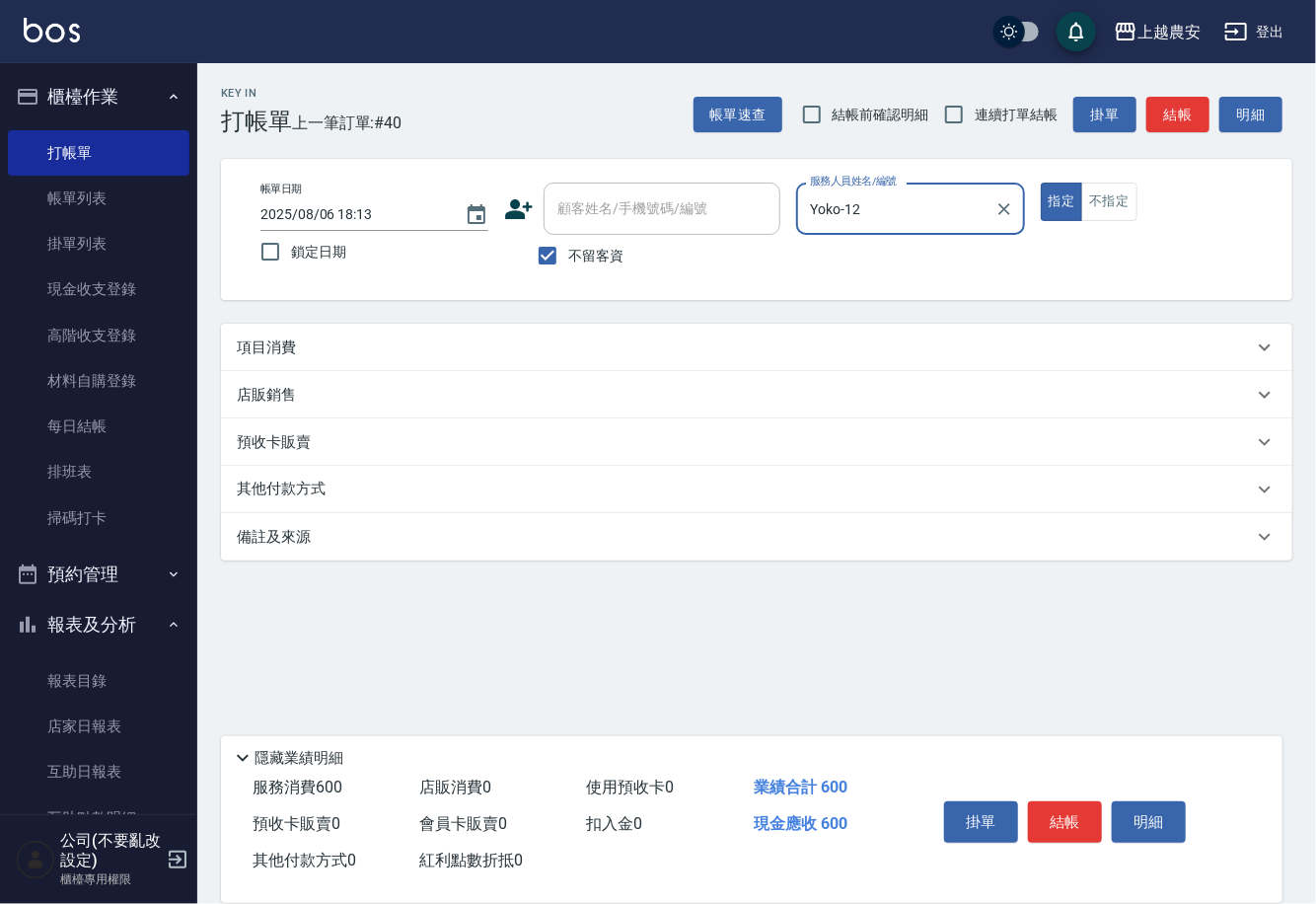 click 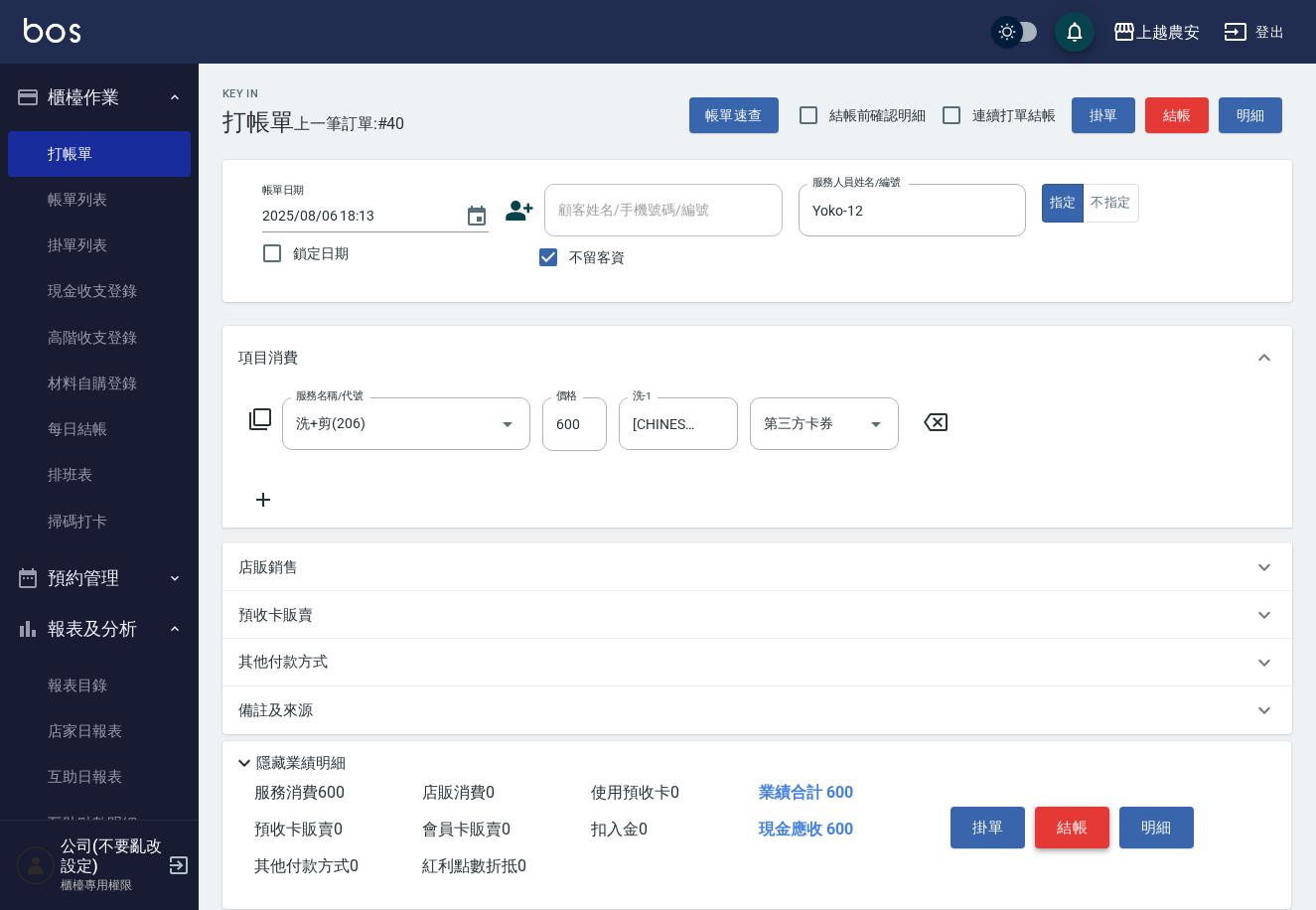 click on "結帳" at bounding box center (1072, 828) 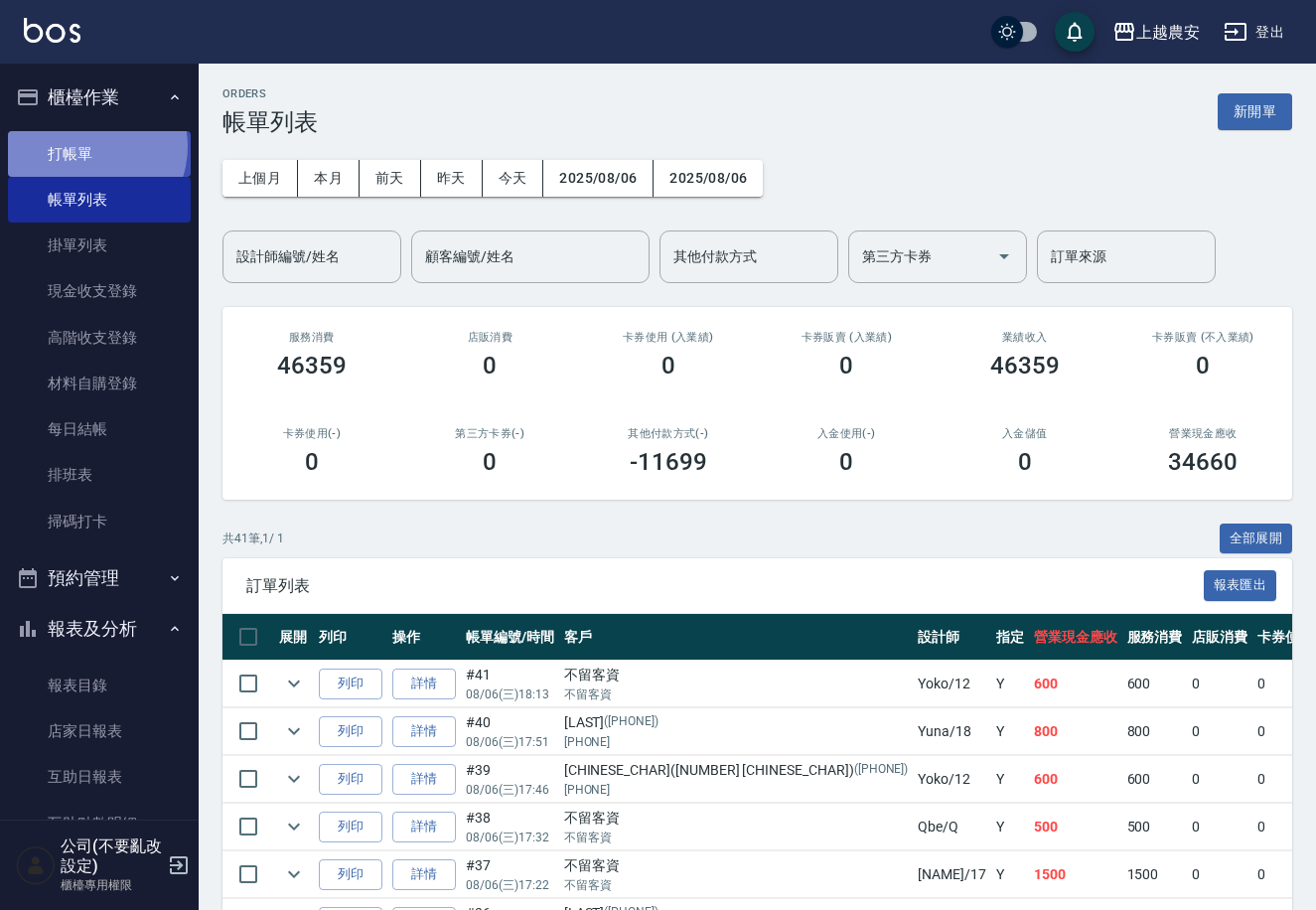 click on "打帳單" at bounding box center (99, 154) 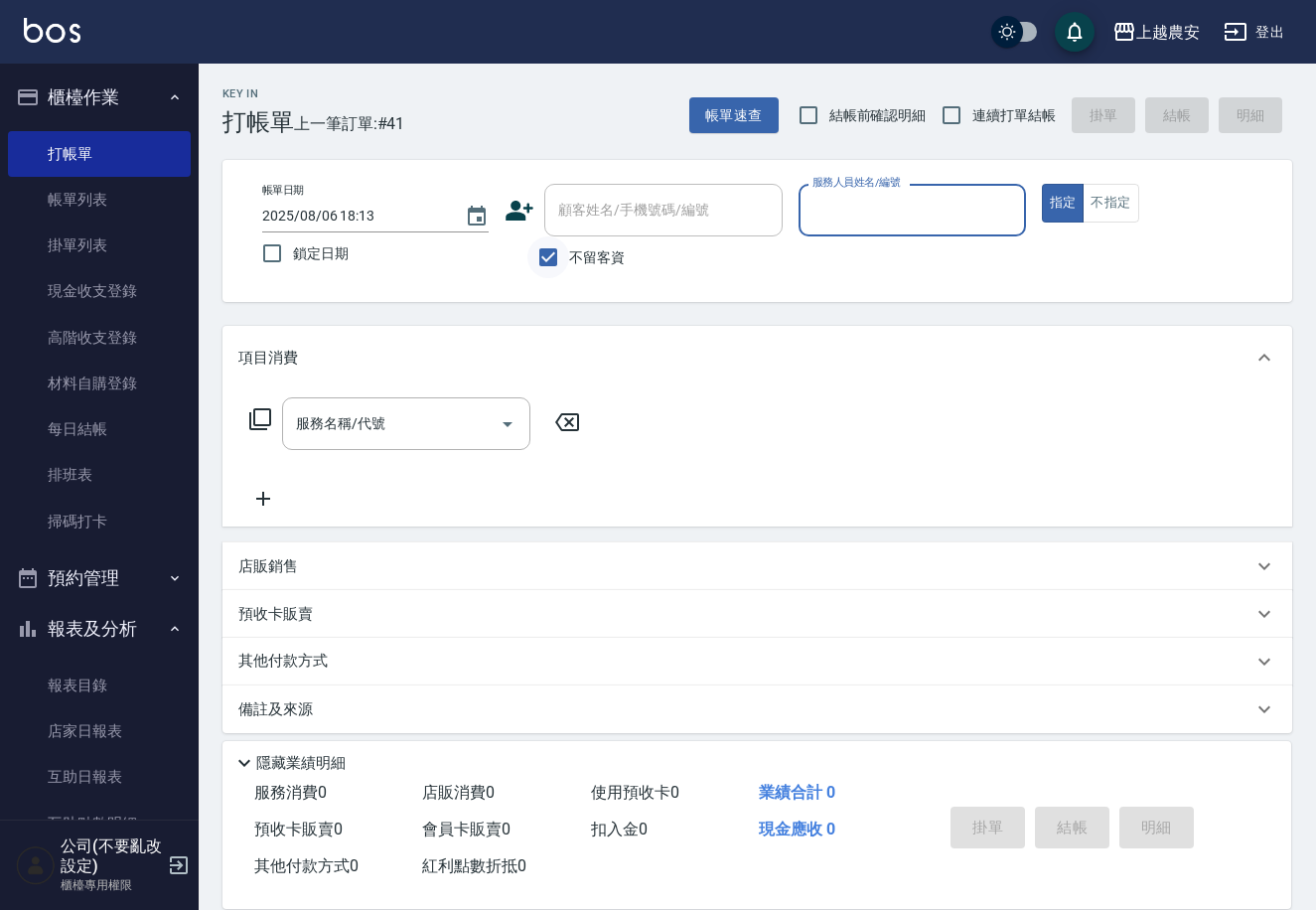 click on "不留客資" at bounding box center (548, 257) 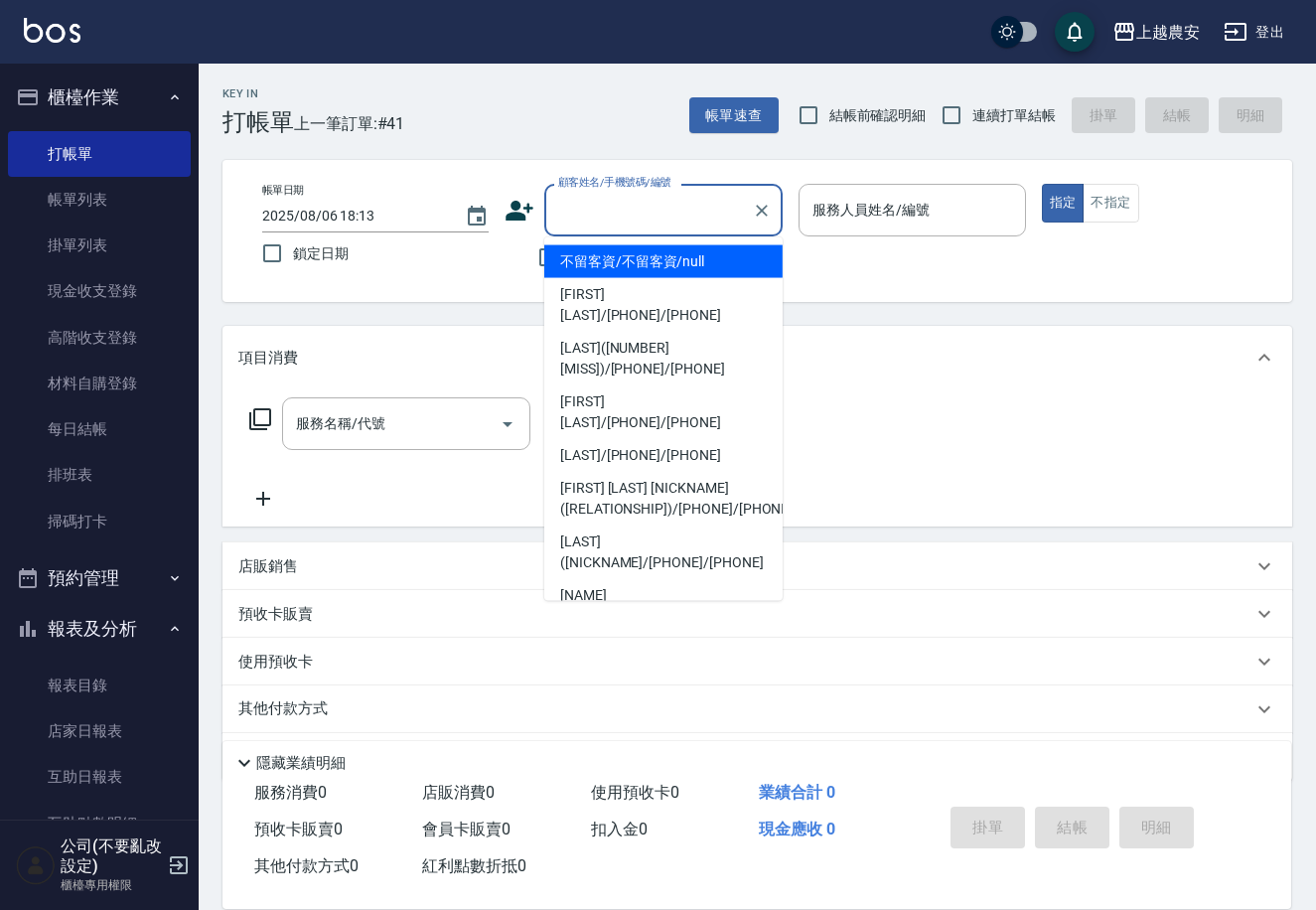 click on "顧客姓名/手機號碼/編號" at bounding box center (649, 210) 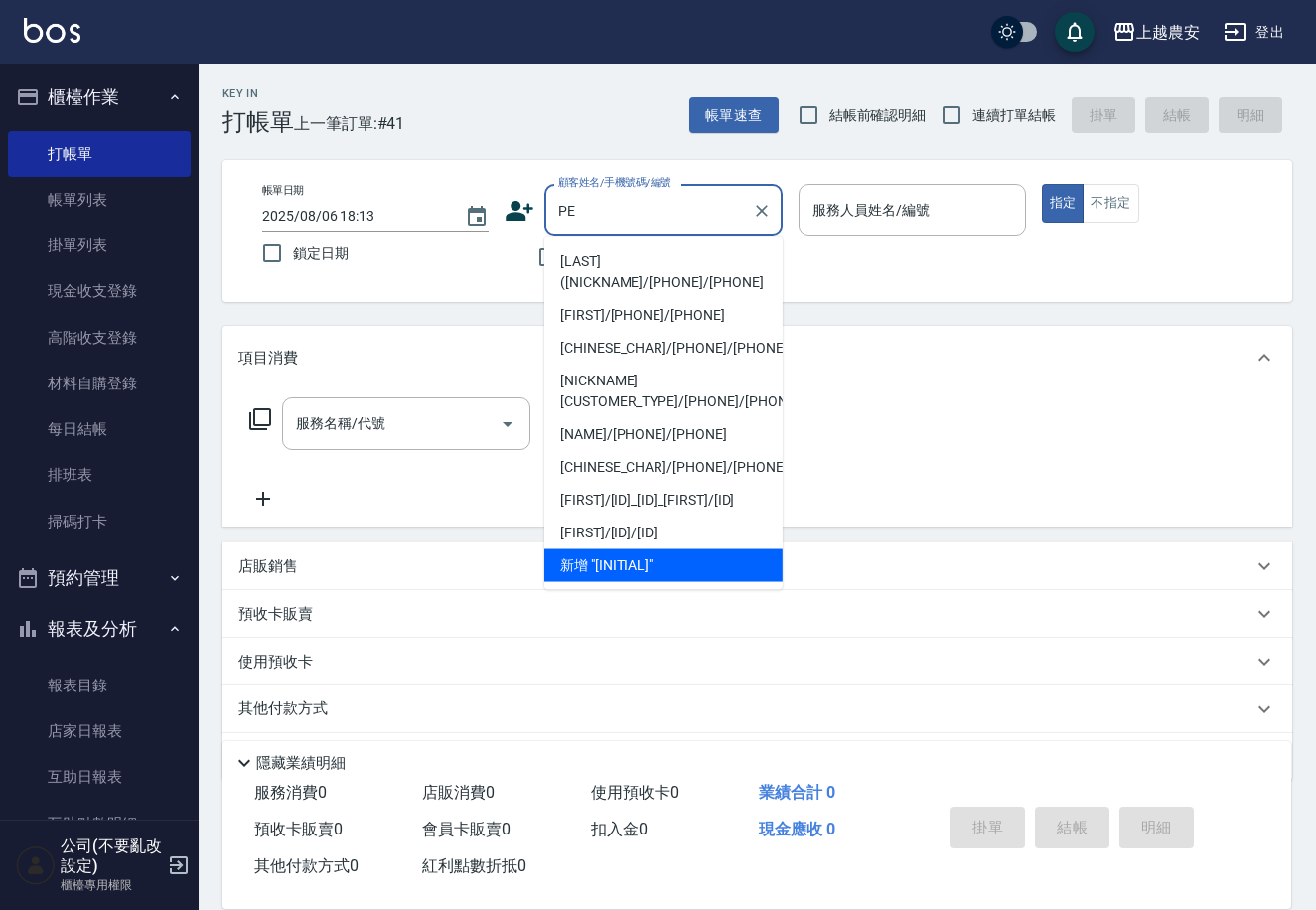 click on "[LAST]([NICKNAME]/[PHONE]/[PHONE]" at bounding box center [663, 272] 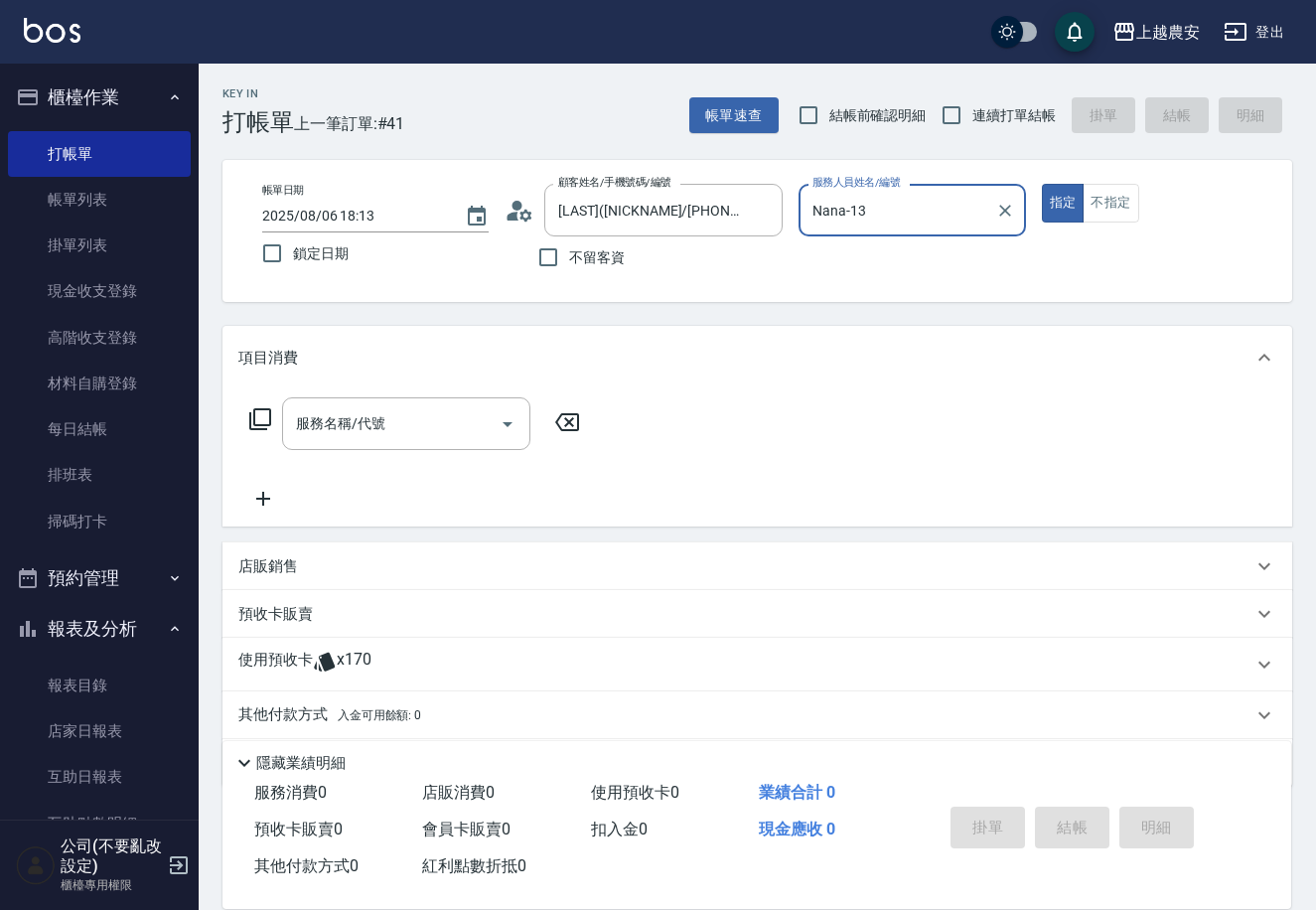 click on "指定" at bounding box center (1063, 203) 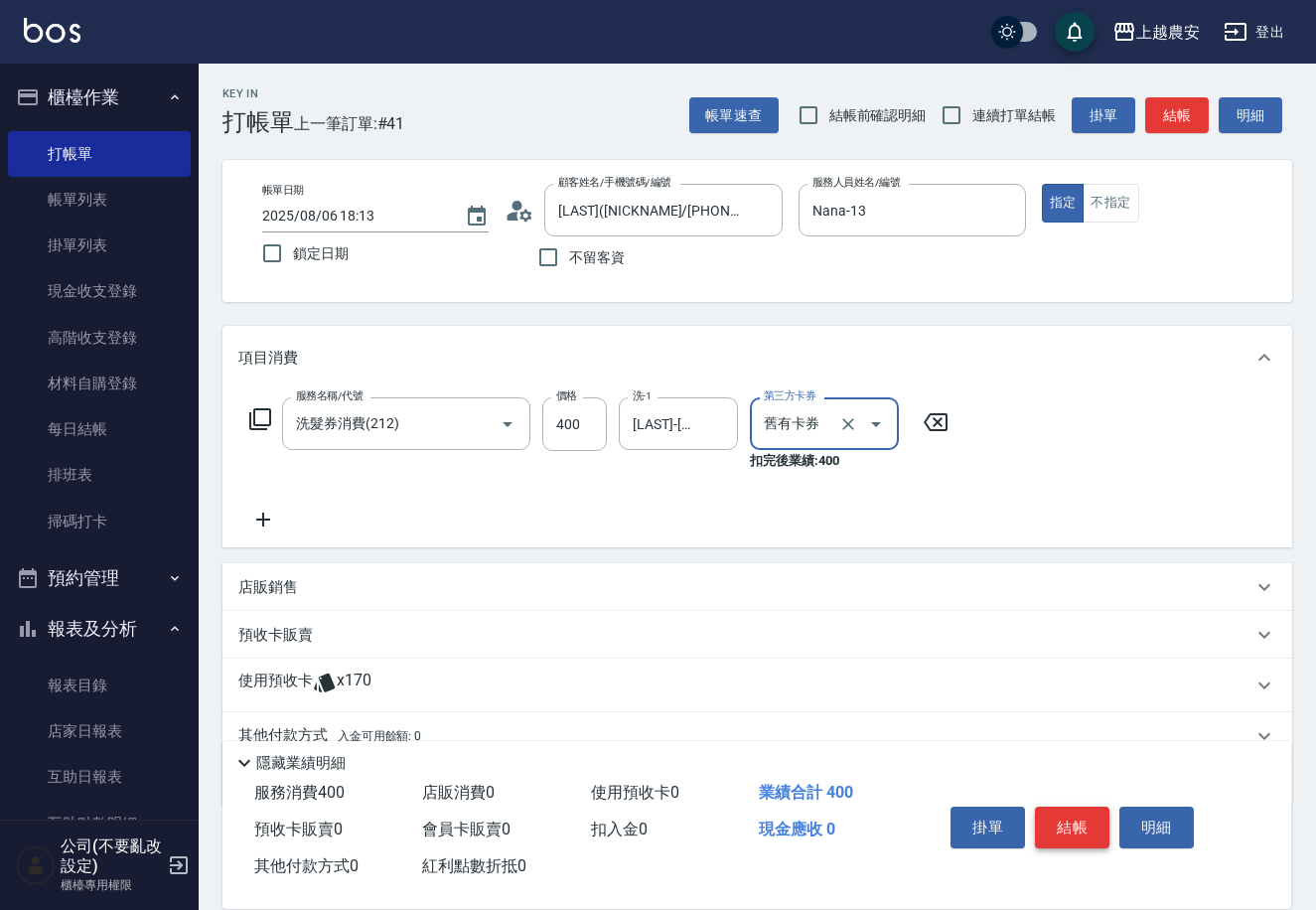 click on "結帳" at bounding box center [1072, 828] 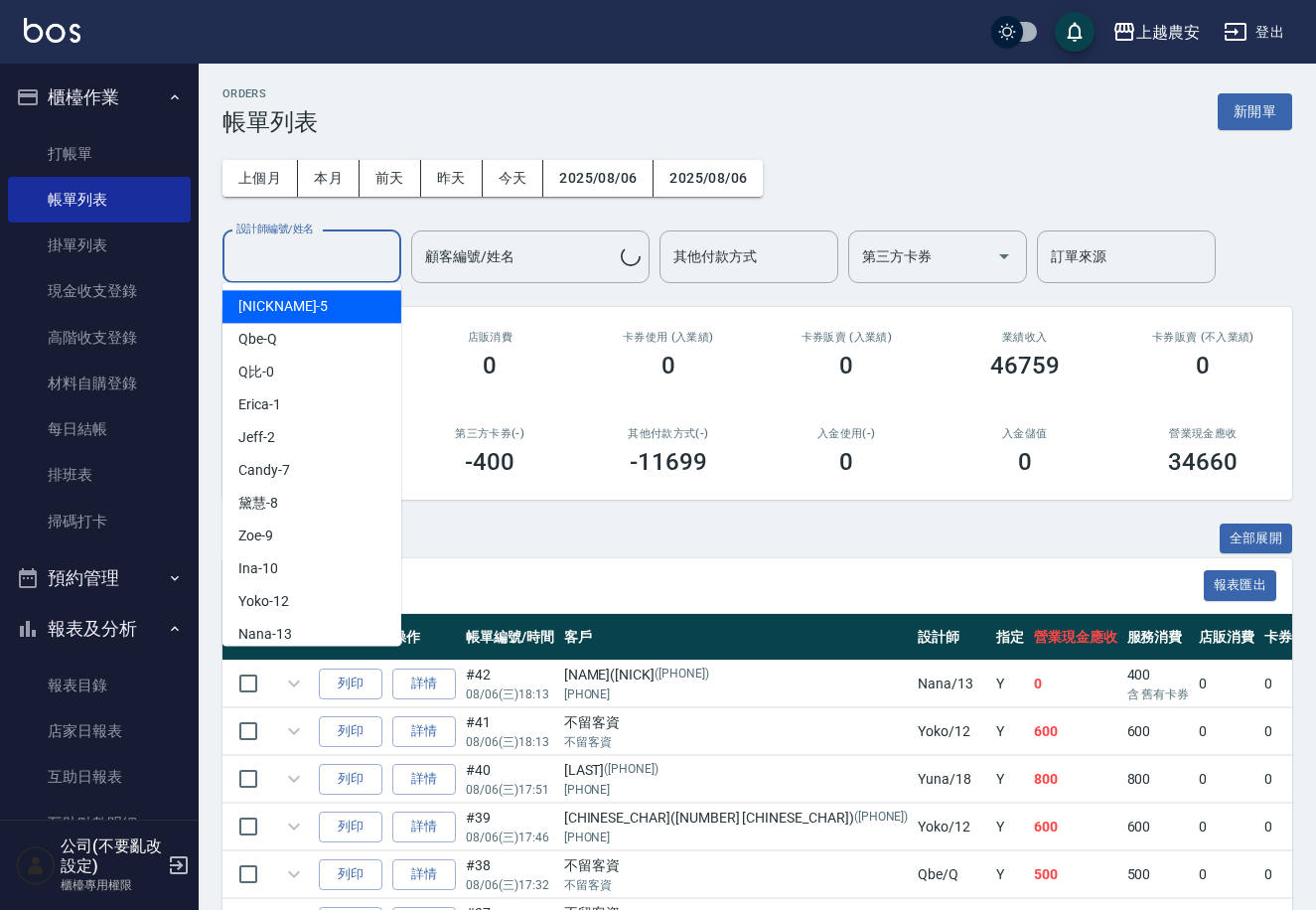 click on "設計師編號/姓名" at bounding box center [312, 256] 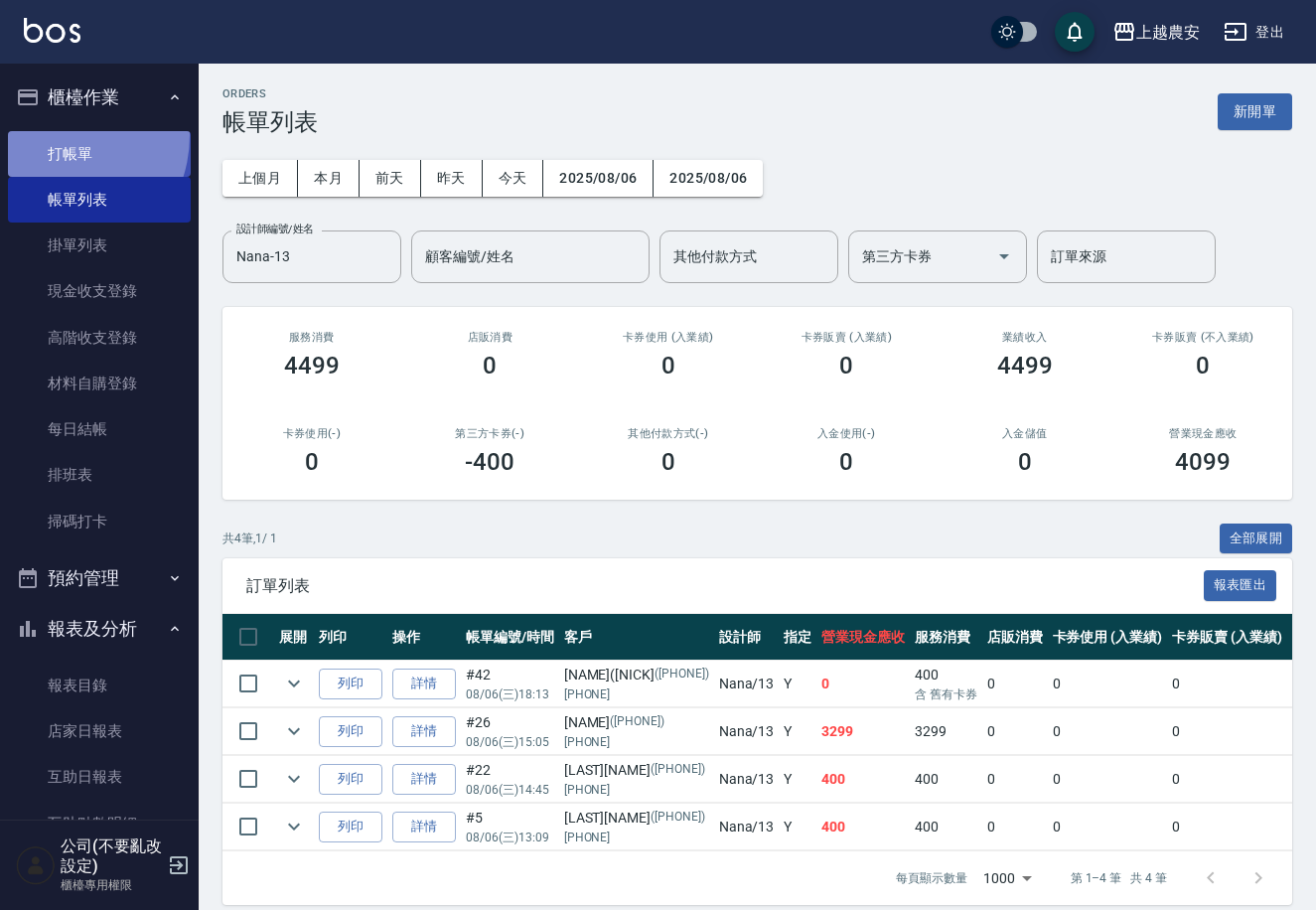click on "打帳單" at bounding box center (99, 154) 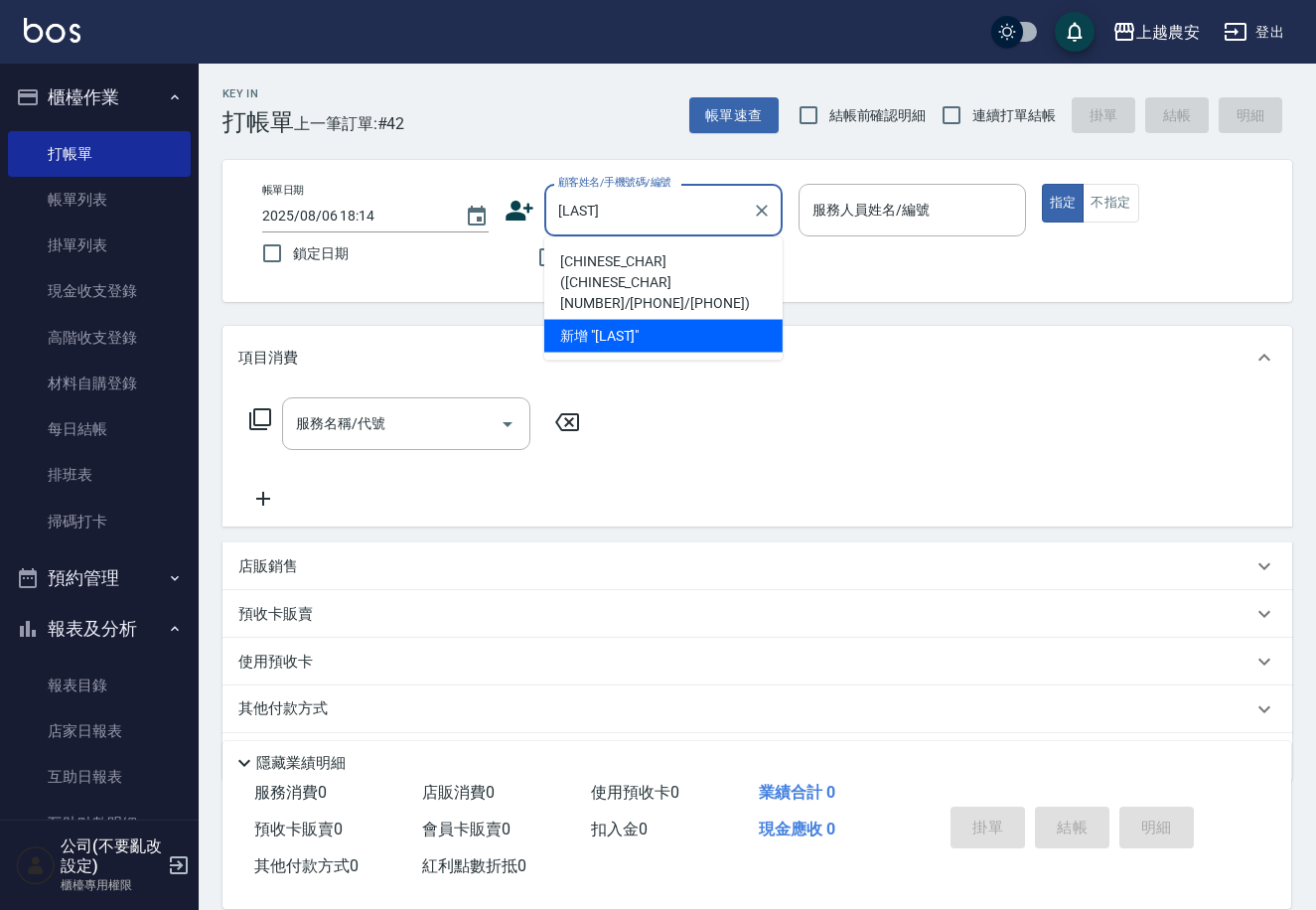 click on "[CHINESE_CHAR]([CHINESE_CHAR][NUMBER]/[PHONE]/[PHONE])" at bounding box center [663, 282] 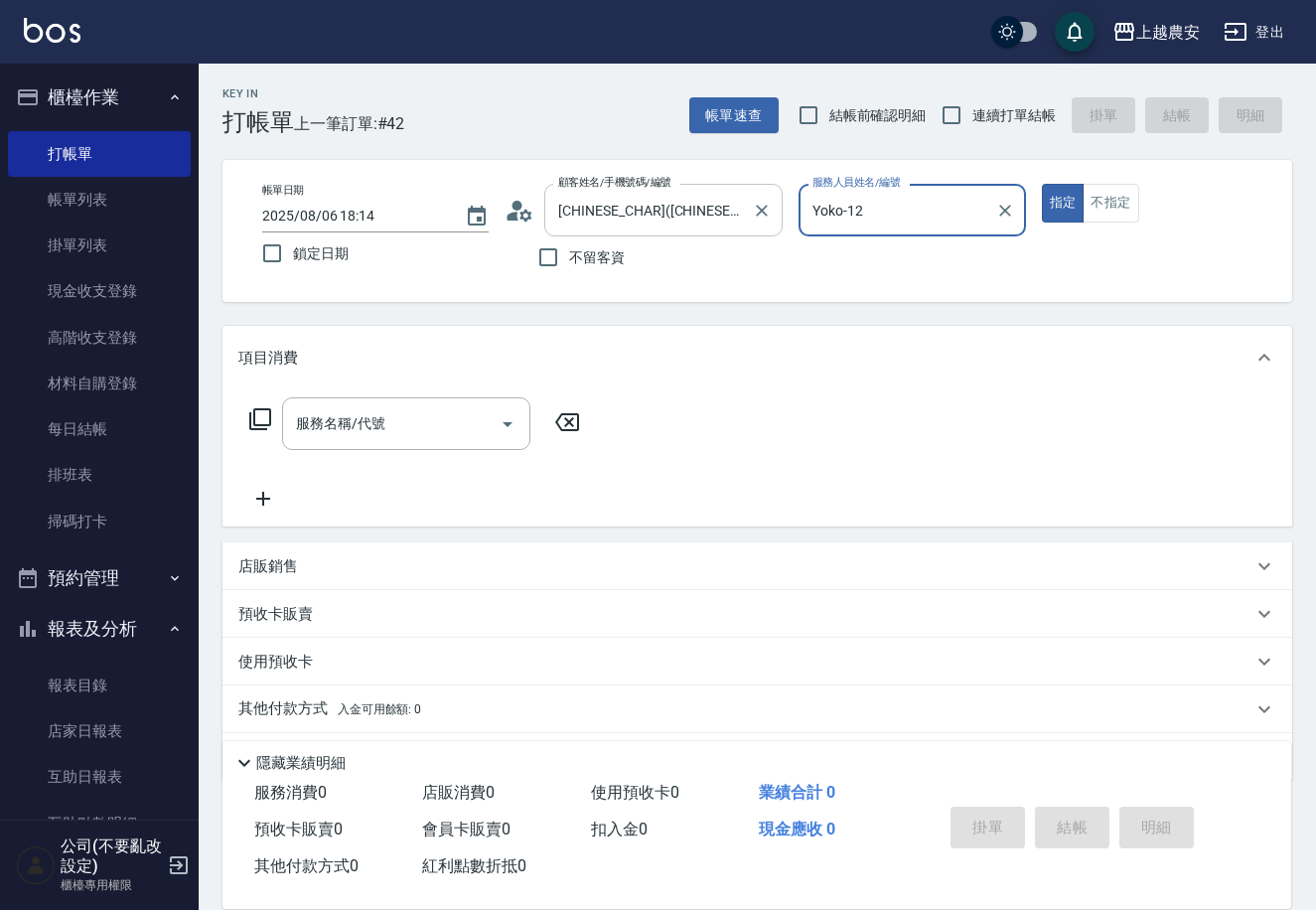 click on "指定" at bounding box center [1063, 203] 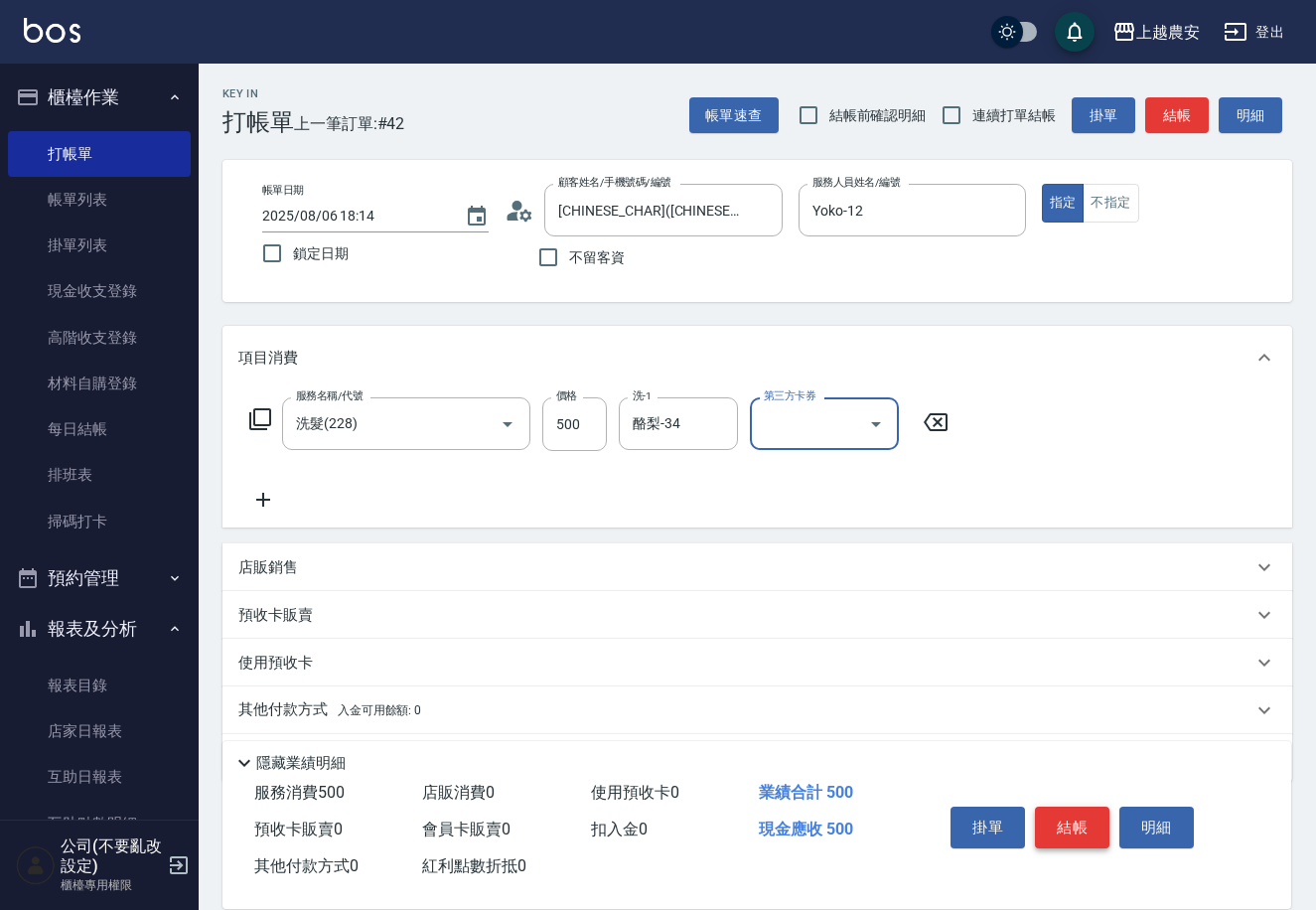 click on "結帳" at bounding box center [1072, 828] 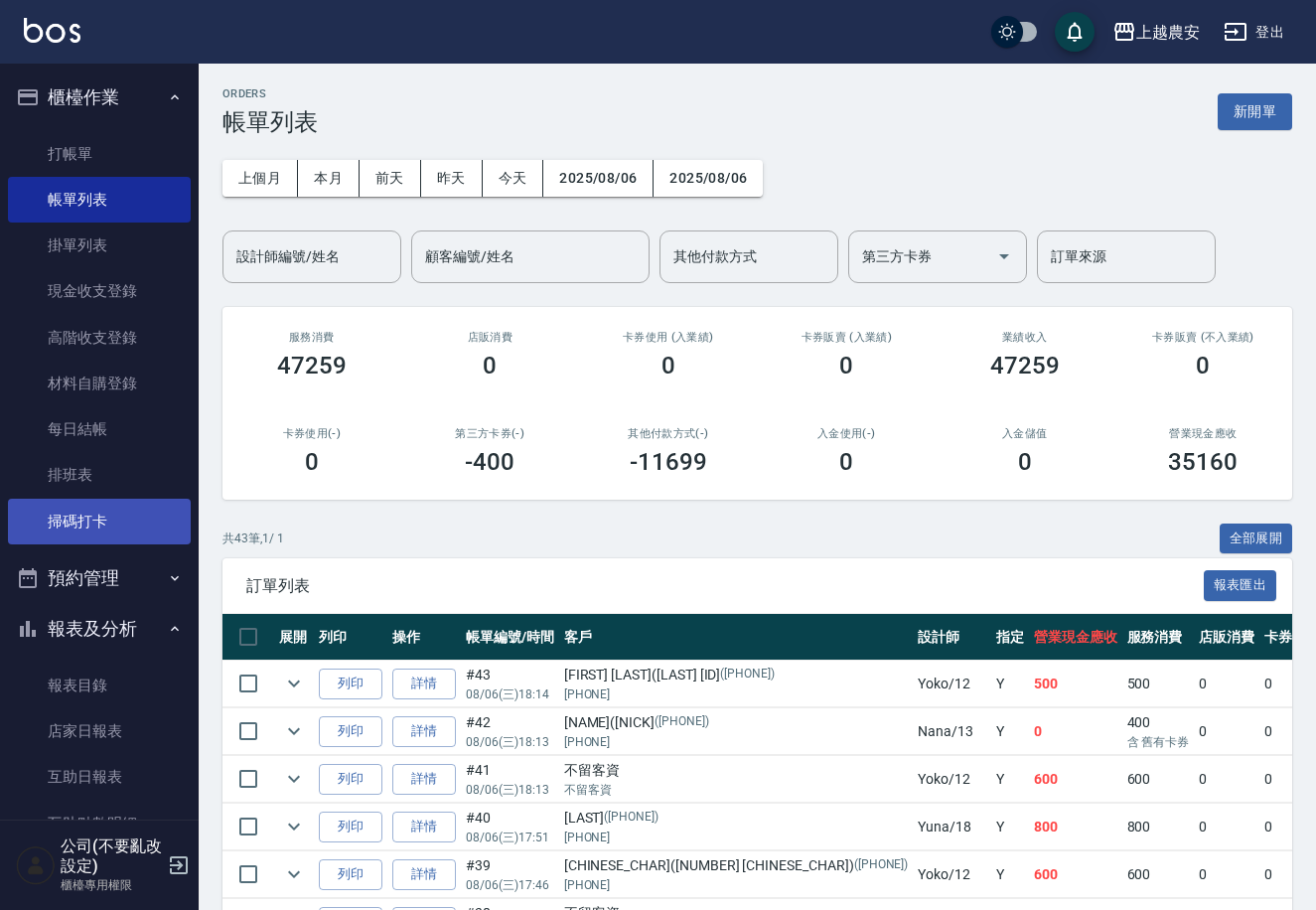 click on "掃碼打卡" at bounding box center [99, 522] 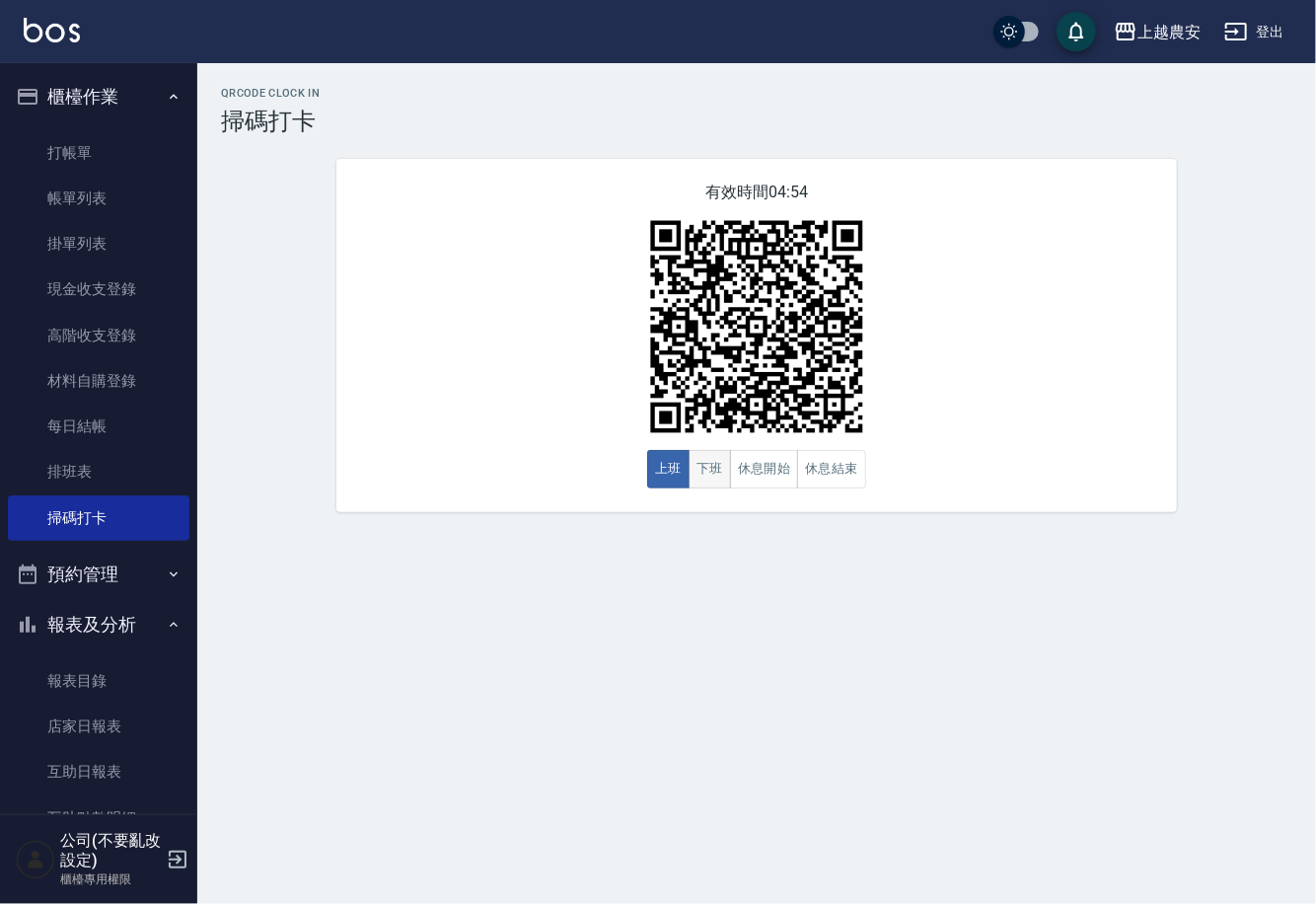 drag, startPoint x: 710, startPoint y: 473, endPoint x: 695, endPoint y: 461, distance: 19 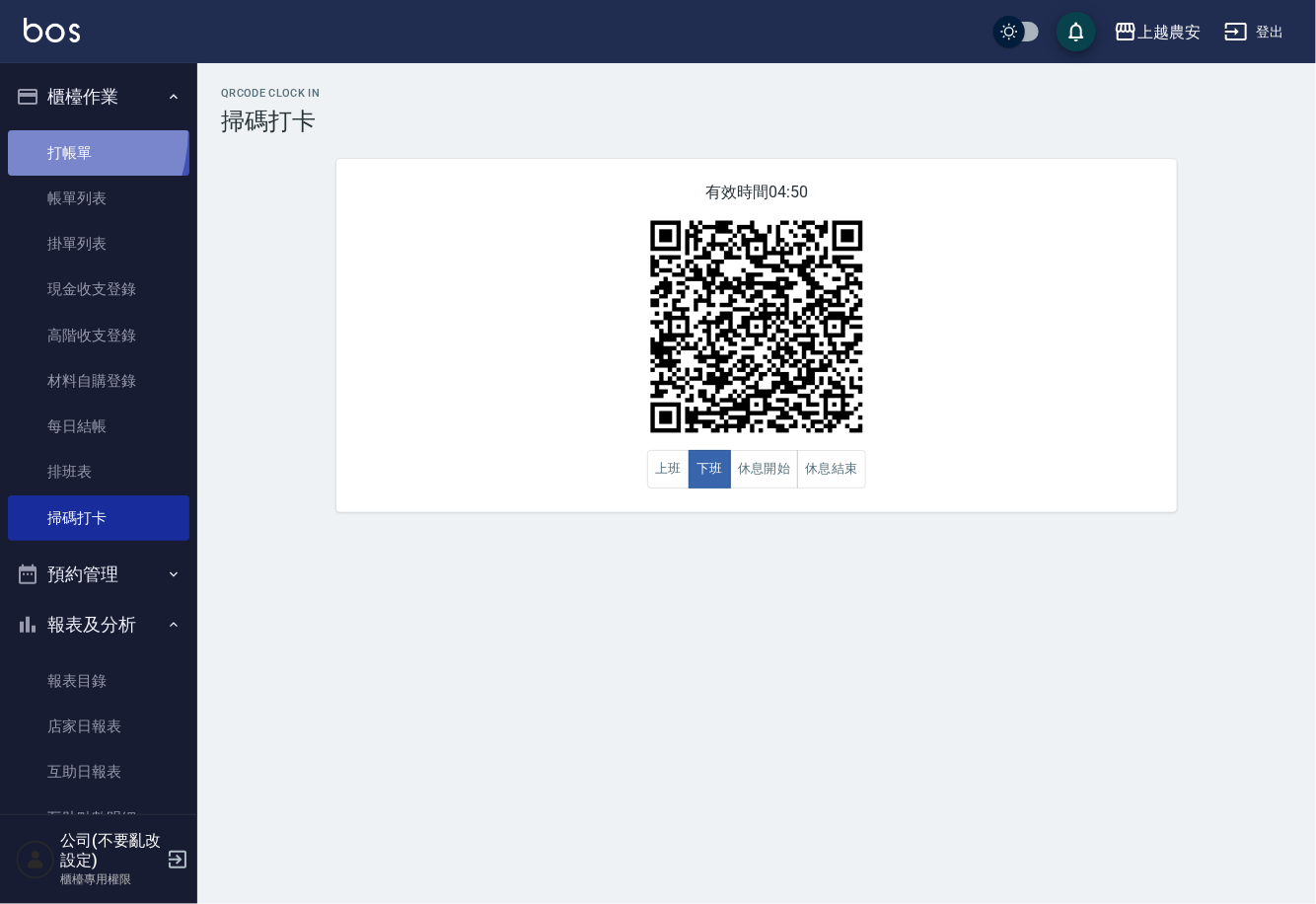 click on "打帳單" at bounding box center [99, 153] 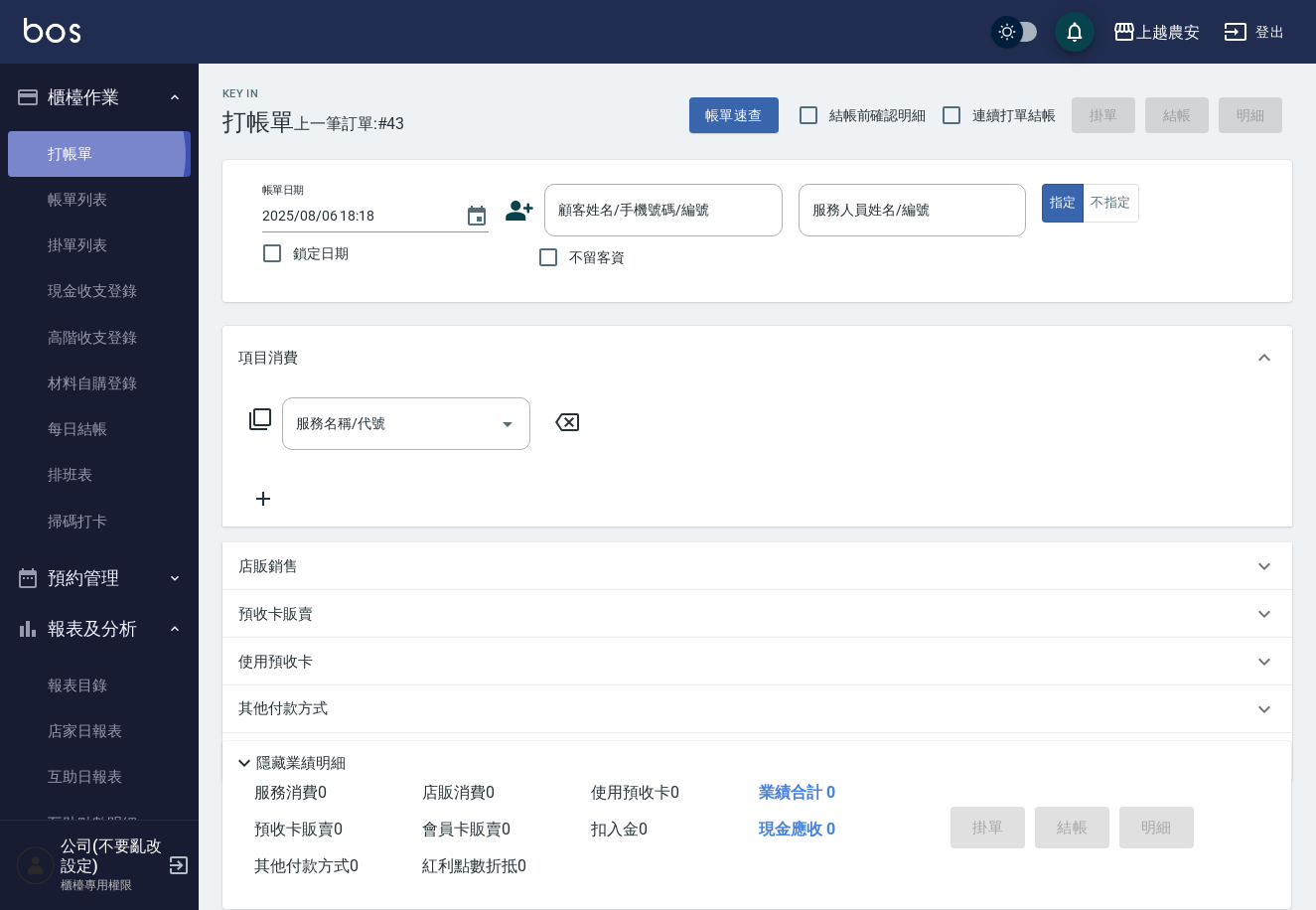 click on "打帳單" at bounding box center (99, 154) 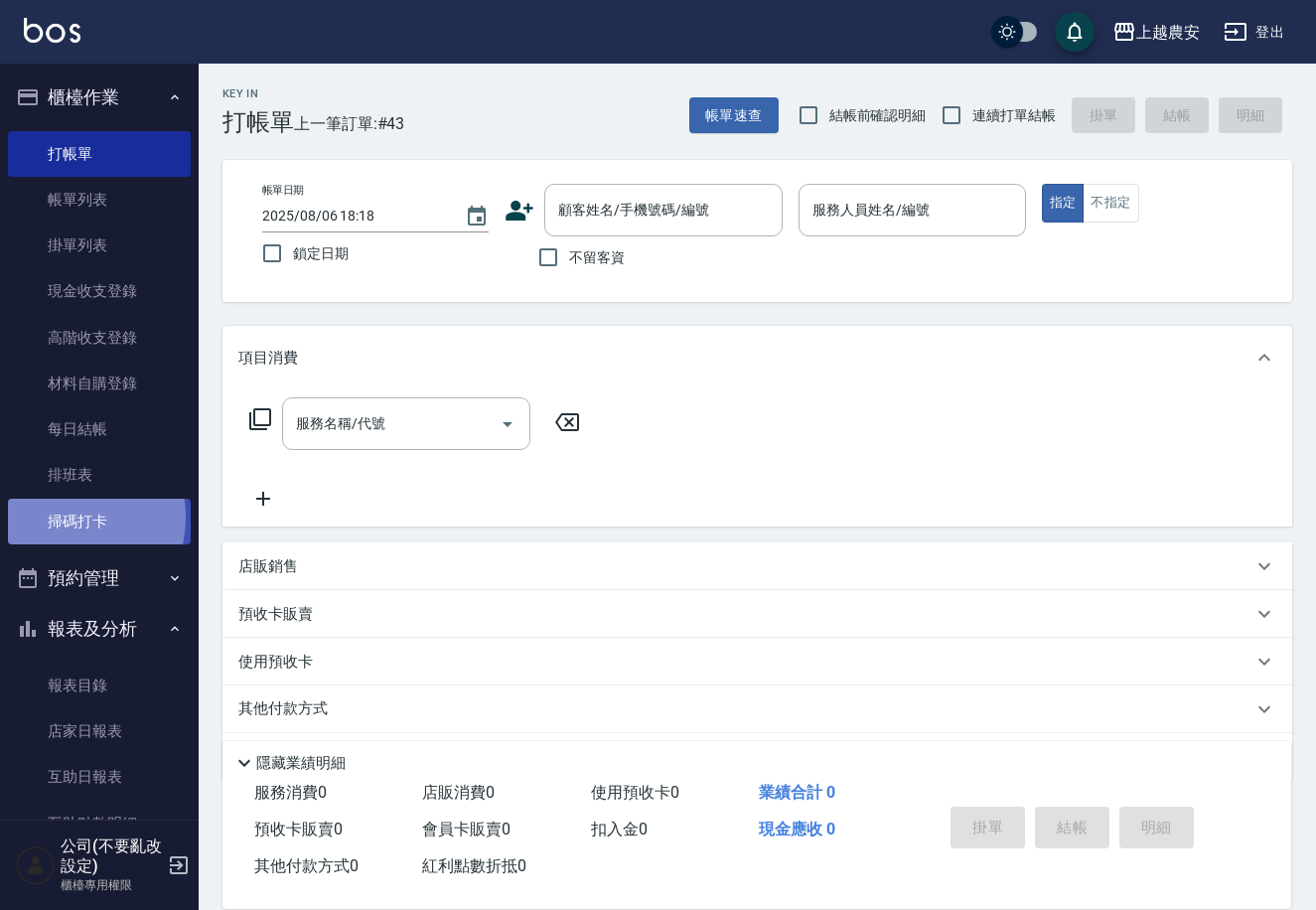 click on "掃碼打卡" at bounding box center (99, 522) 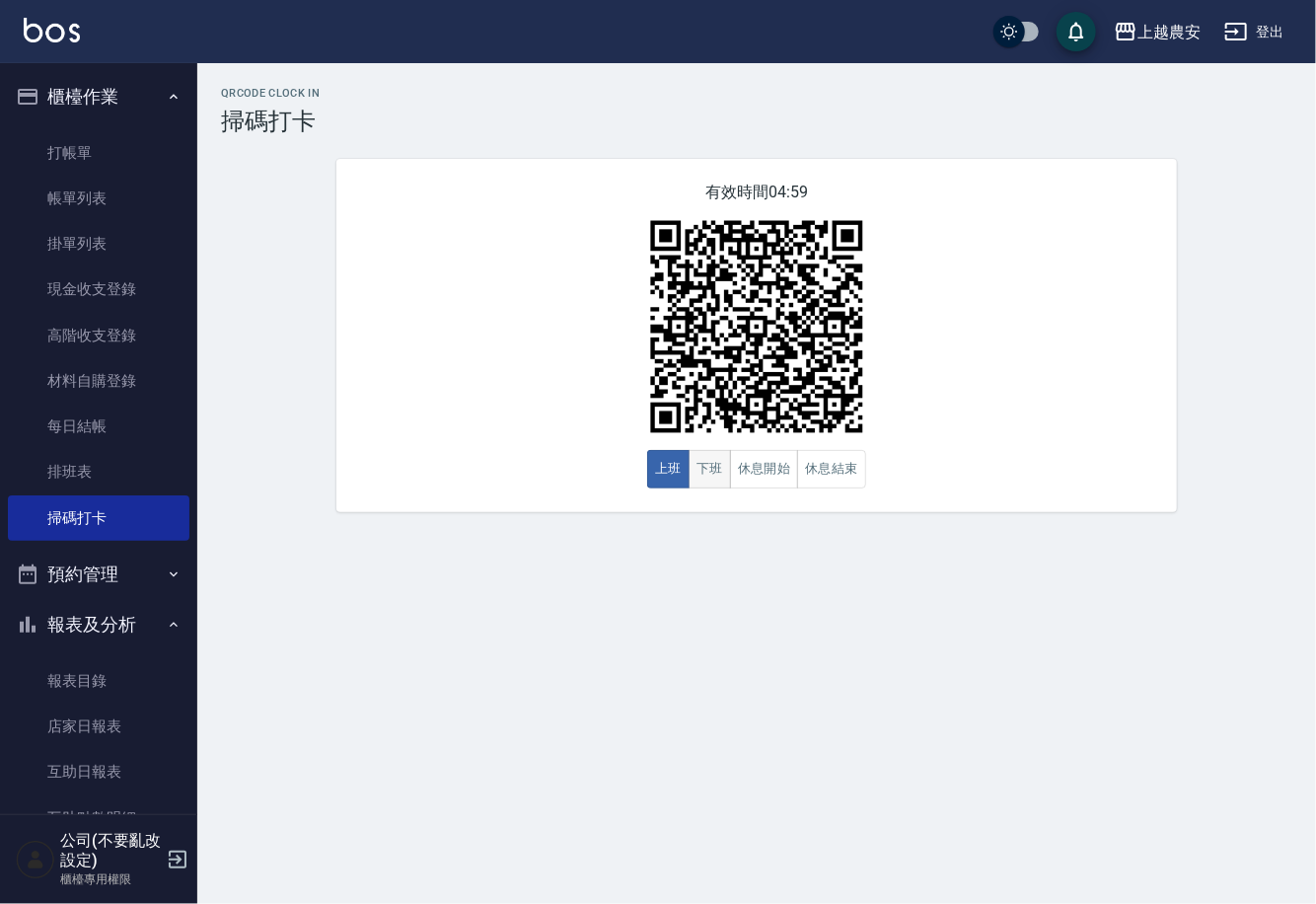 click on "下班" at bounding box center [709, 469] 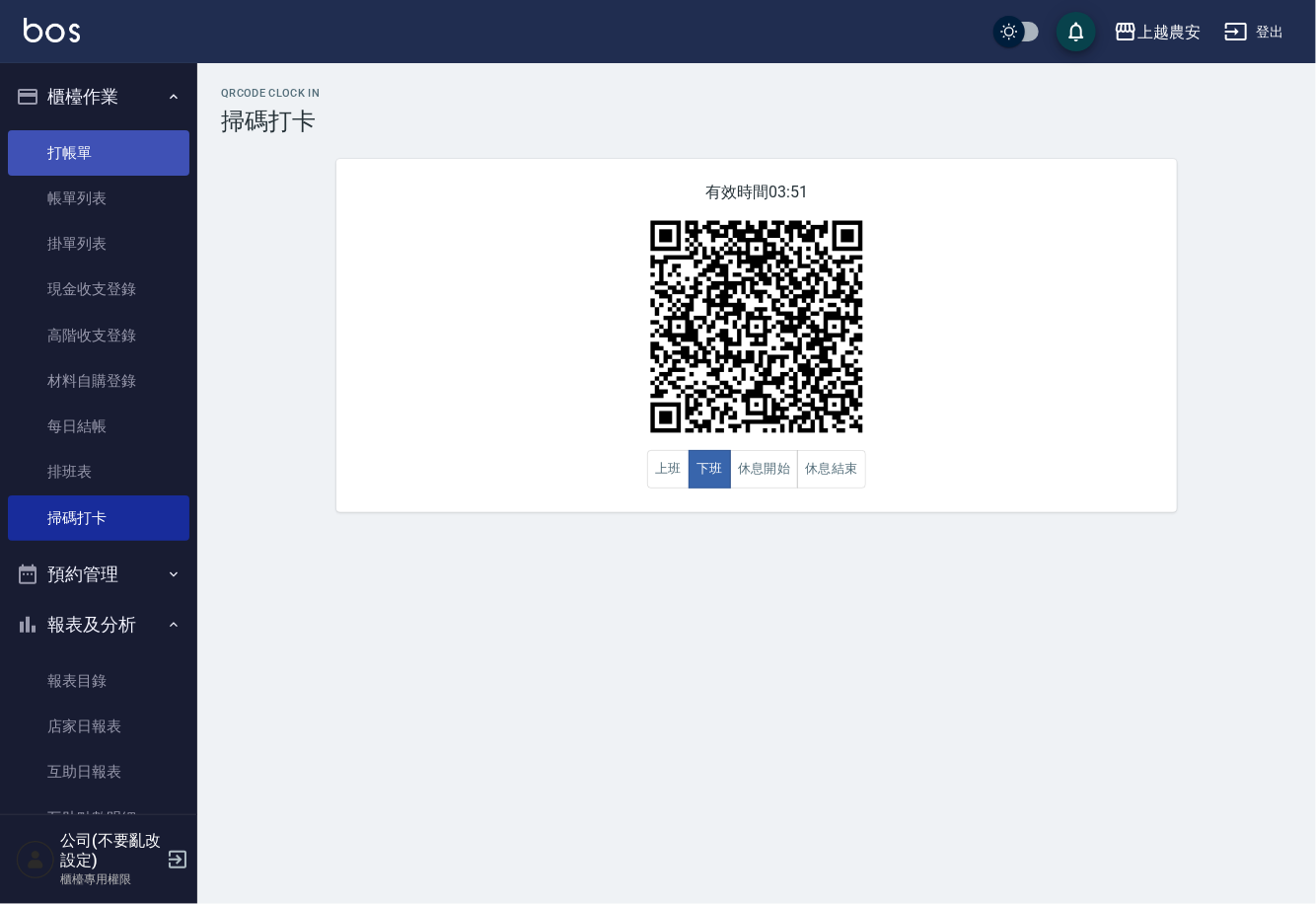 click on "打帳單" at bounding box center (99, 153) 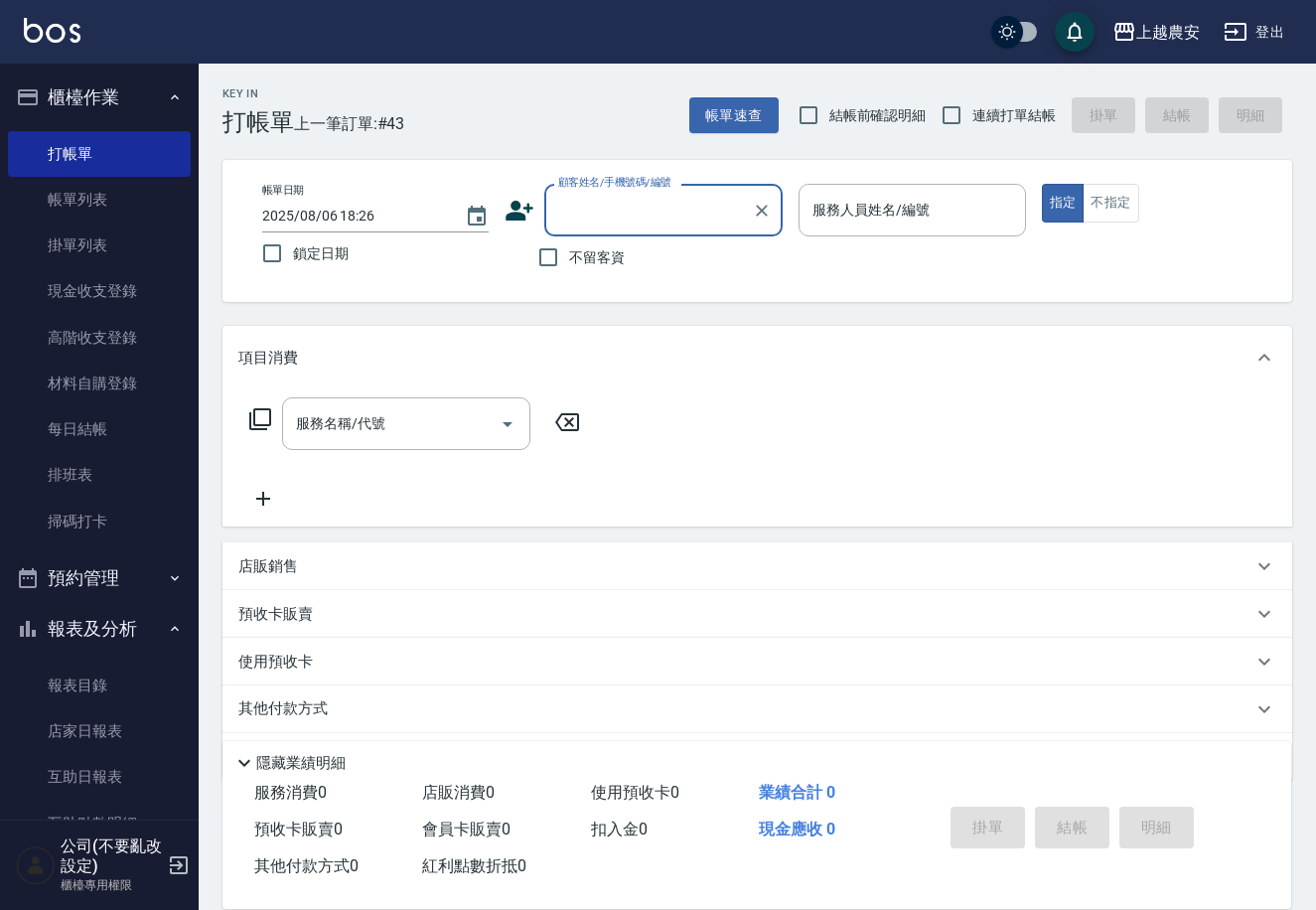 click 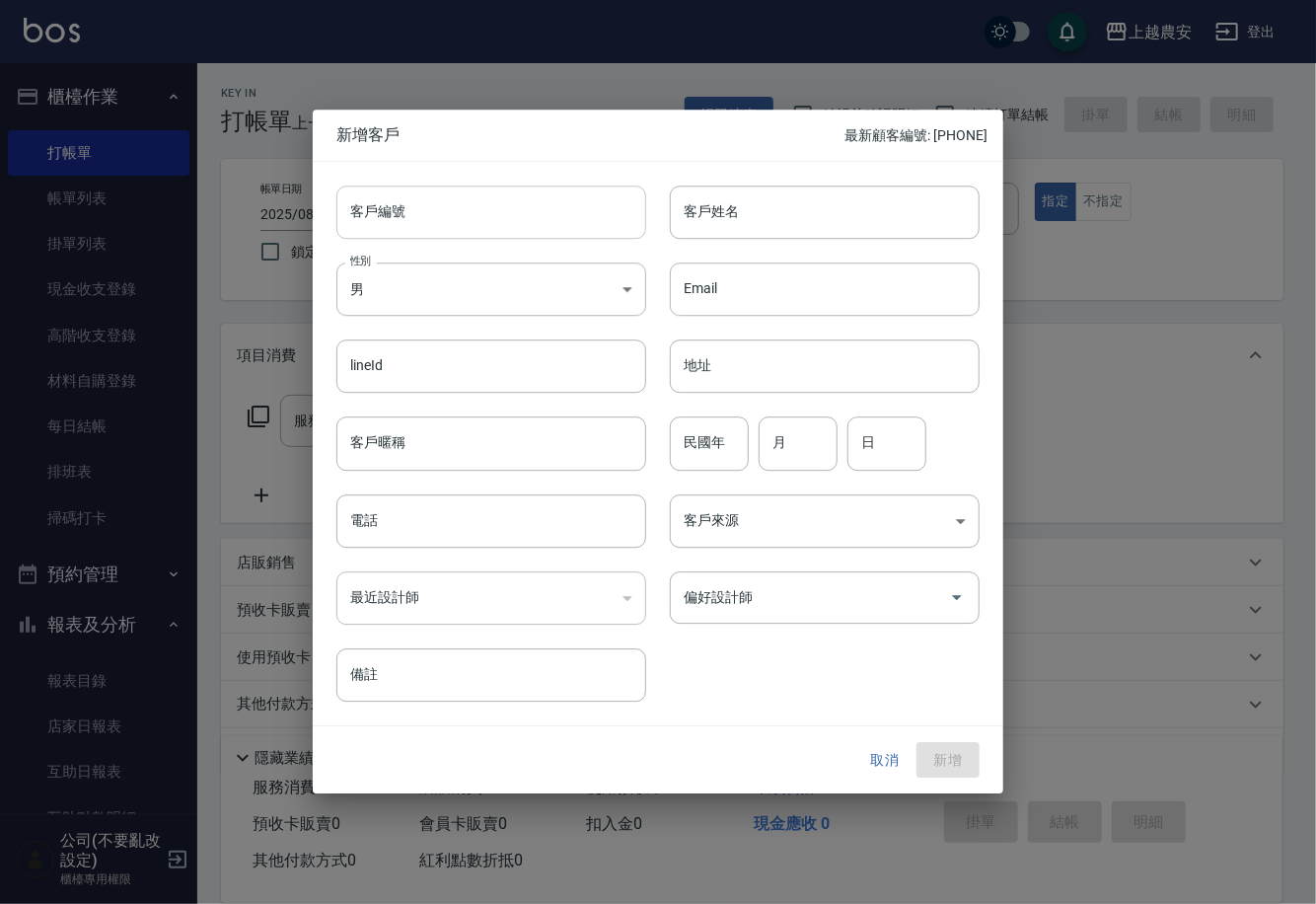 click on "客戶編號" at bounding box center (491, 212) 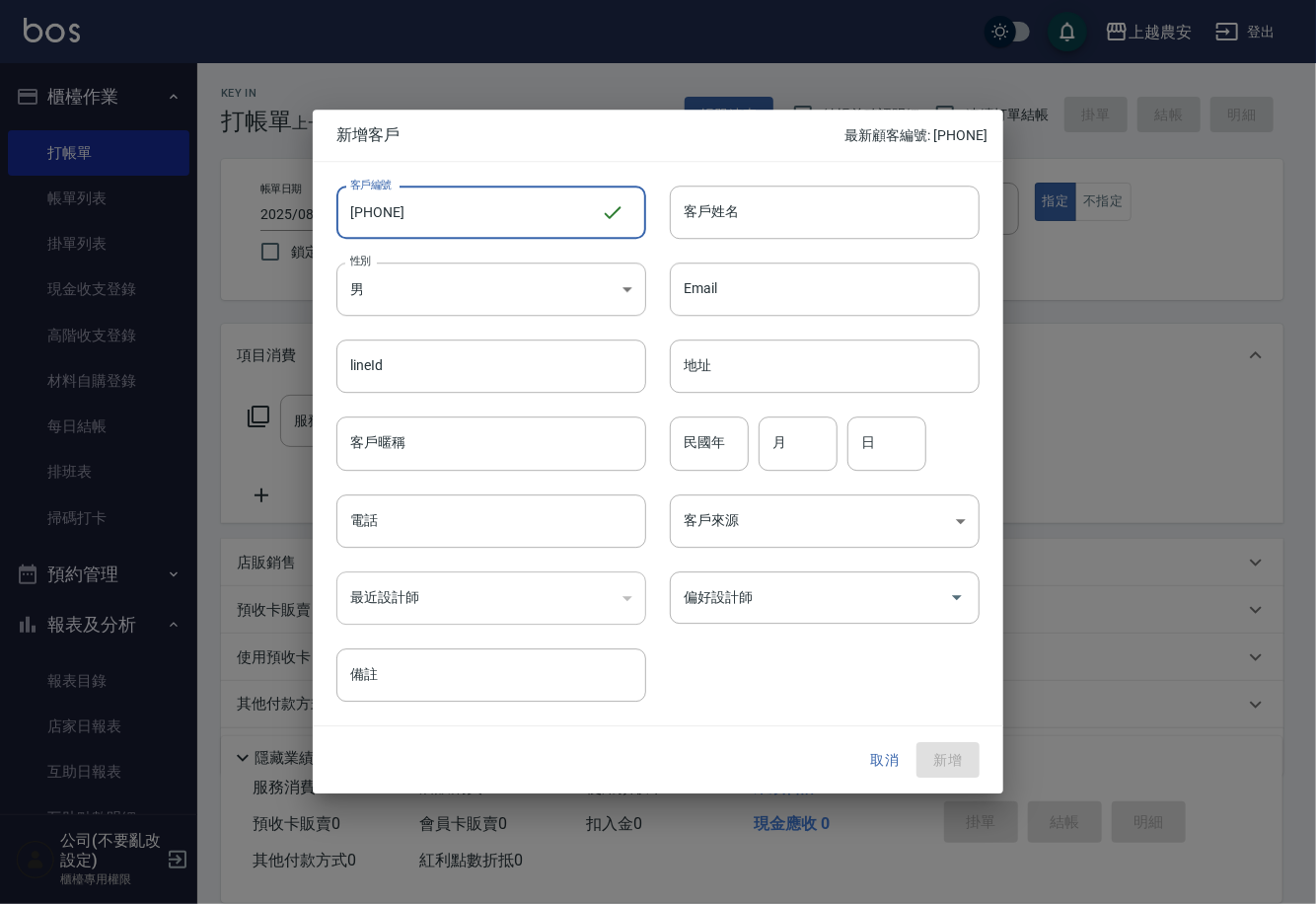 drag, startPoint x: 355, startPoint y: 209, endPoint x: 387, endPoint y: 218, distance: 33.24154 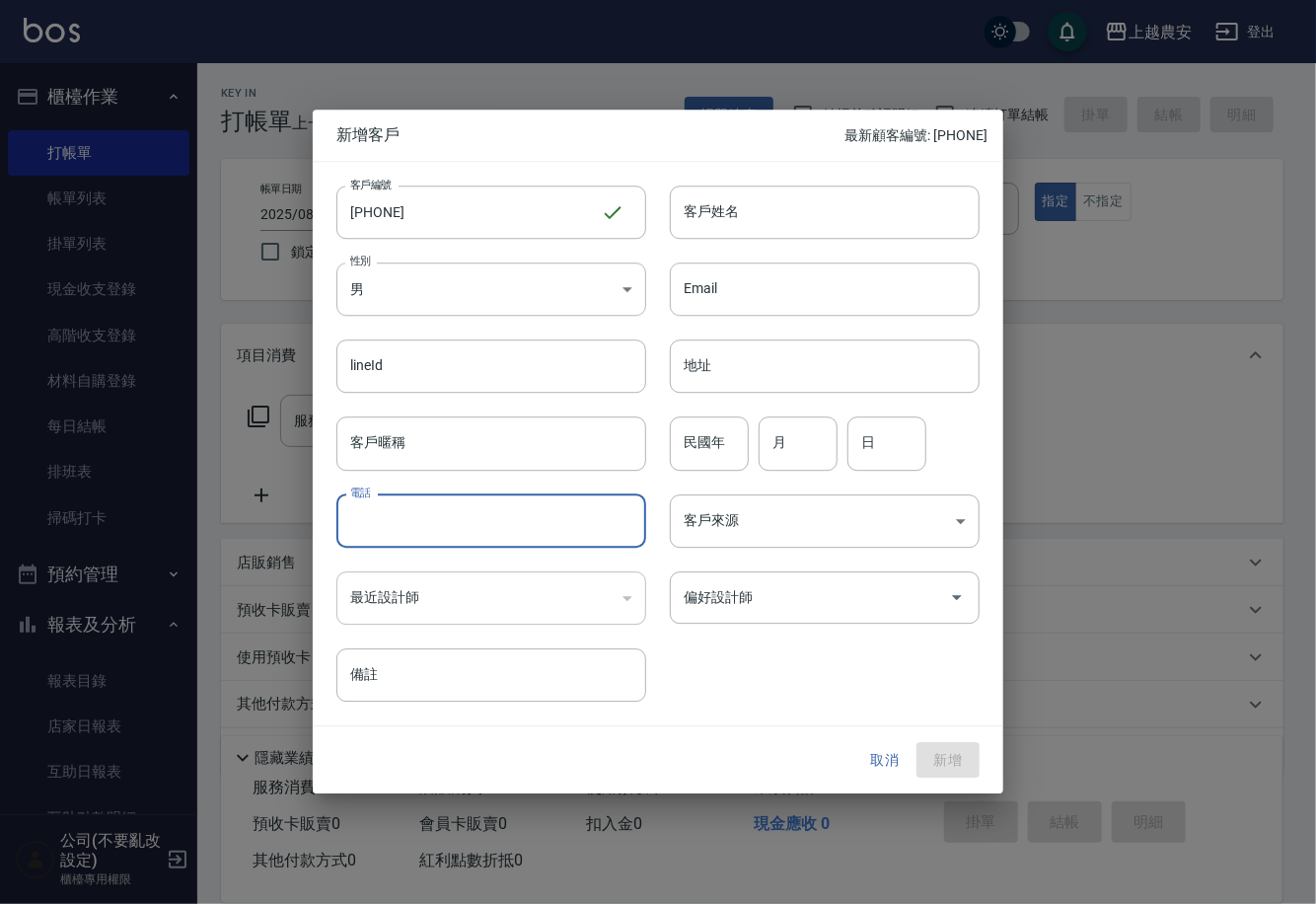 paste on "[PHONE]" 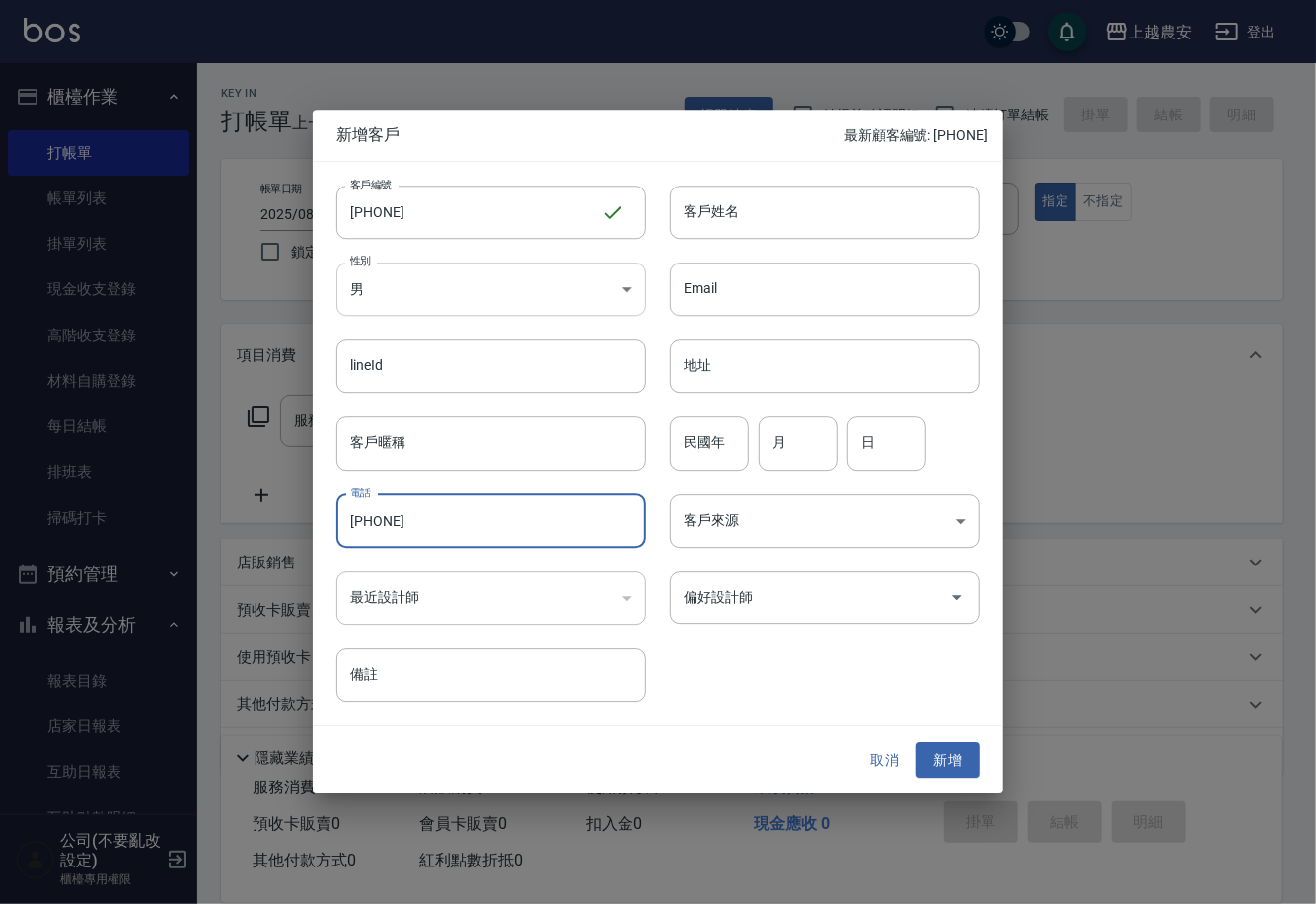 click on "上越農安 登出 櫃檯作業 打帳單 帳單列表 掛單列表 現金收支登錄 高階收支登錄 材料自購登錄 每日結帳 排班表 掃碼打卡 預約管理 預約管理 單日預約紀錄 單週預約紀錄 報表及分析 報表目錄 店家日報表 互助日報表 互助點數明細 設計師日報表 店販抽成明細 客戶管理 客戶列表 卡券管理 入金管理 員工及薪資 員工列表 商品管理 商品分類設定 商品列表 公司(不要亂改設定) 櫃檯專用權限 Key In 打帳單 上一筆訂單:#[NUMBER] 帳單速查 結帳前確認明細 連續打單結帳 掛單 結帳 明細 帳單日期 [YYYY]/[MM]/[DD] [HH]:[MM] 鎖定日期 顧客姓名/手機號碼/編號 顧客姓名/手機號碼/編號 不留客資 服務人員姓名/編號 服務人員姓名/編號 指定 不指定 項目消費 服務名稱/代號 服務名稱/代號 店販銷售 服務人員姓名/編號 服務人員姓名/編號 商品代號/名稱 商品代號/名稱 預收卡販賣 卡券名稱/代號 備註 ​" at bounding box center (658, 481) 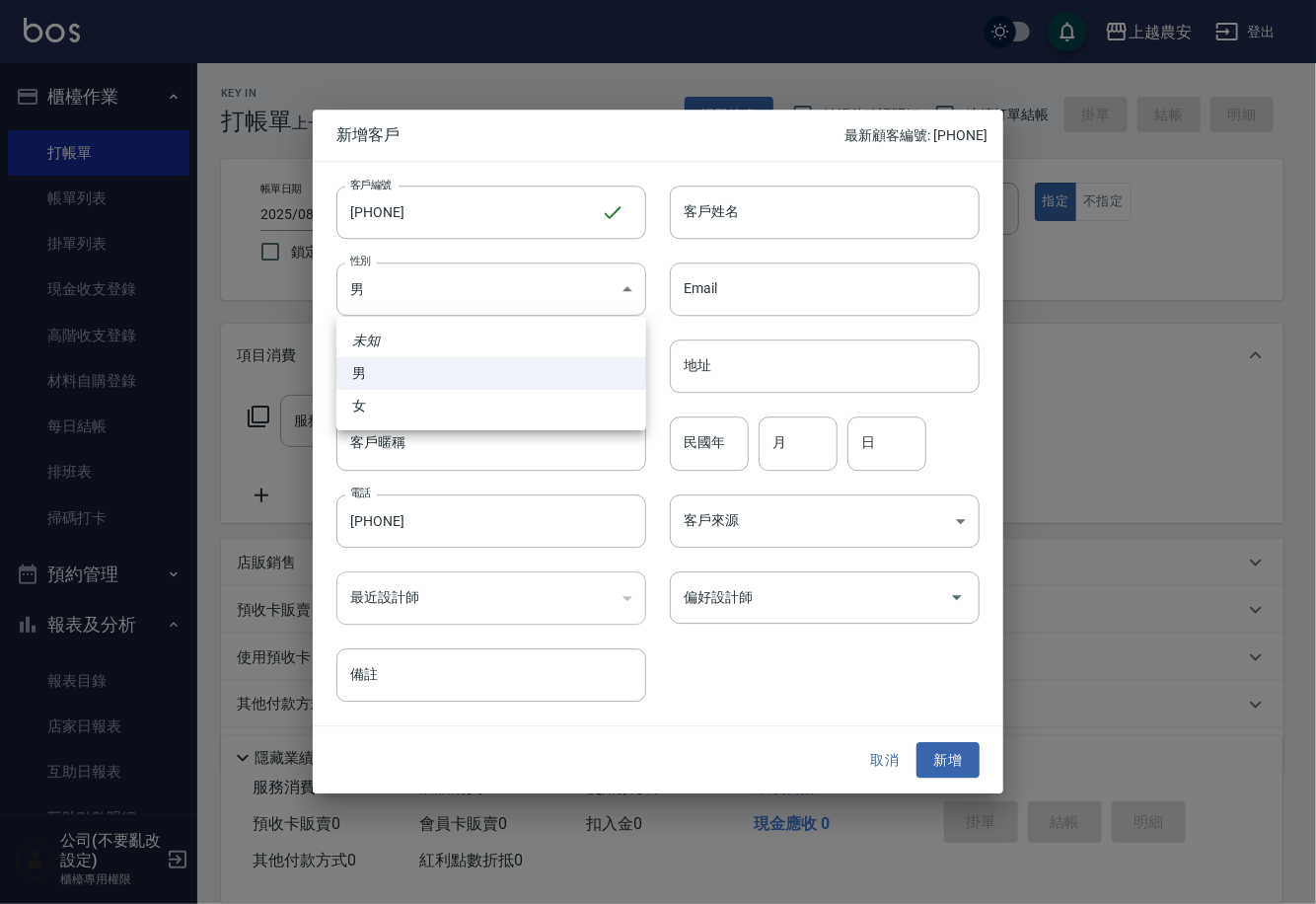 click on "女" at bounding box center [491, 406] 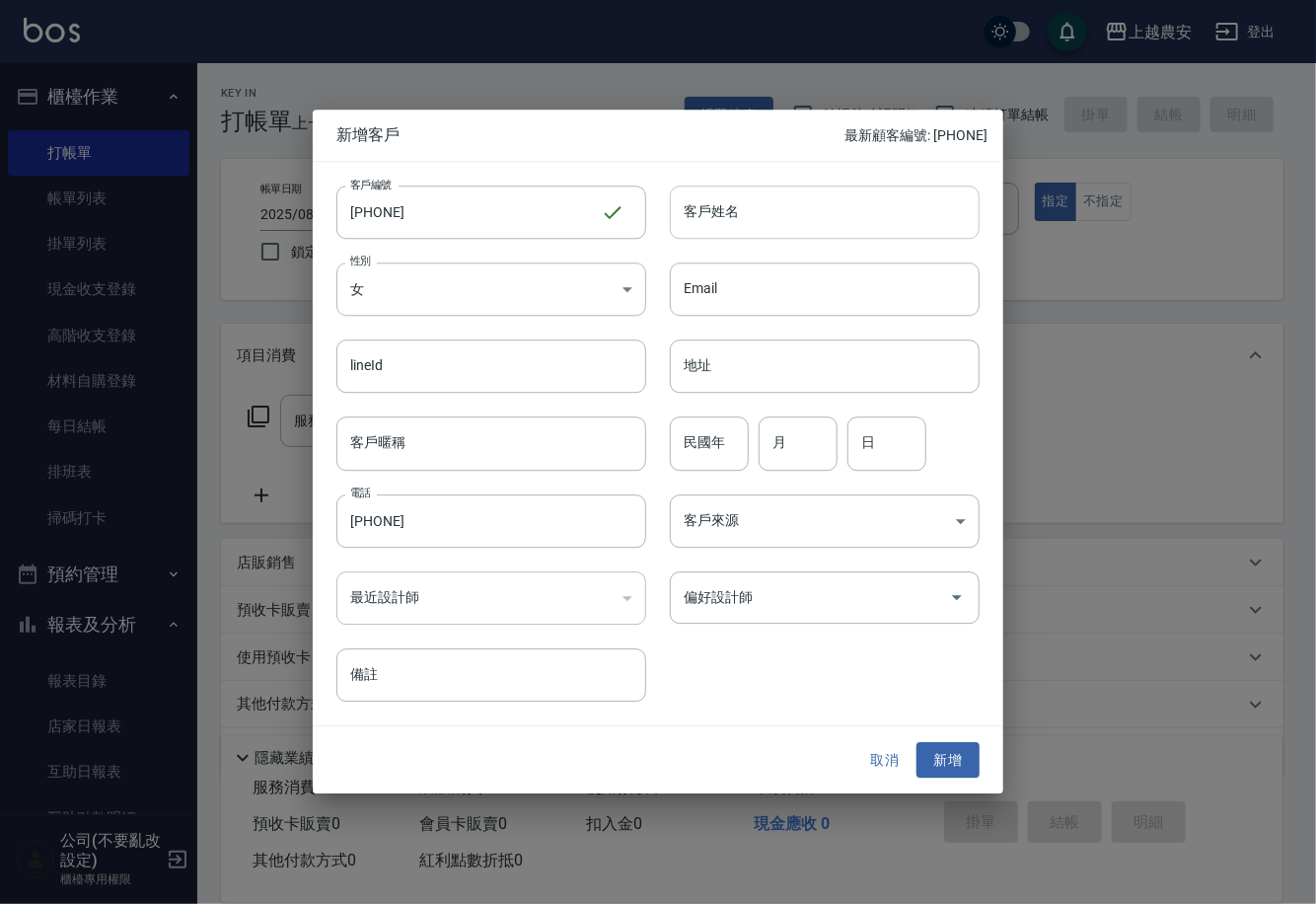 click on "客戶姓名" at bounding box center [825, 212] 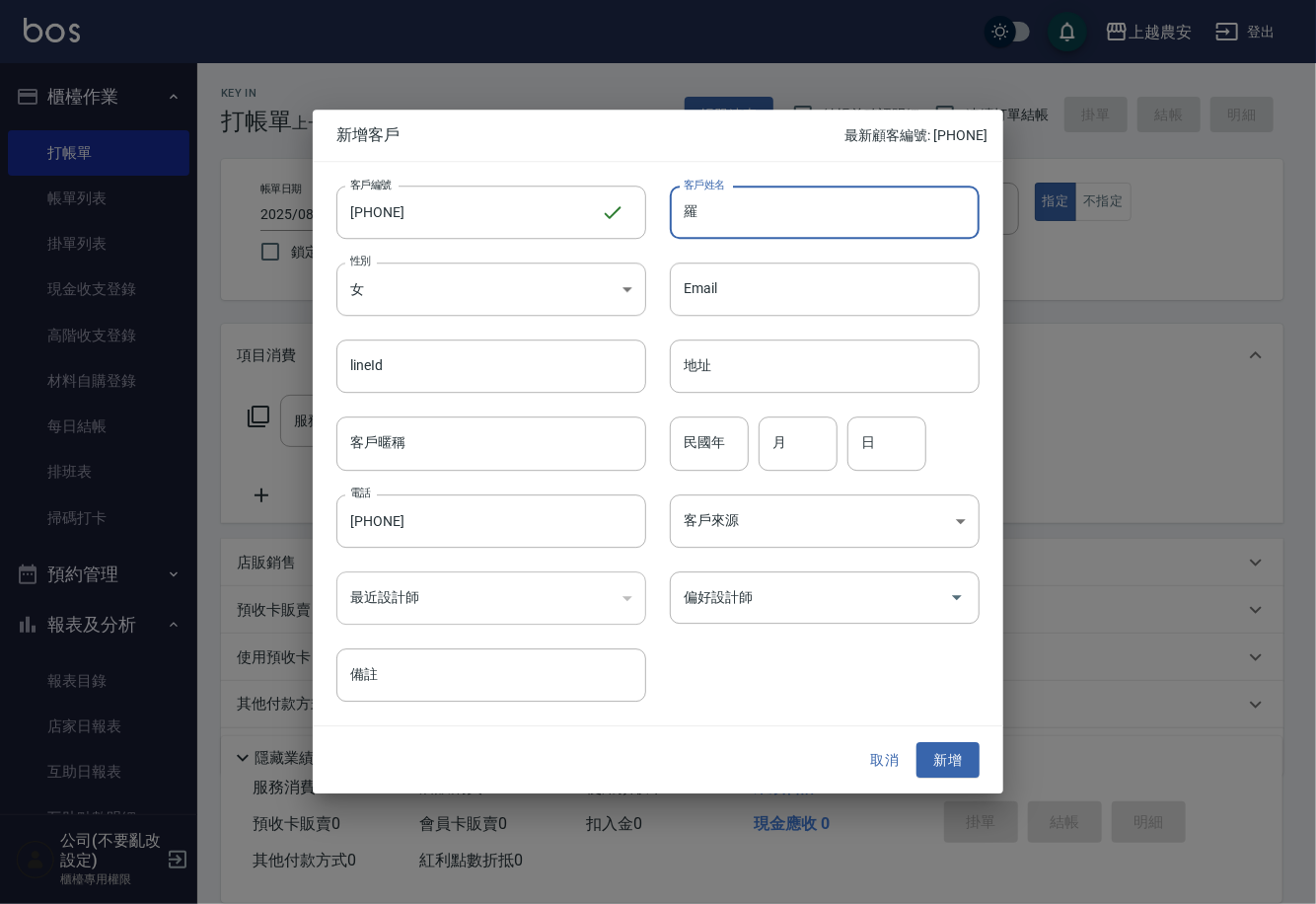 click on "新增" at bounding box center [948, 760] 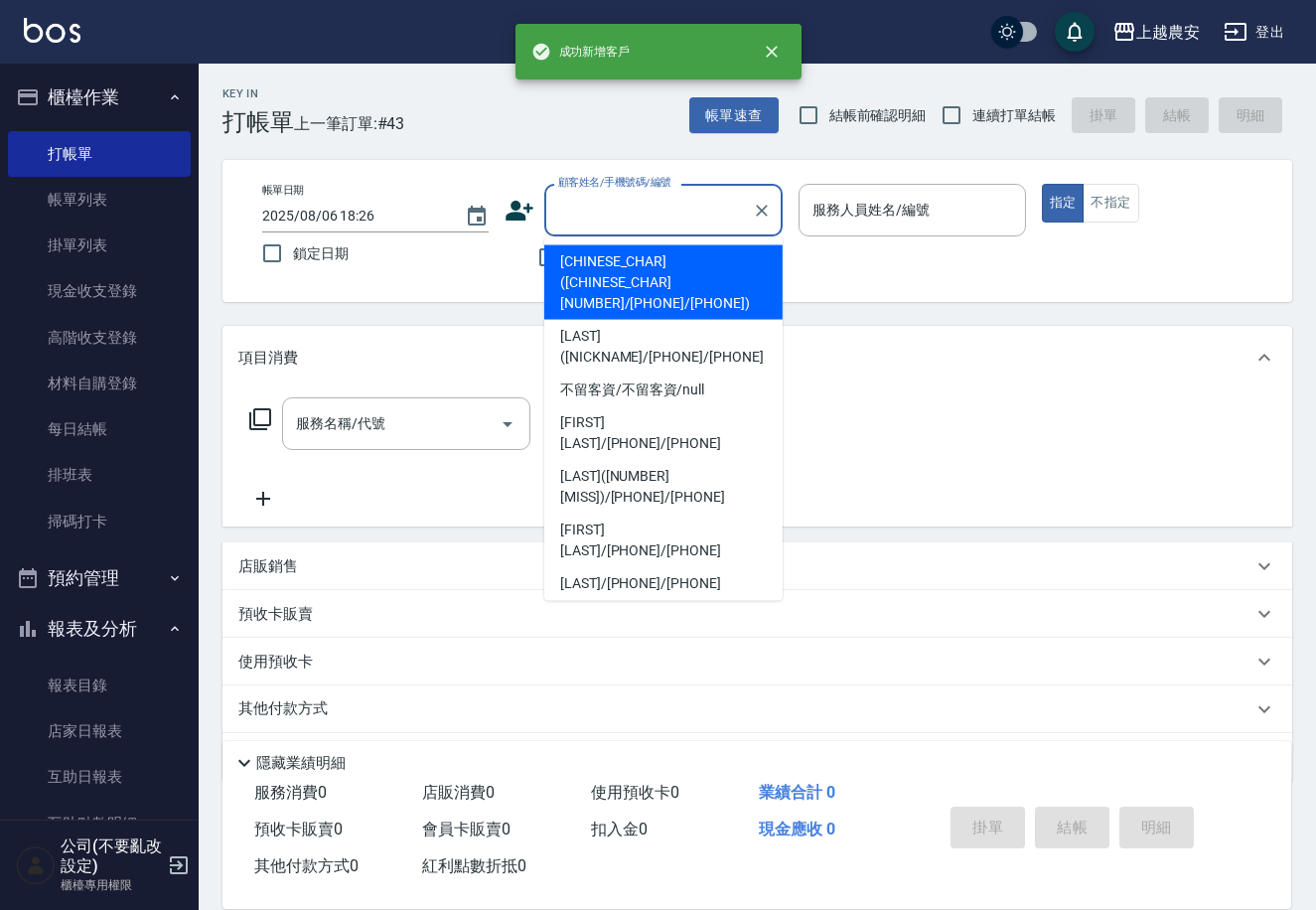 paste on "[PHONE]" 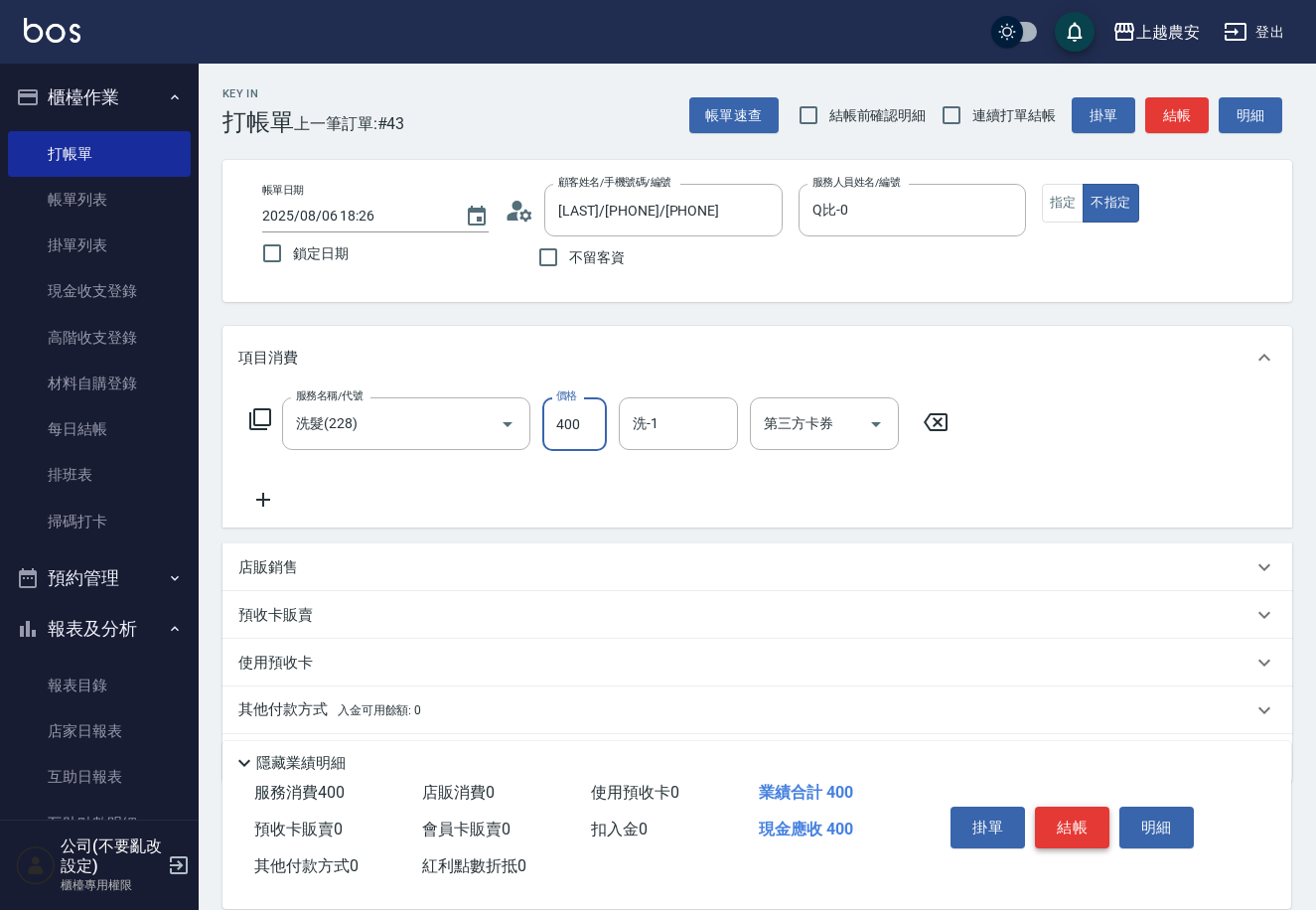 click on "結帳" at bounding box center (1072, 828) 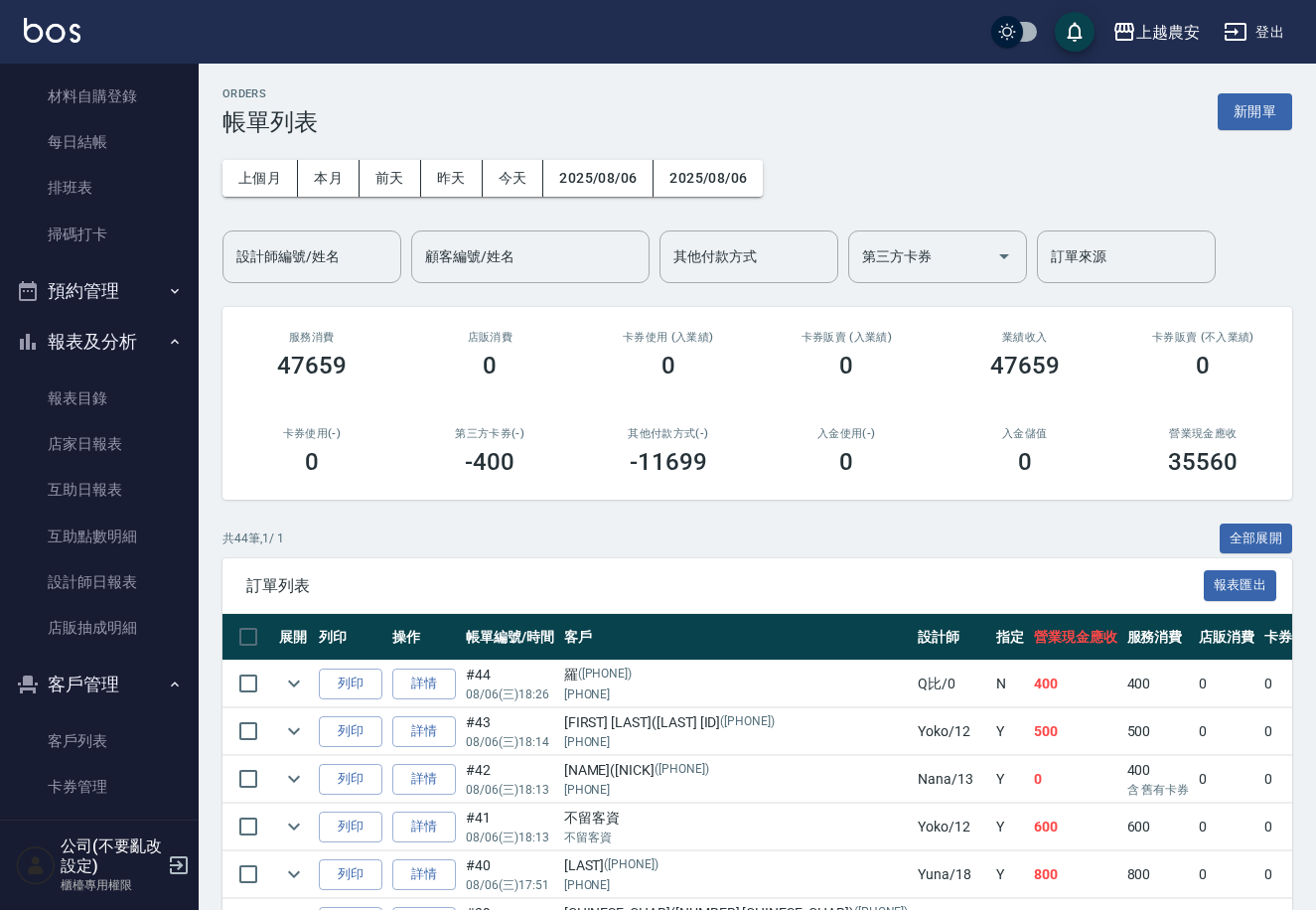 scroll, scrollTop: 344, scrollLeft: 0, axis: vertical 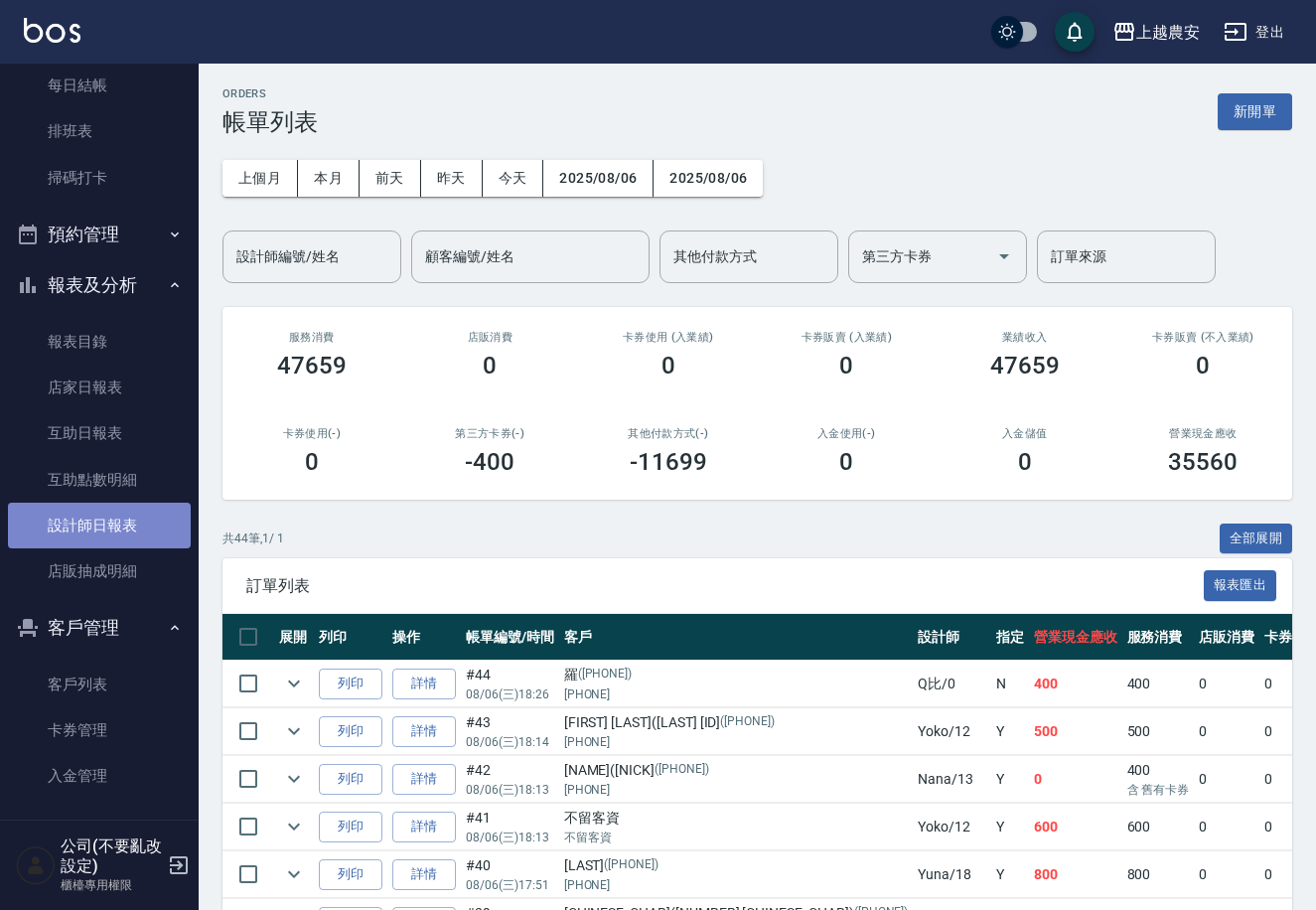 click on "設計師日報表" at bounding box center [99, 526] 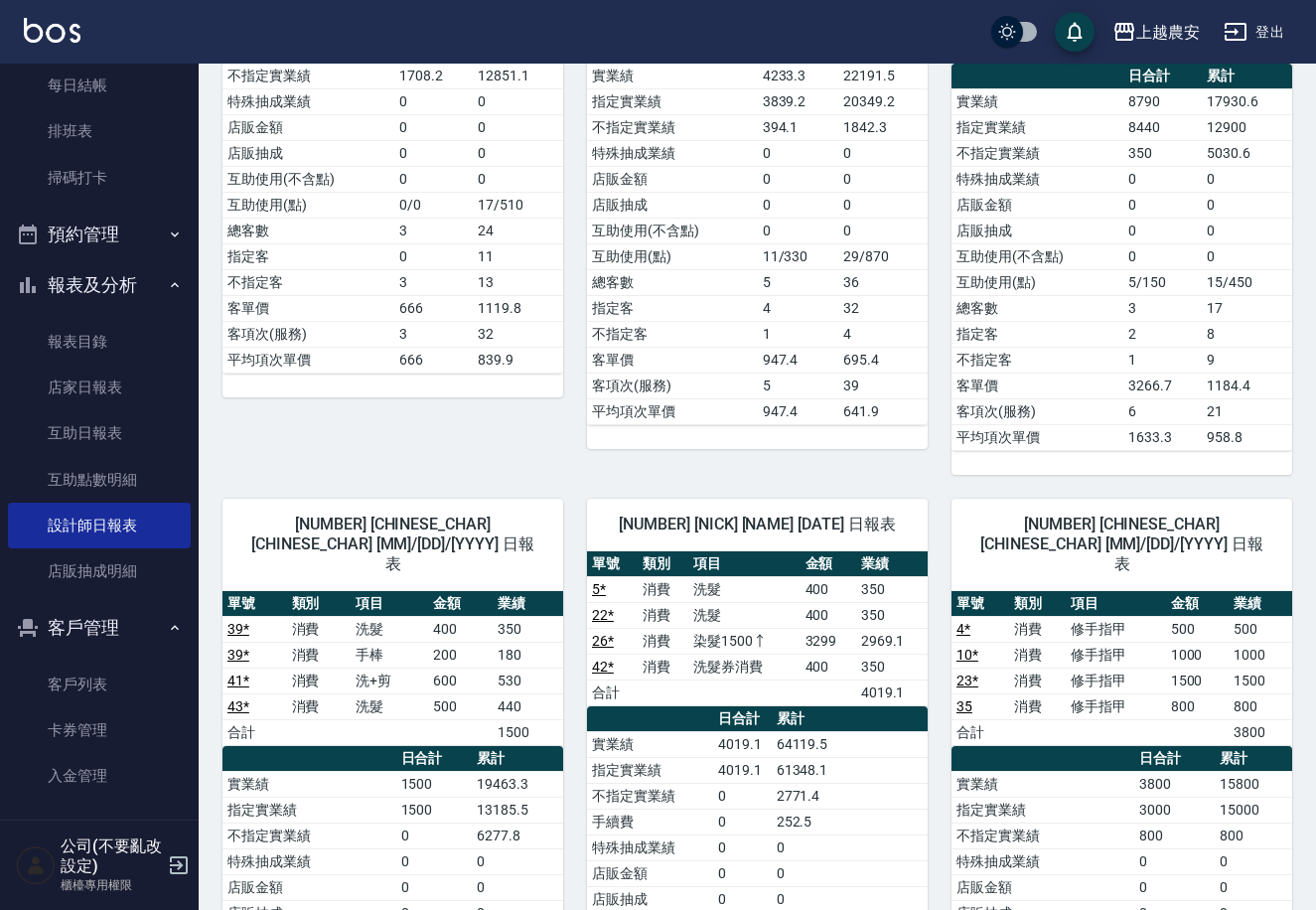 scroll, scrollTop: 568, scrollLeft: 0, axis: vertical 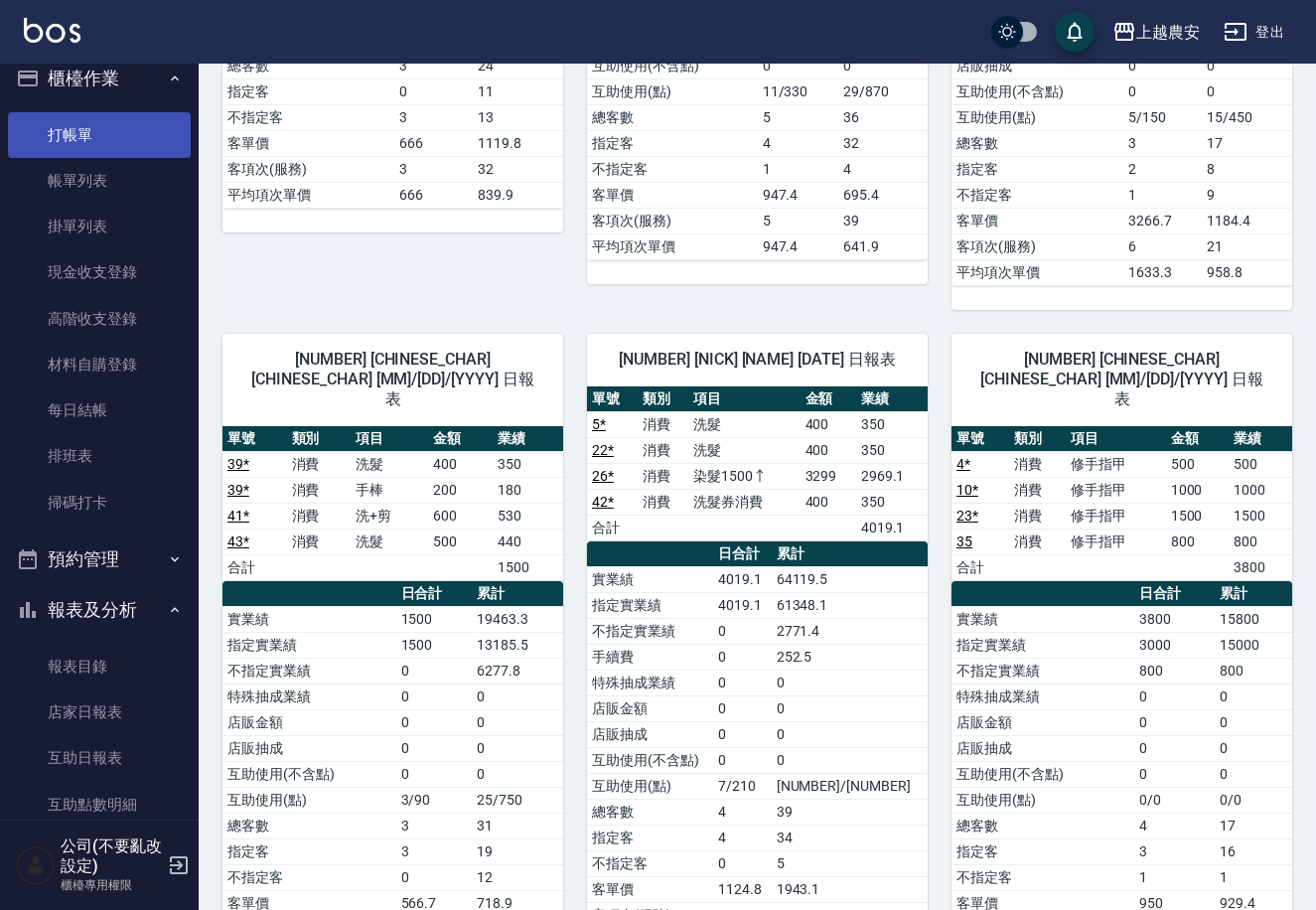click on "打帳單" at bounding box center [99, 135] 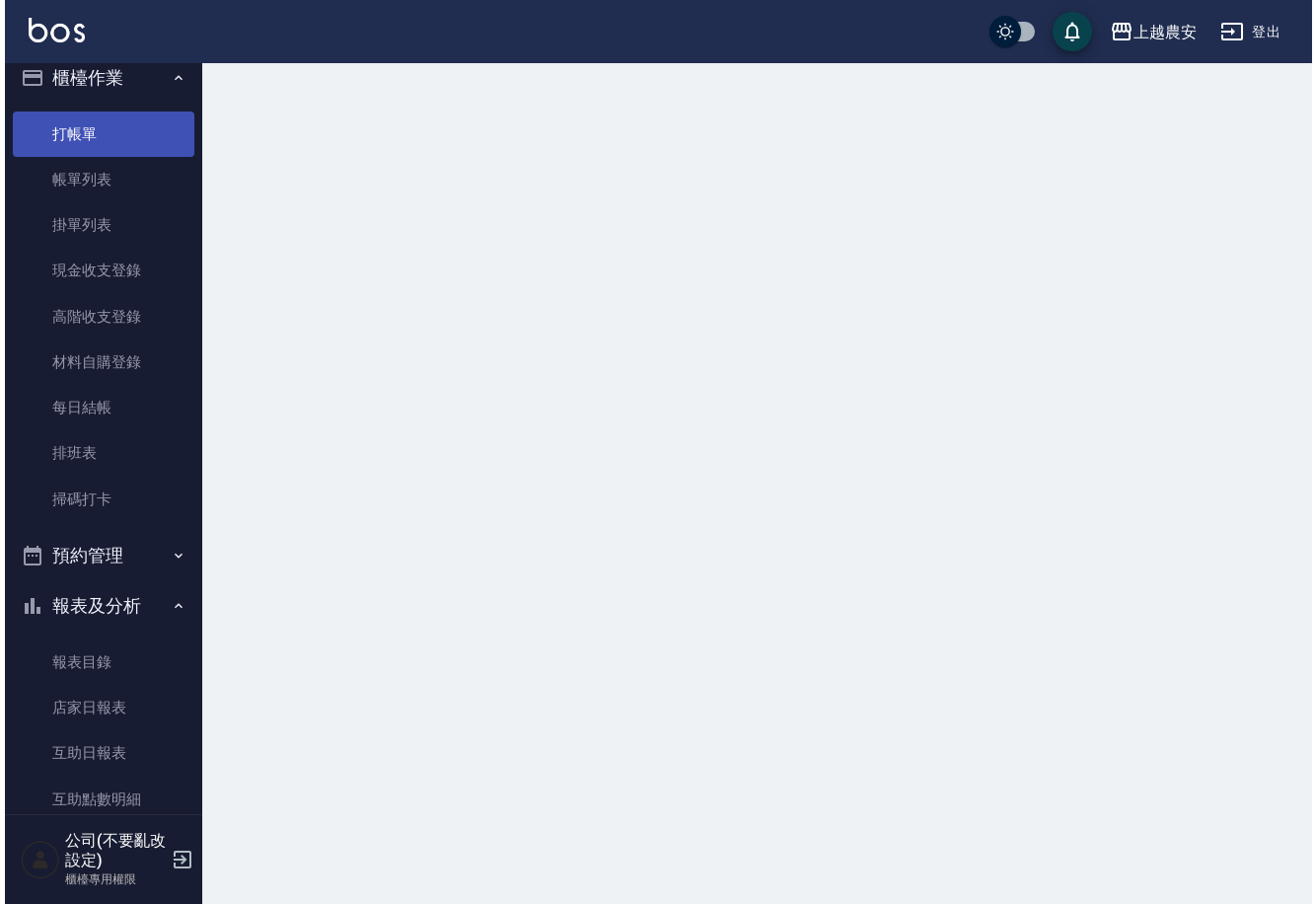 scroll, scrollTop: 0, scrollLeft: 0, axis: both 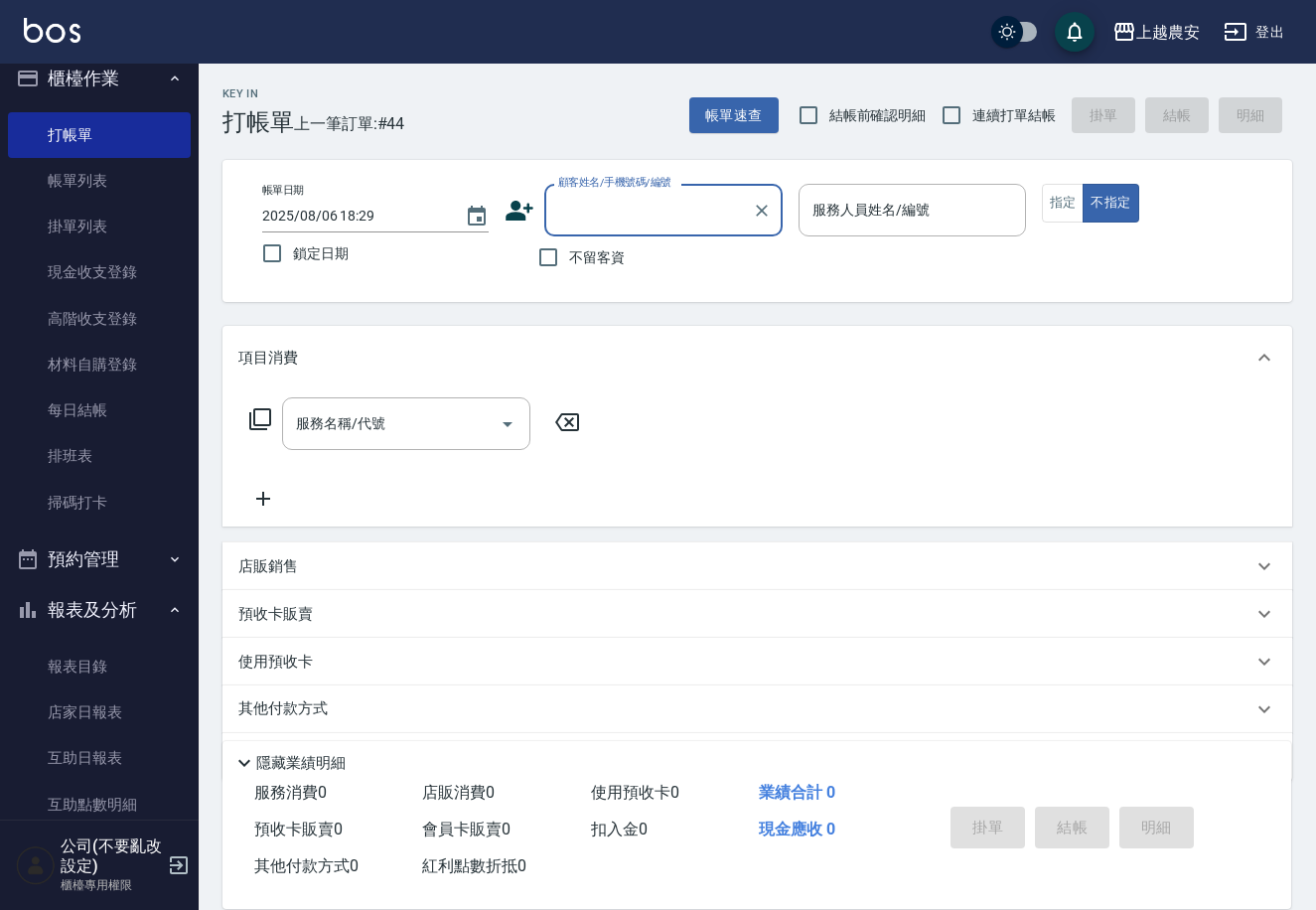 click on "不留客資" at bounding box center [597, 257] 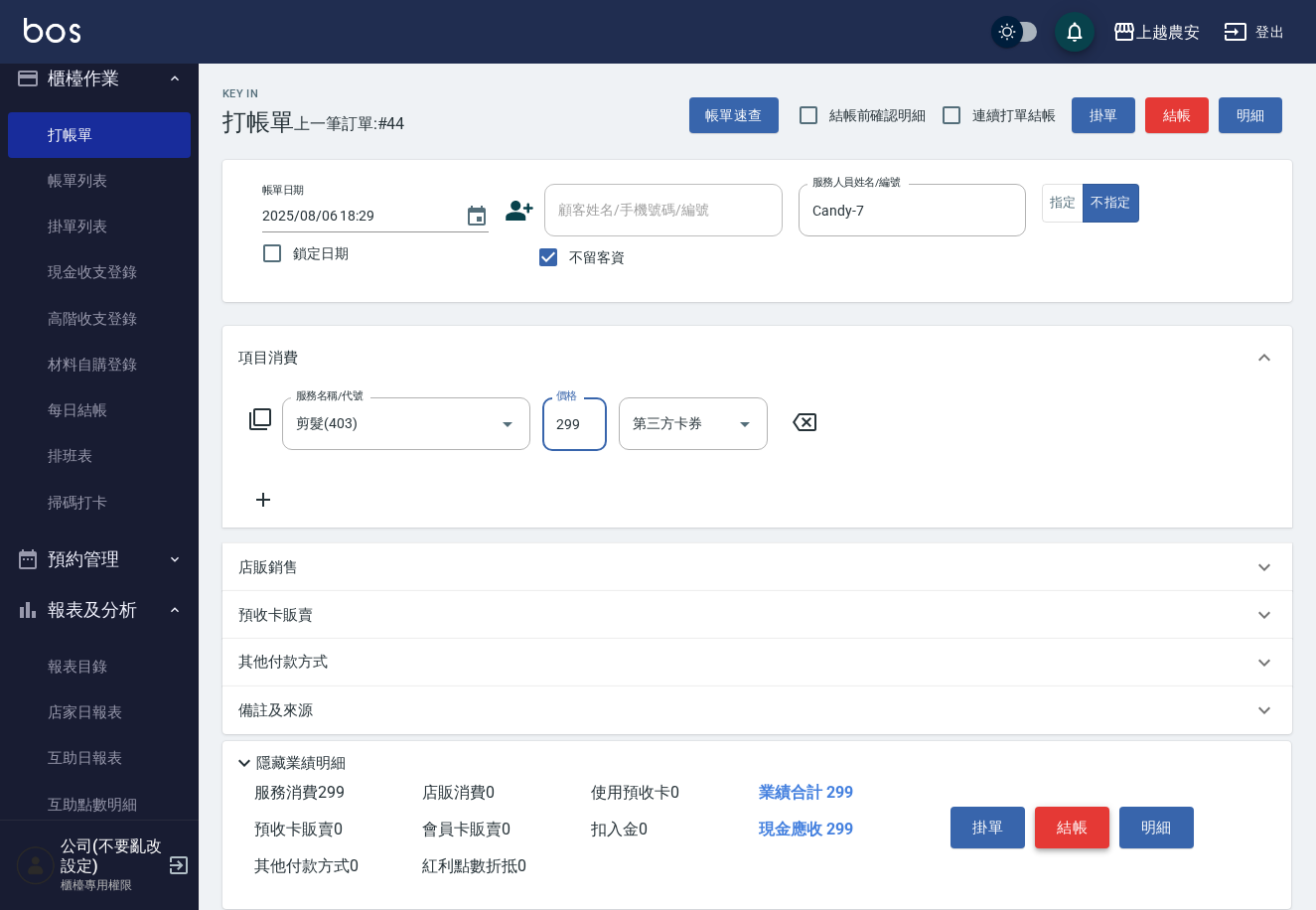 click on "結帳" at bounding box center (1072, 828) 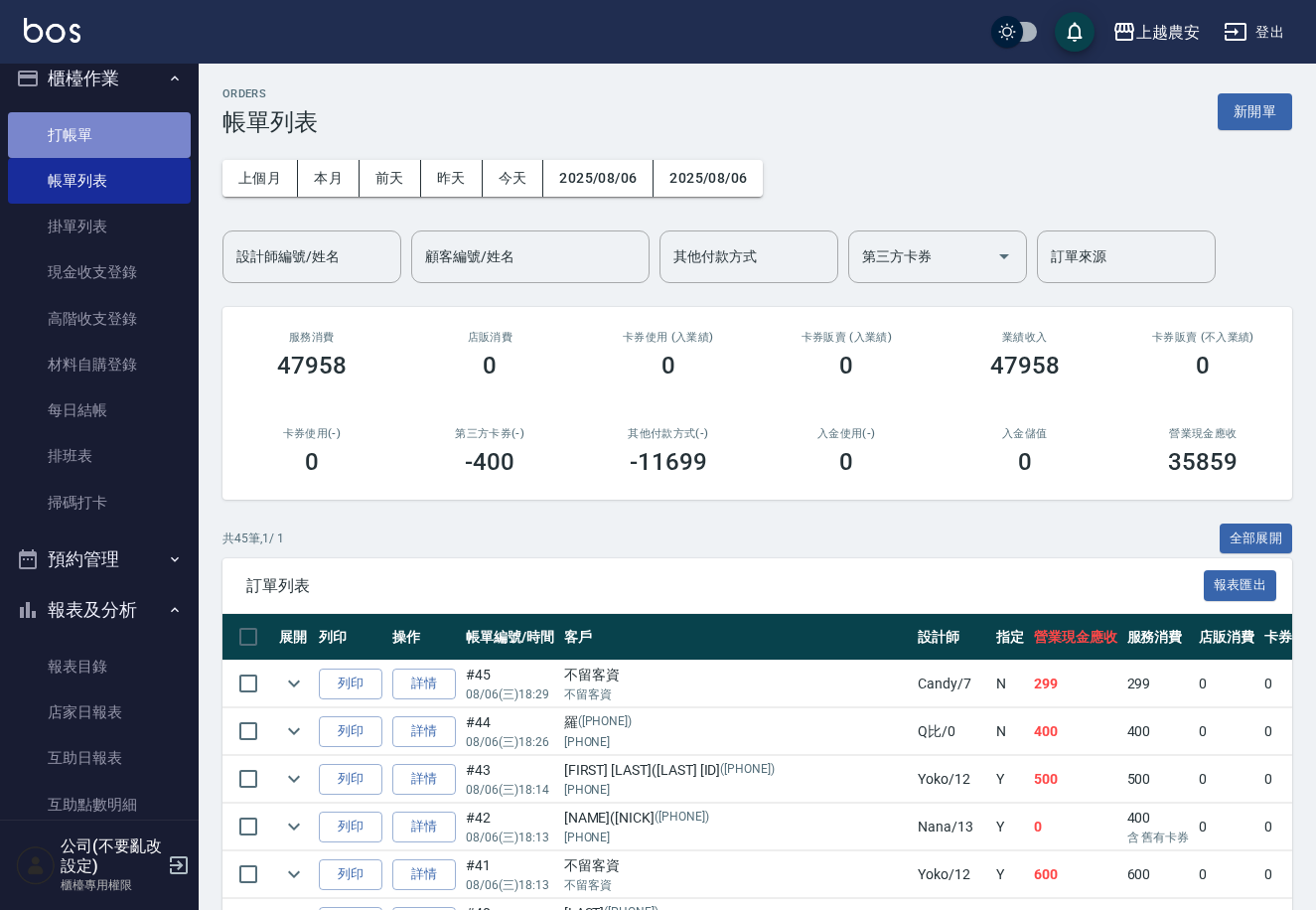click on "打帳單" at bounding box center [99, 135] 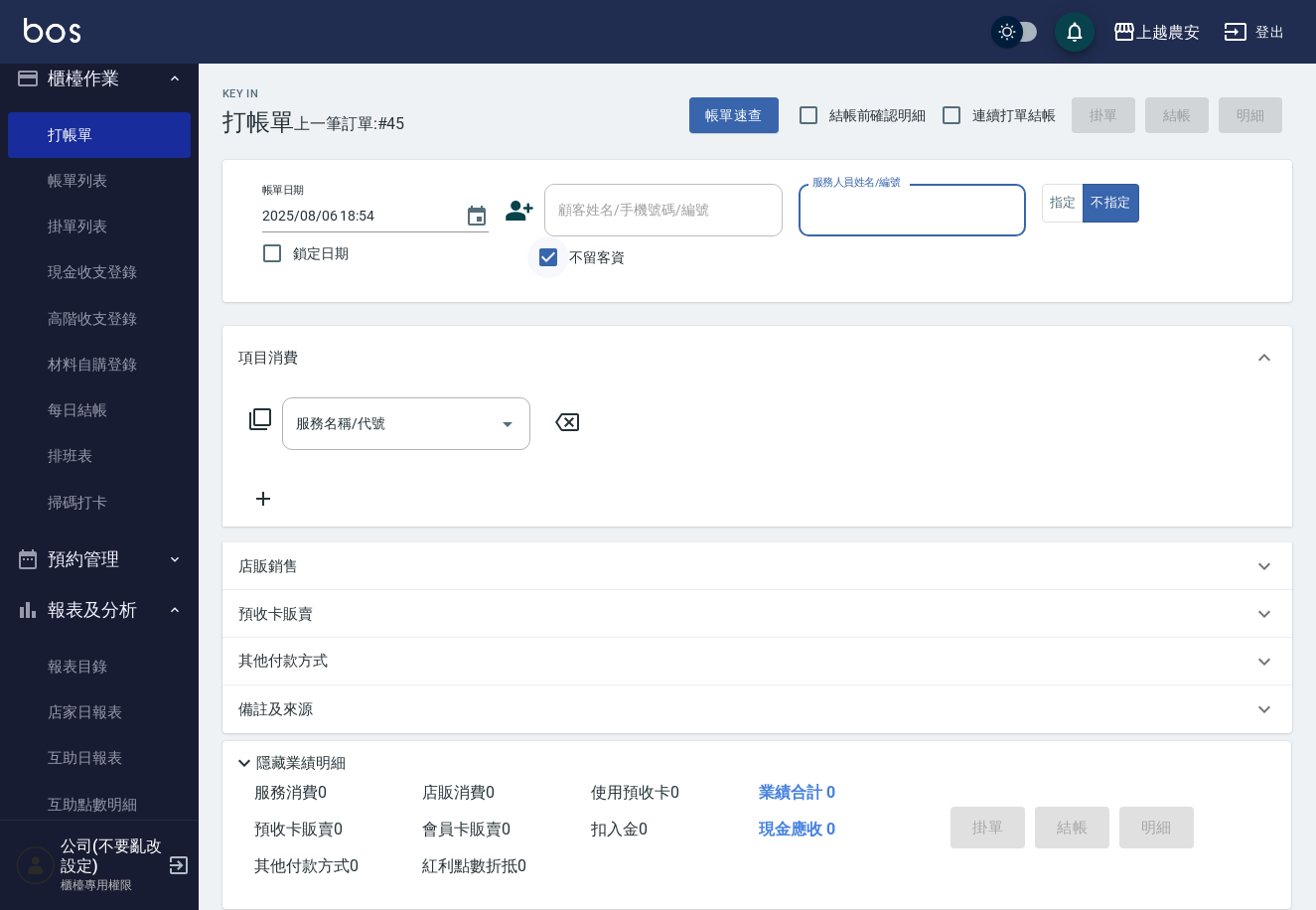 click on "不留客資" at bounding box center (548, 257) 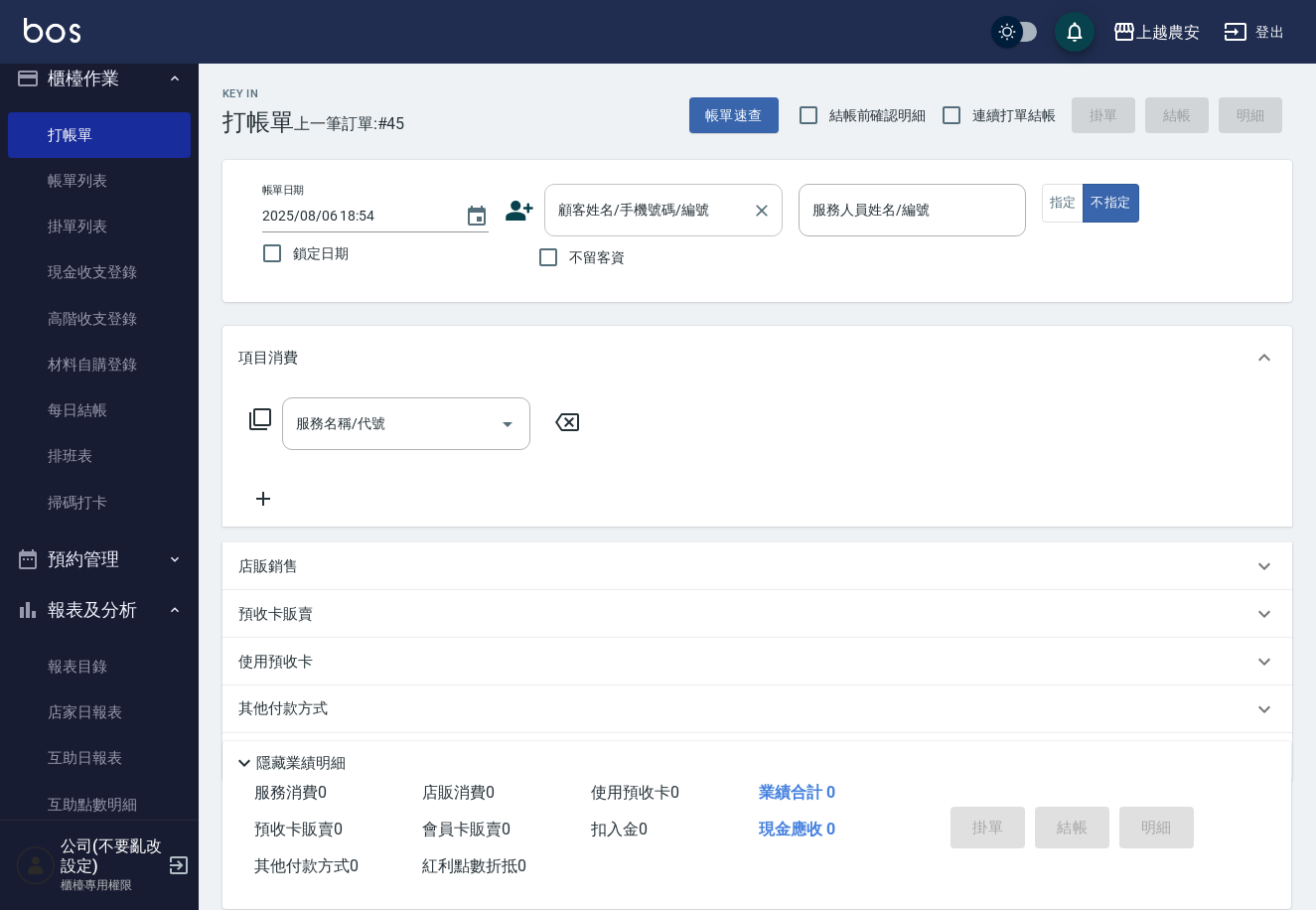 click on "顧客姓名/手機號碼/編號 顧客姓名/手機號碼/編號" at bounding box center (663, 210) 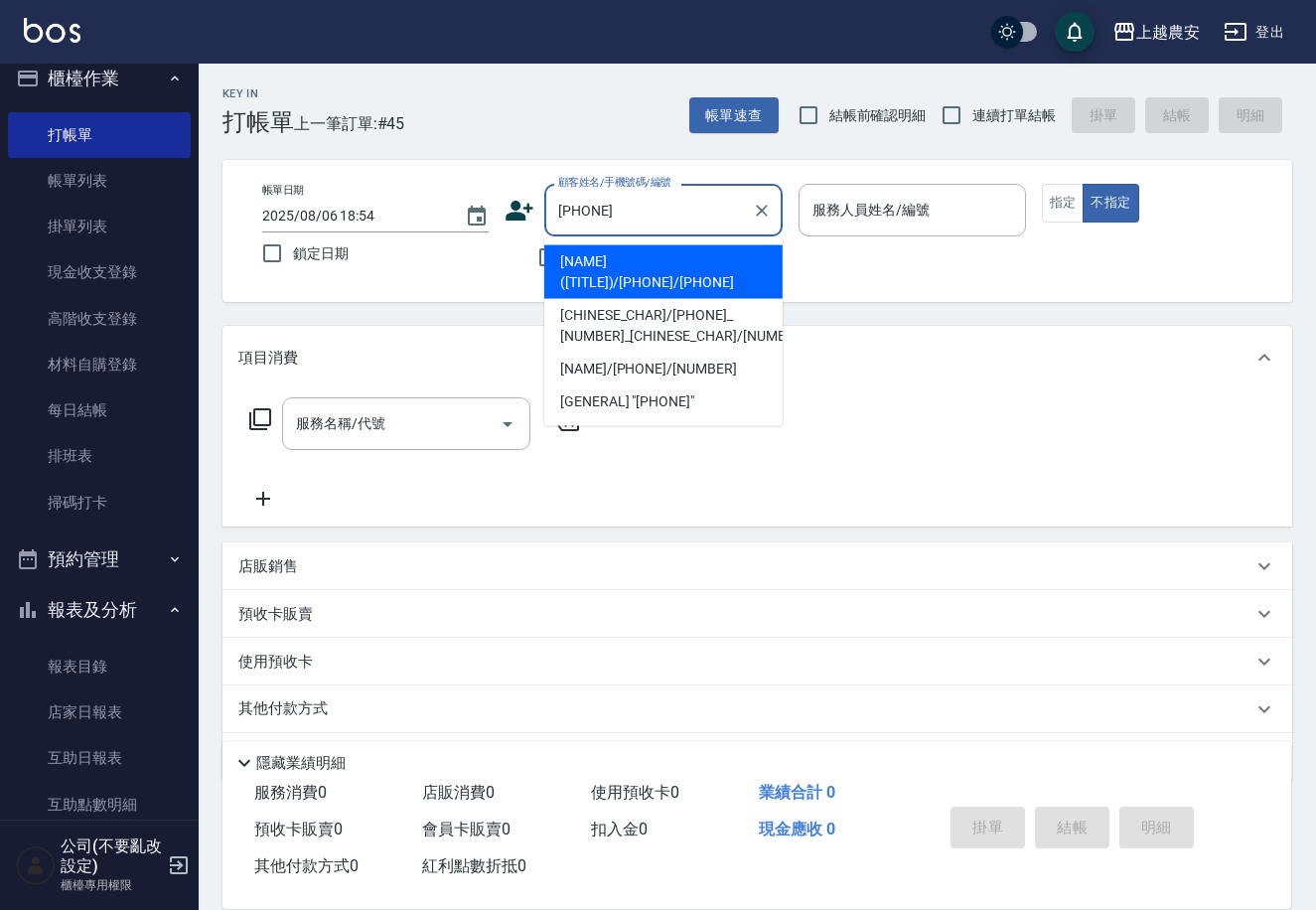 click on "[NAME]([TITLE])/[PHONE]/[PHONE]" at bounding box center (663, 272) 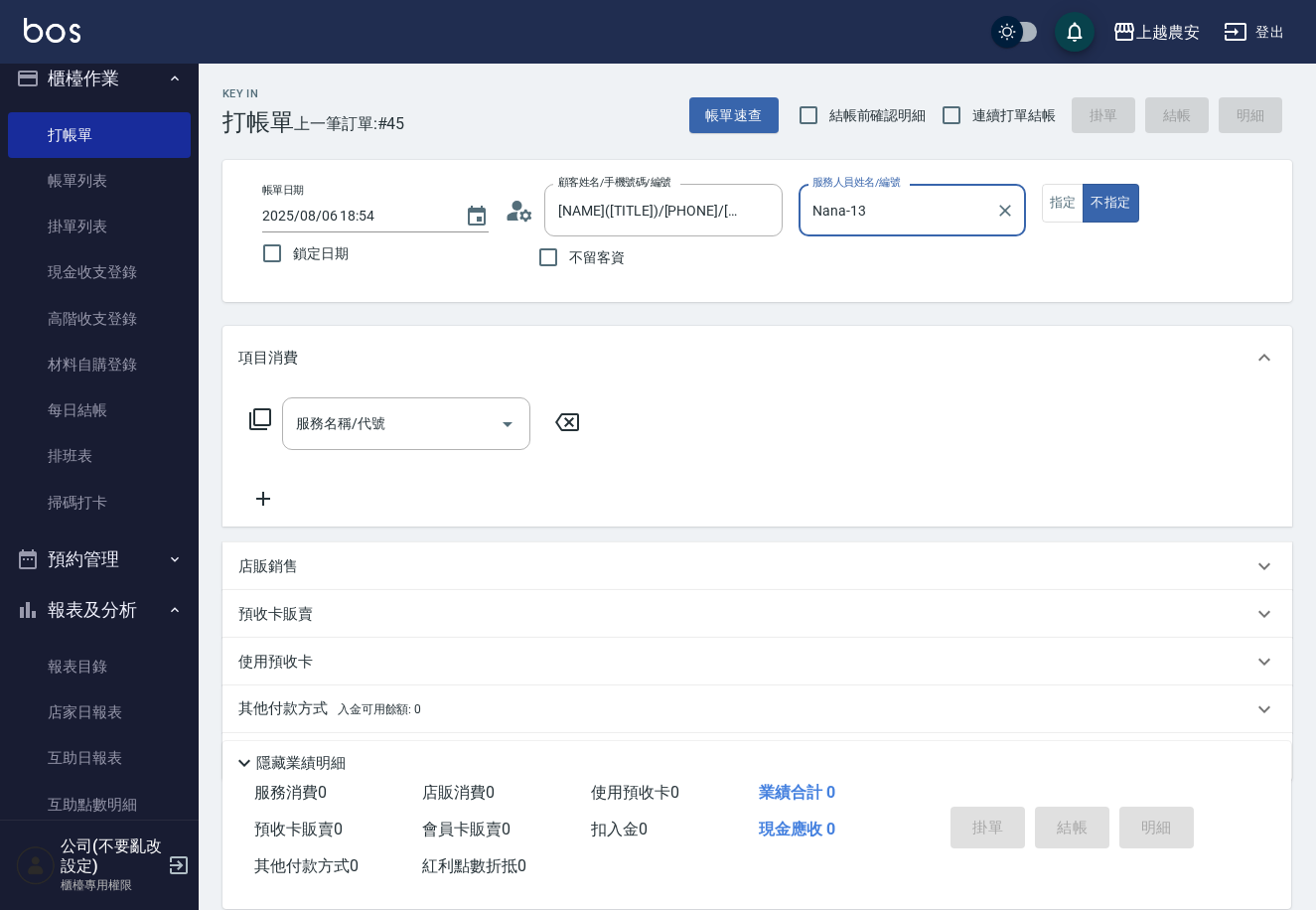 click on "不指定" at bounding box center [1110, 203] 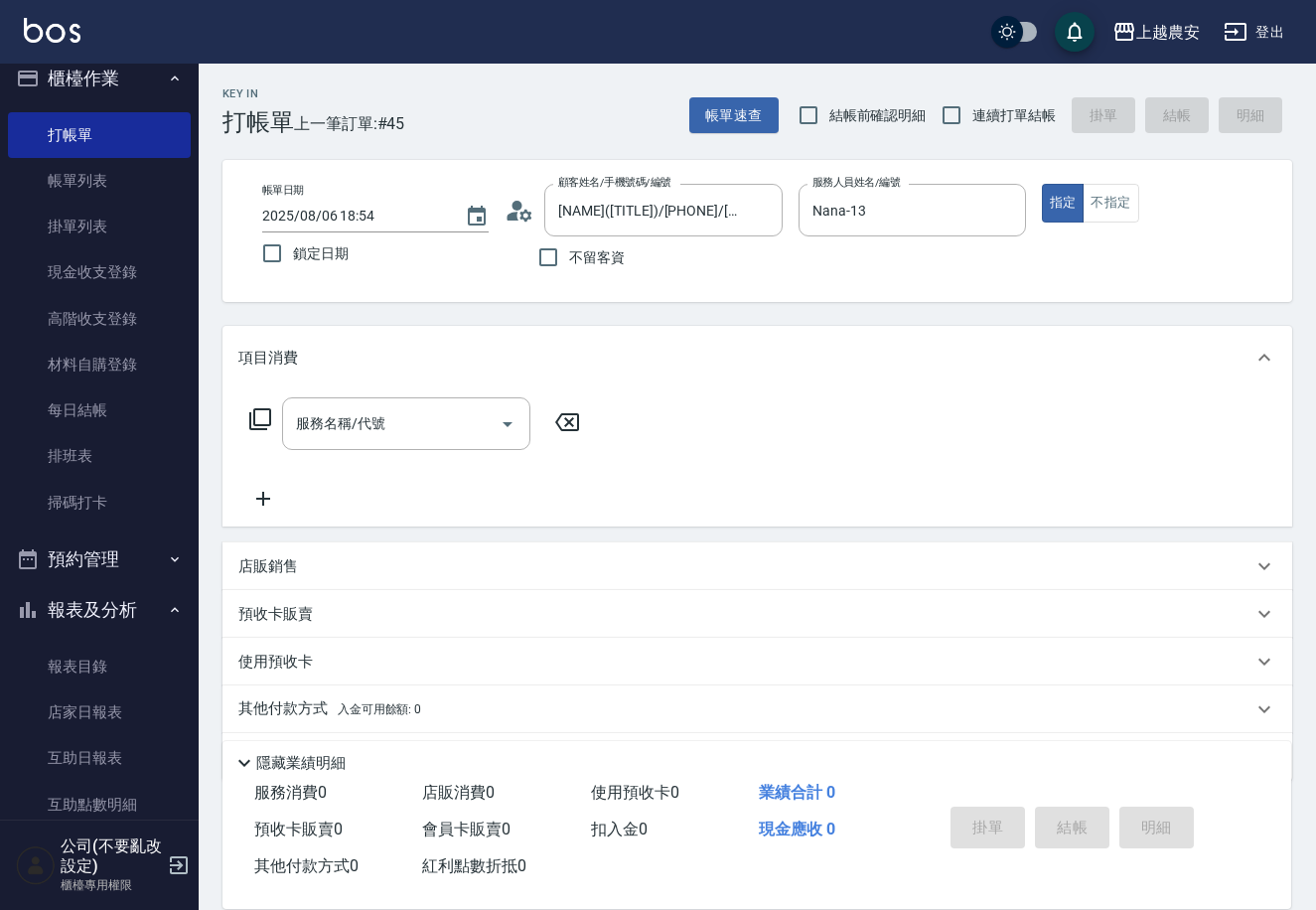 click 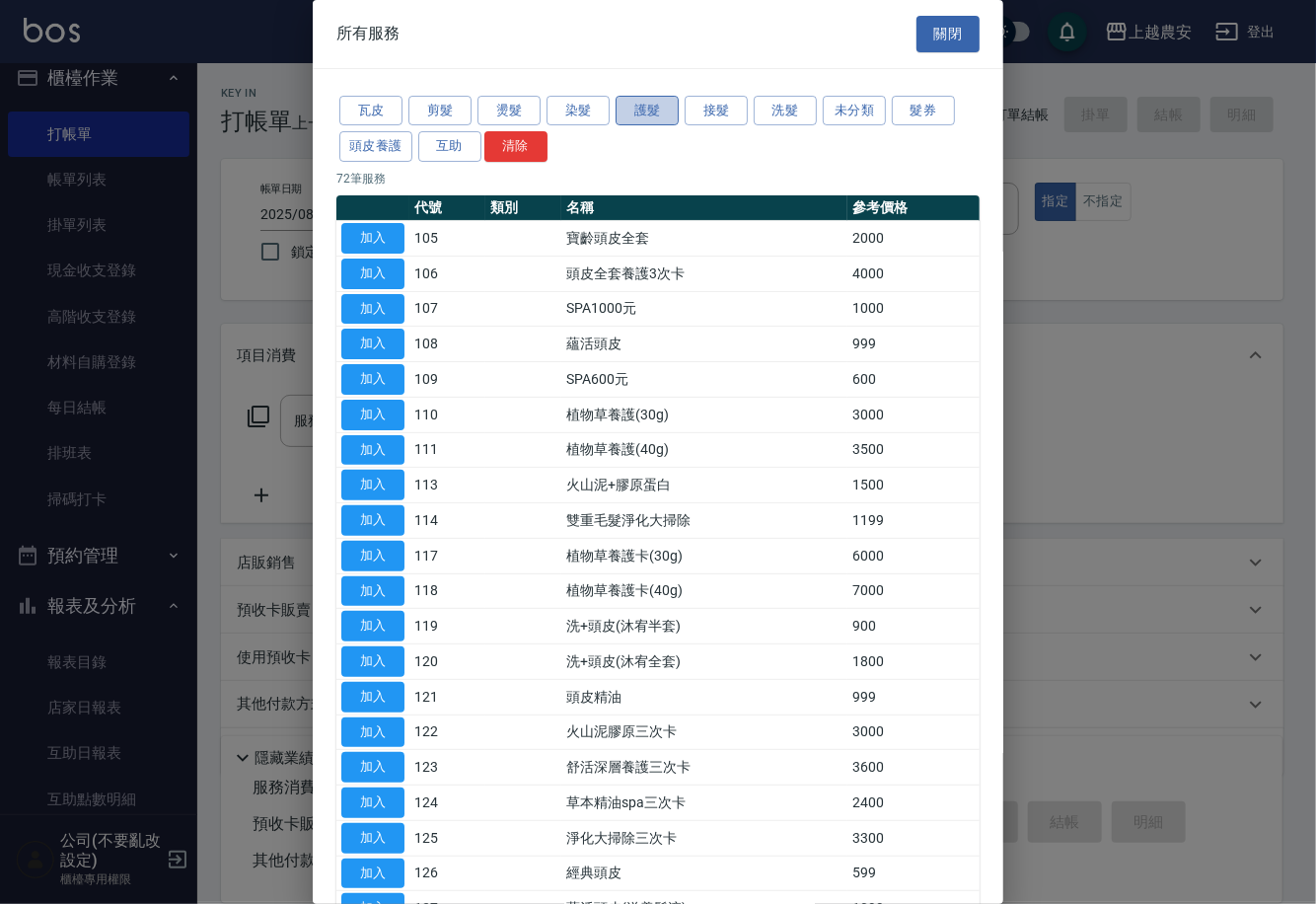 click on "護髮" at bounding box center [647, 111] 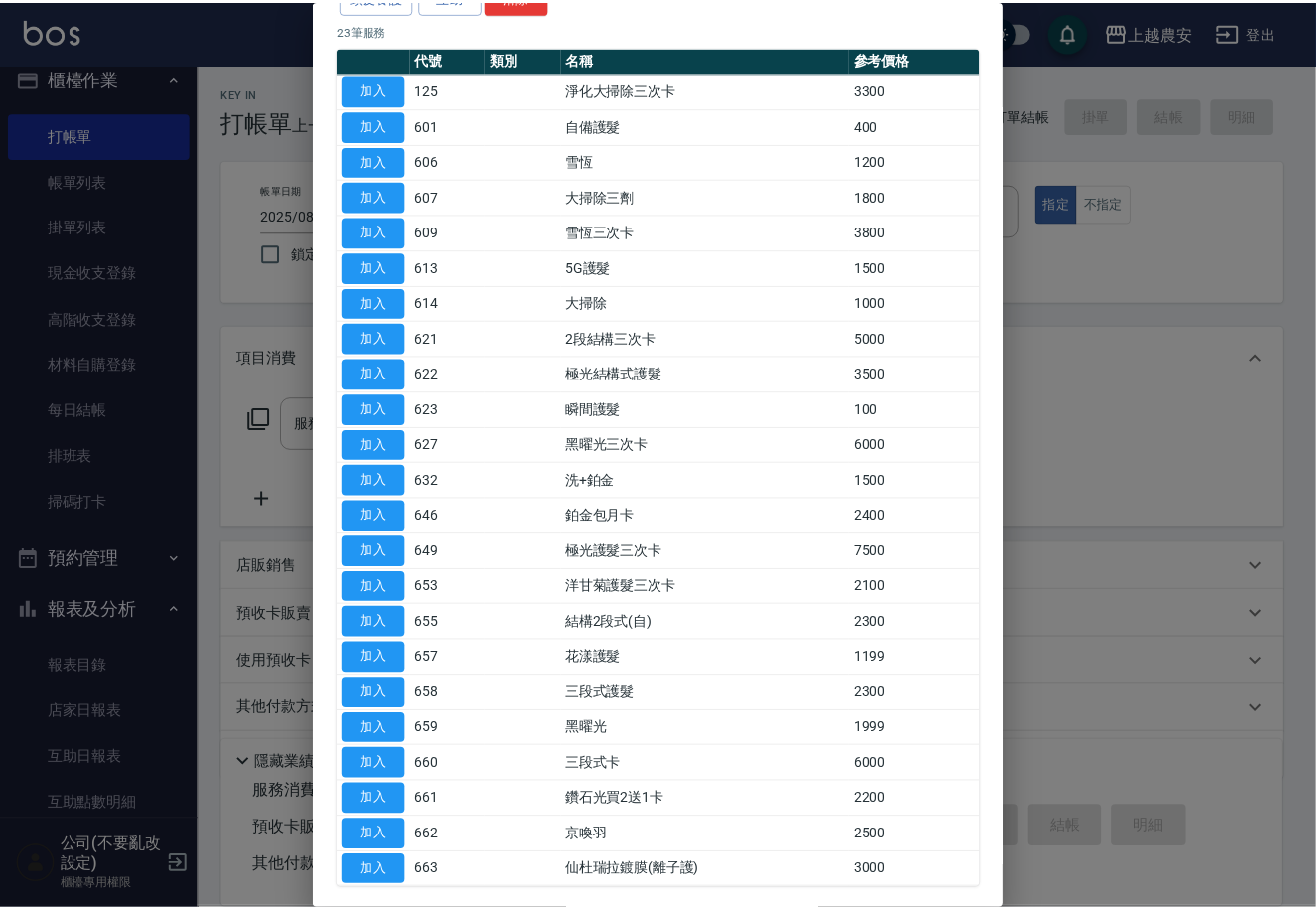 scroll, scrollTop: 237, scrollLeft: 0, axis: vertical 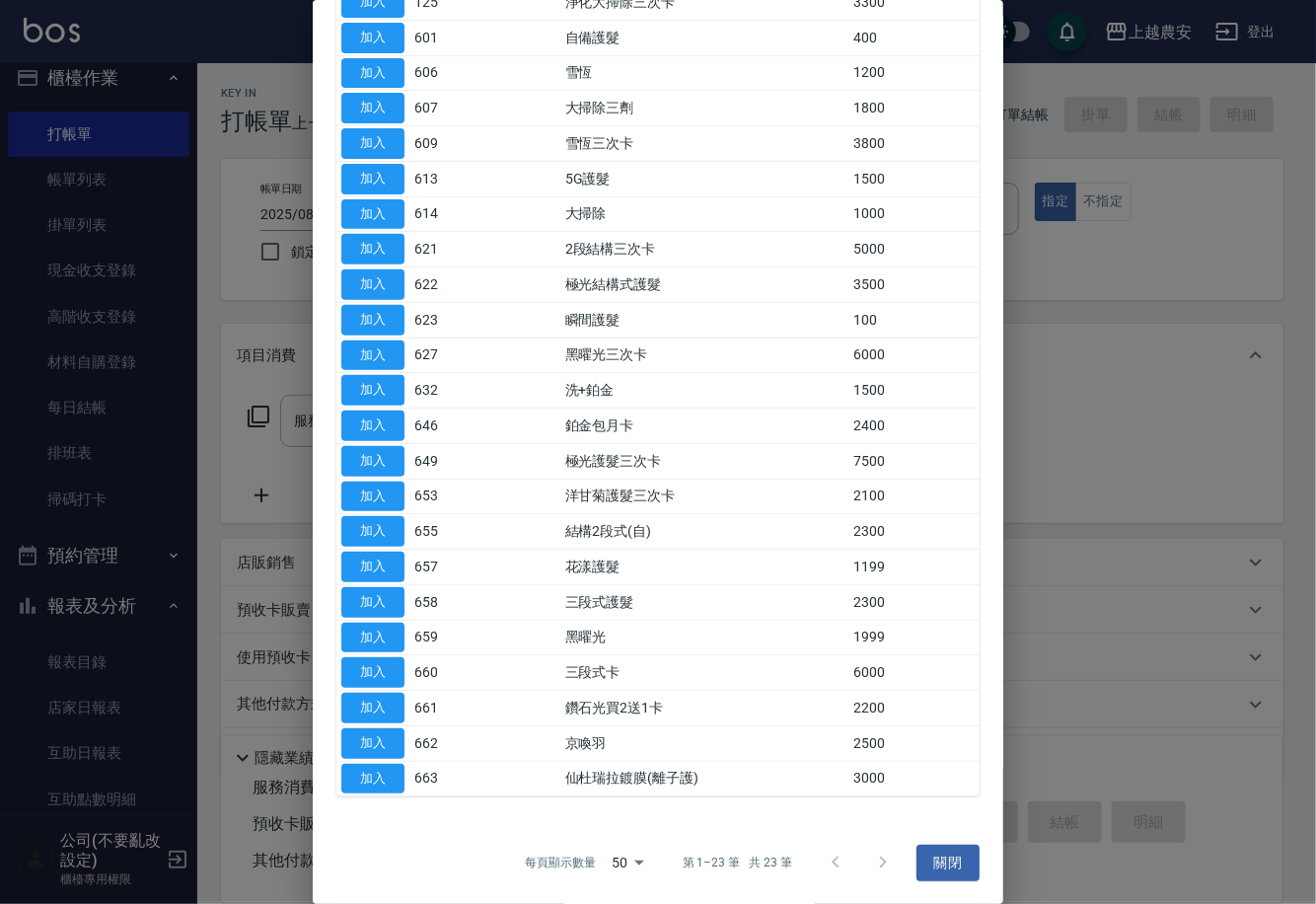 drag, startPoint x: 1078, startPoint y: 604, endPoint x: 746, endPoint y: 751, distance: 363.08814 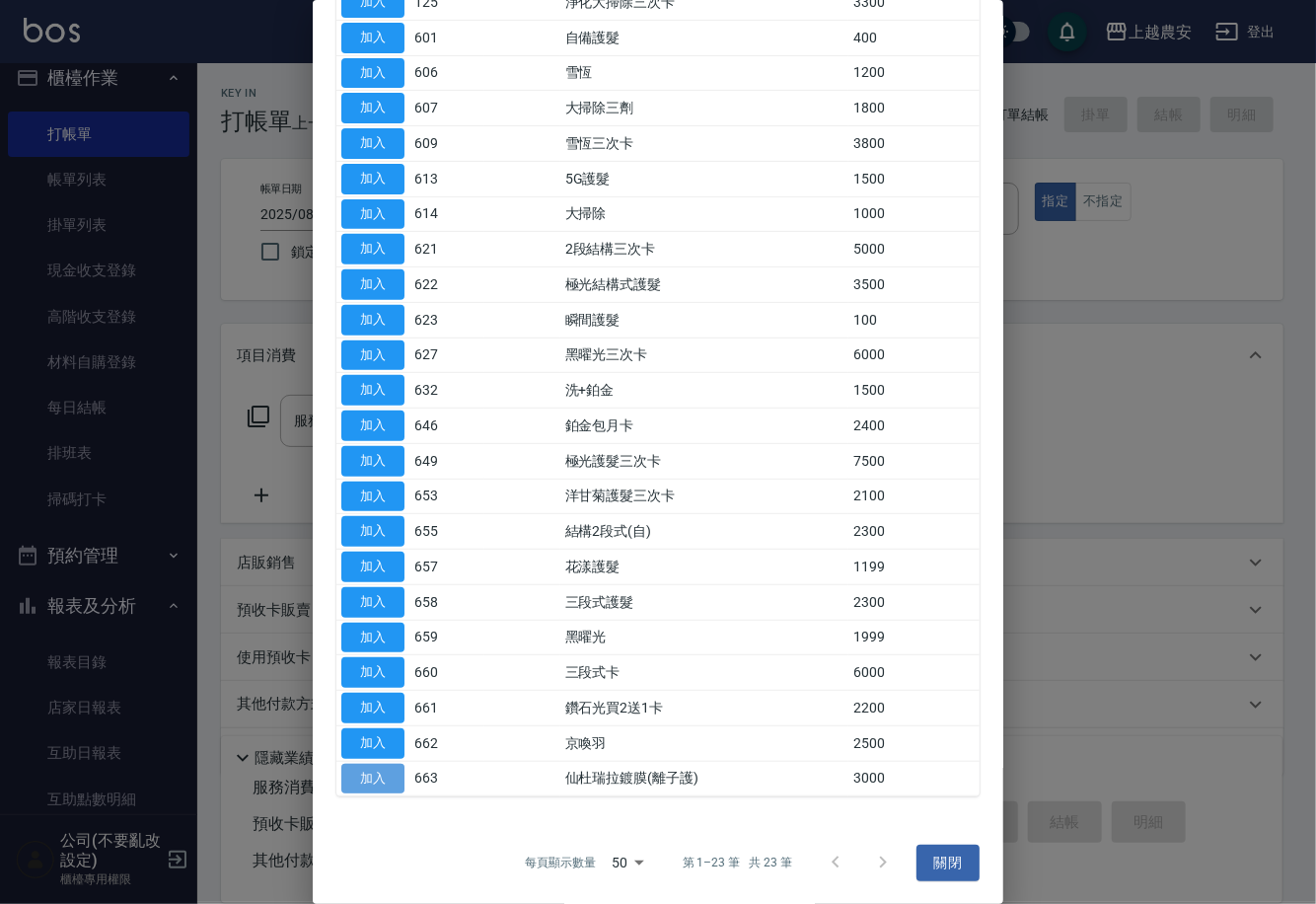 click on "加入" at bounding box center [373, 779] 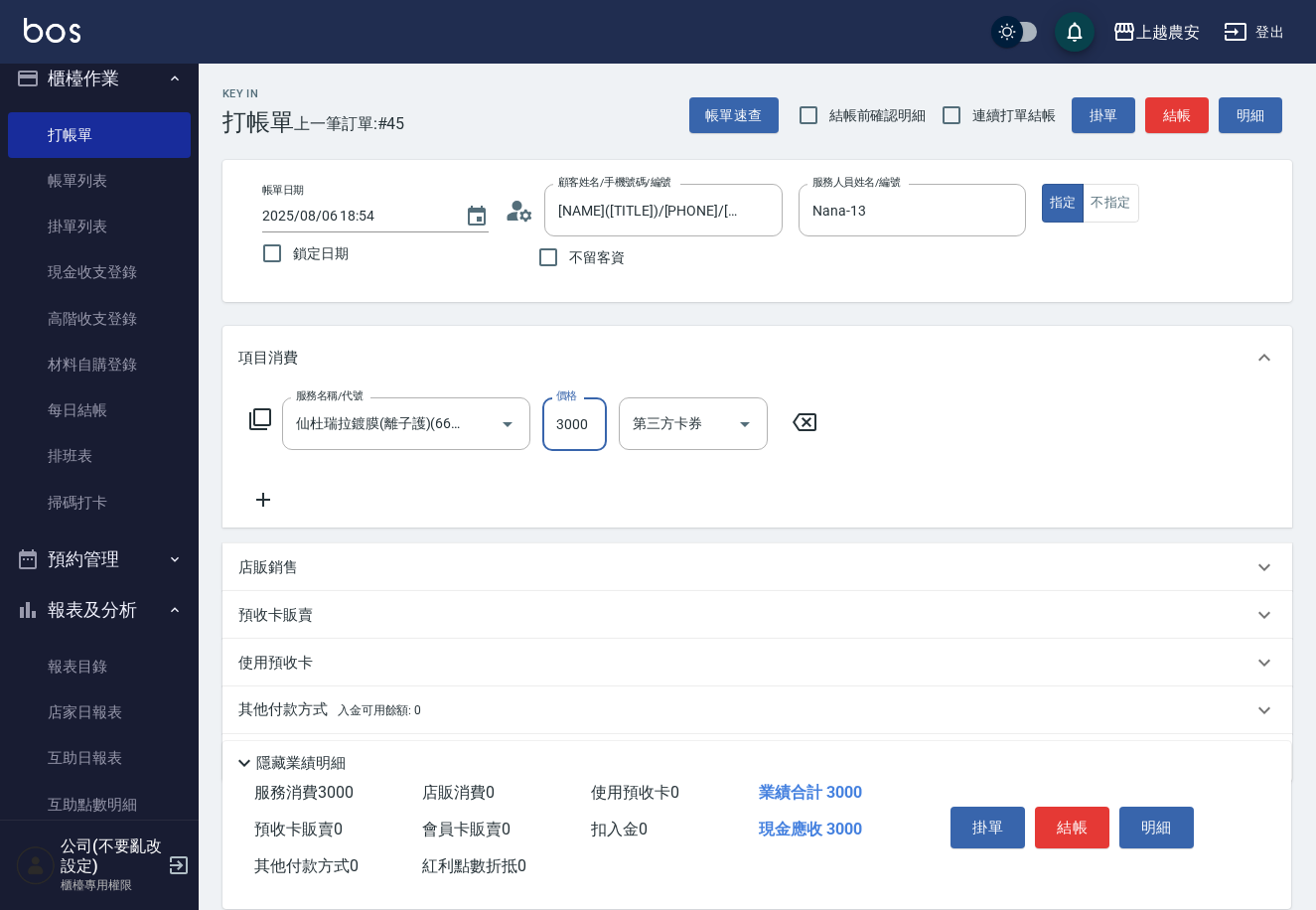 click on "3000" at bounding box center [574, 424] 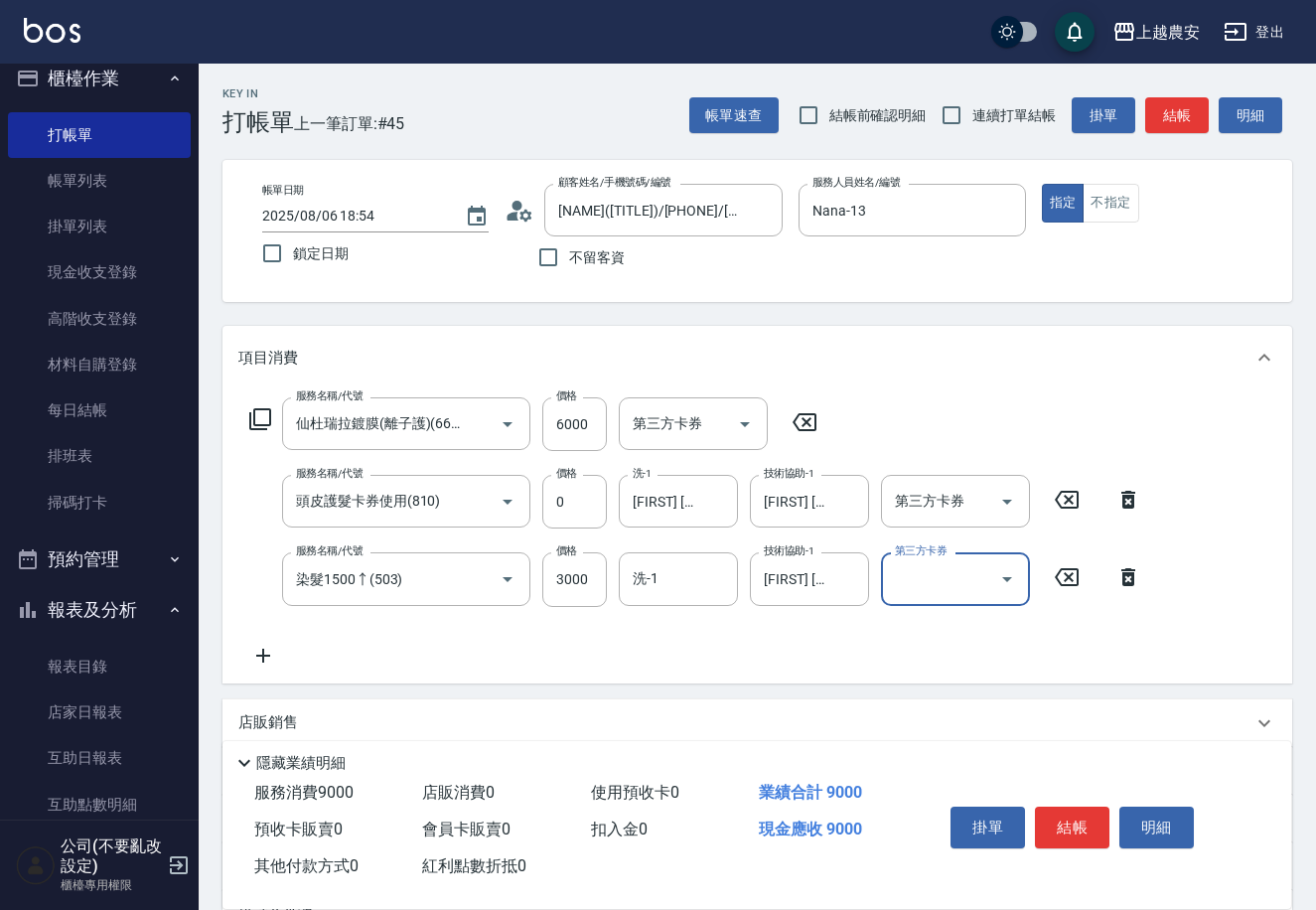 scroll, scrollTop: 214, scrollLeft: 0, axis: vertical 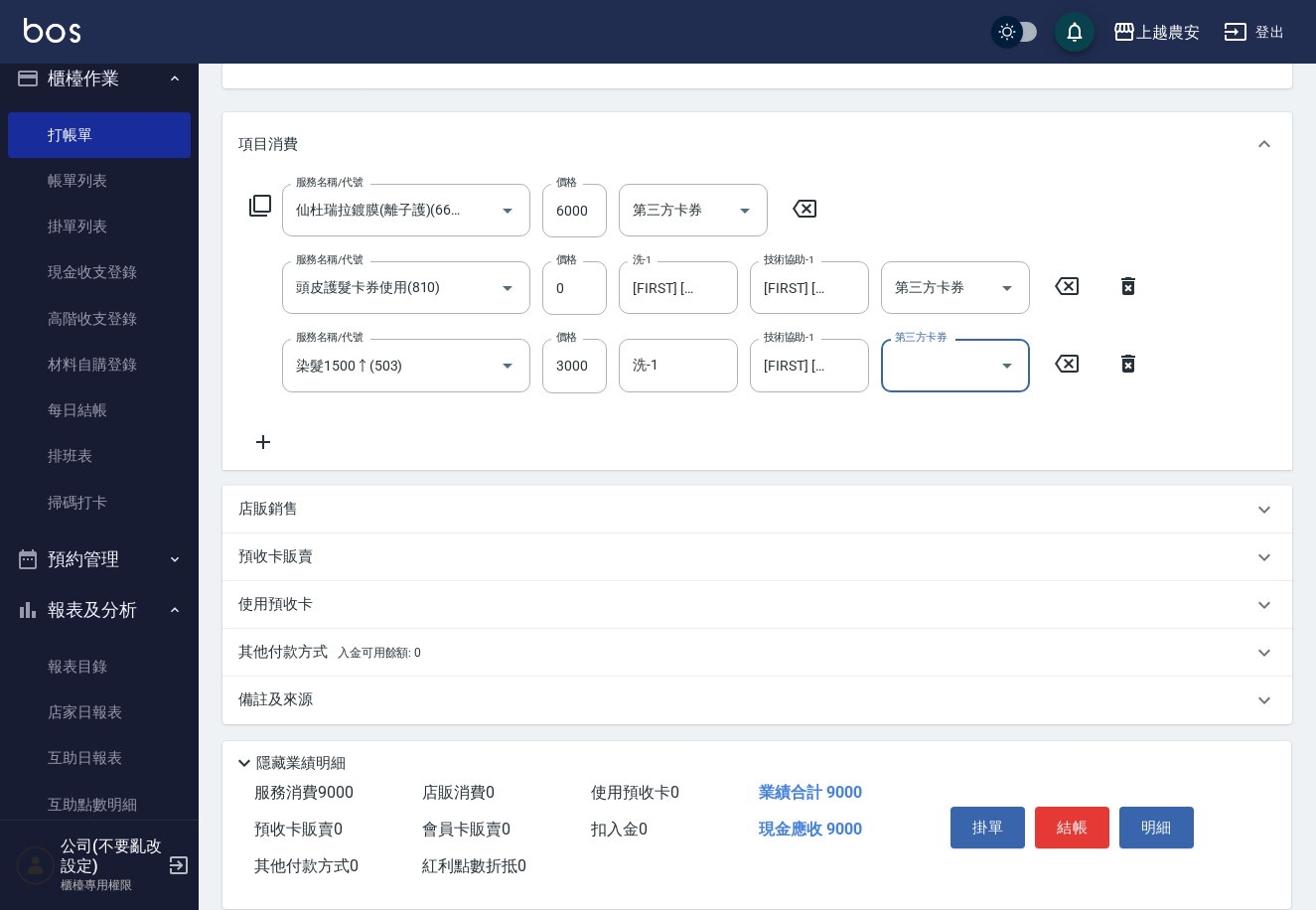 drag, startPoint x: 303, startPoint y: 659, endPoint x: 721, endPoint y: 592, distance: 423.336 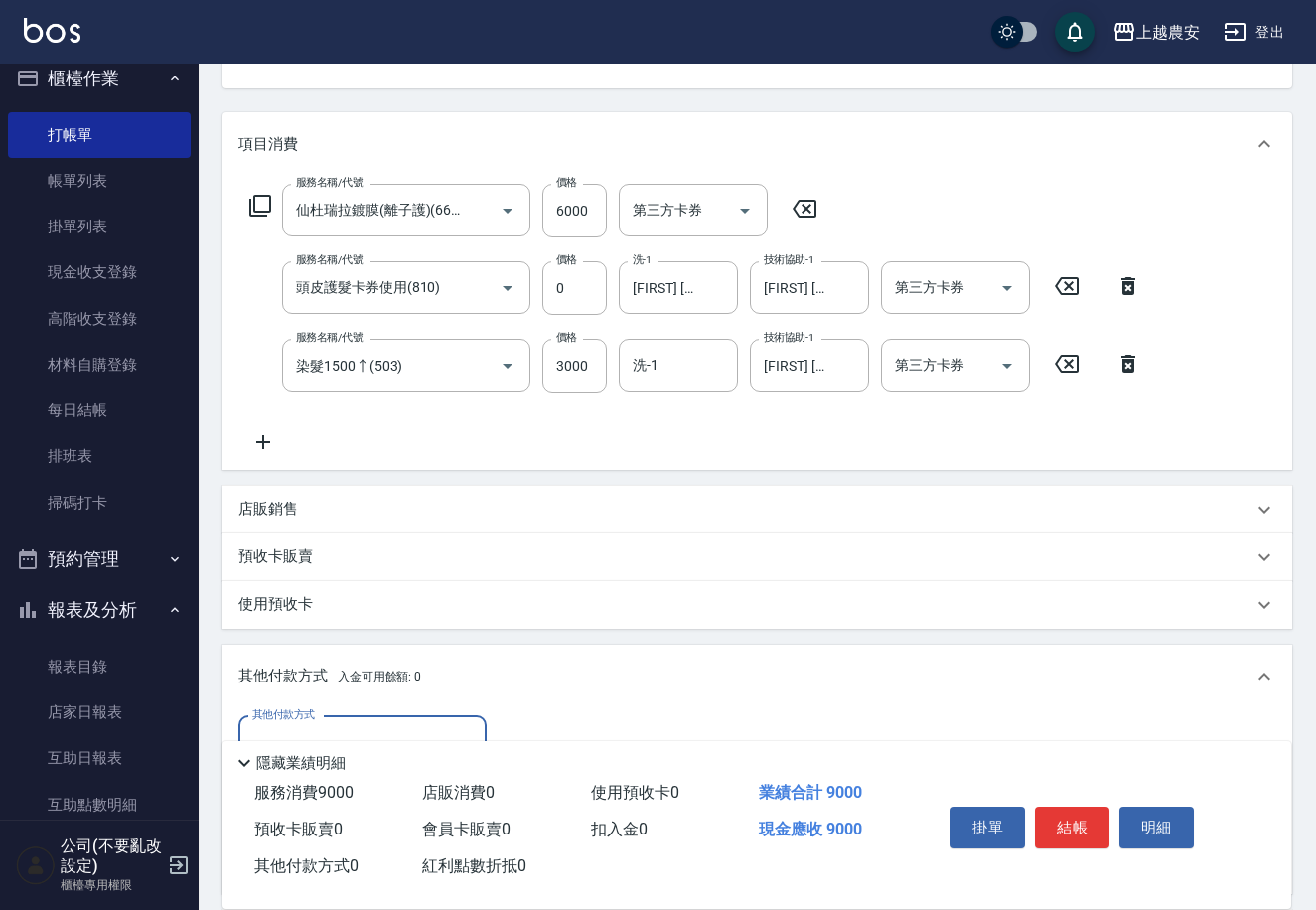 scroll, scrollTop: 0, scrollLeft: 0, axis: both 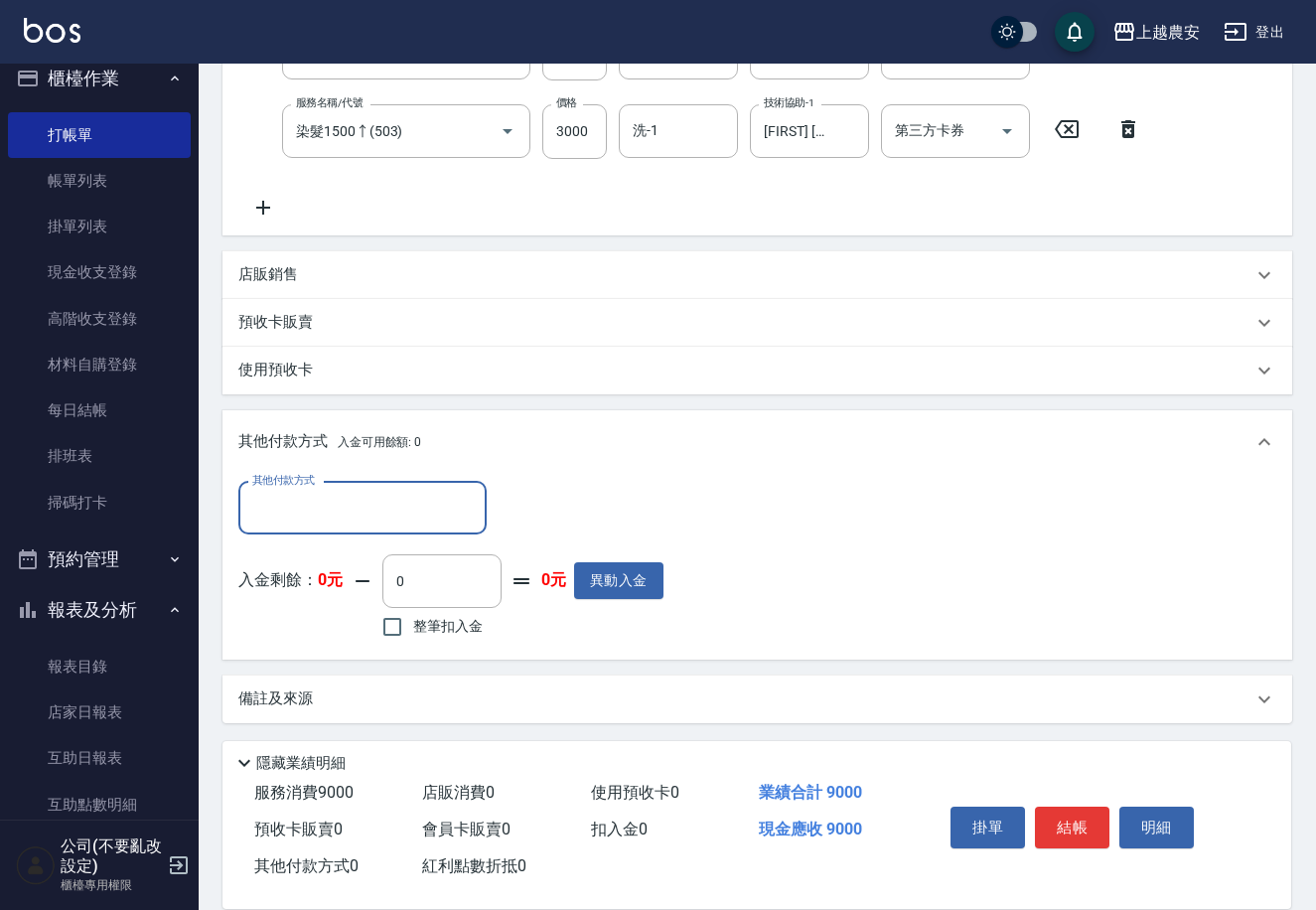click on "其他付款方式" at bounding box center [363, 508] 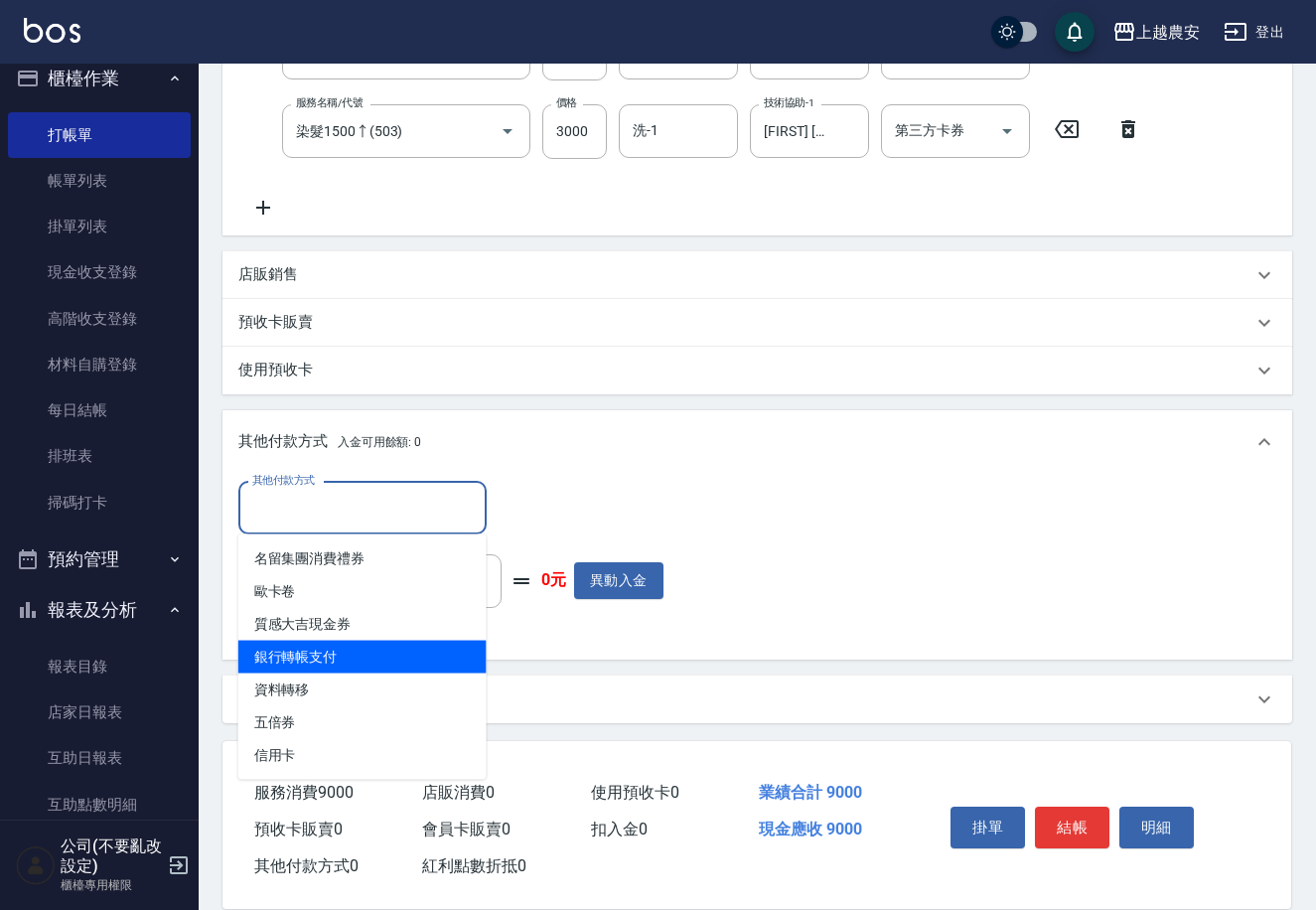 click on "銀行轉帳支付" at bounding box center (363, 657) 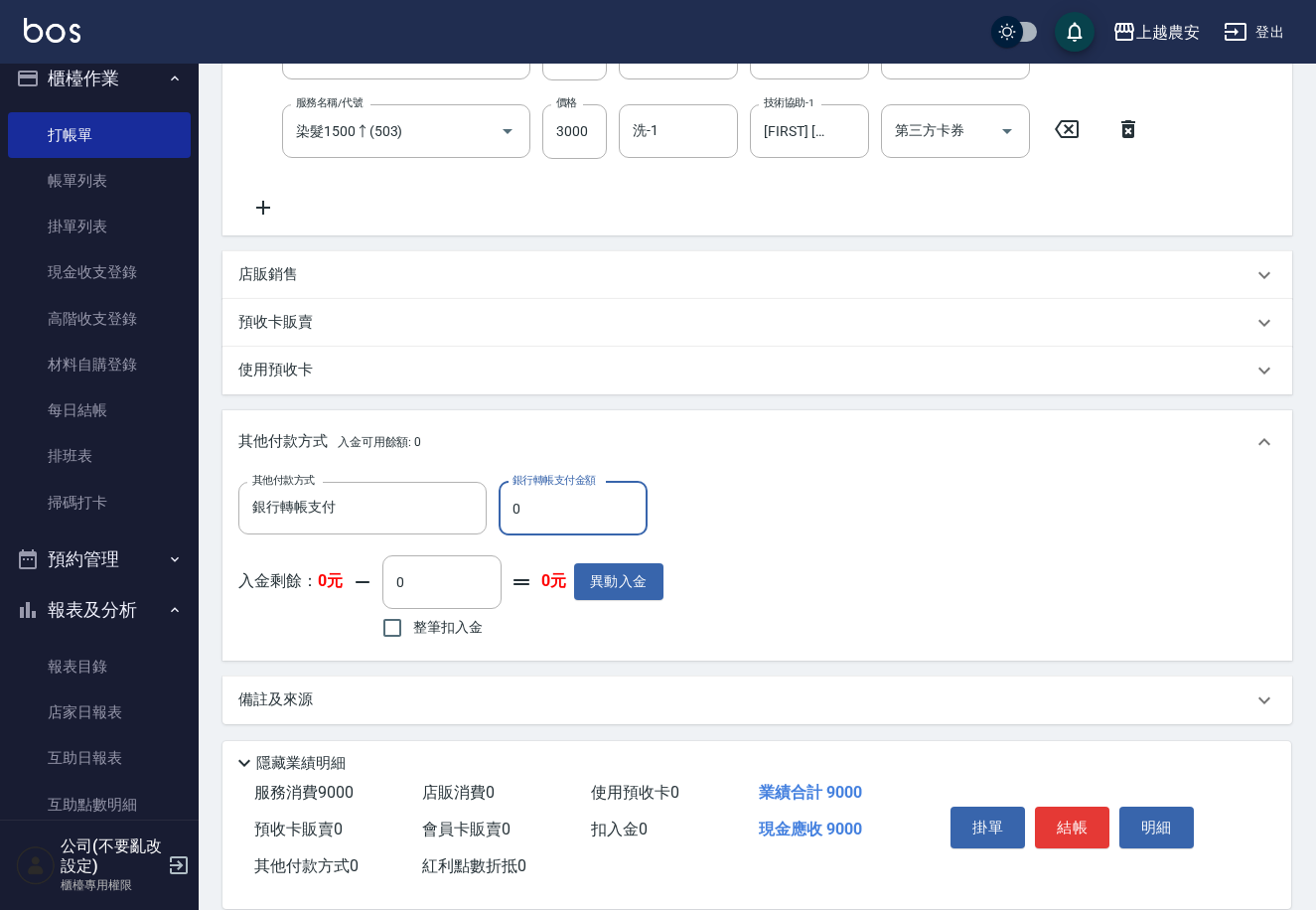 drag, startPoint x: 594, startPoint y: 494, endPoint x: 832, endPoint y: 488, distance: 238.07562 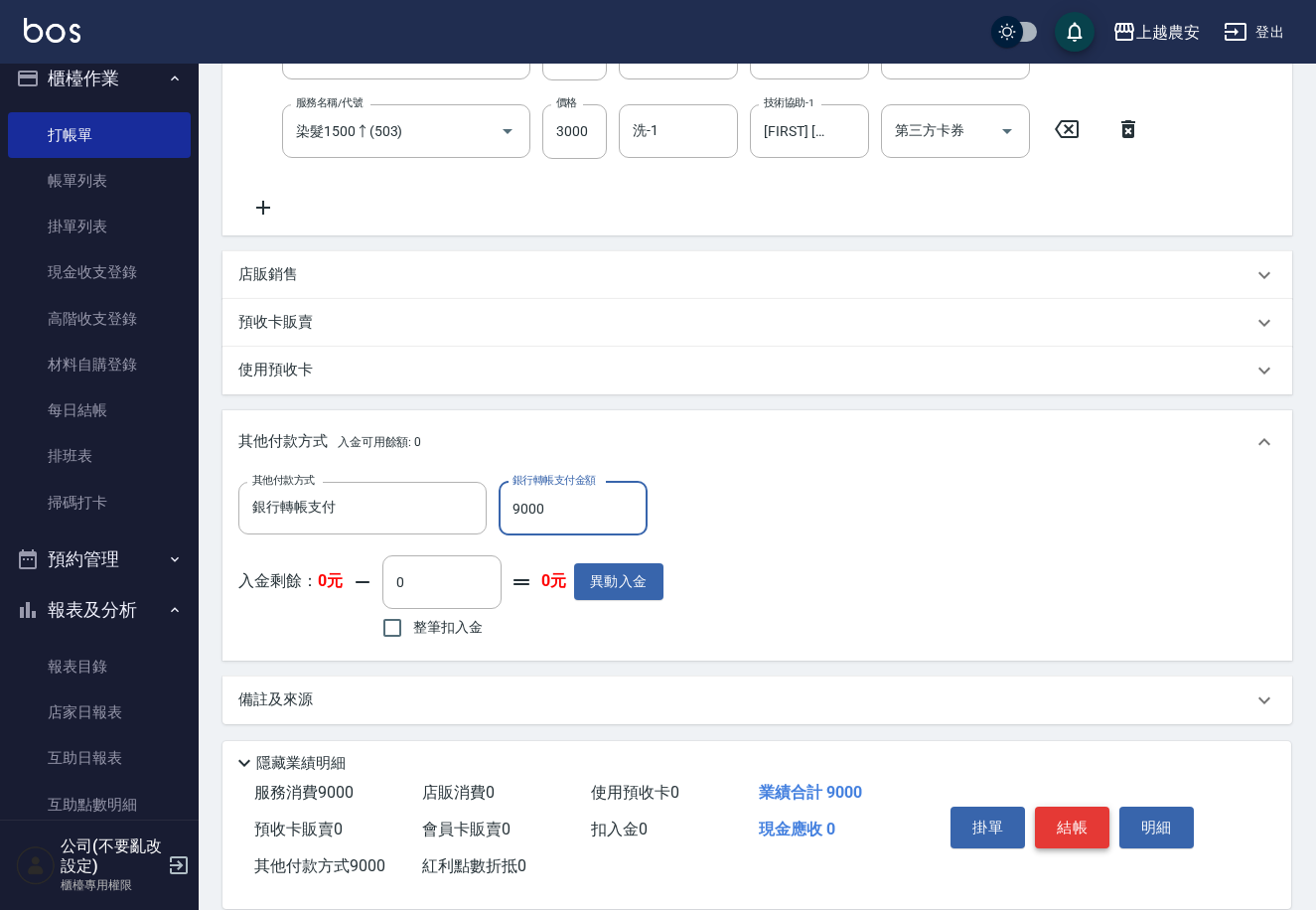 click on "結帳" at bounding box center (1072, 828) 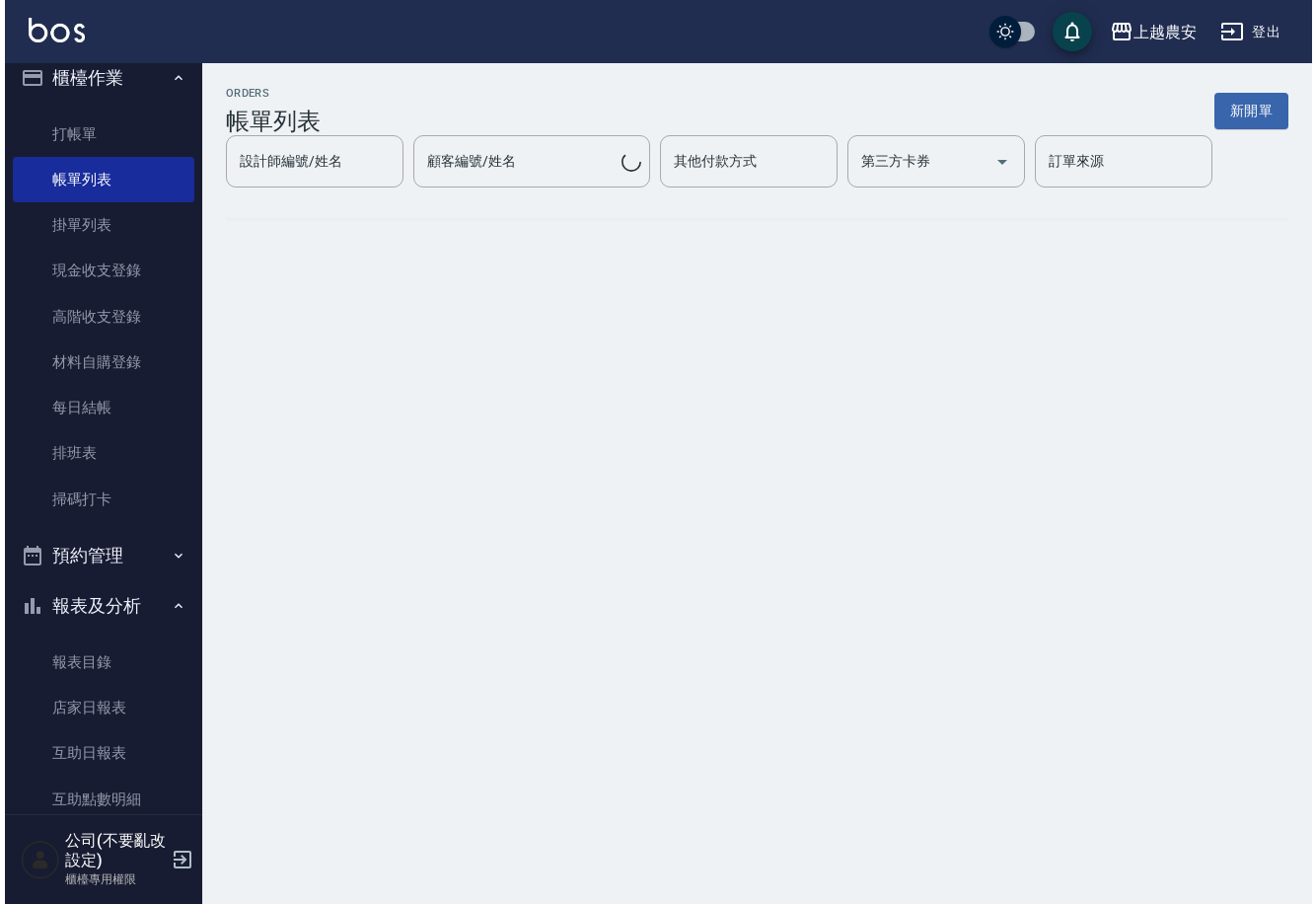 scroll, scrollTop: 0, scrollLeft: 0, axis: both 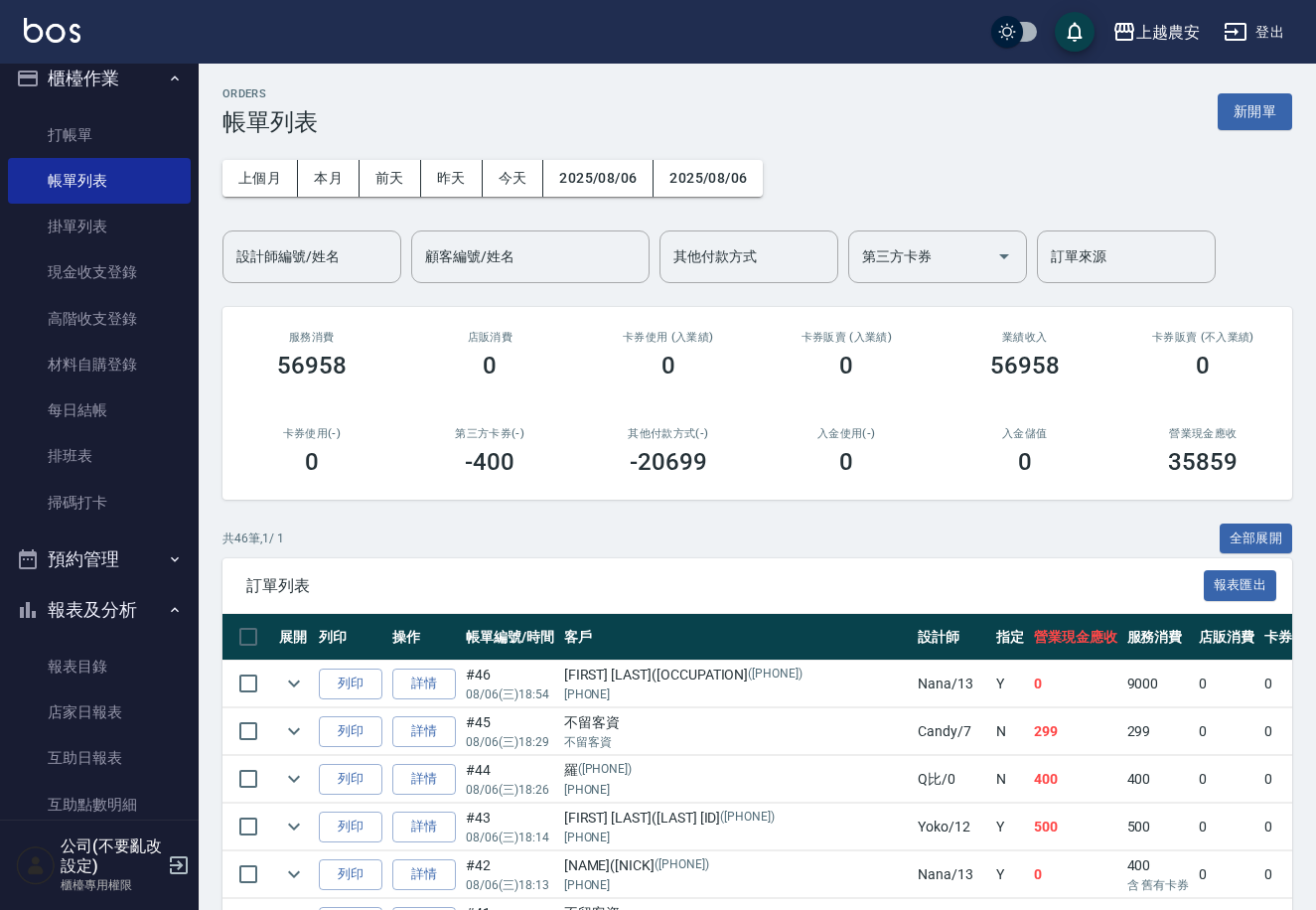 click on "打帳單 帳單列表 掛單列表 現金收支登錄 高階收支登錄 材料自購登錄 每日結帳 排班表 掃碼打卡" at bounding box center [99, 319] 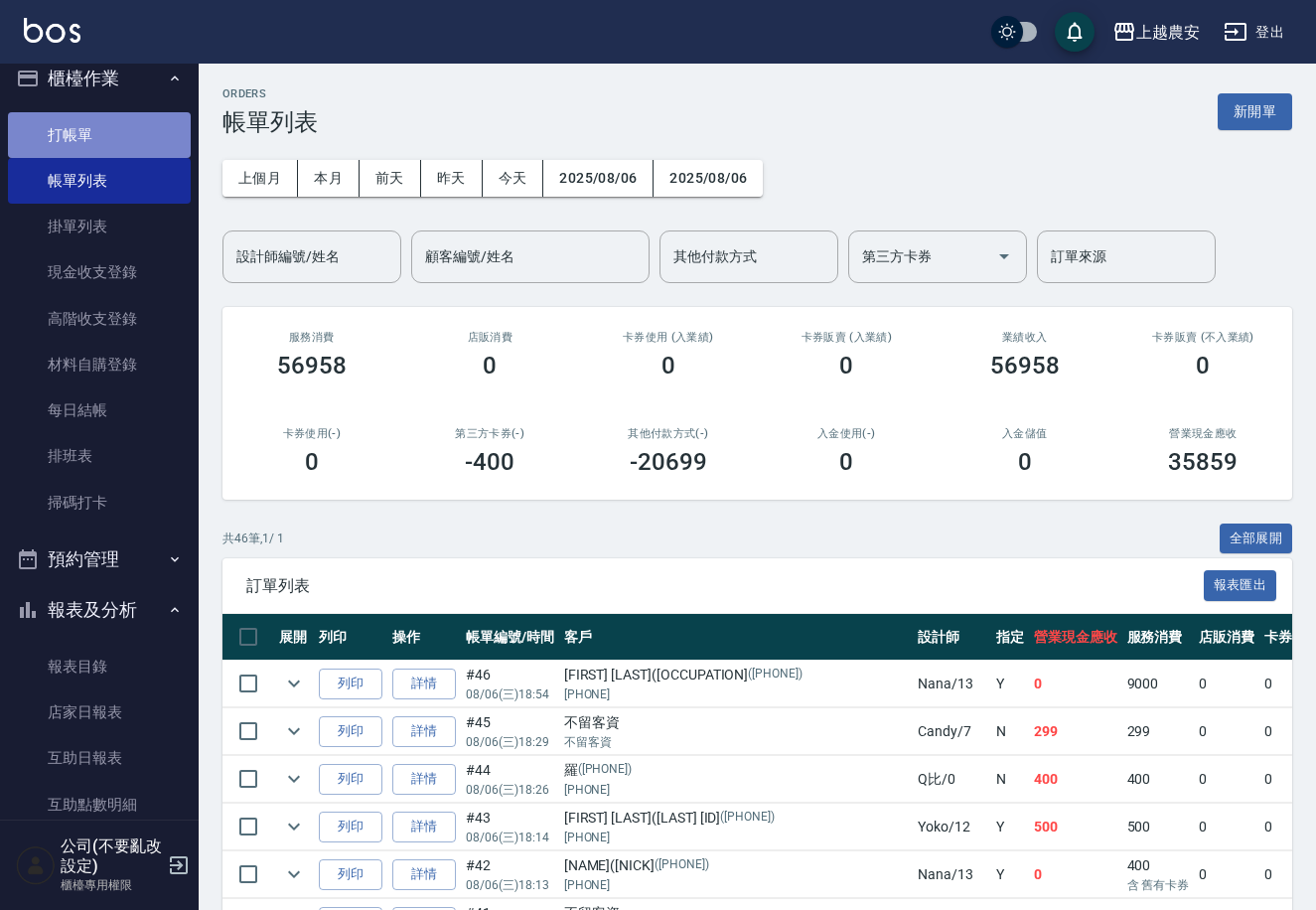 click on "打帳單" at bounding box center [99, 135] 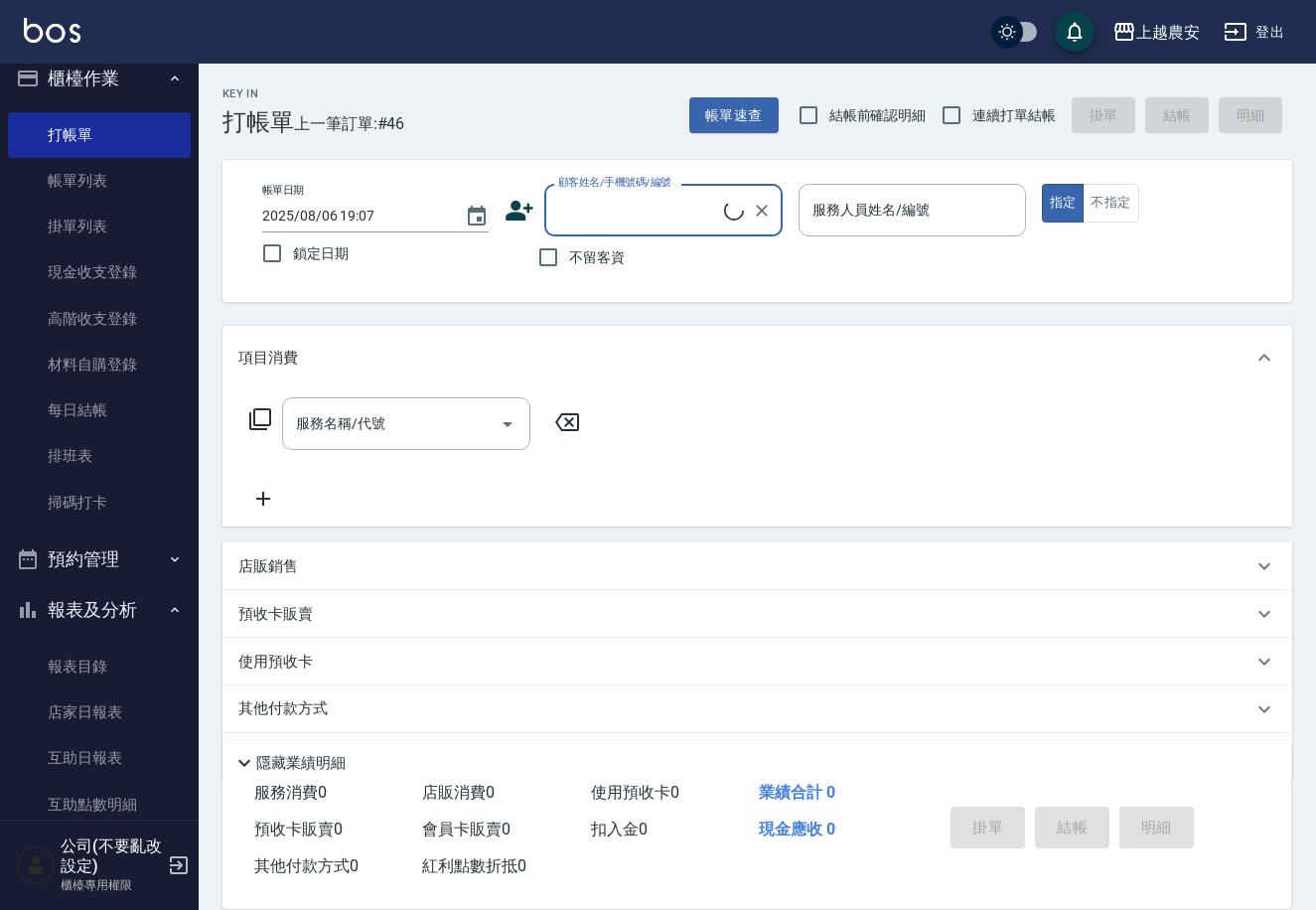 click on "不留客資" at bounding box center (597, 257) 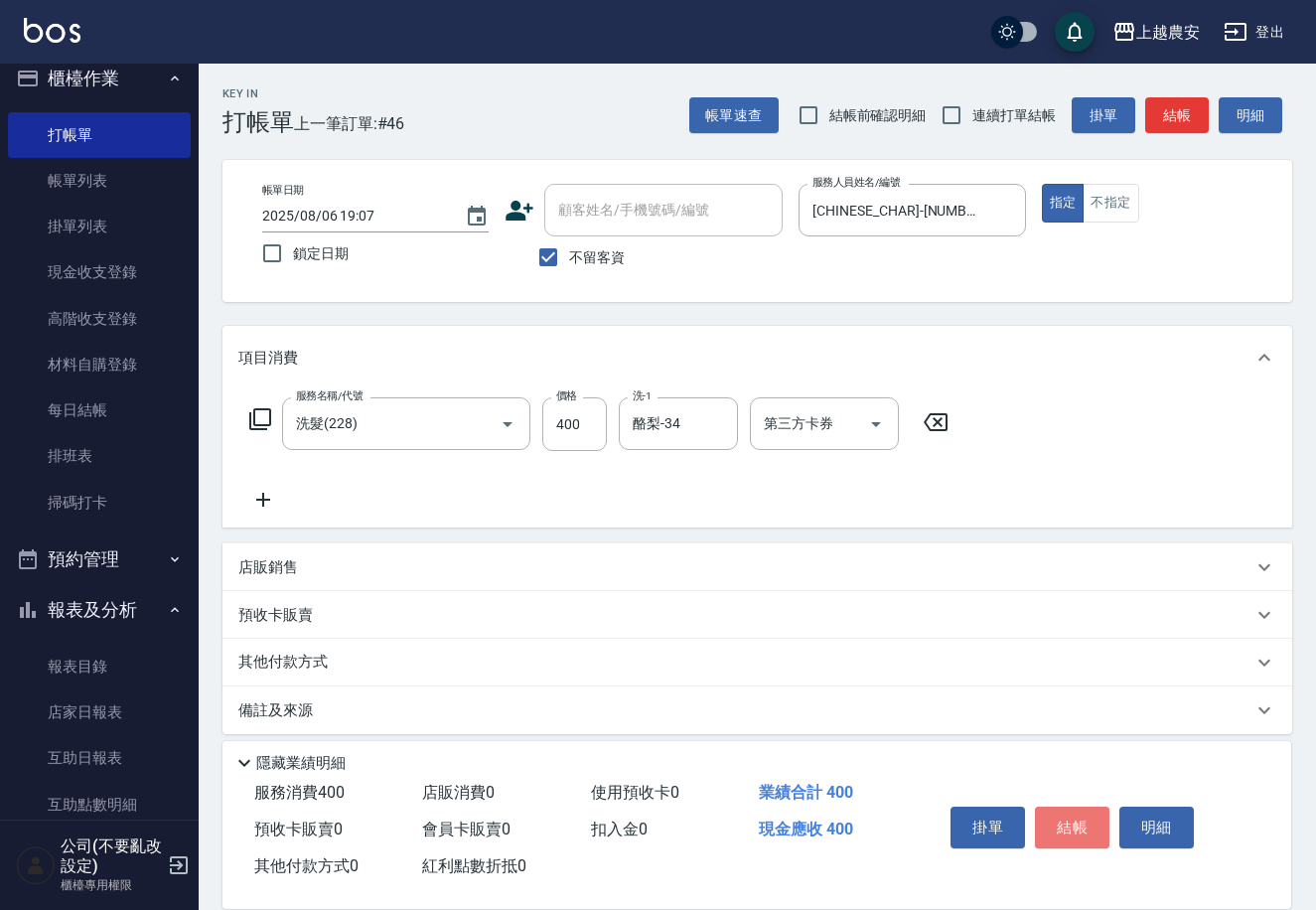drag, startPoint x: 1068, startPoint y: 827, endPoint x: 1057, endPoint y: 819, distance: 13.601471 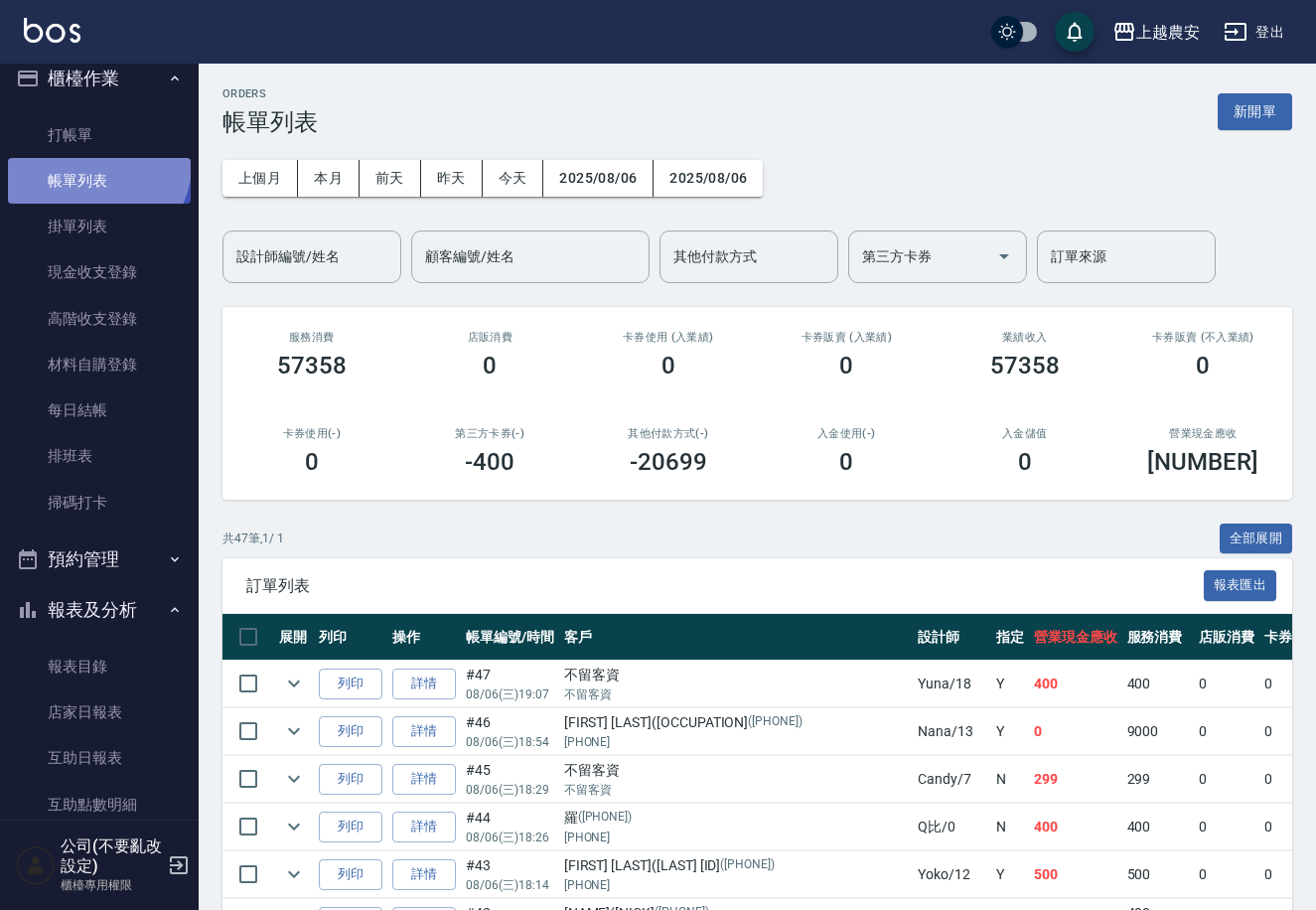 click on "帳單列表" at bounding box center [99, 181] 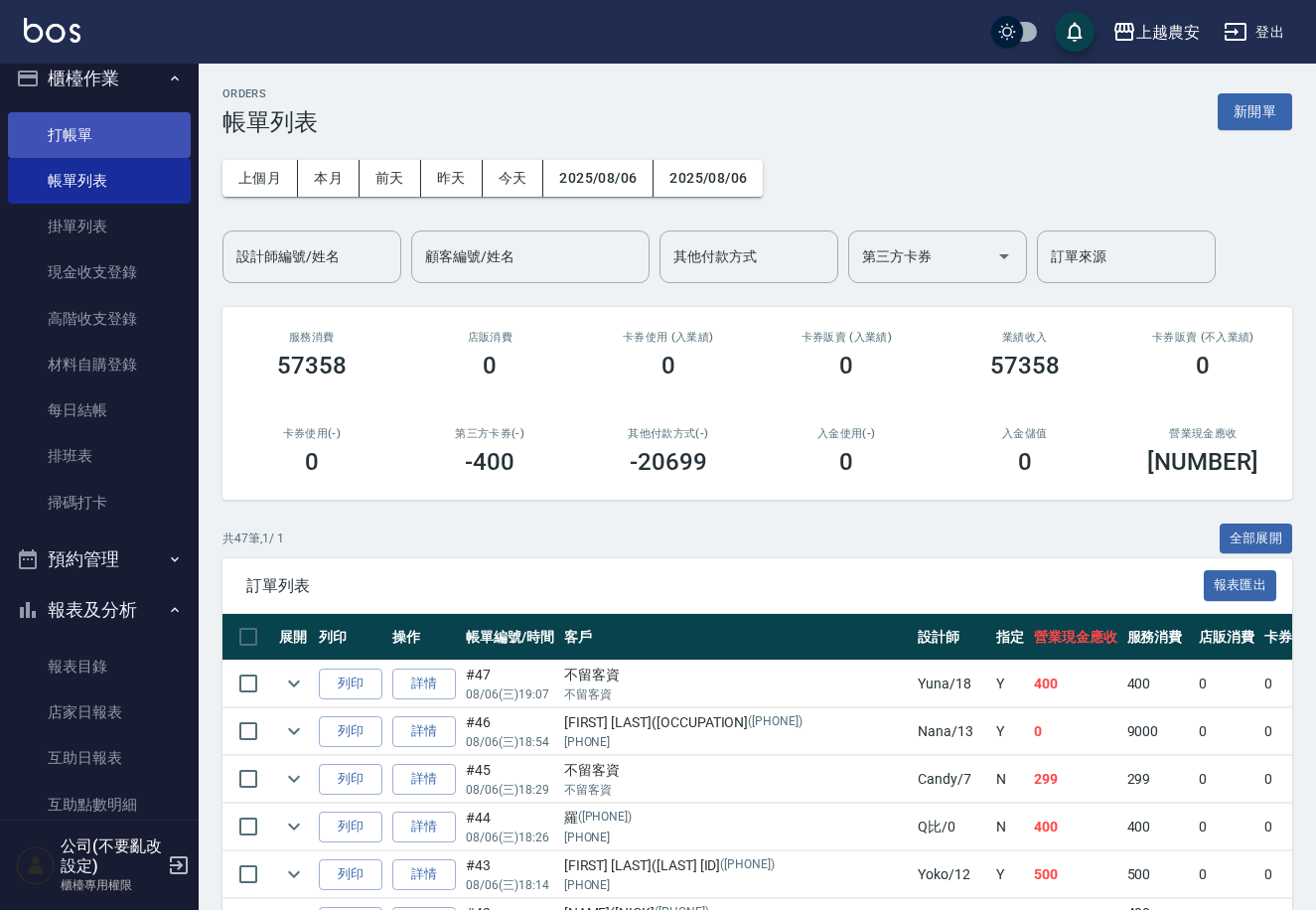click on "打帳單" at bounding box center (99, 135) 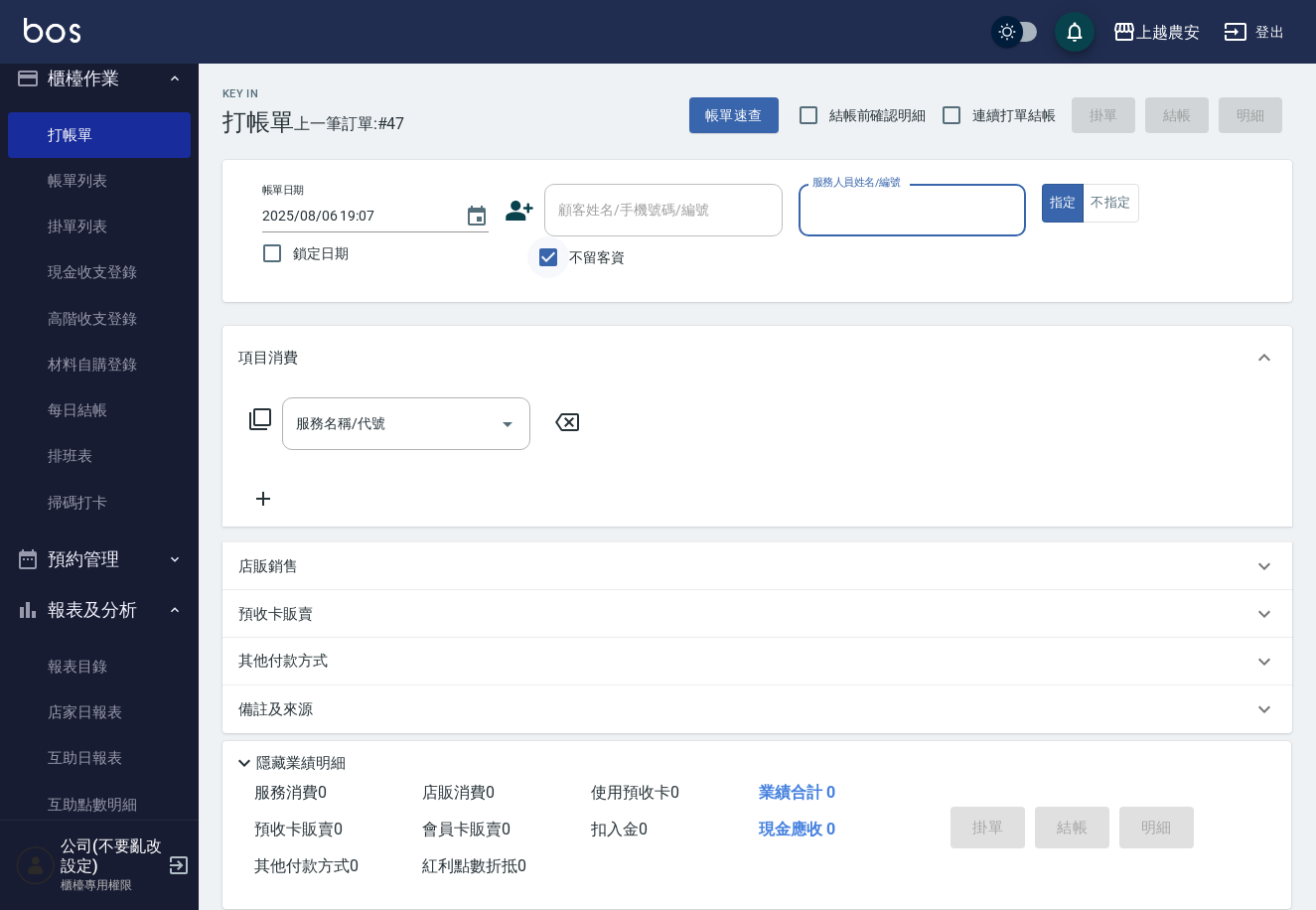 click on "不留客資" at bounding box center (548, 257) 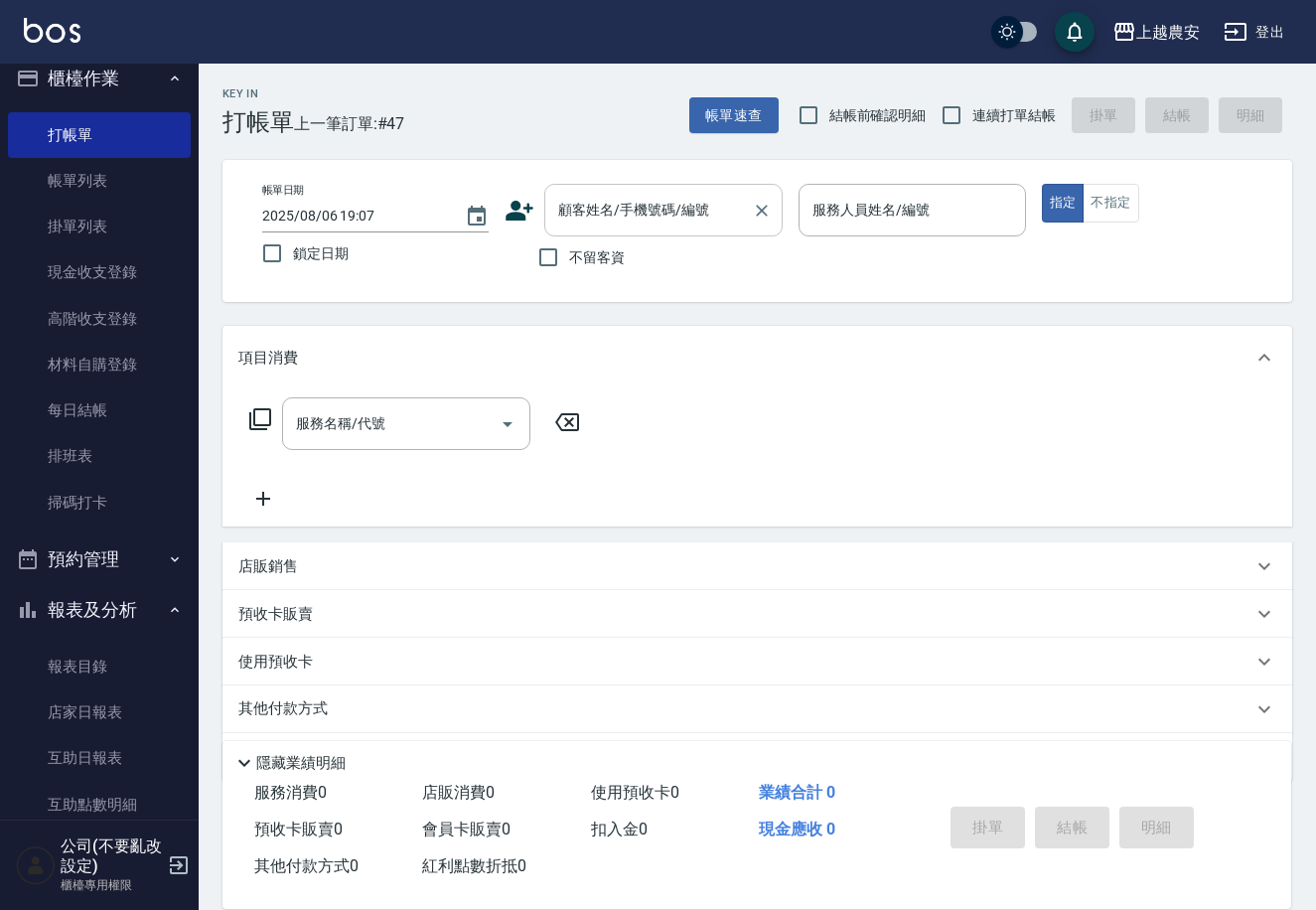 click on "顧客姓名/手機號碼/編號" at bounding box center [649, 210] 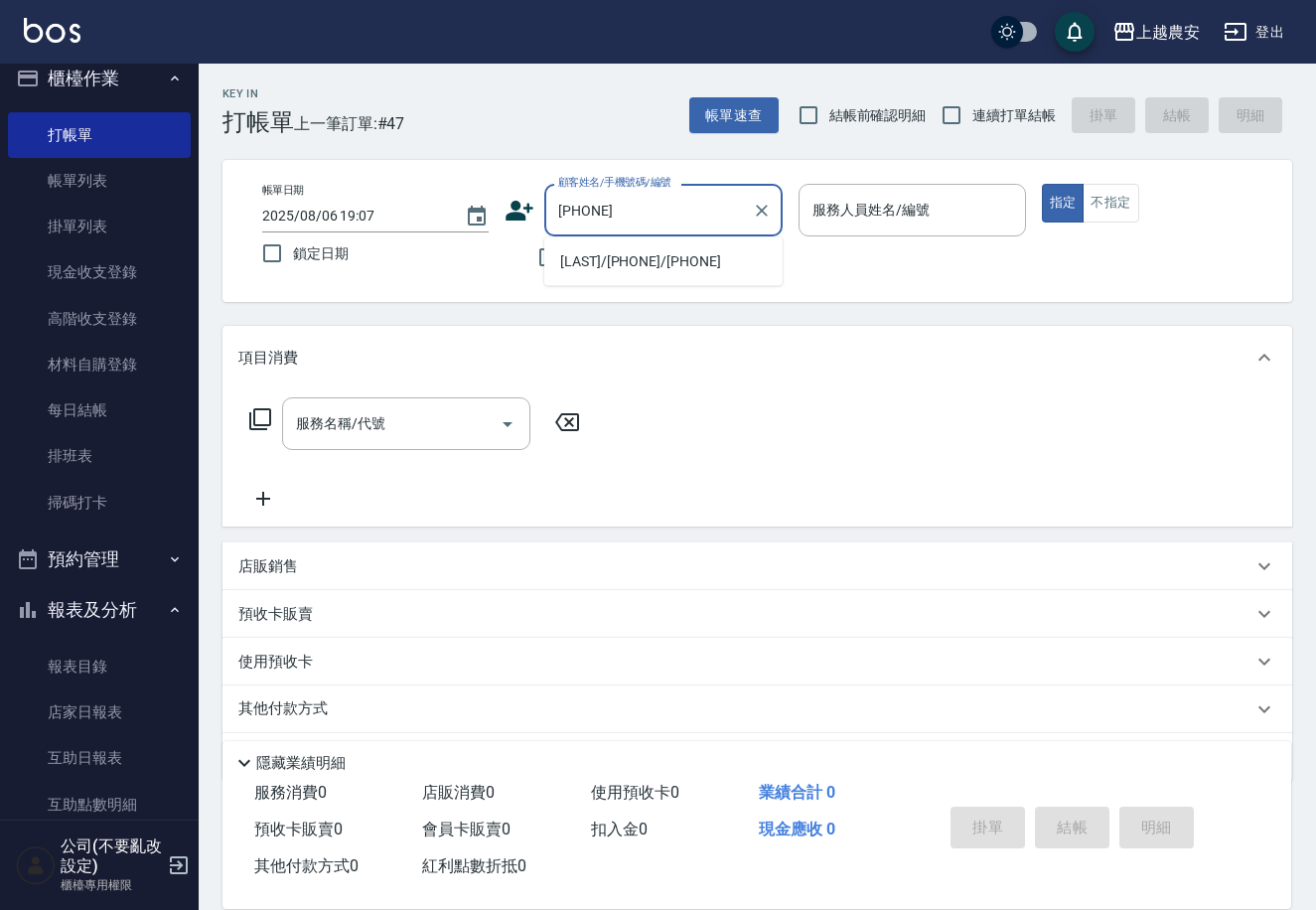 click on "[LAST]/[PHONE]/[PHONE]" at bounding box center [663, 261] 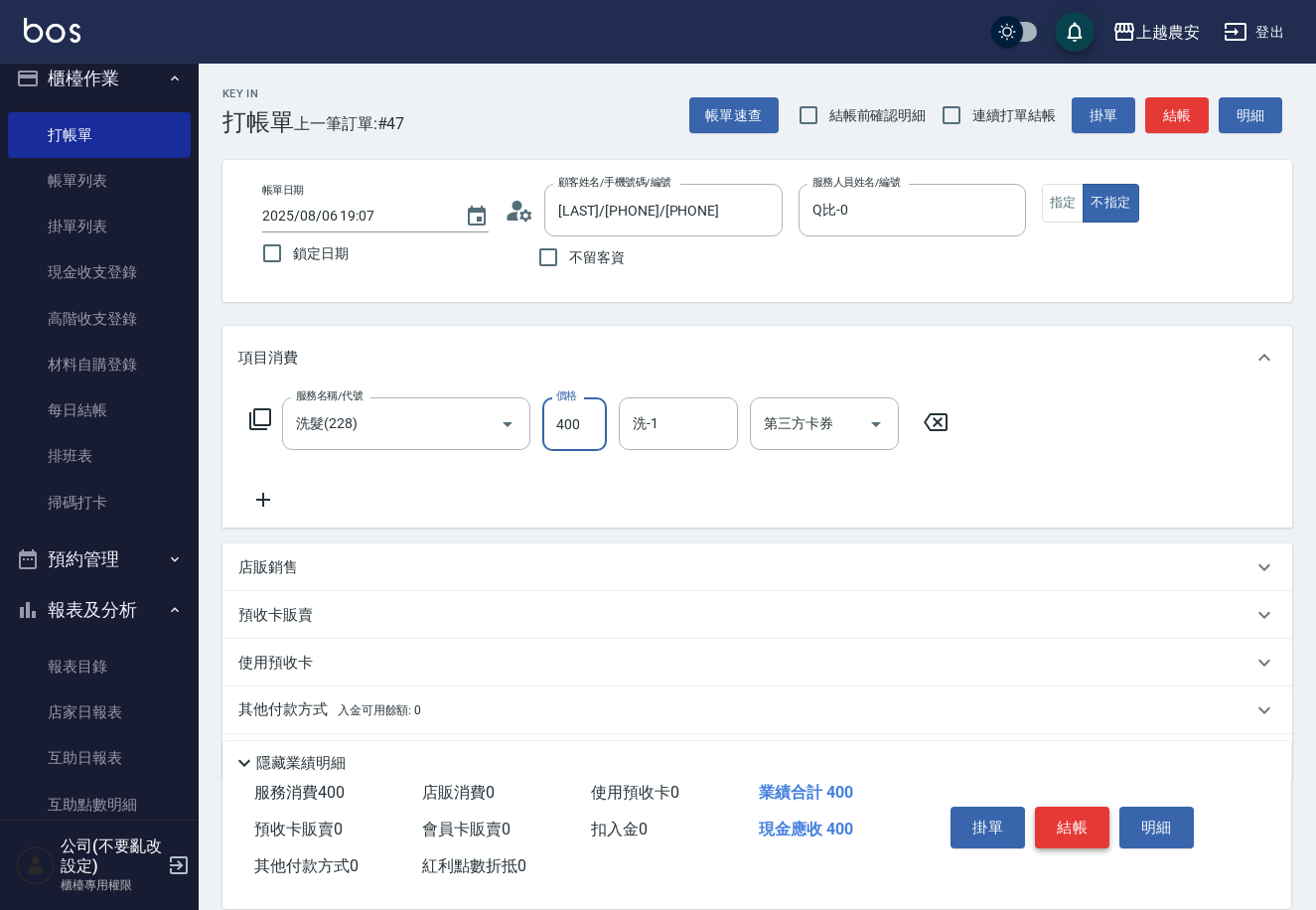 click on "結帳" at bounding box center (1072, 828) 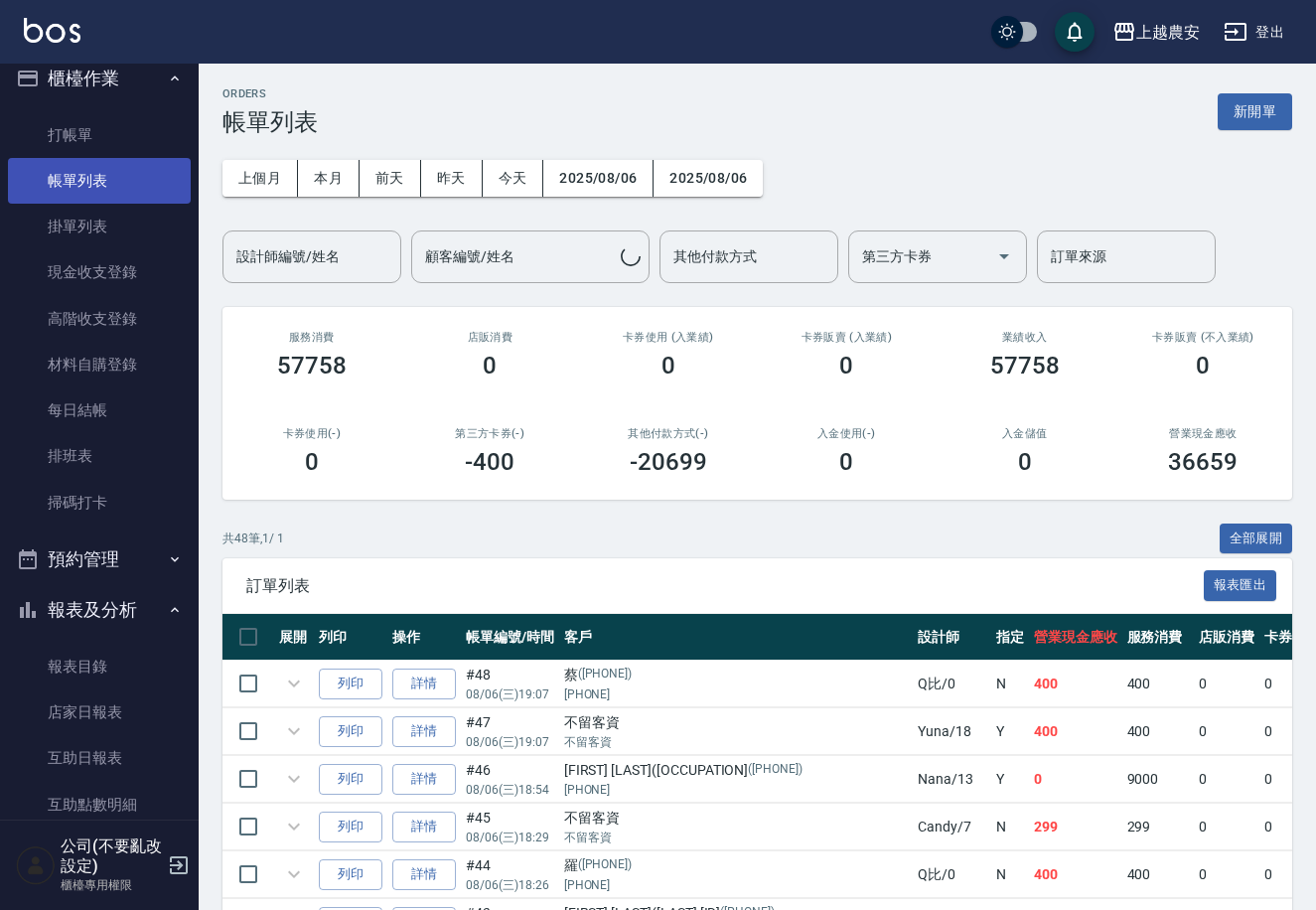 click on "帳單列表" at bounding box center (99, 181) 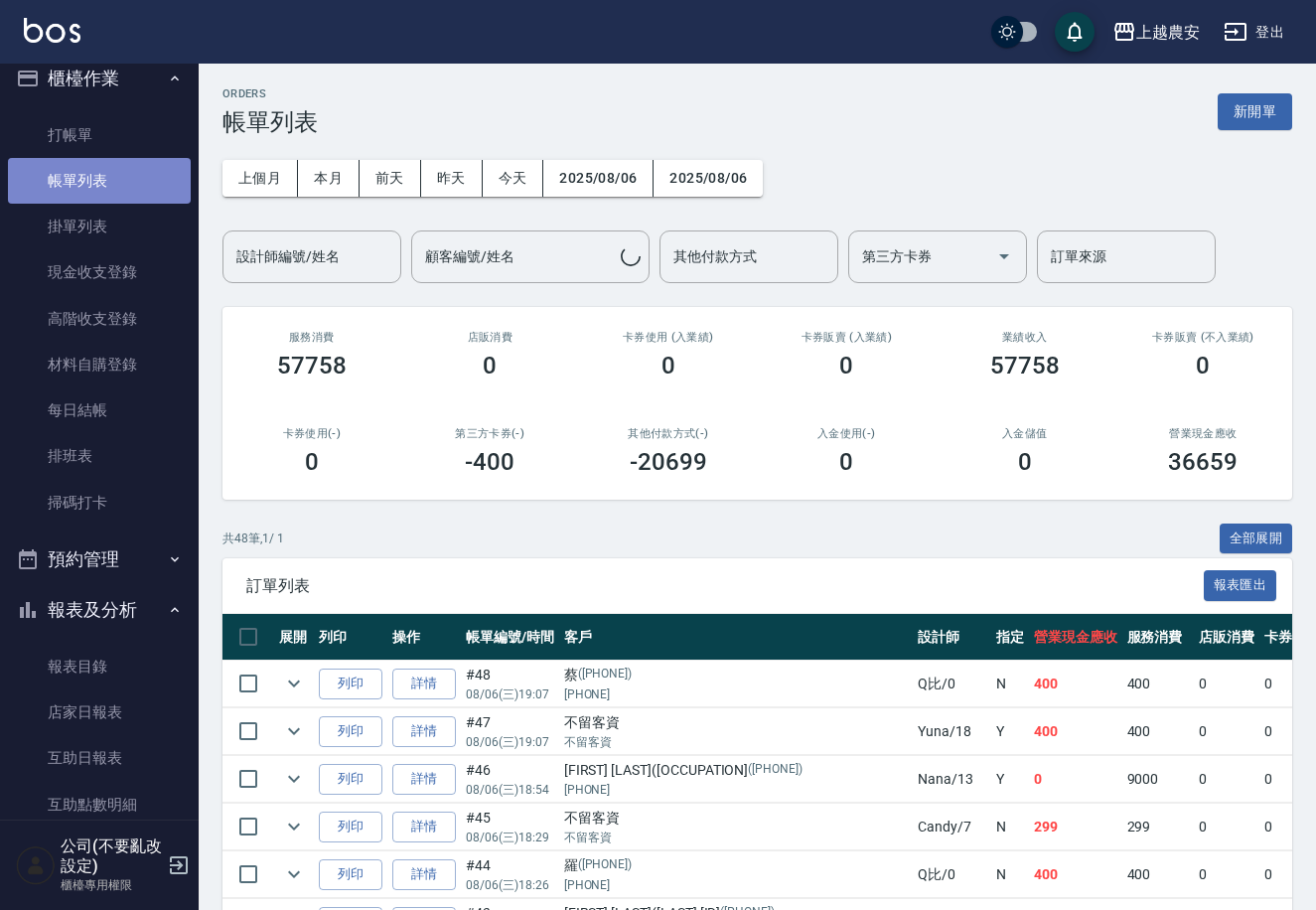 click on "帳單列表" at bounding box center [99, 181] 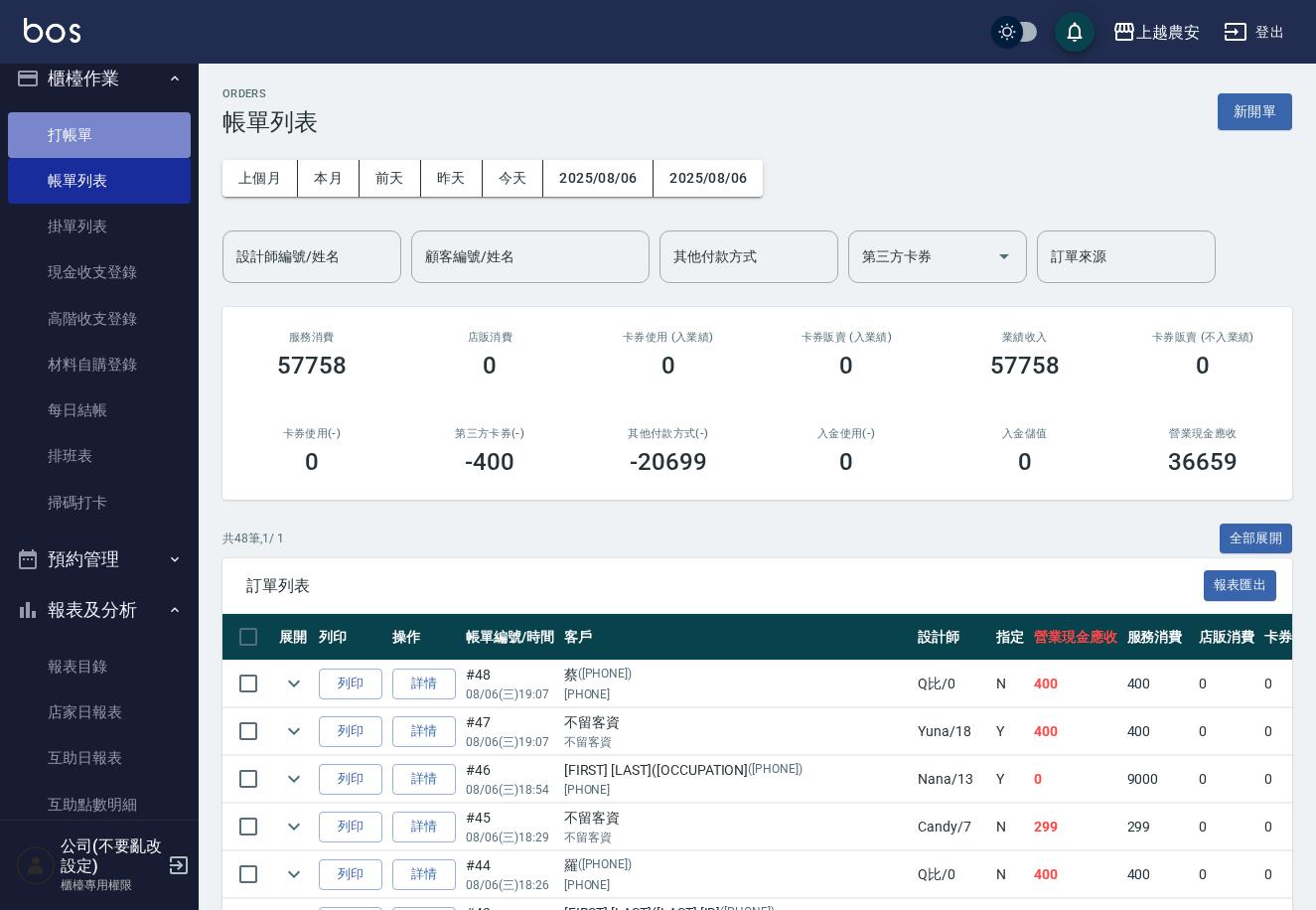 click on "打帳單" at bounding box center (99, 135) 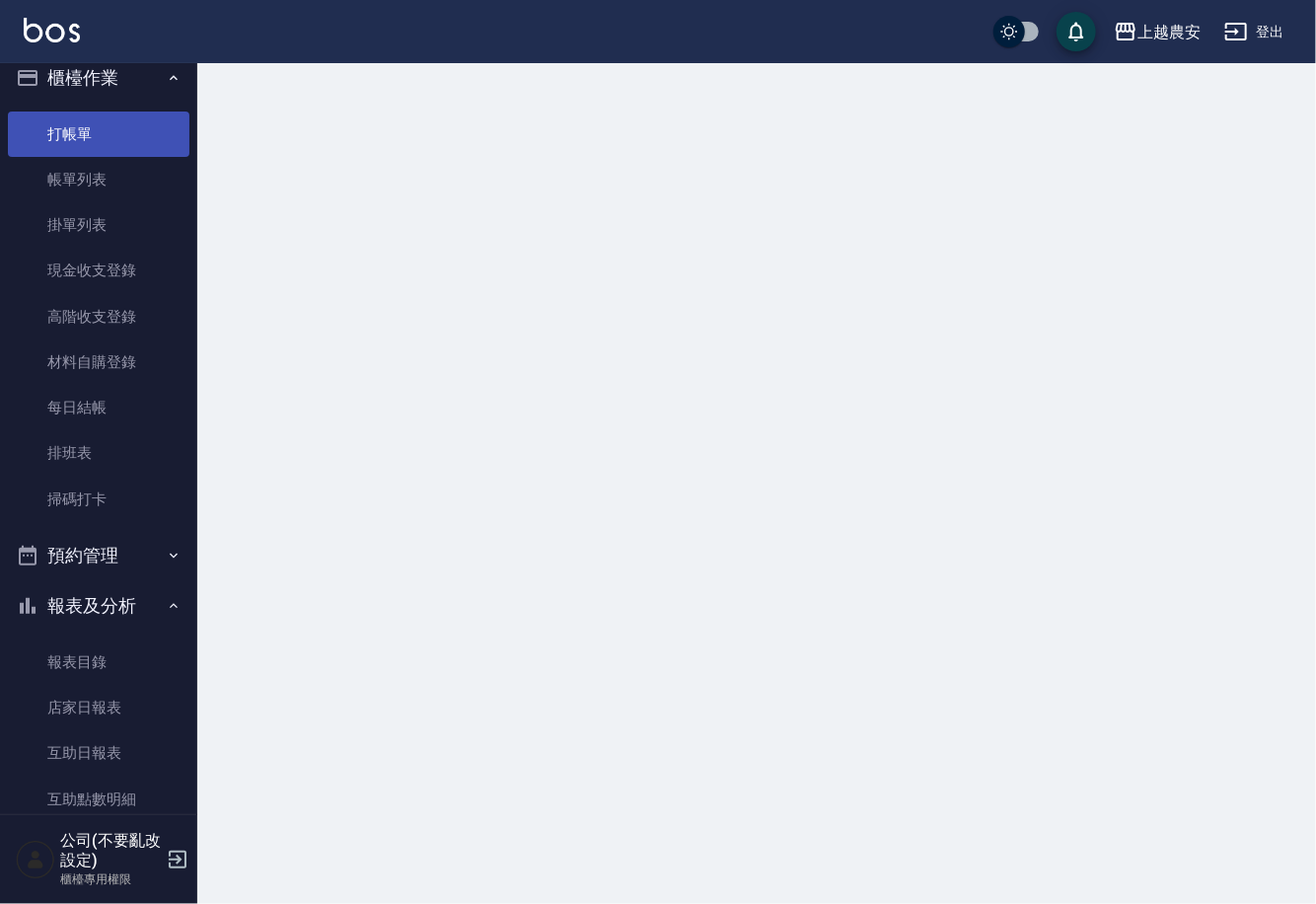click on "打帳單" at bounding box center [99, 134] 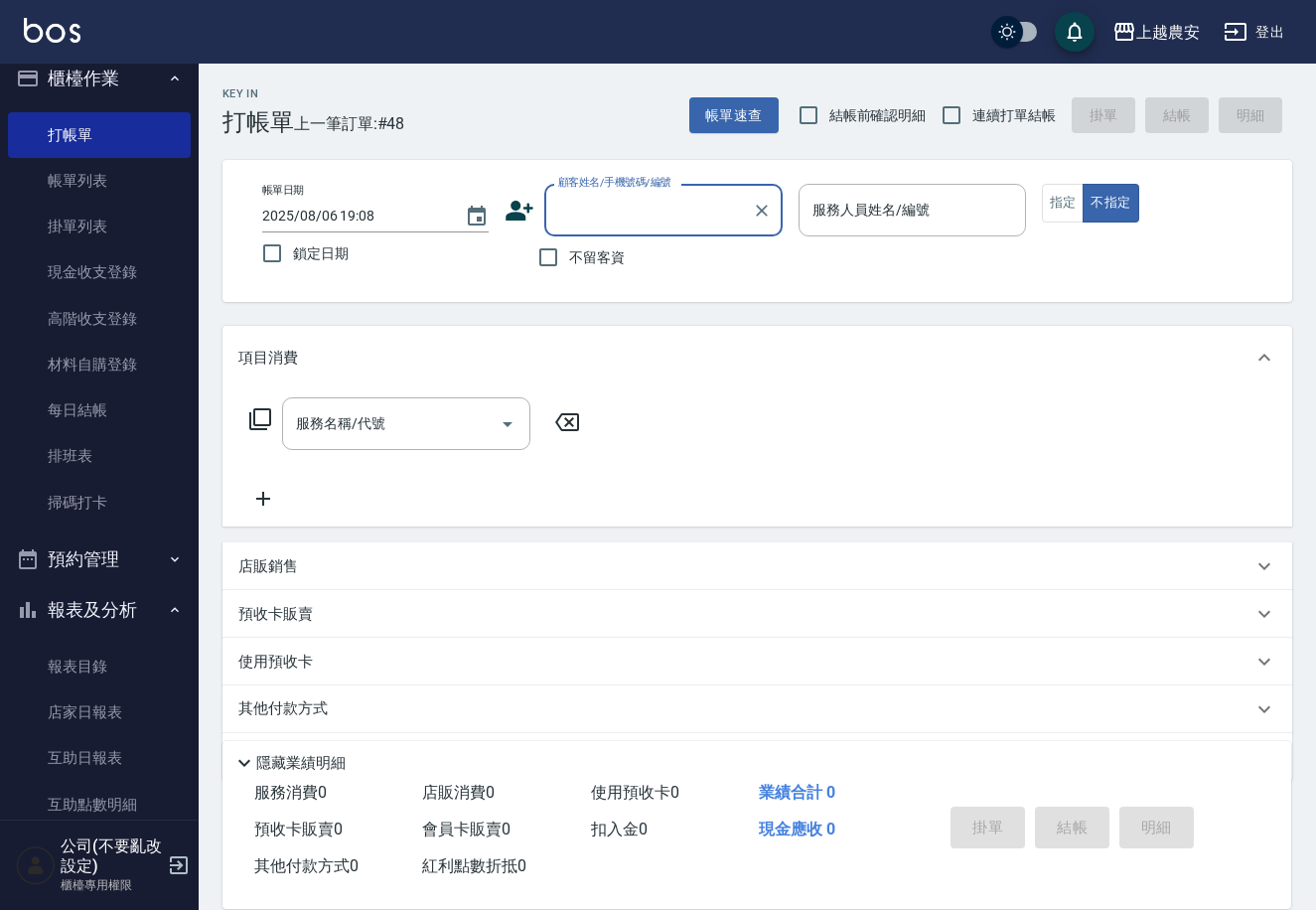 click on "不留客資" at bounding box center [597, 257] 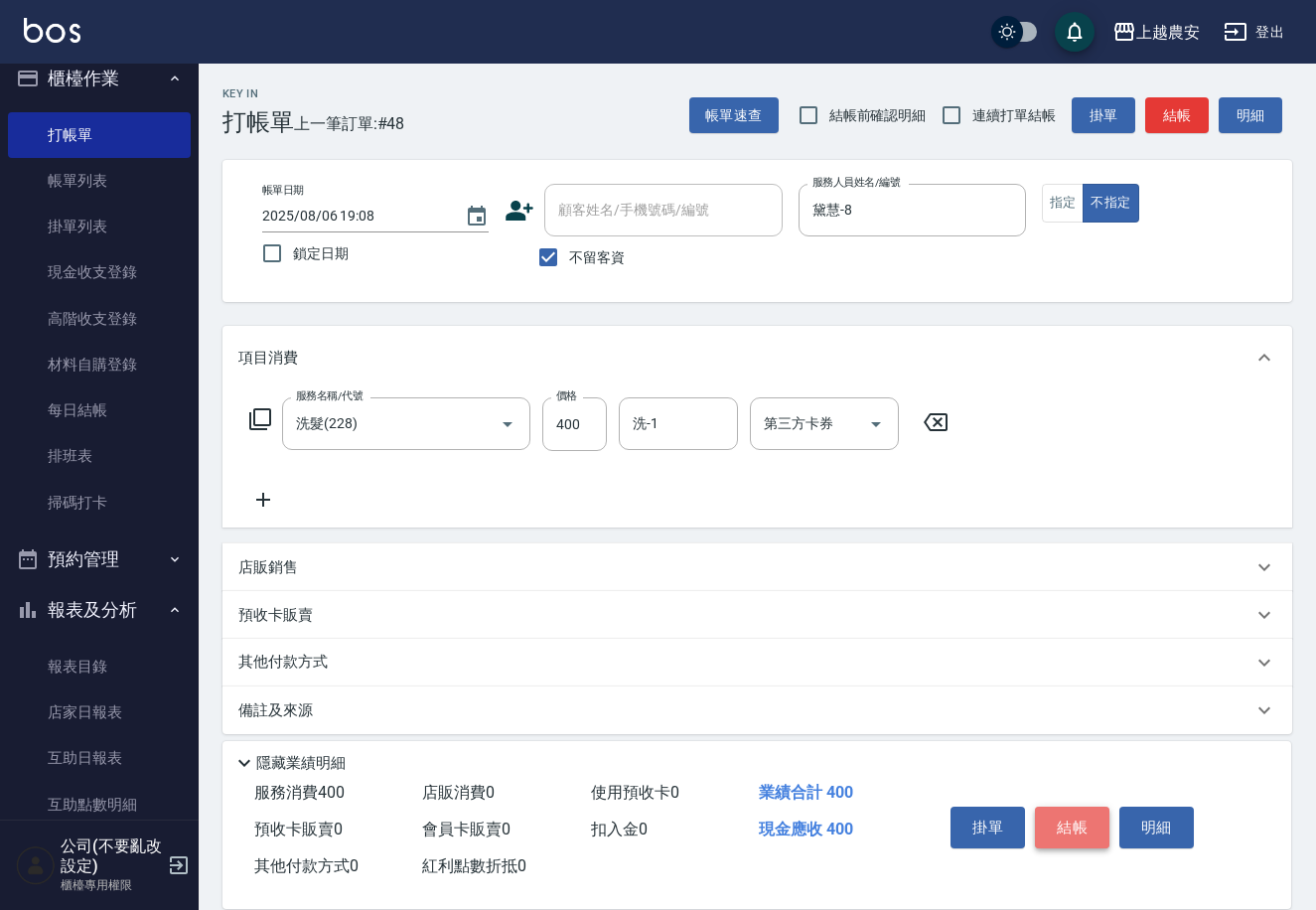 click on "結帳" at bounding box center [1072, 828] 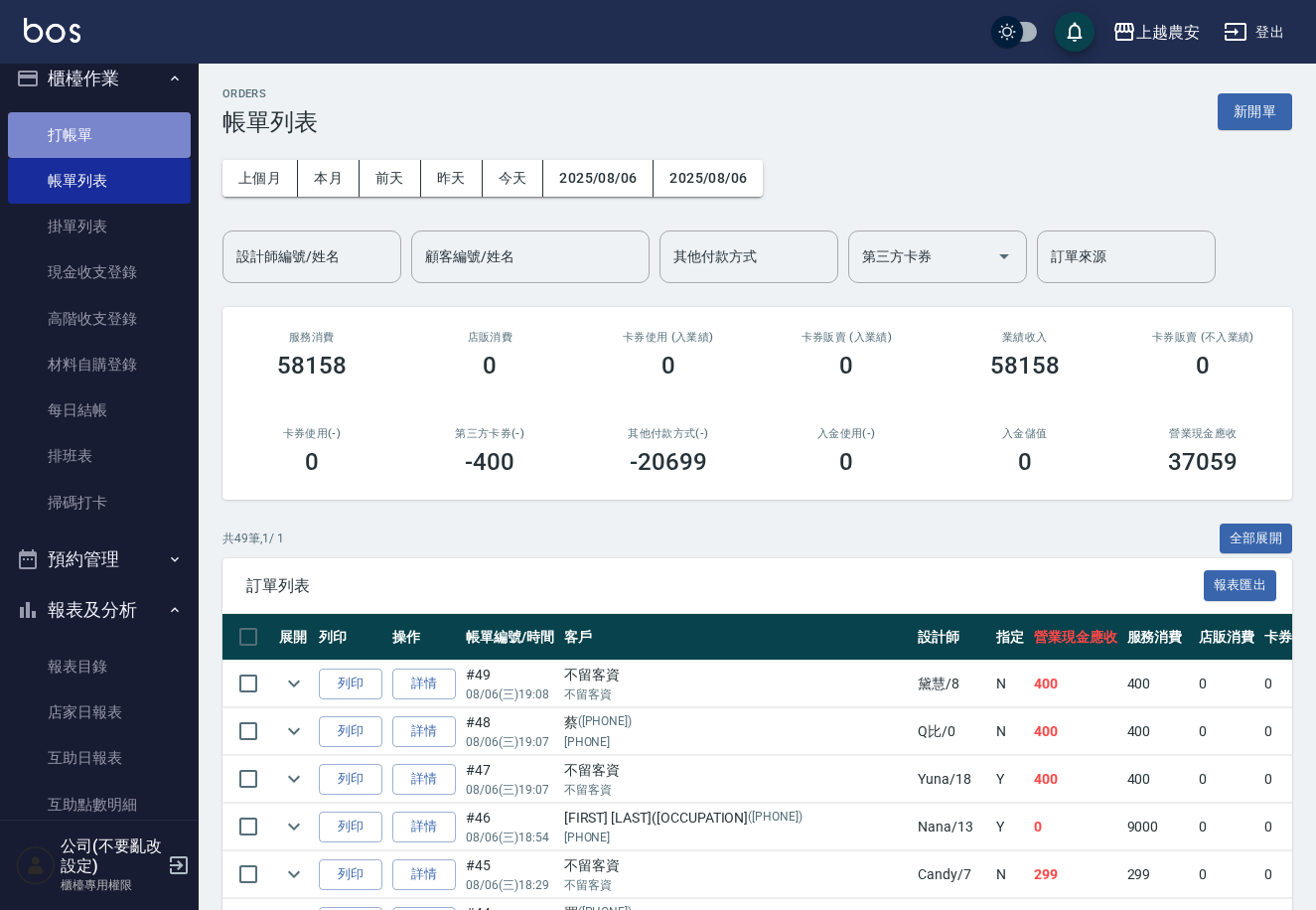 click on "打帳單" at bounding box center (99, 135) 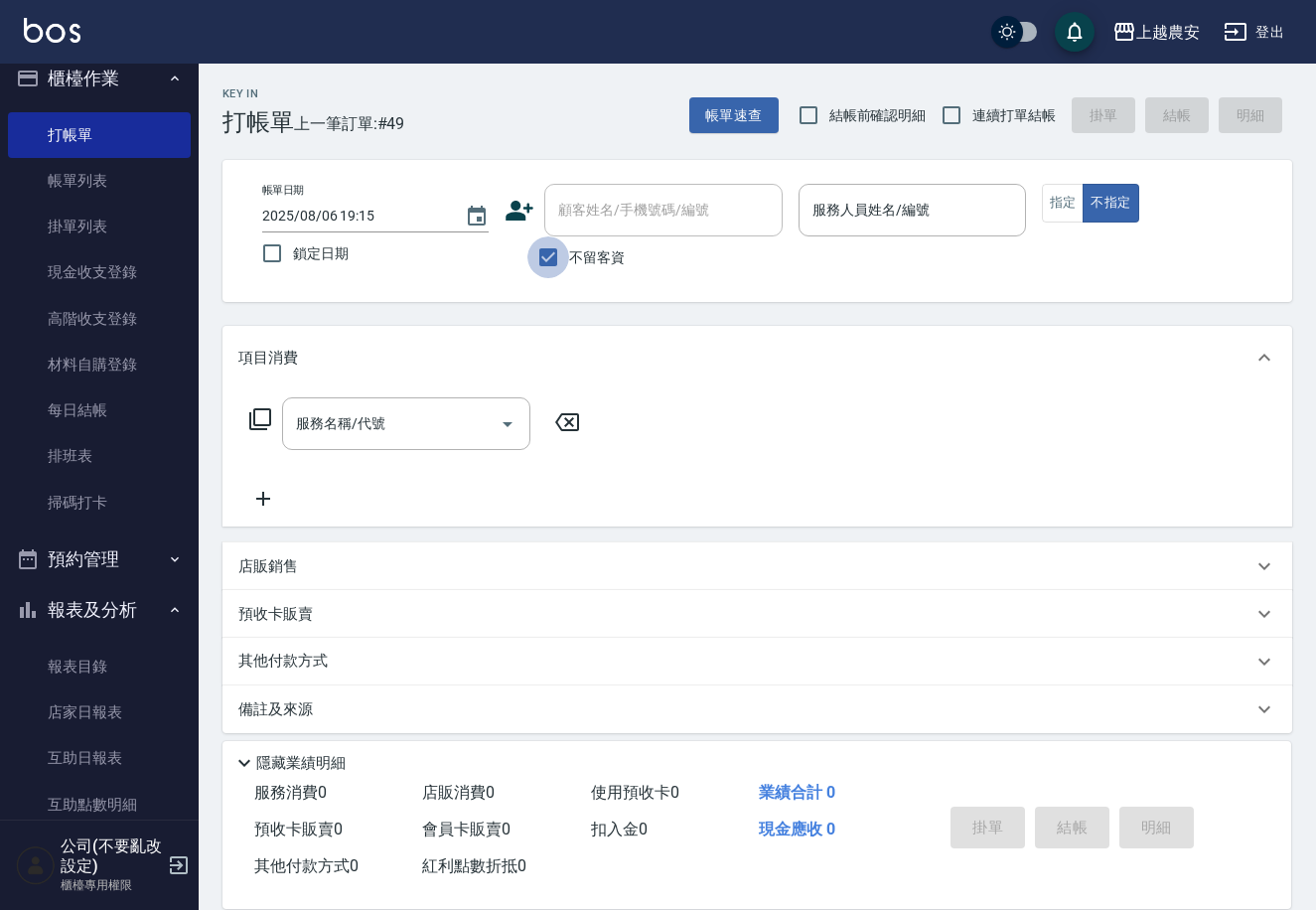 drag, startPoint x: 555, startPoint y: 251, endPoint x: 560, endPoint y: 239, distance: 13 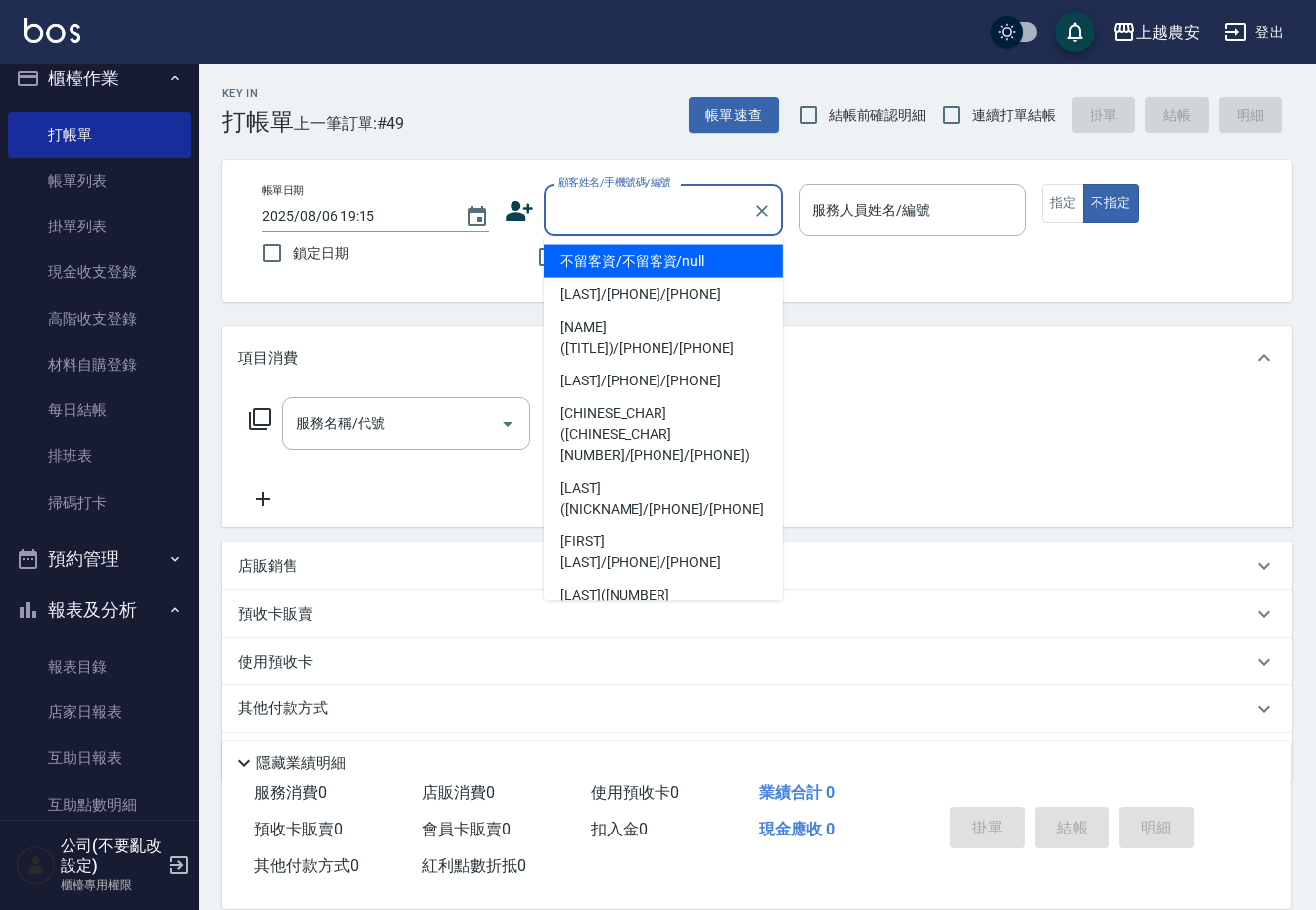 click on "顧客姓名/手機號碼/編號" at bounding box center (649, 210) 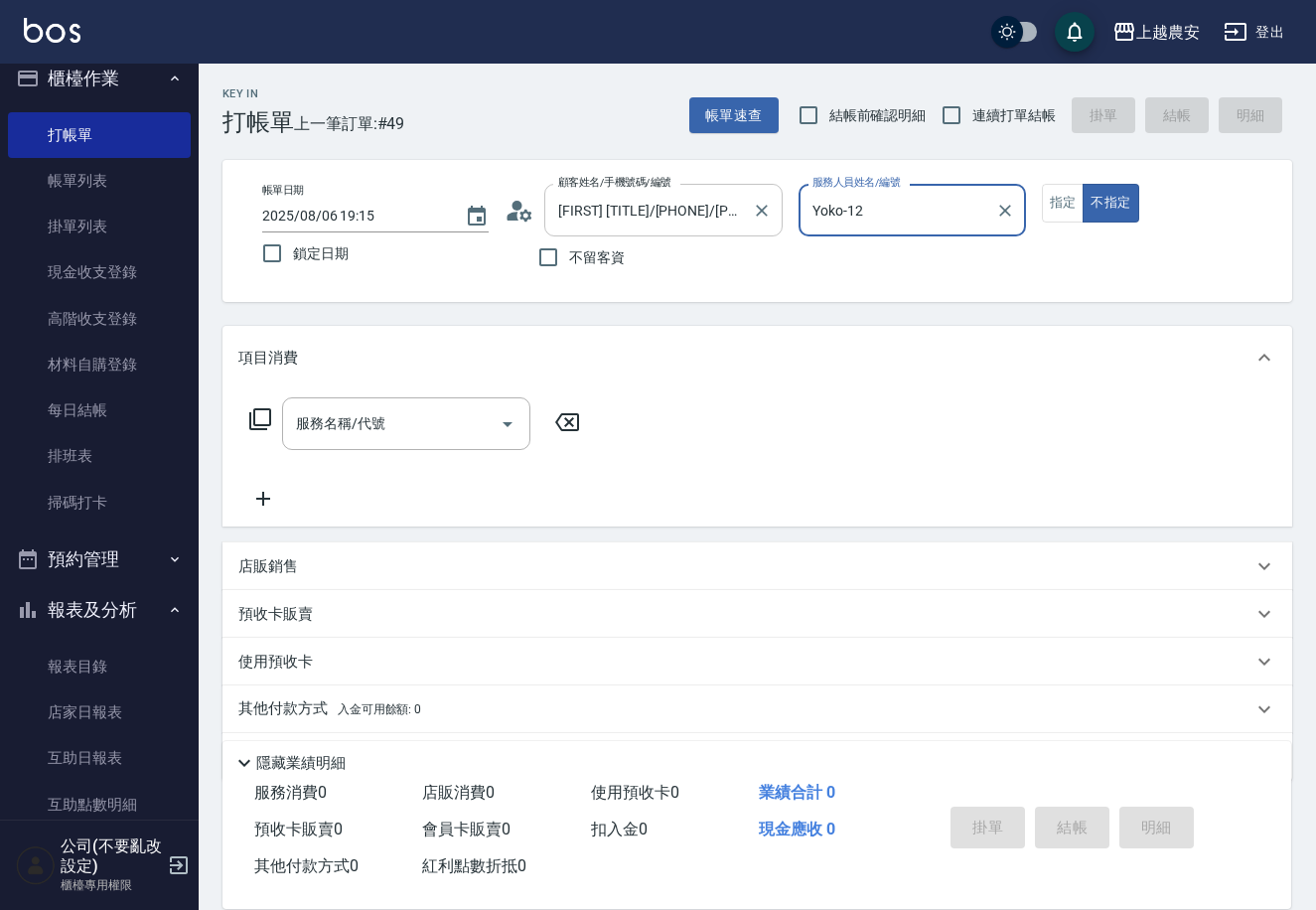 click on "不指定" at bounding box center [1110, 203] 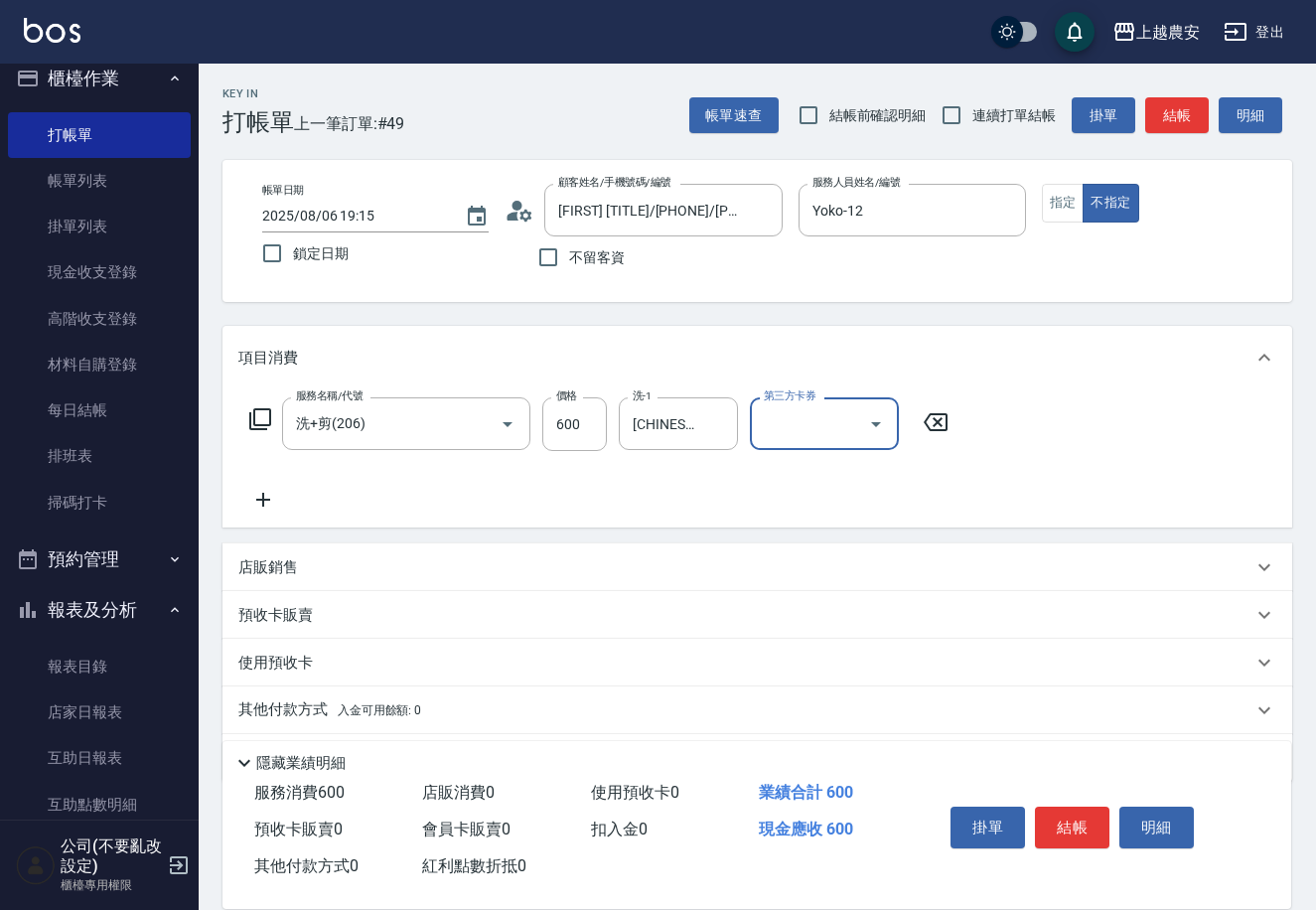click on "結帳" at bounding box center (1072, 828) 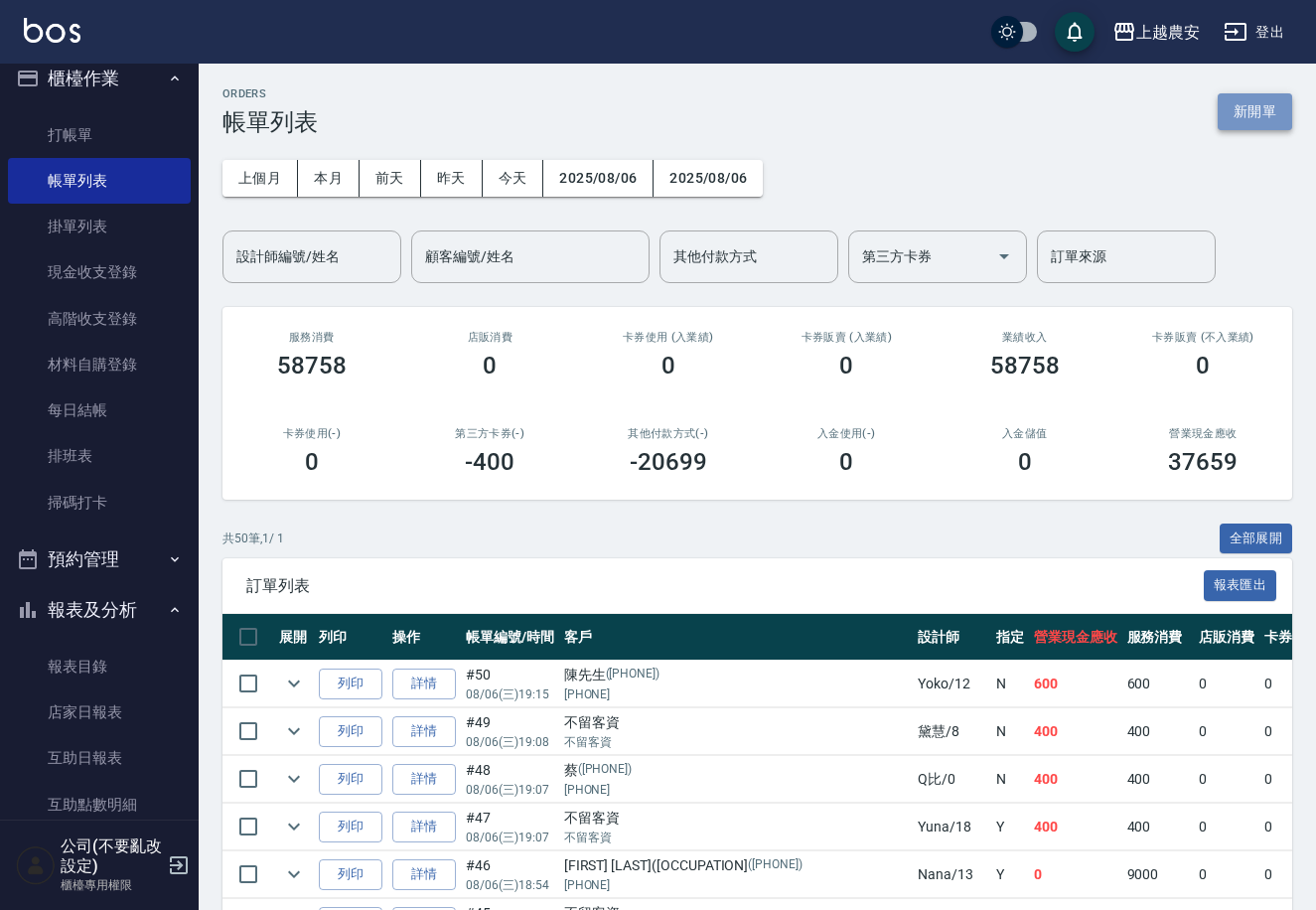 click on "新開單" at bounding box center [1254, 111] 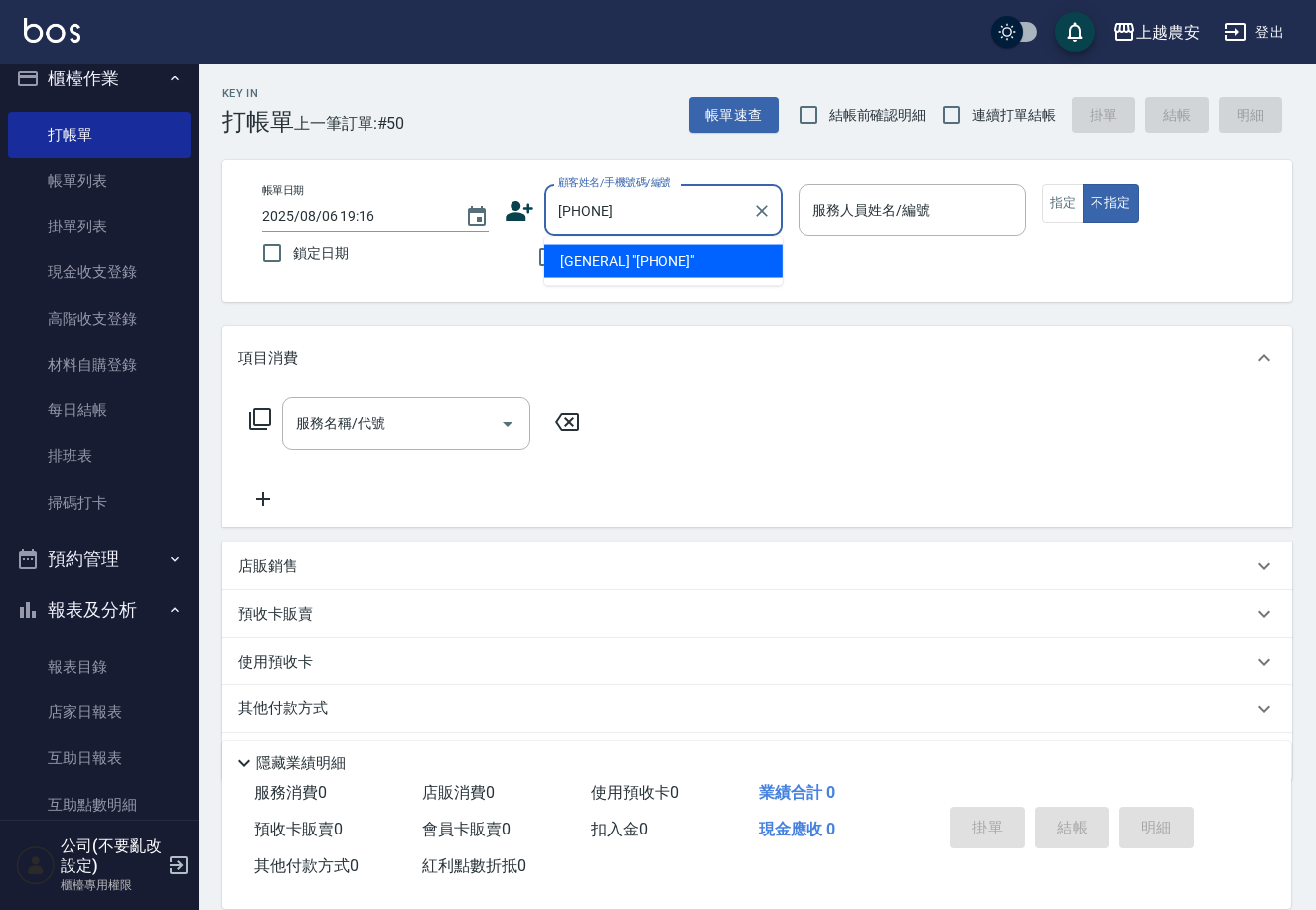 click on "[PHONE]" at bounding box center (649, 210) 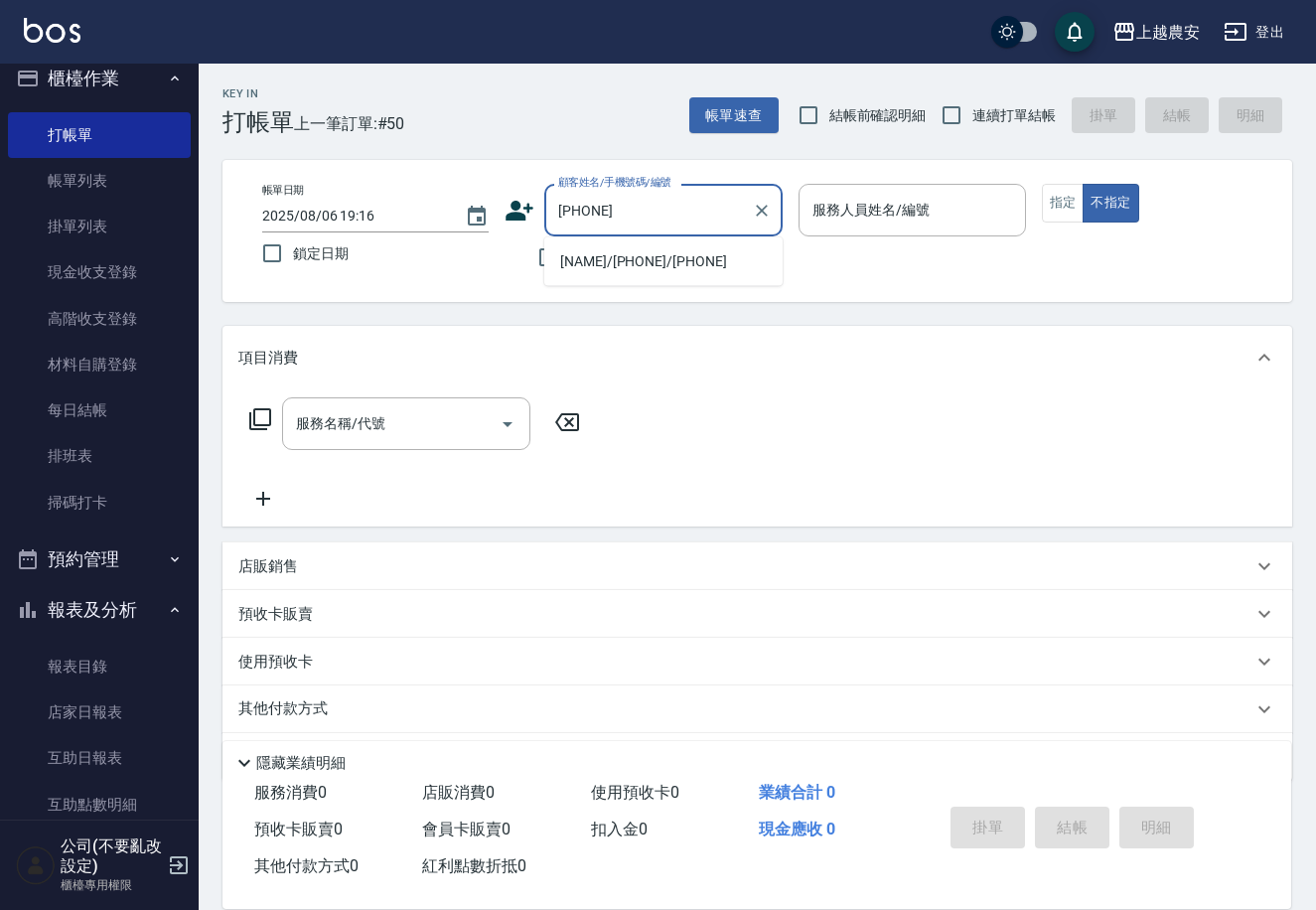 click on "[NAME]/[PHONE]/[PHONE]" at bounding box center [663, 261] 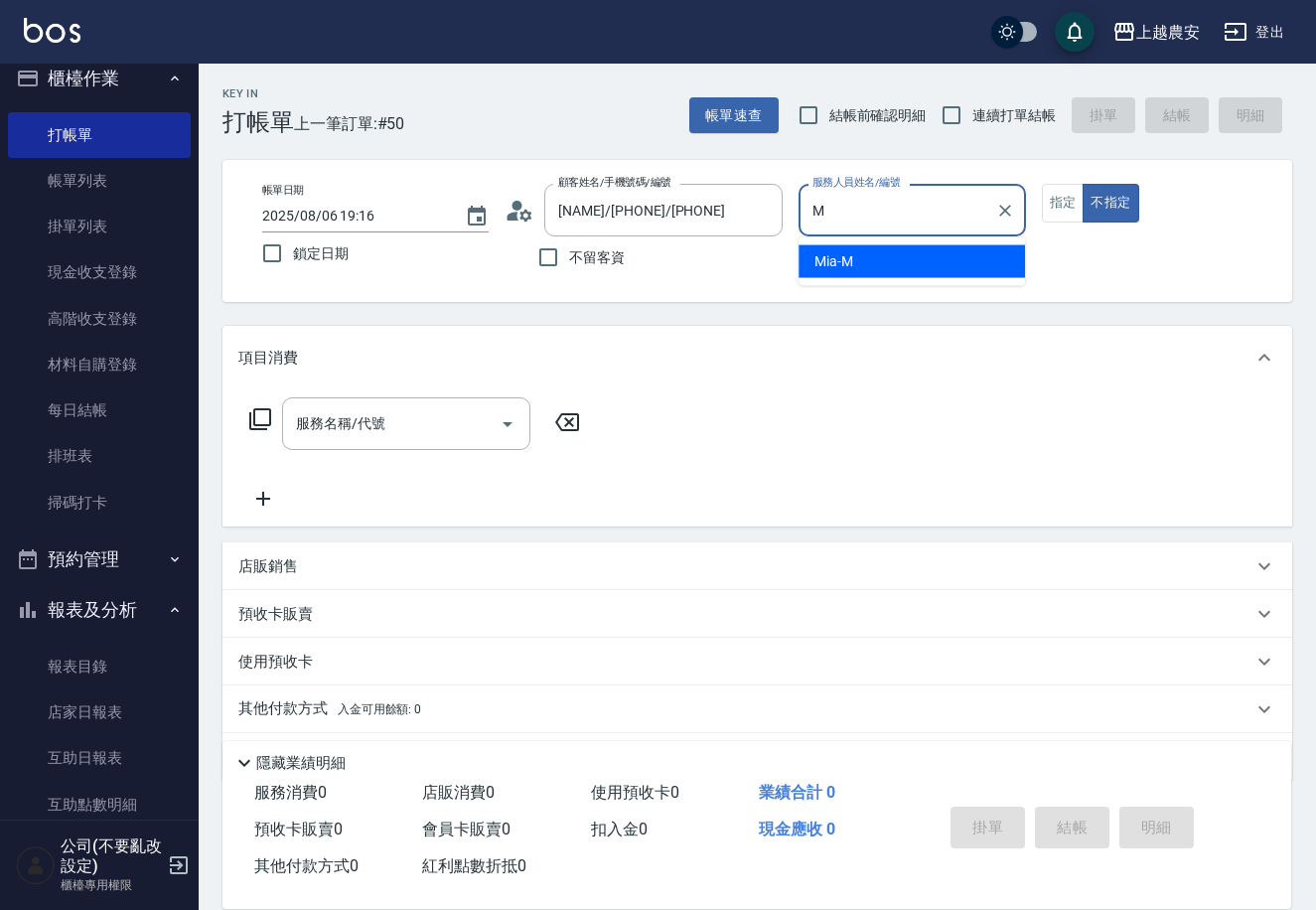 click on "[FIRST]-[LAST]" at bounding box center [912, 261] 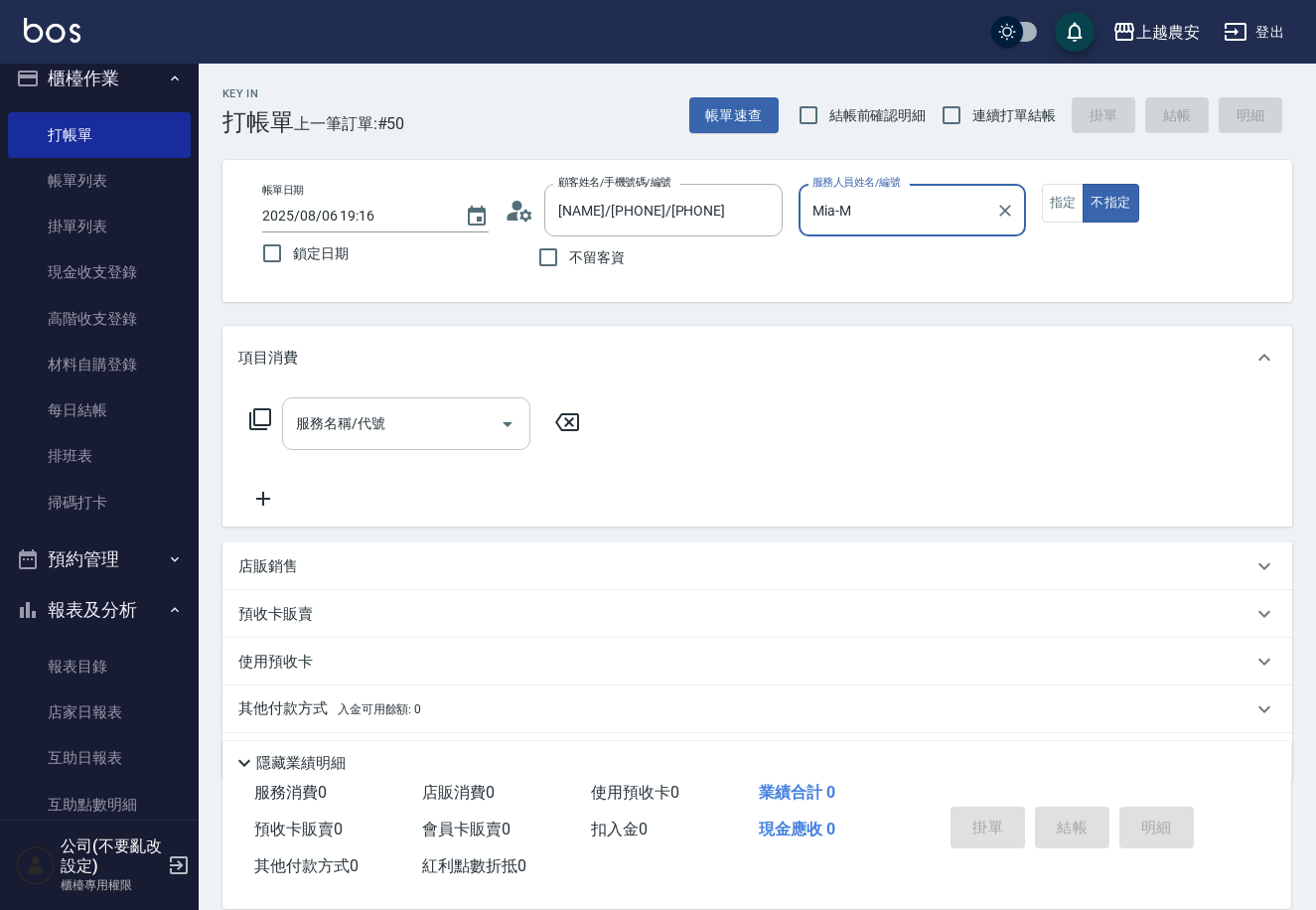 click on "服務名稱/代號" at bounding box center (406, 423) 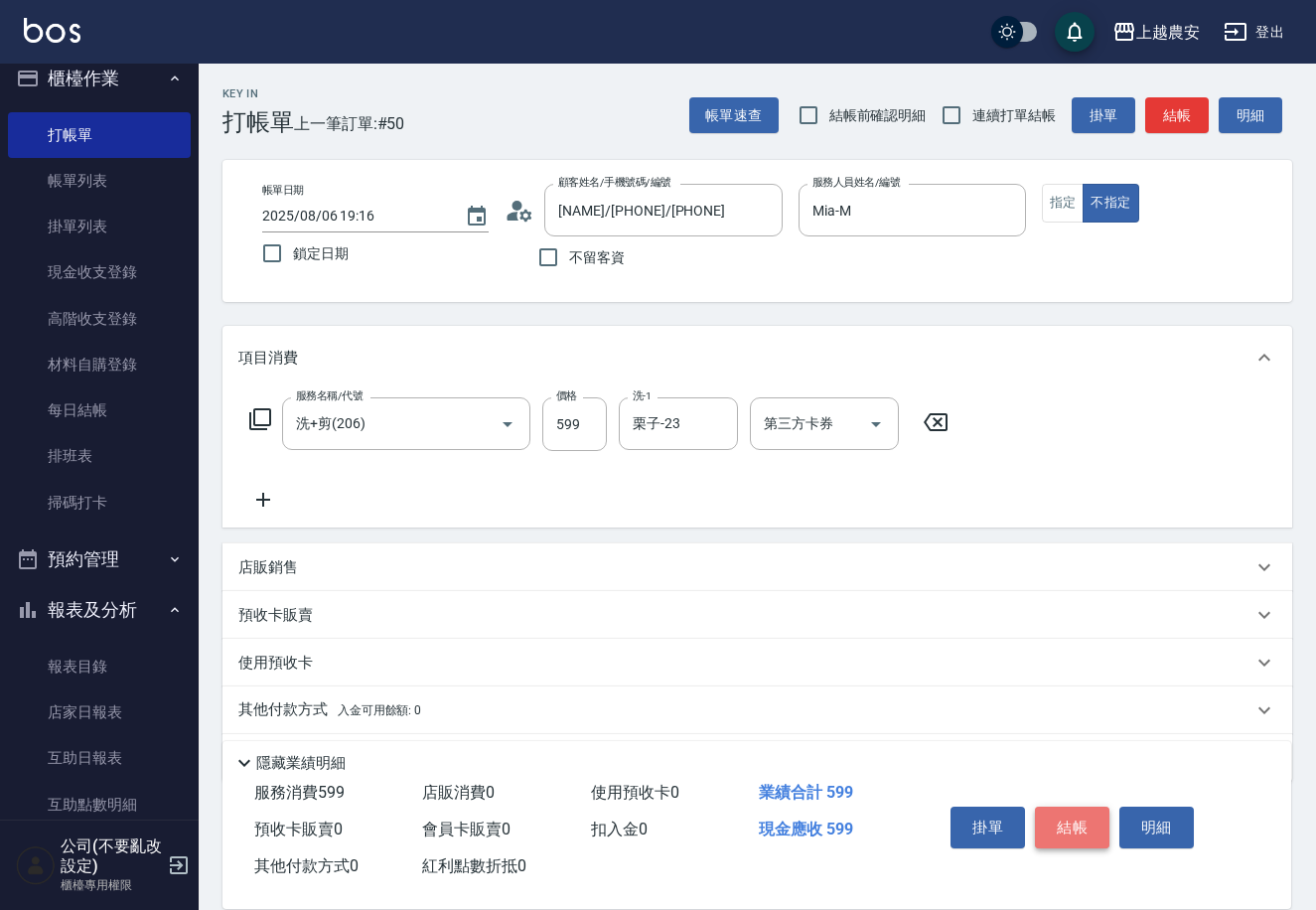 click on "結帳" at bounding box center (1072, 828) 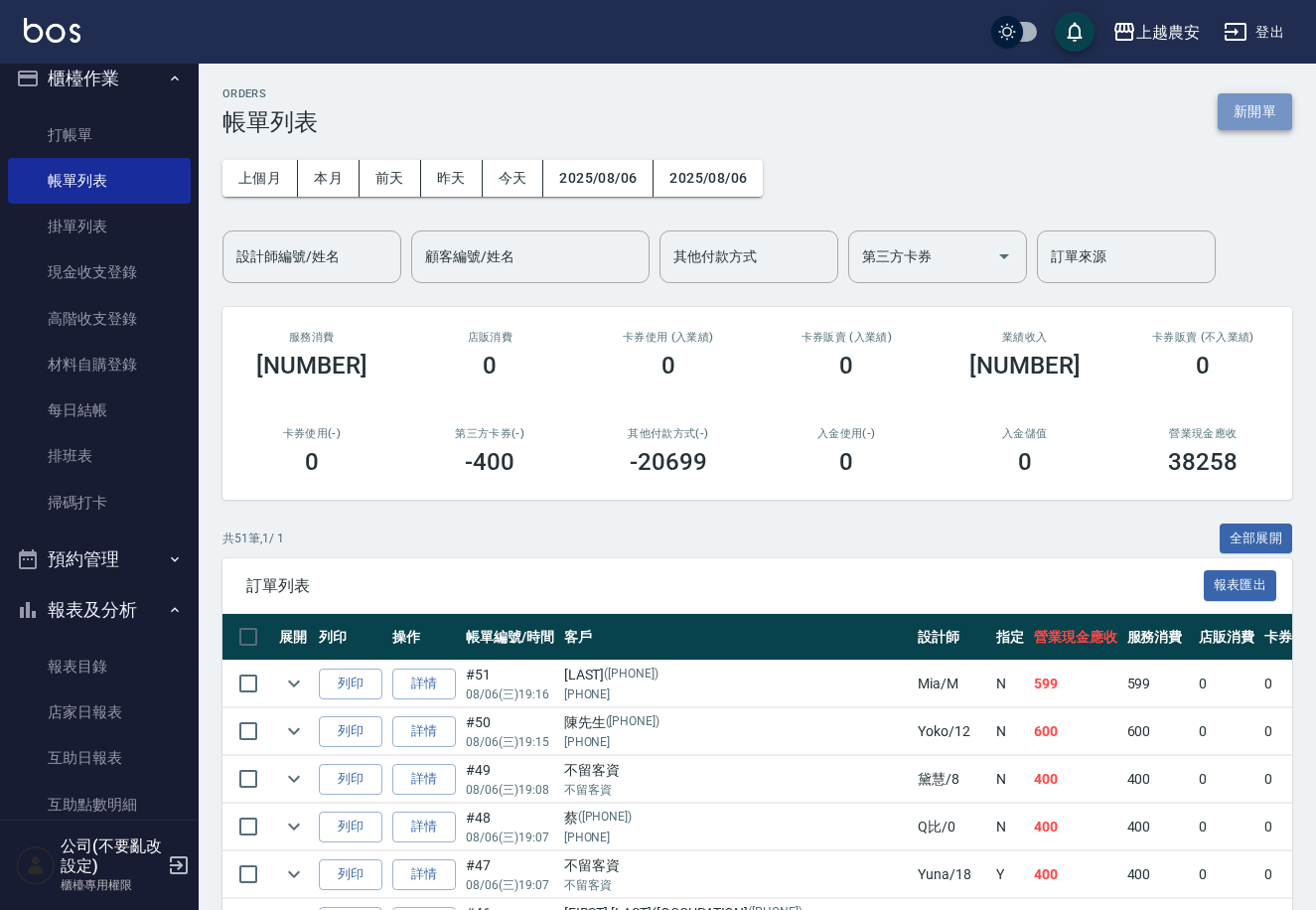 click on "新開單" at bounding box center [1254, 111] 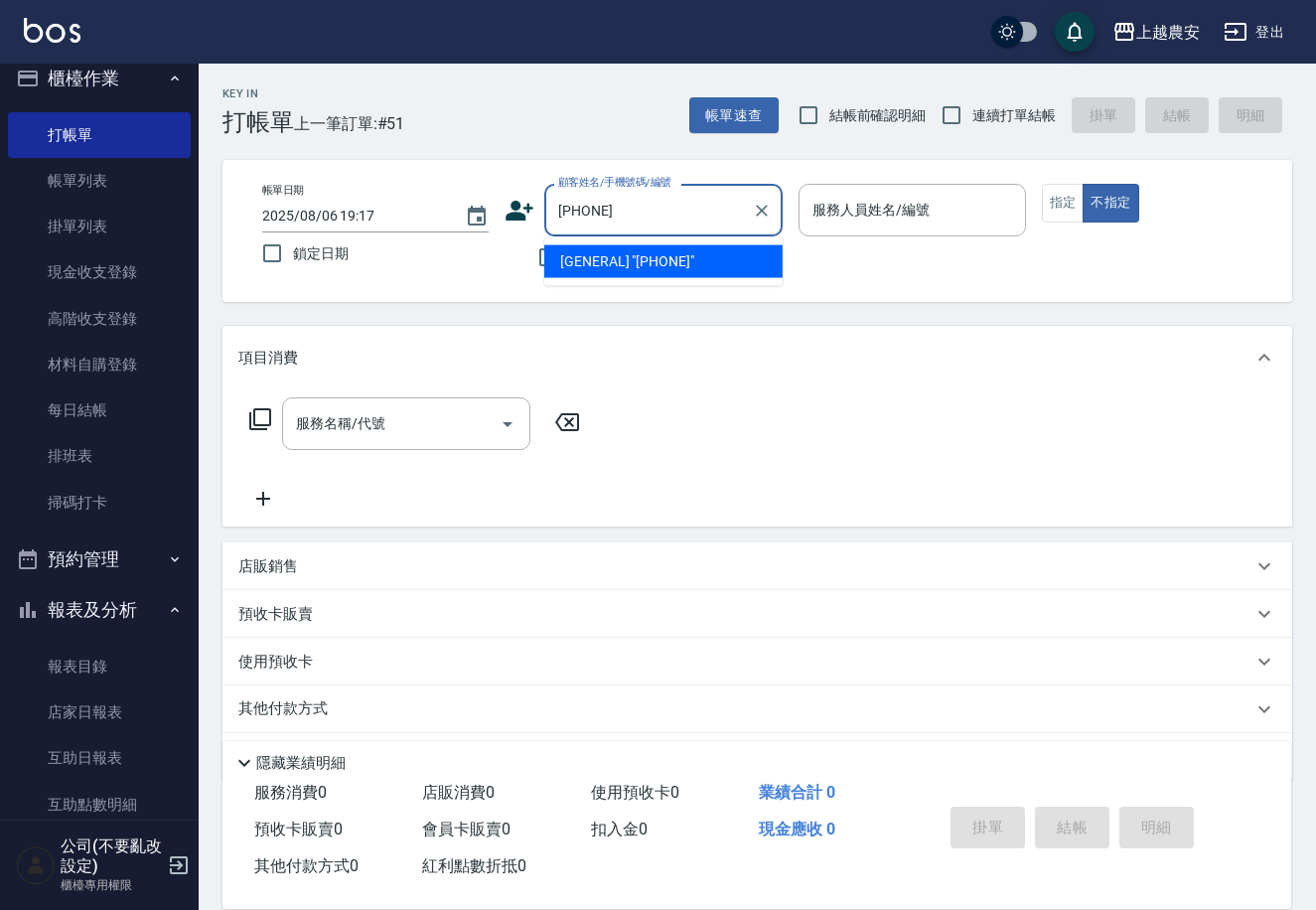 drag, startPoint x: 641, startPoint y: 211, endPoint x: 552, endPoint y: 197, distance: 90.0944 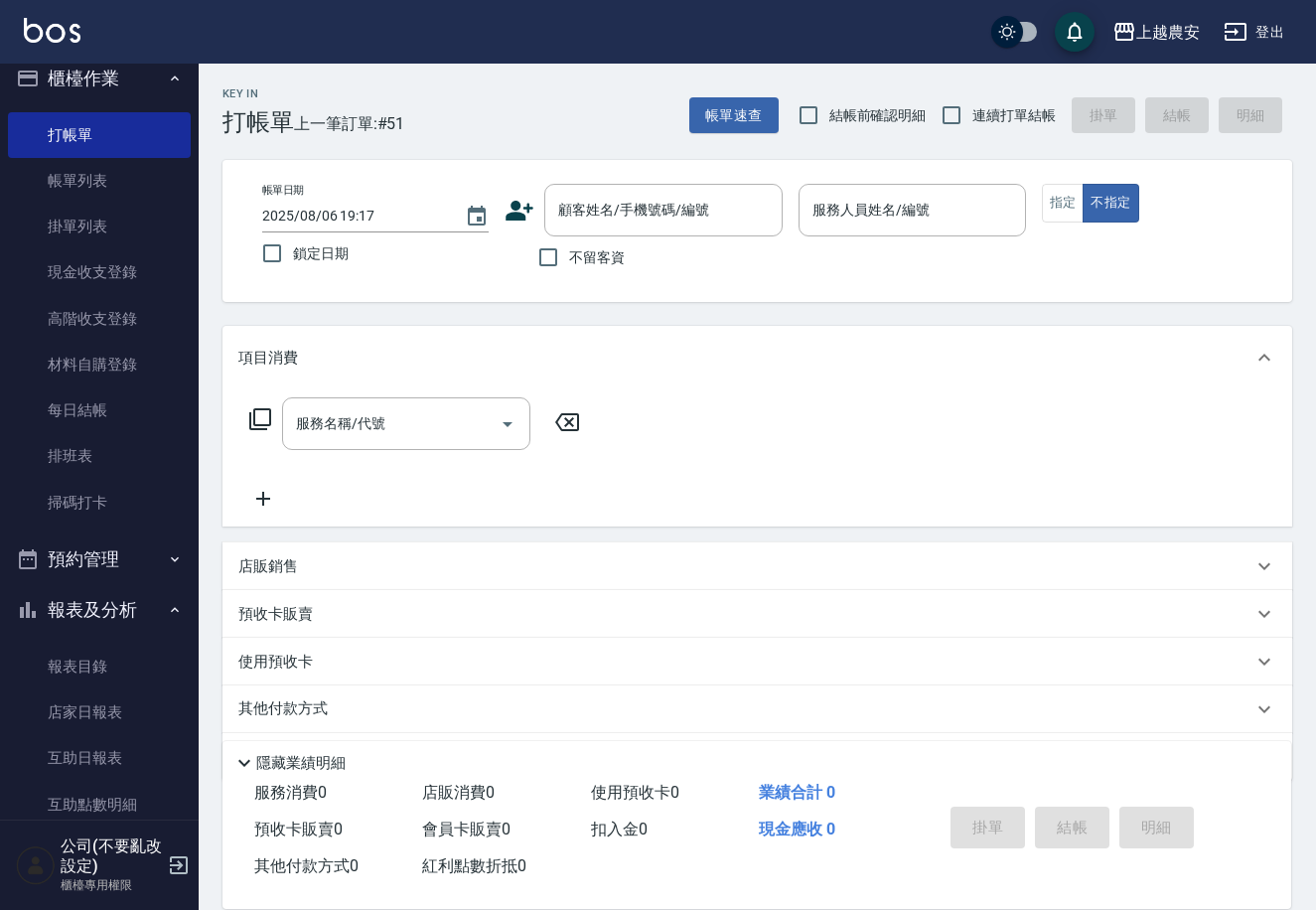 click 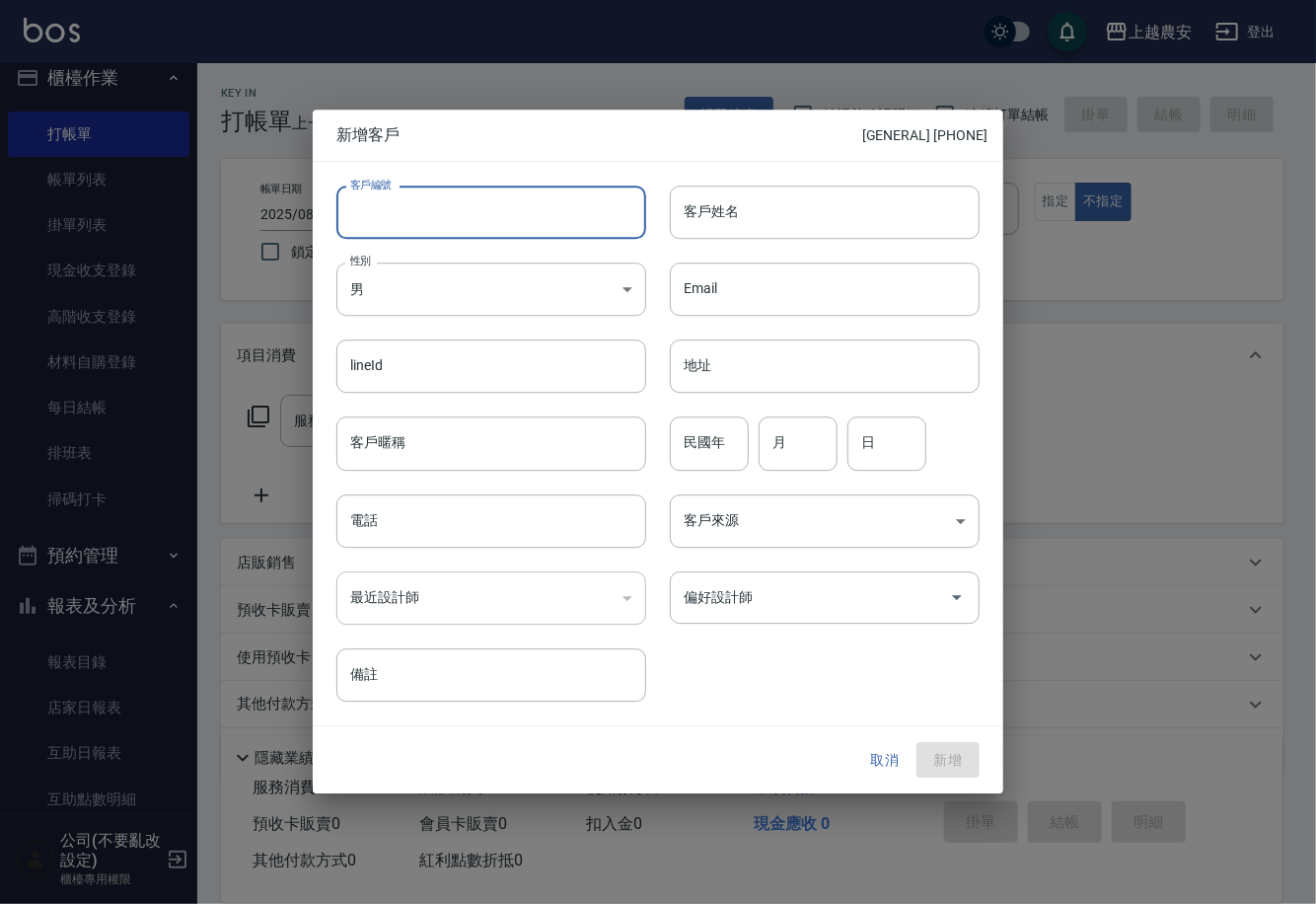 paste on "[PHONE]" 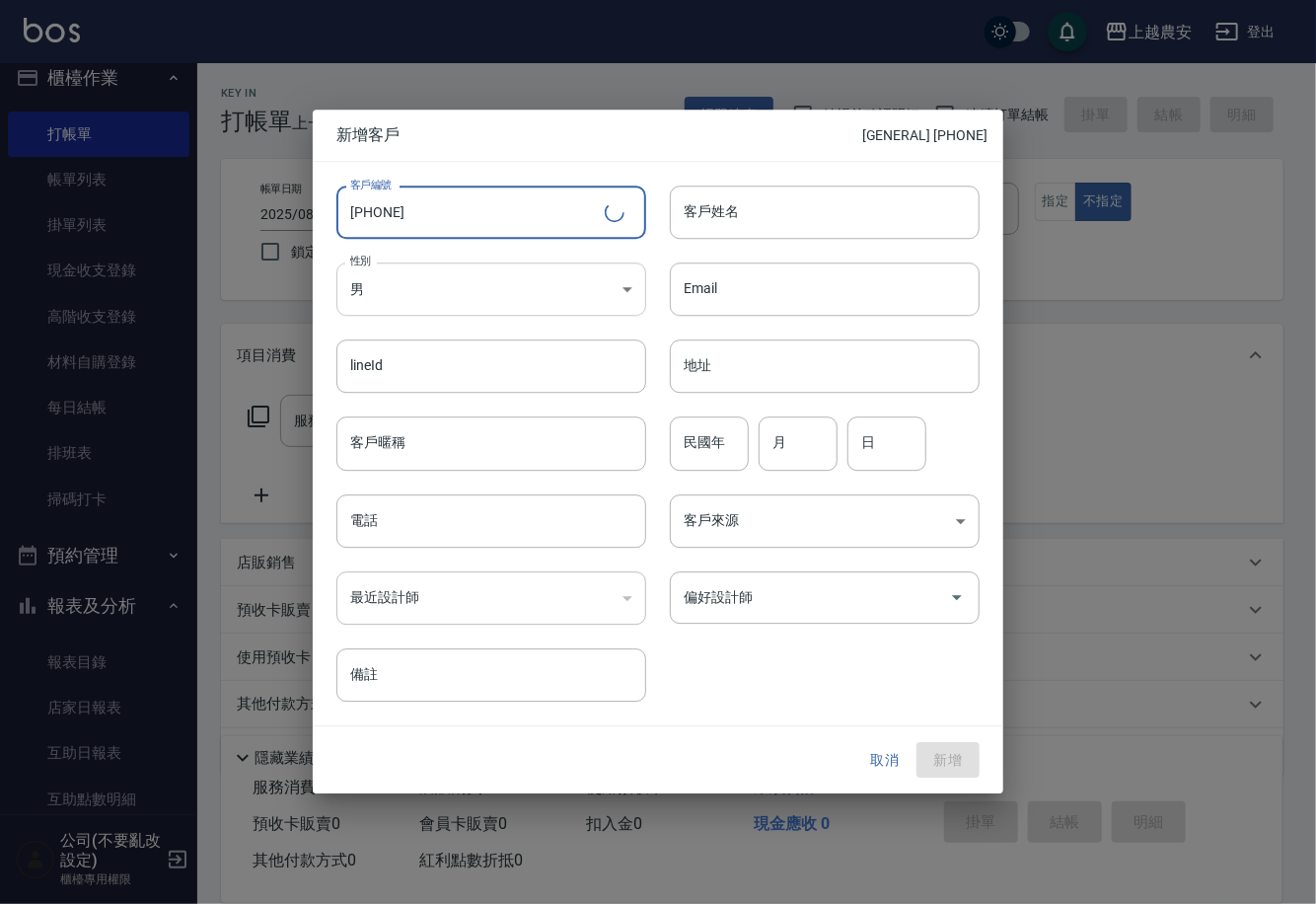 click on "上越農安 登出 櫃檯作業 打帳單 帳單列表 掛單列表 現金收支登錄 高階收支登錄 材料自購登錄 每日結帳 排班表 掃碼打卡 預約管理 預約管理 單日預約紀錄 單週預約紀錄 報表及分析 報表目錄 店家日報表 互助日報表 互助點數明細 設計師日報表 店販抽成明細 客戶管理 客戶列表 卡券管理 入金管理 員工及薪資 員工列表 商品管理 商品分類設定 商品列表 公司(不要亂改設定) 櫃檯專用權限 Key In 打帳單 上一筆訂單:#51 帳單速查 結帳前確認明細 連續打單結帳 掛單 結帳 明細 帳單日期 2025/08/06 19:17 鎖定日期 顧客姓名/手機號碼/編號 顧客姓名/手機號碼/編號 不留客資 服務人員姓名/編號 服務人員姓名/編號 指定 不指定 項目消費 服務名稱/代號 服務名稱/代號 店販銷售 服務人員姓名/編號 服務人員姓名/編號 商品代號/名稱 商品代號/名稱 預收卡販賣 卡券名稱/代號 備註 ​" at bounding box center (658, 481) 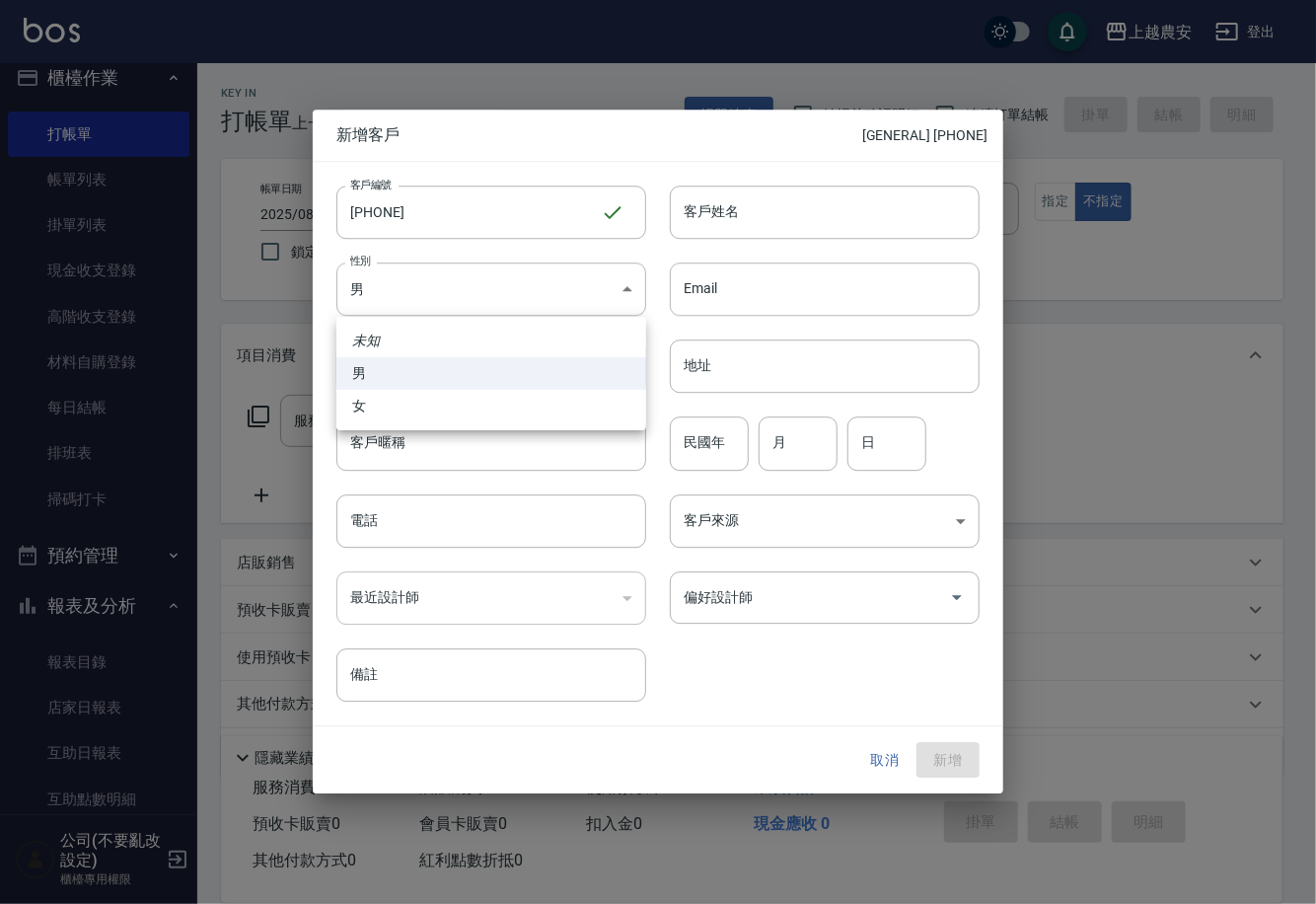 click on "女" at bounding box center (491, 406) 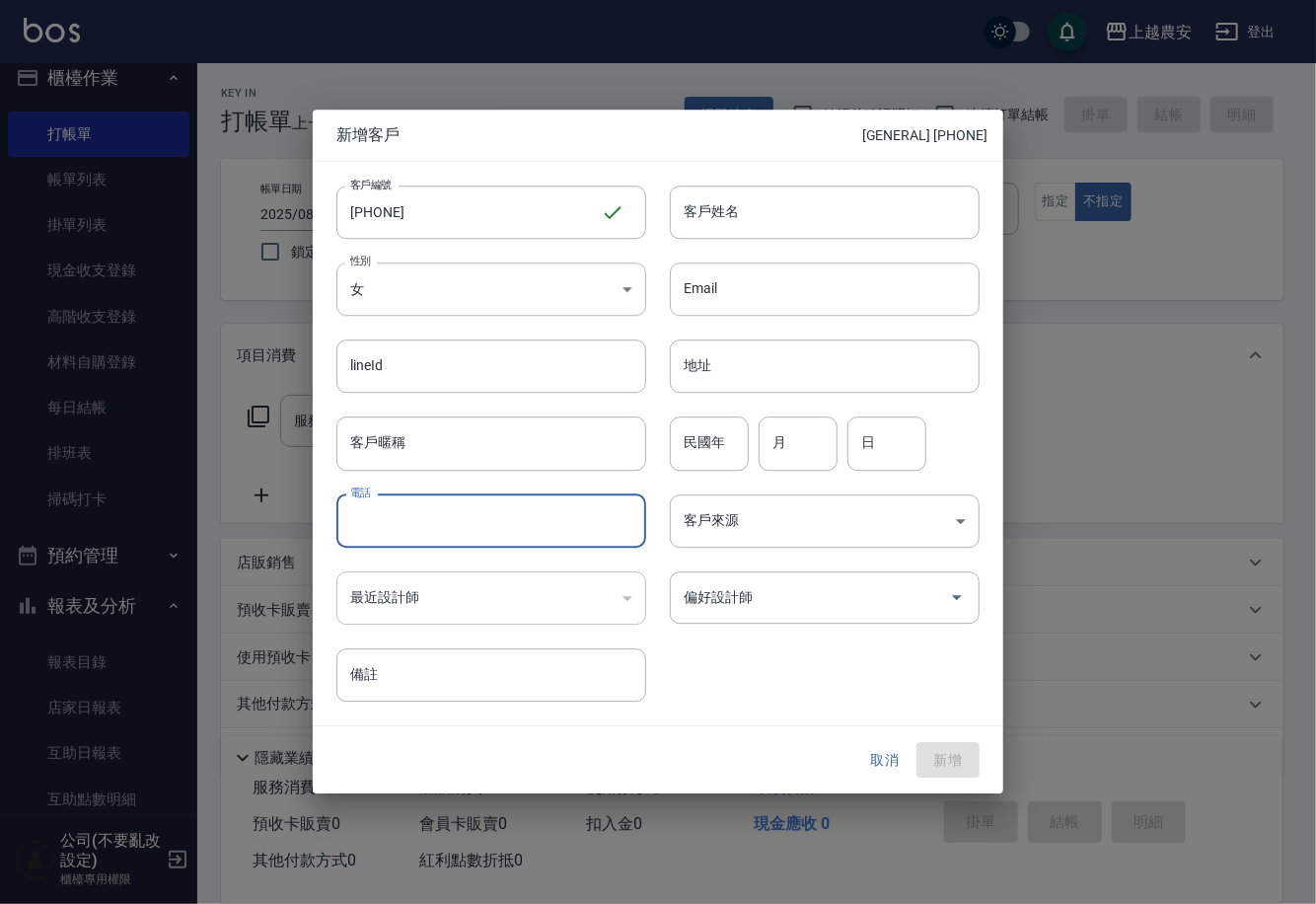 paste on "[PHONE]" 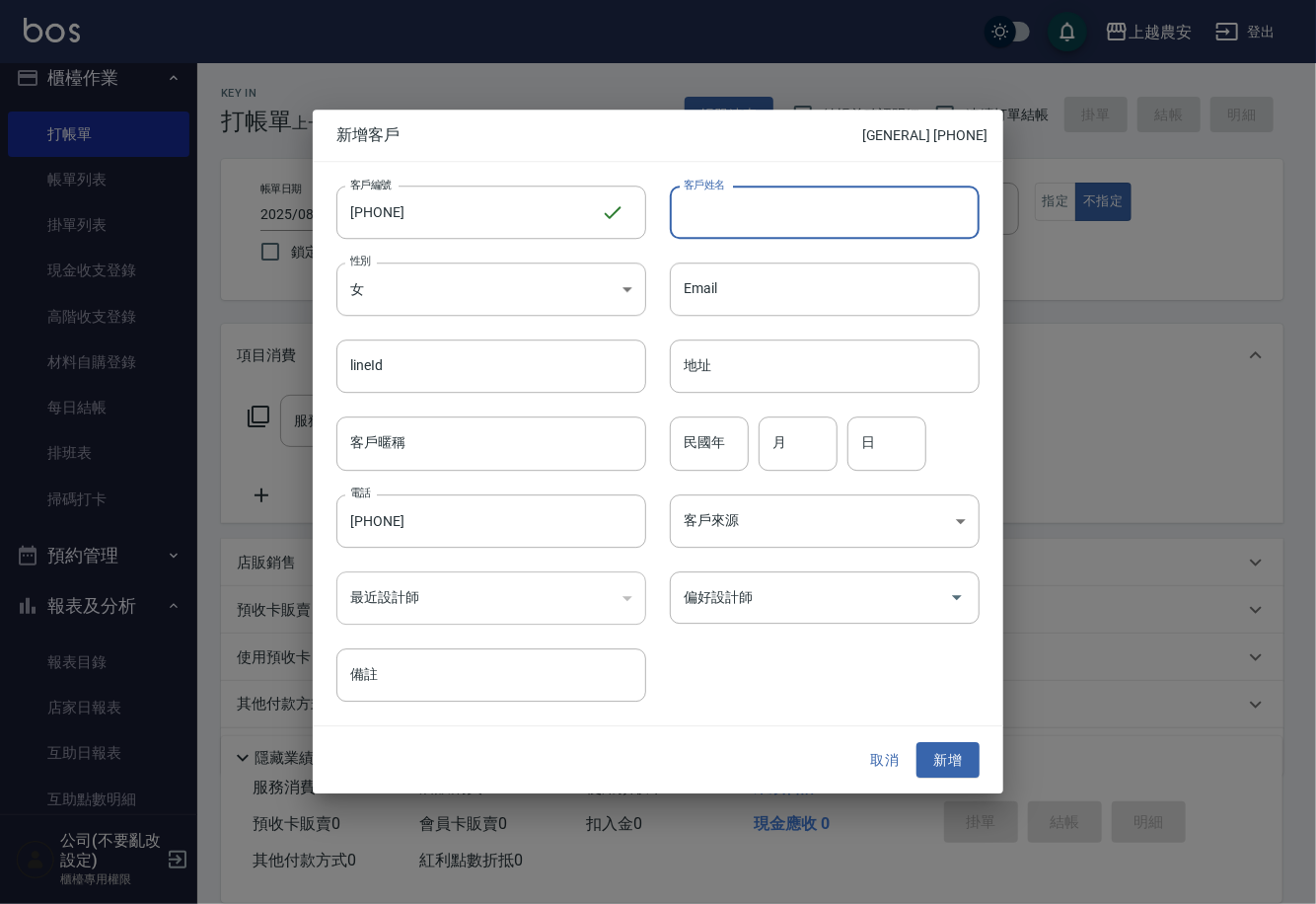 click on "客戶姓名" at bounding box center [825, 212] 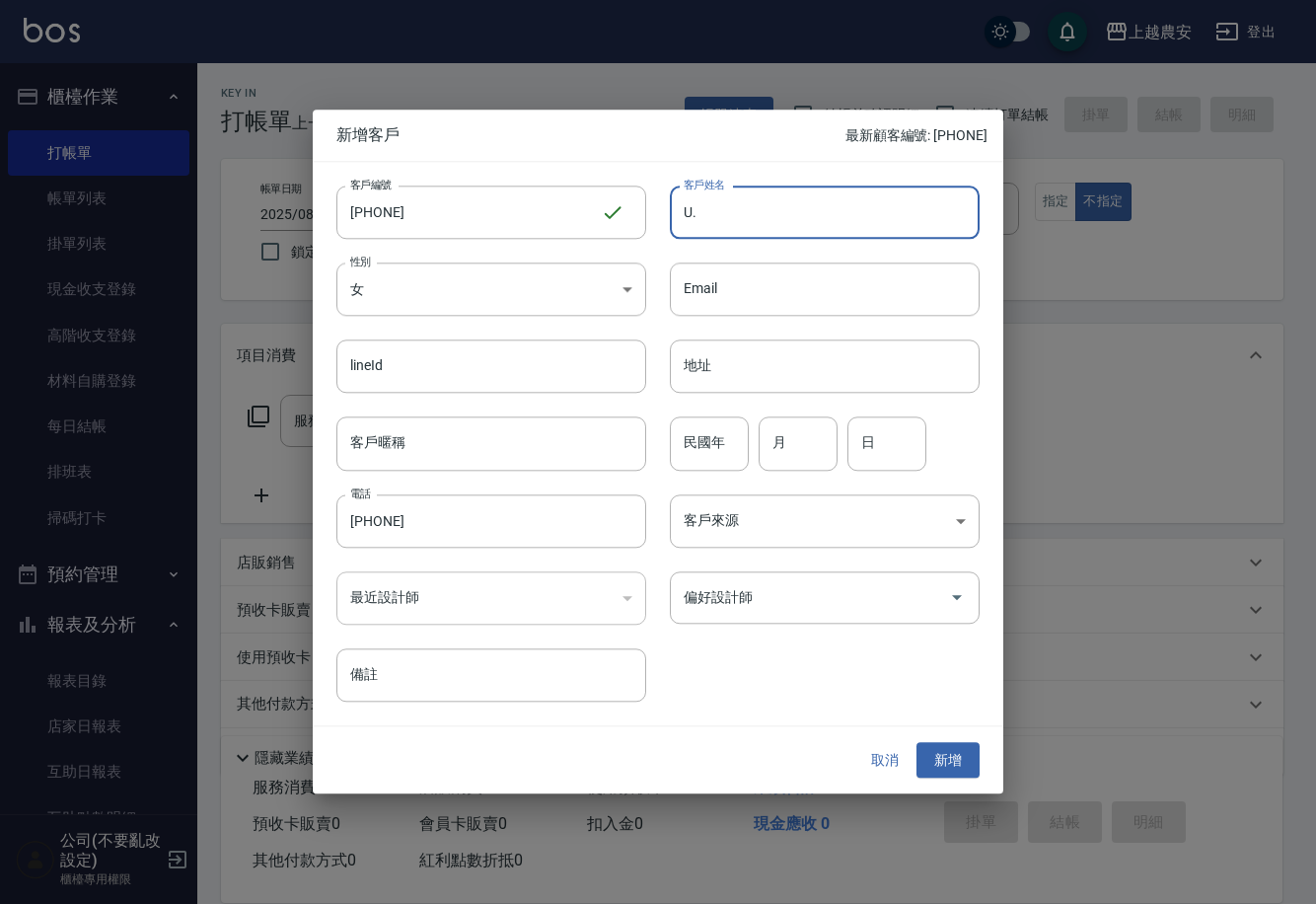 scroll, scrollTop: 0, scrollLeft: 0, axis: both 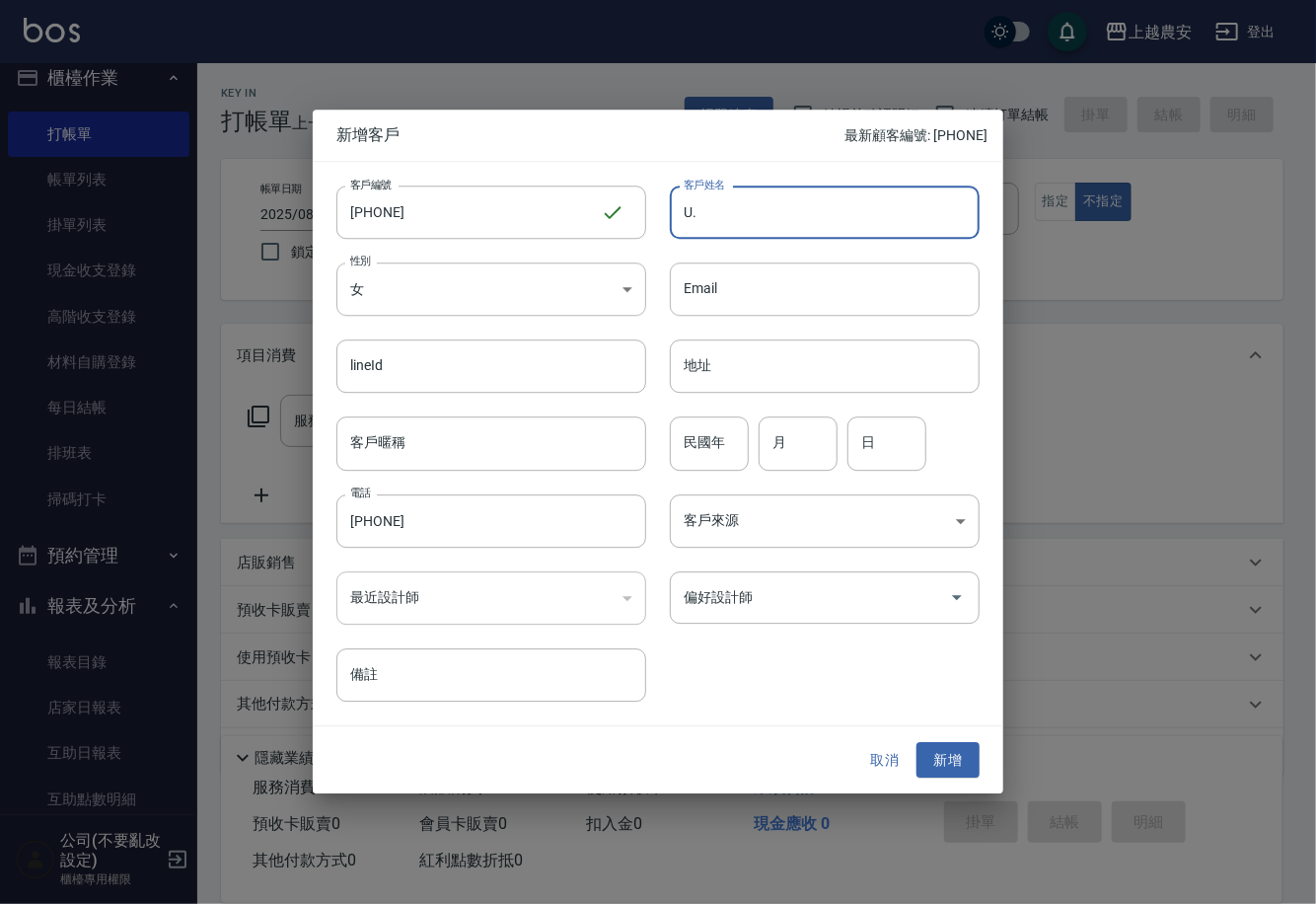 type on "U" 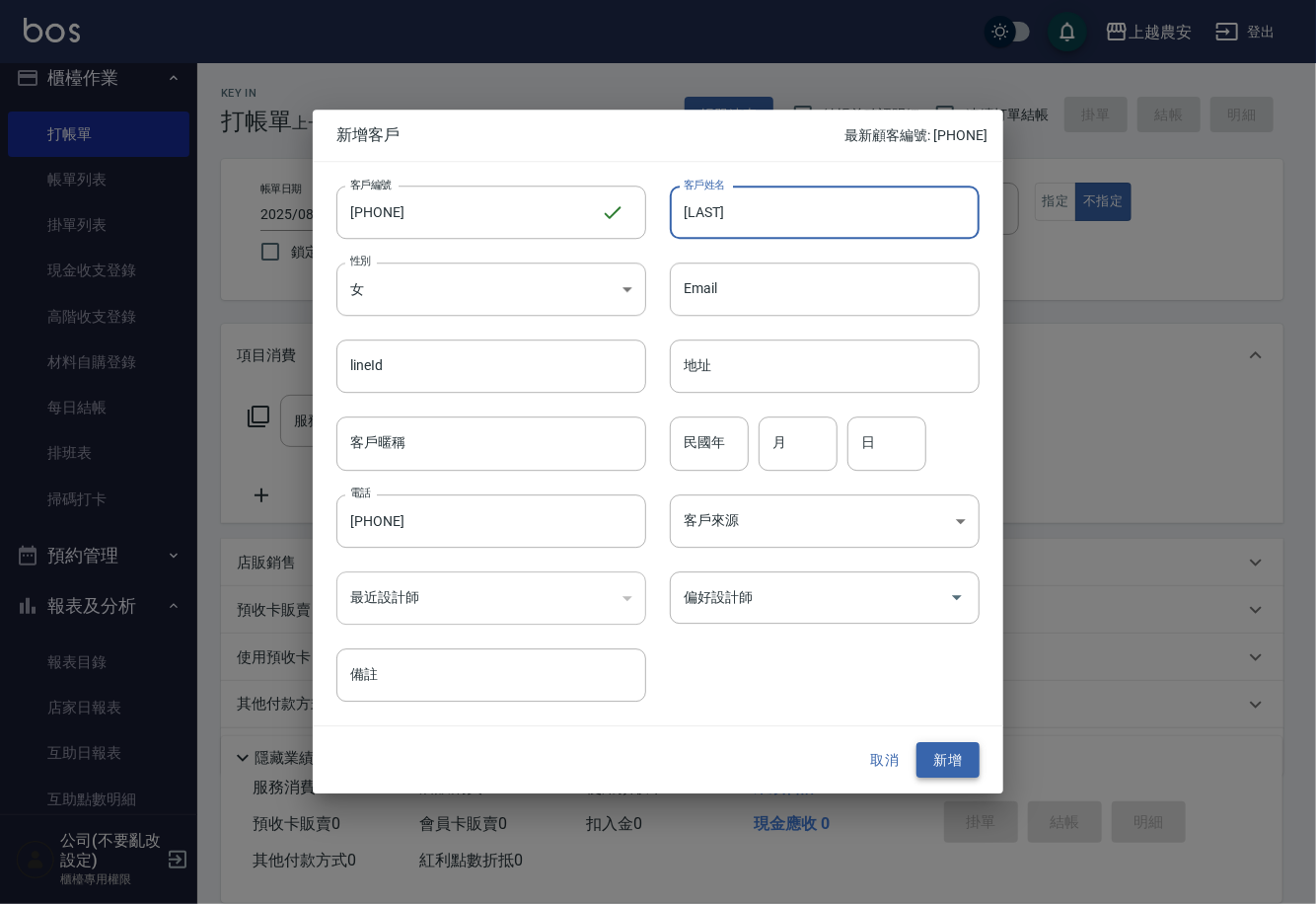 type on "[LAST]" 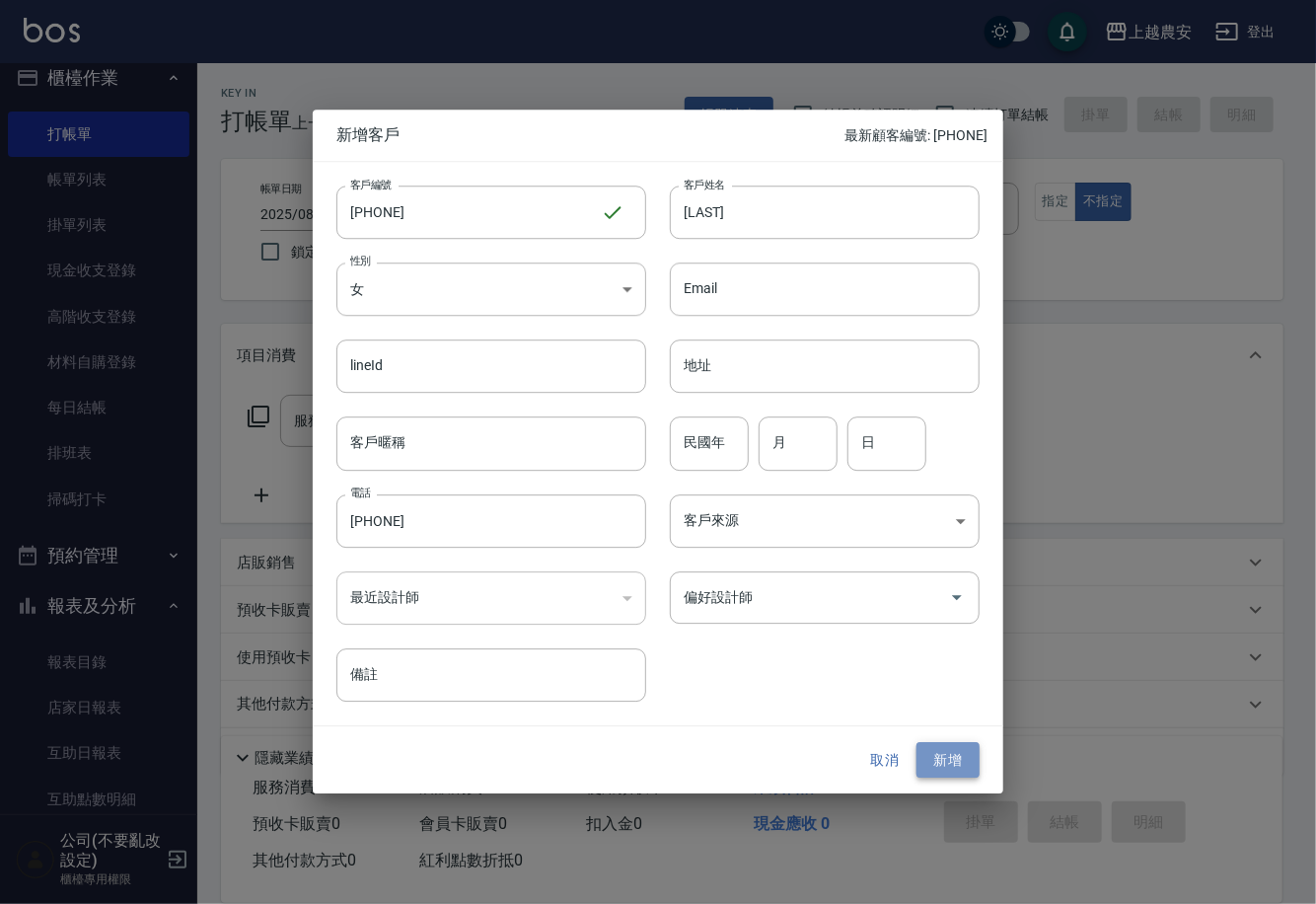 click on "新增" at bounding box center (948, 760) 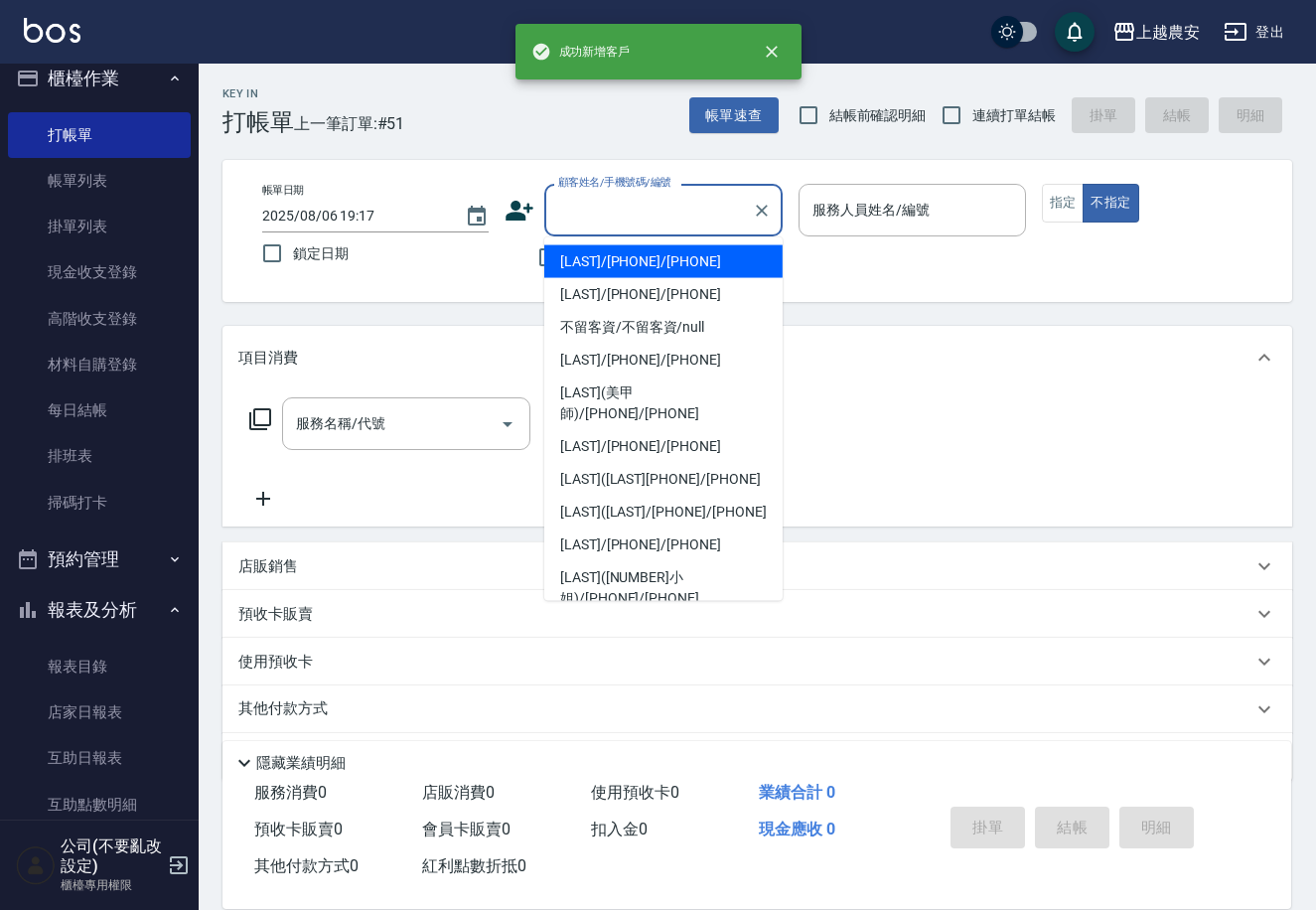 click on "顧客姓名/手機號碼/編號" at bounding box center [649, 210] 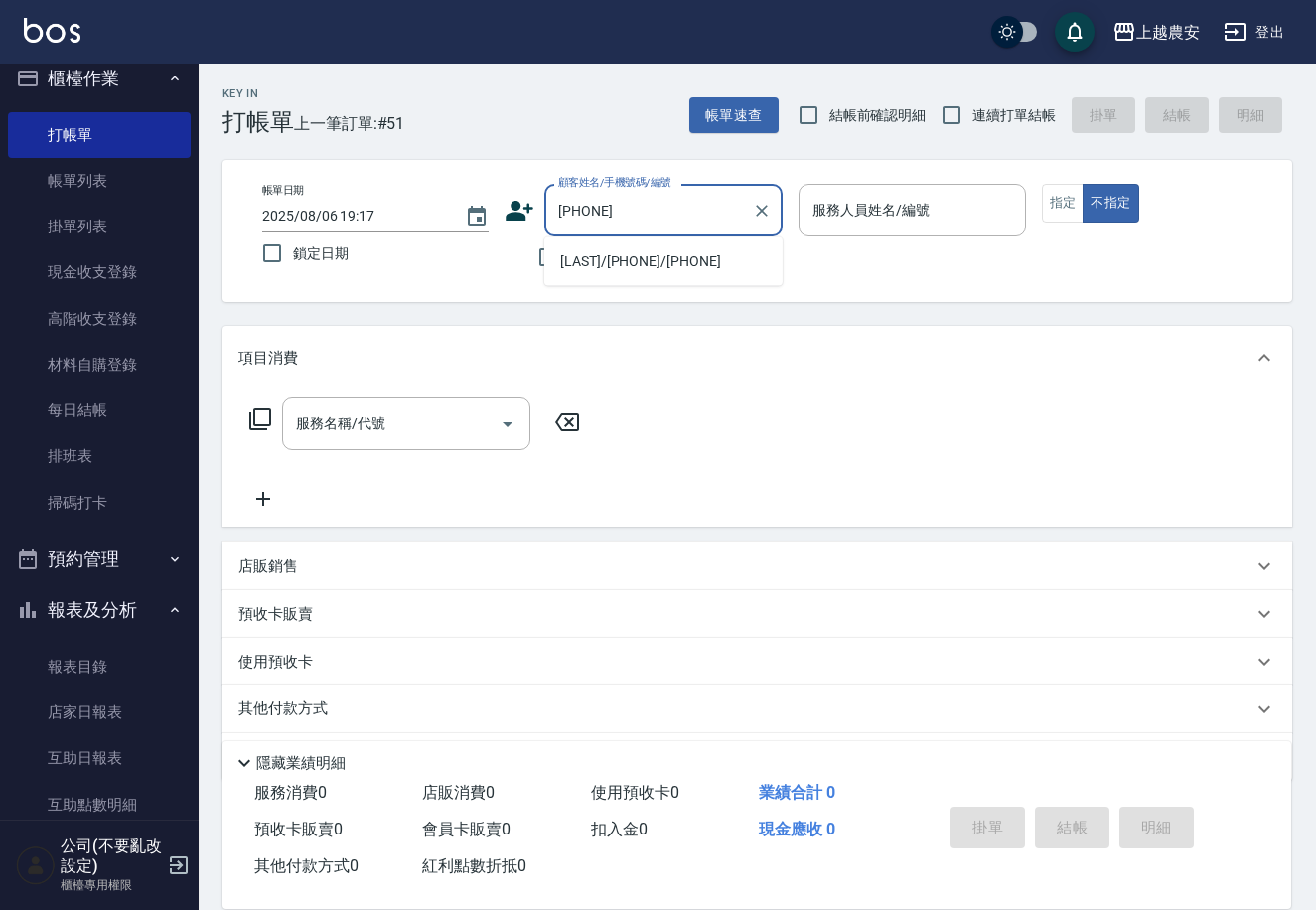 click on "游郁雯/0960559486/0960559486" at bounding box center (663, 261) 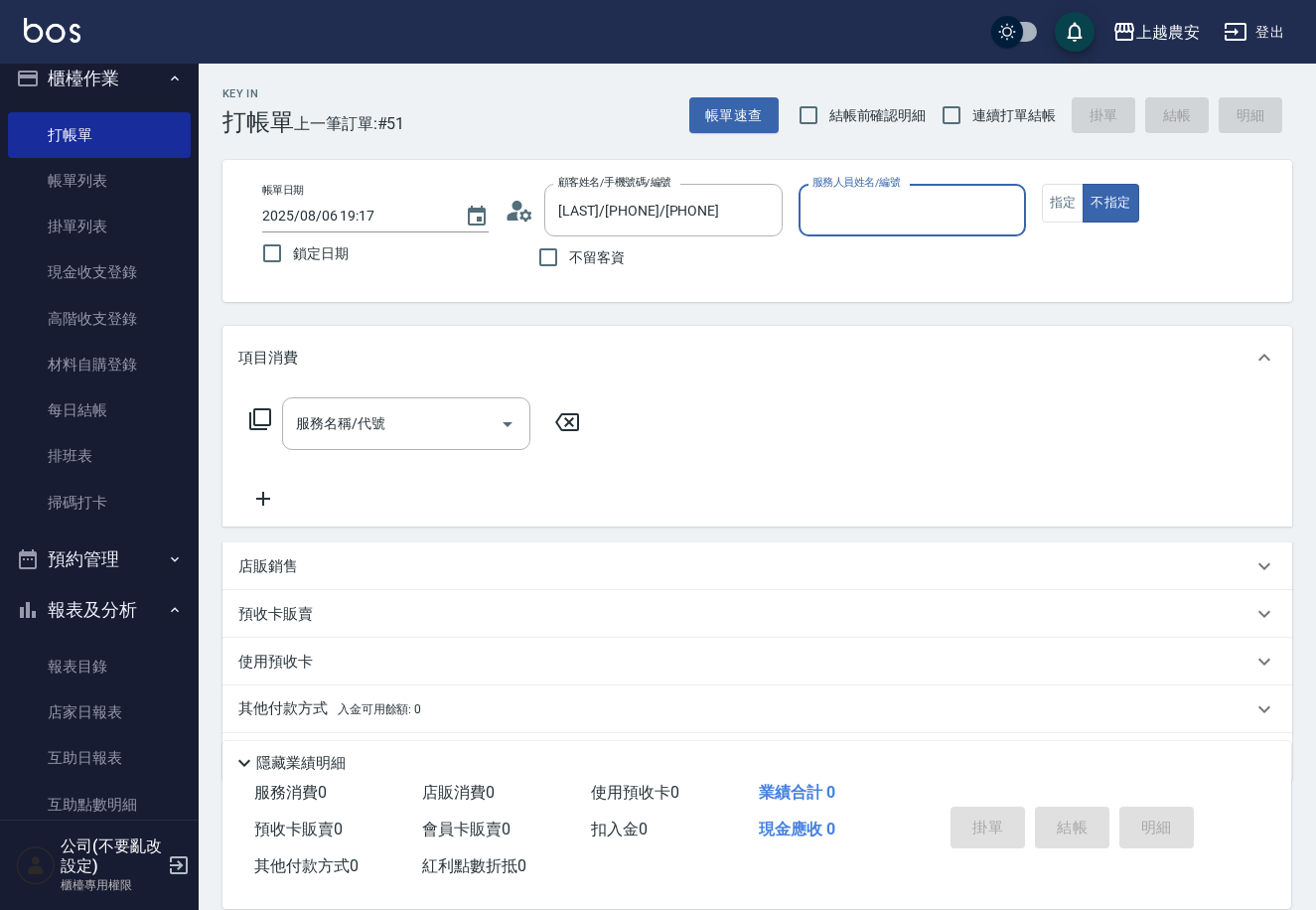 click on "服務人員姓名/編號" at bounding box center (912, 210) 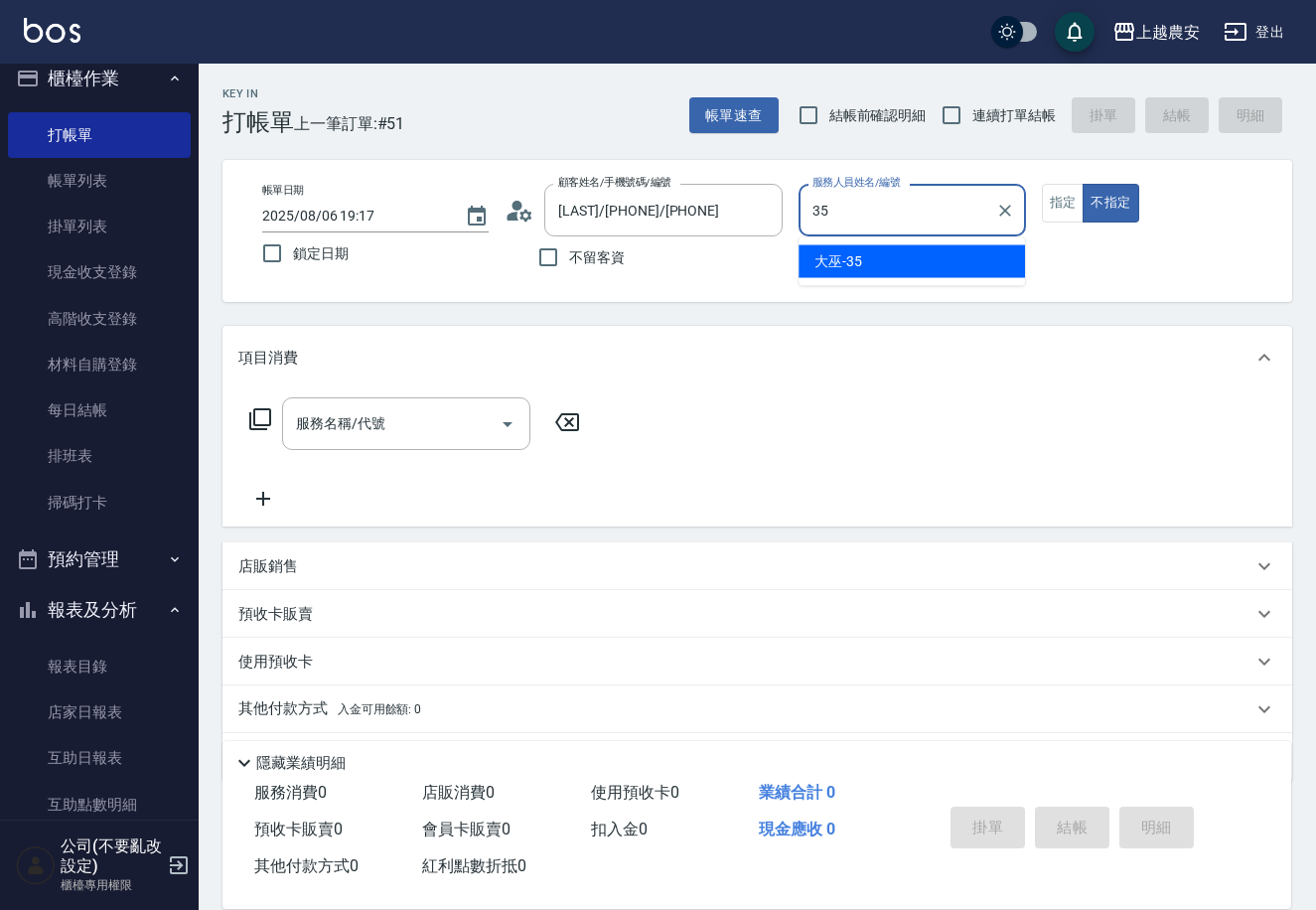 type on "[CHINESE_CHAR]-[NUMBER]" 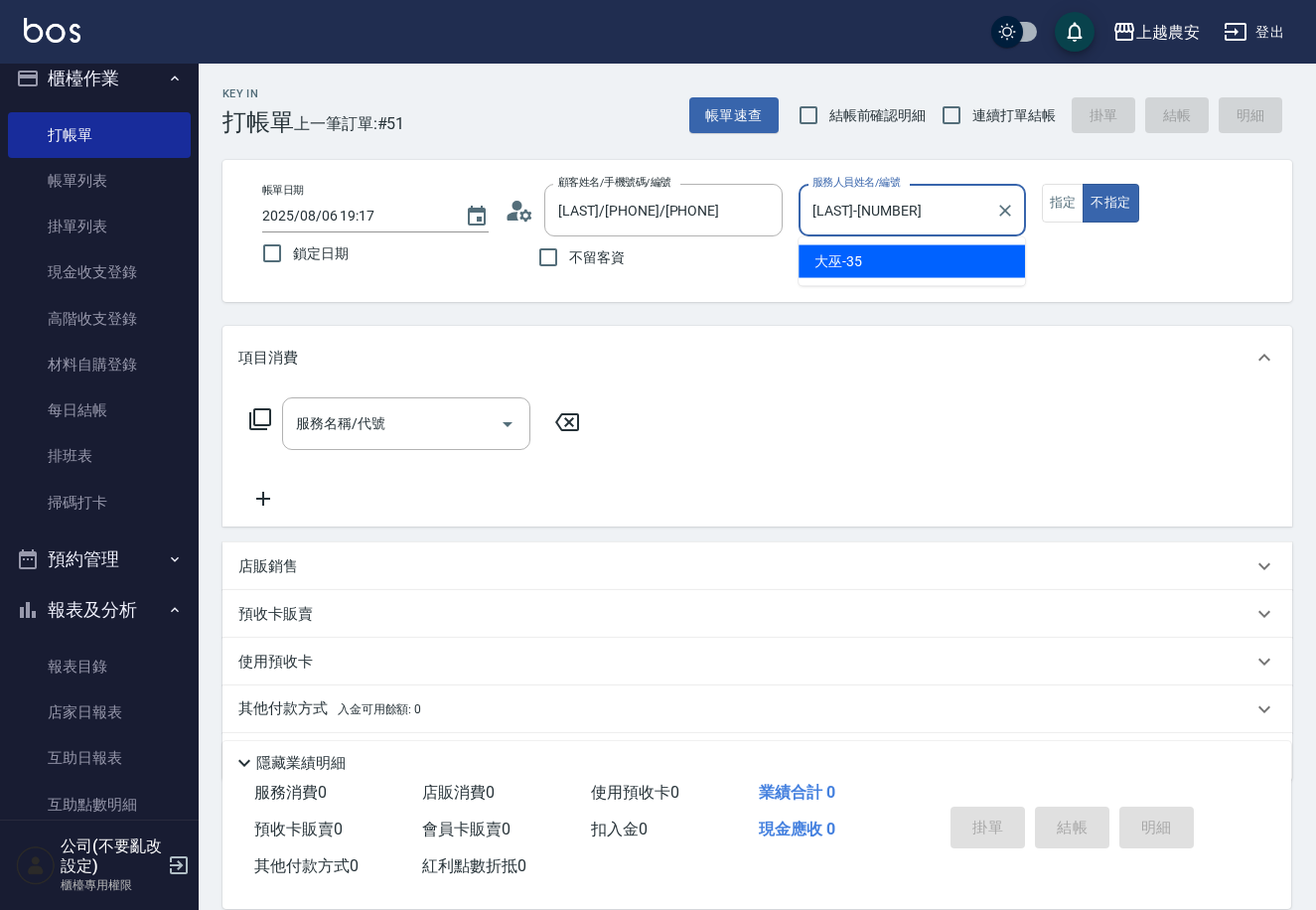 type on "false" 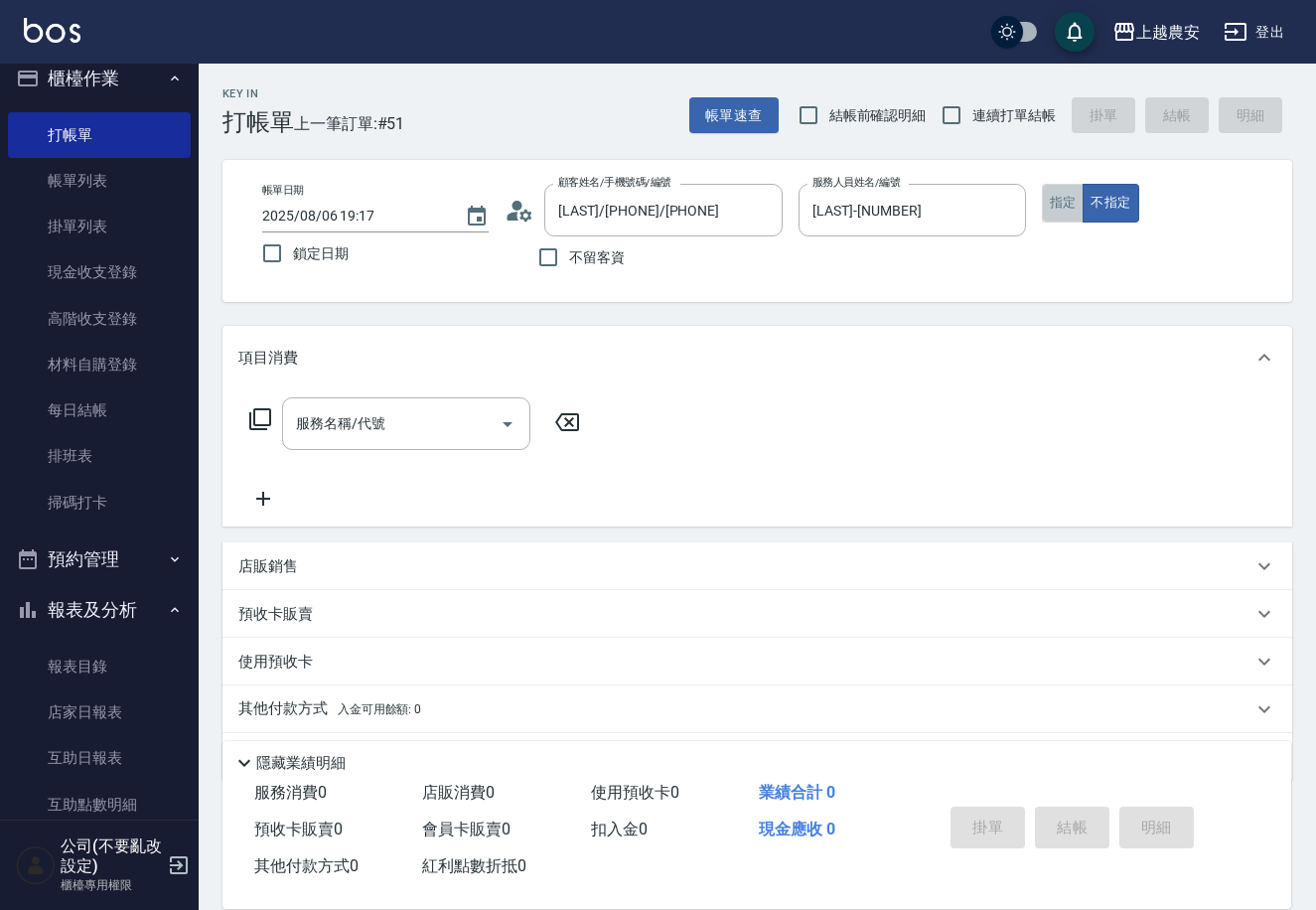 click on "指定" at bounding box center [1063, 203] 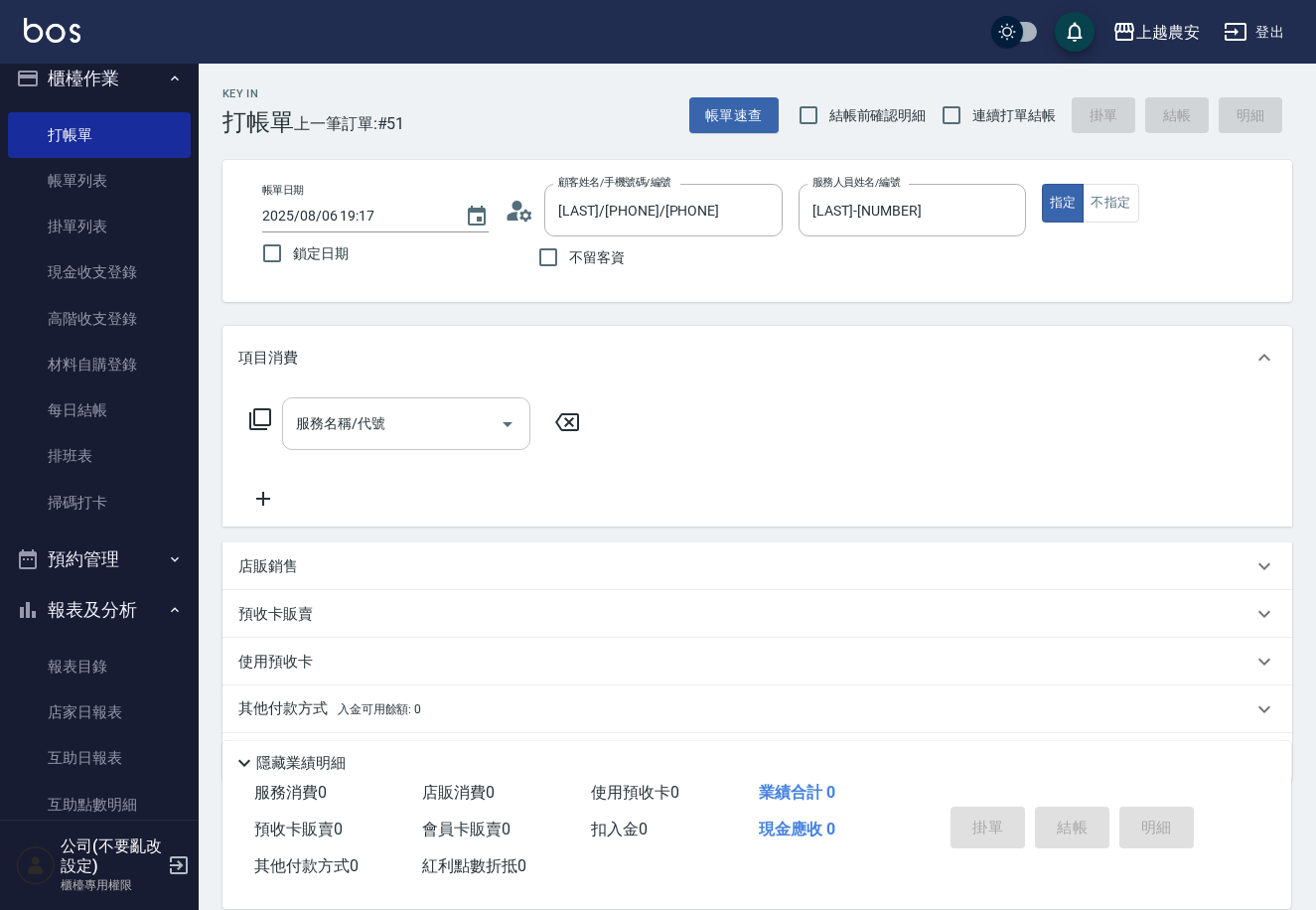 click on "服務名稱/代號" at bounding box center [391, 423] 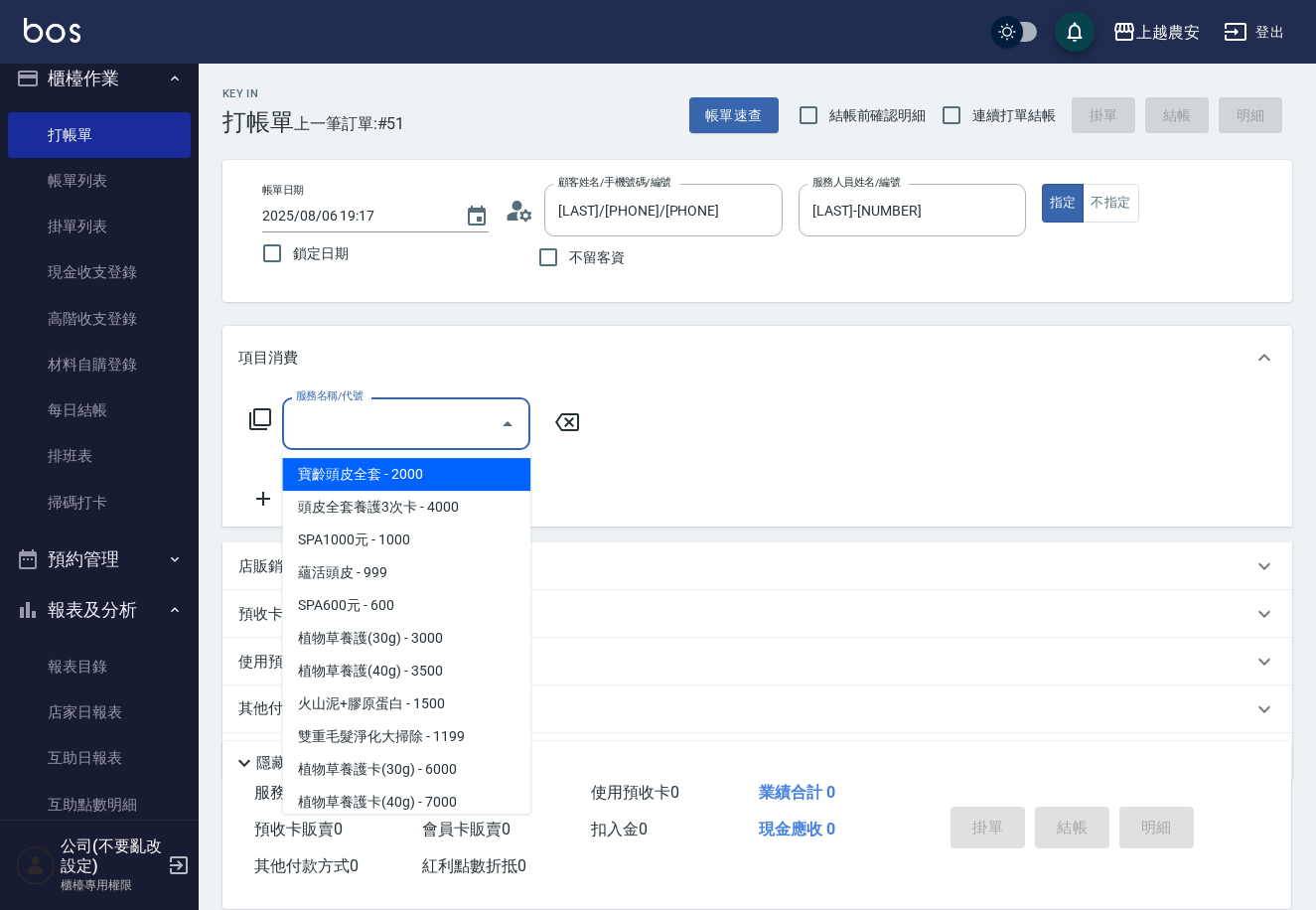 click on "服務名稱/代號 服務名稱/代號" at bounding box center (415, 423) 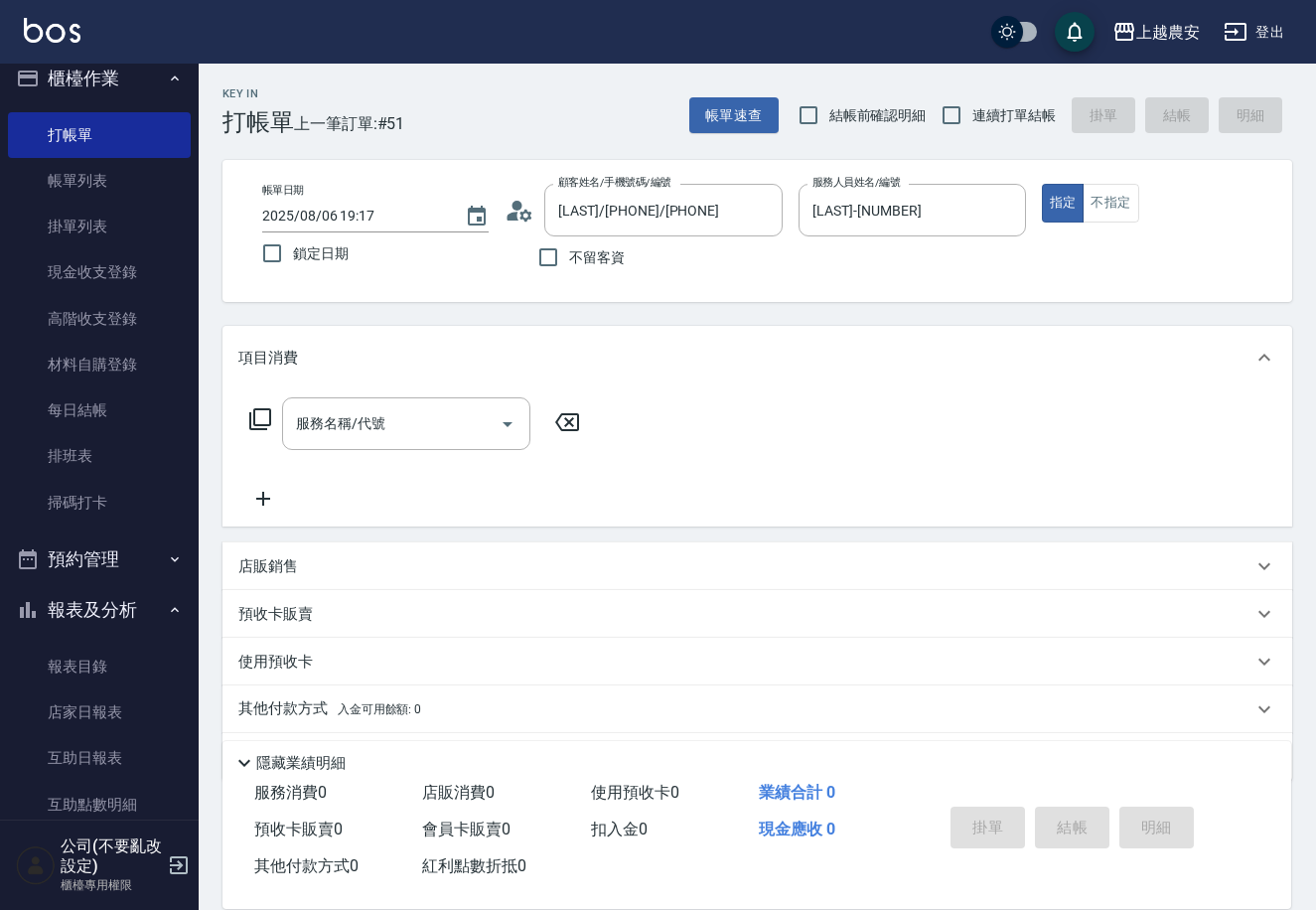 click 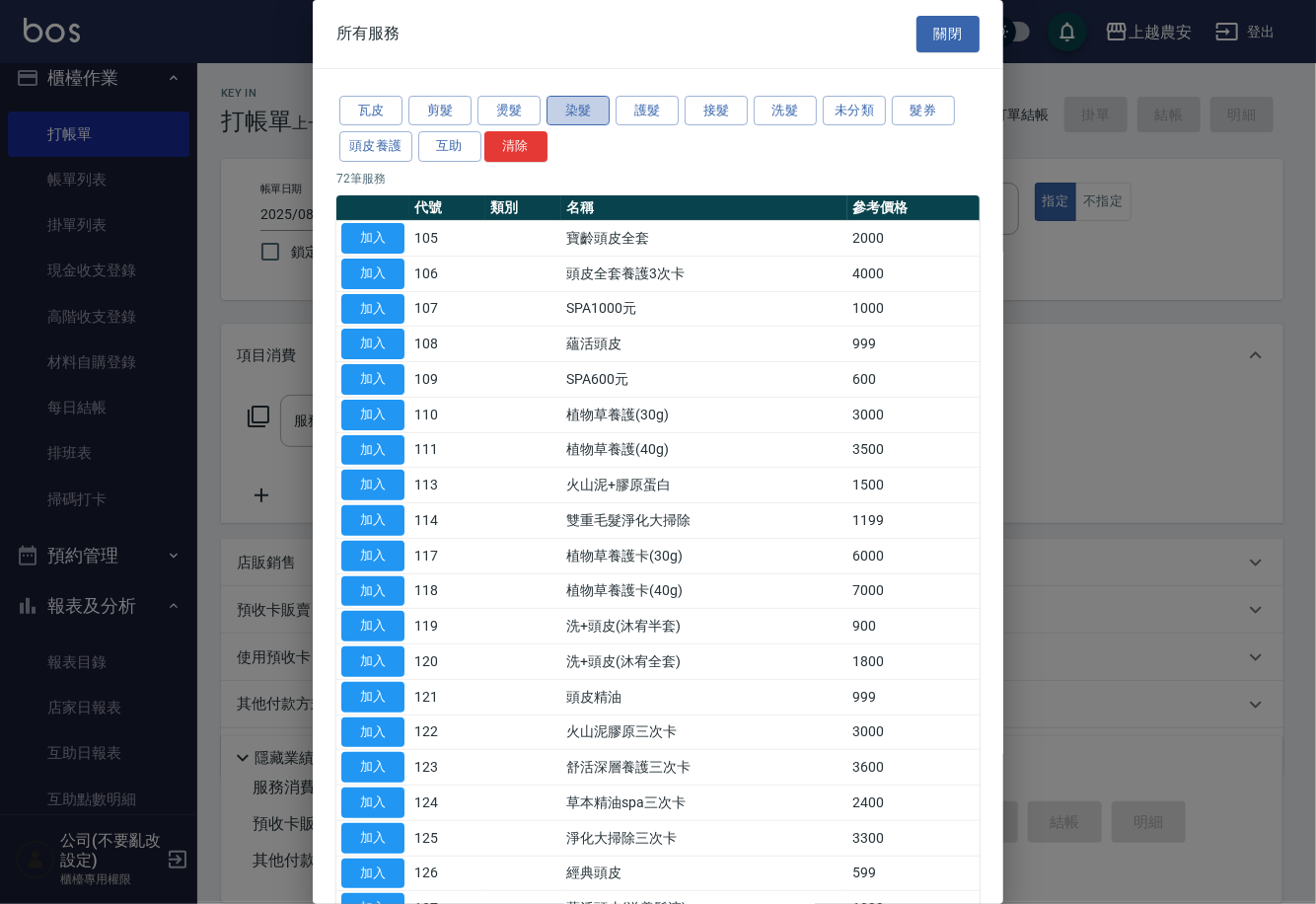 drag, startPoint x: 580, startPoint y: 103, endPoint x: 595, endPoint y: 106, distance: 15.297059 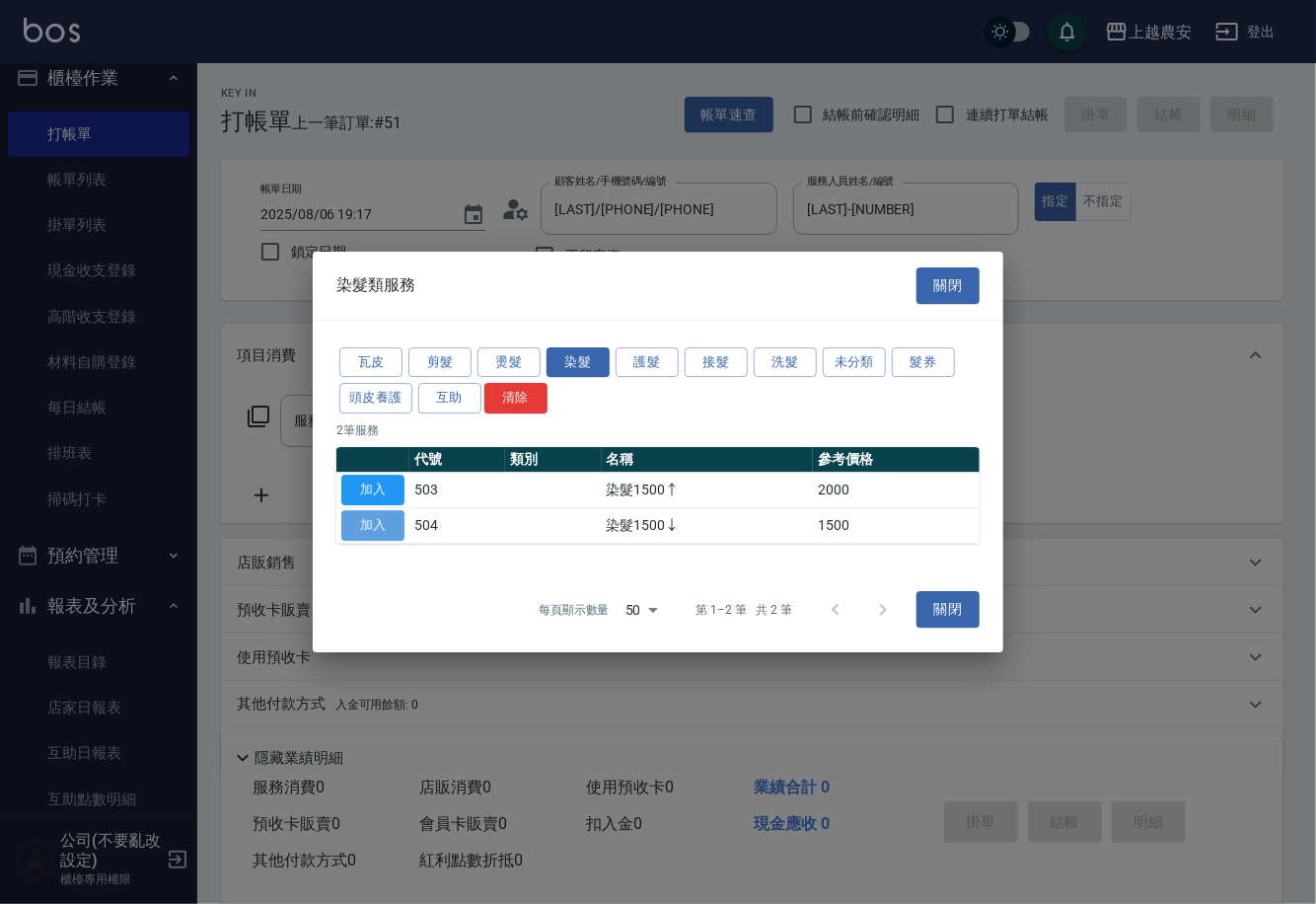 click on "加入" at bounding box center [373, 525] 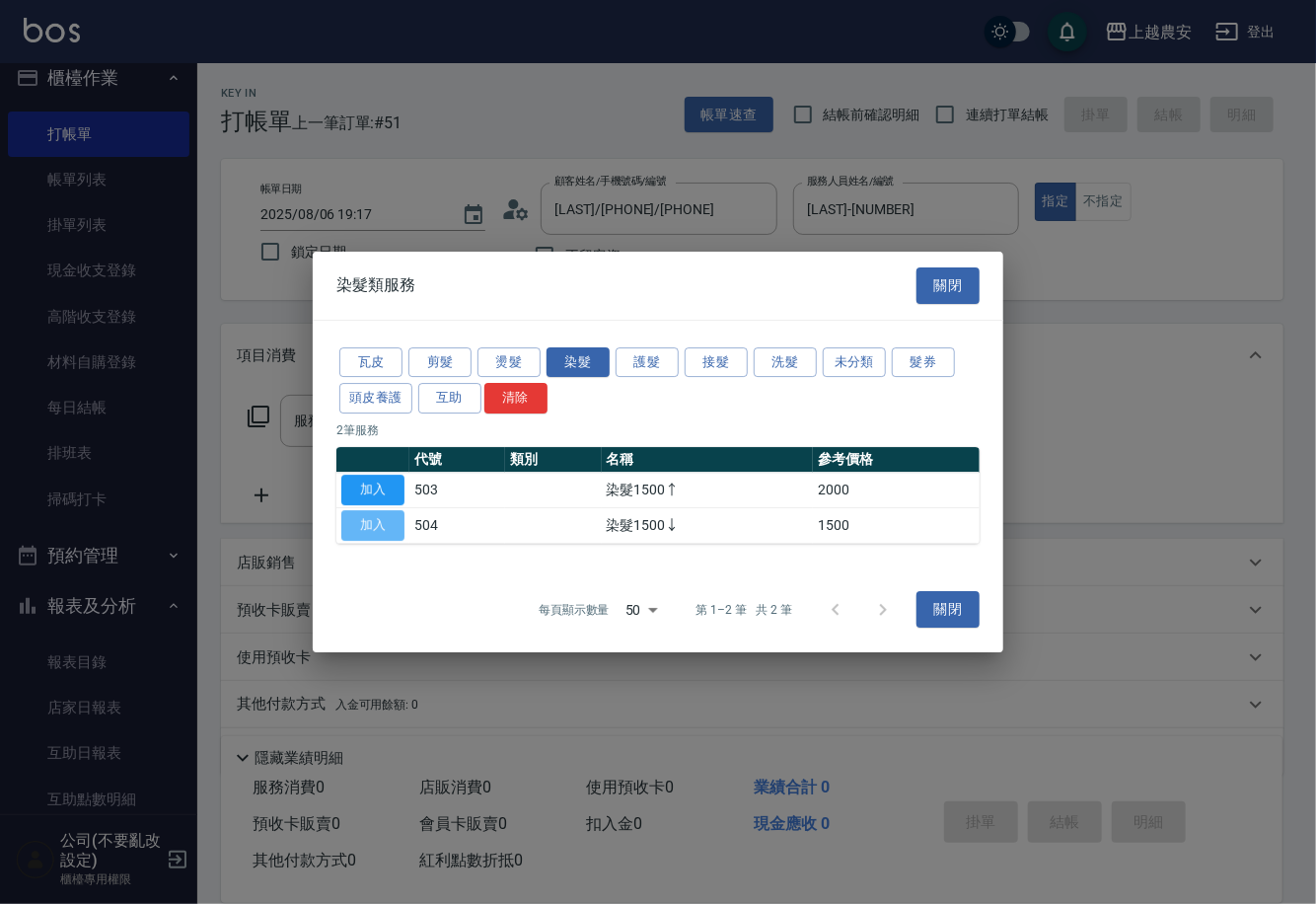 type on "染髮1500↓(504)" 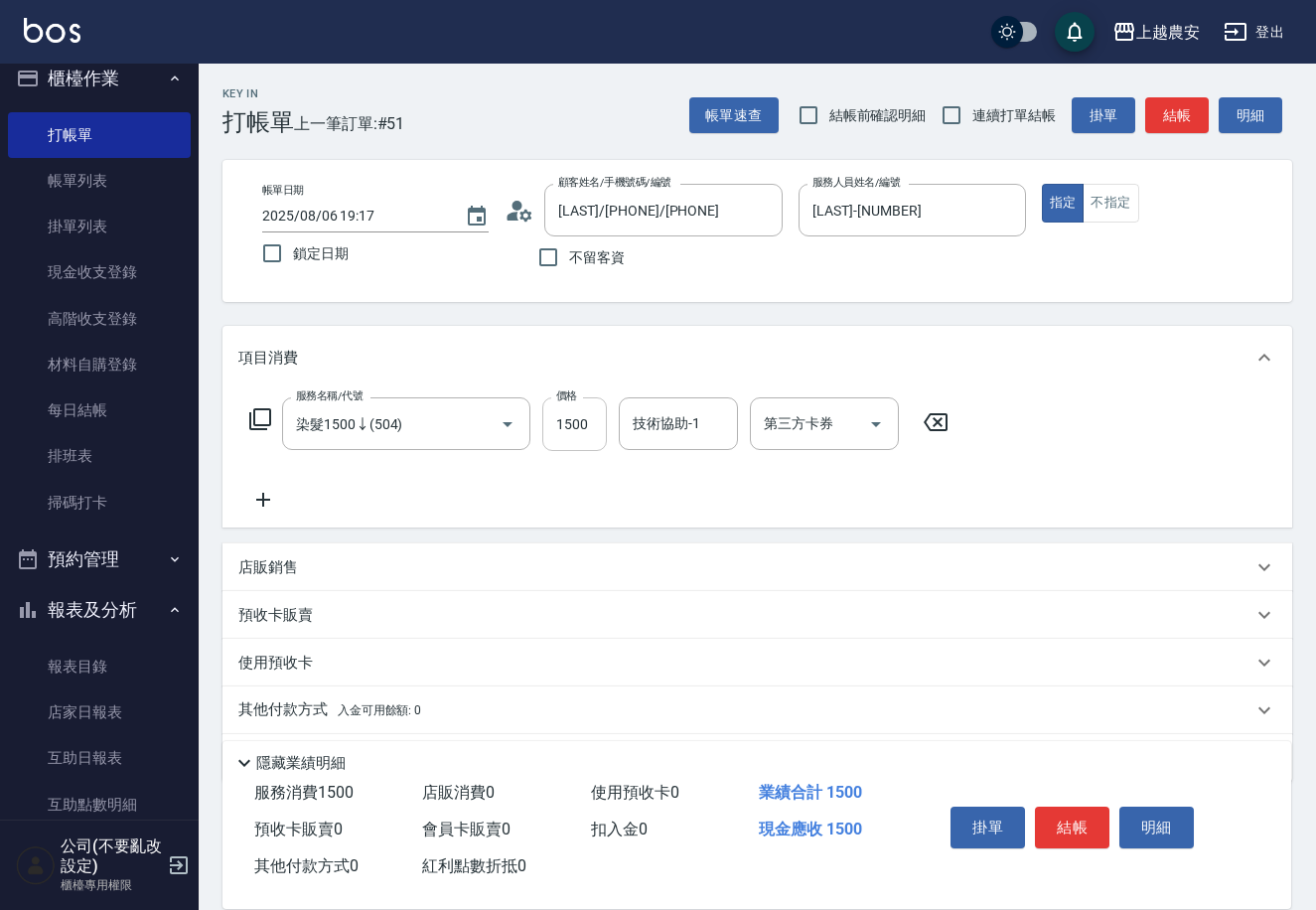 click on "1500" at bounding box center (574, 424) 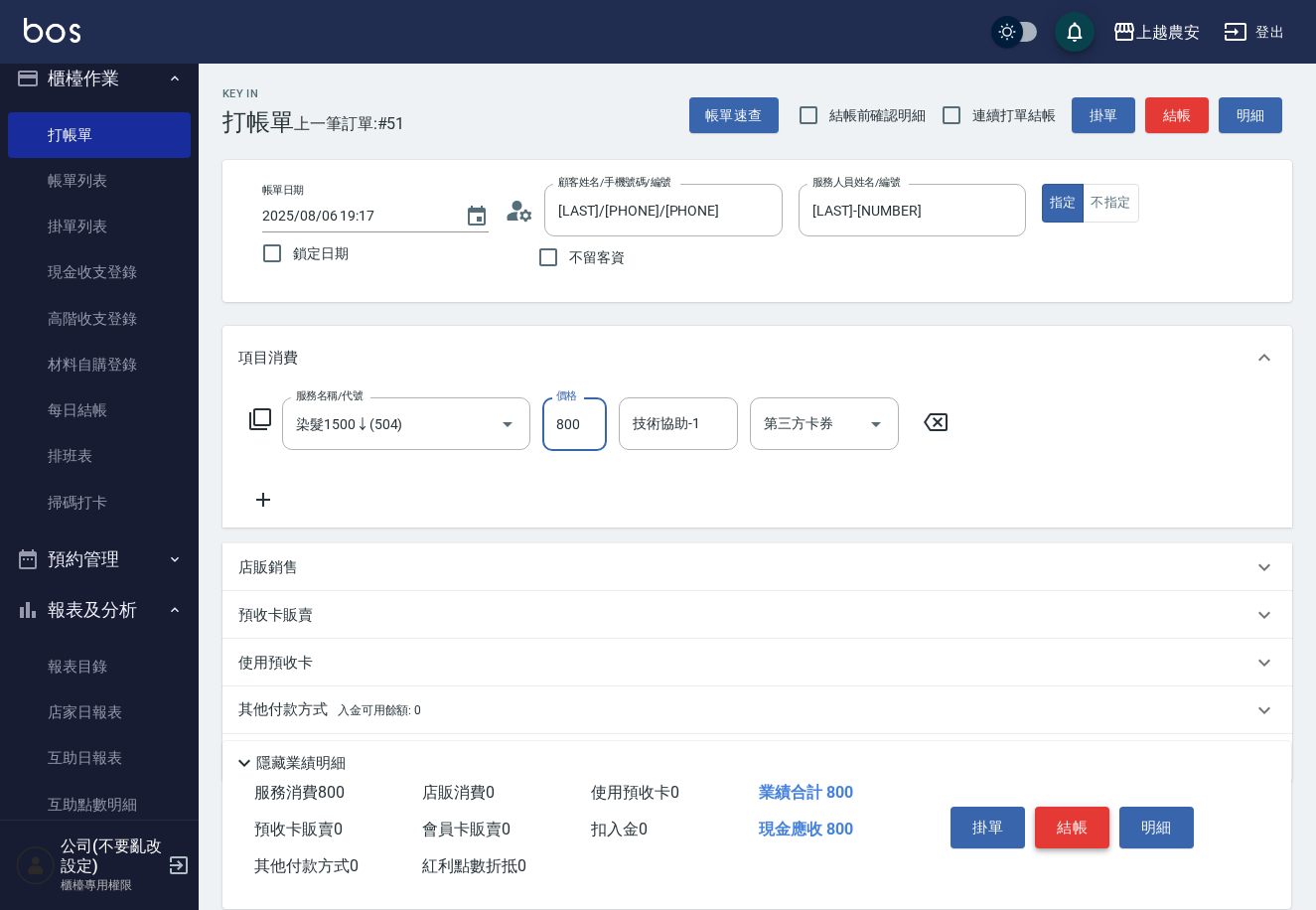 type on "800" 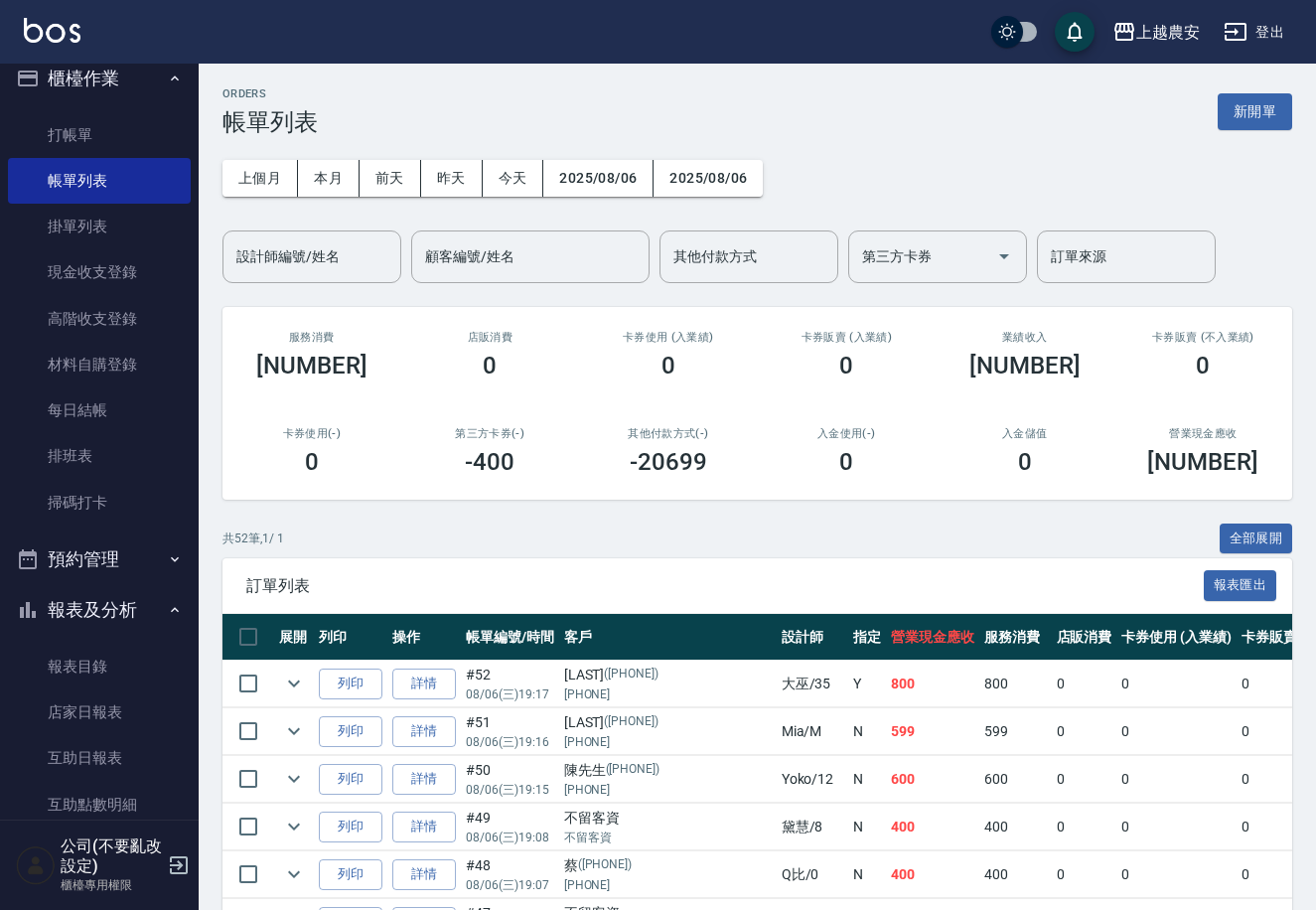 drag, startPoint x: 188, startPoint y: 519, endPoint x: 196, endPoint y: 624, distance: 105.30432 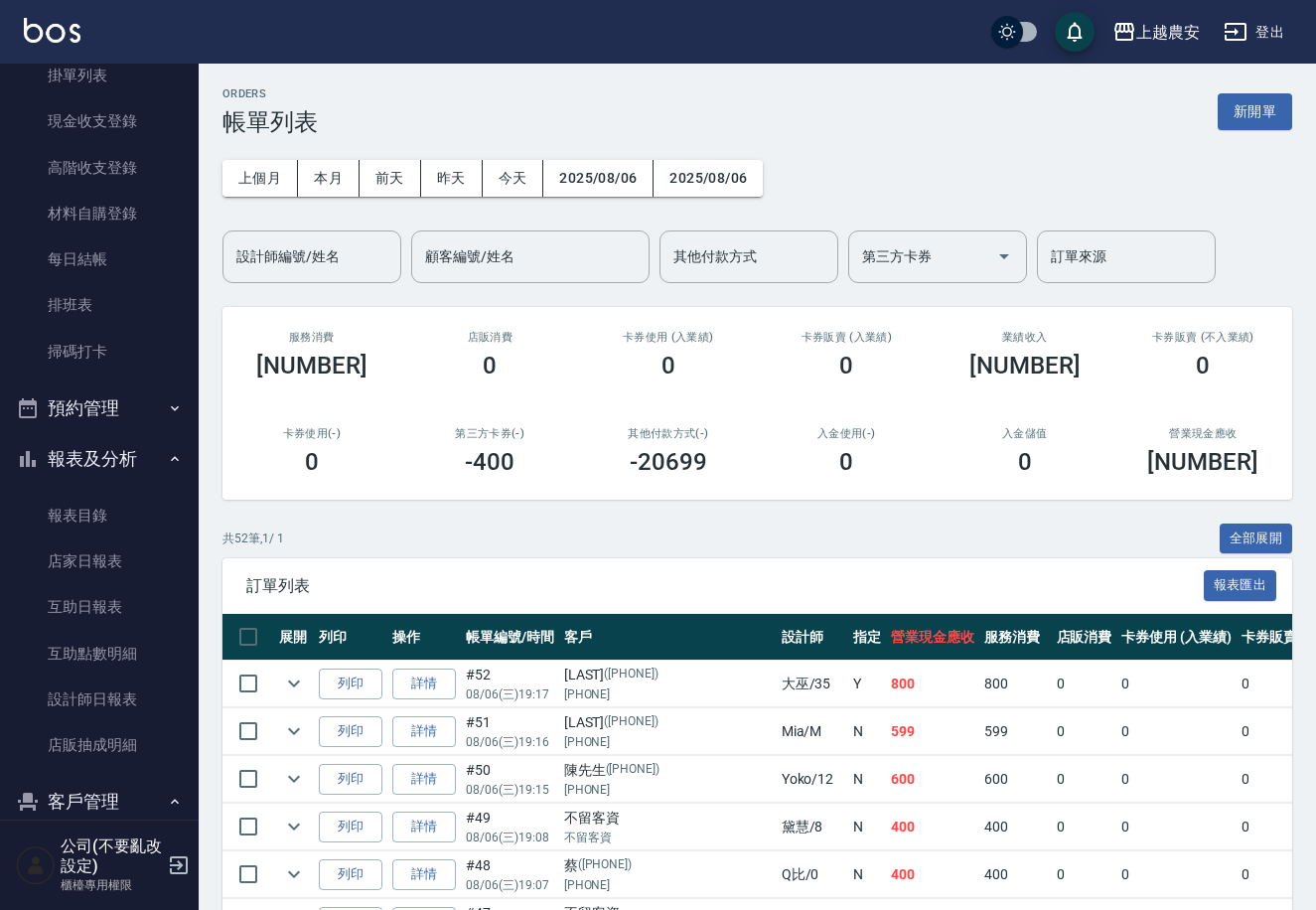 scroll, scrollTop: 184, scrollLeft: 0, axis: vertical 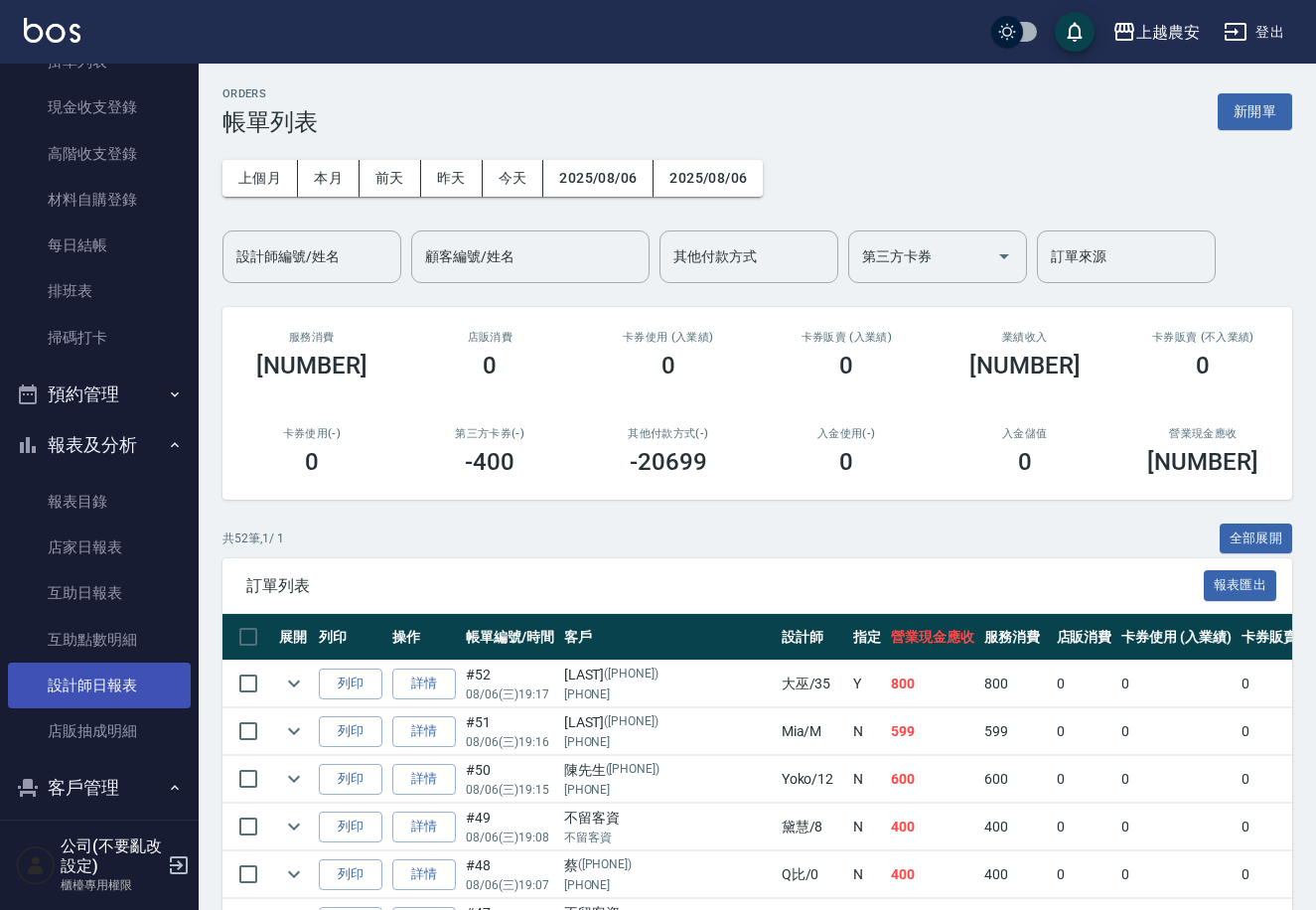 click on "設計師日報表" at bounding box center [99, 685] 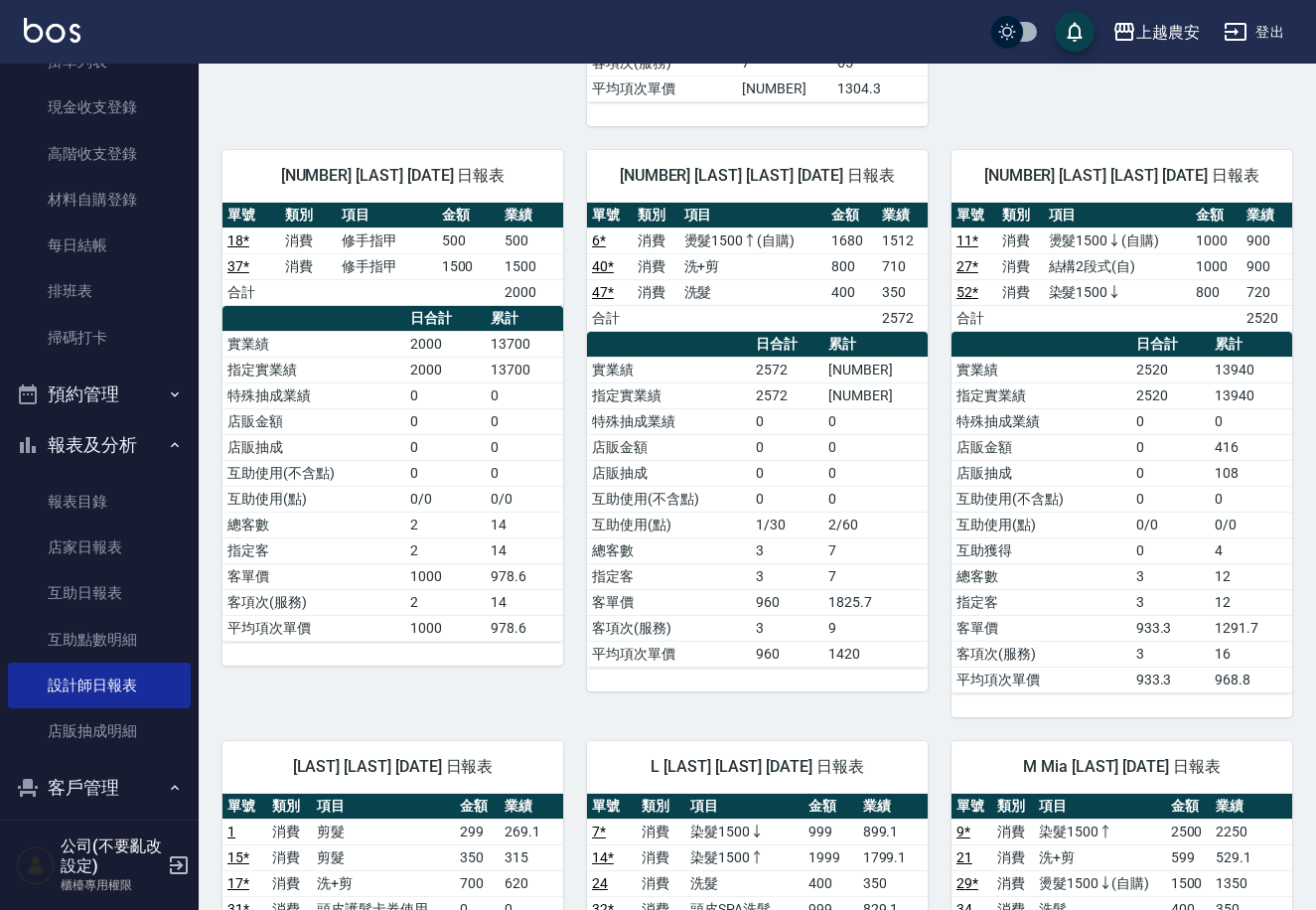 scroll, scrollTop: 1541, scrollLeft: 0, axis: vertical 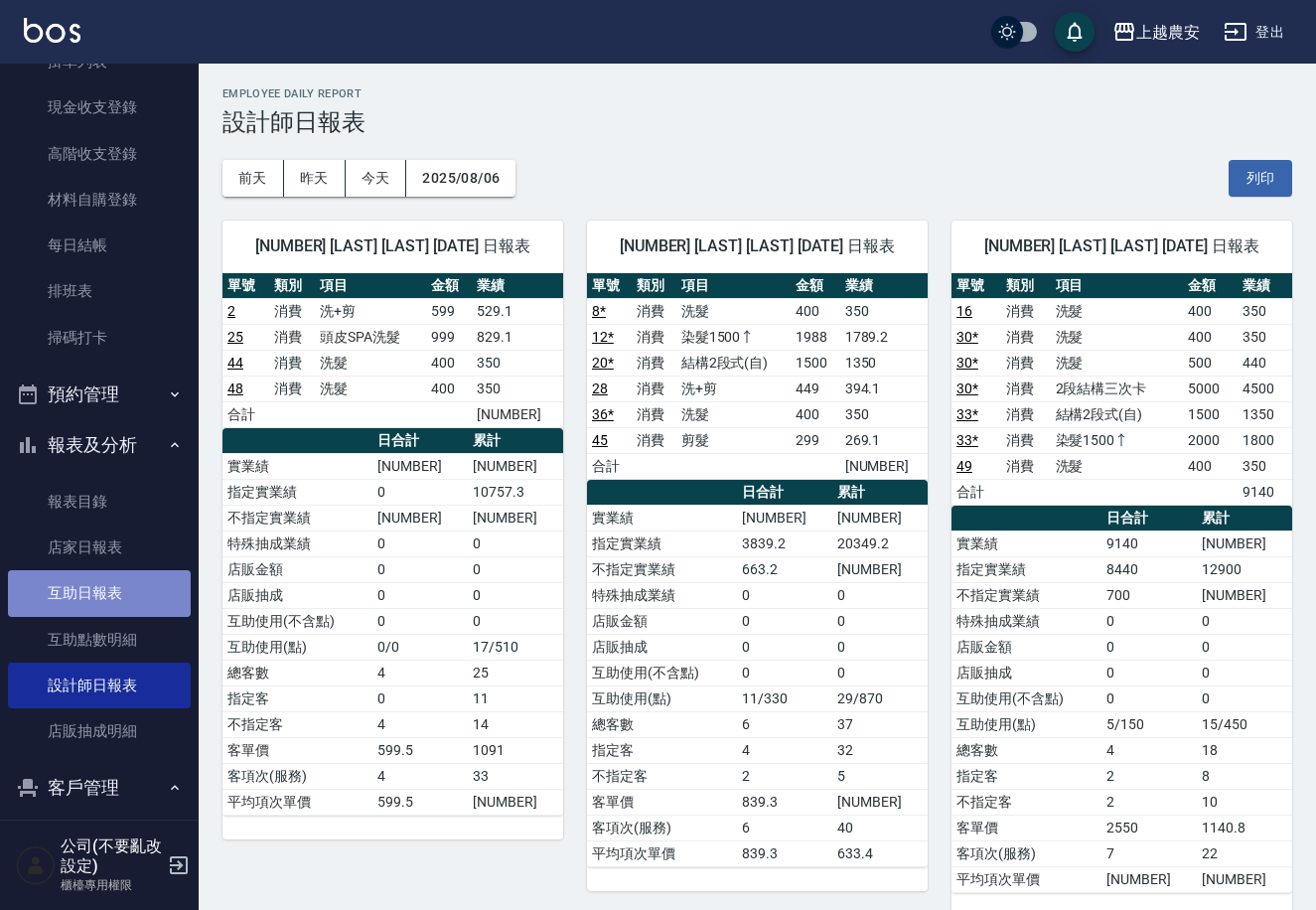 click on "互助日報表" at bounding box center (99, 593) 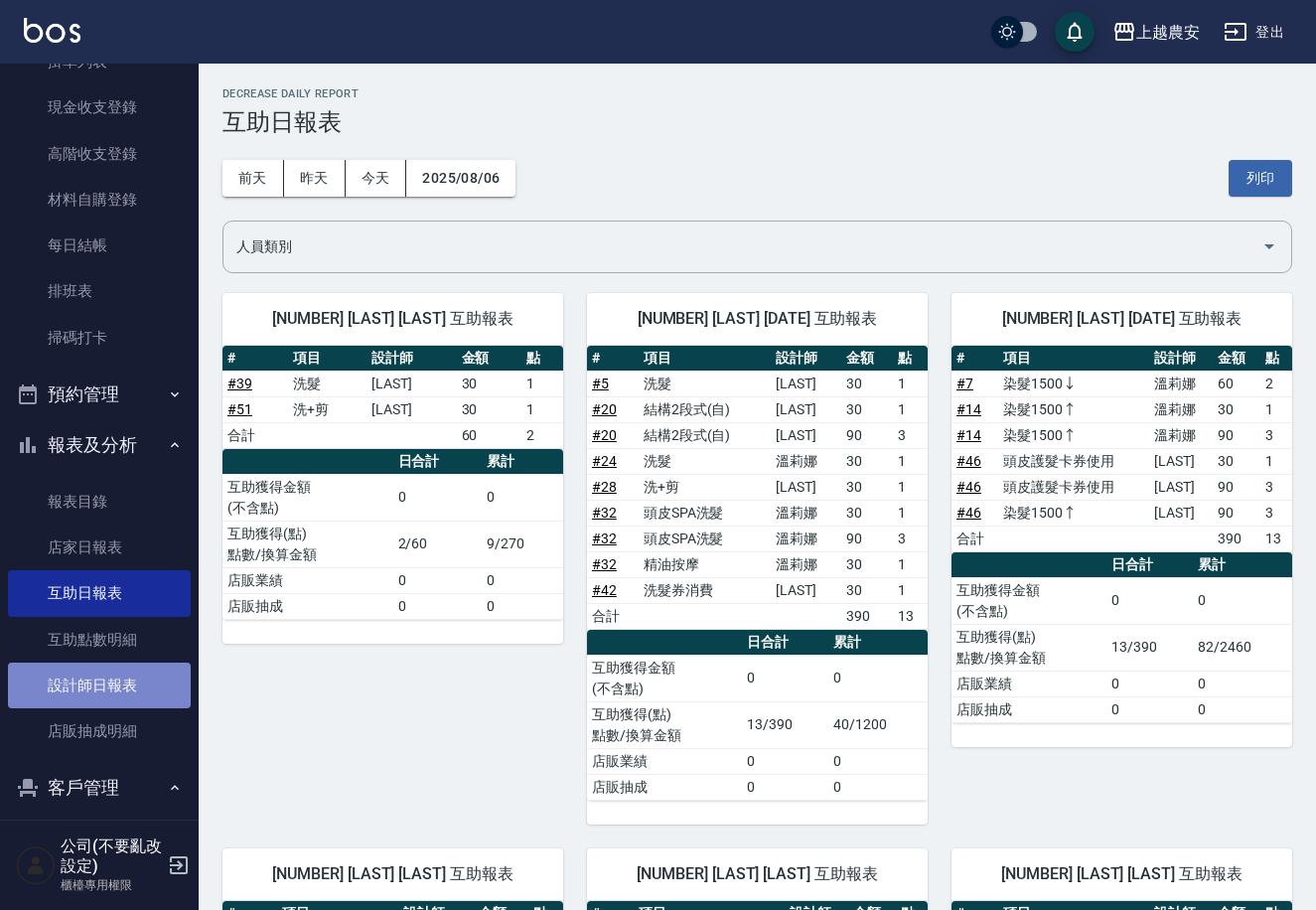 click on "設計師日報表" at bounding box center [99, 685] 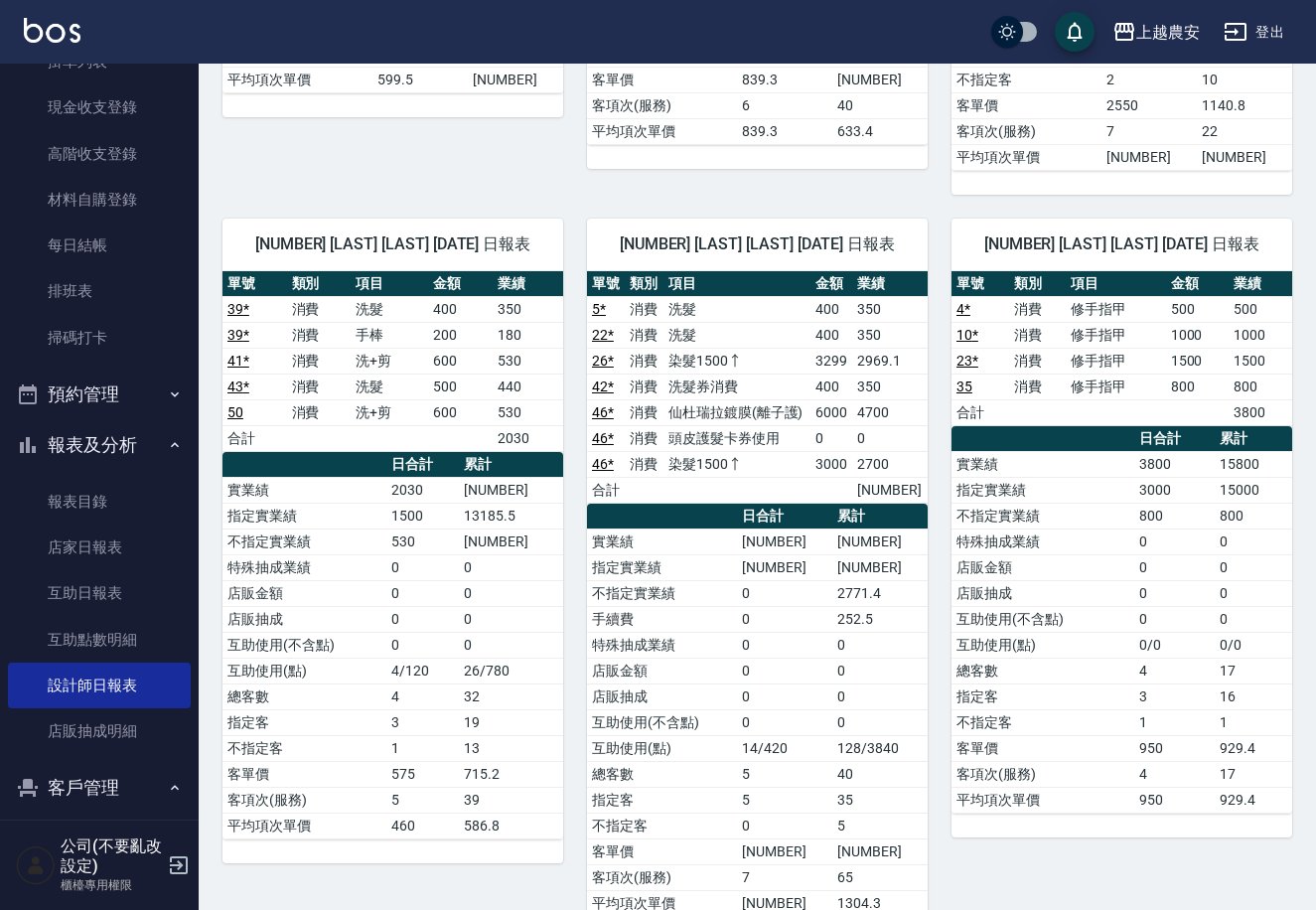 scroll, scrollTop: 611, scrollLeft: 0, axis: vertical 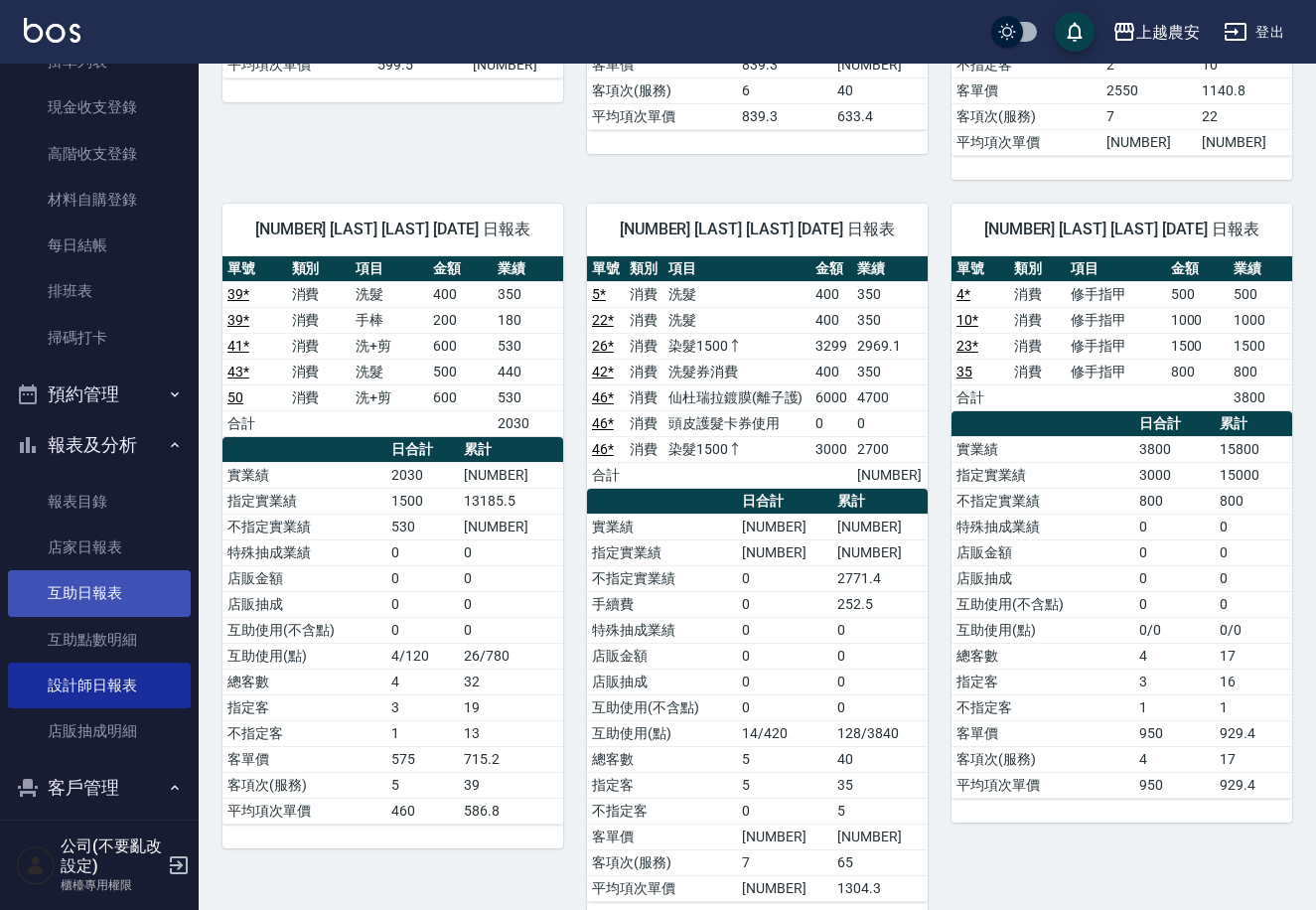 click on "互助日報表" at bounding box center [99, 593] 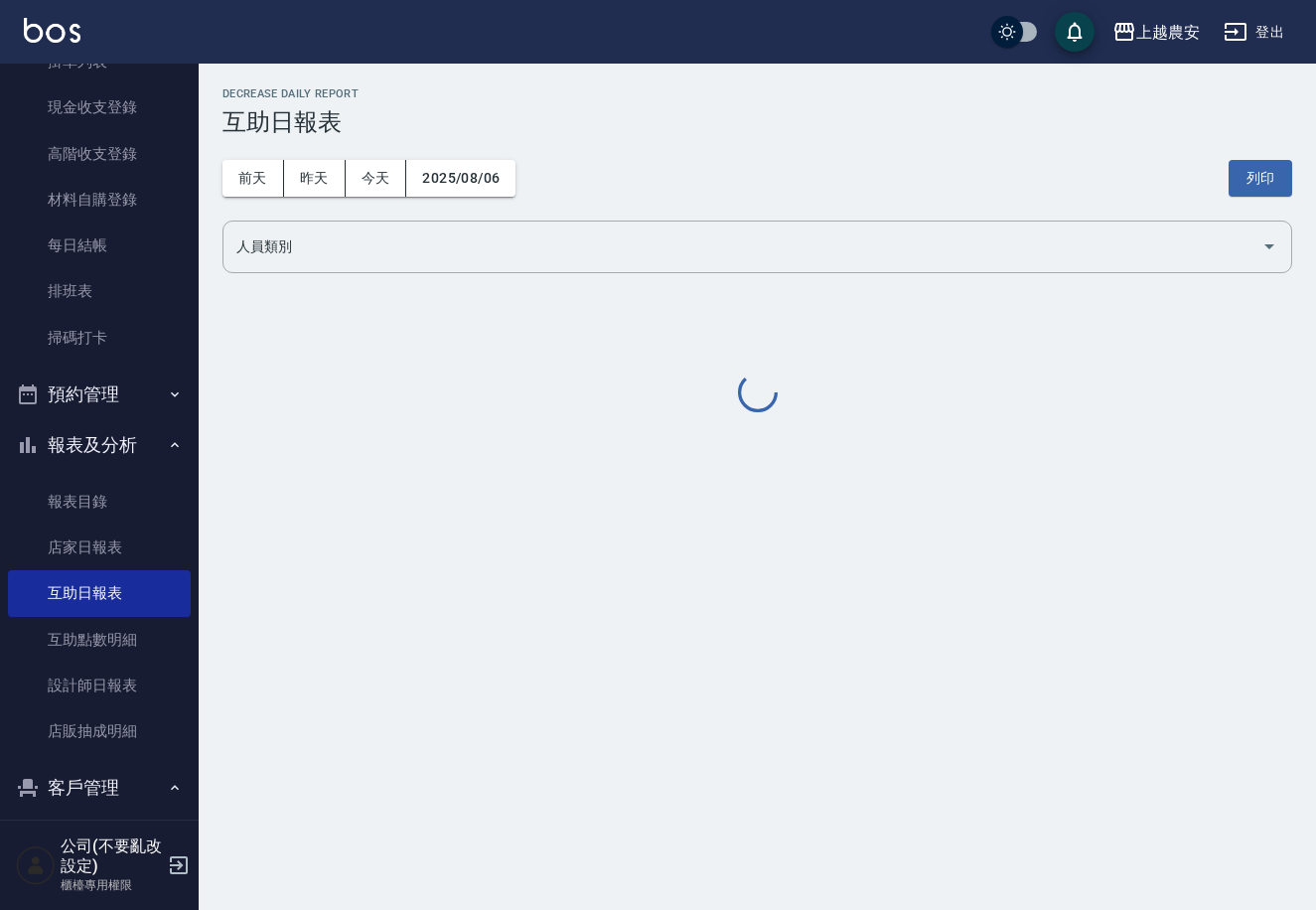 scroll, scrollTop: 0, scrollLeft: 0, axis: both 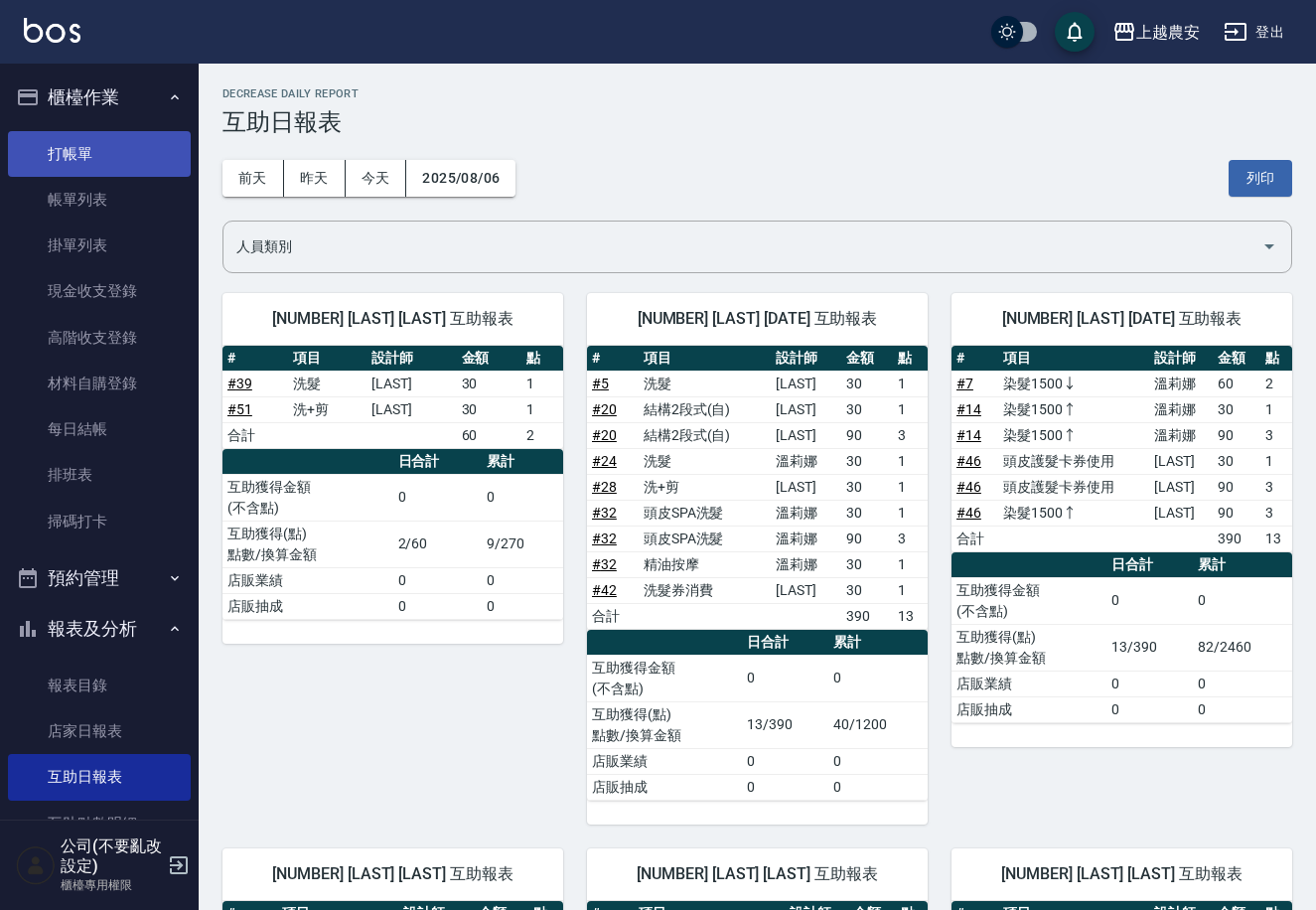 click on "打帳單" at bounding box center (99, 154) 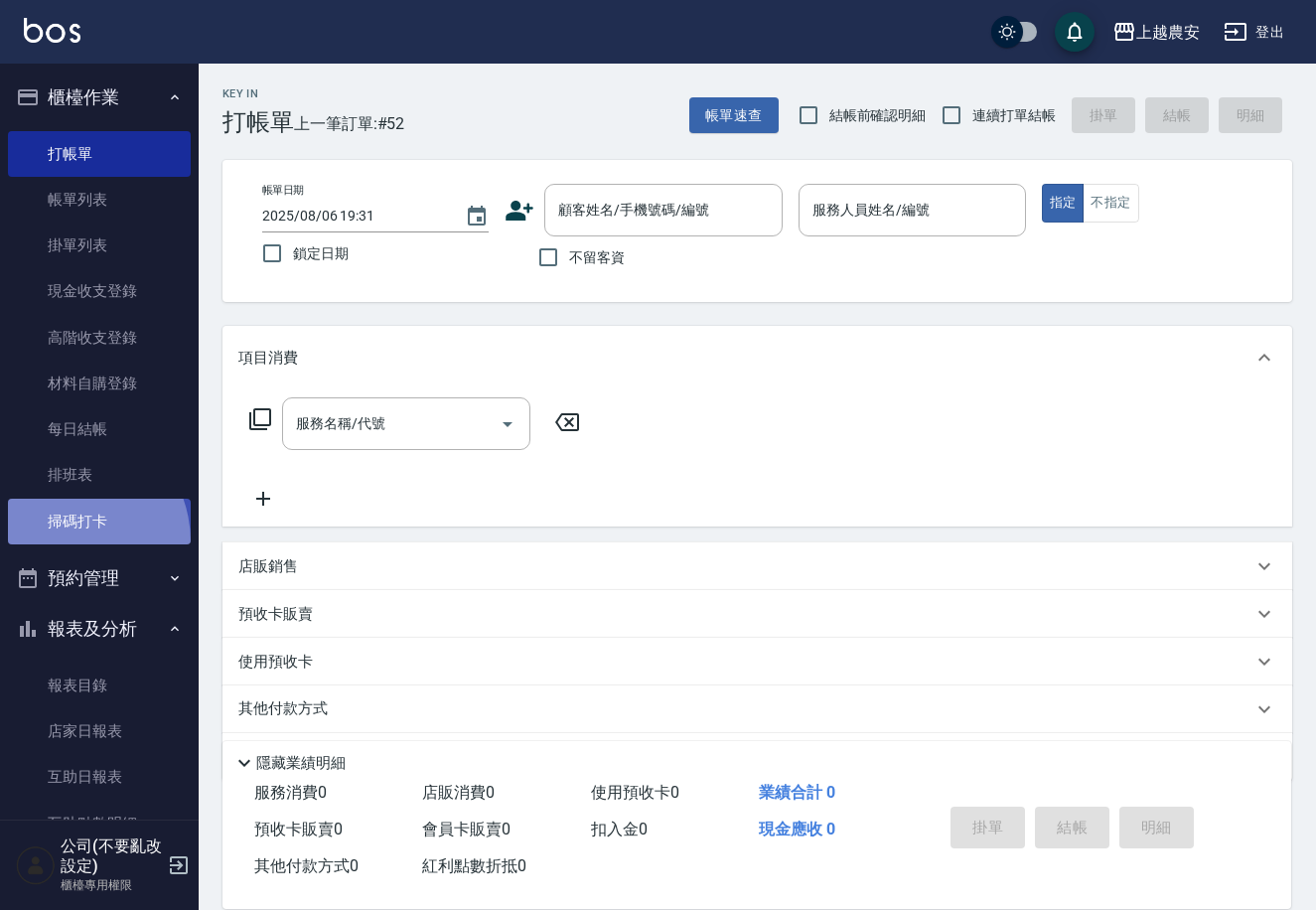 click on "掃碼打卡" at bounding box center (99, 522) 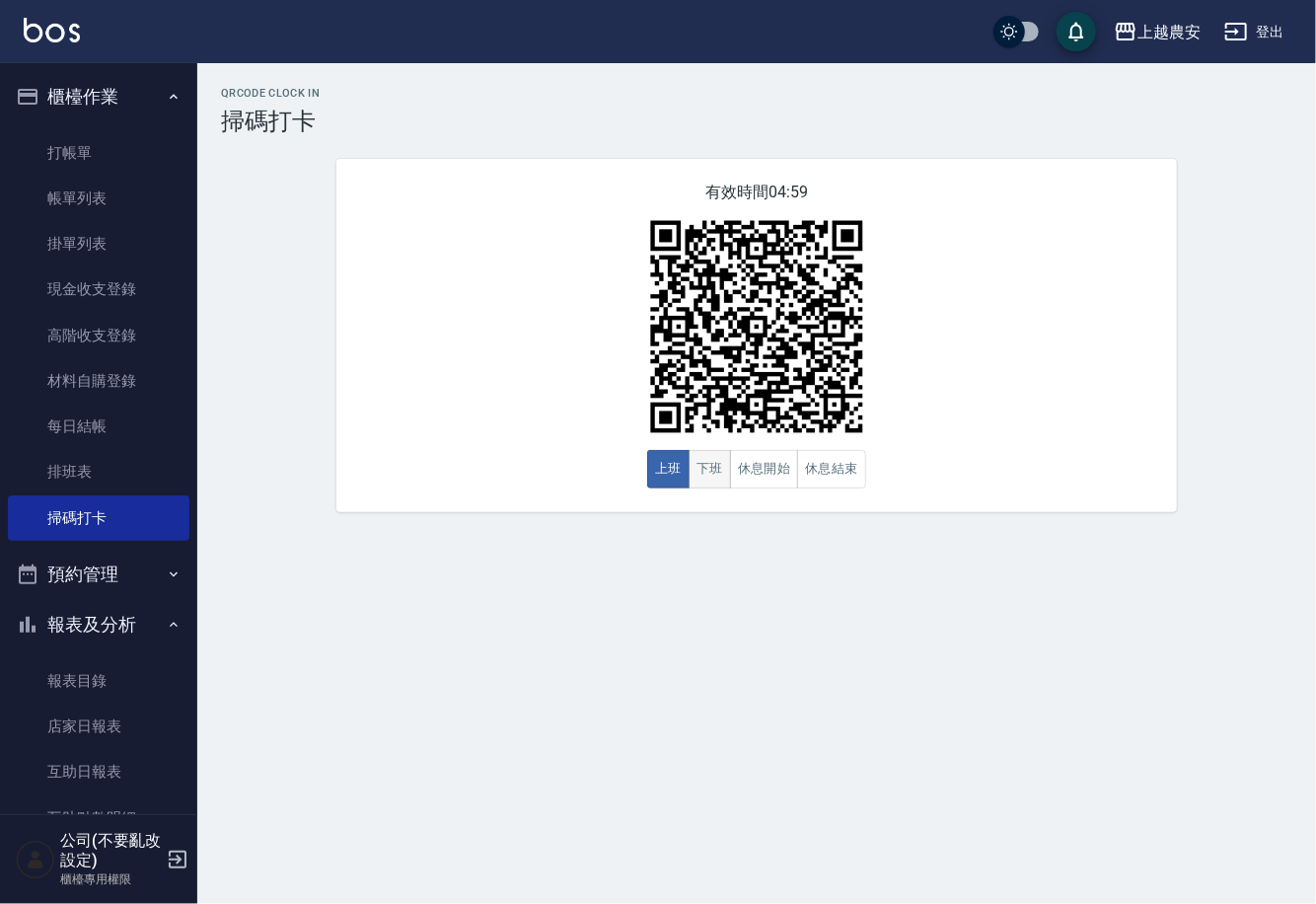 click on "下班" at bounding box center [709, 469] 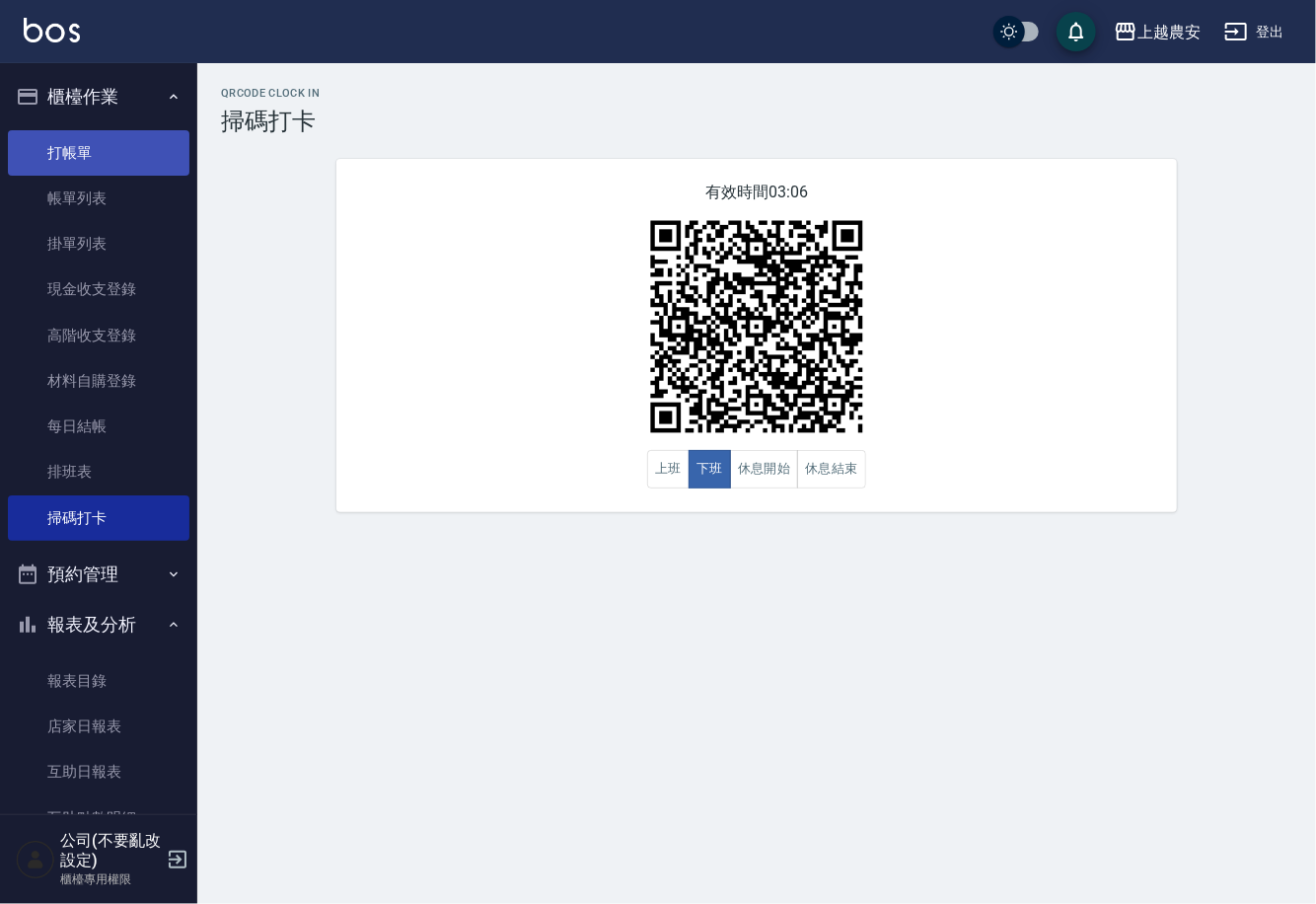 click on "打帳單" at bounding box center [99, 153] 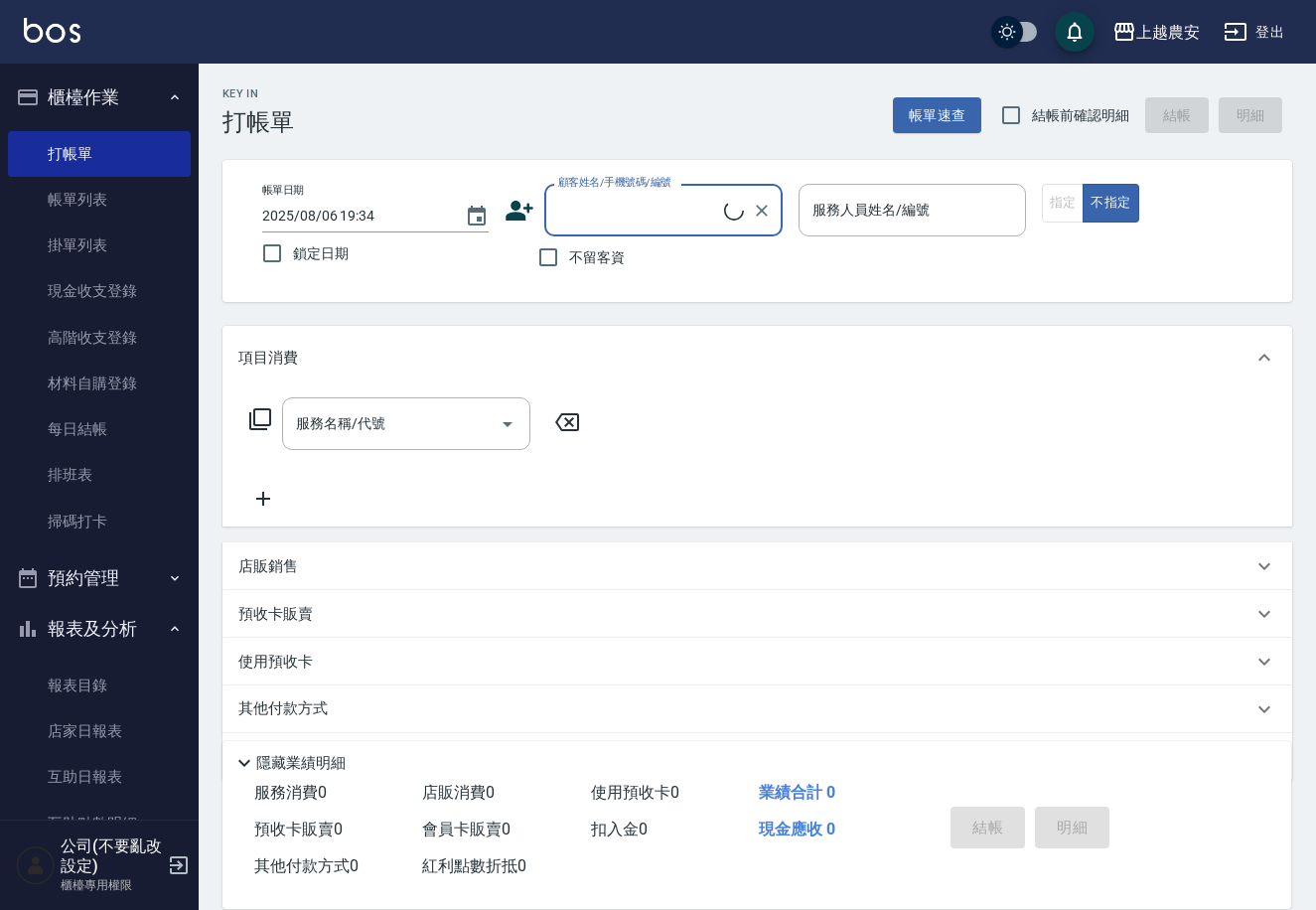 click on "顧客姓名/手機號碼/編號" at bounding box center (639, 210) 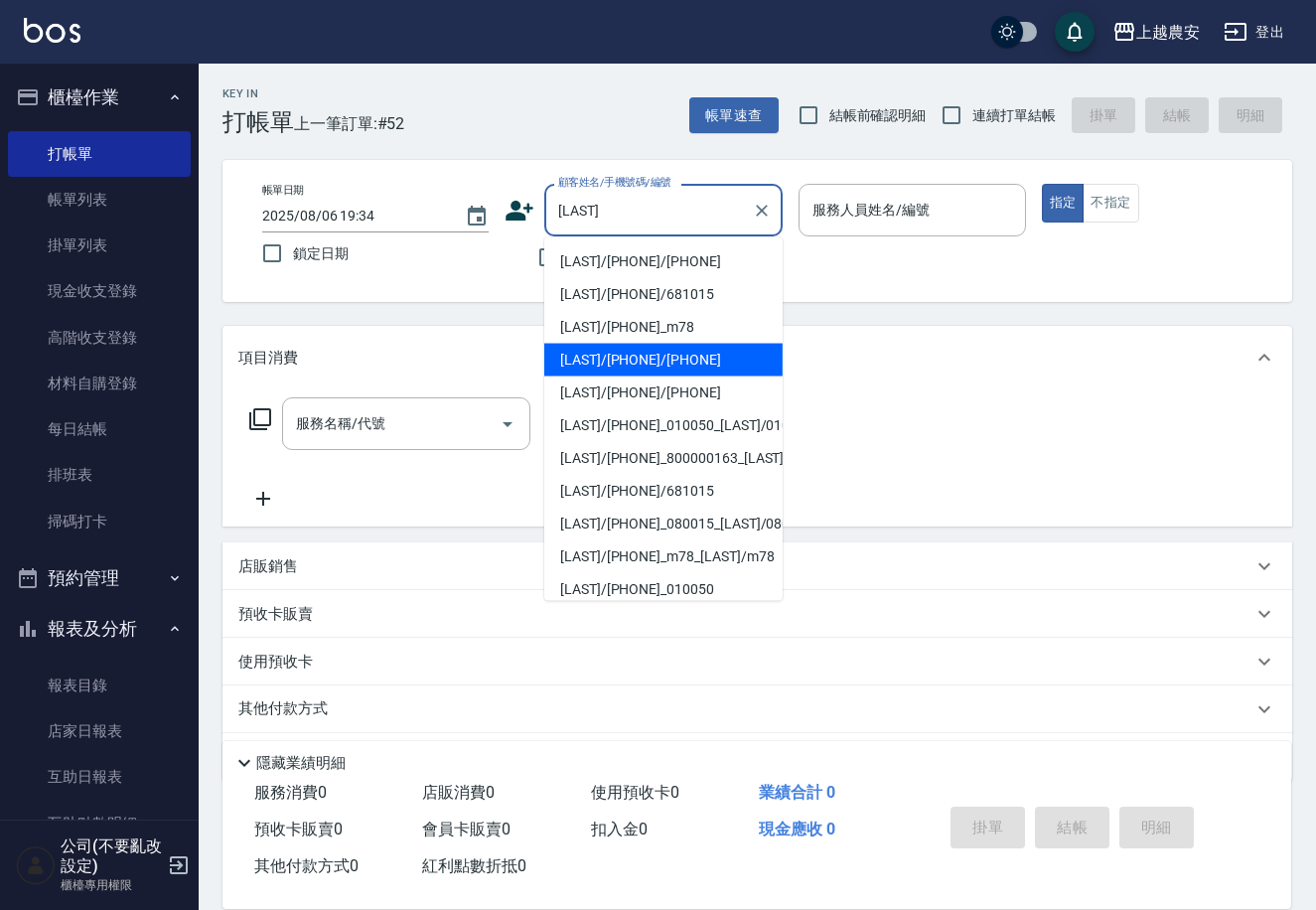 click on "何麗惠/0936450768/0936450768" at bounding box center [663, 360] 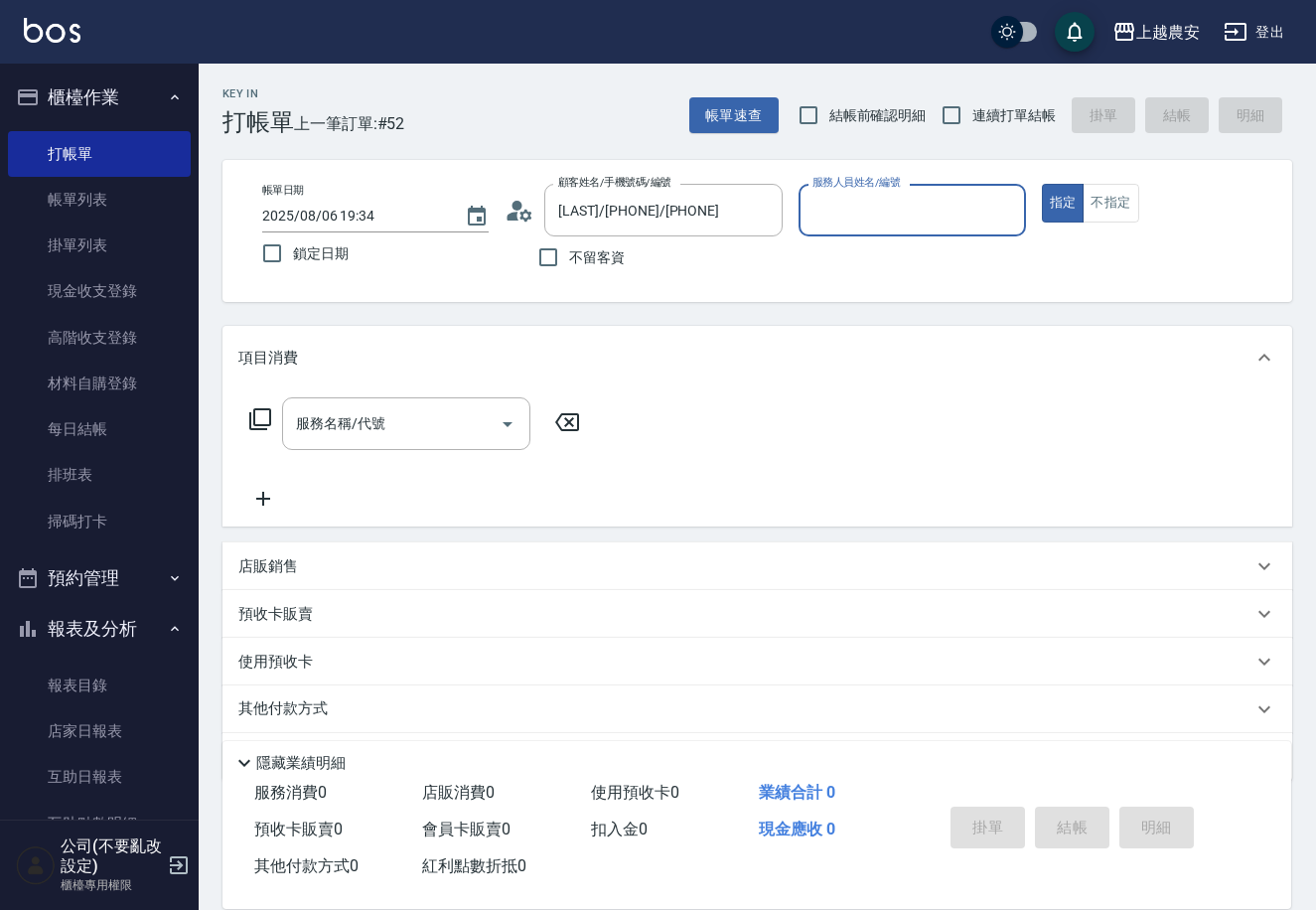 type on "[NICKNAME]-[LETTER]" 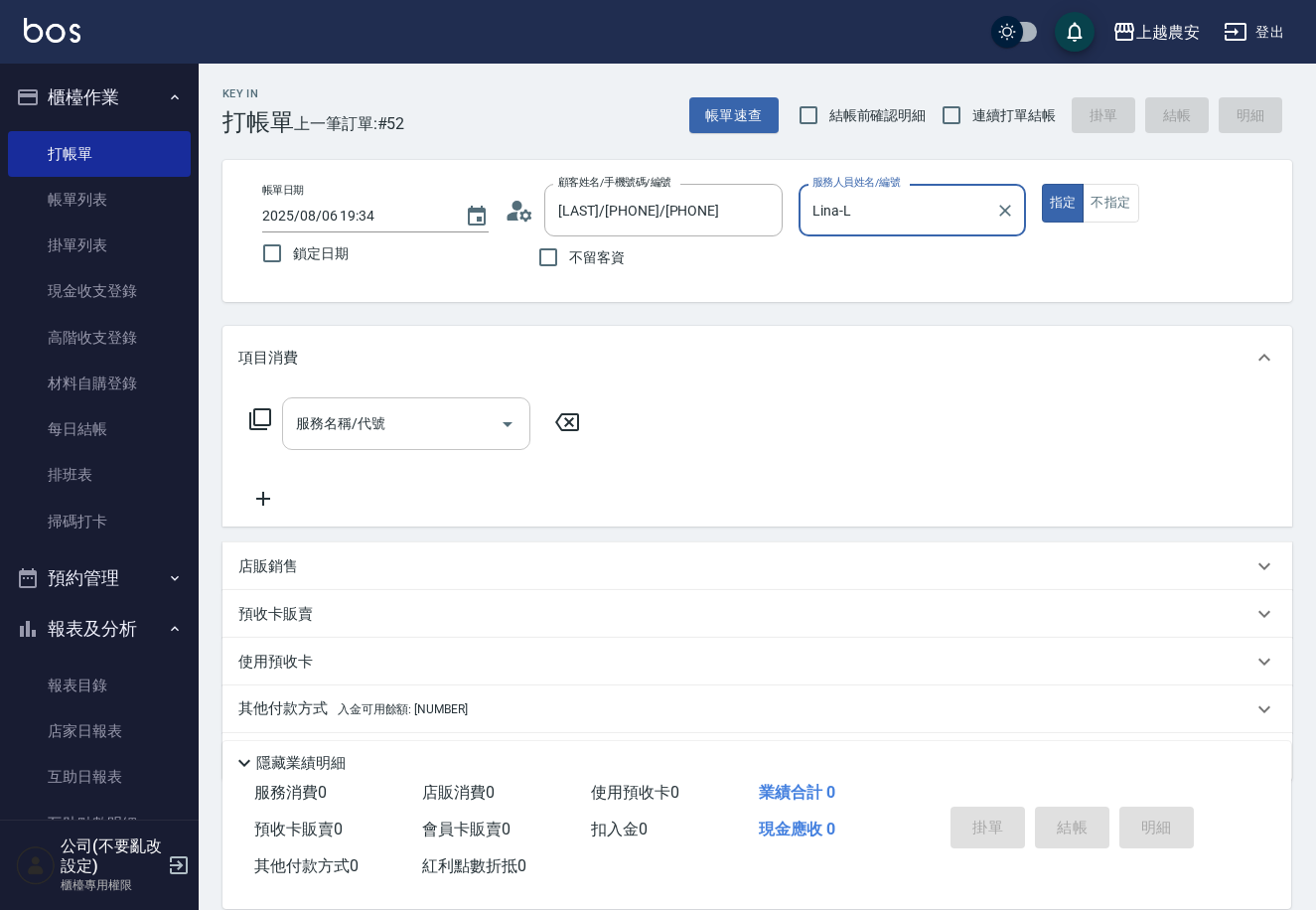 click on "服務名稱/代號" at bounding box center (391, 423) 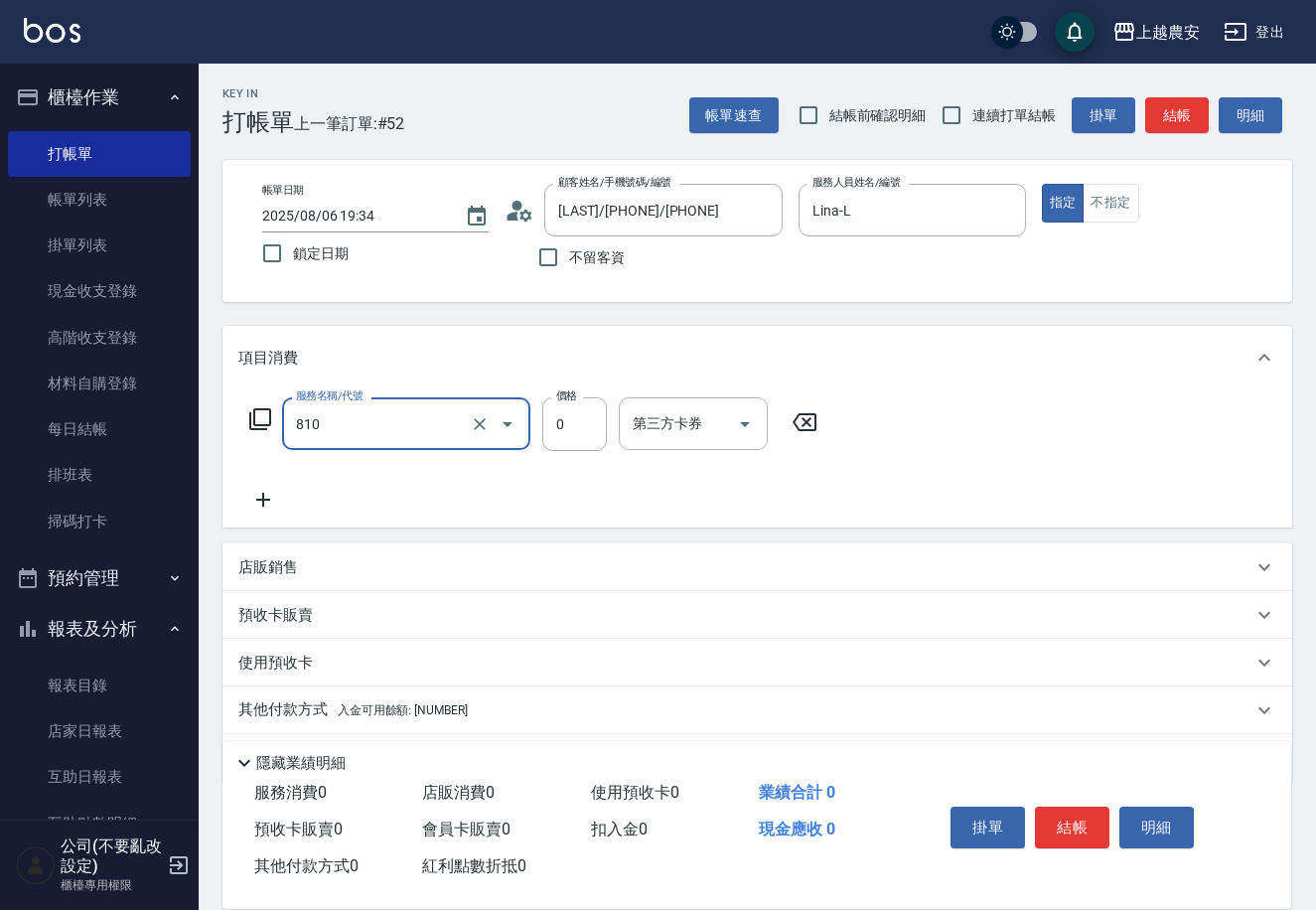 type on "頭皮護髮卡券使用(810)" 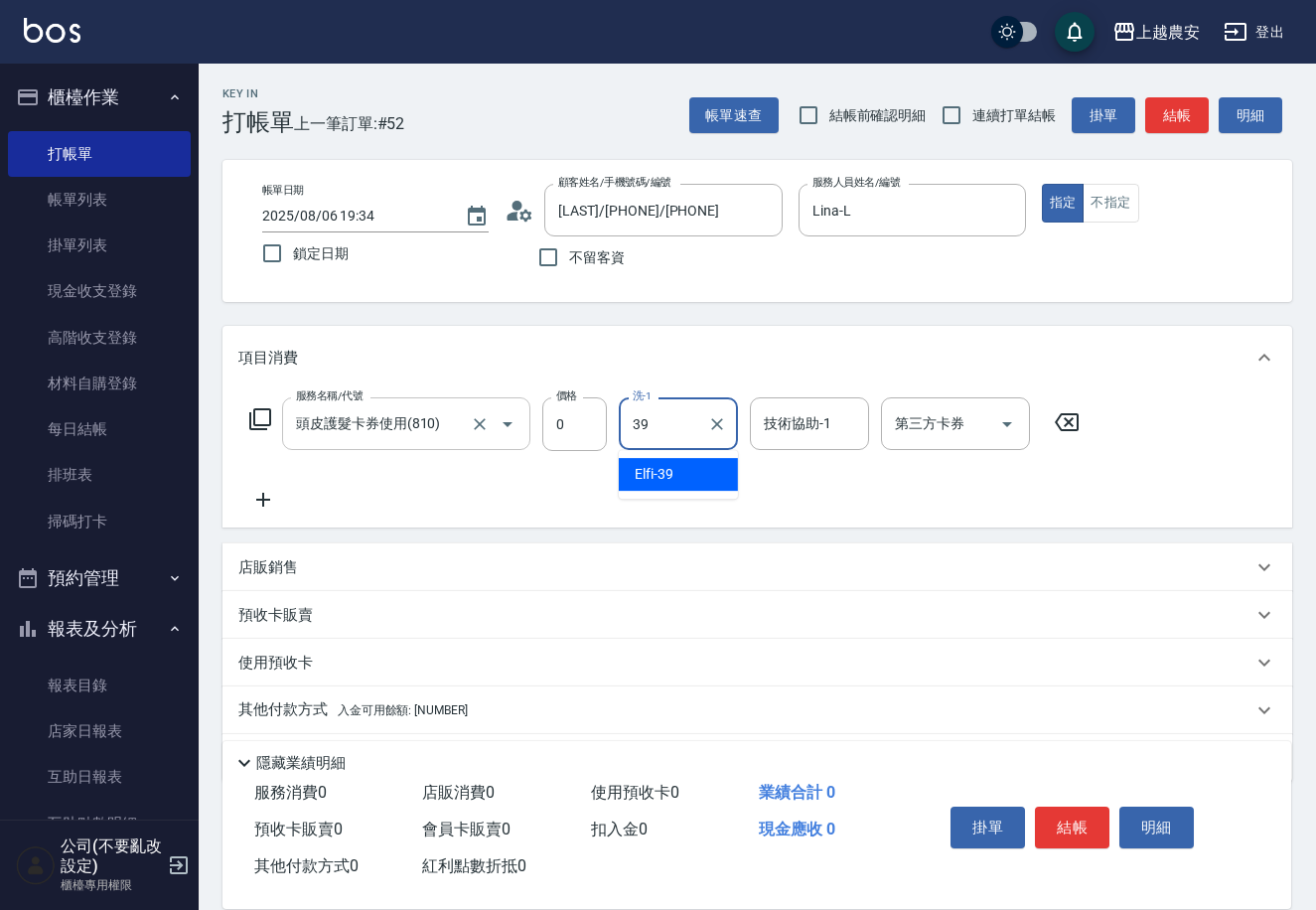 type on "Elfi-39" 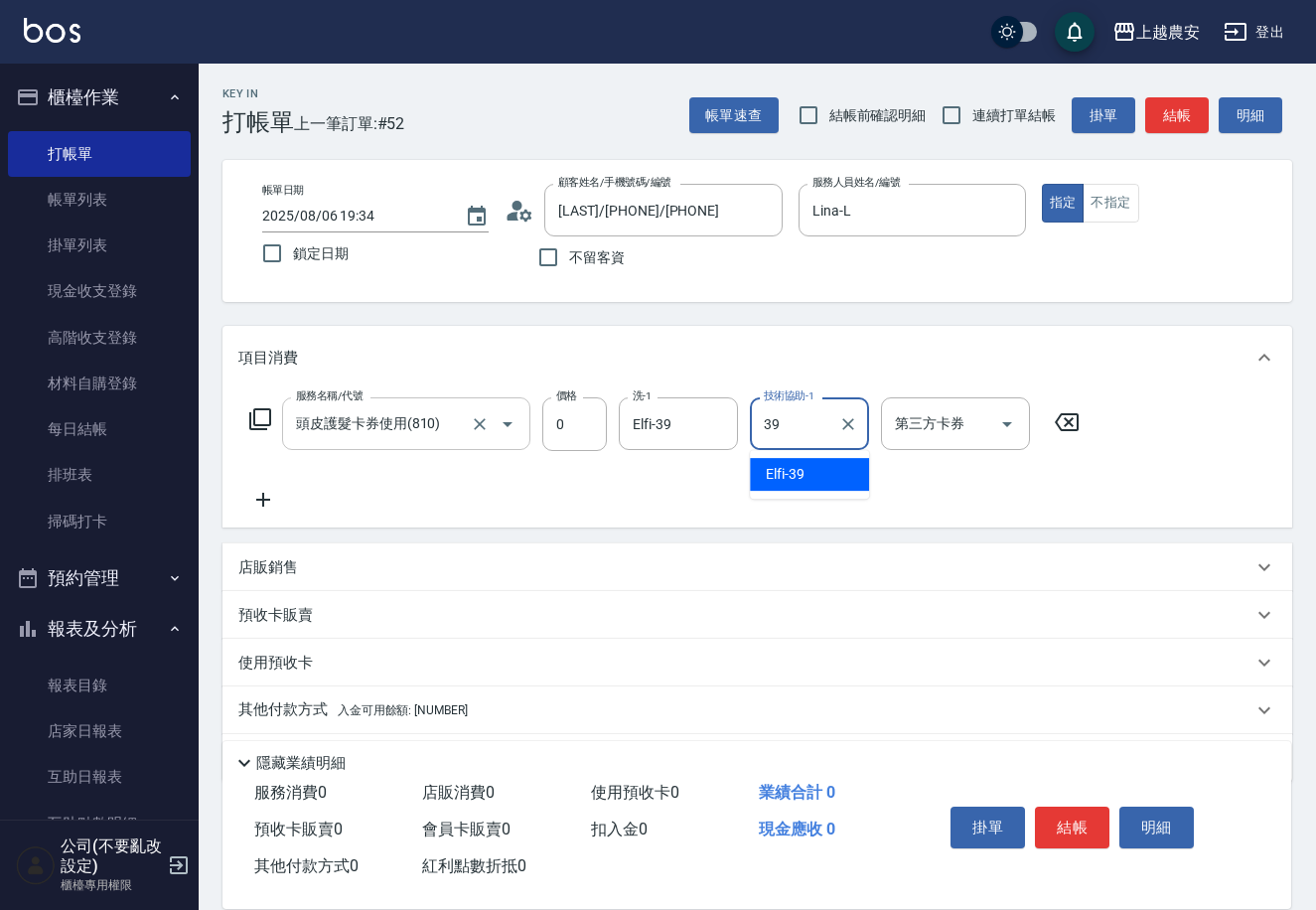 type on "Elfi-39" 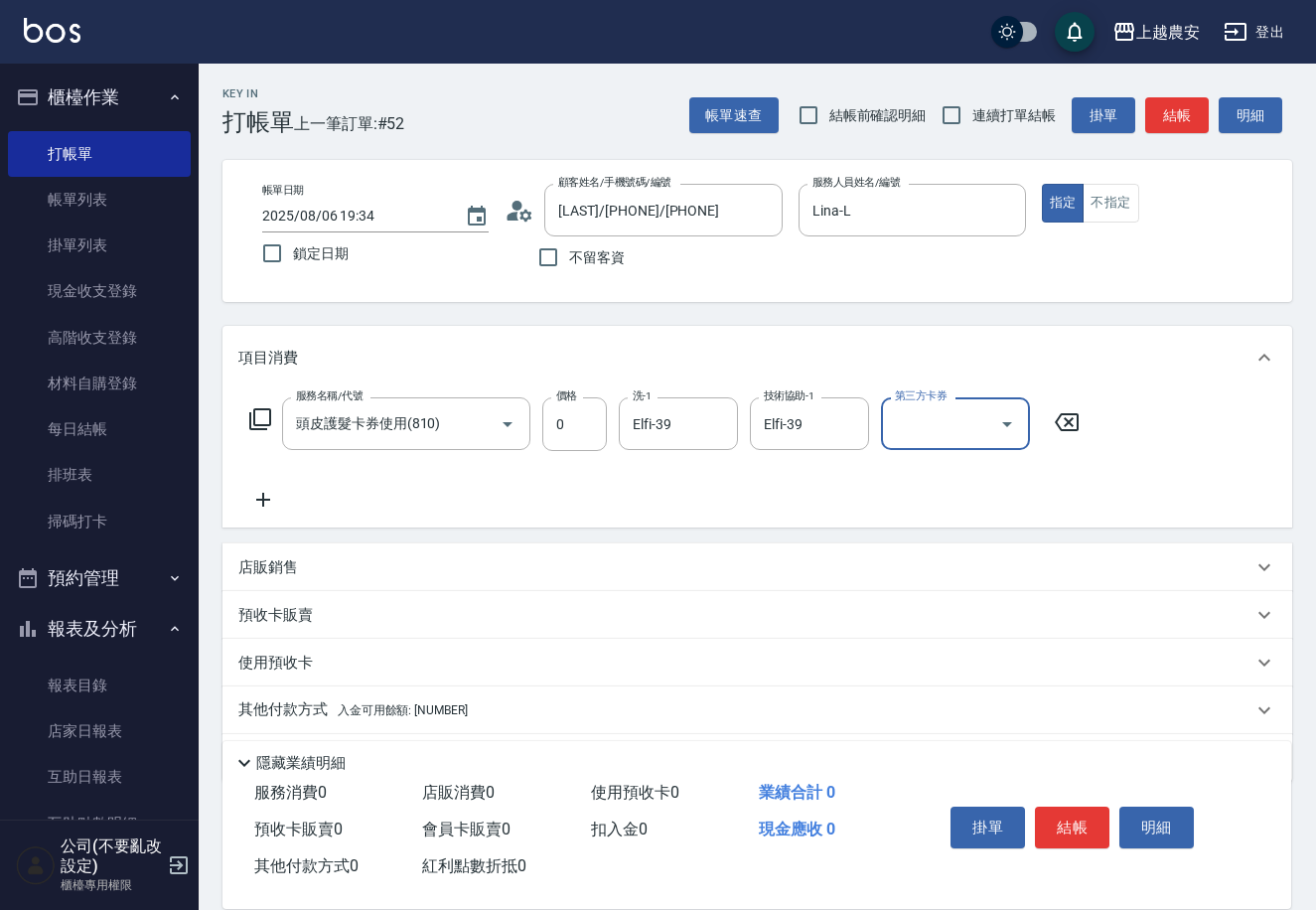 click 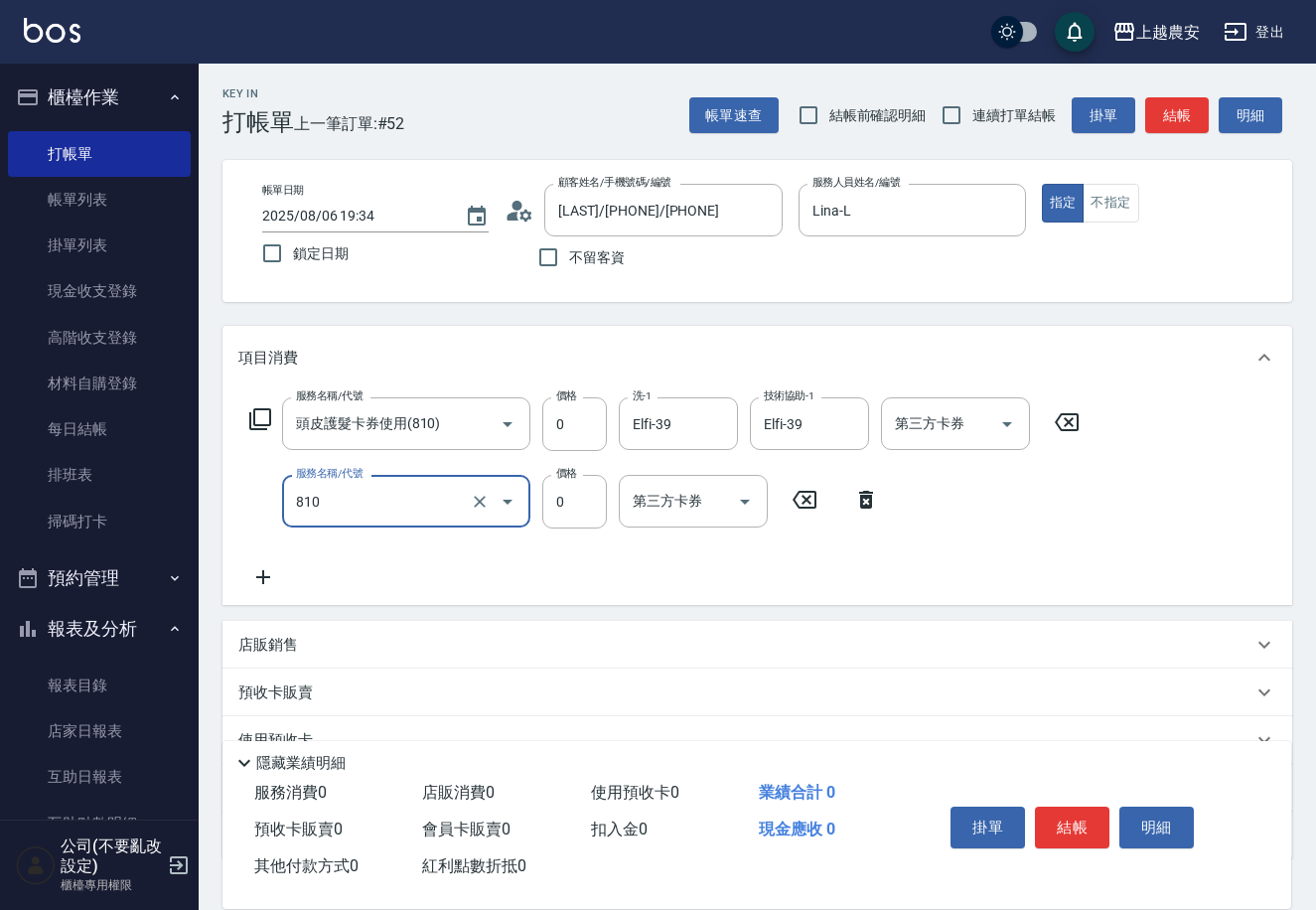 type on "頭皮護髮卡券使用(810)" 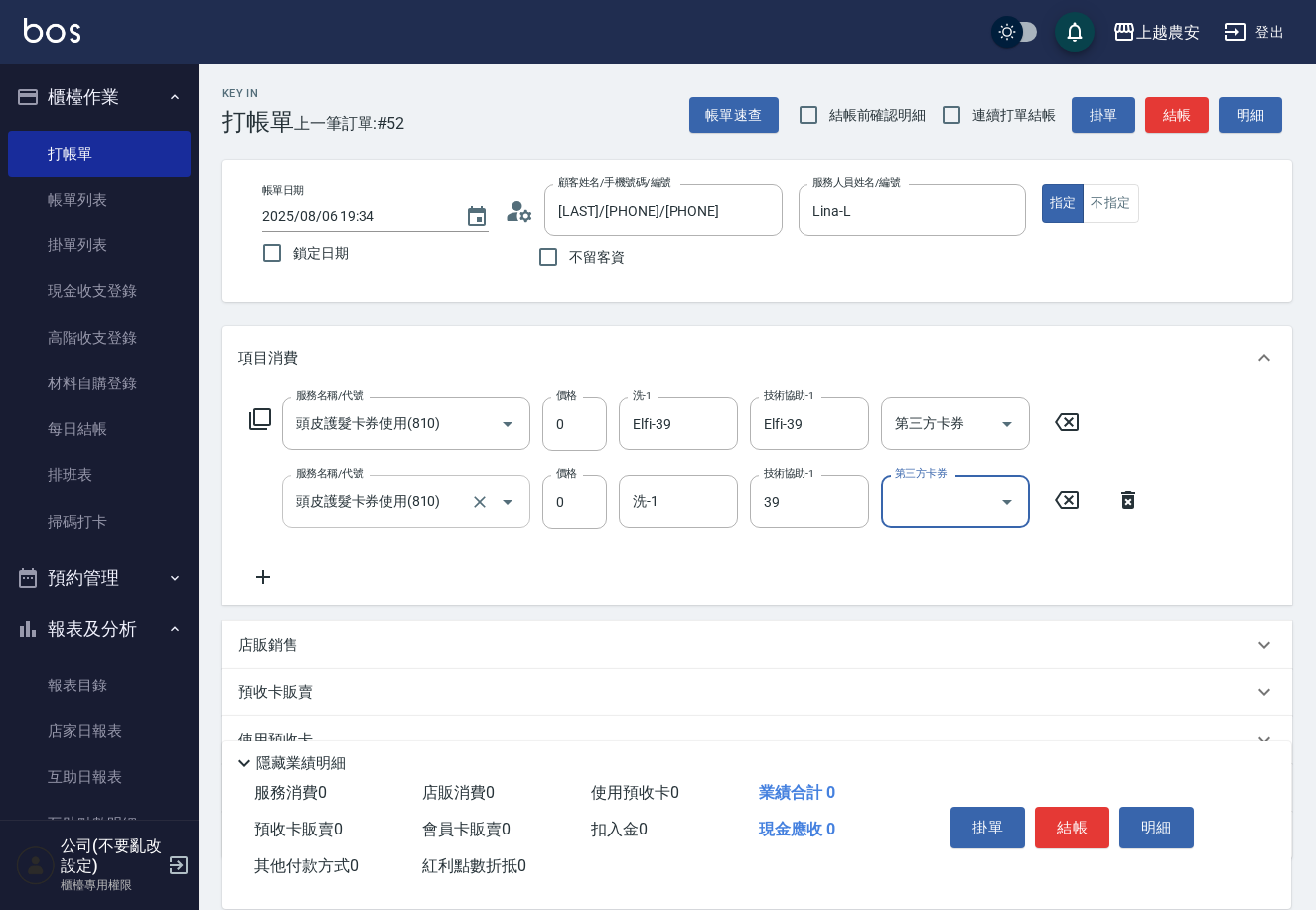 type on "Elfi-39" 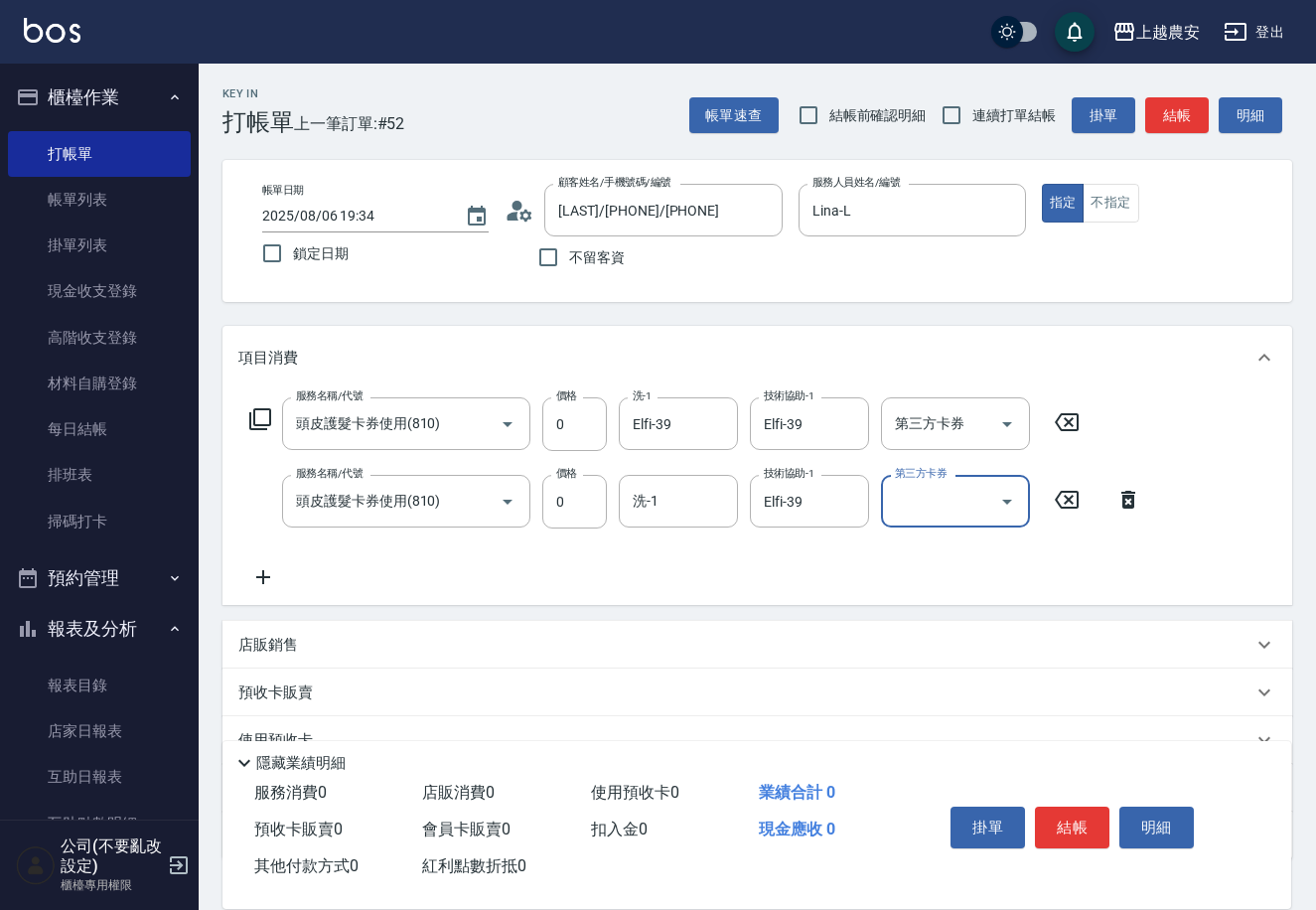 scroll, scrollTop: 136, scrollLeft: 0, axis: vertical 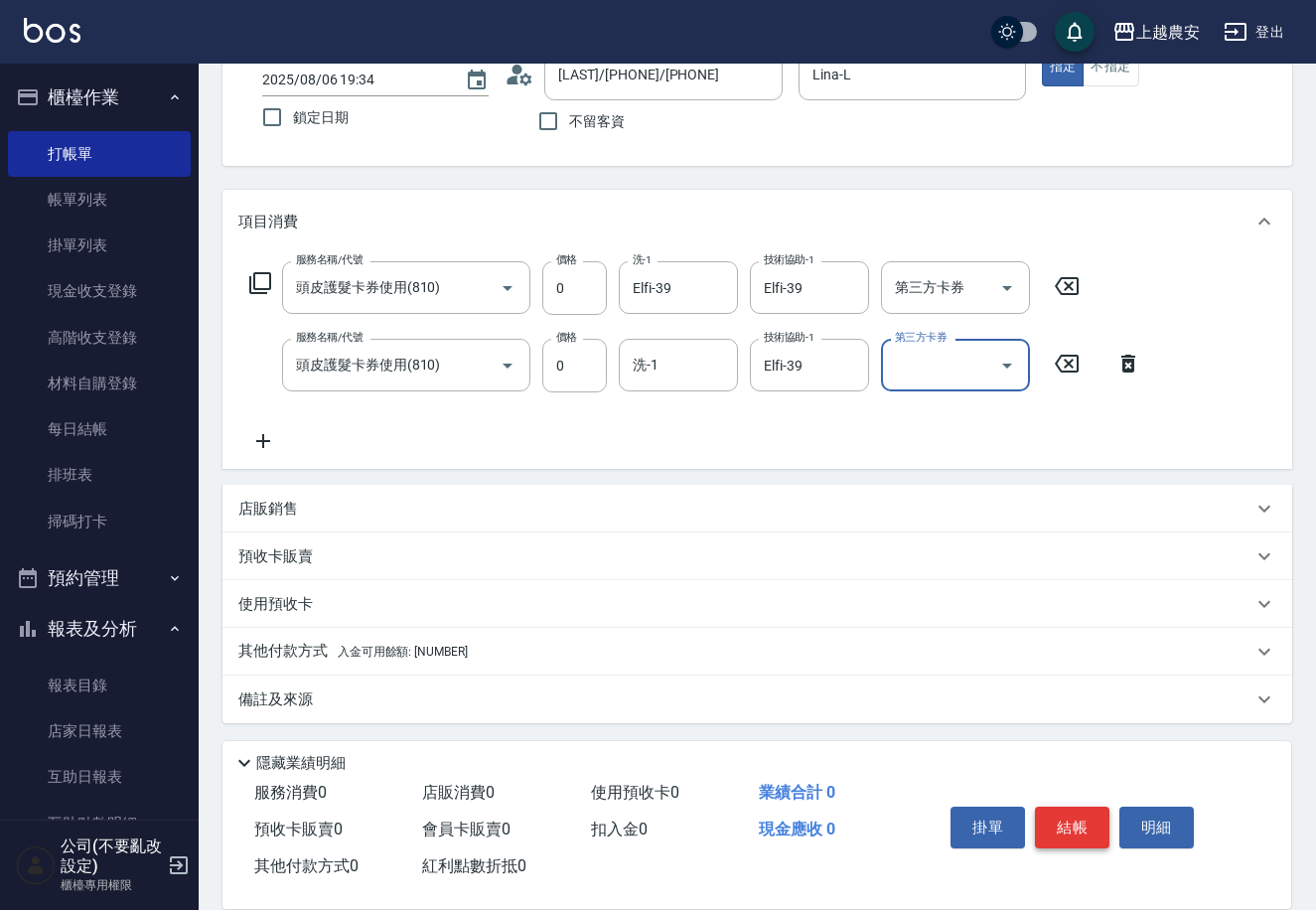 click on "結帳" at bounding box center (1072, 828) 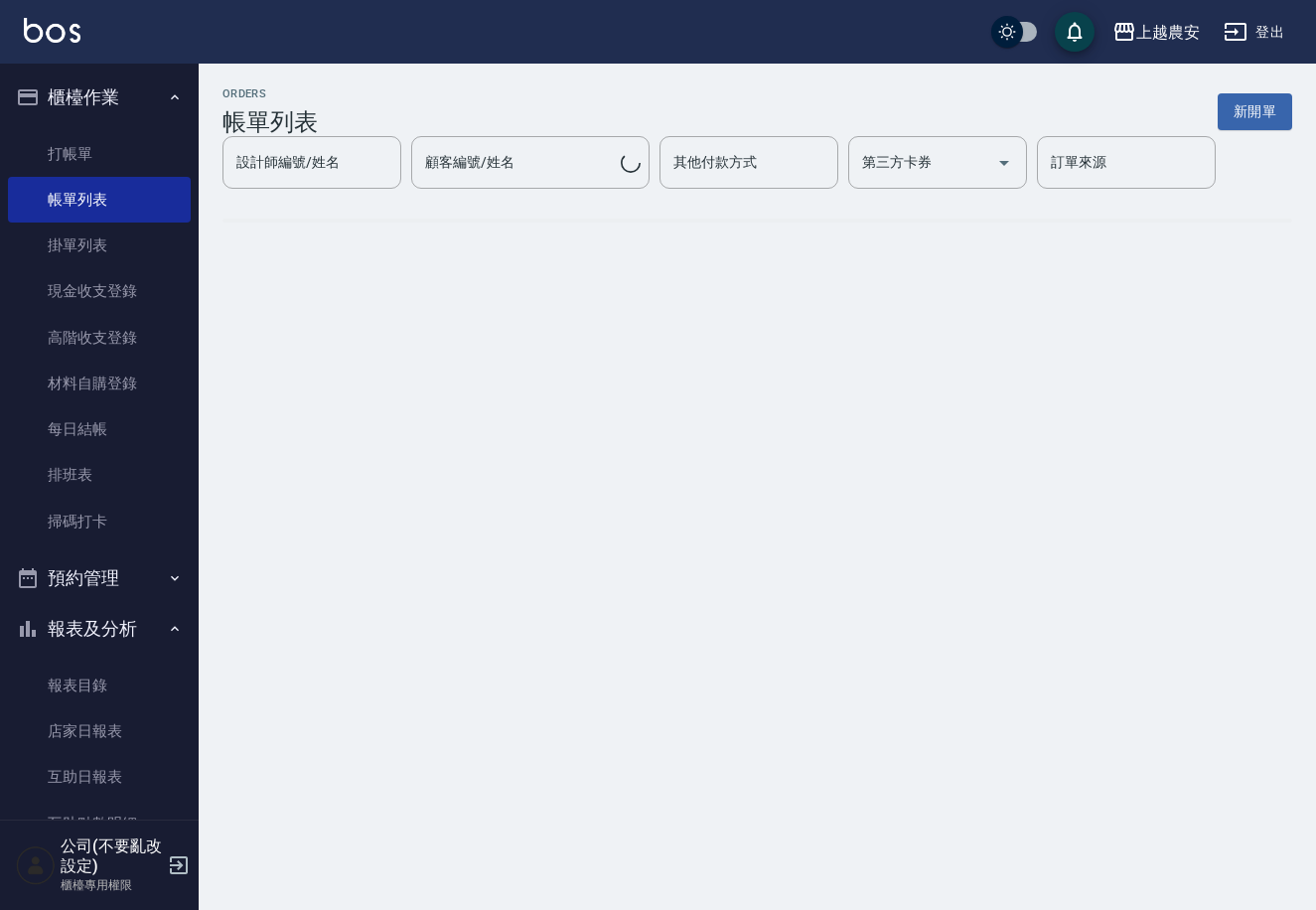 scroll, scrollTop: 0, scrollLeft: 0, axis: both 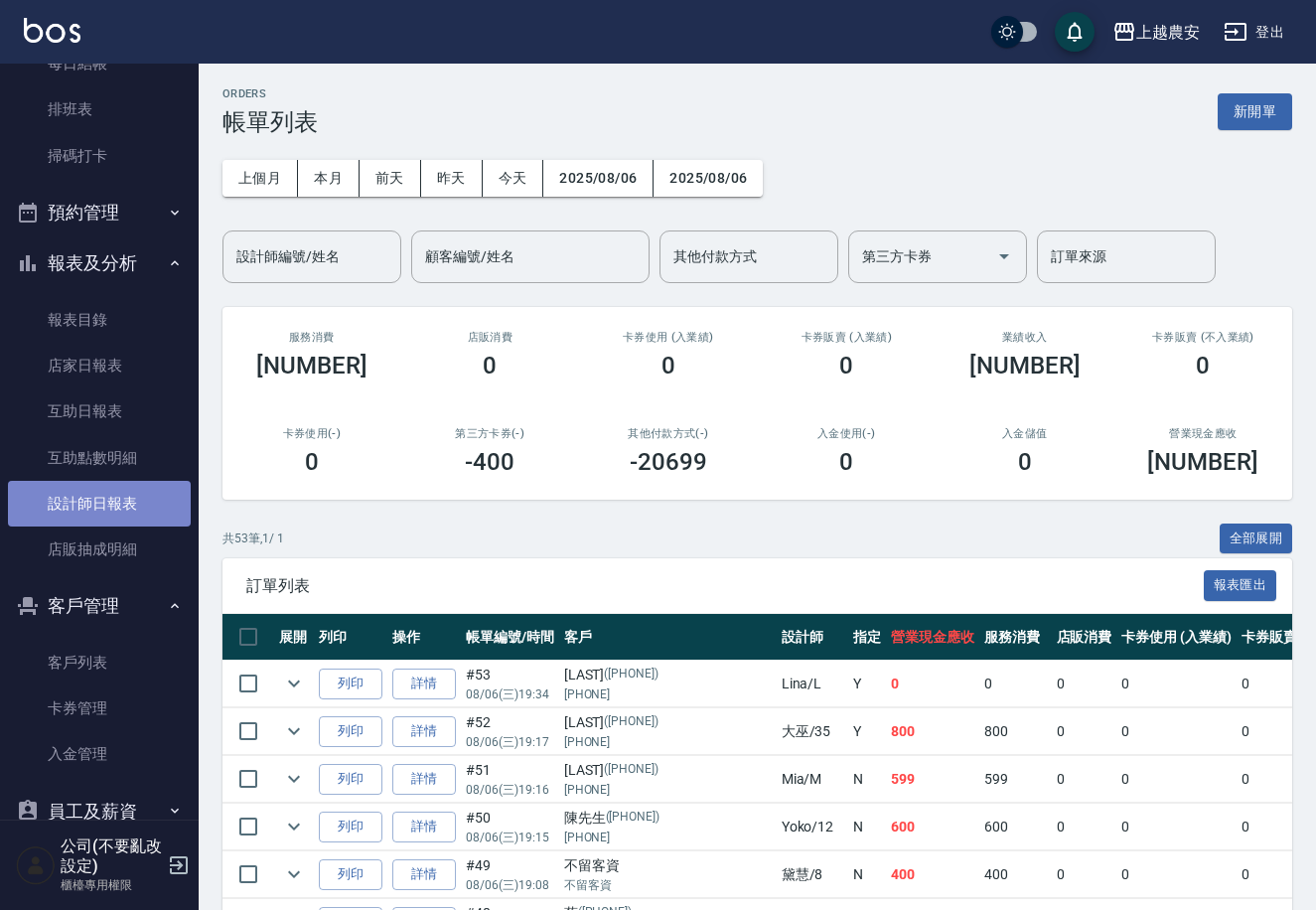 click on "設計師日報表" at bounding box center [99, 504] 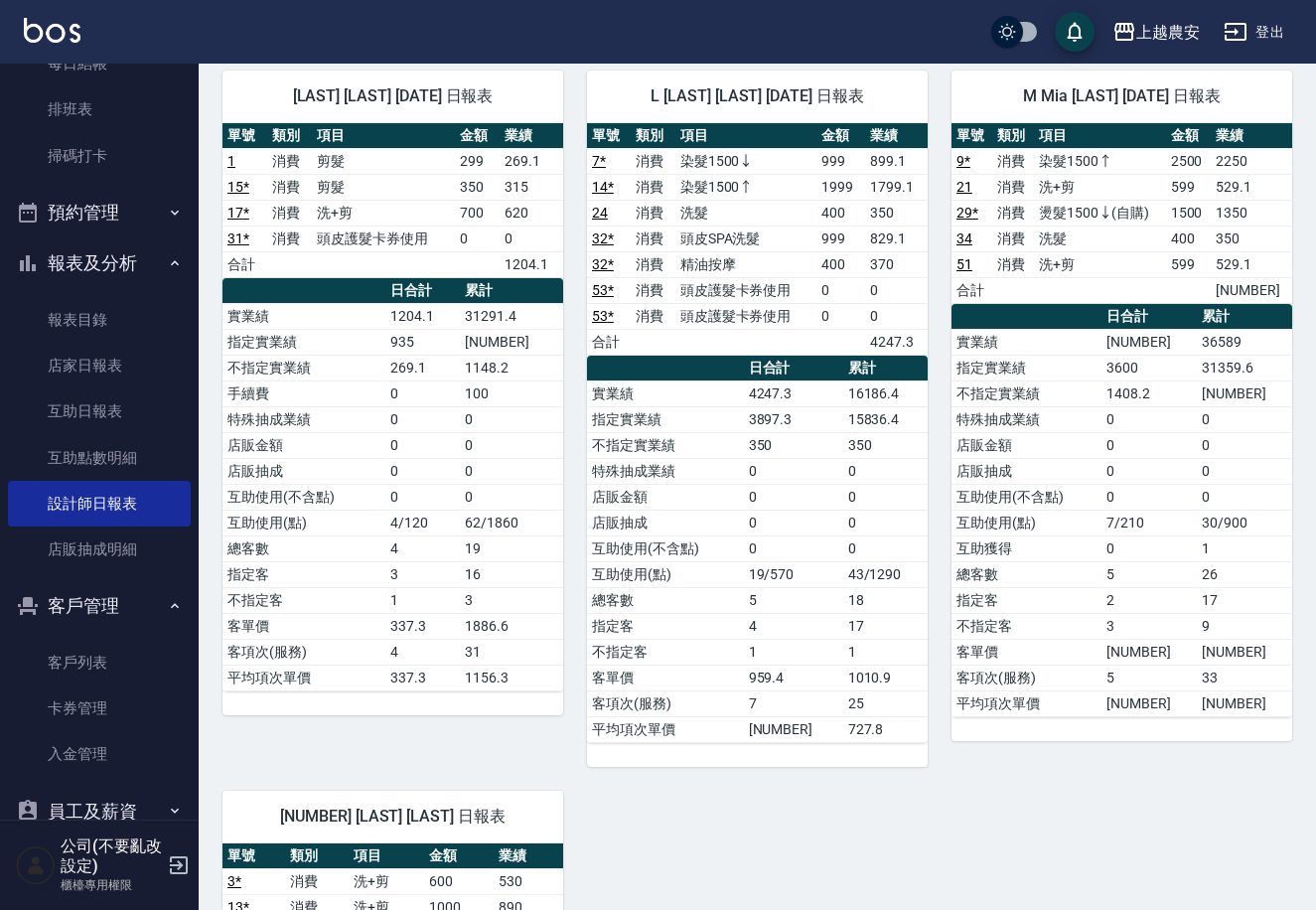 scroll, scrollTop: 2166, scrollLeft: 0, axis: vertical 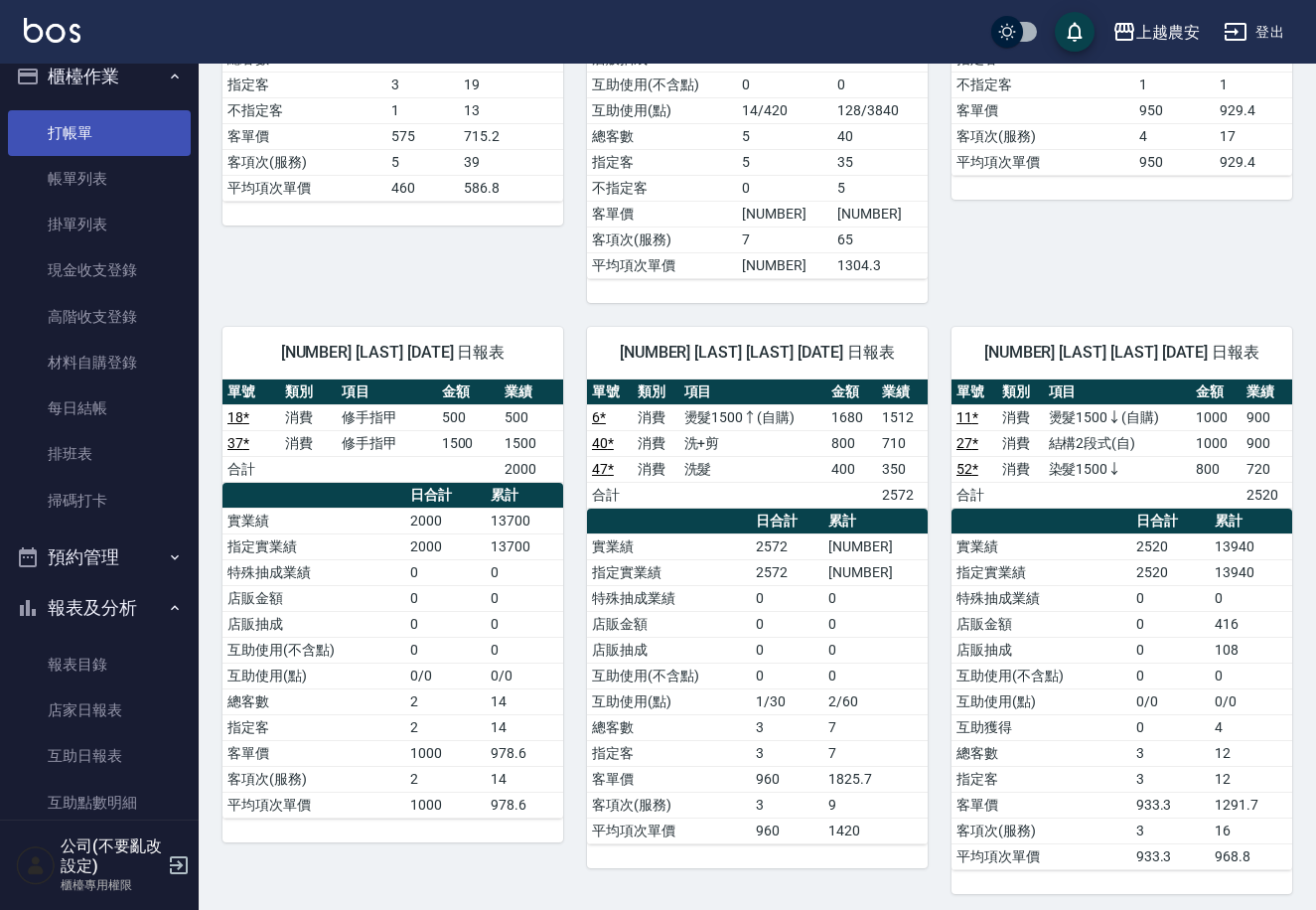 click on "打帳單" at bounding box center (99, 133) 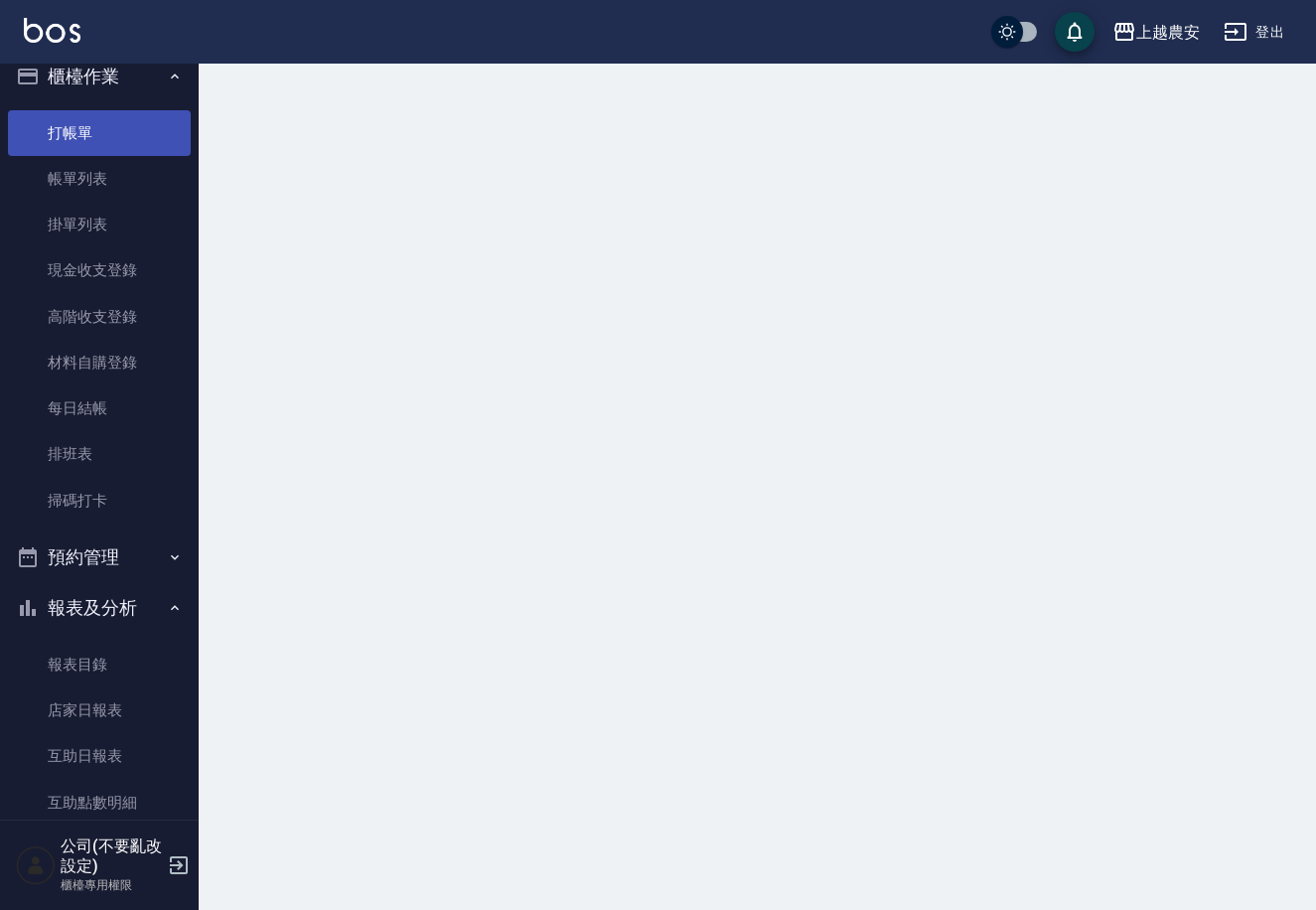 scroll, scrollTop: 0, scrollLeft: 0, axis: both 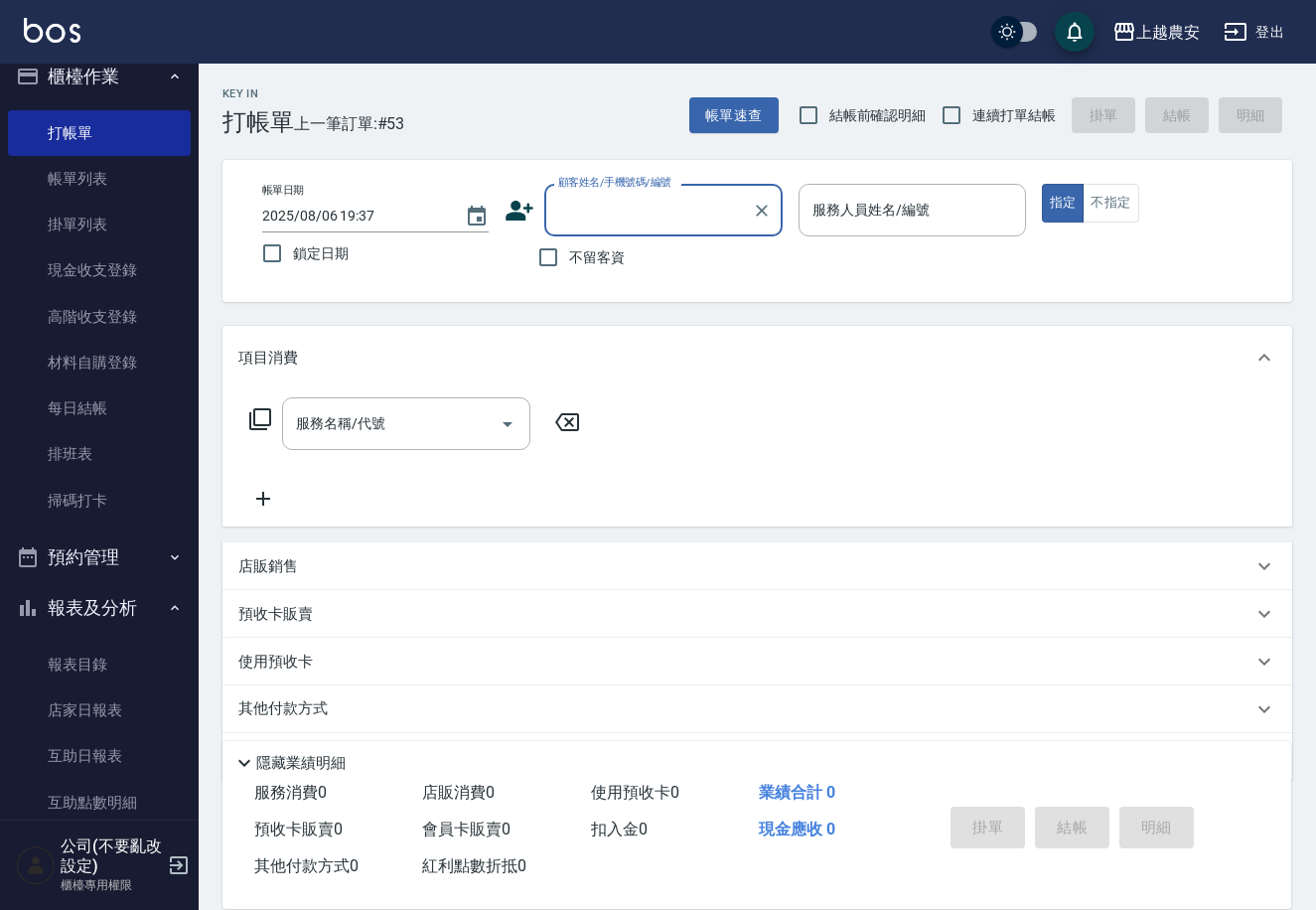 click on "不留客資" at bounding box center [597, 257] 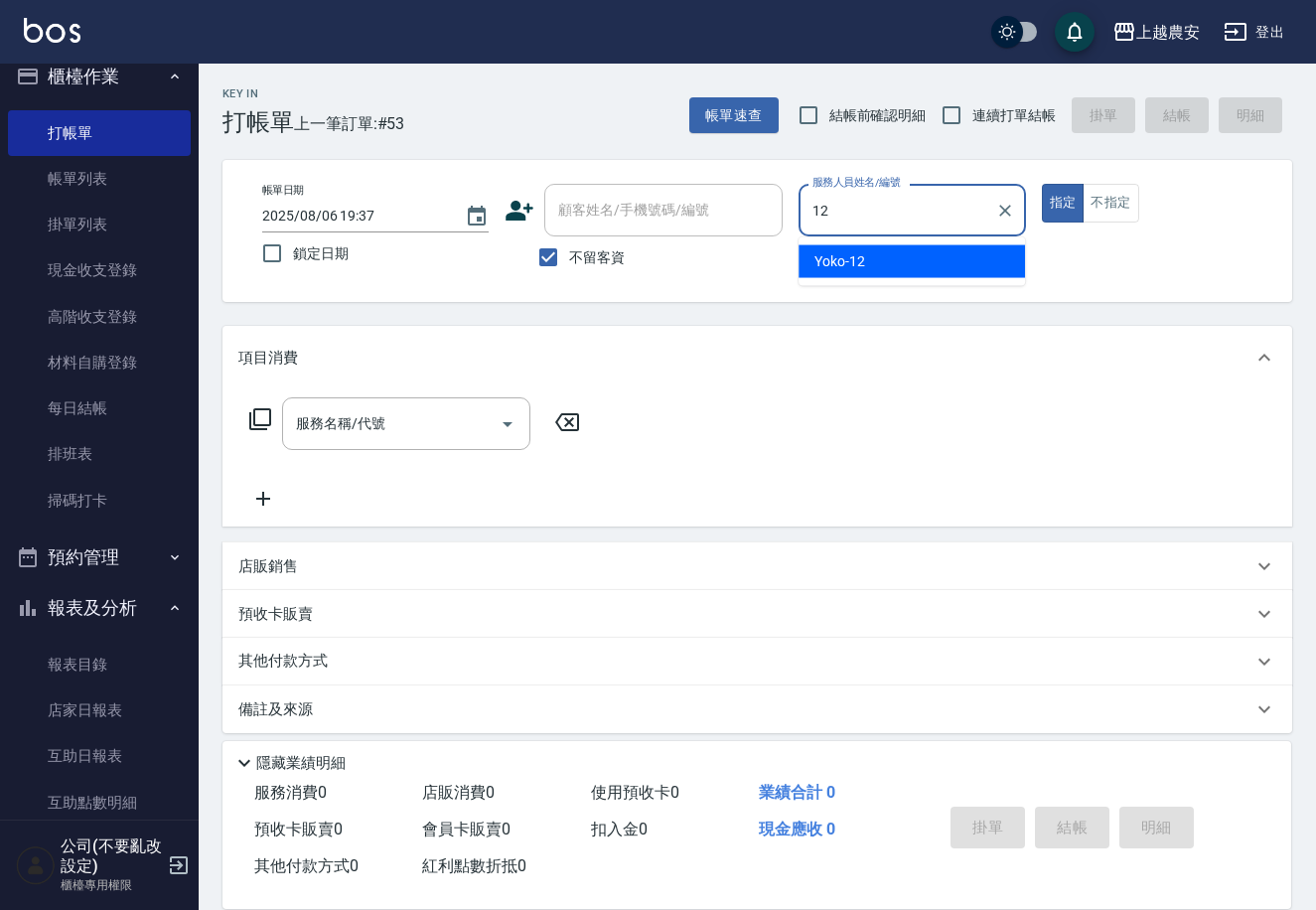 type on "Yoko-12" 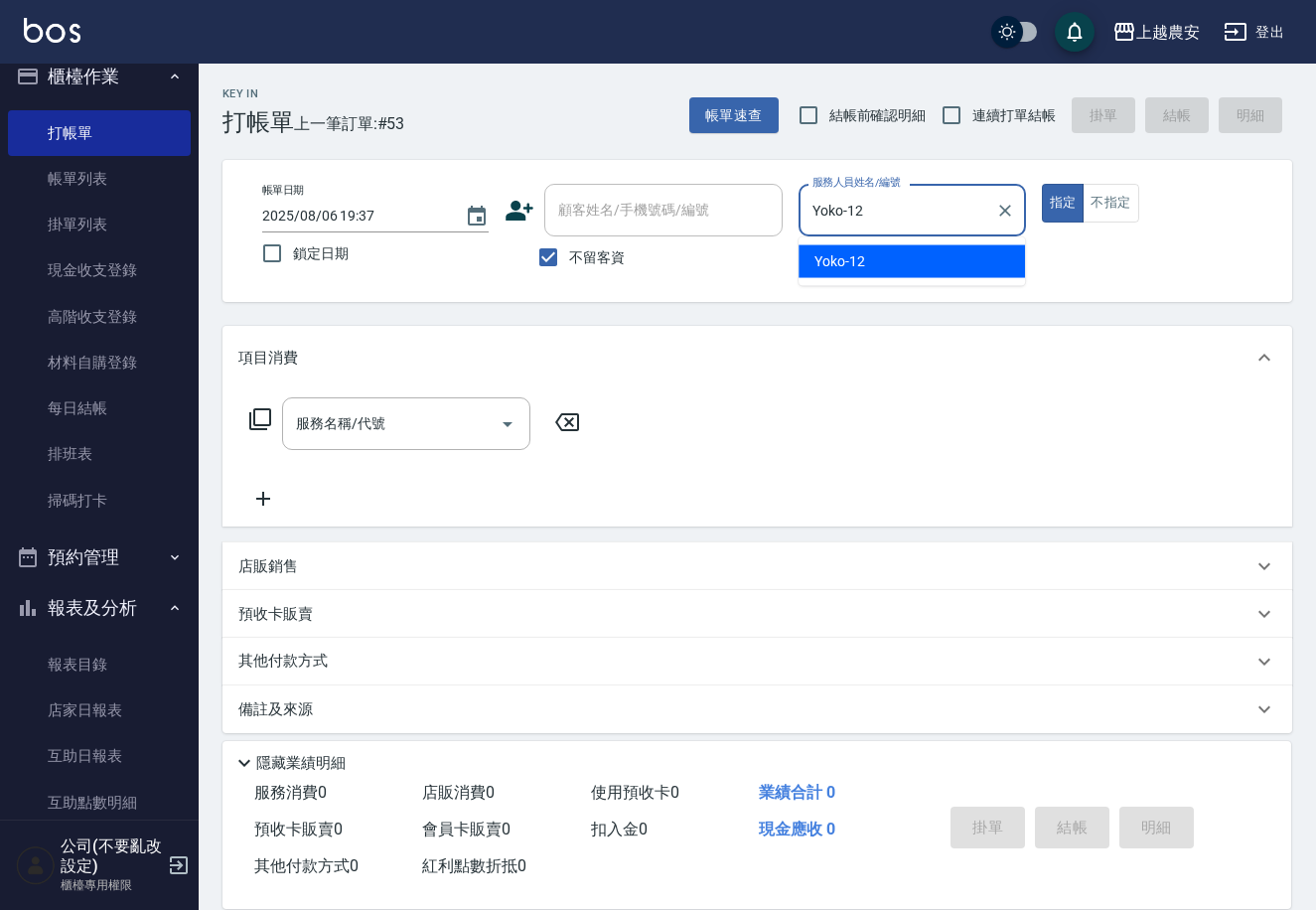 type on "true" 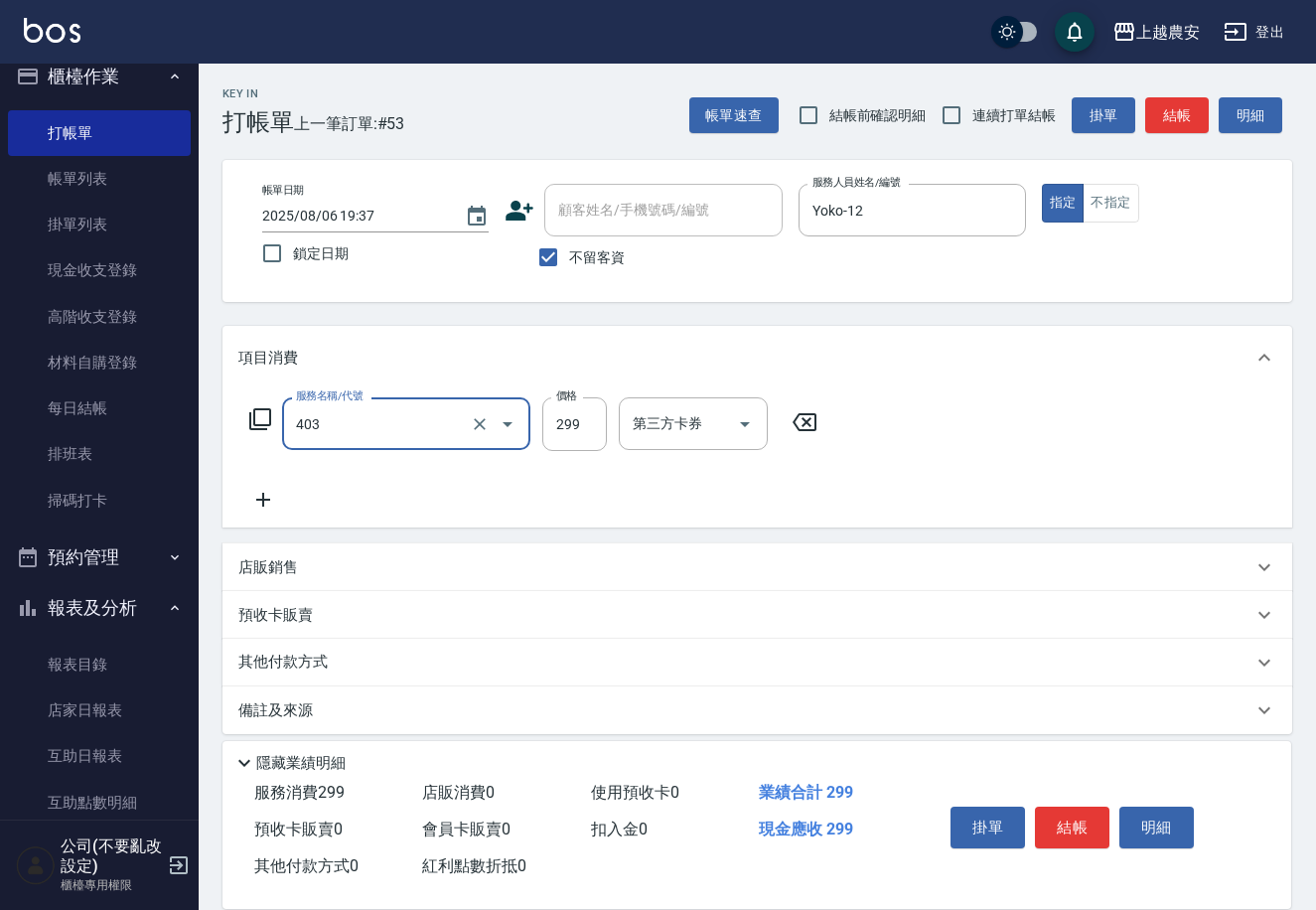 type on "剪髮(403)" 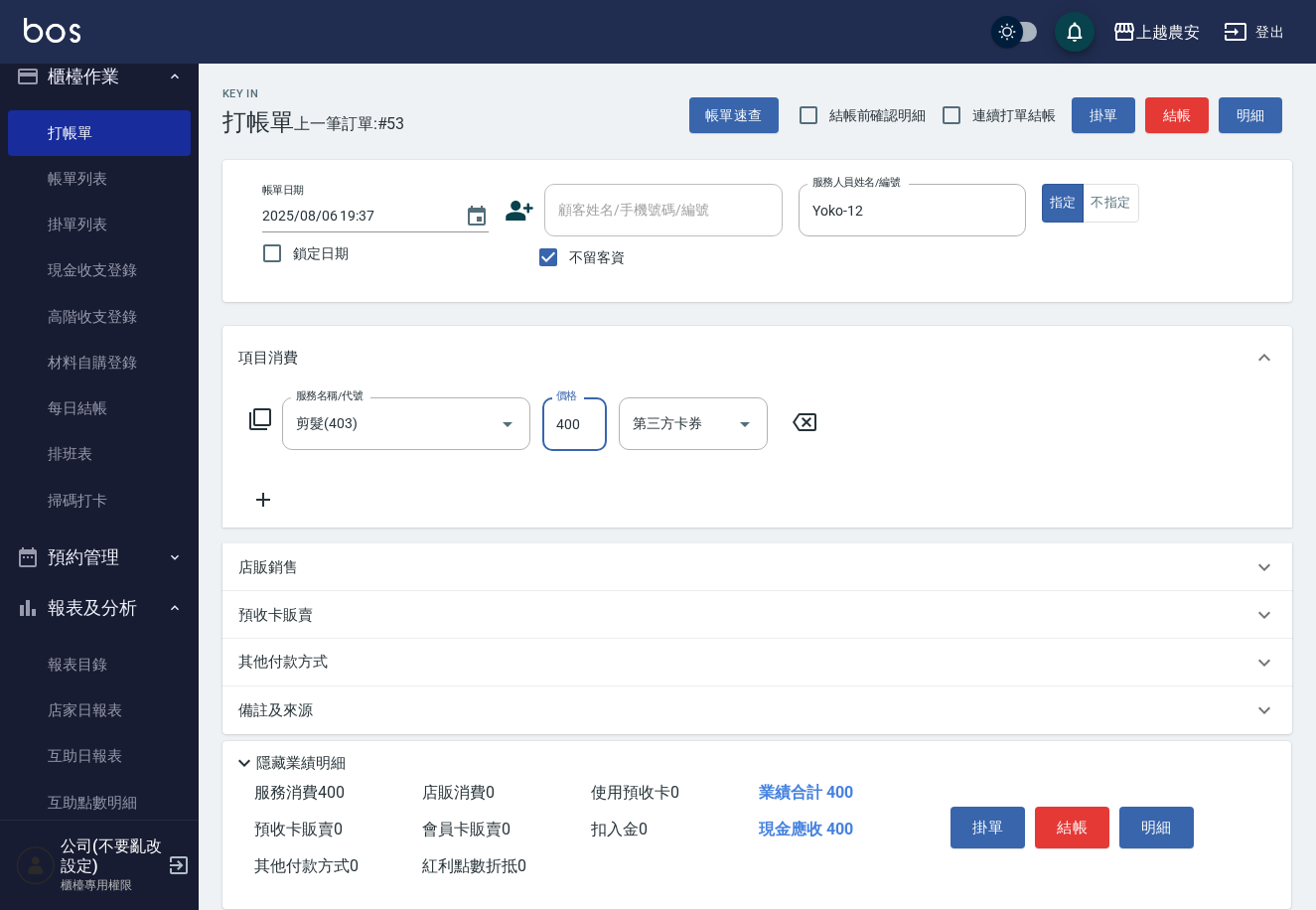 type on "400" 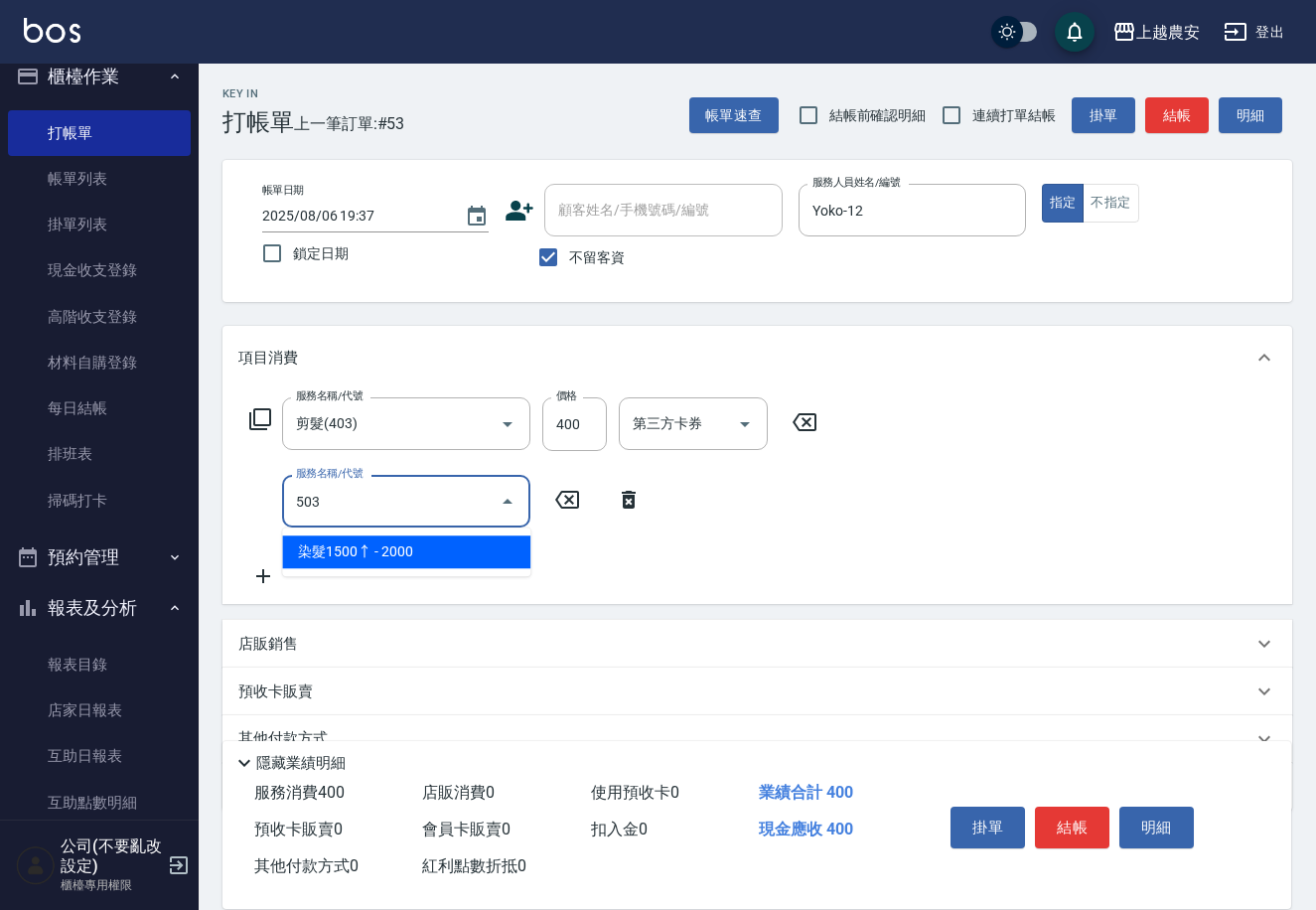 type on "染髮1500↑(503)" 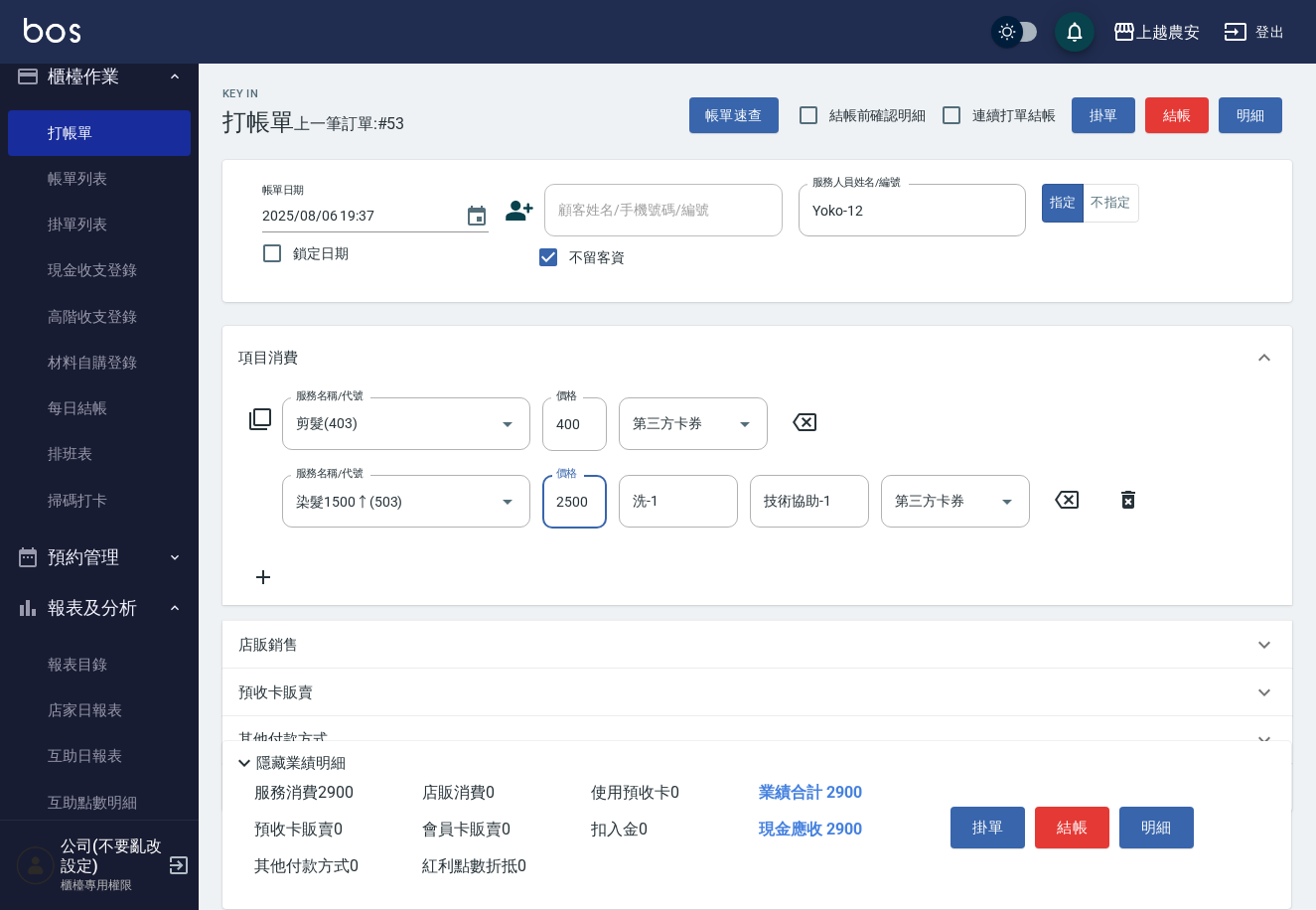 type on "2500" 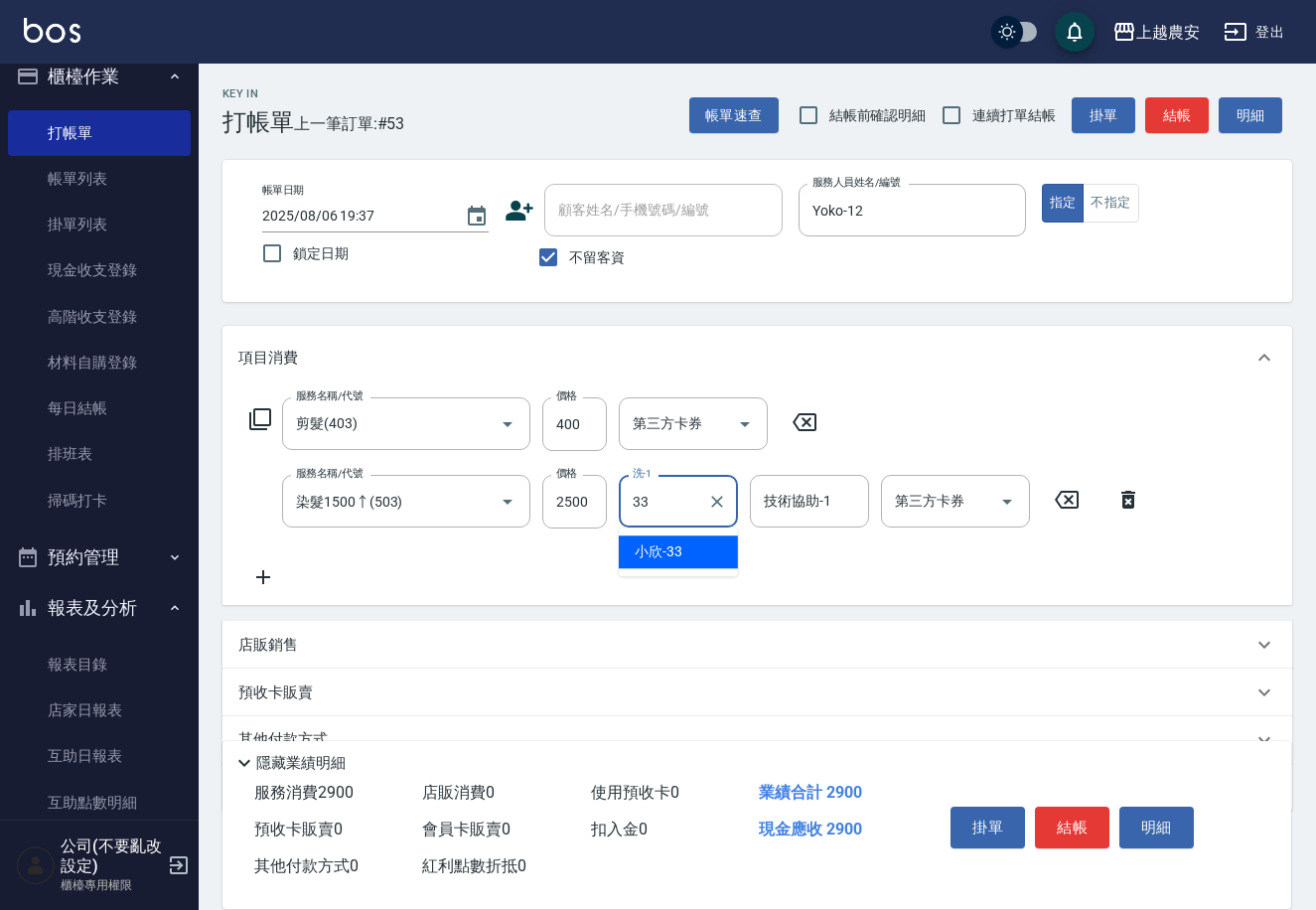type on "[CHINESE_CHAR]-[NUMBER]" 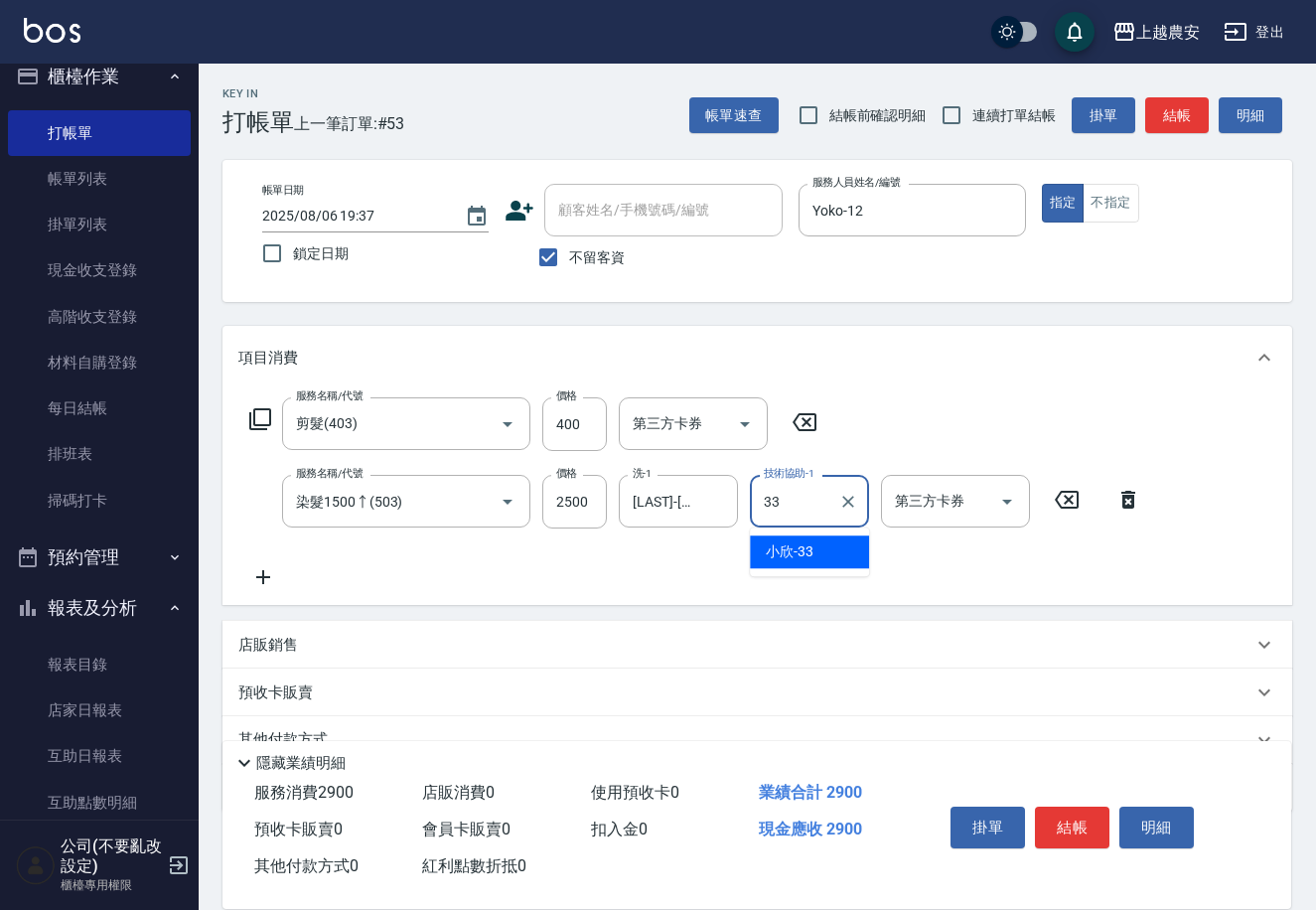 type on "[CHINESE_CHAR]-[NUMBER]" 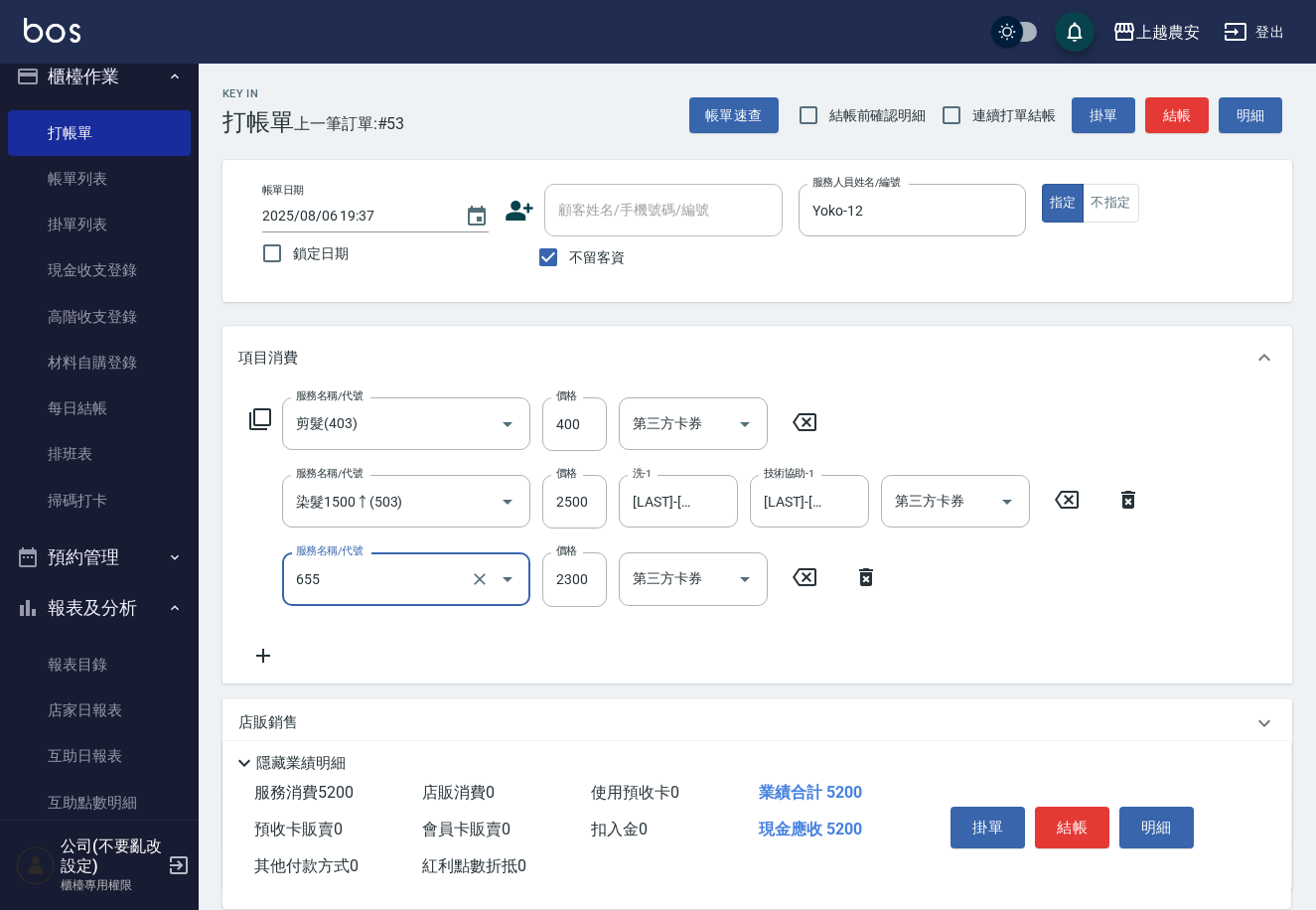type on "結構2段式(自)(655)" 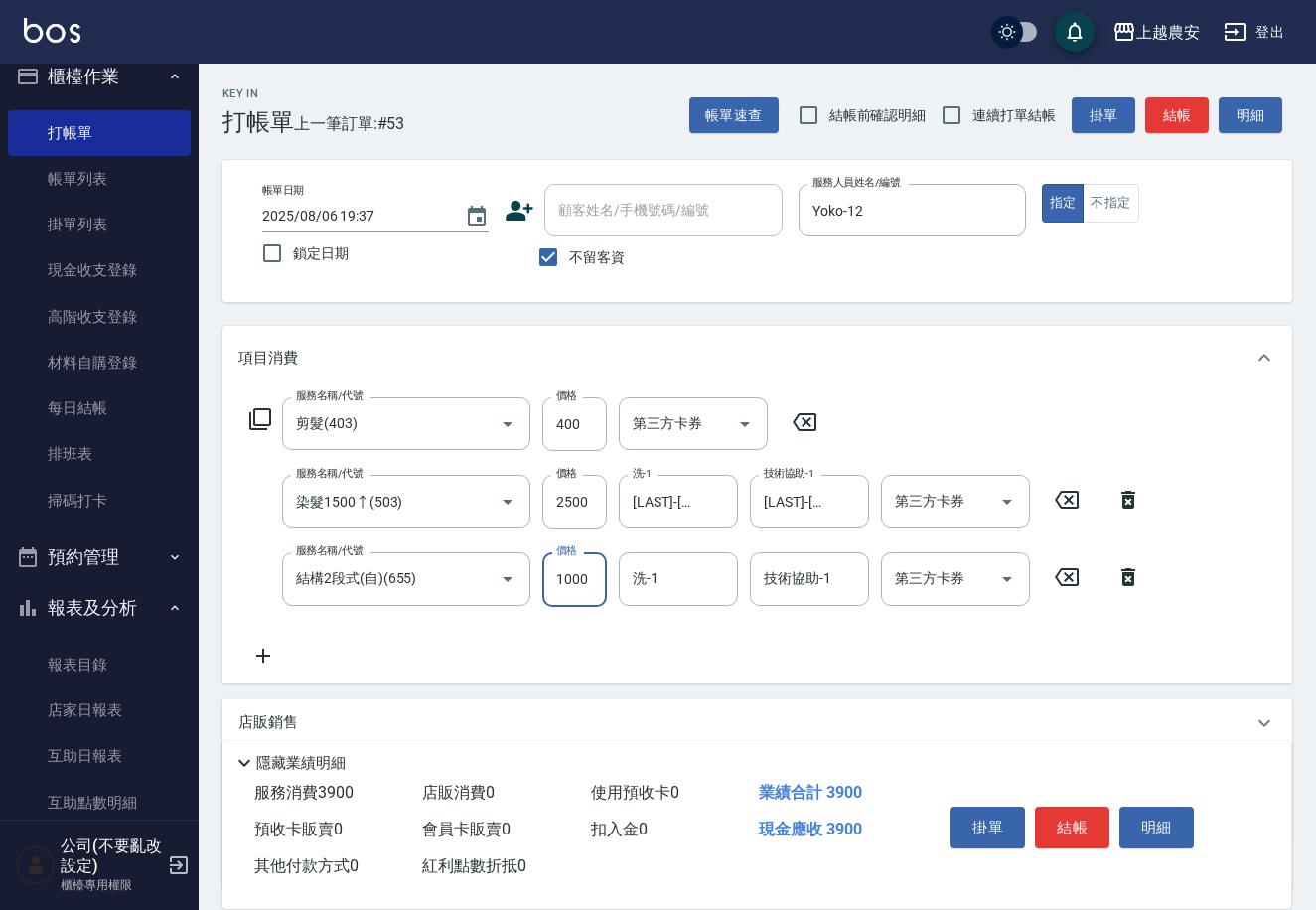 type on "1000" 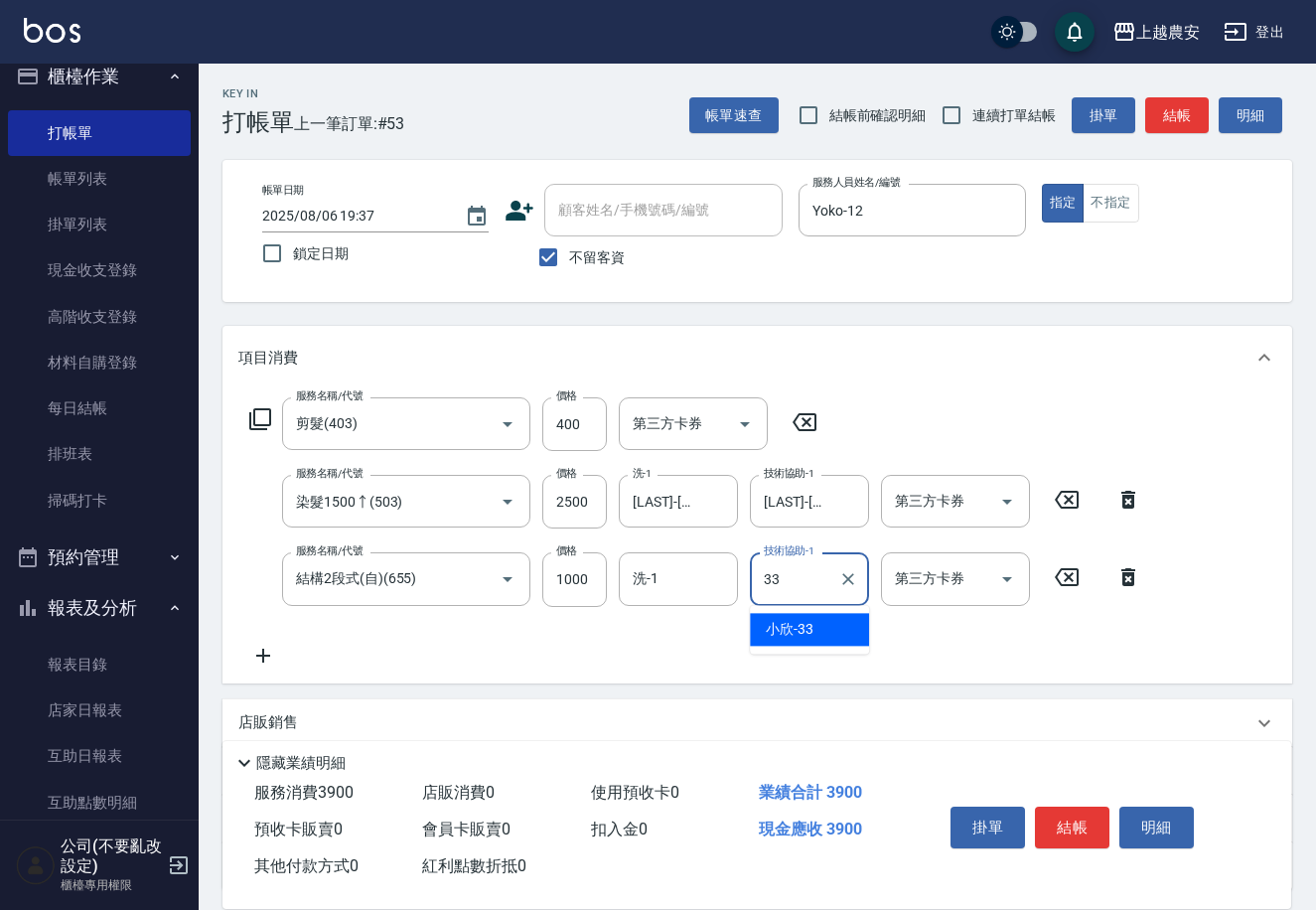 type on "[CHINESE_CHAR]-[NUMBER]" 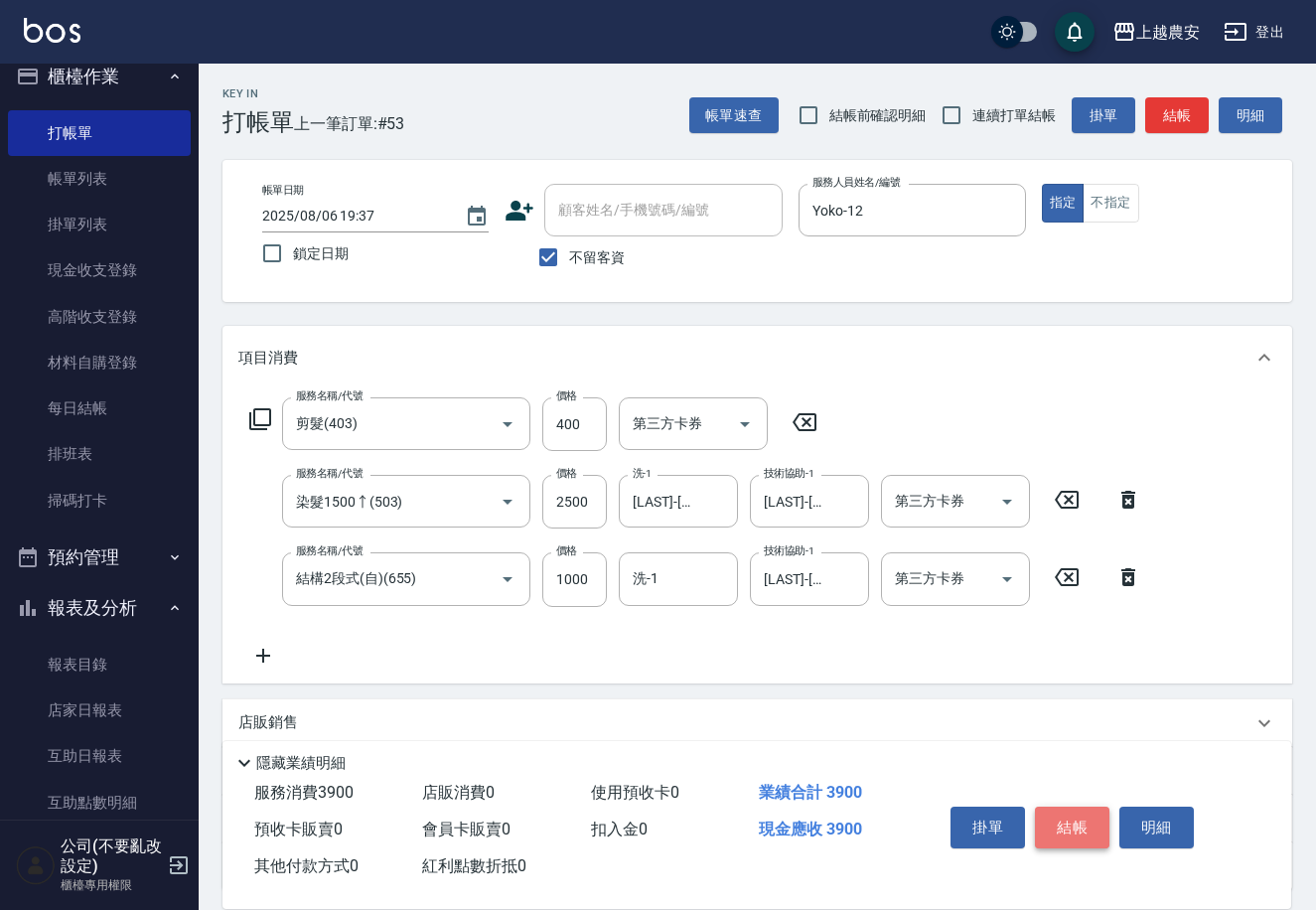 click on "結帳" at bounding box center (1072, 828) 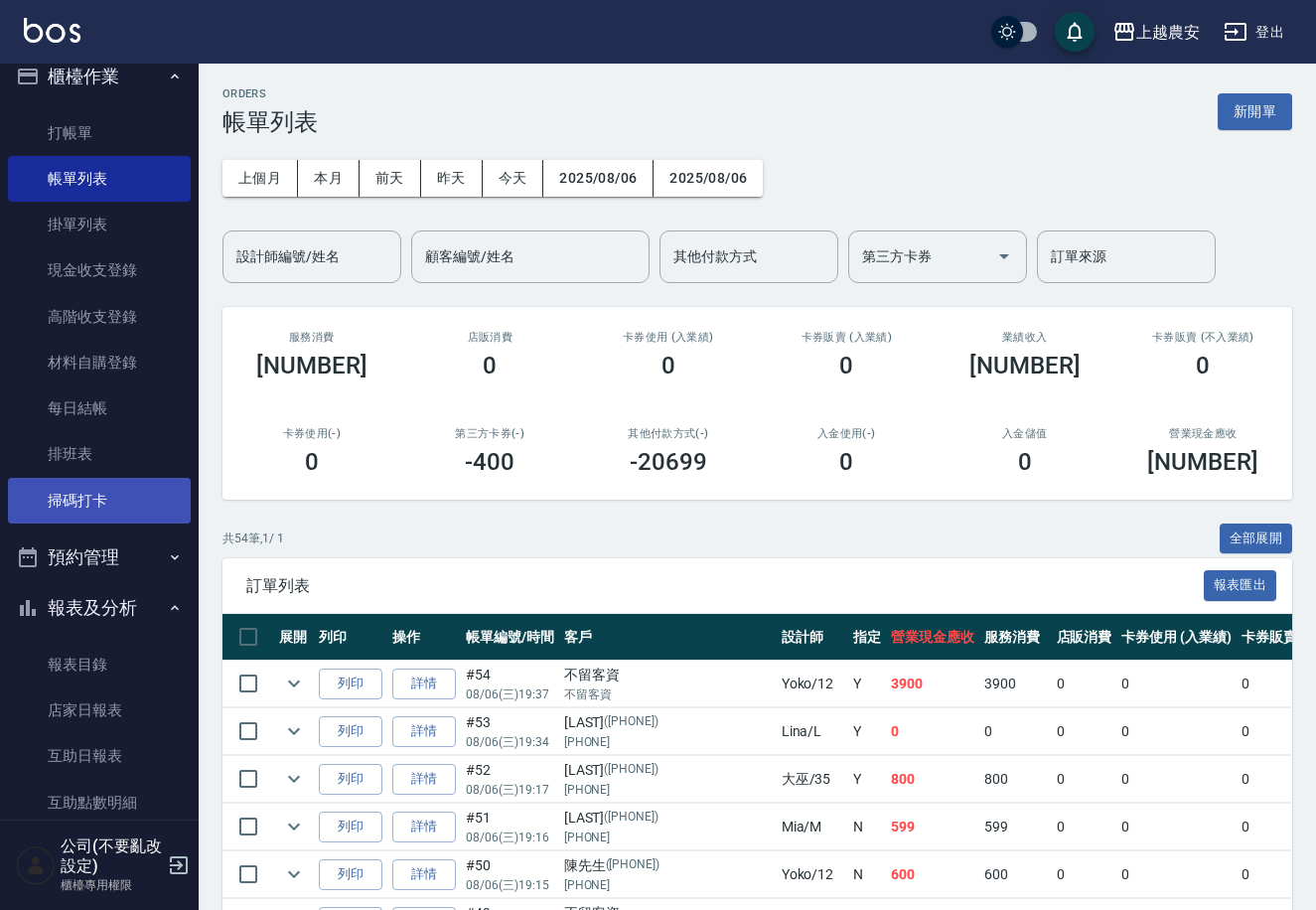 drag, startPoint x: 81, startPoint y: 505, endPoint x: 106, endPoint y: 494, distance: 27.313 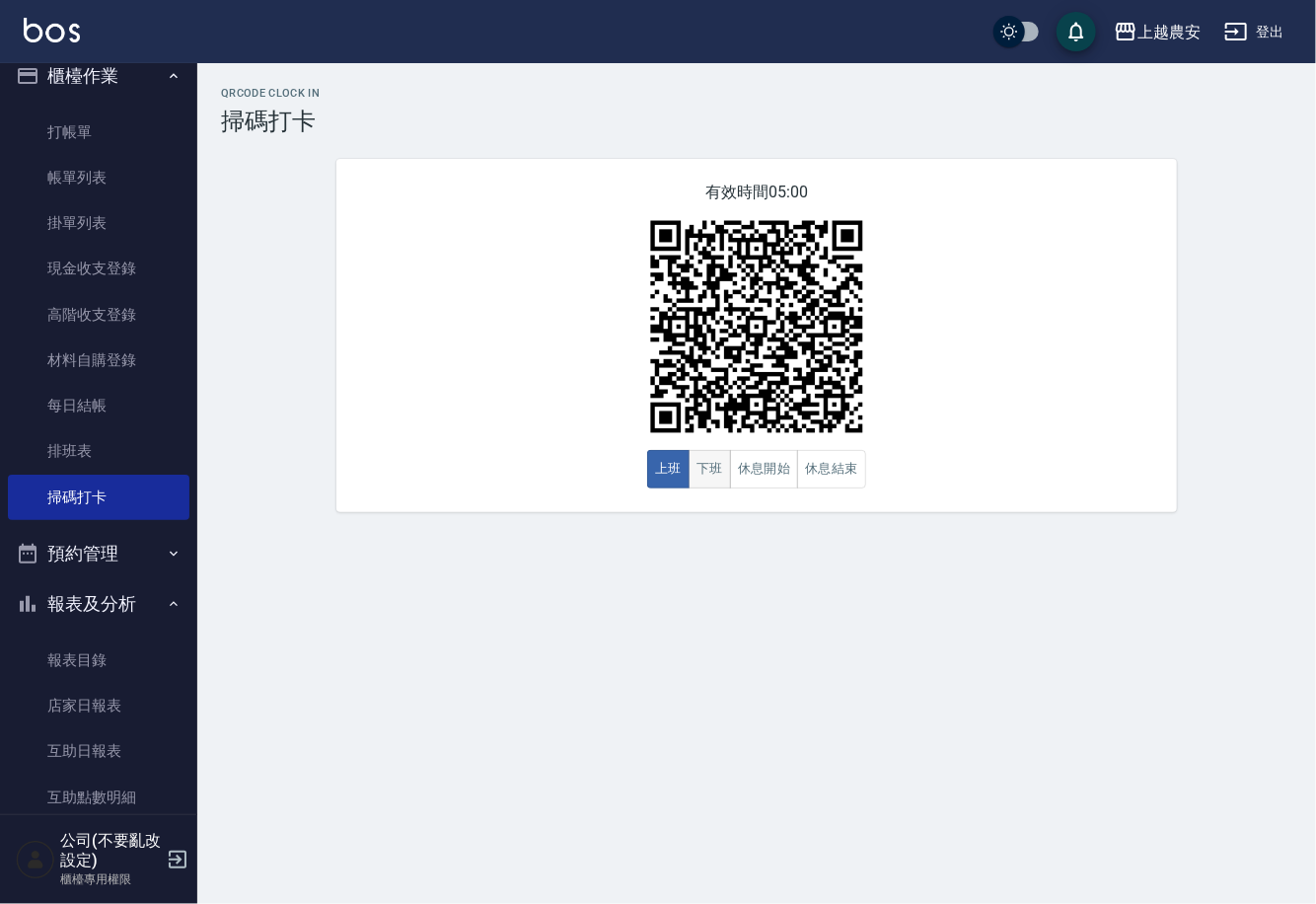 click on "下班" at bounding box center (709, 469) 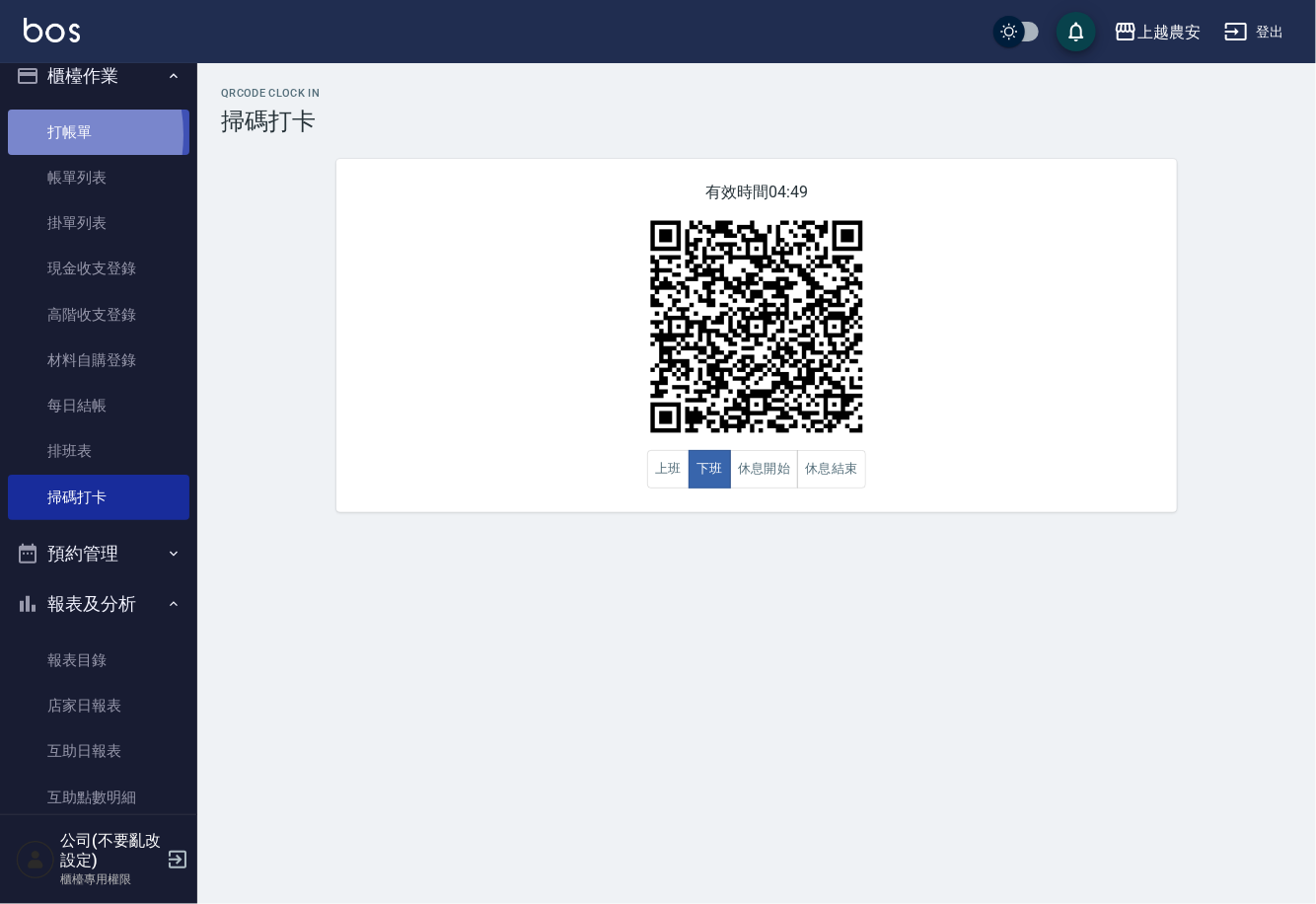 click on "打帳單" at bounding box center (99, 132) 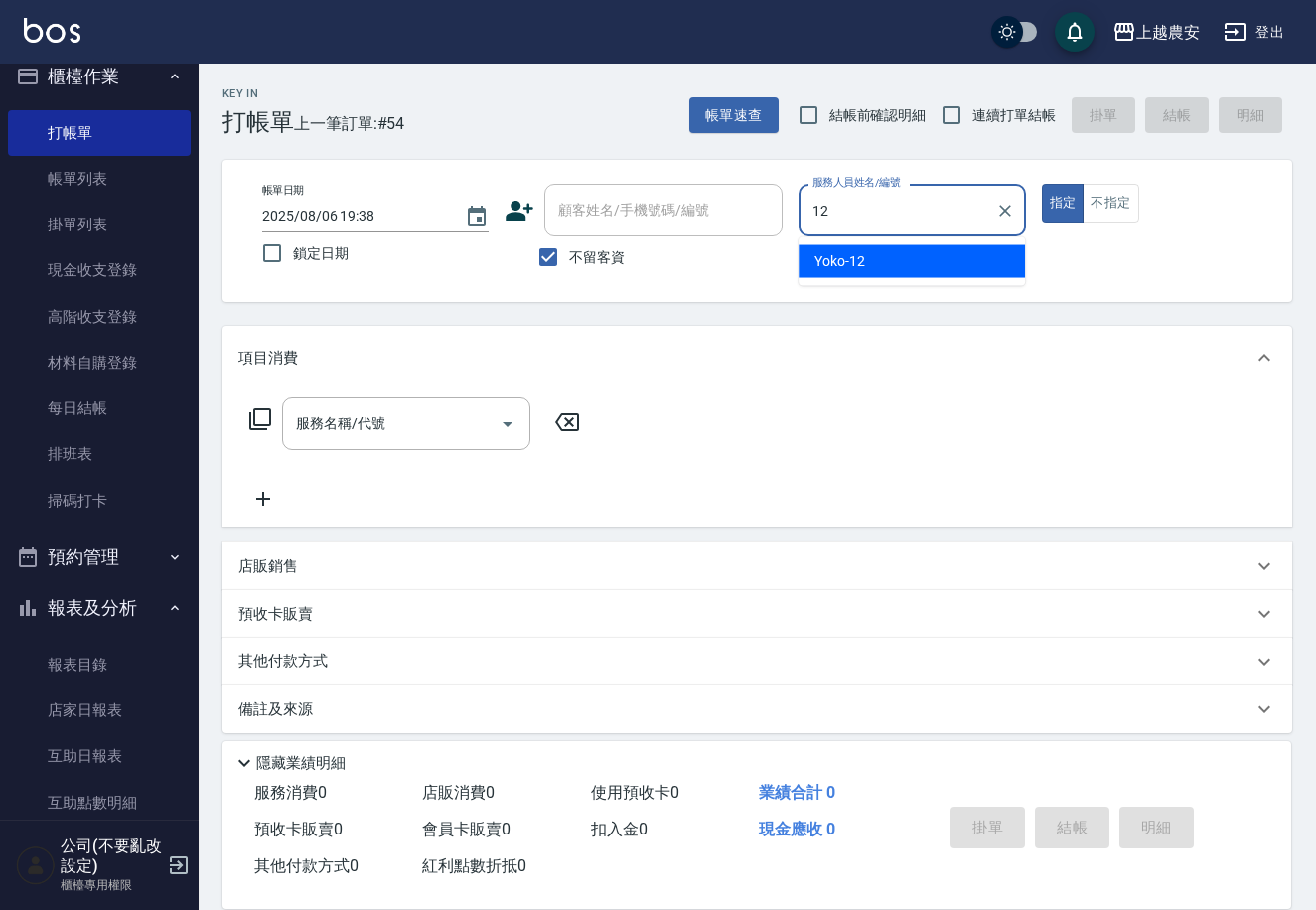 type on "Yoko-12" 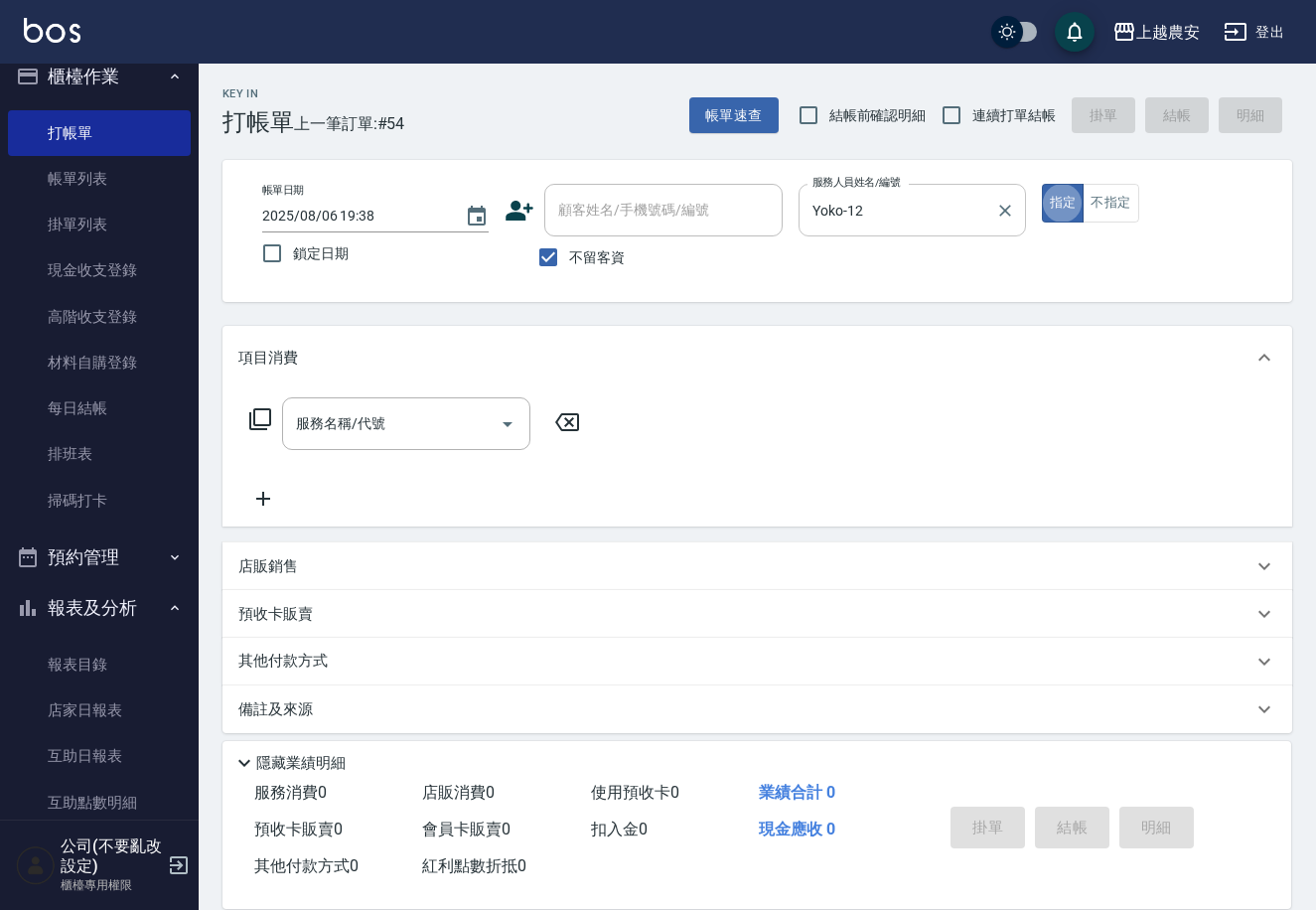 type on "true" 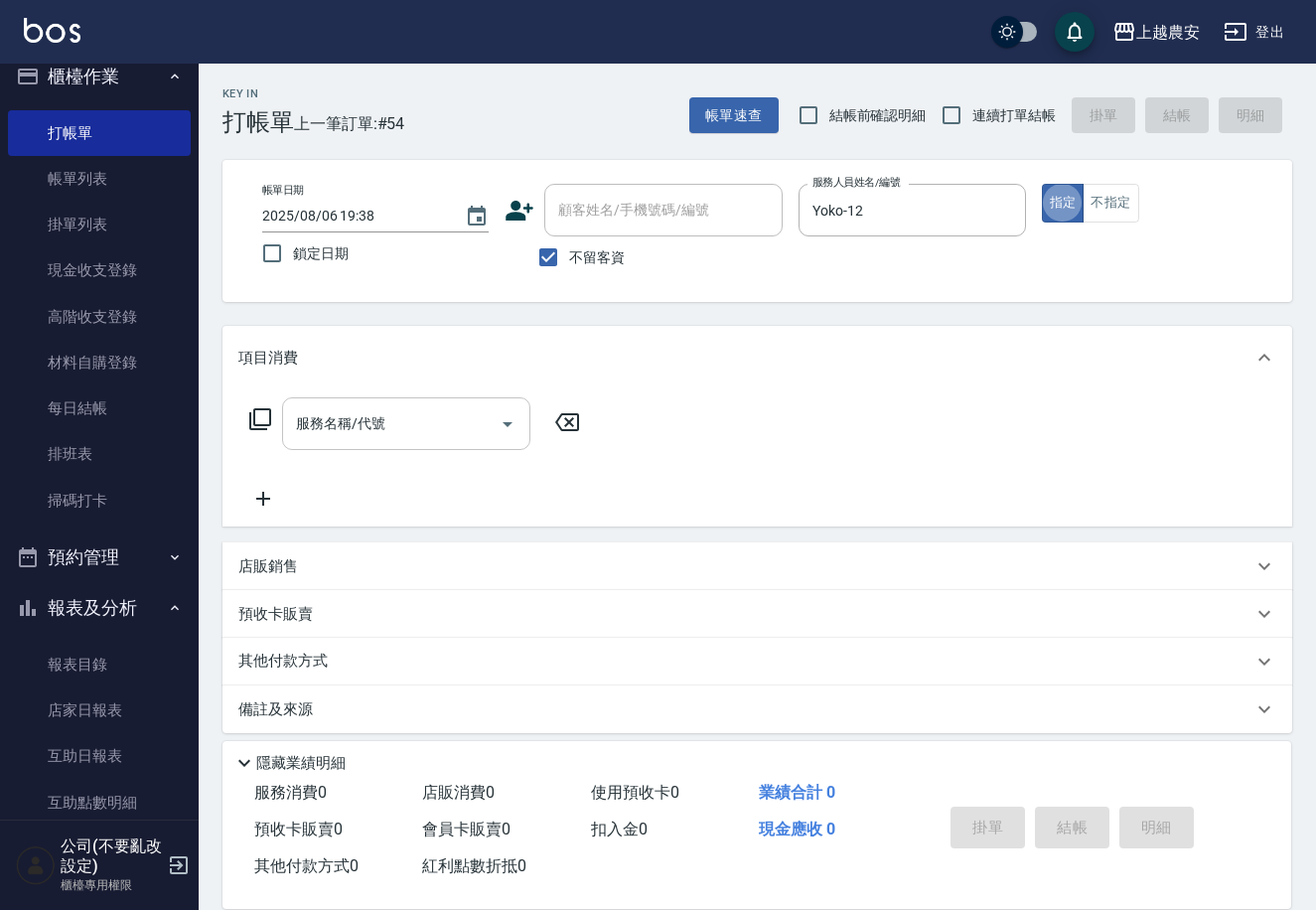 click on "服務名稱/代號" at bounding box center (406, 423) 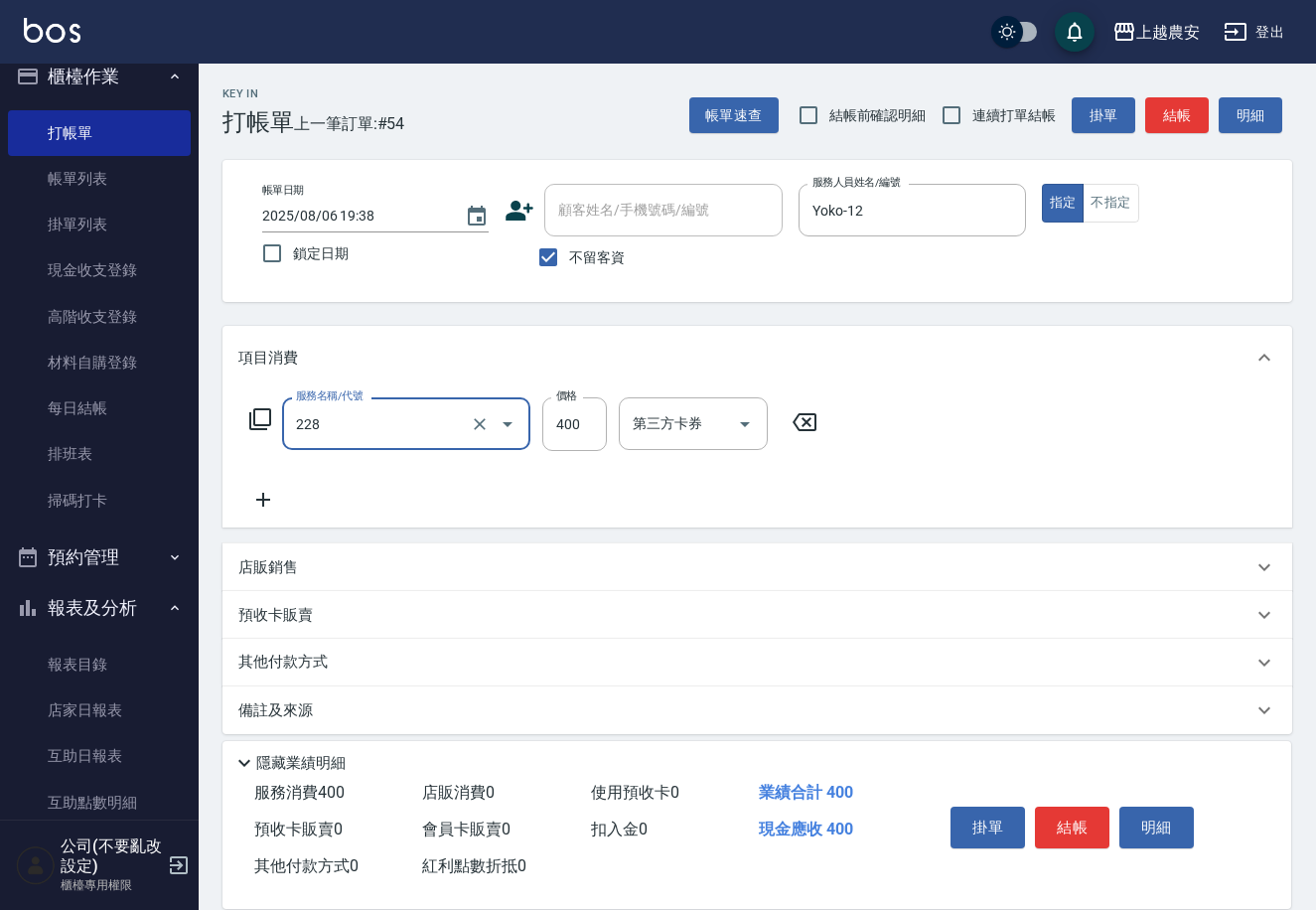 type on "洗髮(228)" 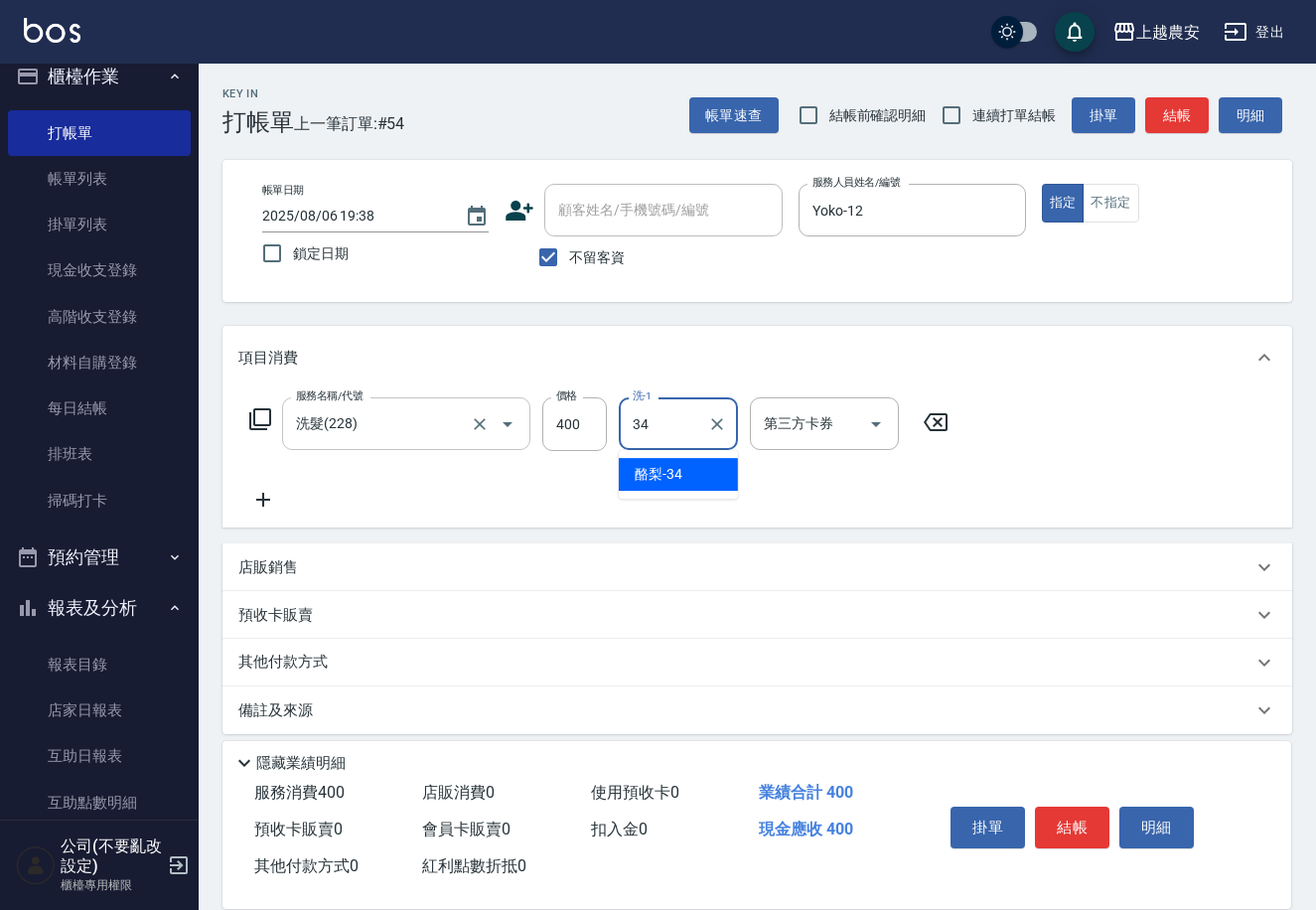 type on "酪梨-34" 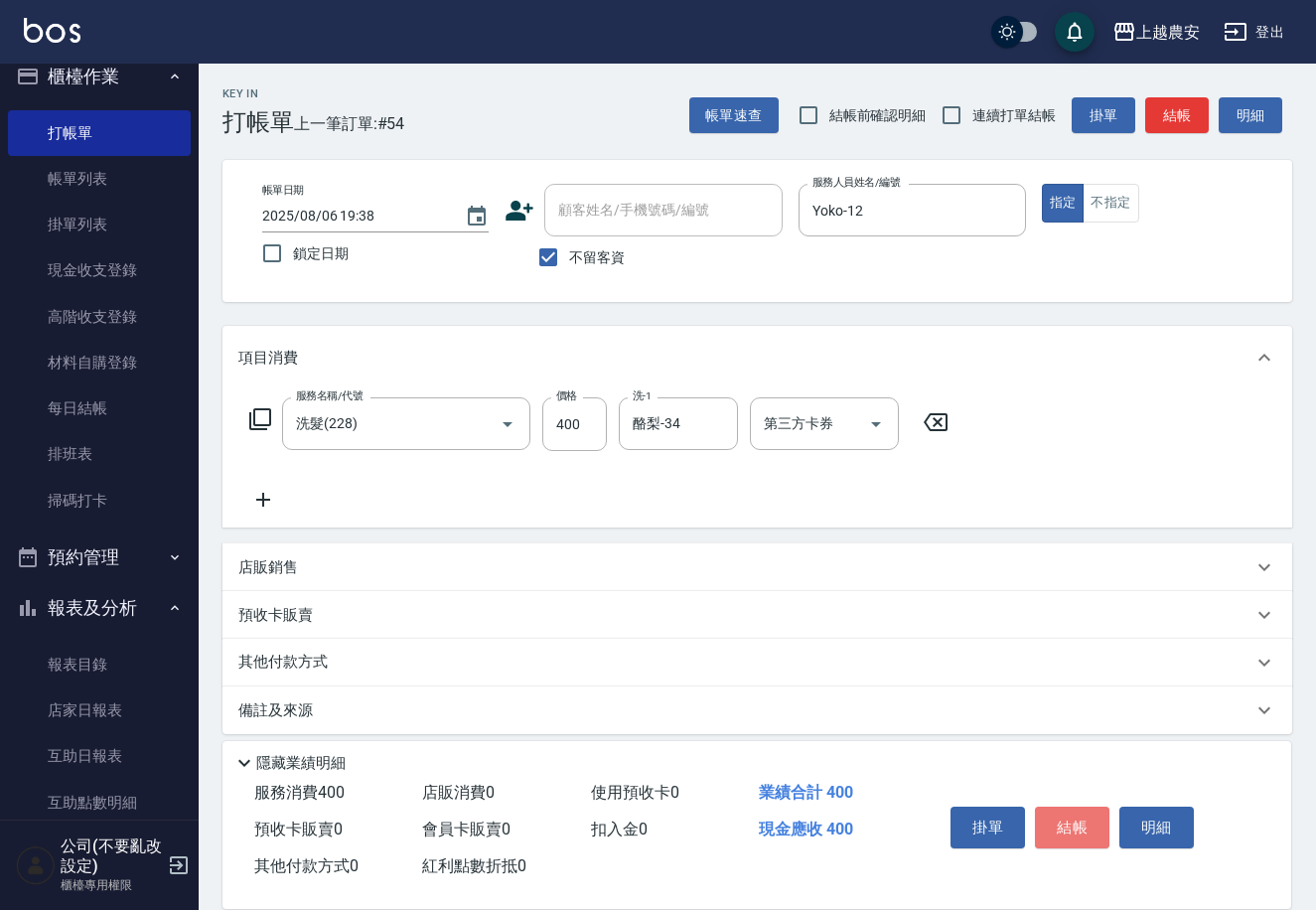 drag, startPoint x: 1080, startPoint y: 826, endPoint x: 1001, endPoint y: 780, distance: 91.416629 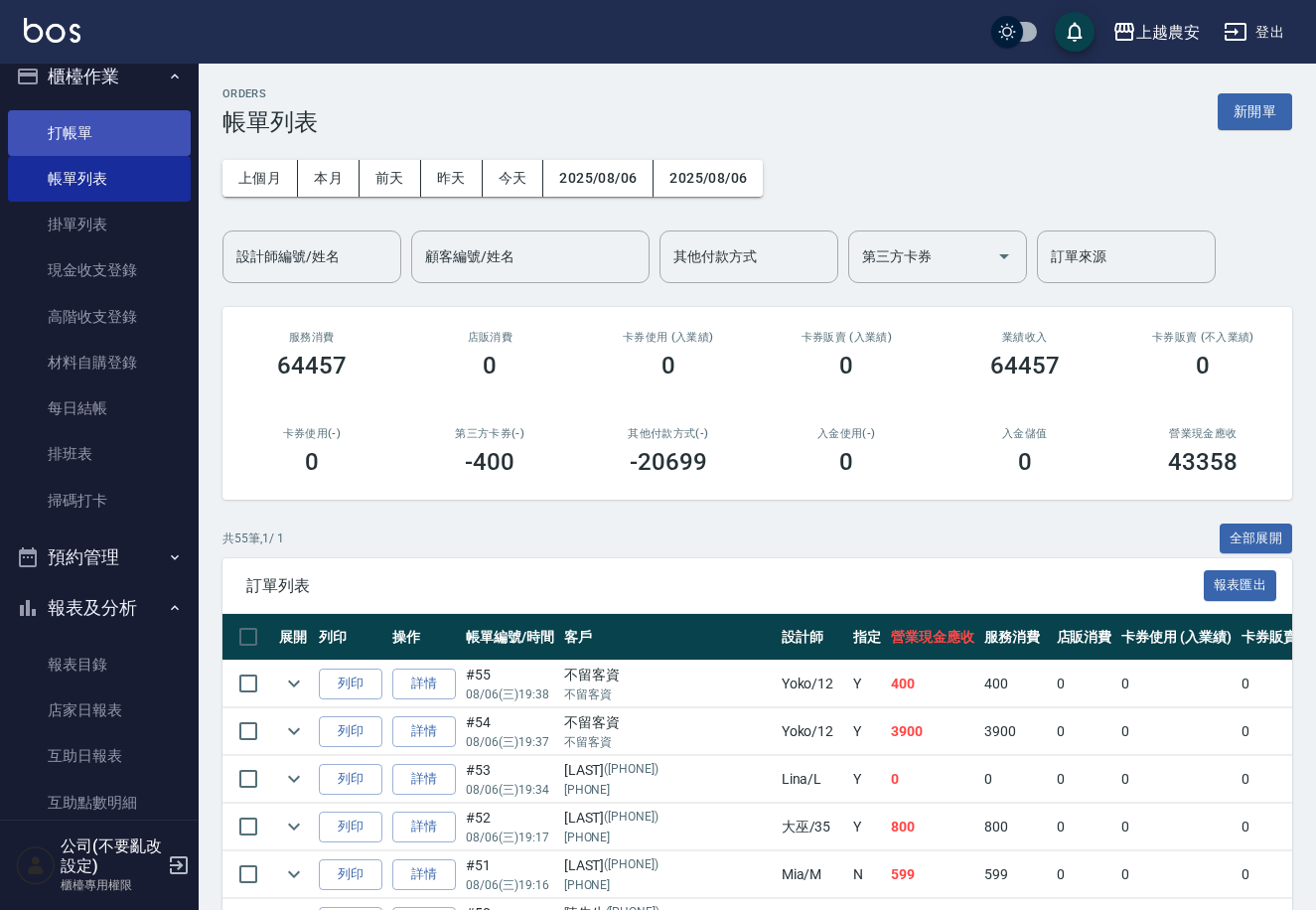 click on "打帳單" at bounding box center (99, 133) 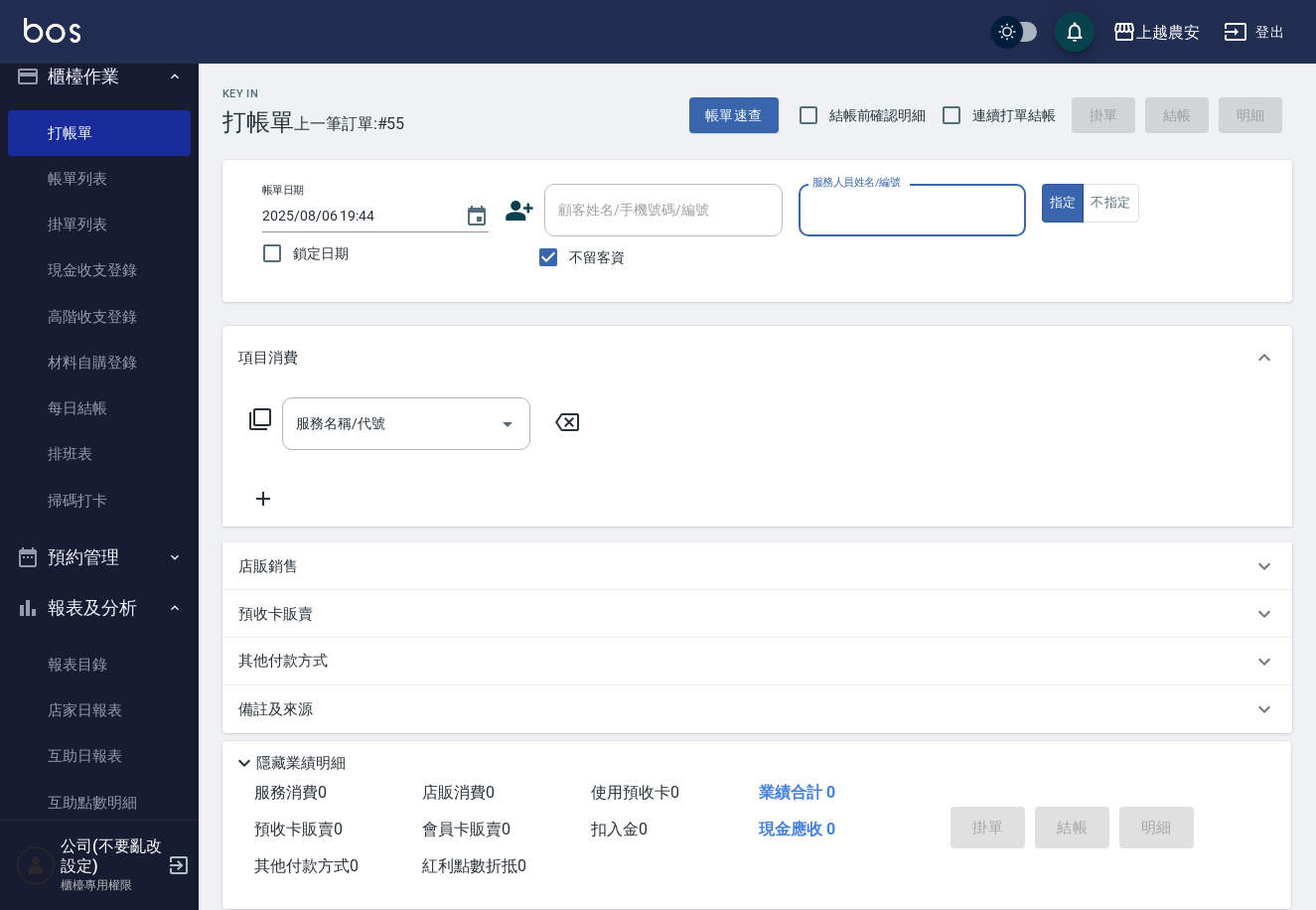 drag, startPoint x: 597, startPoint y: 254, endPoint x: 609, endPoint y: 218, distance: 37.9473 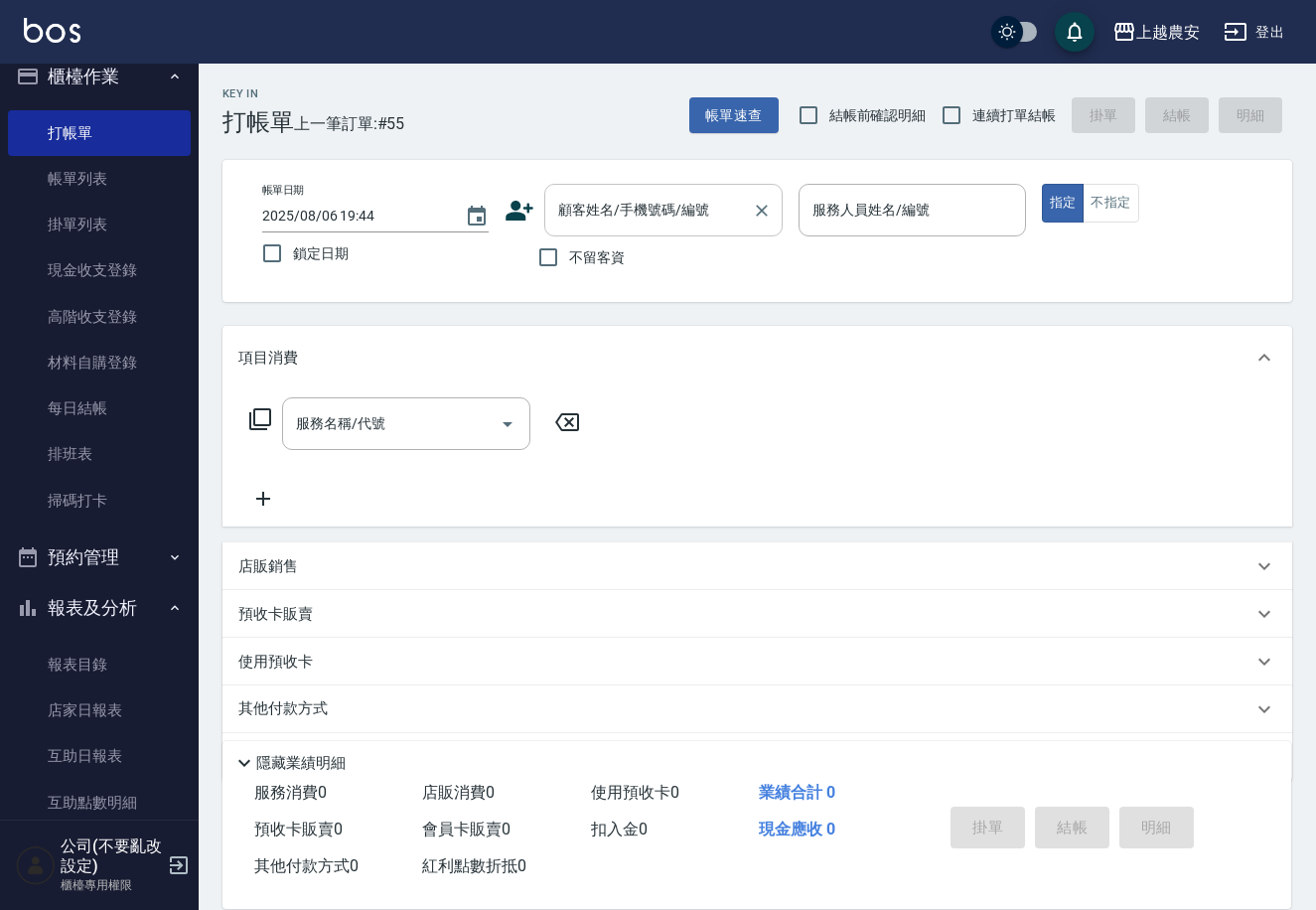 click on "顧客姓名/手機號碼/編號" at bounding box center (649, 210) 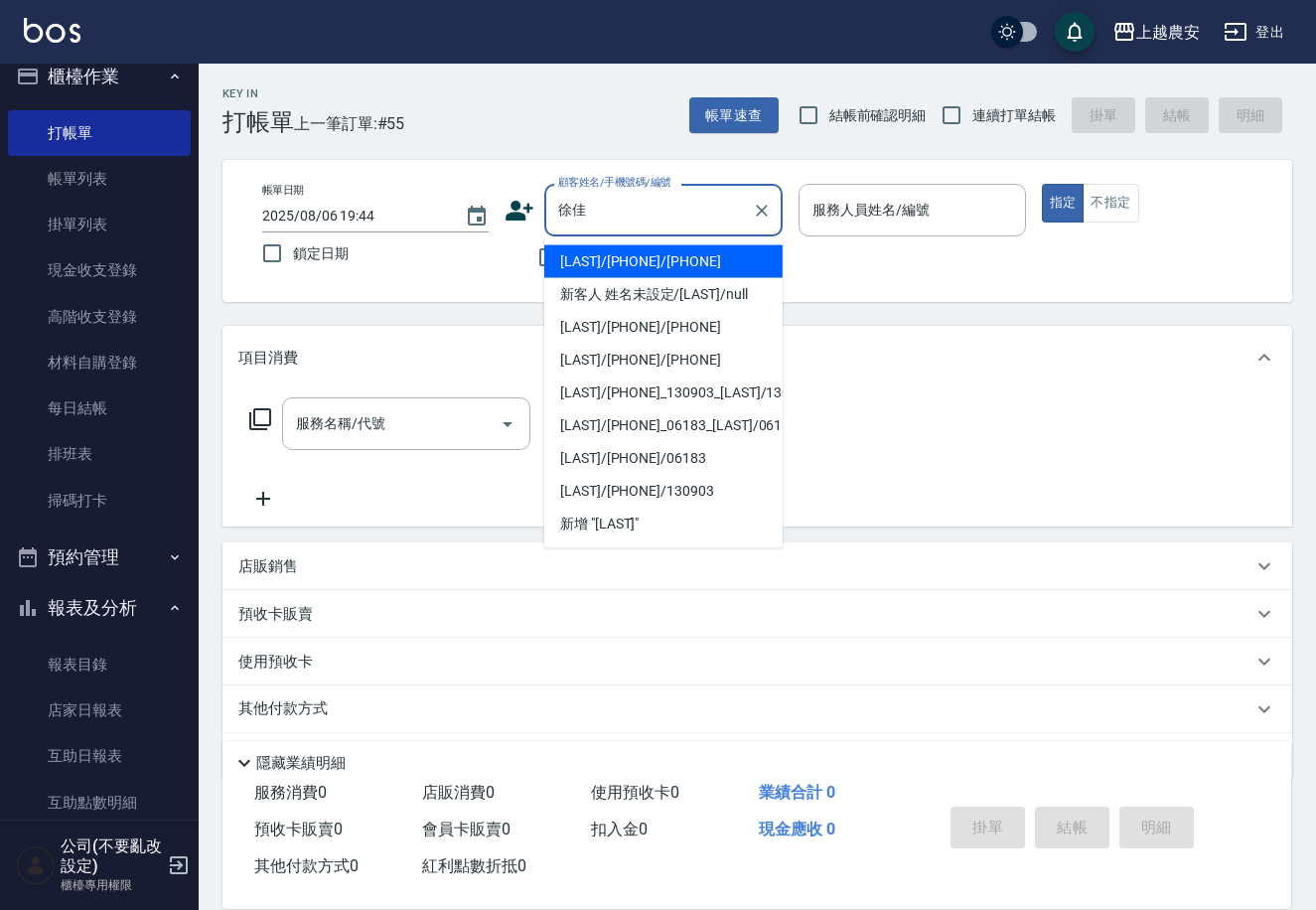 click on "徐佳慧/0920416569/0920416569" at bounding box center [663, 261] 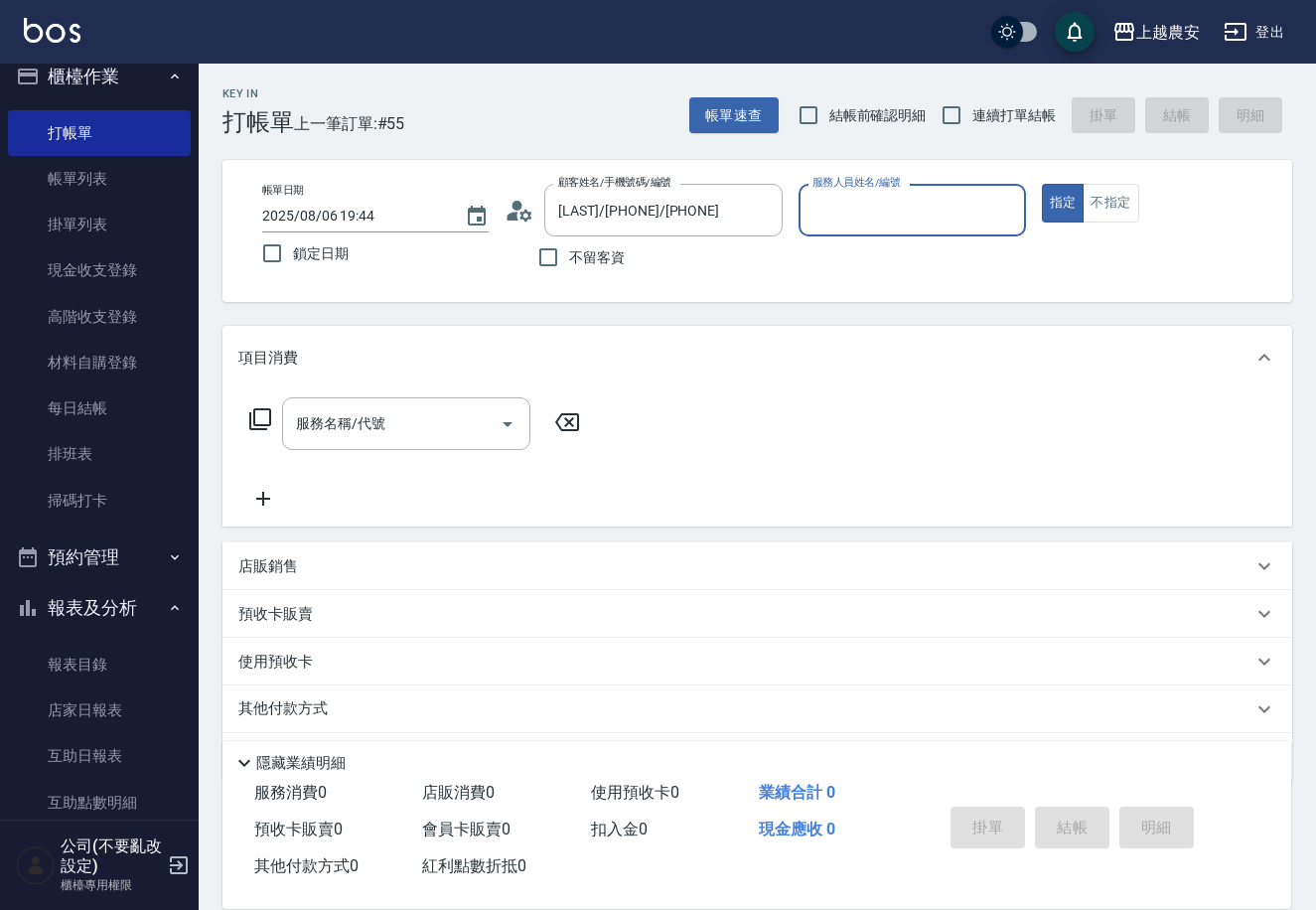 type on "Mia-M" 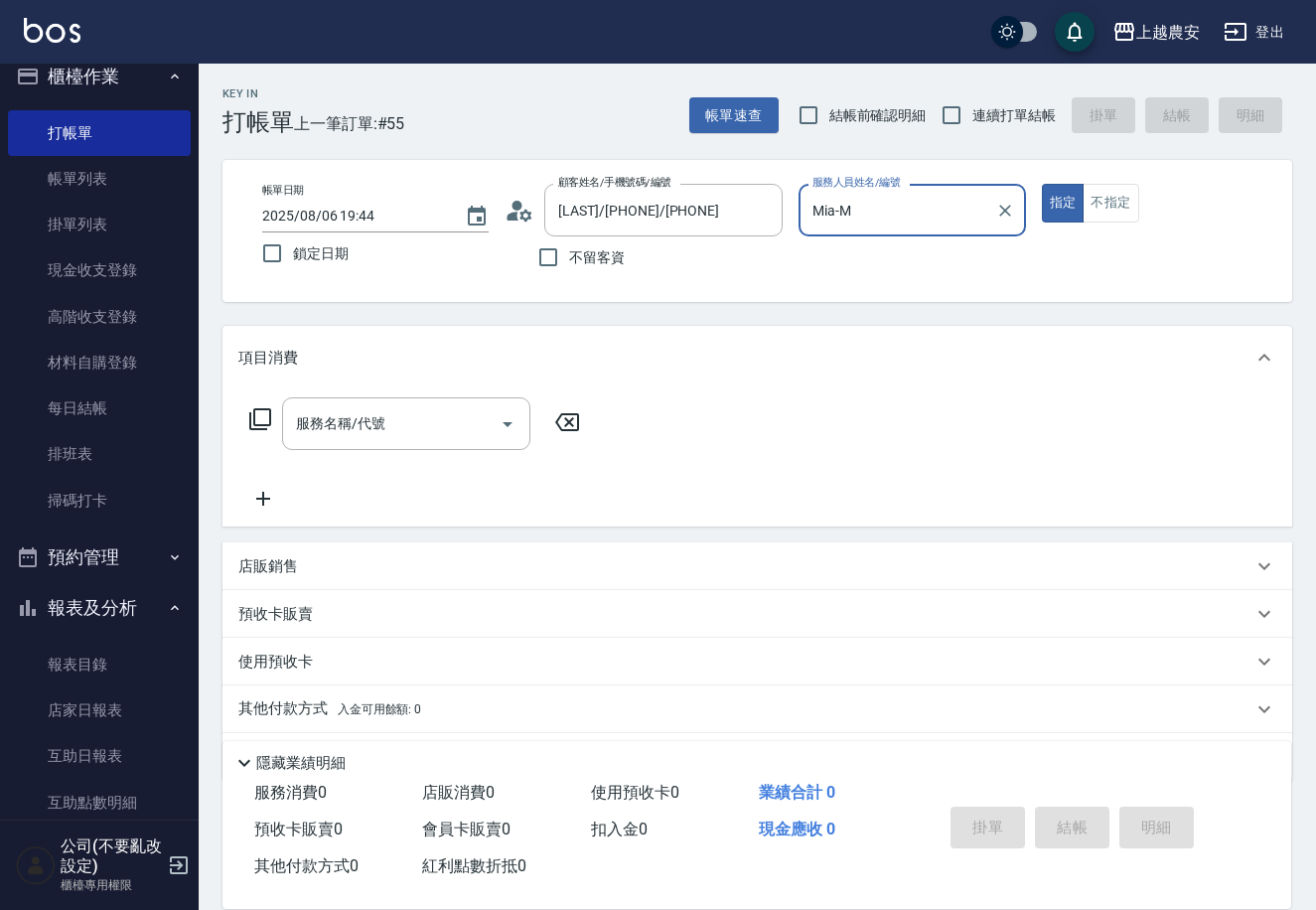 click on "指定" at bounding box center (1063, 203) 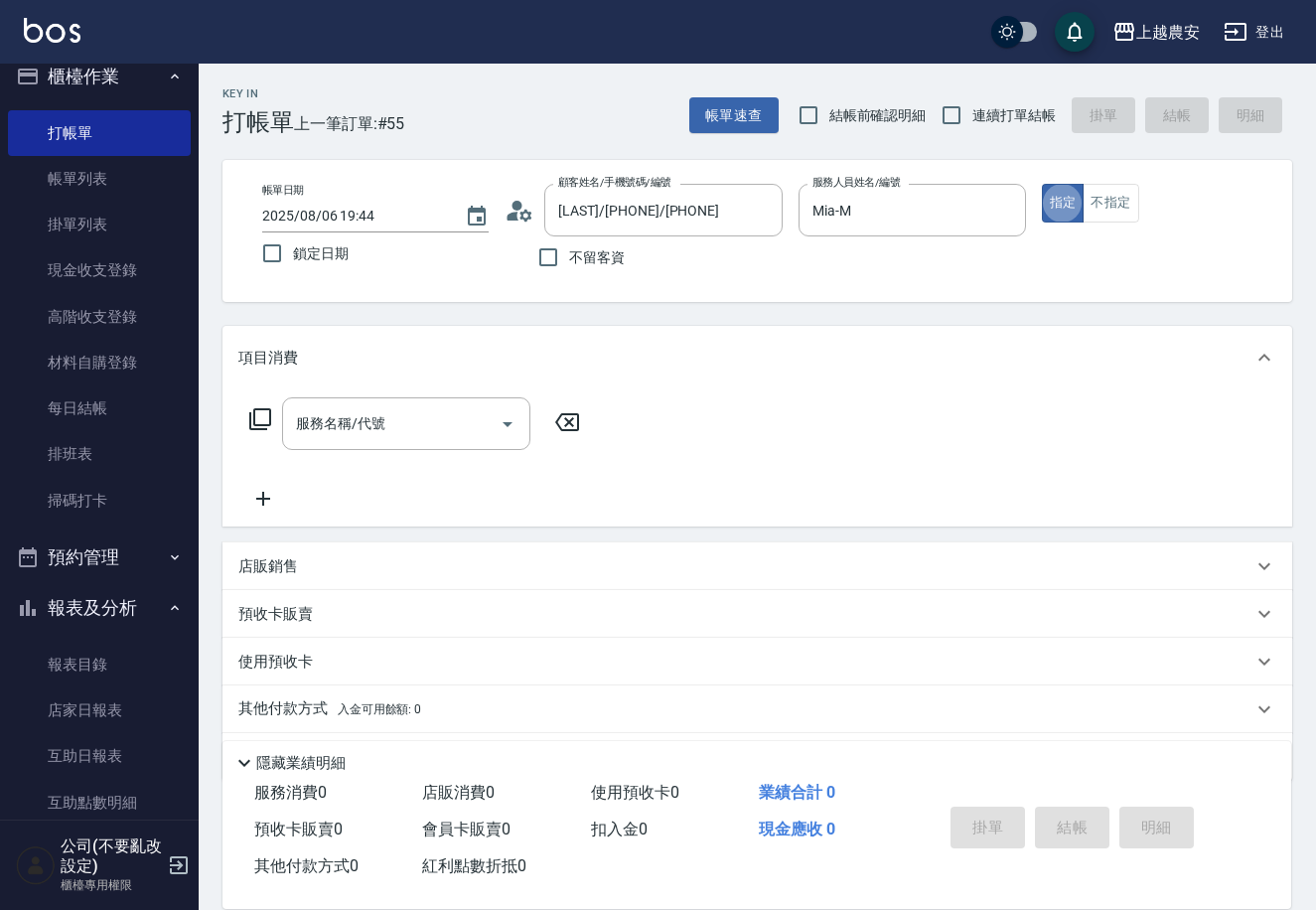 type on "true" 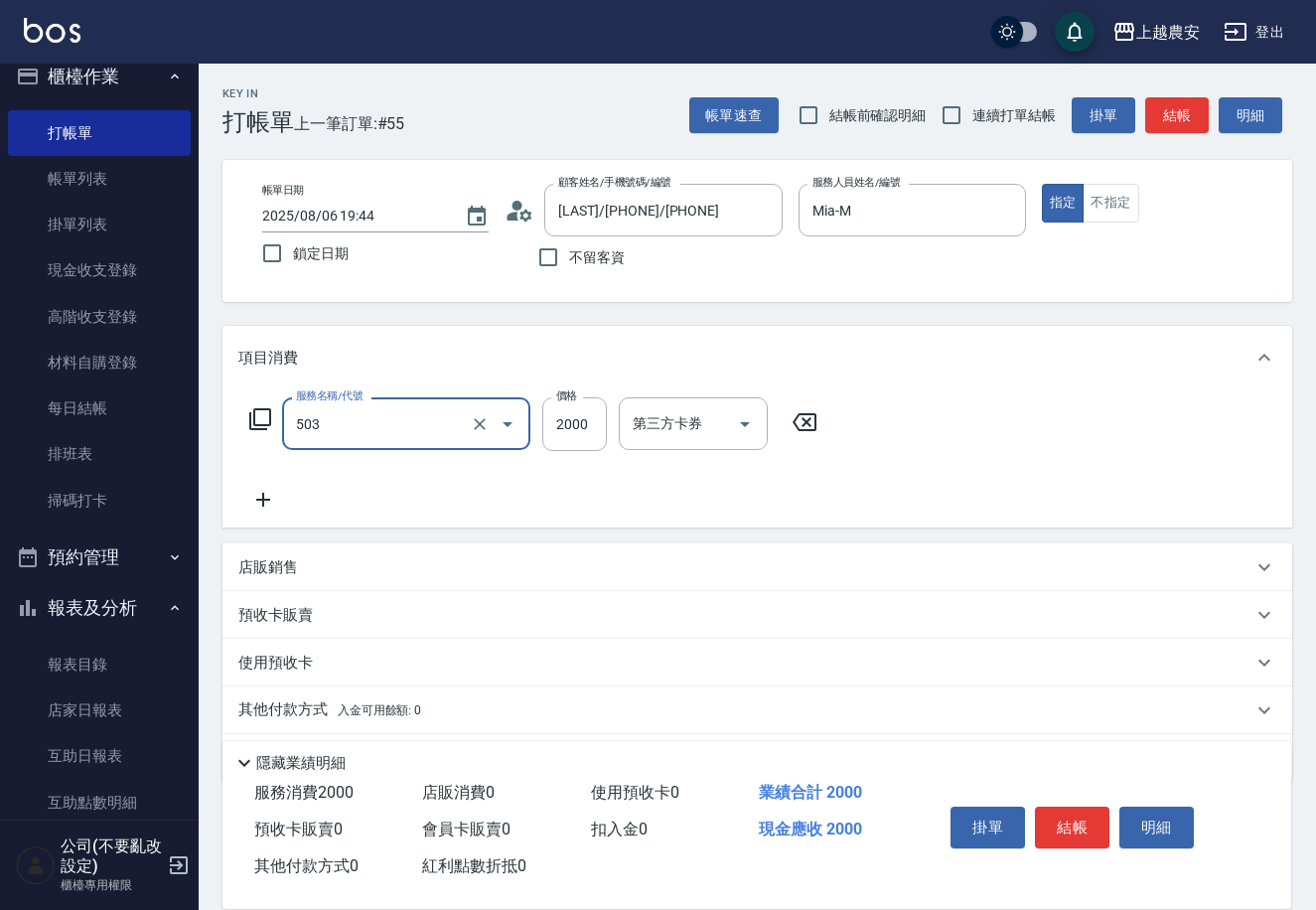 type on "染髮1500↑(503)" 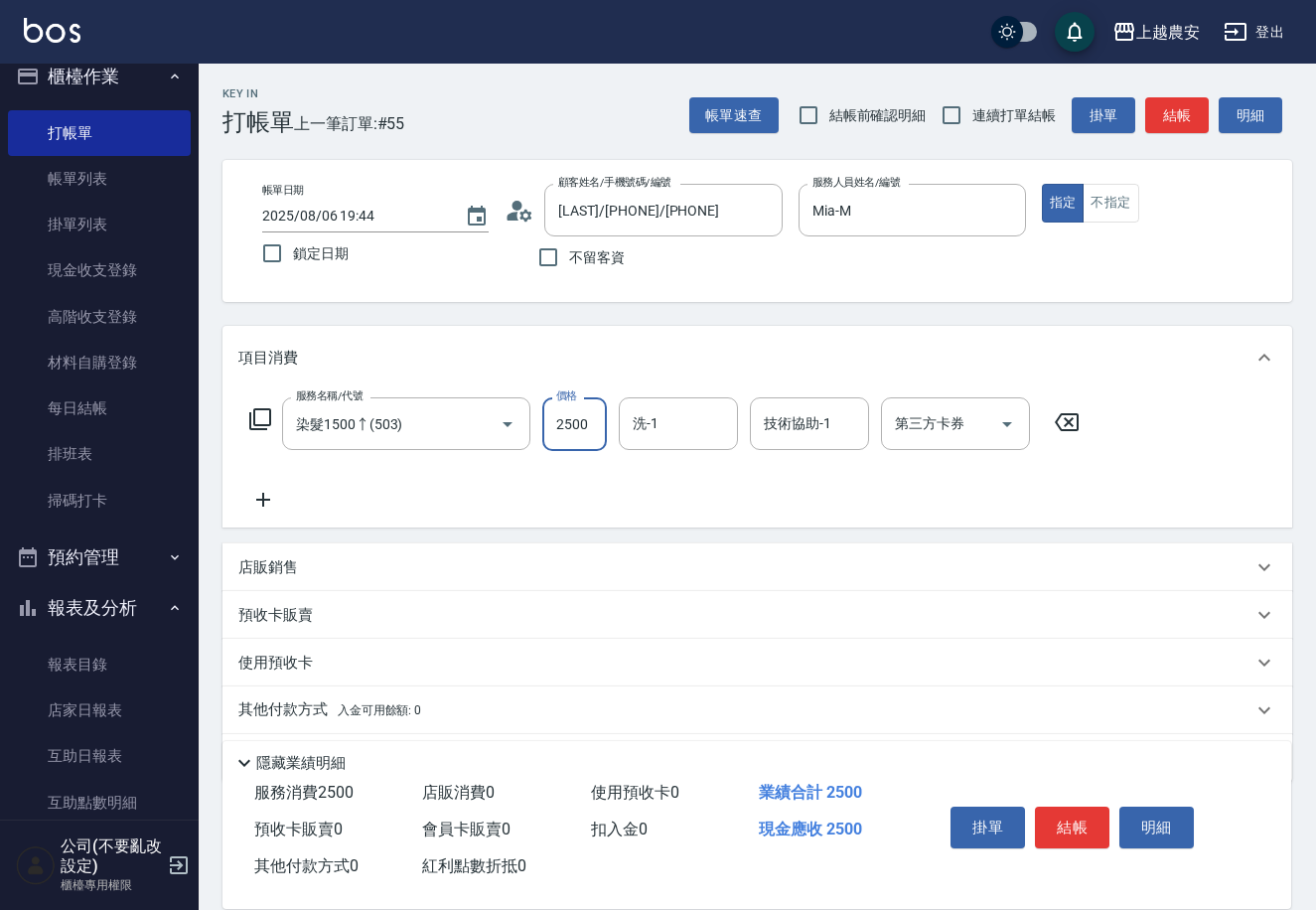 type on "2500" 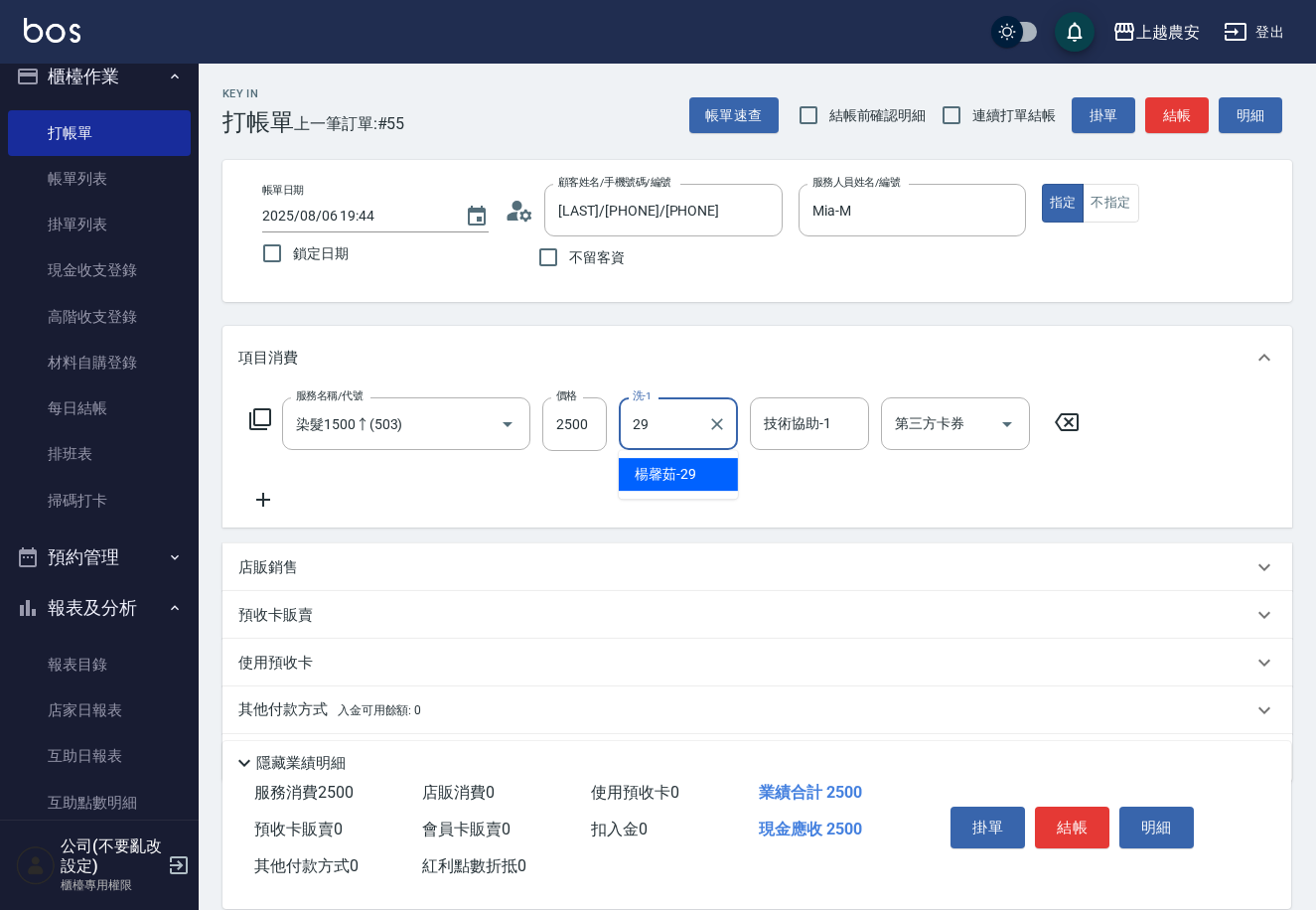 type on "[LAST]-[NUMBER]" 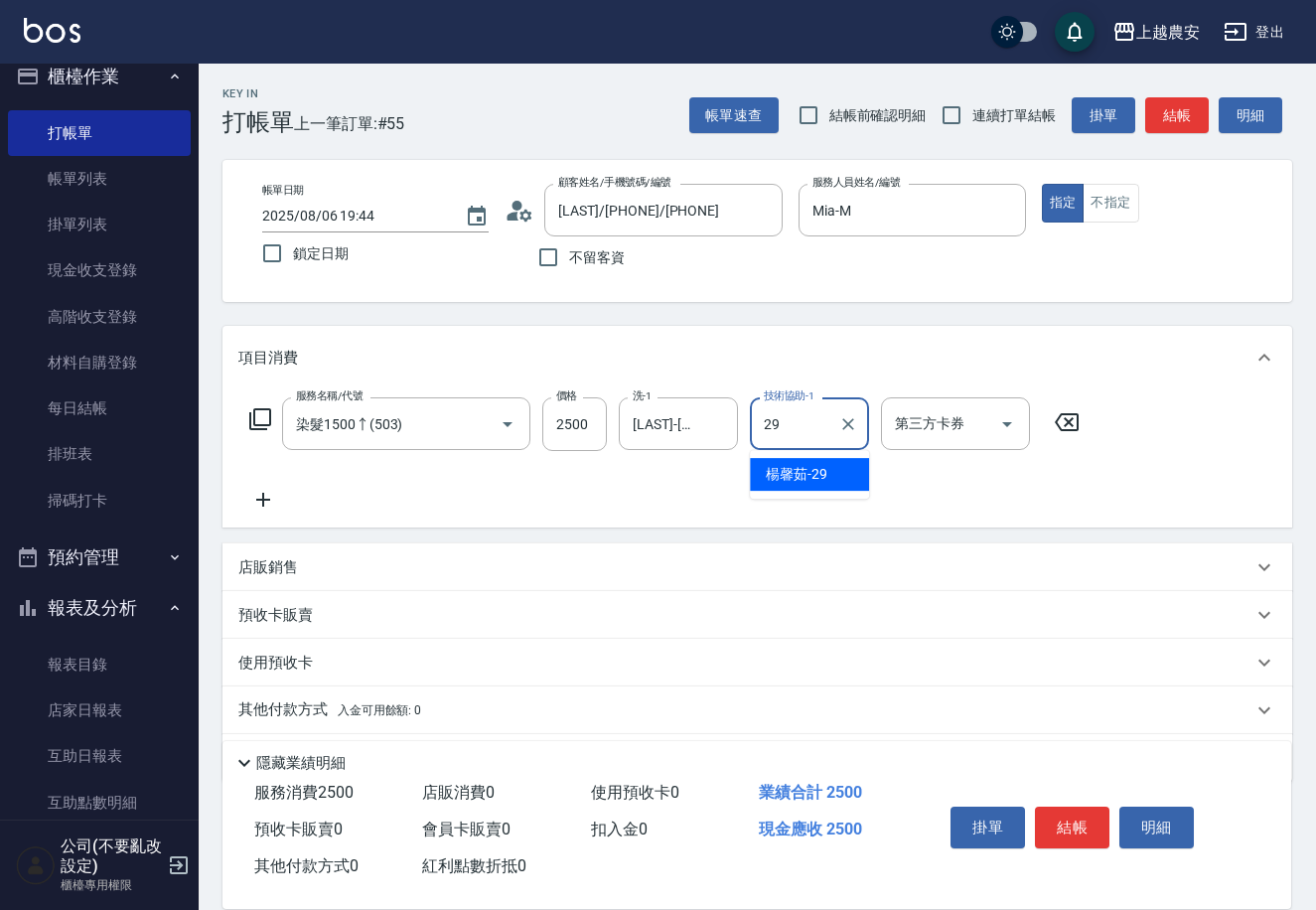 type on "[LAST]-[NUMBER]" 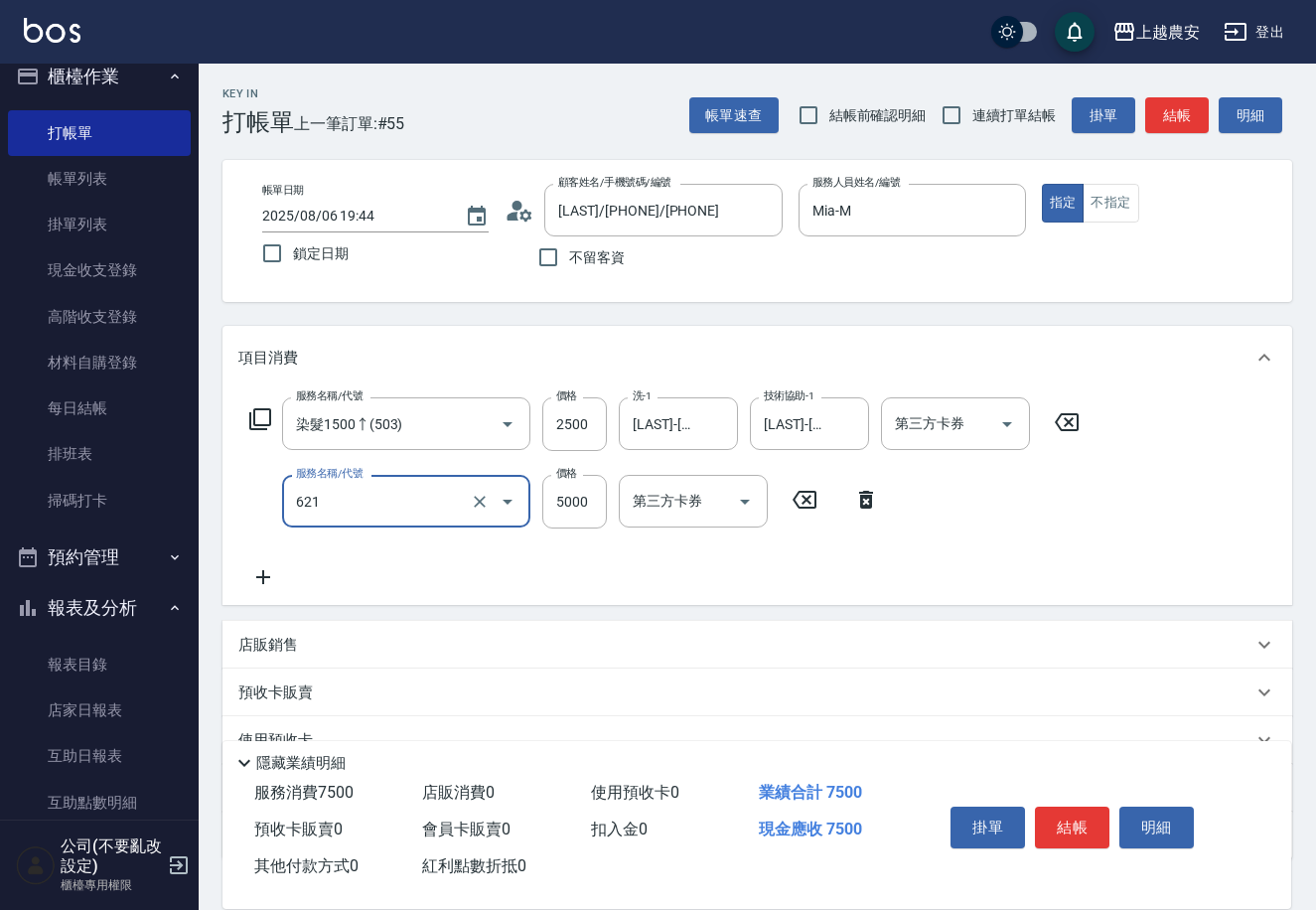 type on "2段結構三次卡(621)" 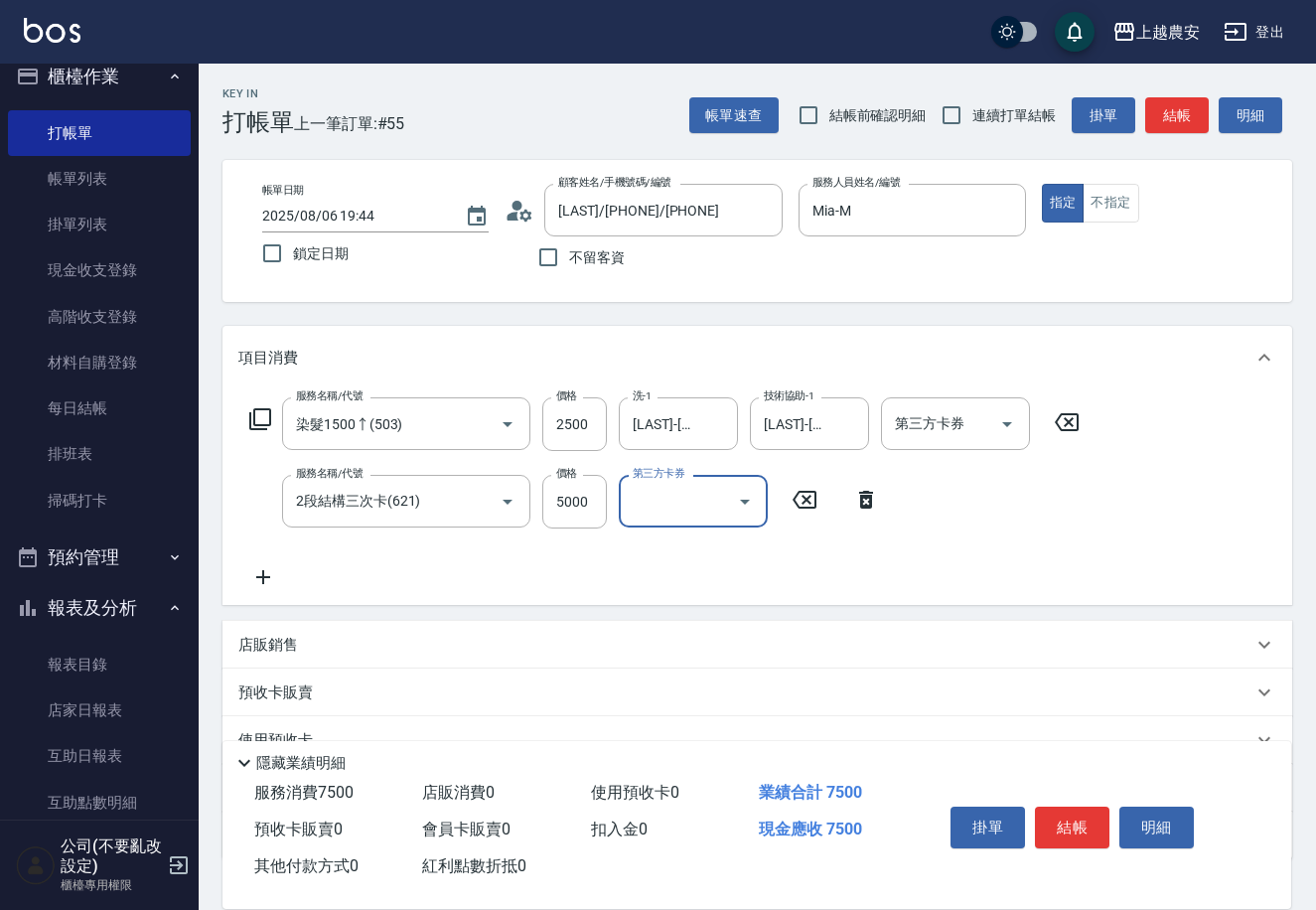 scroll, scrollTop: 136, scrollLeft: 0, axis: vertical 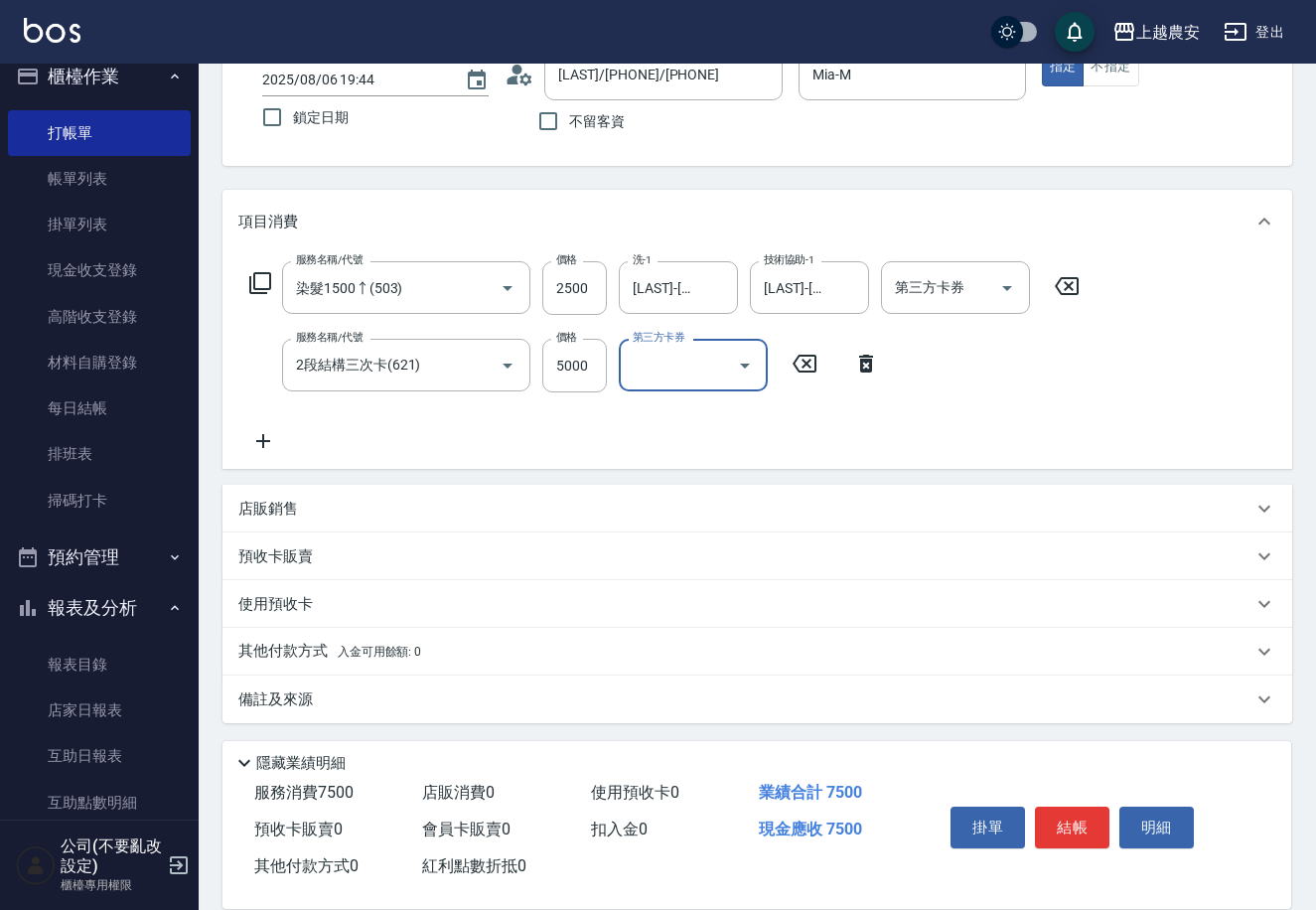 click on "其他付款方式 入金可用餘額: 0" at bounding box center [330, 652] 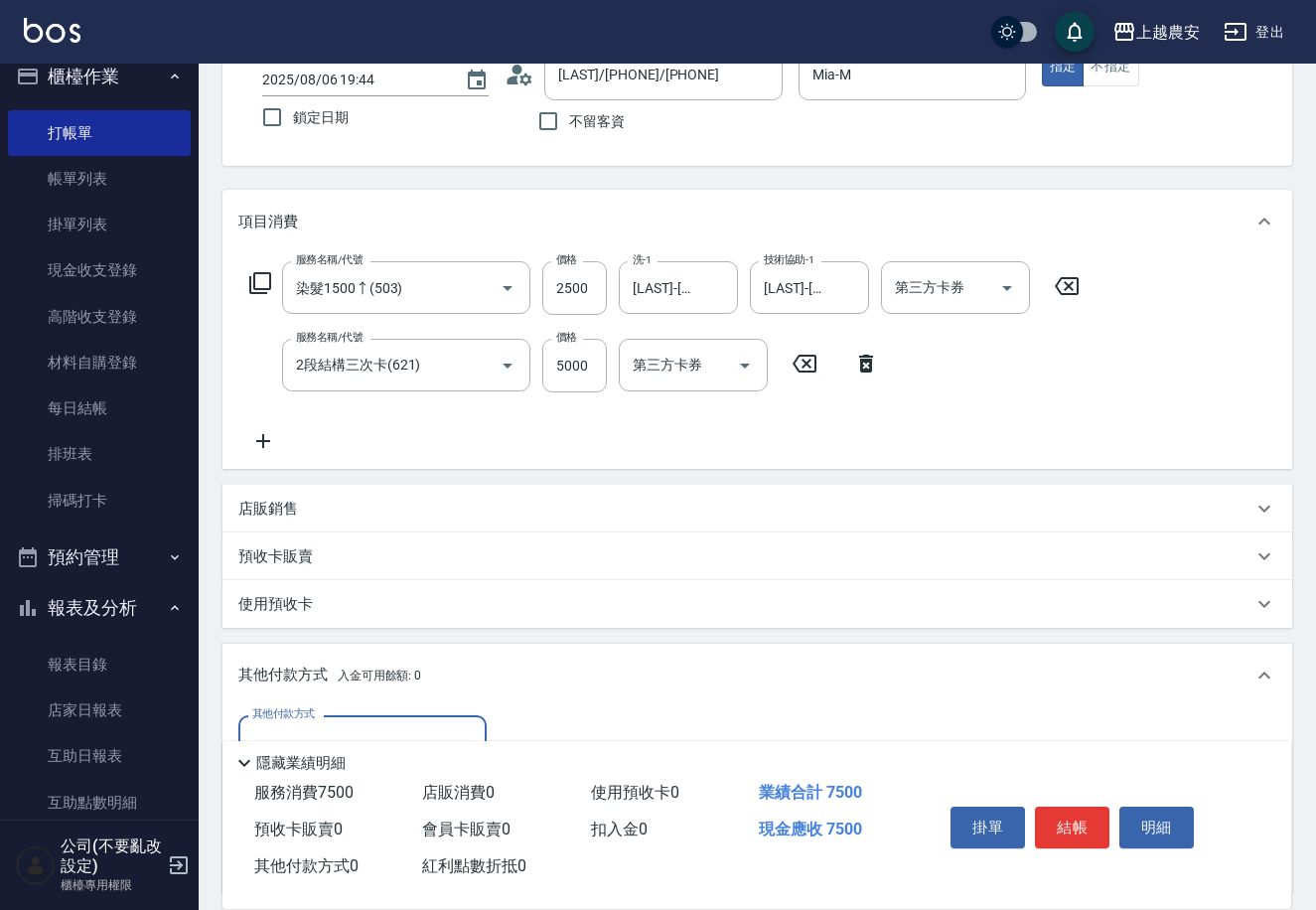 scroll, scrollTop: 1, scrollLeft: 0, axis: vertical 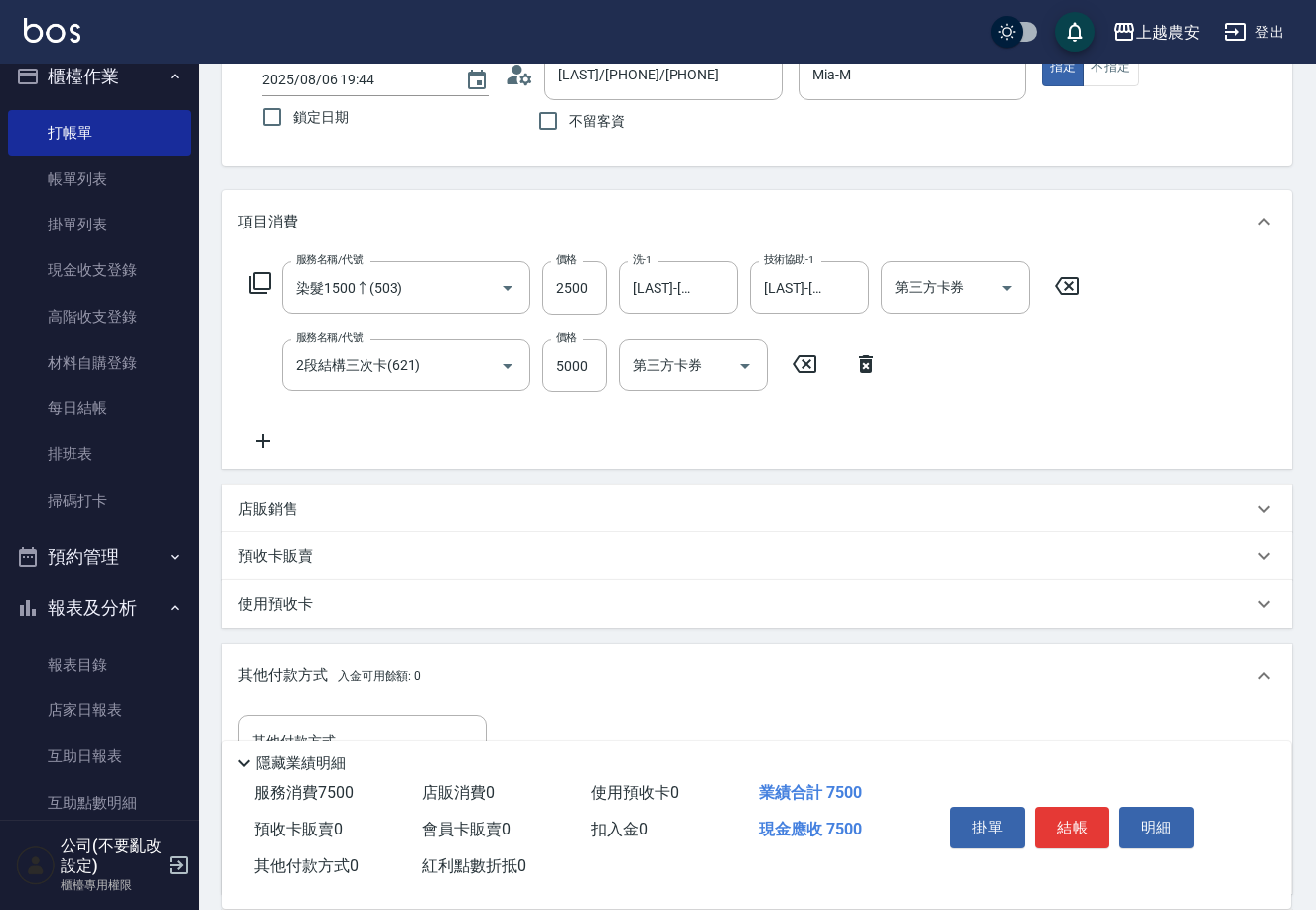 drag, startPoint x: 1318, startPoint y: 350, endPoint x: 1323, endPoint y: 468, distance: 118.105885 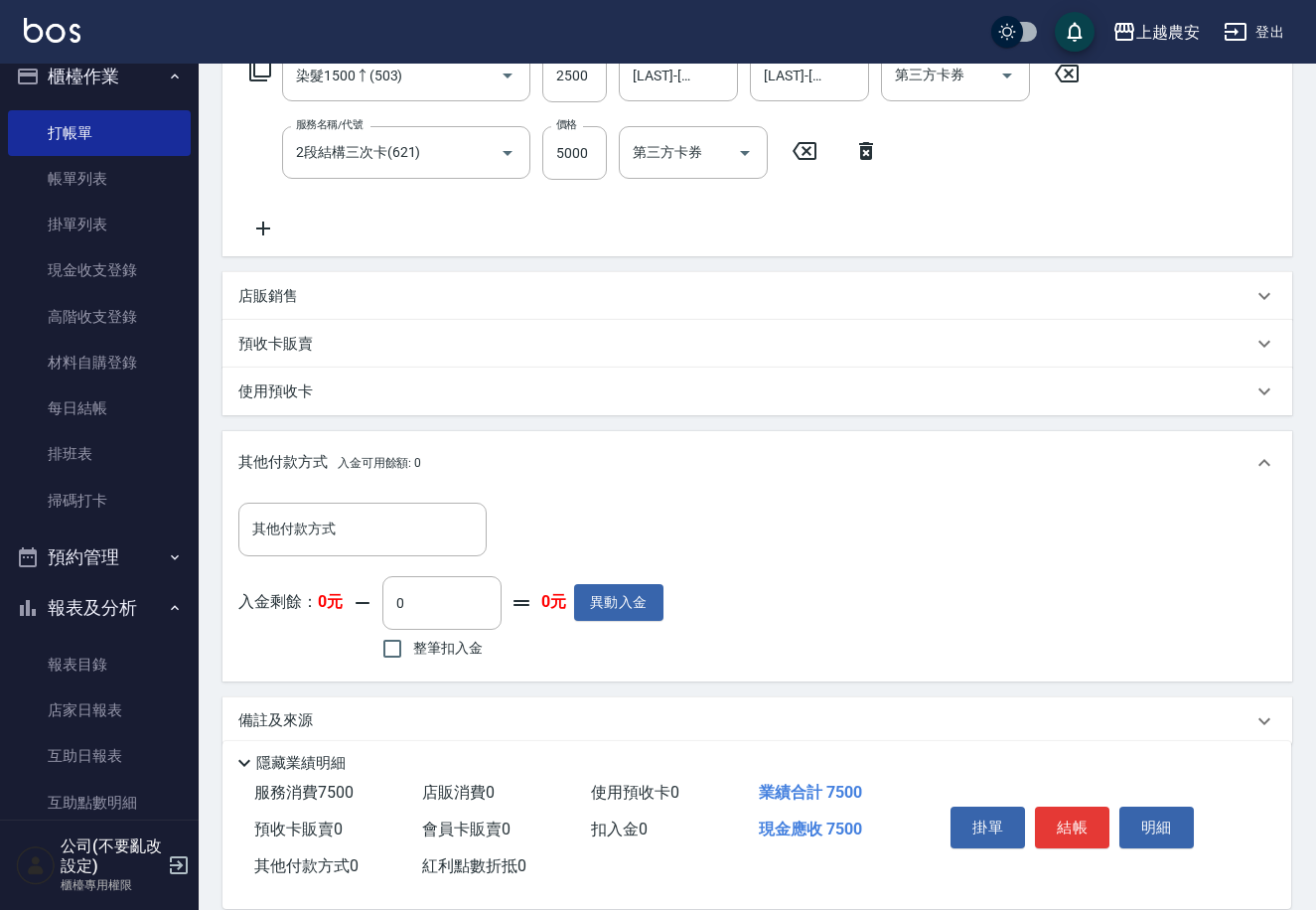 scroll, scrollTop: 355, scrollLeft: 0, axis: vertical 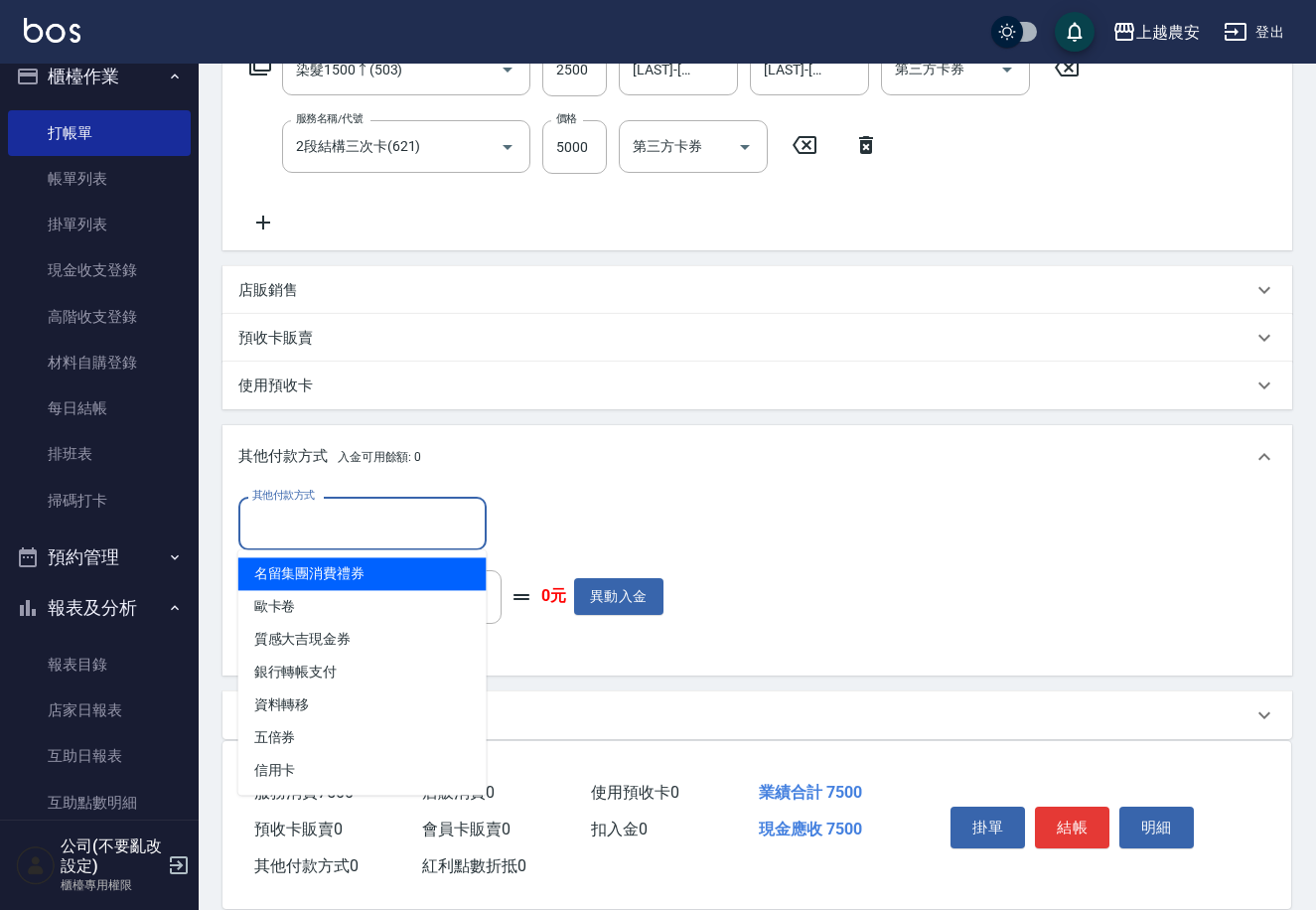 click on "其他付款方式" at bounding box center [363, 523] 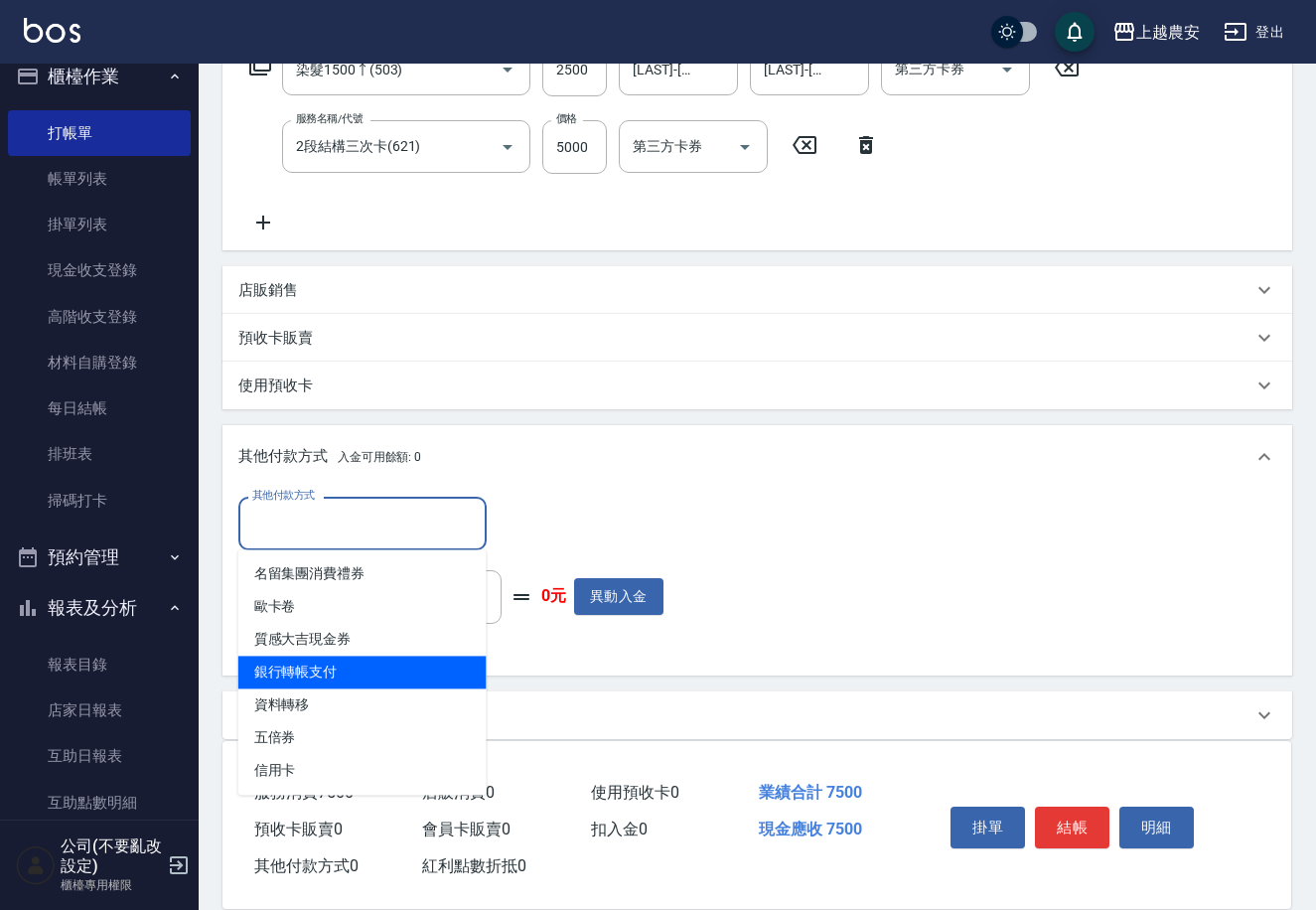 drag, startPoint x: 361, startPoint y: 675, endPoint x: 461, endPoint y: 583, distance: 135.8823 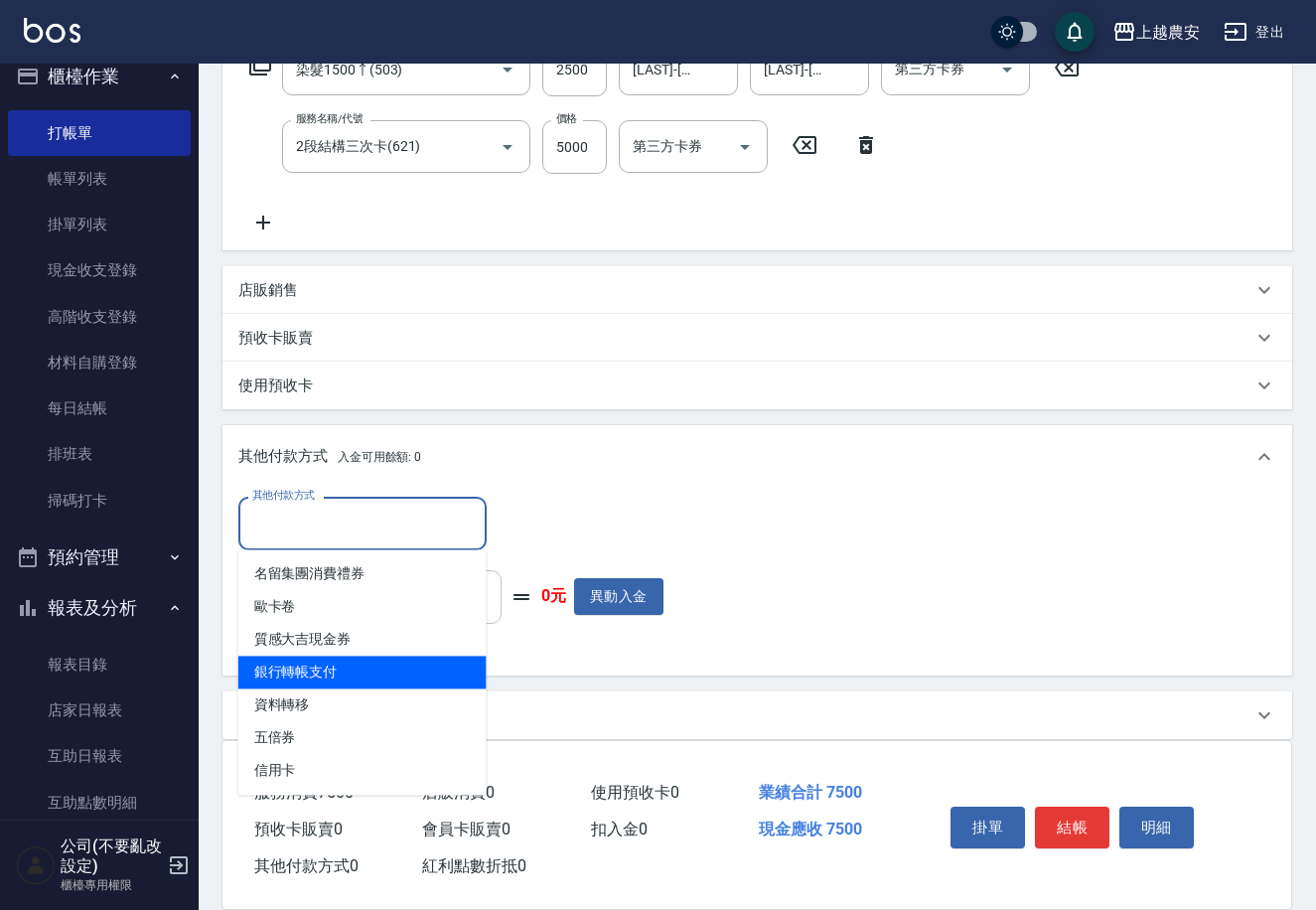 type on "銀行轉帳支付" 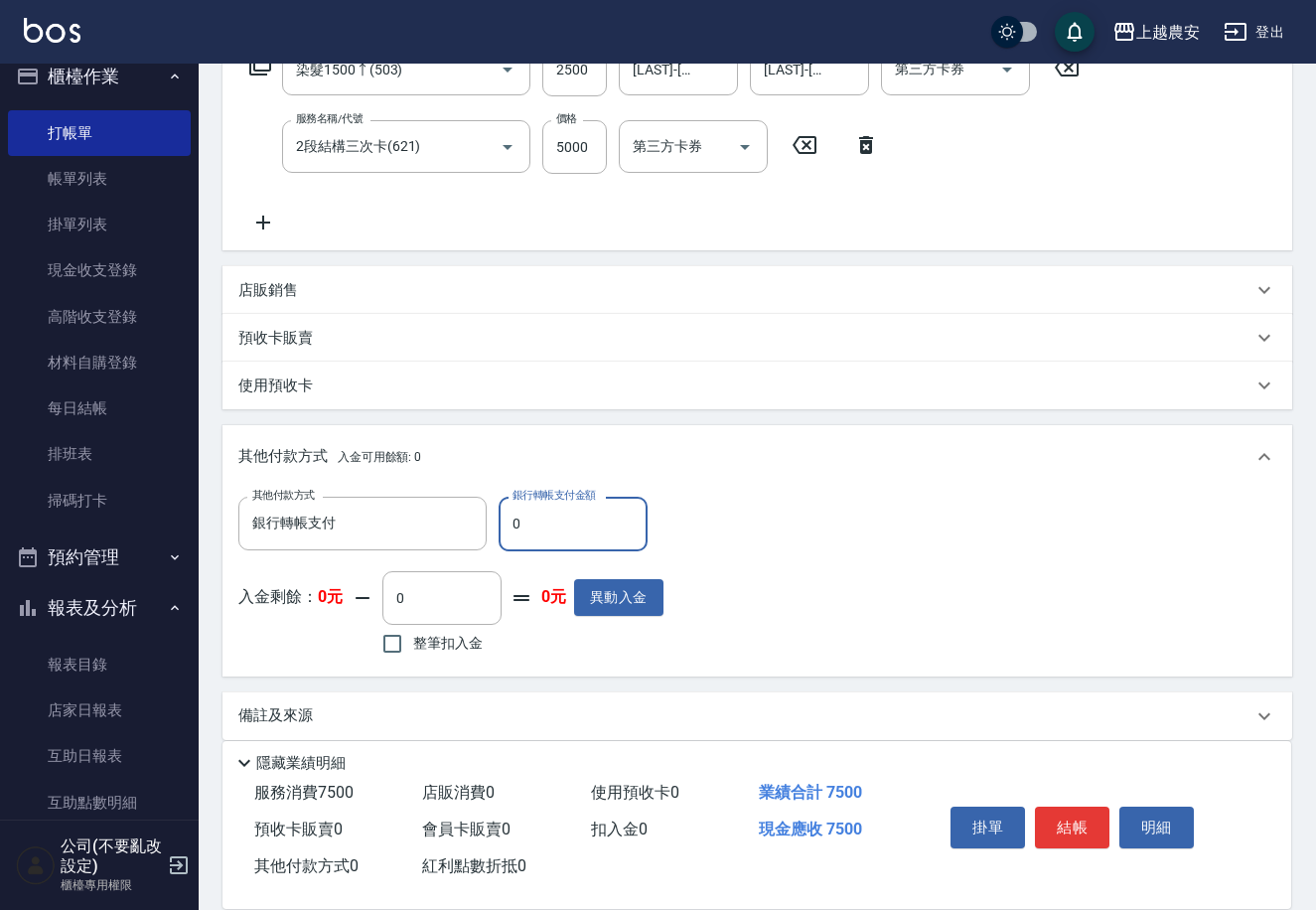 drag, startPoint x: 519, startPoint y: 522, endPoint x: 603, endPoint y: 529, distance: 84.29116 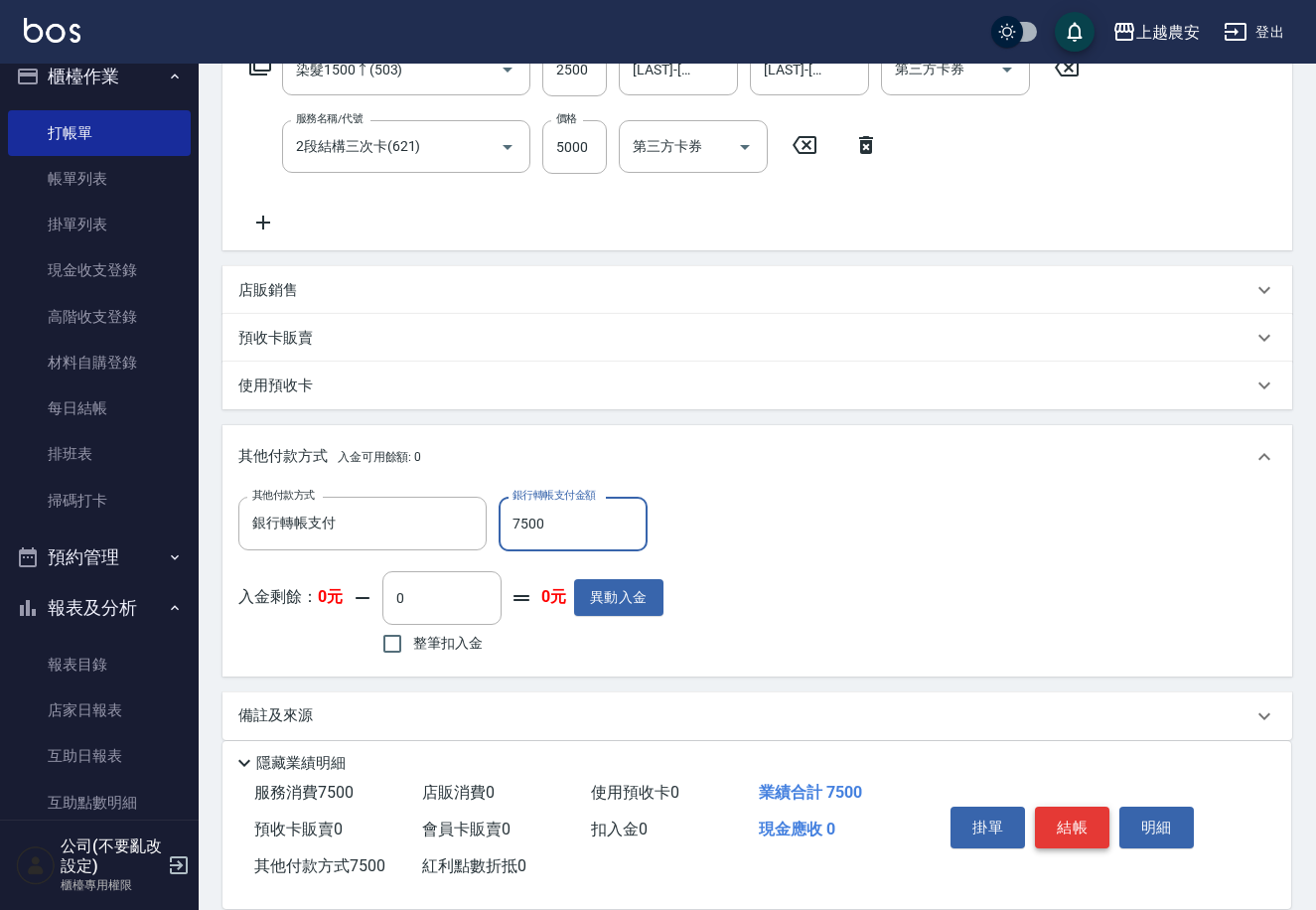 type on "7500" 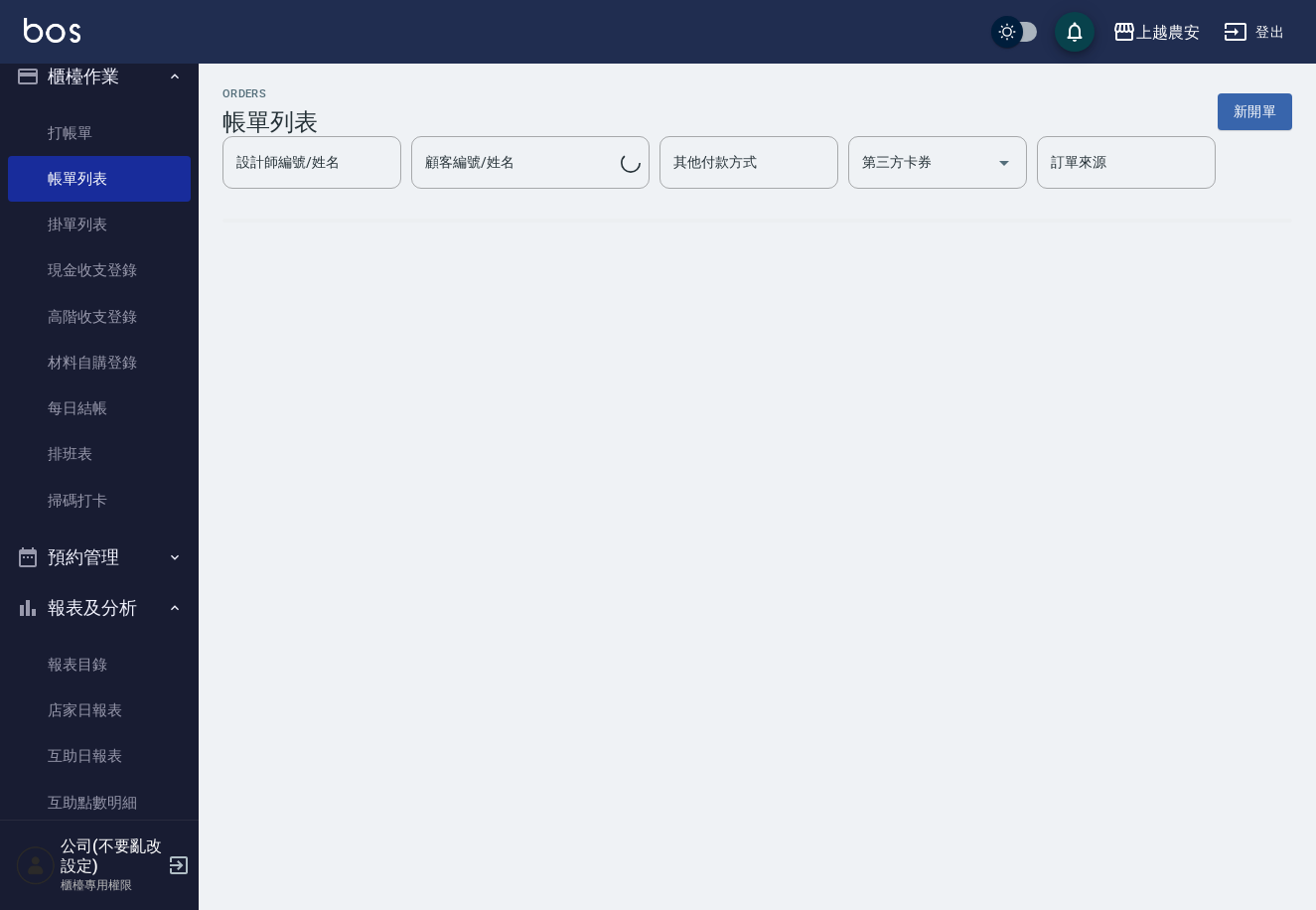 scroll, scrollTop: 0, scrollLeft: 0, axis: both 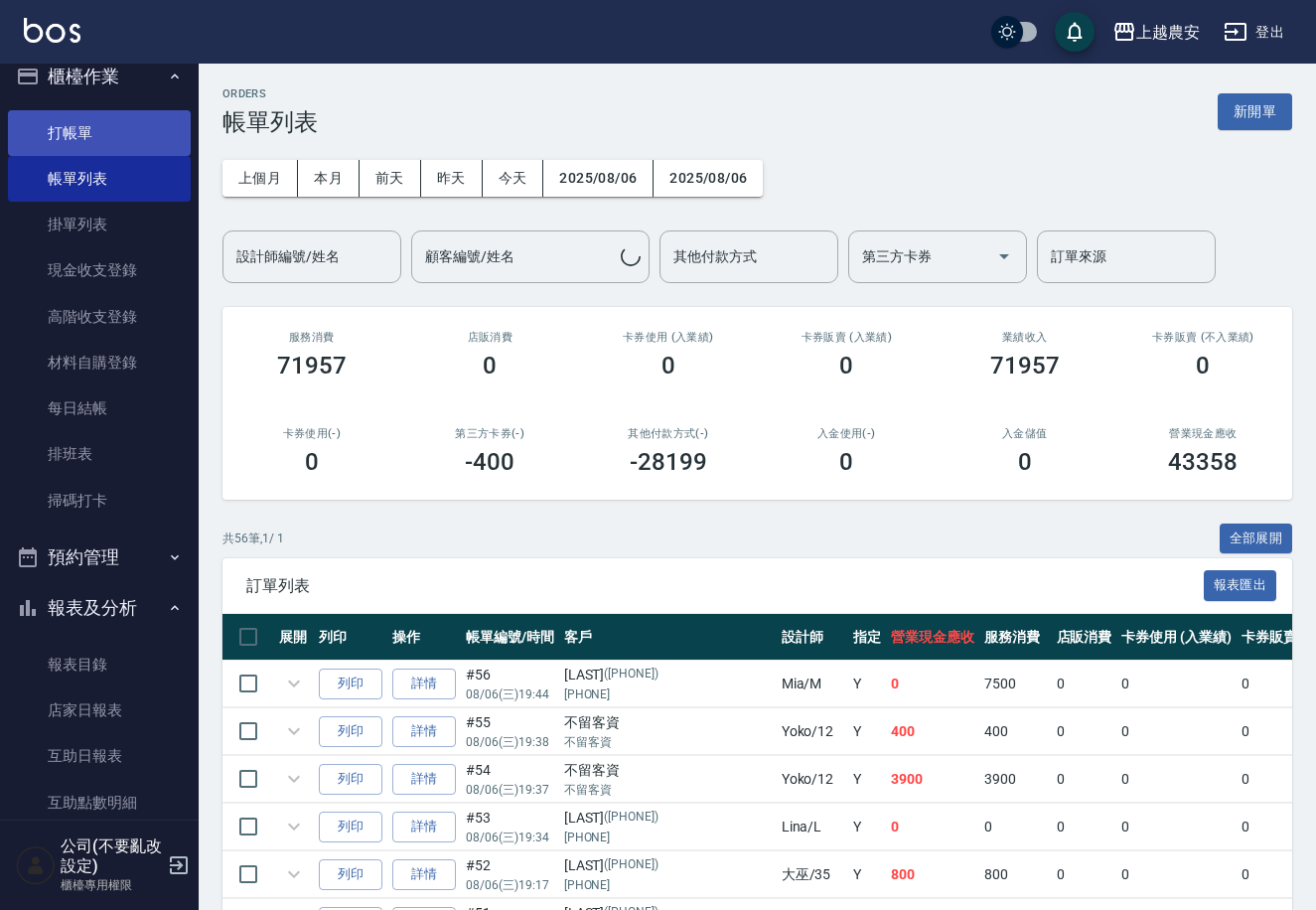 click on "打帳單" at bounding box center (99, 133) 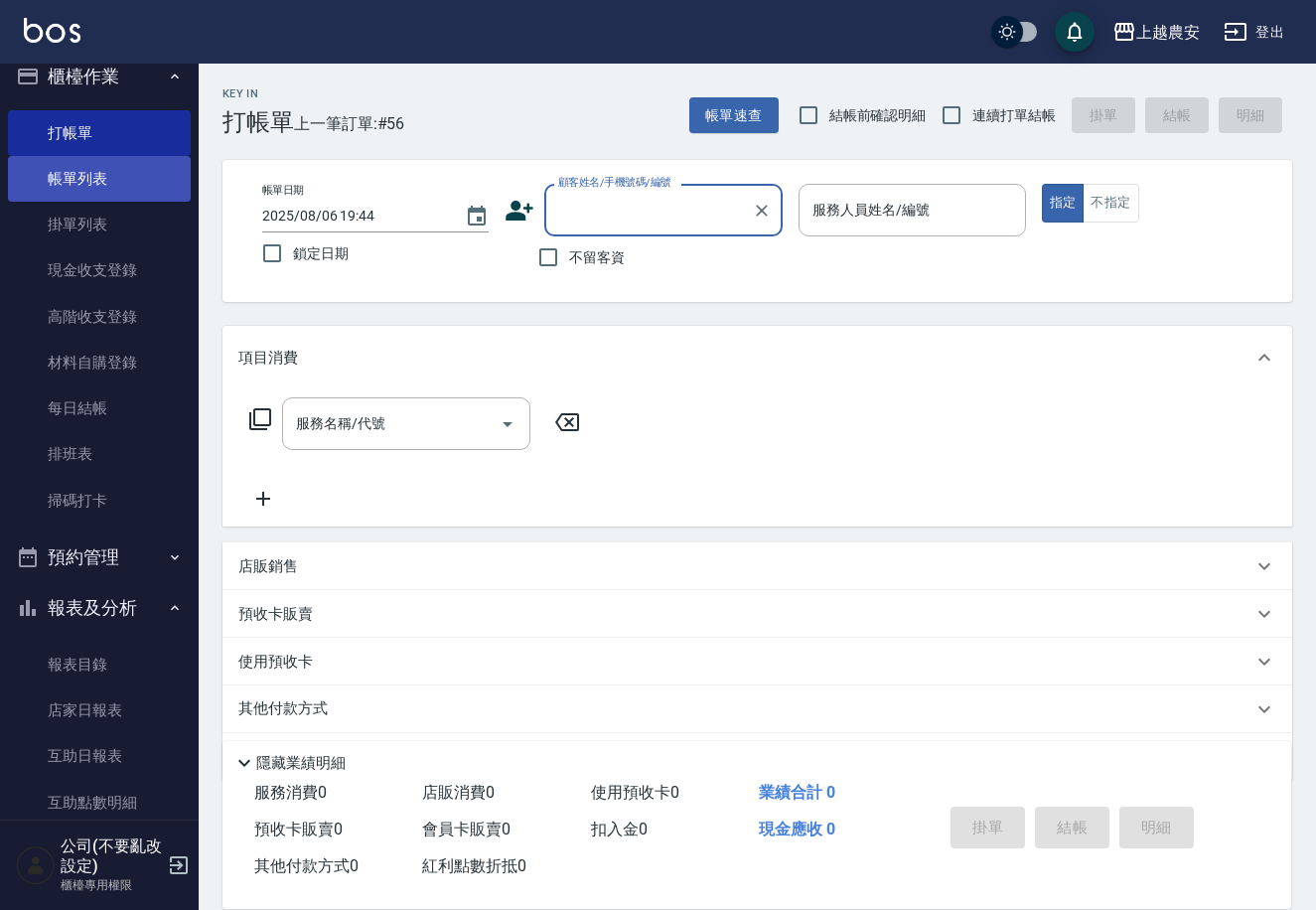 click on "帳單列表" at bounding box center (99, 179) 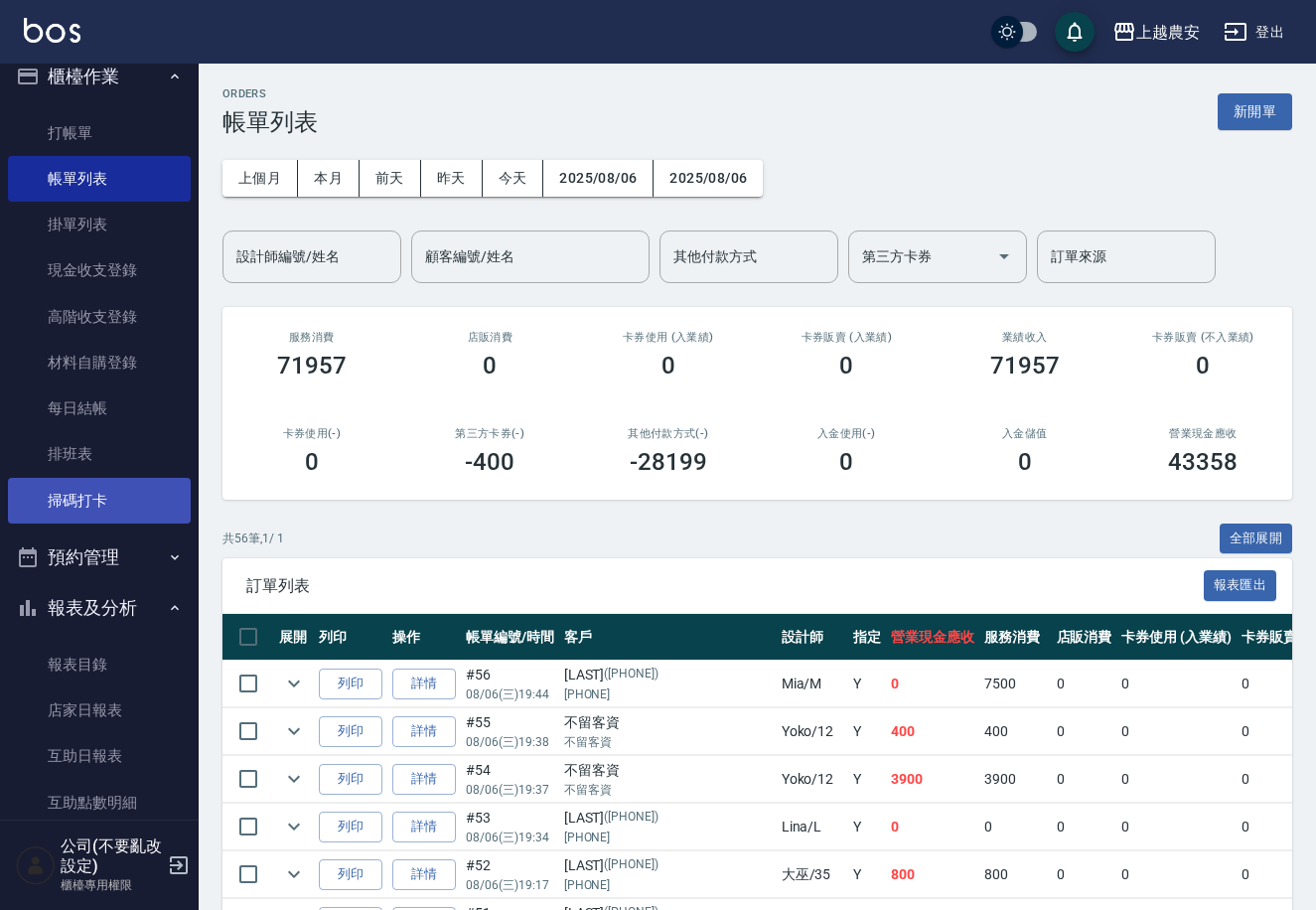 click on "掃碼打卡" at bounding box center [99, 501] 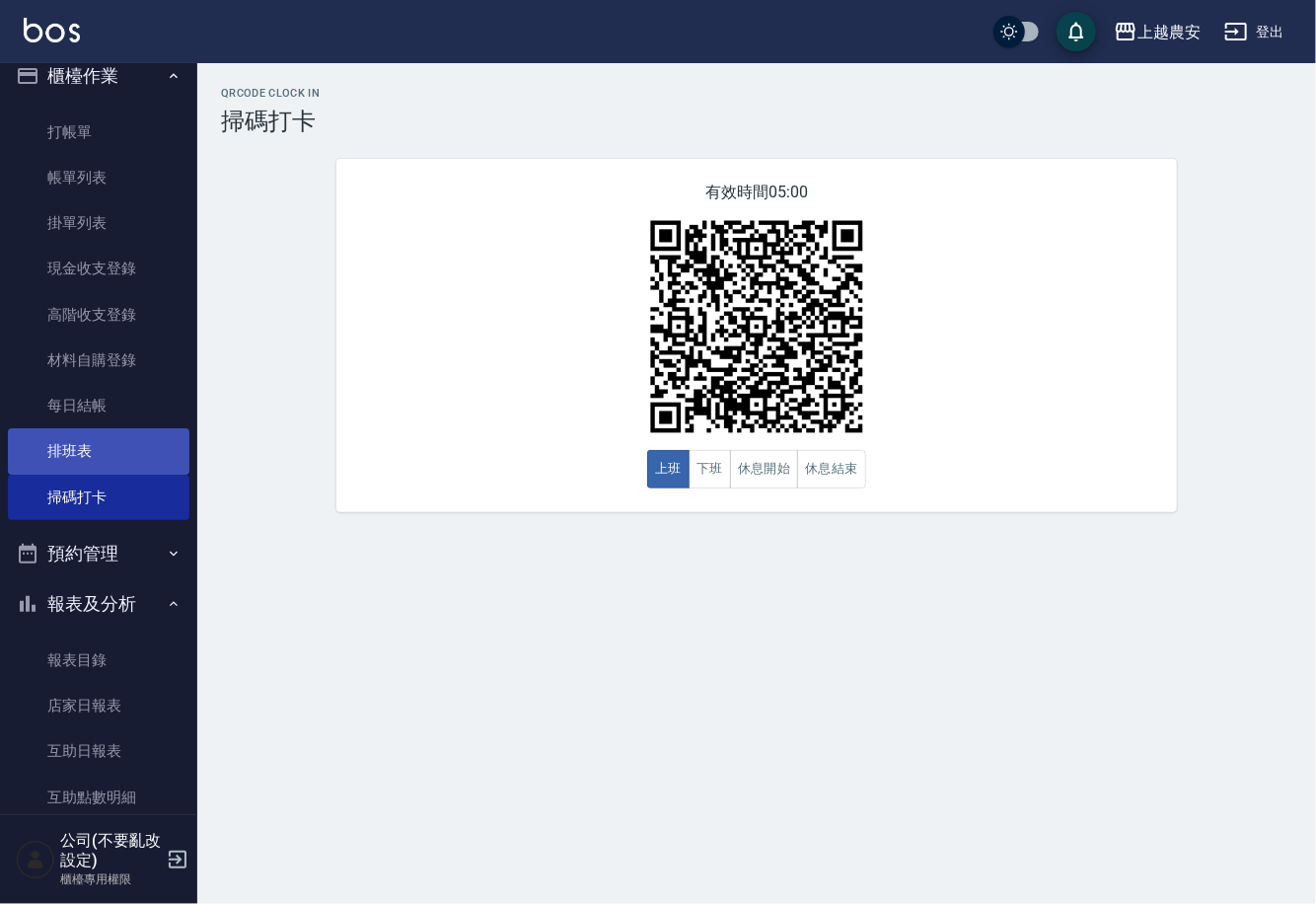click on "排班表" at bounding box center (99, 451) 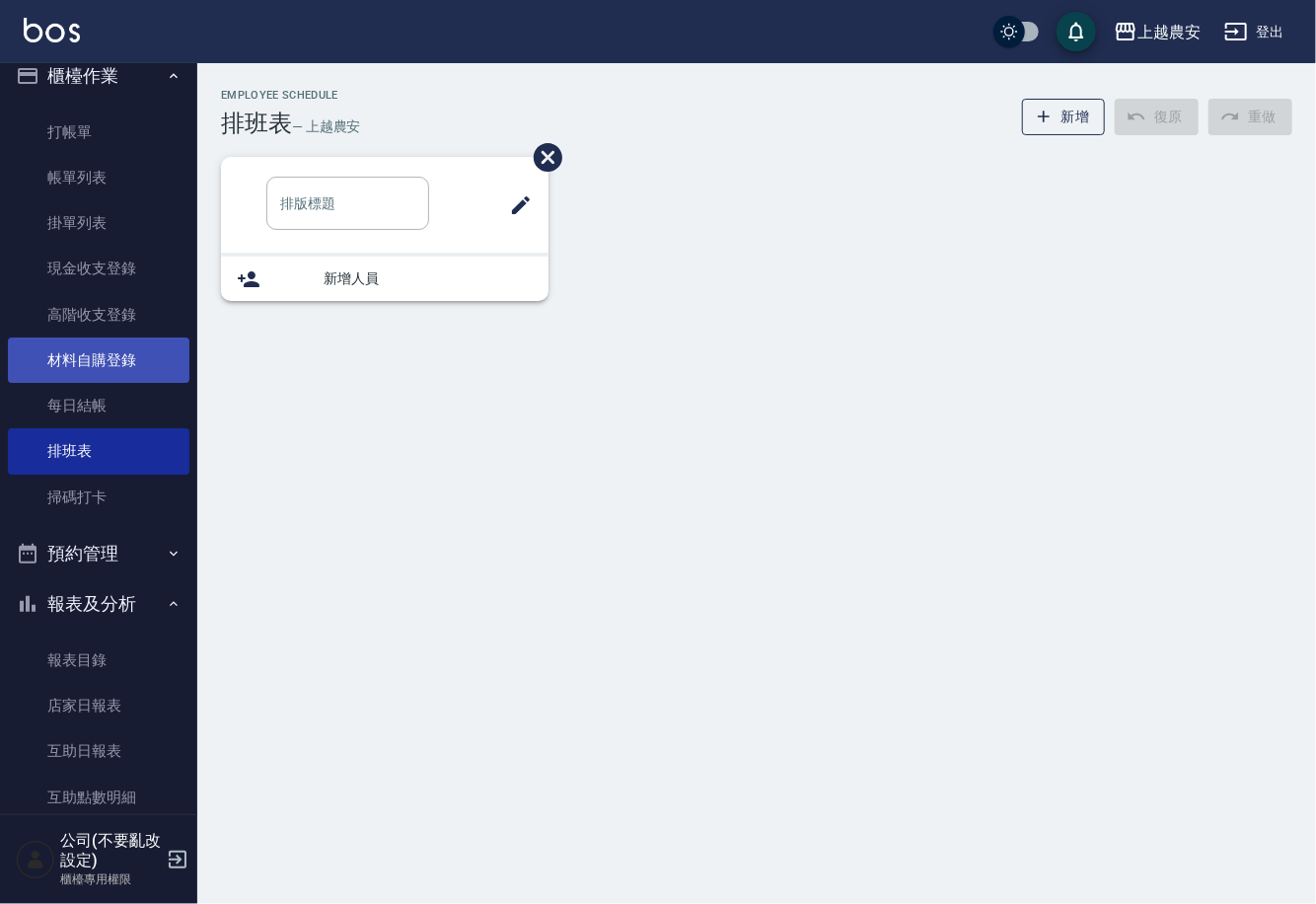 type on "asdfasdf" 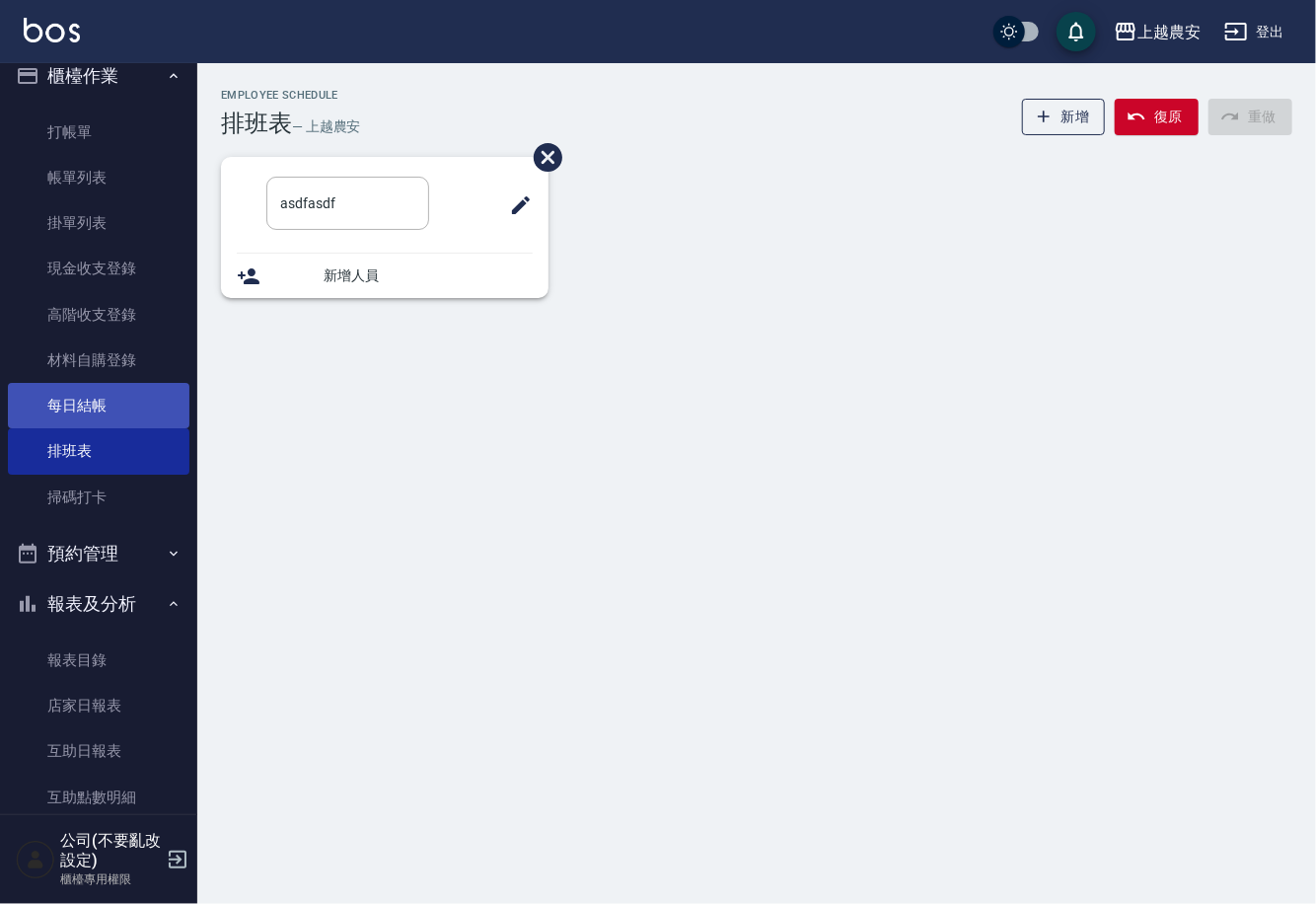 click on "每日結帳" at bounding box center [99, 406] 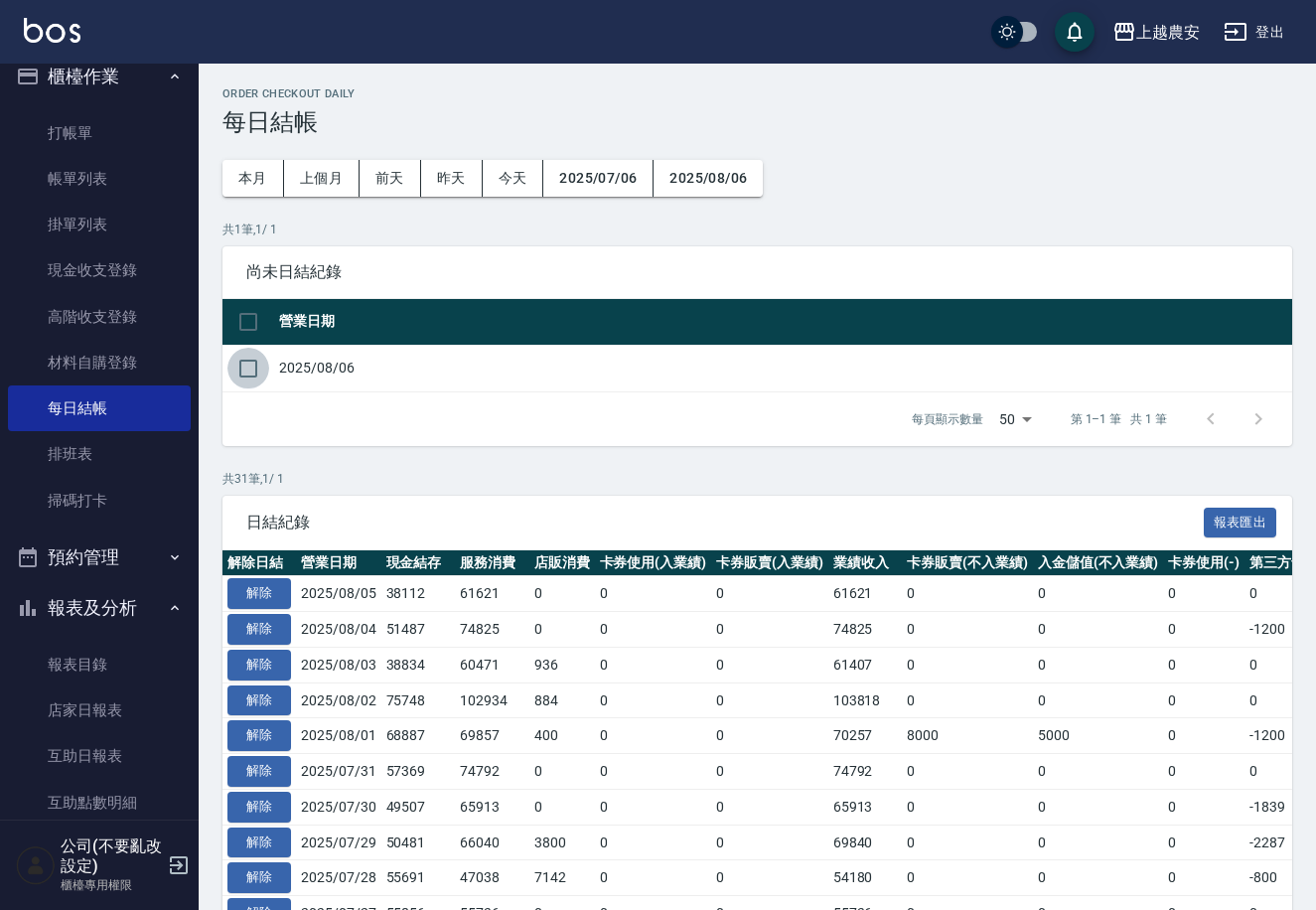 click at bounding box center (248, 369) 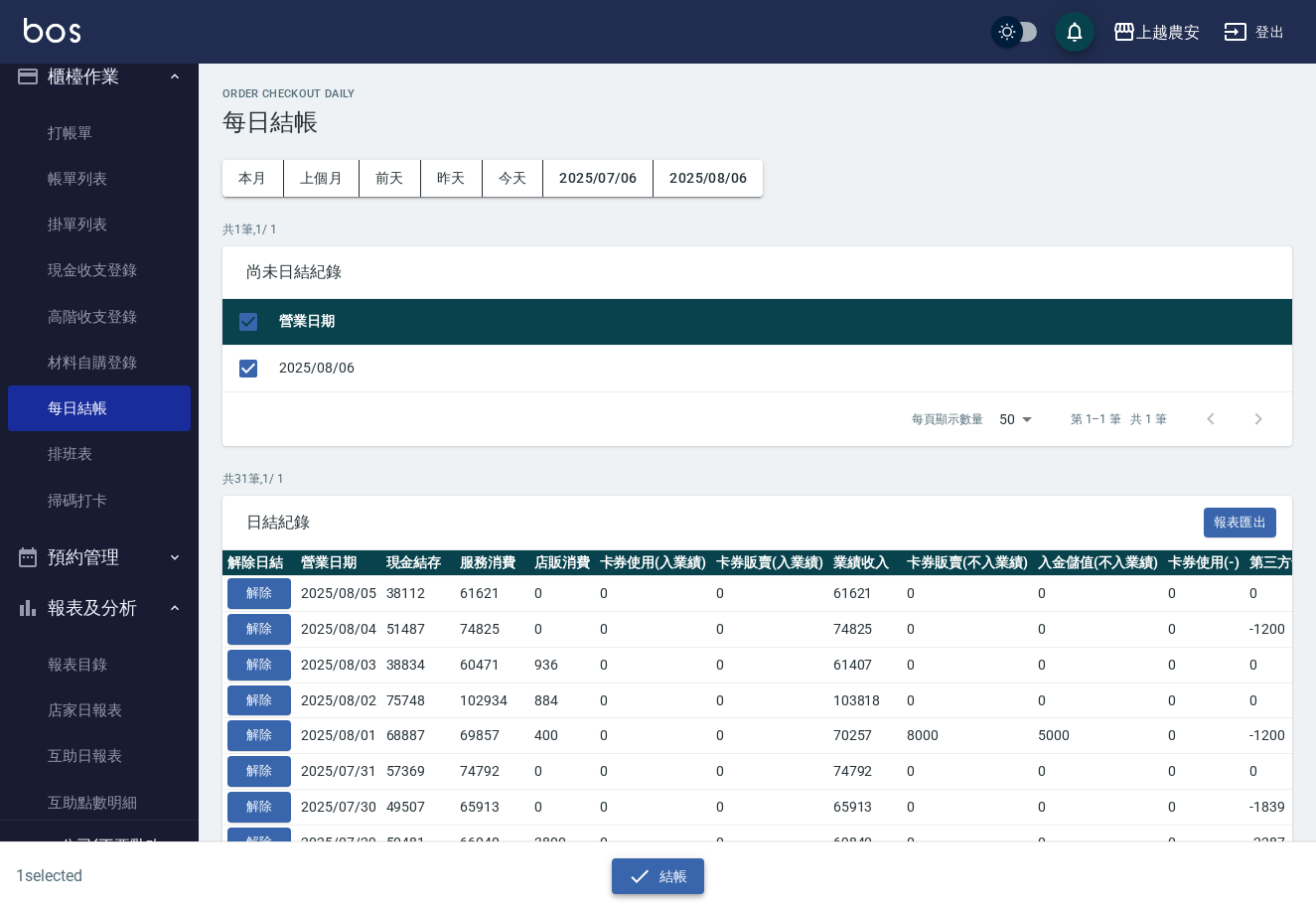 click on "結帳" at bounding box center [658, 876] 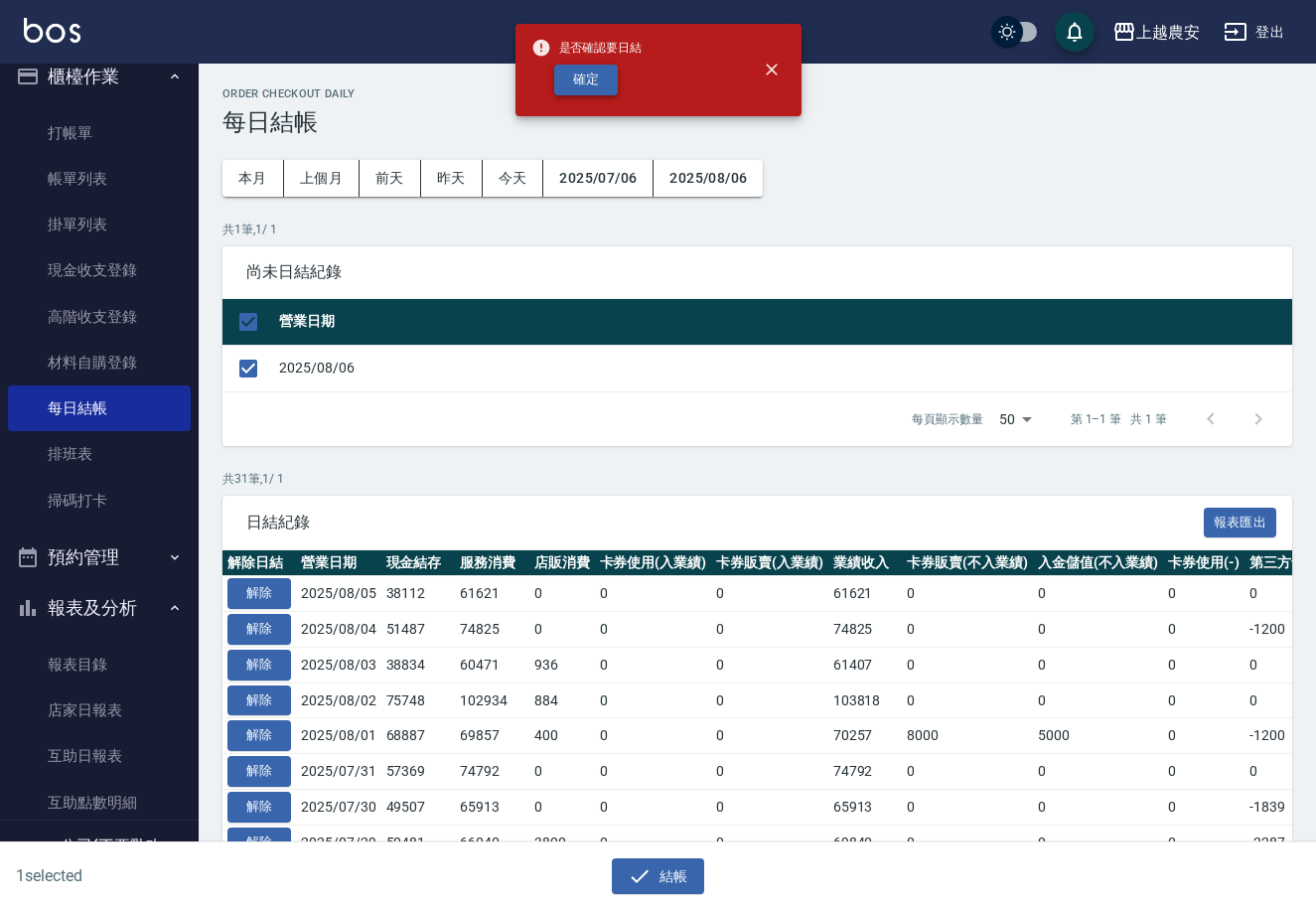 click on "確定" at bounding box center (586, 79) 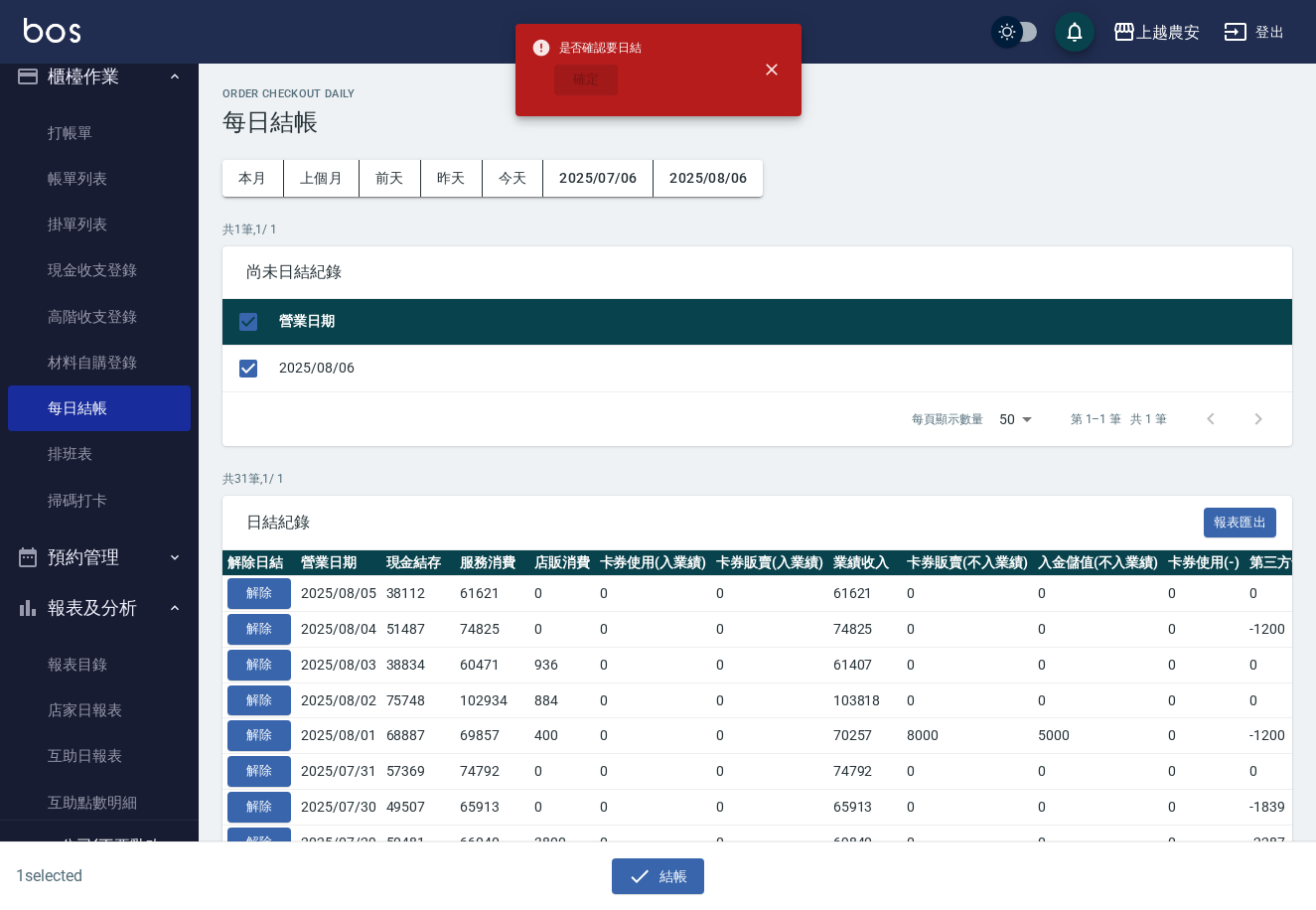 checkbox on "false" 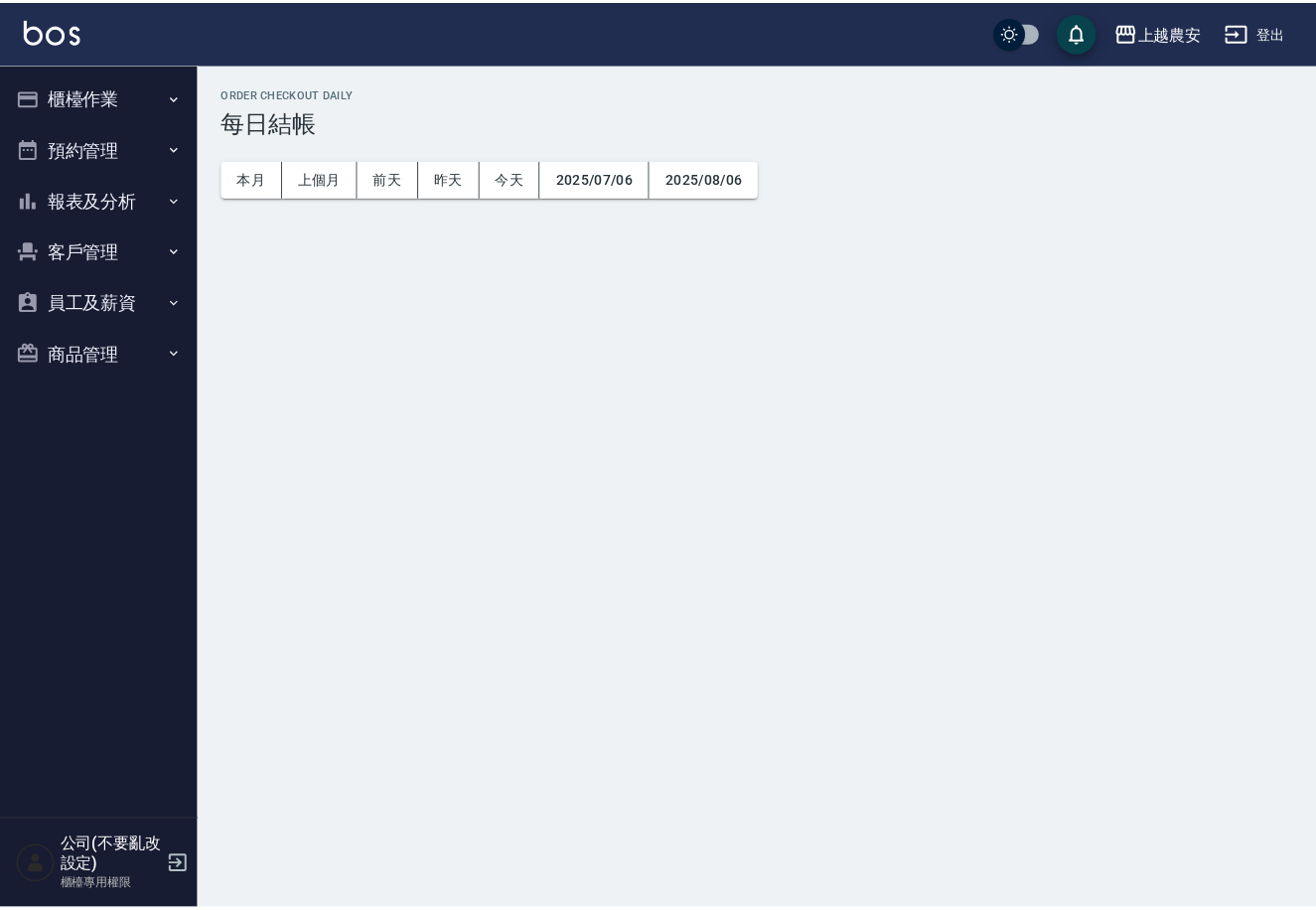 scroll, scrollTop: 0, scrollLeft: 0, axis: both 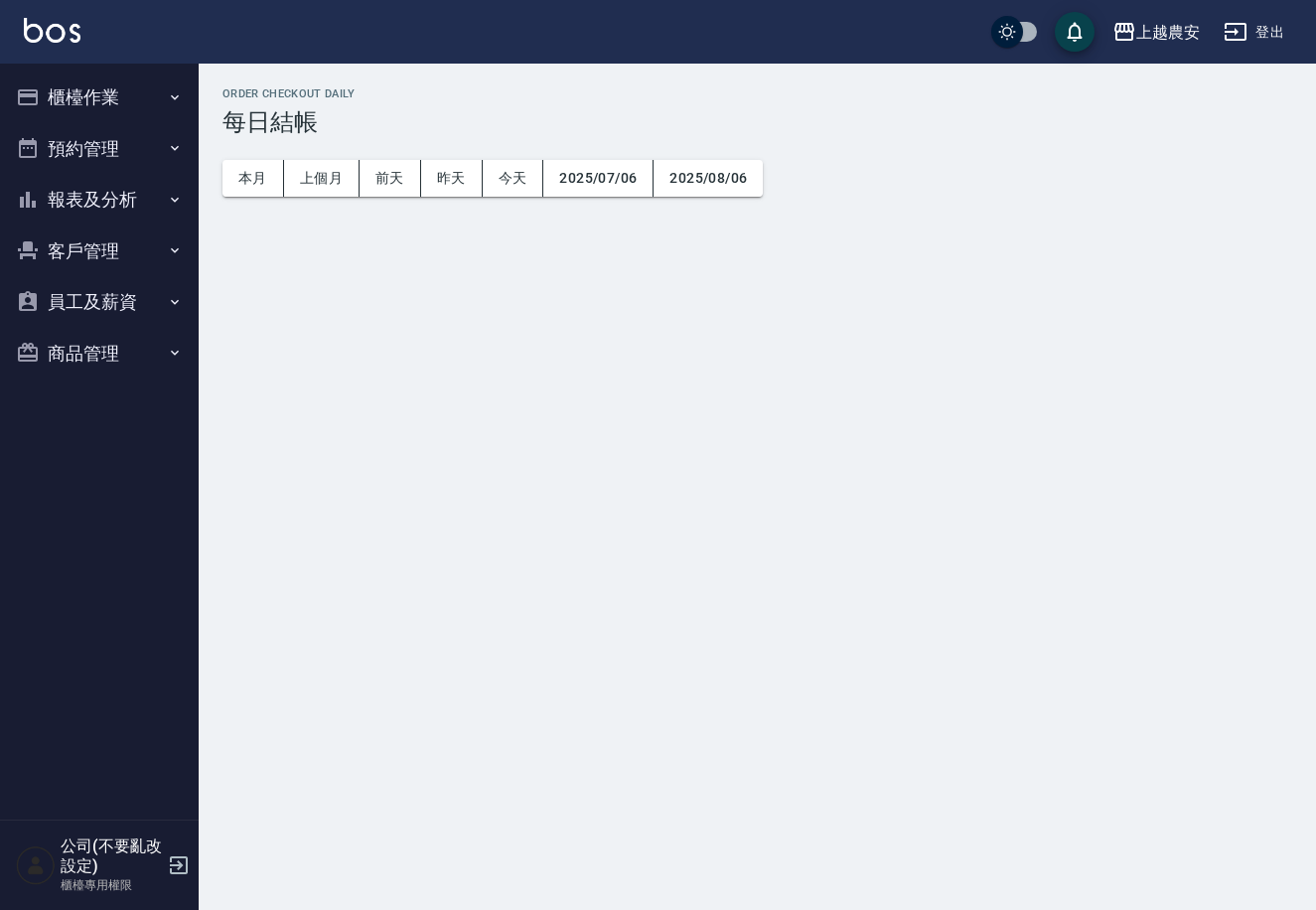 click on "櫃檯作業" at bounding box center (99, 97) 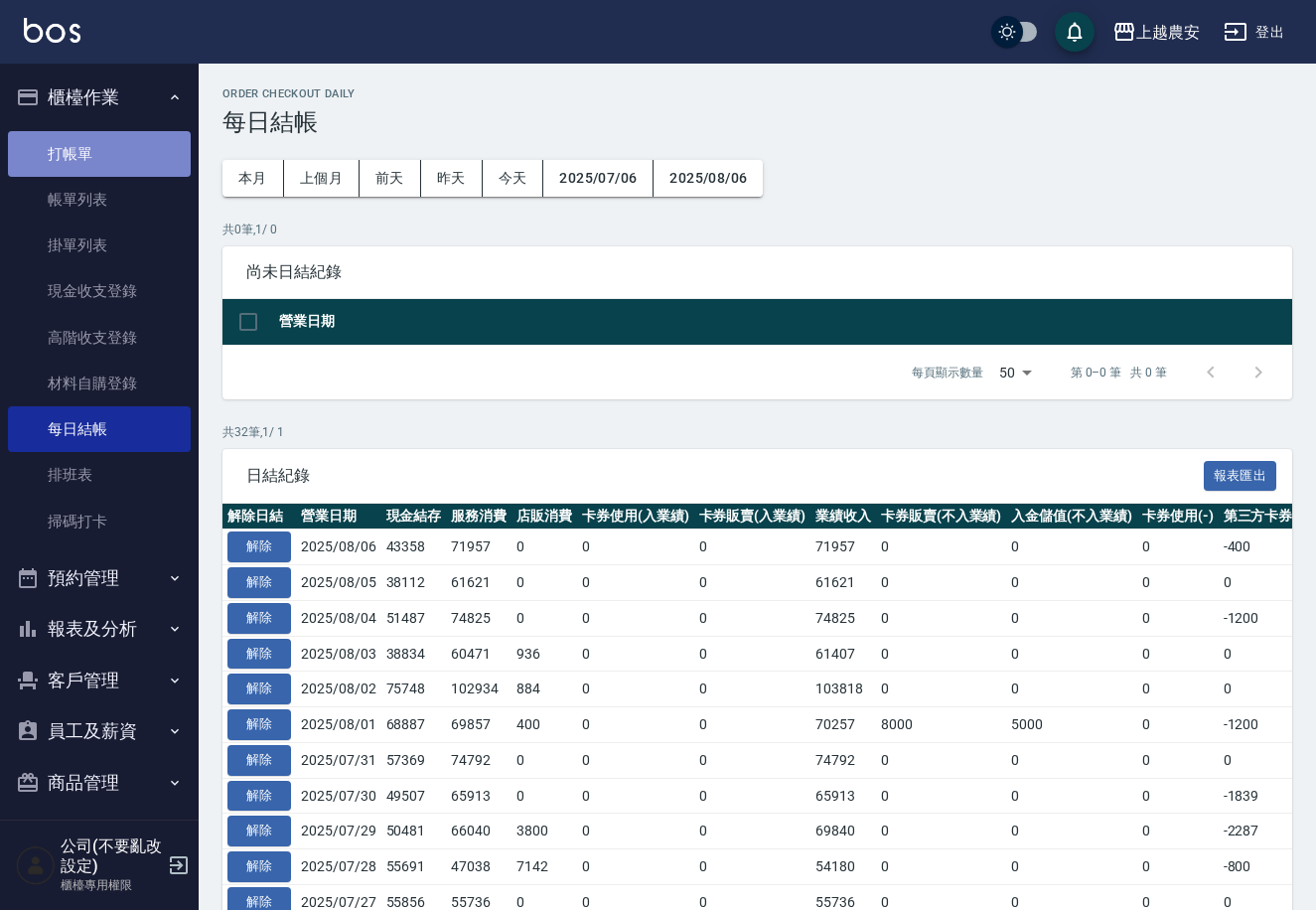 click on "打帳單" at bounding box center [99, 154] 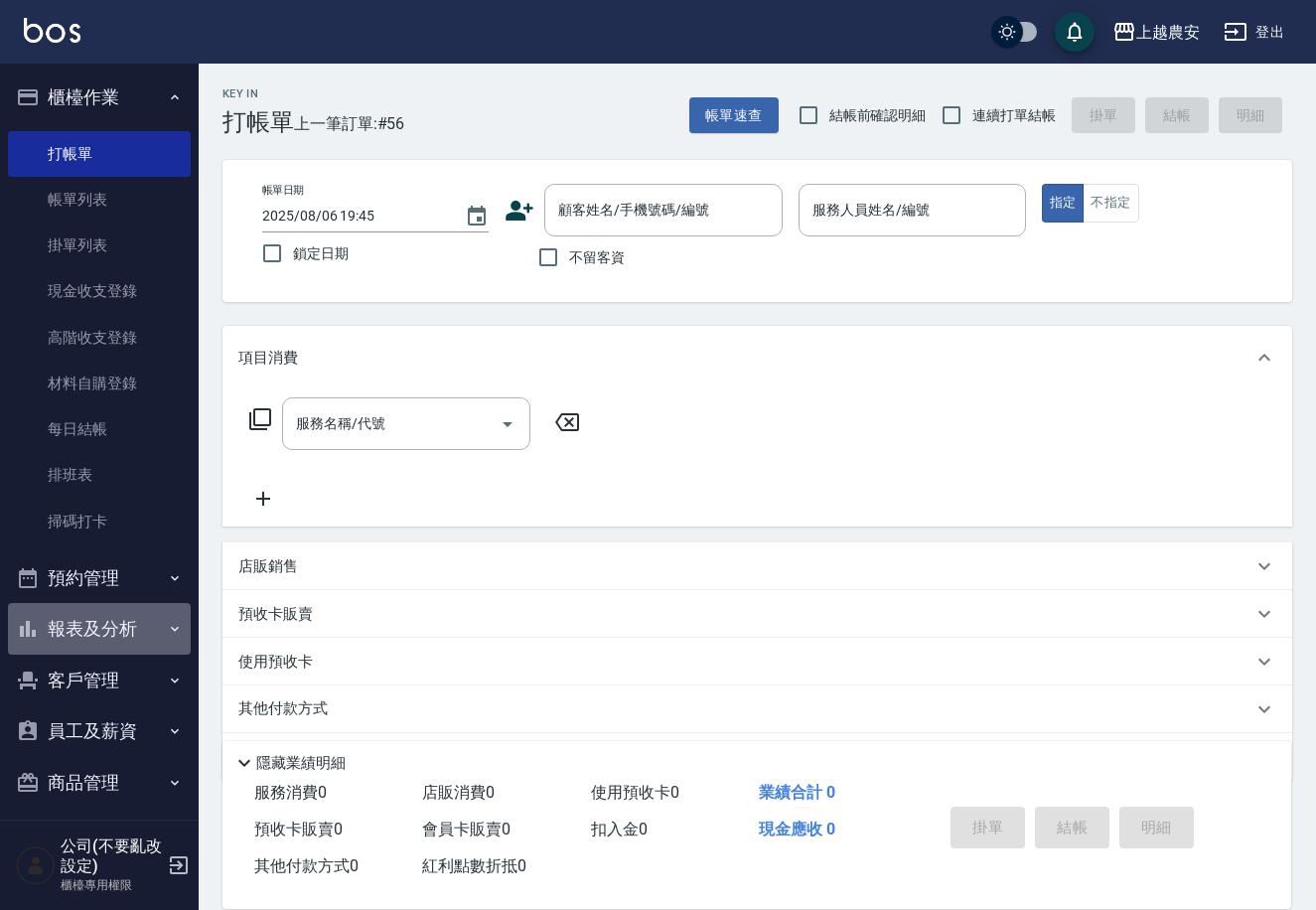 click on "報表及分析" at bounding box center [99, 629] 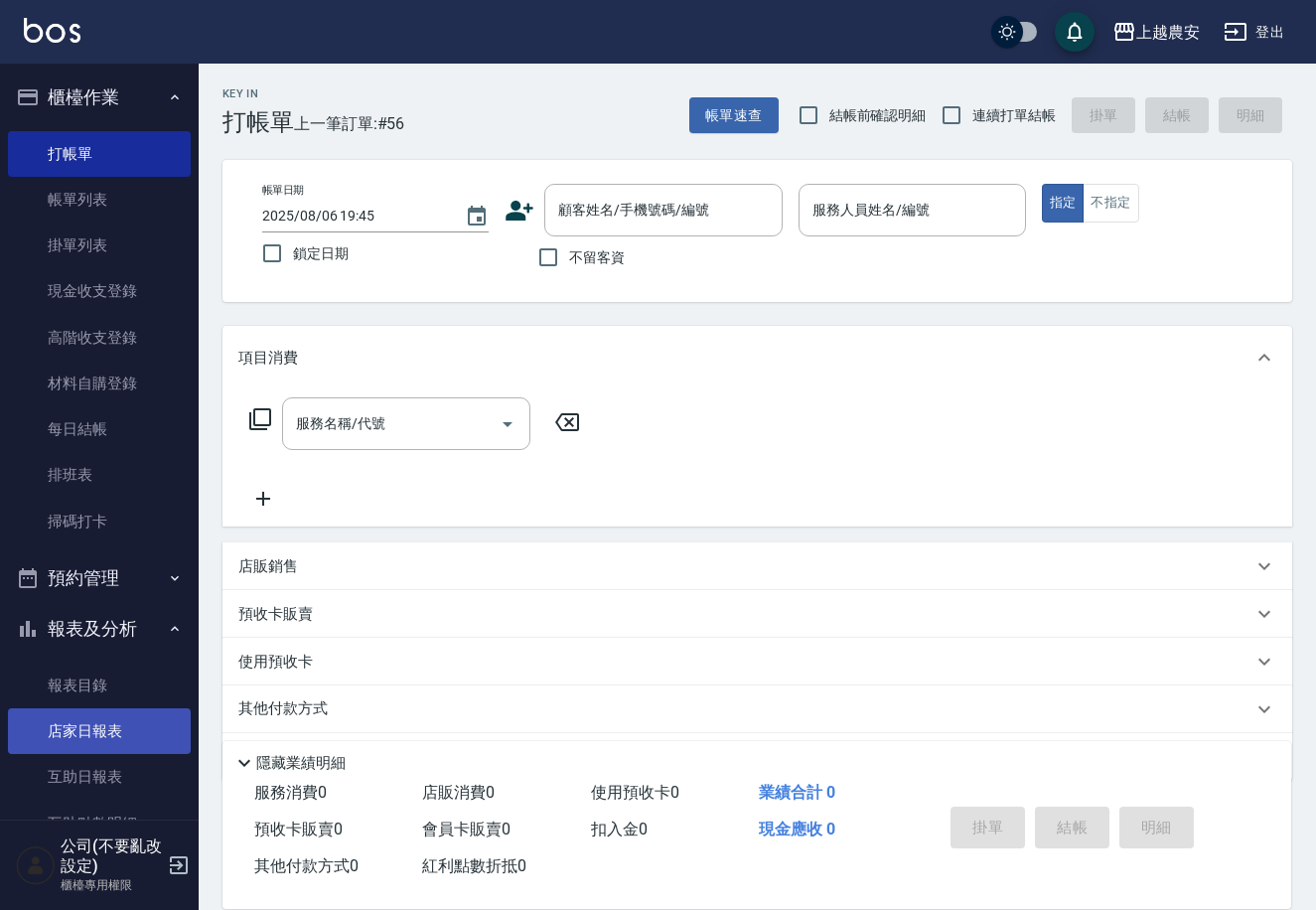 click on "店家日報表" at bounding box center [99, 731] 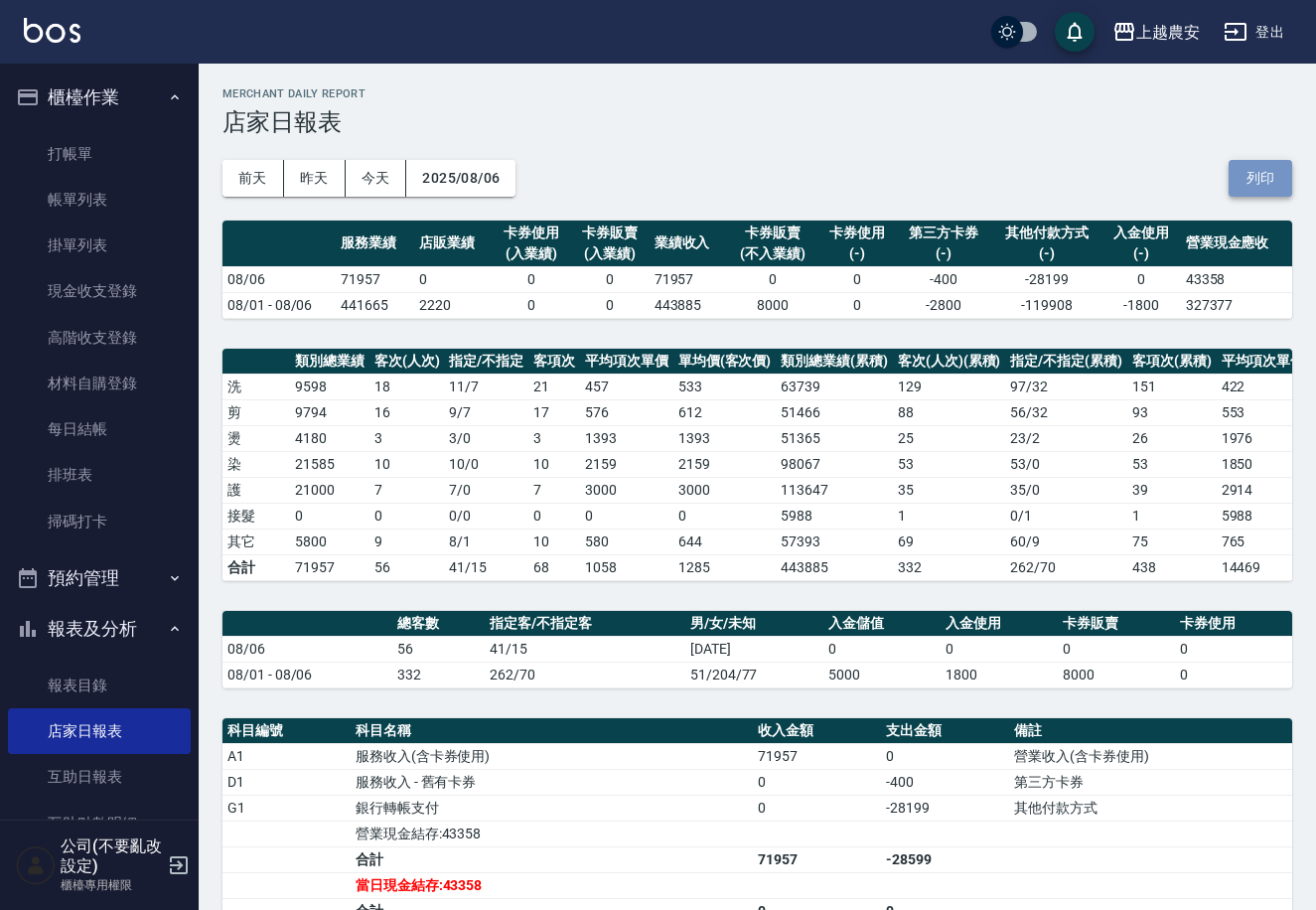 click on "列印" at bounding box center (1260, 178) 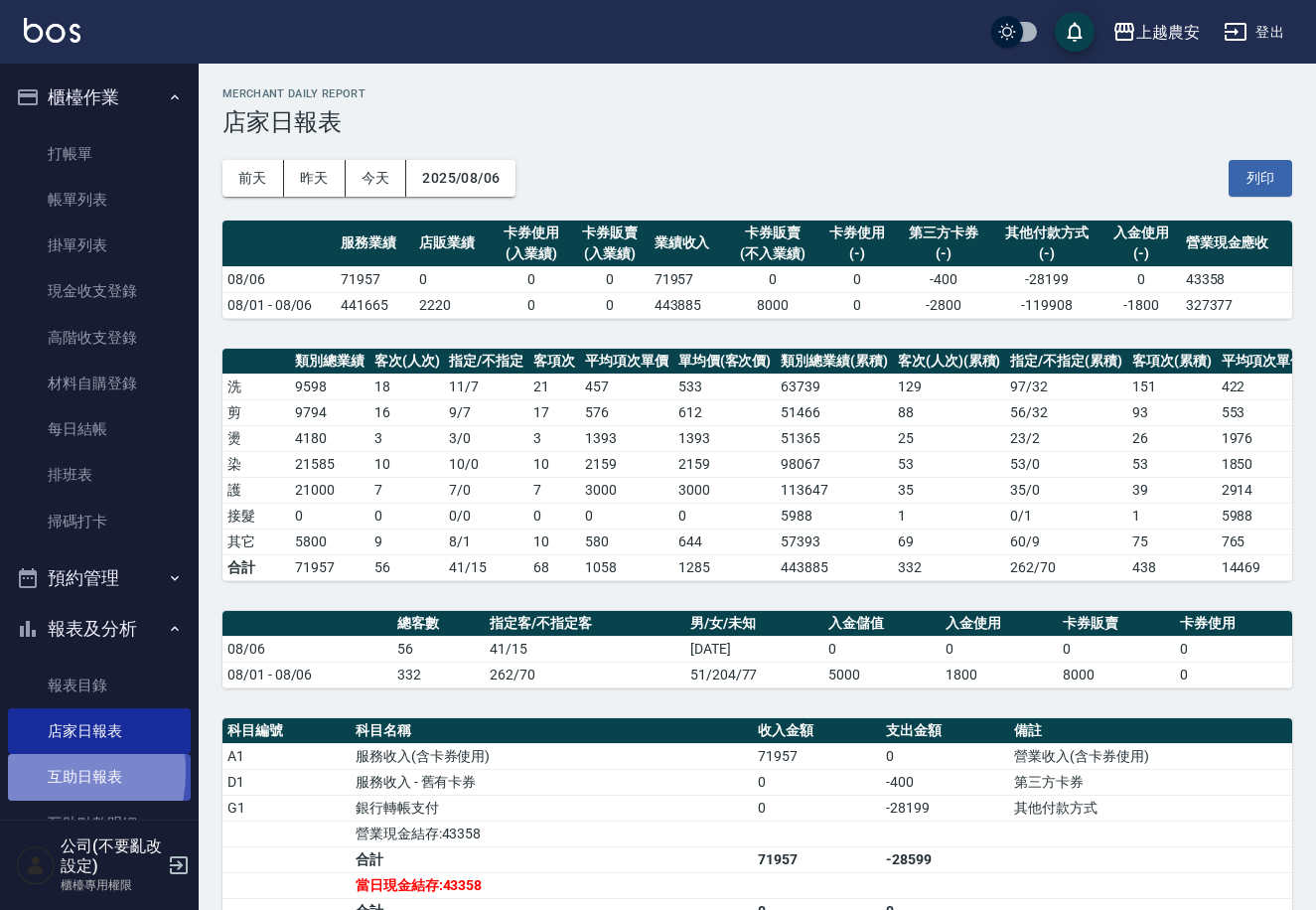 click on "互助日報表" at bounding box center (99, 777) 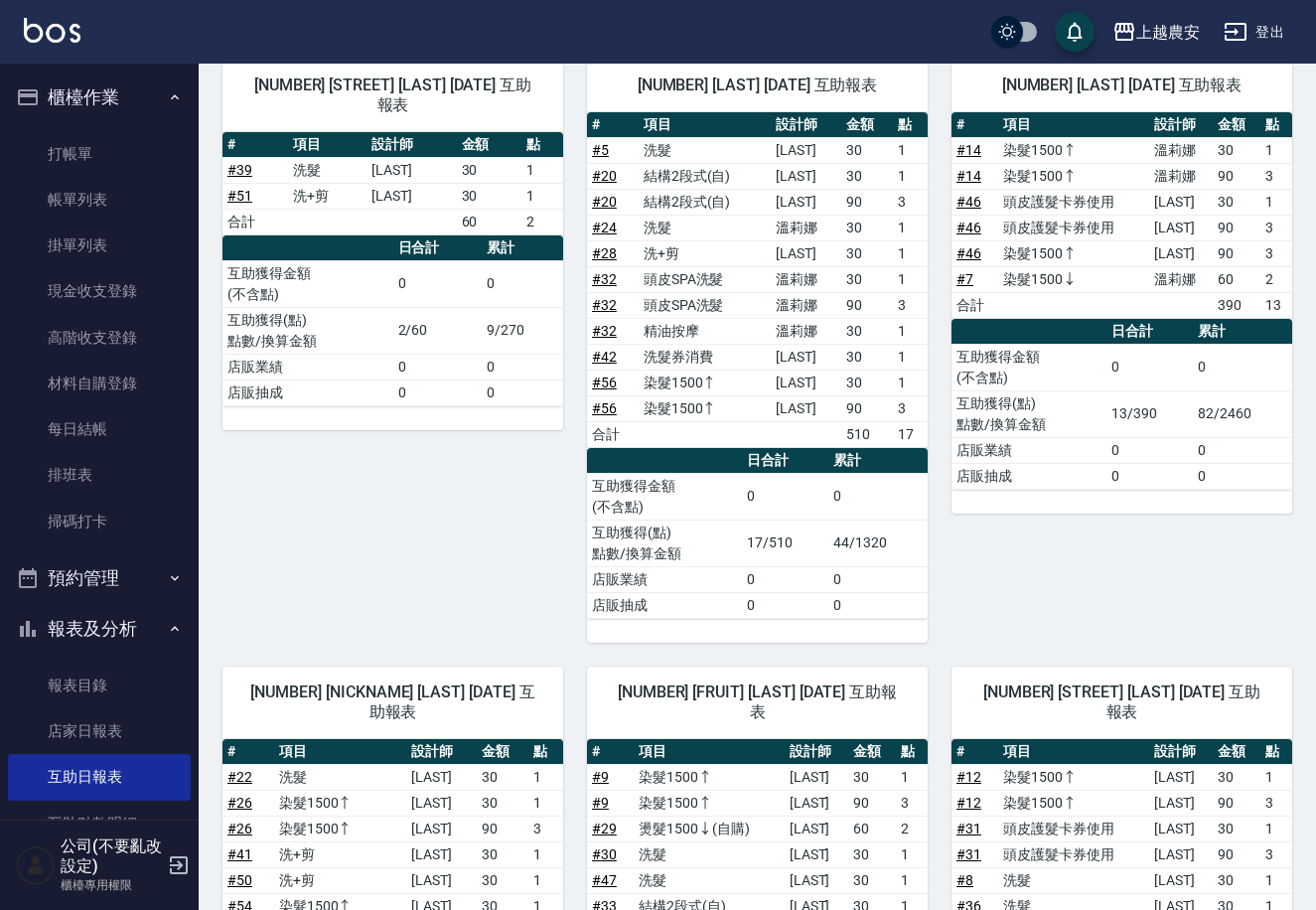 scroll, scrollTop: 312, scrollLeft: 0, axis: vertical 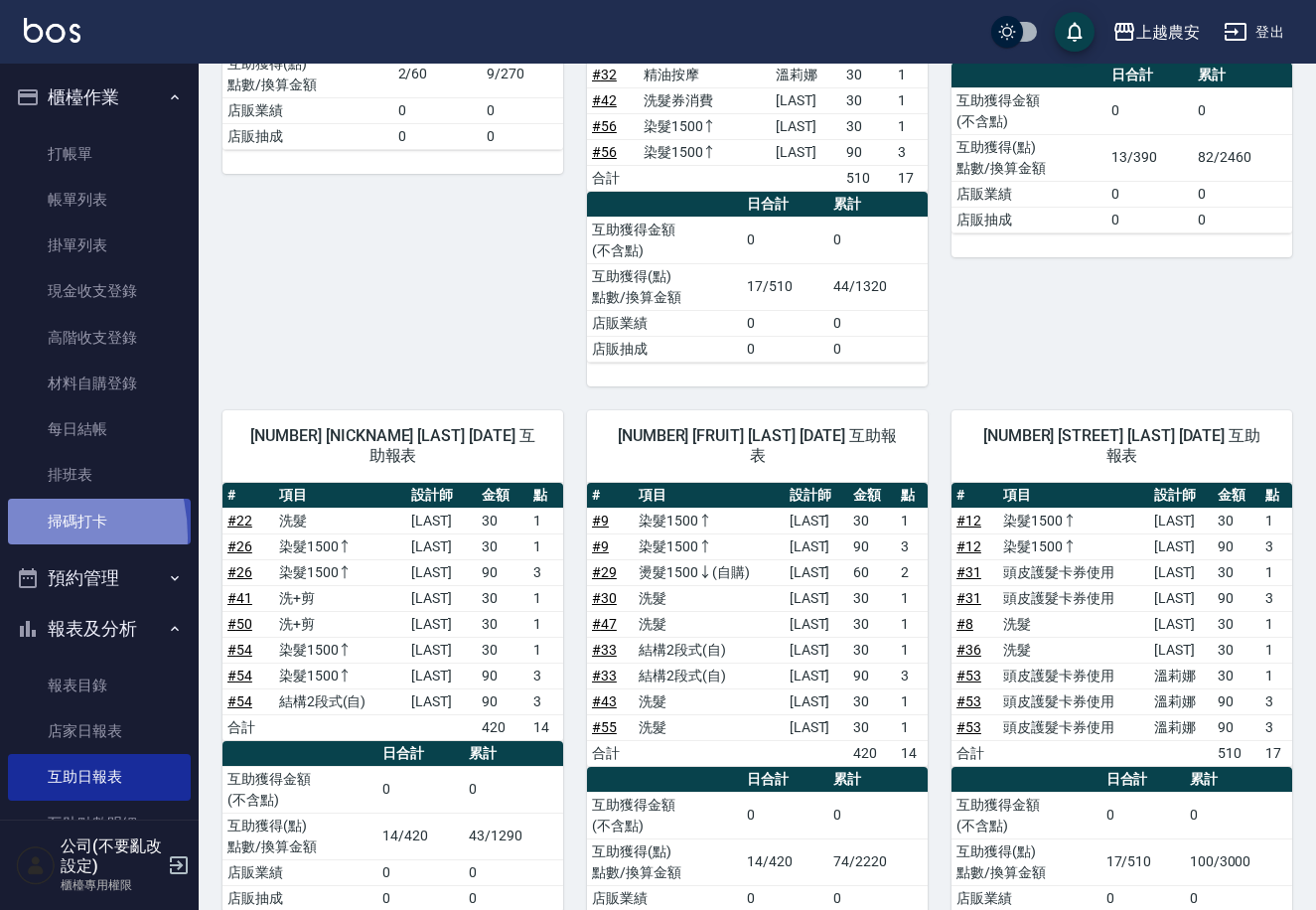 click on "掃碼打卡" at bounding box center [99, 522] 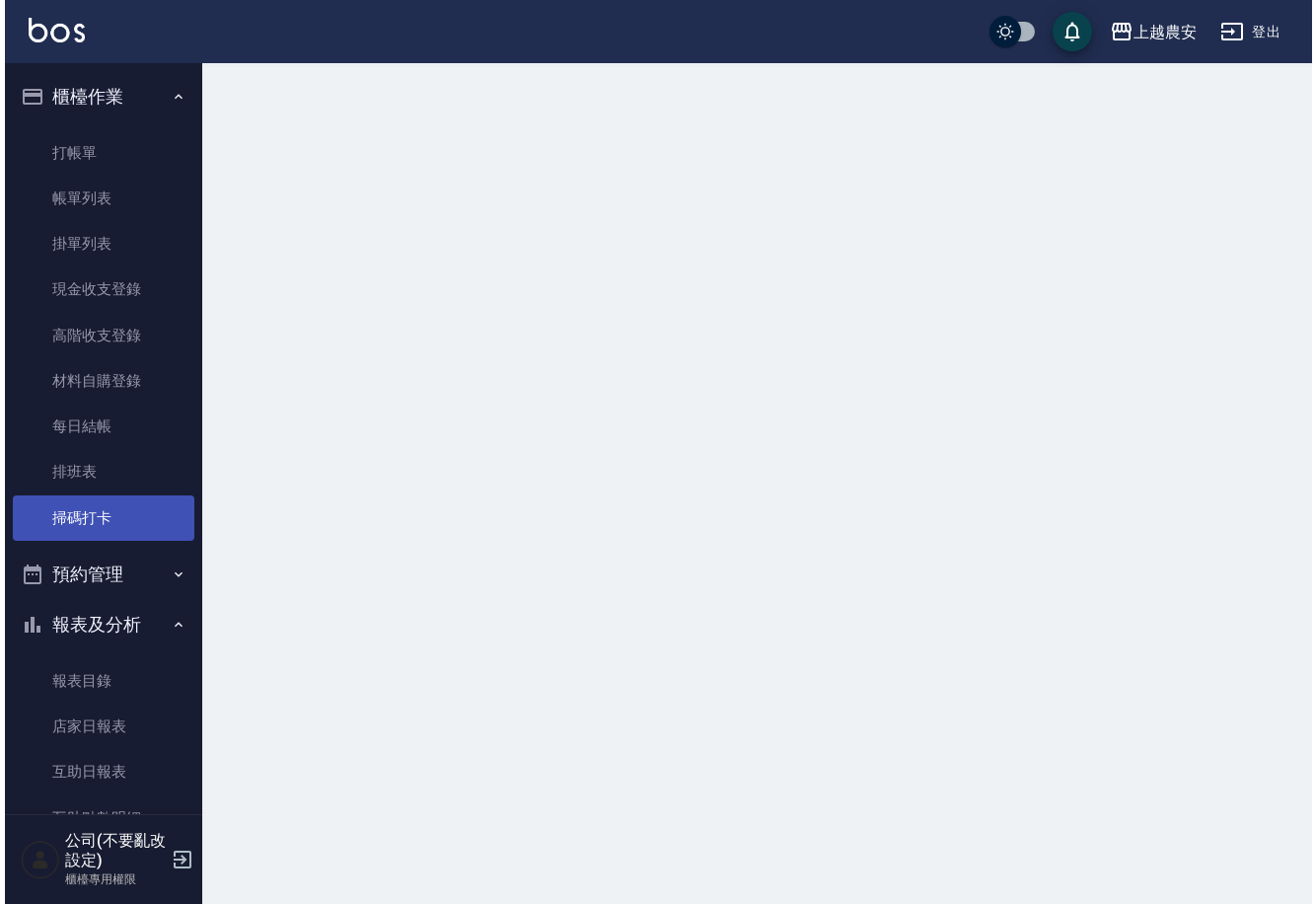scroll, scrollTop: 0, scrollLeft: 0, axis: both 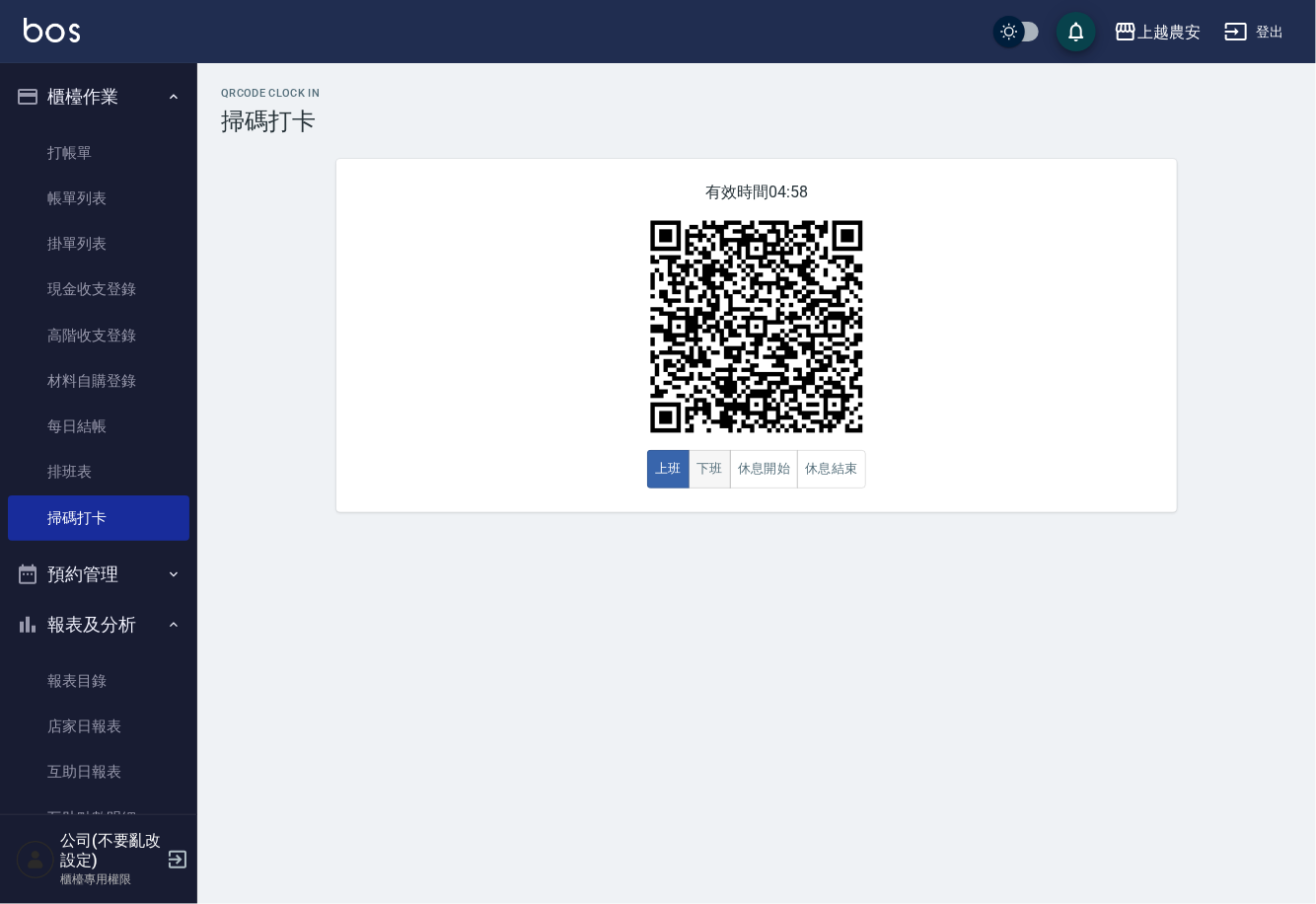 click on "下班" at bounding box center [709, 469] 